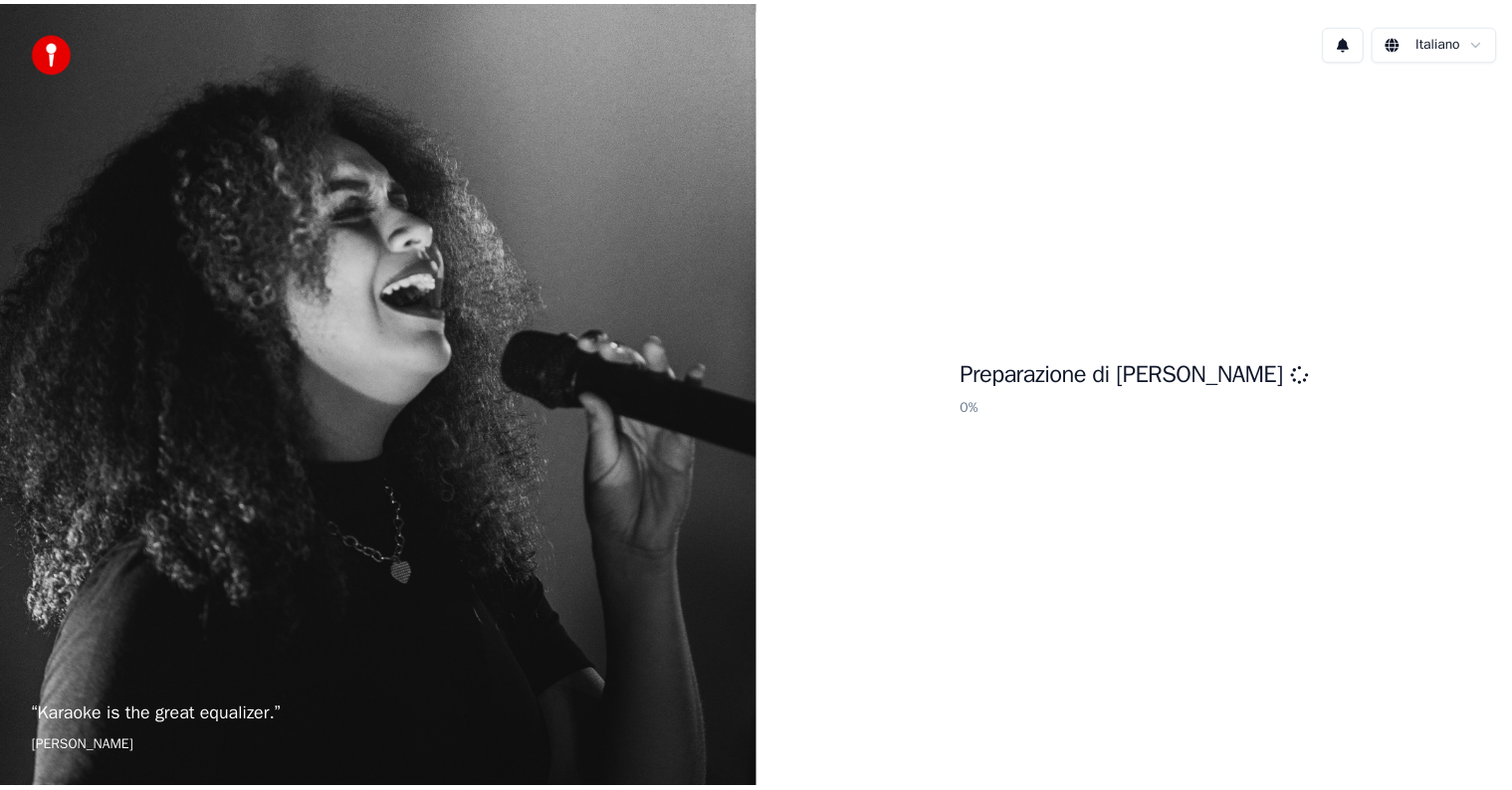 scroll, scrollTop: 0, scrollLeft: 0, axis: both 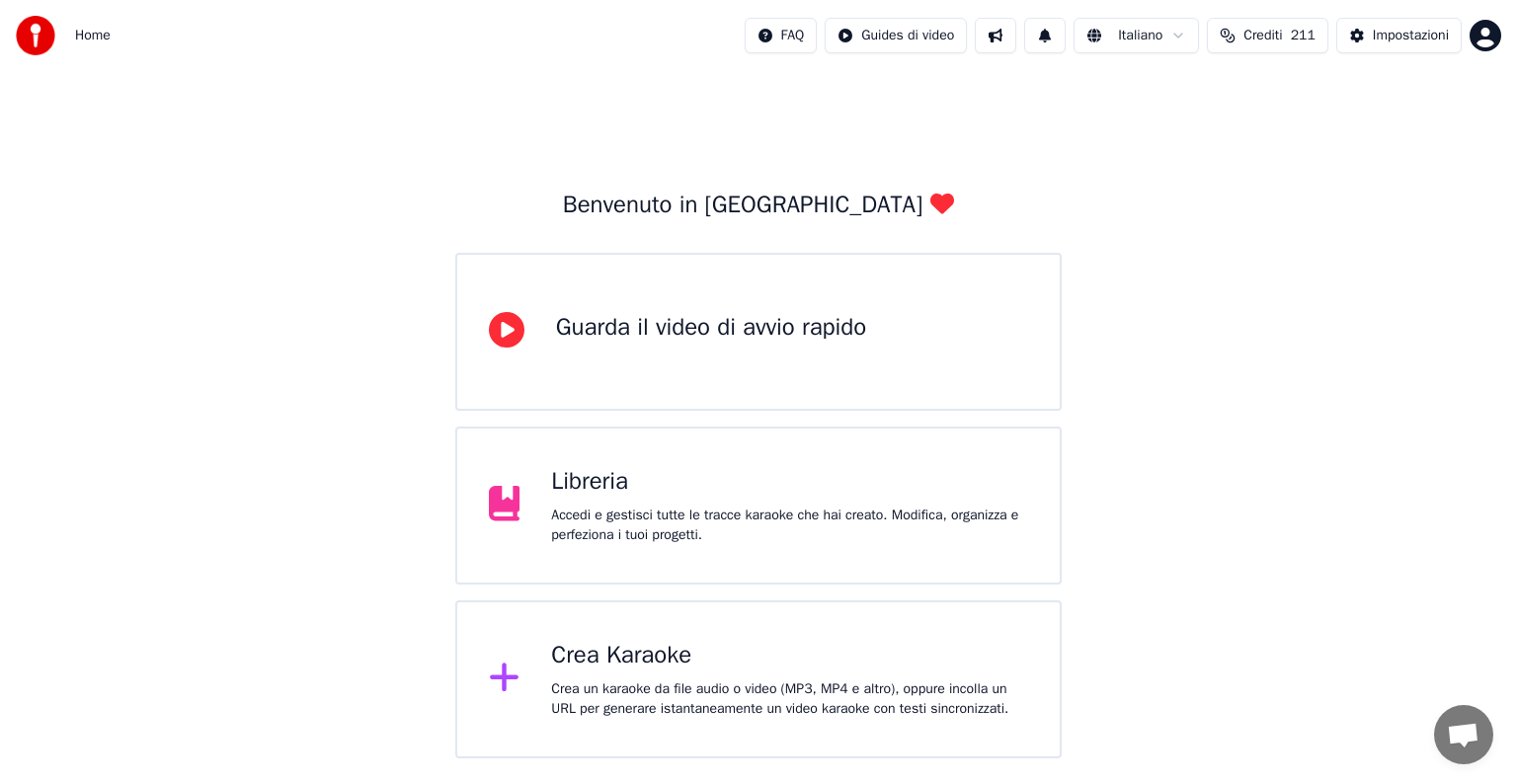 click on "Libreria Accedi e gestisci tutte le tracce karaoke che hai creato. Modifica, organizza e perfeziona i tuoi progetti." at bounding box center (758, 506) 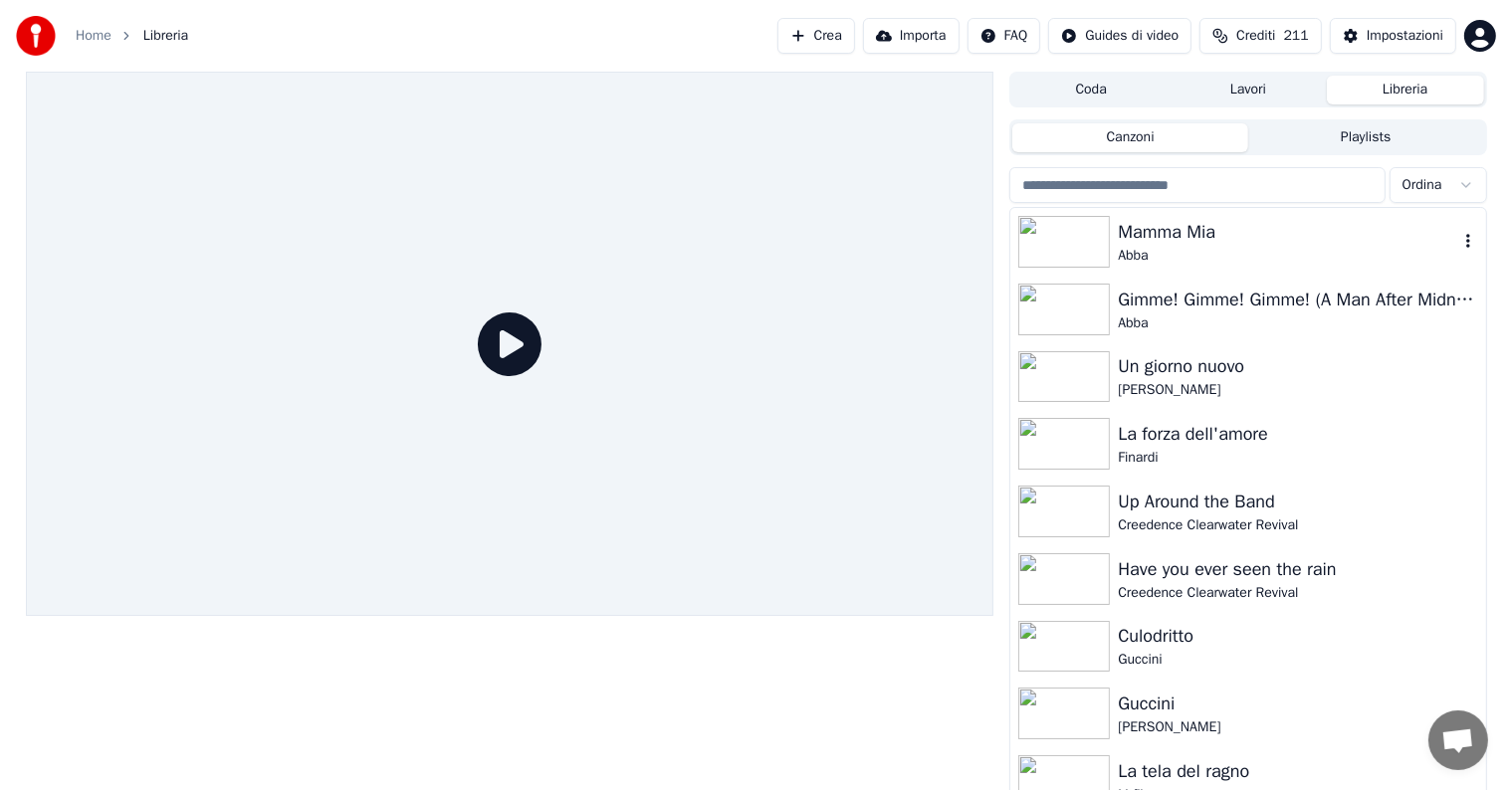 click on "Abba" at bounding box center [1287, 256] 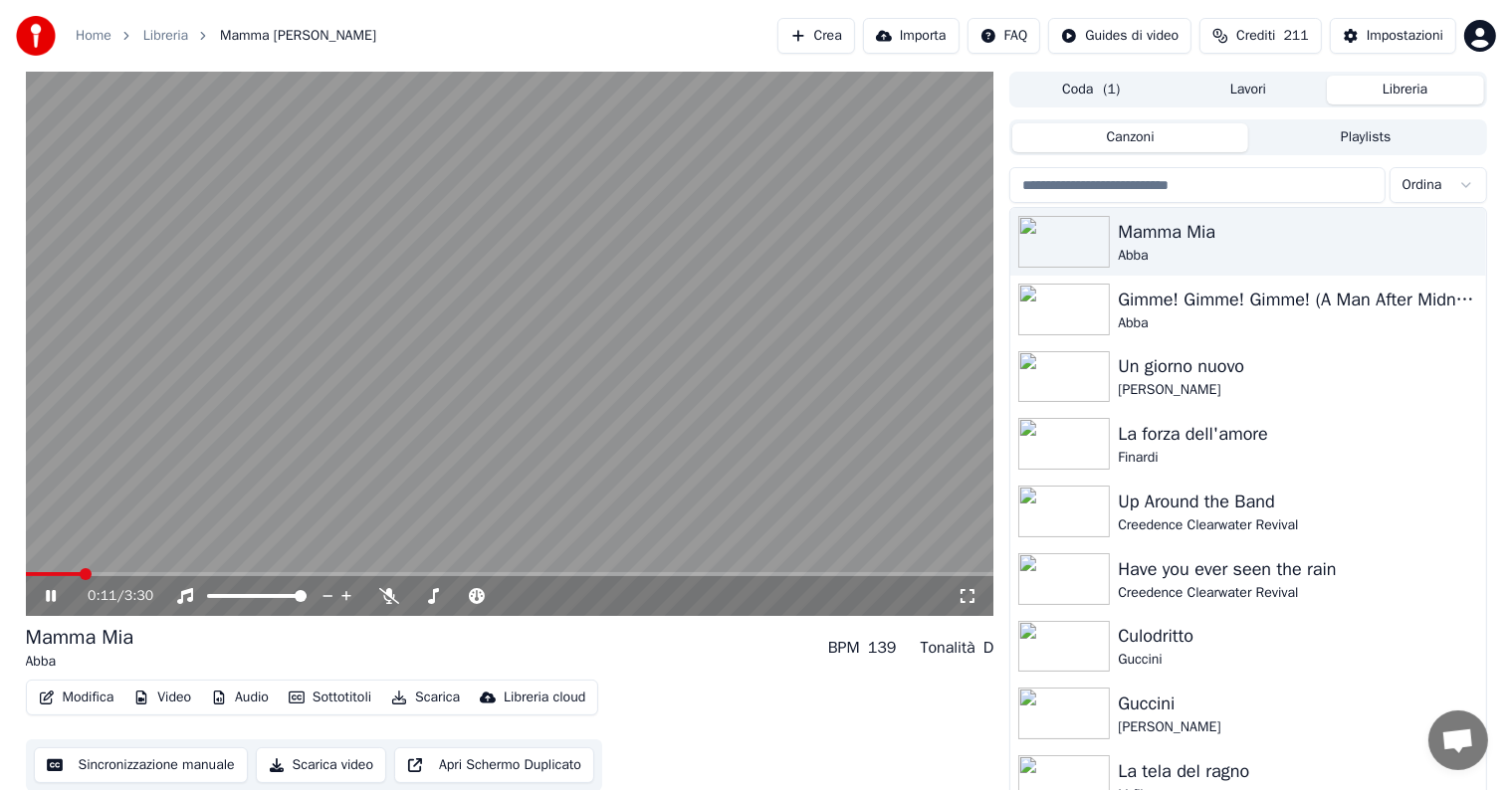 click on "Modifica" at bounding box center [77, 697] 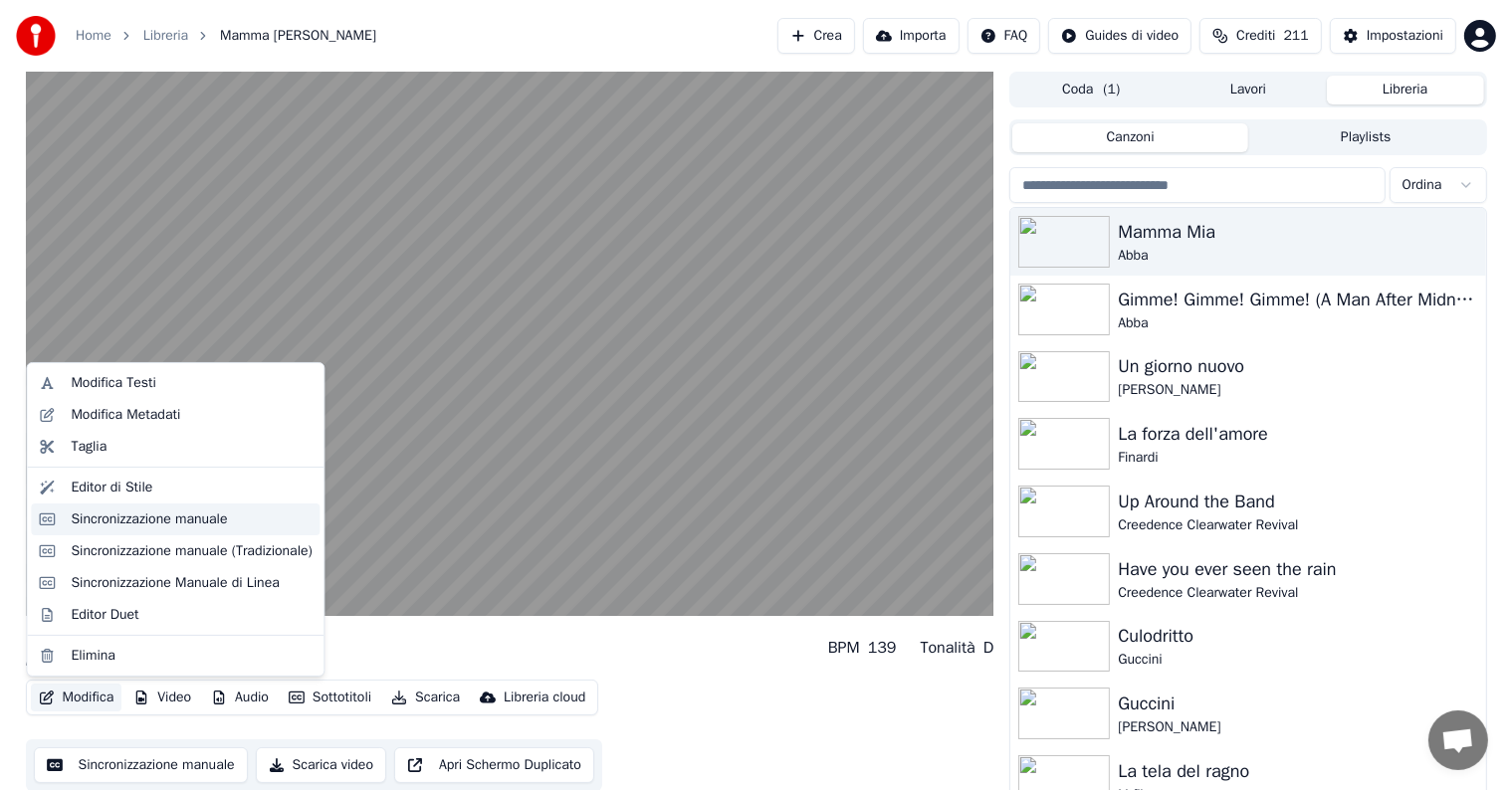 click on "Sincronizzazione manuale" at bounding box center (148, 519) 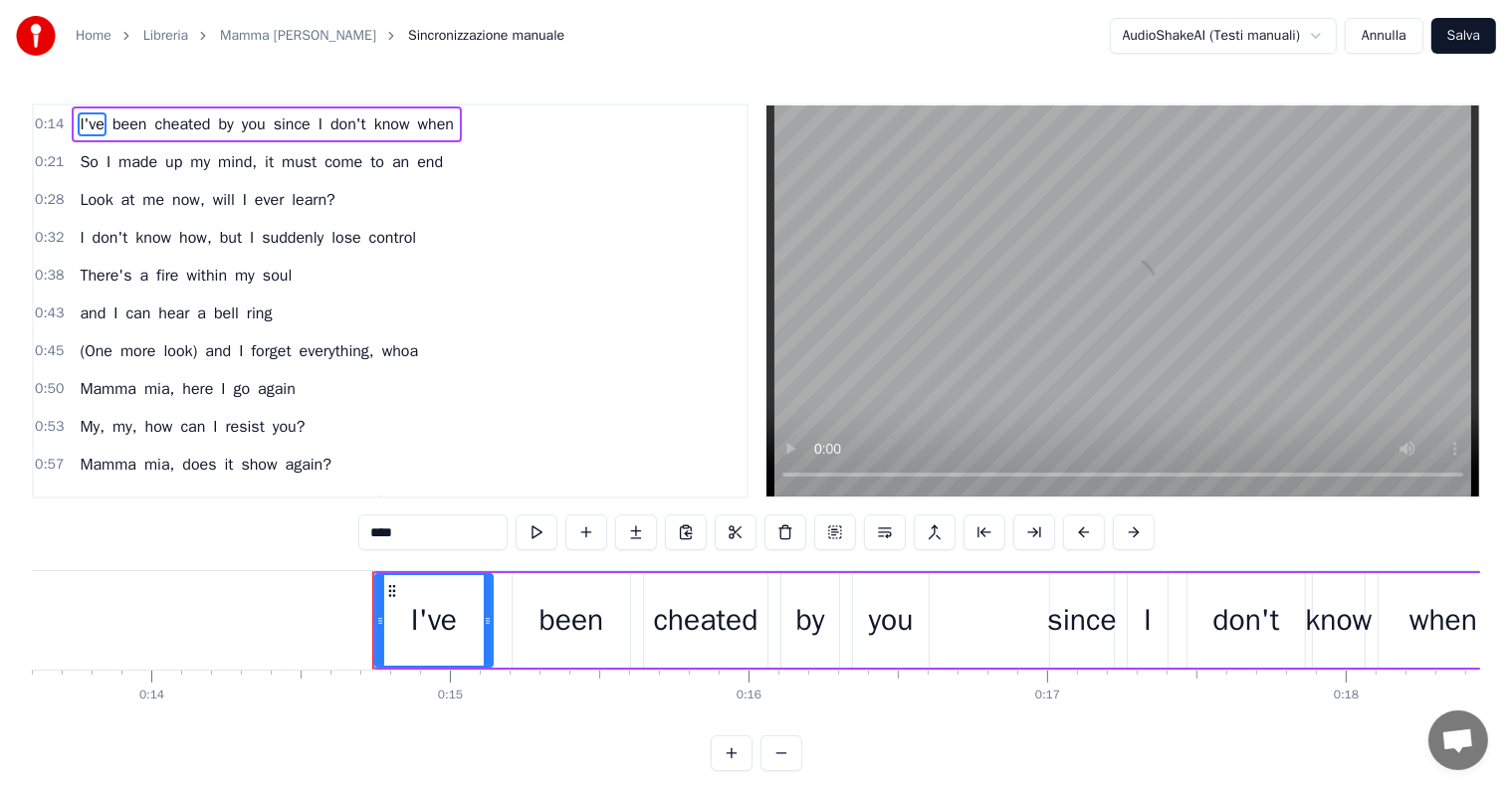 scroll, scrollTop: 0, scrollLeft: 4301, axis: horizontal 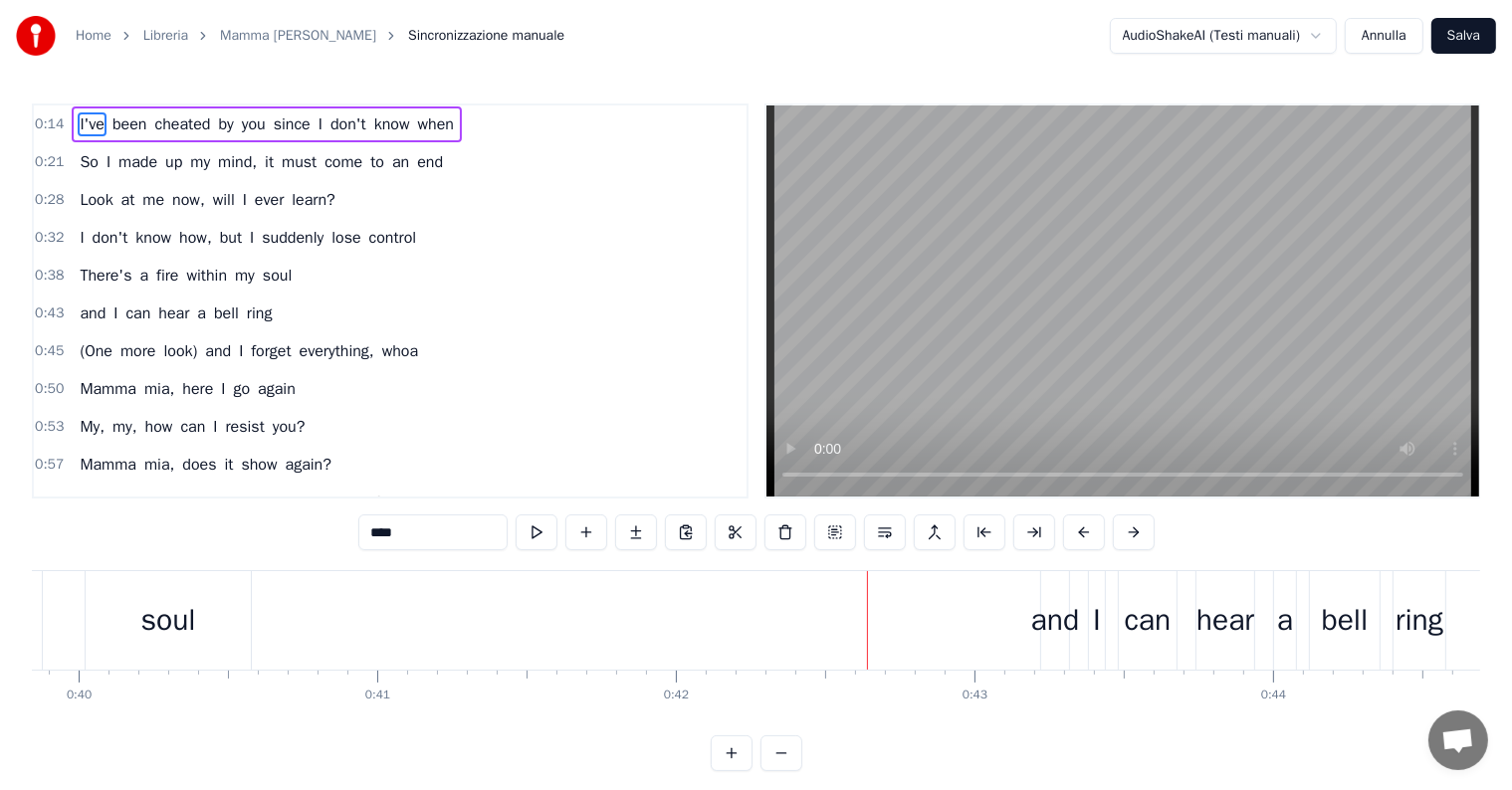click on "Annulla" at bounding box center [1384, 36] 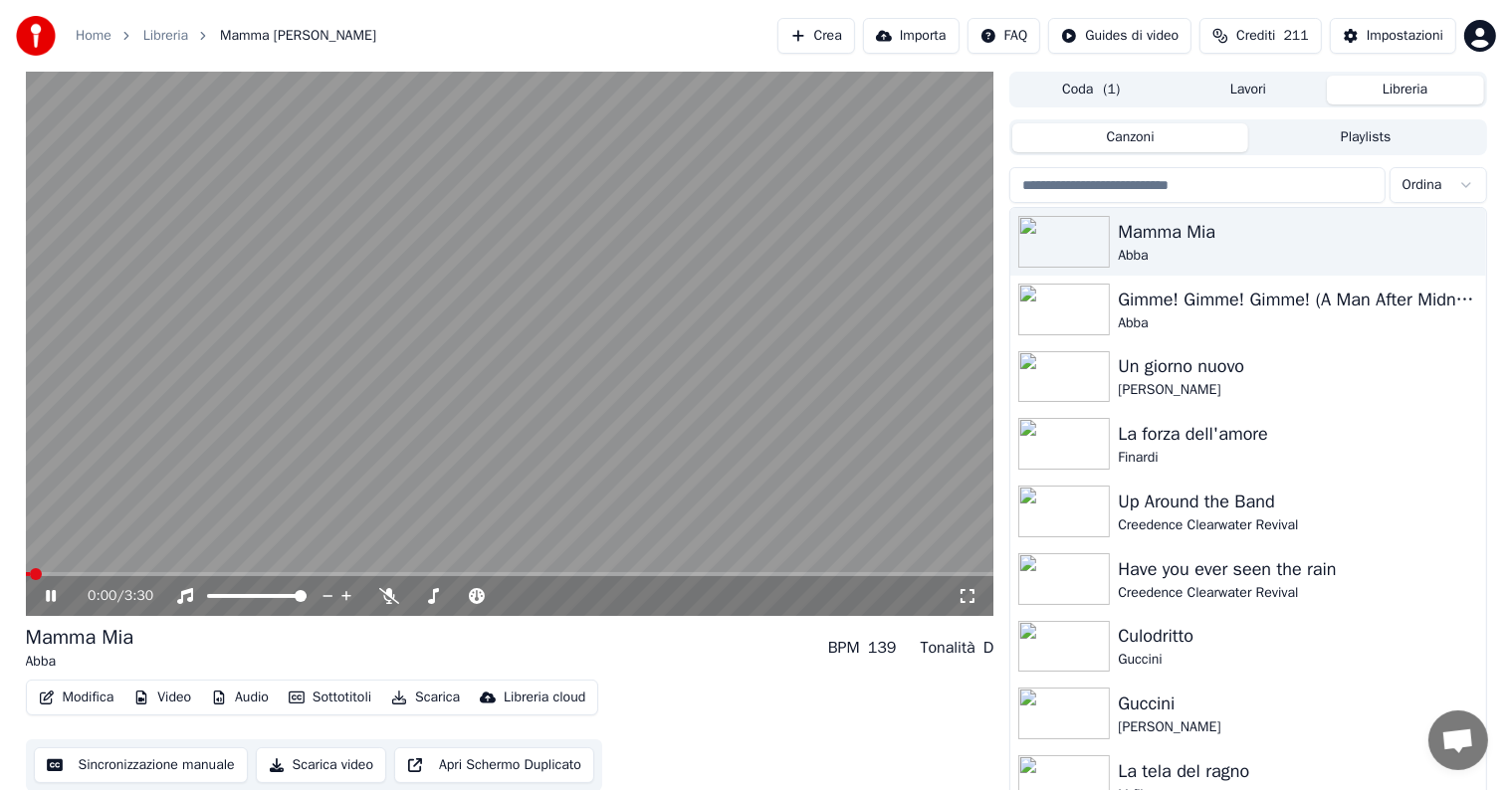 click 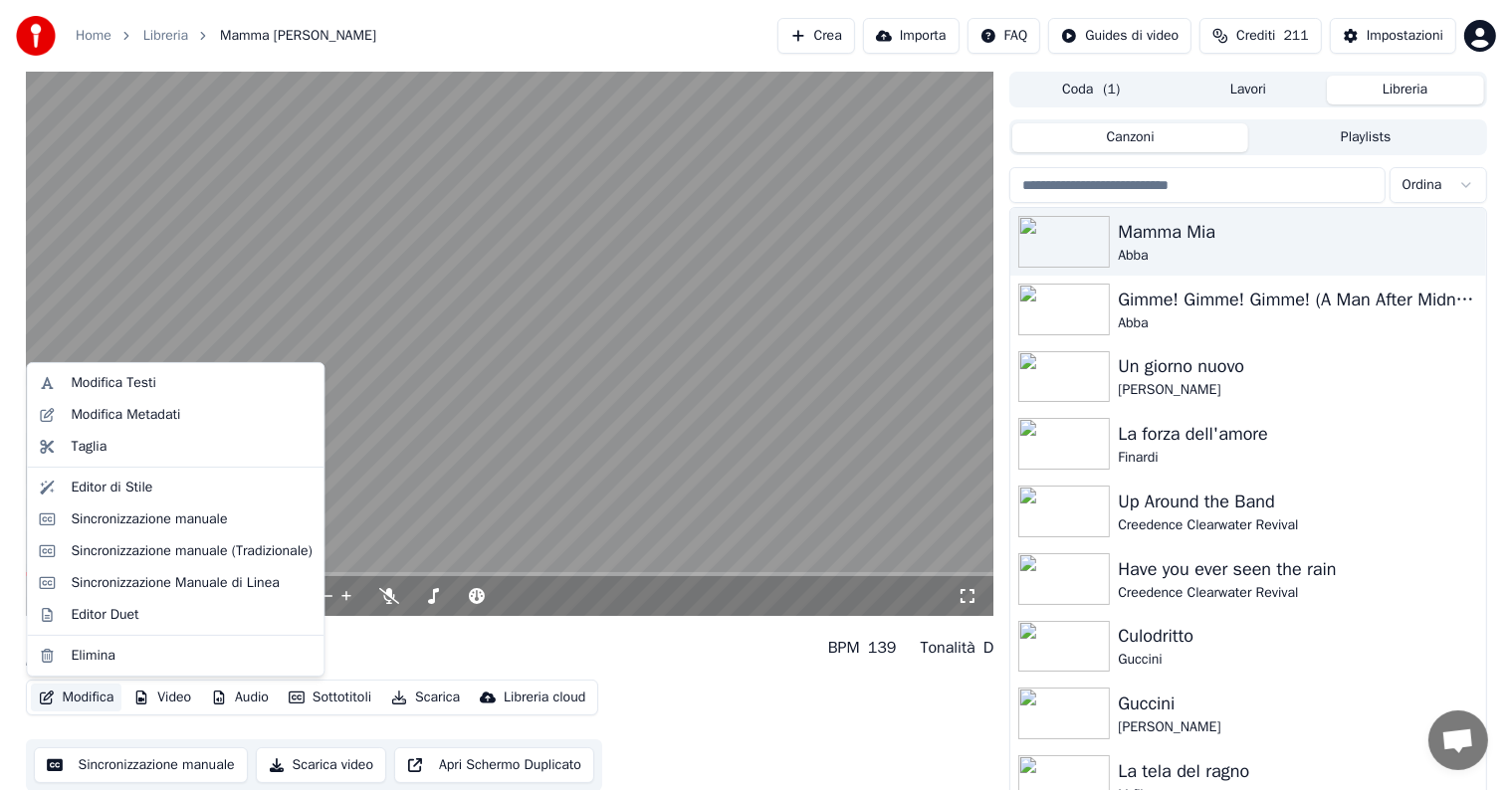 click on "Modifica" at bounding box center [77, 697] 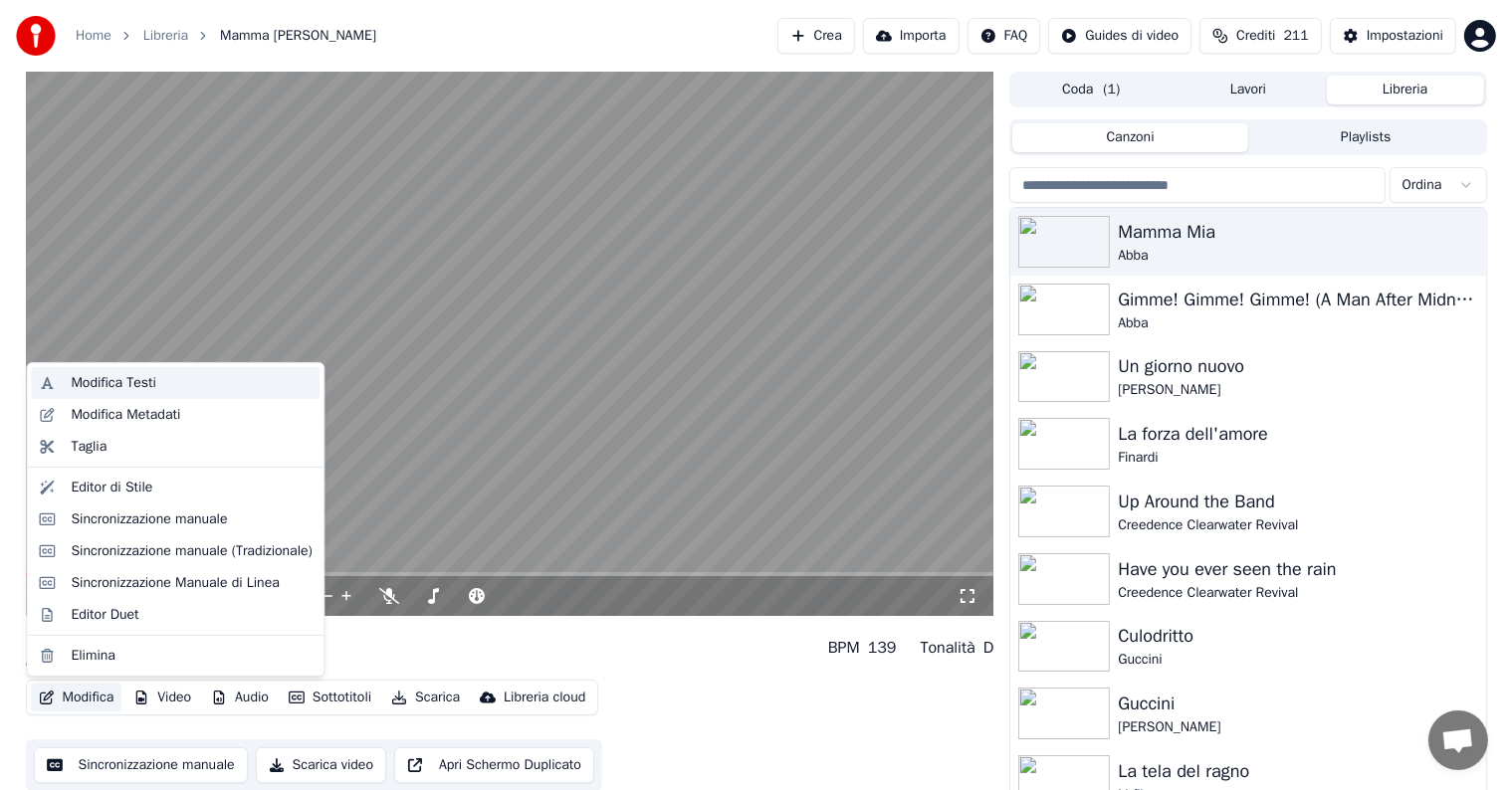 click on "Modifica Testi" at bounding box center [113, 383] 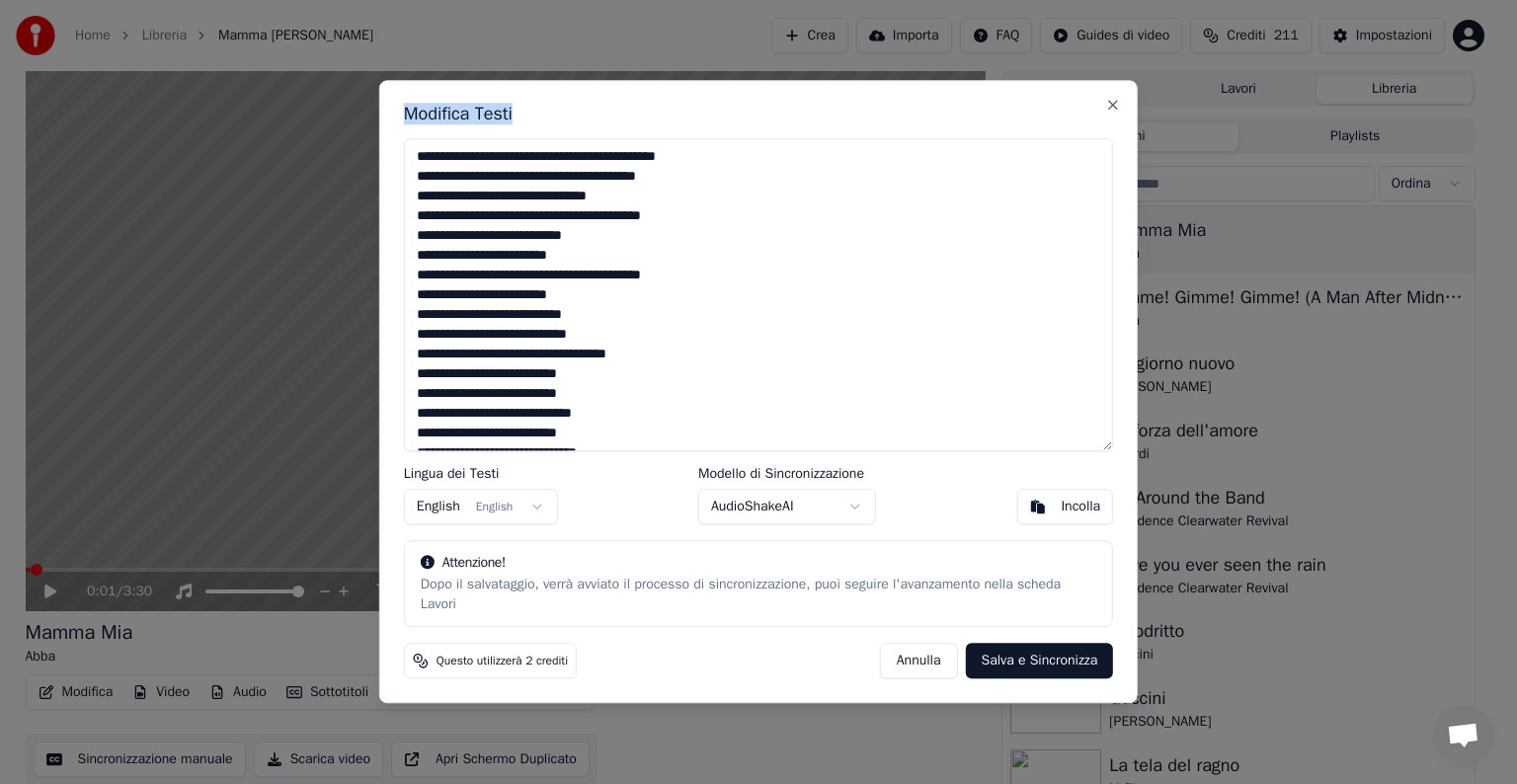 drag, startPoint x: 565, startPoint y: 107, endPoint x: 645, endPoint y: 143, distance: 87.726849 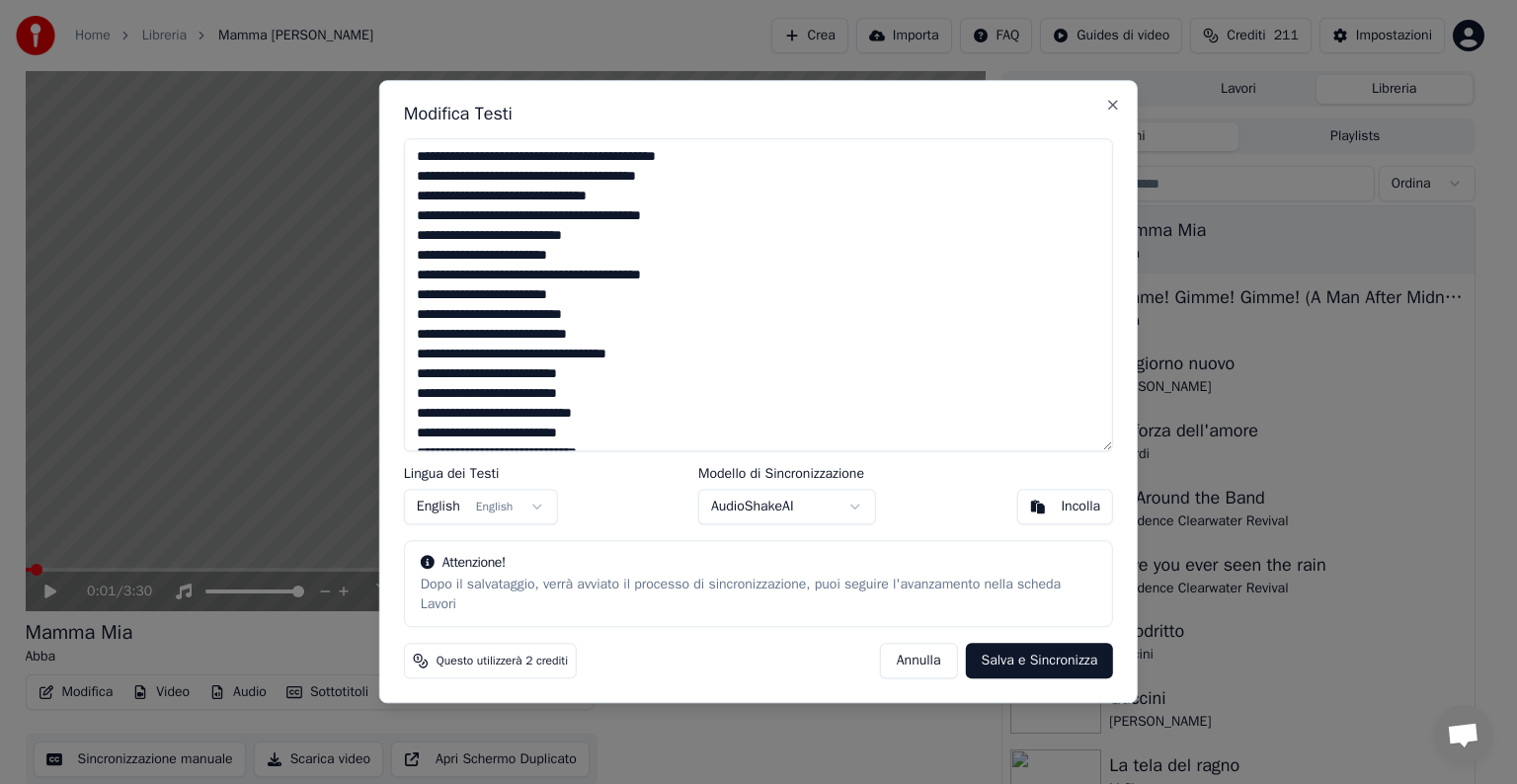 click at bounding box center (758, 294) 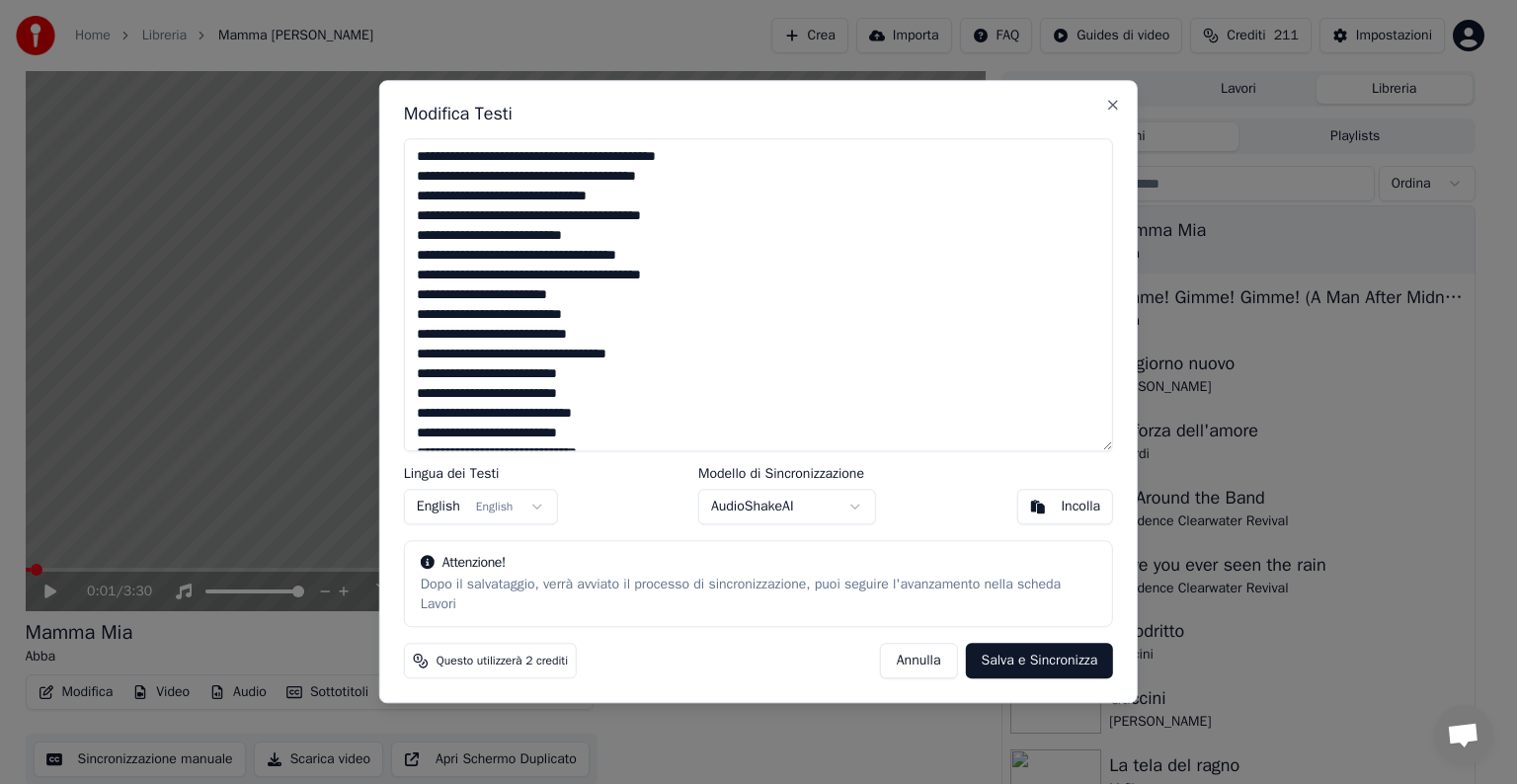 click at bounding box center (758, 294) 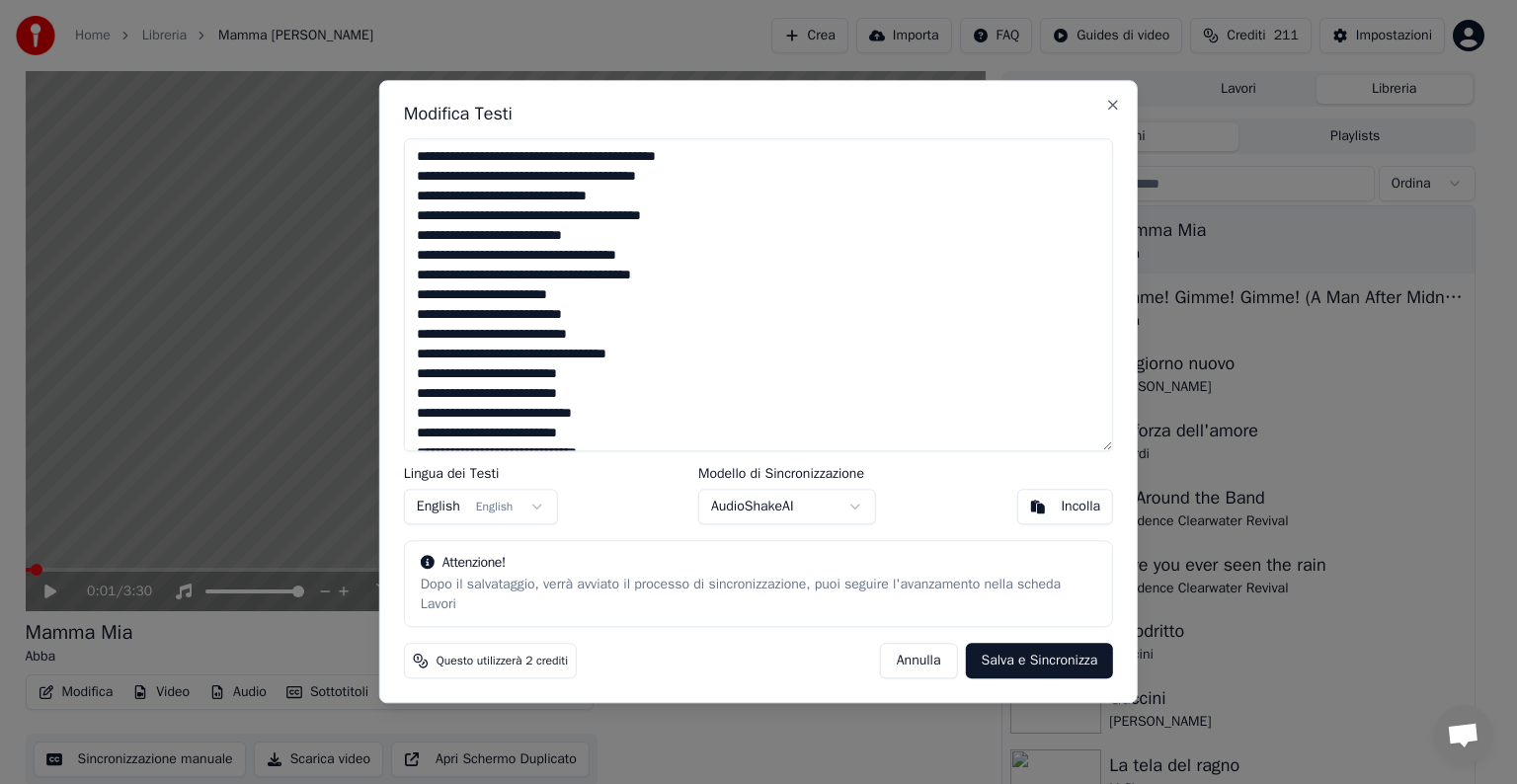 type on "**********" 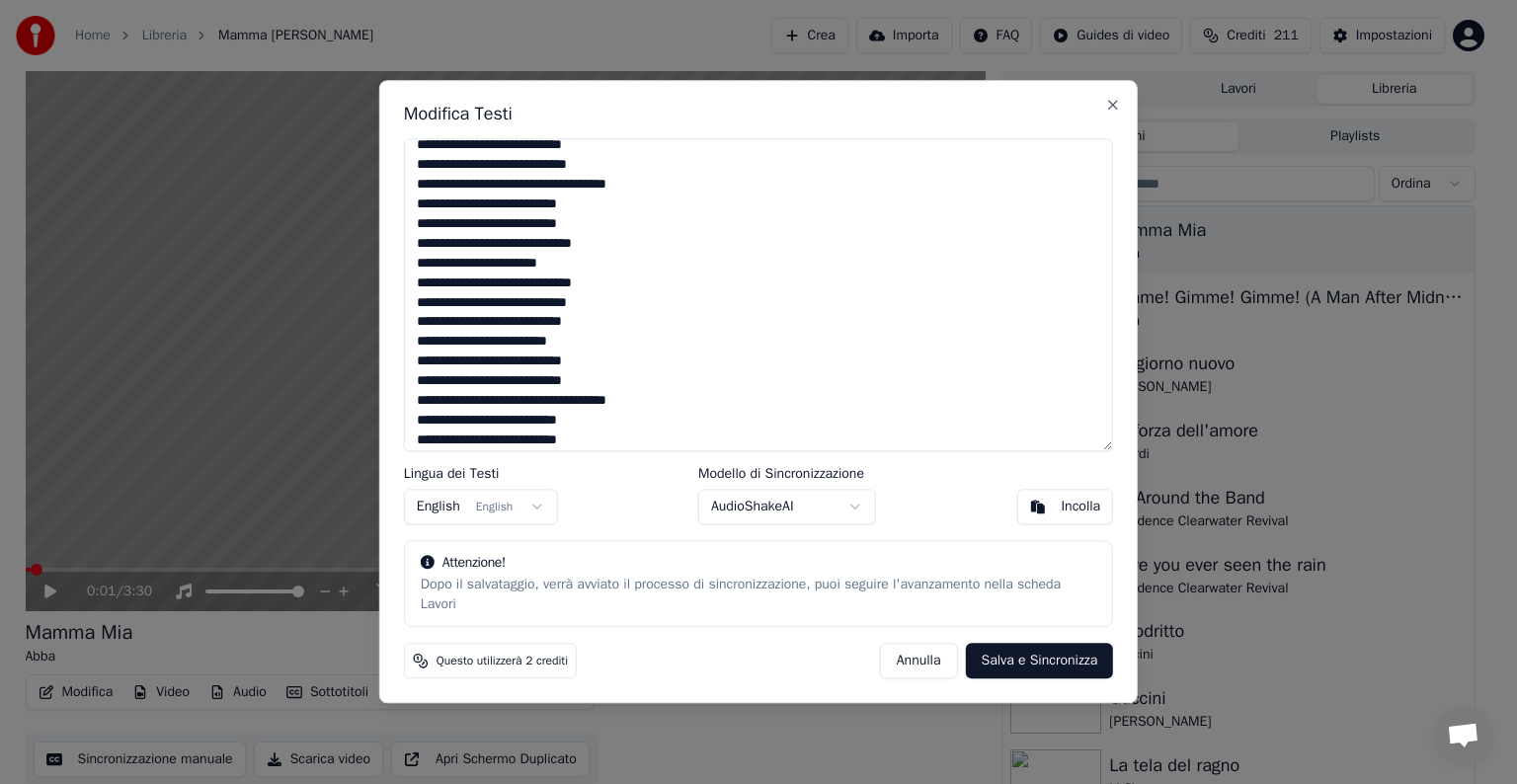 scroll, scrollTop: 552, scrollLeft: 0, axis: vertical 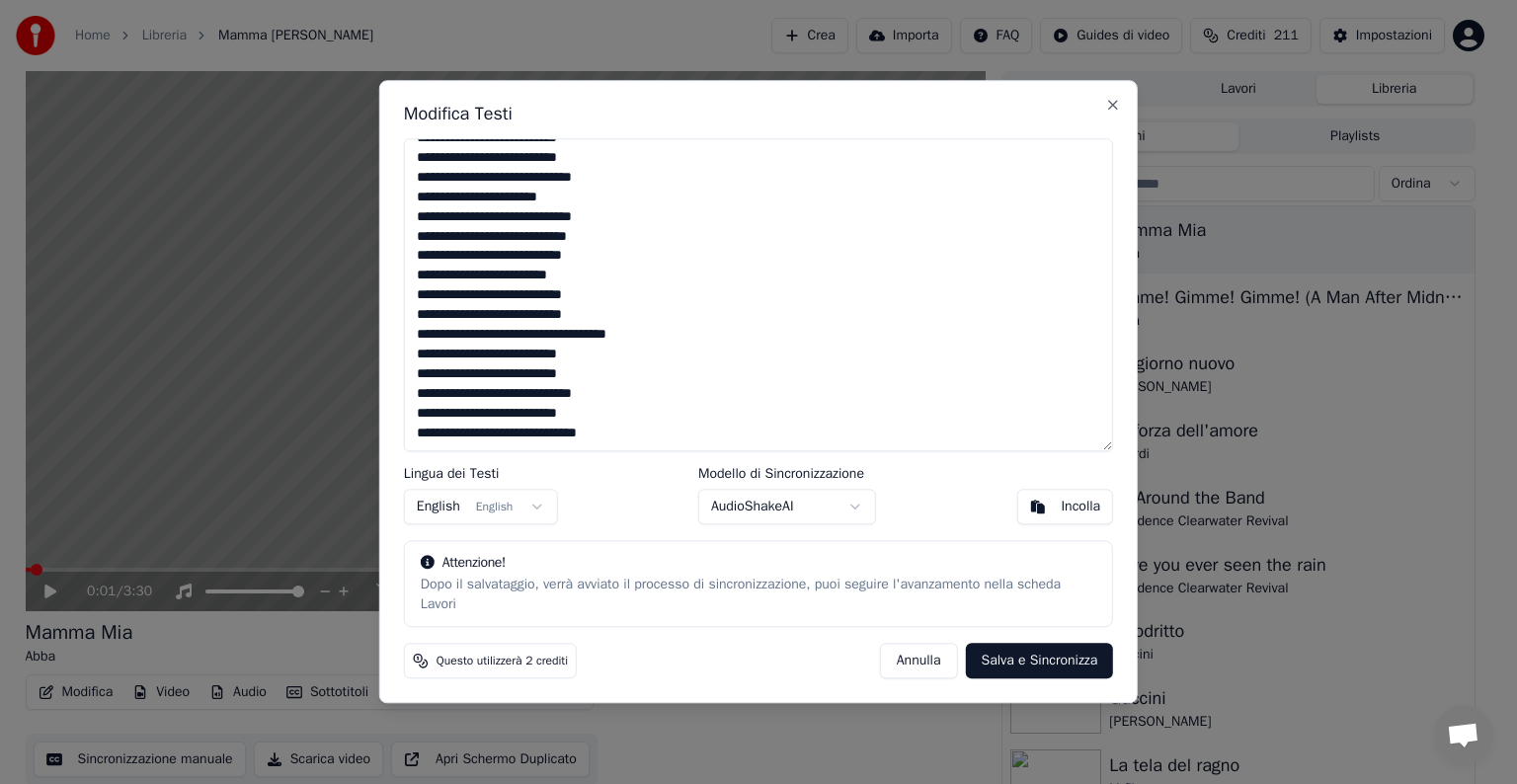 drag, startPoint x: 413, startPoint y: 154, endPoint x: 623, endPoint y: 442, distance: 356.4323 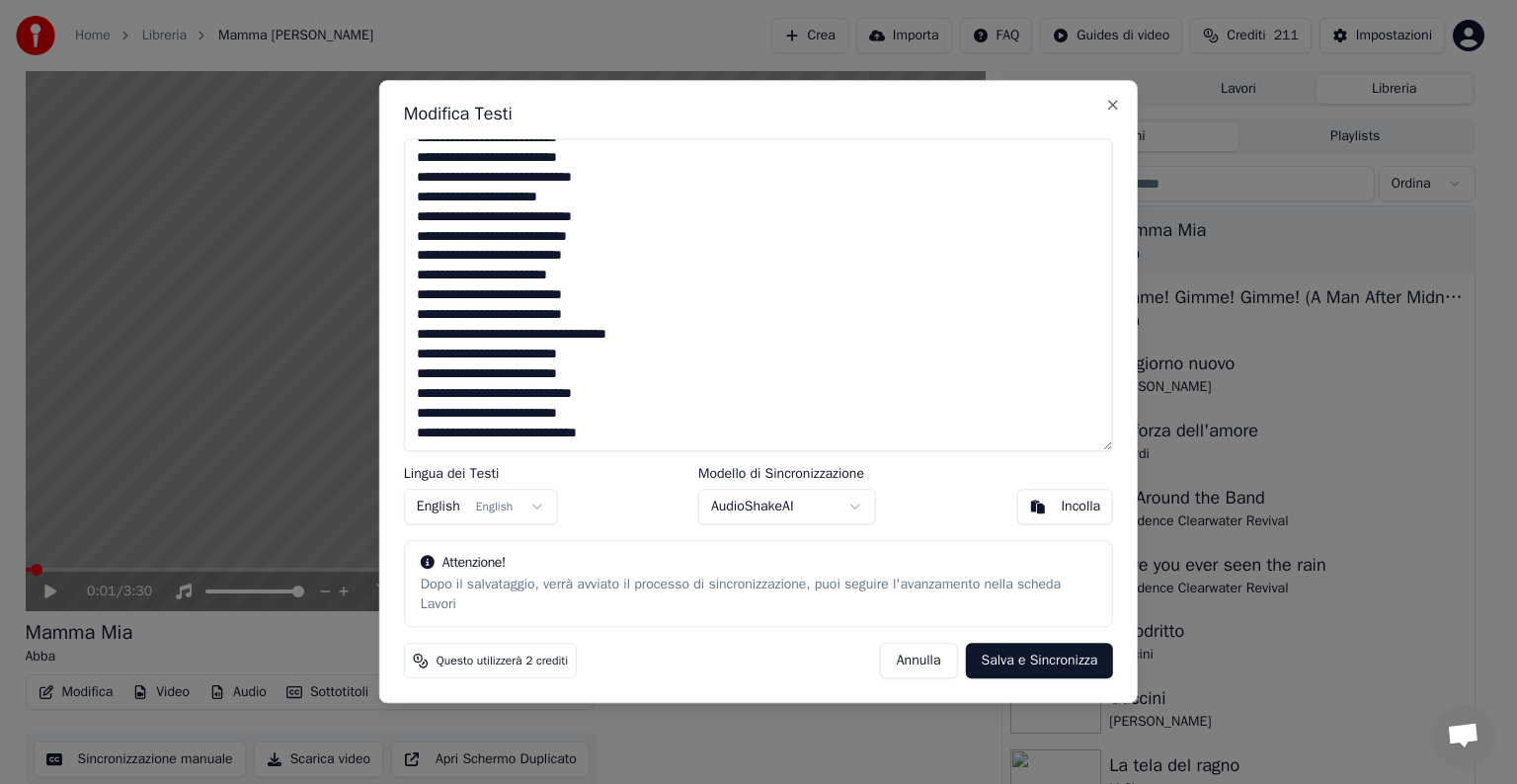 click at bounding box center (758, 294) 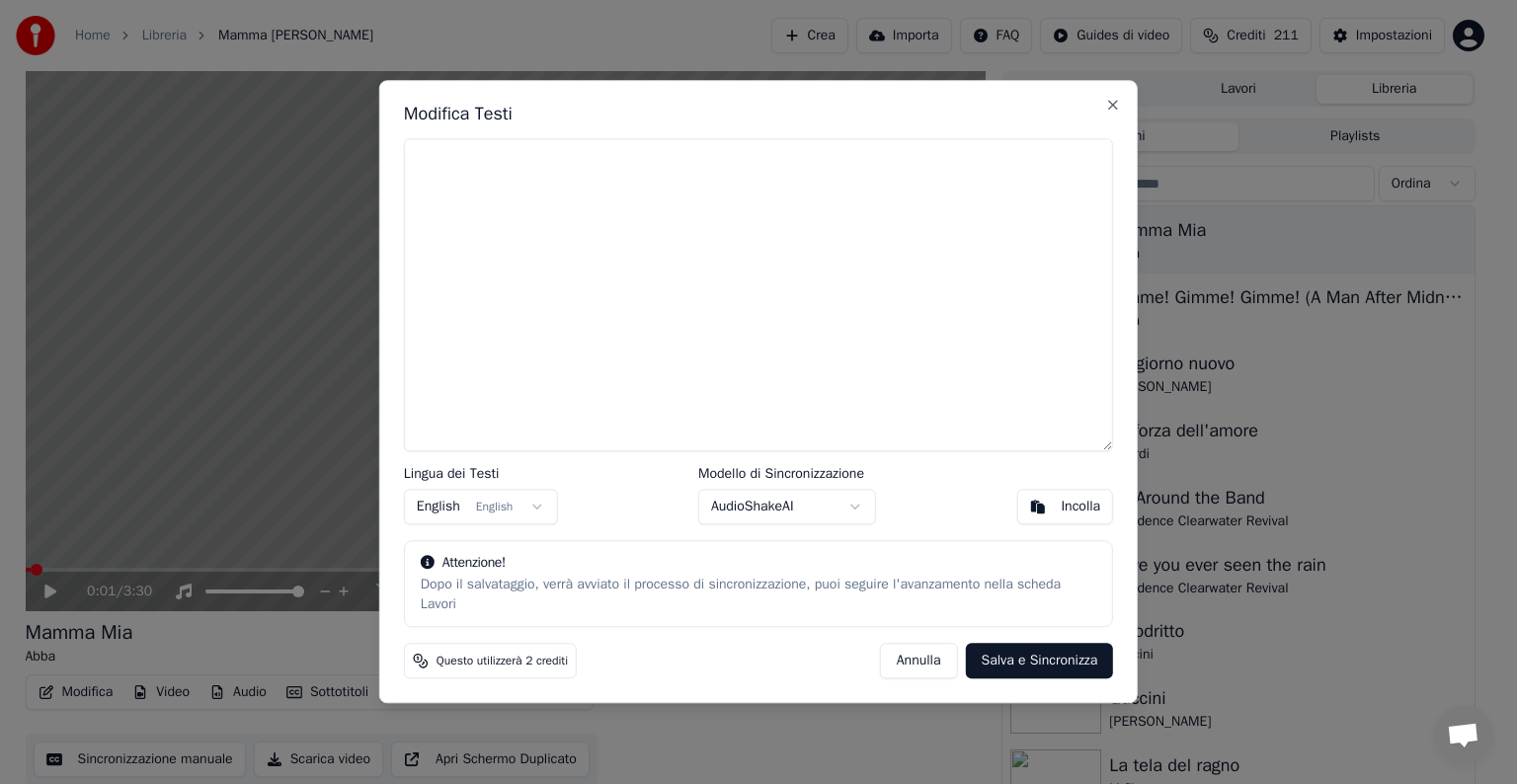 scroll, scrollTop: 0, scrollLeft: 0, axis: both 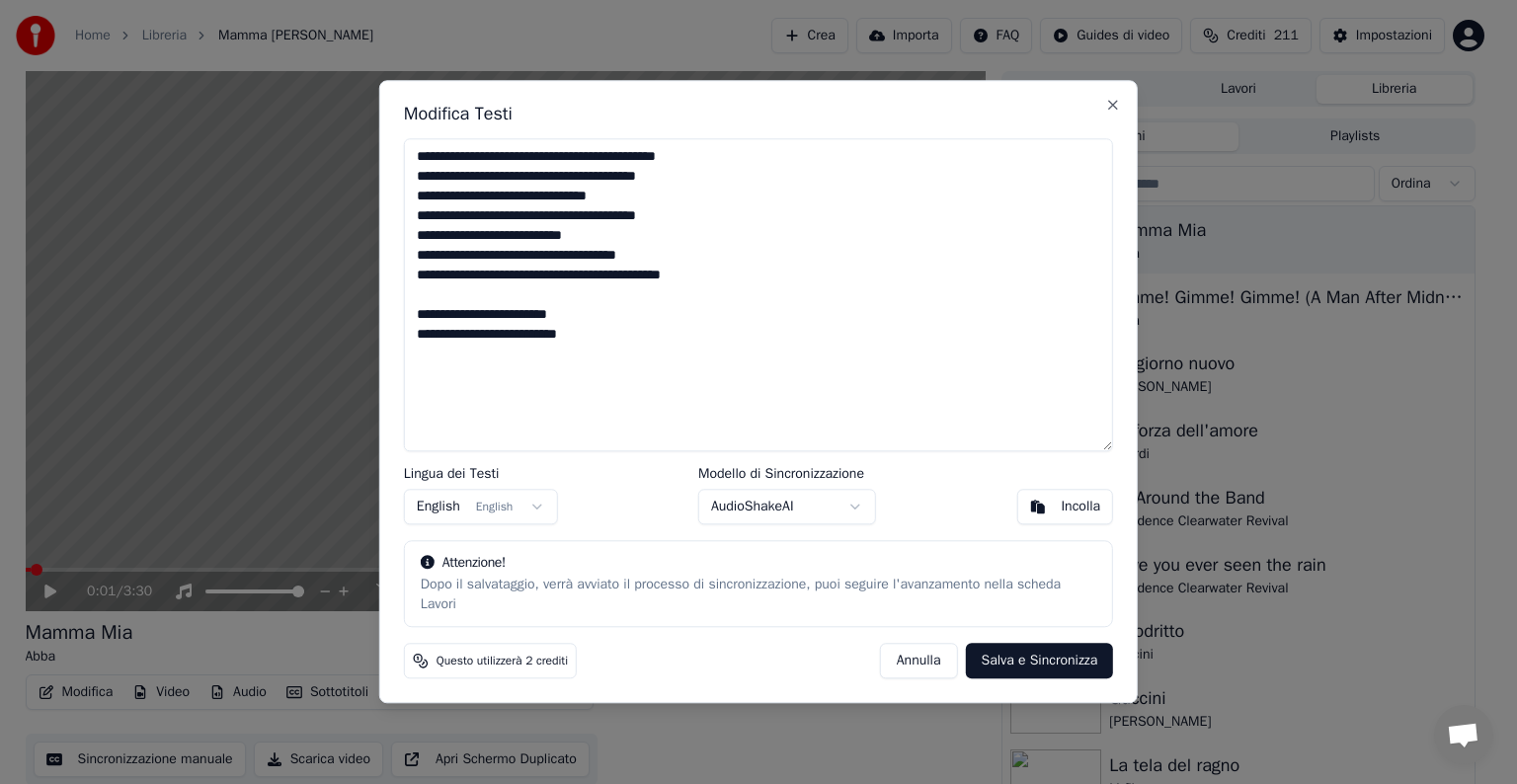 click on "**********" at bounding box center [758, 294] 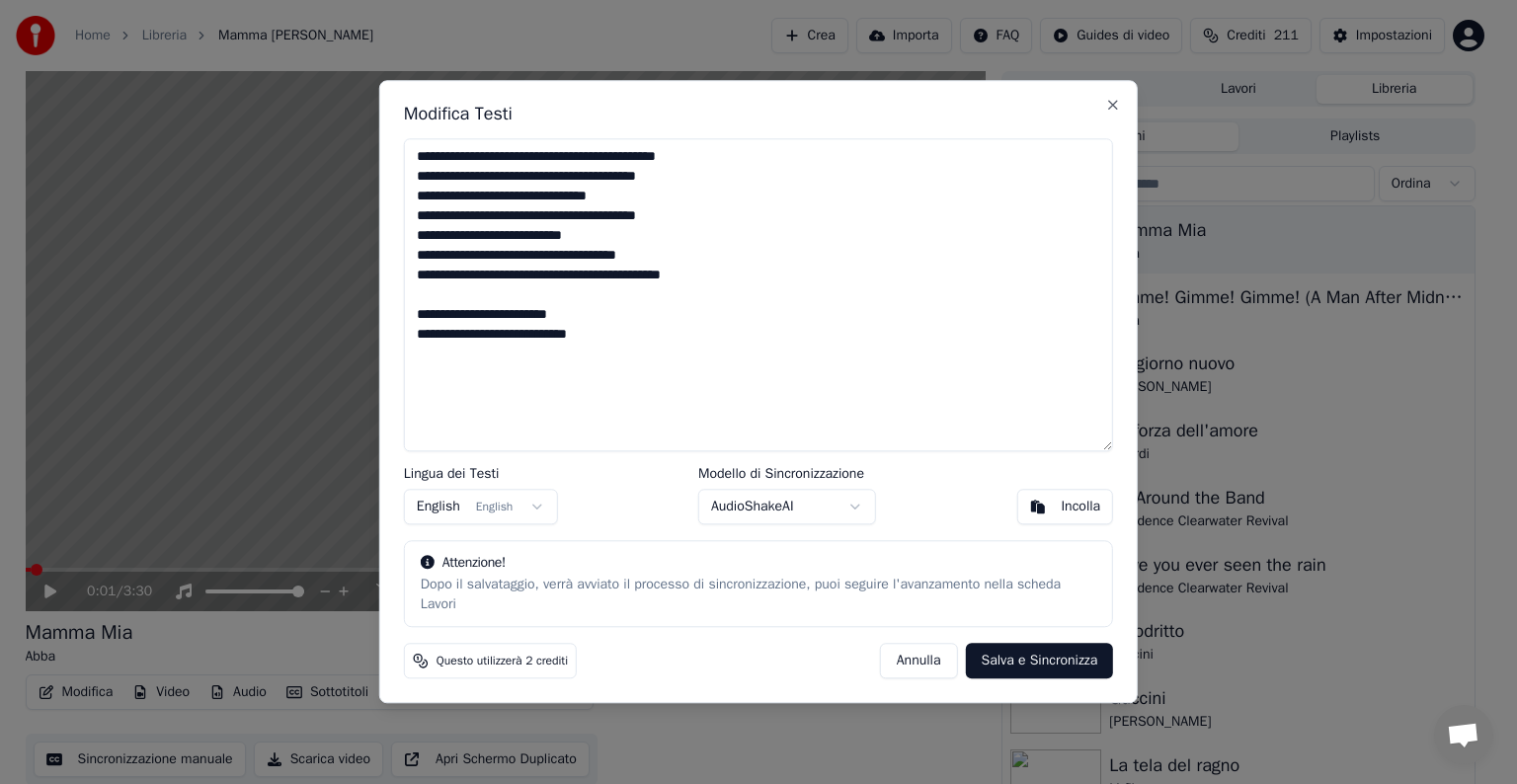 click on "**********" at bounding box center [758, 294] 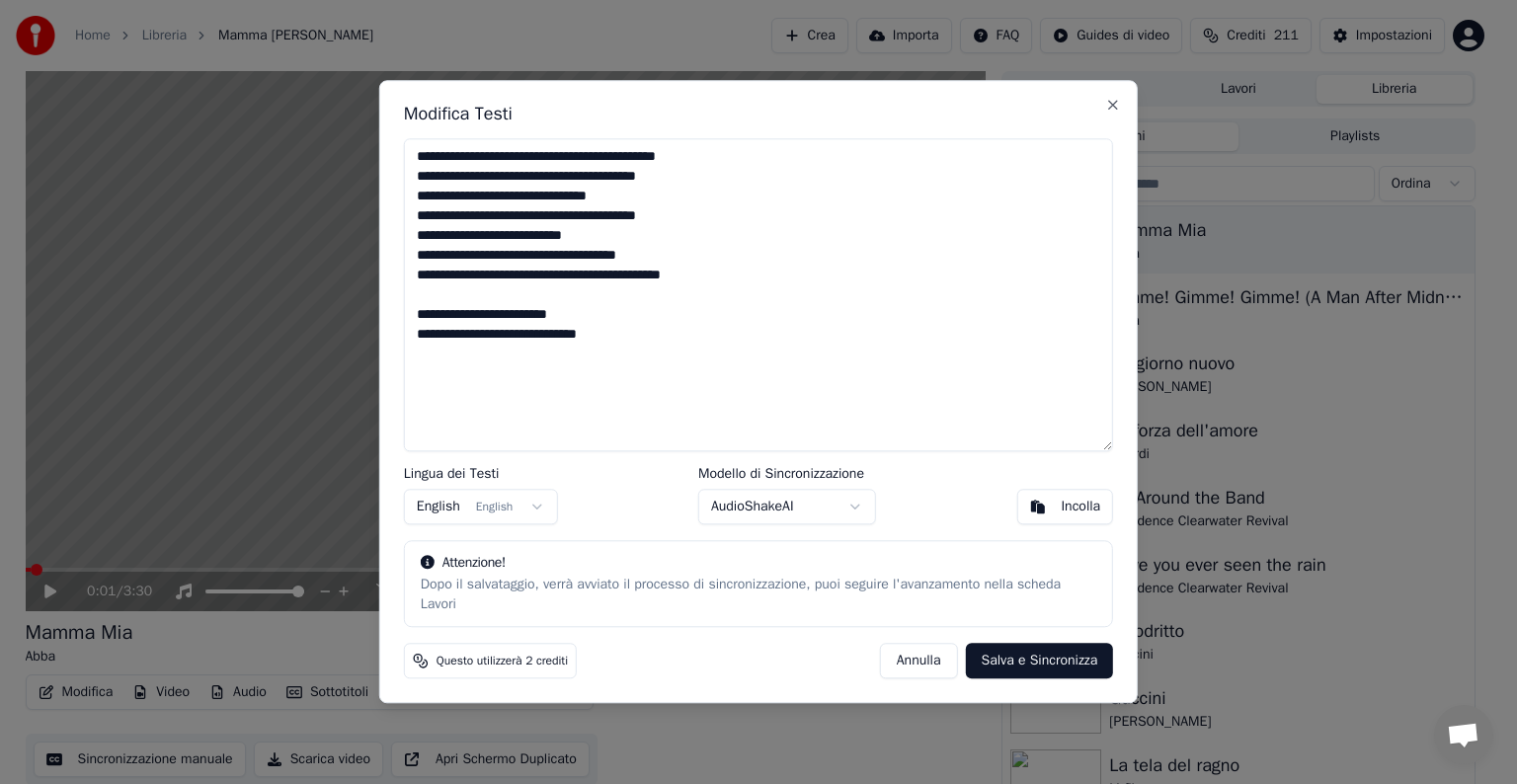 click on "Incolla" at bounding box center [1080, 508] 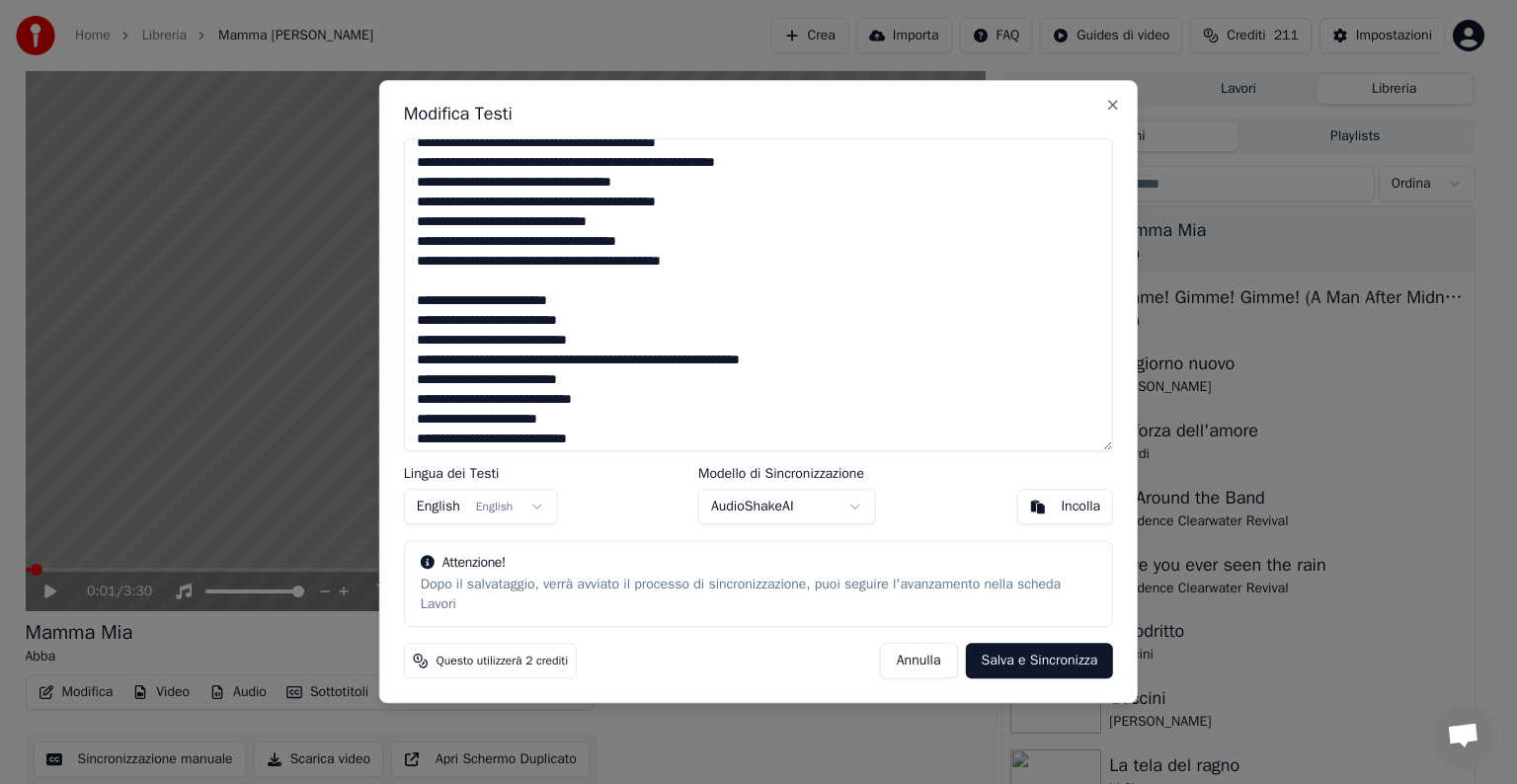 scroll, scrollTop: 0, scrollLeft: 0, axis: both 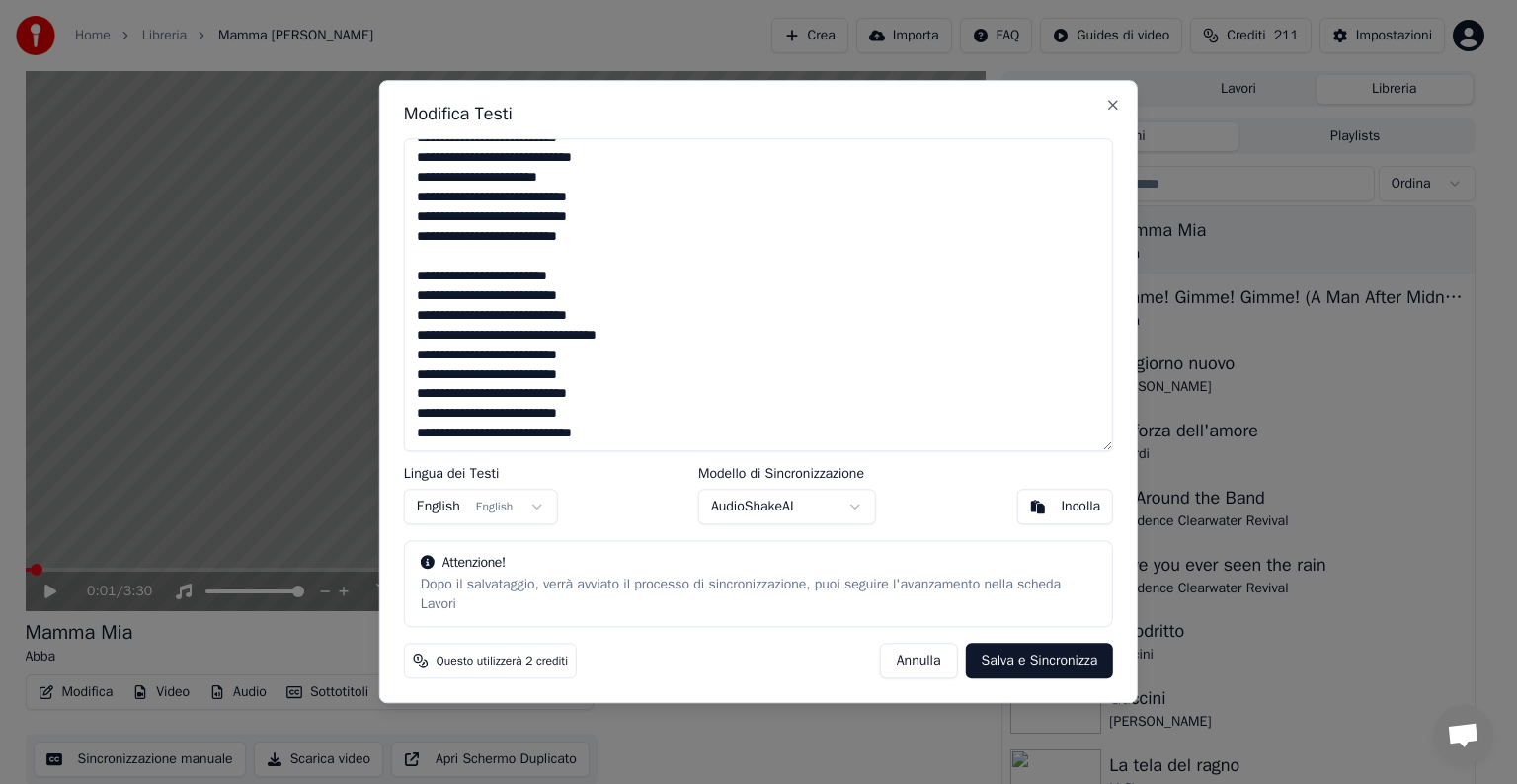 drag, startPoint x: 417, startPoint y: 154, endPoint x: 645, endPoint y: 438, distance: 364.19775 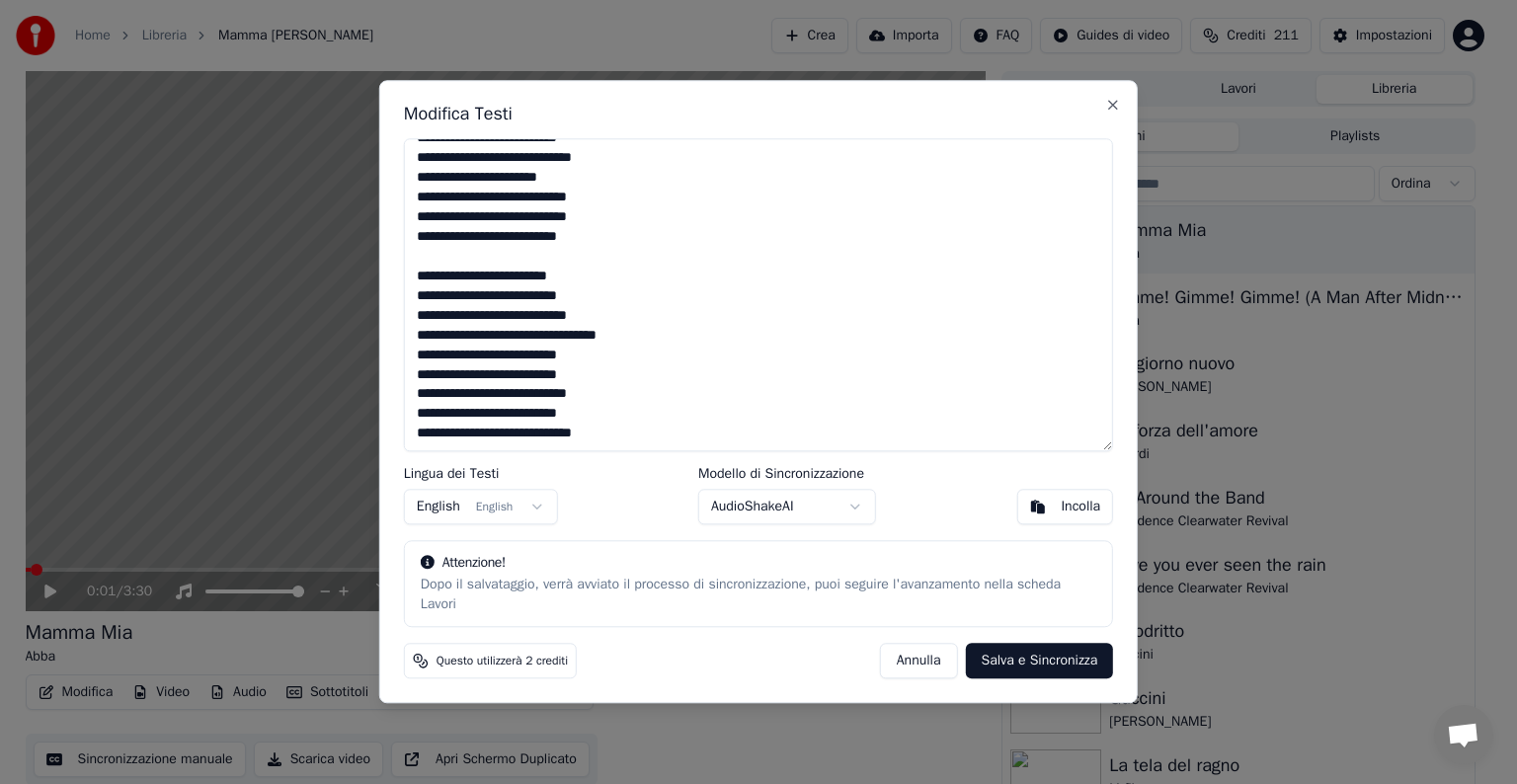 click at bounding box center (758, 294) 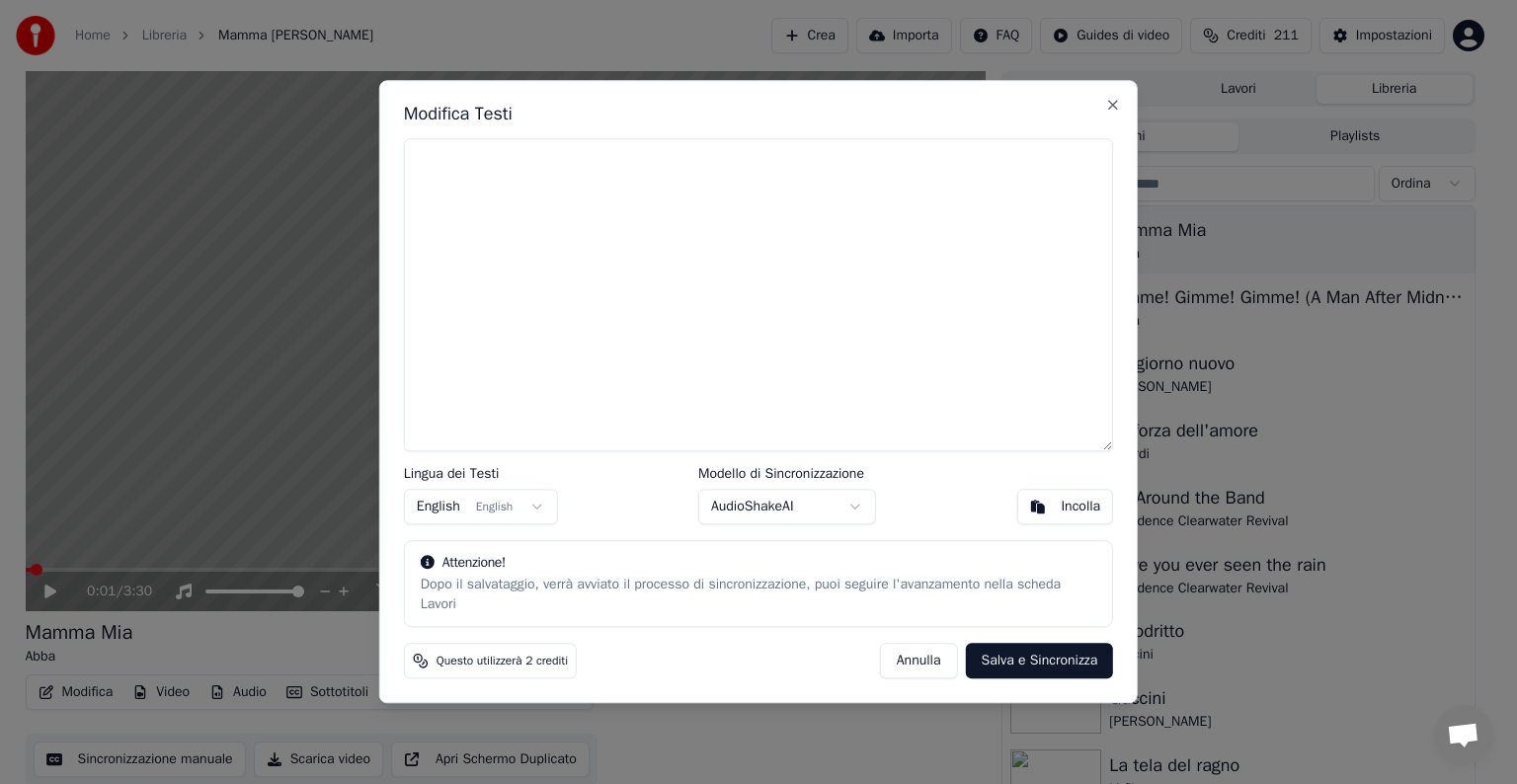 scroll, scrollTop: 0, scrollLeft: 0, axis: both 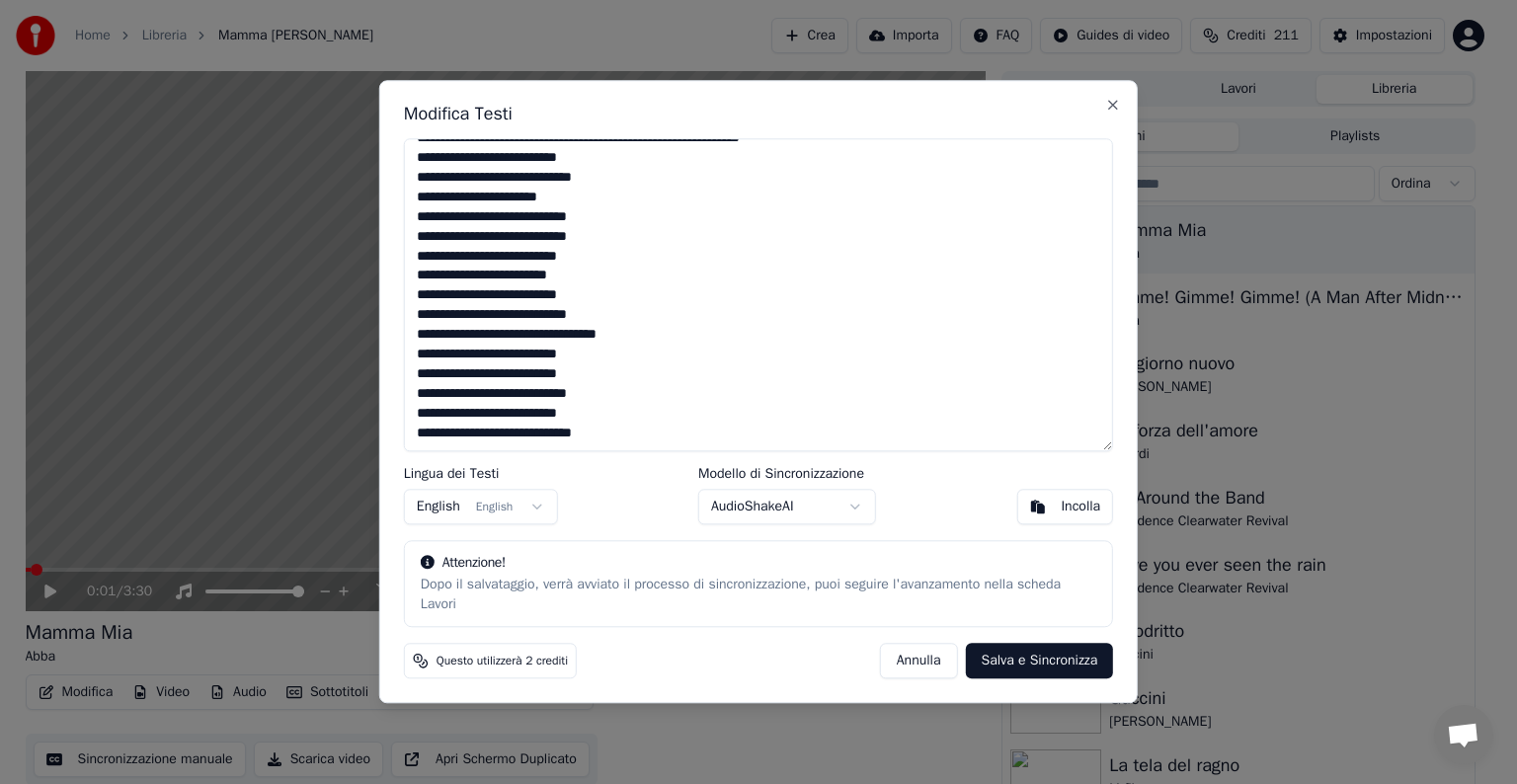 click on "Salva e Sincronizza" at bounding box center (1039, 662) 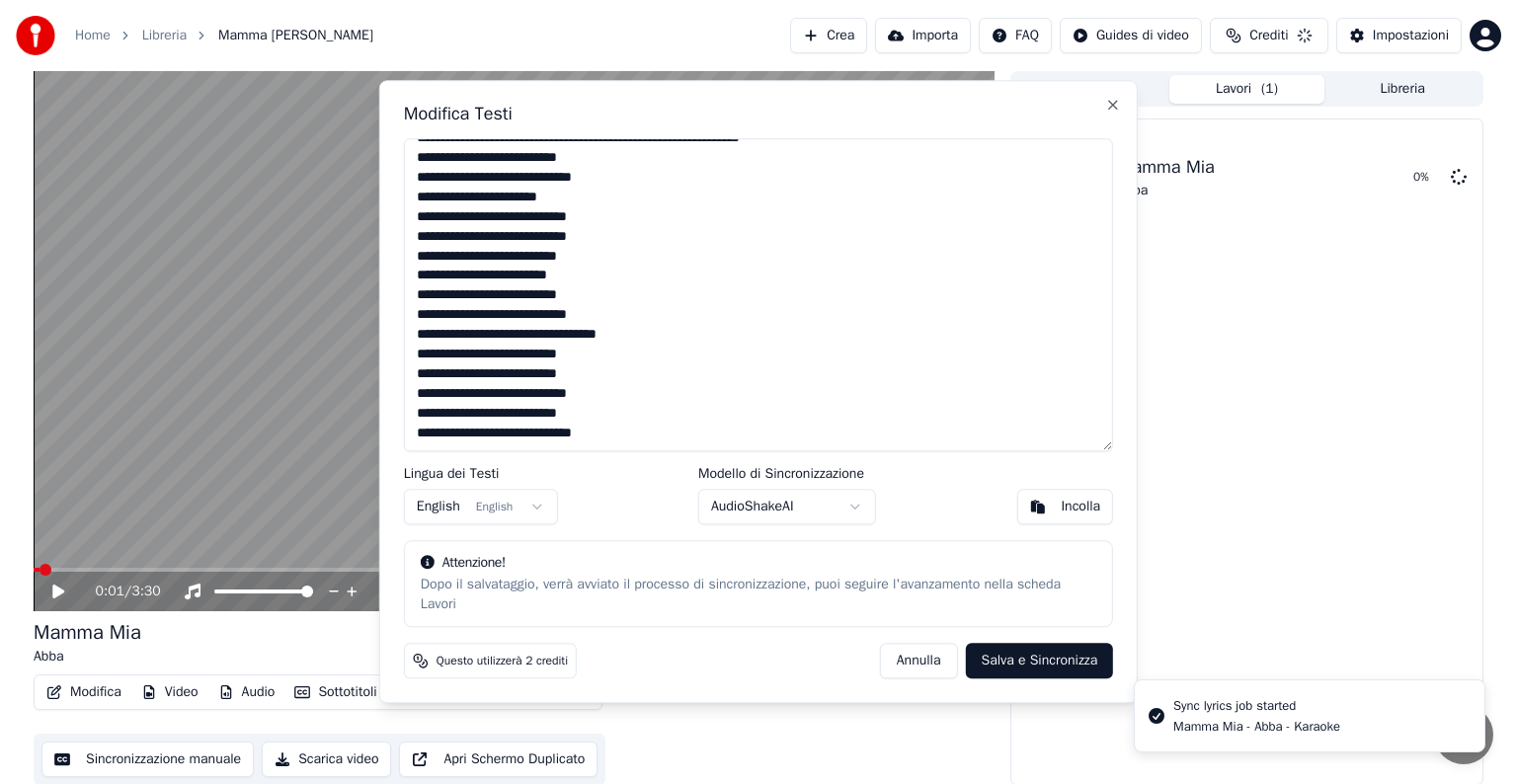 type on "**********" 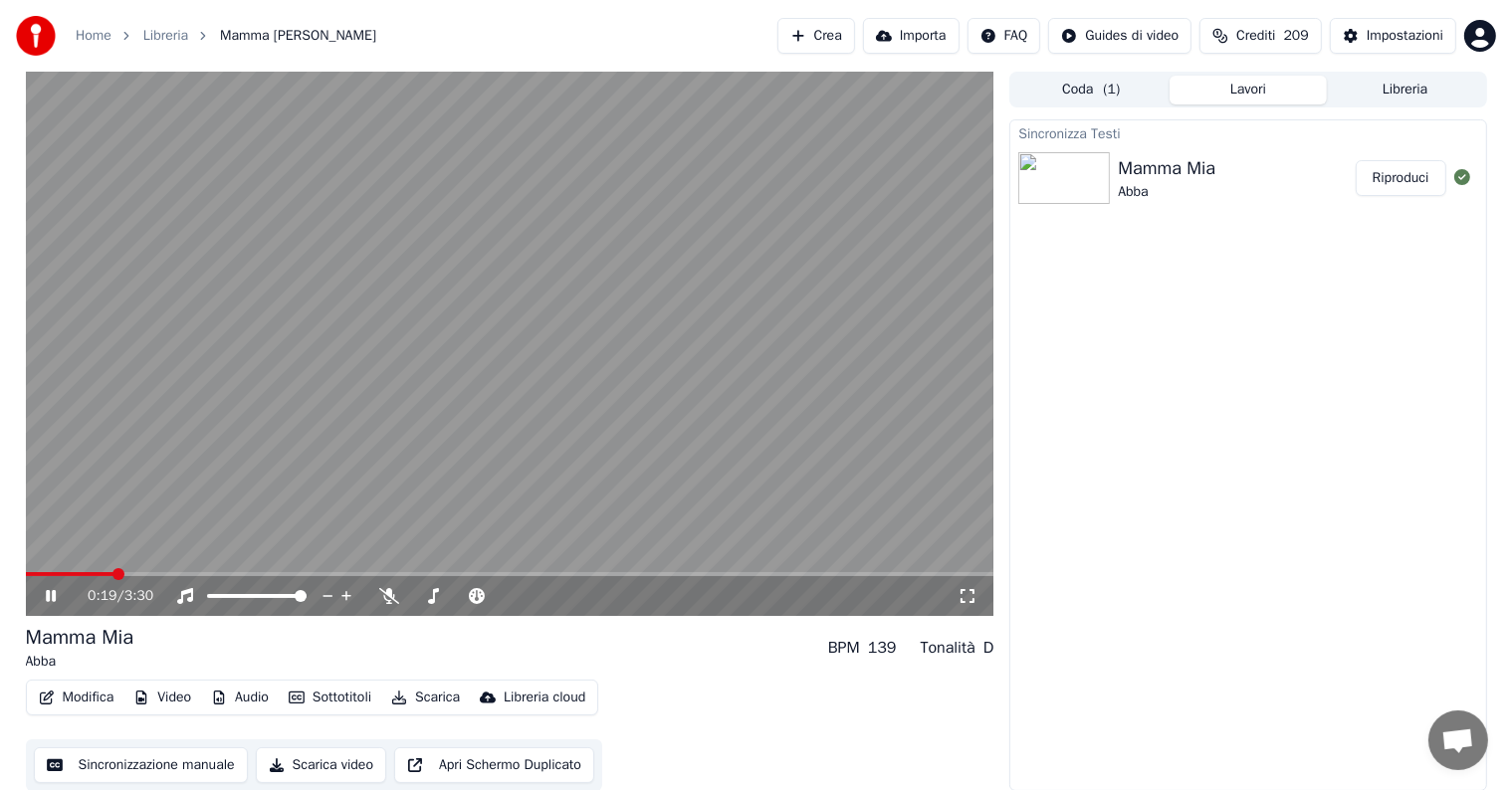 click 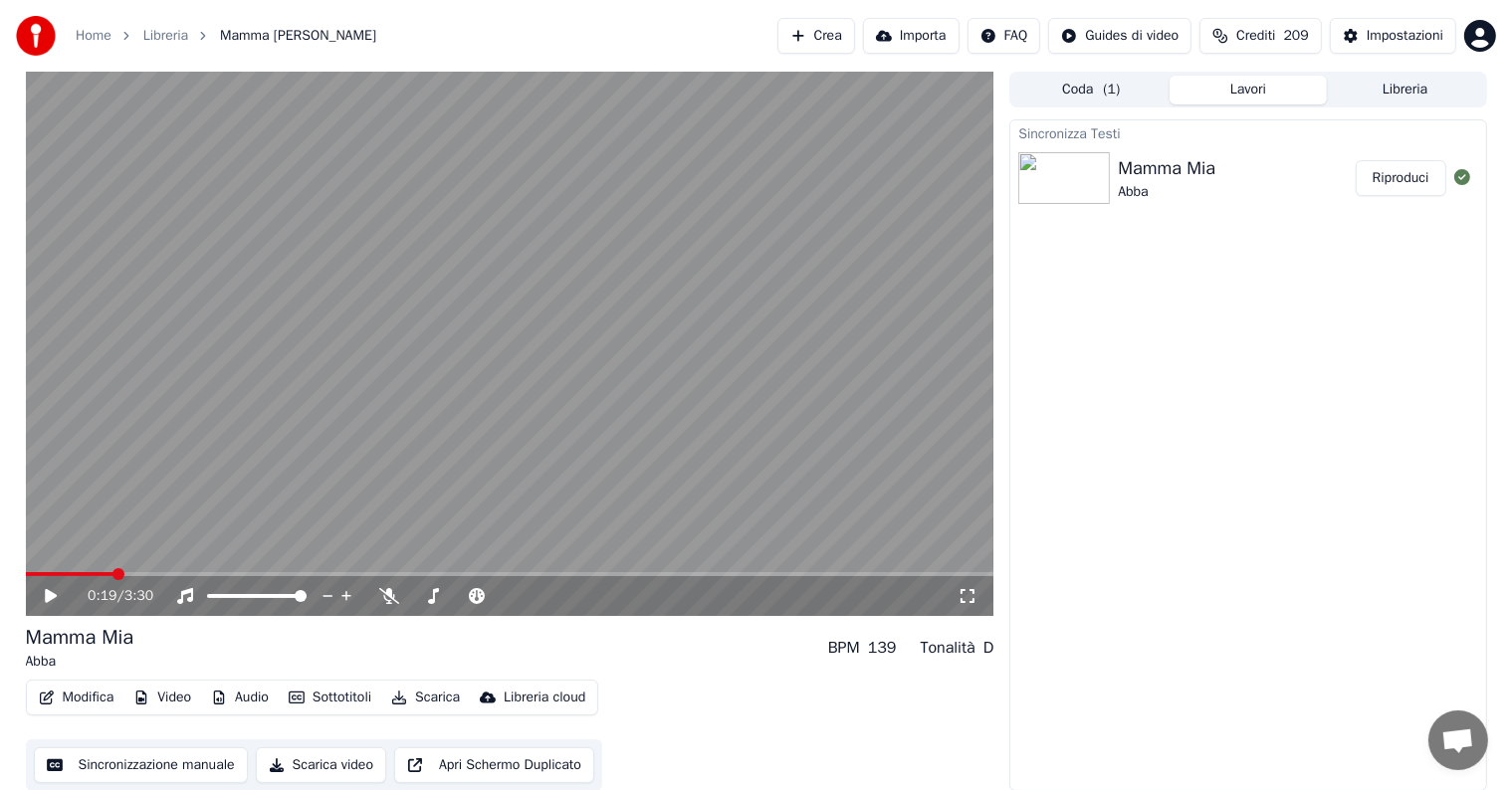 click on "Modifica" at bounding box center (77, 697) 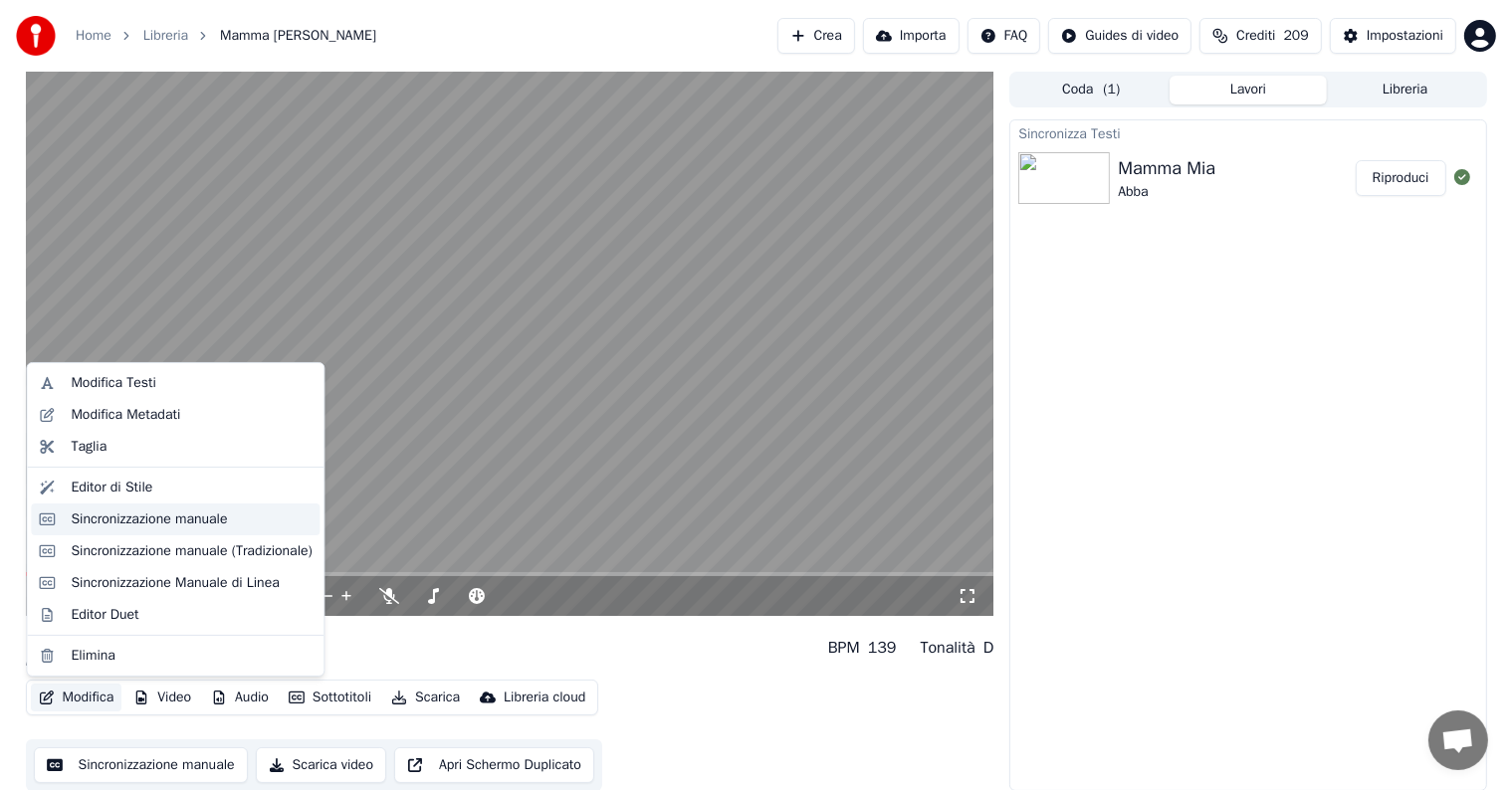 click on "Sincronizzazione manuale" at bounding box center (148, 519) 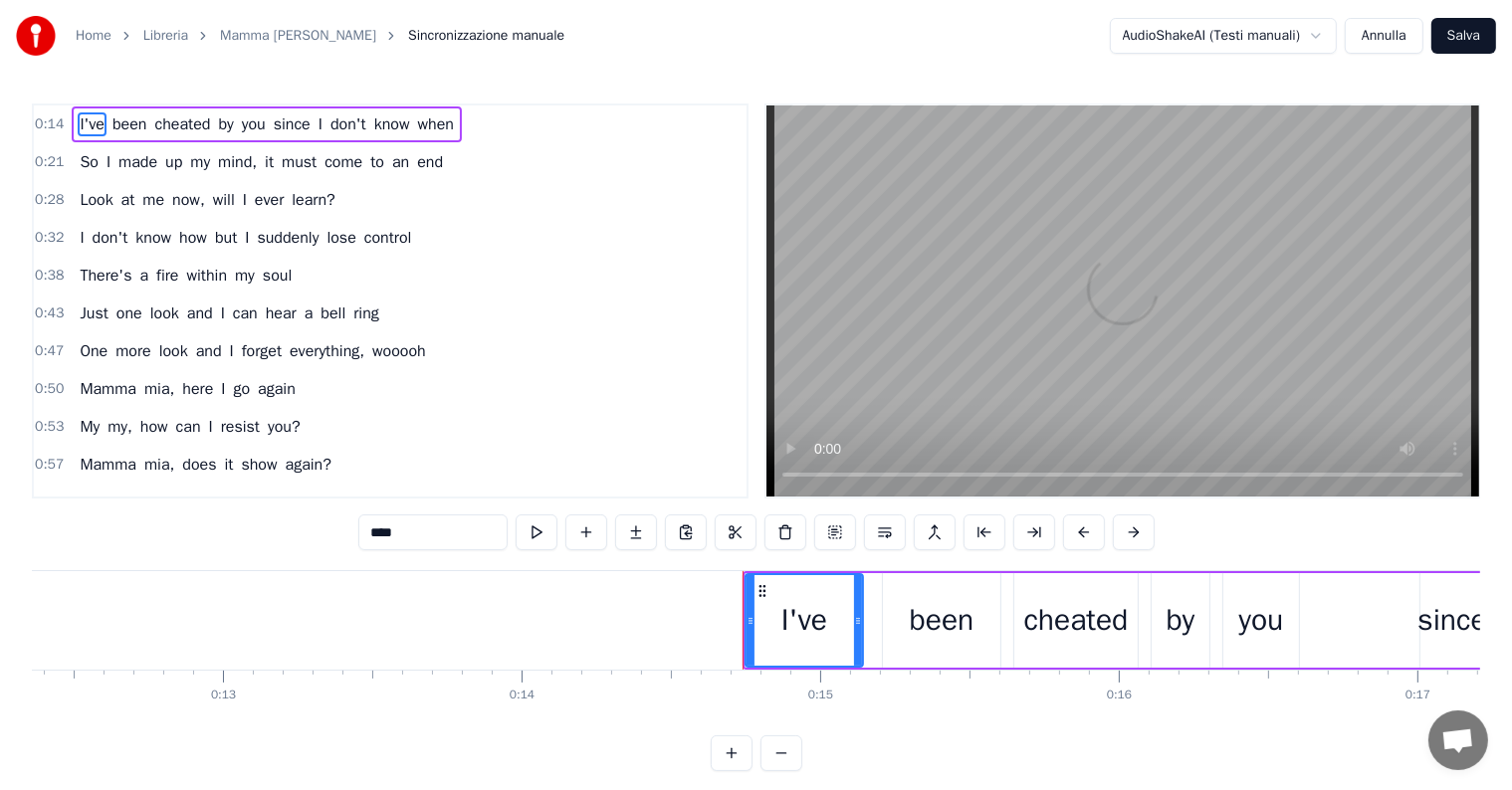 scroll, scrollTop: 0, scrollLeft: 4301, axis: horizontal 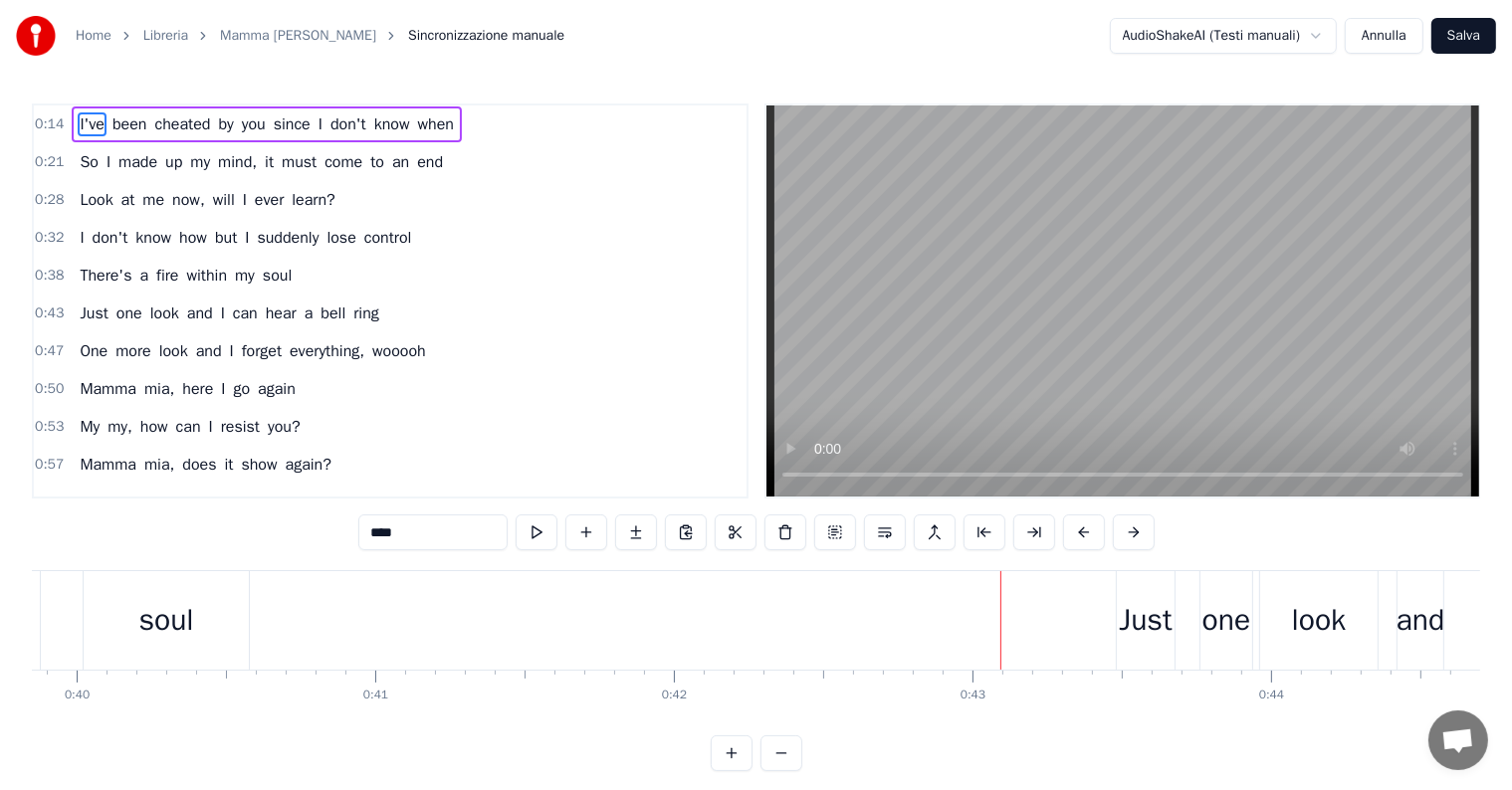 click on "Just one look and I can hear a bell ring" at bounding box center (229, 313) 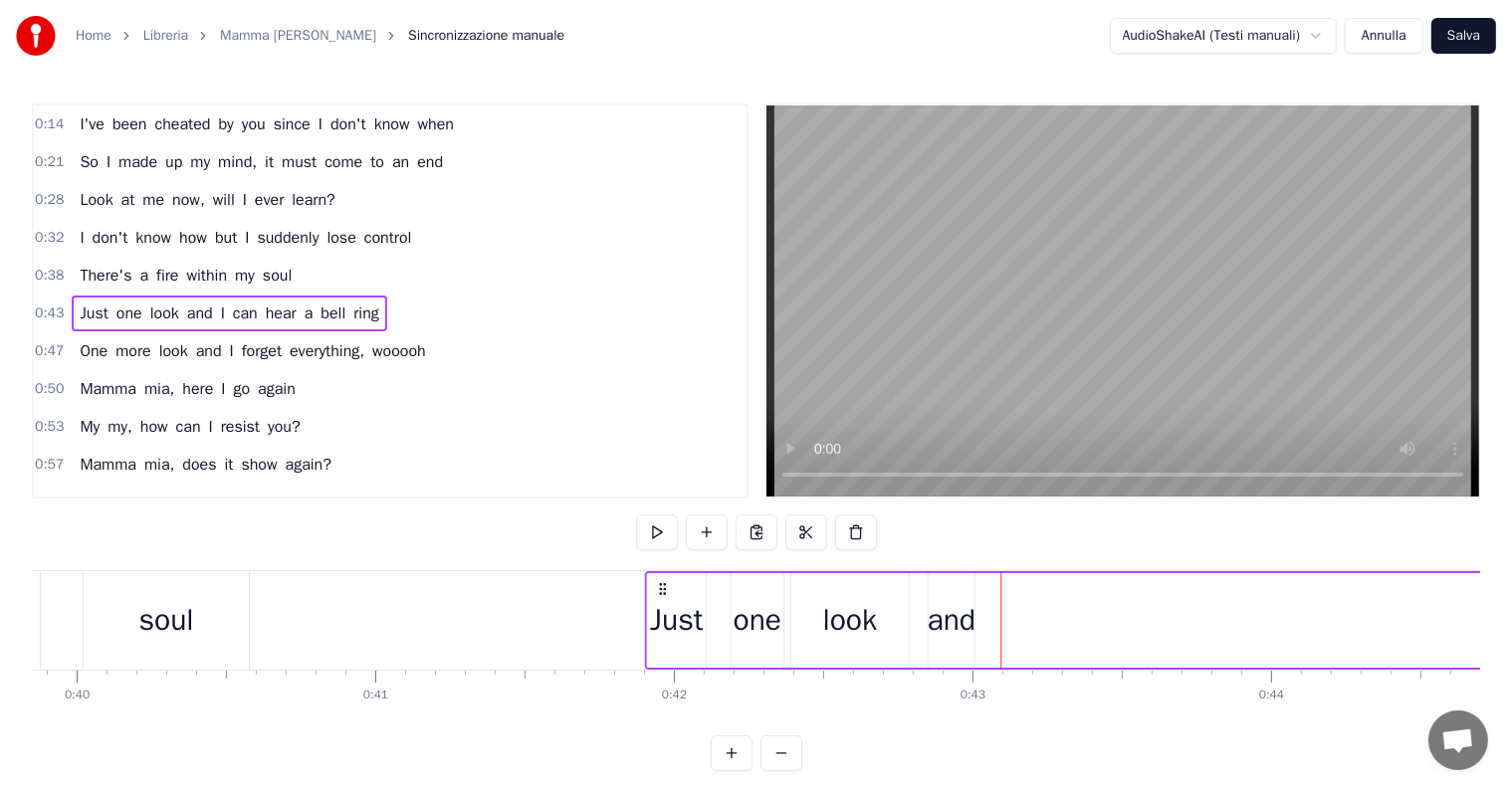 drag, startPoint x: 1135, startPoint y: 584, endPoint x: 663, endPoint y: 592, distance: 472.0678 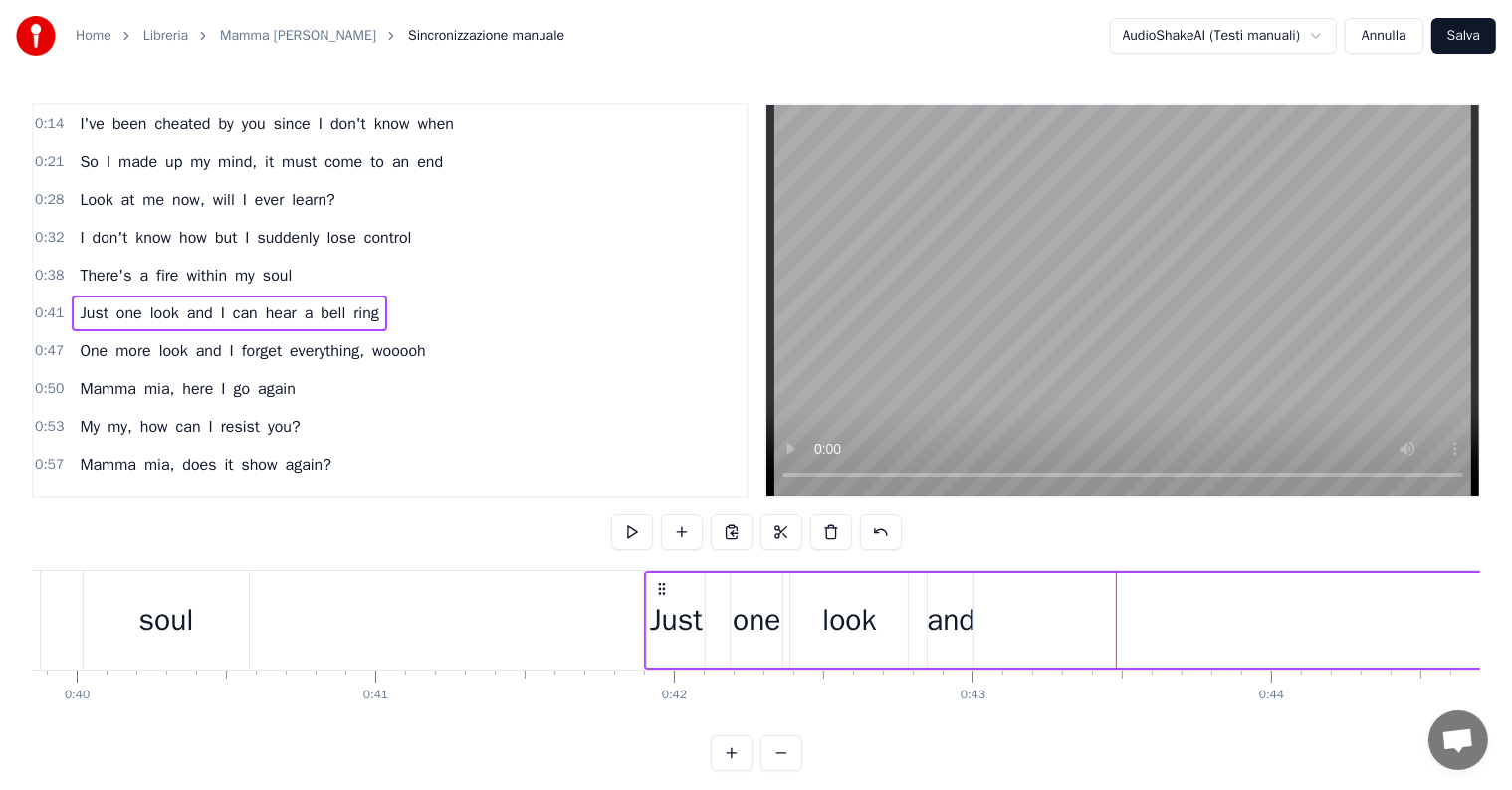 click on "Just one look and I can hear a bell ring" at bounding box center [229, 313] 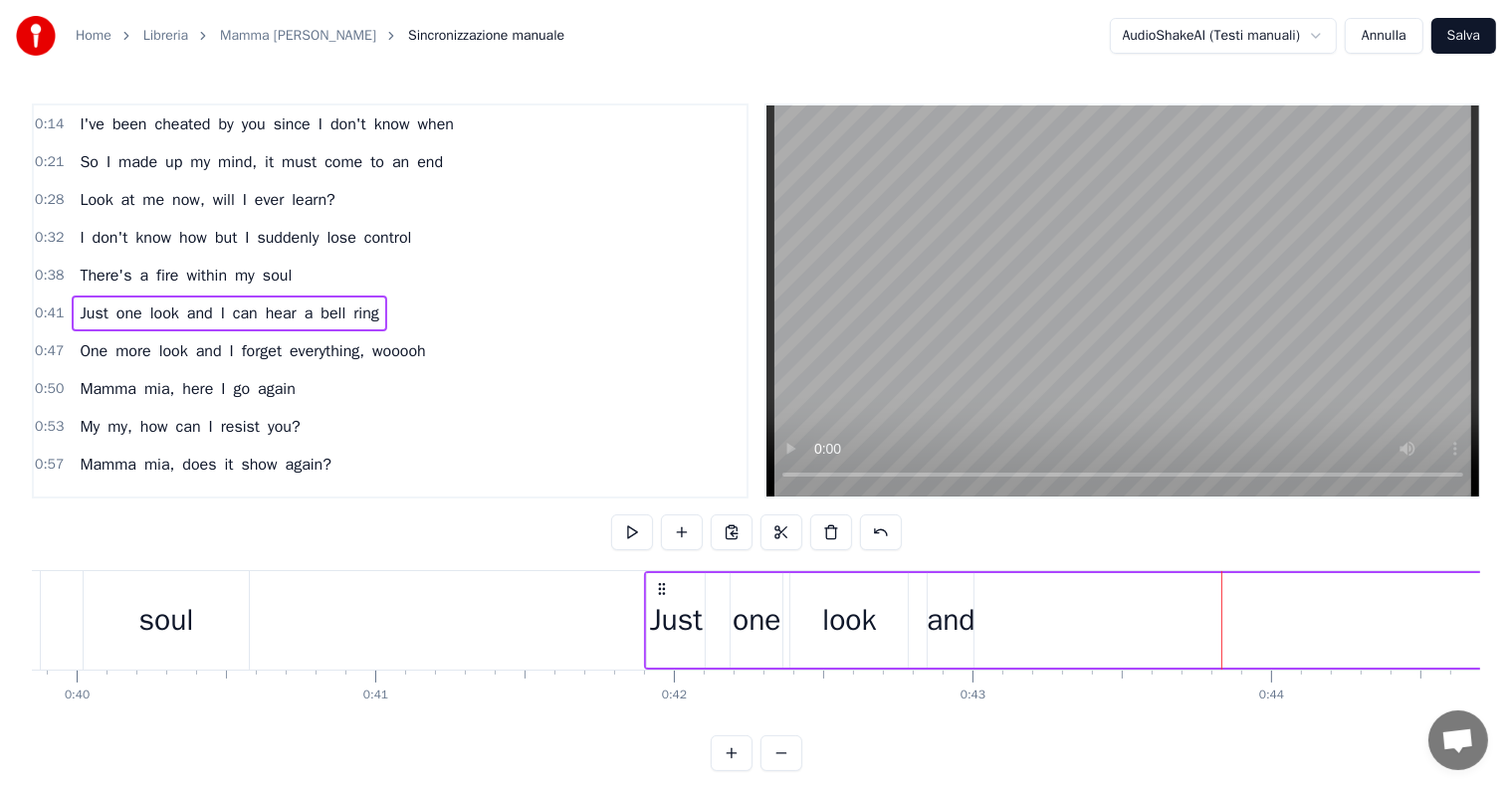 scroll, scrollTop: 0, scrollLeft: 13383, axis: horizontal 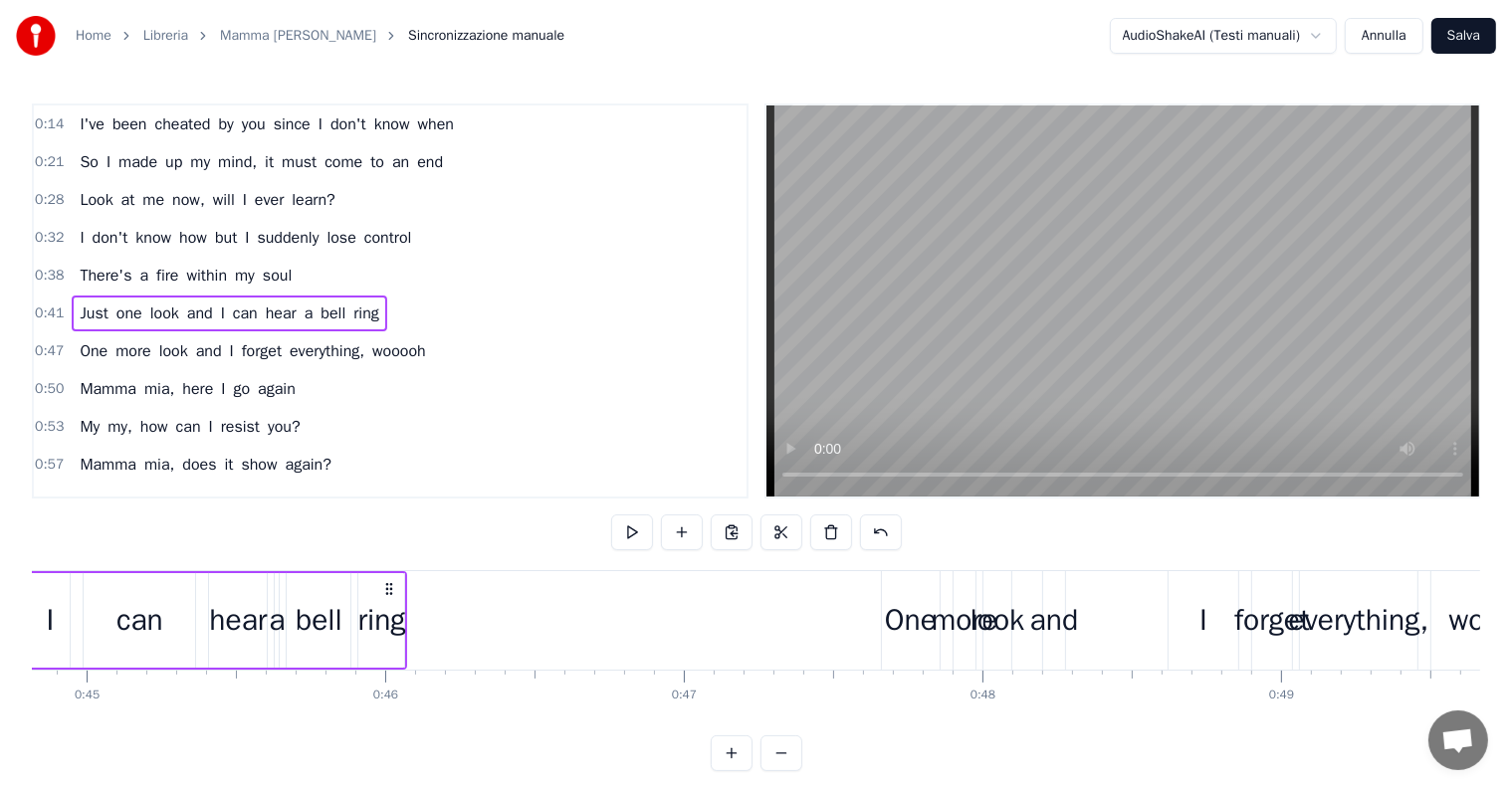 click on "One" at bounding box center [94, 351] 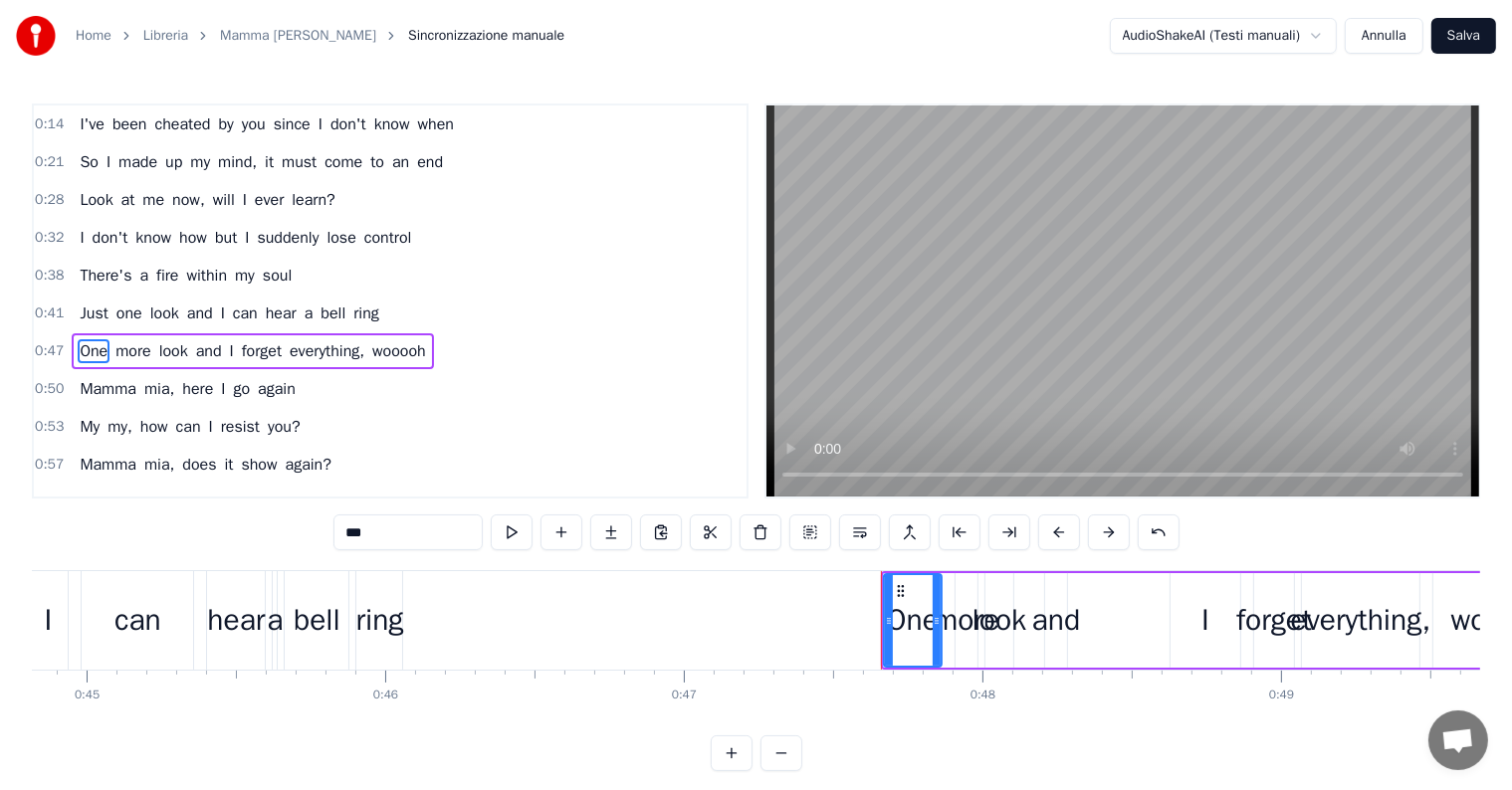 scroll, scrollTop: 42, scrollLeft: 0, axis: vertical 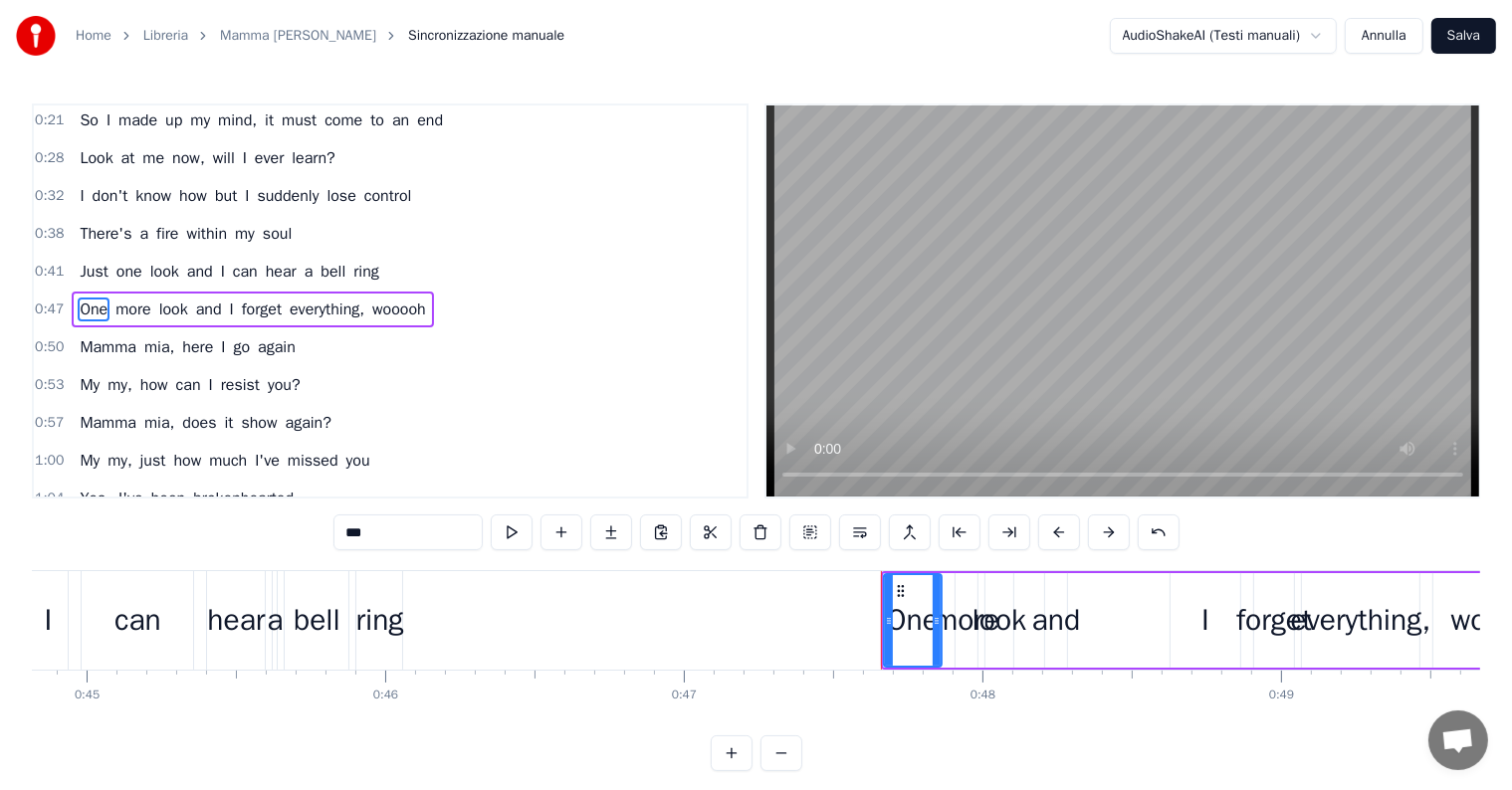 click on "Mamma mia, here I go again" at bounding box center [187, 347] 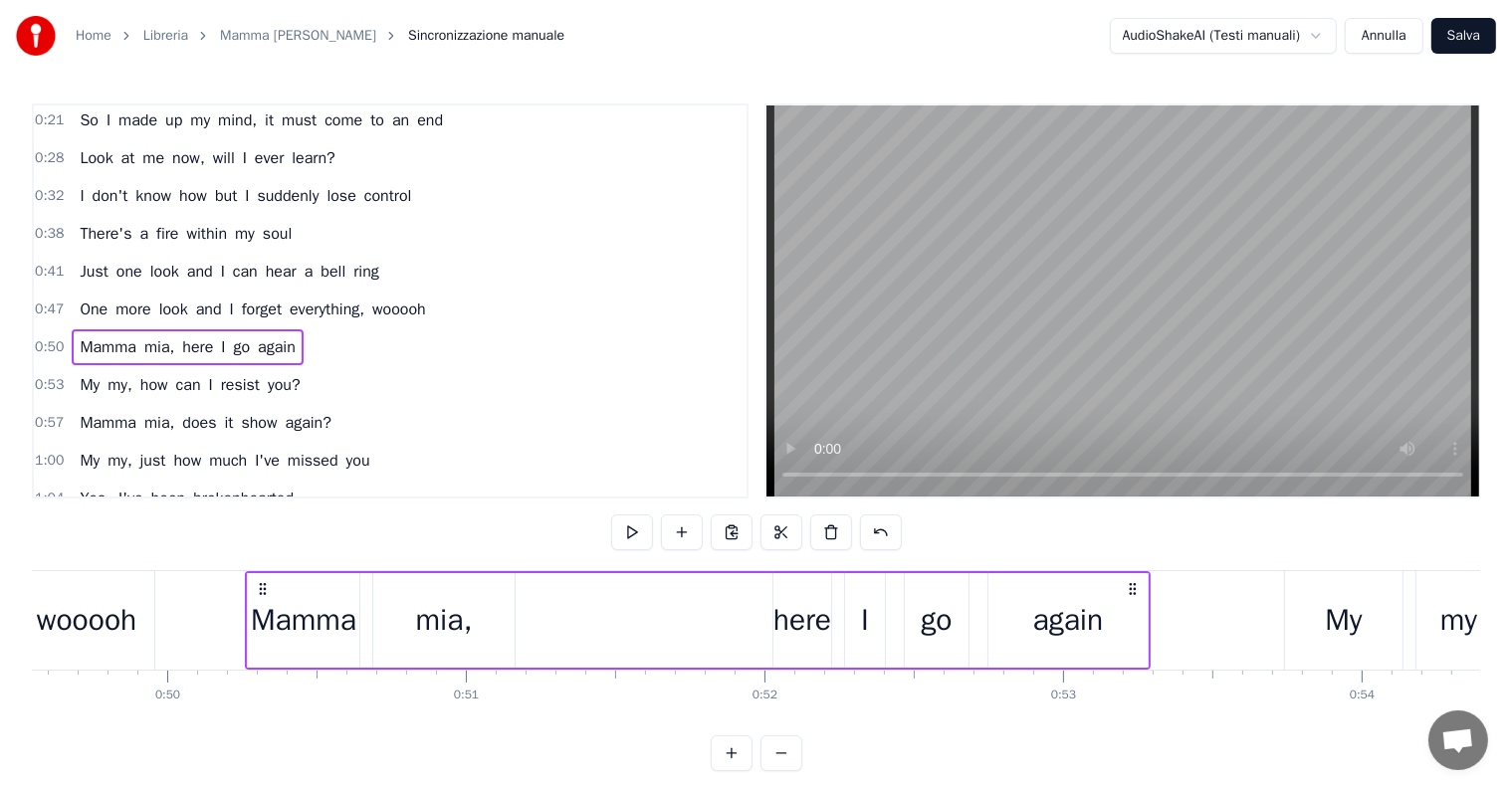scroll, scrollTop: 0, scrollLeft: 14908, axis: horizontal 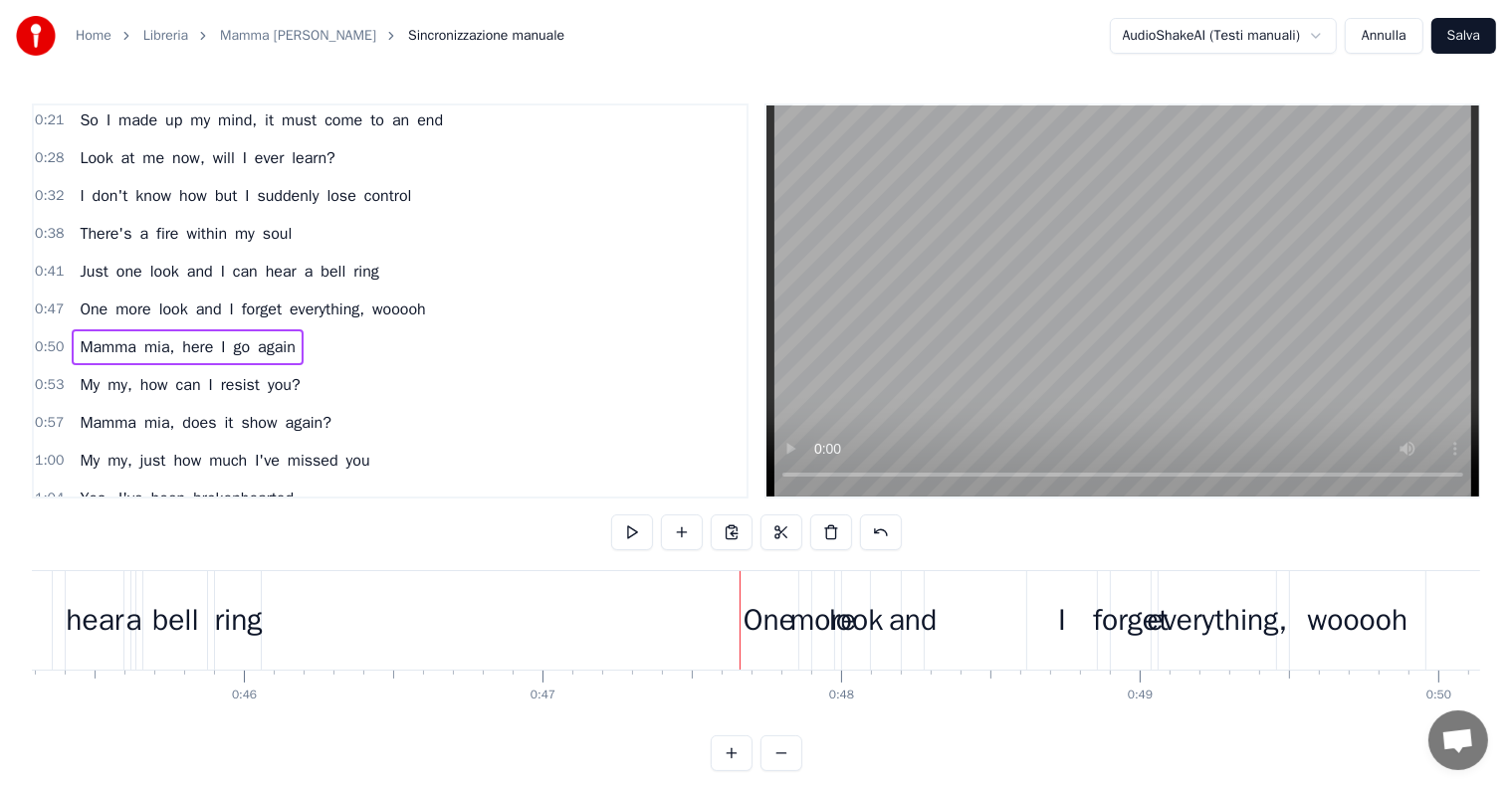 click on "One" at bounding box center [769, 620] 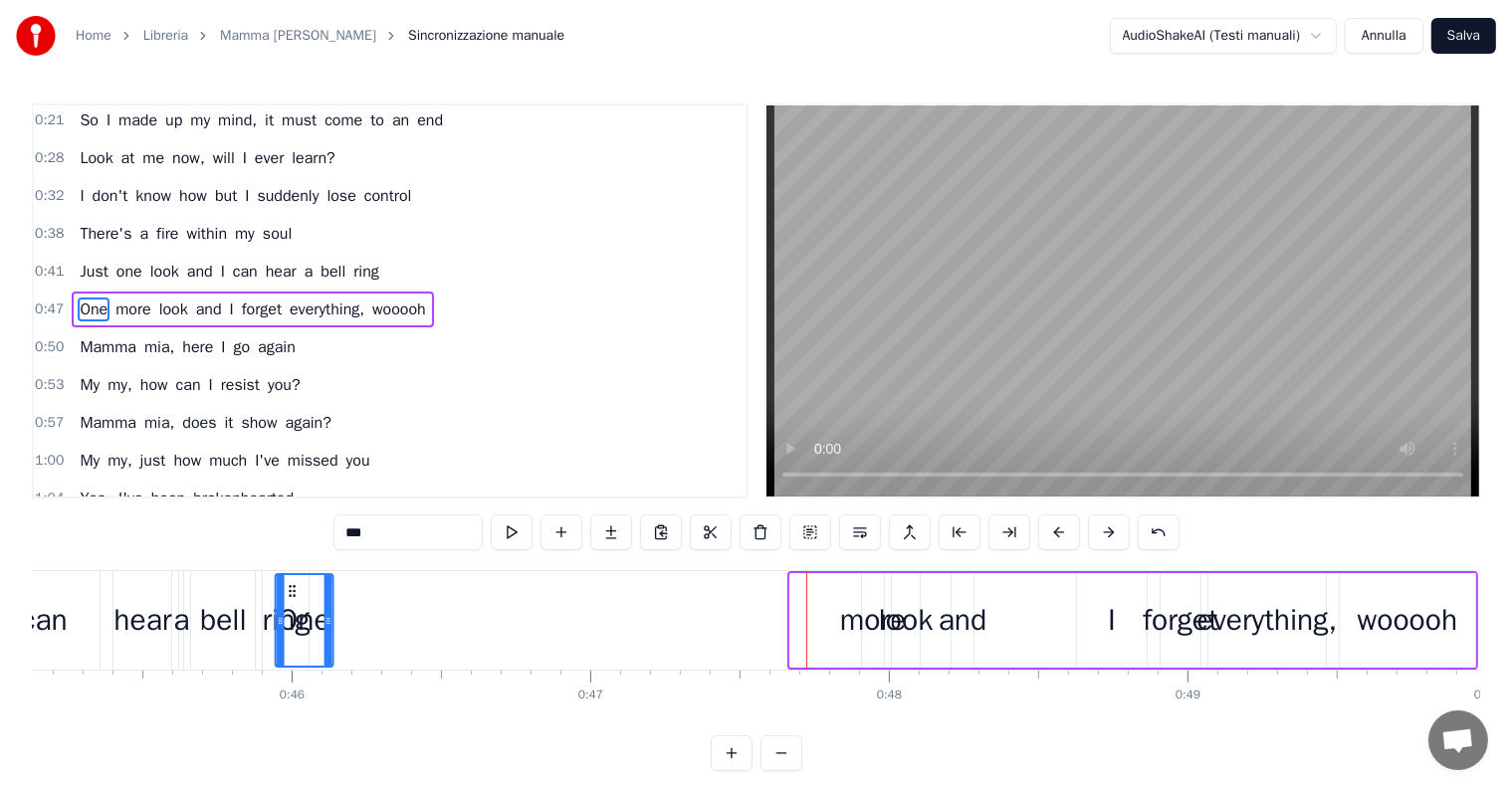scroll, scrollTop: 0, scrollLeft: 13461, axis: horizontal 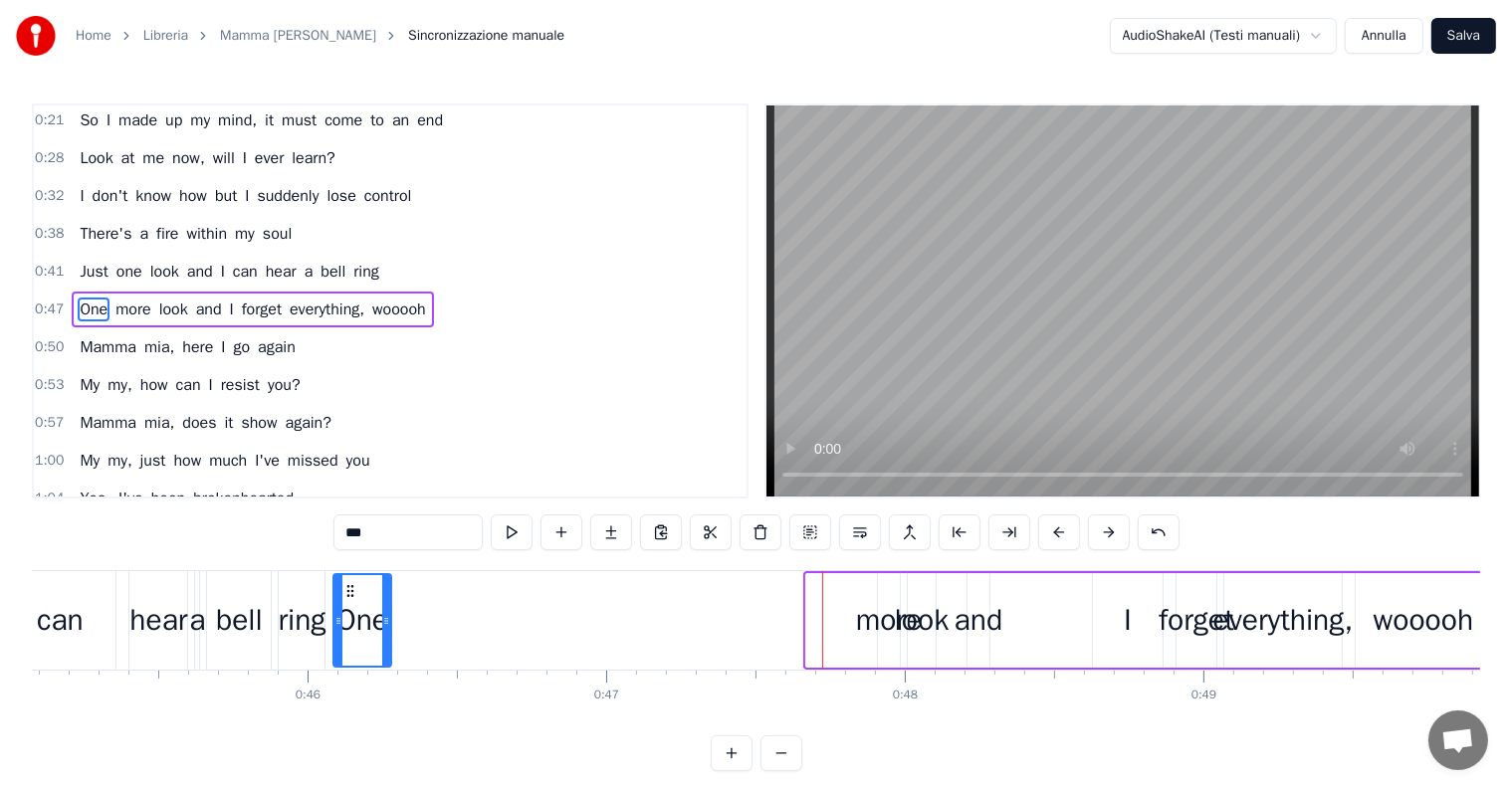 drag, startPoint x: 756, startPoint y: 585, endPoint x: 346, endPoint y: 613, distance: 410.95499 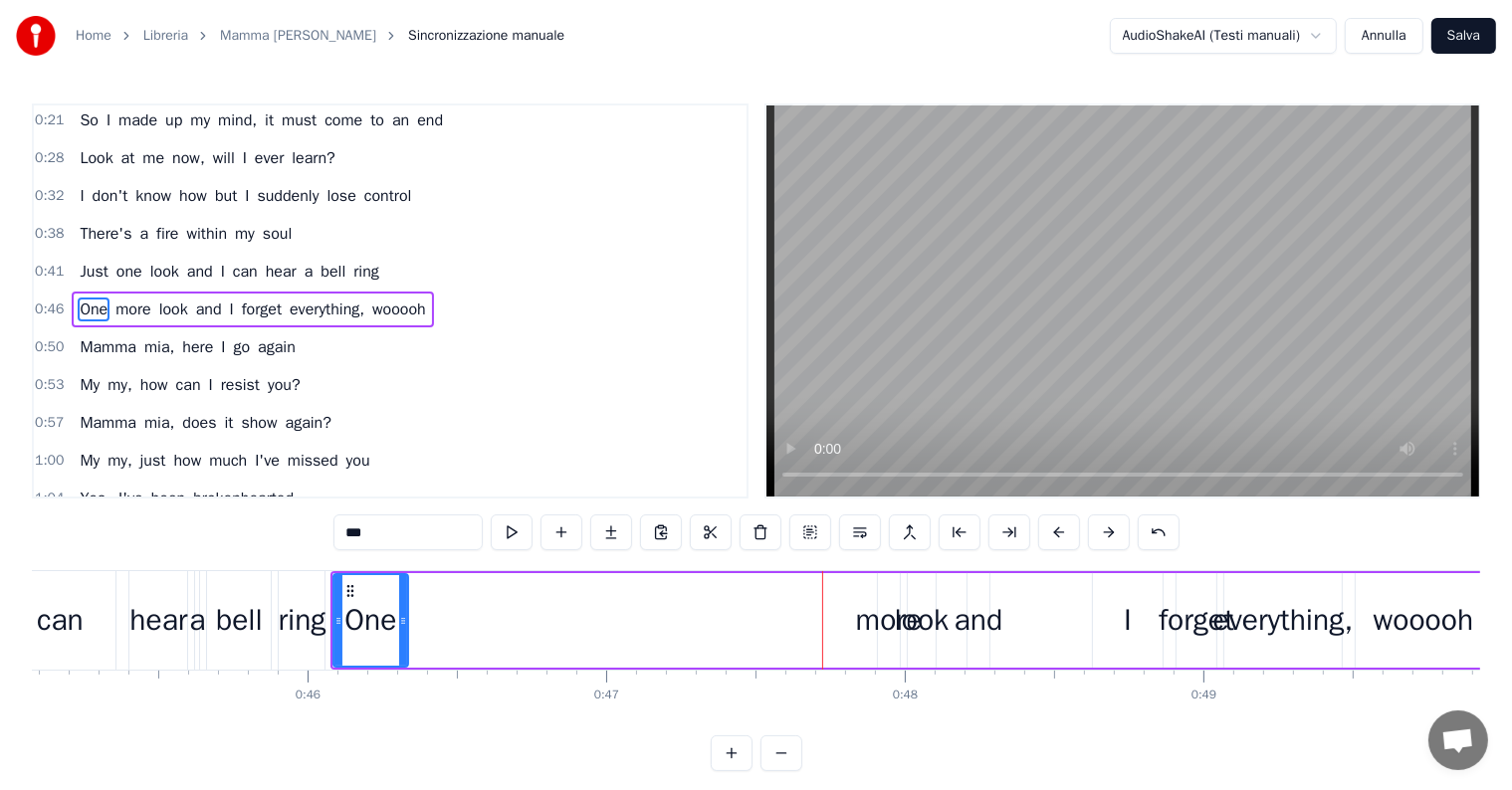 drag, startPoint x: 384, startPoint y: 624, endPoint x: 401, endPoint y: 624, distance: 17 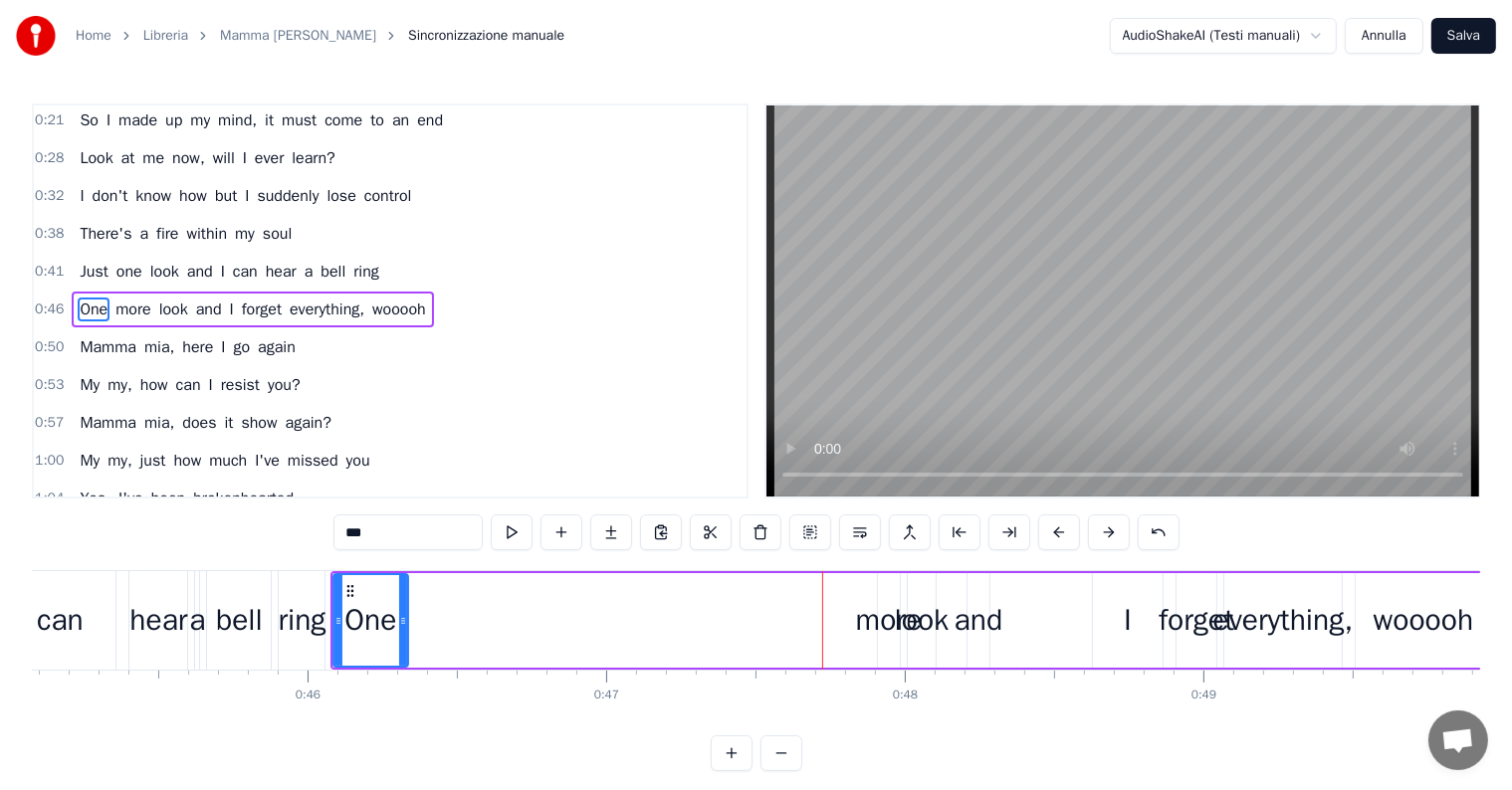 click 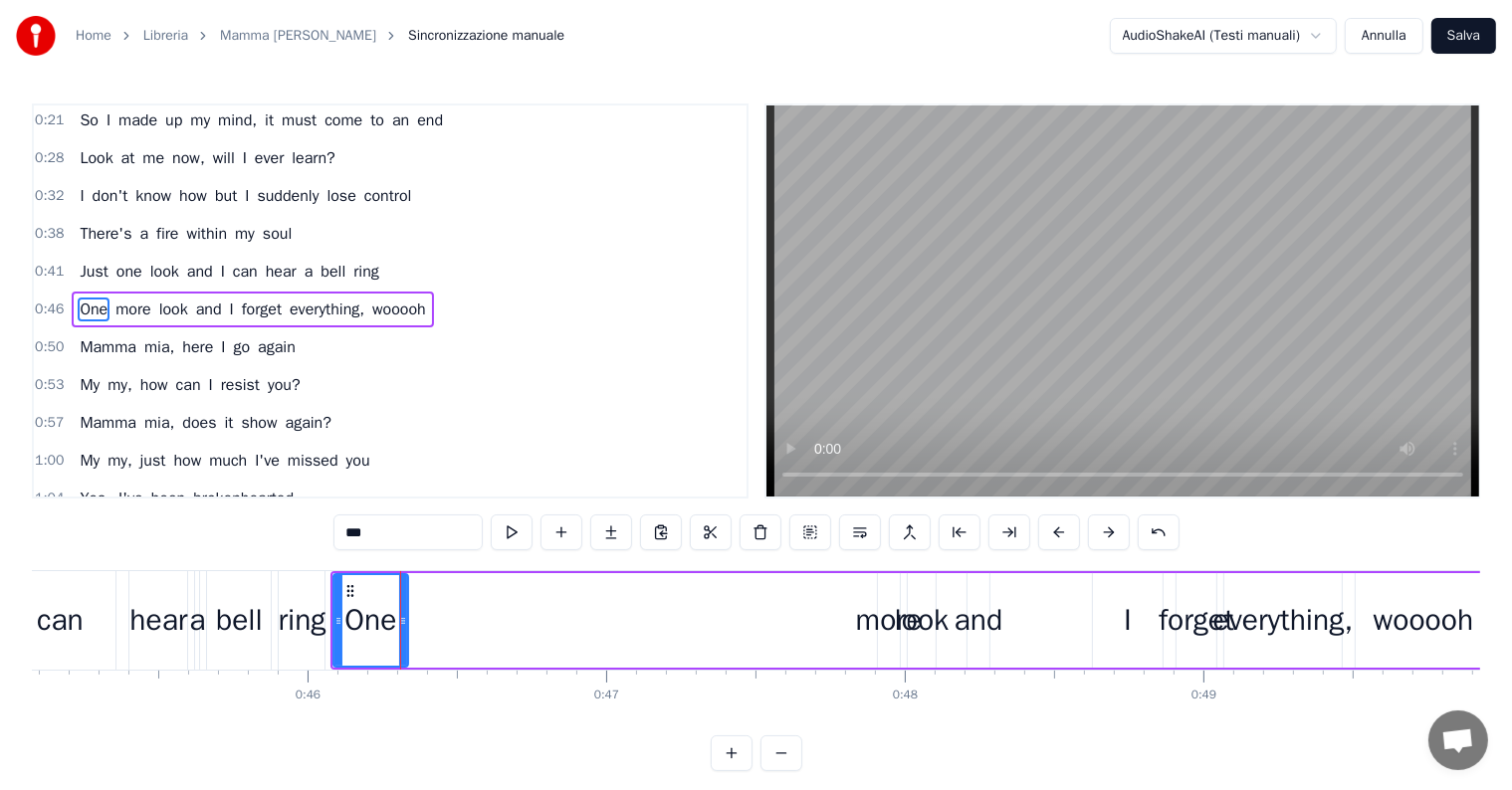 click on "more" at bounding box center (889, 620) 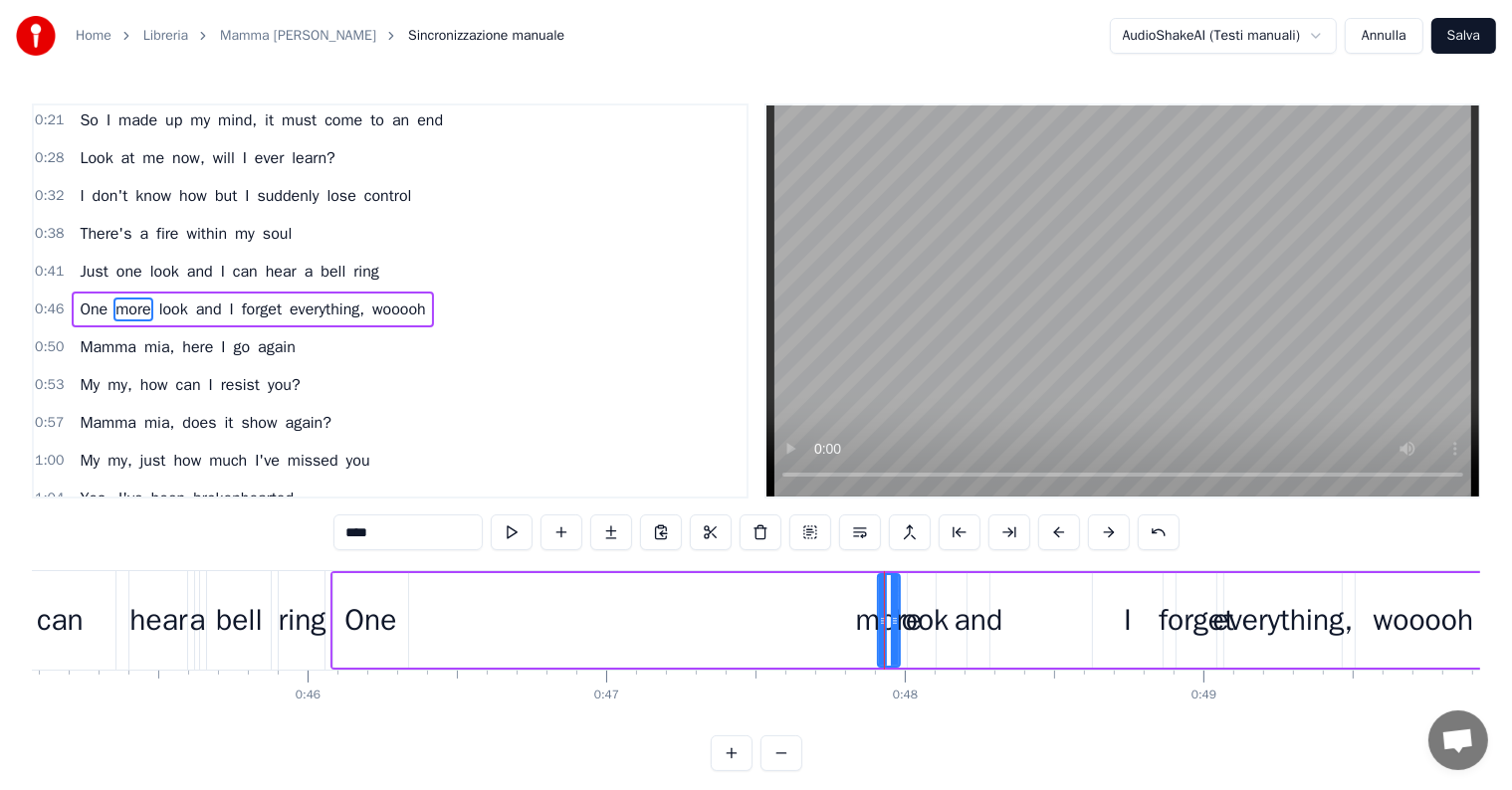 click at bounding box center (884, 620) 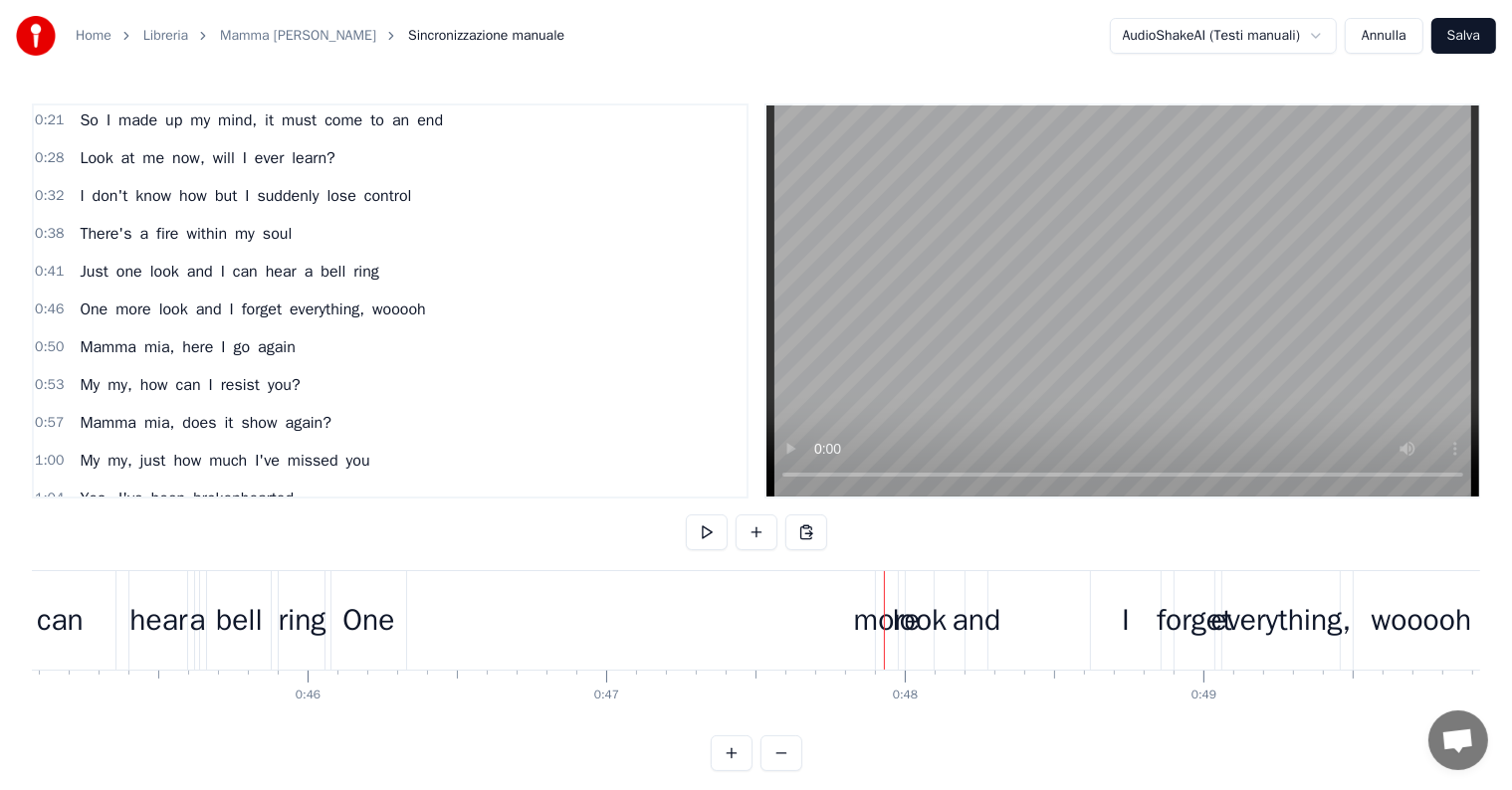 click on "more" at bounding box center [887, 620] 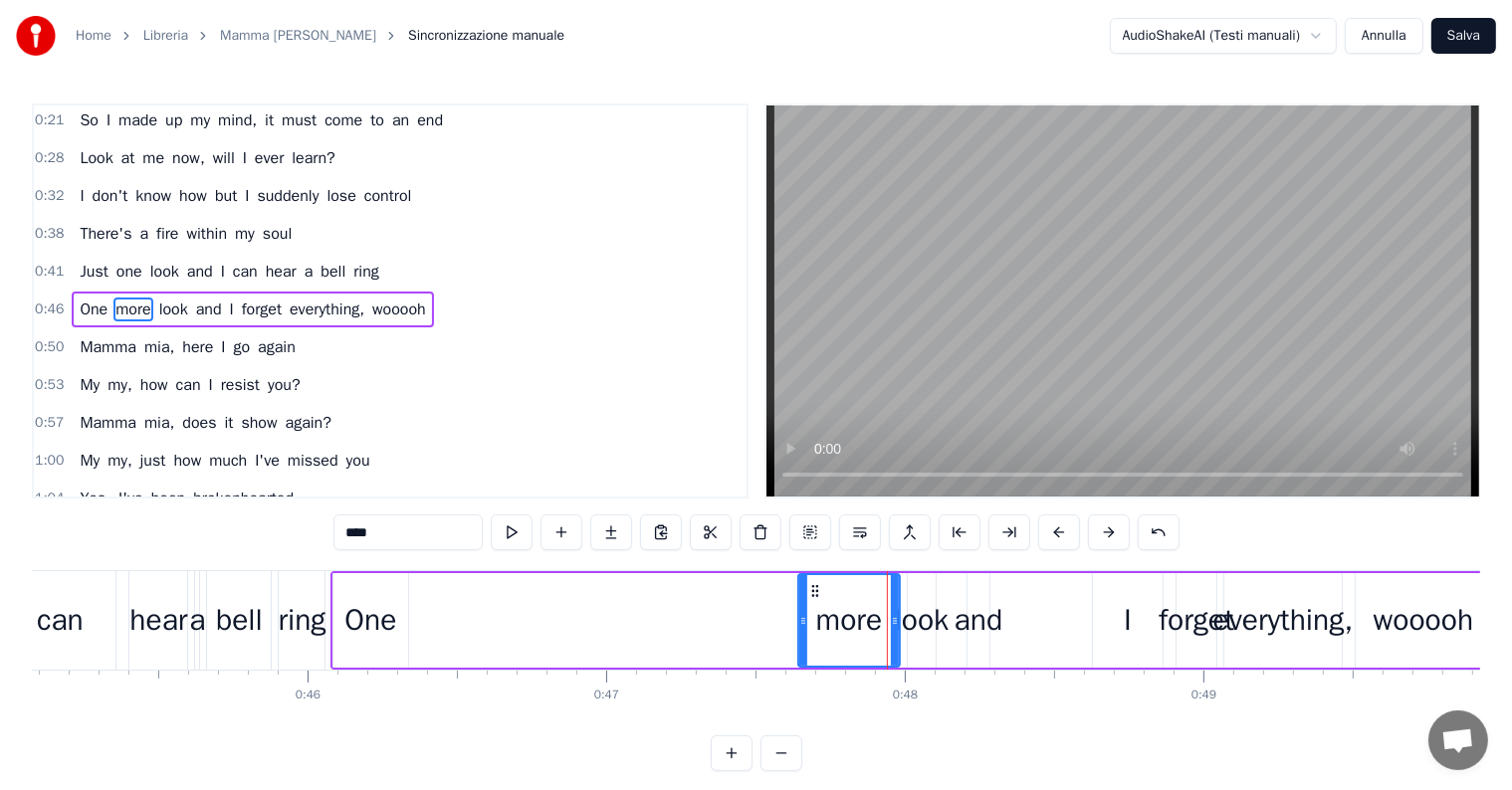 drag, startPoint x: 884, startPoint y: 620, endPoint x: 804, endPoint y: 616, distance: 80.09994 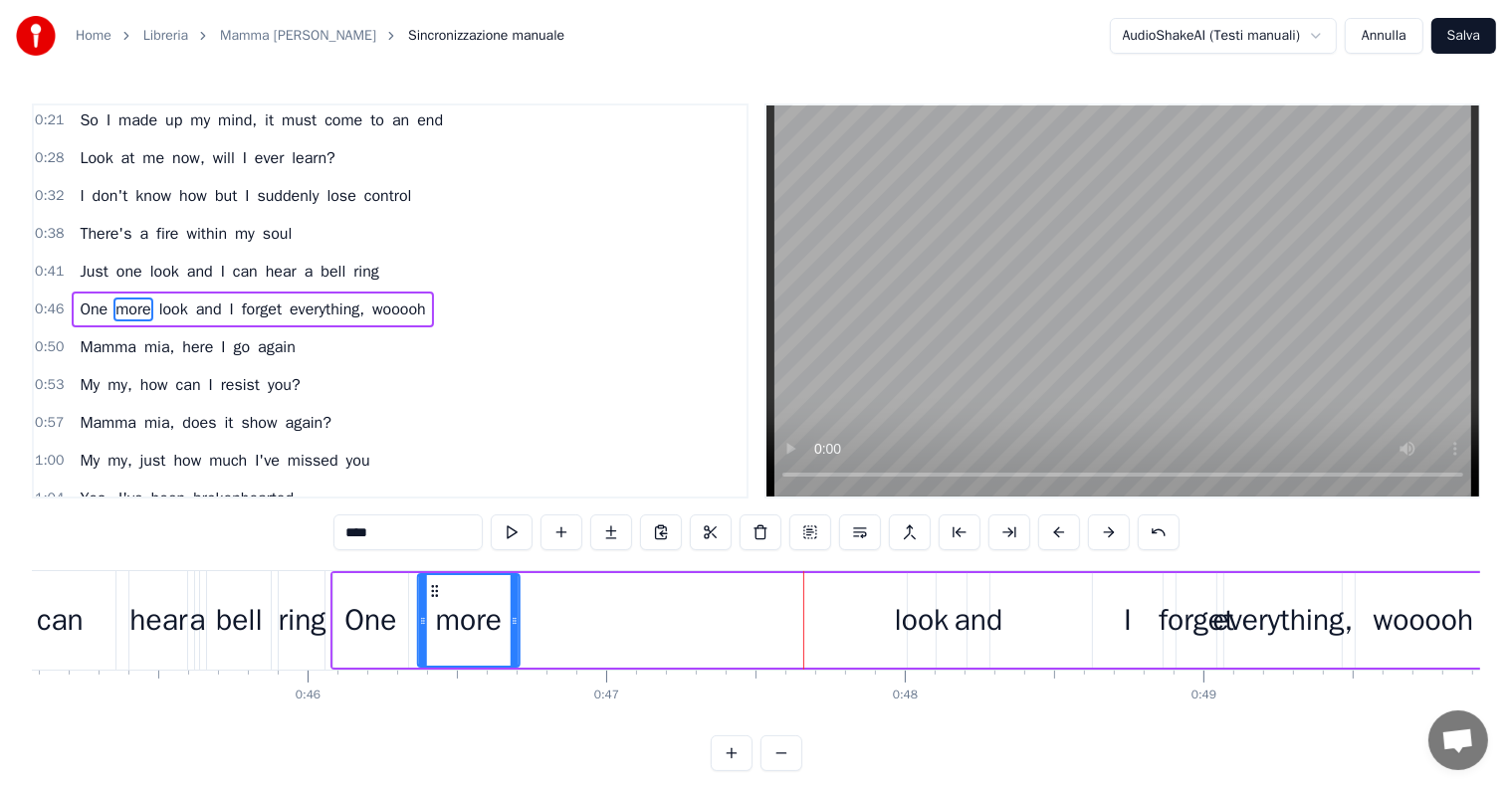 drag, startPoint x: 813, startPoint y: 589, endPoint x: 433, endPoint y: 600, distance: 380.15918 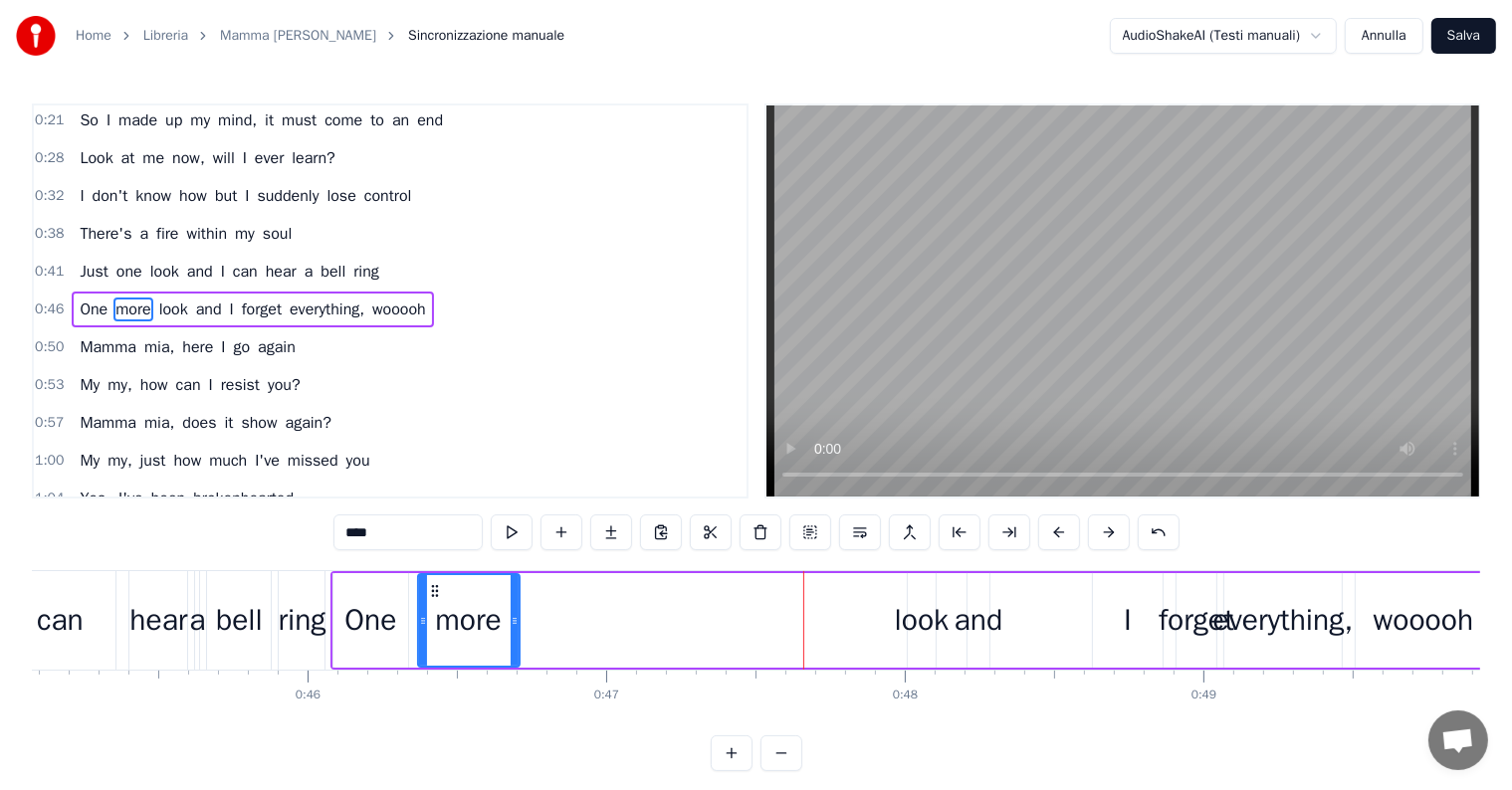 click on "look" at bounding box center [922, 620] 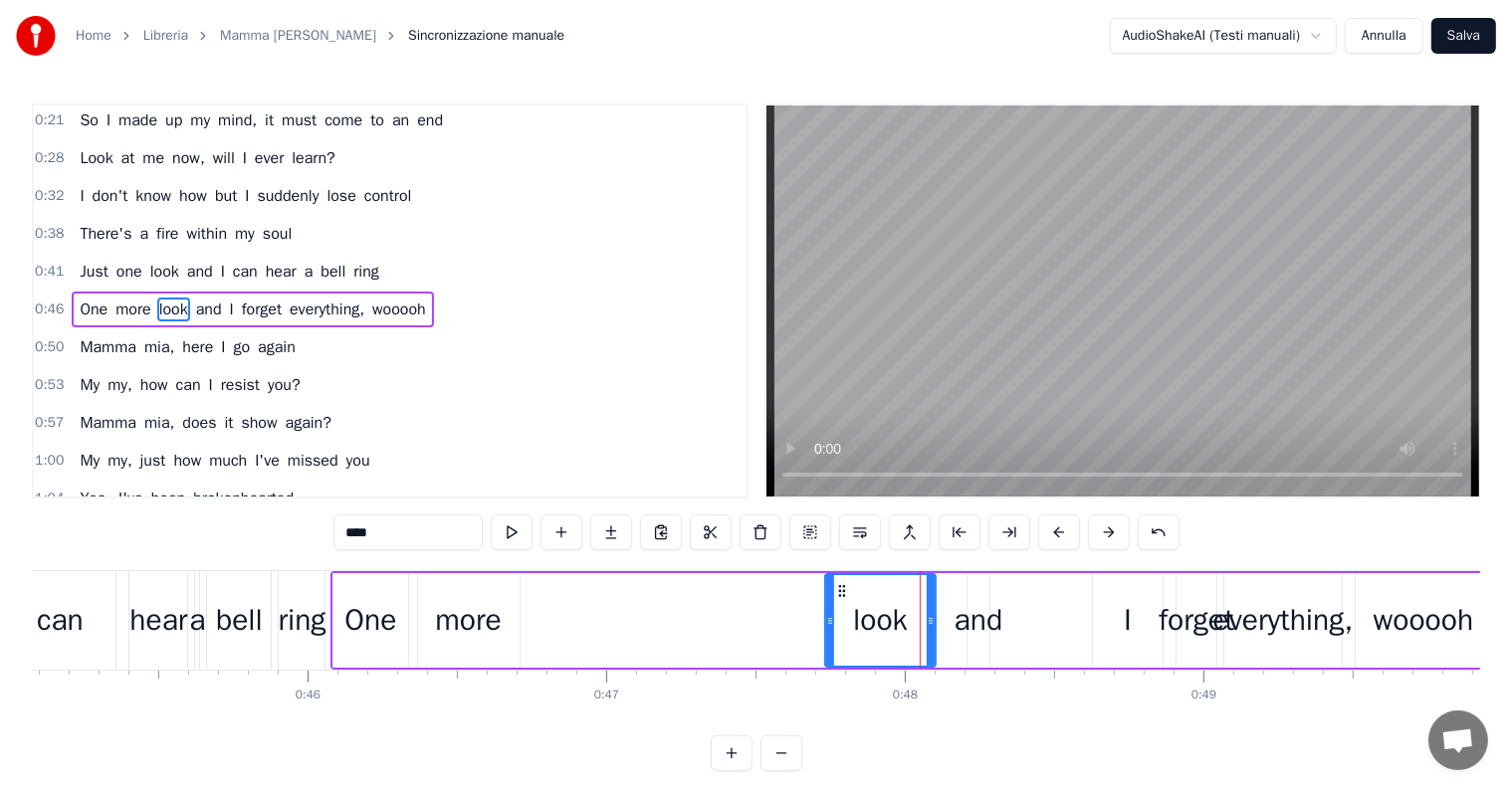 drag, startPoint x: 911, startPoint y: 617, endPoint x: 803, endPoint y: 617, distance: 108 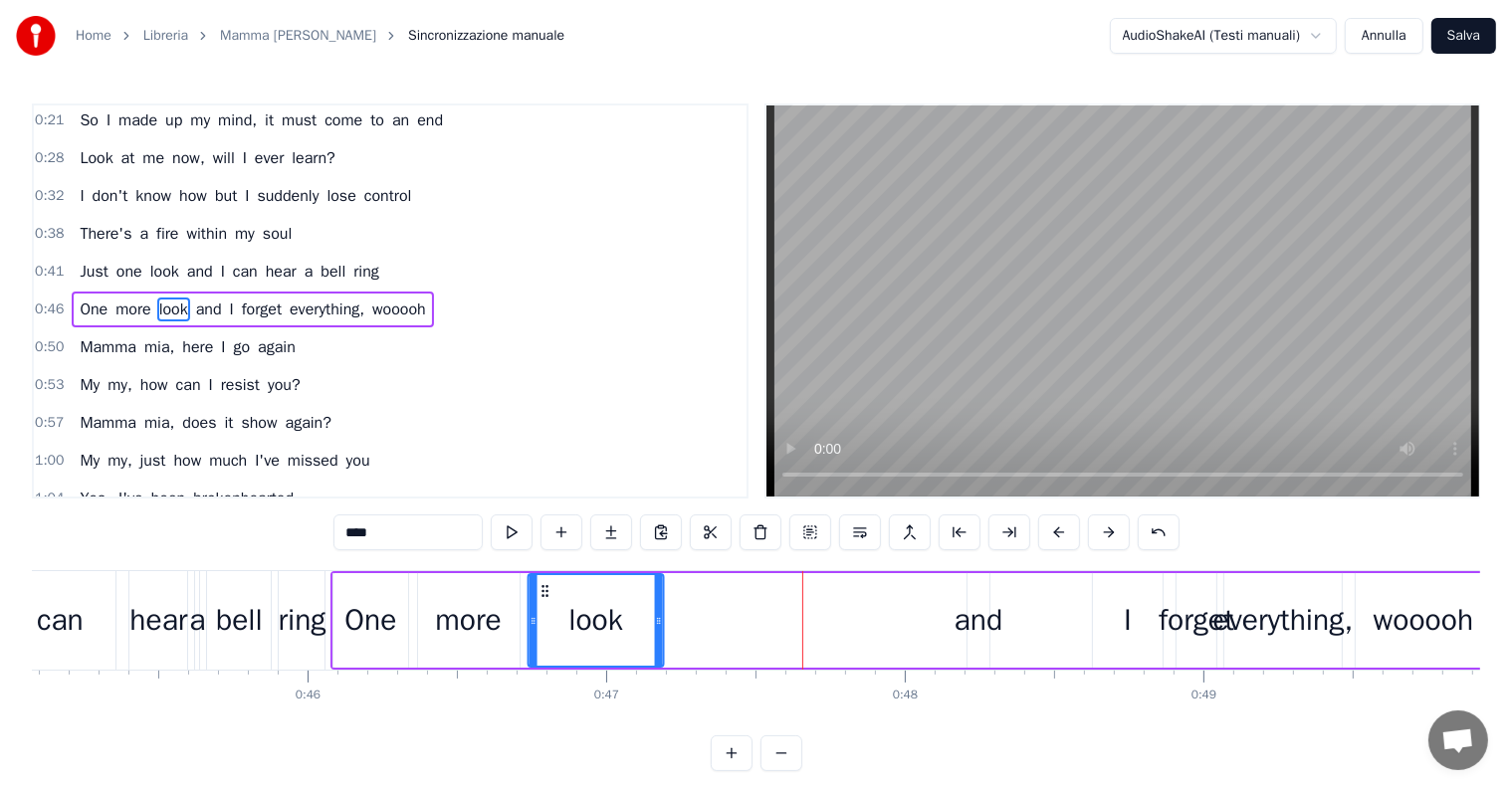 drag, startPoint x: 815, startPoint y: 590, endPoint x: 565, endPoint y: 600, distance: 250.19992 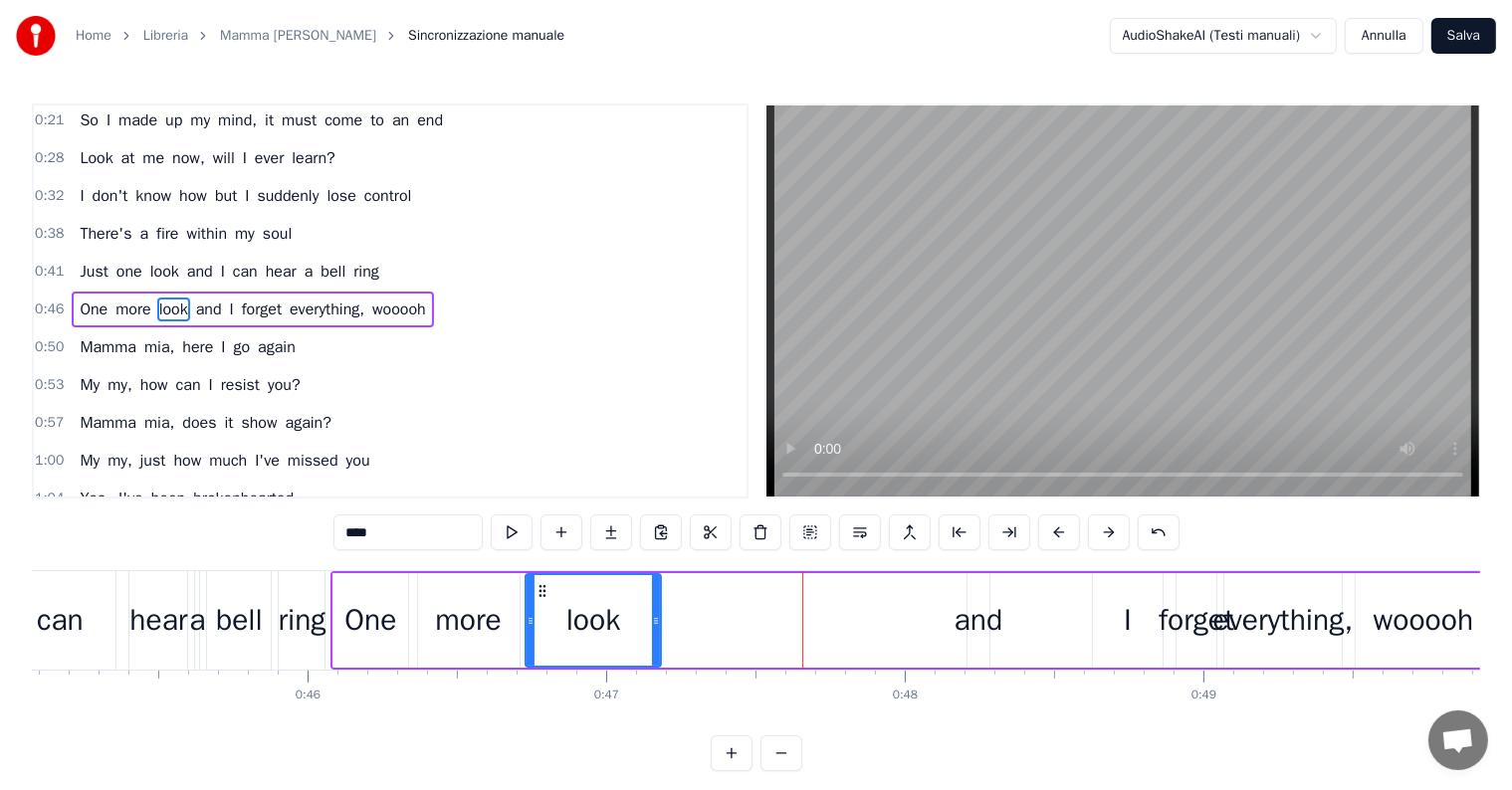 click on "and" at bounding box center (978, 620) 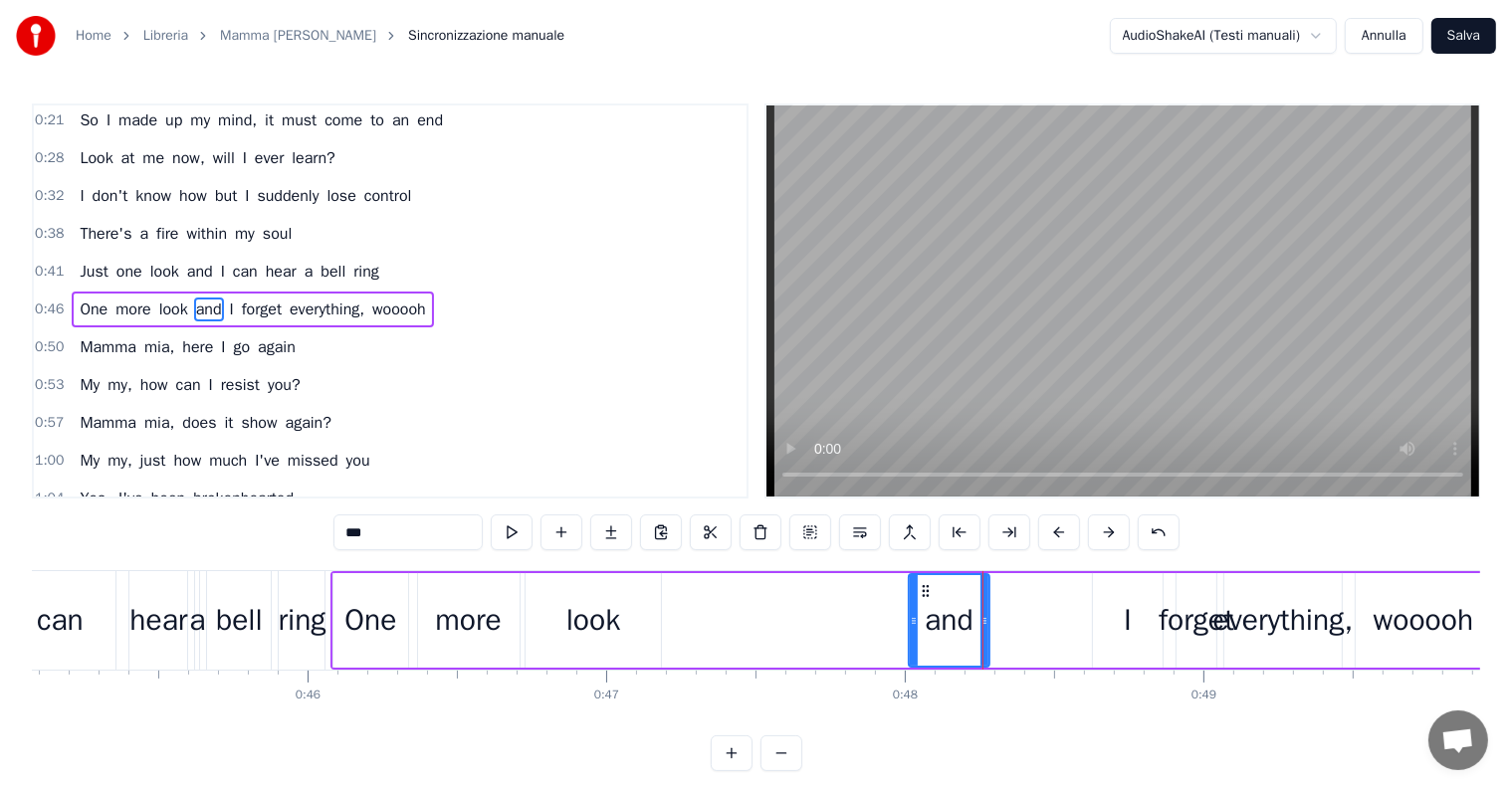 drag, startPoint x: 972, startPoint y: 617, endPoint x: 913, endPoint y: 617, distance: 59 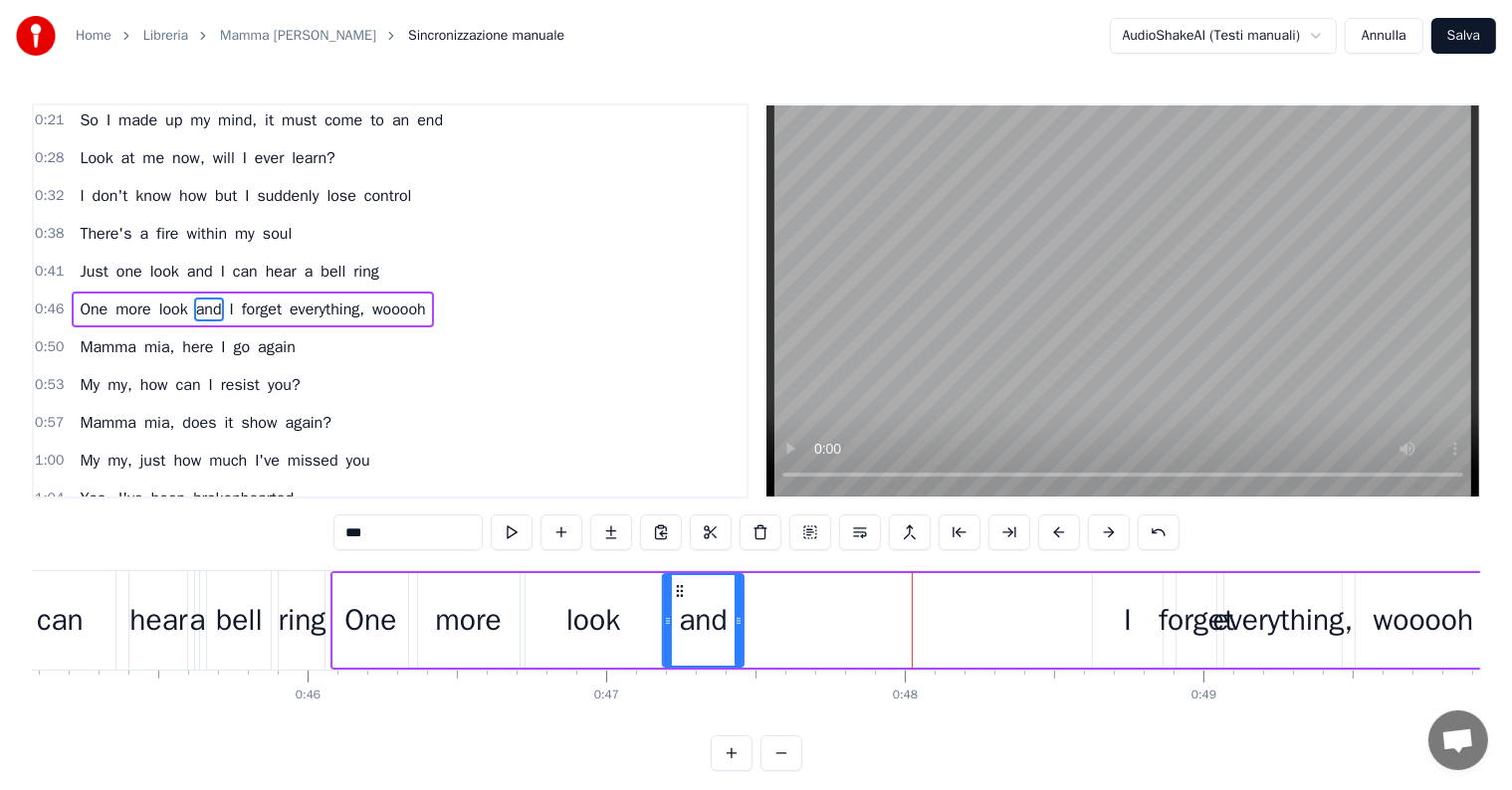 drag, startPoint x: 926, startPoint y: 589, endPoint x: 680, endPoint y: 602, distance: 246.34326 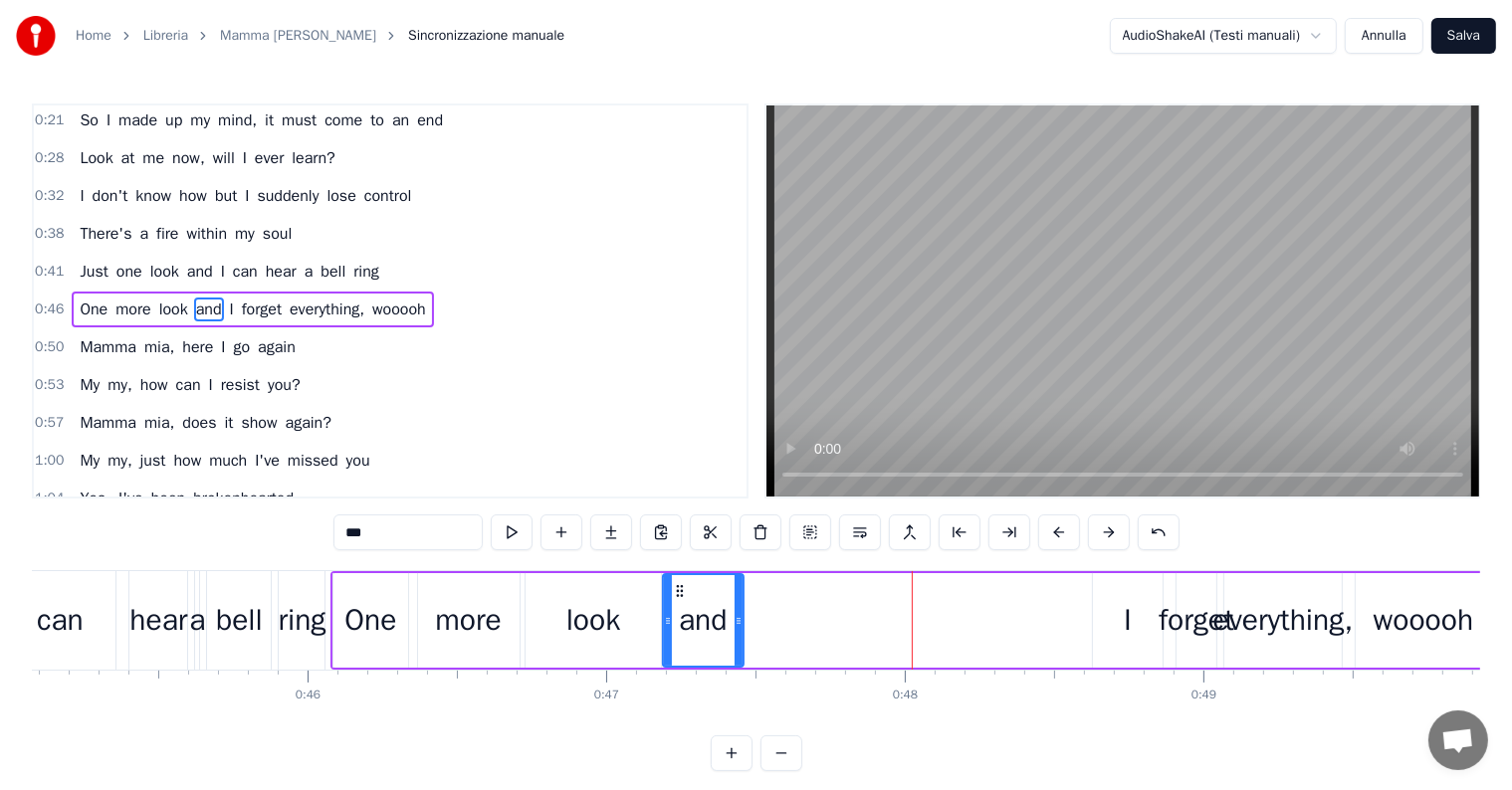 click on "I" at bounding box center [1128, 620] 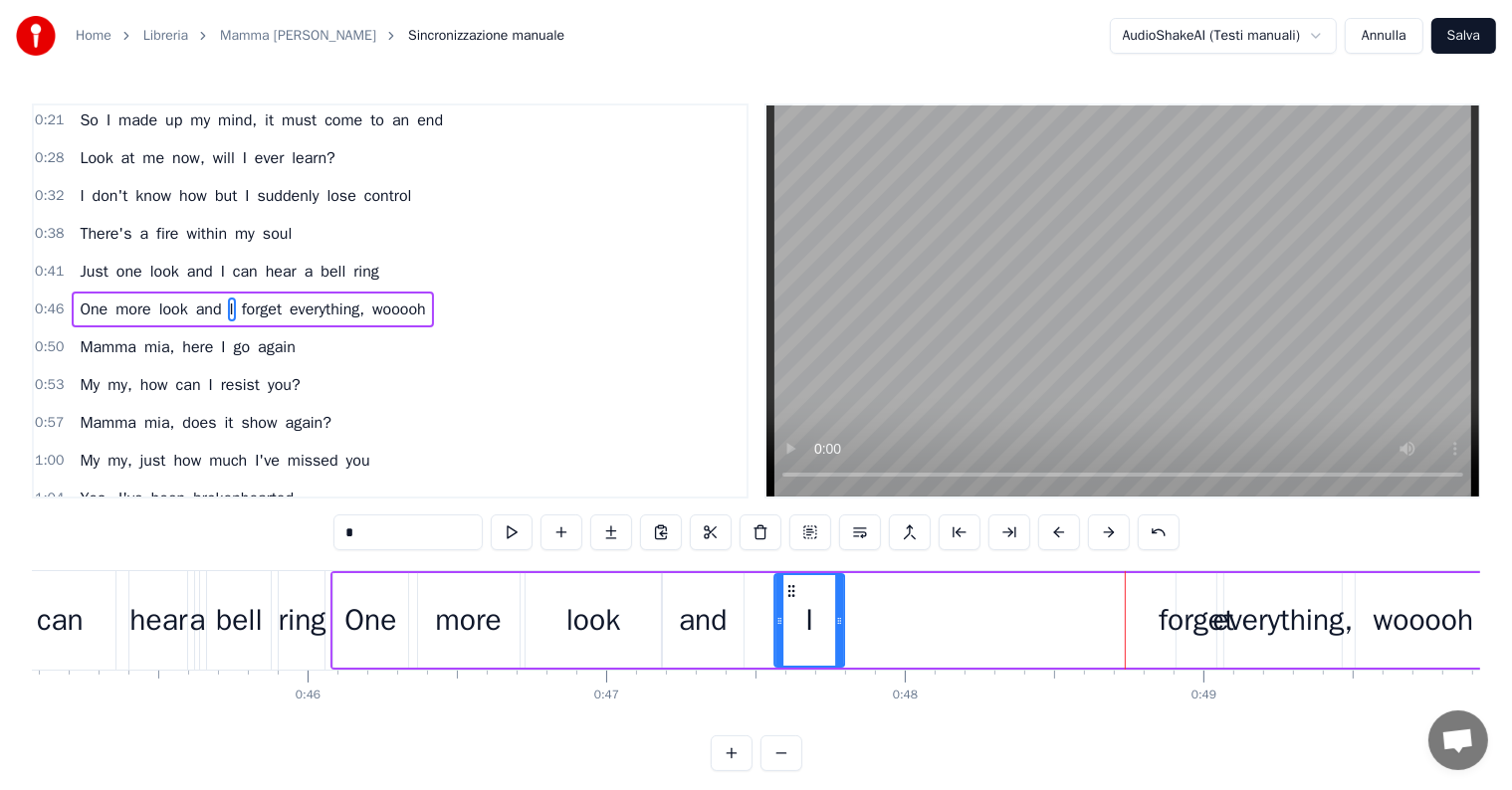 drag, startPoint x: 1107, startPoint y: 589, endPoint x: 788, endPoint y: 590, distance: 319.00157 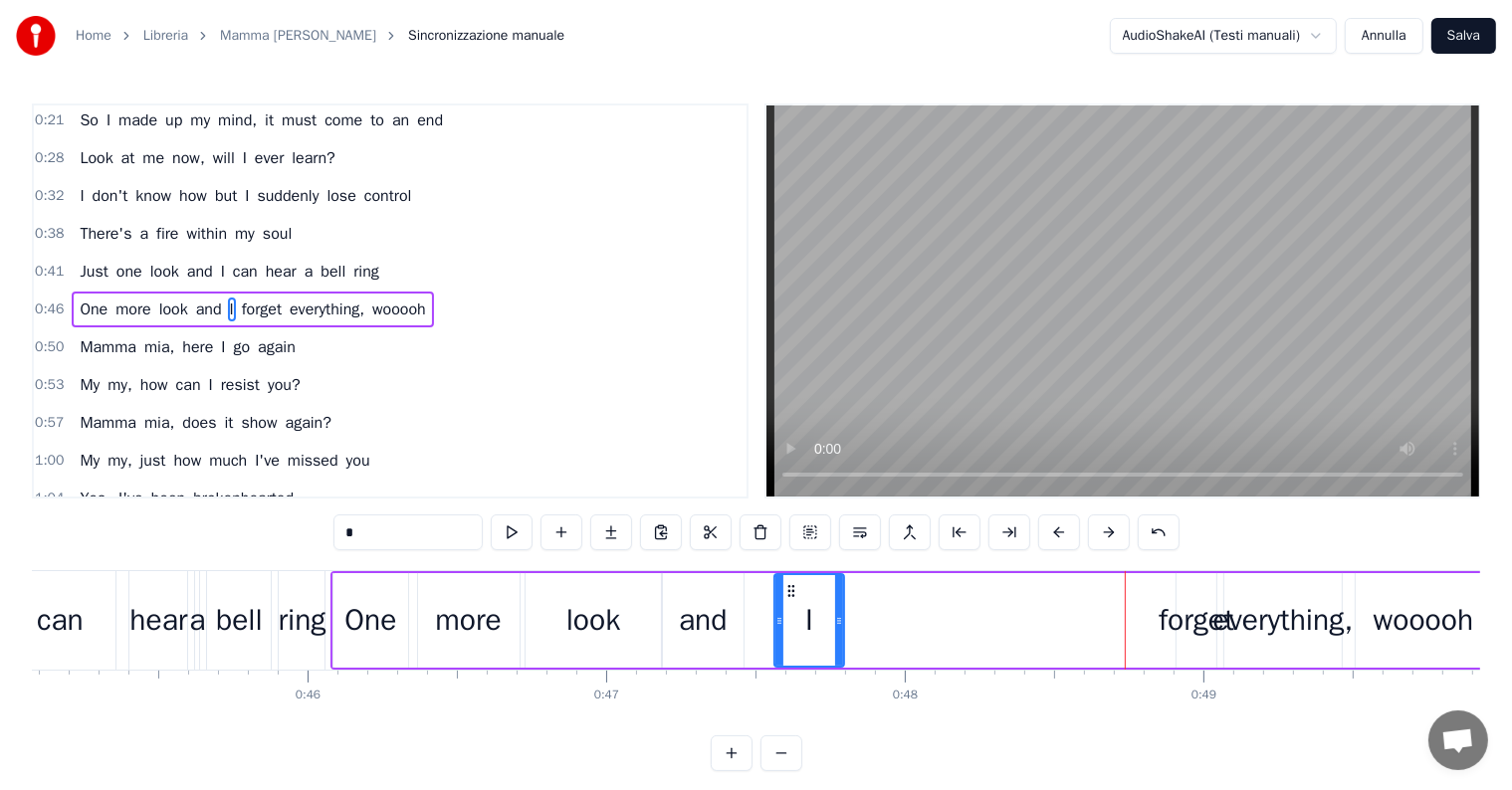 click on "forget" at bounding box center [1196, 620] 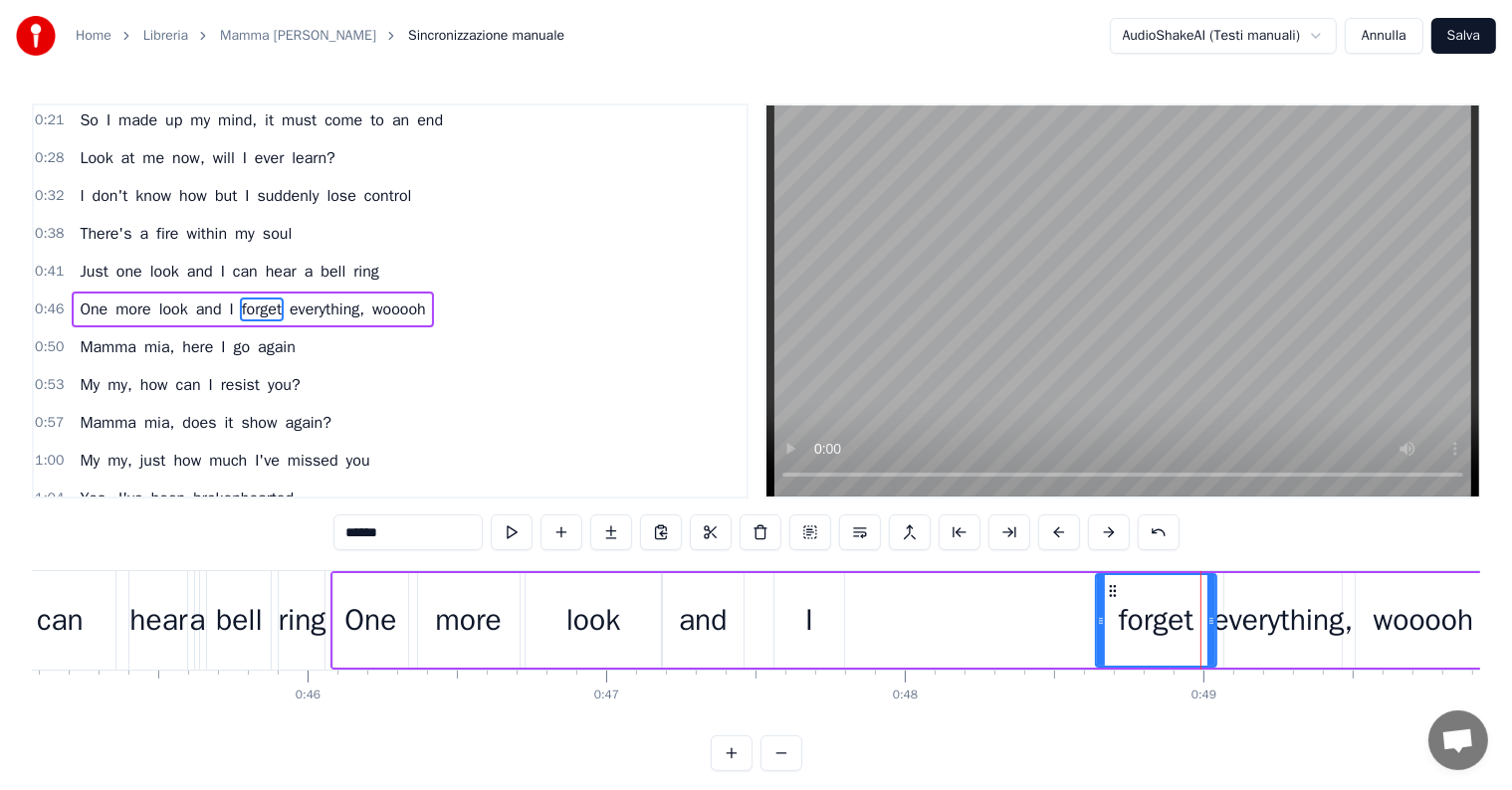 drag, startPoint x: 1180, startPoint y: 624, endPoint x: 1099, endPoint y: 630, distance: 81.22192 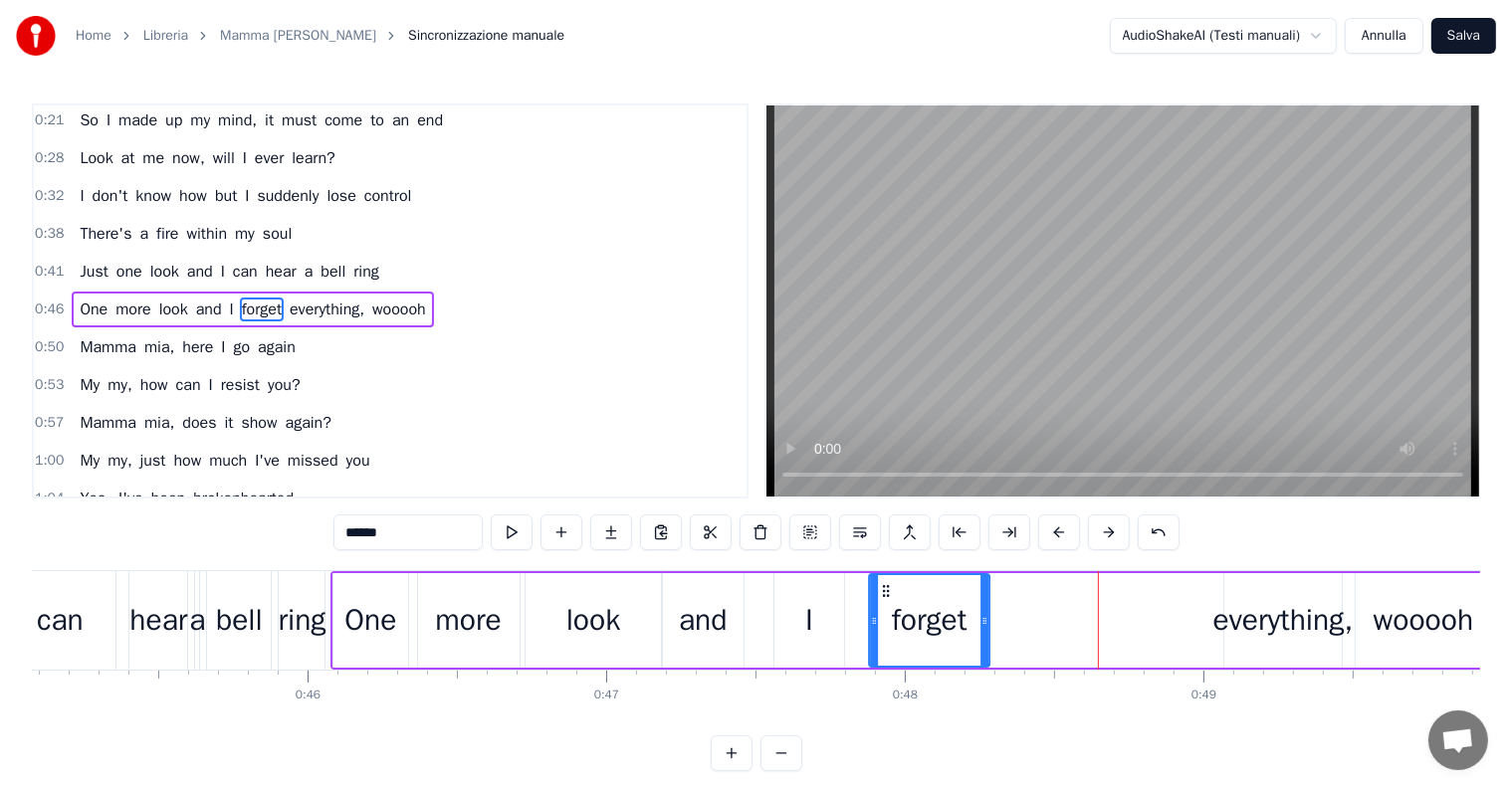 drag, startPoint x: 1110, startPoint y: 589, endPoint x: 883, endPoint y: 589, distance: 227 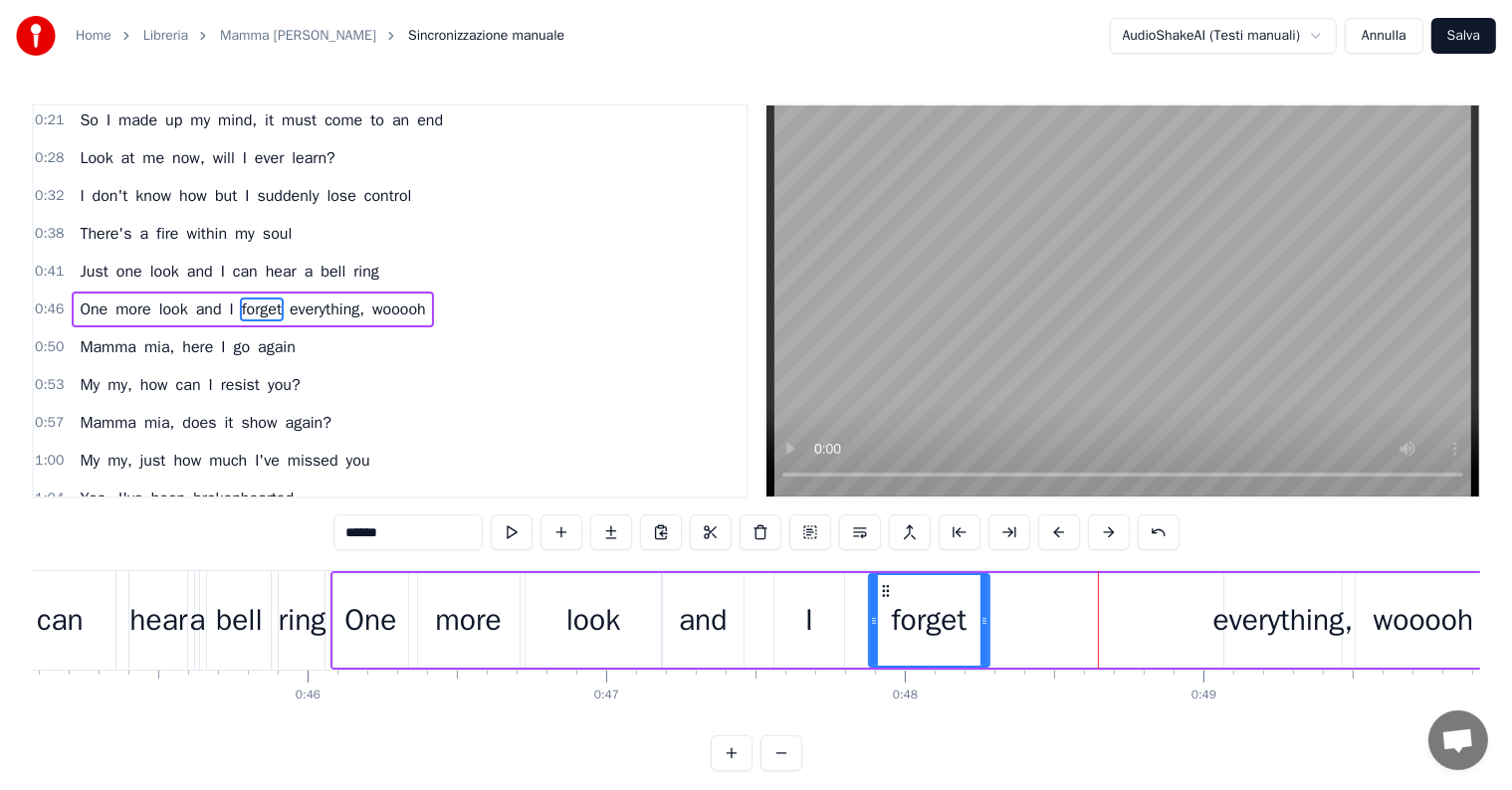 click on "everything," at bounding box center (1283, 620) 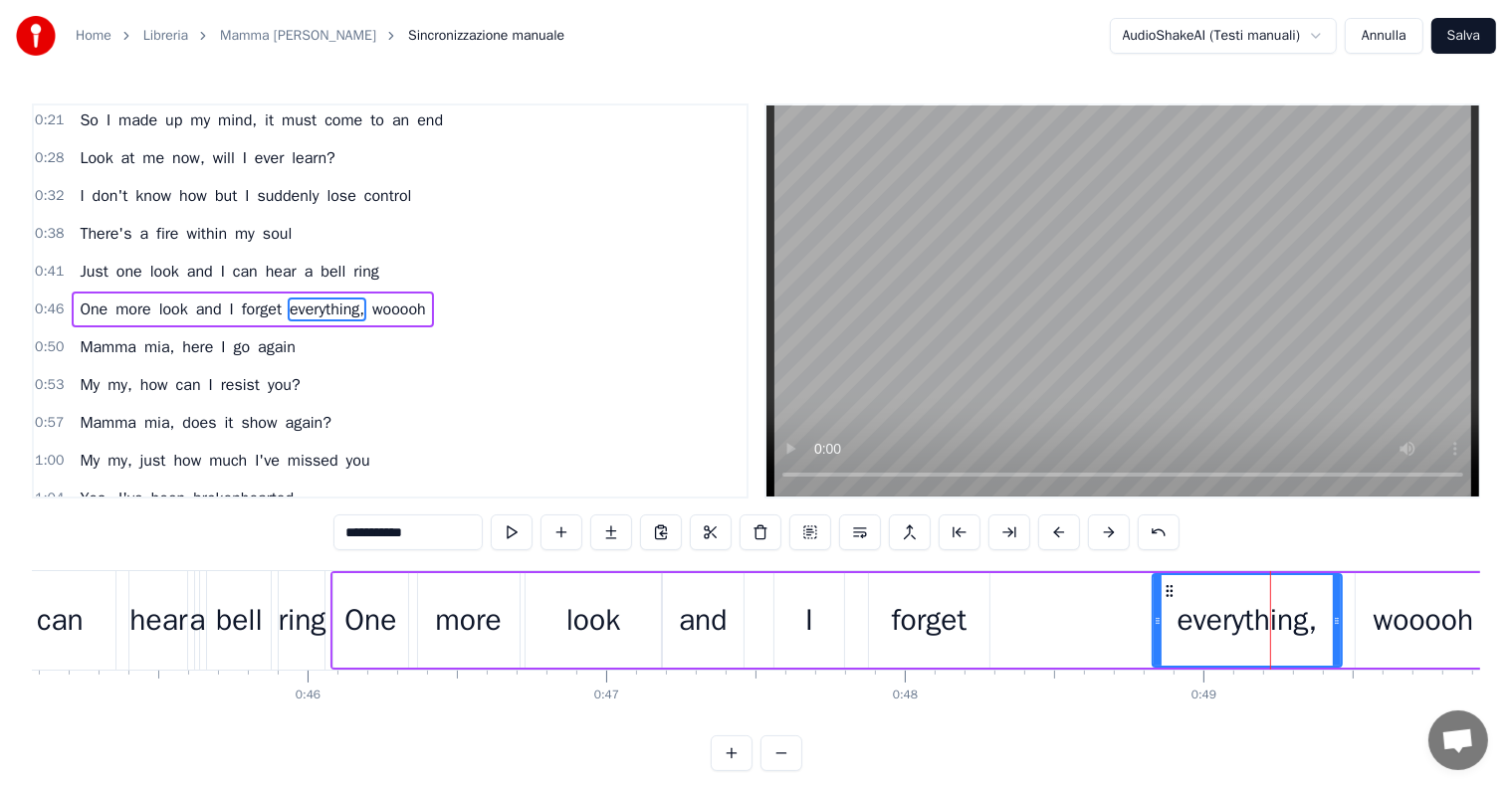 drag, startPoint x: 1230, startPoint y: 615, endPoint x: 1159, endPoint y: 617, distance: 71.02816 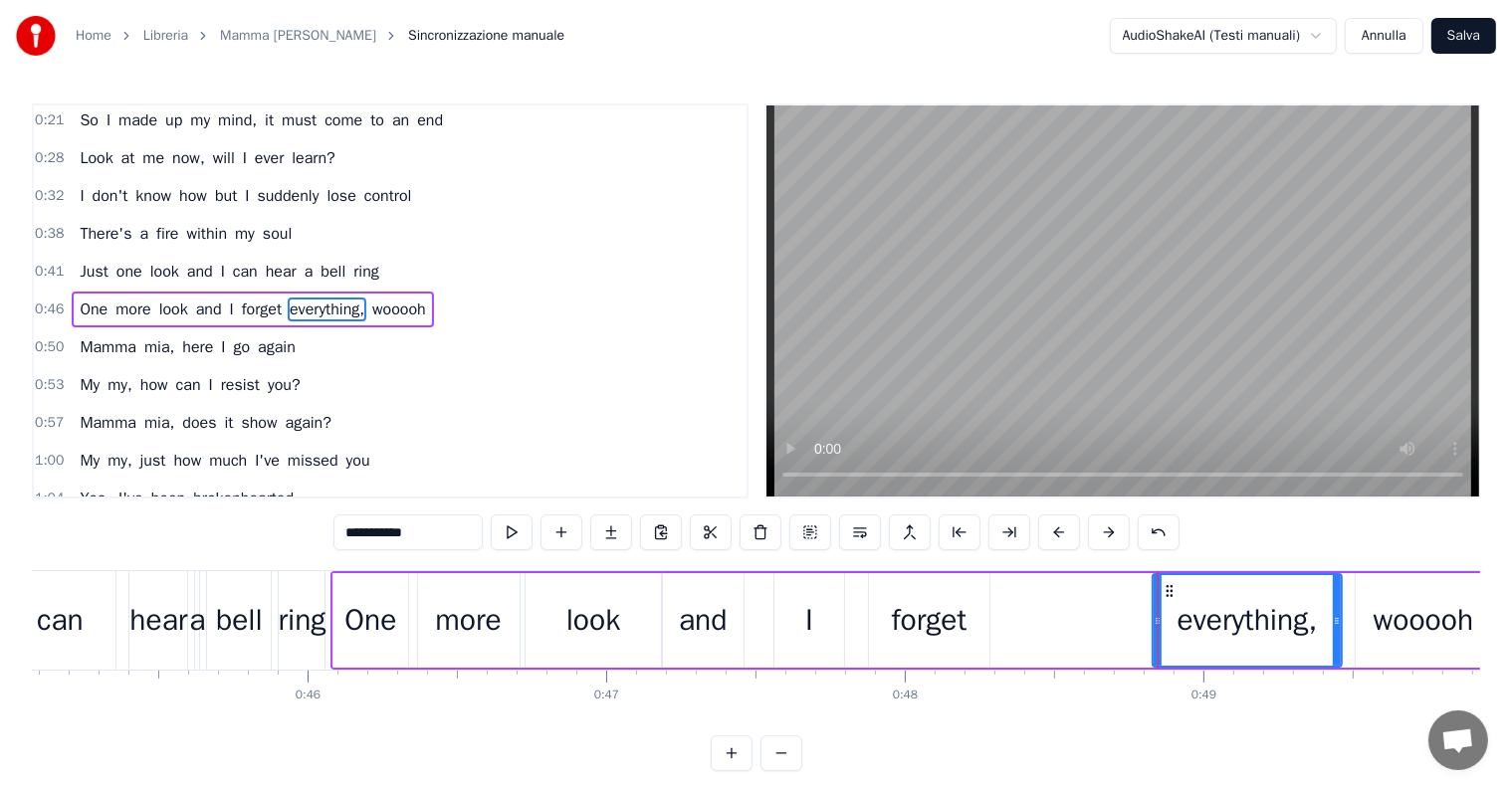 click on "Just one look and I can hear a bell ring" at bounding box center (229, 272) 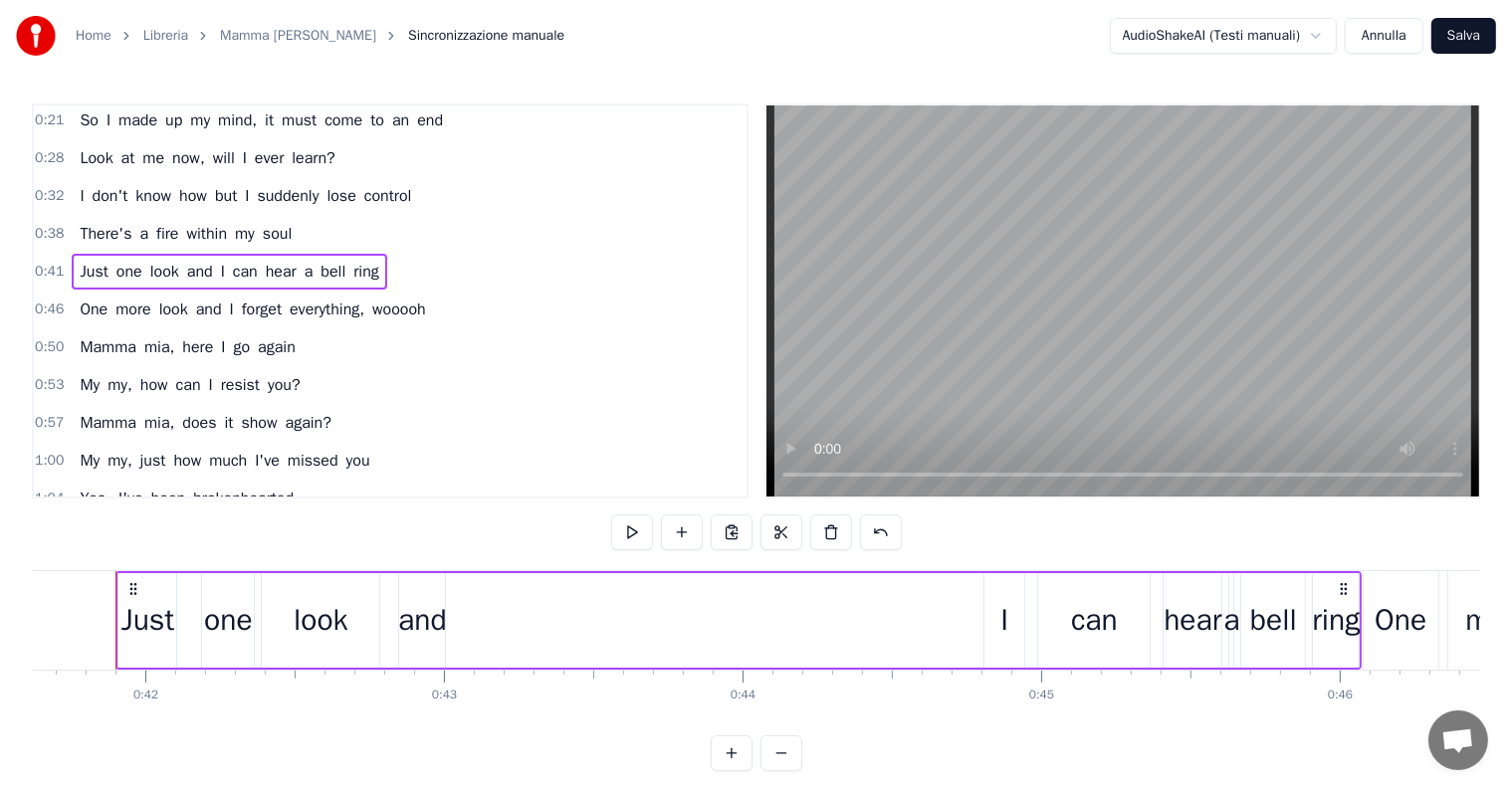 scroll, scrollTop: 0, scrollLeft: 12412, axis: horizontal 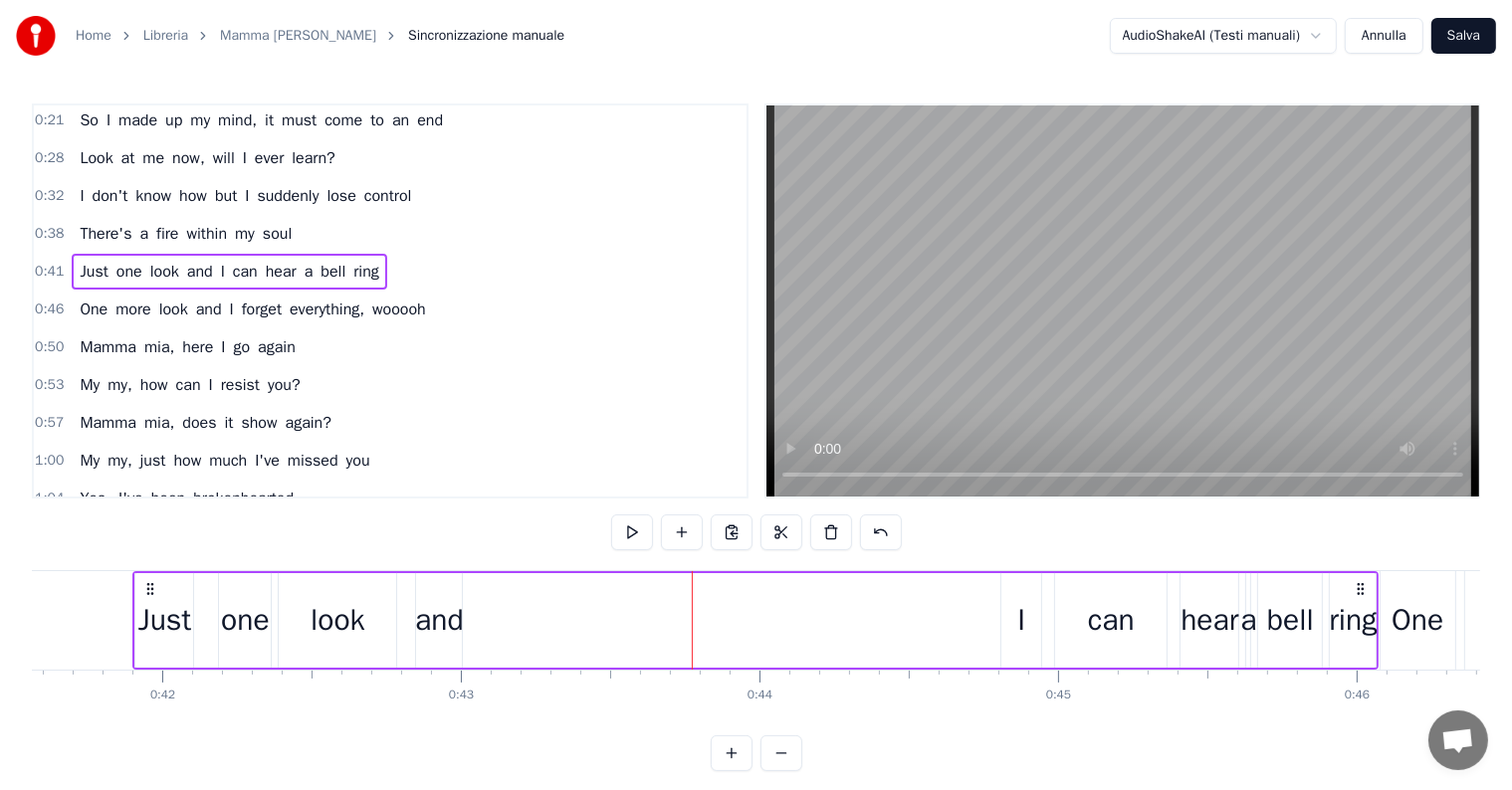click on "I" at bounding box center [1021, 620] 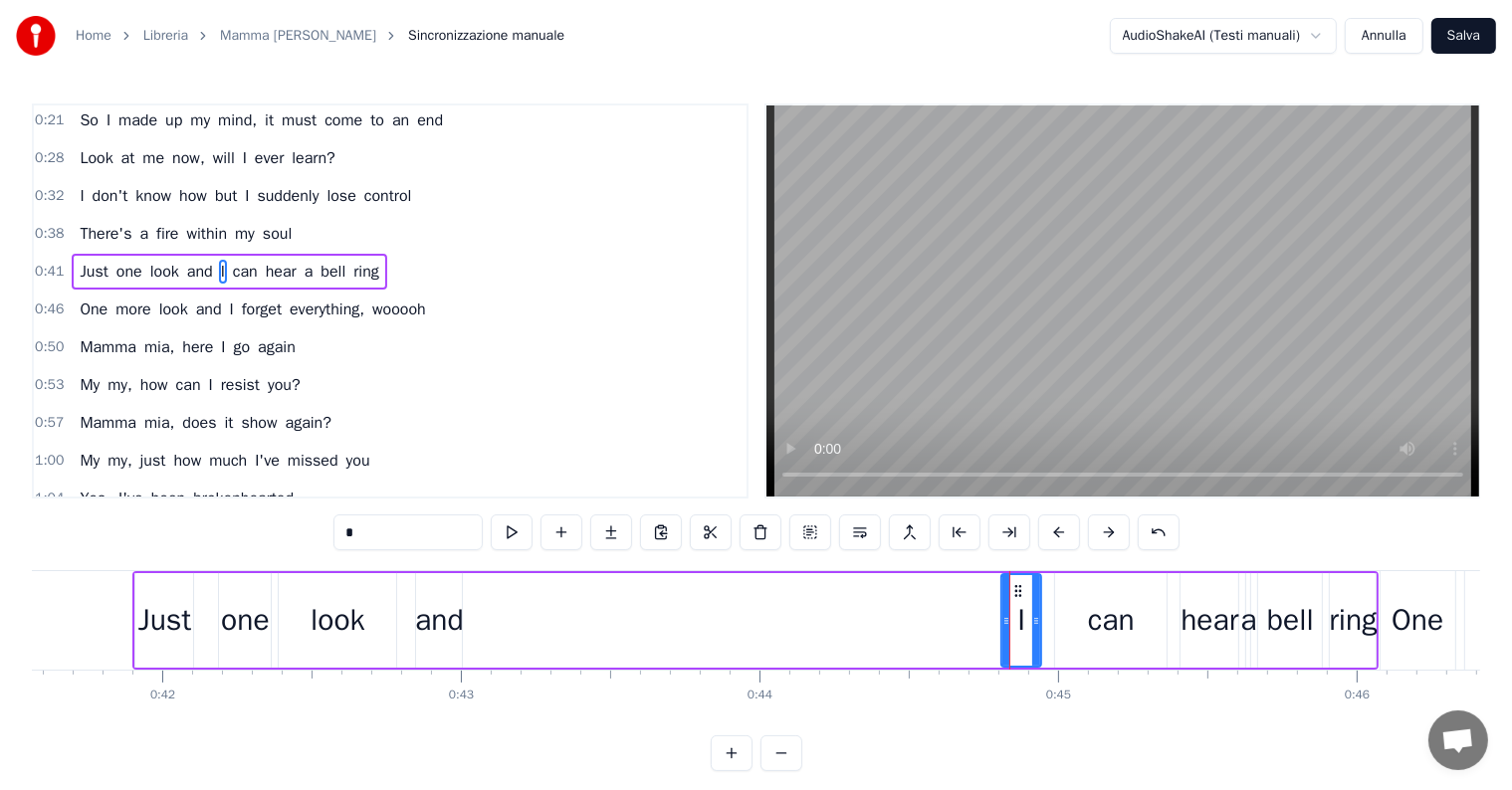 scroll, scrollTop: 5, scrollLeft: 0, axis: vertical 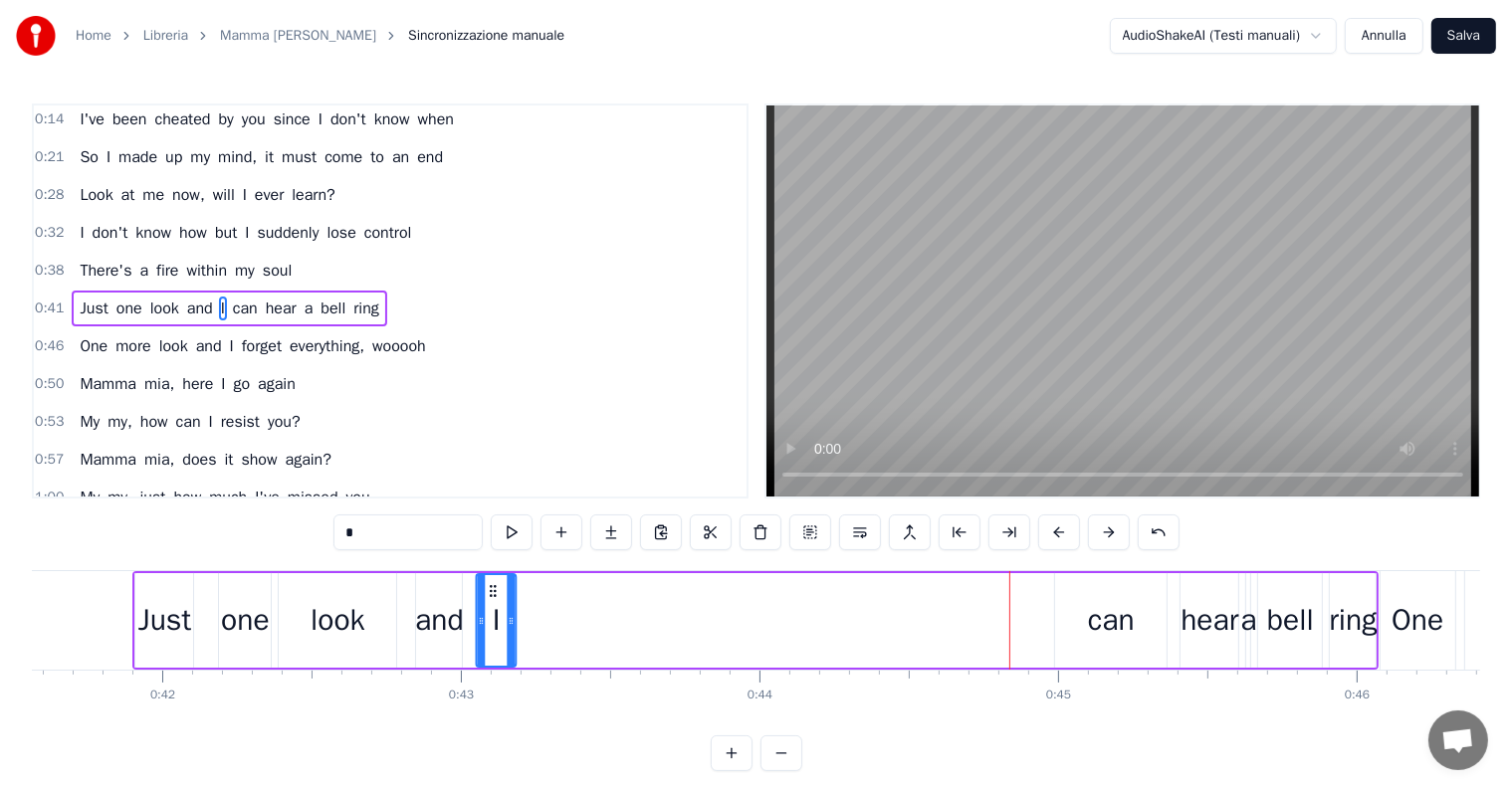 drag, startPoint x: 1017, startPoint y: 586, endPoint x: 492, endPoint y: 585, distance: 525.001 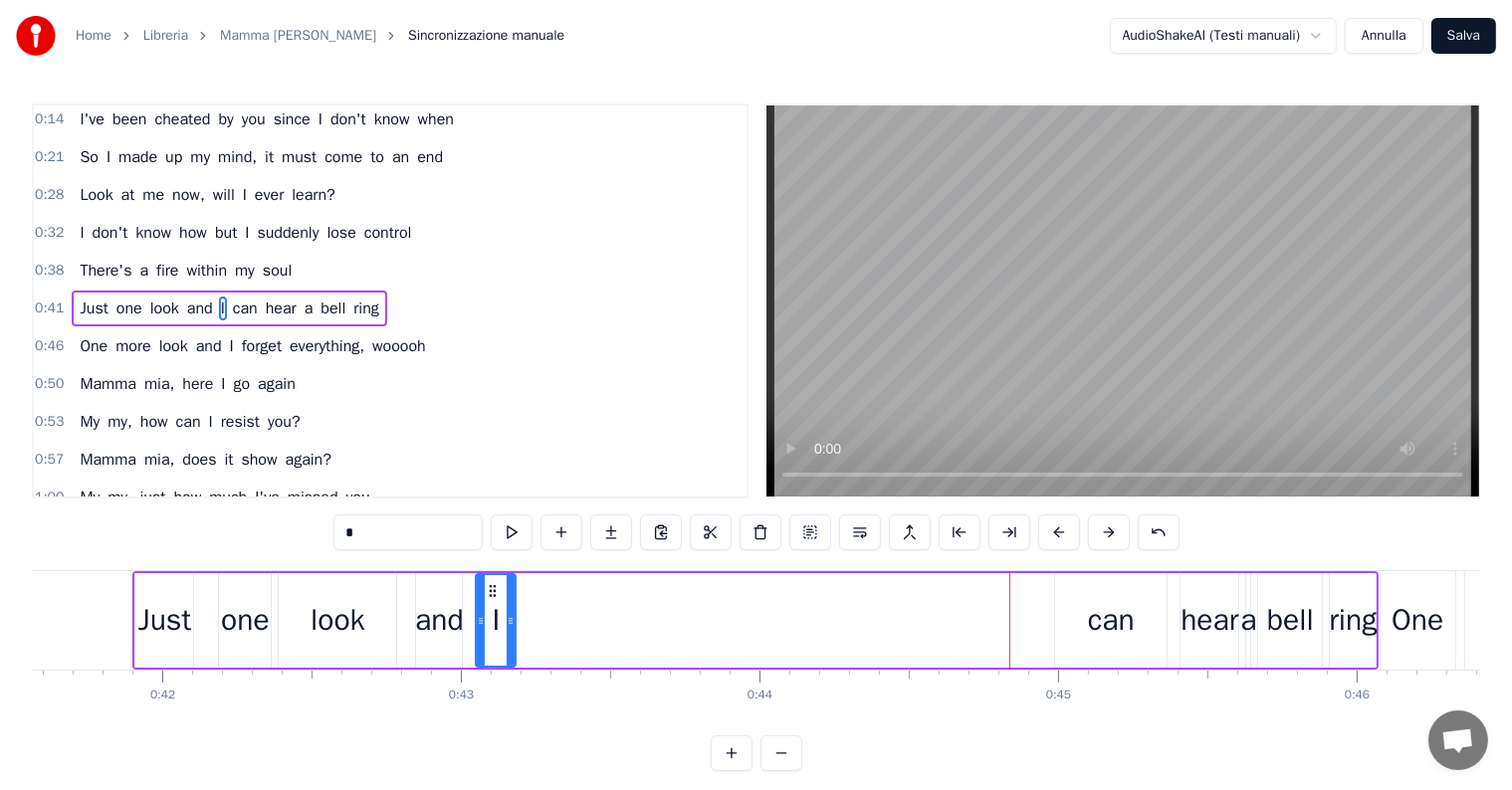 click on "can" at bounding box center [1111, 620] 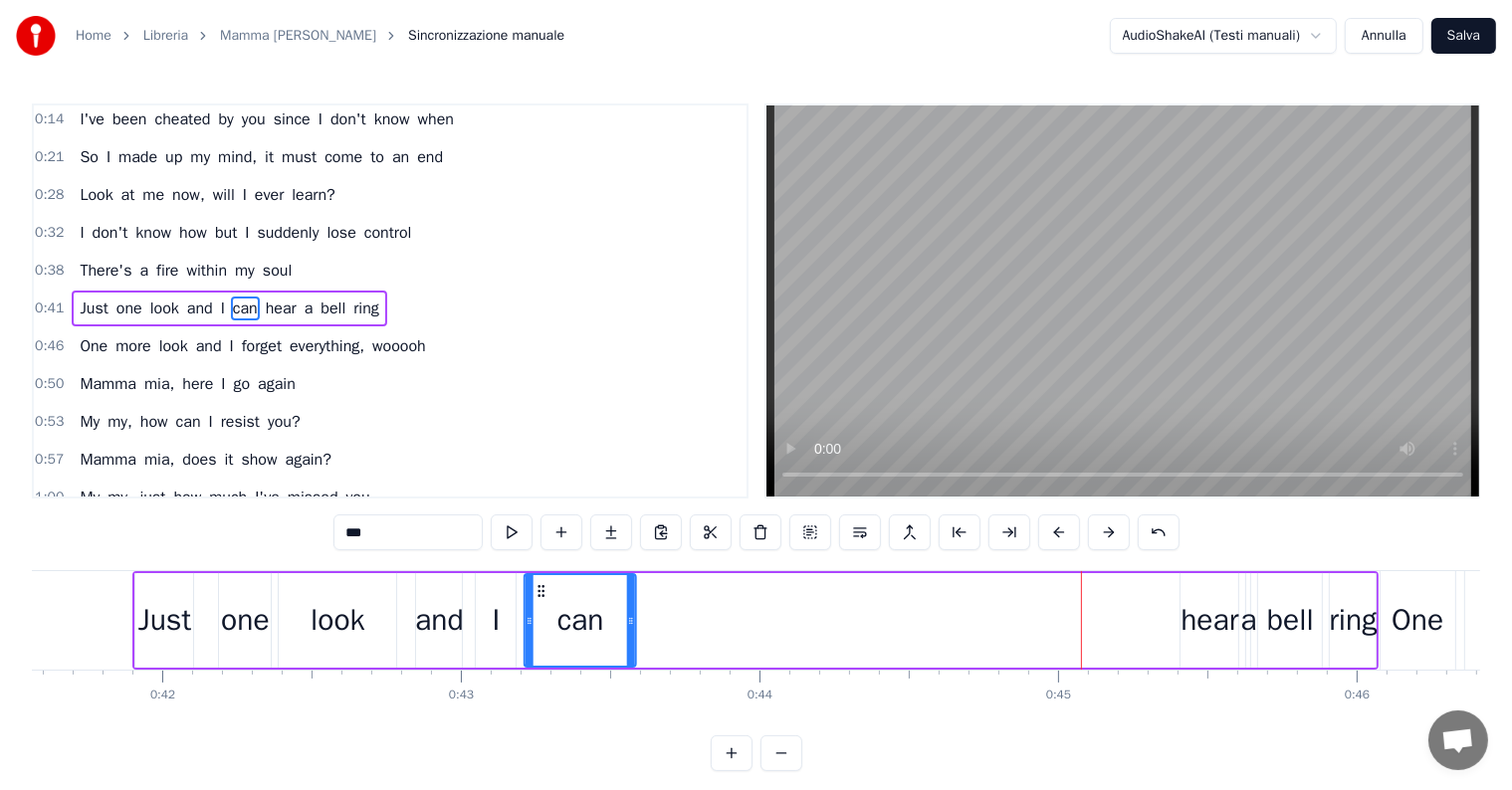 drag, startPoint x: 1067, startPoint y: 587, endPoint x: 537, endPoint y: 597, distance: 530.0943 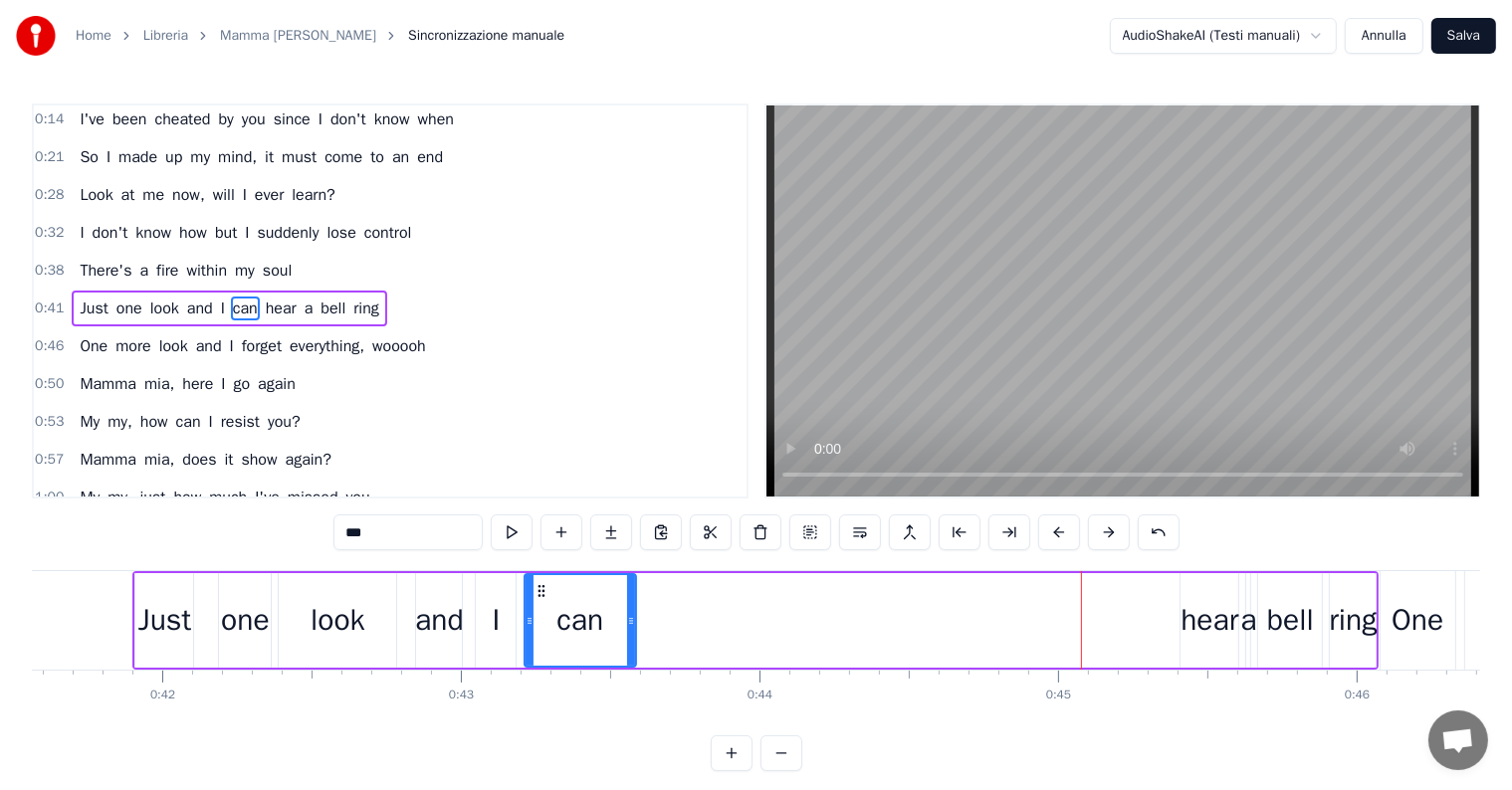 click on "hear" at bounding box center [1209, 620] 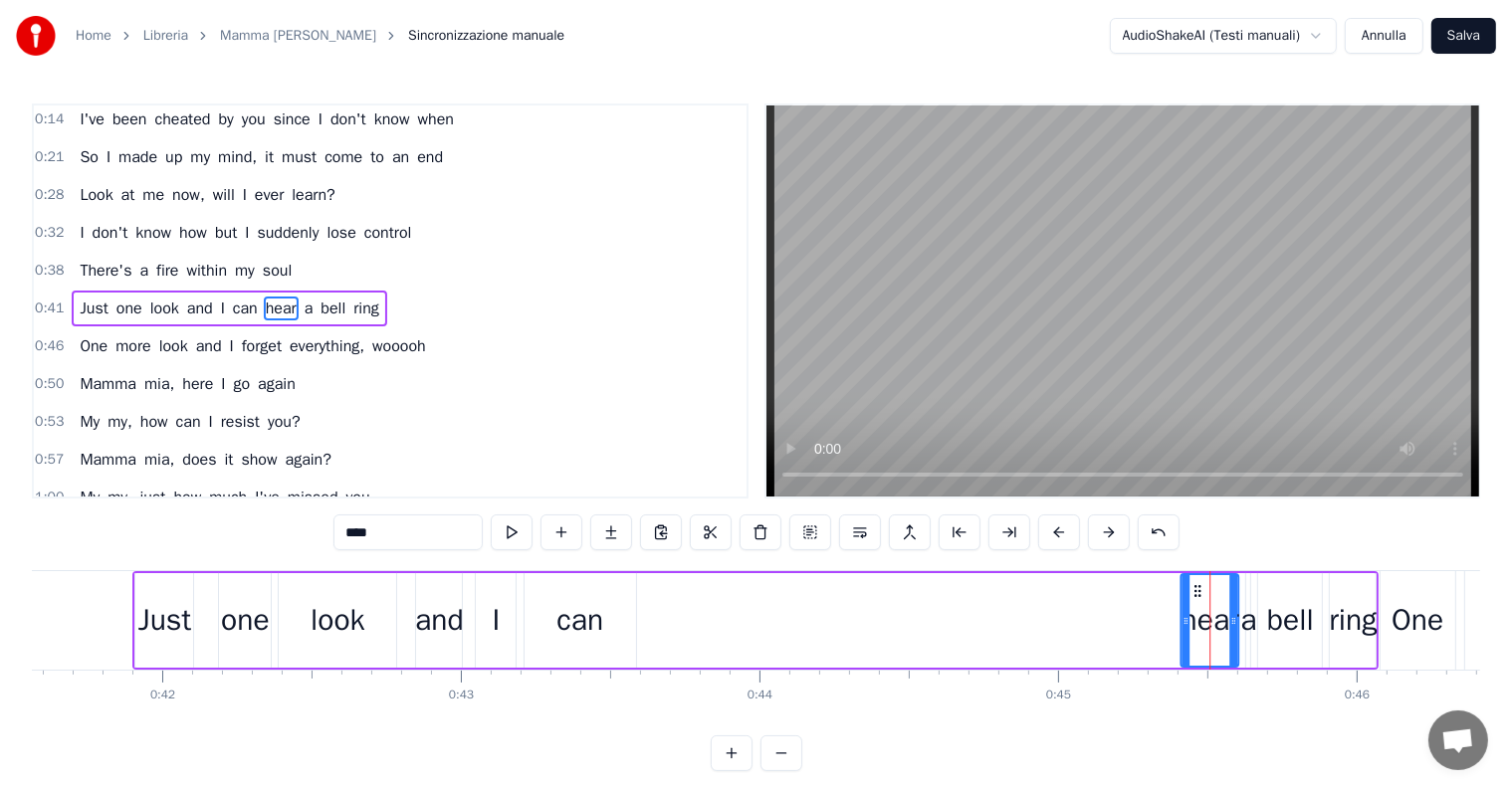click 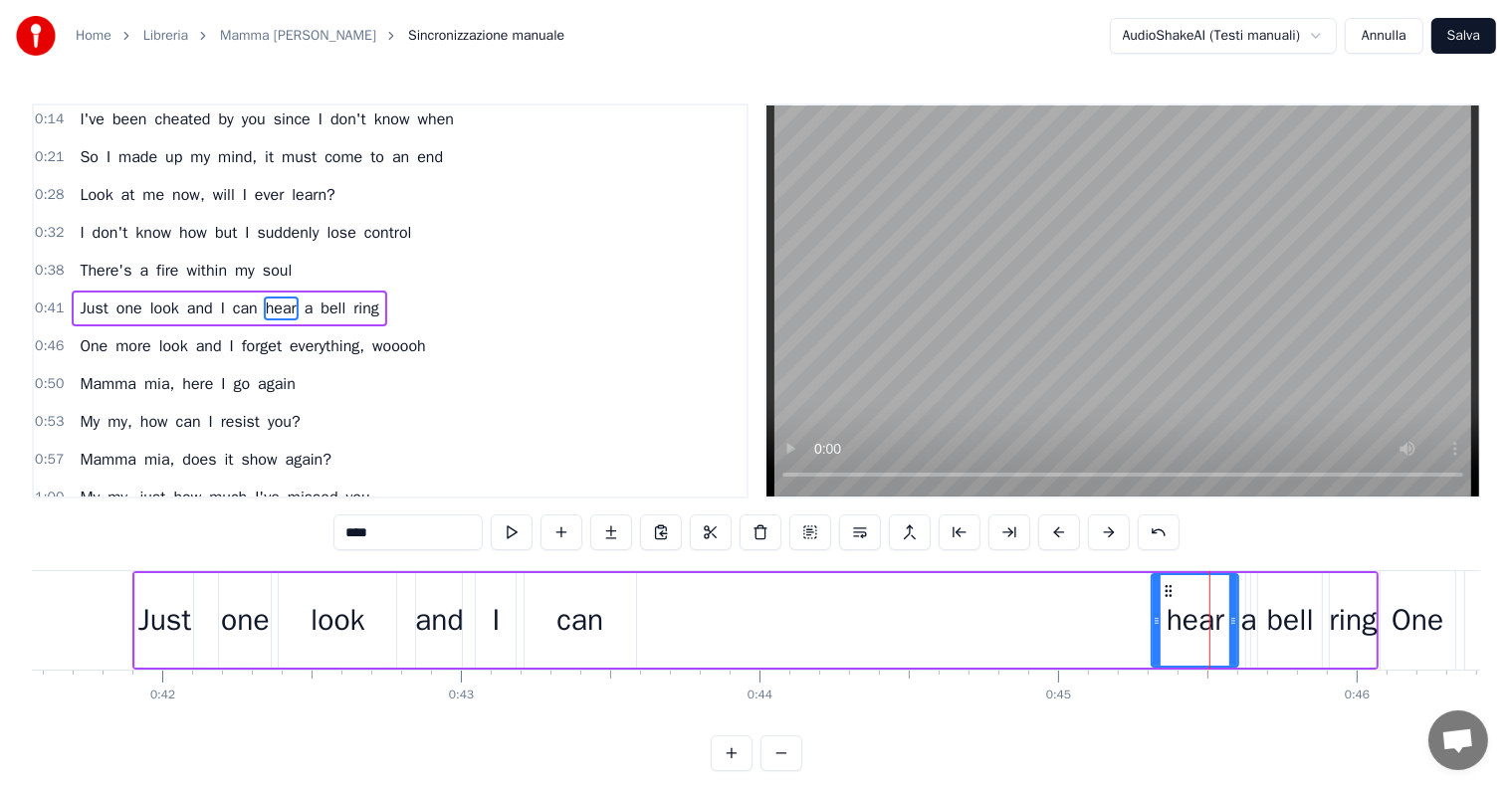 drag, startPoint x: 1184, startPoint y: 621, endPoint x: 1155, endPoint y: 625, distance: 29.274562 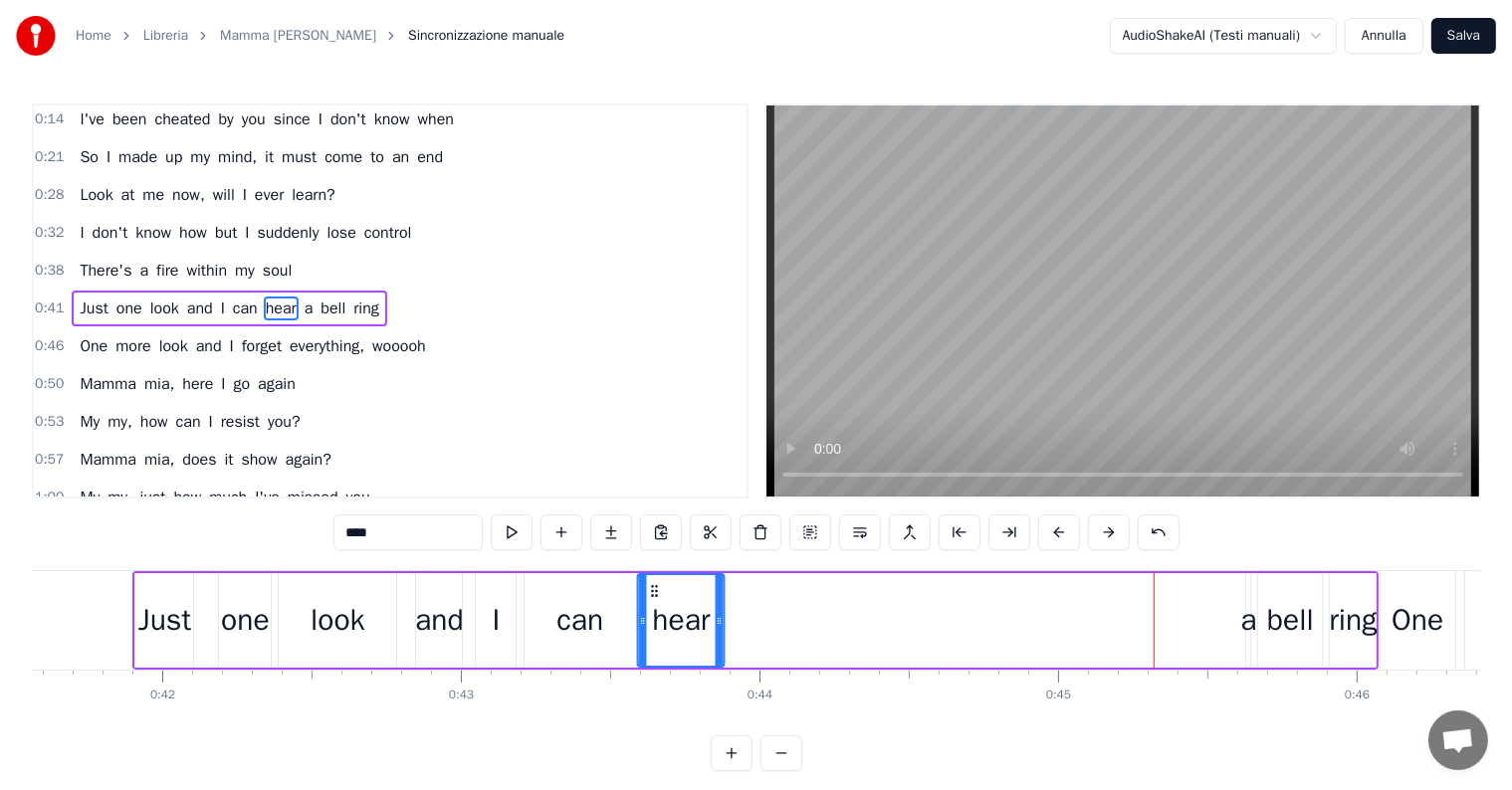 drag, startPoint x: 1167, startPoint y: 589, endPoint x: 652, endPoint y: 597, distance: 515.0621 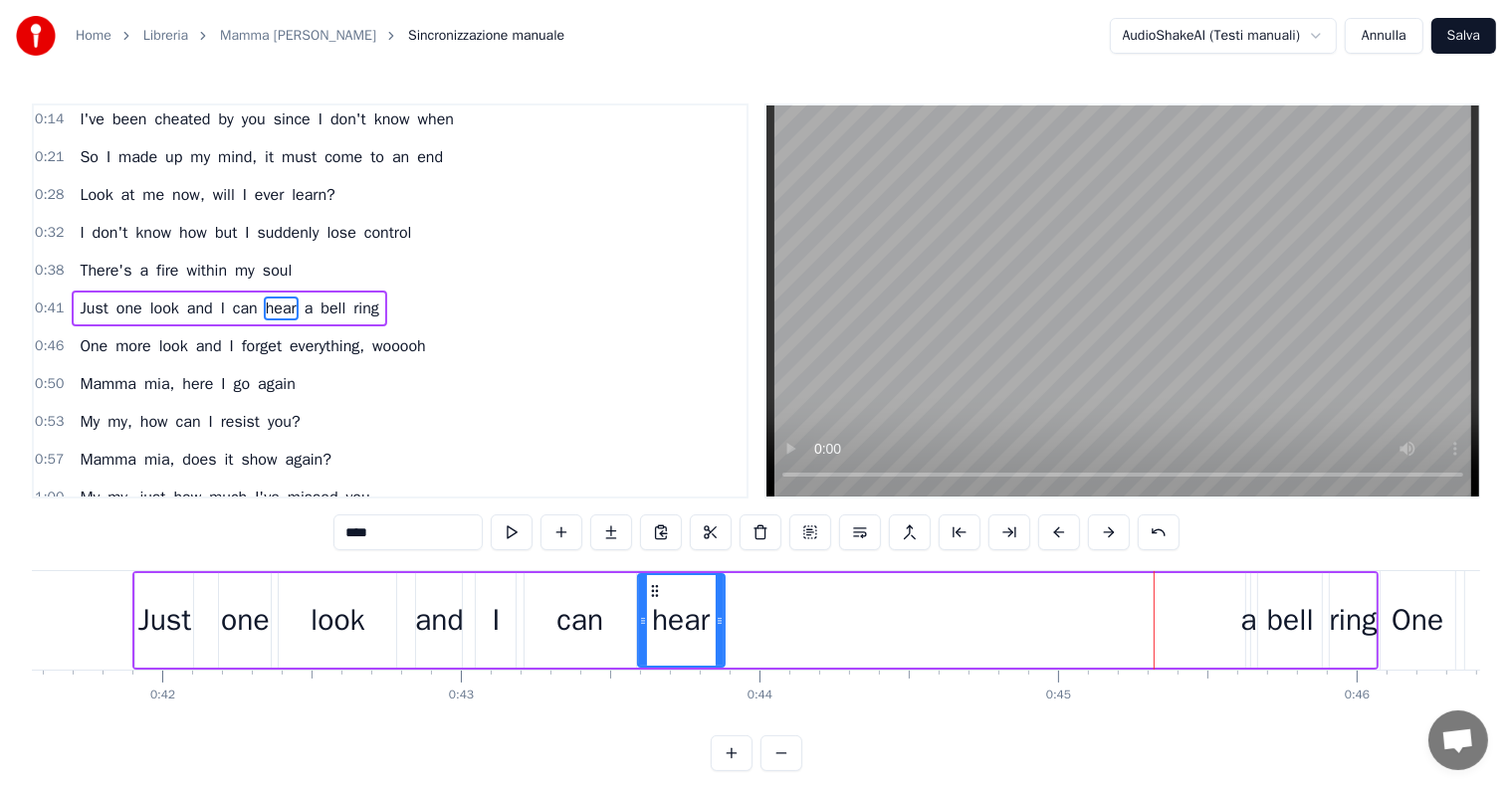click on "a" at bounding box center (1248, 620) 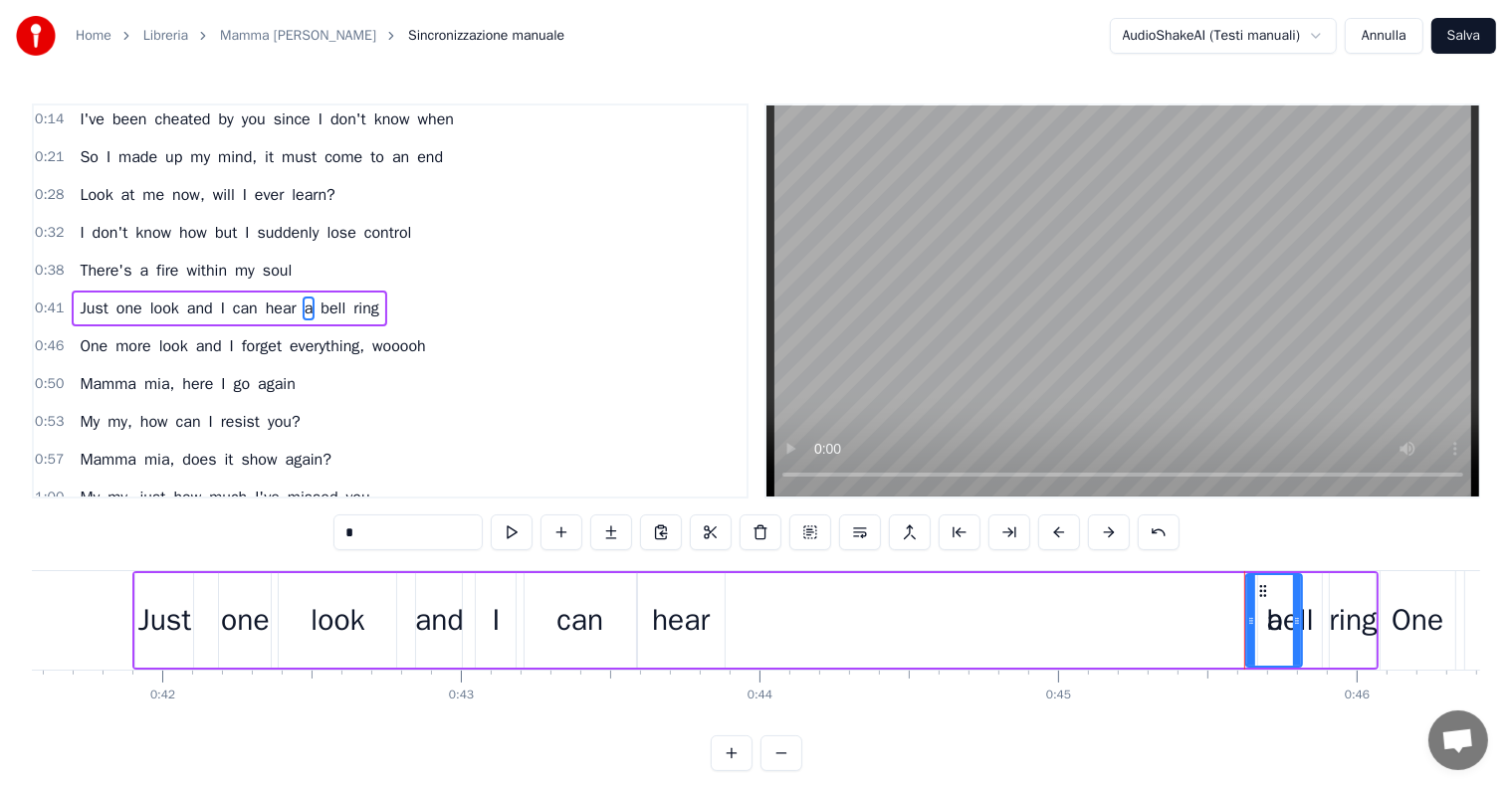 drag, startPoint x: 1246, startPoint y: 621, endPoint x: 1298, endPoint y: 622, distance: 52.009614 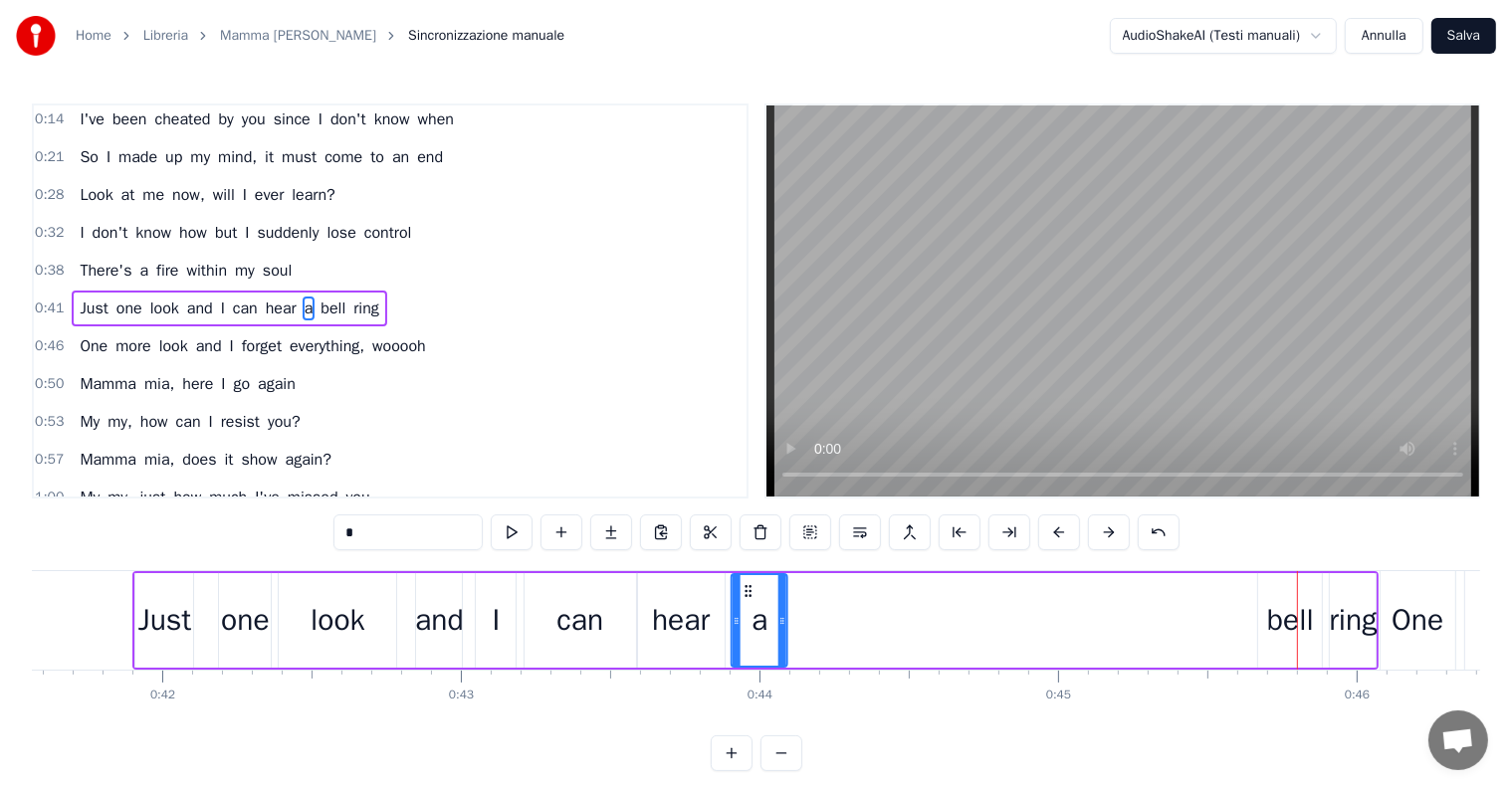 drag, startPoint x: 1261, startPoint y: 589, endPoint x: 746, endPoint y: 587, distance: 515.00388 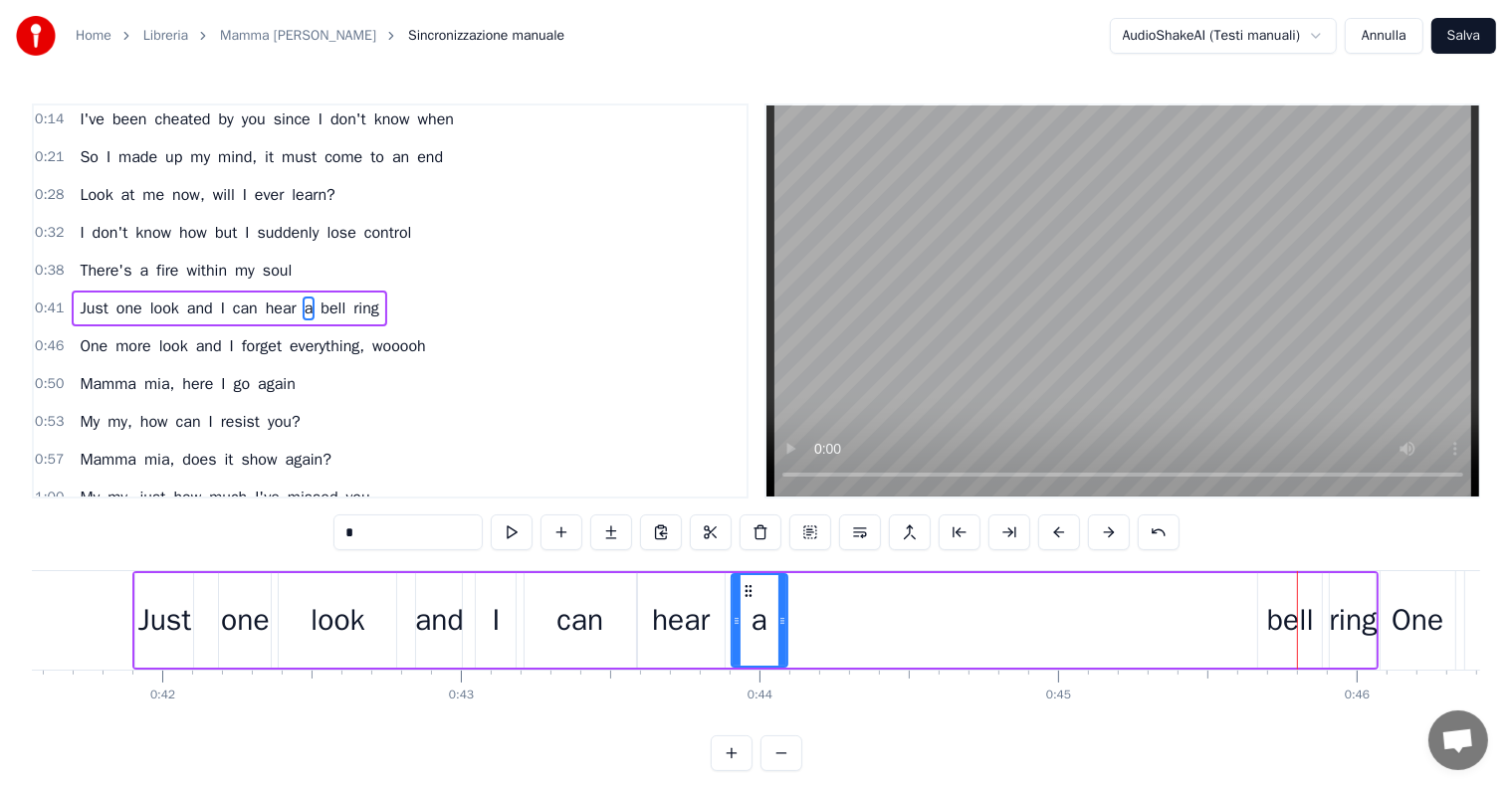 click on "bell" at bounding box center (1290, 620) 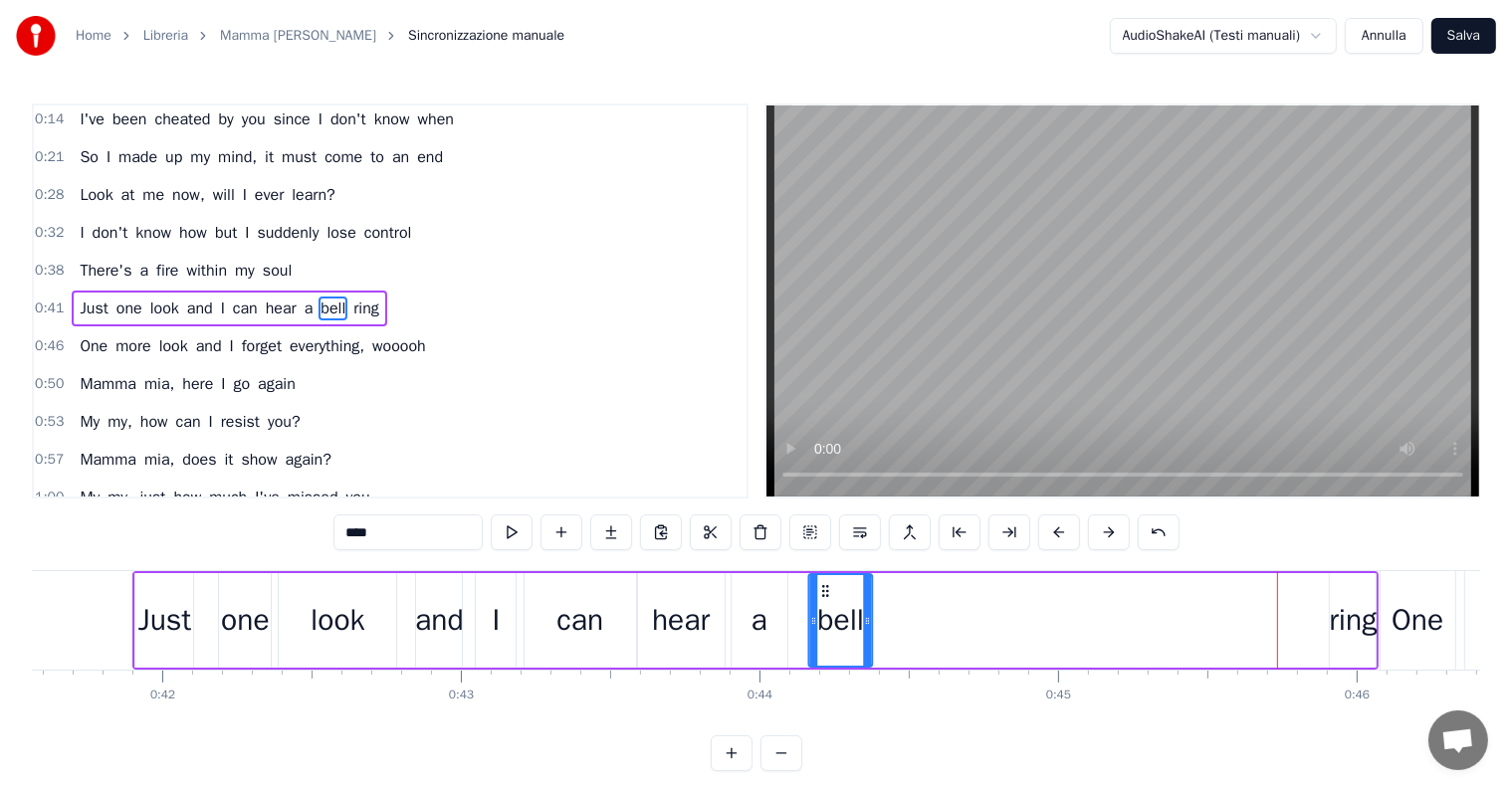 drag, startPoint x: 1274, startPoint y: 585, endPoint x: 824, endPoint y: 600, distance: 450.24993 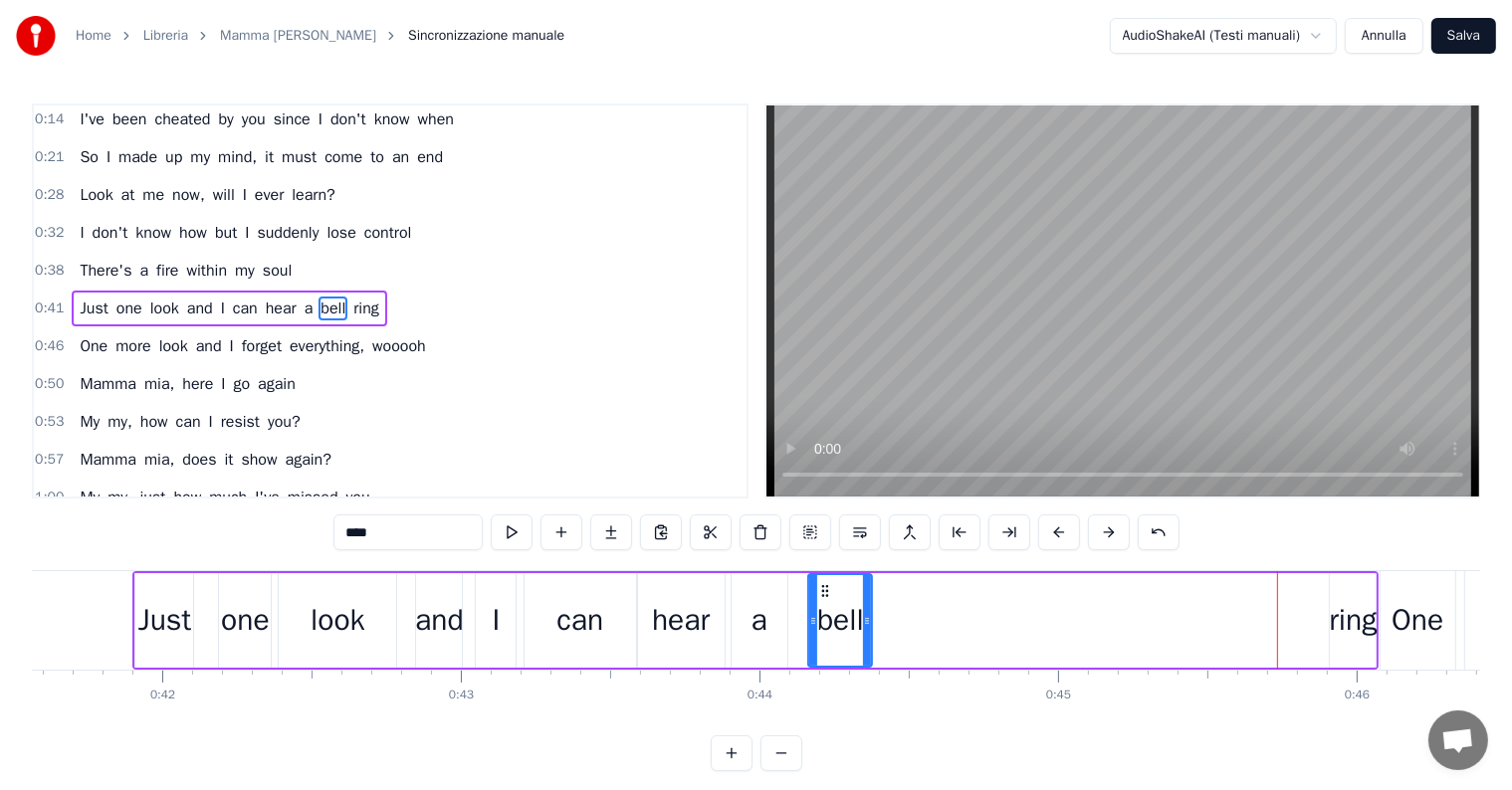 click on "ring" at bounding box center [1353, 620] 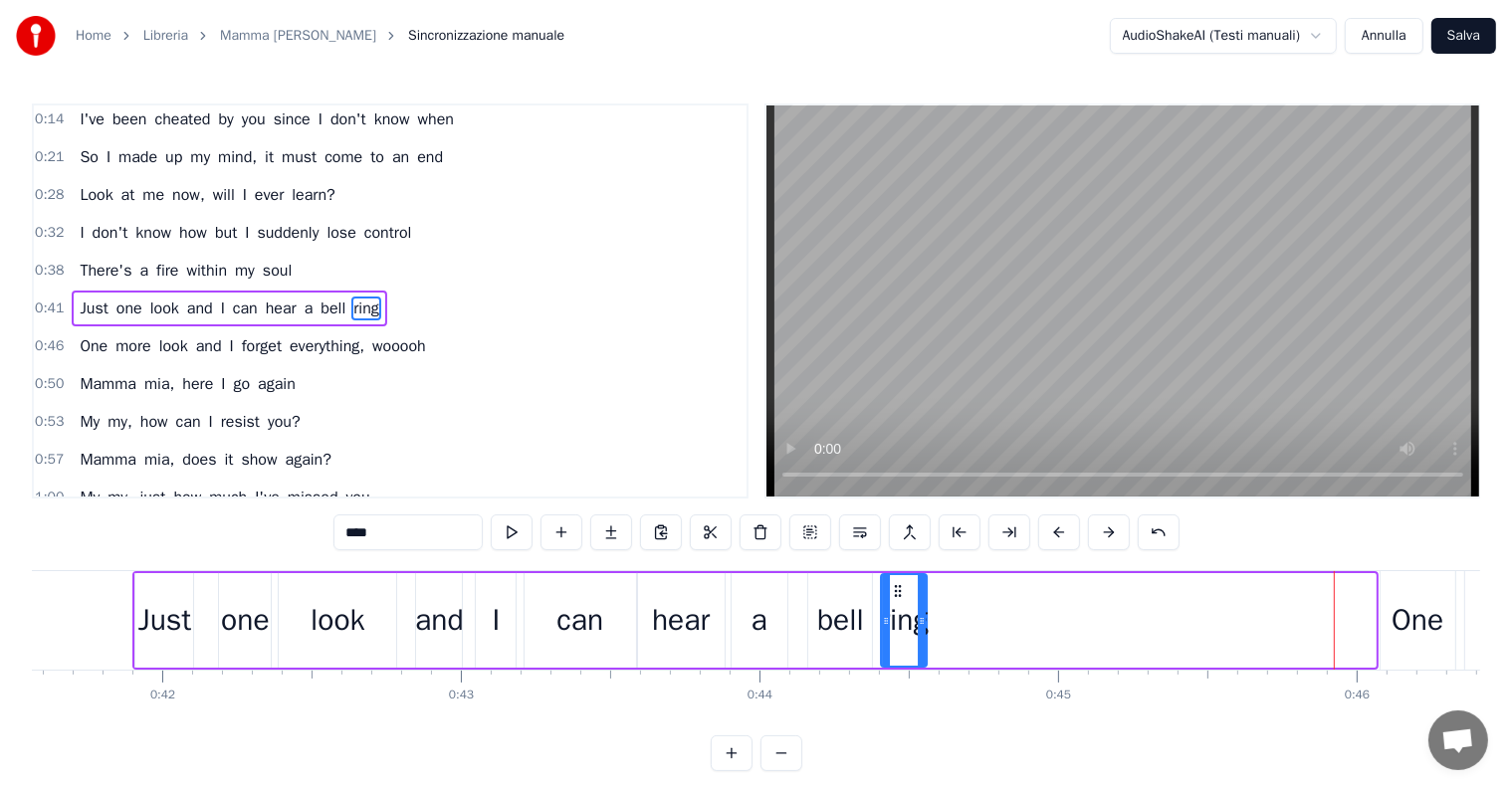 drag, startPoint x: 1344, startPoint y: 588, endPoint x: 895, endPoint y: 613, distance: 449.69545 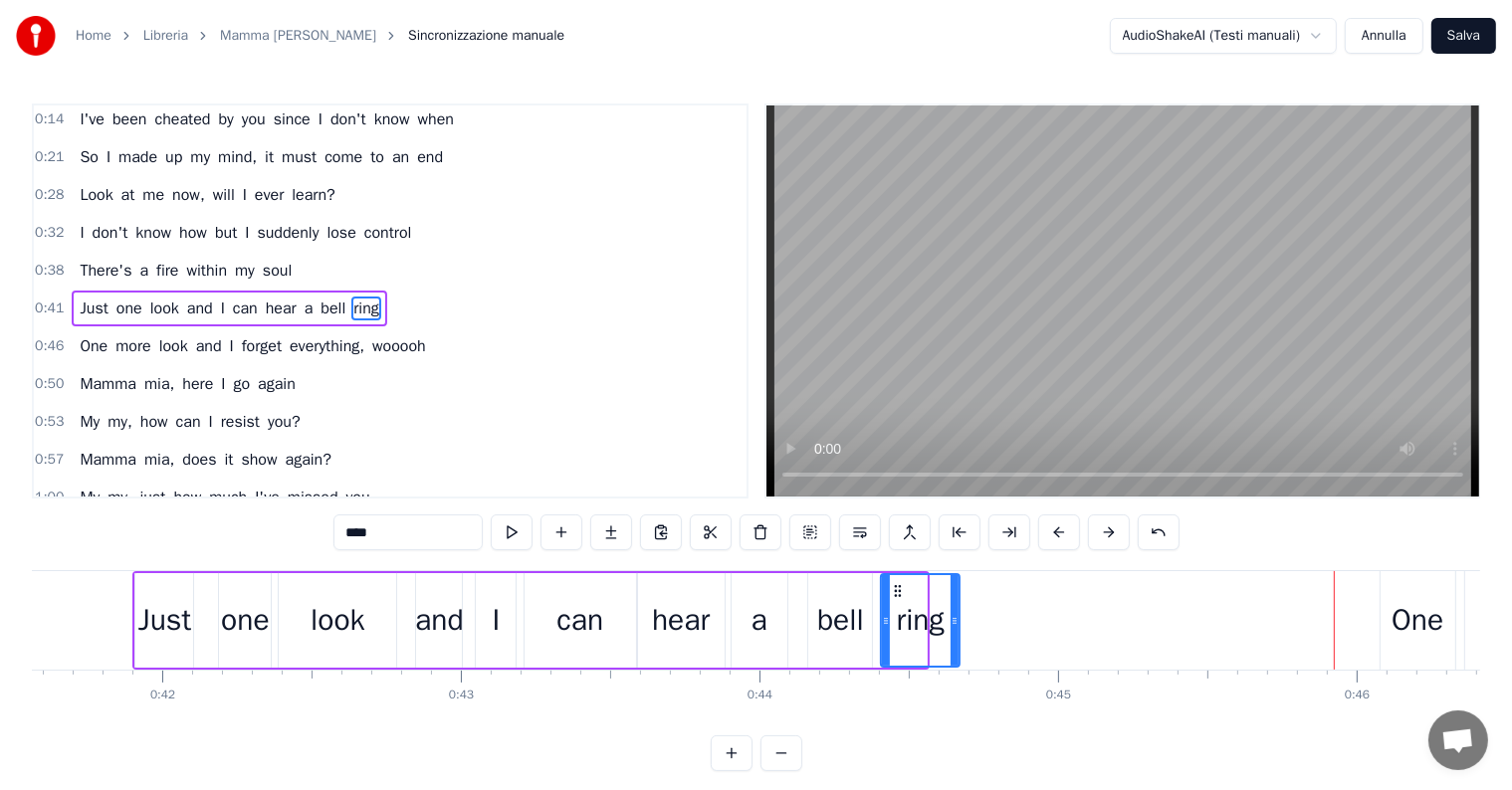 drag, startPoint x: 919, startPoint y: 621, endPoint x: 955, endPoint y: 618, distance: 36.124784 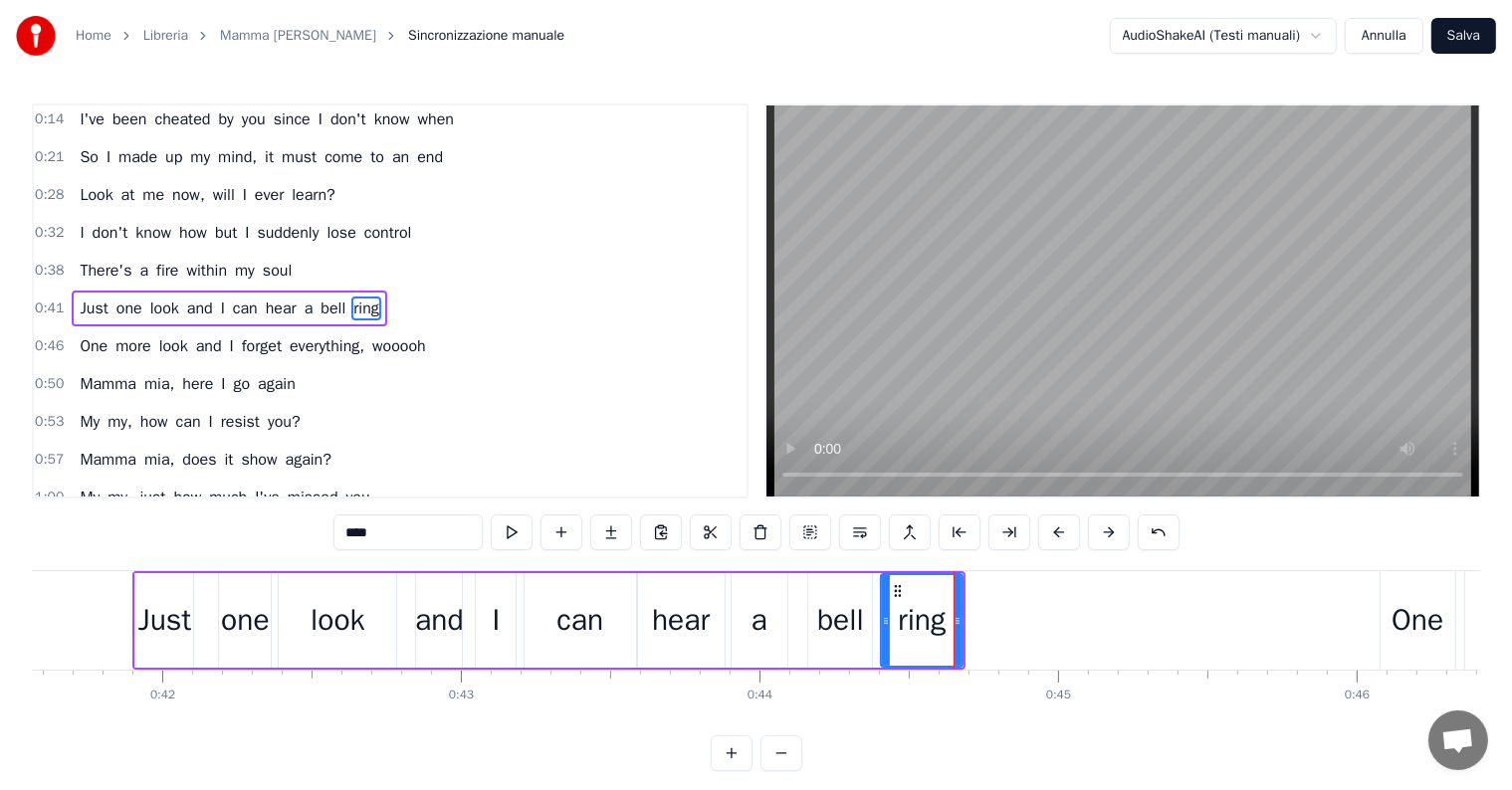 click on "Just one look and I can hear a bell ring" at bounding box center [229, 308] 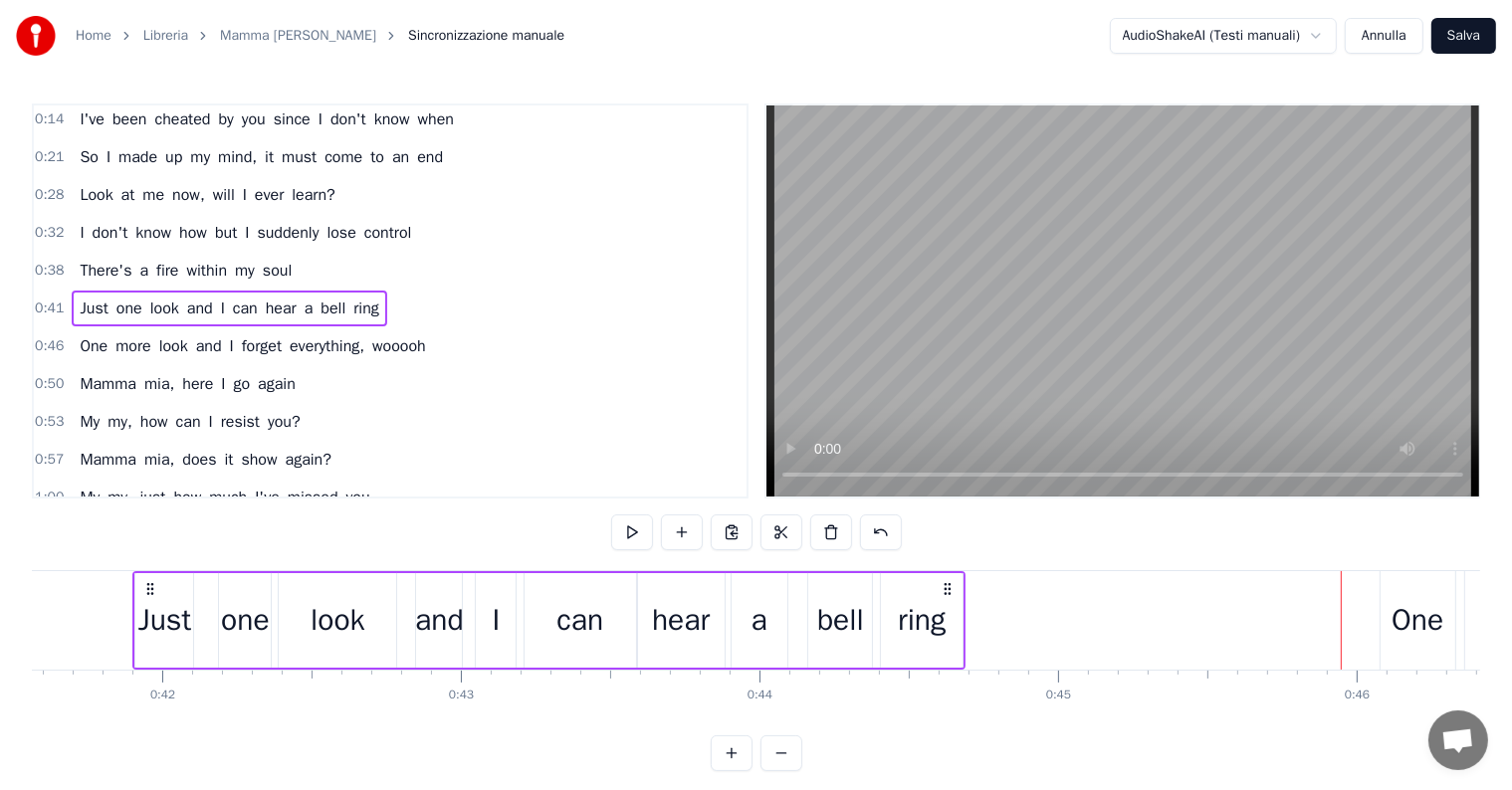 click on "One more look and I forget everything, wooooh" at bounding box center [252, 346] 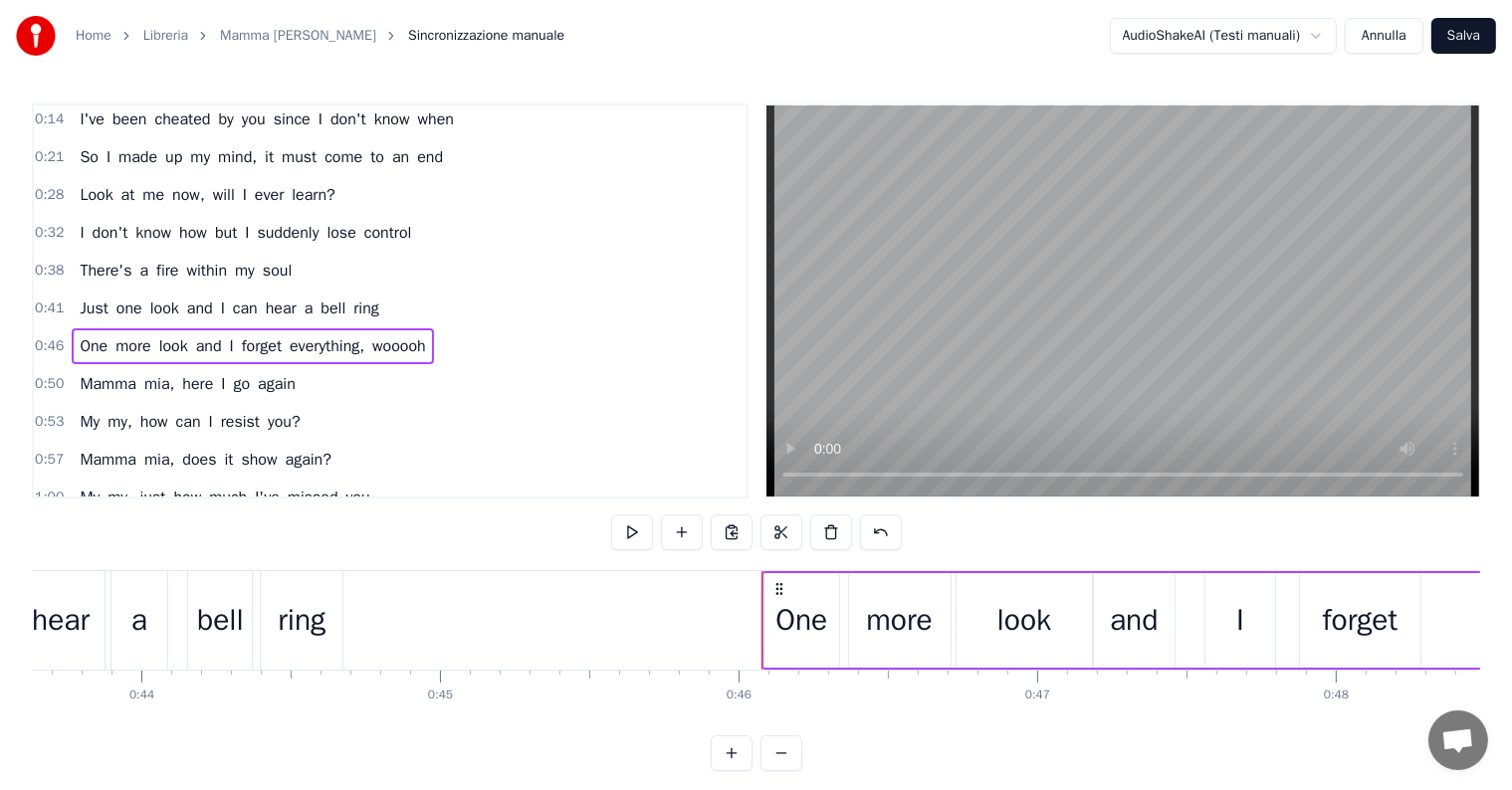 scroll, scrollTop: 0, scrollLeft: 13242, axis: horizontal 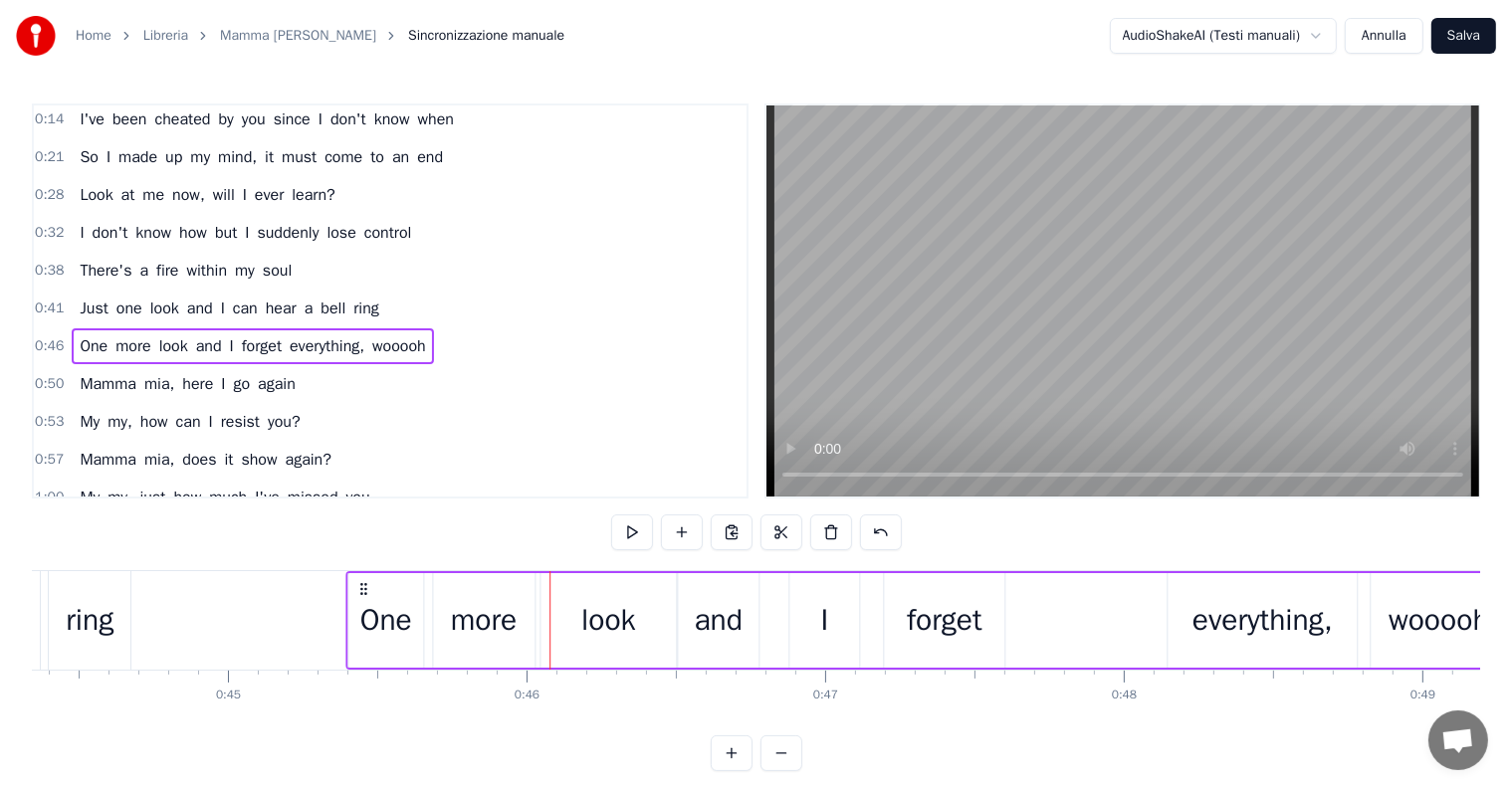 drag, startPoint x: 562, startPoint y: 585, endPoint x: 358, endPoint y: 588, distance: 204.02206 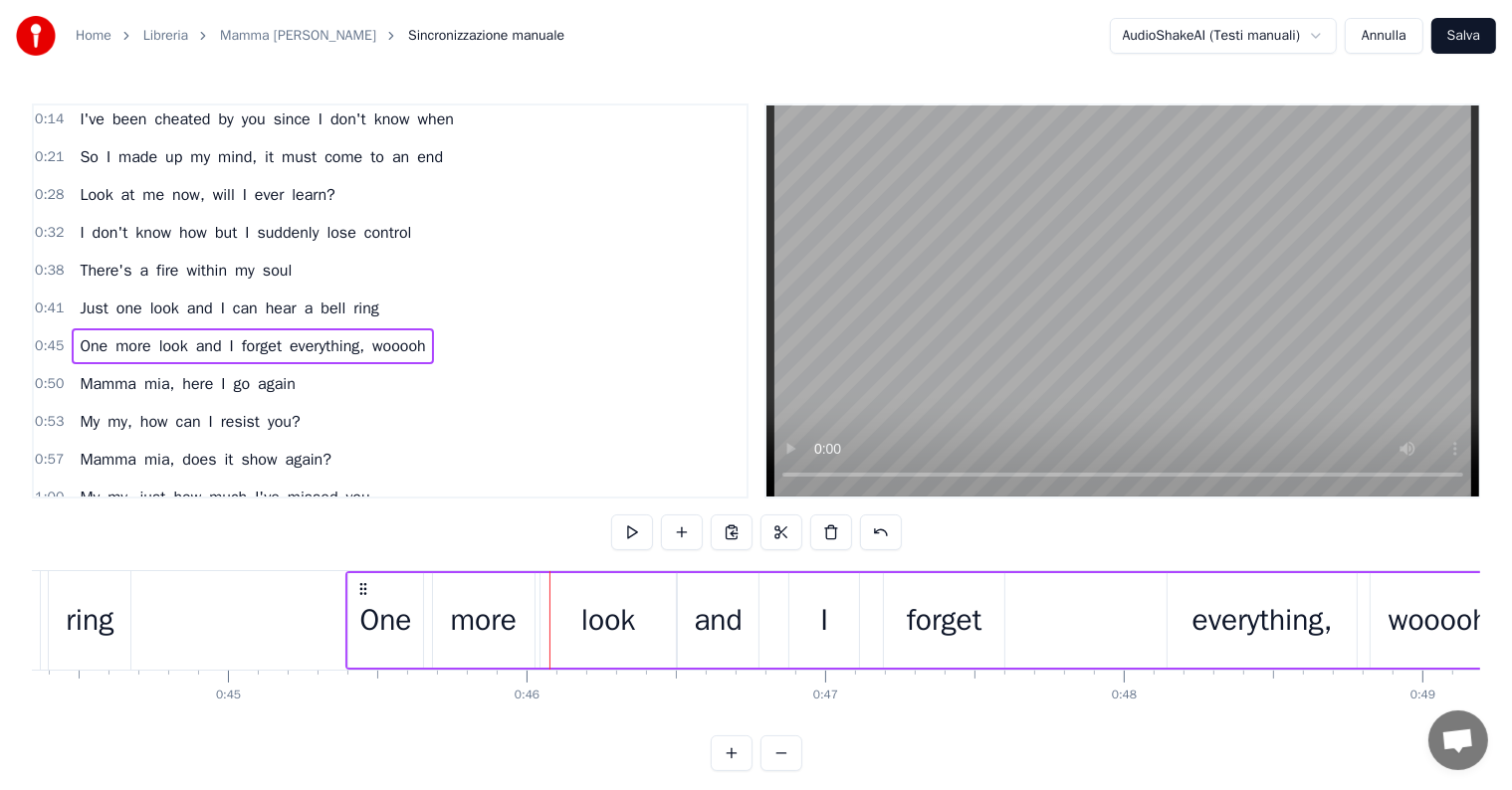 click on "everything," at bounding box center [1262, 620] 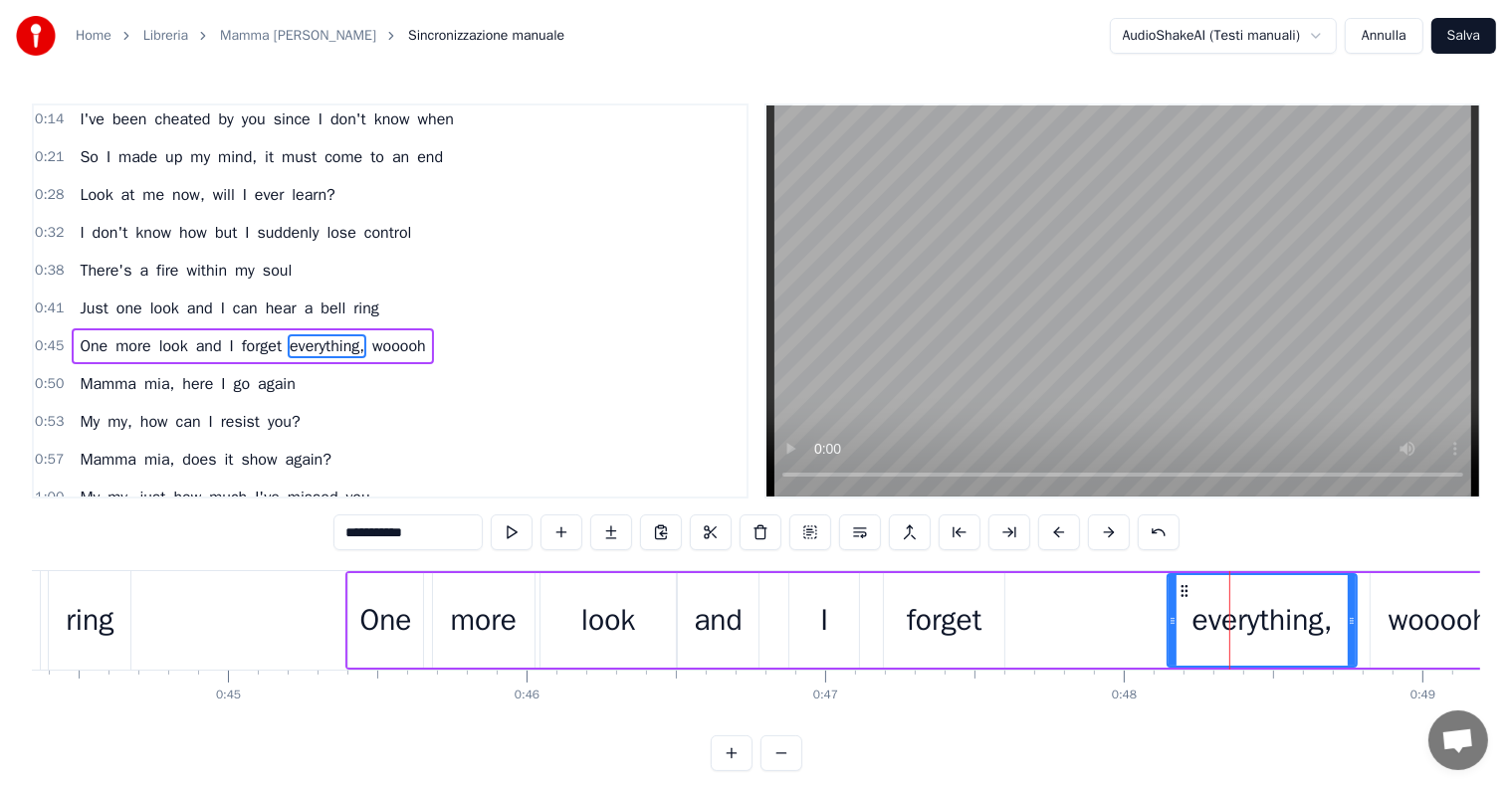 scroll, scrollTop: 42, scrollLeft: 0, axis: vertical 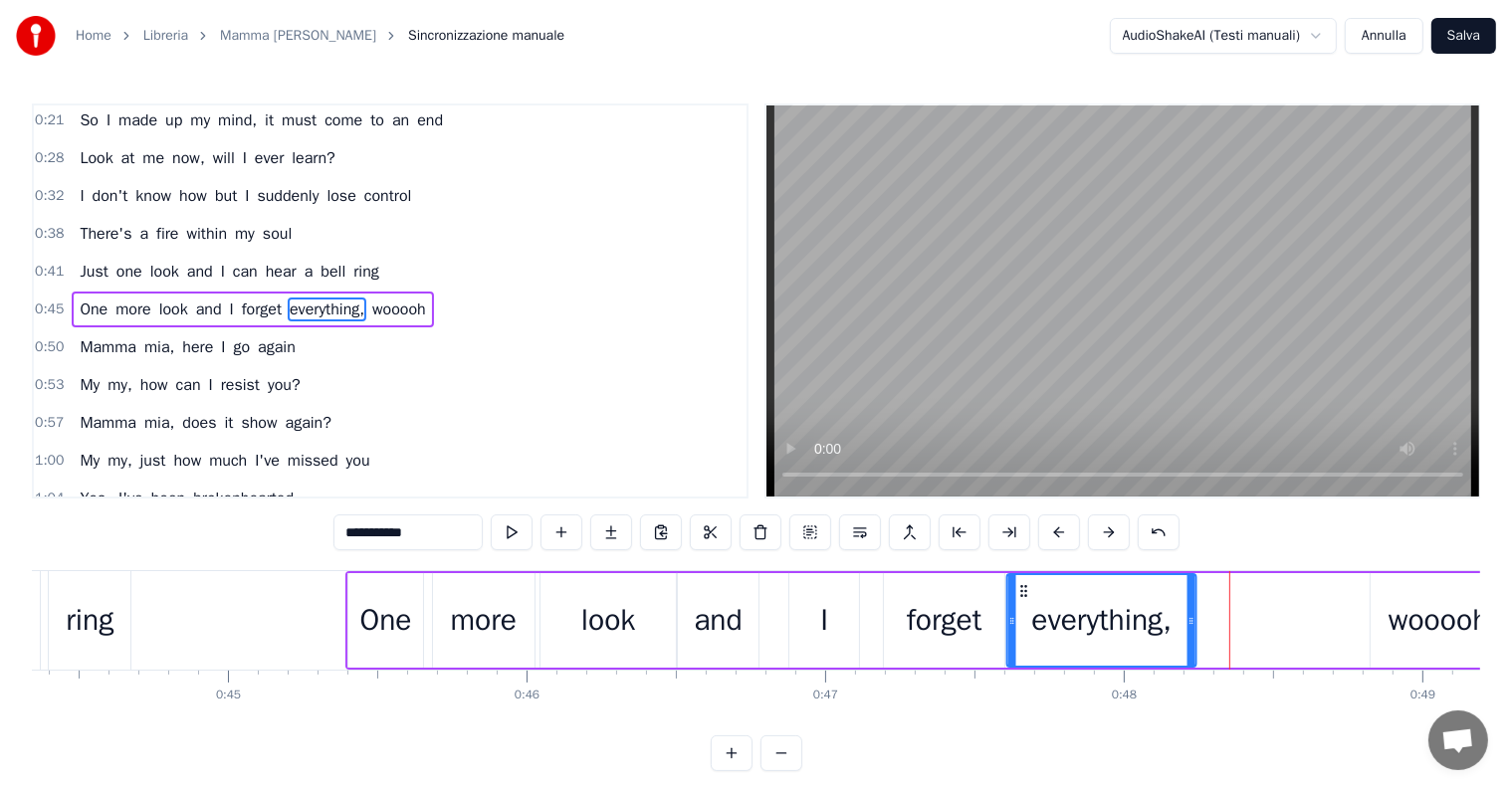 drag, startPoint x: 1187, startPoint y: 589, endPoint x: 1026, endPoint y: 593, distance: 161.04968 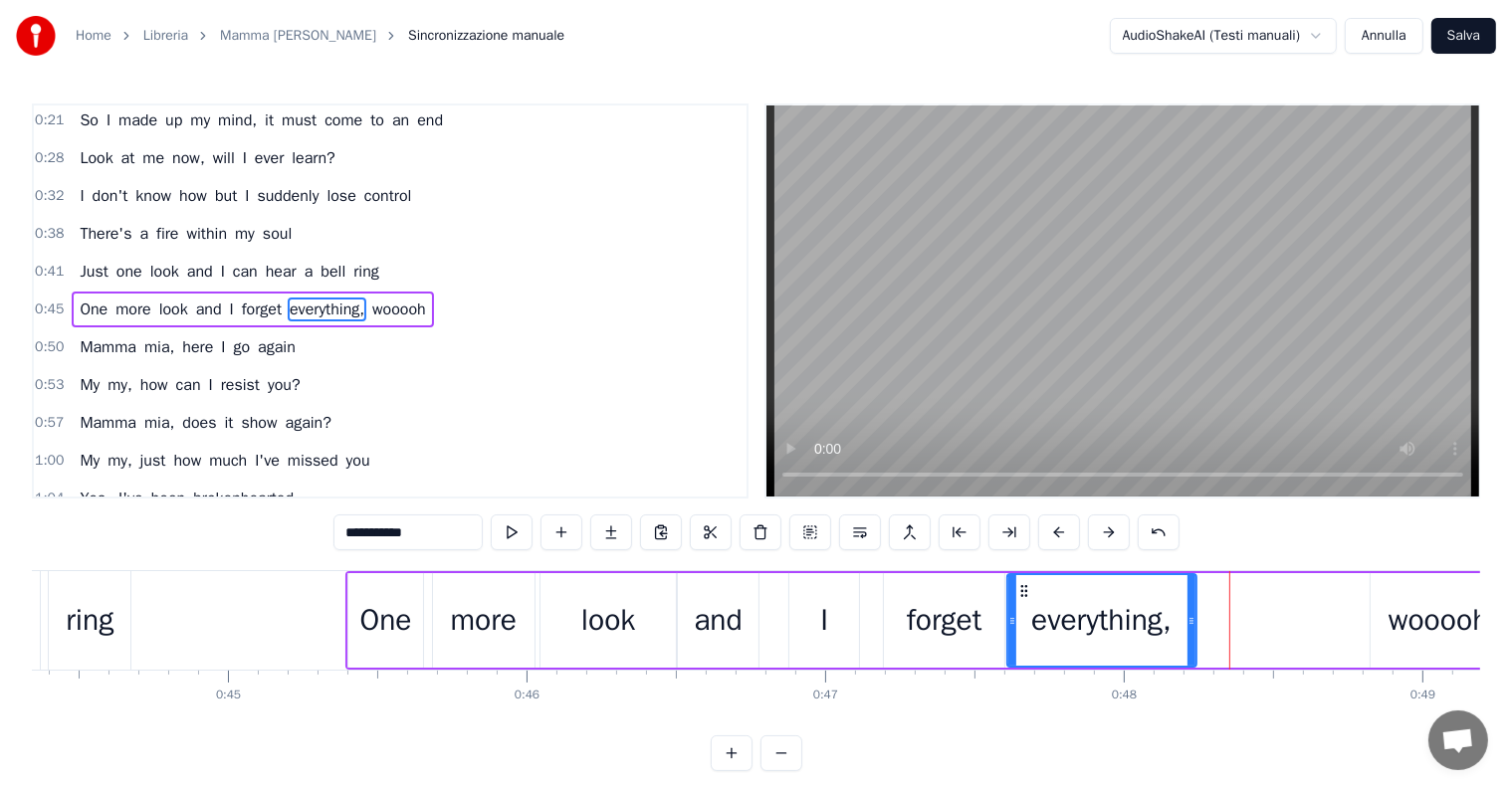click on "Just one look and I can hear a bell ring" at bounding box center [229, 272] 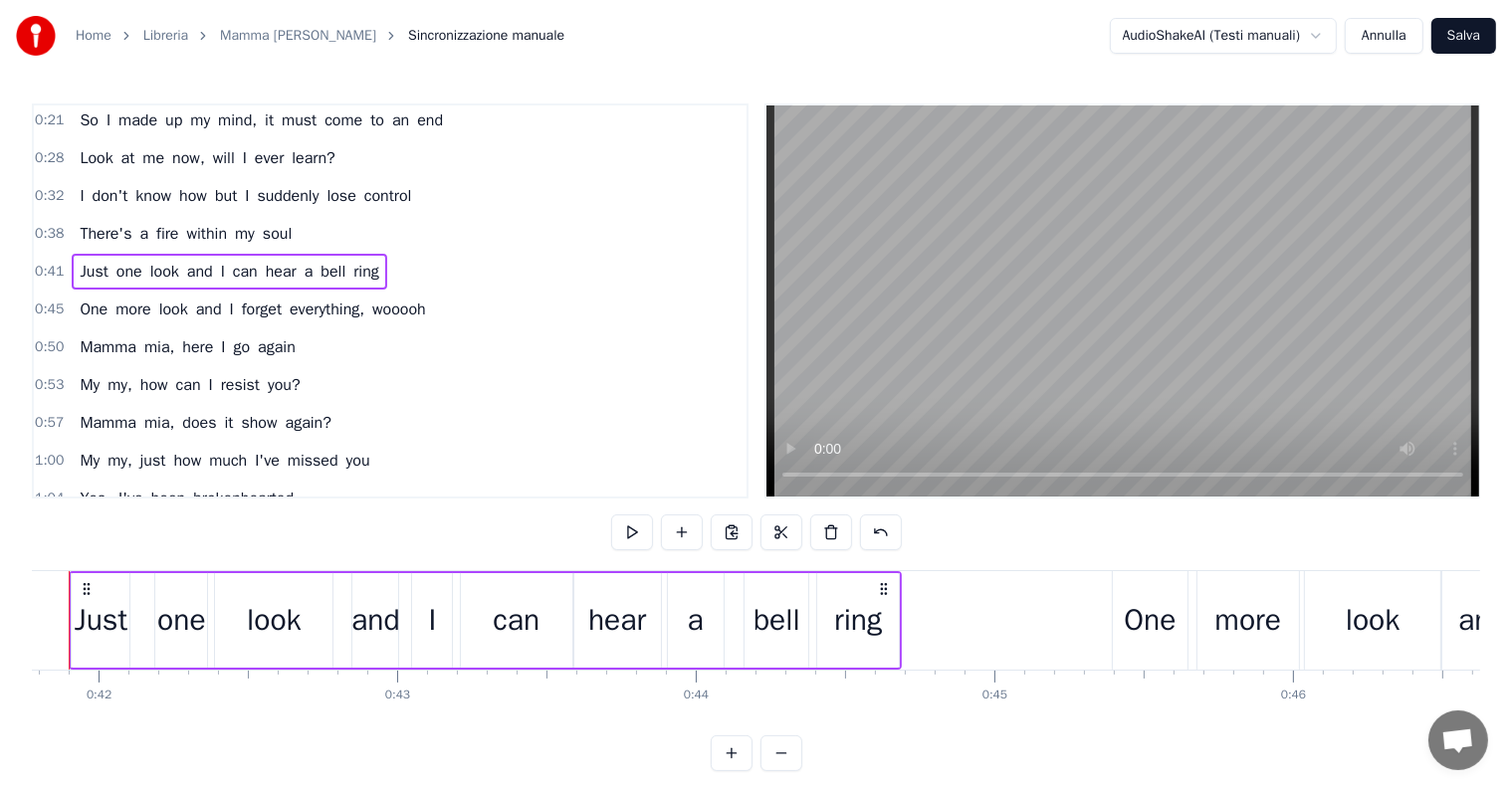 scroll, scrollTop: 0, scrollLeft: 12412, axis: horizontal 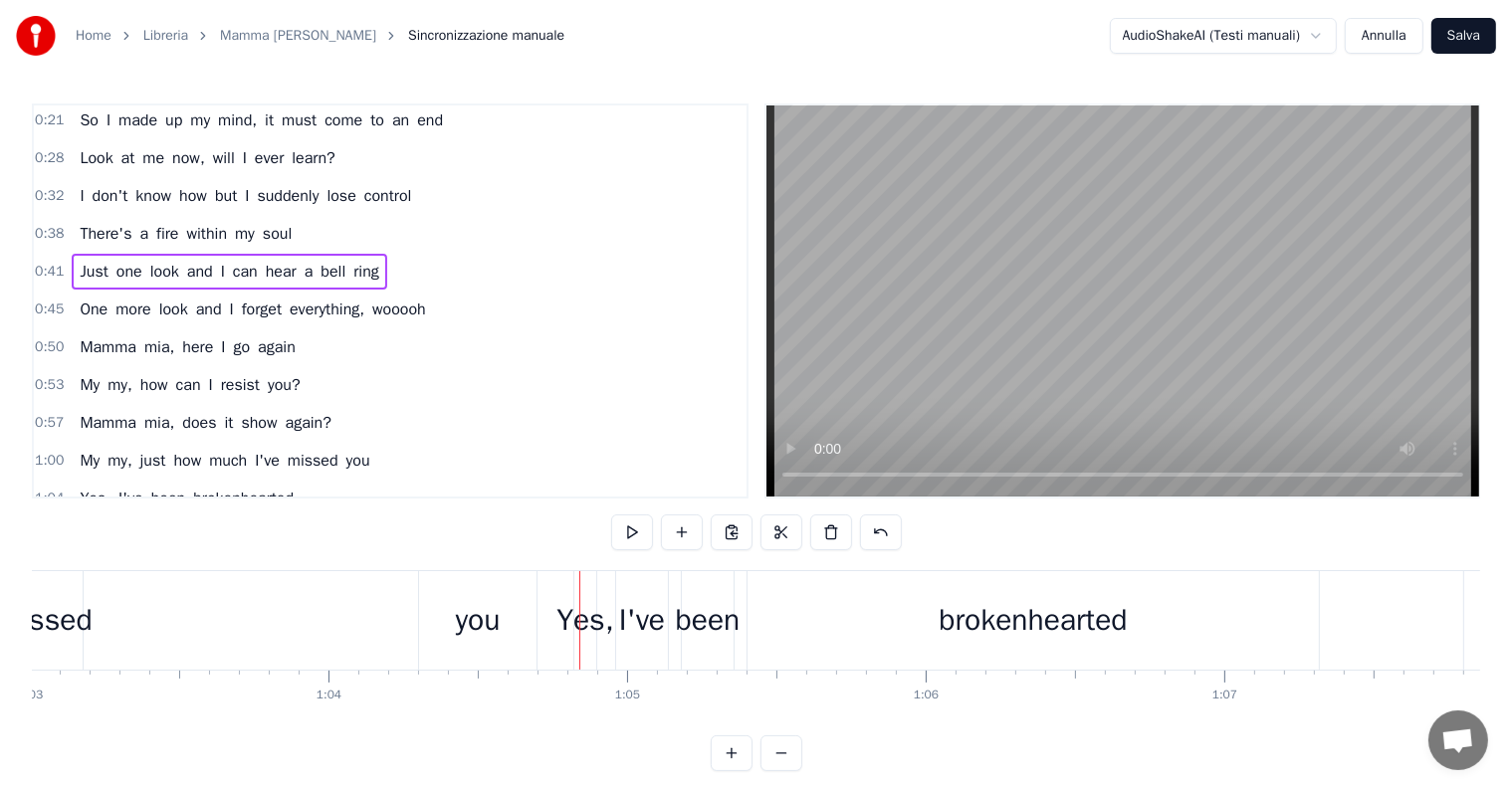click on "My my, just how much I've missed you" at bounding box center (224, 461) 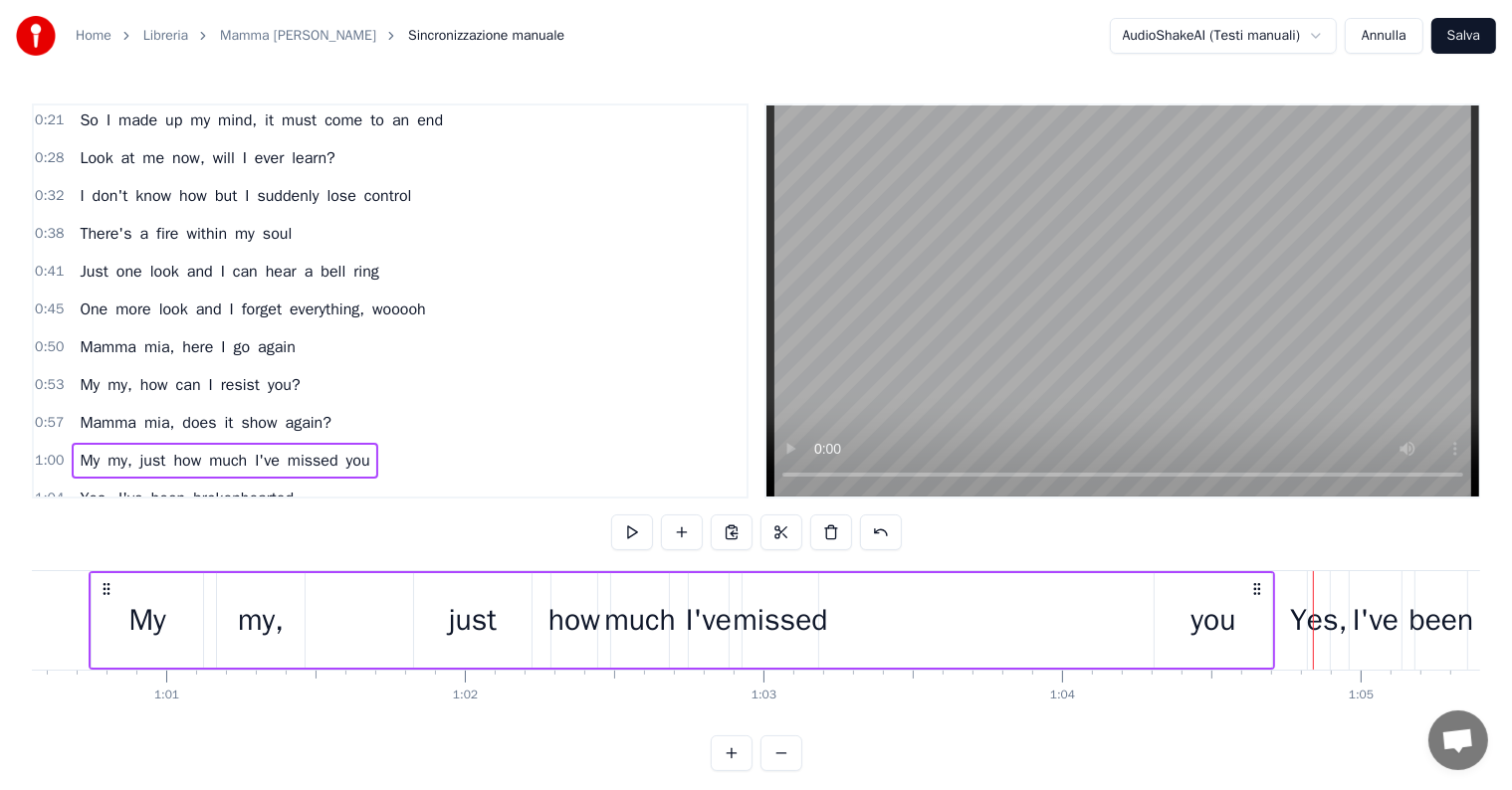 scroll, scrollTop: 0, scrollLeft: 18037, axis: horizontal 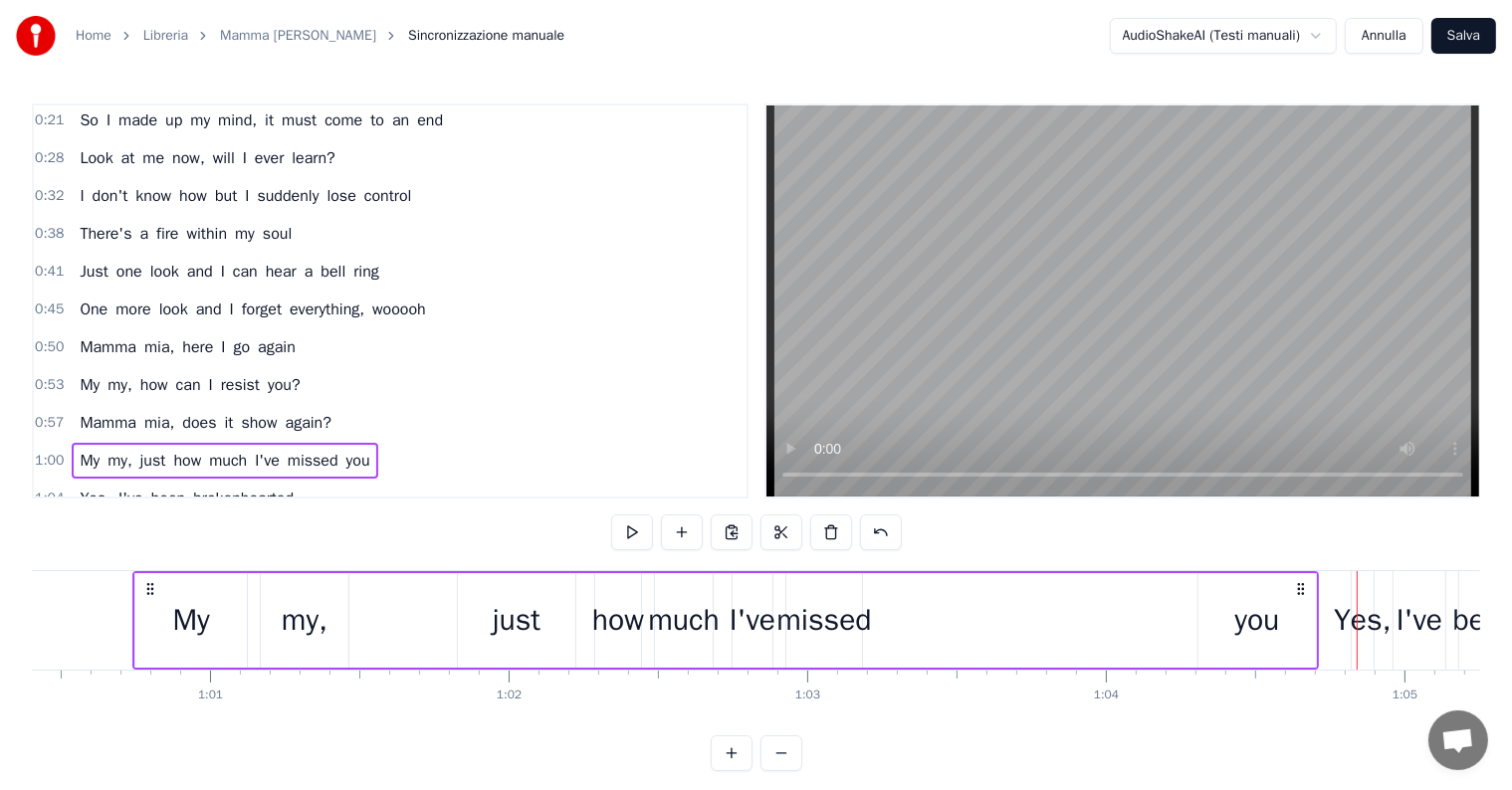 click on "you" at bounding box center [1257, 620] 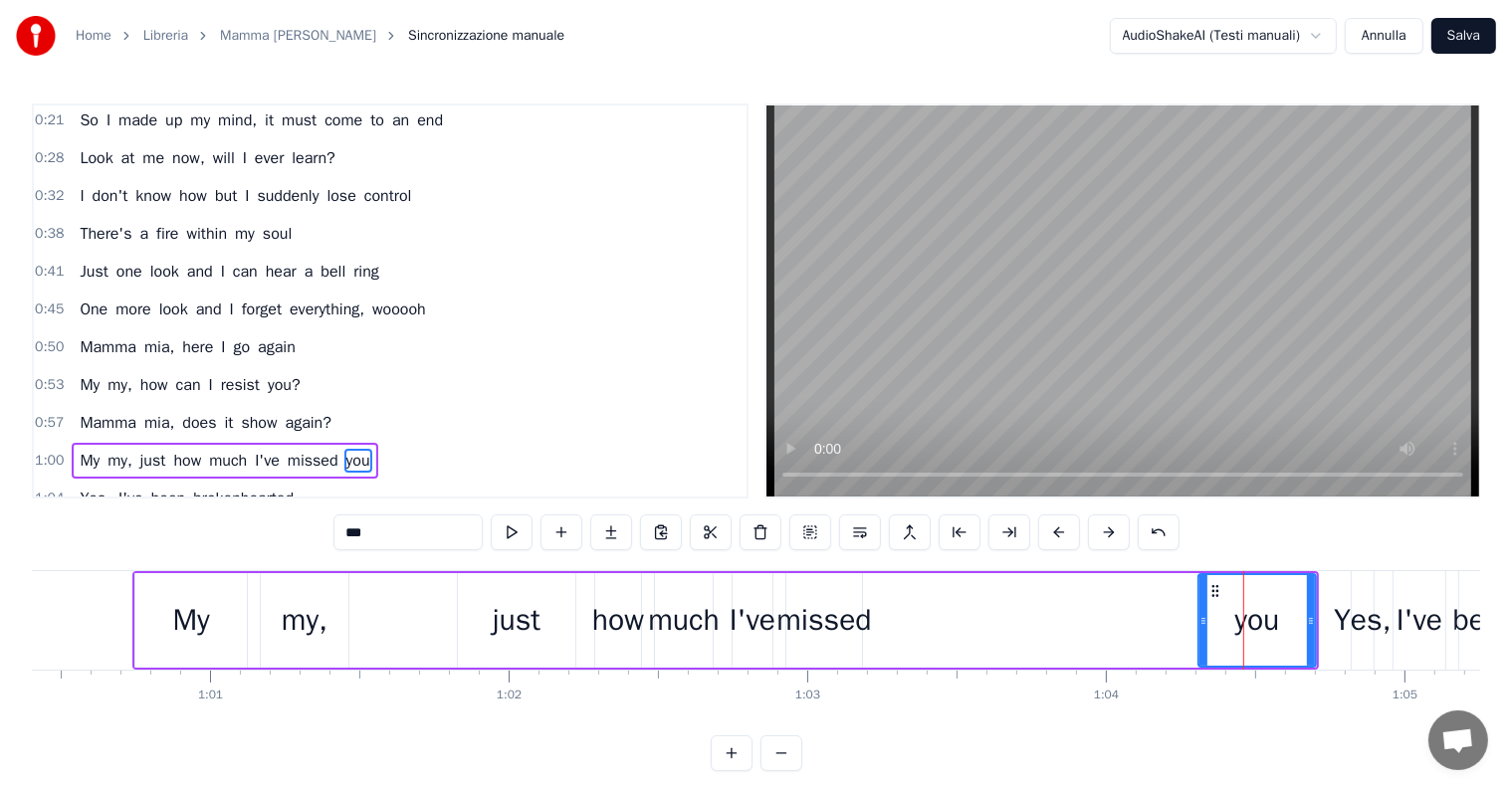 scroll, scrollTop: 188, scrollLeft: 0, axis: vertical 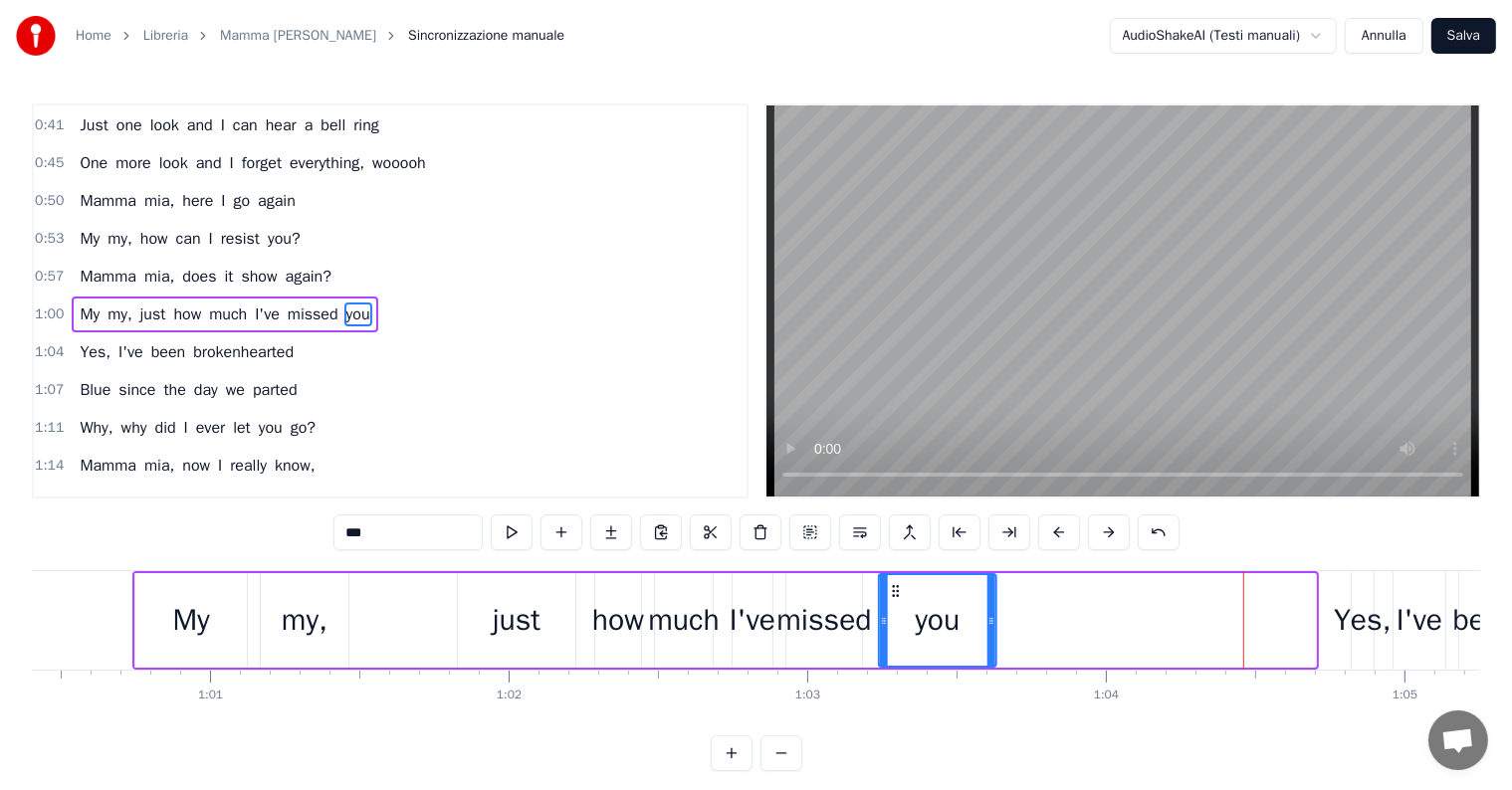 drag, startPoint x: 1214, startPoint y: 587, endPoint x: 896, endPoint y: 596, distance: 318.12733 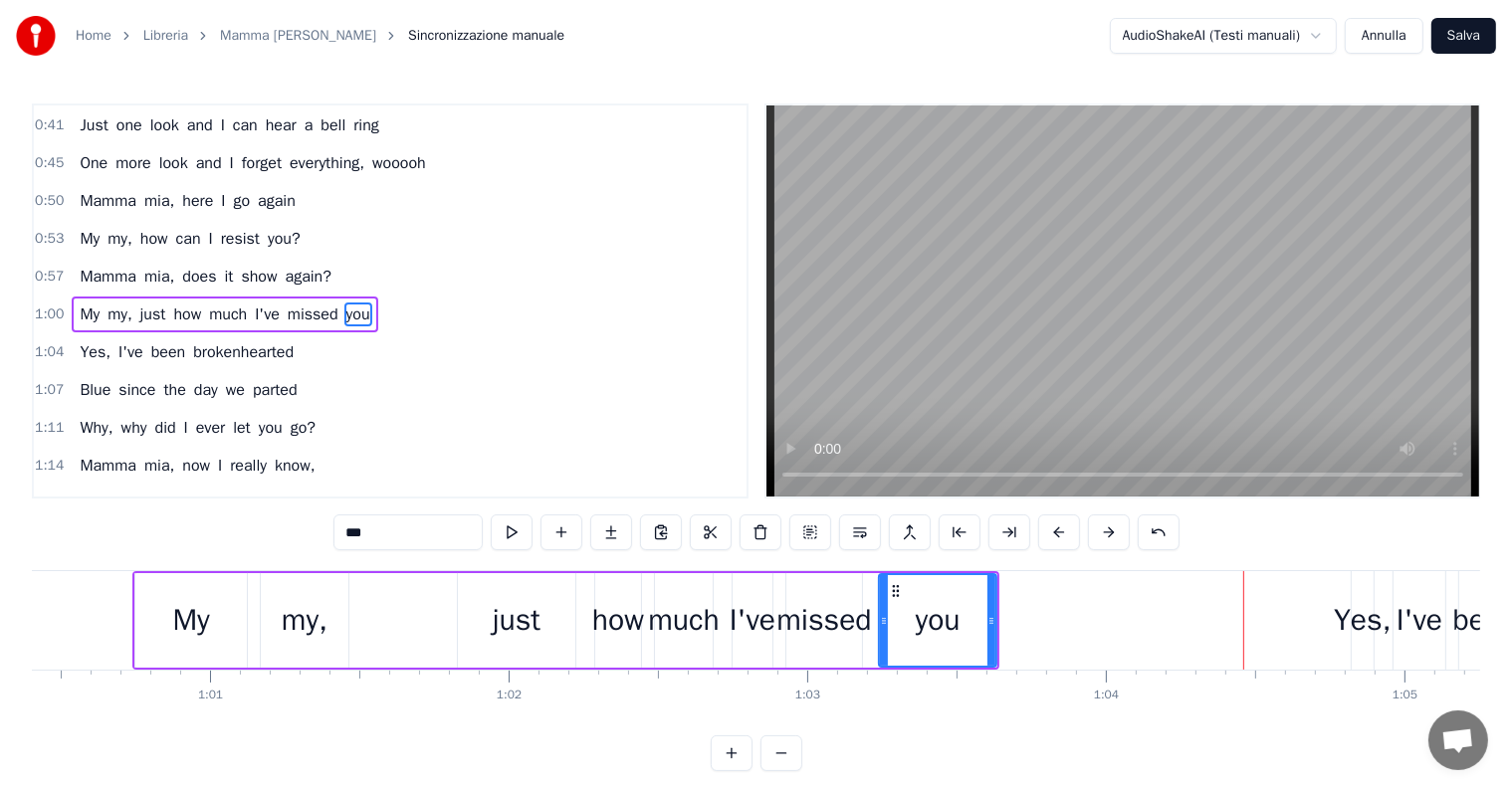 click on "just" at bounding box center [153, 314] 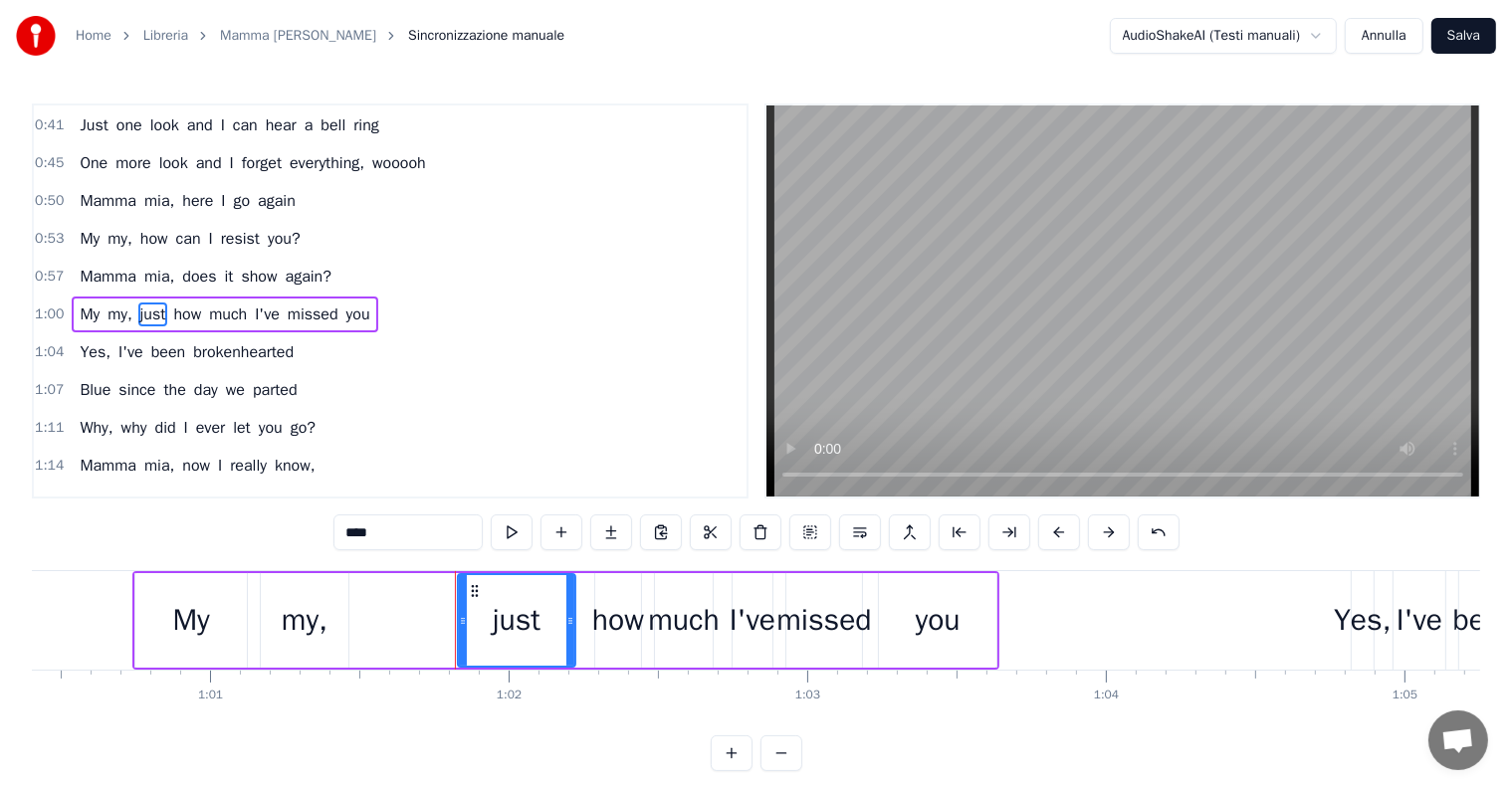click on "My my, just how much I've missed you" at bounding box center (224, 314) 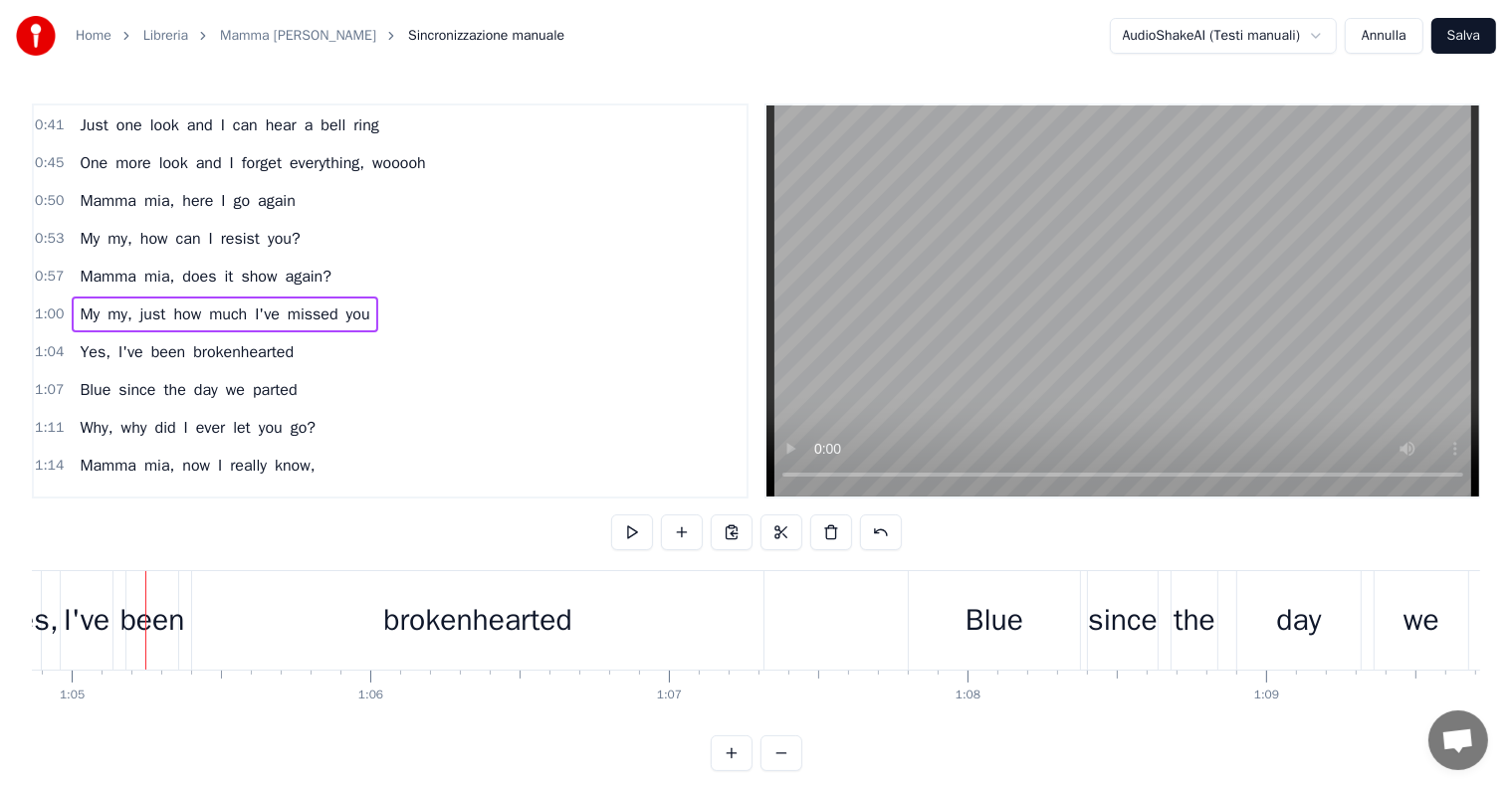 scroll, scrollTop: 0, scrollLeft: 19383, axis: horizontal 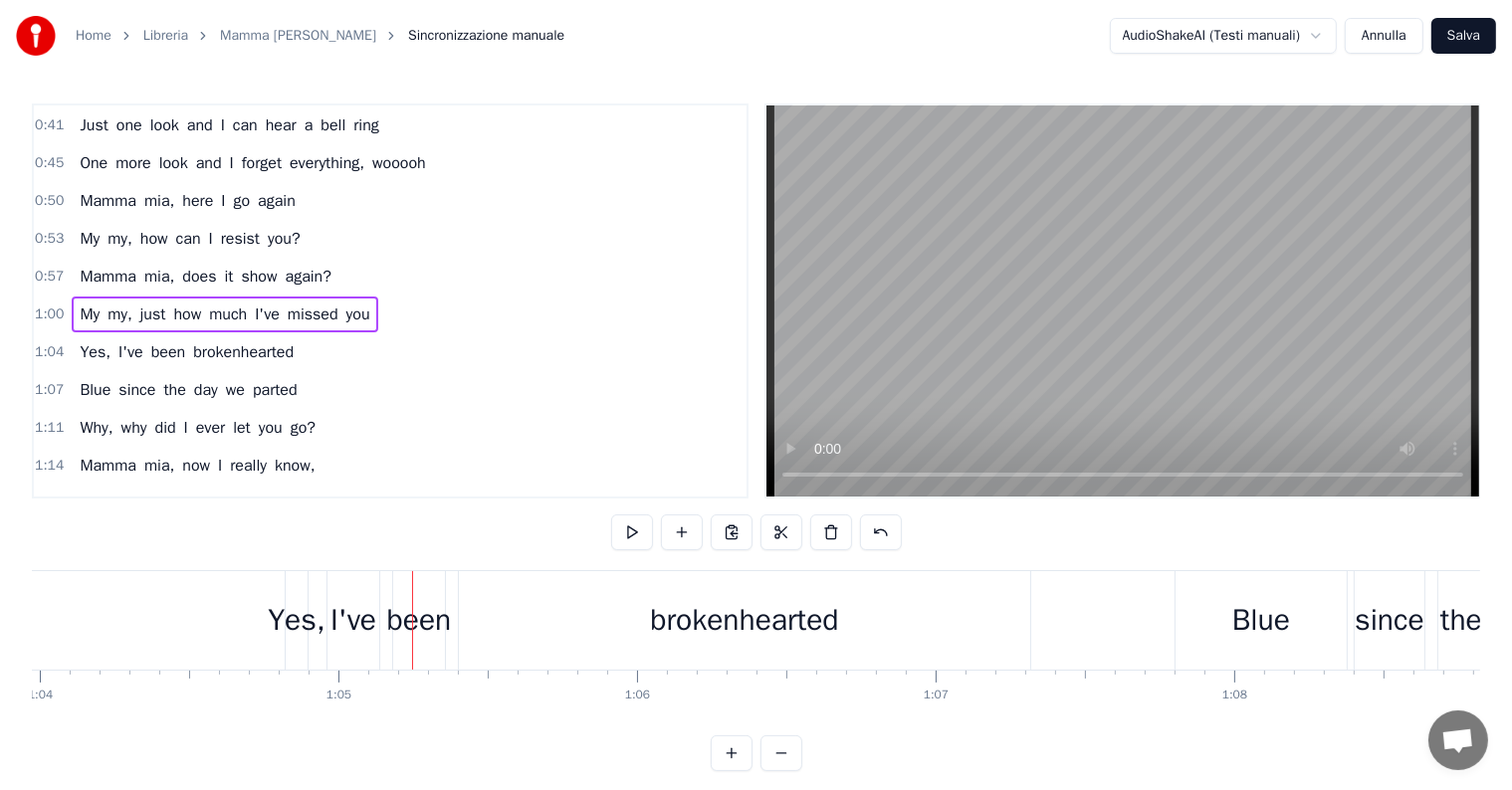 click on "Yes, I've been brokenhearted" at bounding box center [186, 352] 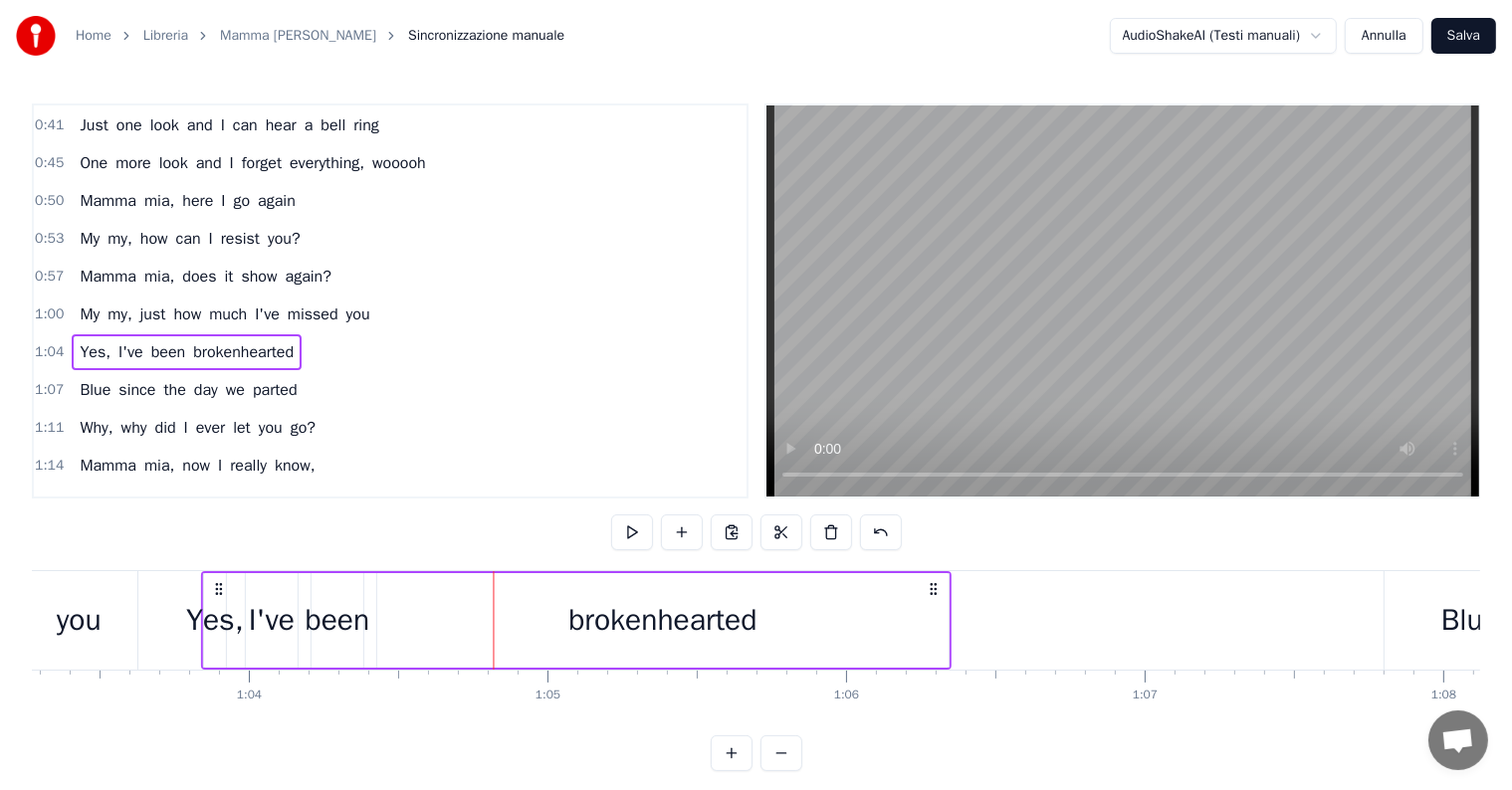 scroll, scrollTop: 0, scrollLeft: 18884, axis: horizontal 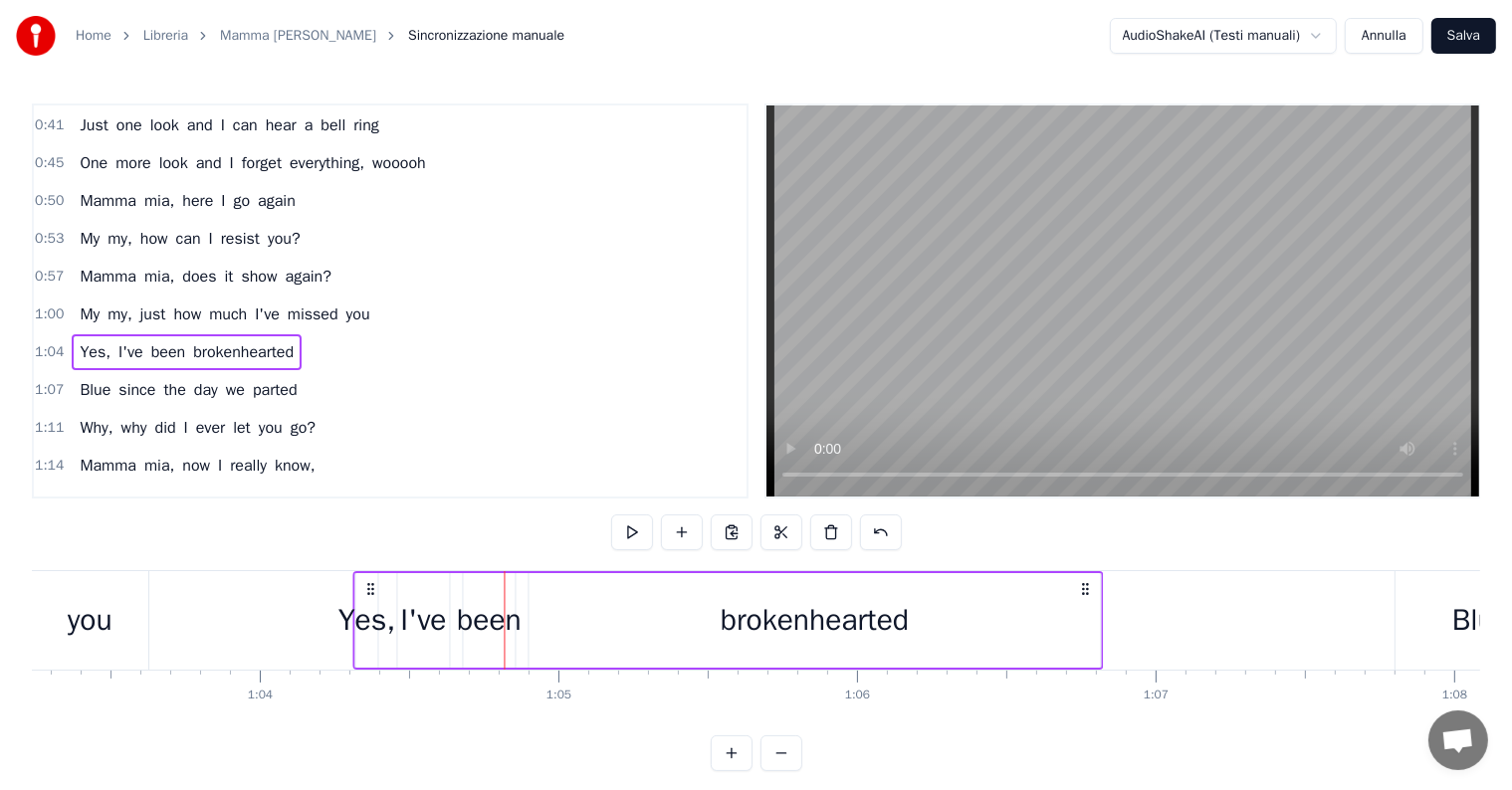 drag, startPoint x: 302, startPoint y: 585, endPoint x: 370, endPoint y: 612, distance: 73.164199 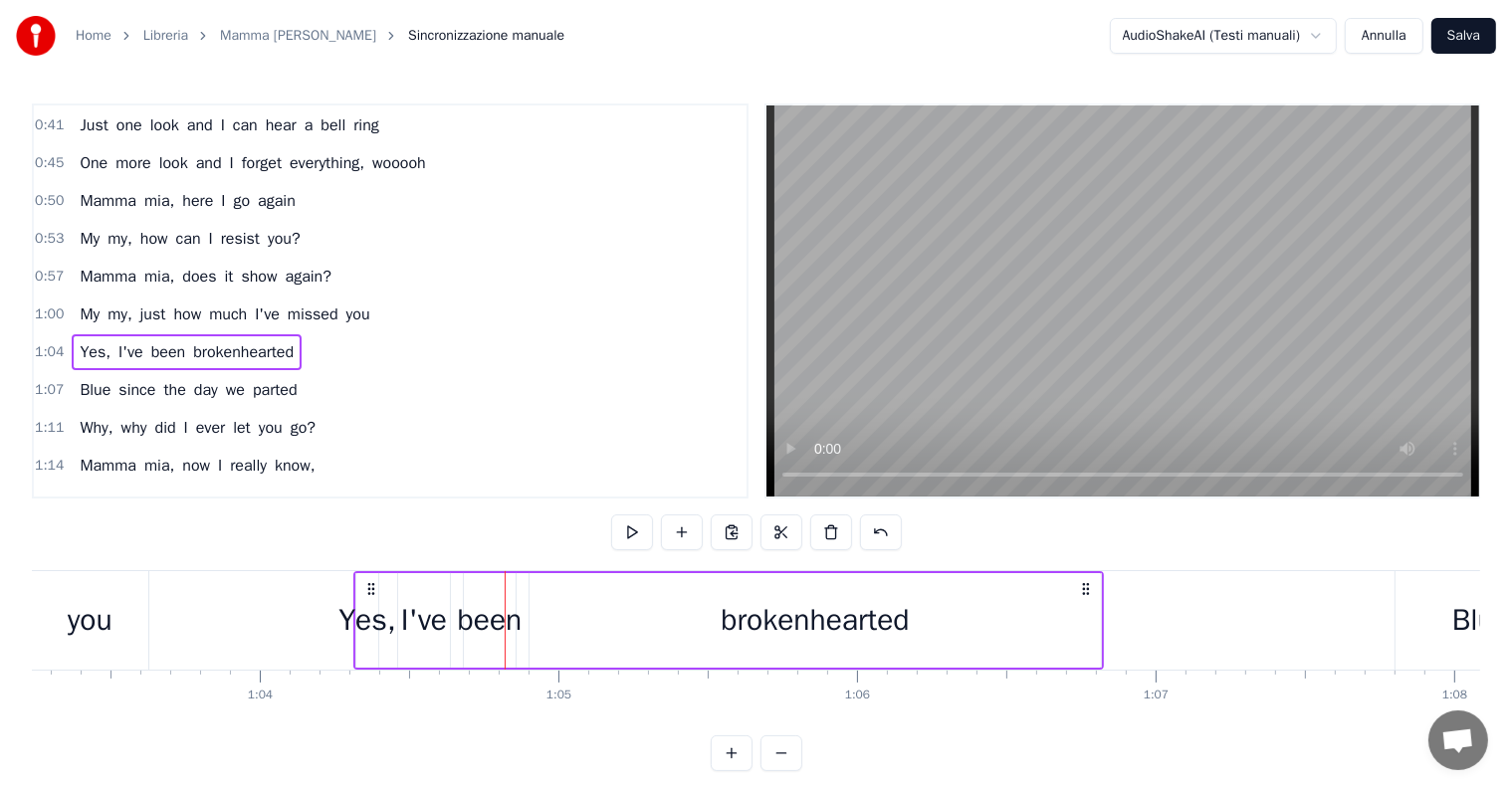 click on "My my, just how much I've missed you" at bounding box center (224, 314) 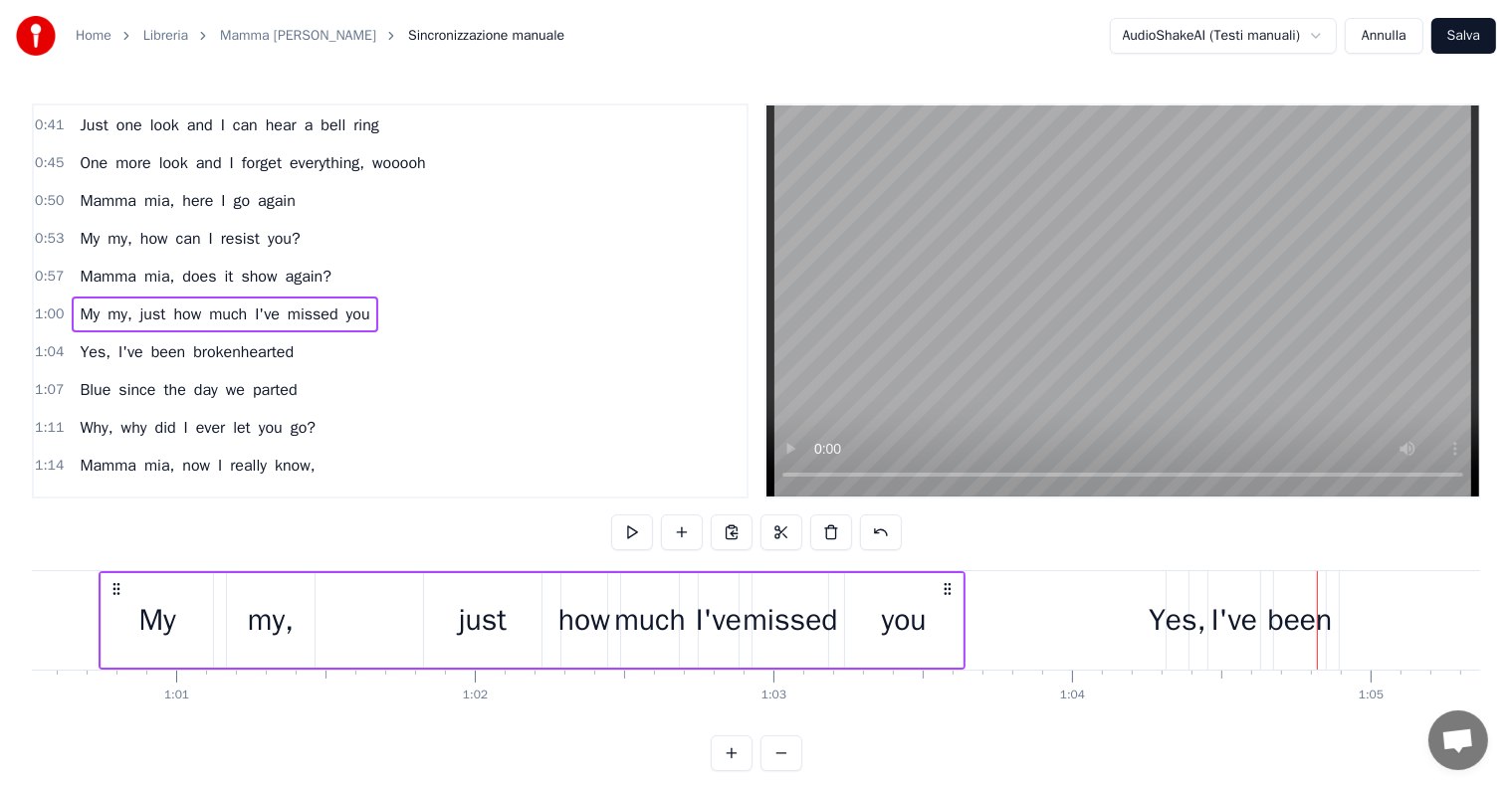 scroll, scrollTop: 0, scrollLeft: 18037, axis: horizontal 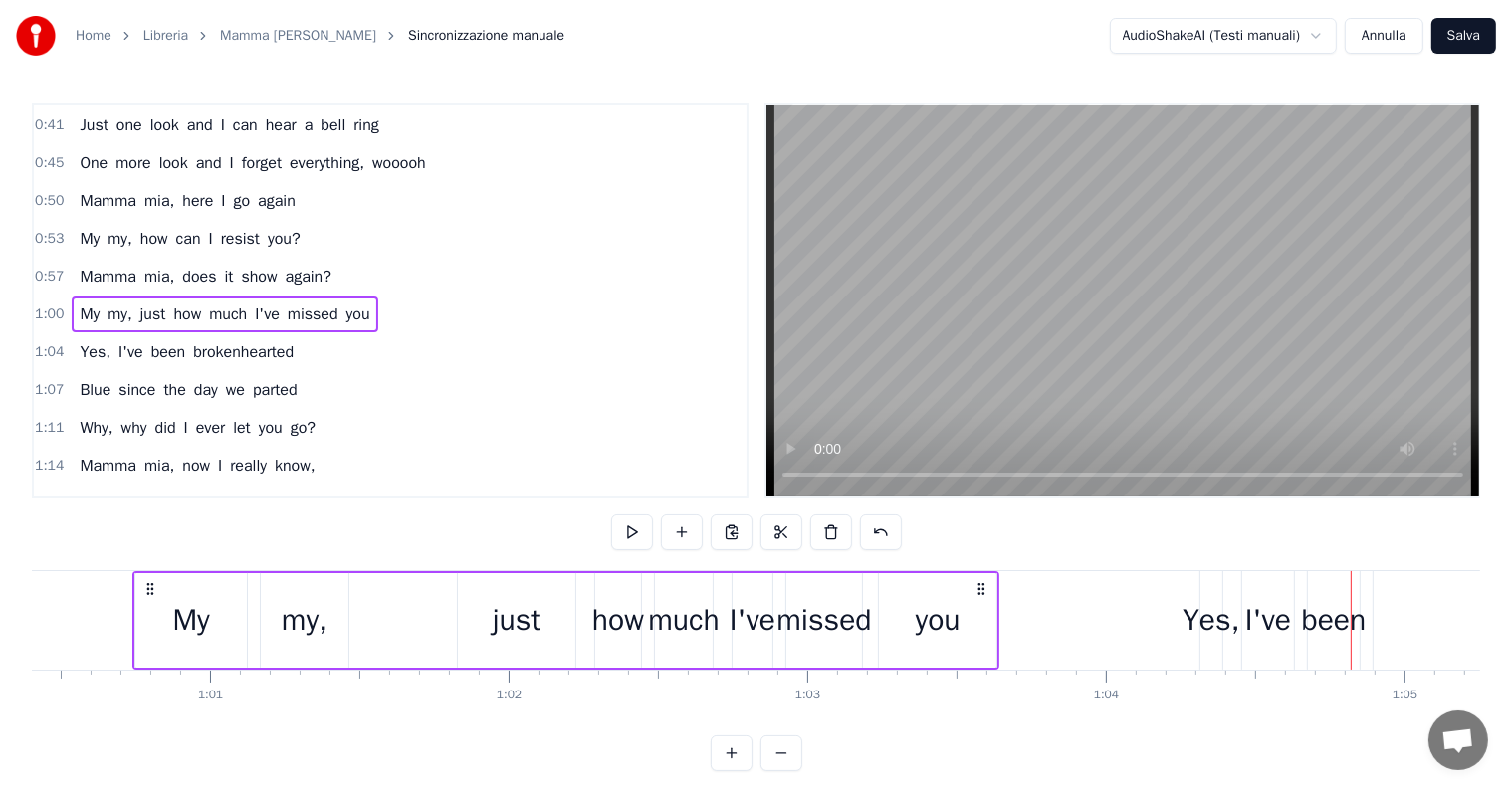 click on "you" at bounding box center (938, 620) 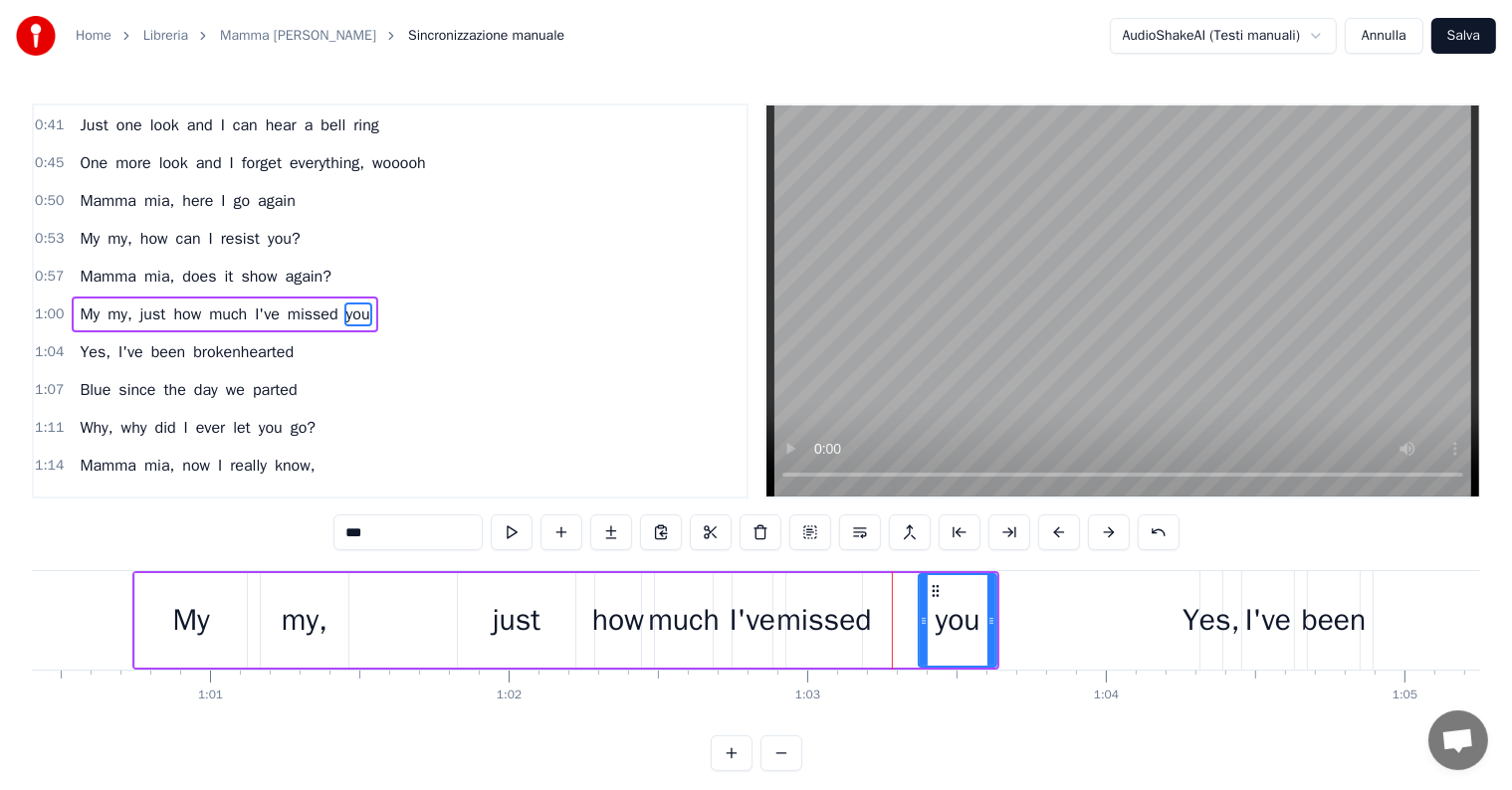 drag, startPoint x: 880, startPoint y: 619, endPoint x: 920, endPoint y: 622, distance: 40.112342 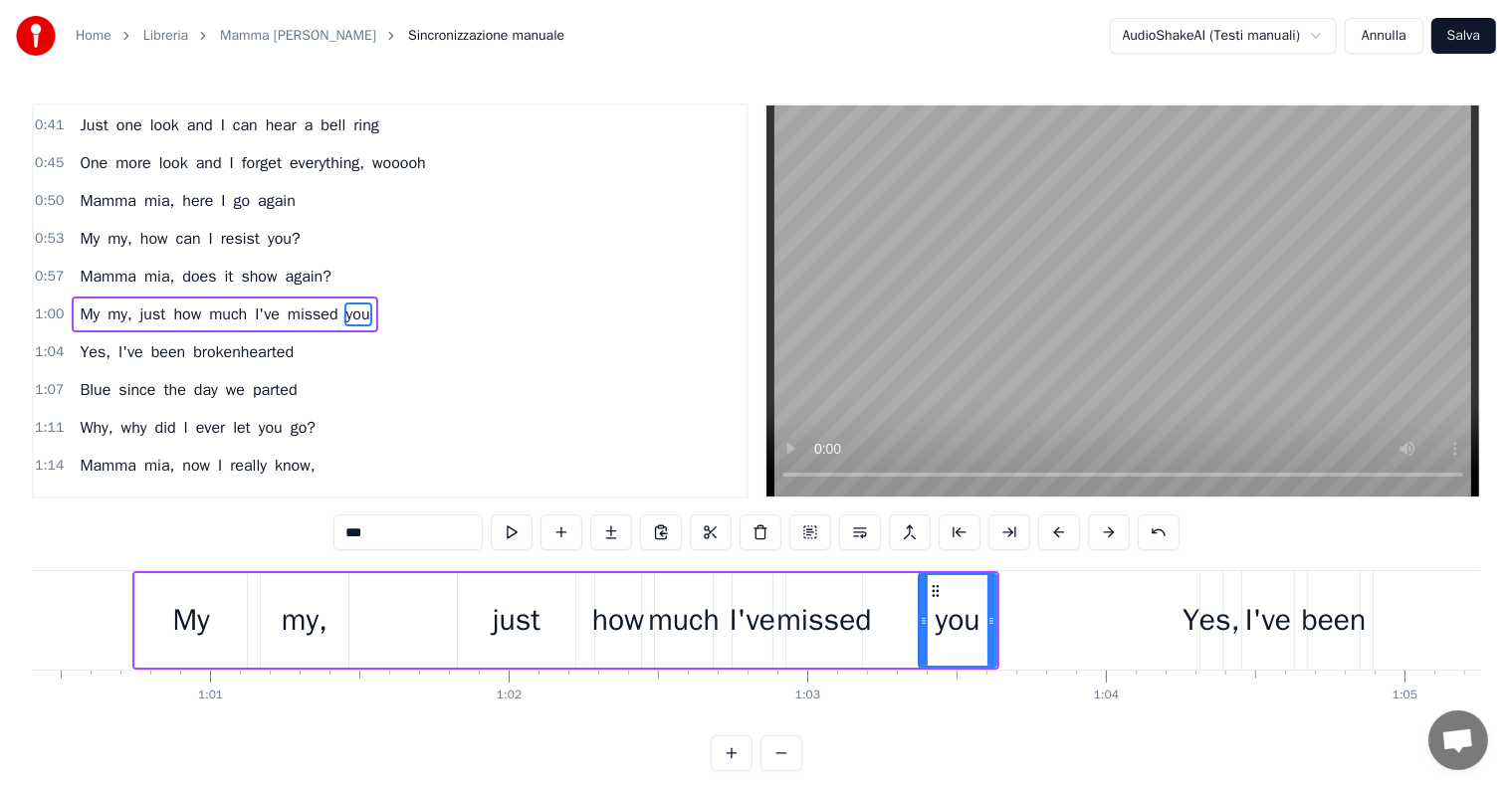 click on "missed" at bounding box center [823, 620] 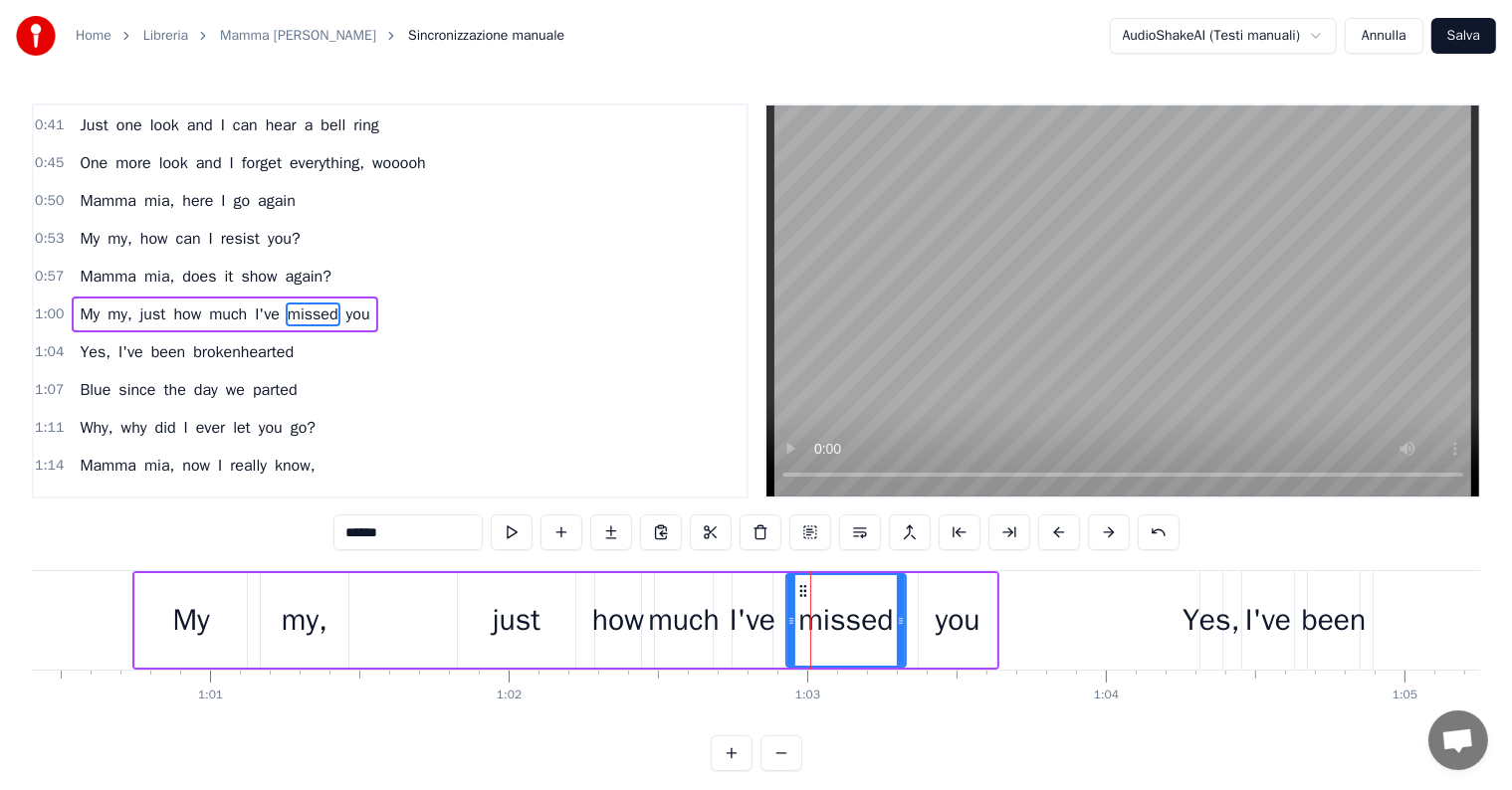 drag, startPoint x: 860, startPoint y: 623, endPoint x: 904, endPoint y: 623, distance: 44 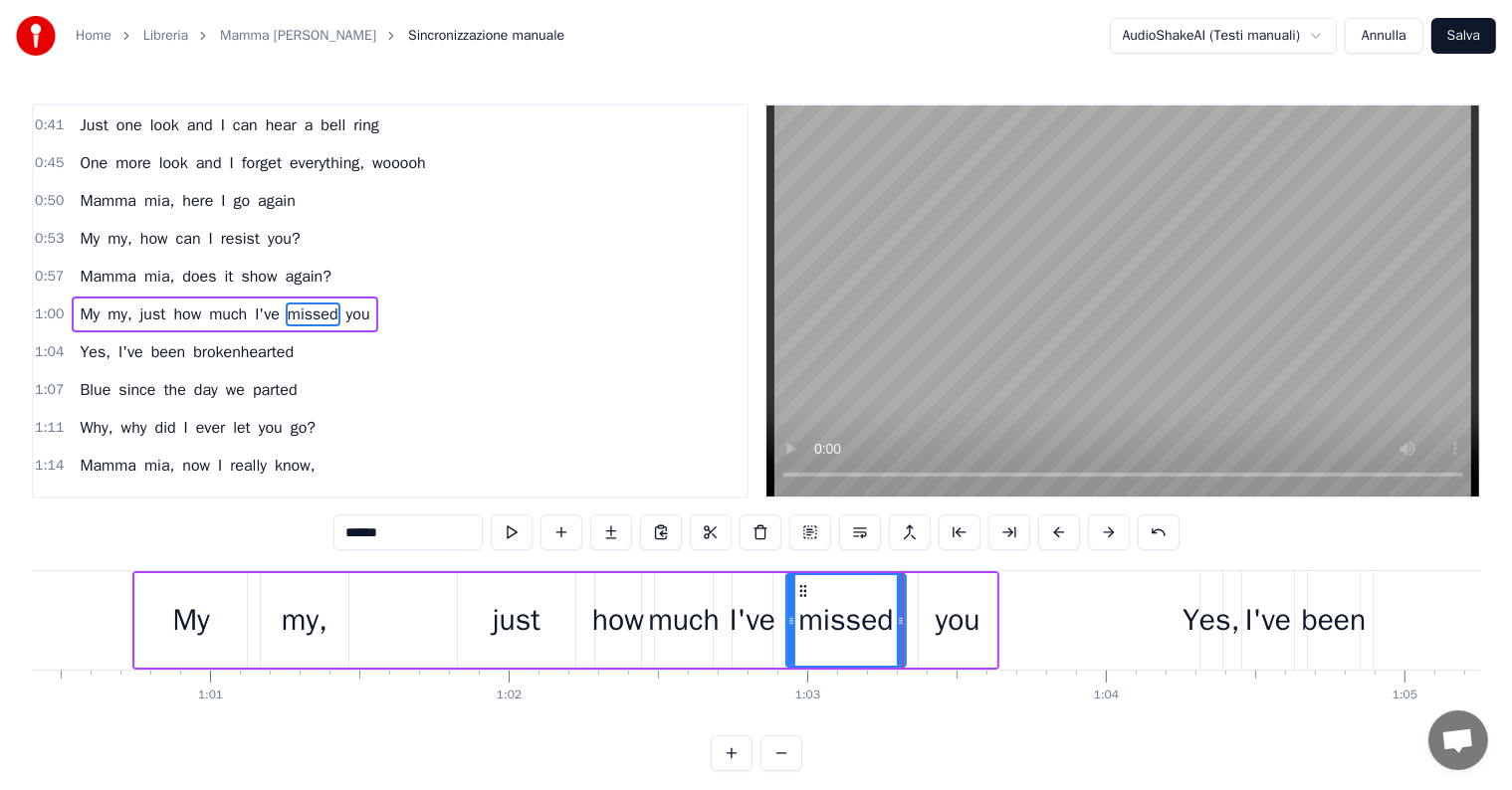 click on "just" at bounding box center (517, 620) 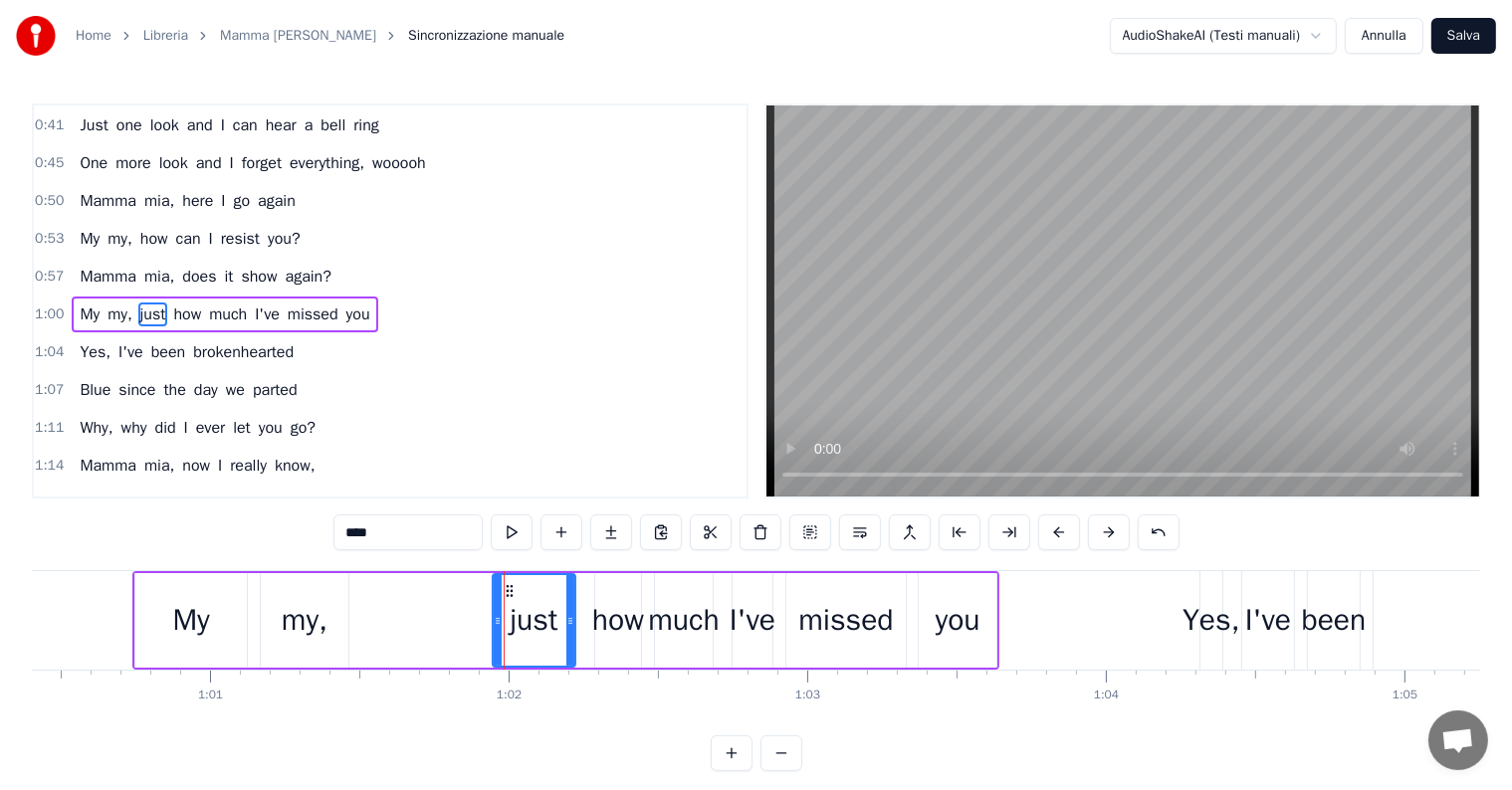 drag, startPoint x: 462, startPoint y: 623, endPoint x: 500, endPoint y: 623, distance: 38 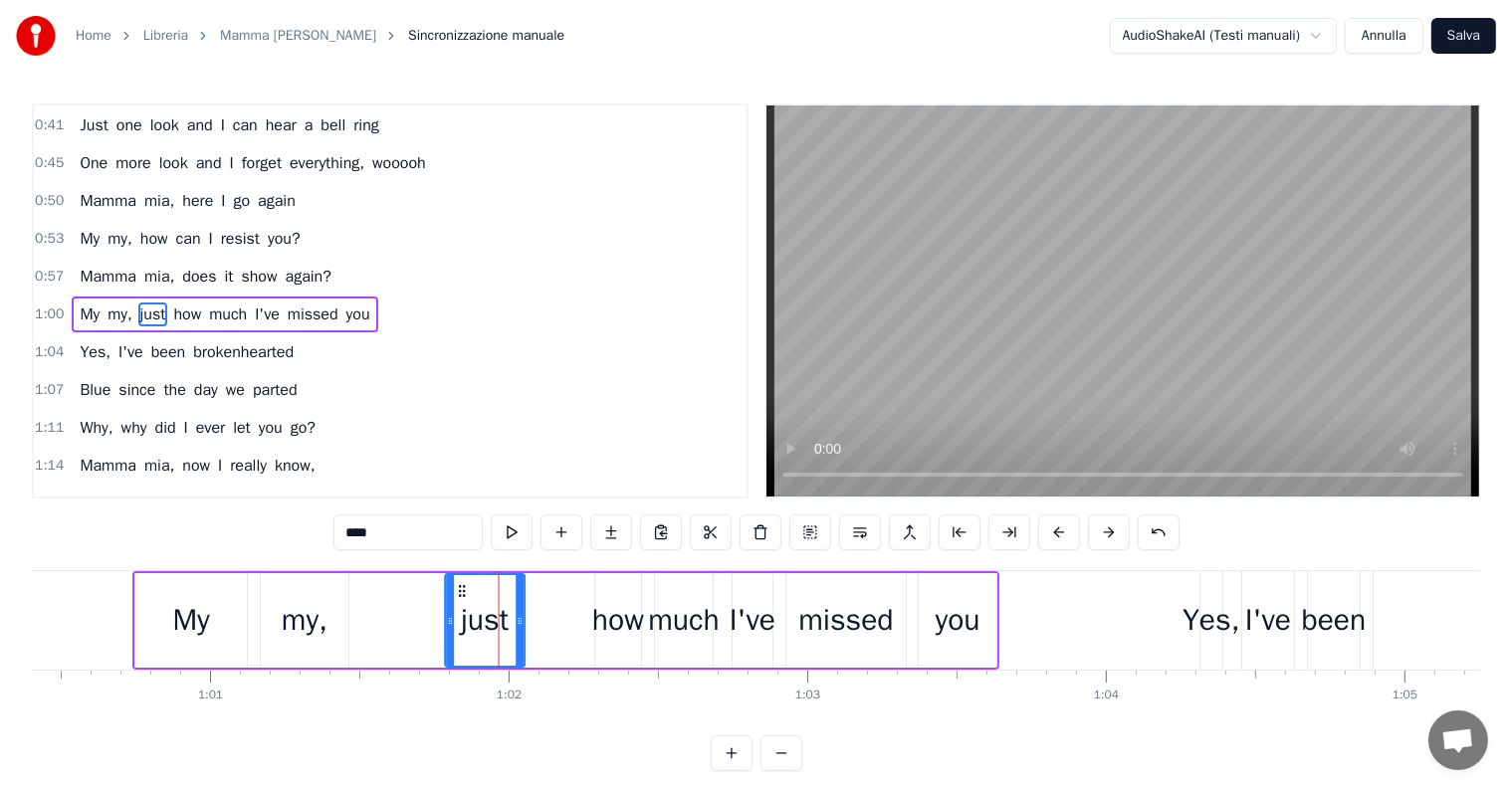 drag, startPoint x: 509, startPoint y: 591, endPoint x: 458, endPoint y: 587, distance: 51.156622 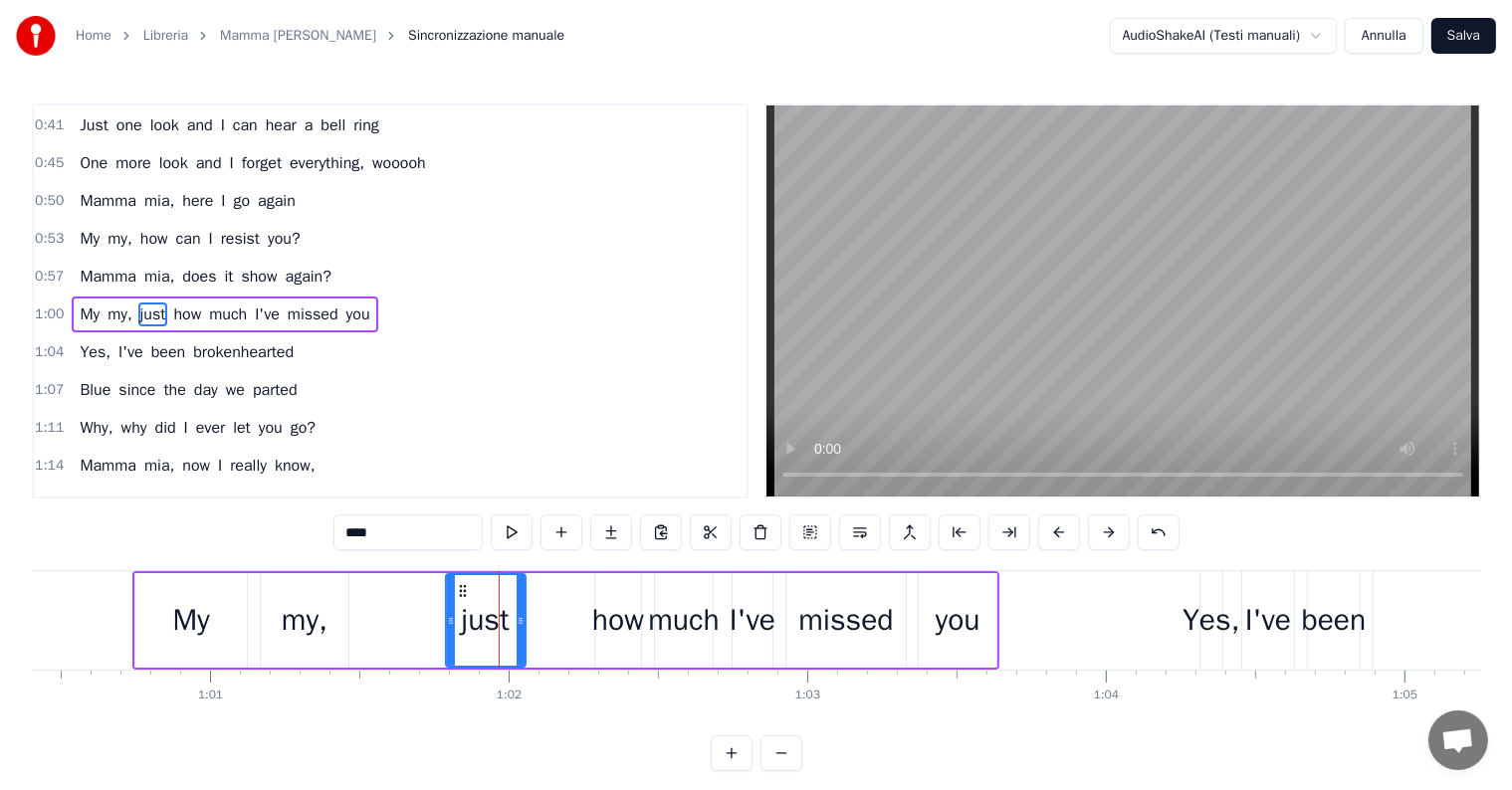 click on "how" at bounding box center [618, 620] 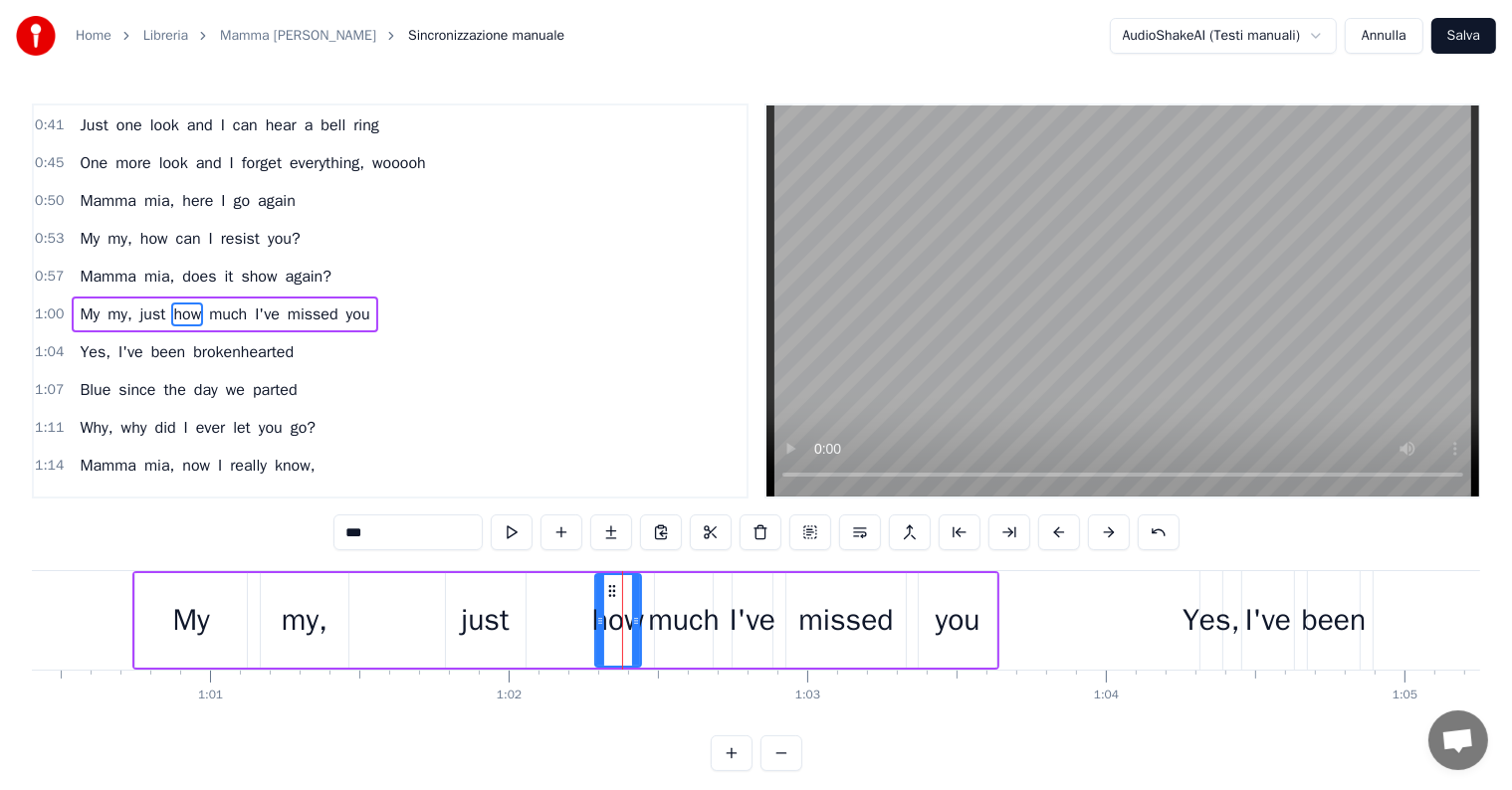click 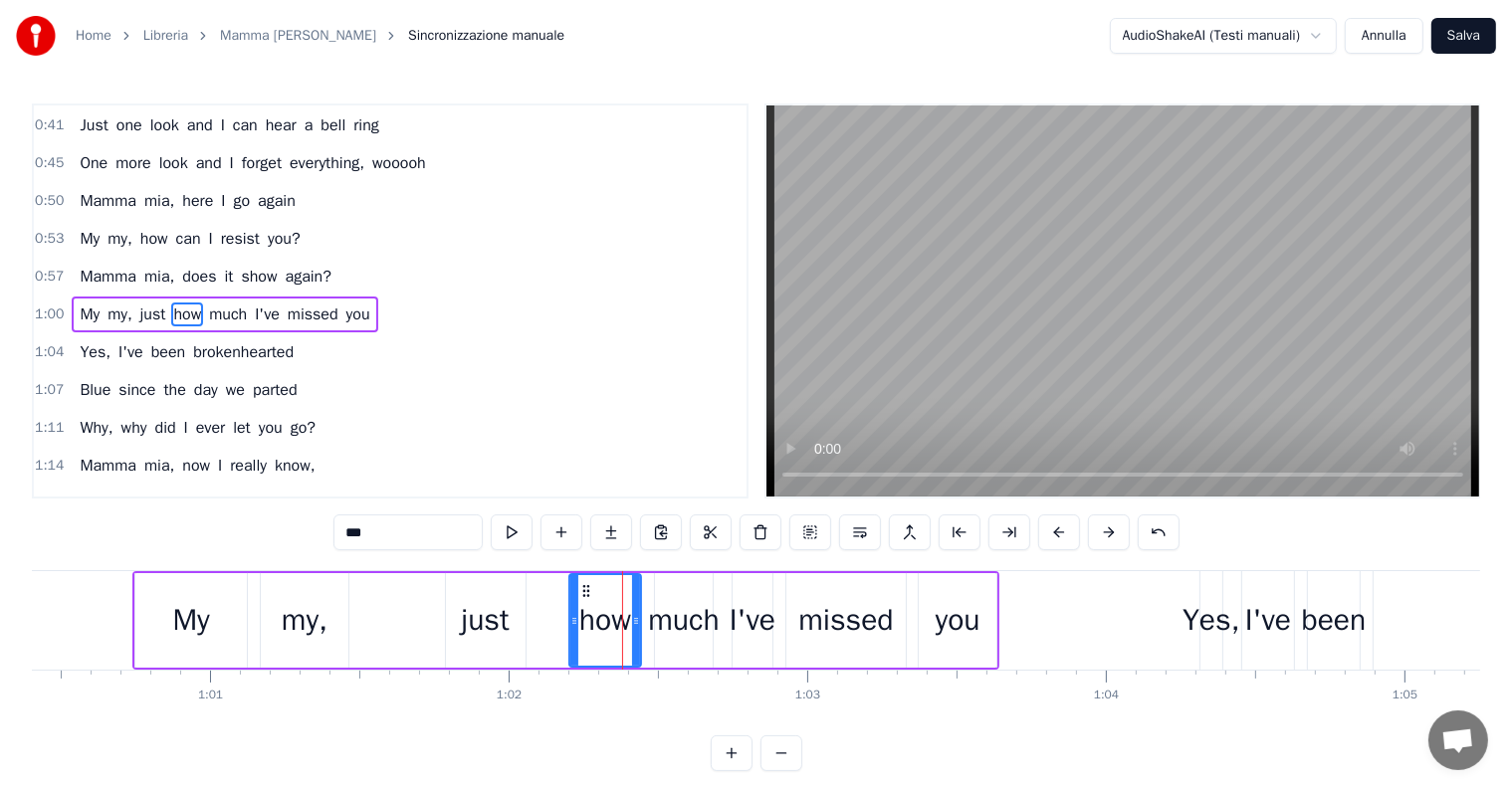 drag, startPoint x: 598, startPoint y: 622, endPoint x: 572, endPoint y: 616, distance: 26.683328 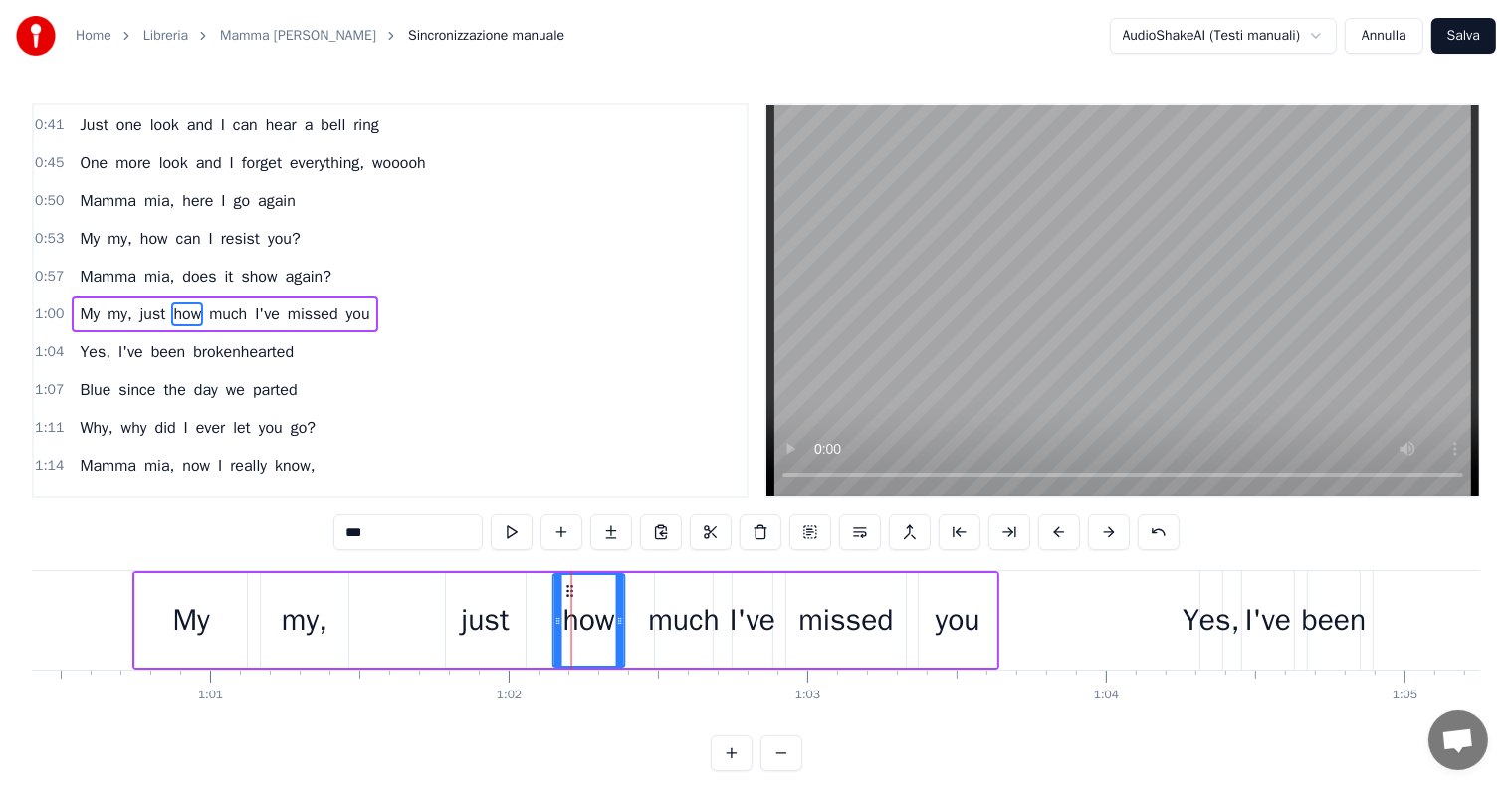 drag, startPoint x: 582, startPoint y: 591, endPoint x: 566, endPoint y: 591, distance: 16 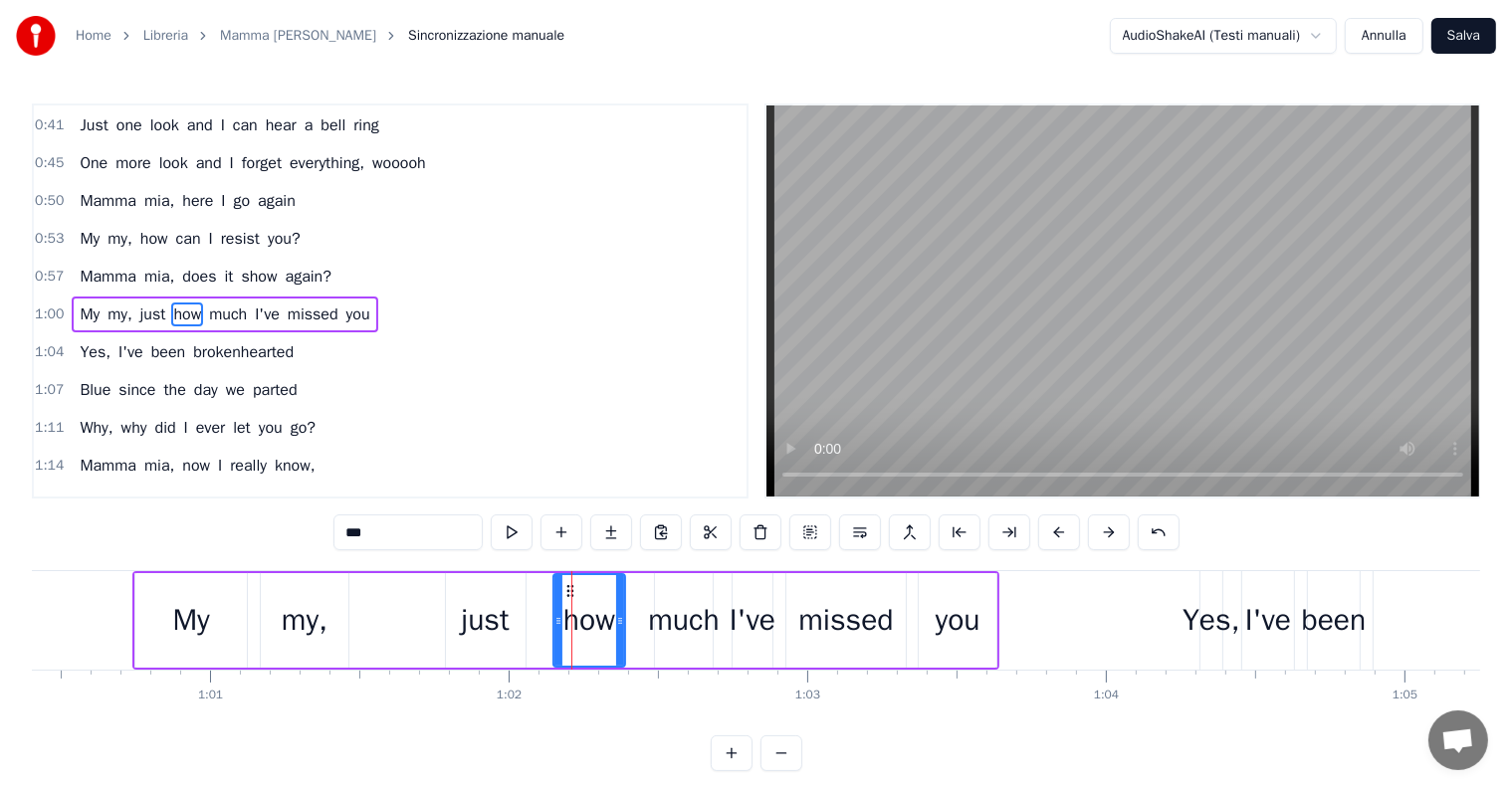 click on "much" at bounding box center (684, 620) 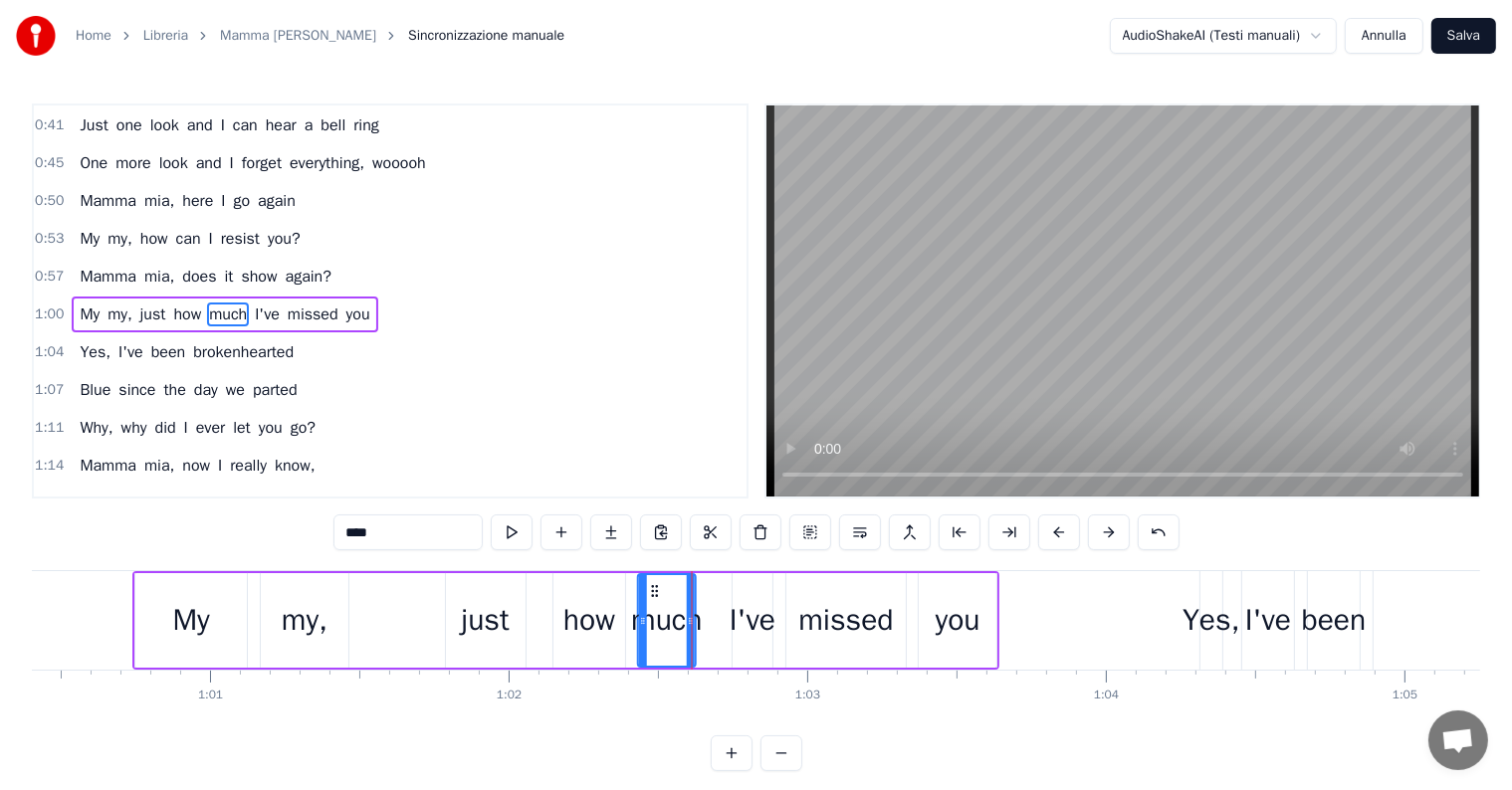 drag, startPoint x: 669, startPoint y: 584, endPoint x: 653, endPoint y: 584, distance: 16 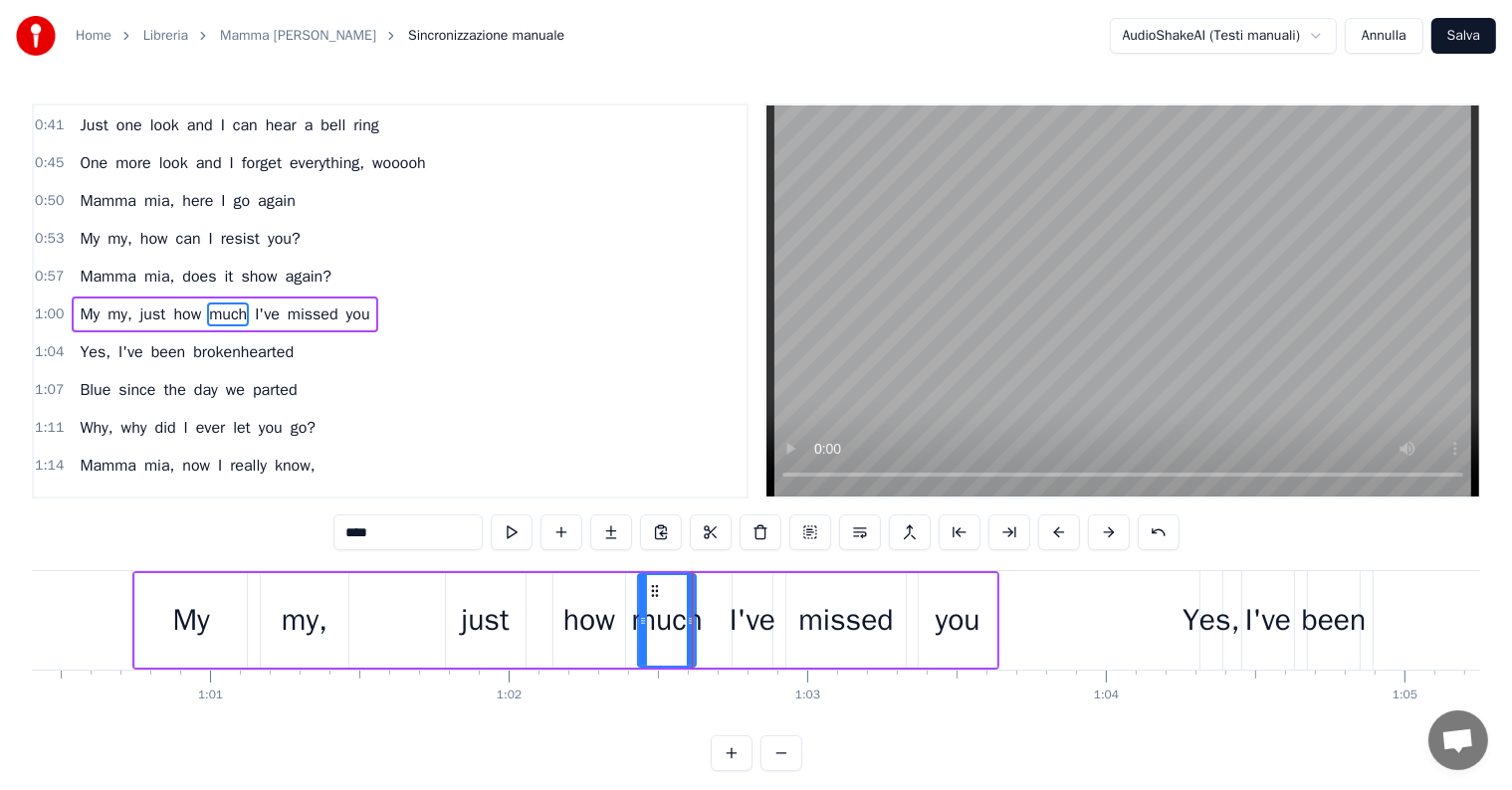 click on "I've" at bounding box center (753, 620) 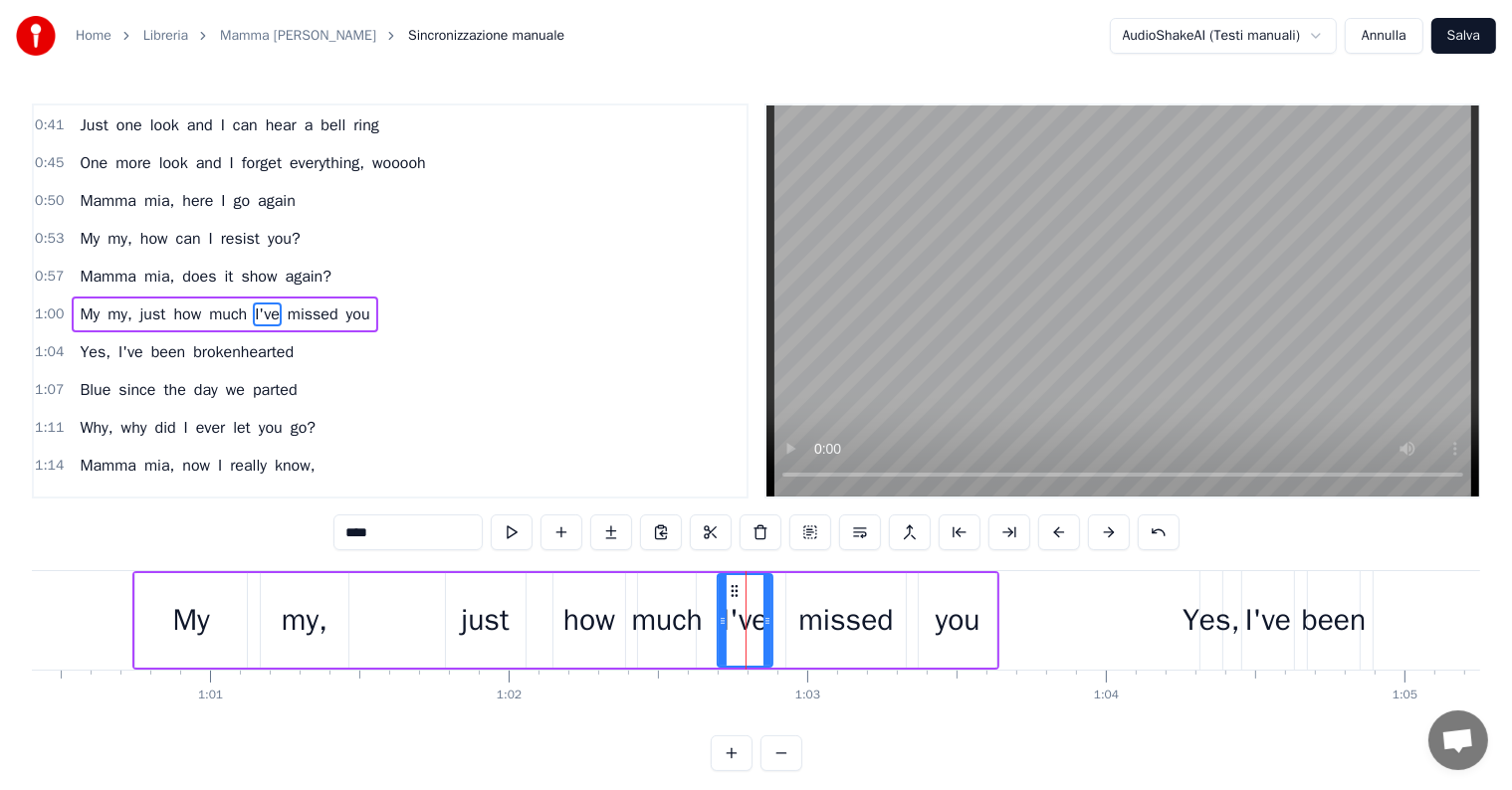 drag, startPoint x: 738, startPoint y: 623, endPoint x: 723, endPoint y: 621, distance: 15.132746 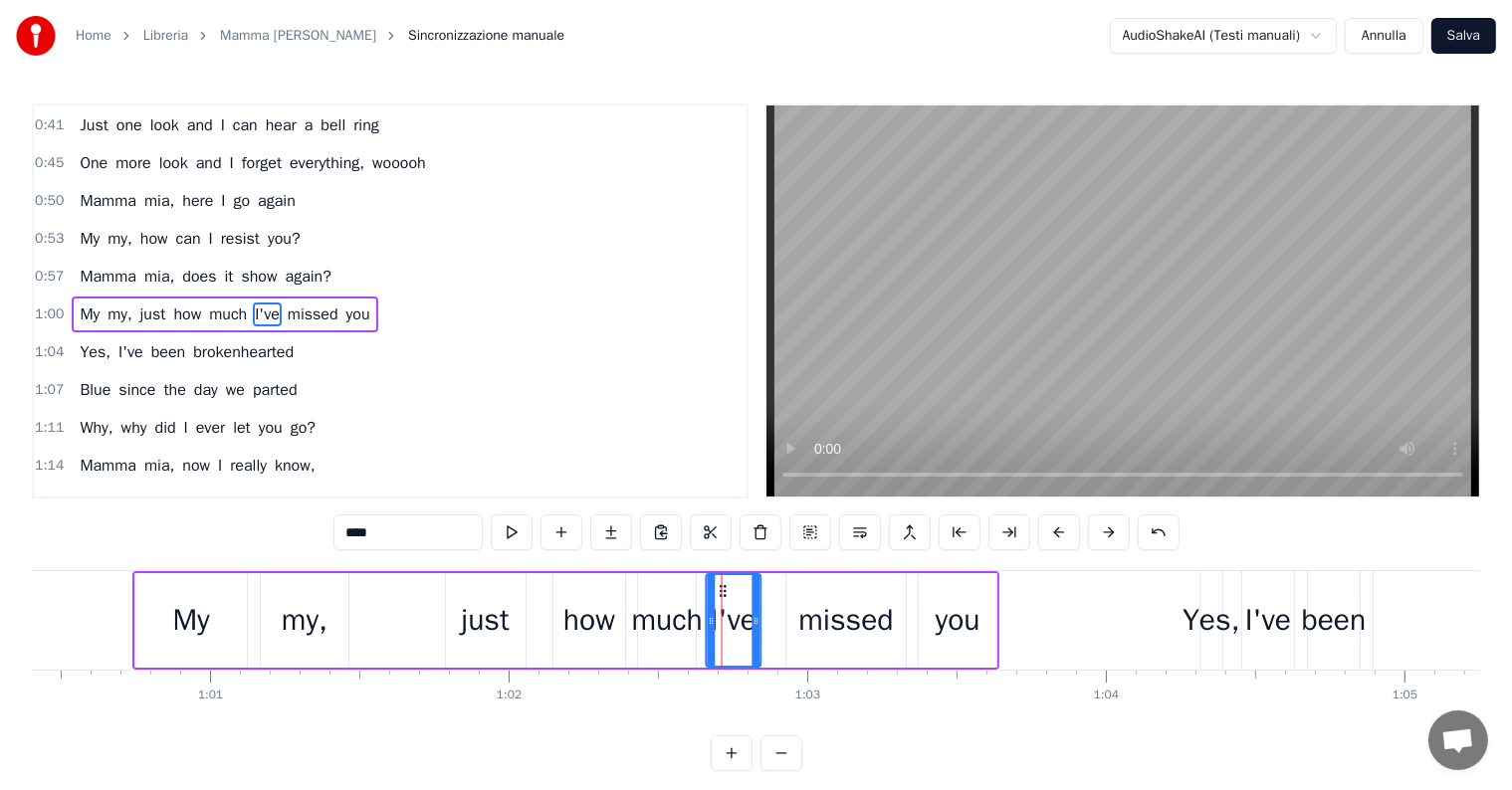 drag, startPoint x: 733, startPoint y: 585, endPoint x: 721, endPoint y: 585, distance: 12 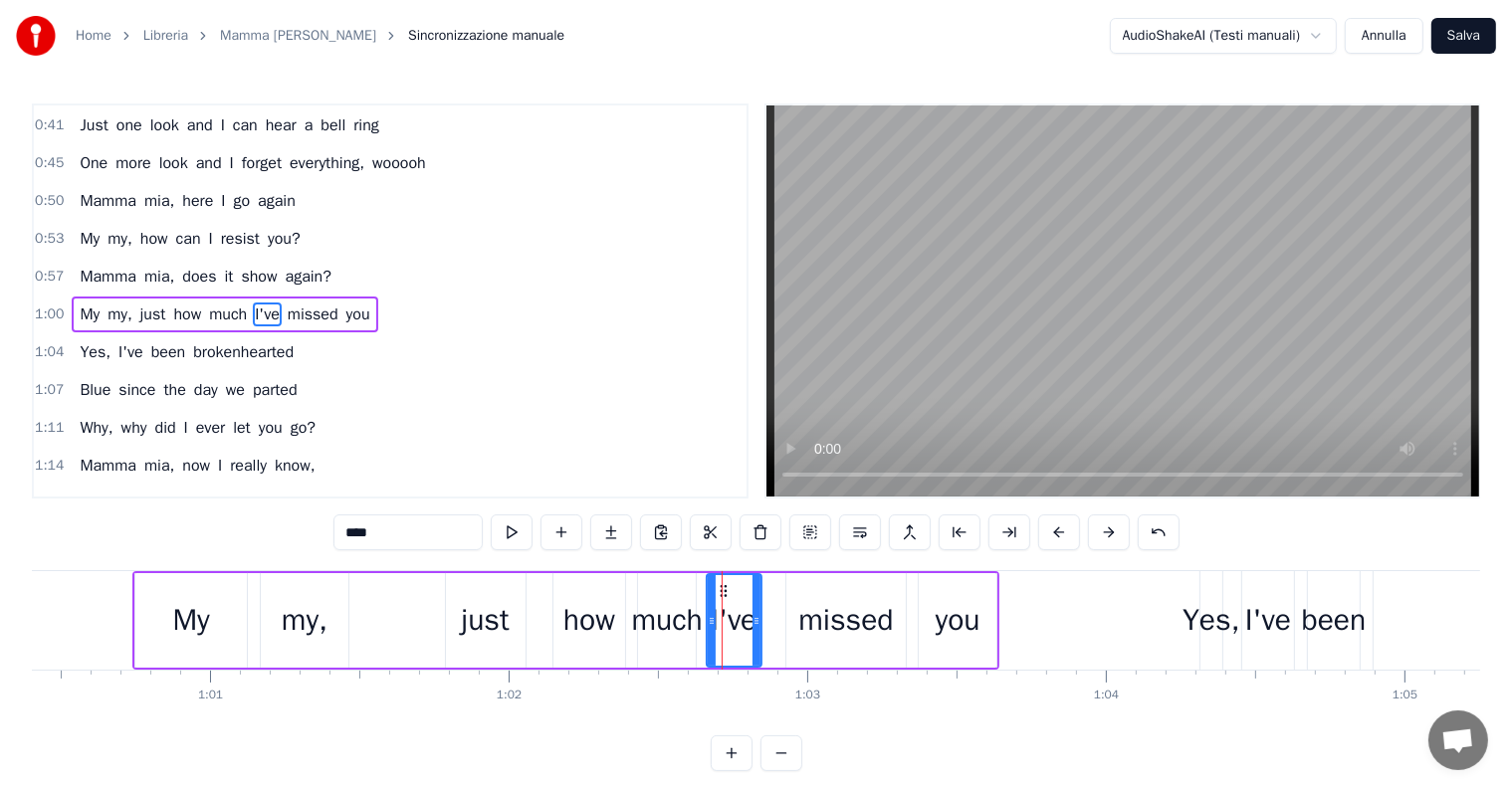 click on "1:00 My my, just how much I've missed you" at bounding box center (390, 314) 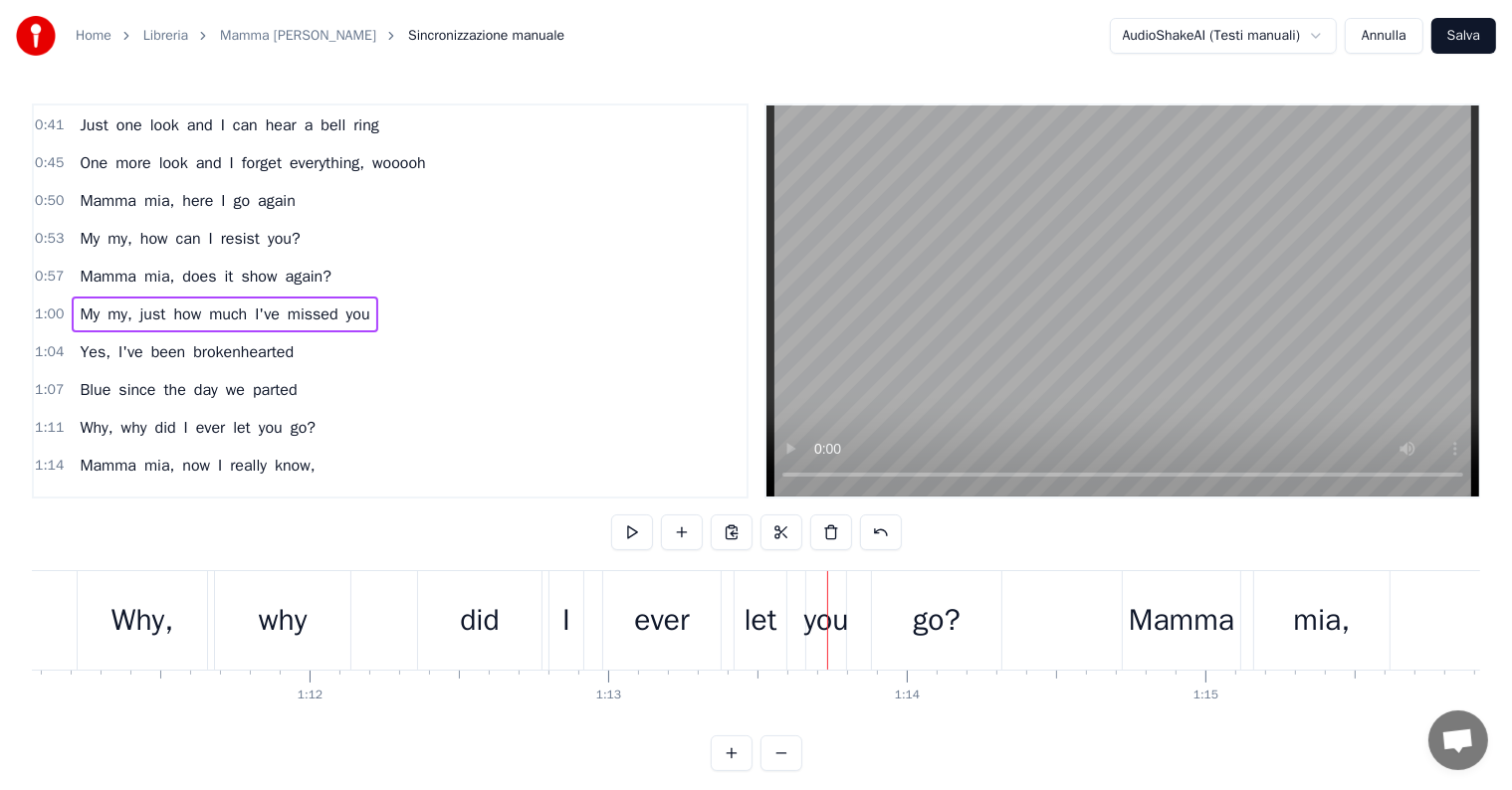 scroll, scrollTop: 0, scrollLeft: 21081, axis: horizontal 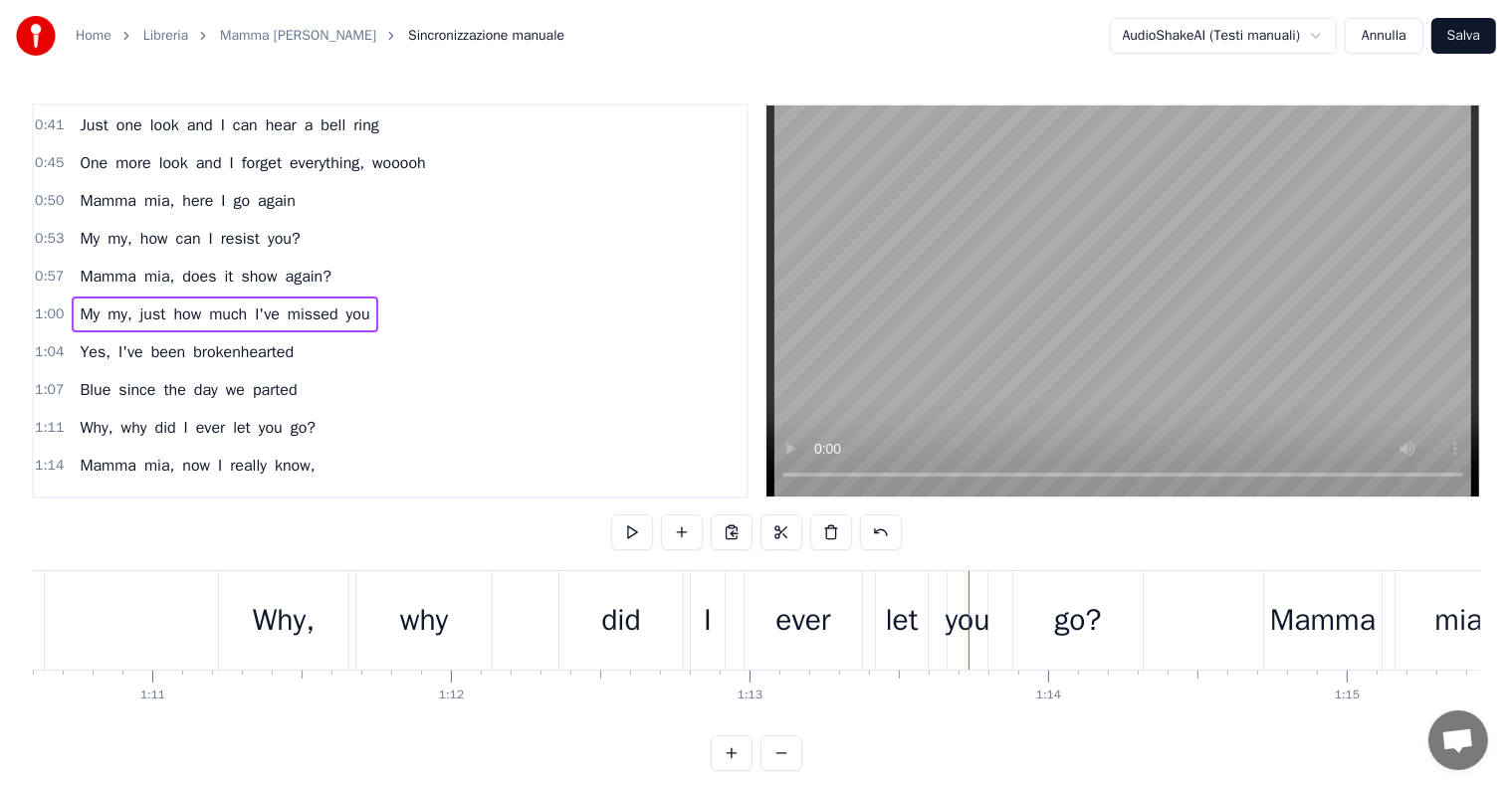 click on "Why, why did I ever let you go?" at bounding box center (197, 428) 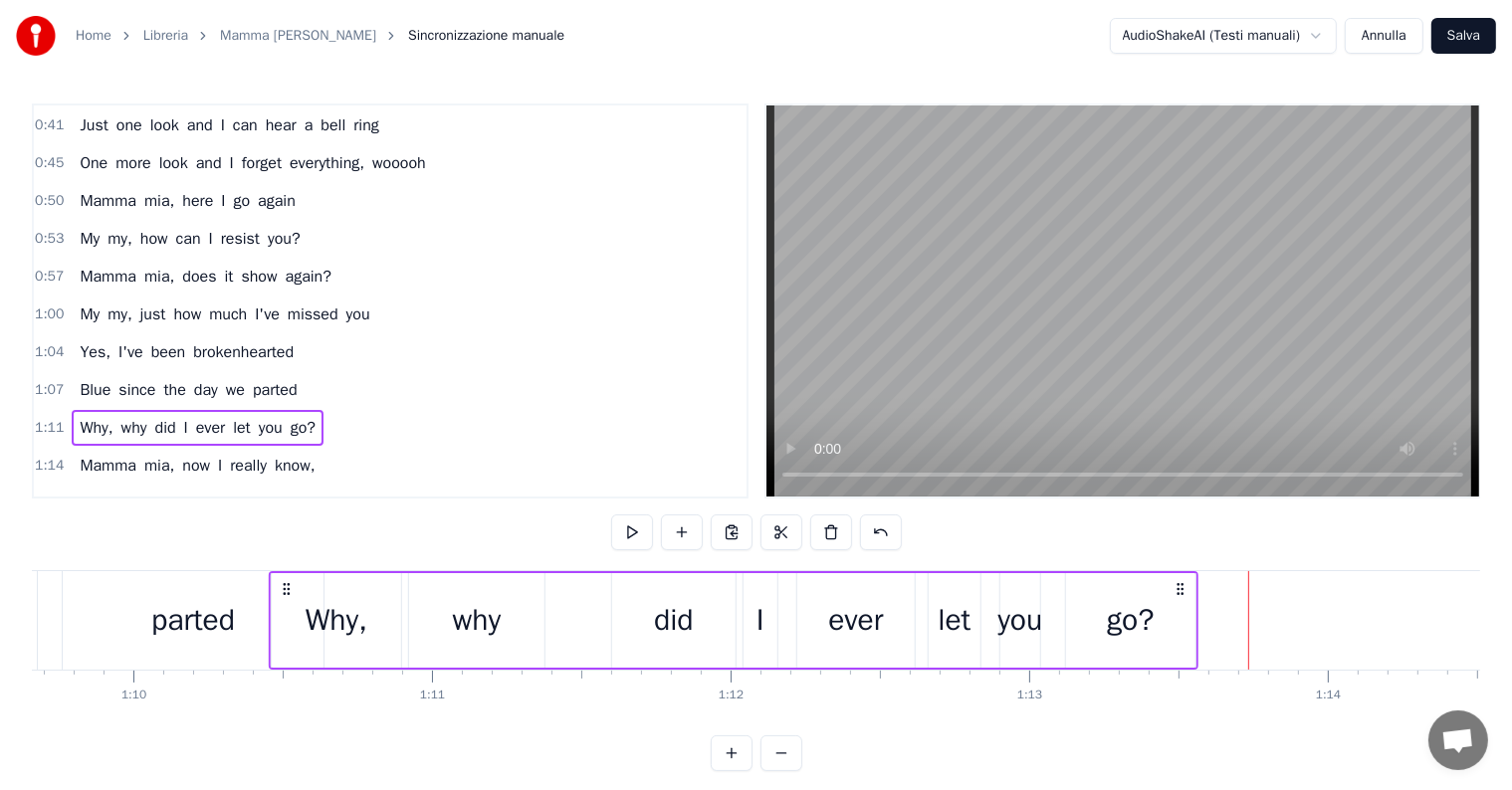 scroll, scrollTop: 0, scrollLeft: 20793, axis: horizontal 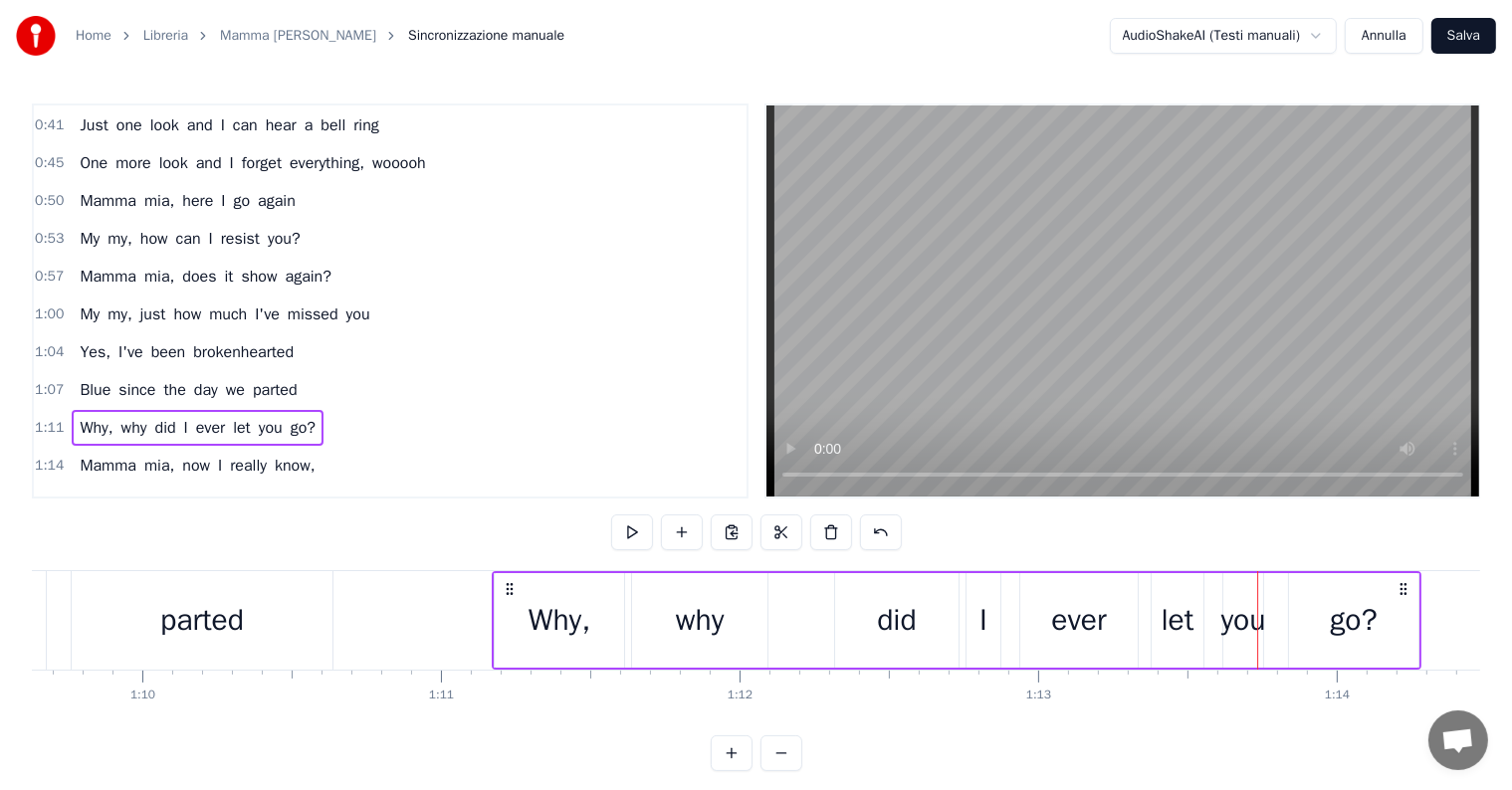 drag, startPoint x: 237, startPoint y: 587, endPoint x: 510, endPoint y: 578, distance: 273.14831 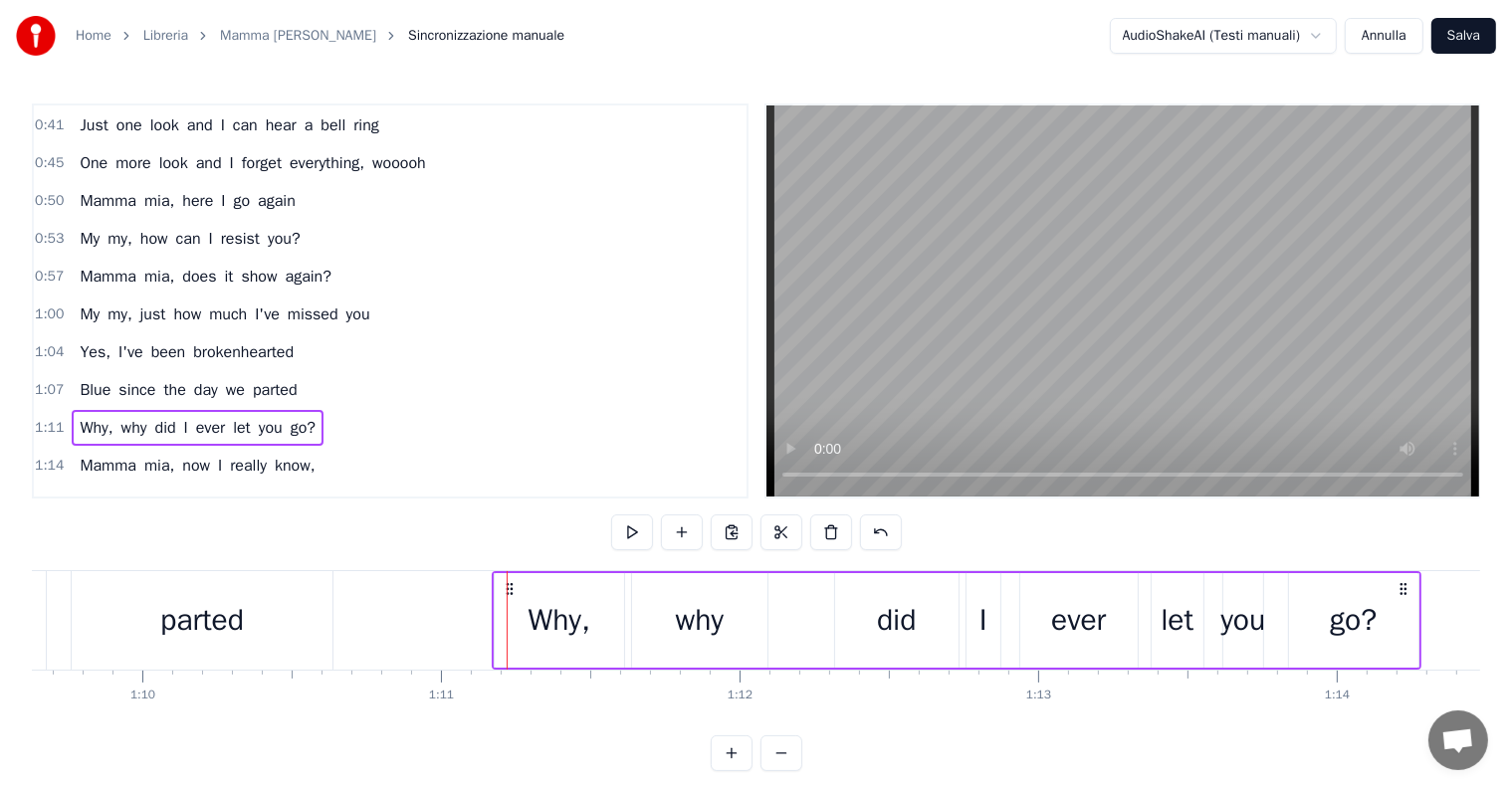 click on "Mamma mia, here I go again" at bounding box center [187, 201] 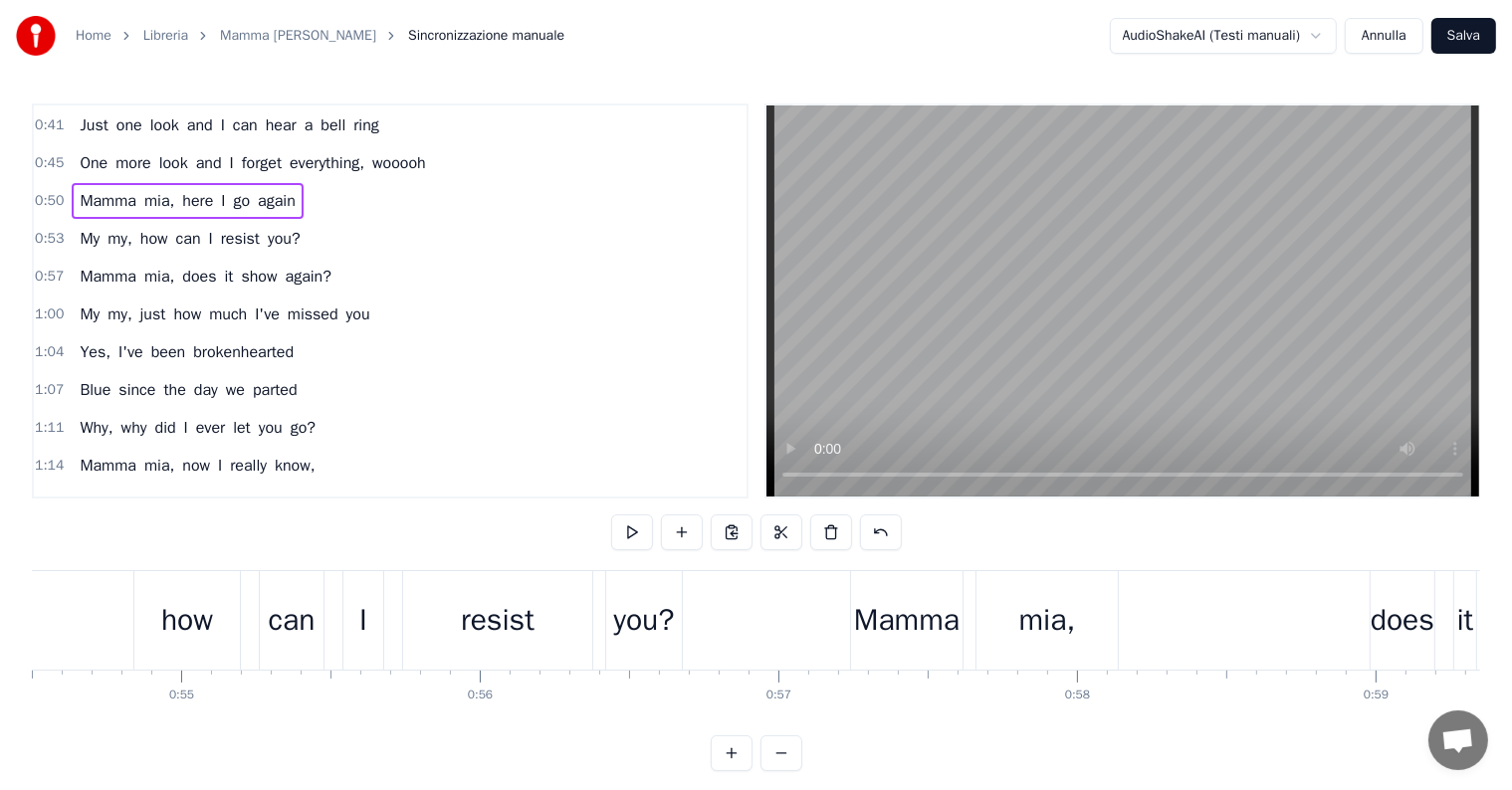 scroll, scrollTop: 0, scrollLeft: 14908, axis: horizontal 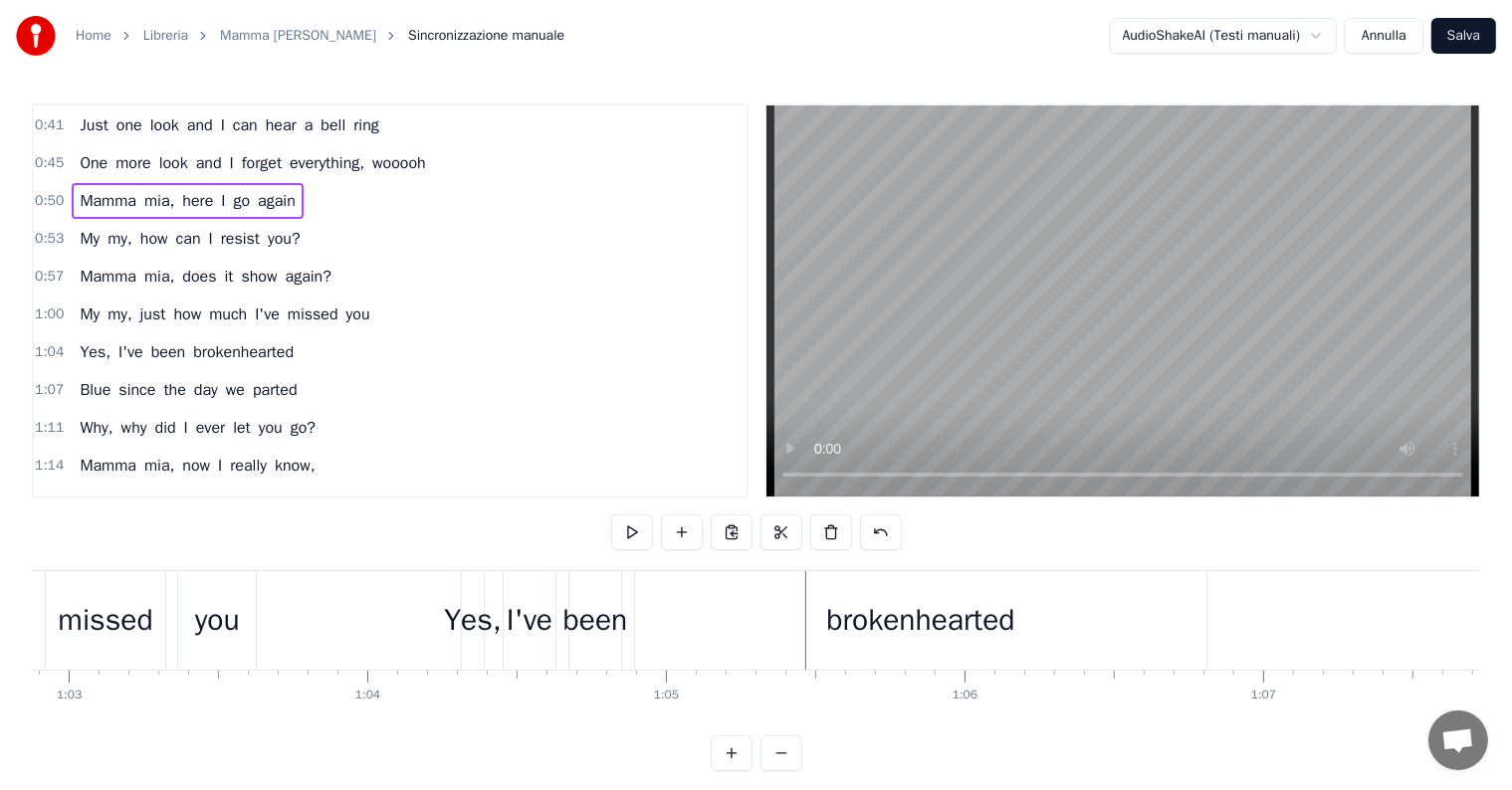 click on "been" at bounding box center (595, 620) 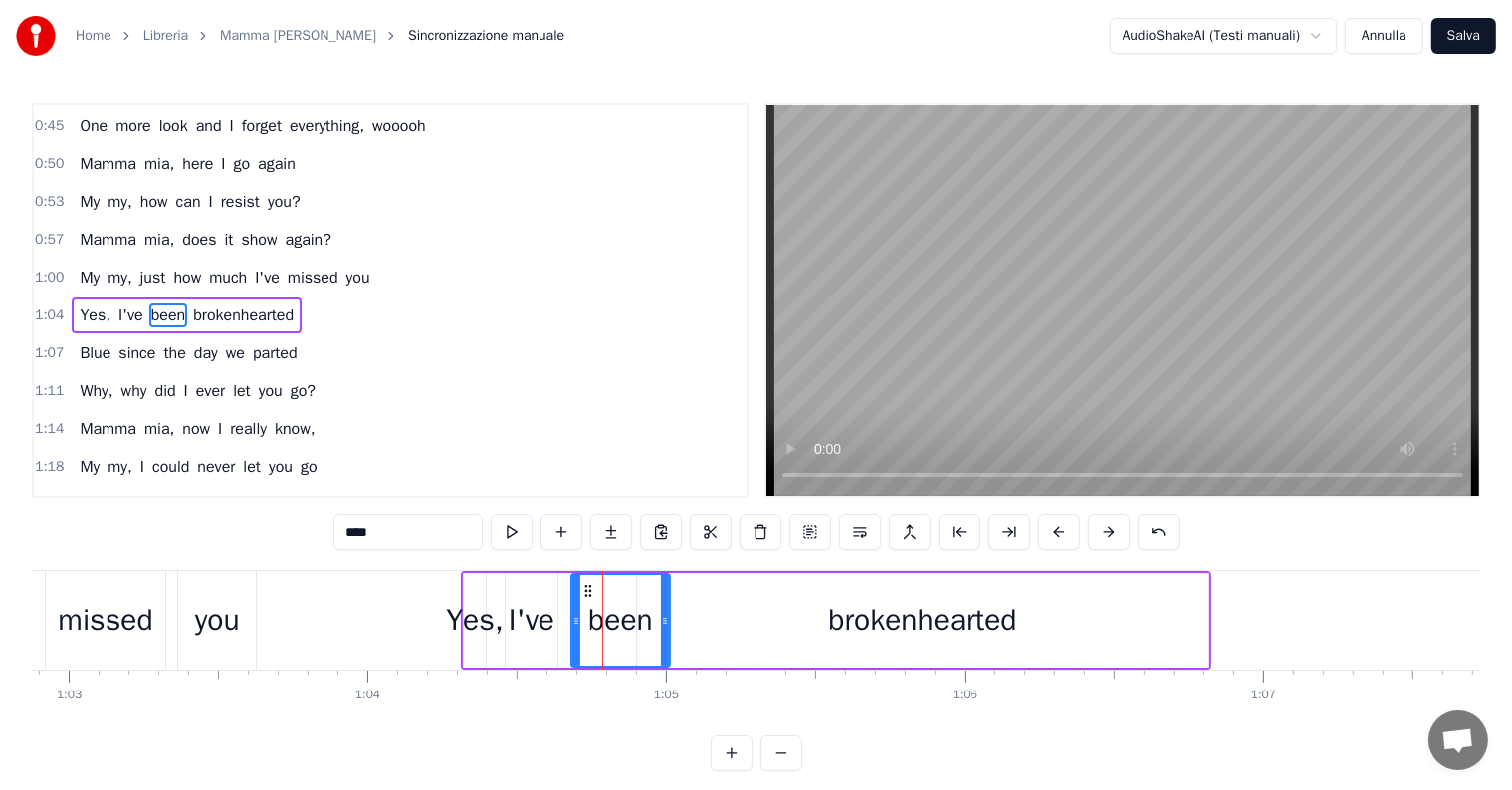 drag, startPoint x: 617, startPoint y: 616, endPoint x: 664, endPoint y: 616, distance: 47 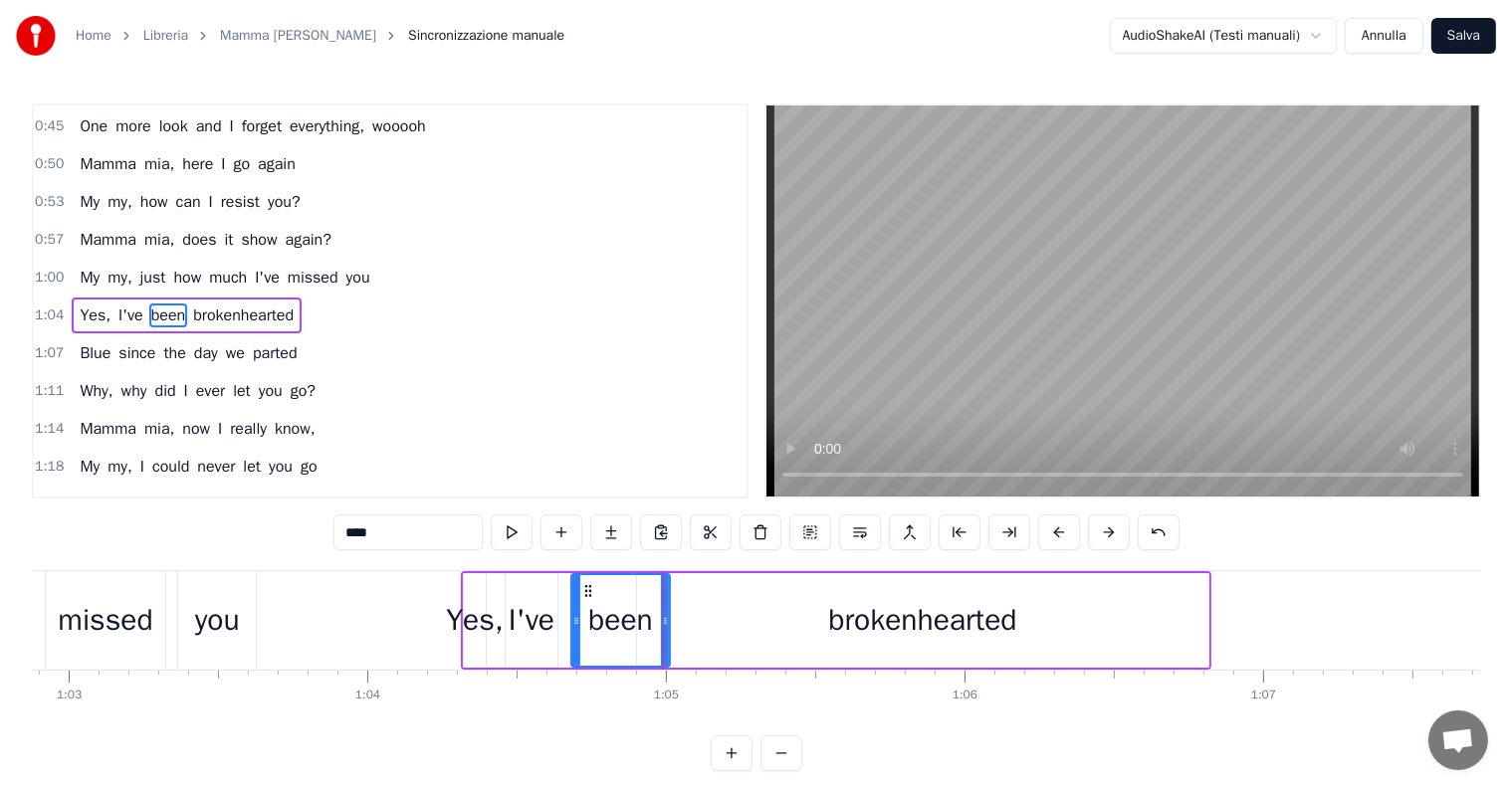 click on "brokenhearted" at bounding box center (923, 620) 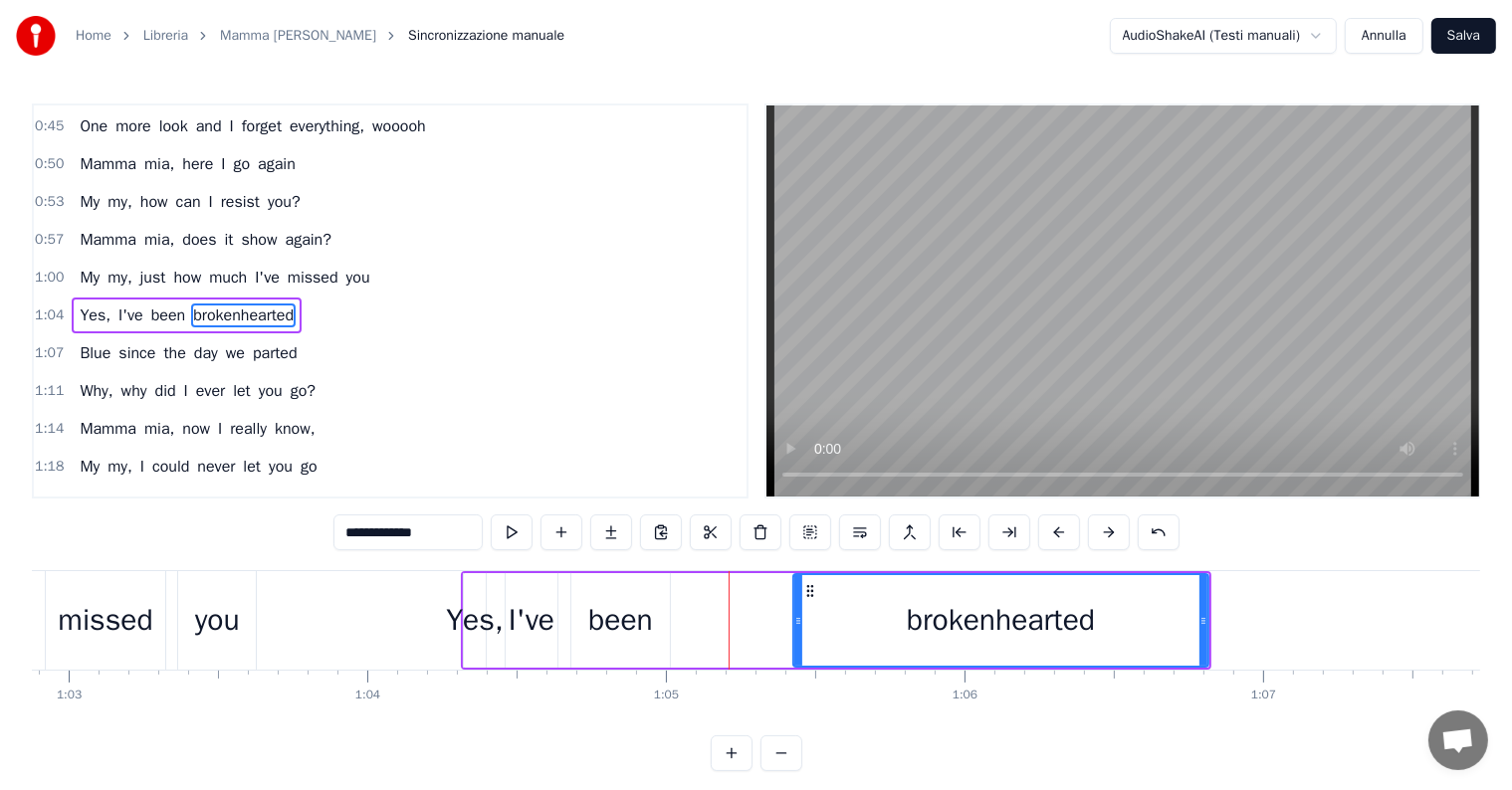 drag, startPoint x: 640, startPoint y: 616, endPoint x: 796, endPoint y: 632, distance: 156.81837 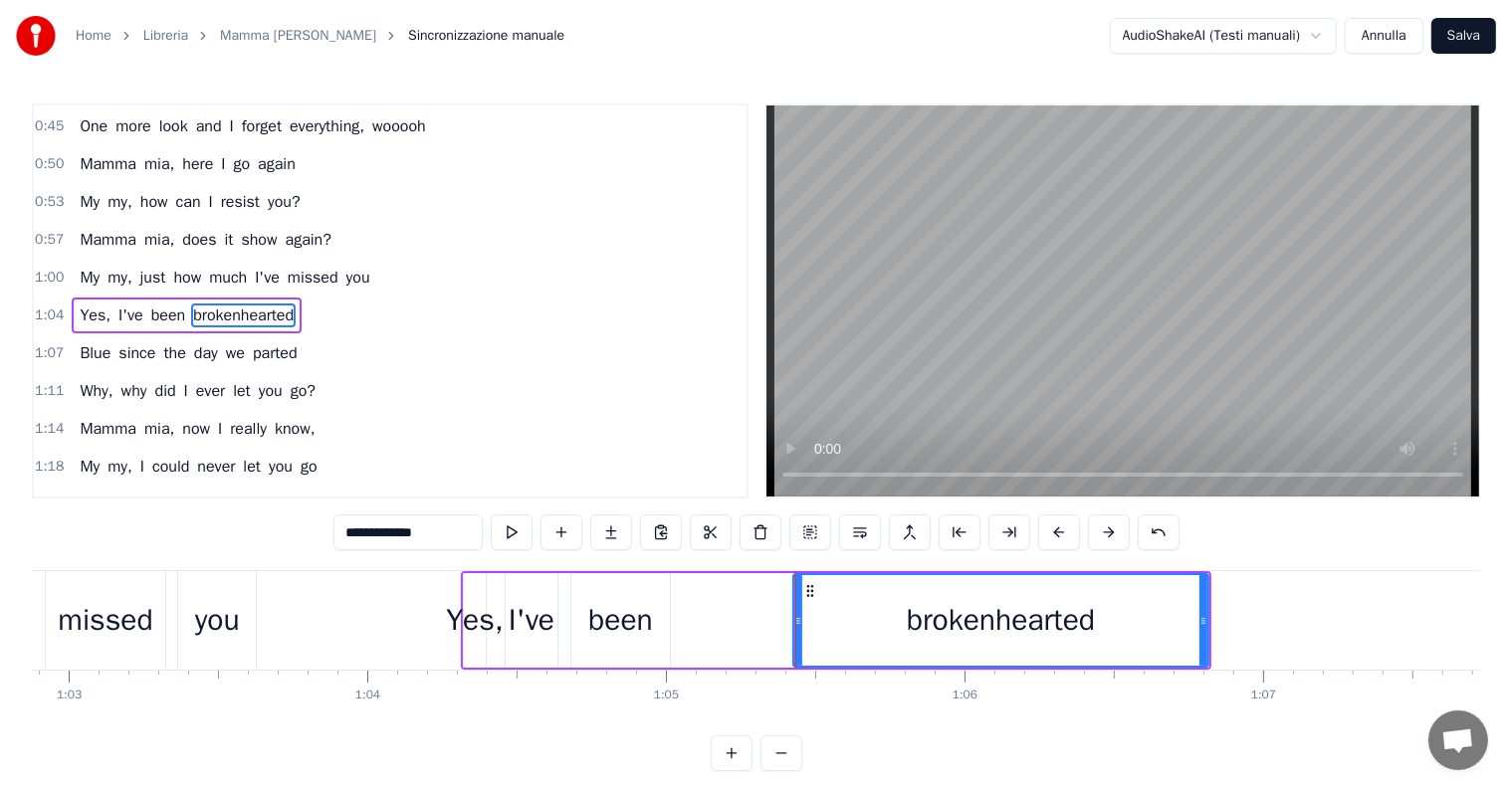 click on "been" at bounding box center [620, 620] 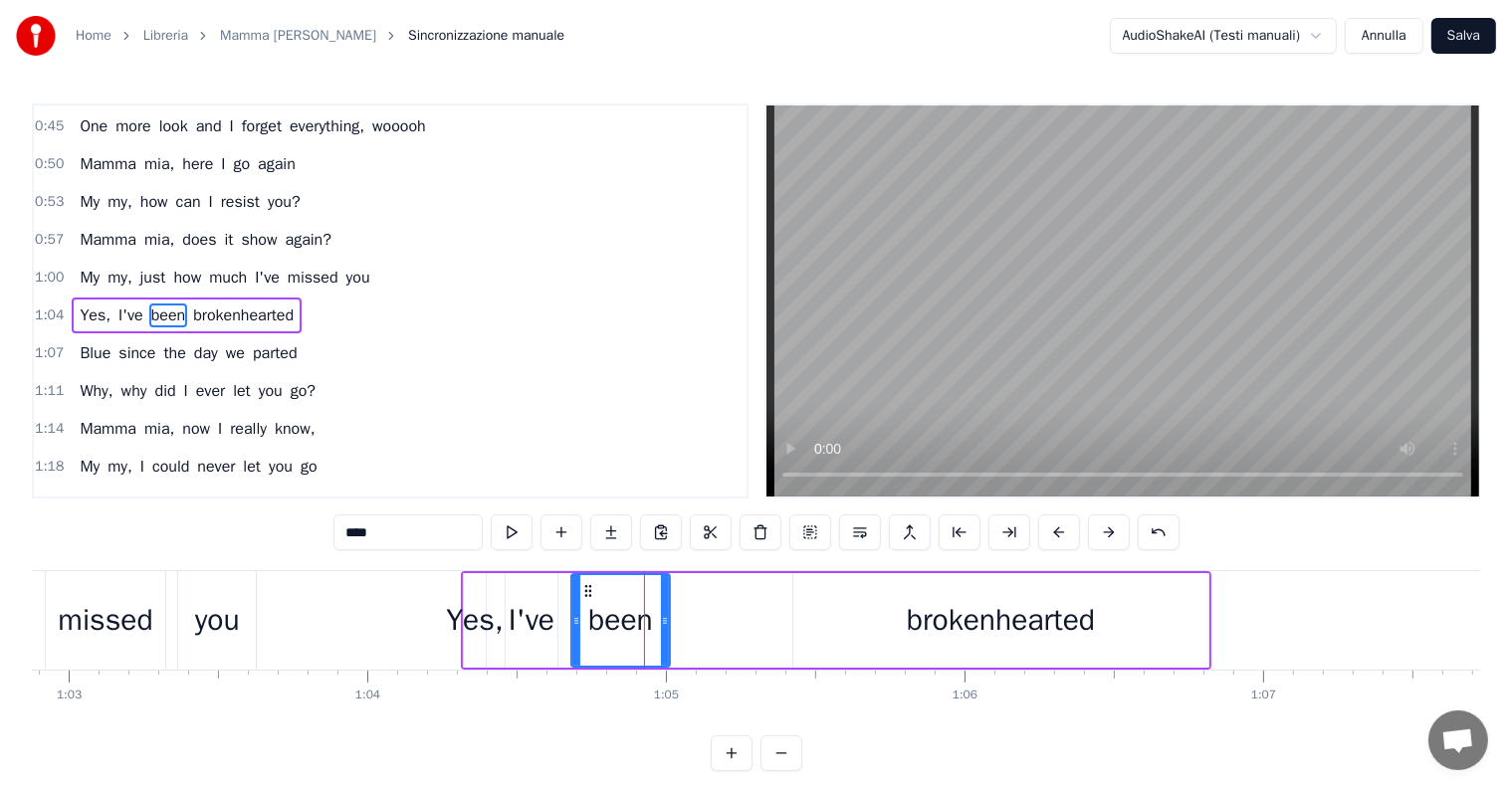 click on "brokenhearted" at bounding box center [1000, 620] 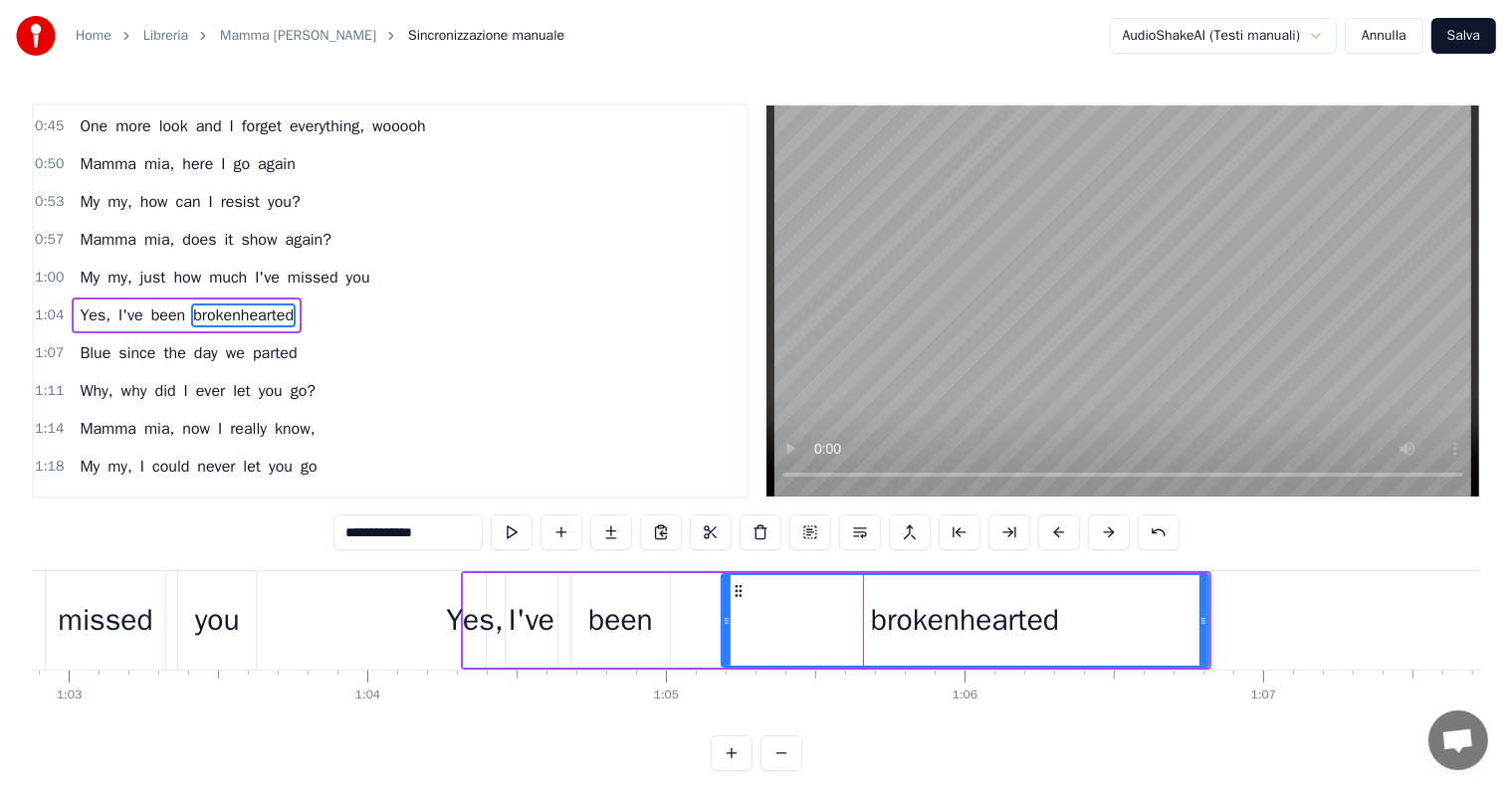 drag, startPoint x: 796, startPoint y: 620, endPoint x: 725, endPoint y: 625, distance: 71.1758 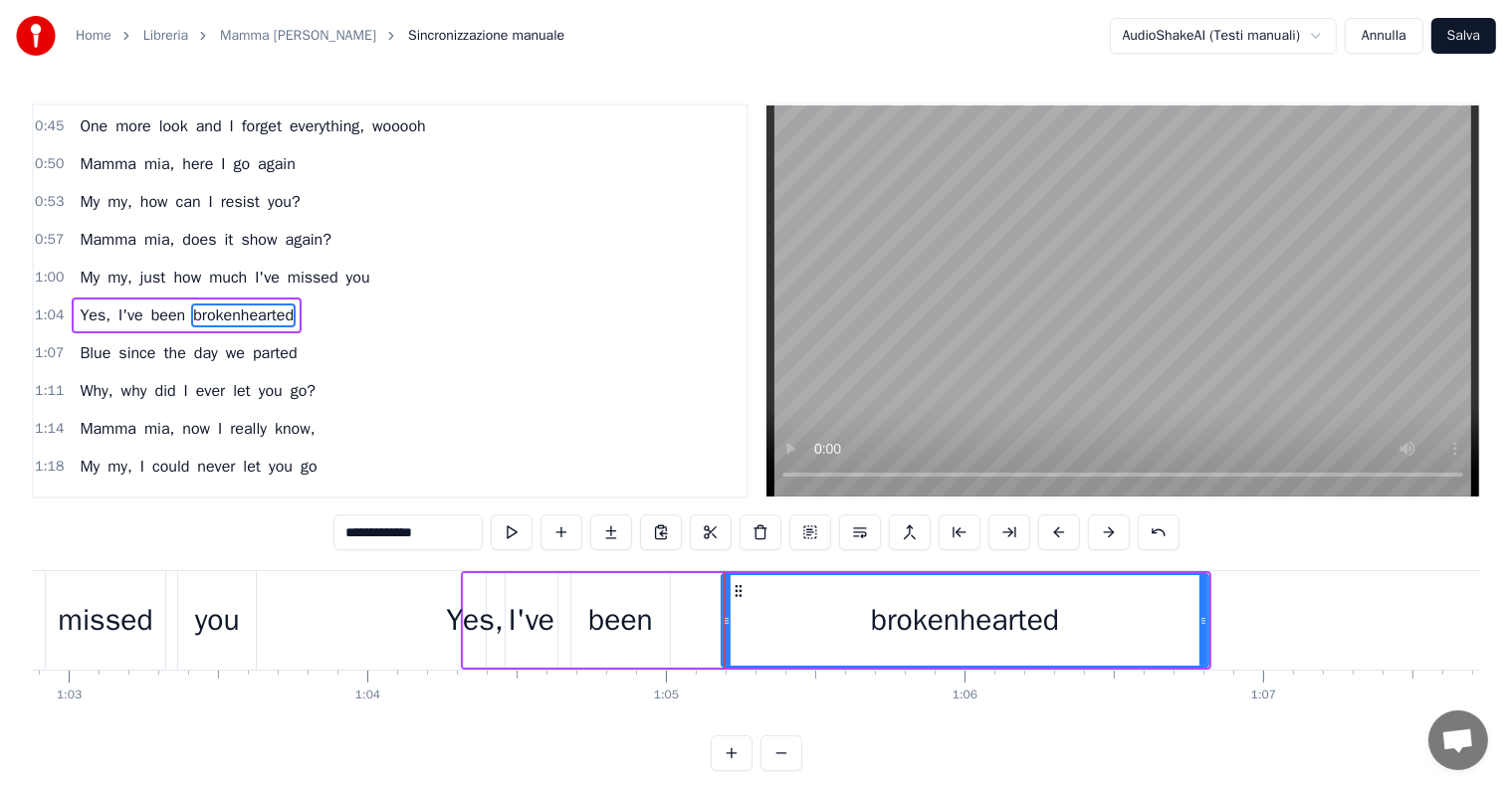 click on "been" at bounding box center (620, 620) 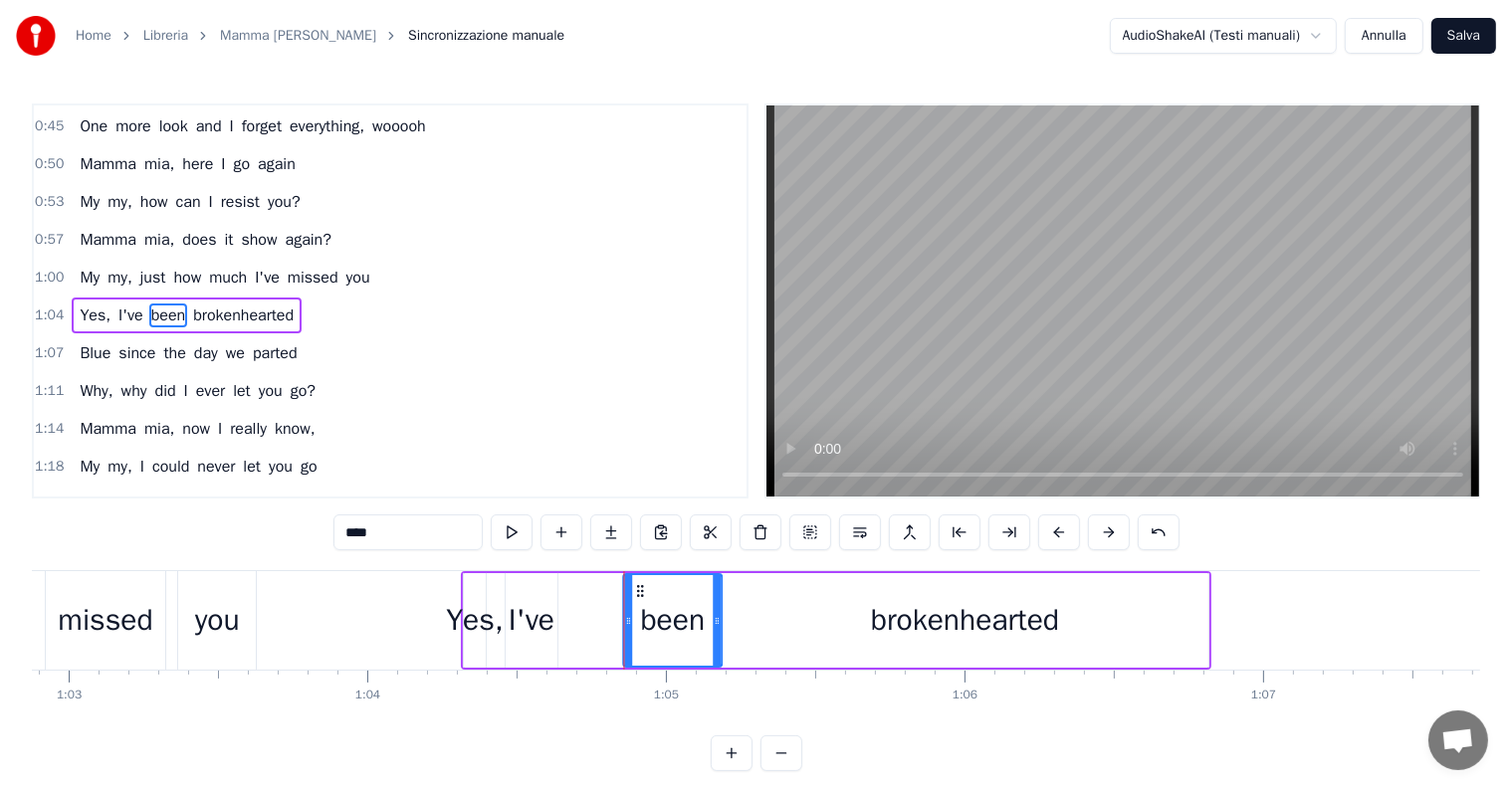 drag, startPoint x: 582, startPoint y: 584, endPoint x: 633, endPoint y: 588, distance: 51.156622 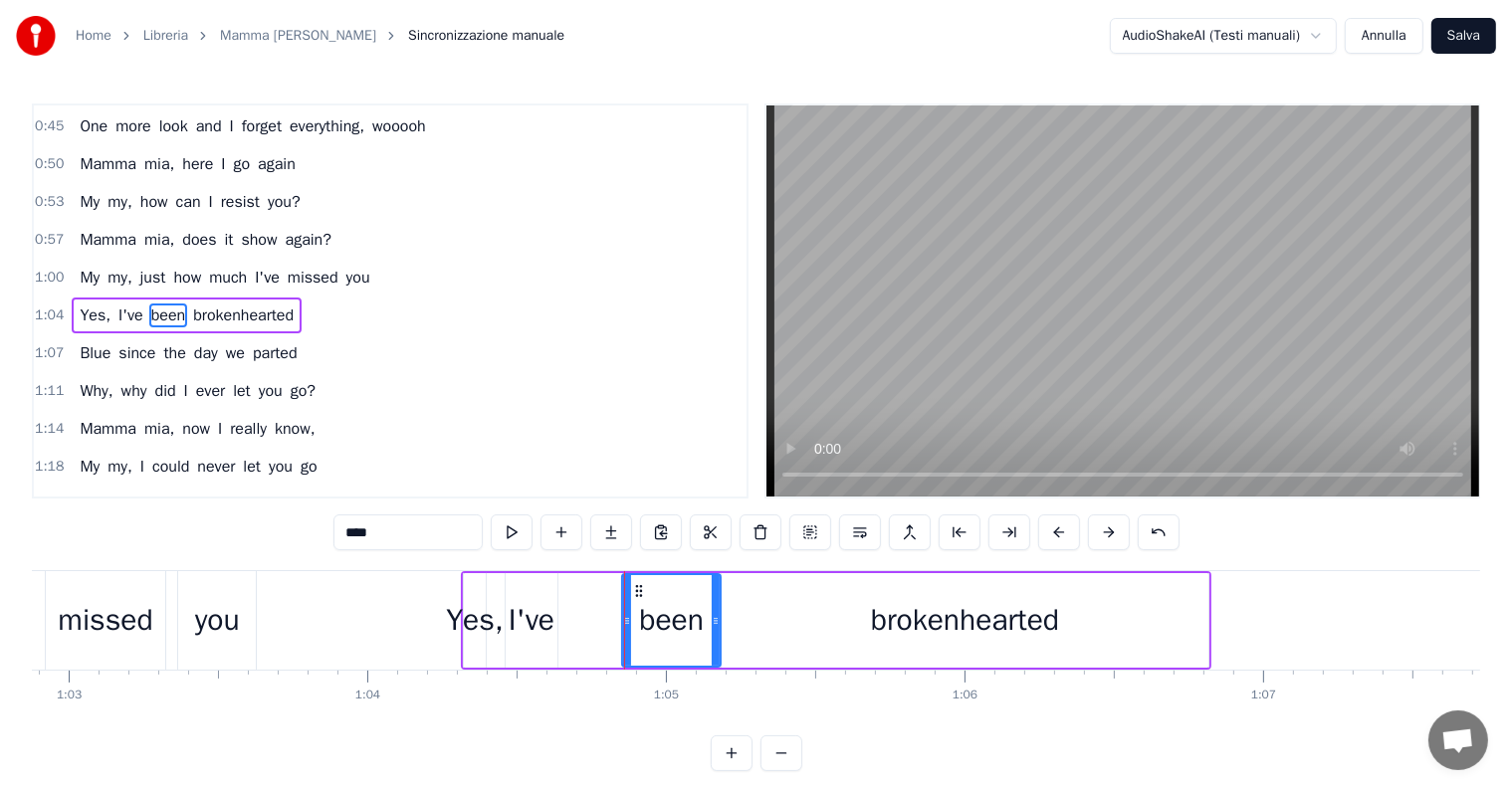 click on "I've" at bounding box center [532, 620] 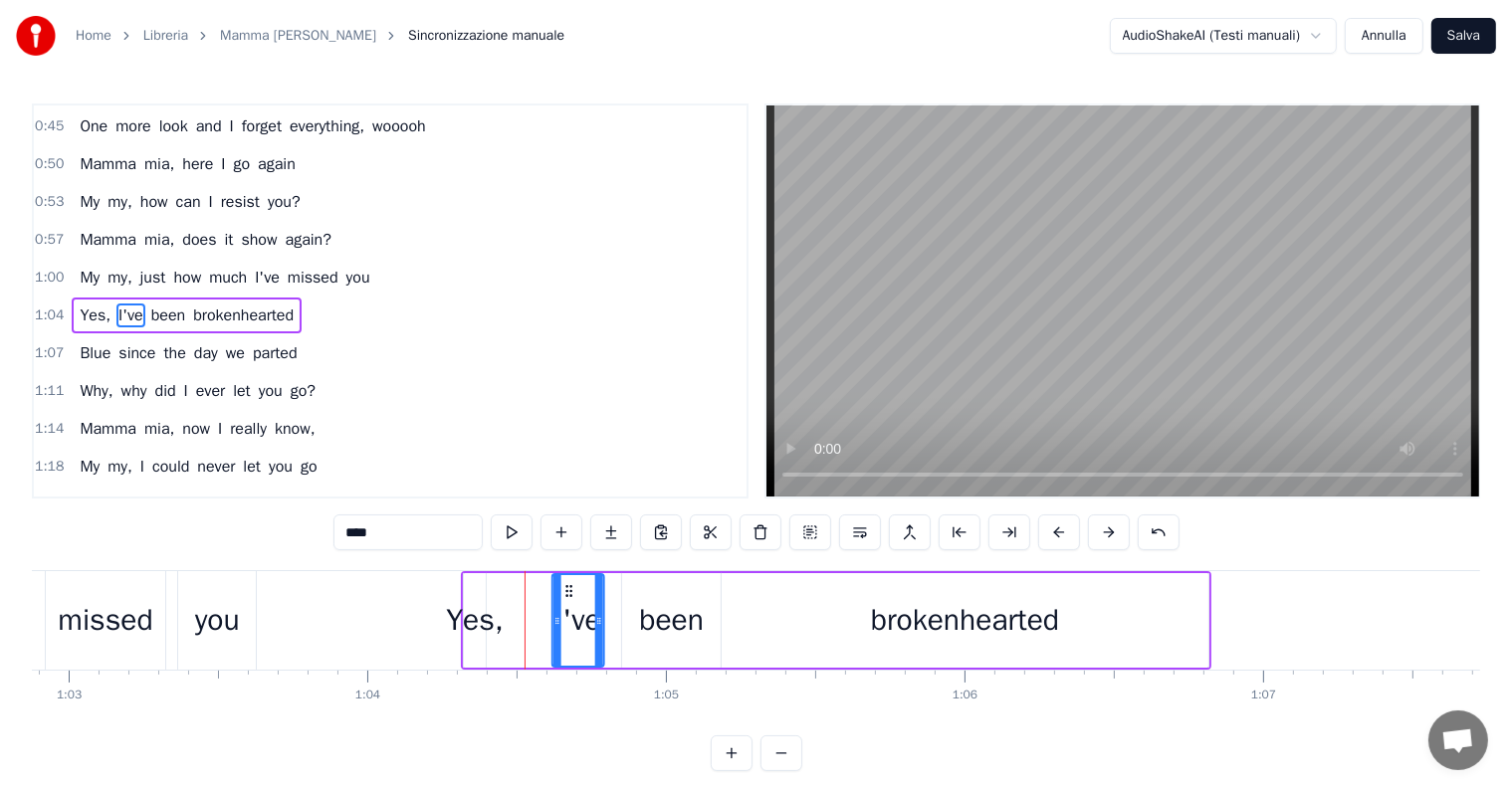 drag, startPoint x: 520, startPoint y: 585, endPoint x: 566, endPoint y: 589, distance: 46.173586 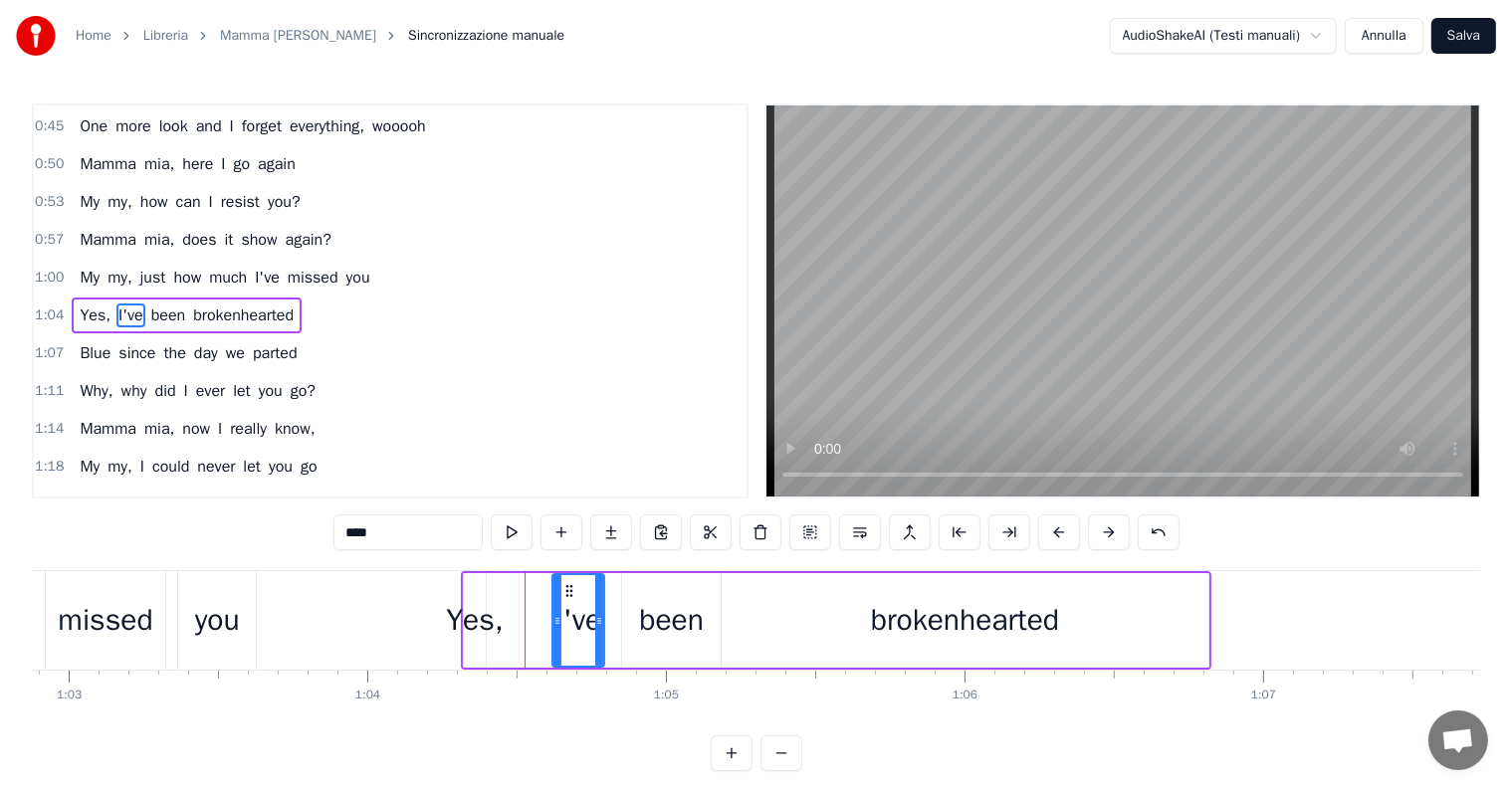 click on "Yes," at bounding box center [475, 620] 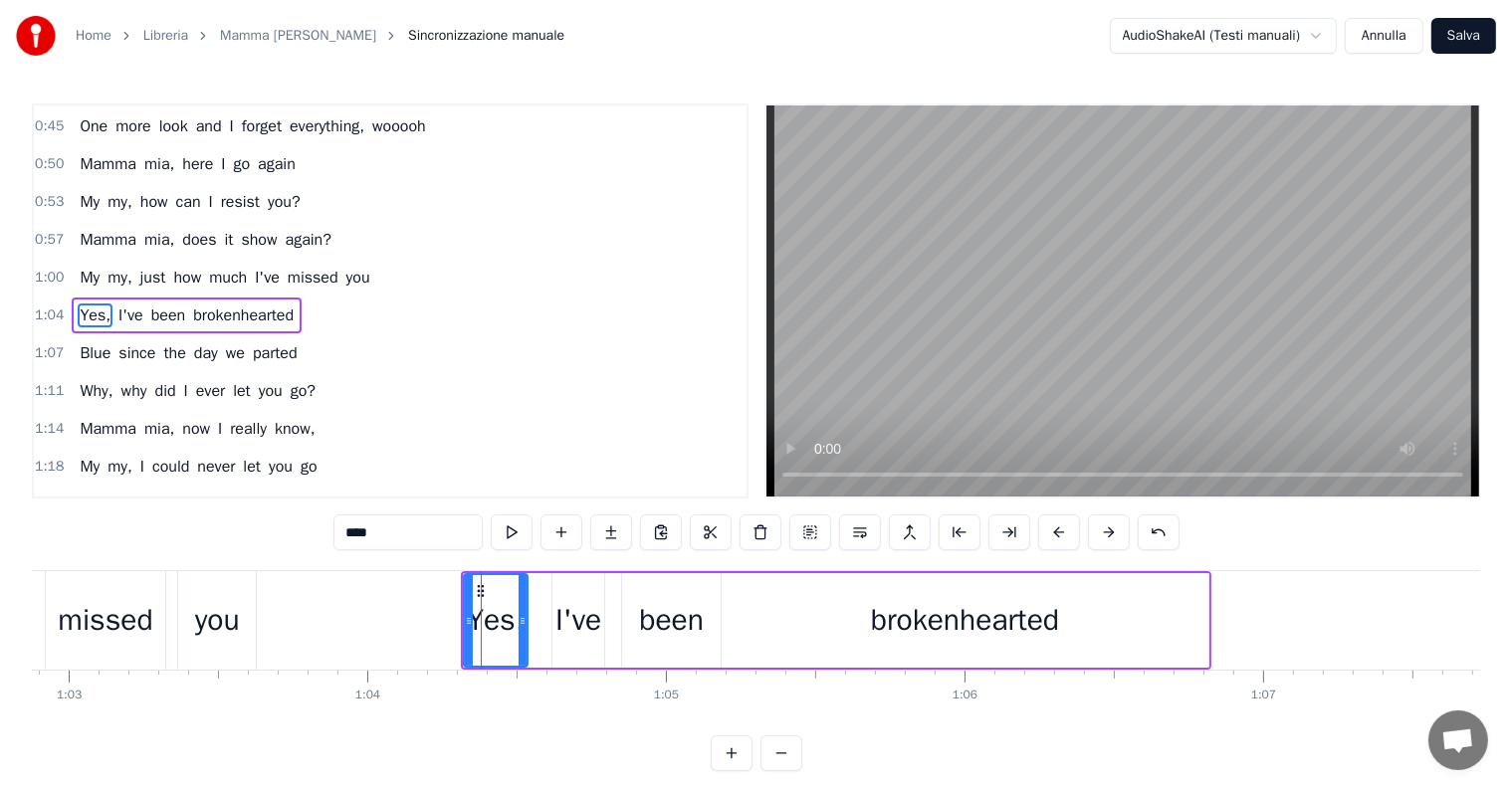 drag, startPoint x: 479, startPoint y: 618, endPoint x: 521, endPoint y: 618, distance: 42 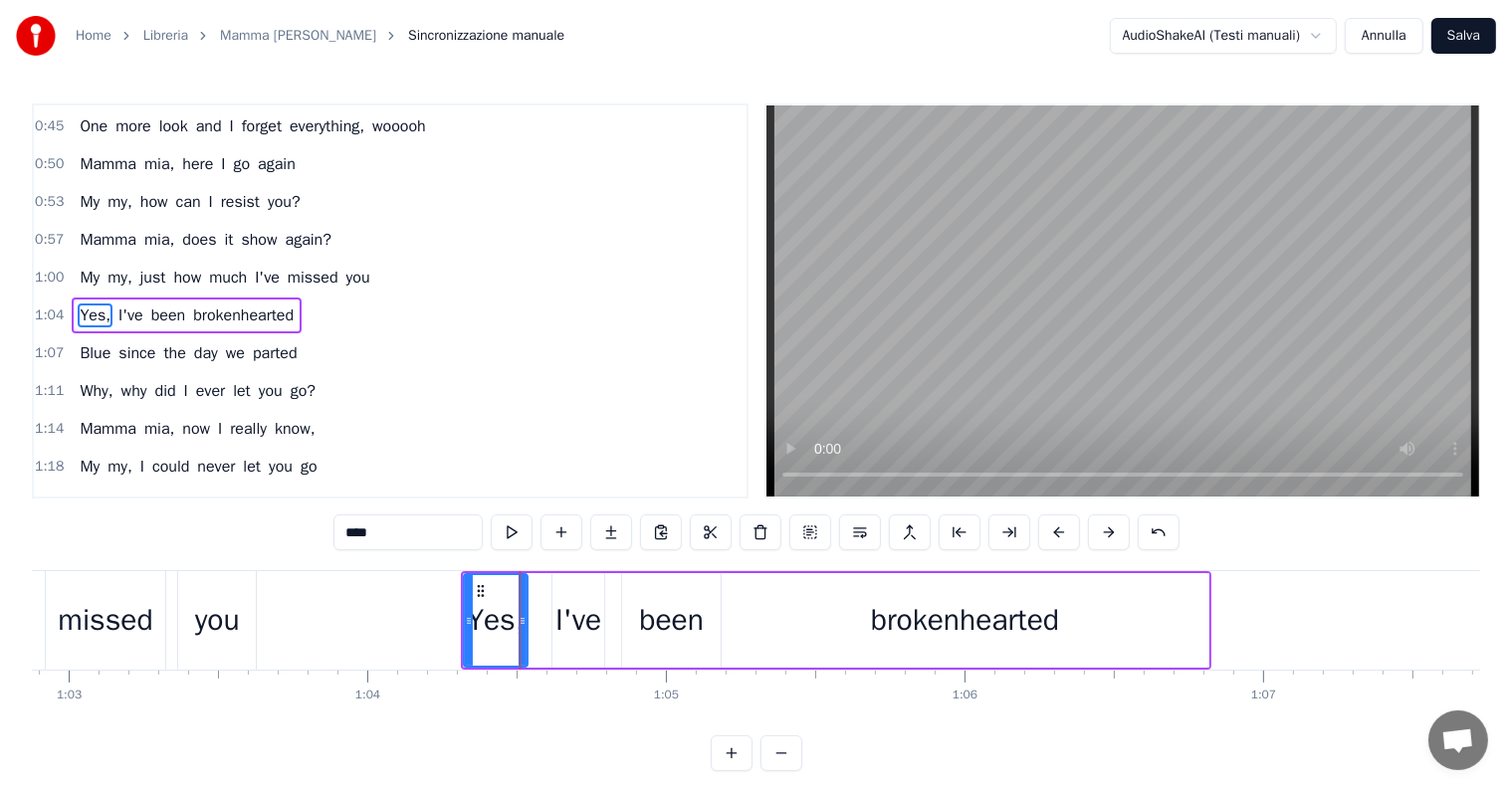 click on "I've" at bounding box center (578, 620) 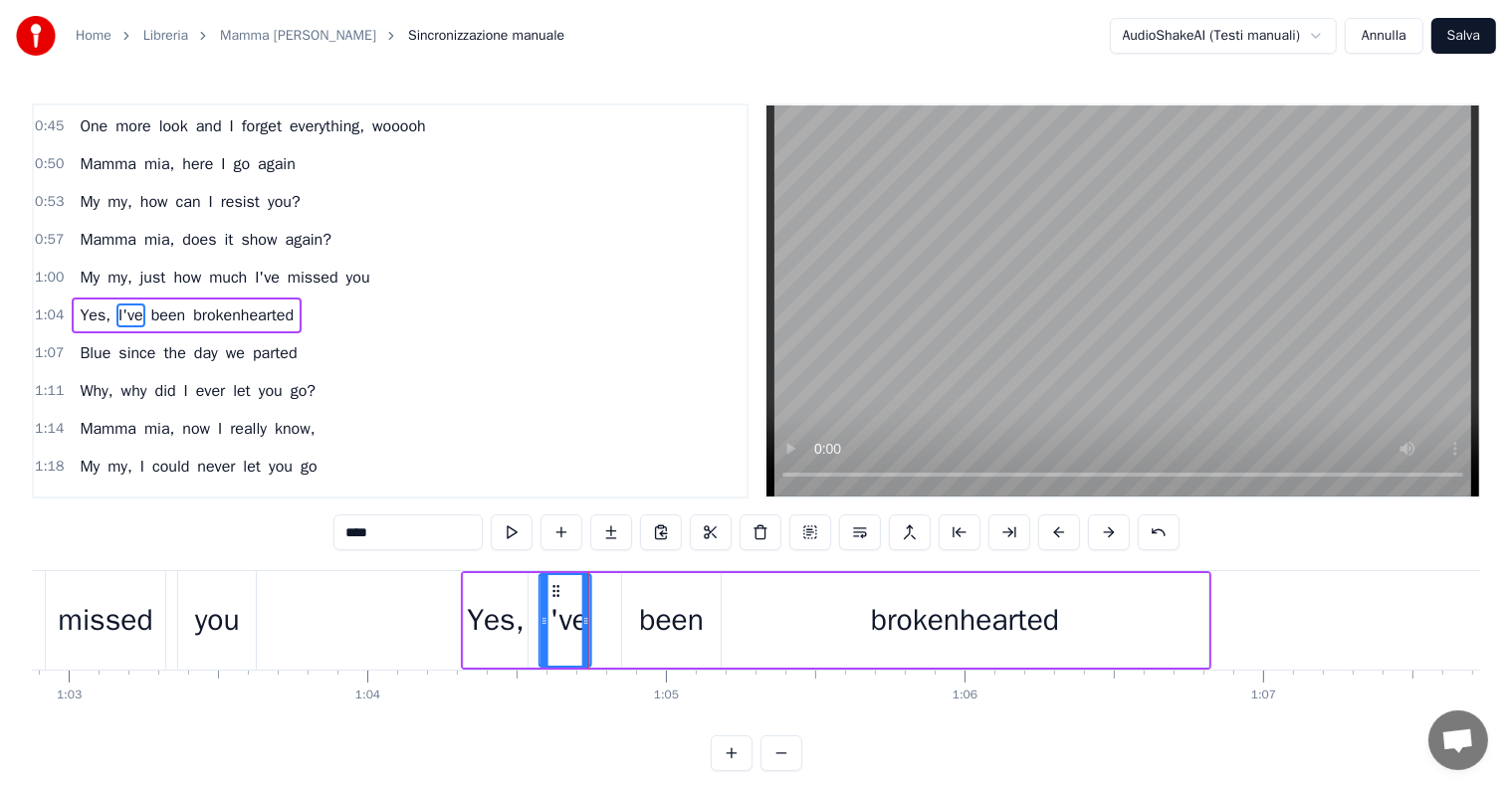 drag, startPoint x: 564, startPoint y: 584, endPoint x: 551, endPoint y: 584, distance: 13 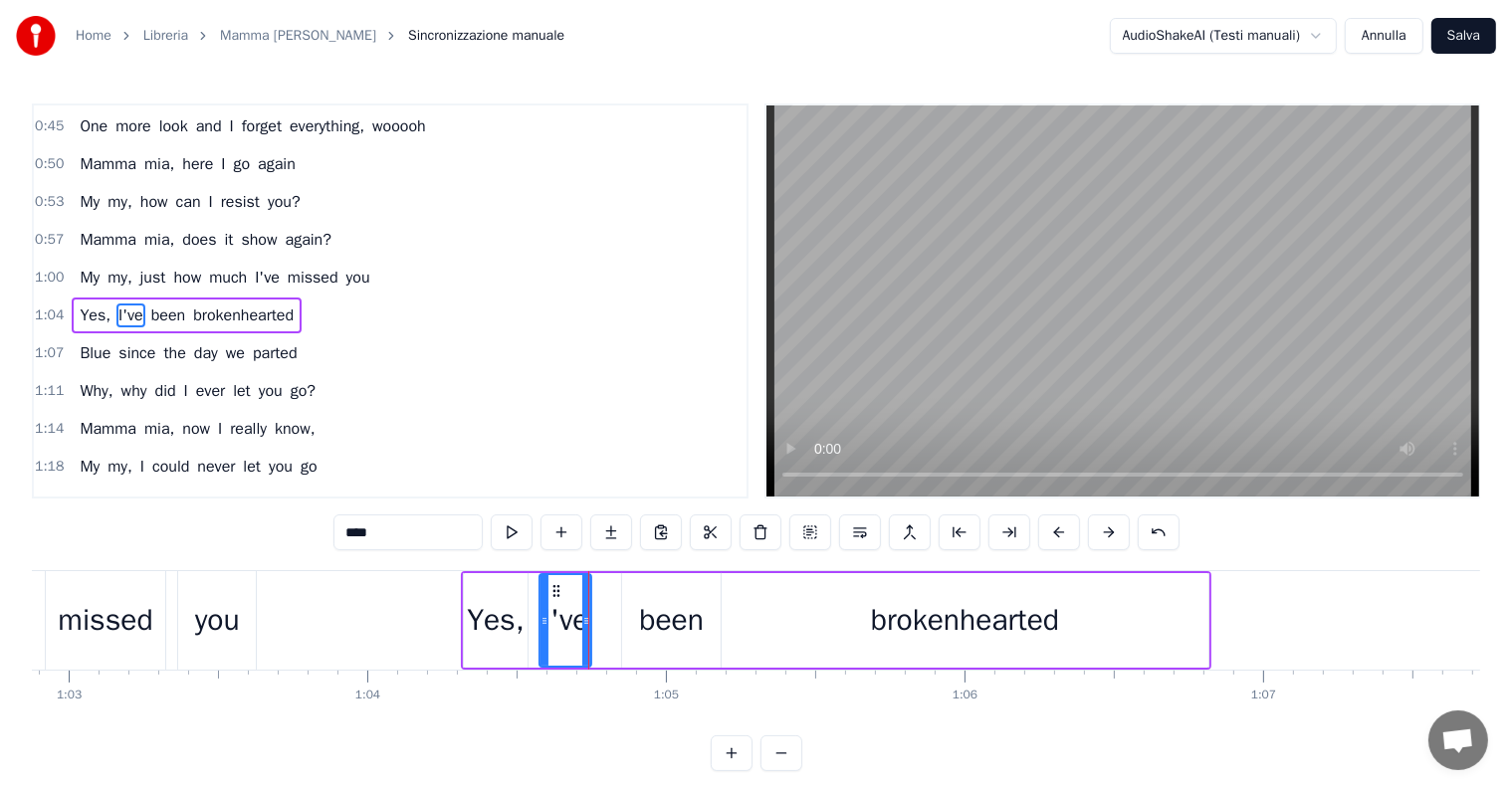 click on "1:00 My my, just how much I've missed you" at bounding box center [390, 278] 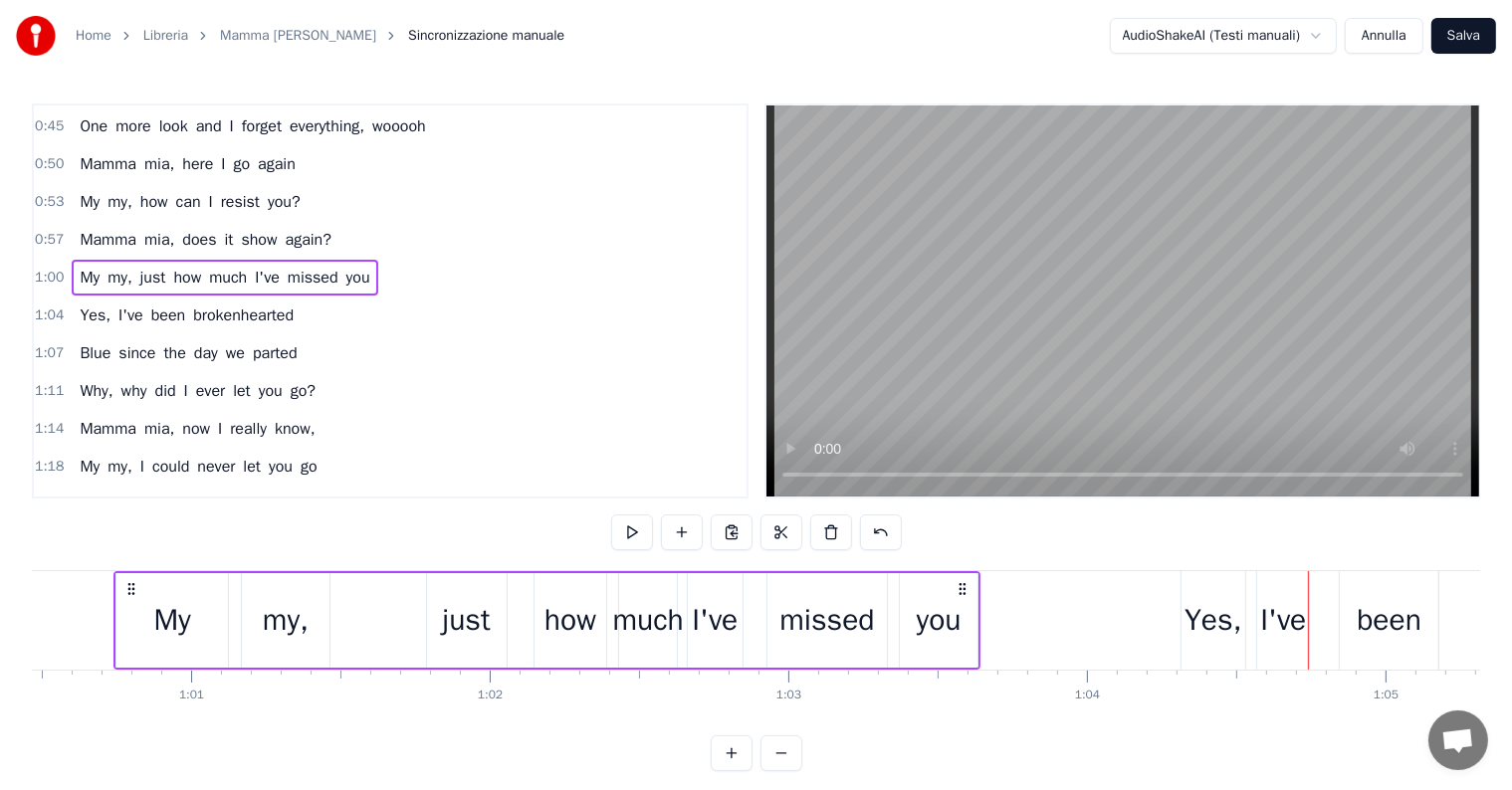 scroll, scrollTop: 0, scrollLeft: 18037, axis: horizontal 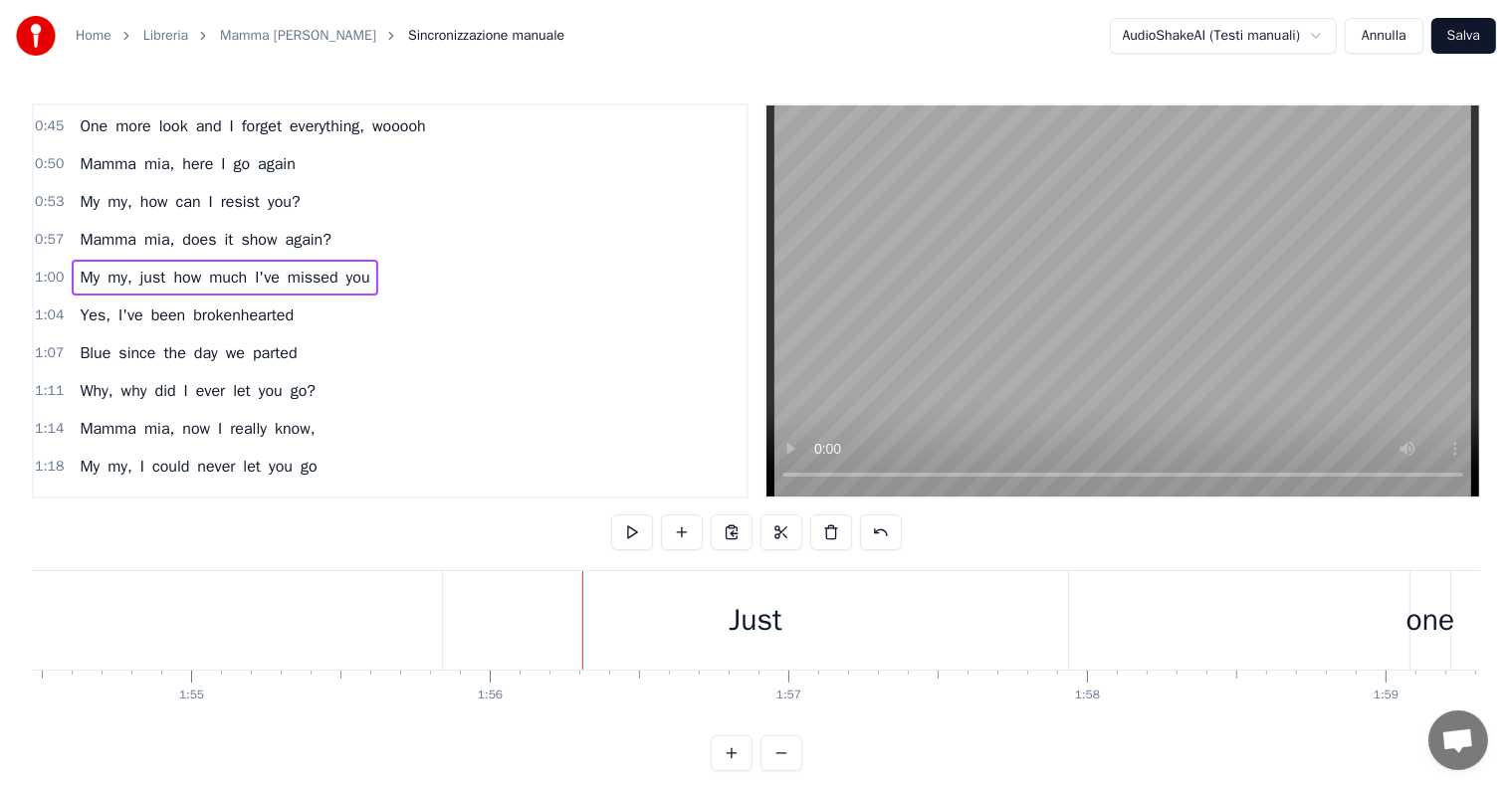 click on "Just" at bounding box center (755, 620) 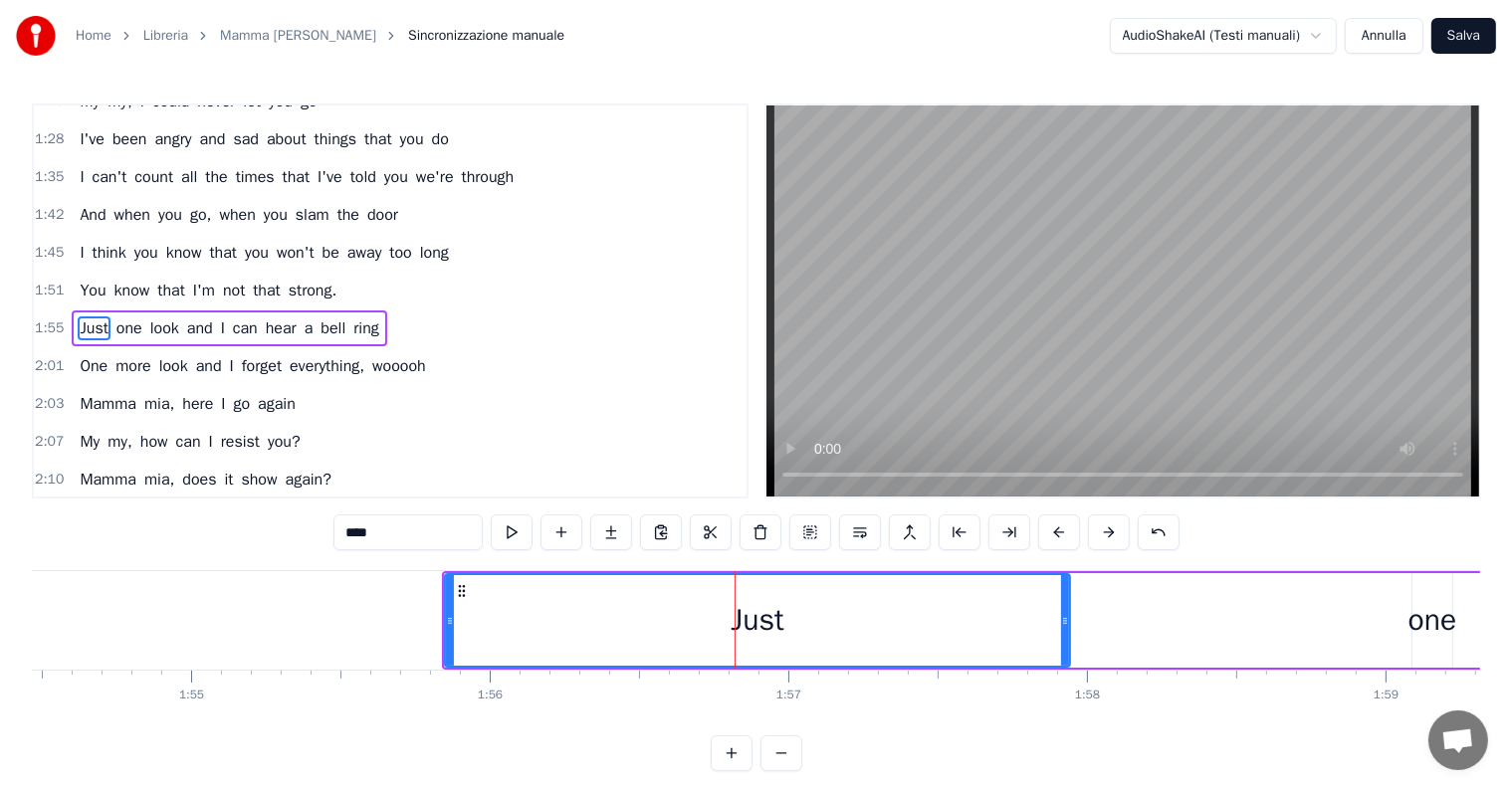 scroll, scrollTop: 591, scrollLeft: 0, axis: vertical 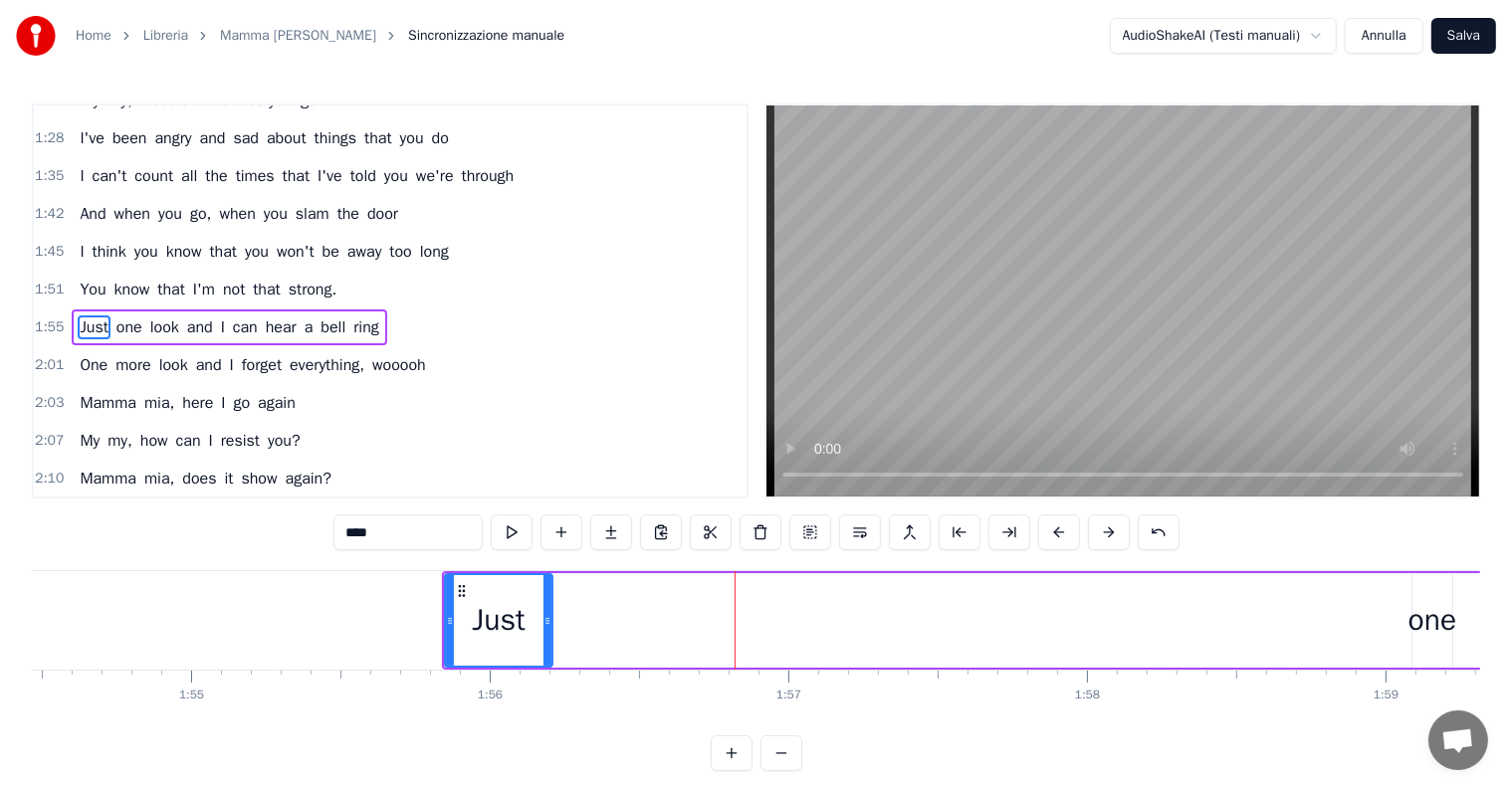 drag, startPoint x: 1067, startPoint y: 625, endPoint x: 549, endPoint y: 625, distance: 518 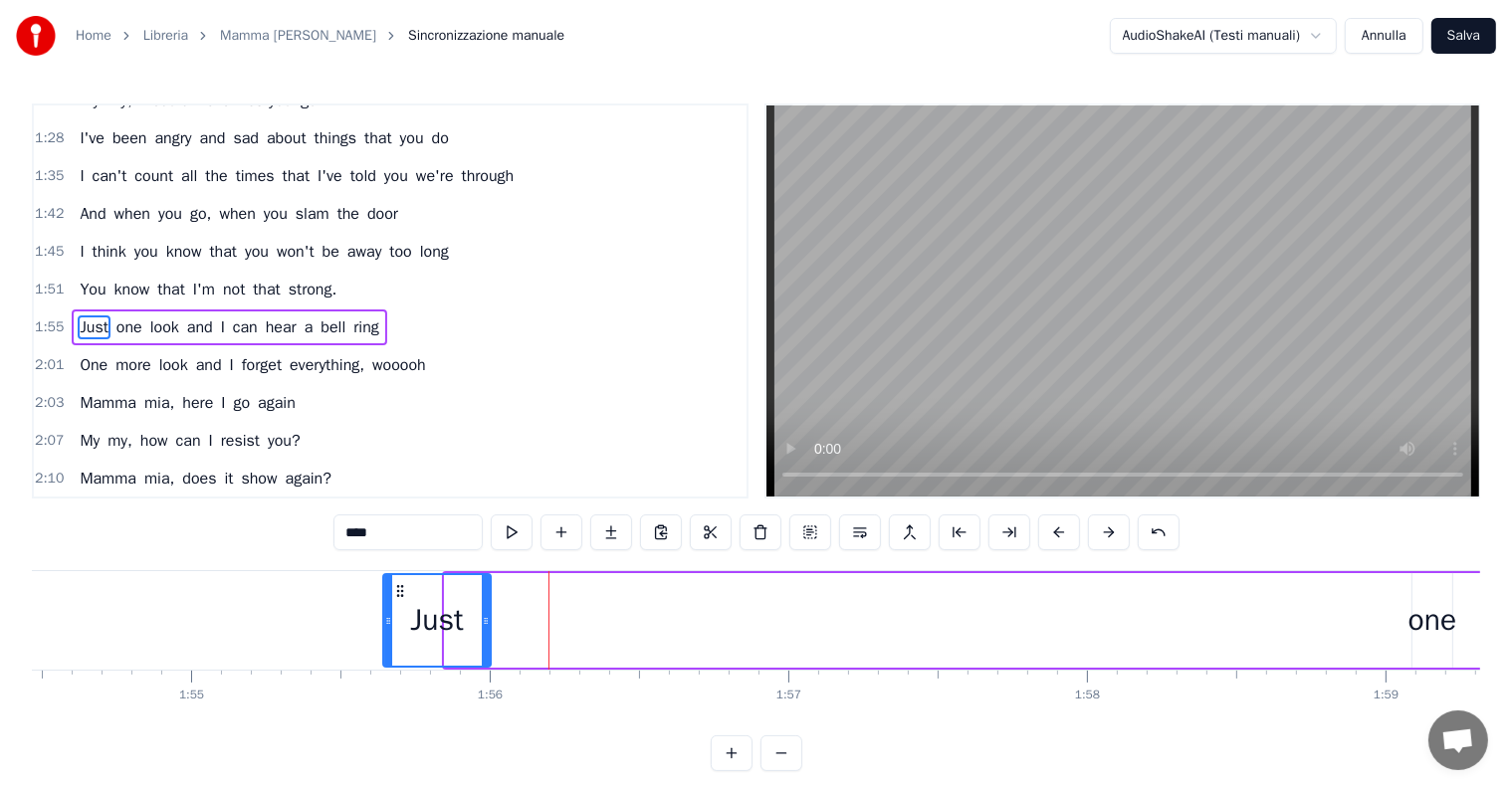 drag, startPoint x: 460, startPoint y: 587, endPoint x: 395, endPoint y: 567, distance: 68.007353 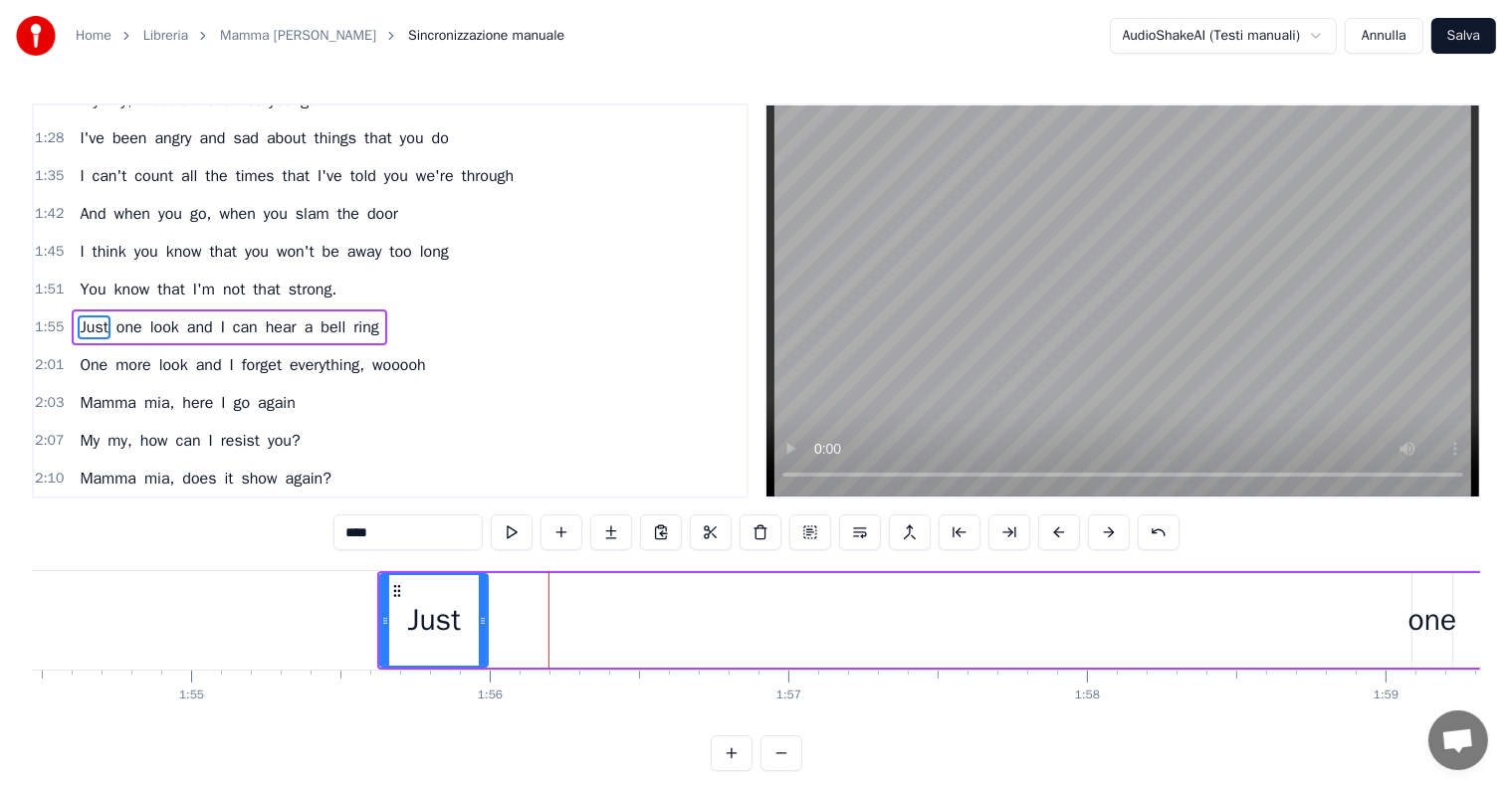 click on "one" at bounding box center (1432, 620) 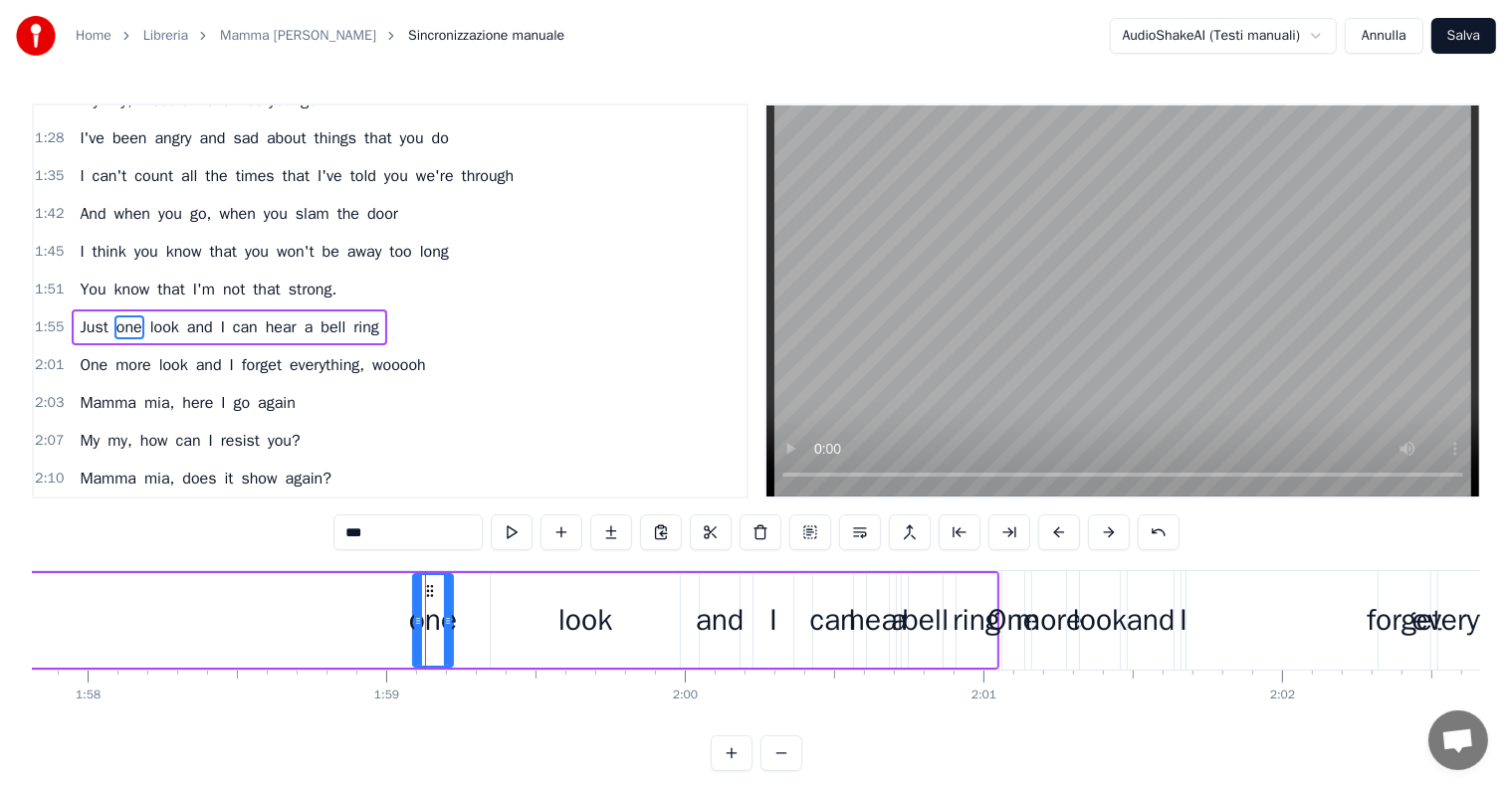 scroll, scrollTop: 0, scrollLeft: 35475, axis: horizontal 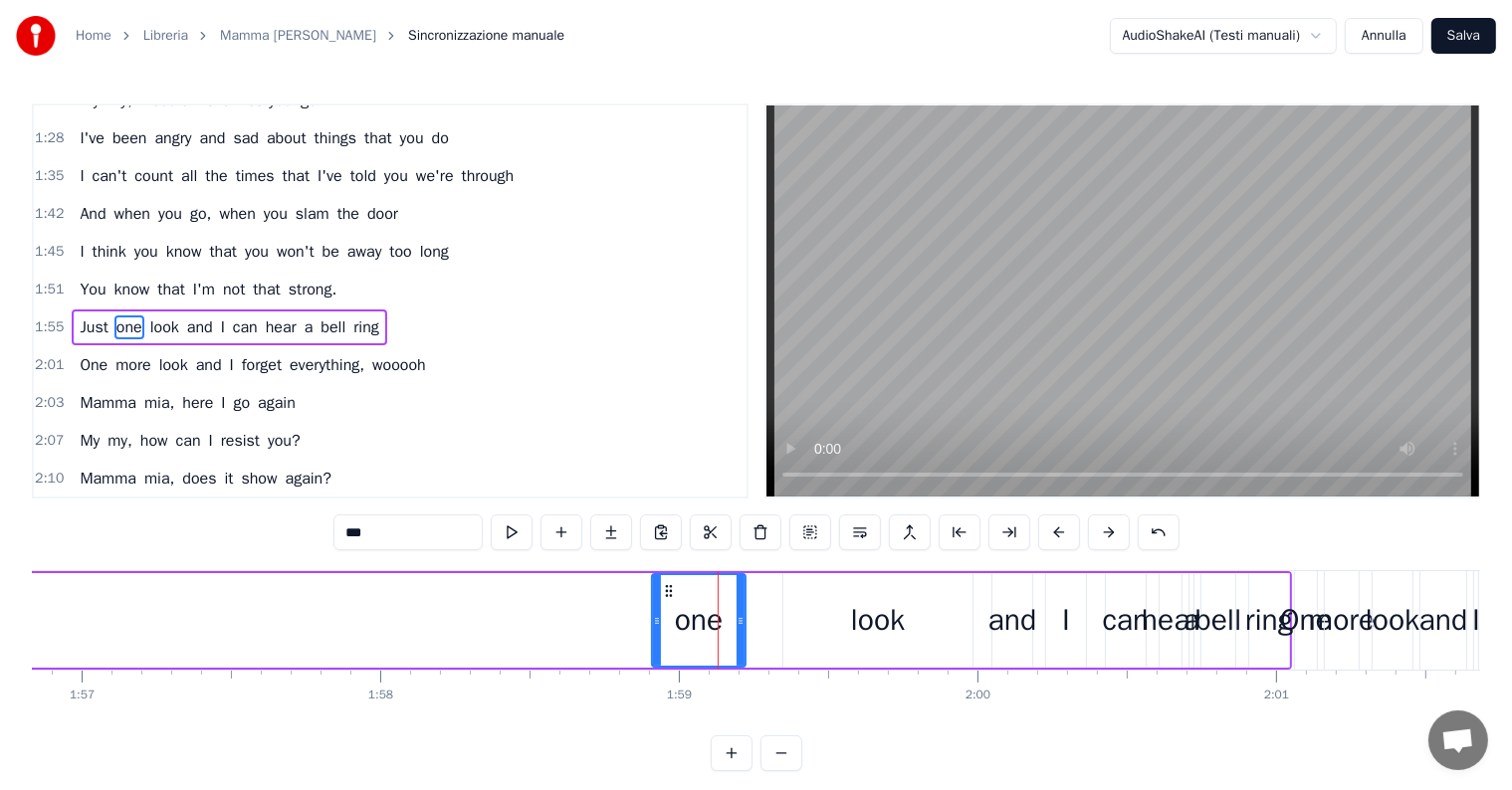 drag, startPoint x: 713, startPoint y: 624, endPoint x: 659, endPoint y: 625, distance: 54.00926 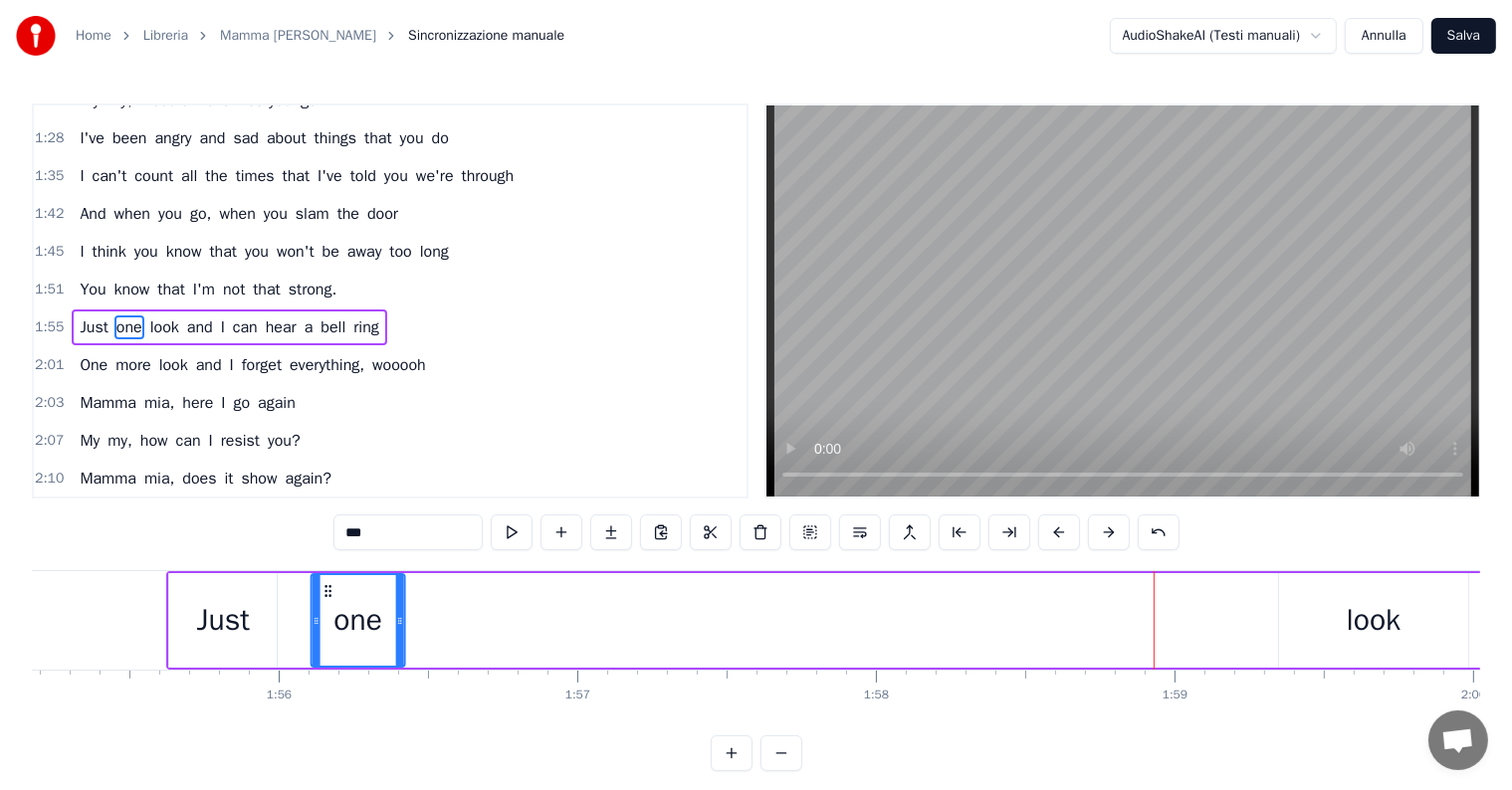 scroll, scrollTop: 0, scrollLeft: 34361, axis: horizontal 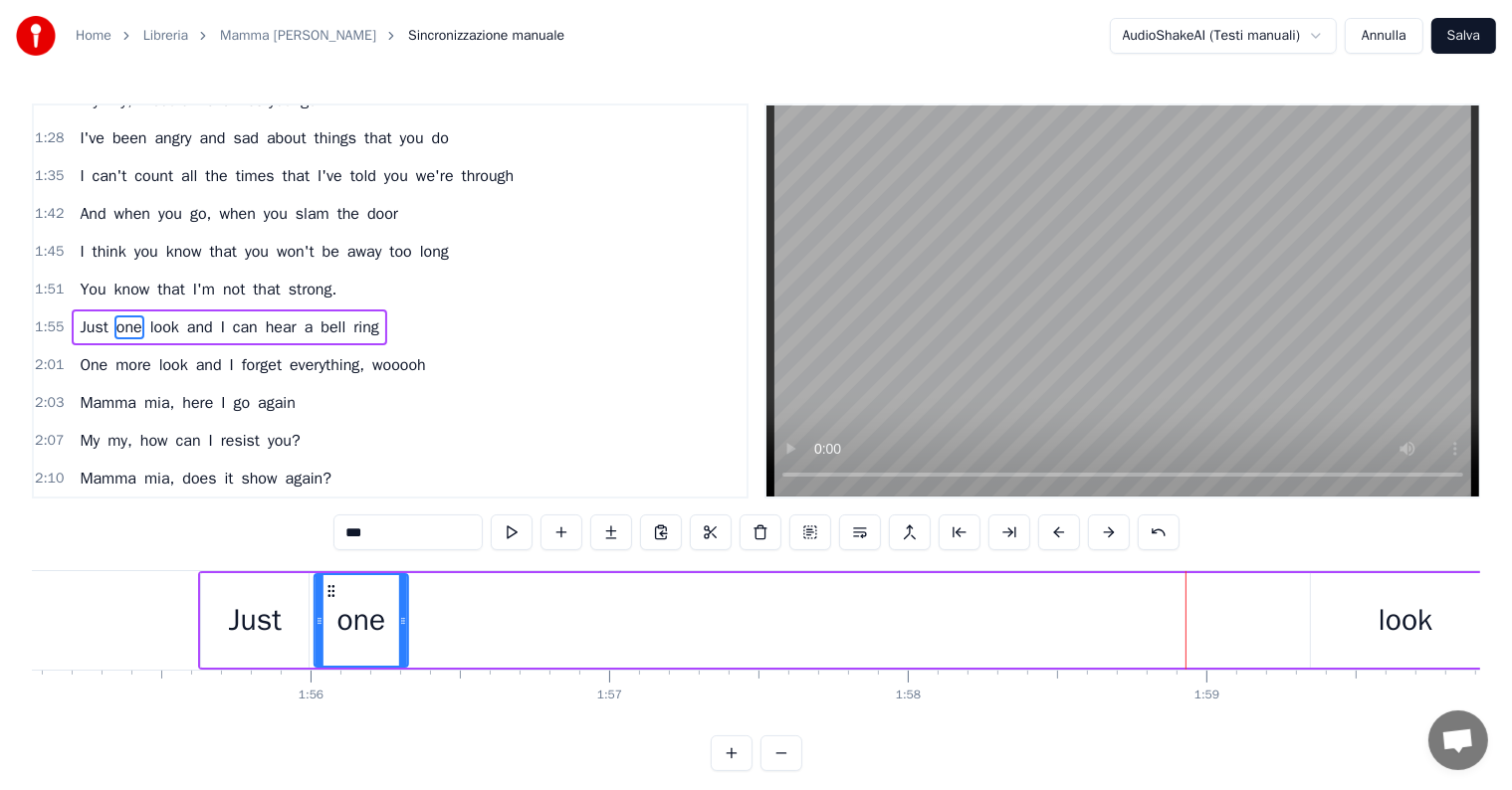 drag, startPoint x: 661, startPoint y: 587, endPoint x: 337, endPoint y: 601, distance: 324.3023 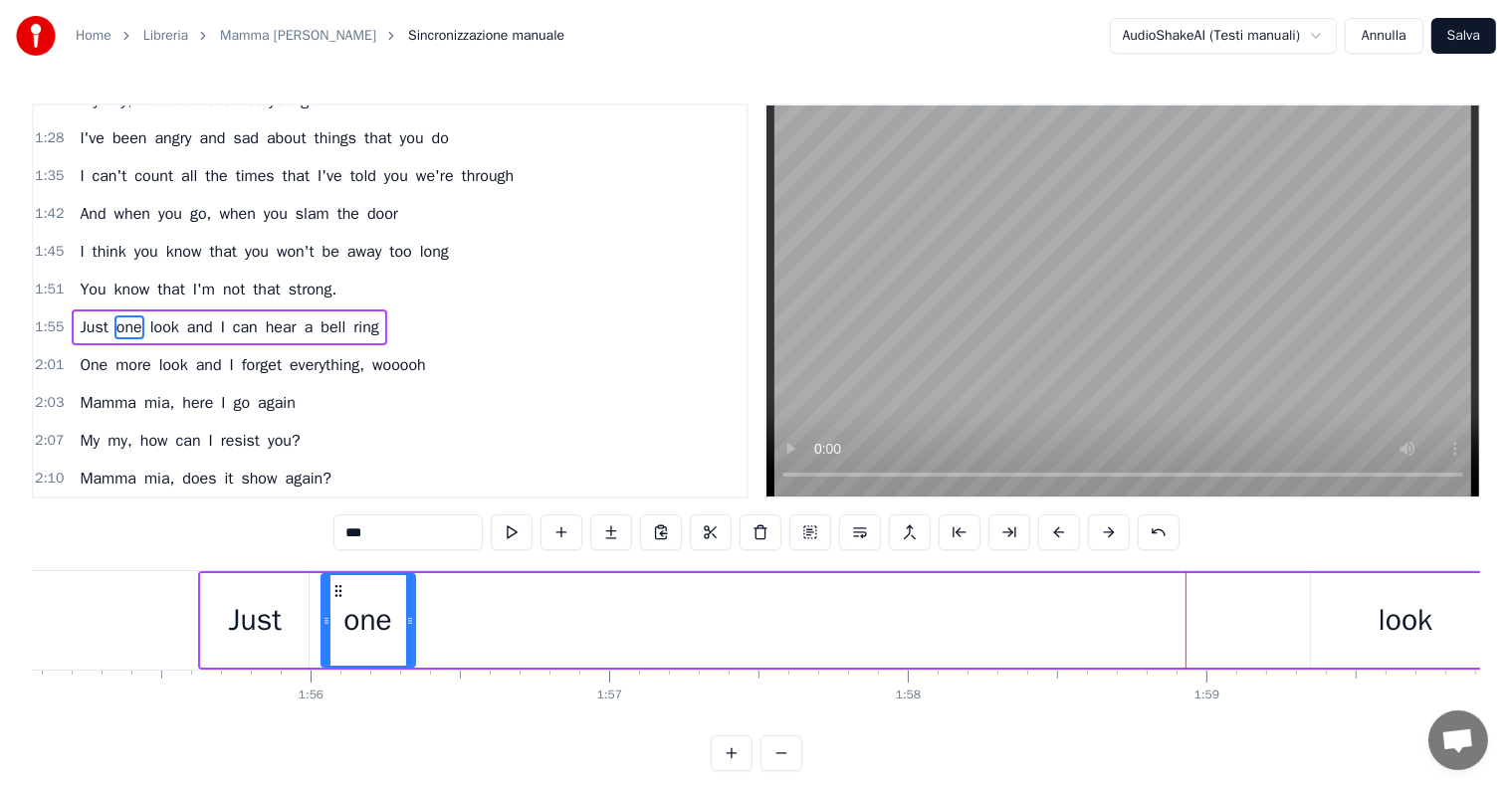 scroll, scrollTop: 0, scrollLeft: 34747, axis: horizontal 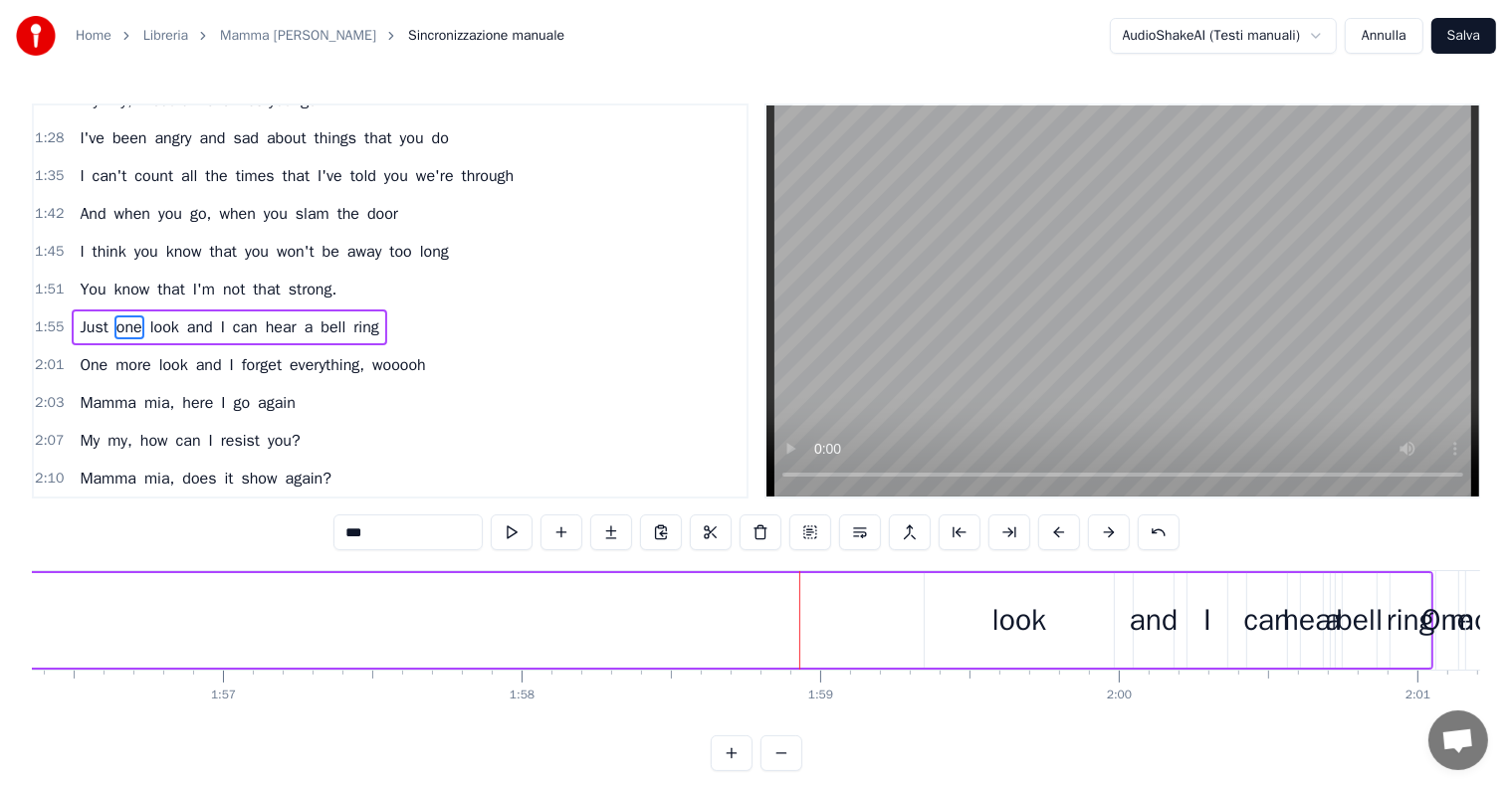 click on "look" at bounding box center (1019, 620) 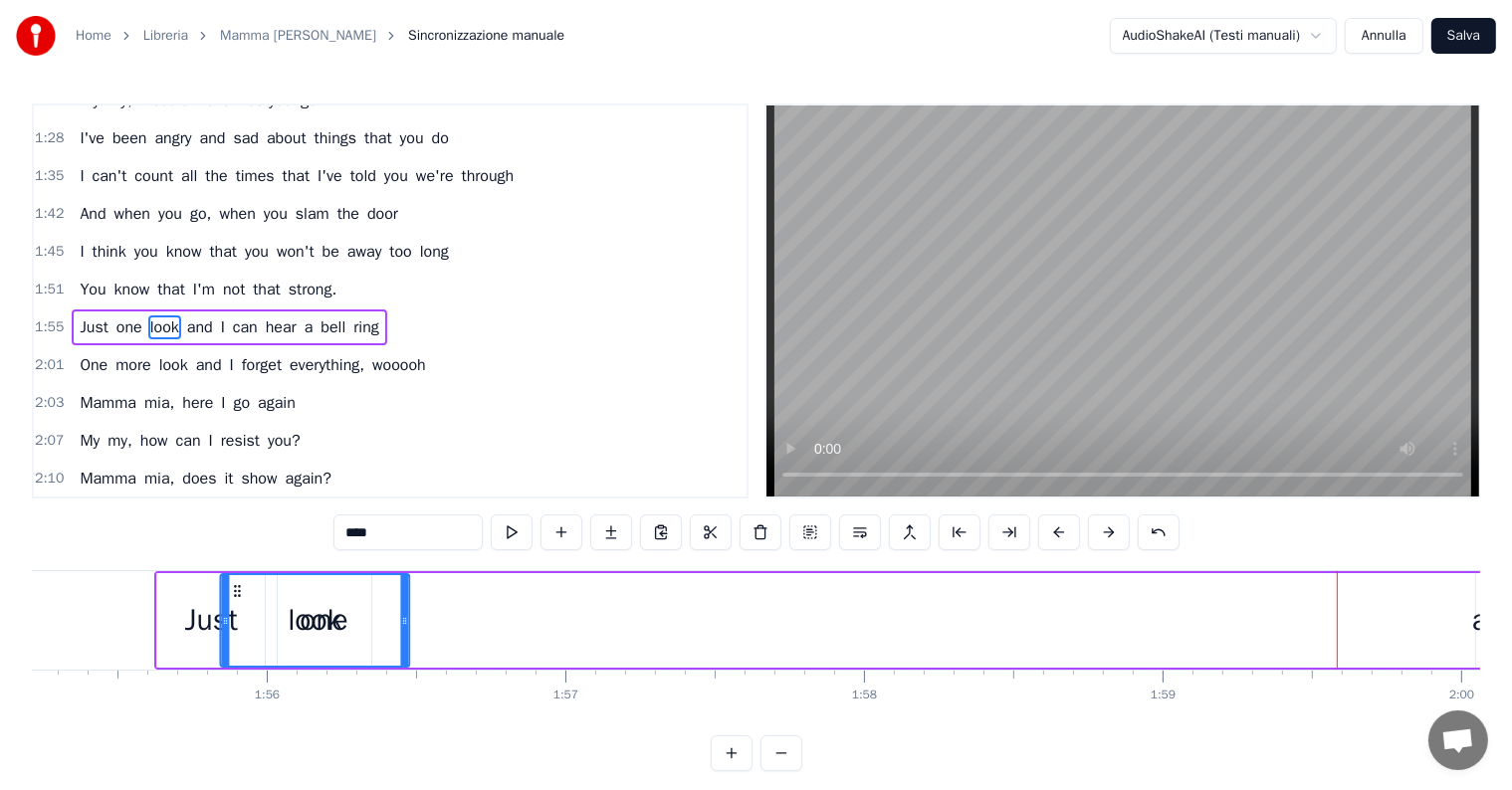 scroll, scrollTop: 0, scrollLeft: 34391, axis: horizontal 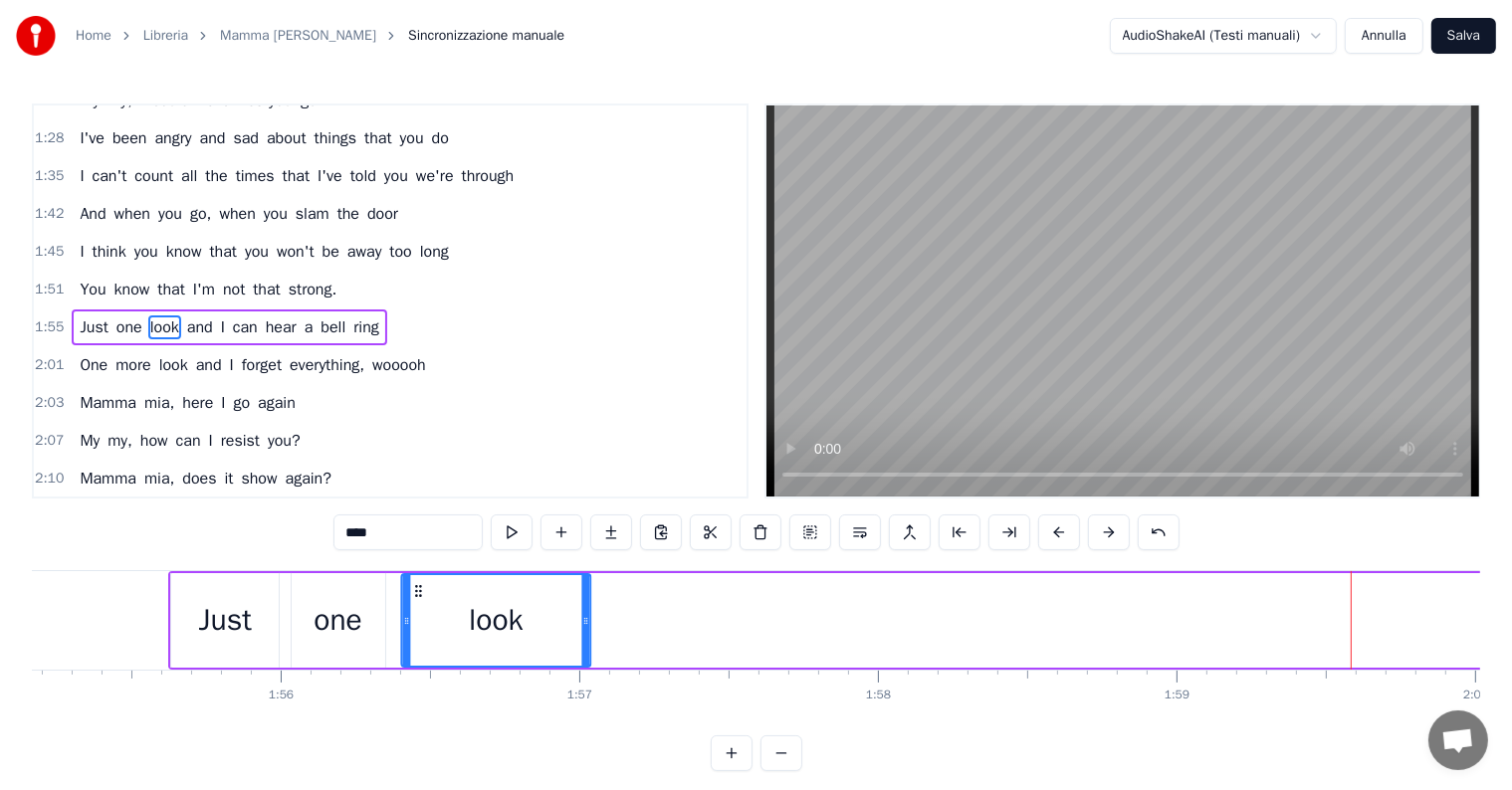 drag, startPoint x: 942, startPoint y: 585, endPoint x: 418, endPoint y: 597, distance: 524.13739 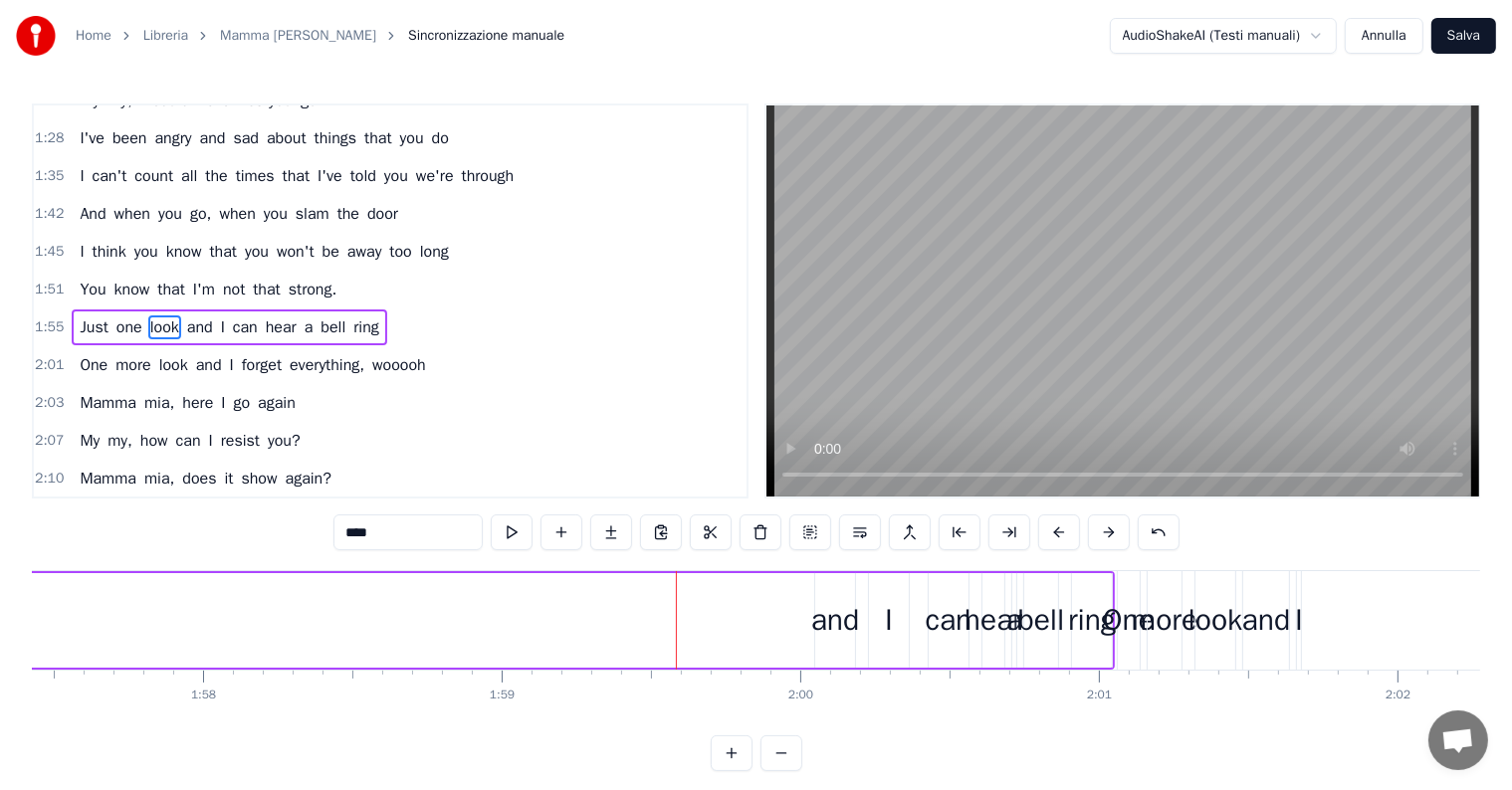 scroll, scrollTop: 0, scrollLeft: 35100, axis: horizontal 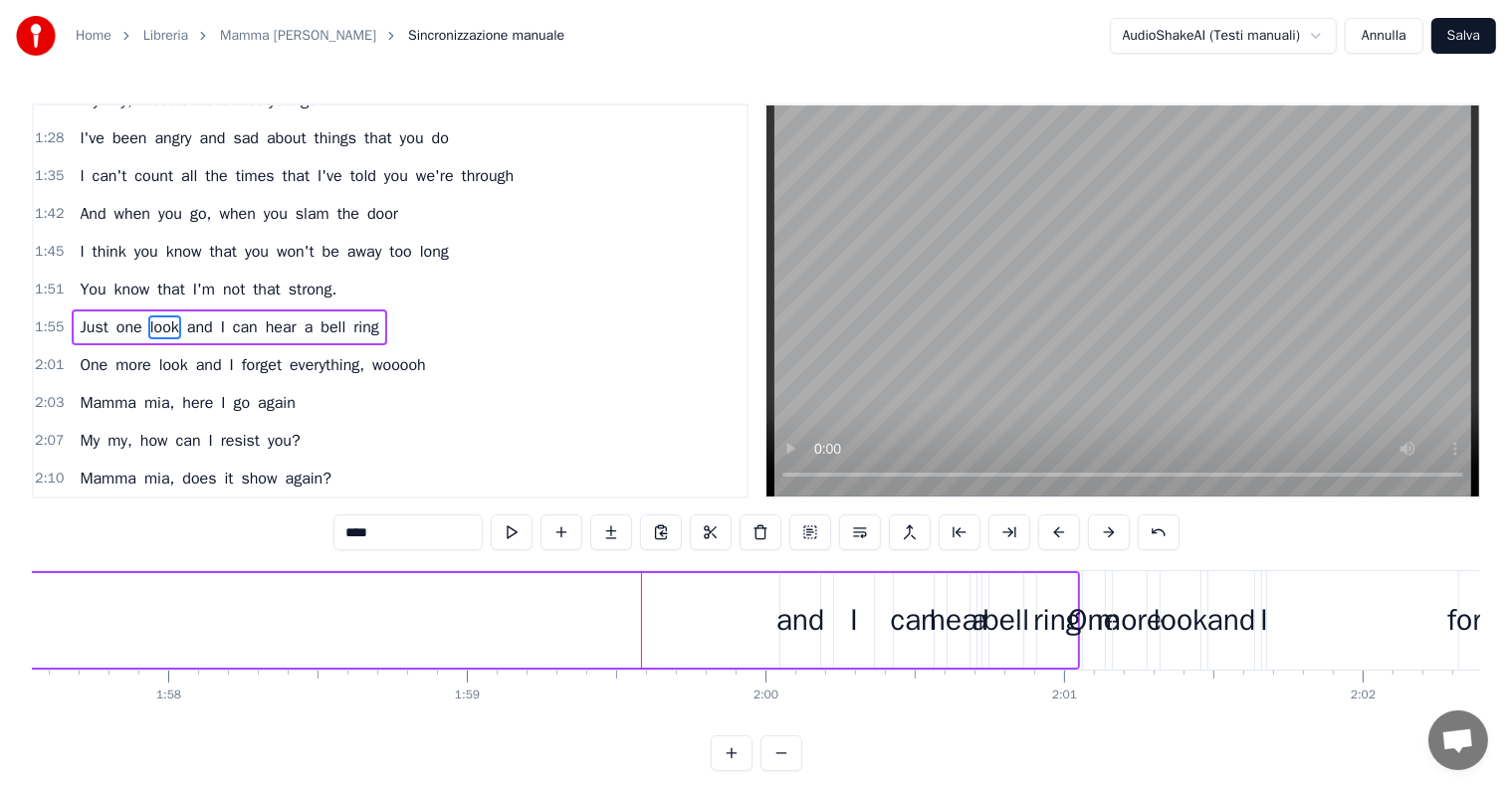 click on "and" at bounding box center [800, 620] 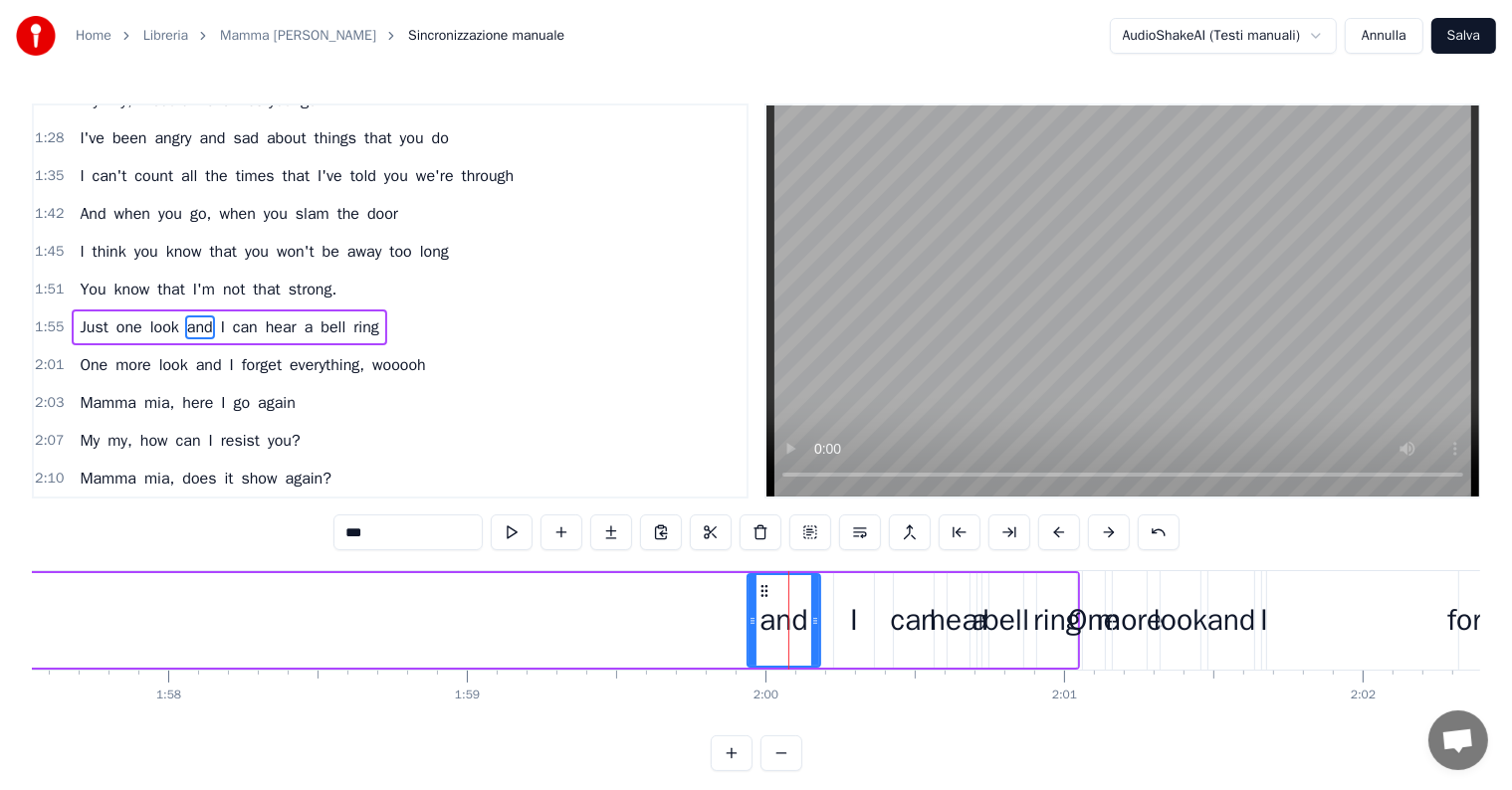 drag, startPoint x: 784, startPoint y: 621, endPoint x: 752, endPoint y: 622, distance: 32.01562 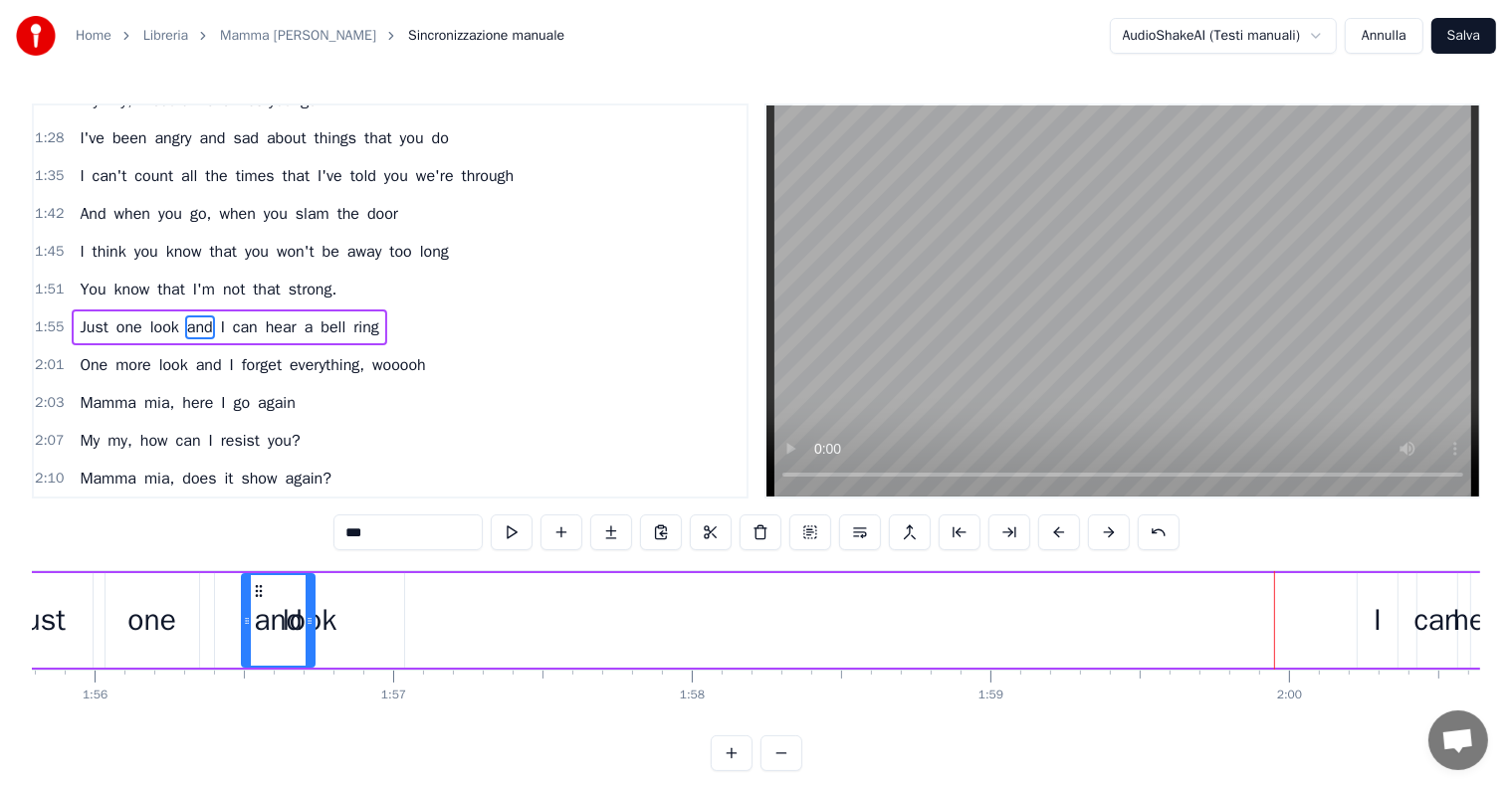 scroll, scrollTop: 0, scrollLeft: 34570, axis: horizontal 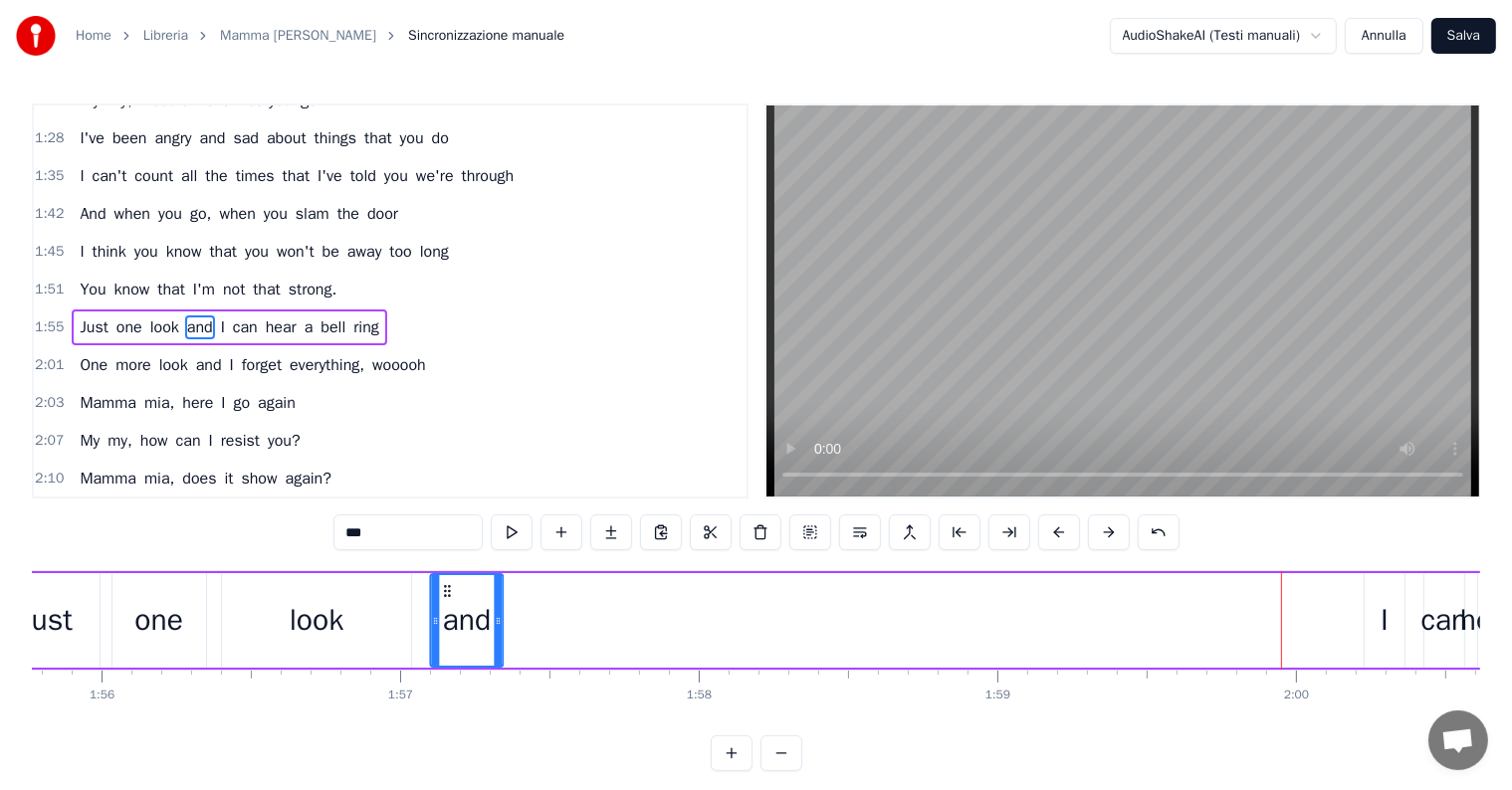 drag, startPoint x: 760, startPoint y: 591, endPoint x: 443, endPoint y: 597, distance: 317.05678 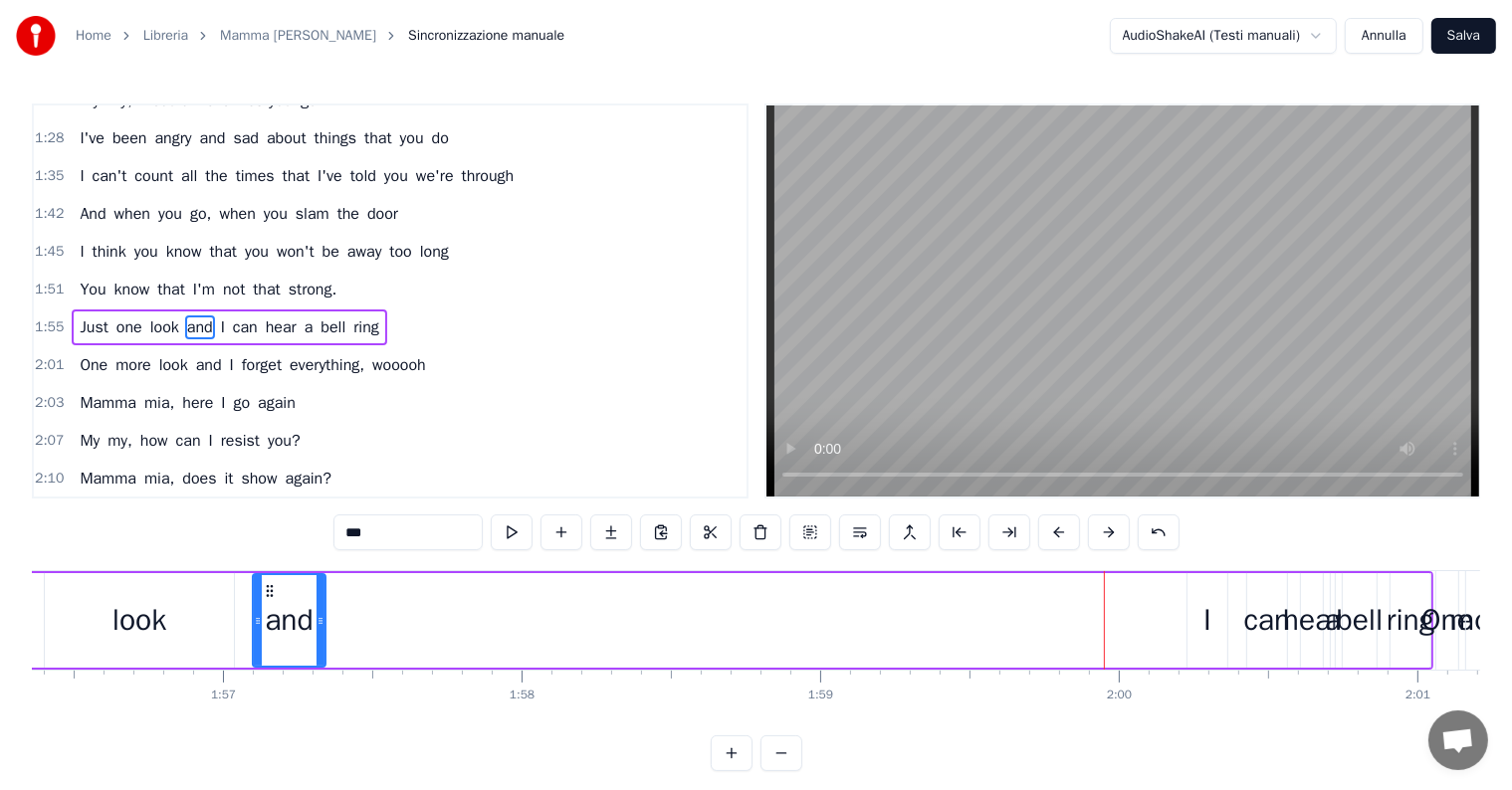 scroll, scrollTop: 0, scrollLeft: 34889, axis: horizontal 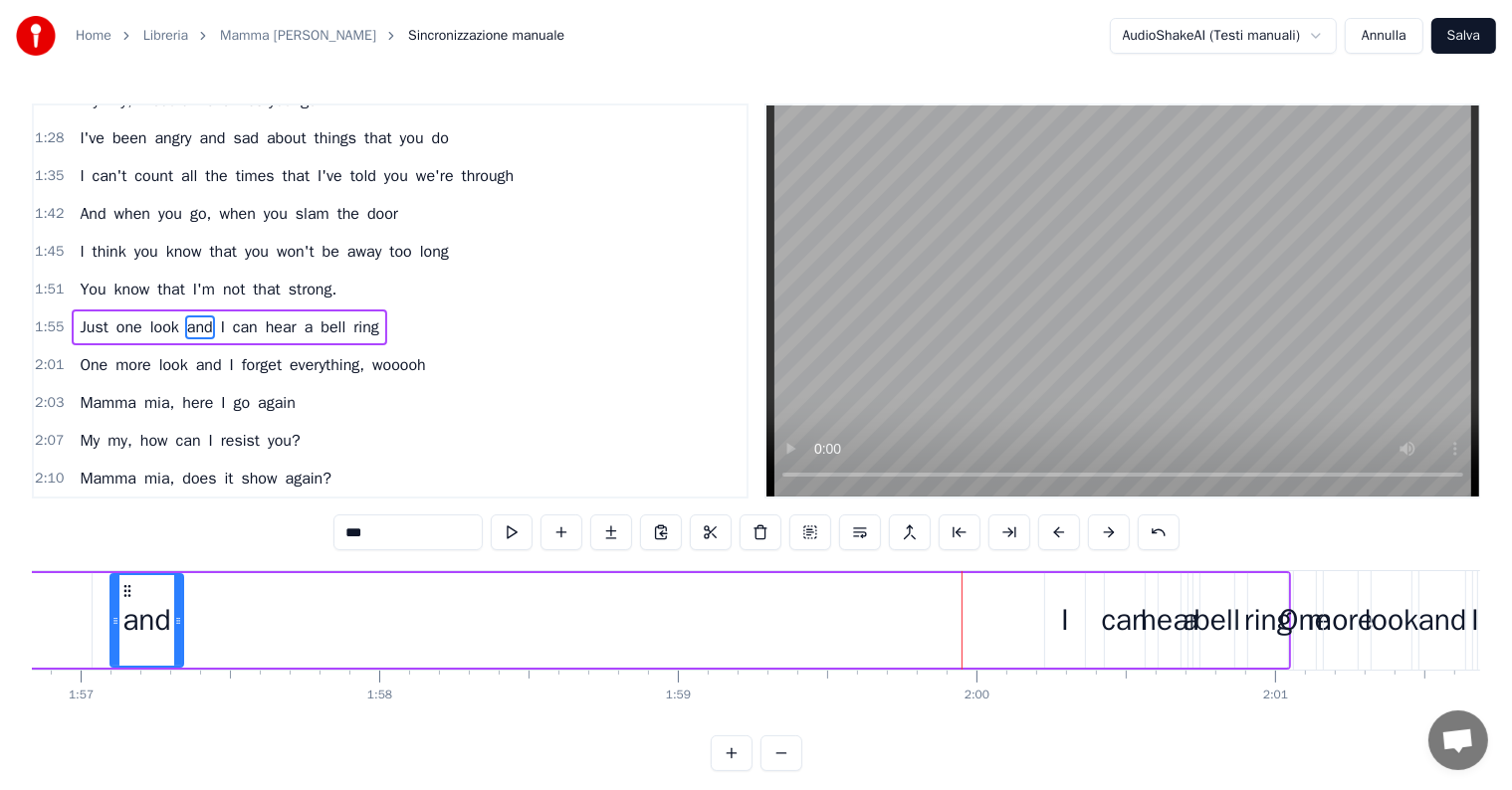 click on "I" at bounding box center [1065, 620] 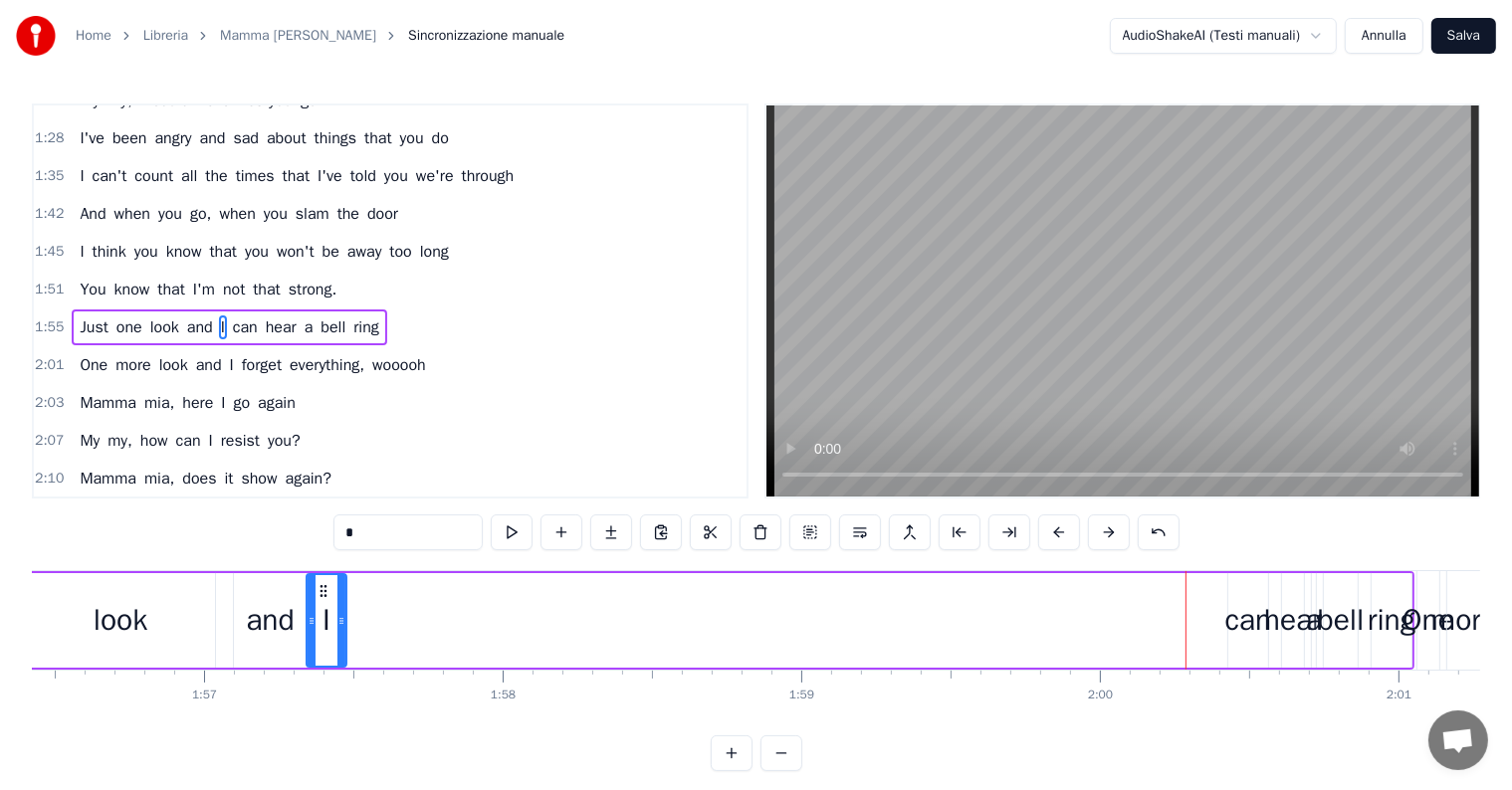 scroll, scrollTop: 0, scrollLeft: 34759, axis: horizontal 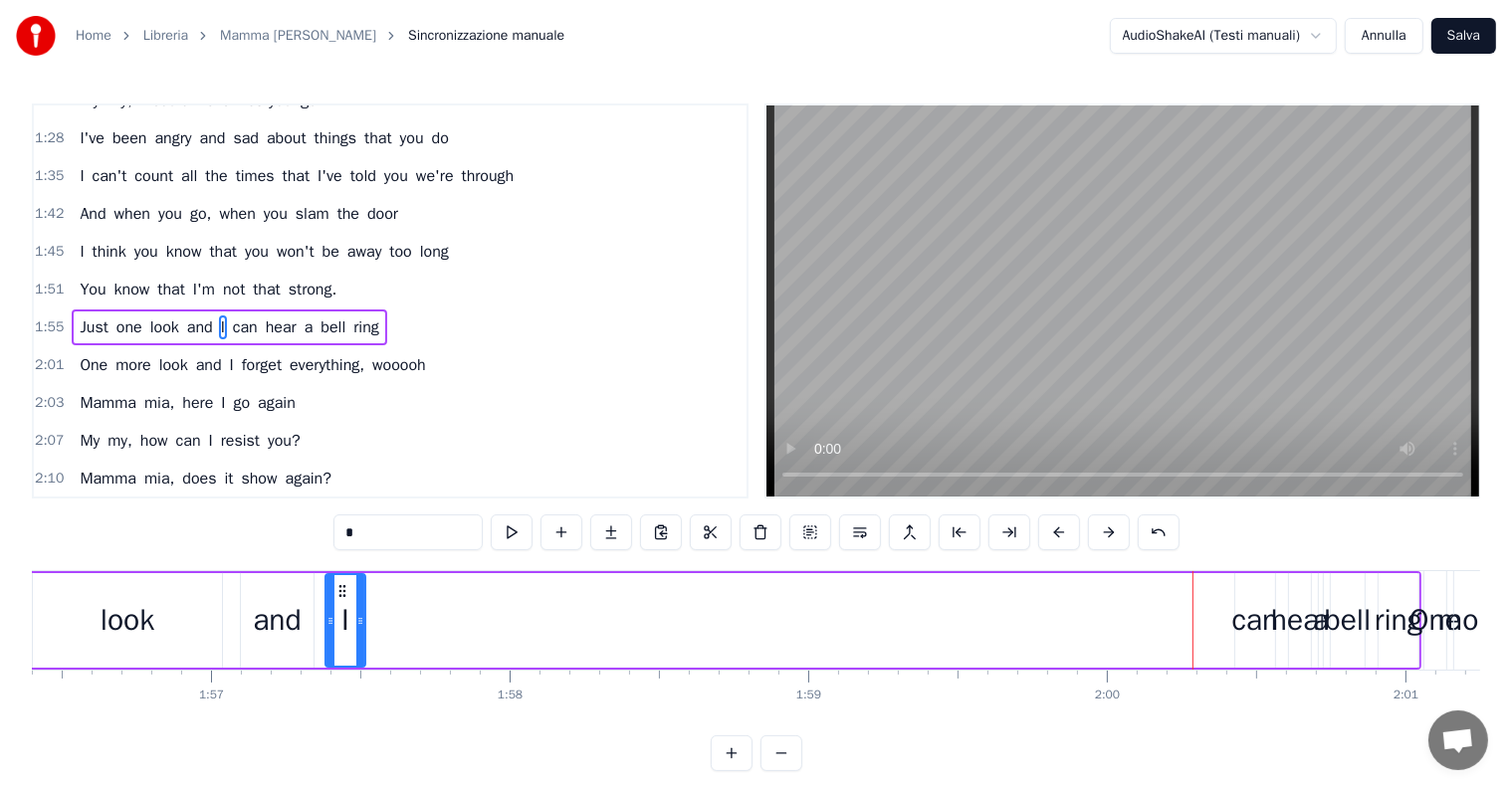 drag, startPoint x: 1064, startPoint y: 586, endPoint x: 359, endPoint y: 610, distance: 705.4084 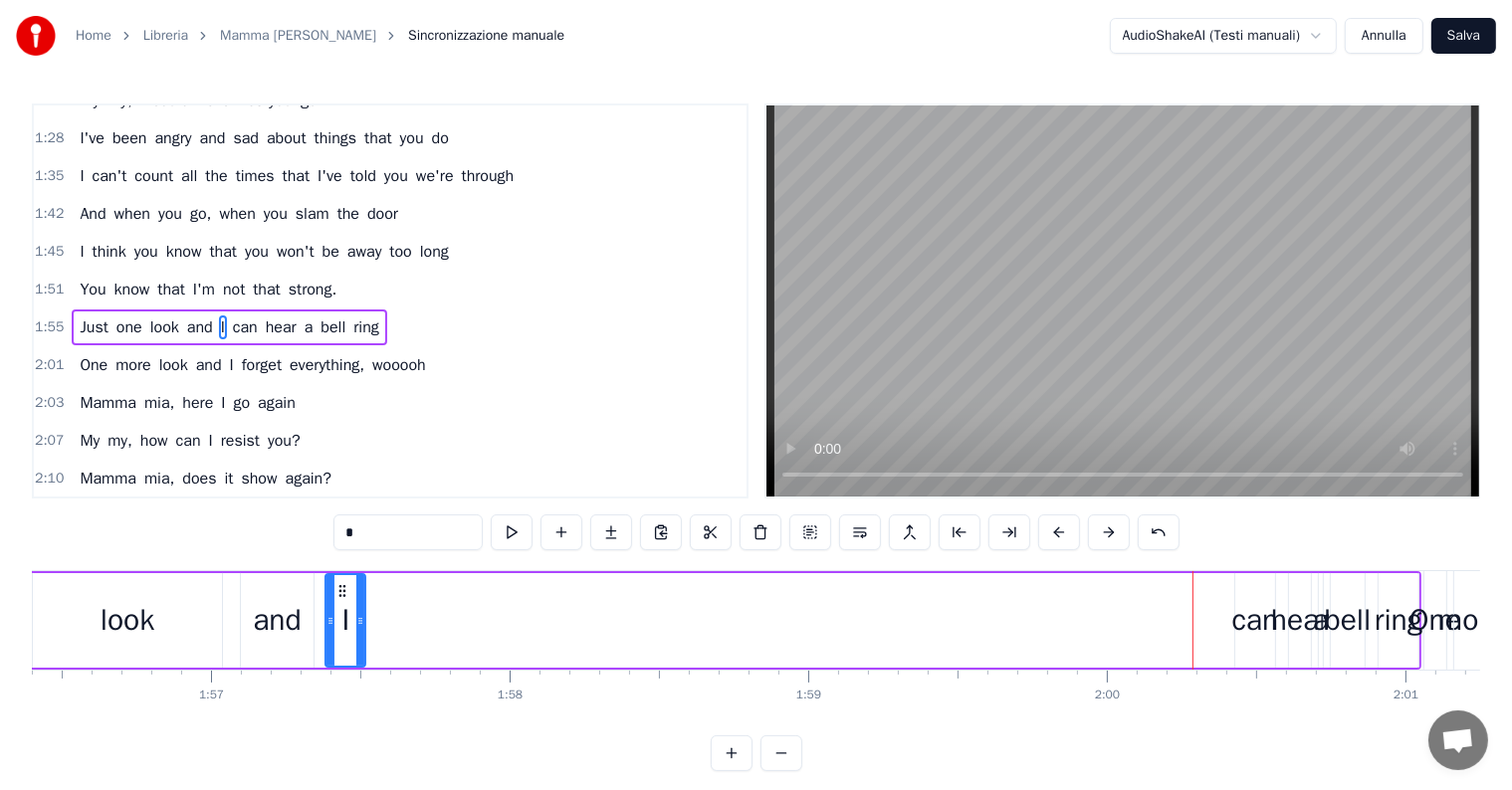 click on "can" at bounding box center [1255, 620] 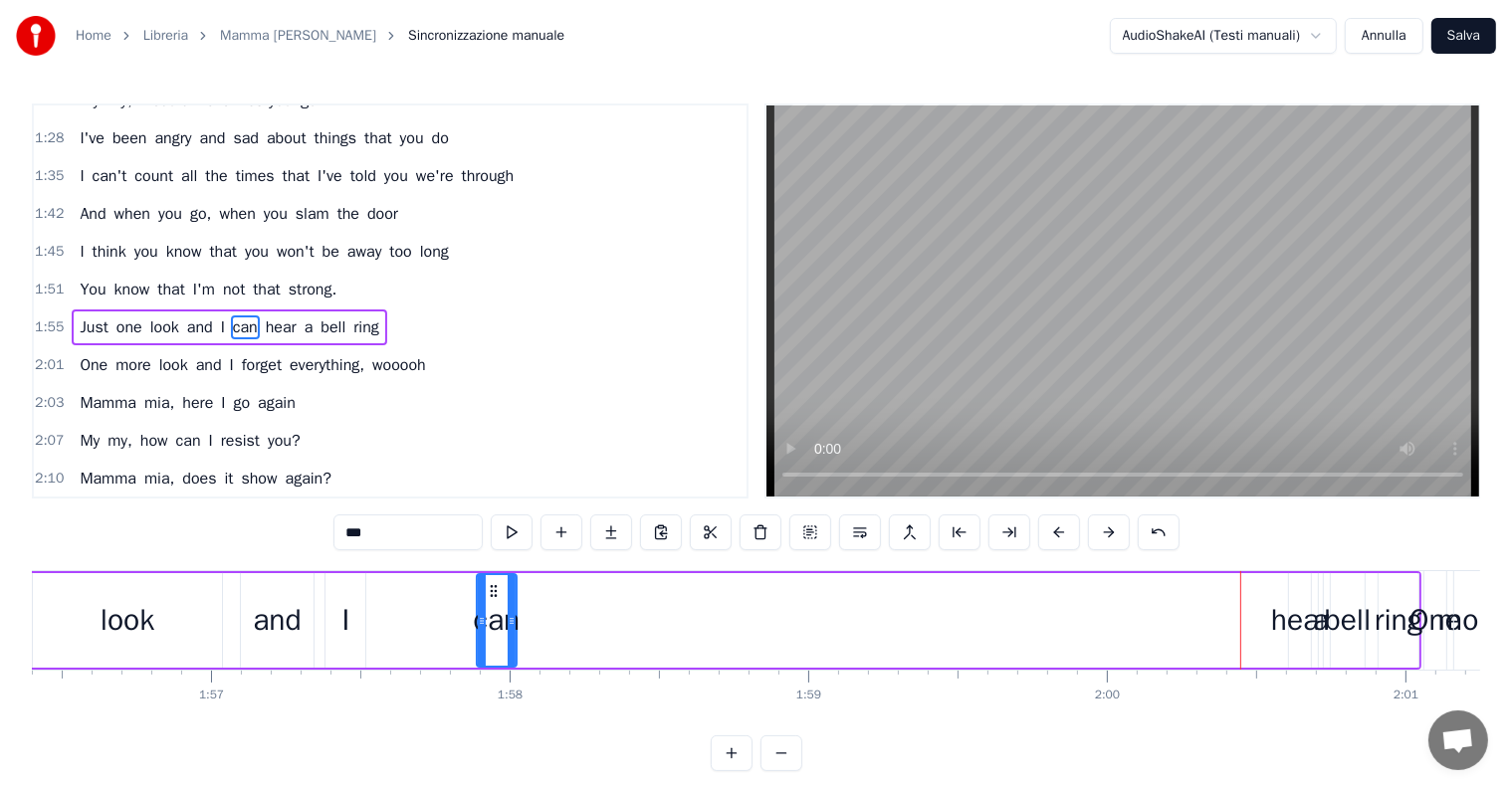 drag, startPoint x: 1252, startPoint y: 589, endPoint x: 494, endPoint y: 625, distance: 758.8544 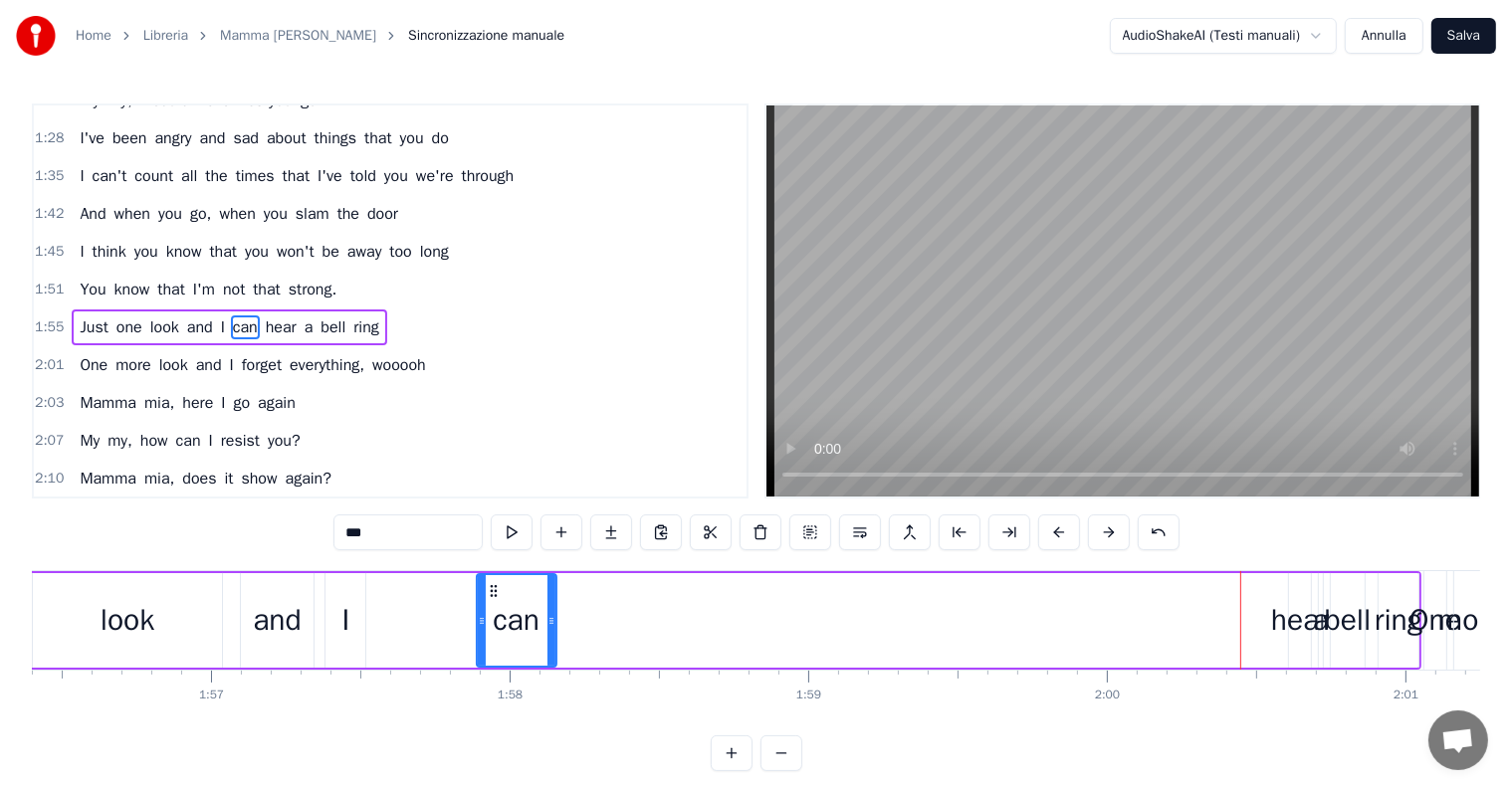 drag, startPoint x: 510, startPoint y: 619, endPoint x: 549, endPoint y: 617, distance: 39.05125 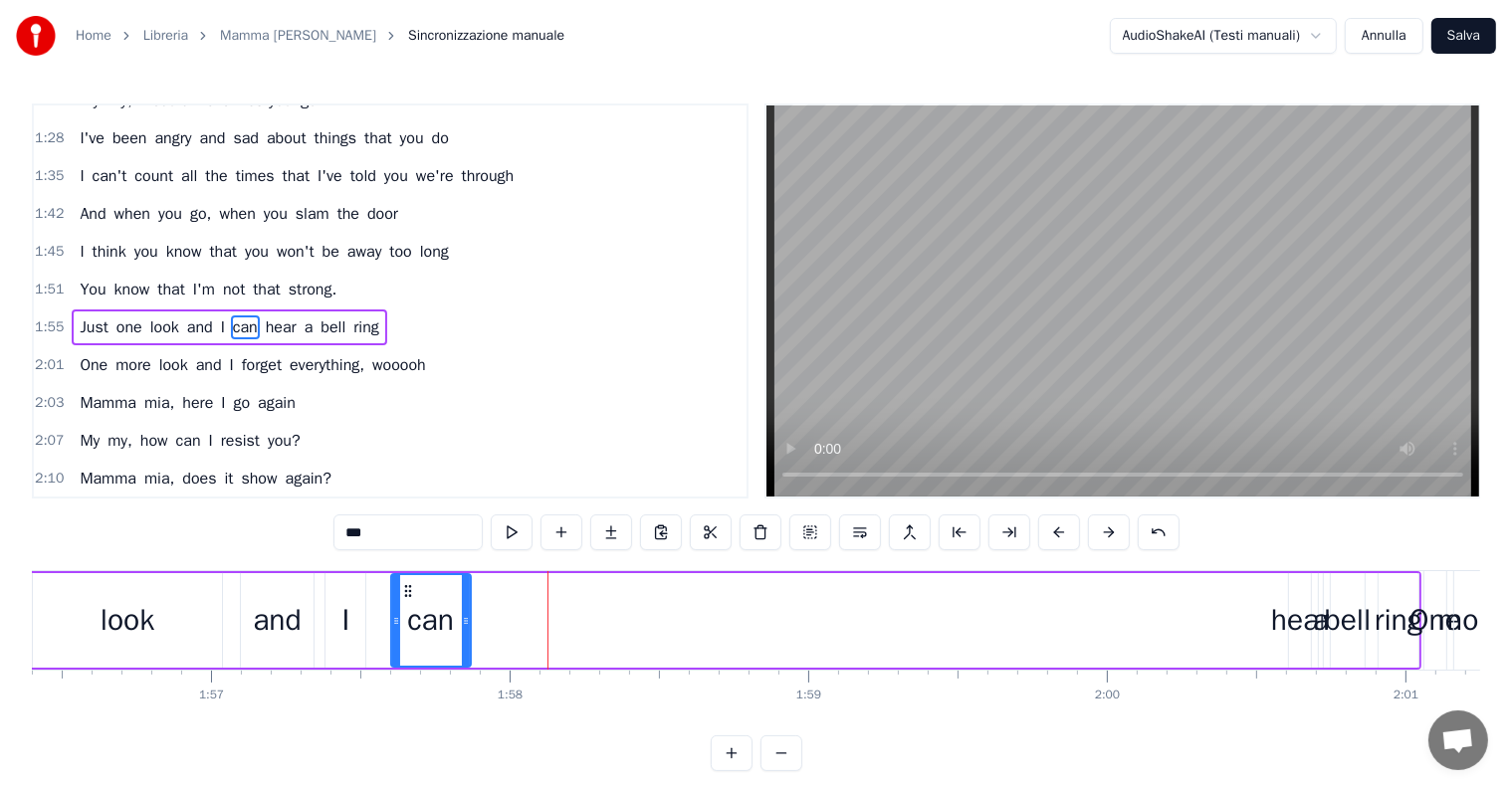 drag, startPoint x: 492, startPoint y: 586, endPoint x: 405, endPoint y: 576, distance: 87.57283 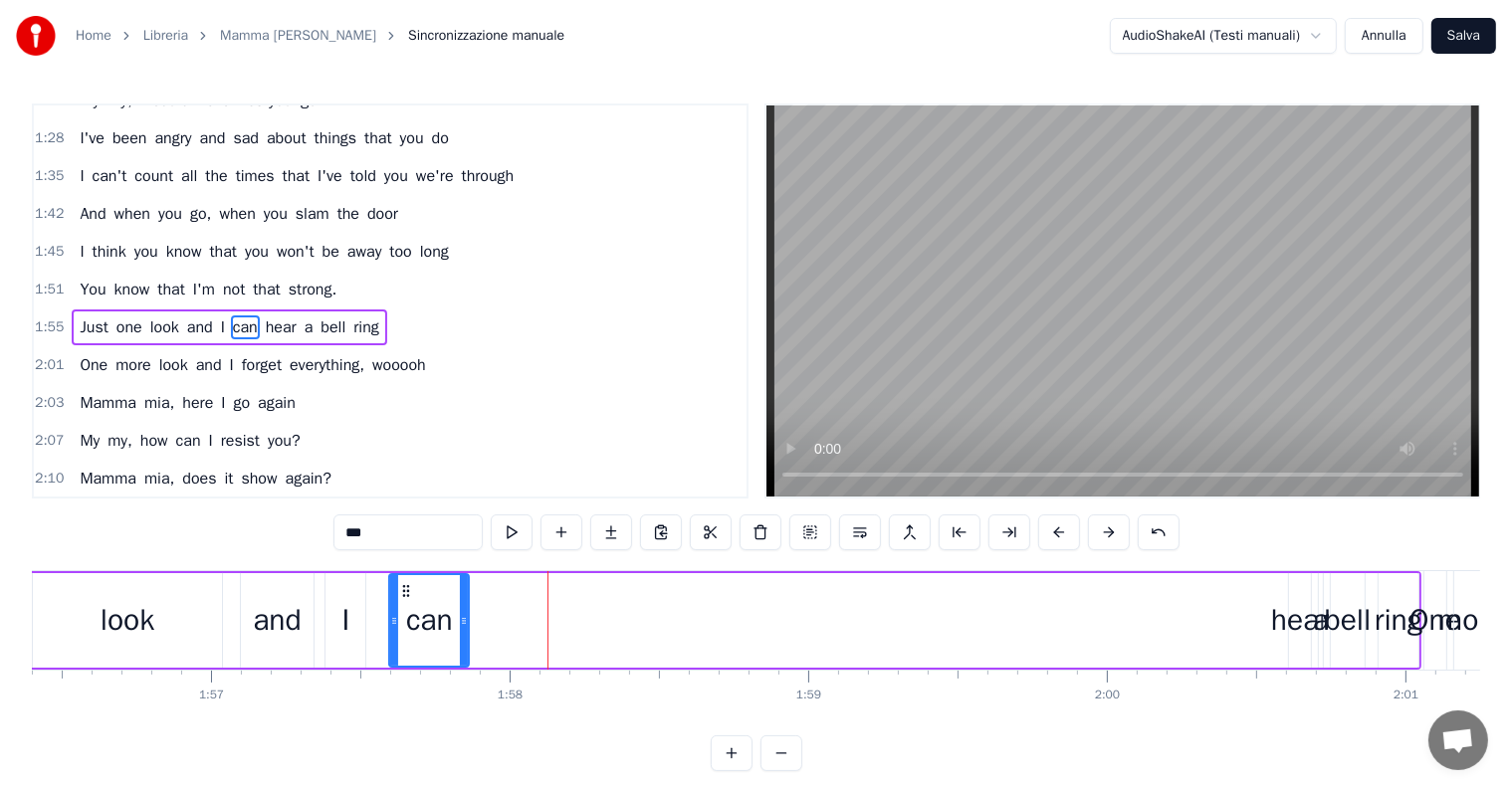 click on "hear" at bounding box center (1300, 620) 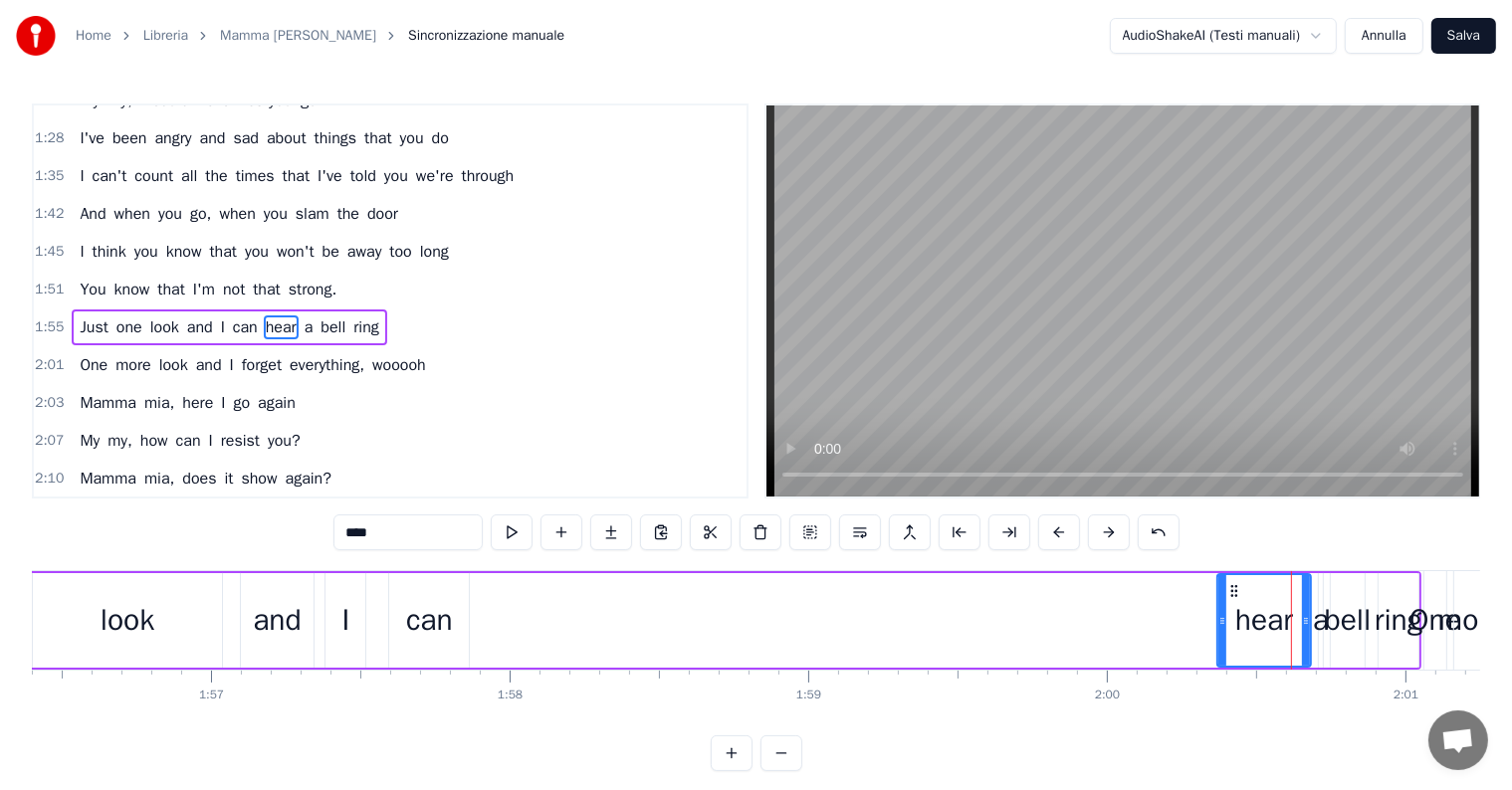 drag, startPoint x: 1290, startPoint y: 618, endPoint x: 1218, endPoint y: 628, distance: 72.691127 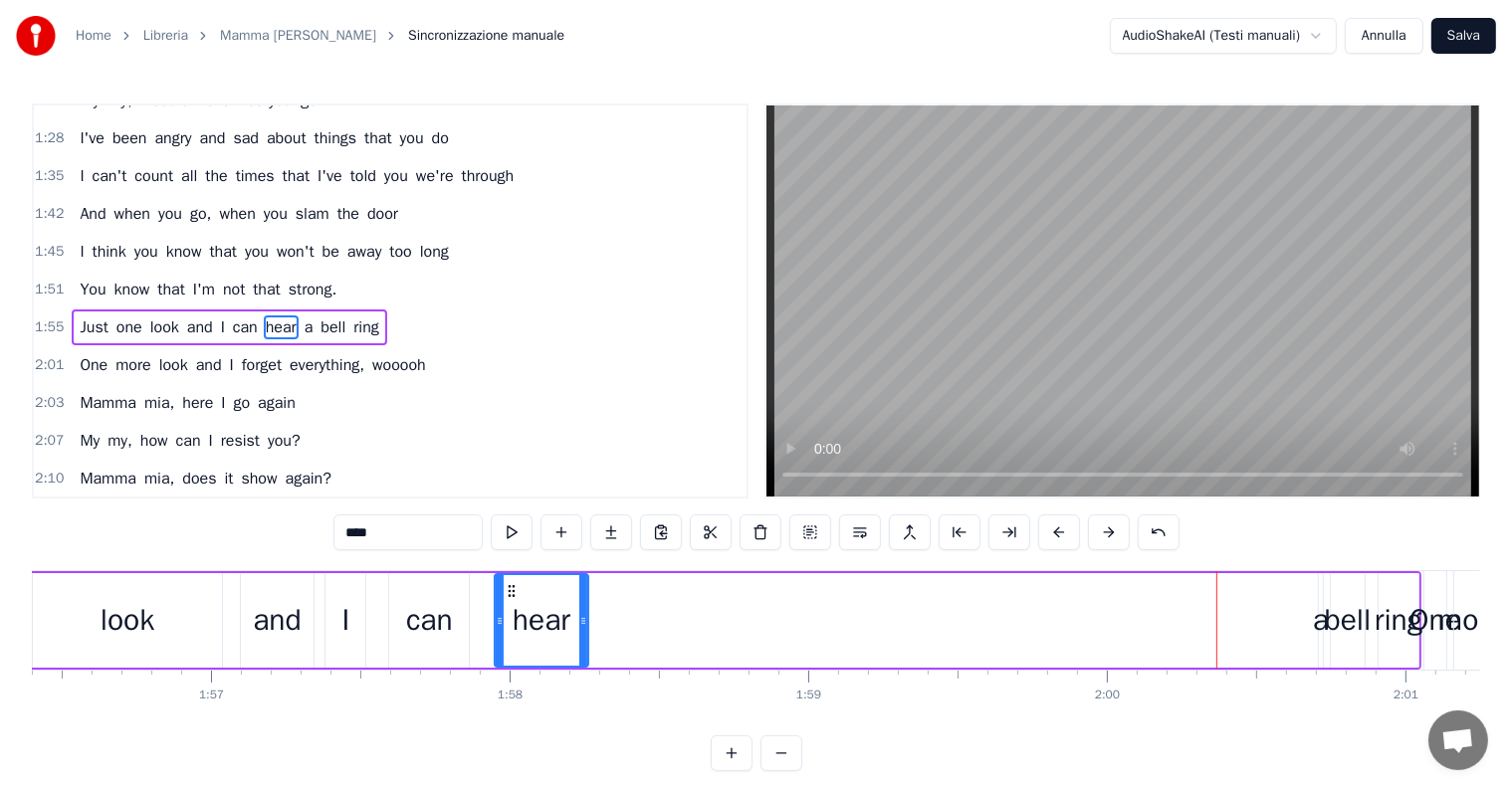 drag, startPoint x: 1232, startPoint y: 593, endPoint x: 510, endPoint y: 625, distance: 722.7088 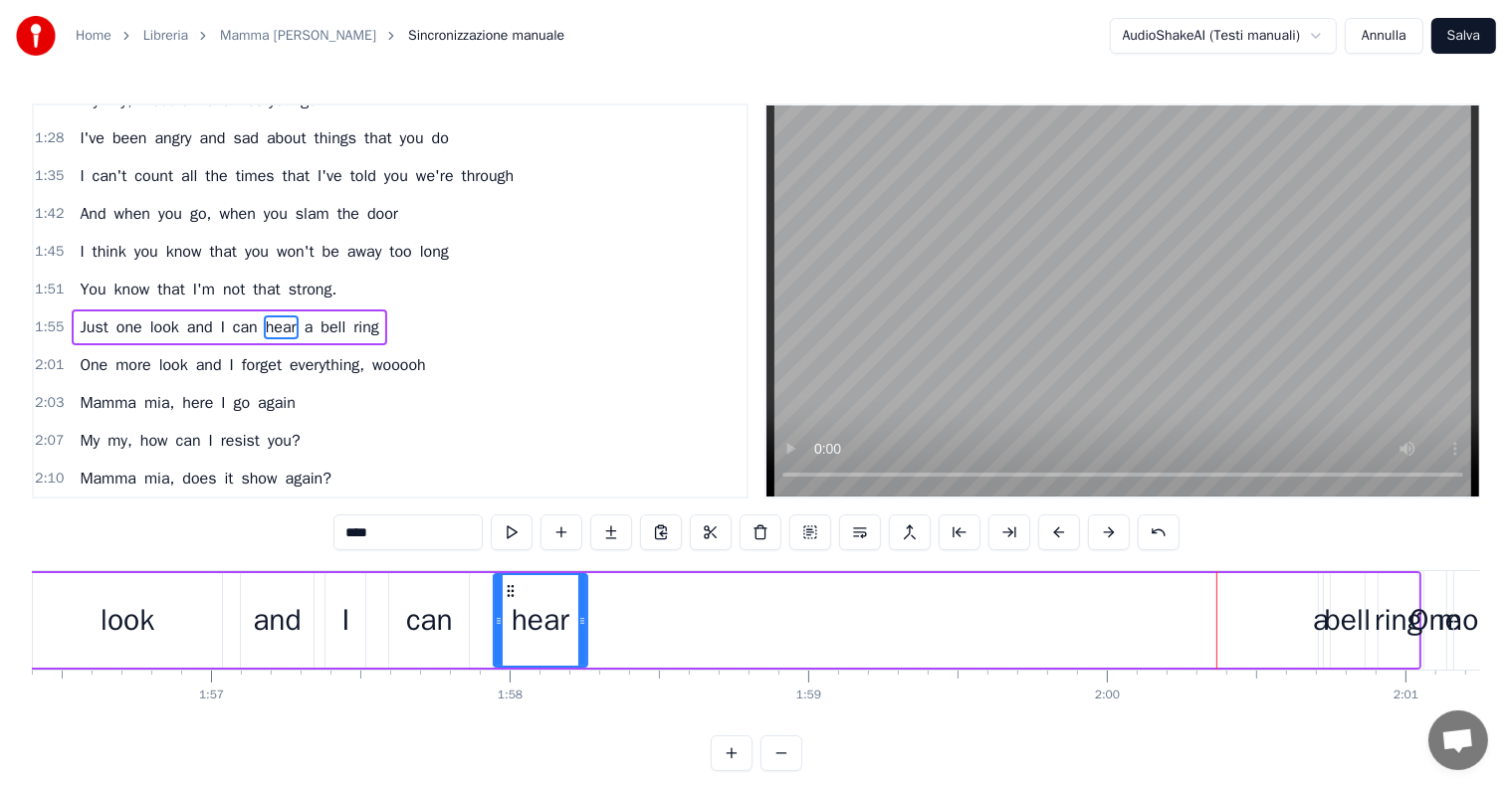 click on "a" at bounding box center (1321, 620) 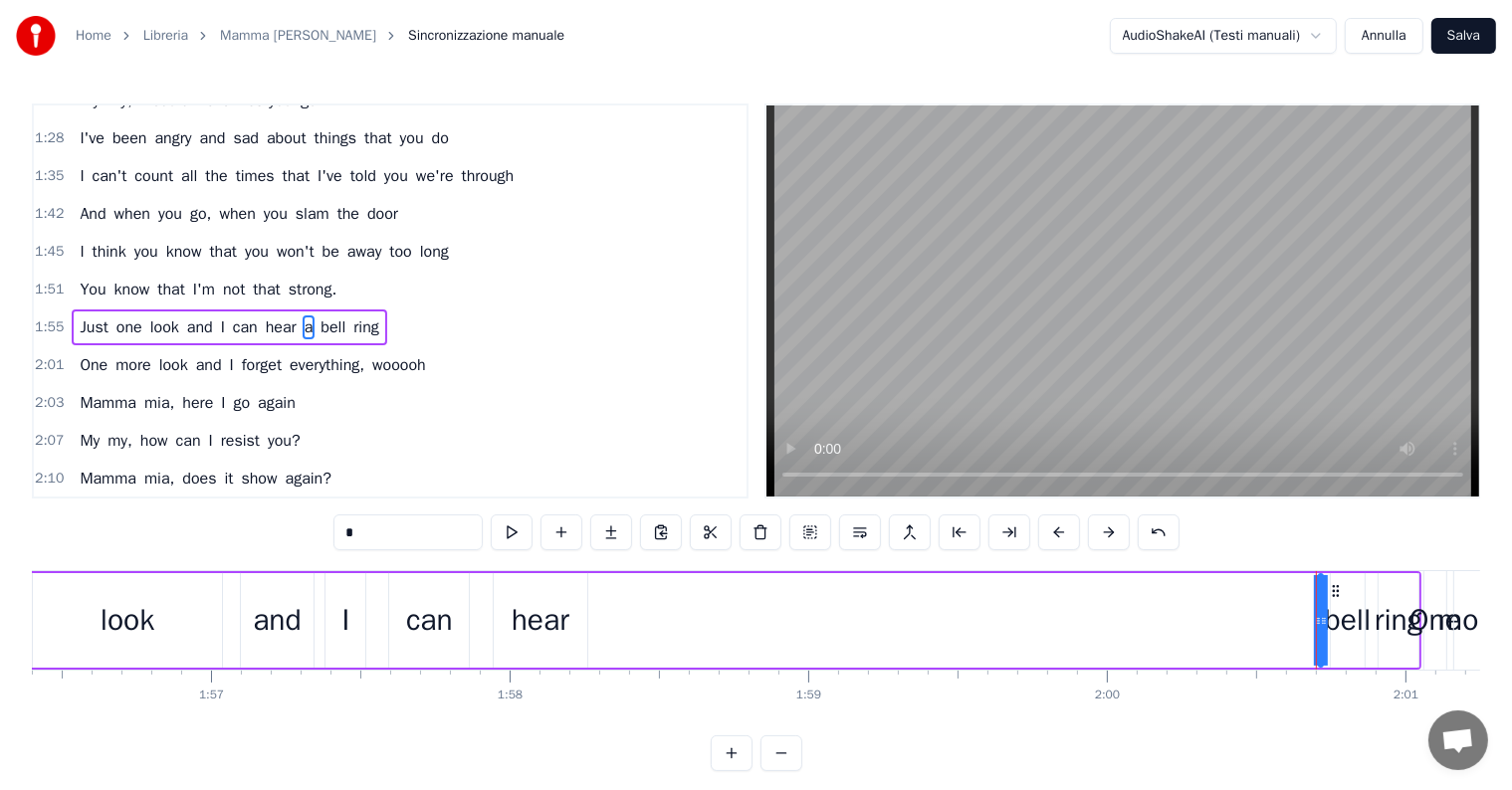 click at bounding box center [1316, 620] 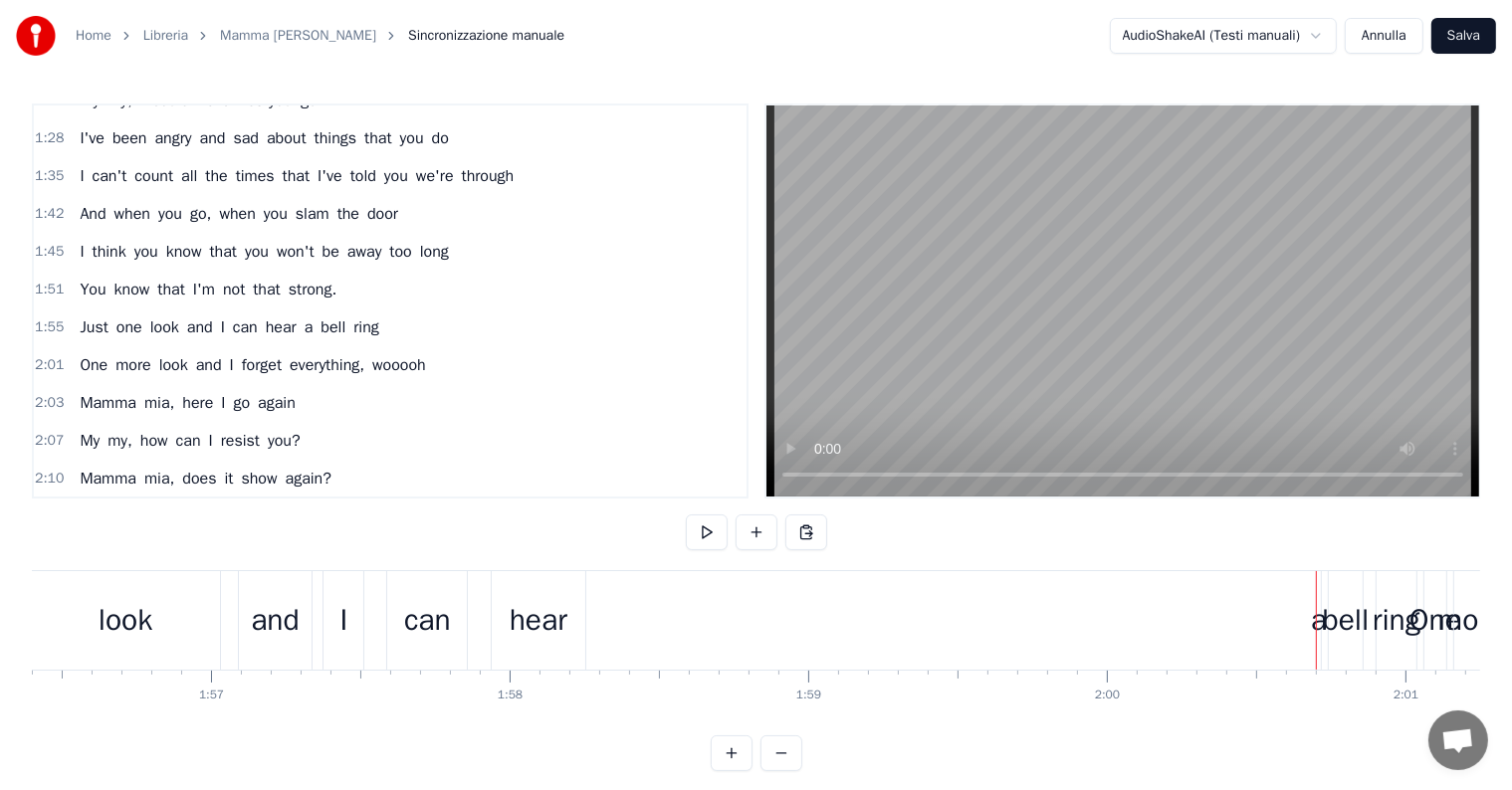 click on "a" at bounding box center [1319, 620] 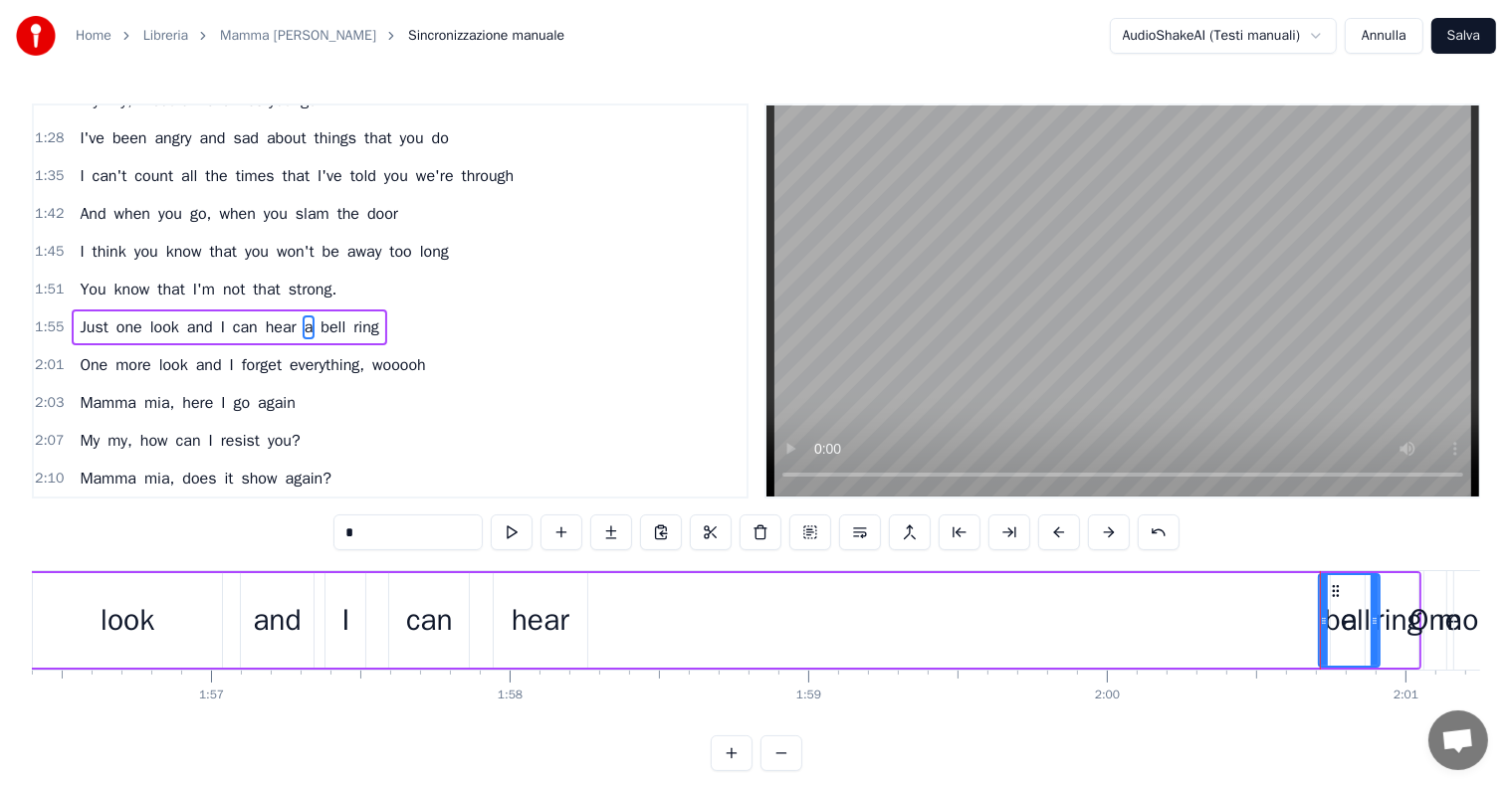 drag, startPoint x: 1318, startPoint y: 625, endPoint x: 1375, endPoint y: 618, distance: 57.428216 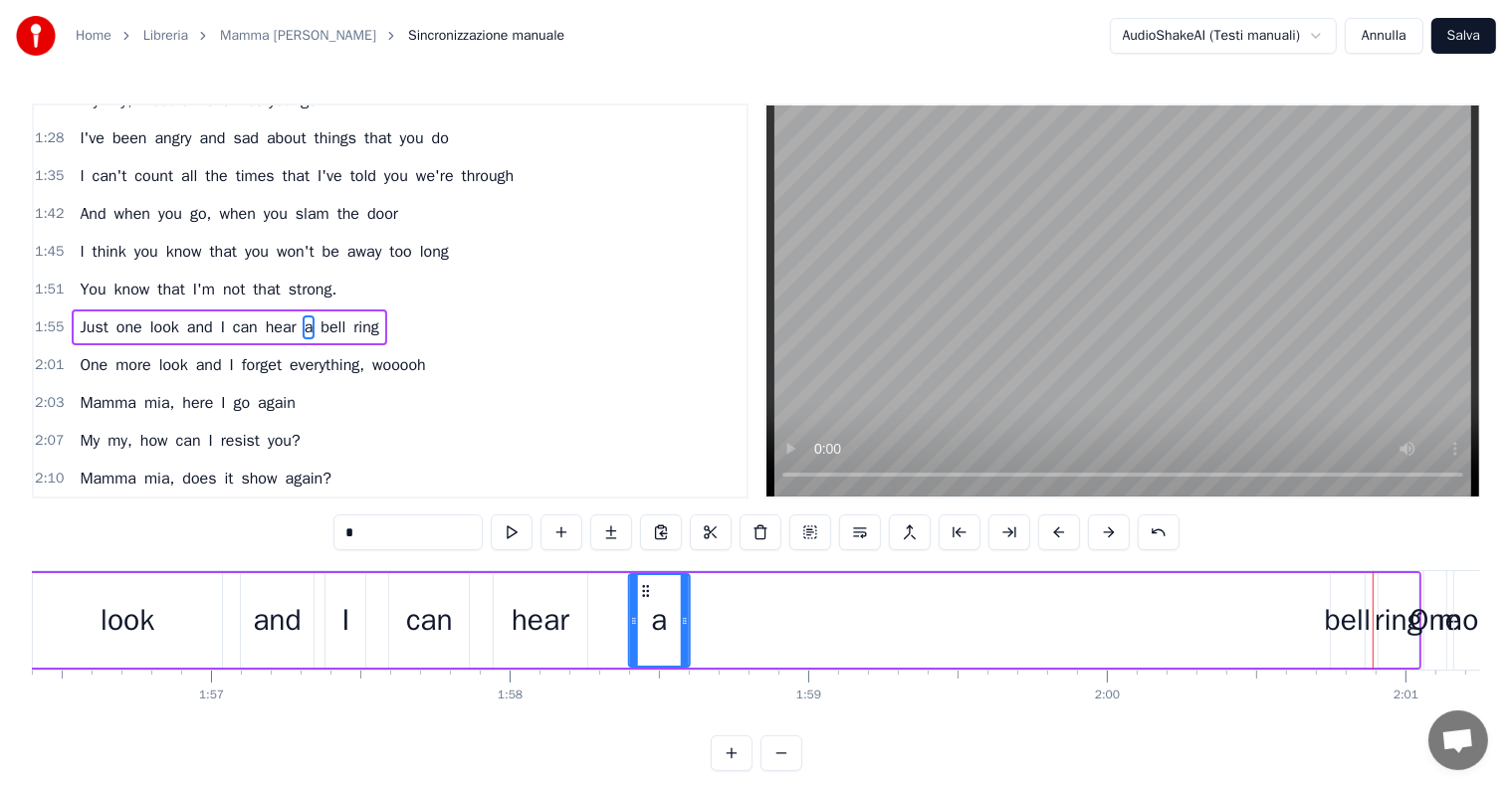 drag, startPoint x: 1333, startPoint y: 590, endPoint x: 642, endPoint y: 605, distance: 691.1628 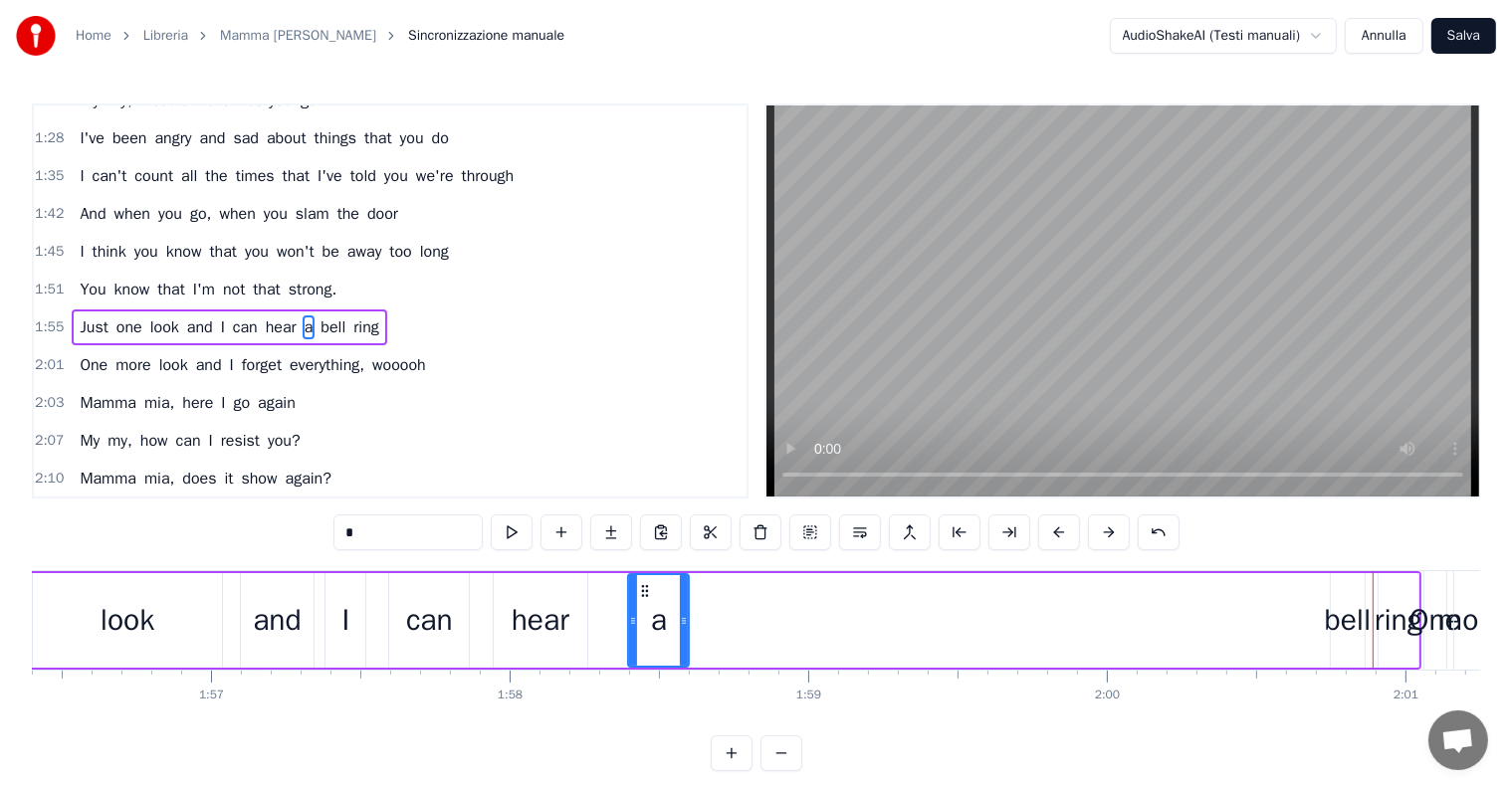 click on "bell" at bounding box center (1348, 620) 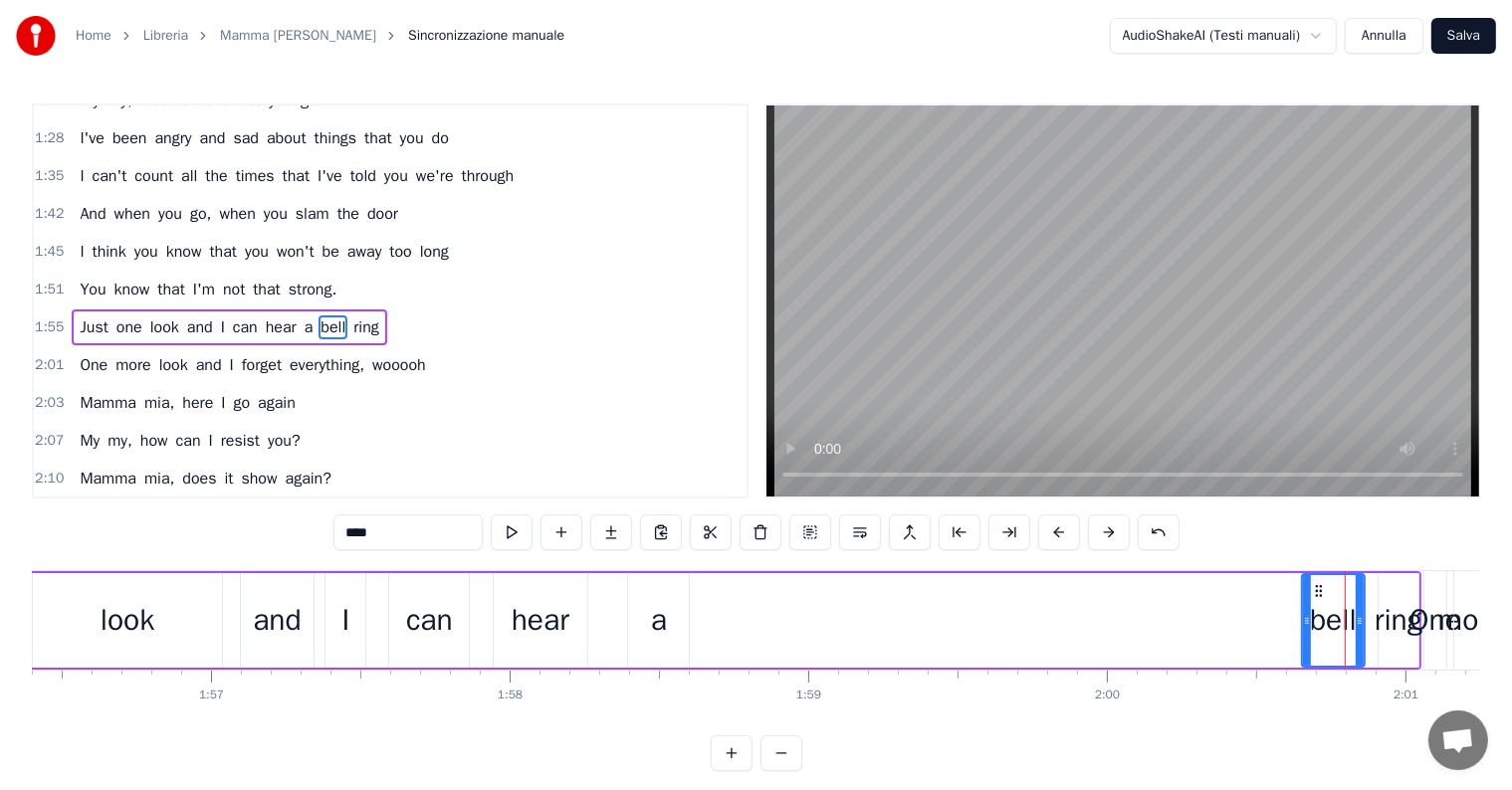drag, startPoint x: 1333, startPoint y: 621, endPoint x: 1304, endPoint y: 625, distance: 29.274562 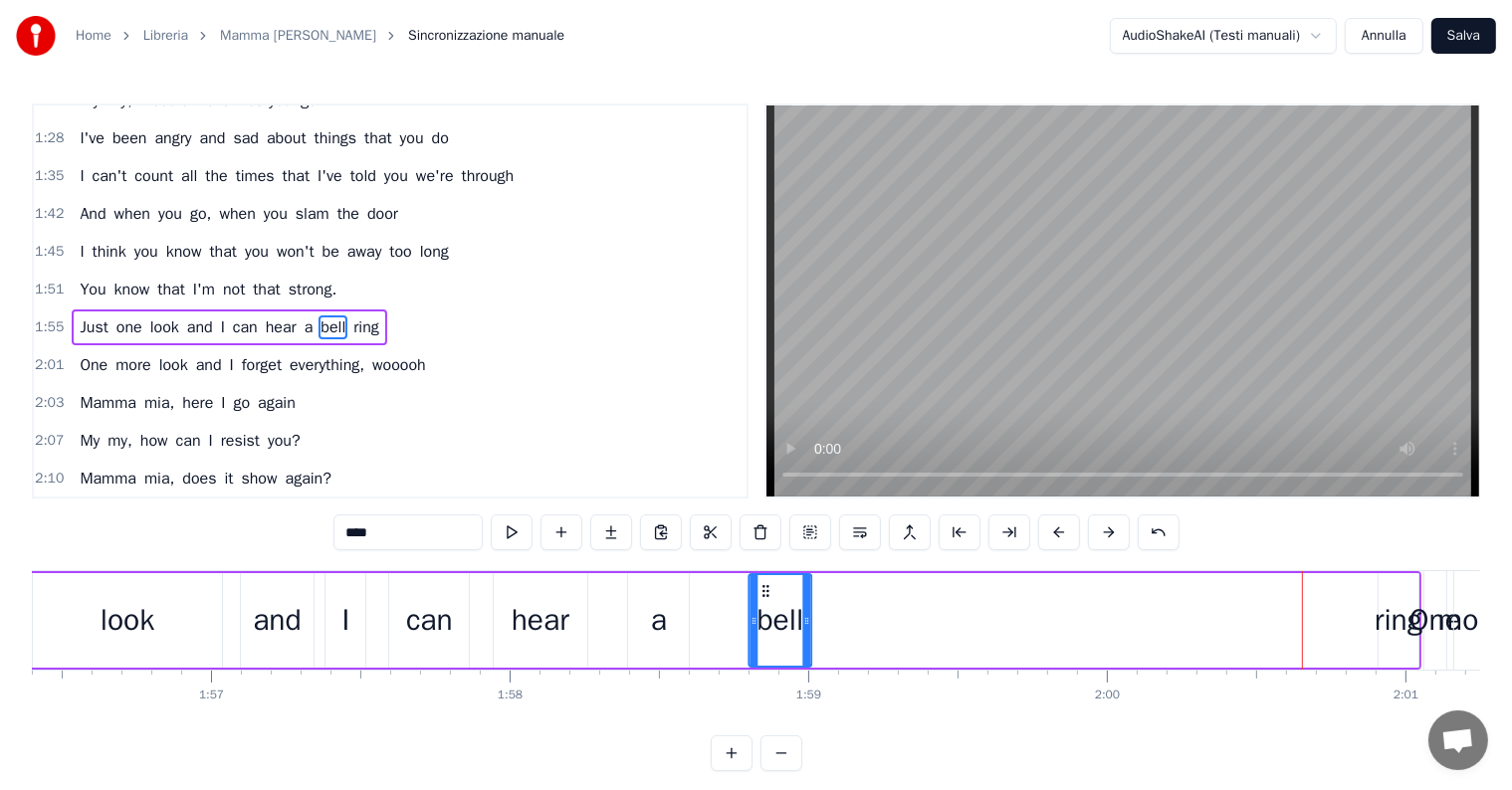 drag, startPoint x: 1318, startPoint y: 589, endPoint x: 758, endPoint y: 601, distance: 560.1286 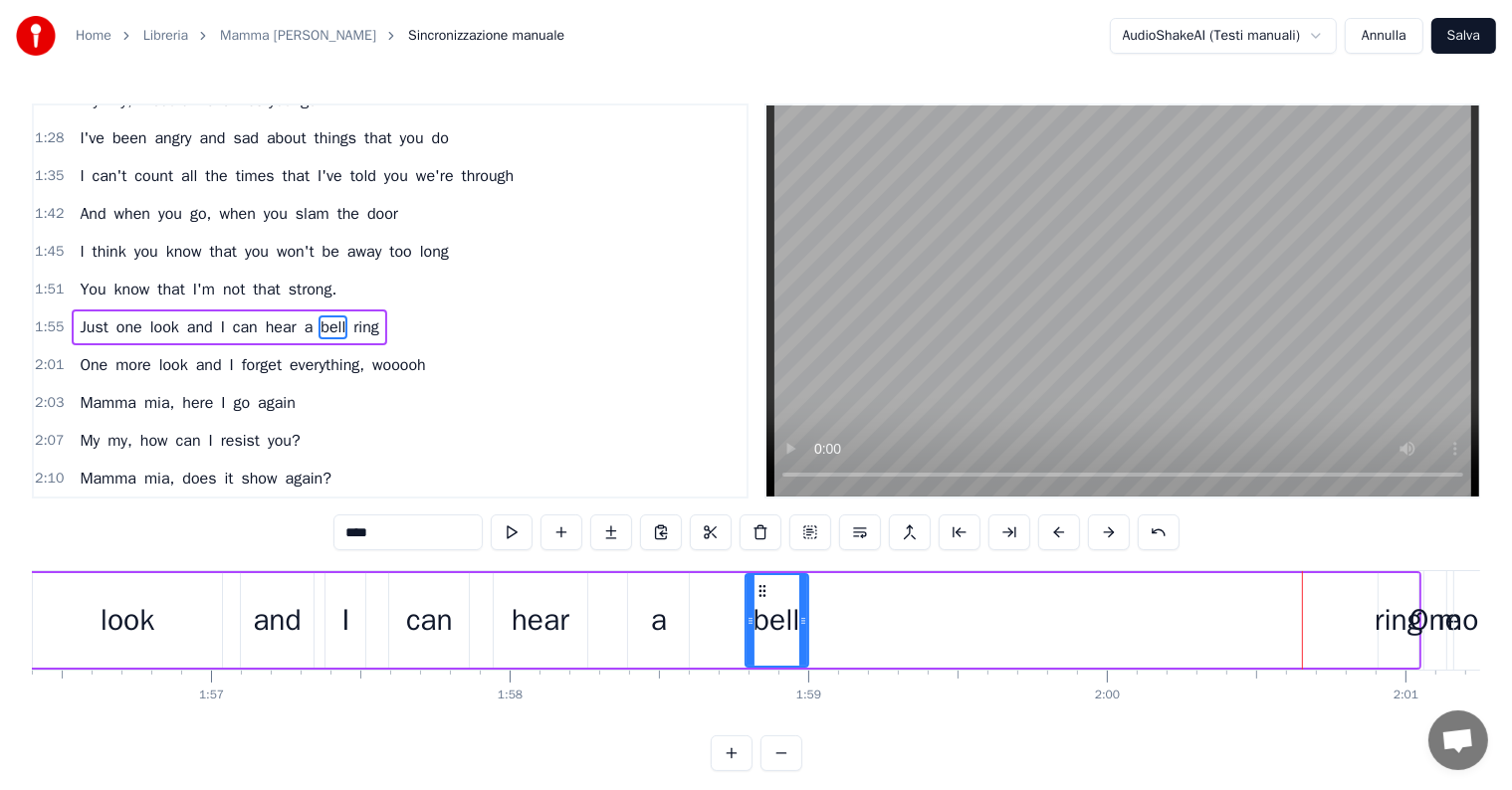 click on "ring" at bounding box center [1399, 620] 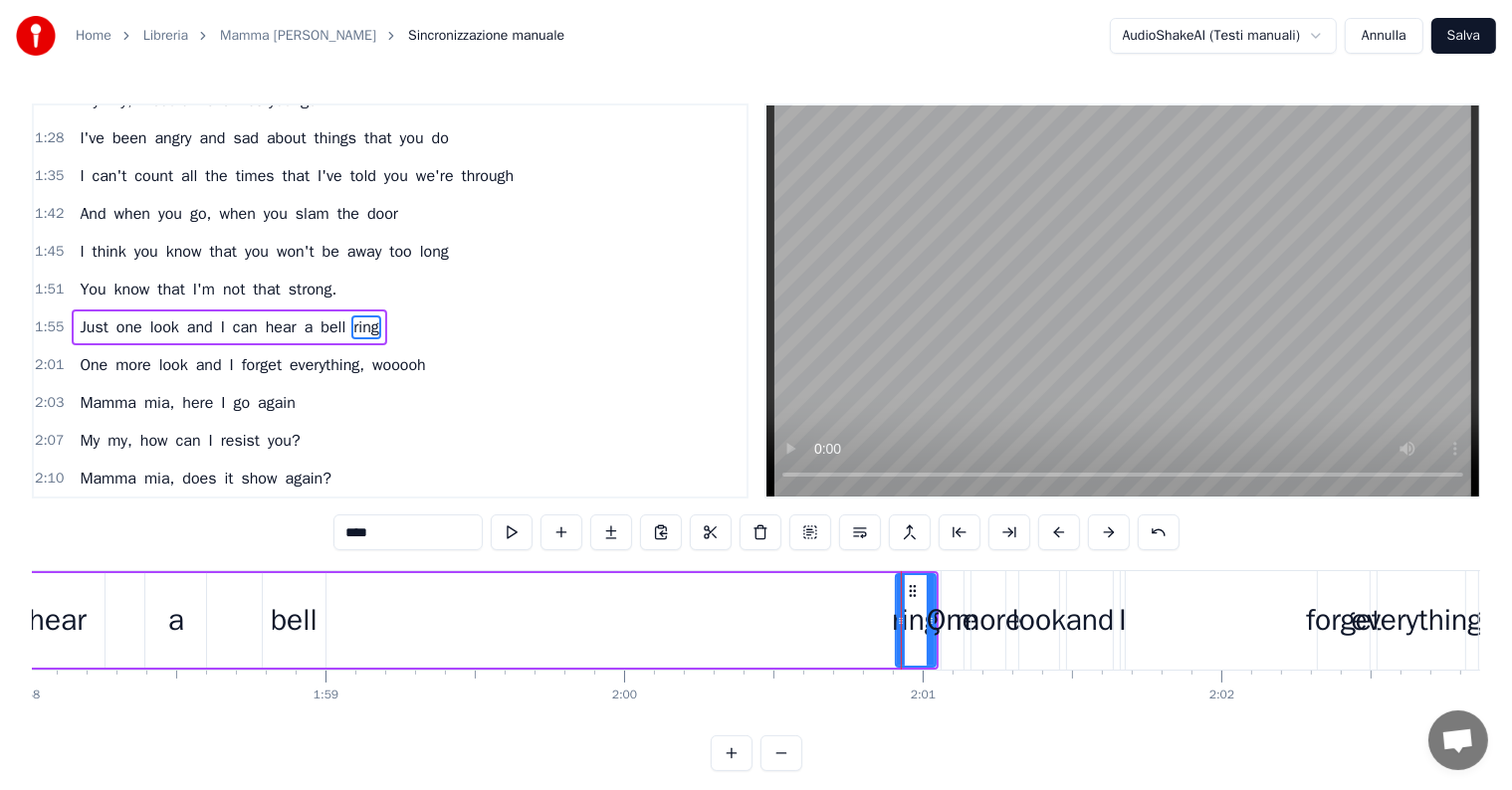 scroll, scrollTop: 0, scrollLeft: 35066, axis: horizontal 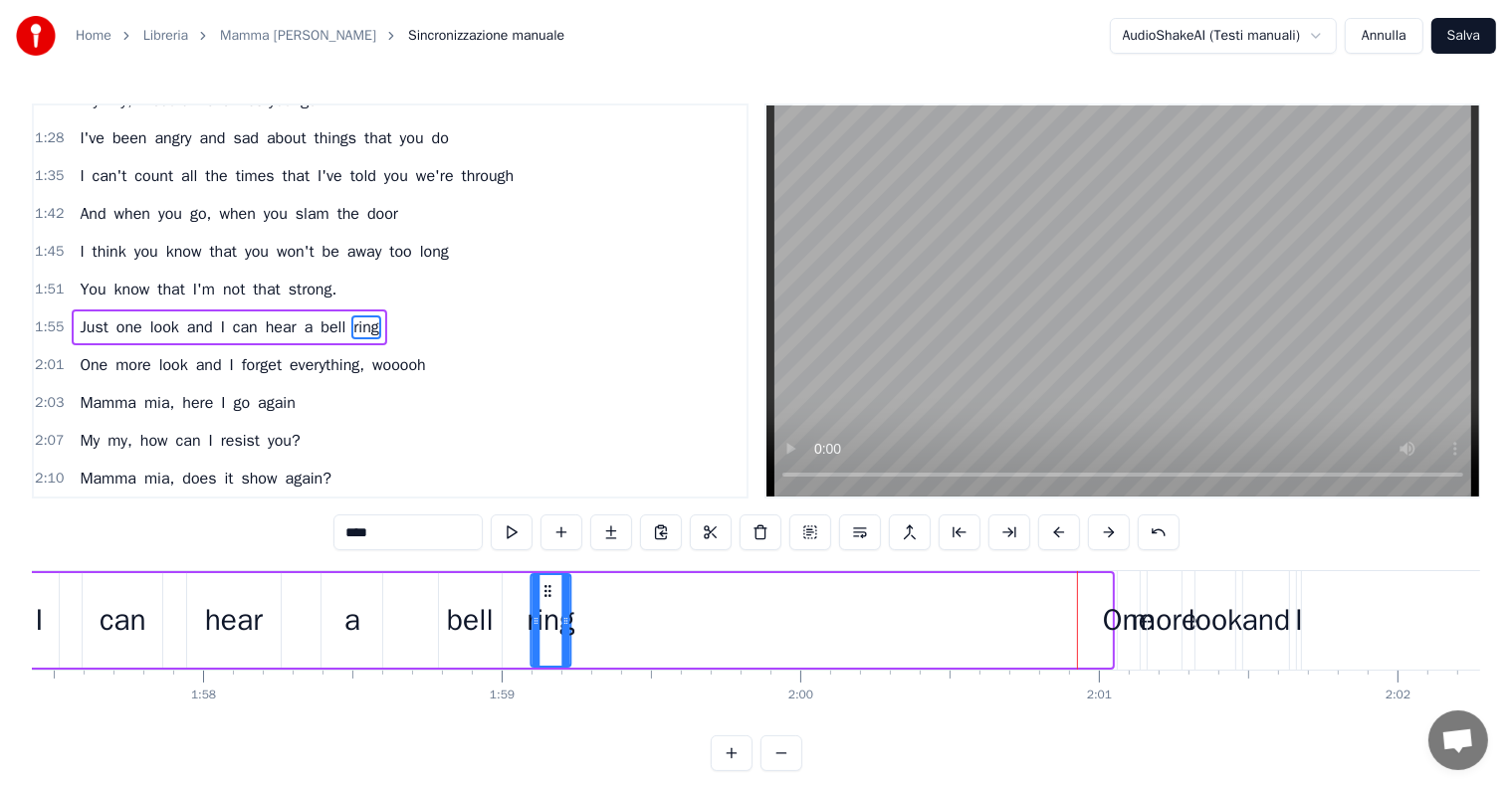 drag, startPoint x: 1086, startPoint y: 587, endPoint x: 544, endPoint y: 624, distance: 543.26145 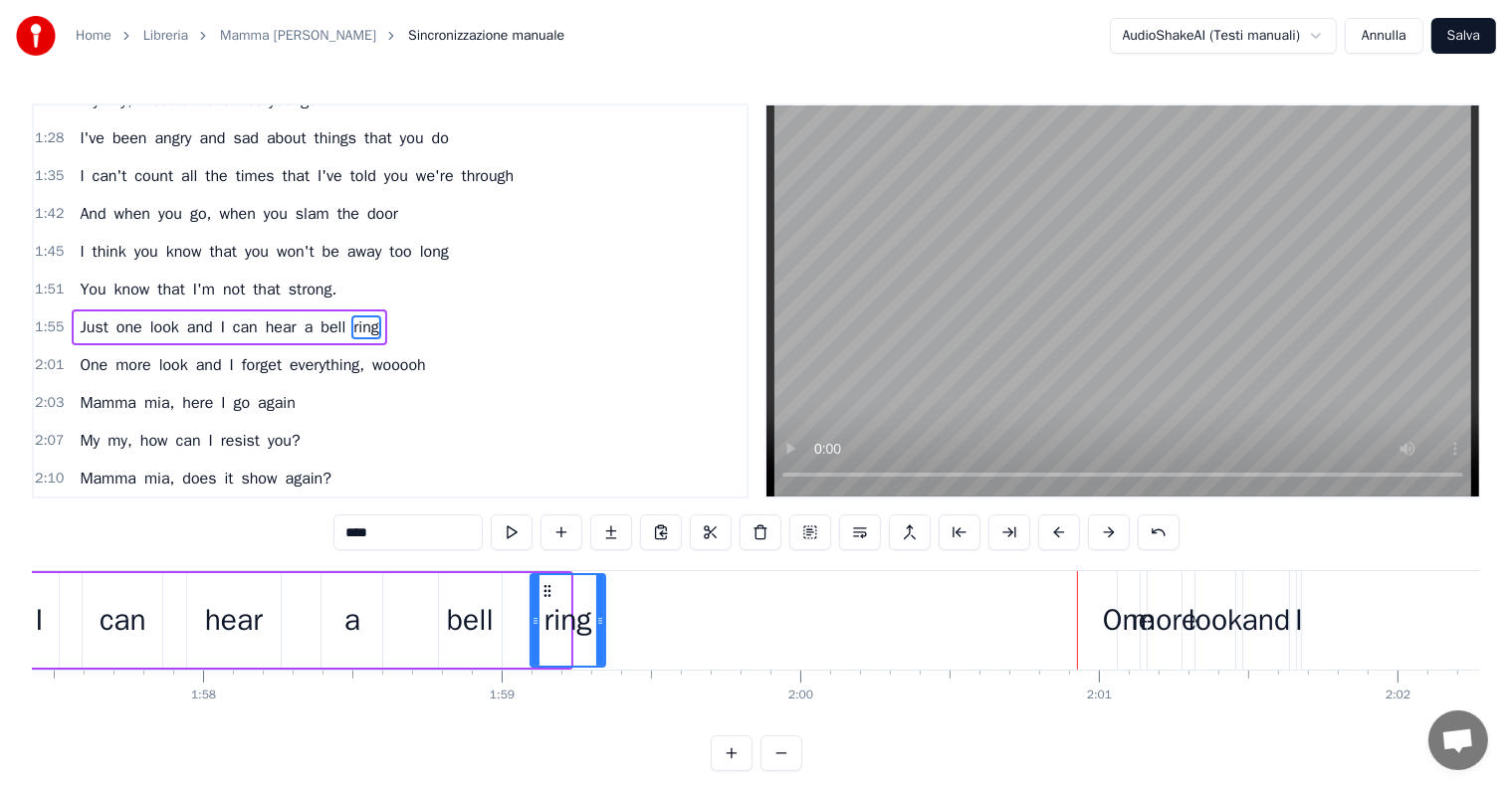 drag, startPoint x: 566, startPoint y: 622, endPoint x: 601, endPoint y: 621, distance: 35.014283 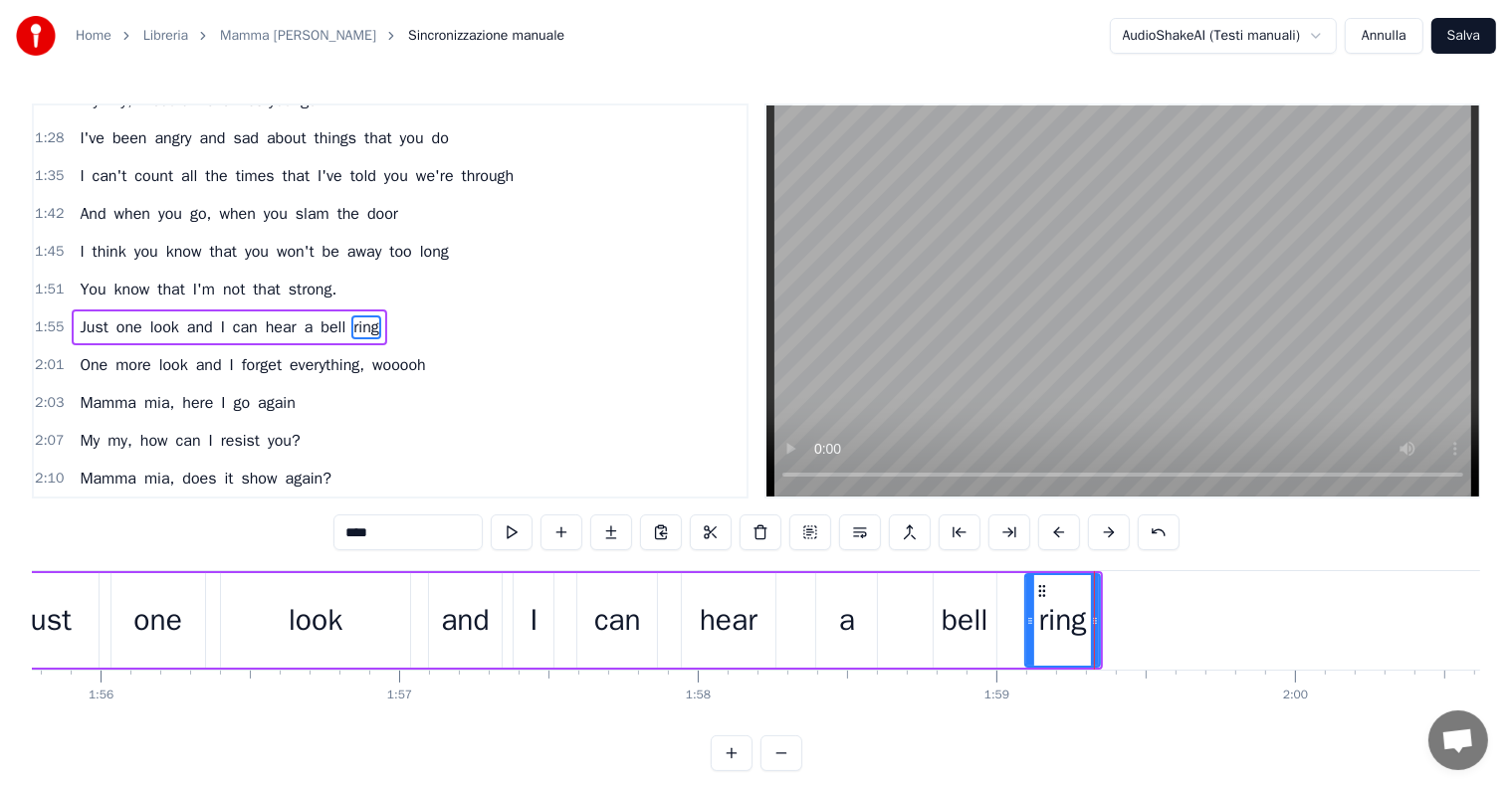 scroll, scrollTop: 0, scrollLeft: 34430, axis: horizontal 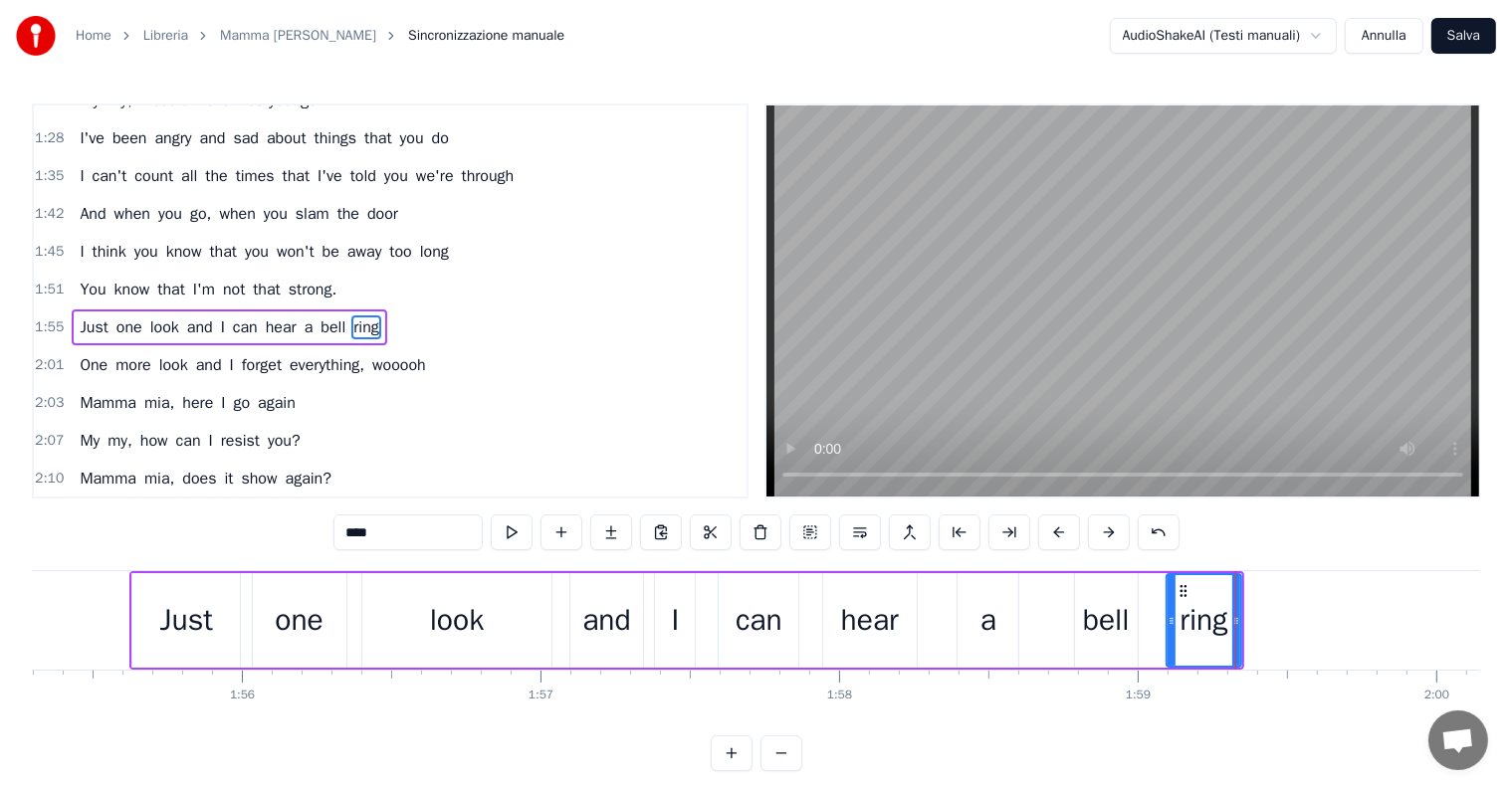 click on "Just" at bounding box center (186, 620) 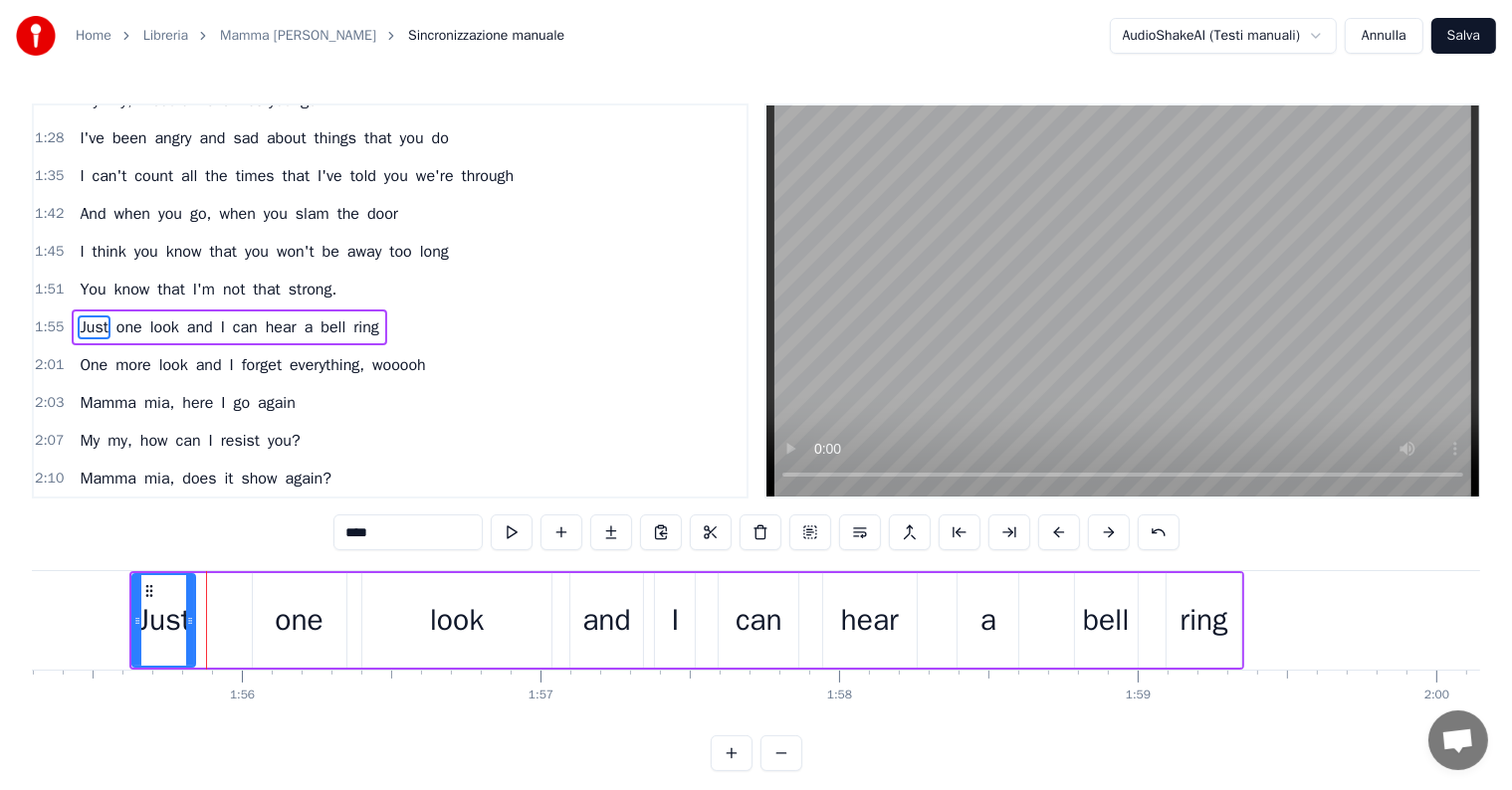 drag, startPoint x: 236, startPoint y: 620, endPoint x: 191, endPoint y: 612, distance: 45.70558 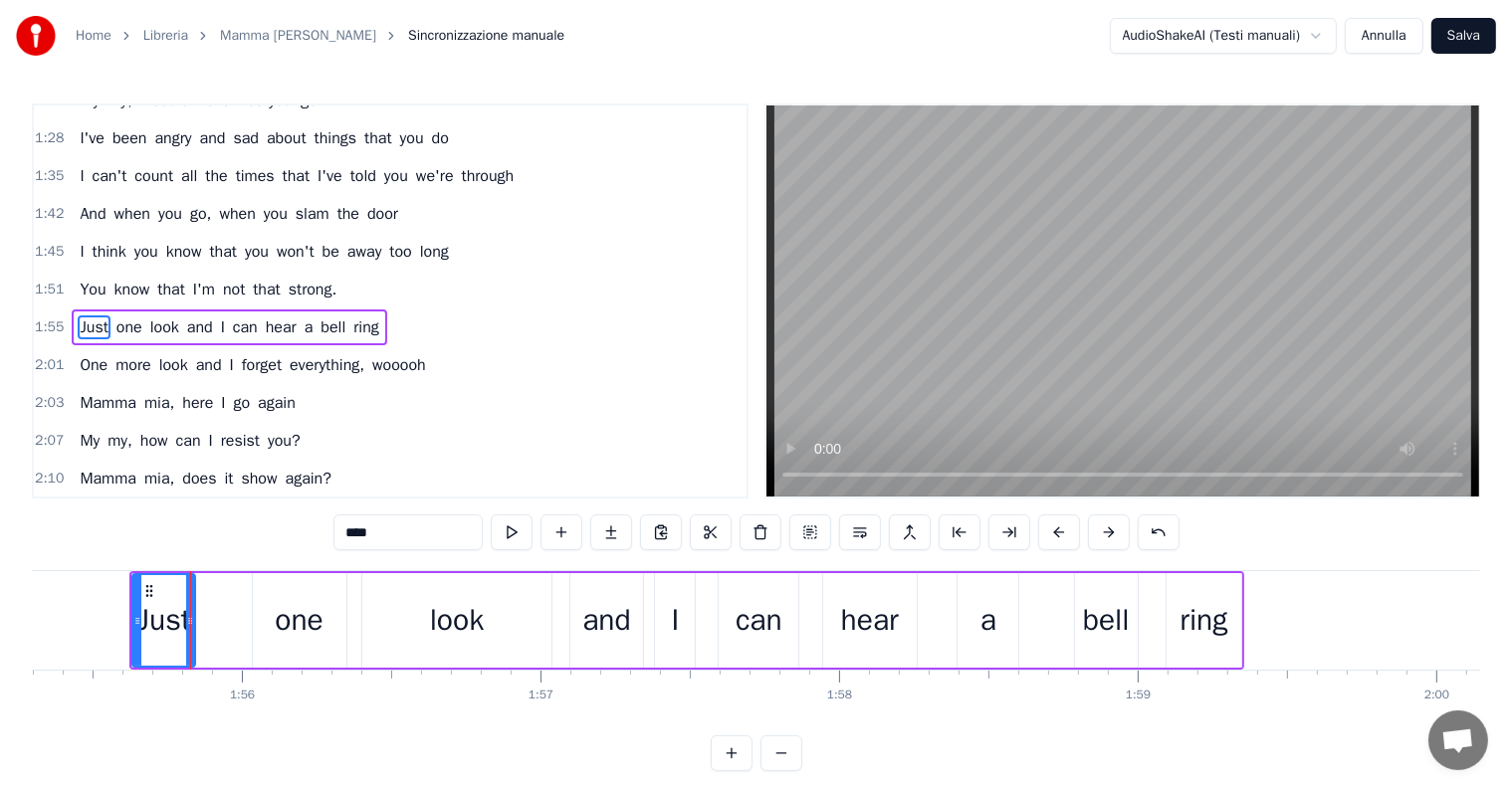 click on "one" at bounding box center (299, 620) 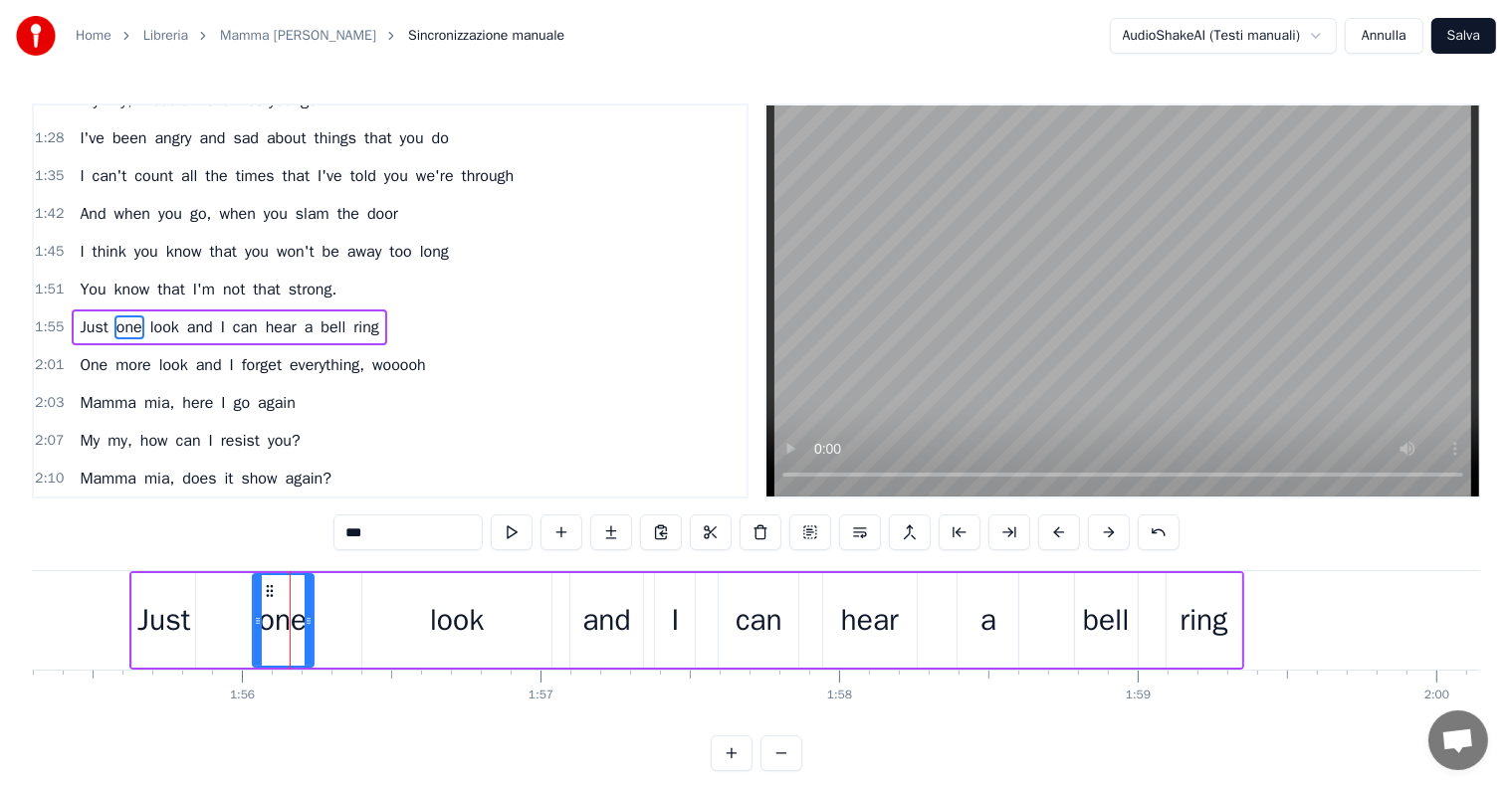 drag, startPoint x: 339, startPoint y: 618, endPoint x: 307, endPoint y: 622, distance: 32.24903 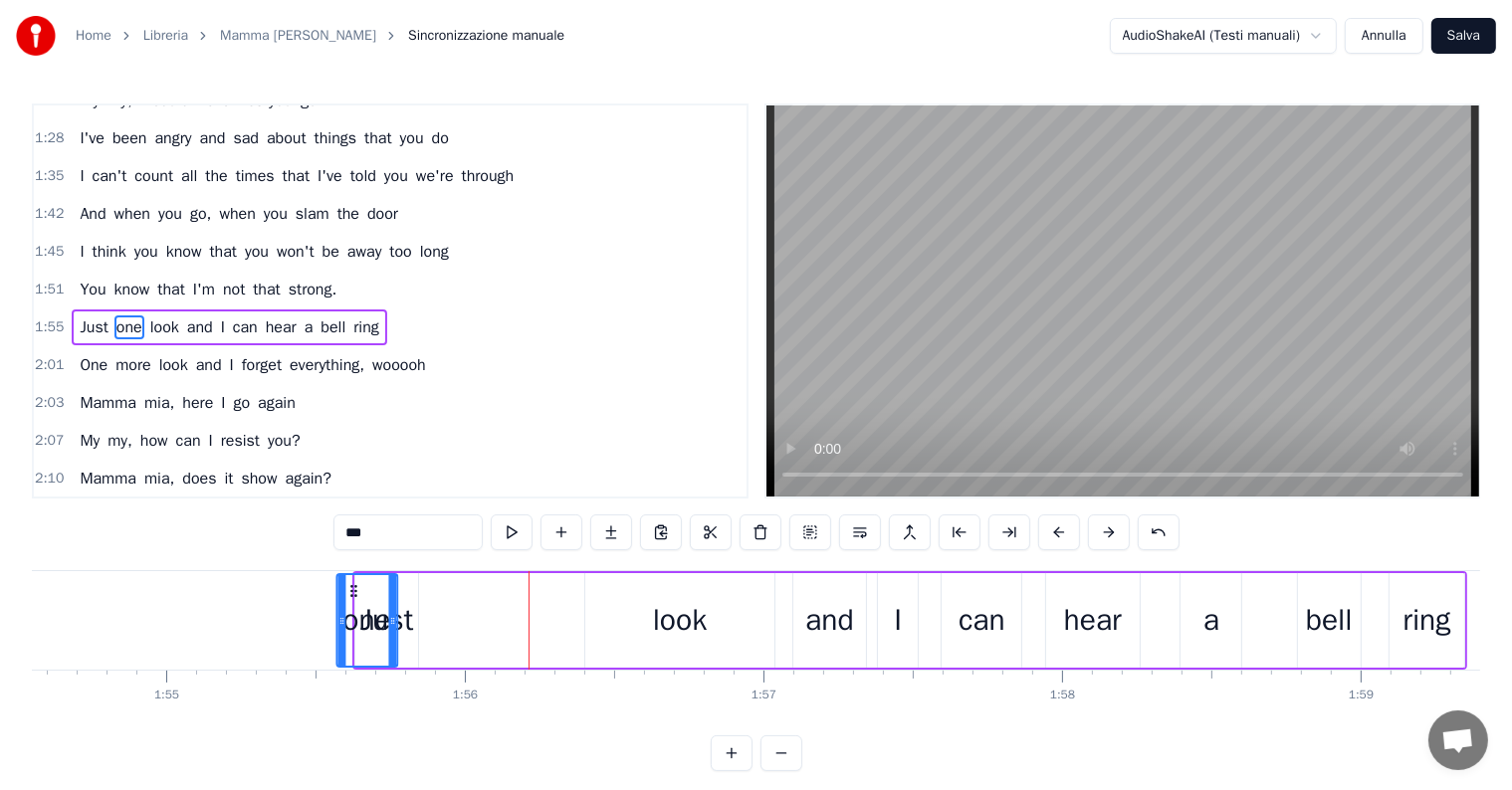 scroll, scrollTop: 0, scrollLeft: 34202, axis: horizontal 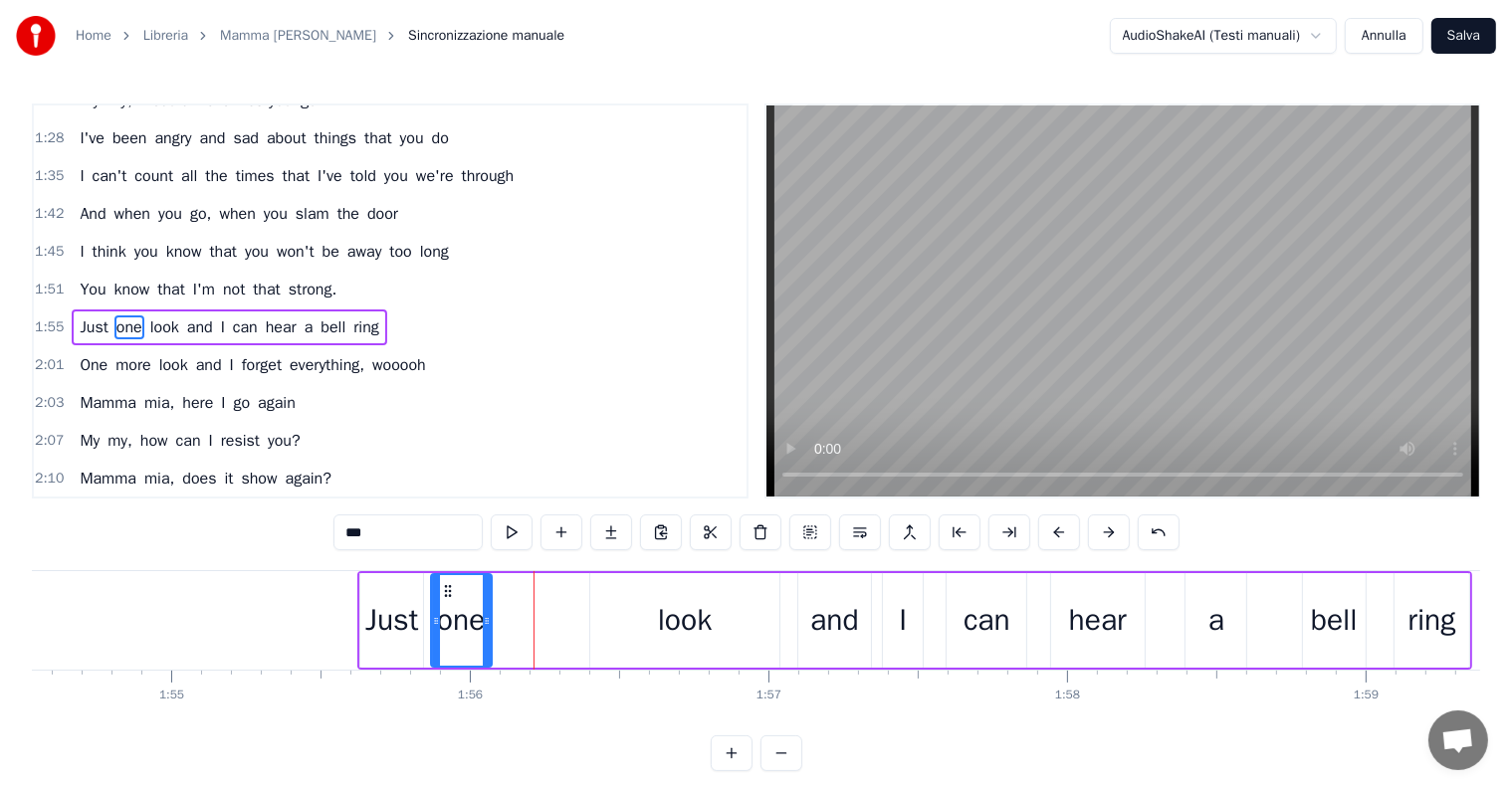 drag, startPoint x: 266, startPoint y: 590, endPoint x: 443, endPoint y: 601, distance: 177.34148 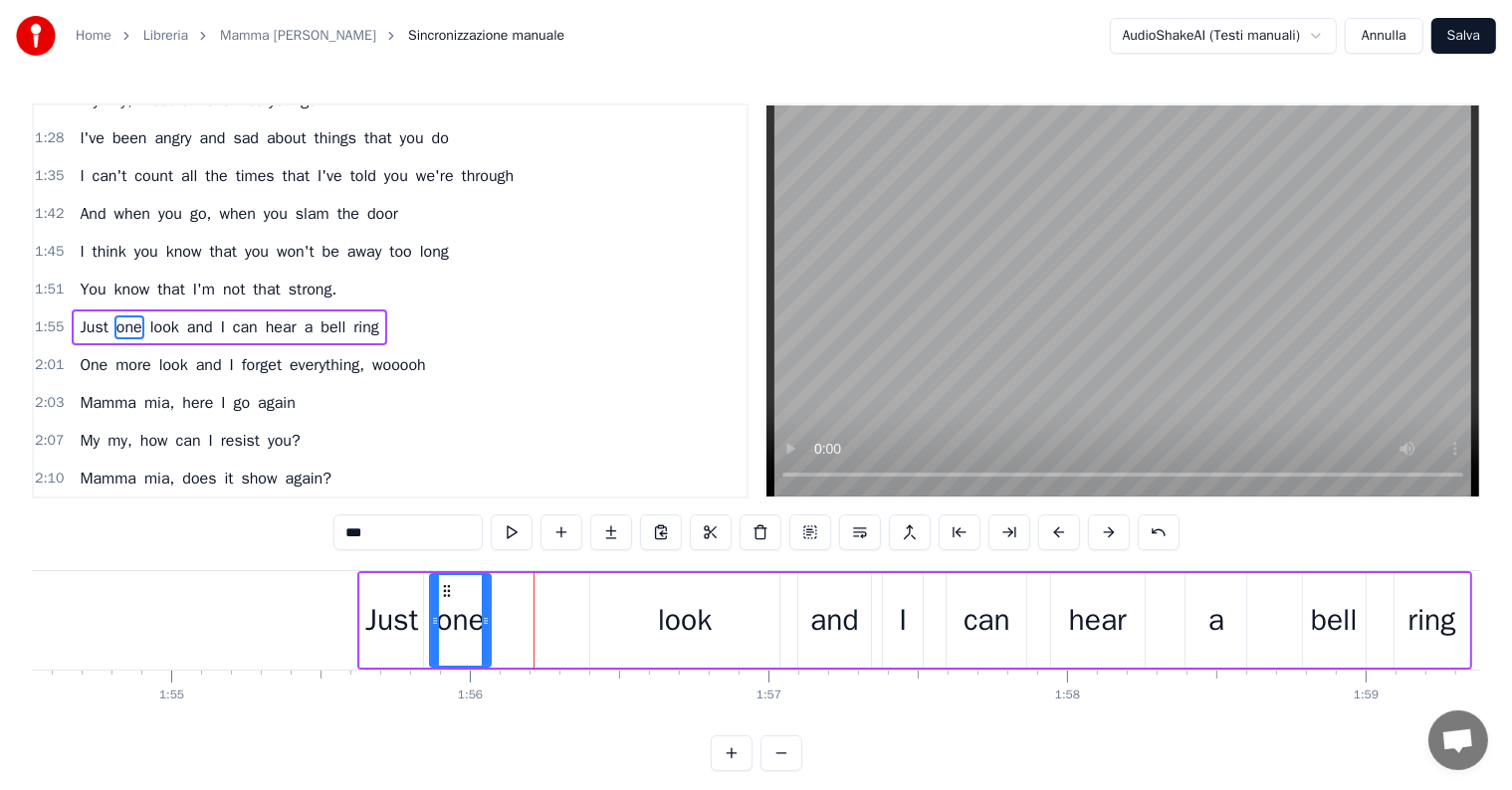 click on "Just one look and I can hear a bell ring" at bounding box center [229, 327] 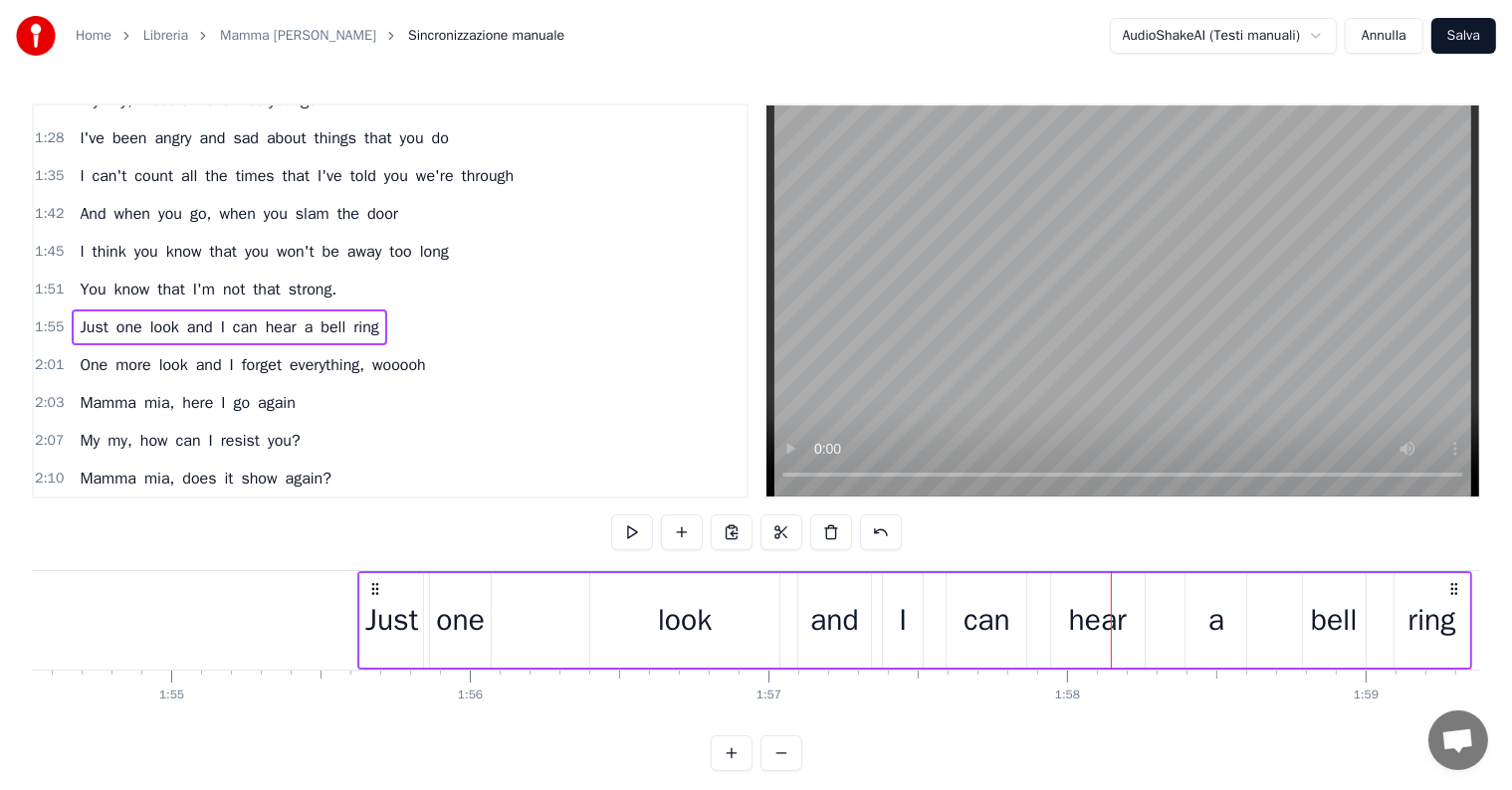 click on "Just" at bounding box center (391, 620) 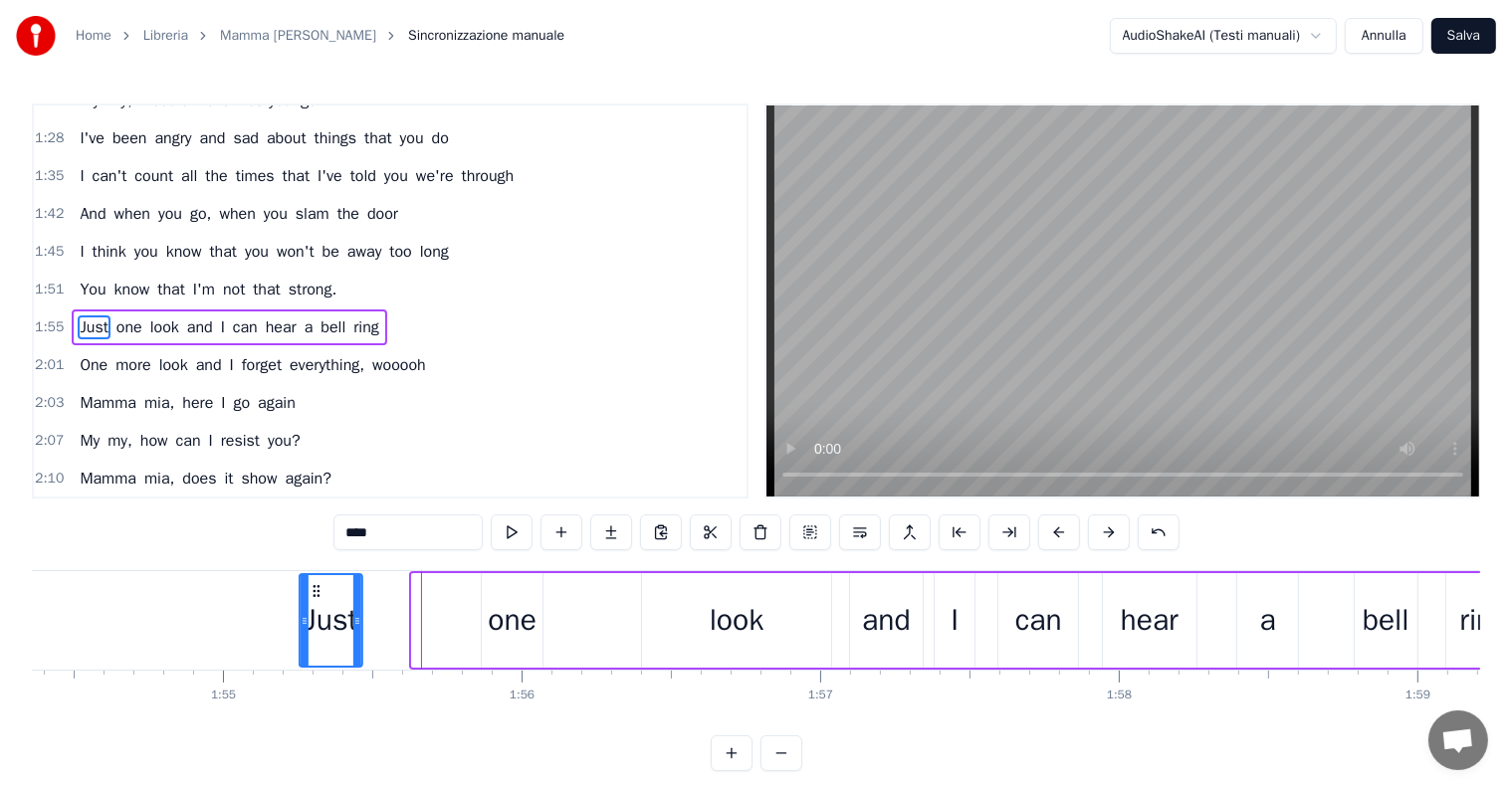 scroll, scrollTop: 0, scrollLeft: 34147, axis: horizontal 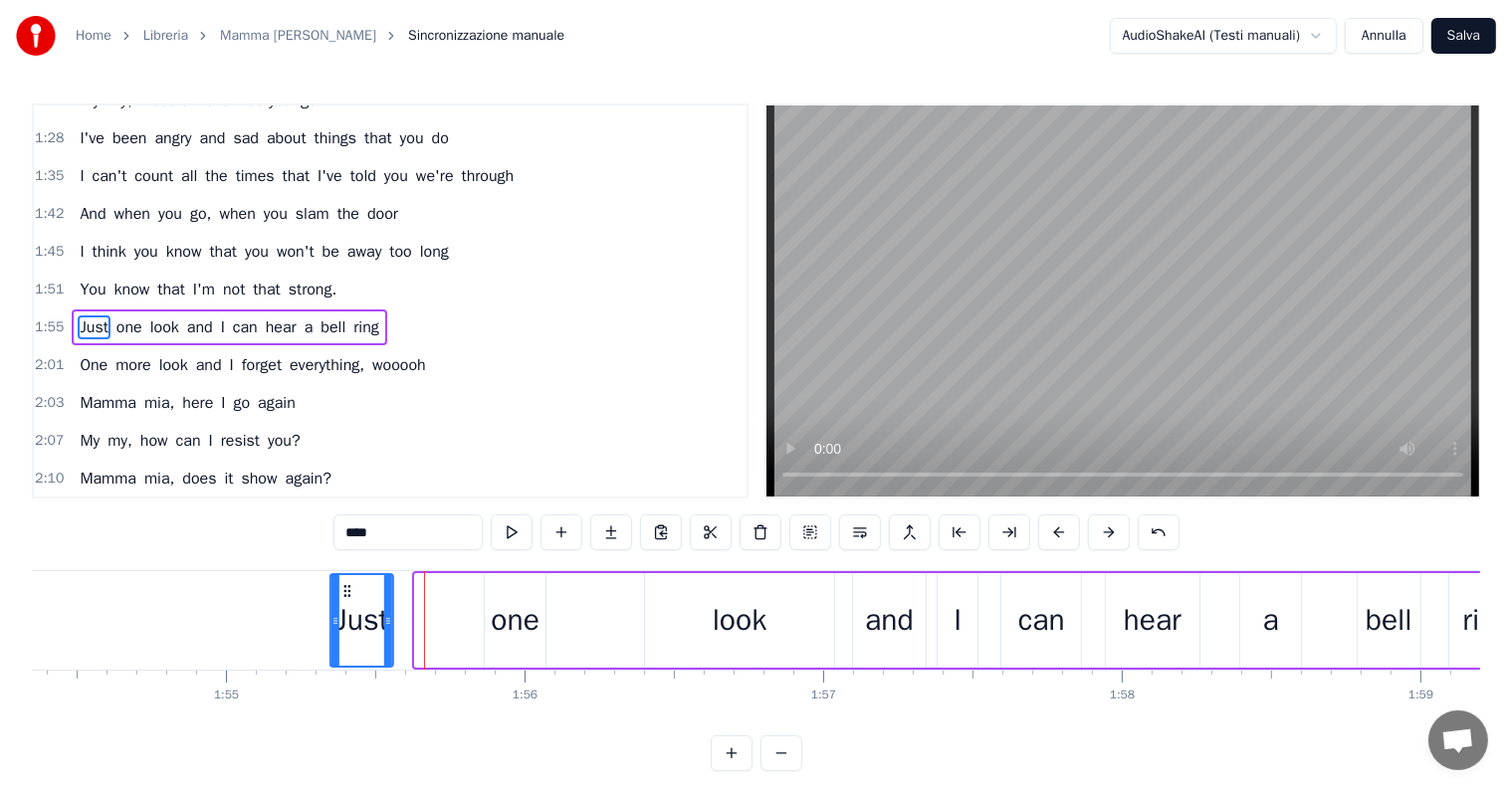 drag, startPoint x: 375, startPoint y: 589, endPoint x: 345, endPoint y: 581, distance: 31.04835 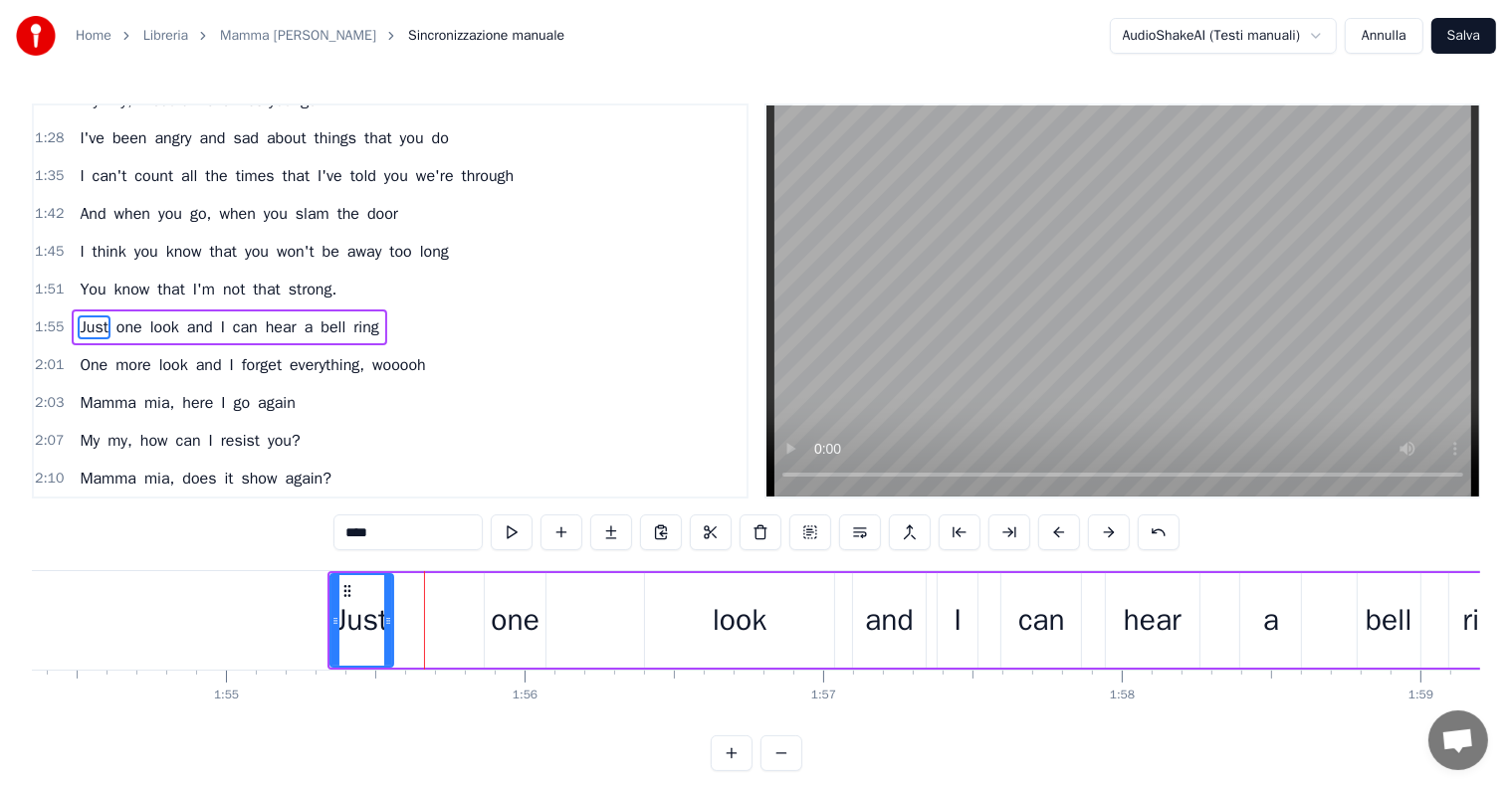 click on "one" at bounding box center [515, 620] 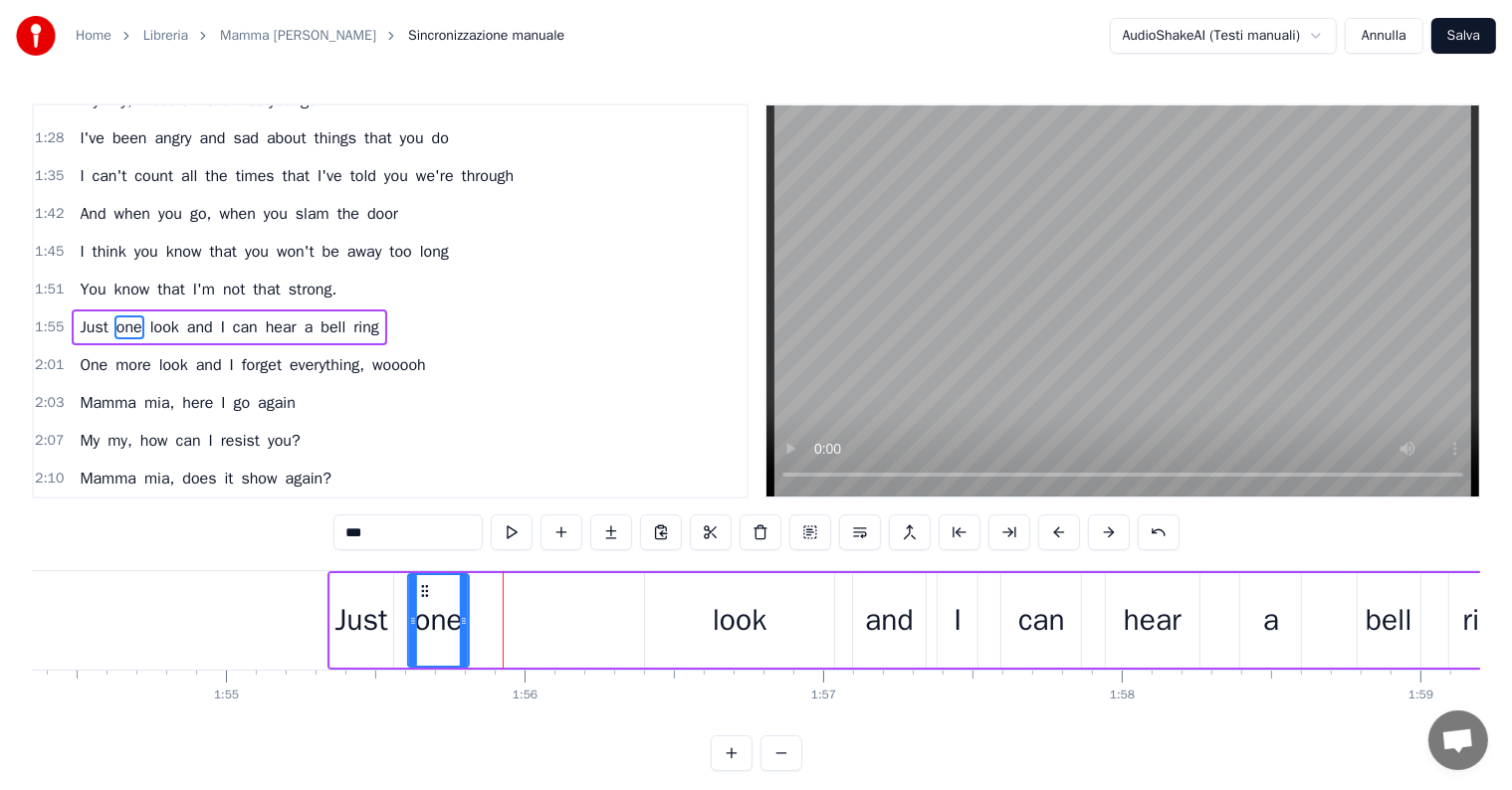 drag, startPoint x: 500, startPoint y: 586, endPoint x: 422, endPoint y: 594, distance: 78.40918 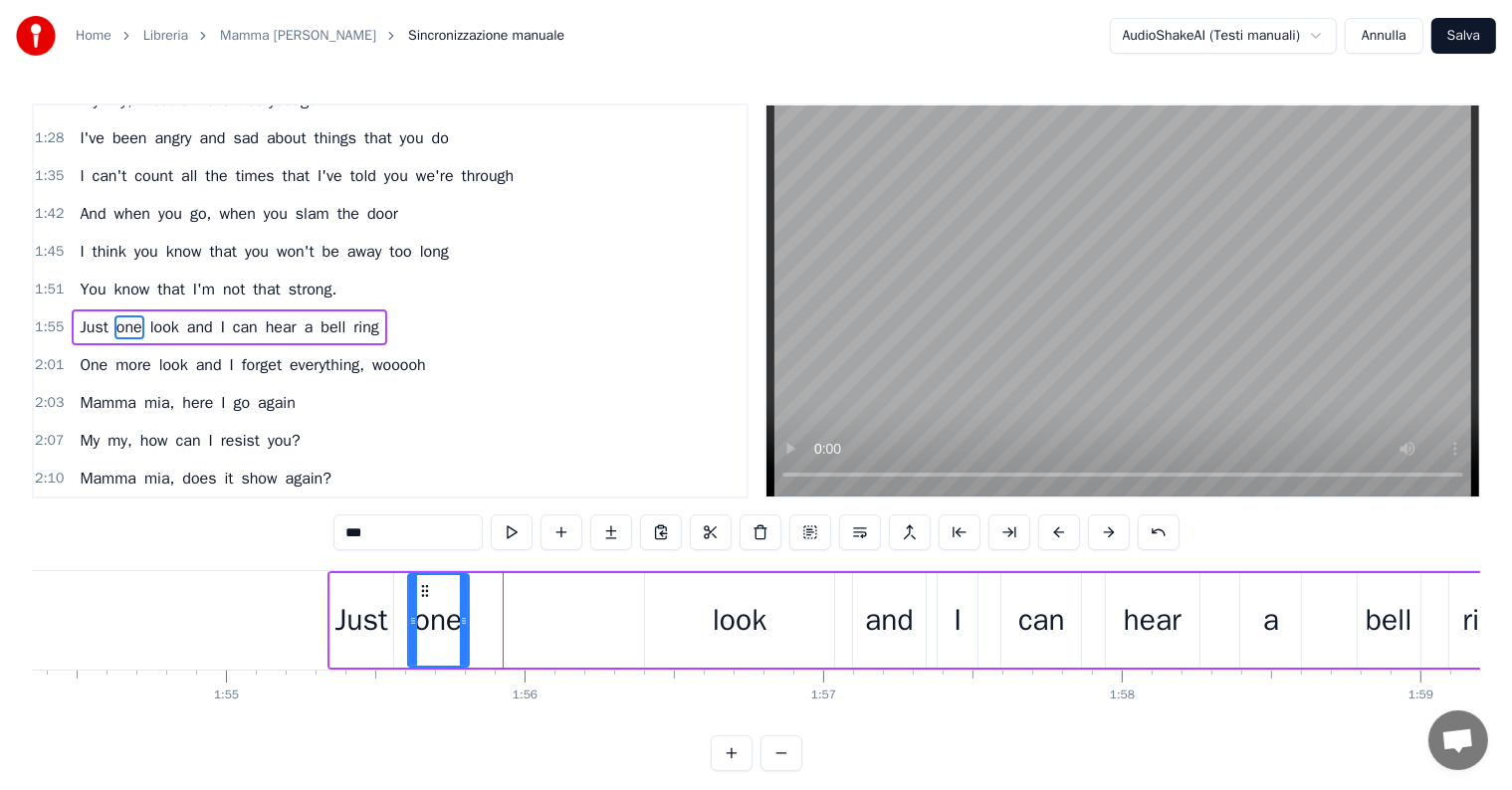 click on "You" at bounding box center [93, 290] 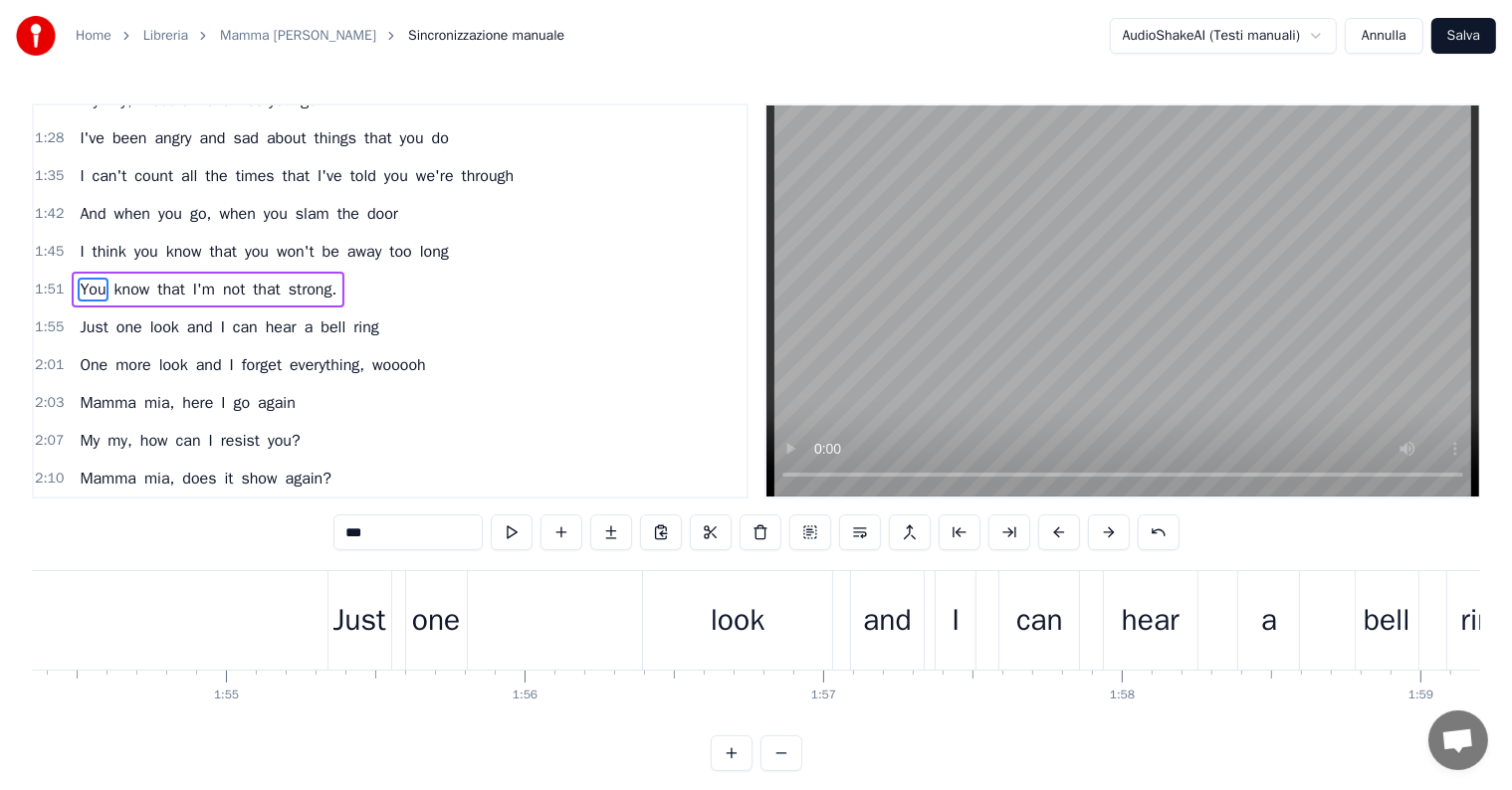 scroll, scrollTop: 576, scrollLeft: 0, axis: vertical 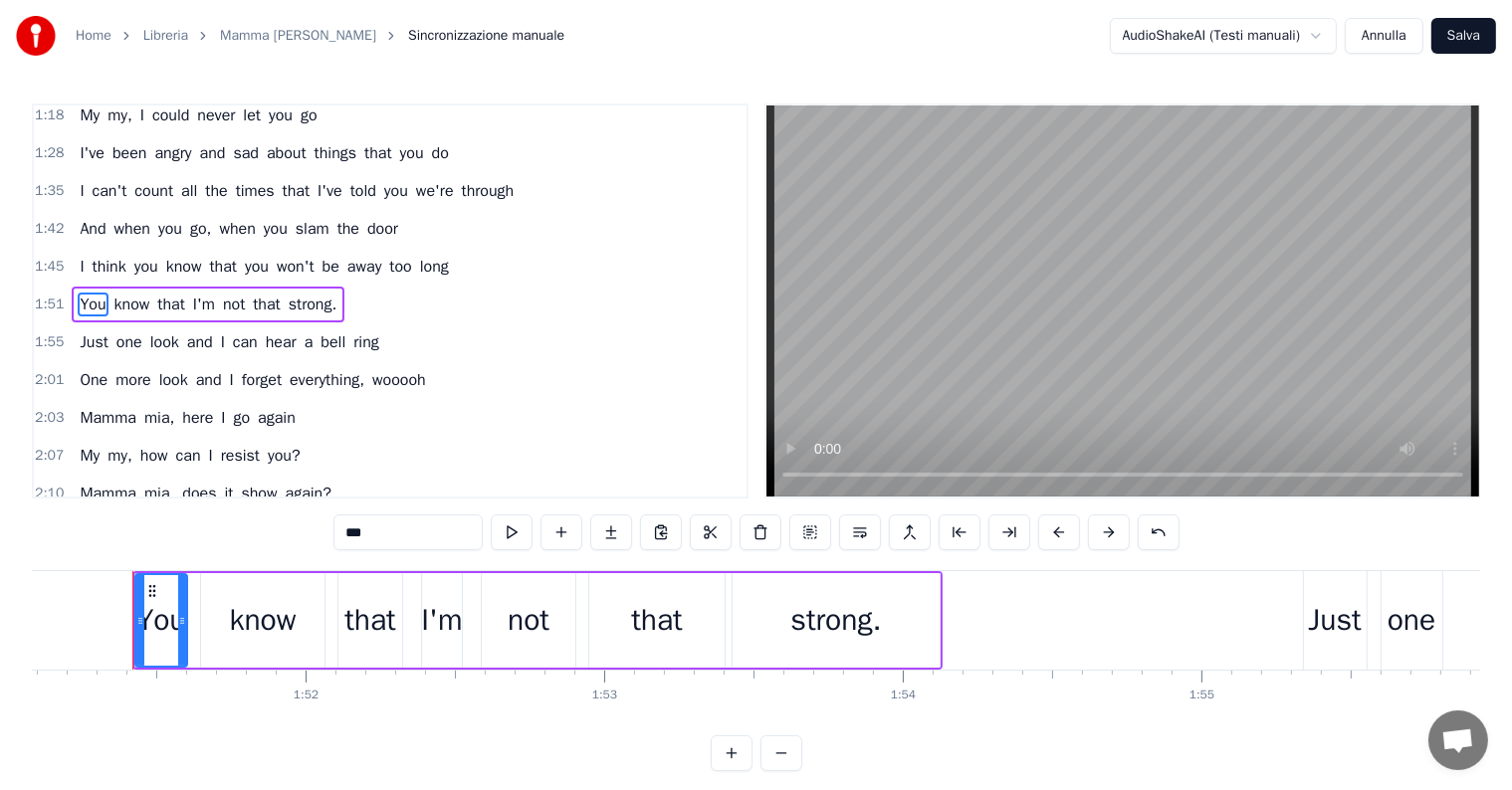 click on "1:51 You know that I'm not that strong." at bounding box center (390, 304) 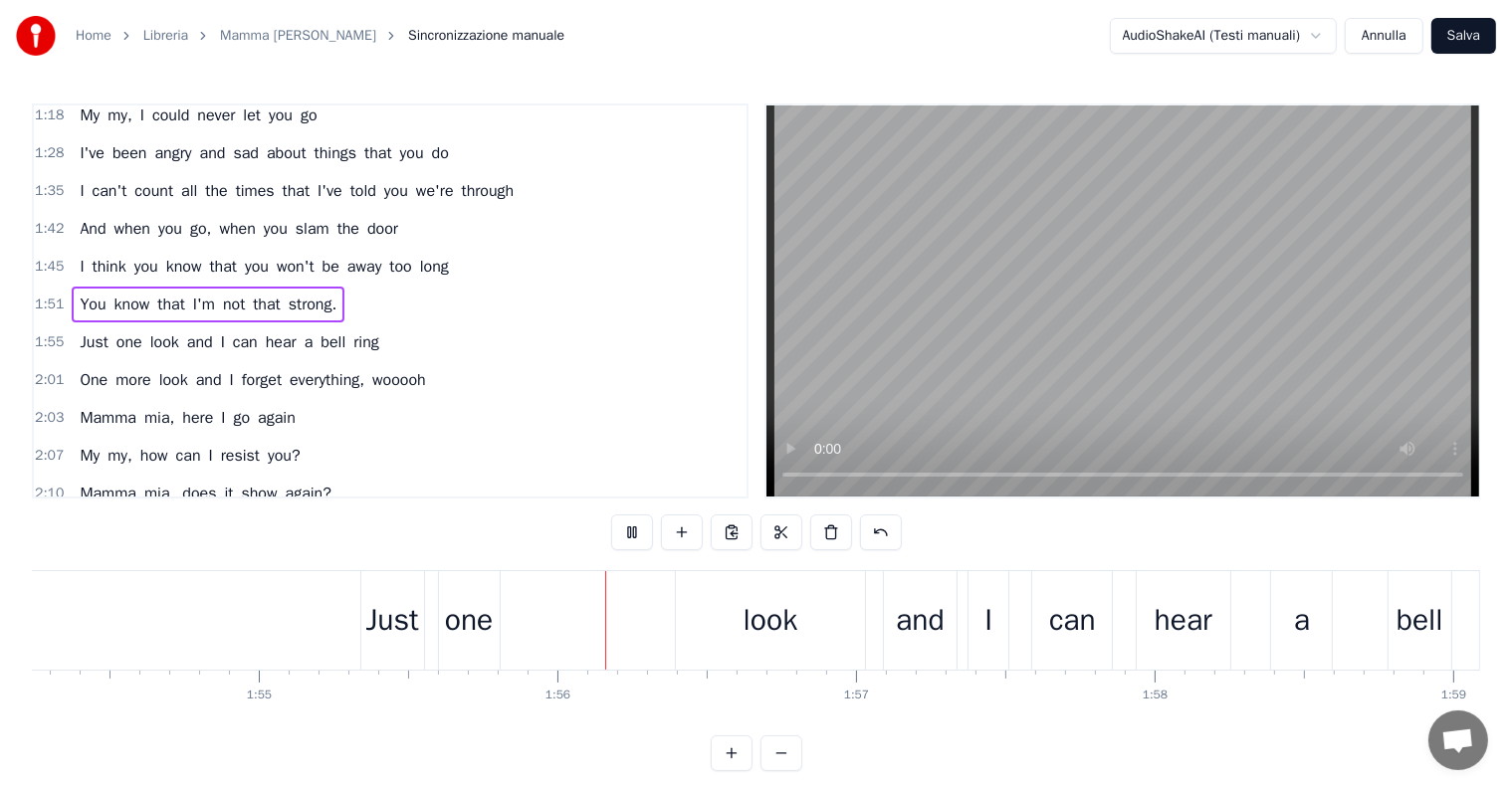 scroll, scrollTop: 0, scrollLeft: 34428, axis: horizontal 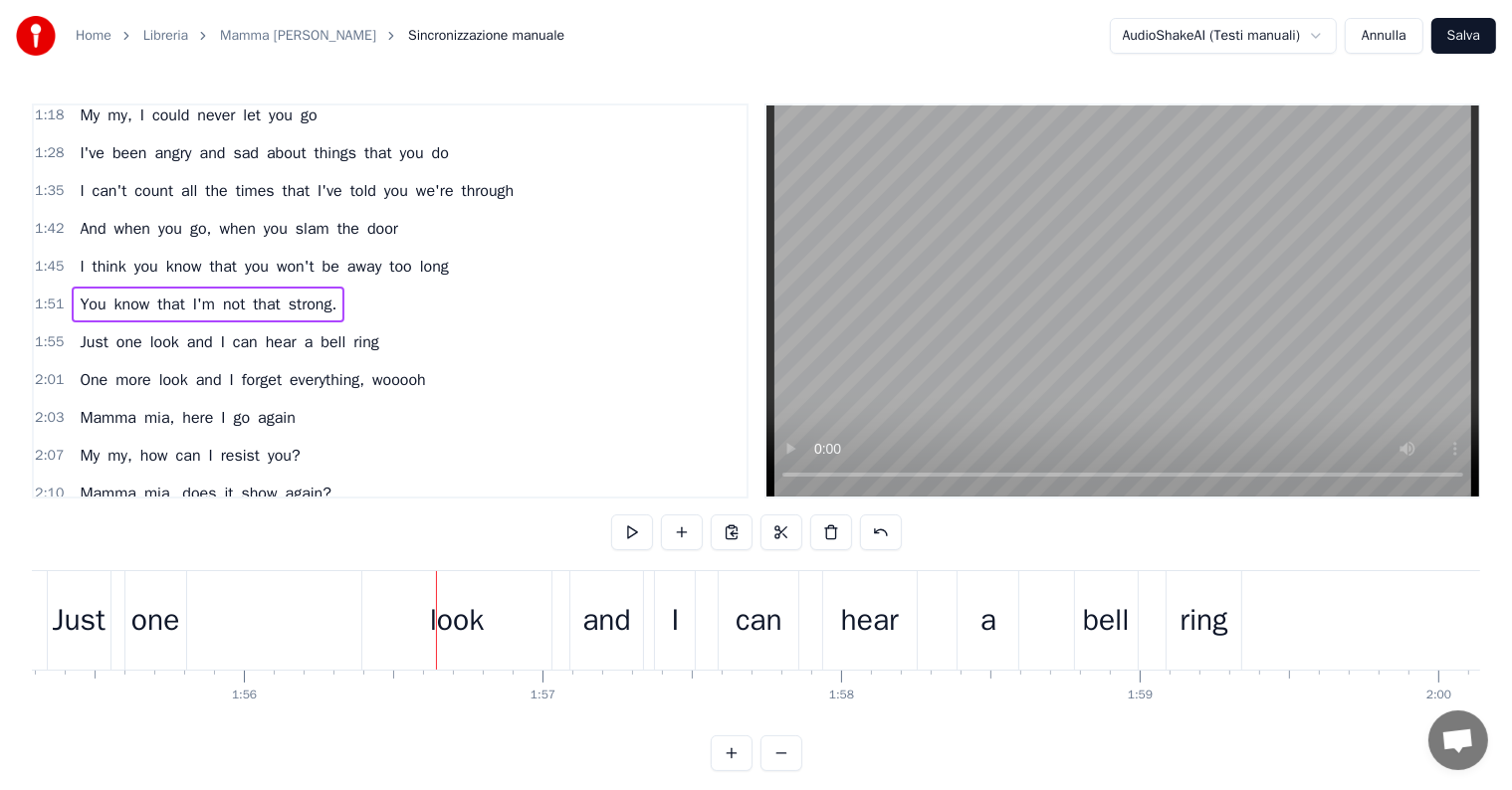 click on "Just one look and I can hear a bell ring" at bounding box center (646, 620) 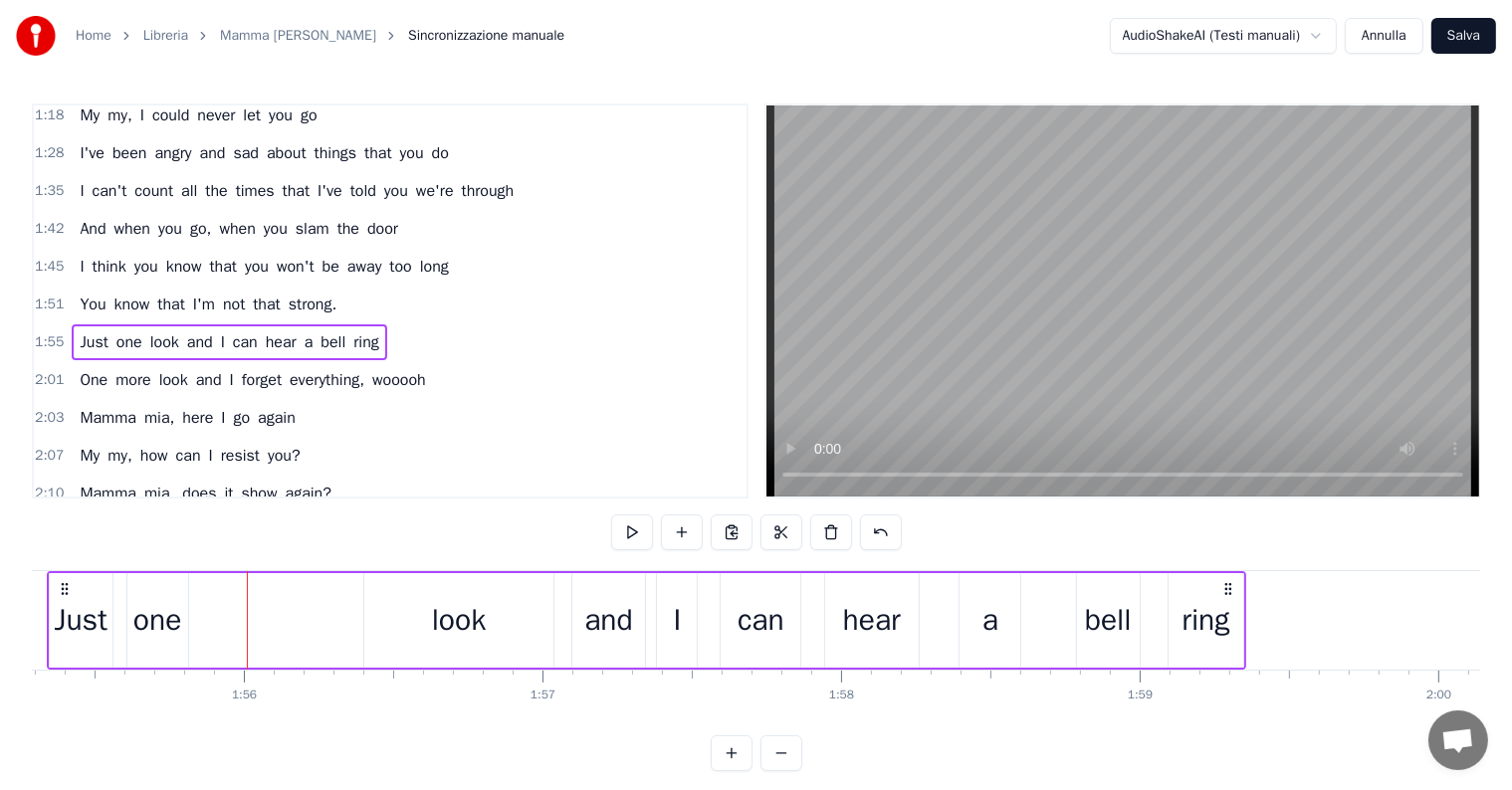 click on "look" at bounding box center (459, 620) 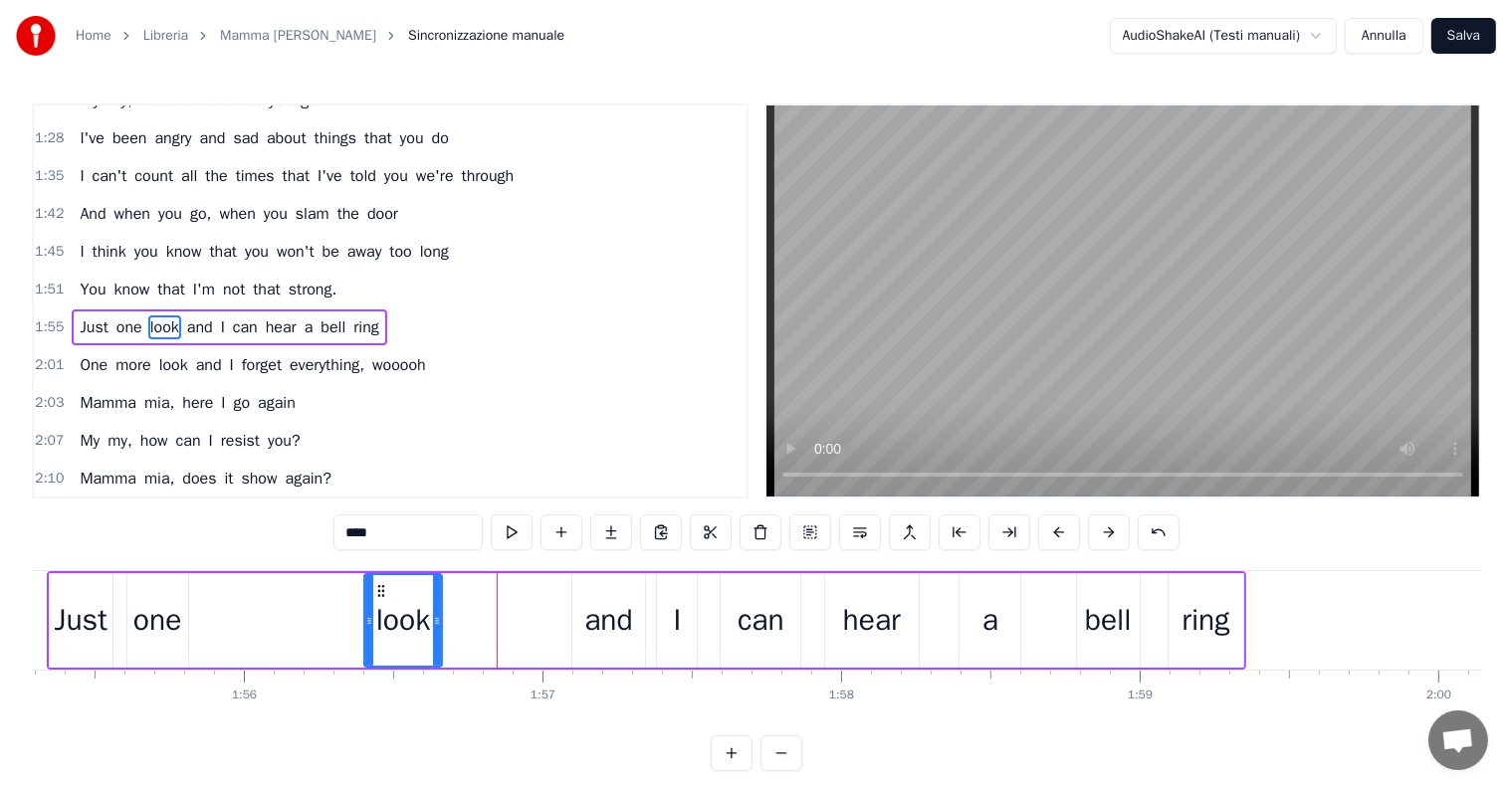 drag, startPoint x: 548, startPoint y: 617, endPoint x: 409, endPoint y: 612, distance: 139.0899 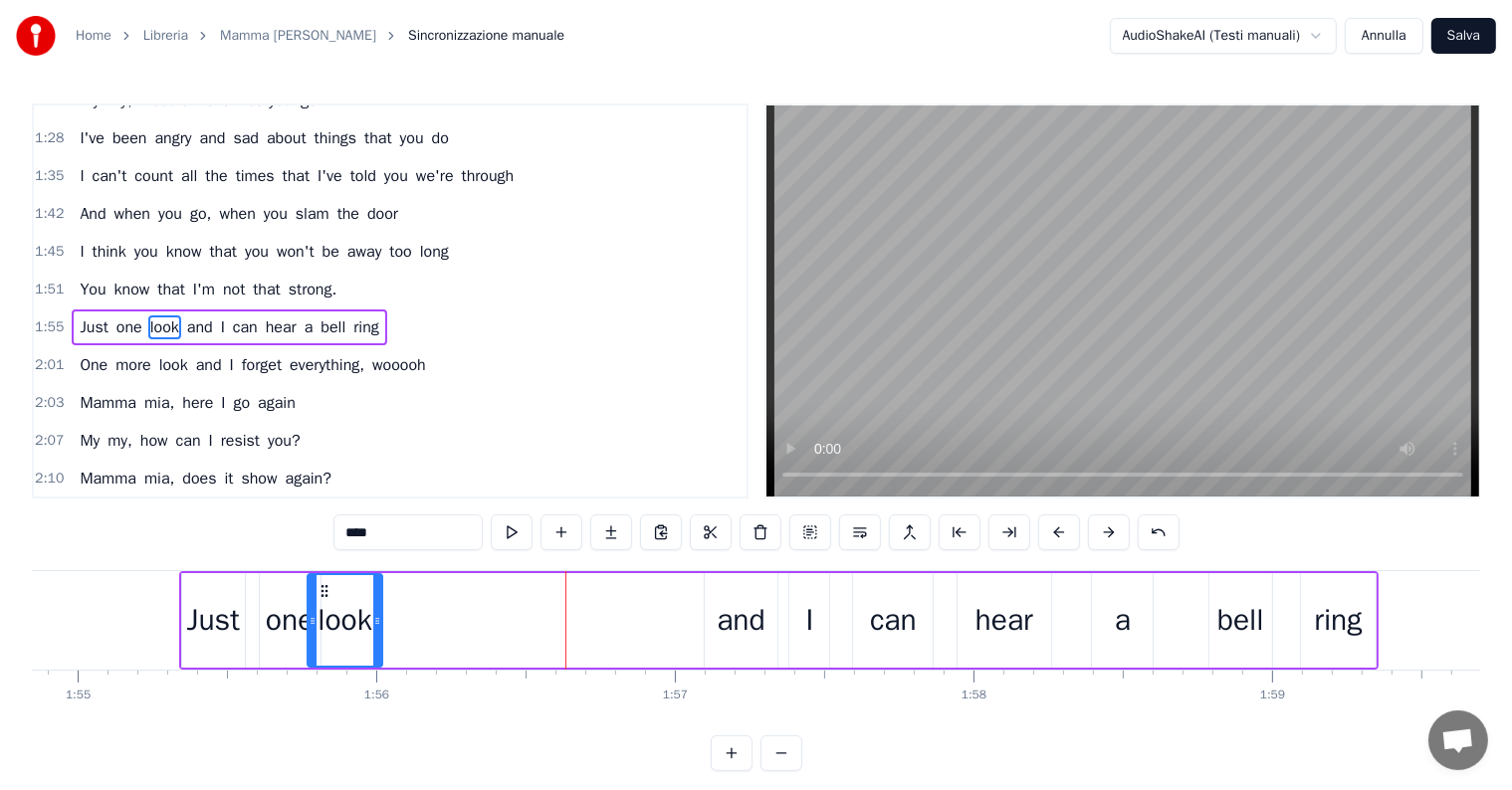 scroll, scrollTop: 0, scrollLeft: 34295, axis: horizontal 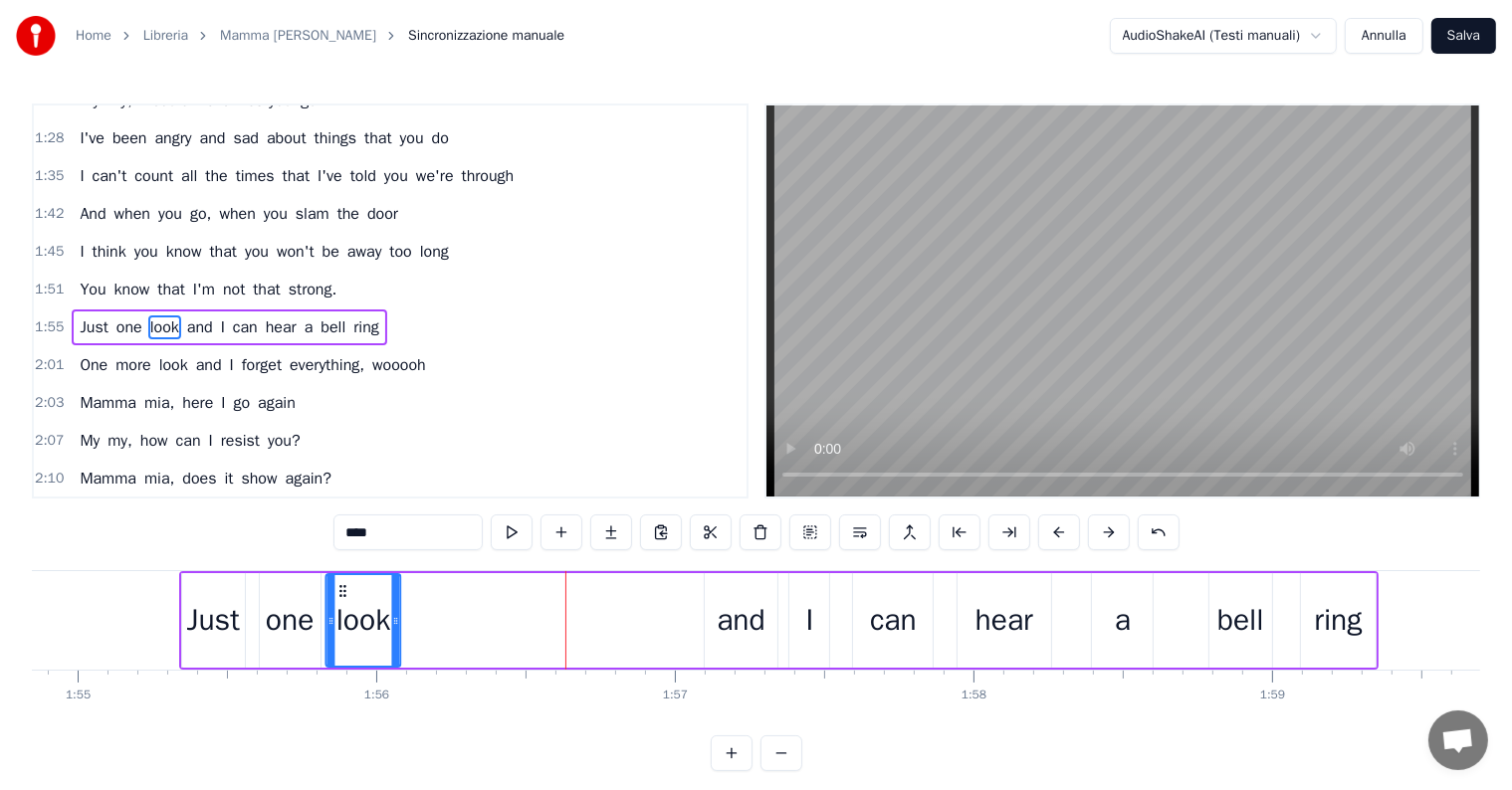 drag, startPoint x: 377, startPoint y: 589, endPoint x: 338, endPoint y: 592, distance: 39.115214 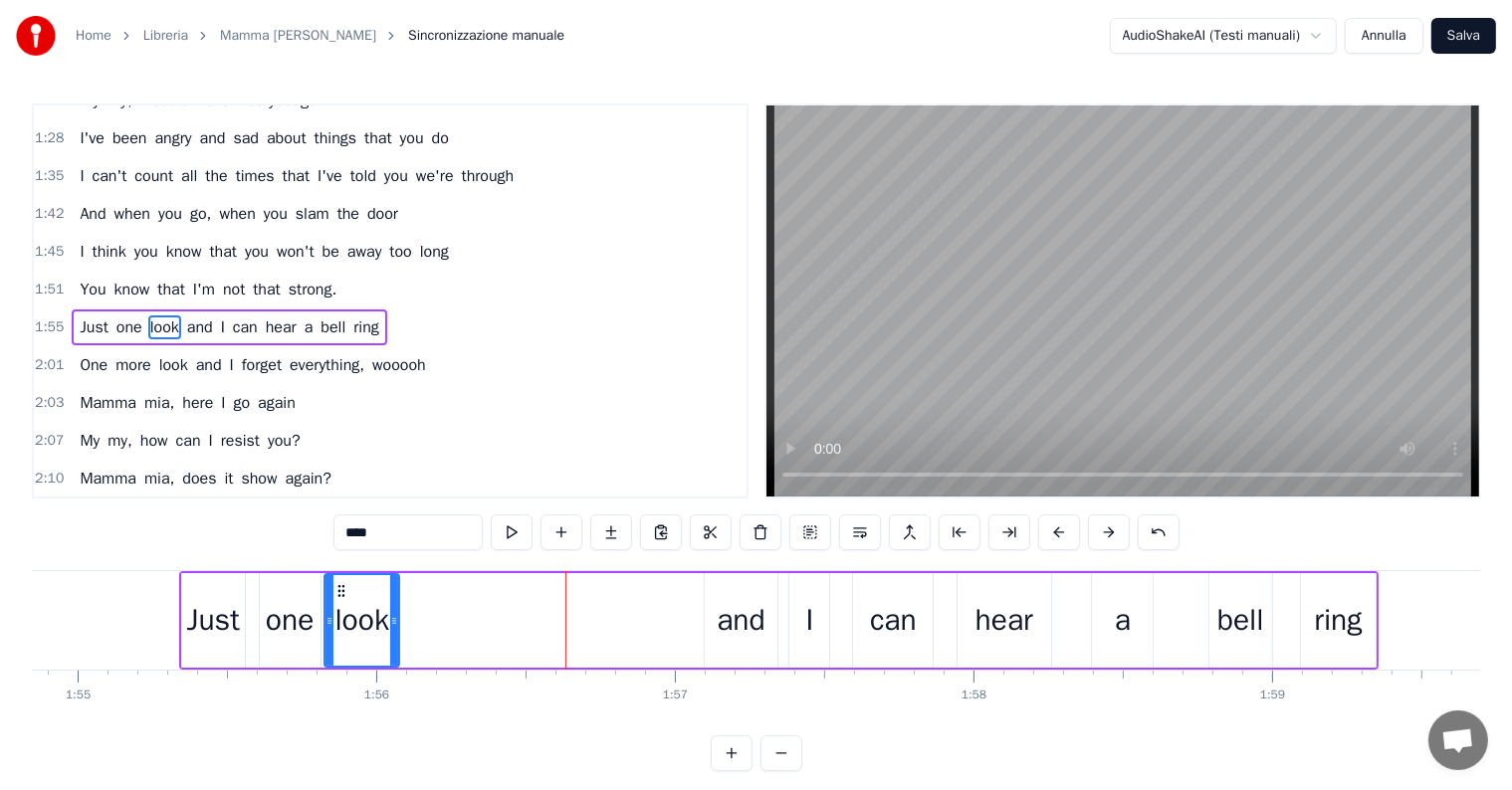 click on "and" at bounding box center [741, 620] 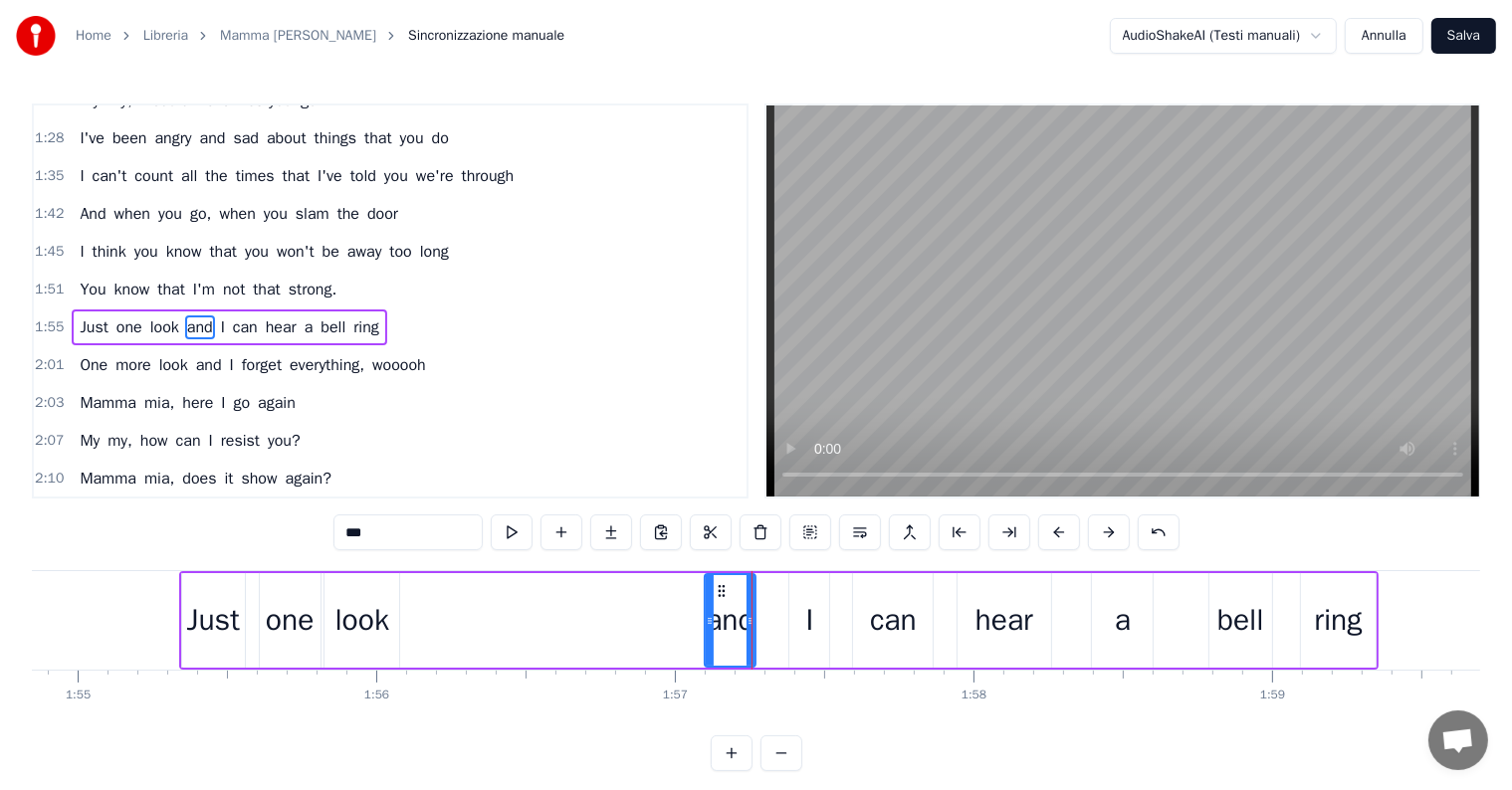drag, startPoint x: 770, startPoint y: 620, endPoint x: 749, endPoint y: 617, distance: 21.213203 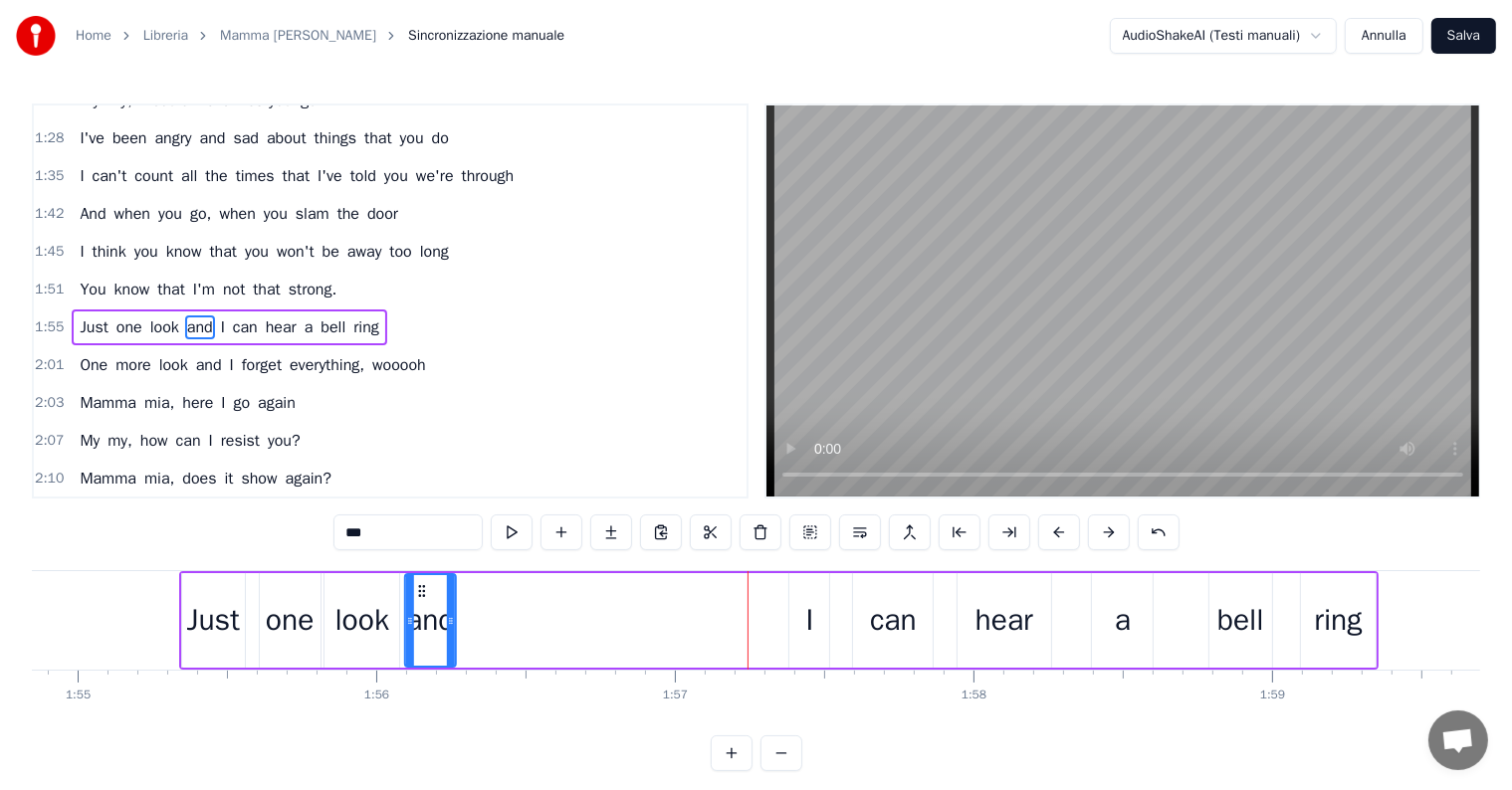 drag, startPoint x: 719, startPoint y: 589, endPoint x: 418, endPoint y: 592, distance: 301.0149 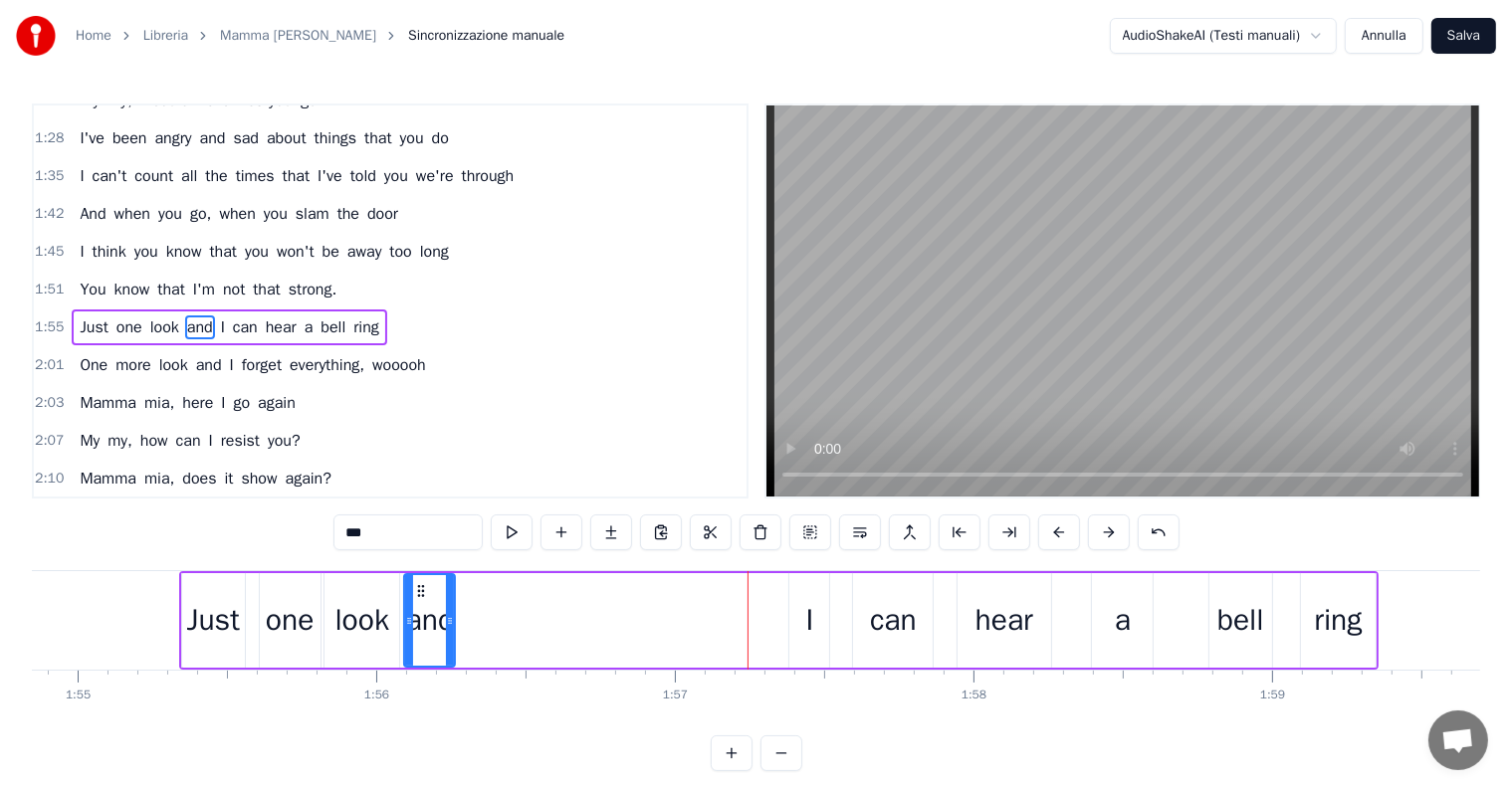 click on "I" at bounding box center [809, 620] 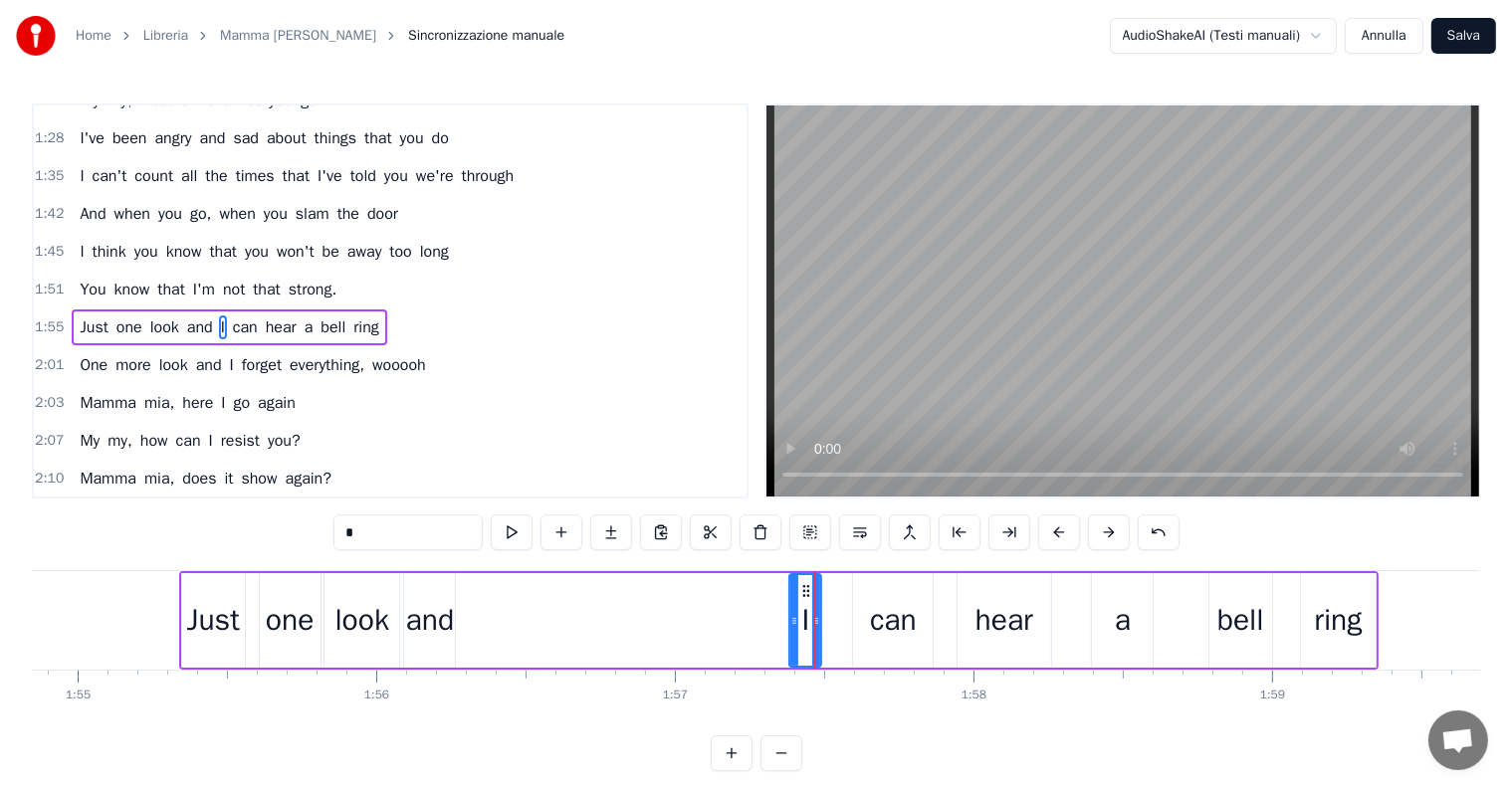 click 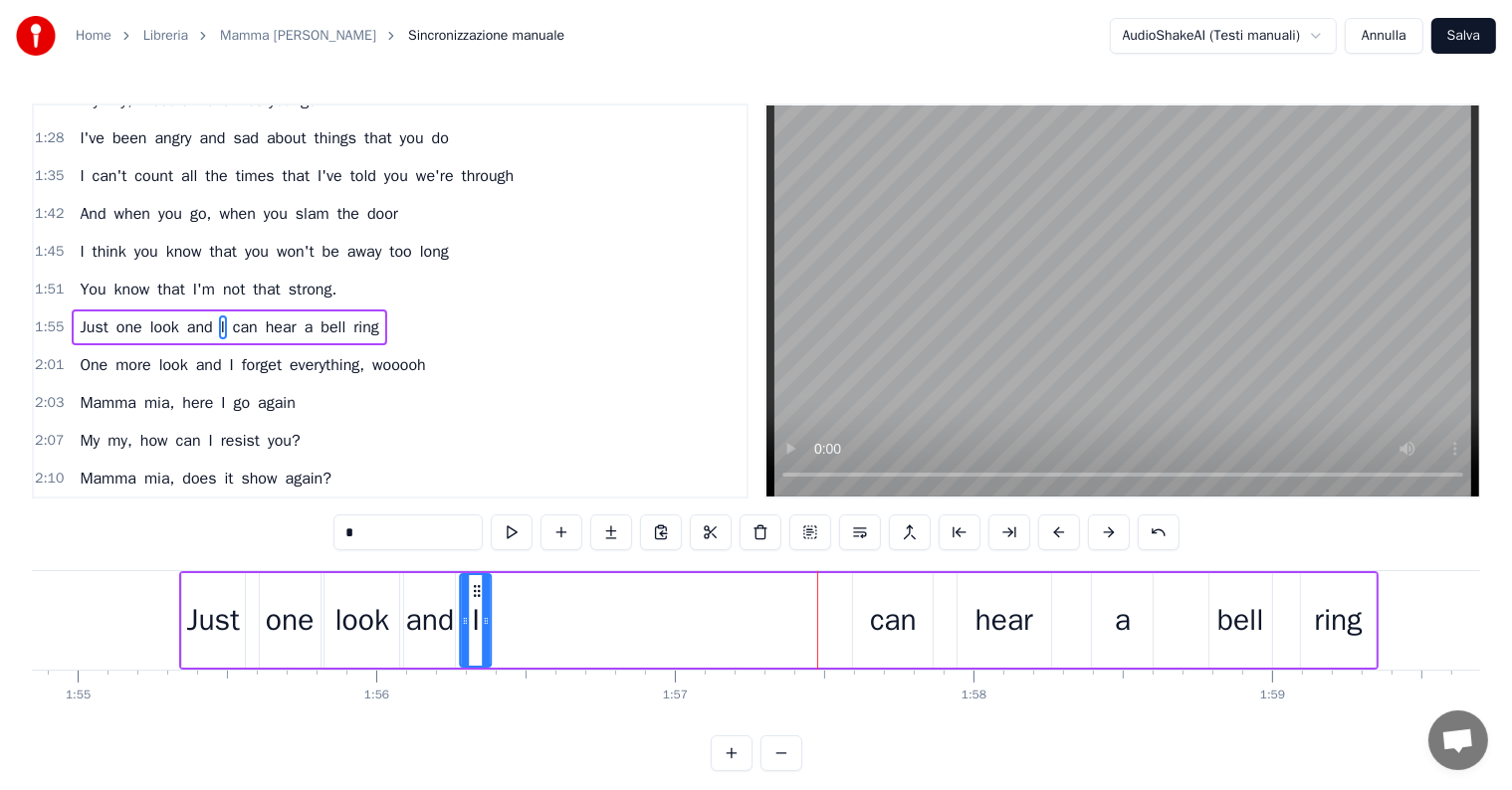 drag, startPoint x: 806, startPoint y: 590, endPoint x: 485, endPoint y: 604, distance: 321.30515 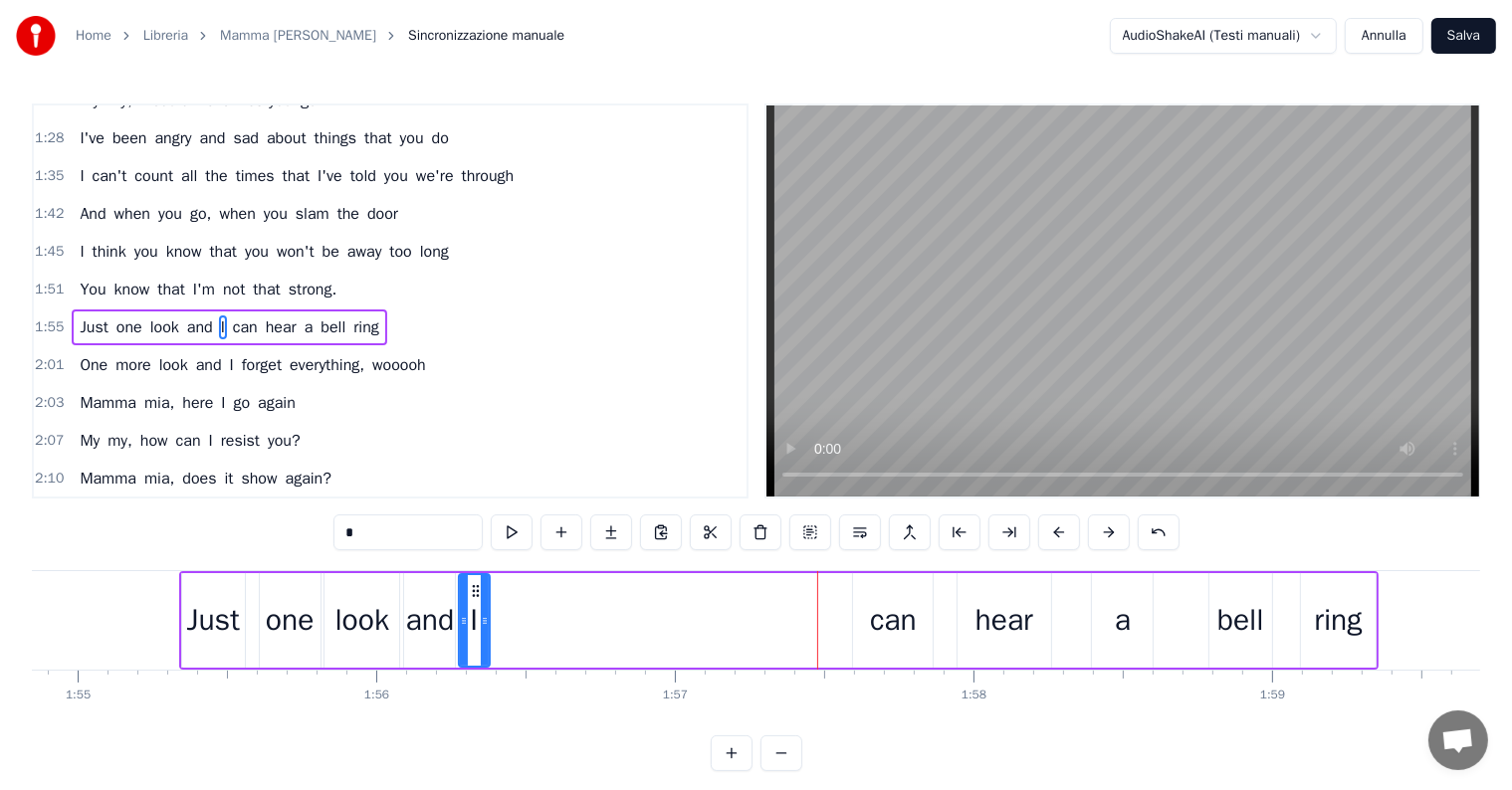 click on "can" at bounding box center (893, 620) 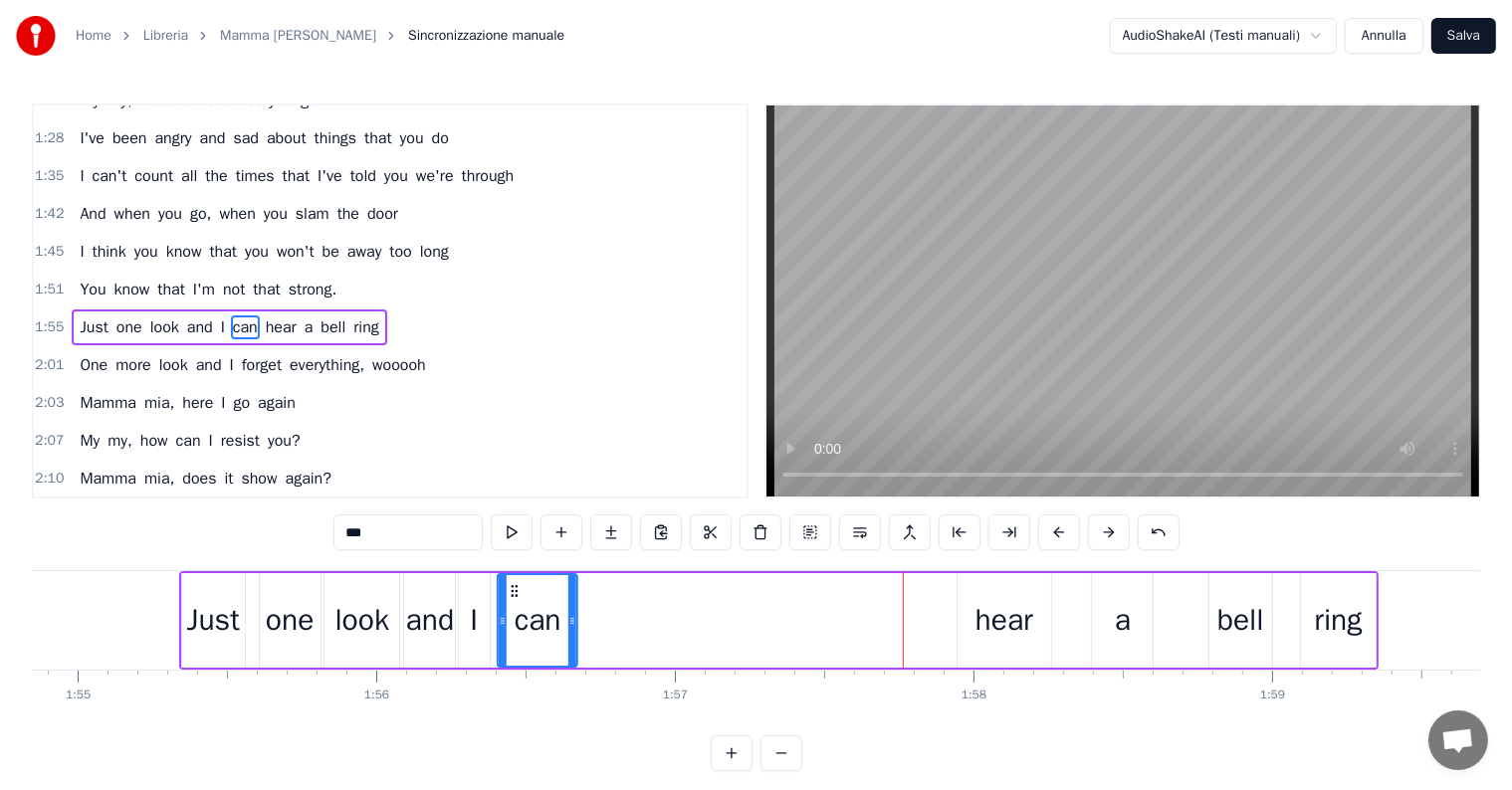 drag, startPoint x: 870, startPoint y: 589, endPoint x: 514, endPoint y: 616, distance: 357.02241 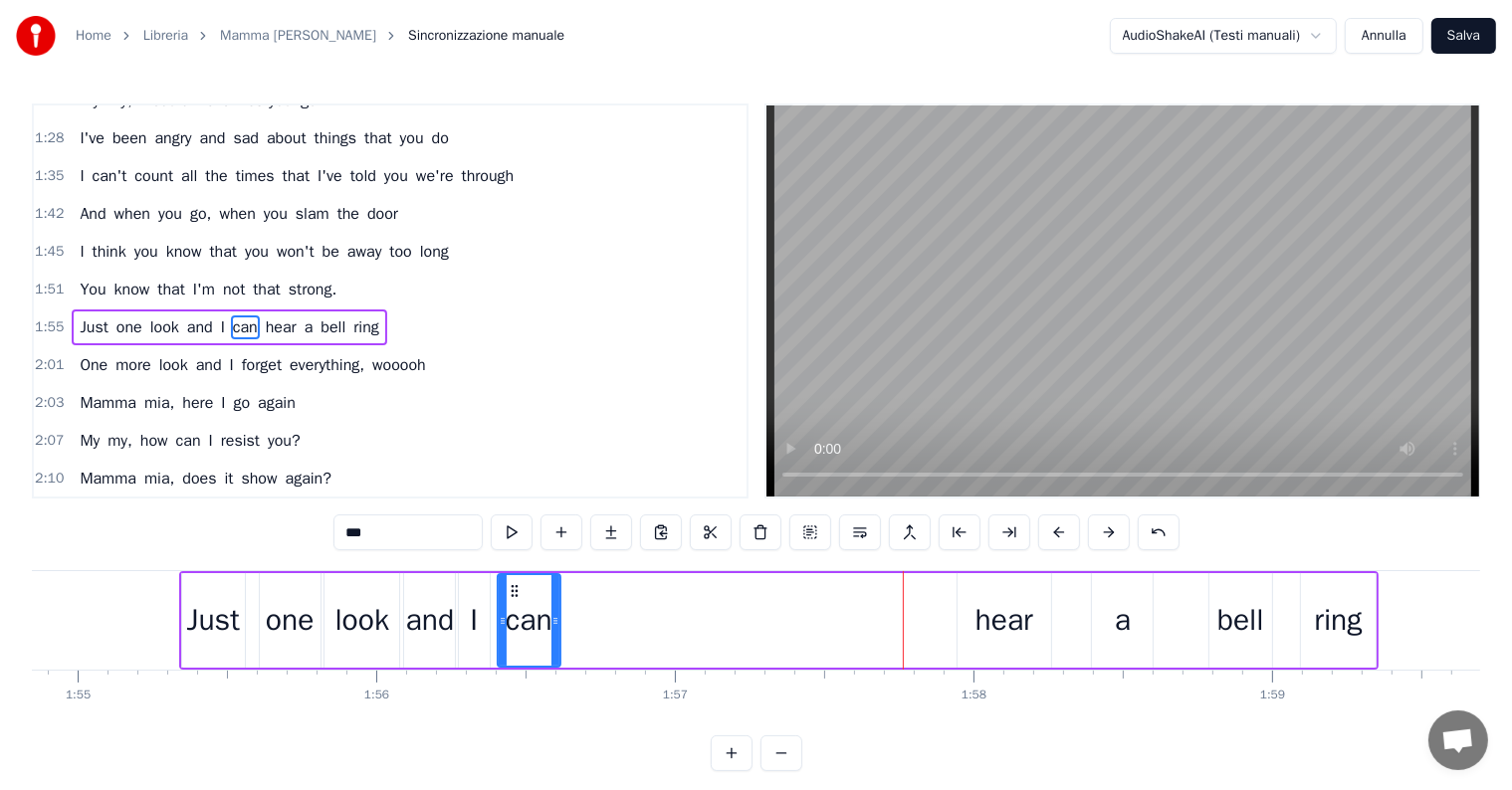 drag, startPoint x: 570, startPoint y: 620, endPoint x: 553, endPoint y: 619, distance: 17.029386 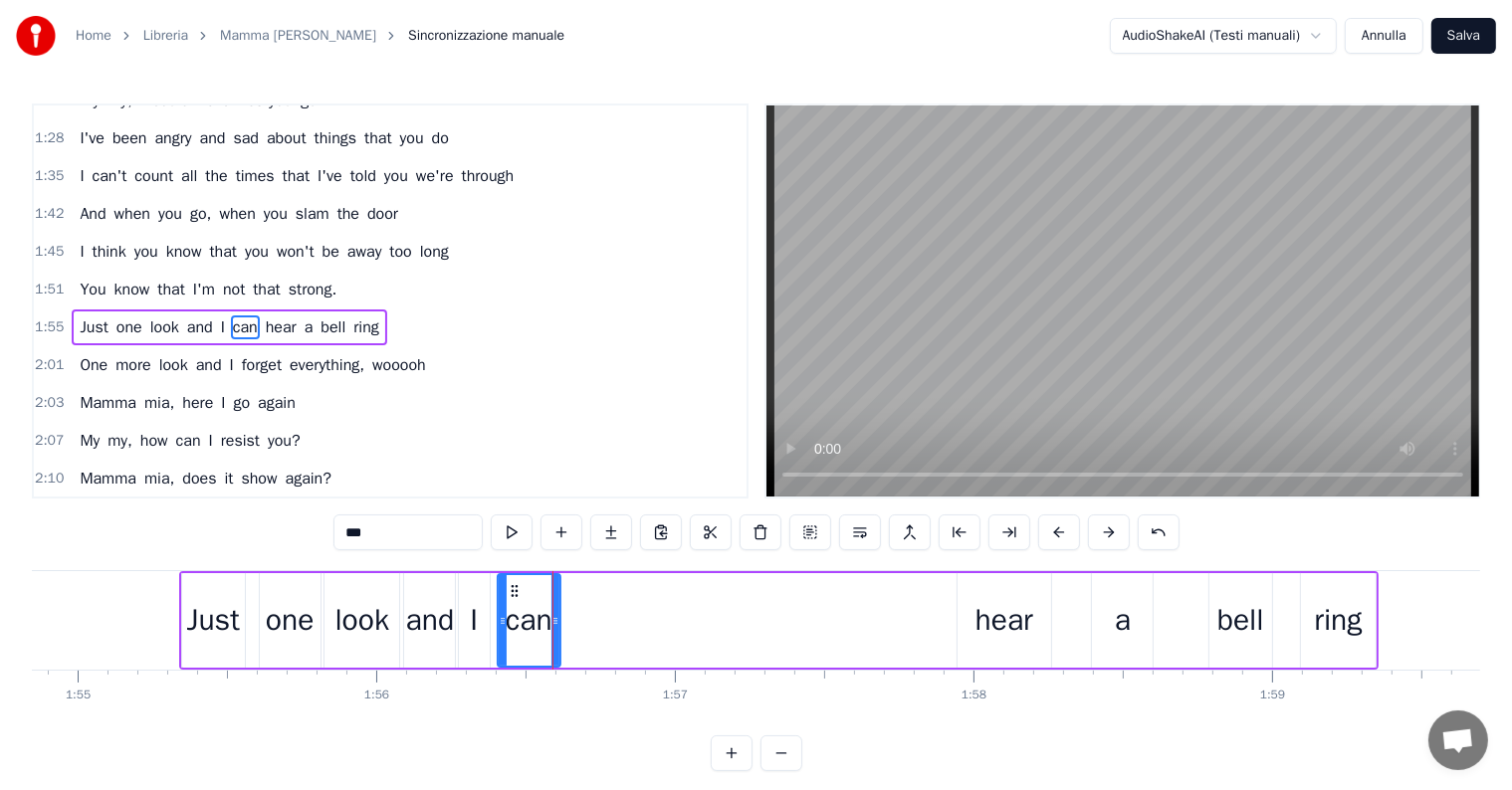 click on "hear" at bounding box center [1004, 620] 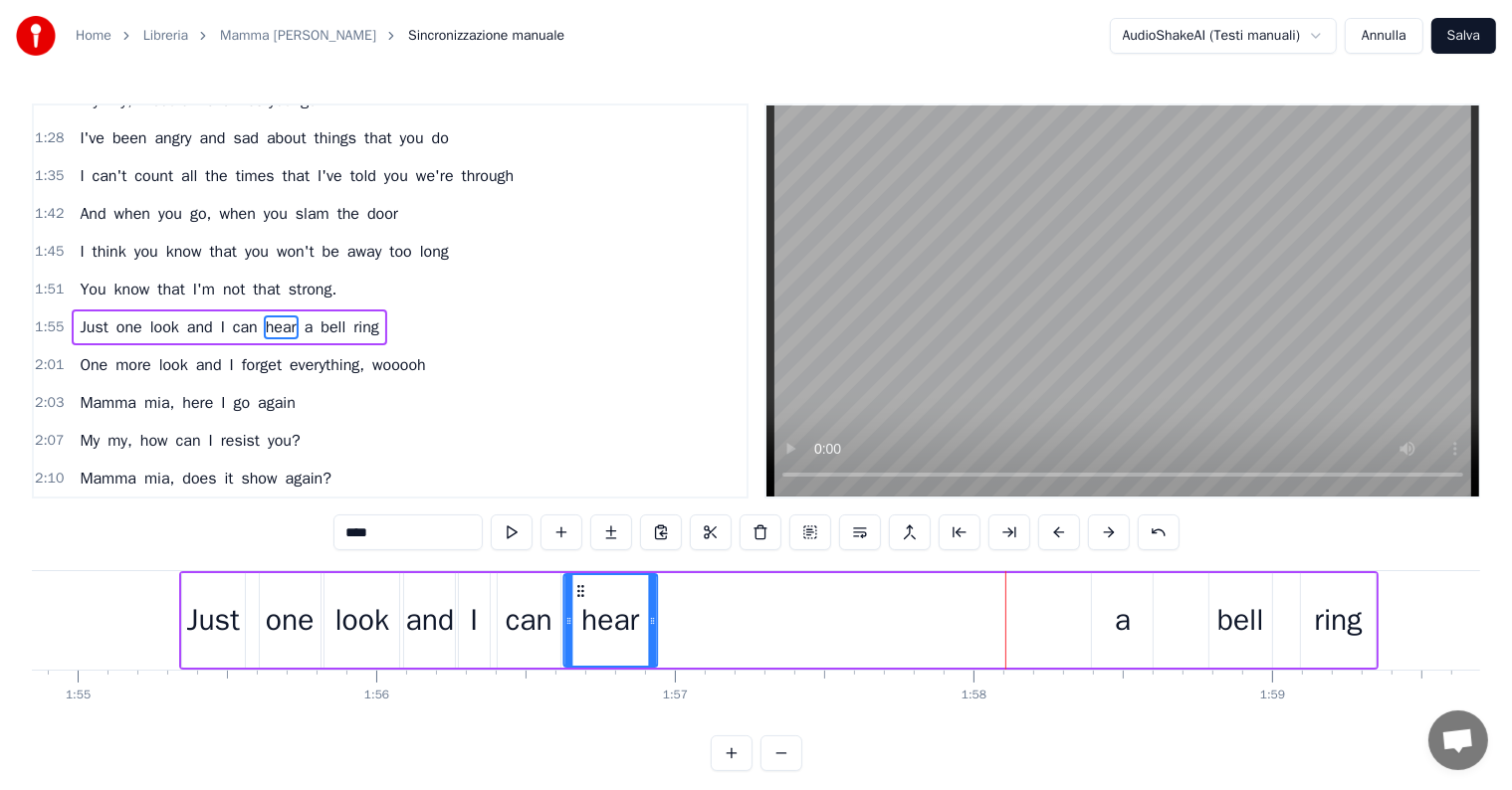 drag, startPoint x: 971, startPoint y: 589, endPoint x: 576, endPoint y: 617, distance: 395.99116 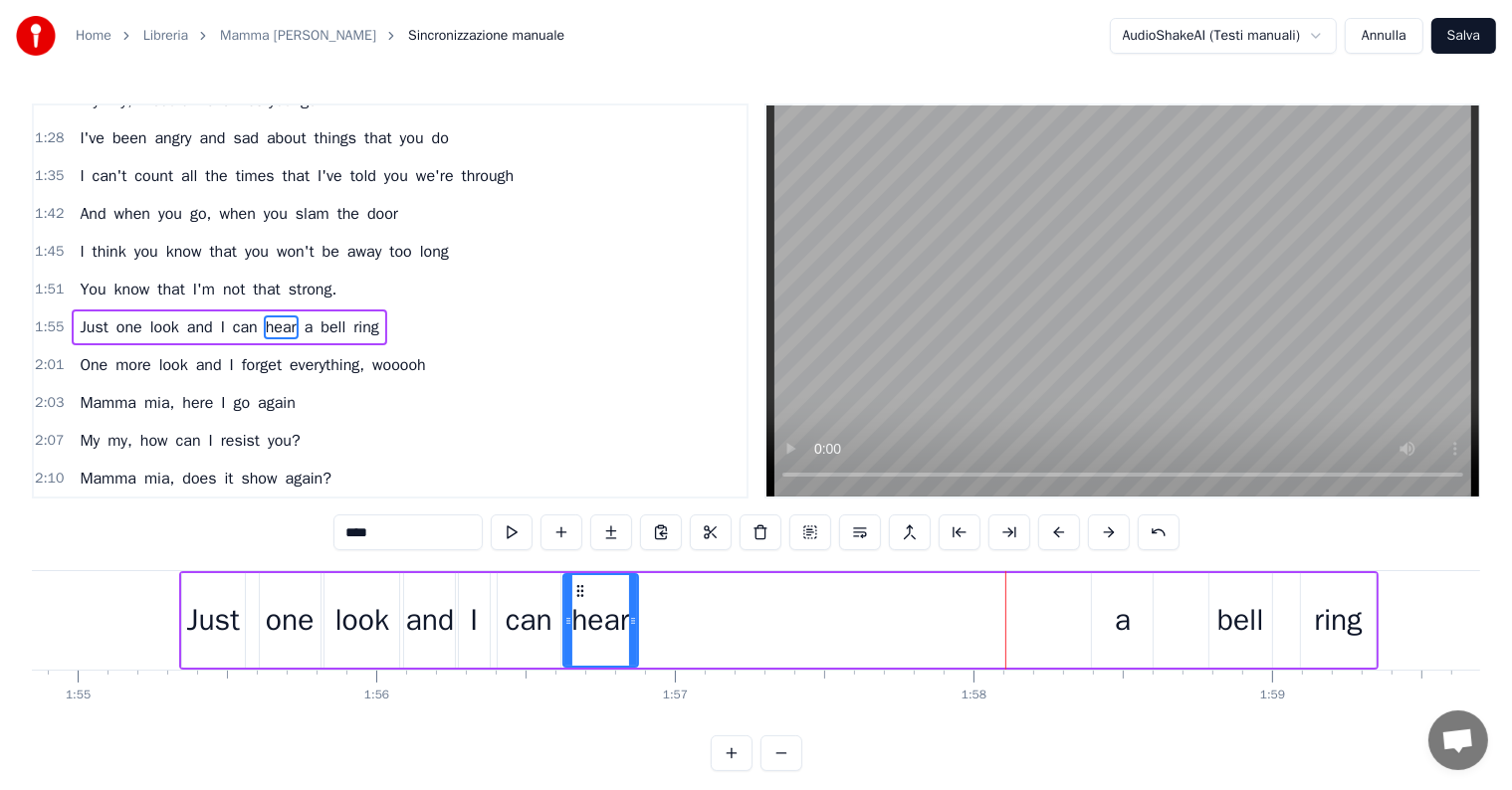 drag, startPoint x: 652, startPoint y: 620, endPoint x: 633, endPoint y: 623, distance: 19.235384 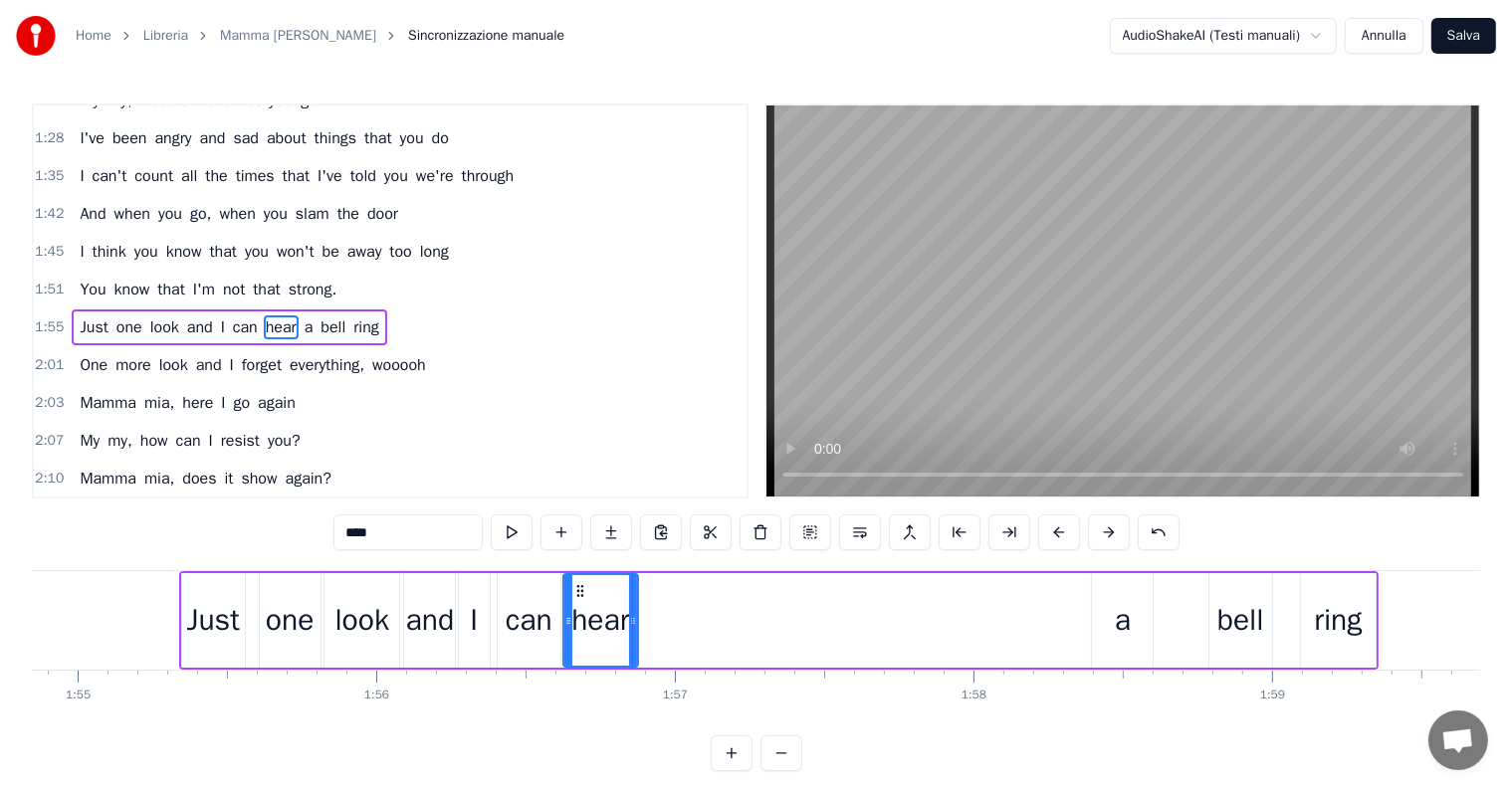 click on "a" at bounding box center (1122, 620) 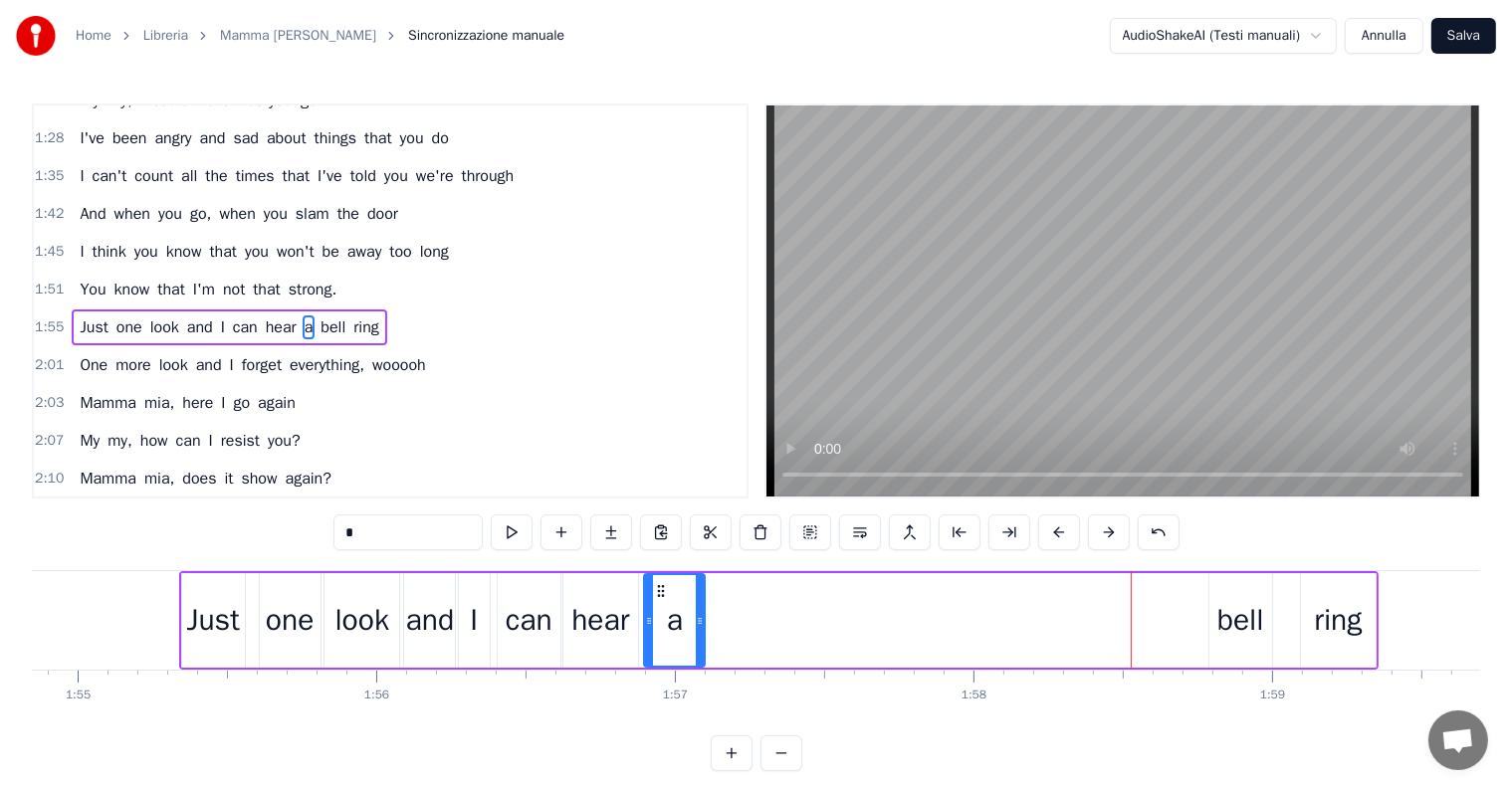 drag, startPoint x: 1106, startPoint y: 588, endPoint x: 657, endPoint y: 621, distance: 450.21106 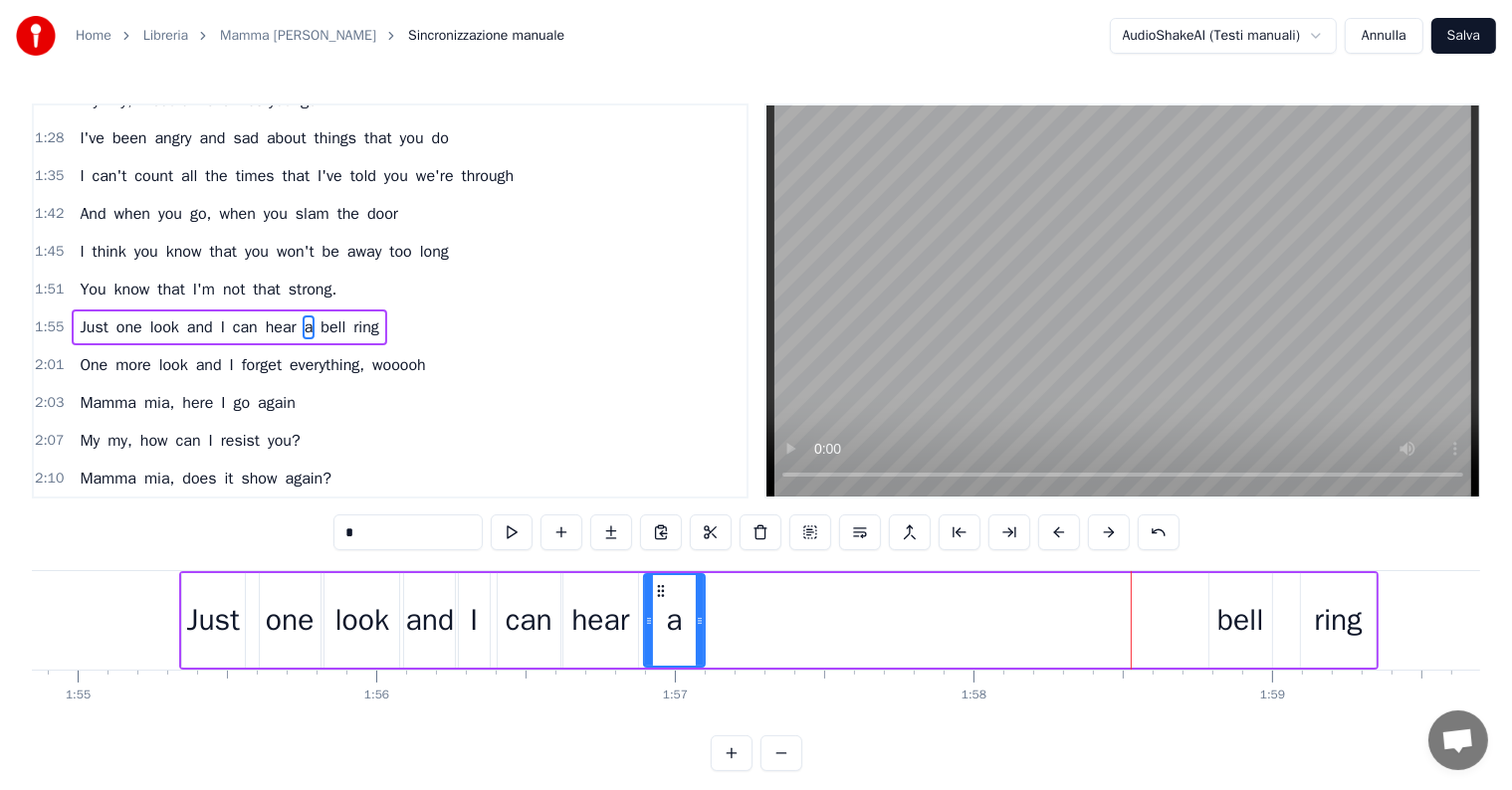 click on "bell" at bounding box center (1240, 620) 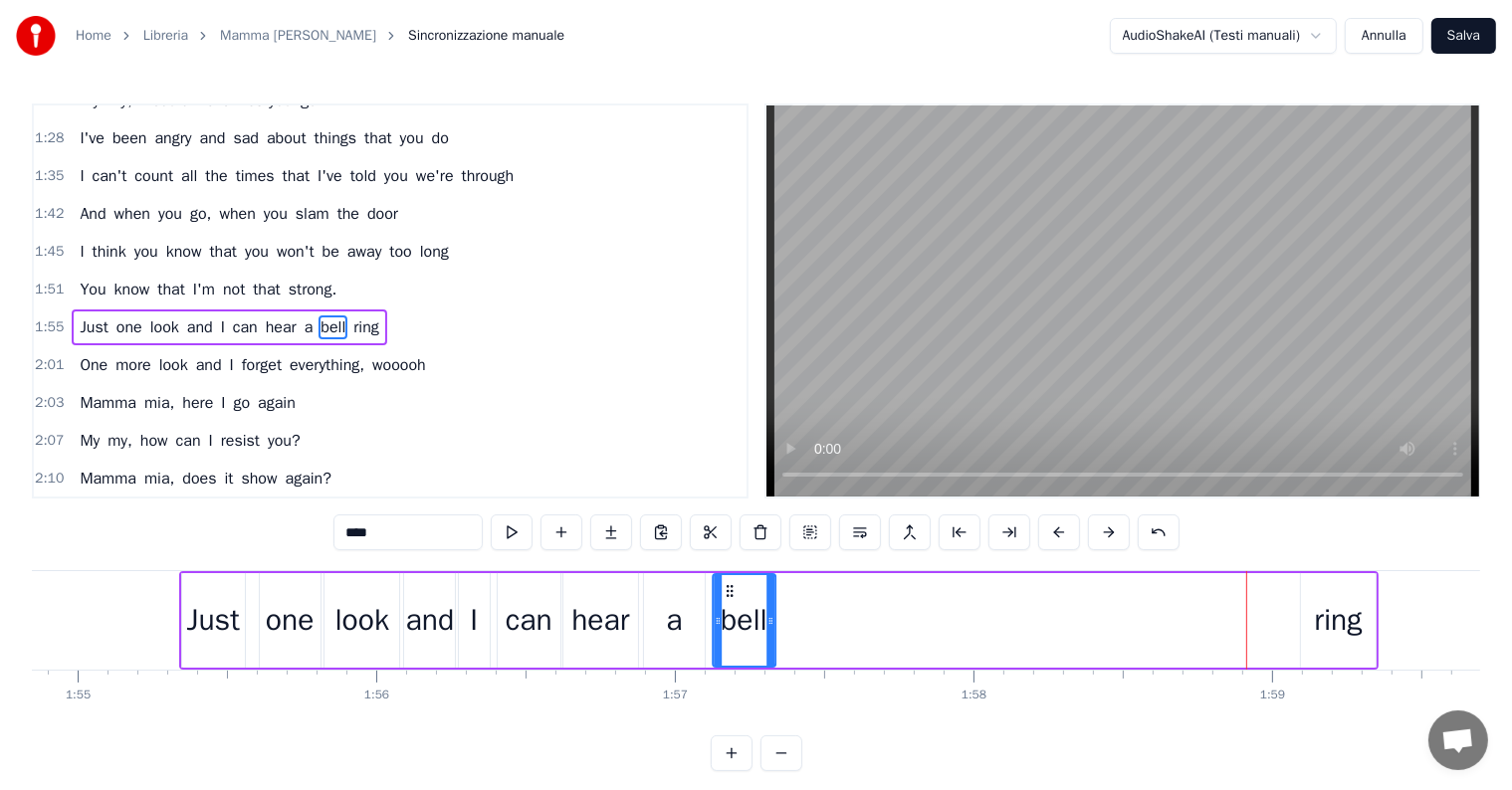drag, startPoint x: 1222, startPoint y: 585, endPoint x: 726, endPoint y: 625, distance: 497.61029 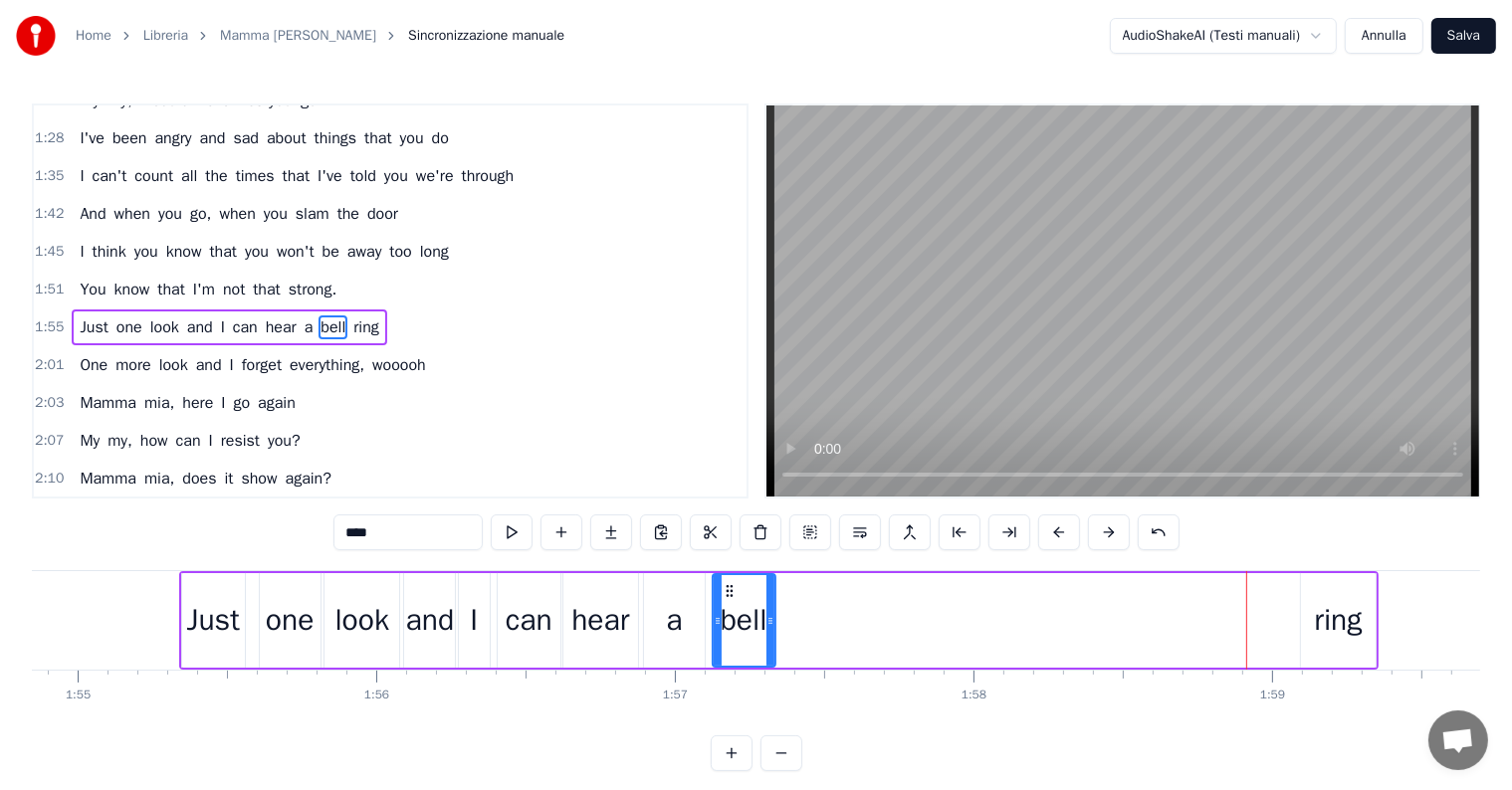click on "ring" at bounding box center (1339, 620) 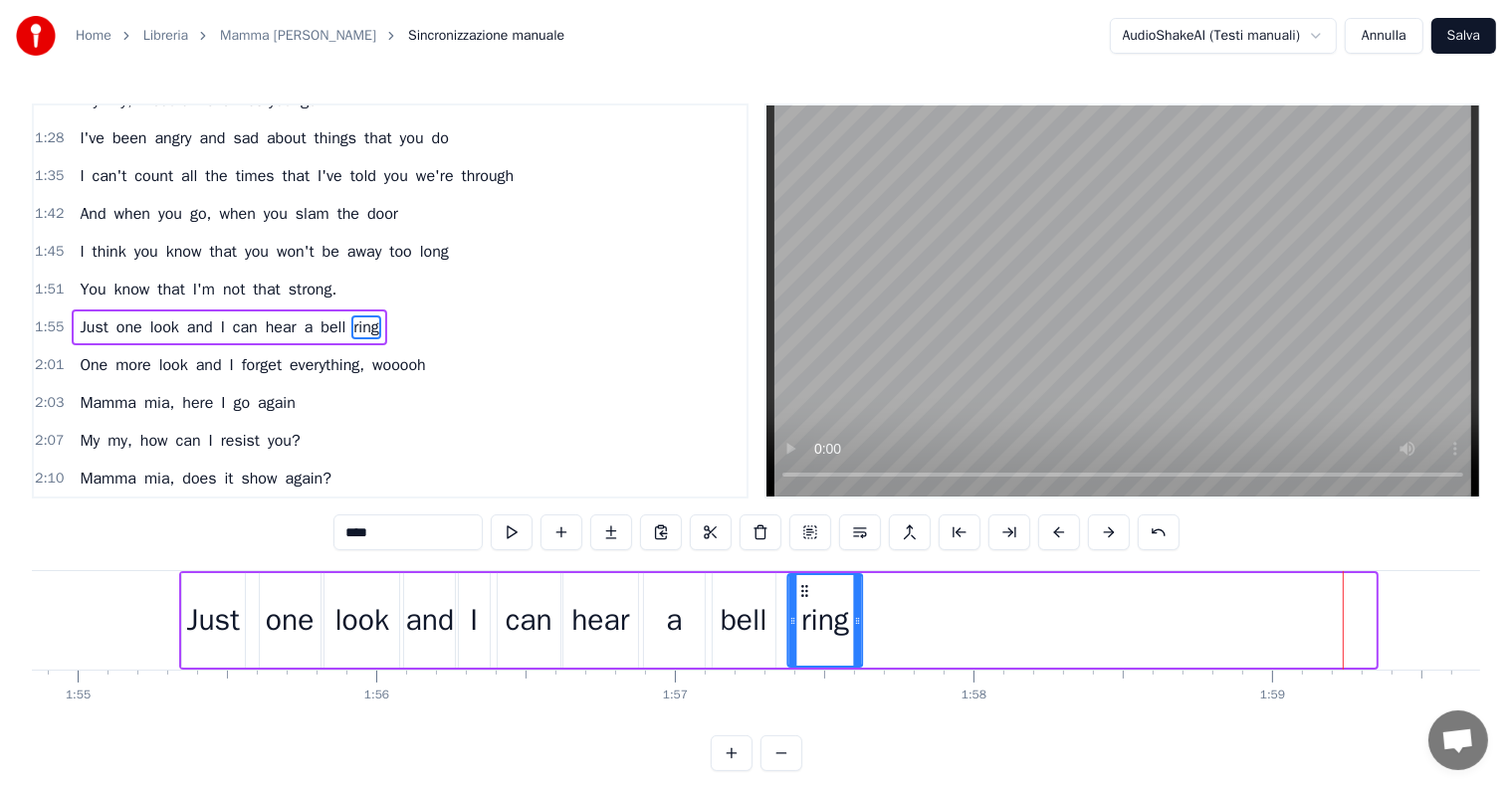 drag, startPoint x: 1318, startPoint y: 590, endPoint x: 804, endPoint y: 611, distance: 514.4288 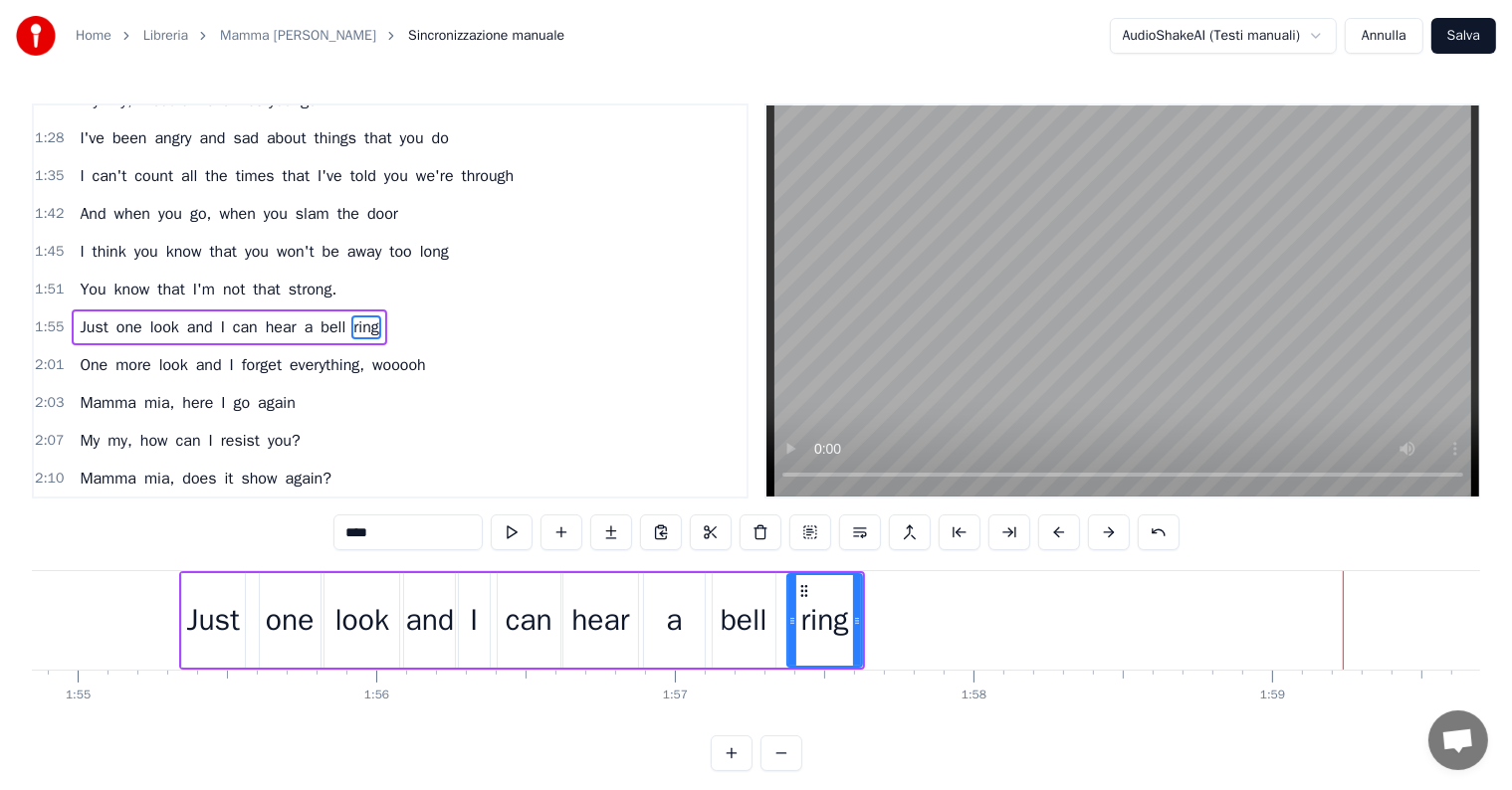 click on "You know that I'm not that strong." at bounding box center [208, 290] 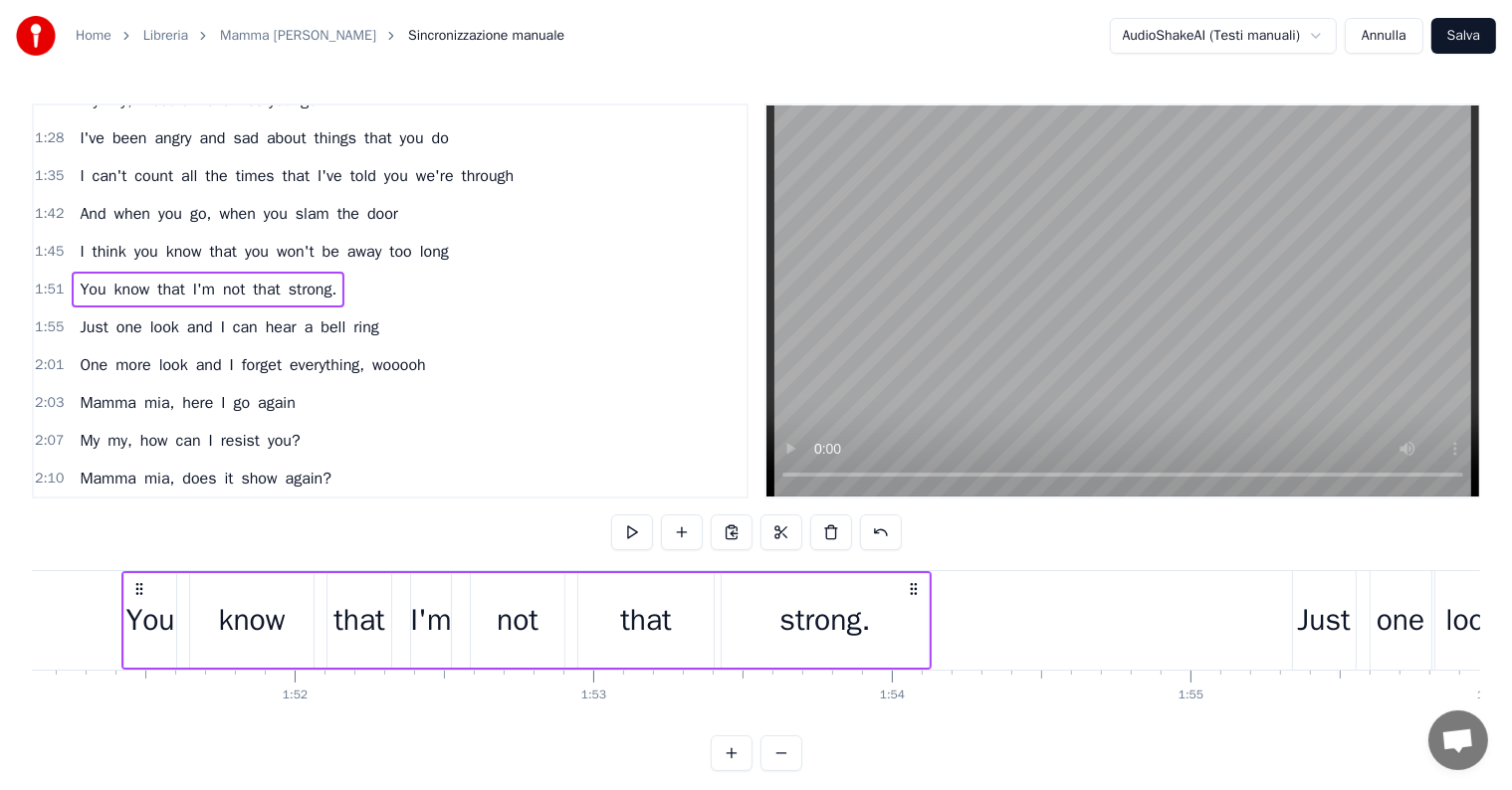 scroll, scrollTop: 0, scrollLeft: 33171, axis: horizontal 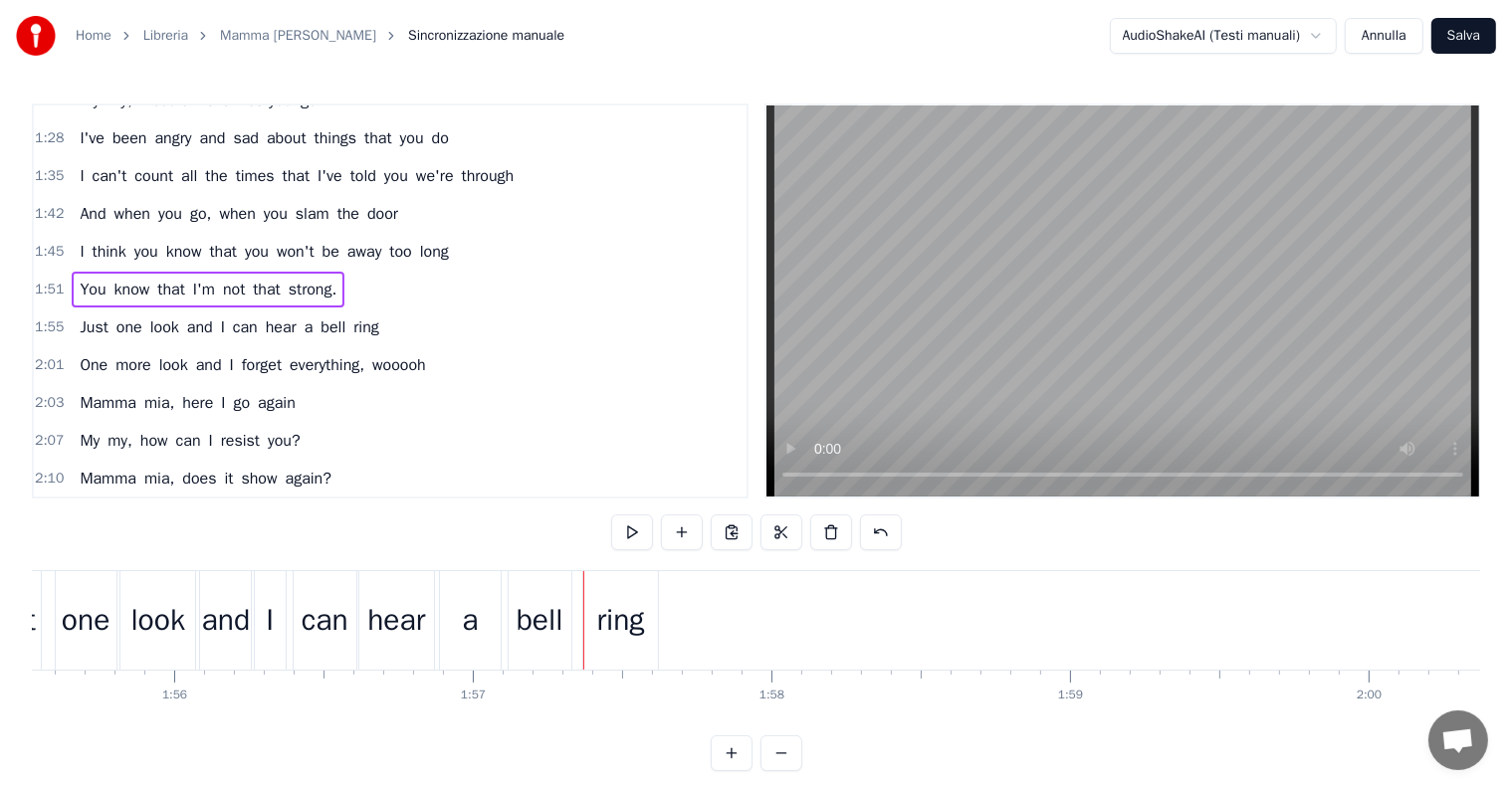 click on "ring" at bounding box center (620, 620) 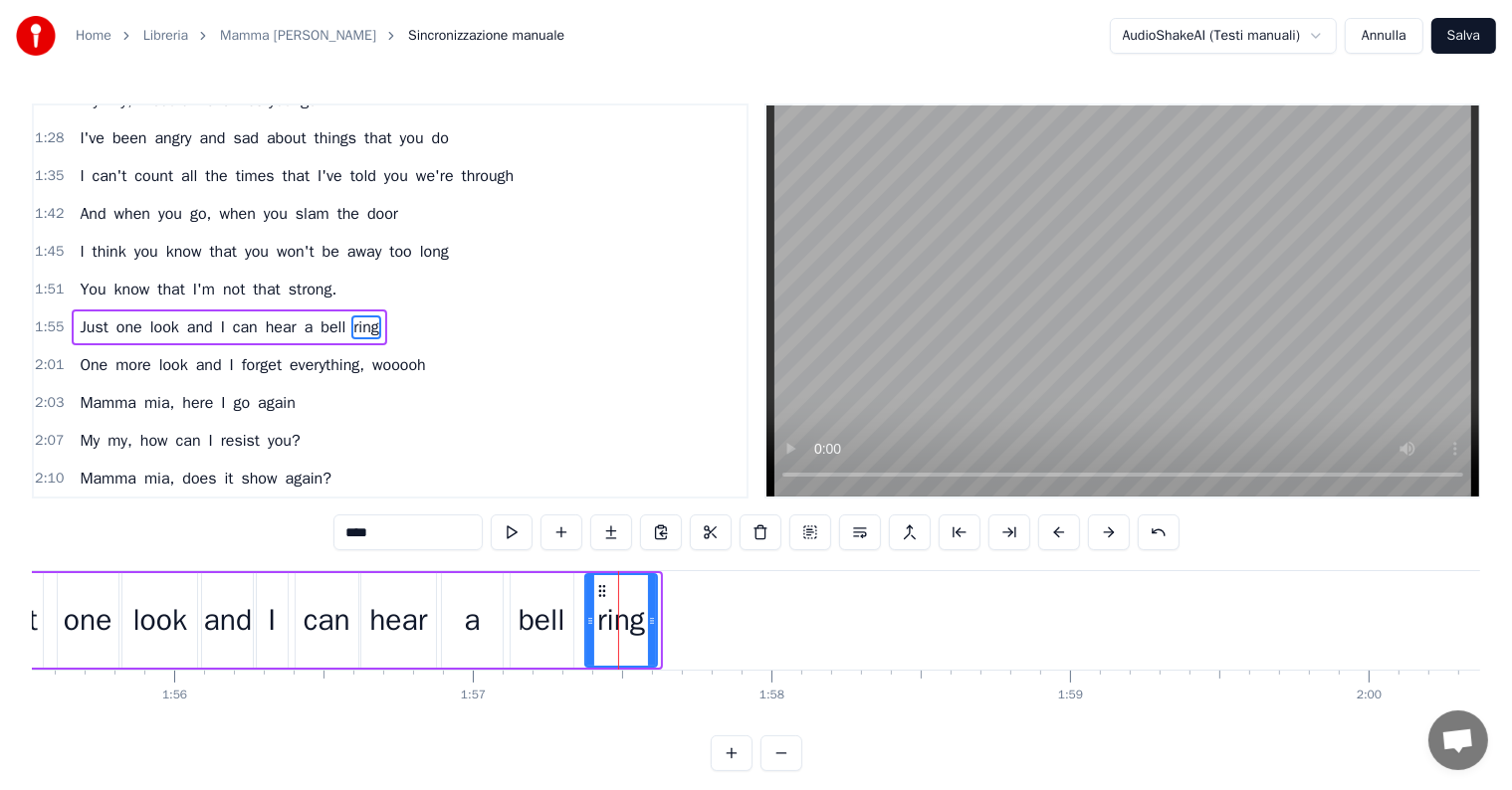 drag, startPoint x: 654, startPoint y: 622, endPoint x: 651, endPoint y: 633, distance: 11.401754 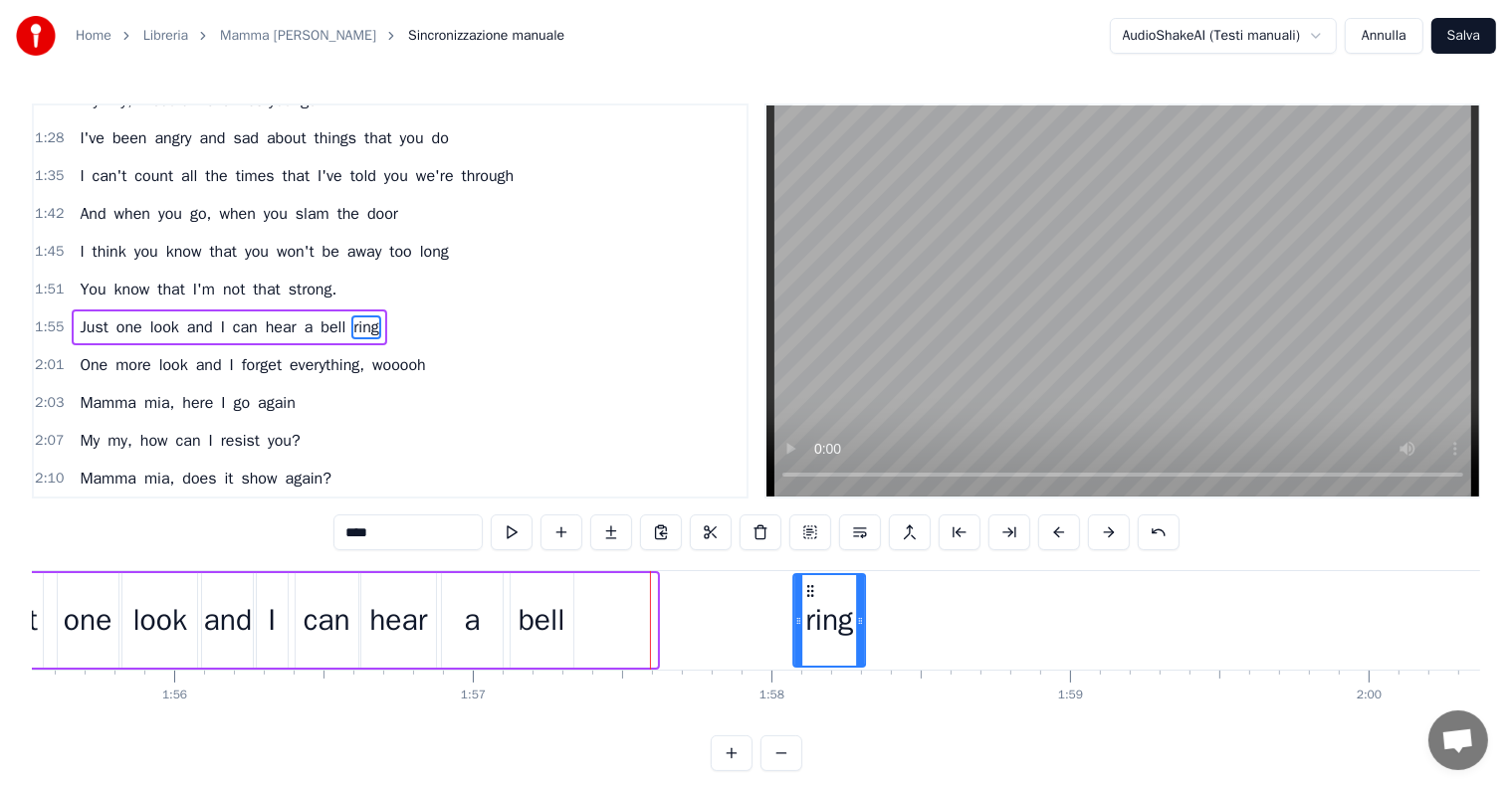 drag, startPoint x: 601, startPoint y: 591, endPoint x: 809, endPoint y: 596, distance: 208.0601 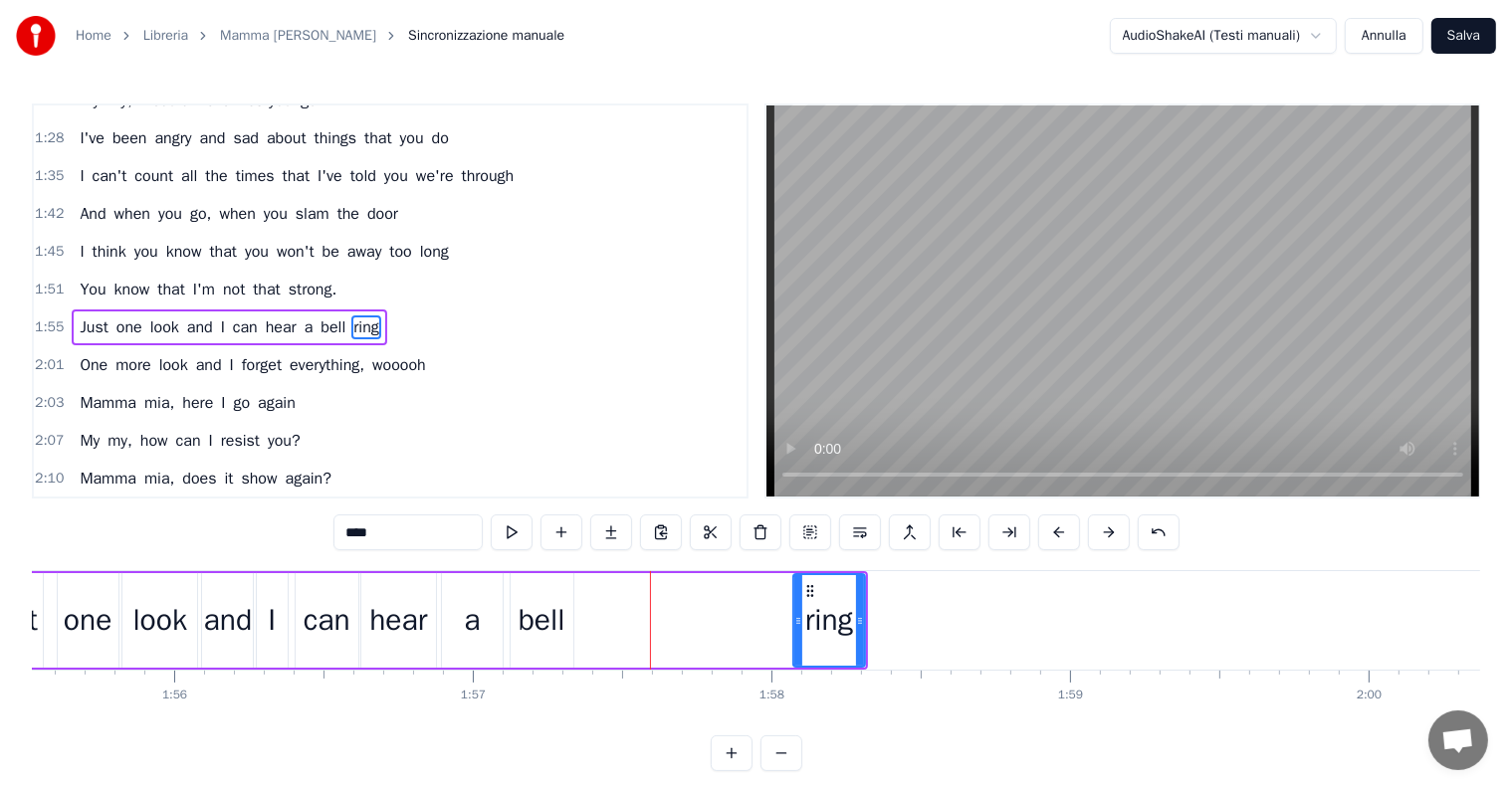click on "bell" at bounding box center (541, 620) 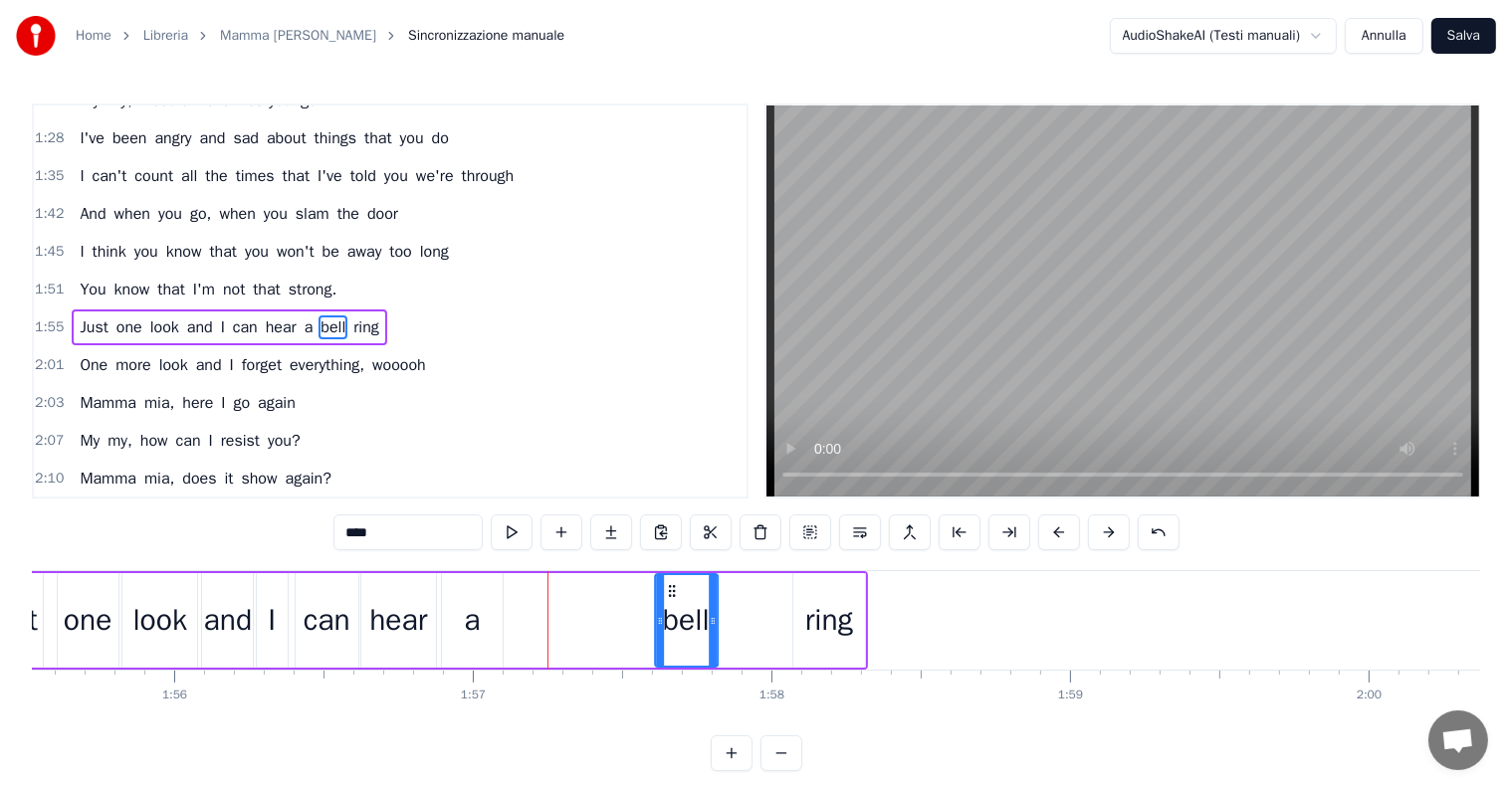 drag, startPoint x: 524, startPoint y: 587, endPoint x: 668, endPoint y: 610, distance: 145.8252 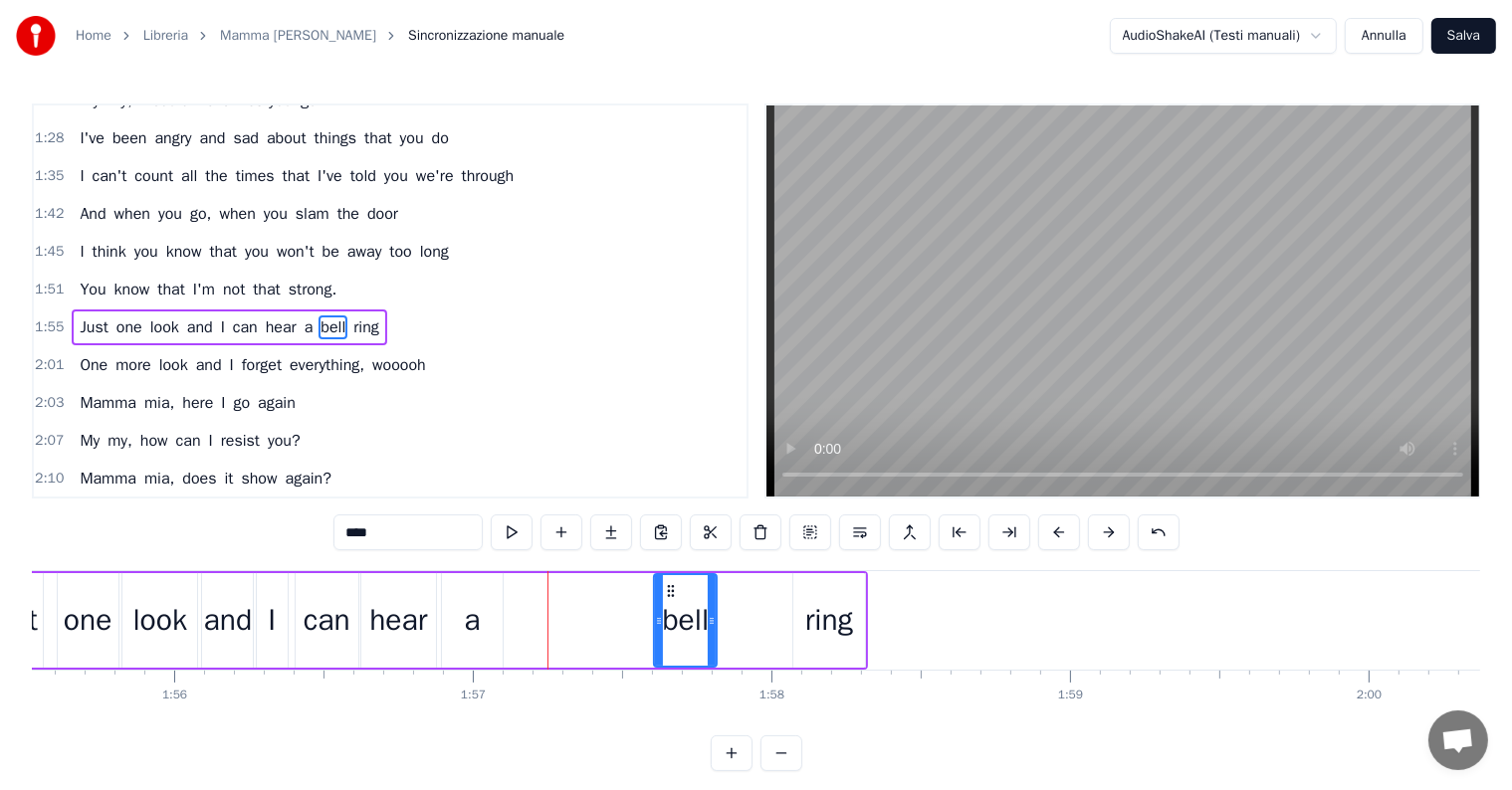 click on "ring" at bounding box center [829, 620] 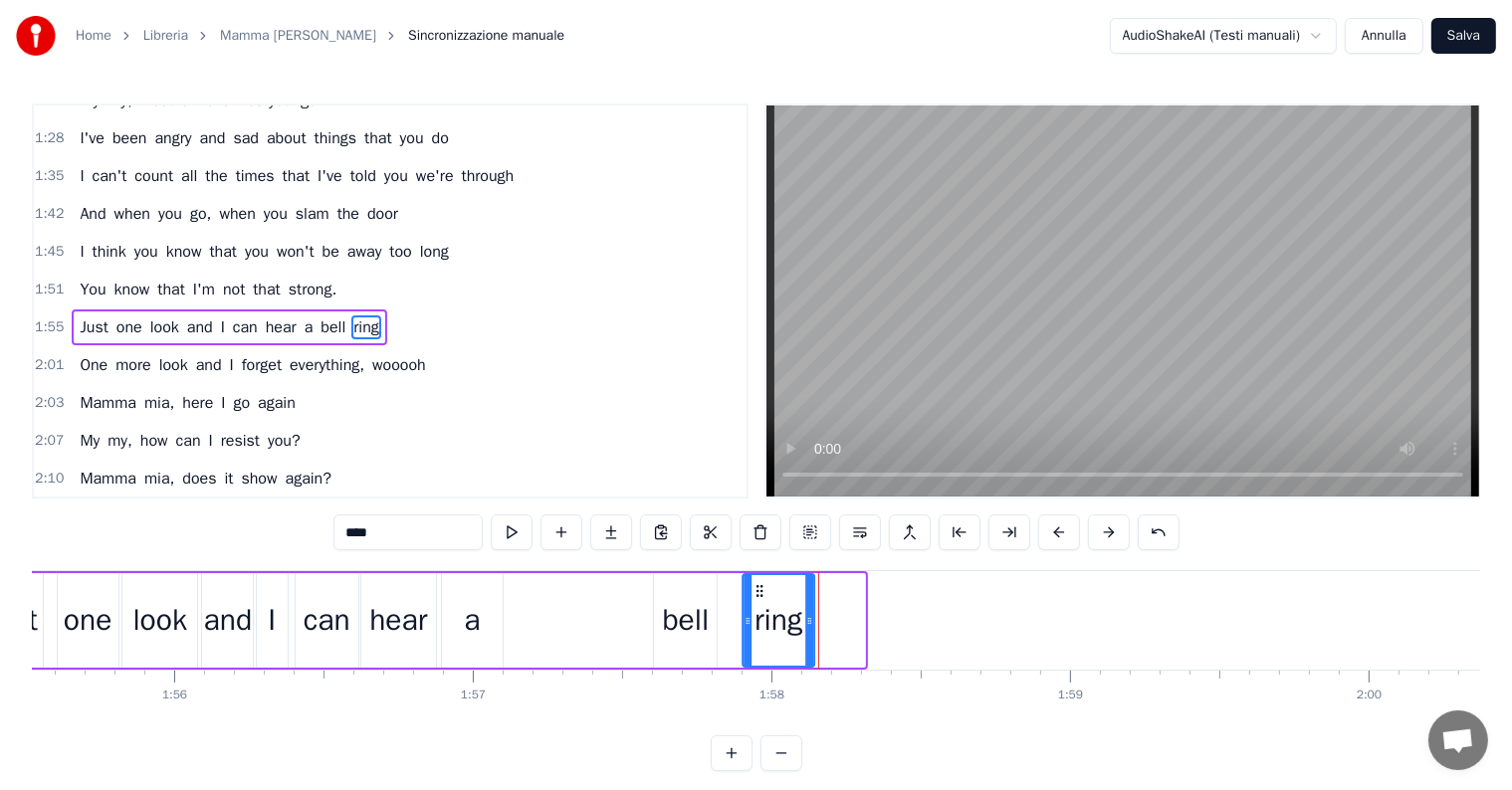 drag, startPoint x: 807, startPoint y: 592, endPoint x: 756, endPoint y: 597, distance: 51.24451 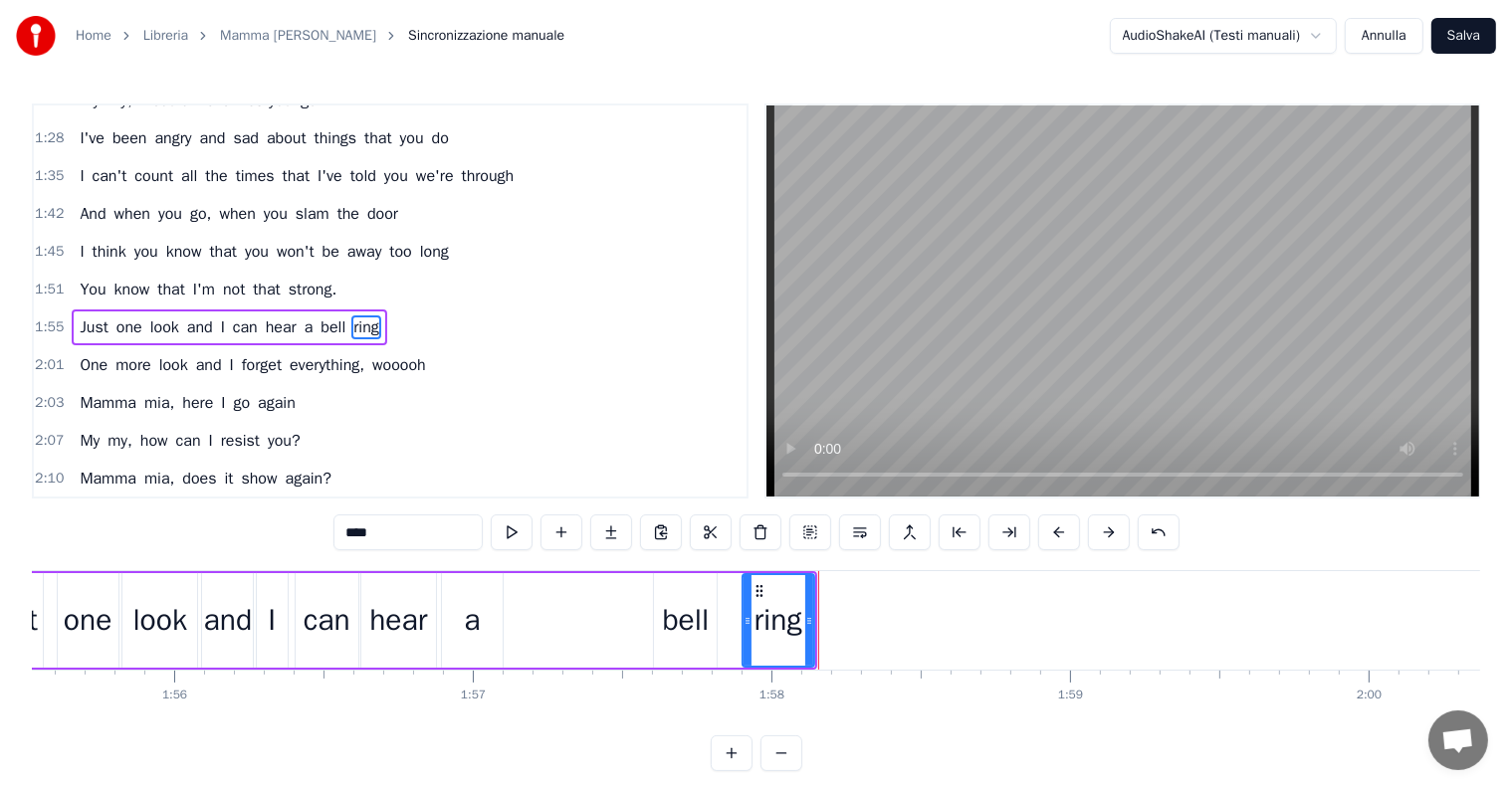 click on "a" at bounding box center (472, 620) 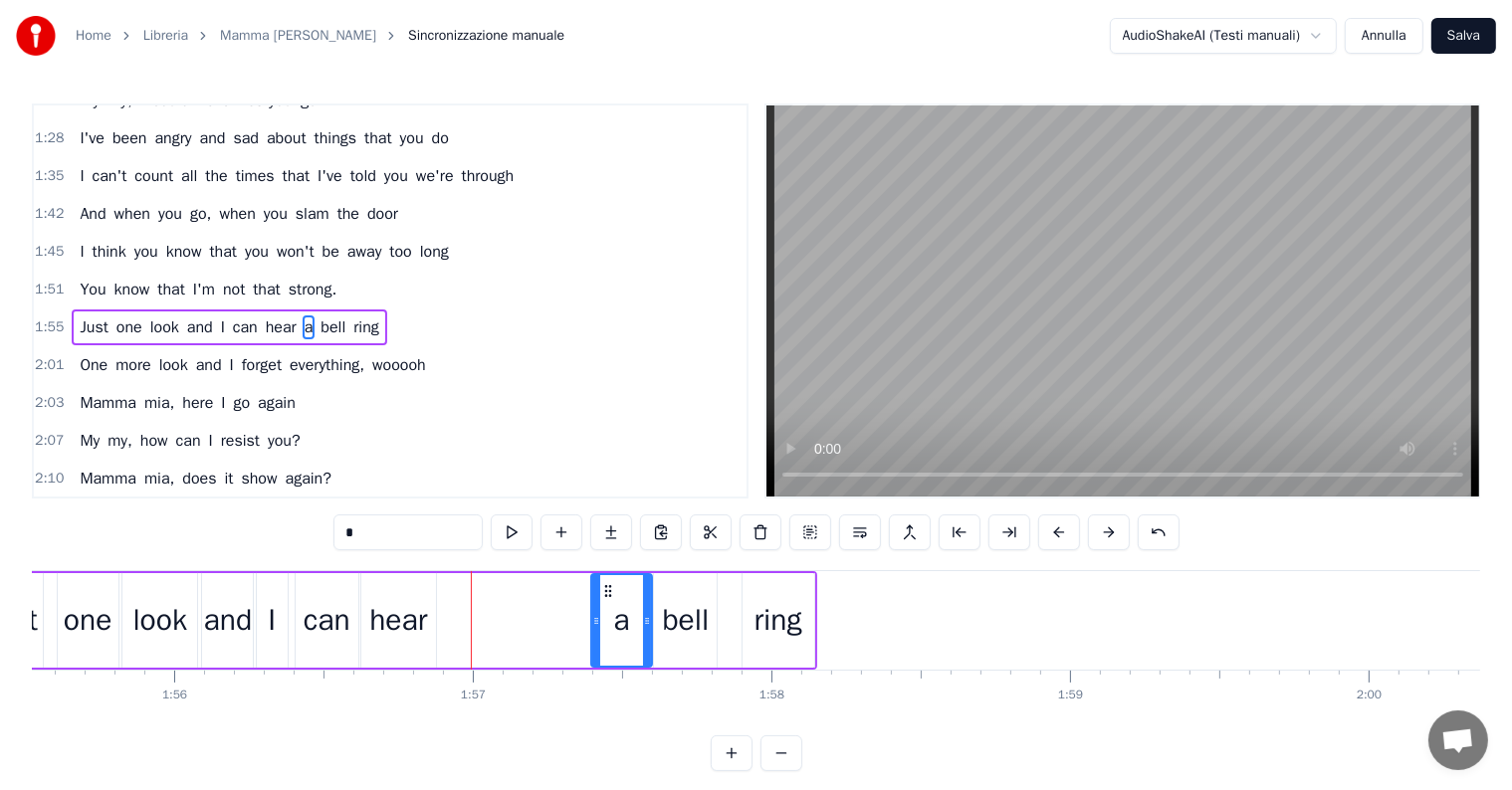 drag, startPoint x: 458, startPoint y: 583, endPoint x: 607, endPoint y: 602, distance: 150.20652 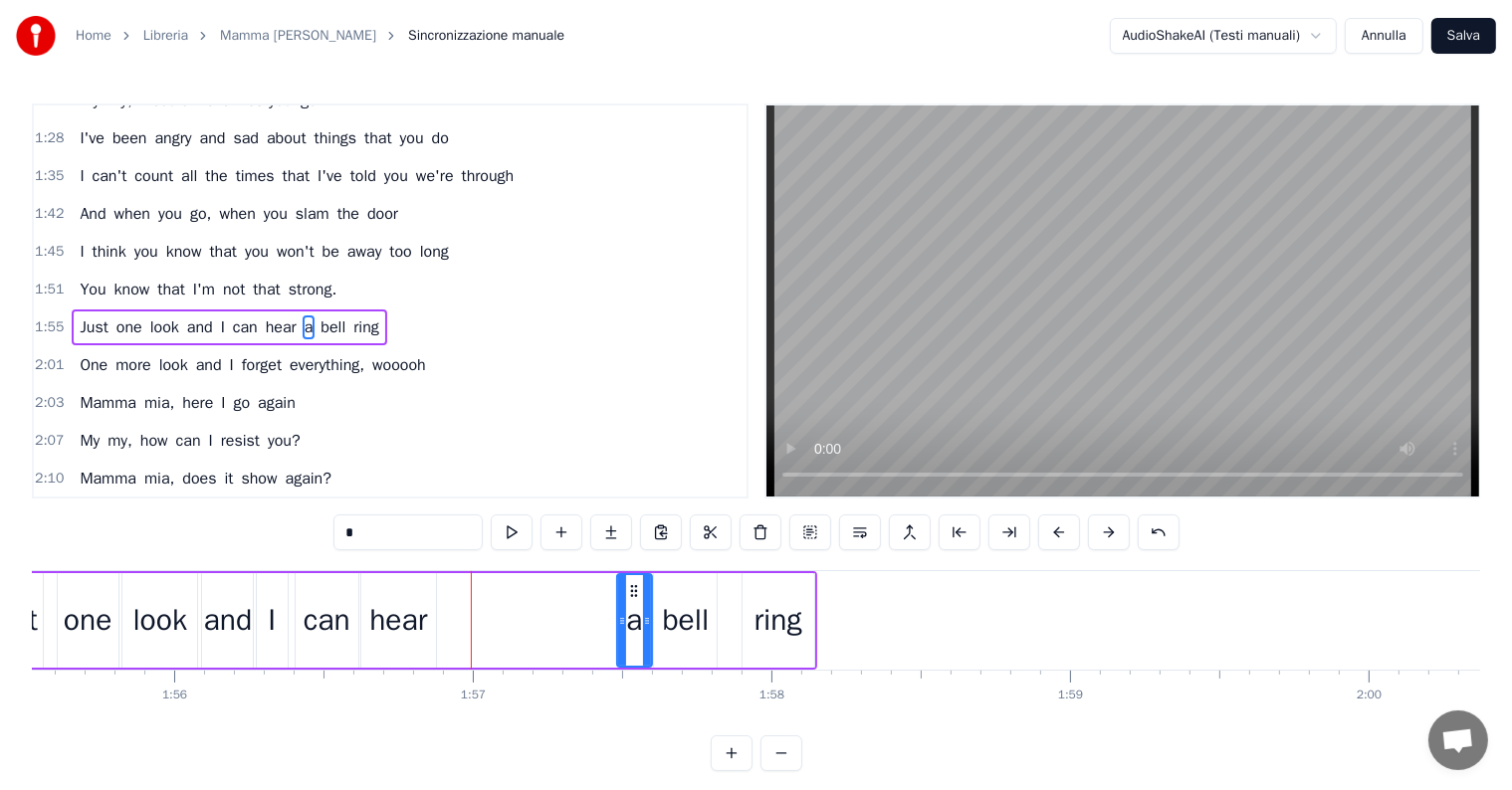 drag, startPoint x: 591, startPoint y: 620, endPoint x: 617, endPoint y: 620, distance: 26 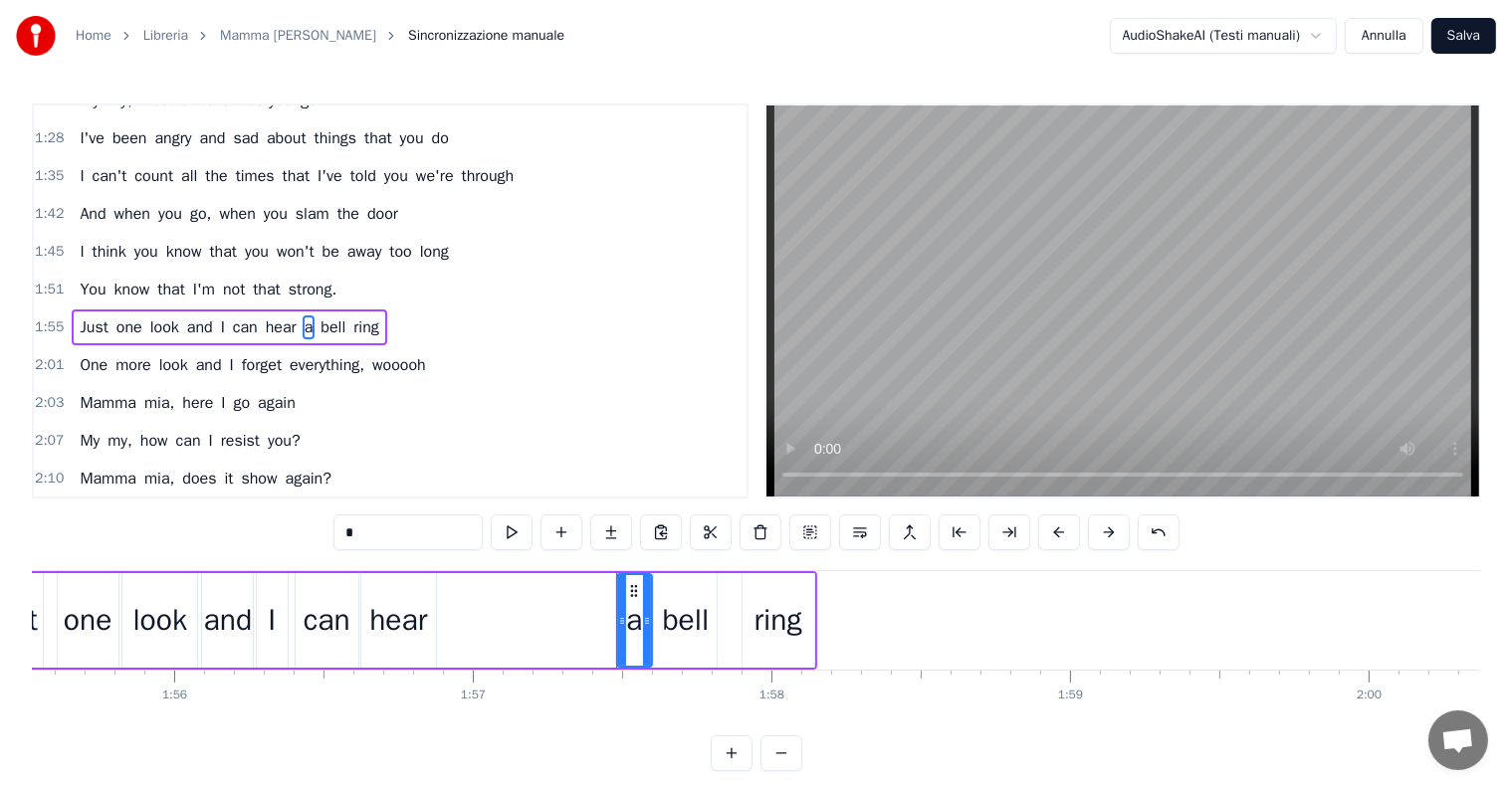 click on "hear" at bounding box center (398, 620) 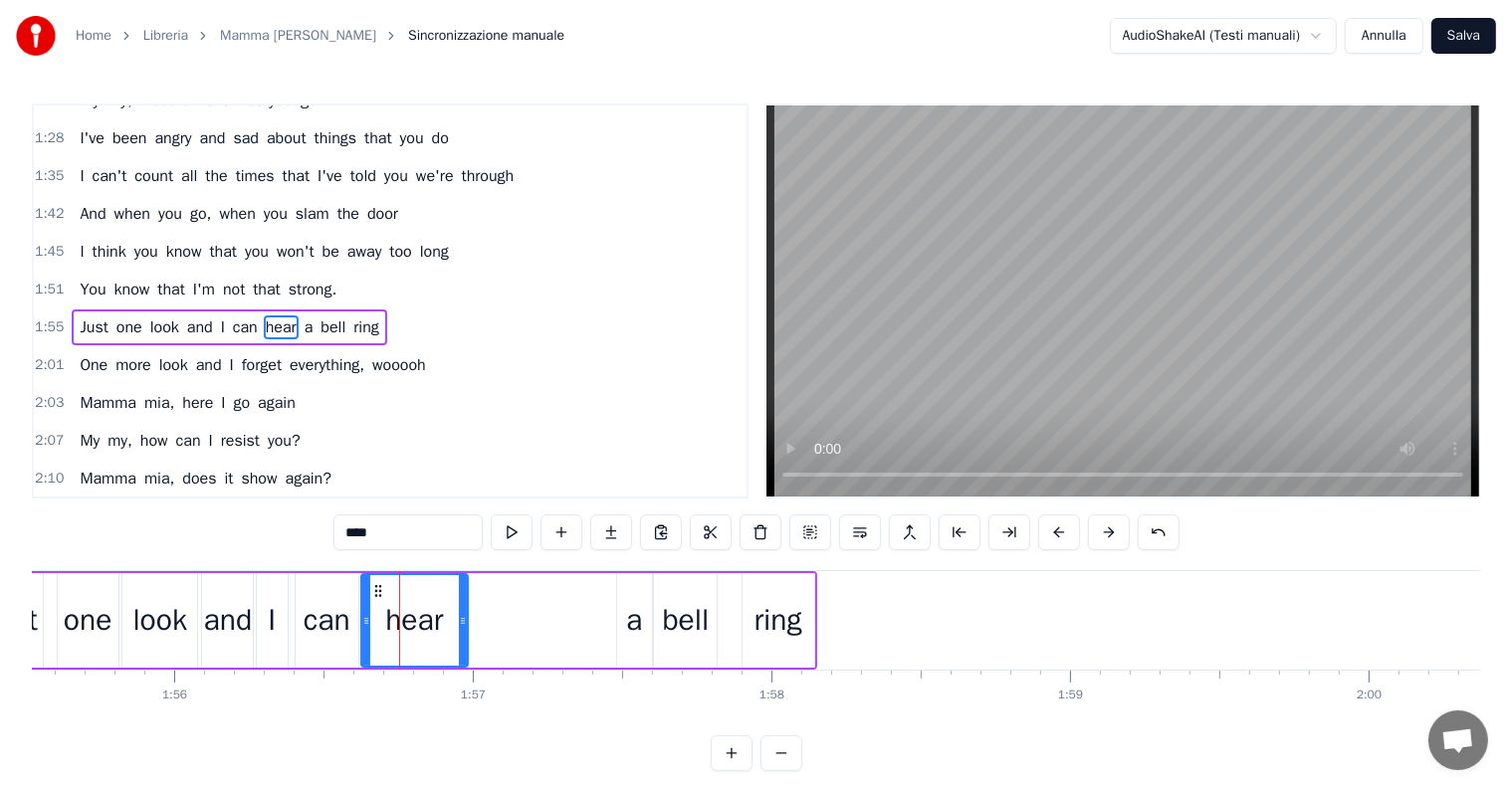 drag, startPoint x: 430, startPoint y: 617, endPoint x: 462, endPoint y: 618, distance: 32.01562 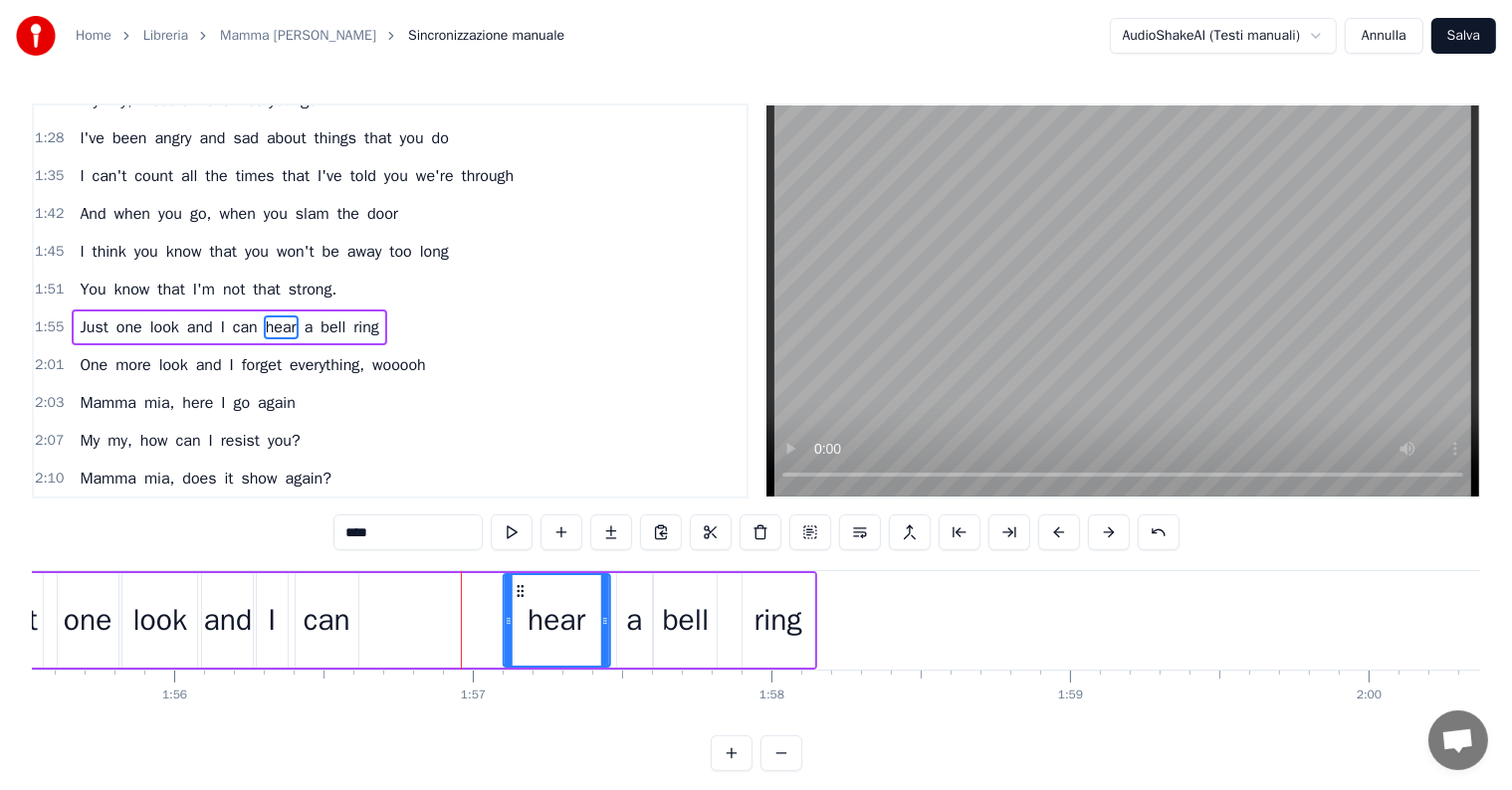 drag, startPoint x: 378, startPoint y: 585, endPoint x: 520, endPoint y: 611, distance: 144.36066 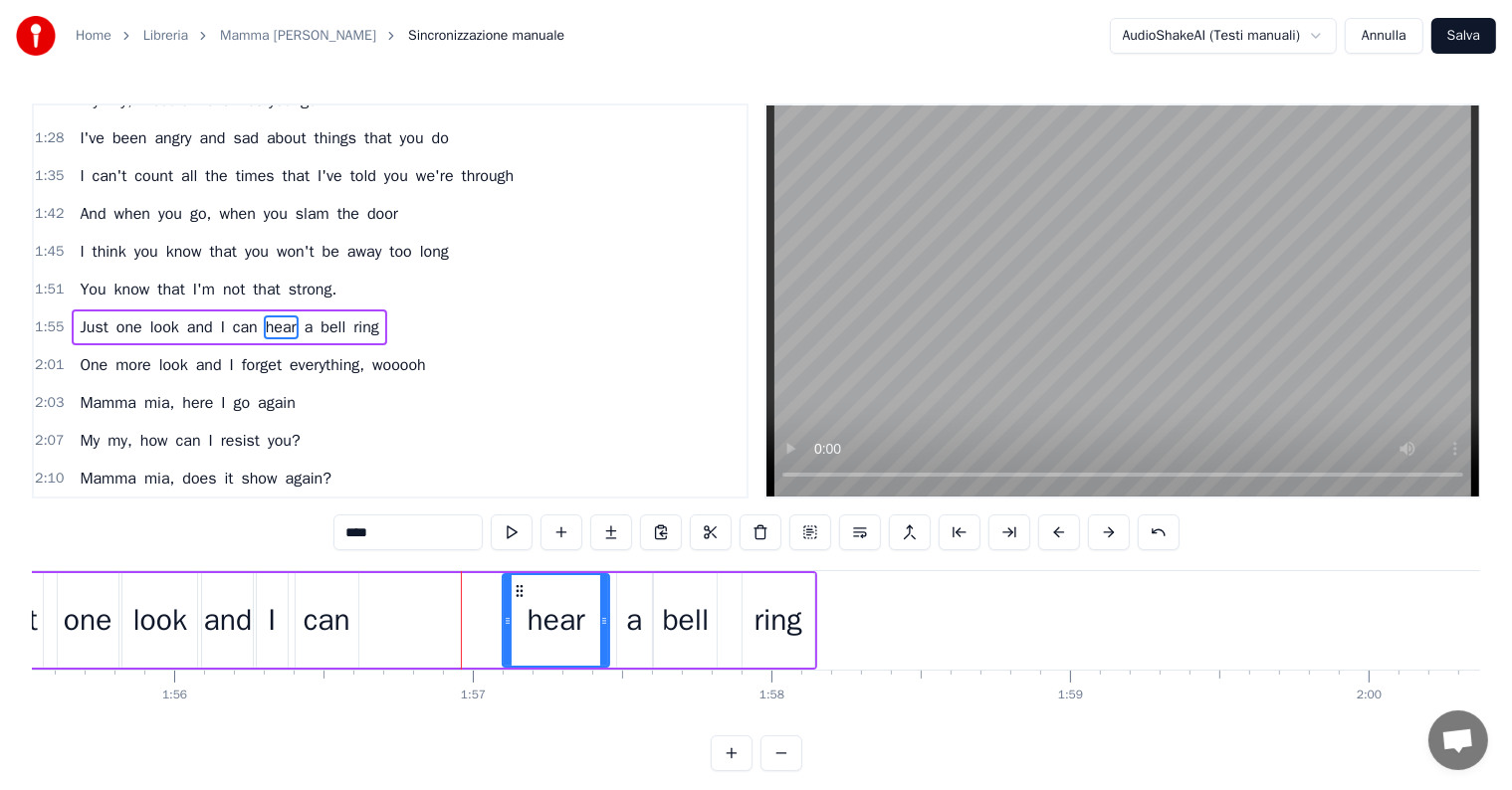 click on "can" at bounding box center [326, 620] 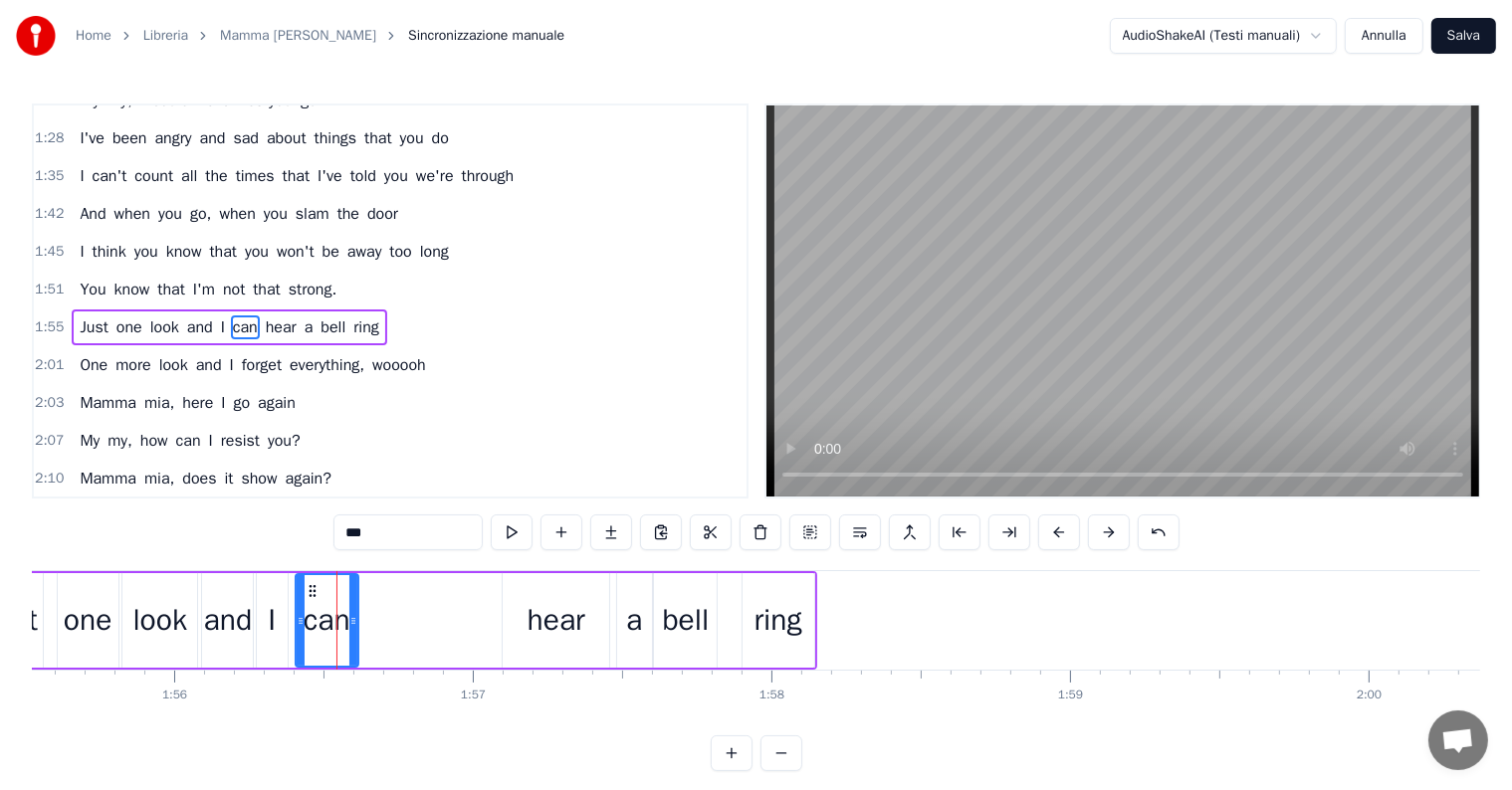 click on "can" at bounding box center (326, 620) 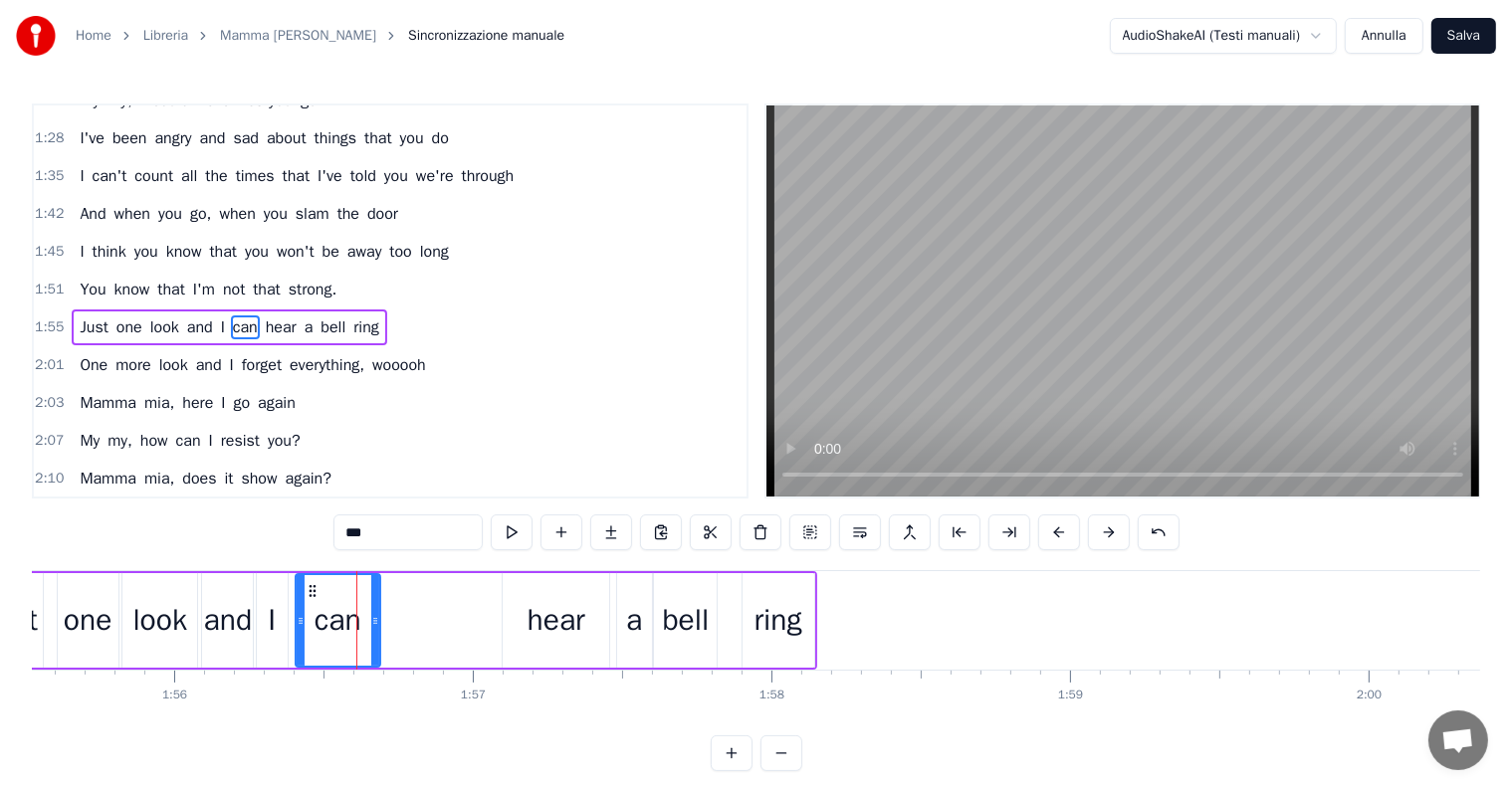 drag, startPoint x: 353, startPoint y: 619, endPoint x: 375, endPoint y: 619, distance: 22 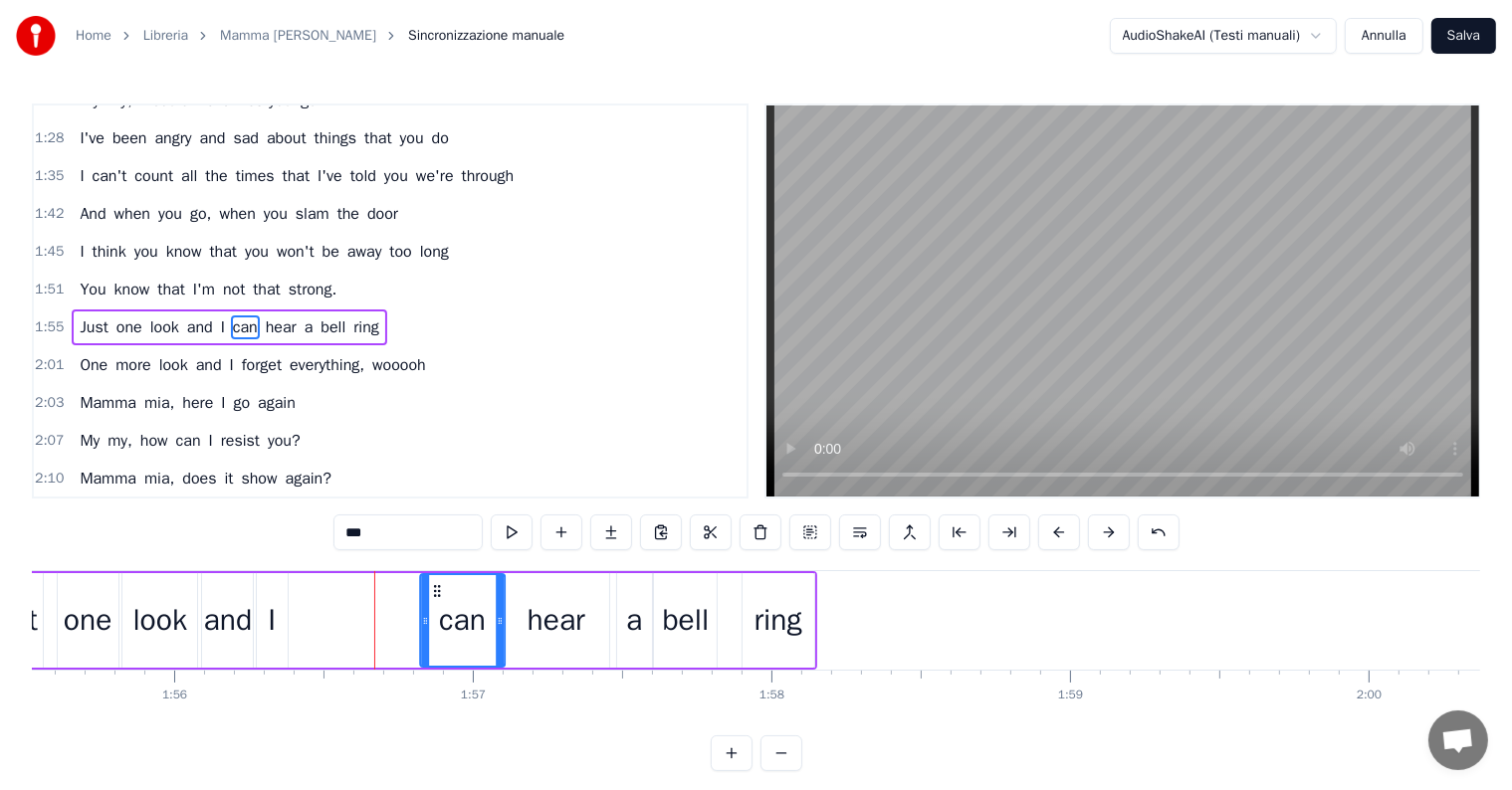 drag, startPoint x: 308, startPoint y: 583, endPoint x: 432, endPoint y: 599, distance: 125.028 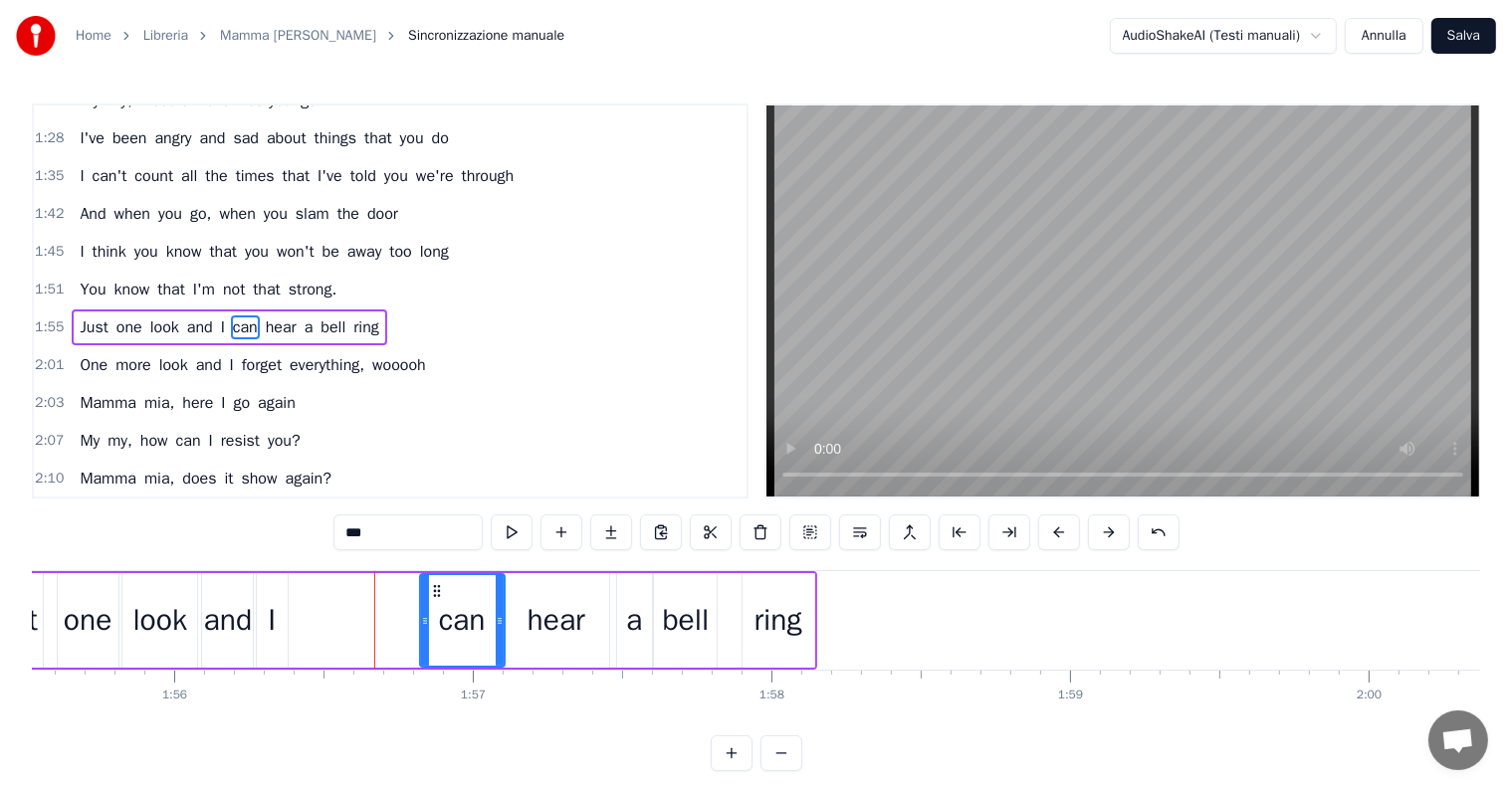 click on "I" at bounding box center (272, 620) 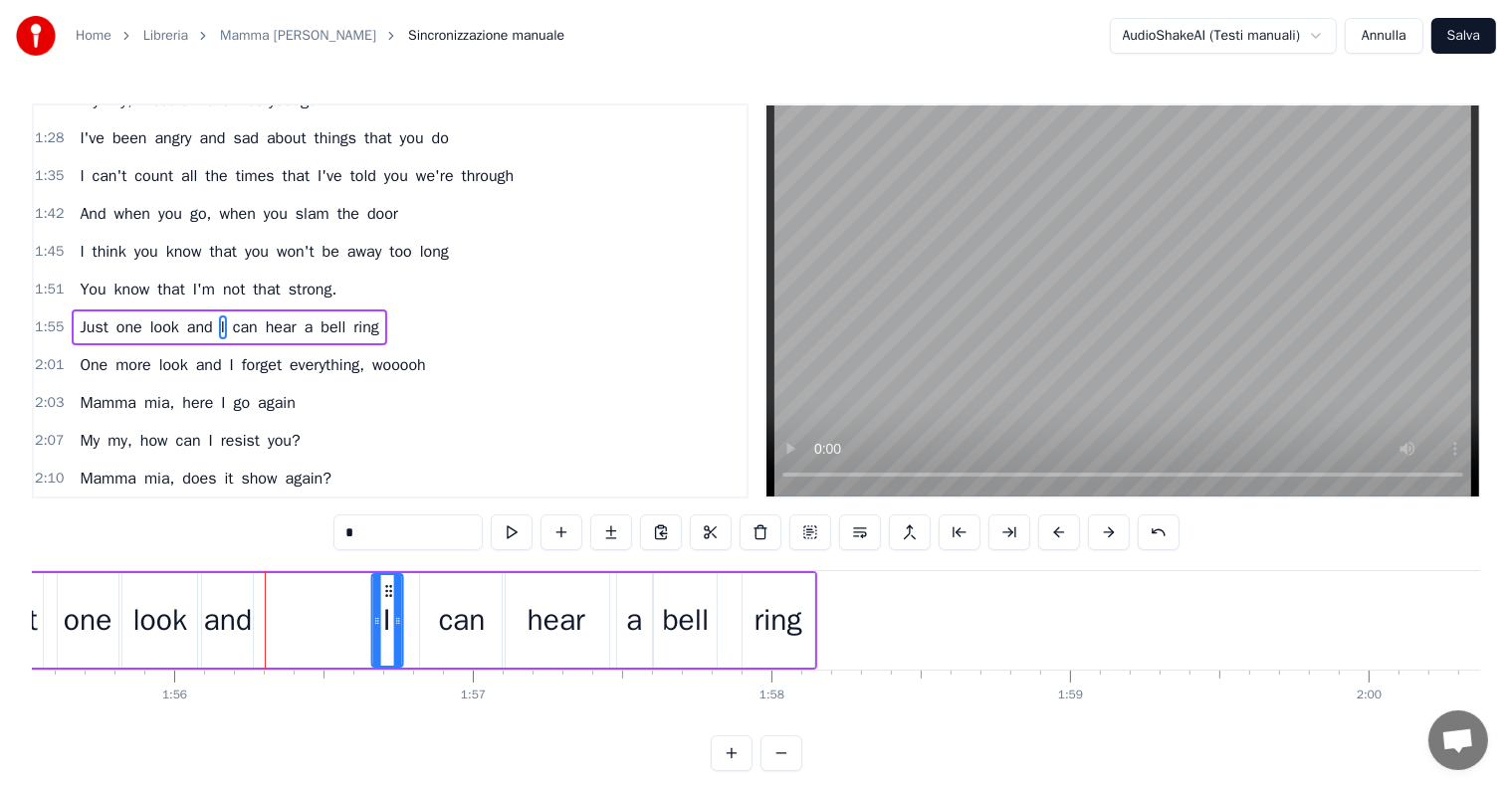 drag, startPoint x: 273, startPoint y: 585, endPoint x: 387, endPoint y: 603, distance: 115.4123 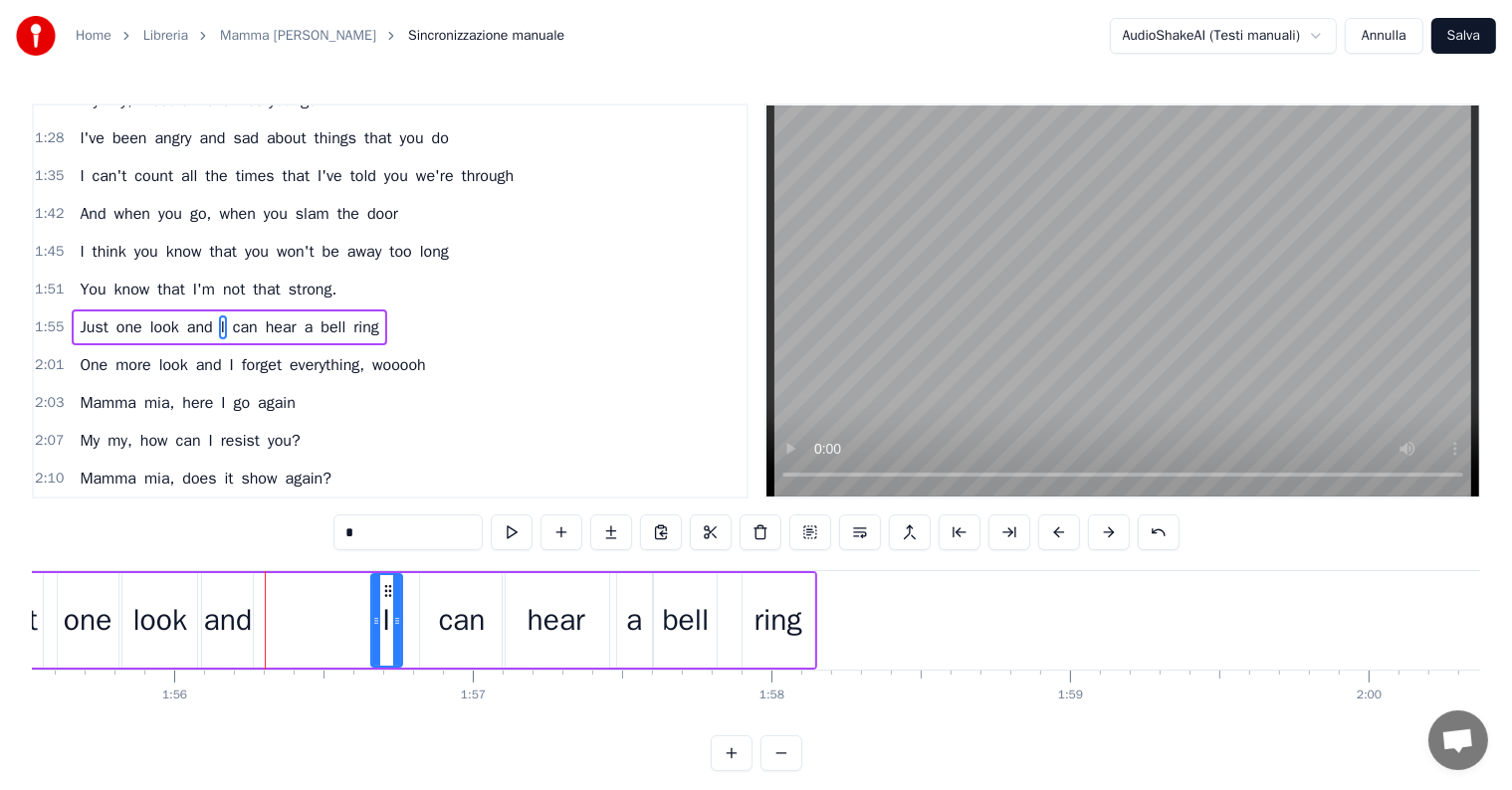 click on "You know that I'm not that strong." at bounding box center [208, 290] 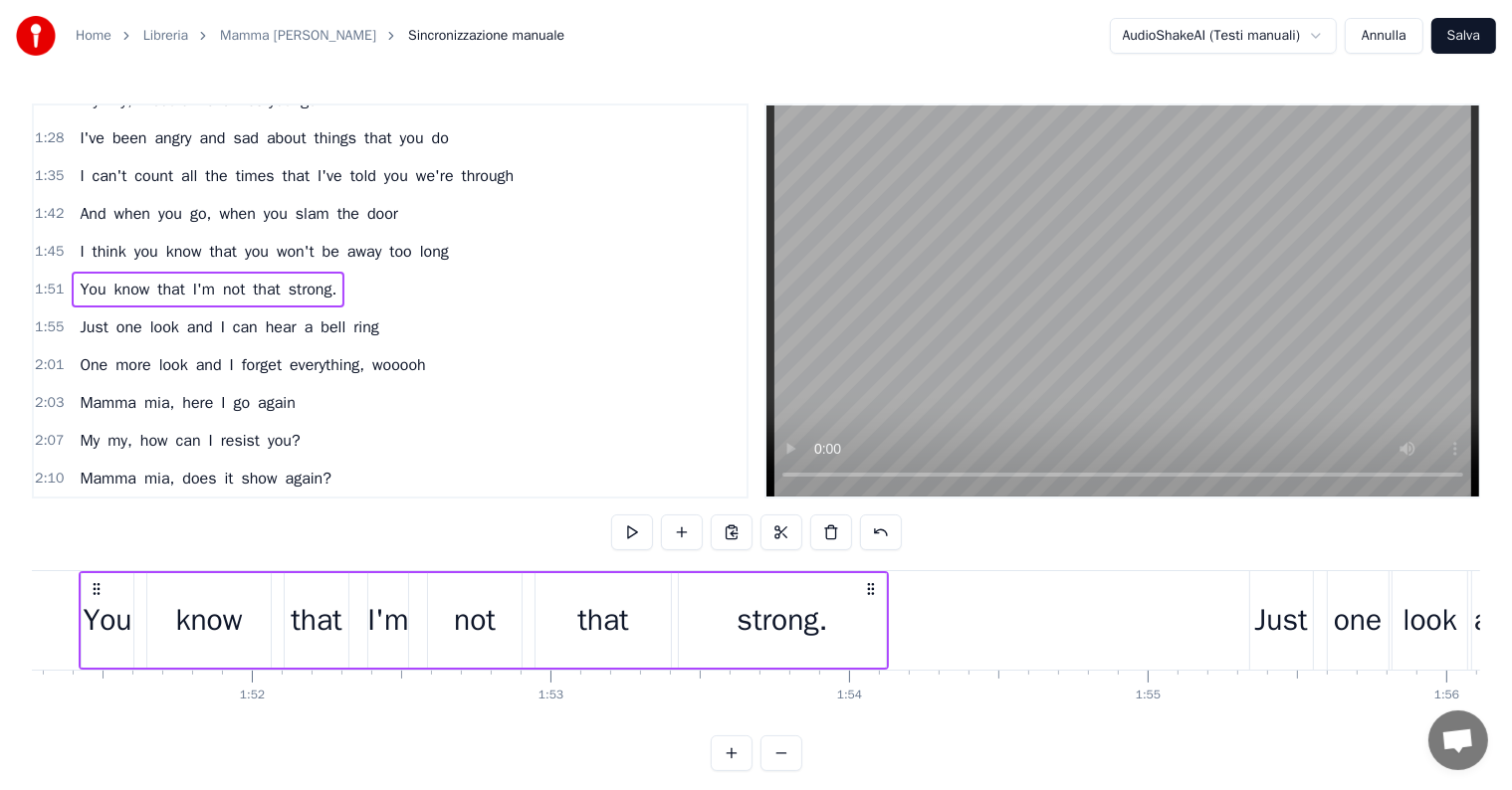 scroll, scrollTop: 0, scrollLeft: 33171, axis: horizontal 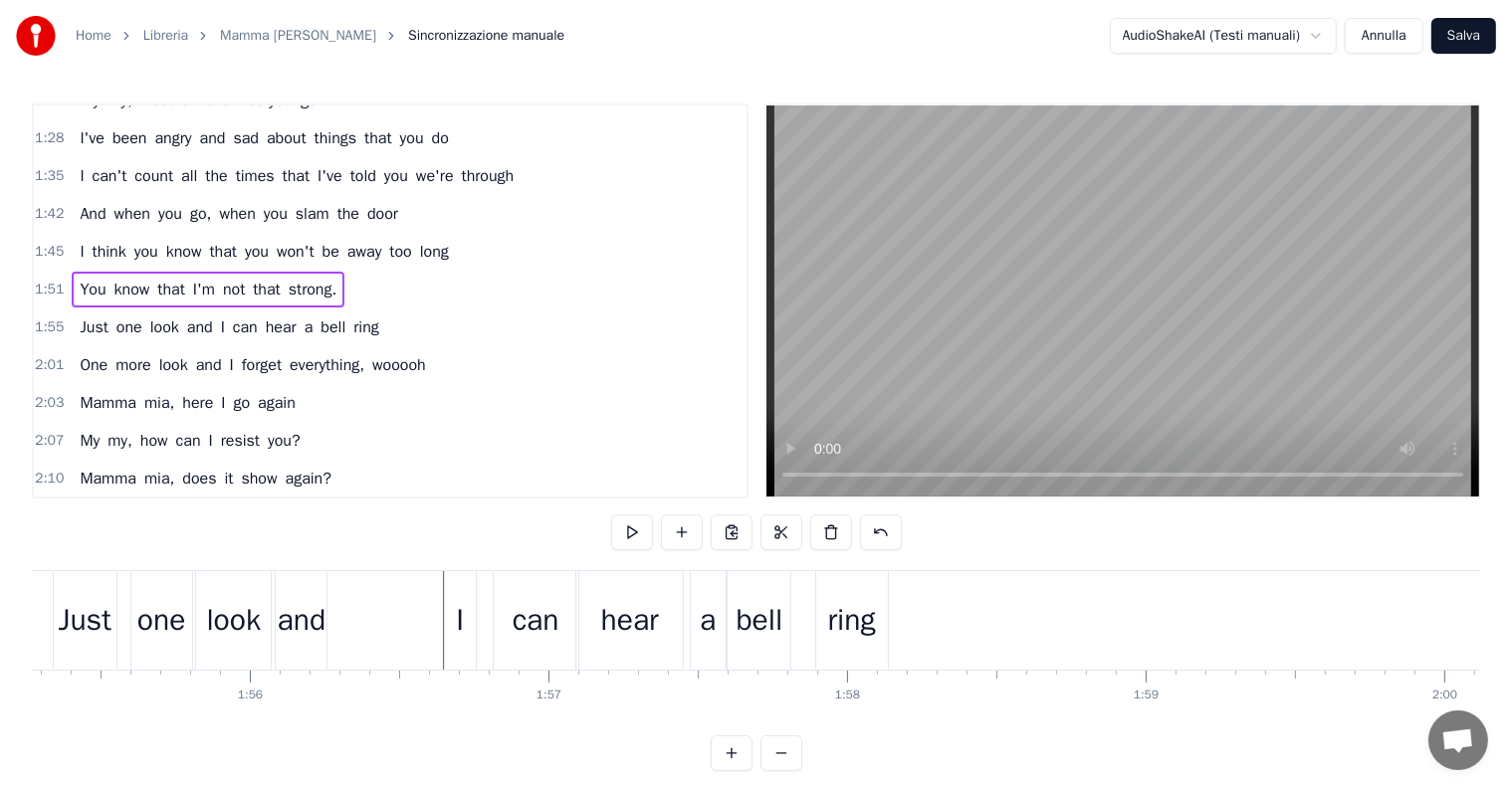 click on "and" at bounding box center [301, 620] 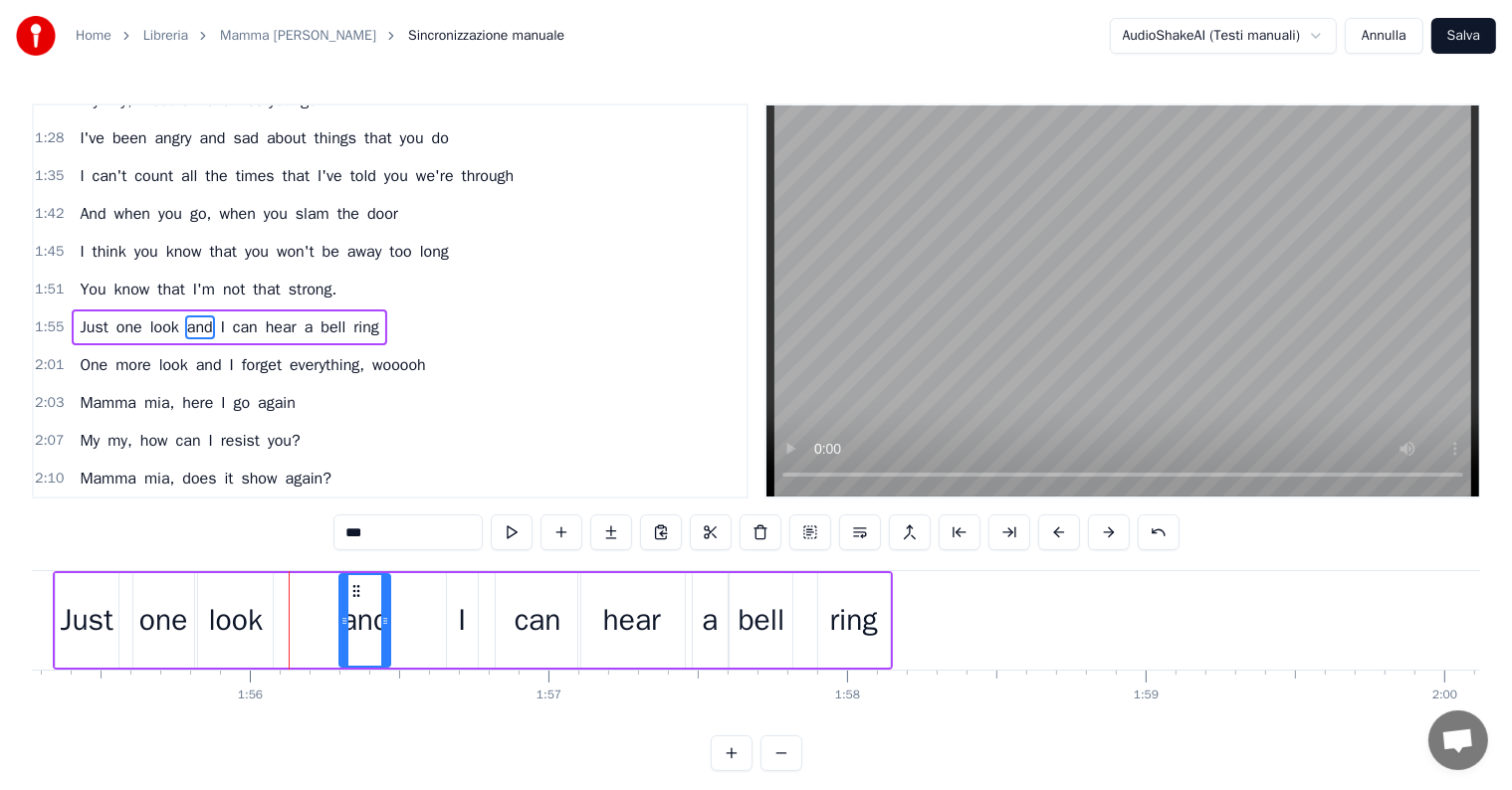 drag, startPoint x: 291, startPoint y: 587, endPoint x: 358, endPoint y: 596, distance: 67.602 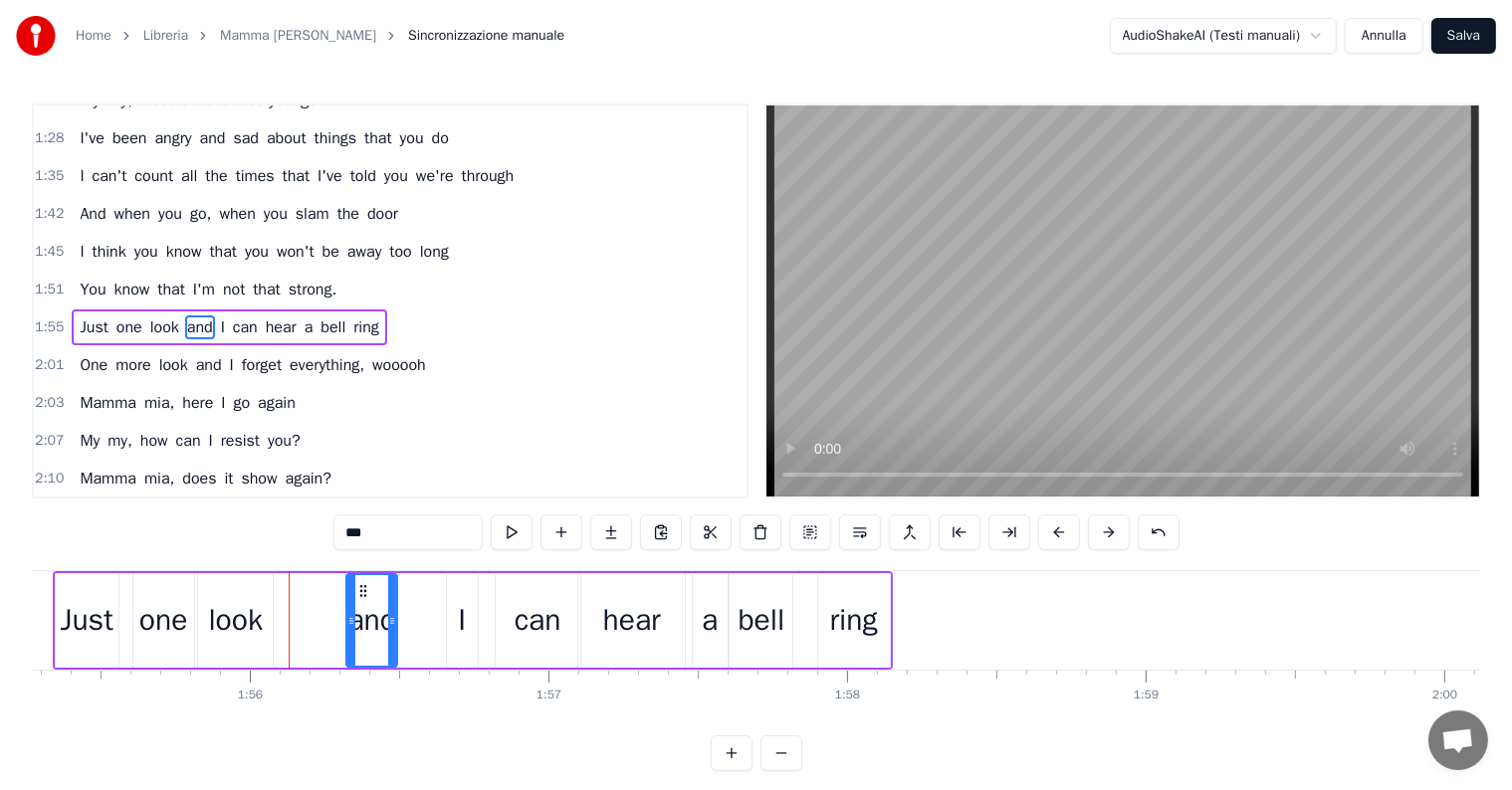 click on "look" at bounding box center [235, 620] 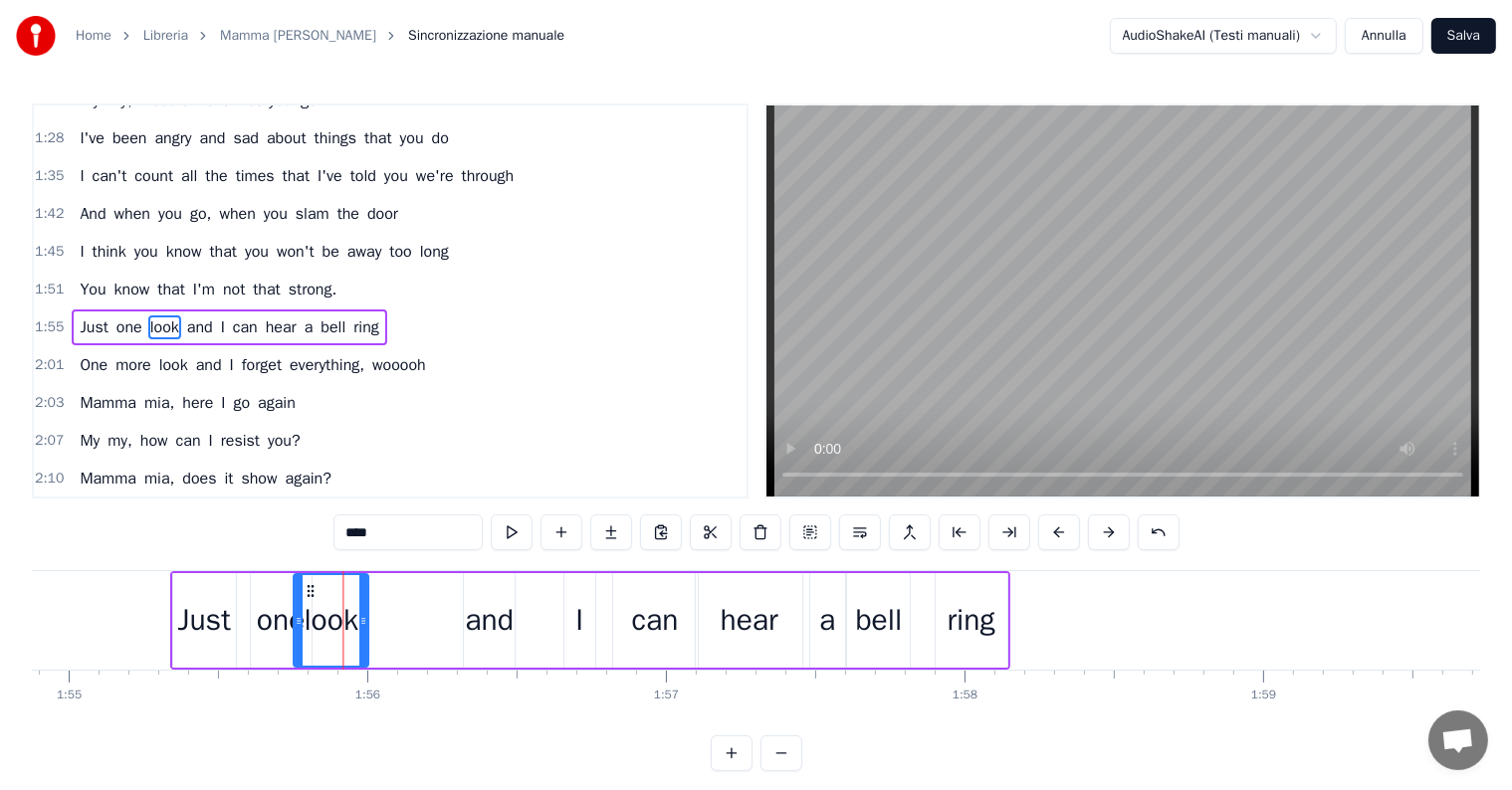 scroll, scrollTop: 0, scrollLeft: 34293, axis: horizontal 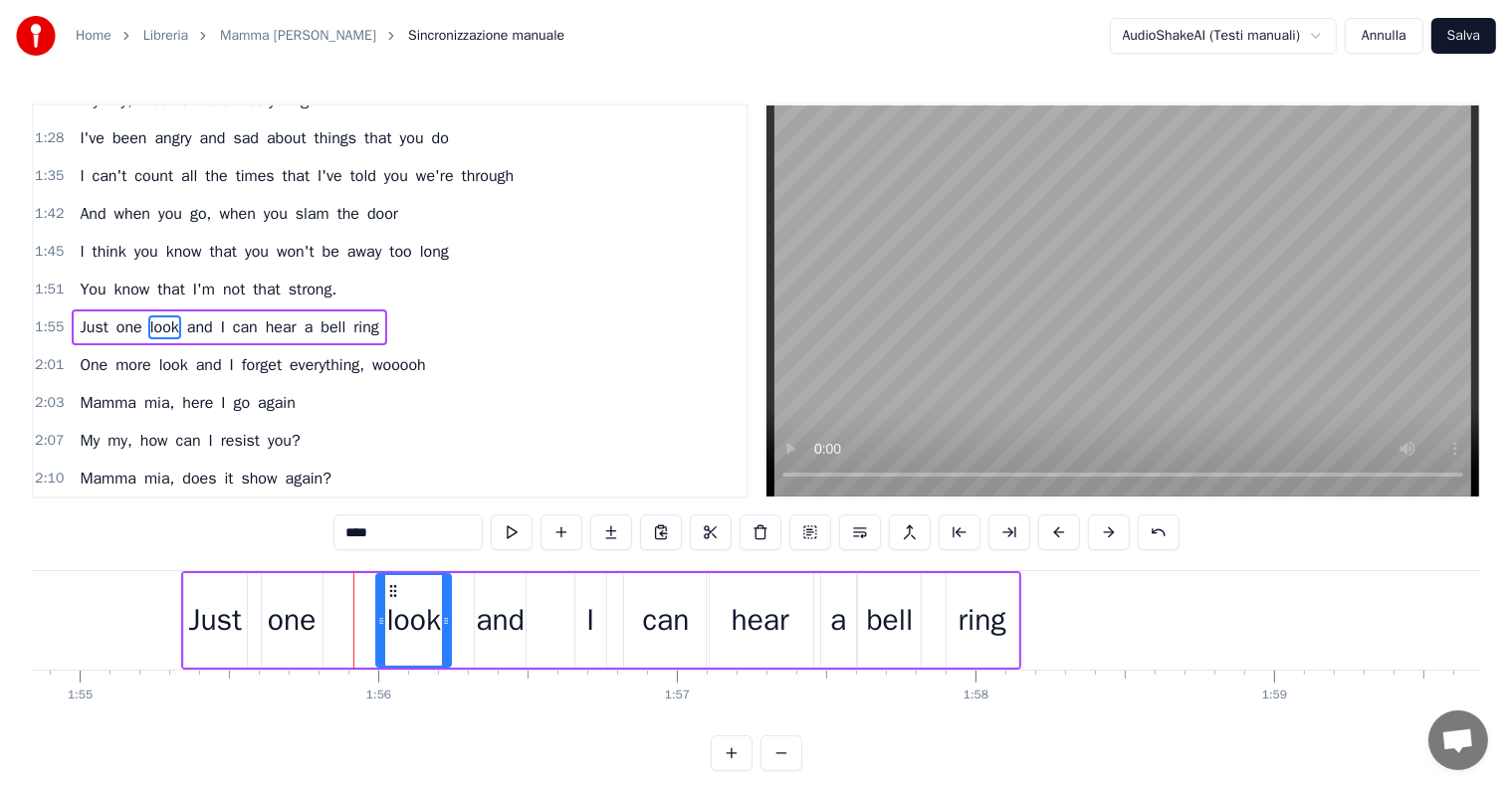 drag, startPoint x: 215, startPoint y: 588, endPoint x: 392, endPoint y: 614, distance: 178.89941 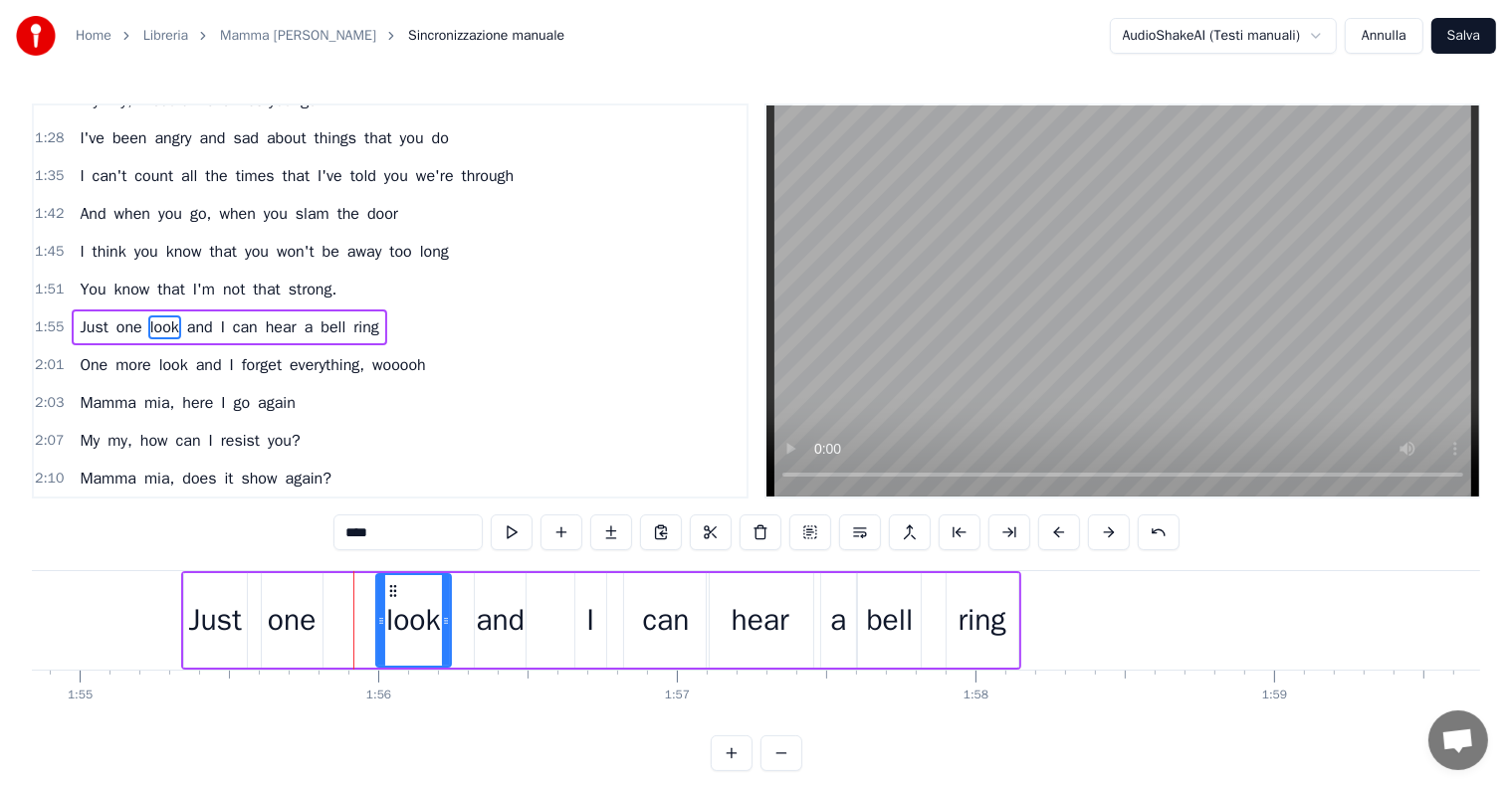 click on "one" at bounding box center (292, 620) 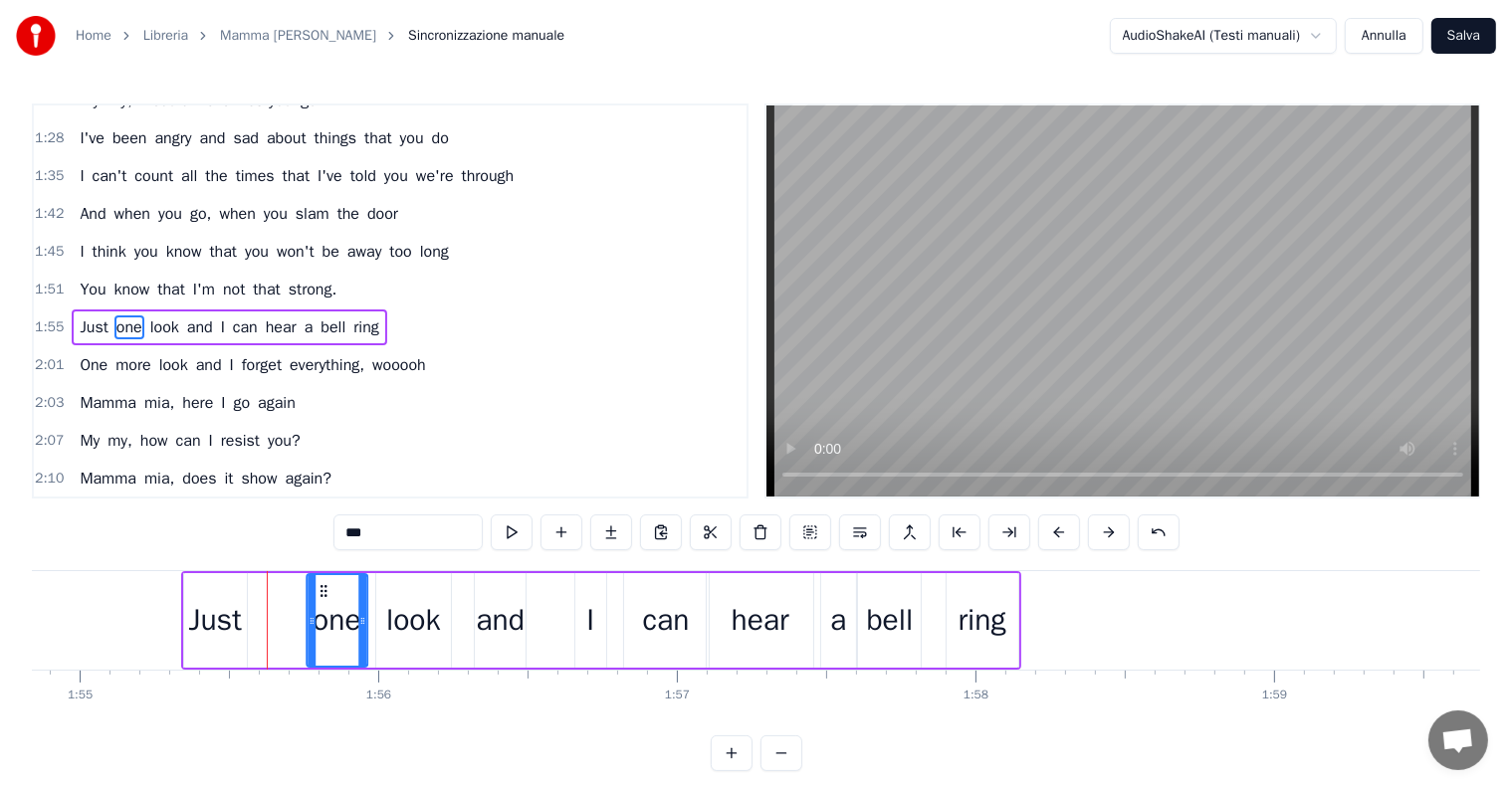 drag, startPoint x: 278, startPoint y: 585, endPoint x: 323, endPoint y: 592, distance: 45.54119 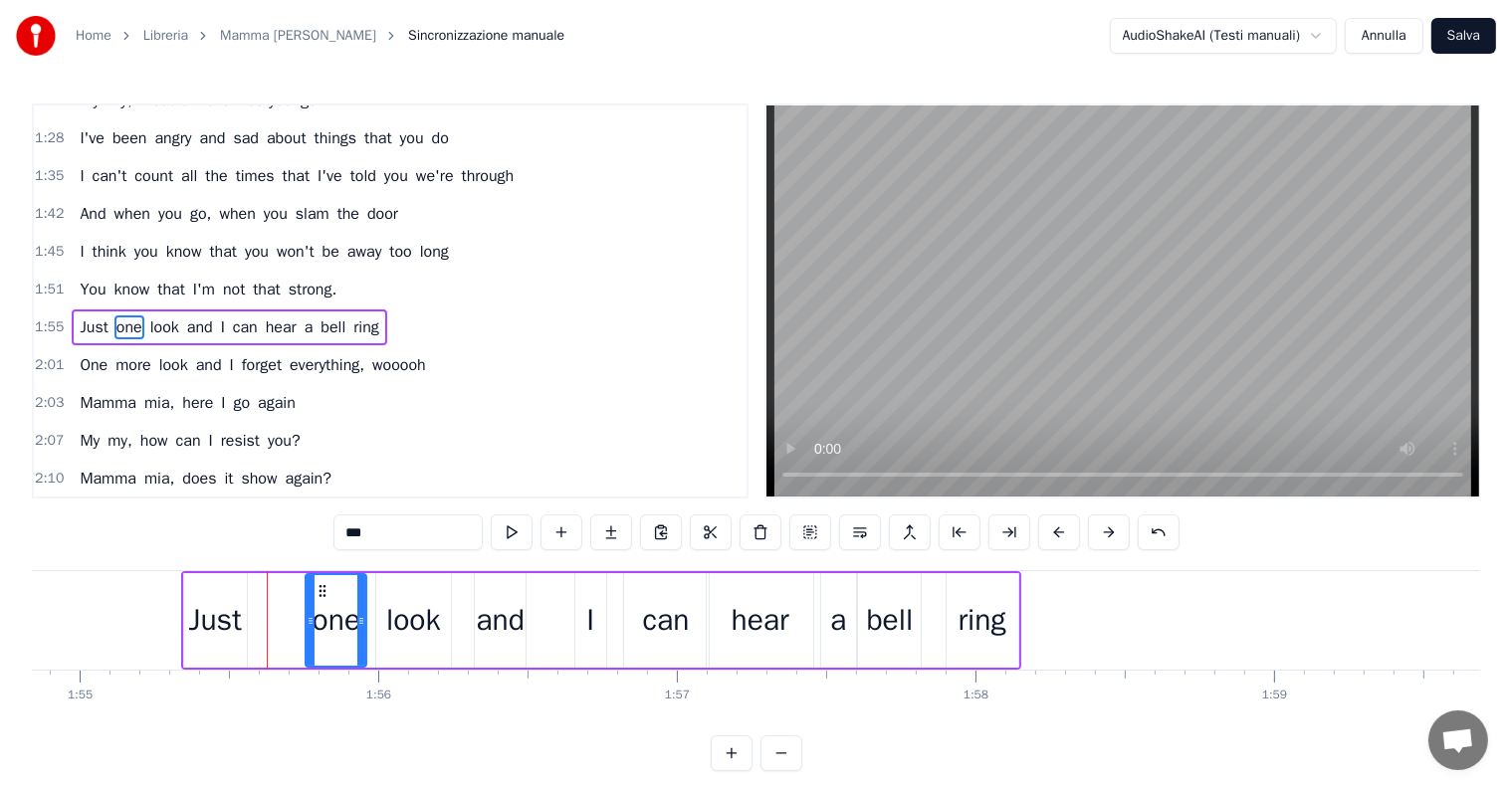 click on "You know that I'm not that strong." at bounding box center [208, 290] 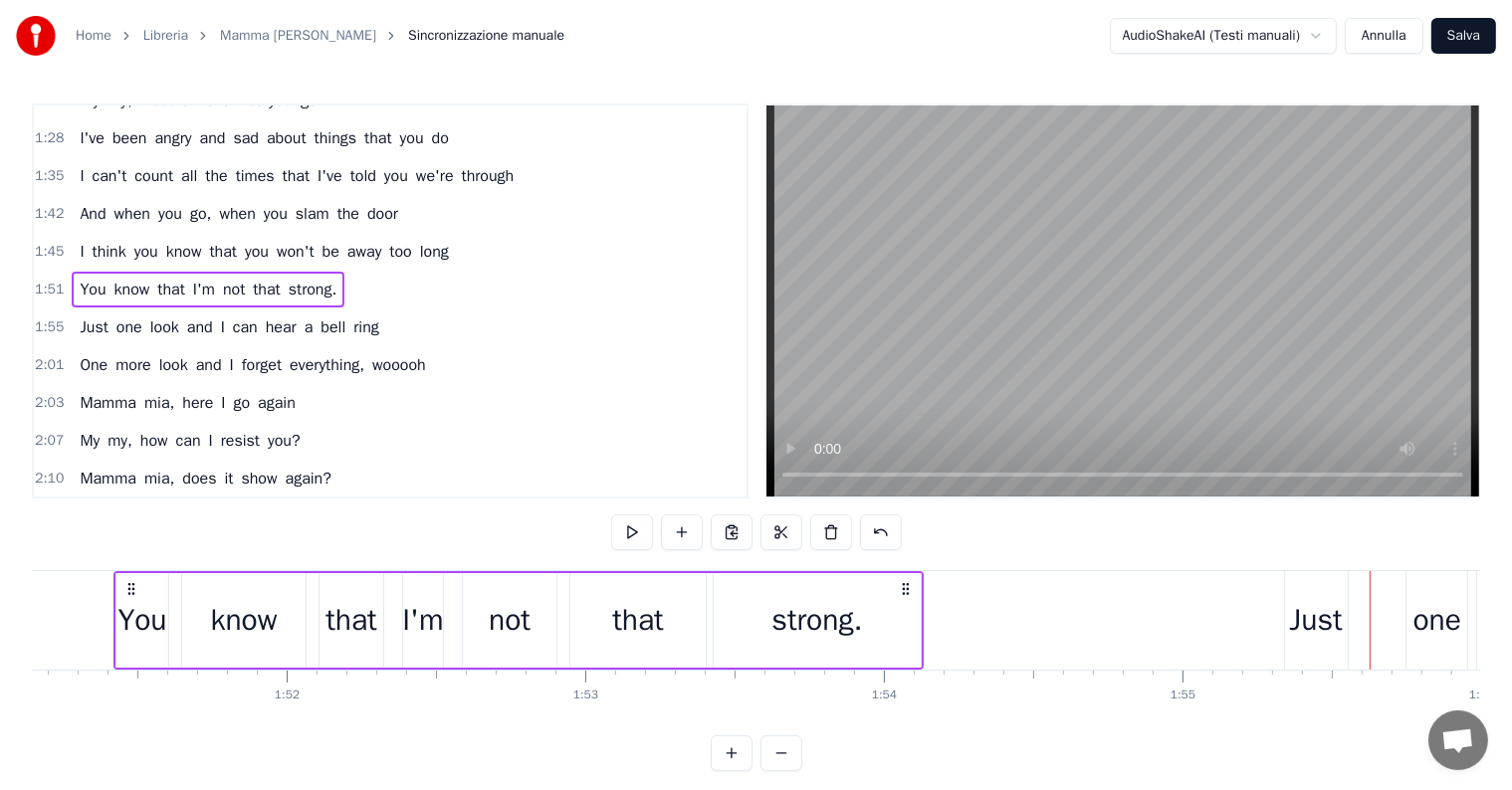 scroll, scrollTop: 0, scrollLeft: 33171, axis: horizontal 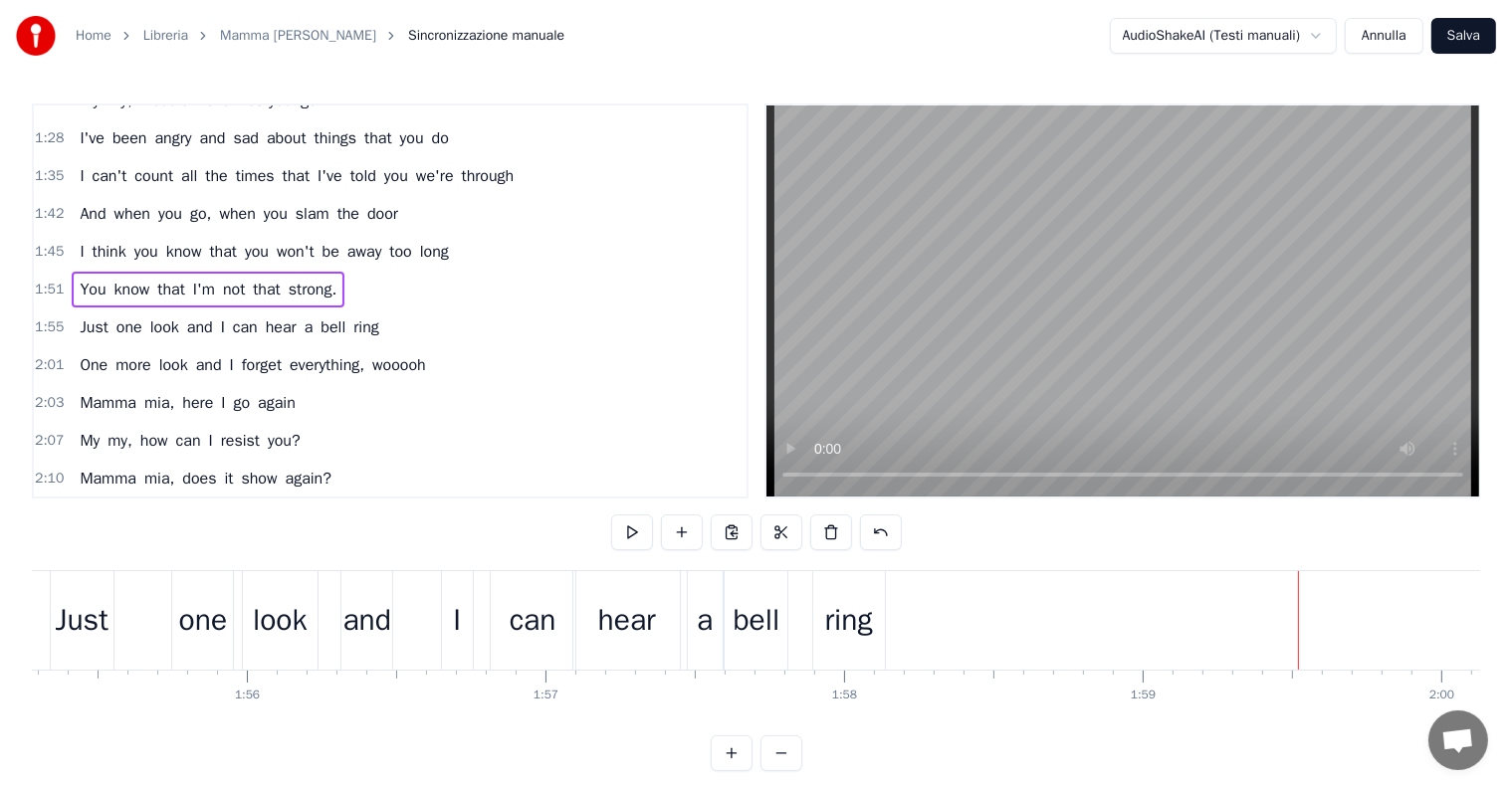 click on "One more look and I forget everything, wooooh" at bounding box center [252, 365] 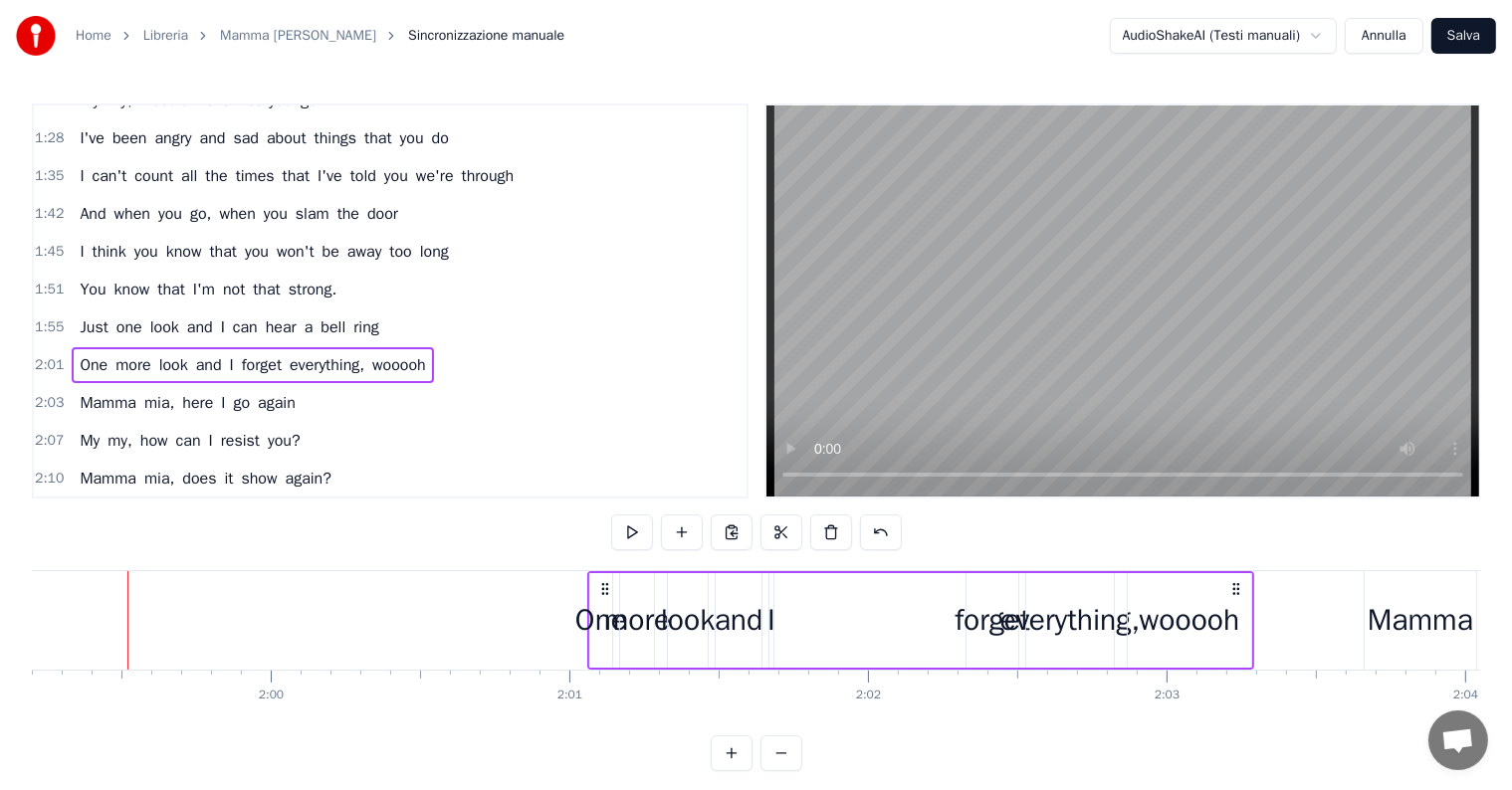 scroll, scrollTop: 0, scrollLeft: 35489, axis: horizontal 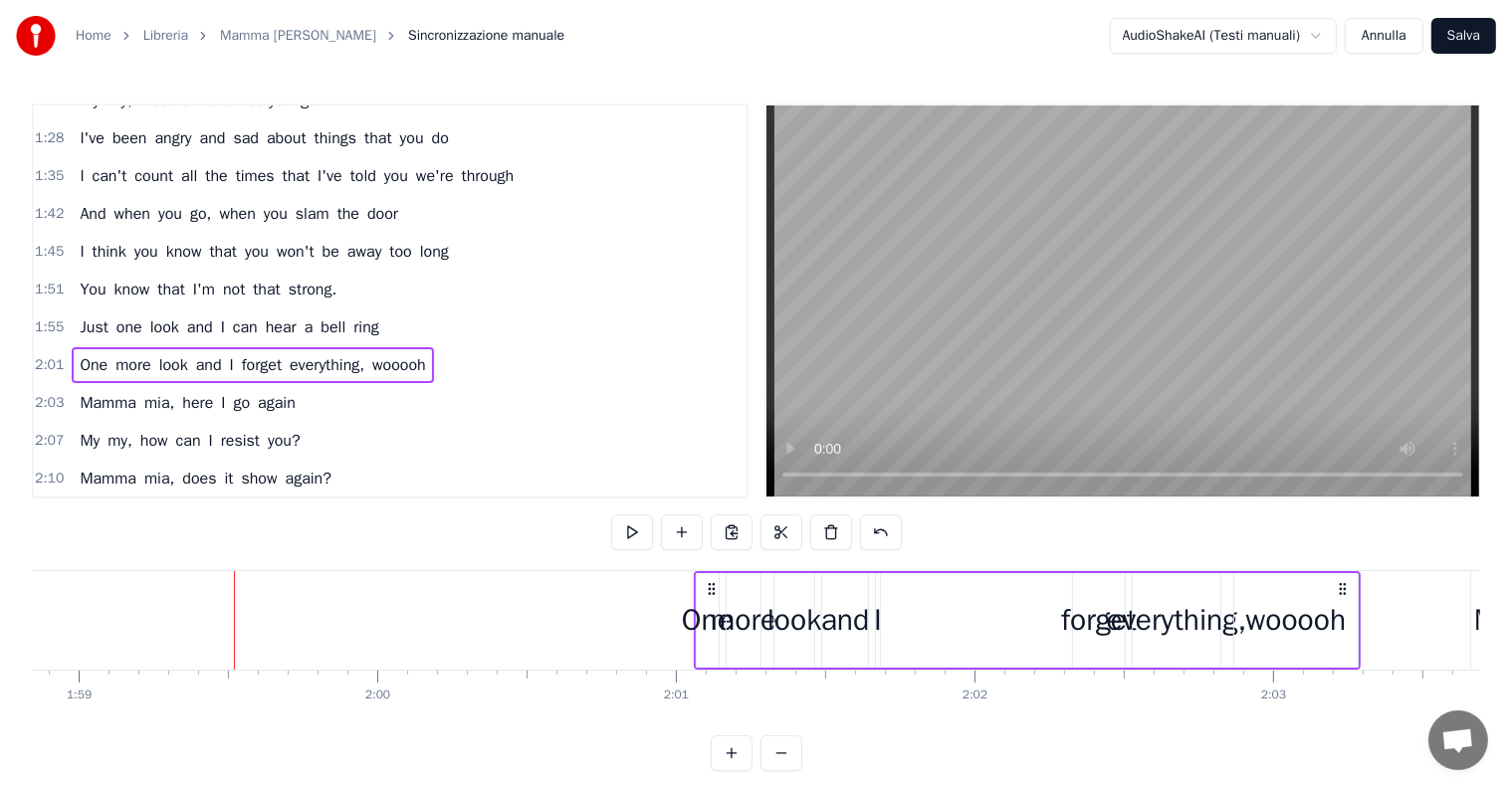 click on "One" at bounding box center [708, 620] 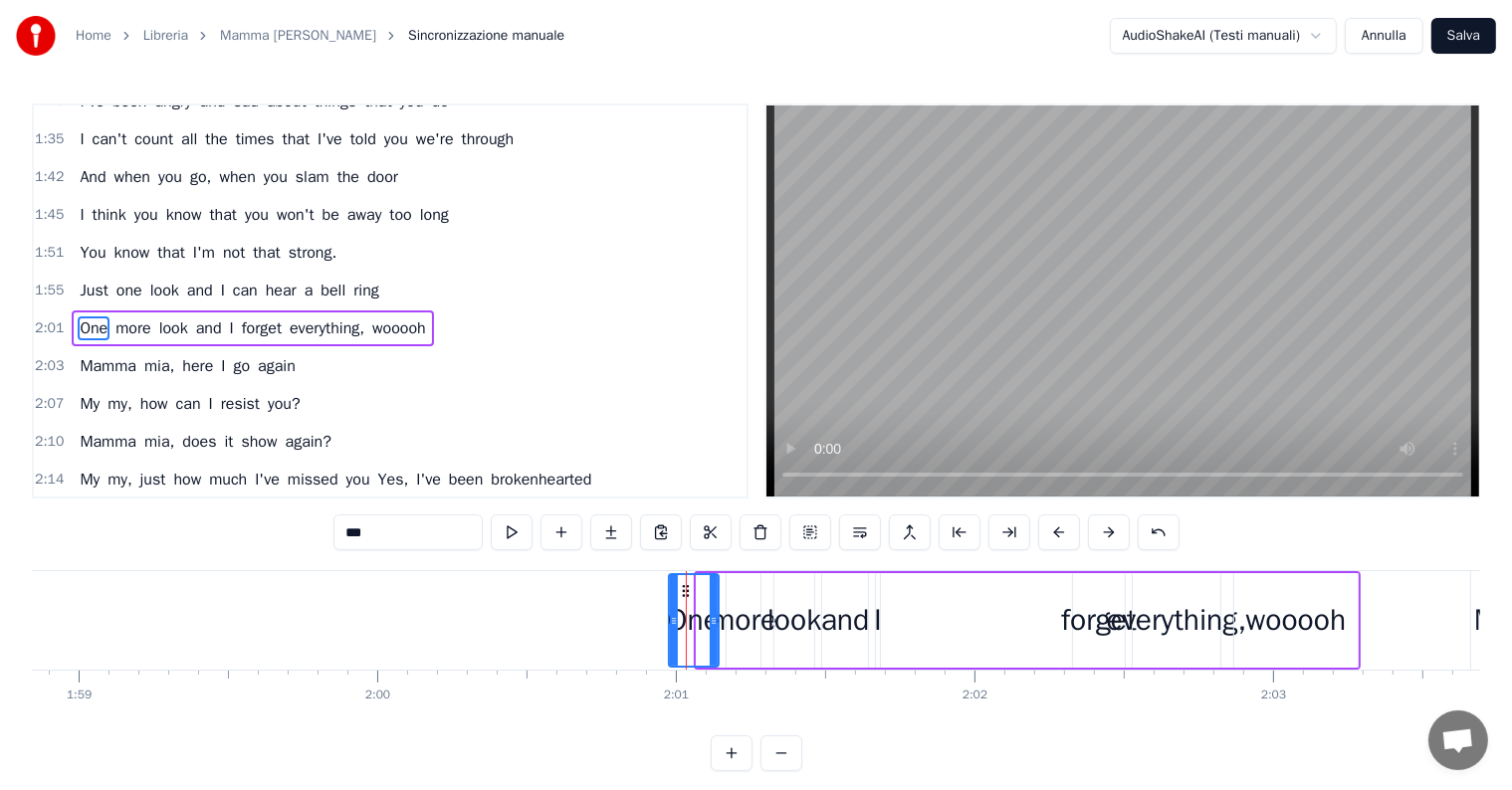drag, startPoint x: 700, startPoint y: 619, endPoint x: 672, endPoint y: 621, distance: 28.071338 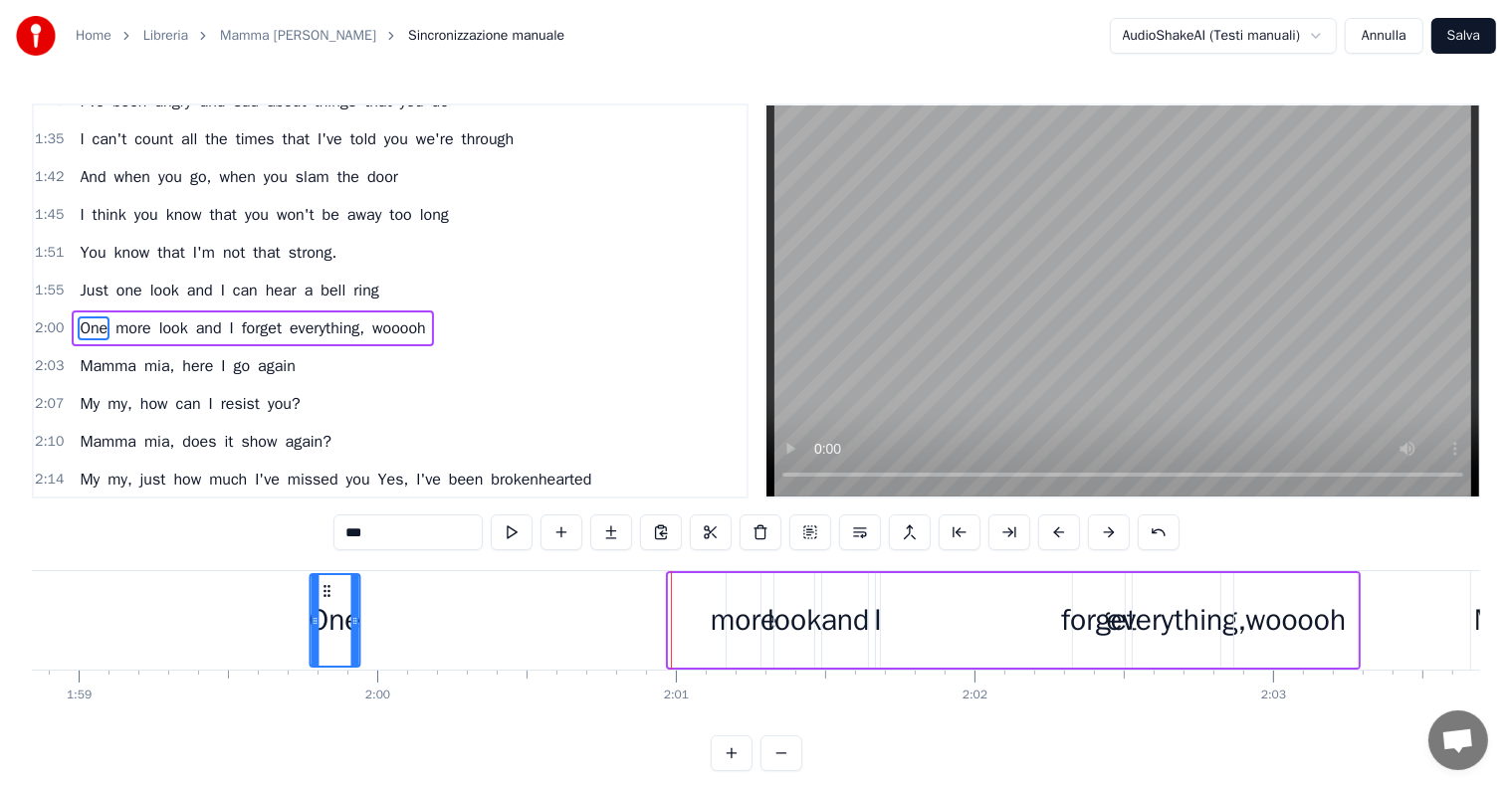 drag, startPoint x: 684, startPoint y: 585, endPoint x: 324, endPoint y: 604, distance: 360.50104 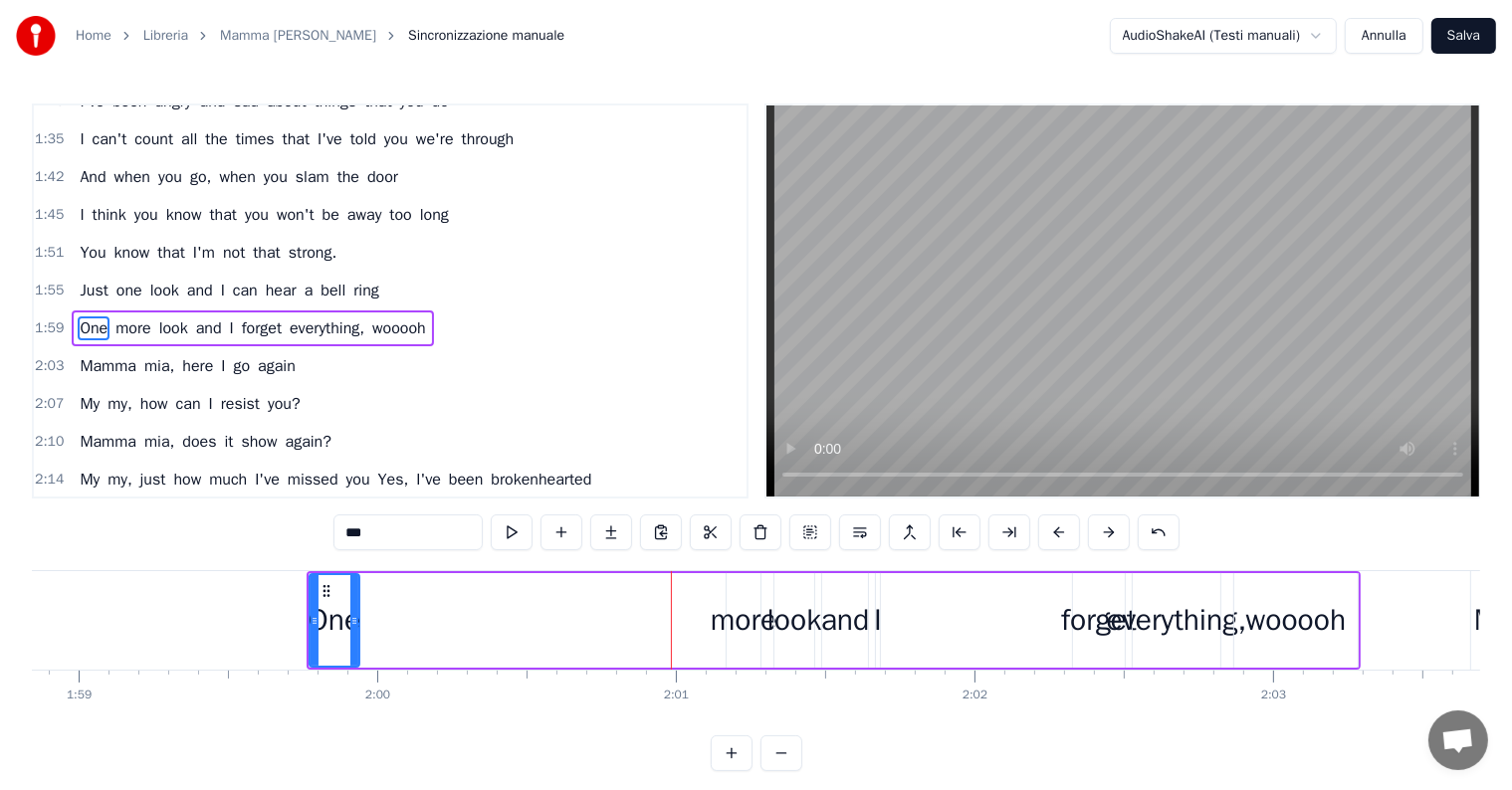 scroll, scrollTop: 0, scrollLeft: 35100, axis: horizontal 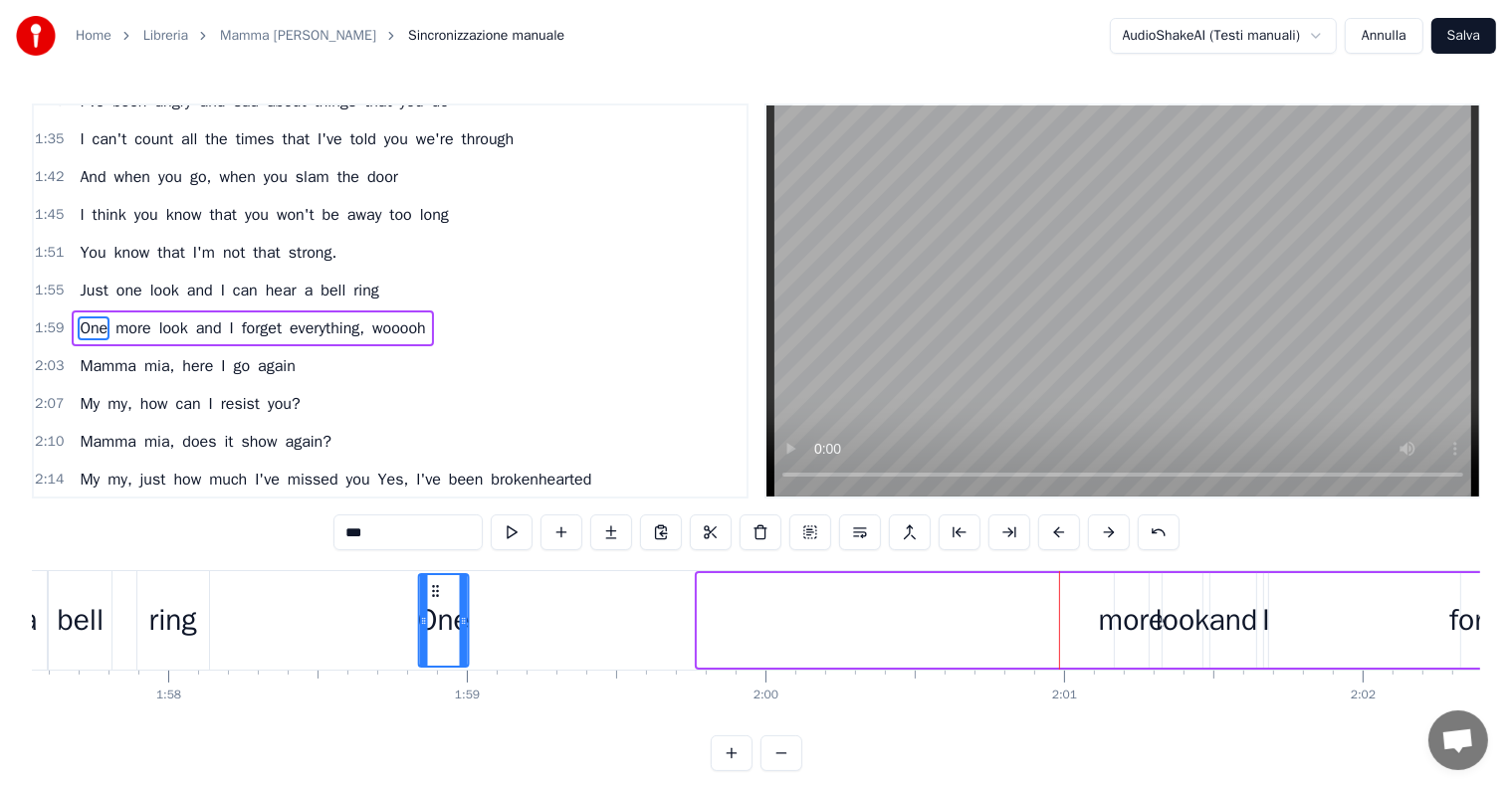 drag, startPoint x: 713, startPoint y: 589, endPoint x: 434, endPoint y: 595, distance: 279.06451 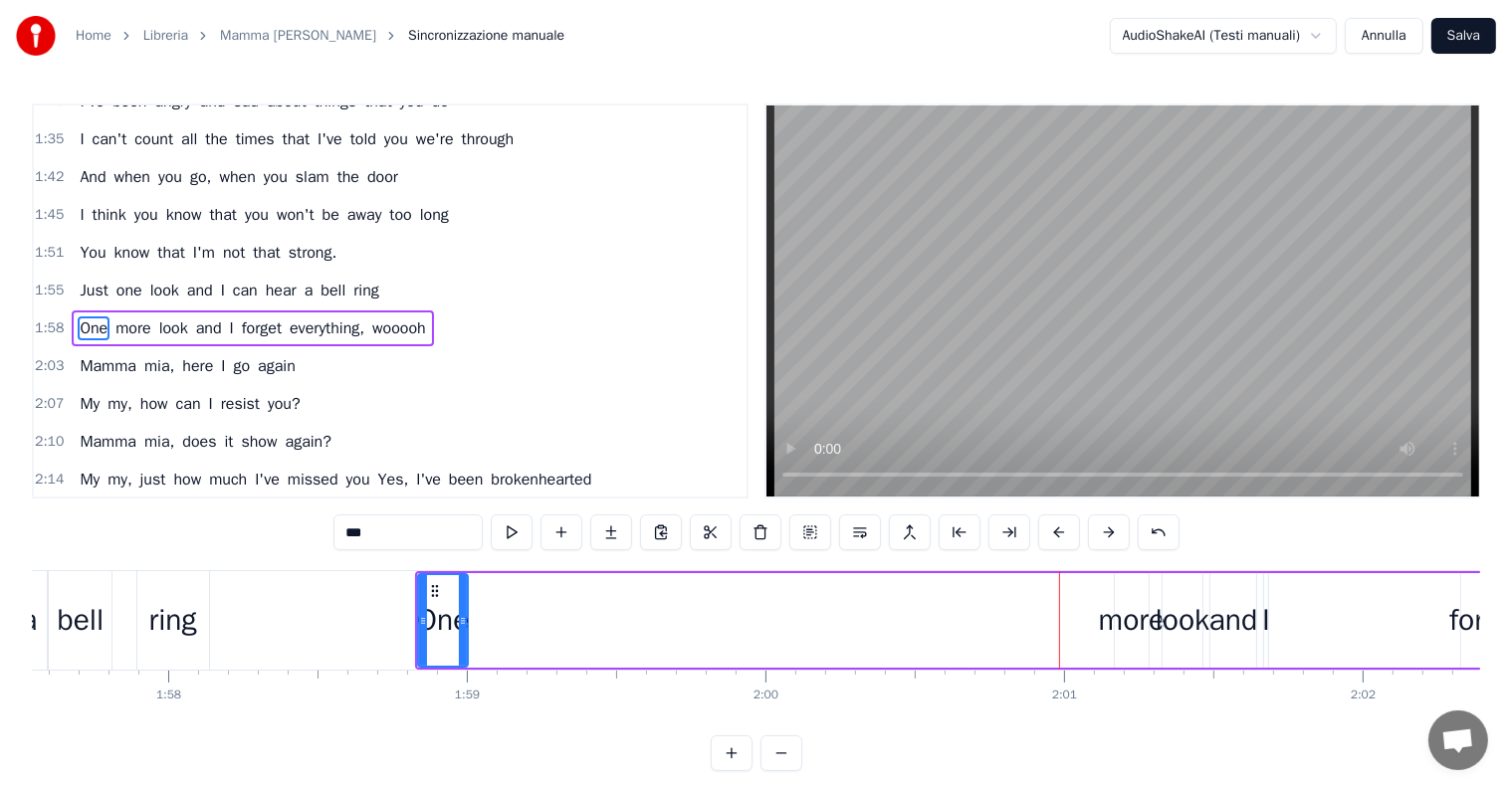 click on "more" at bounding box center [1132, 620] 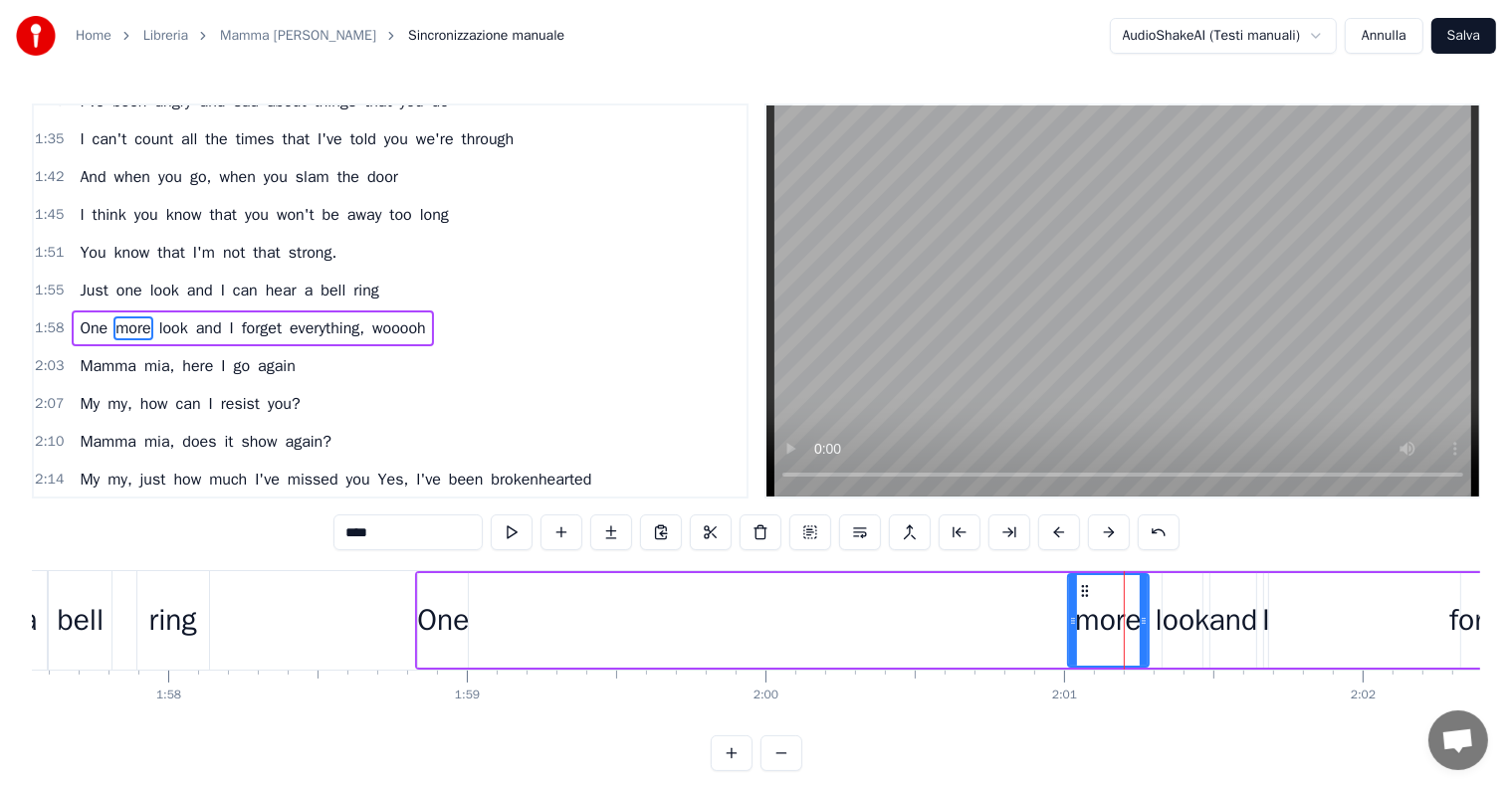 drag, startPoint x: 1115, startPoint y: 617, endPoint x: 1068, endPoint y: 625, distance: 47.67599 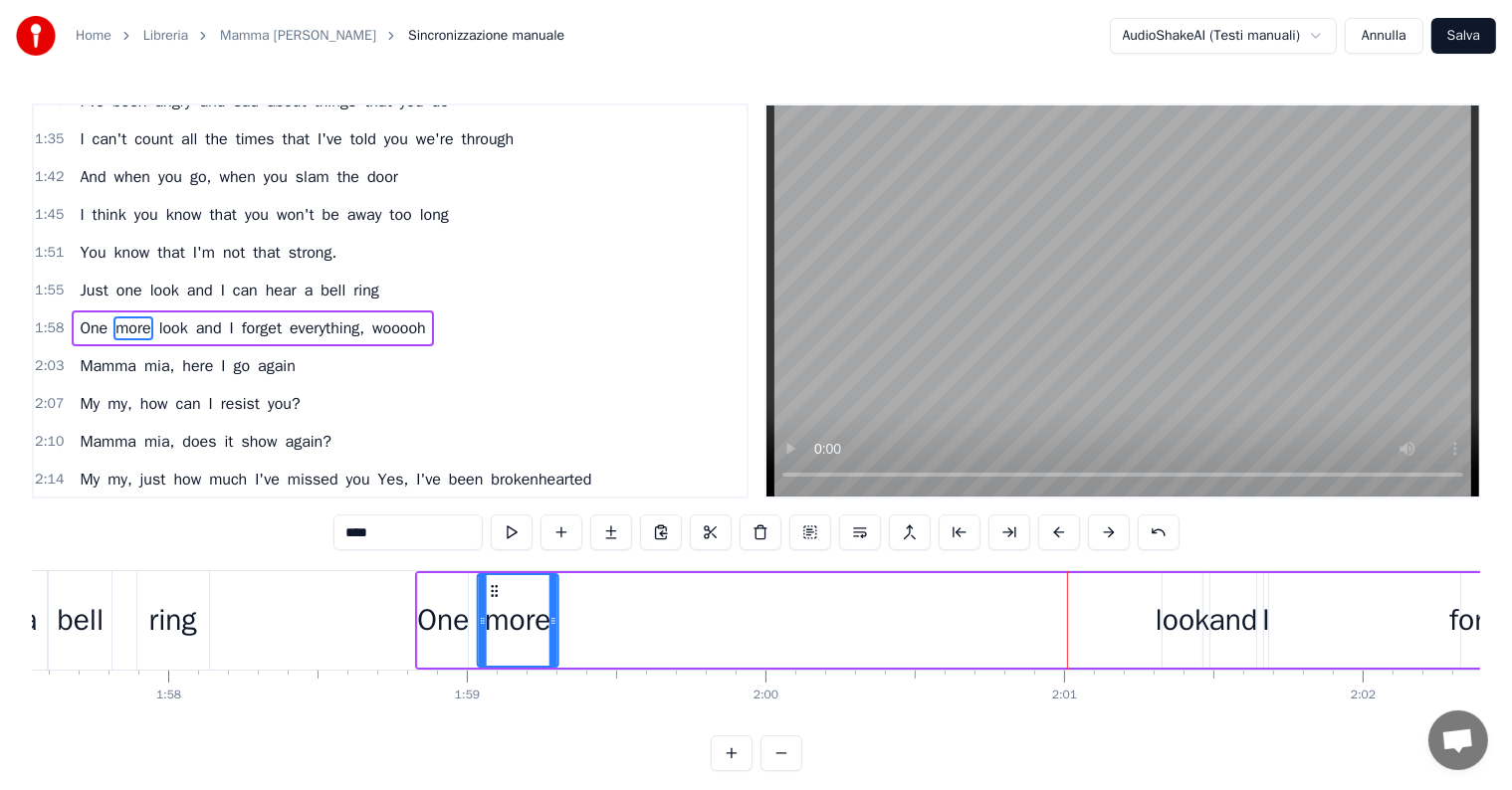 drag, startPoint x: 1079, startPoint y: 589, endPoint x: 487, endPoint y: 597, distance: 592.0541 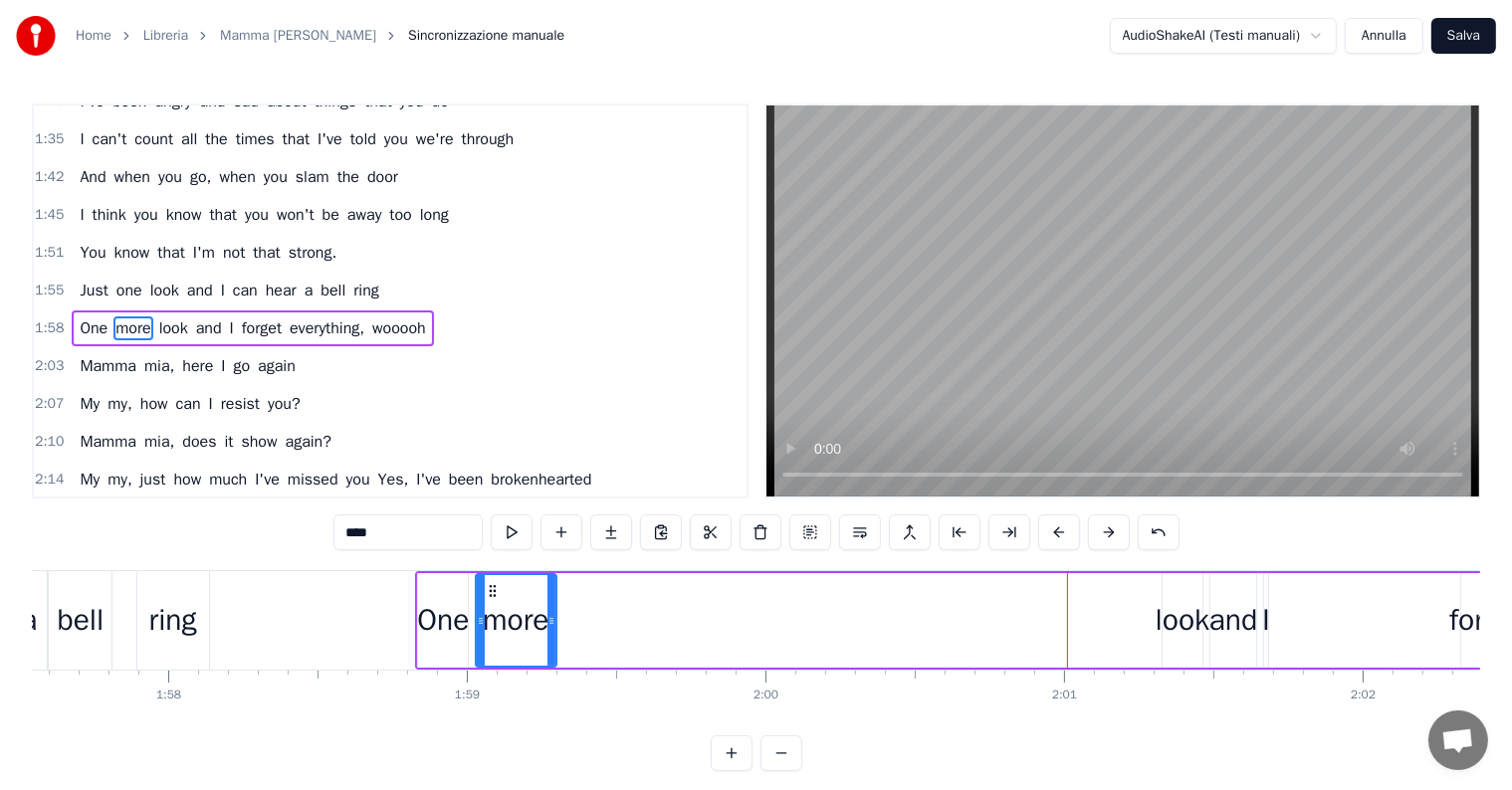click on "look" at bounding box center (1183, 620) 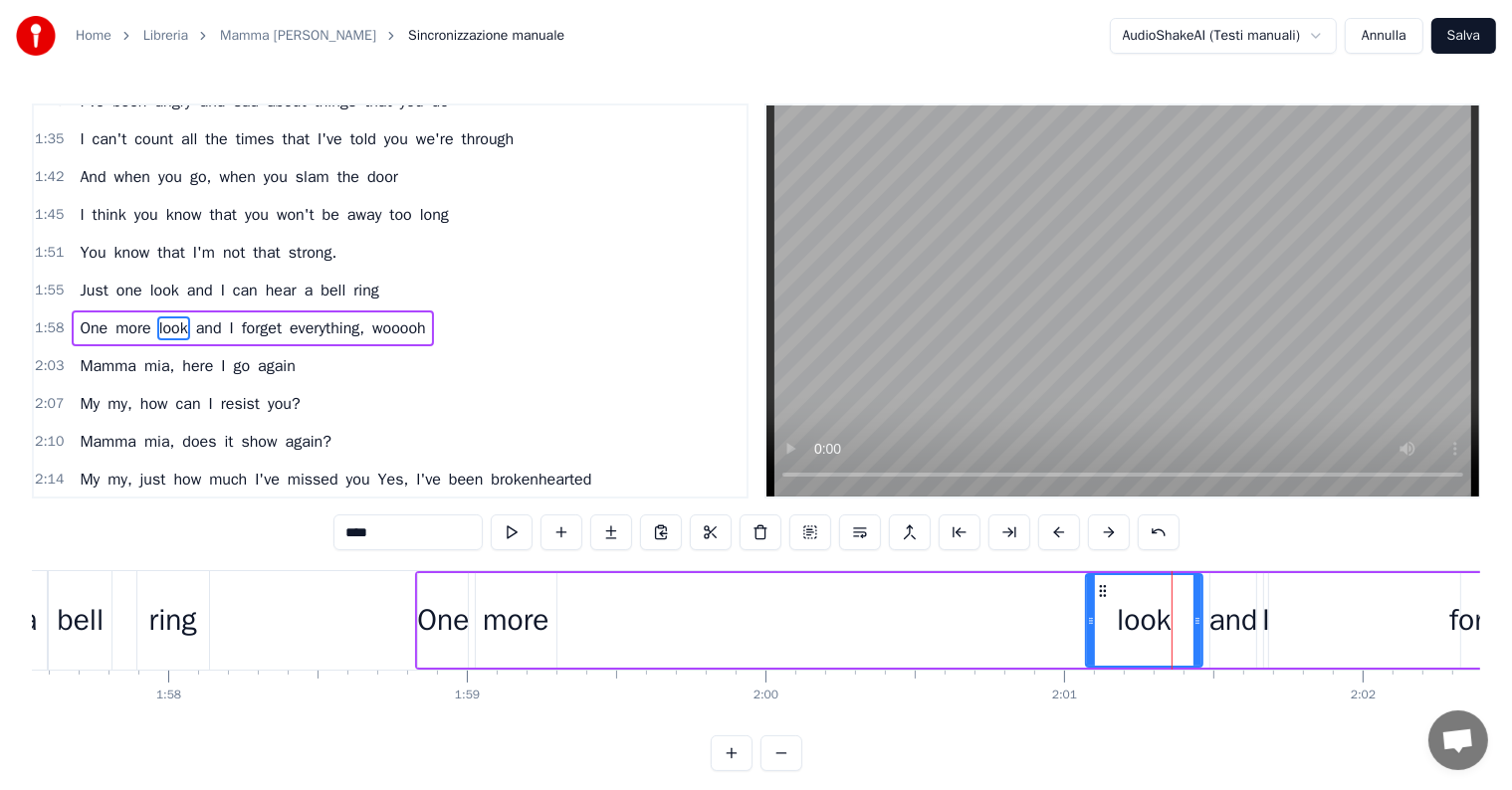 drag, startPoint x: 1168, startPoint y: 625, endPoint x: 1088, endPoint y: 631, distance: 80.224684 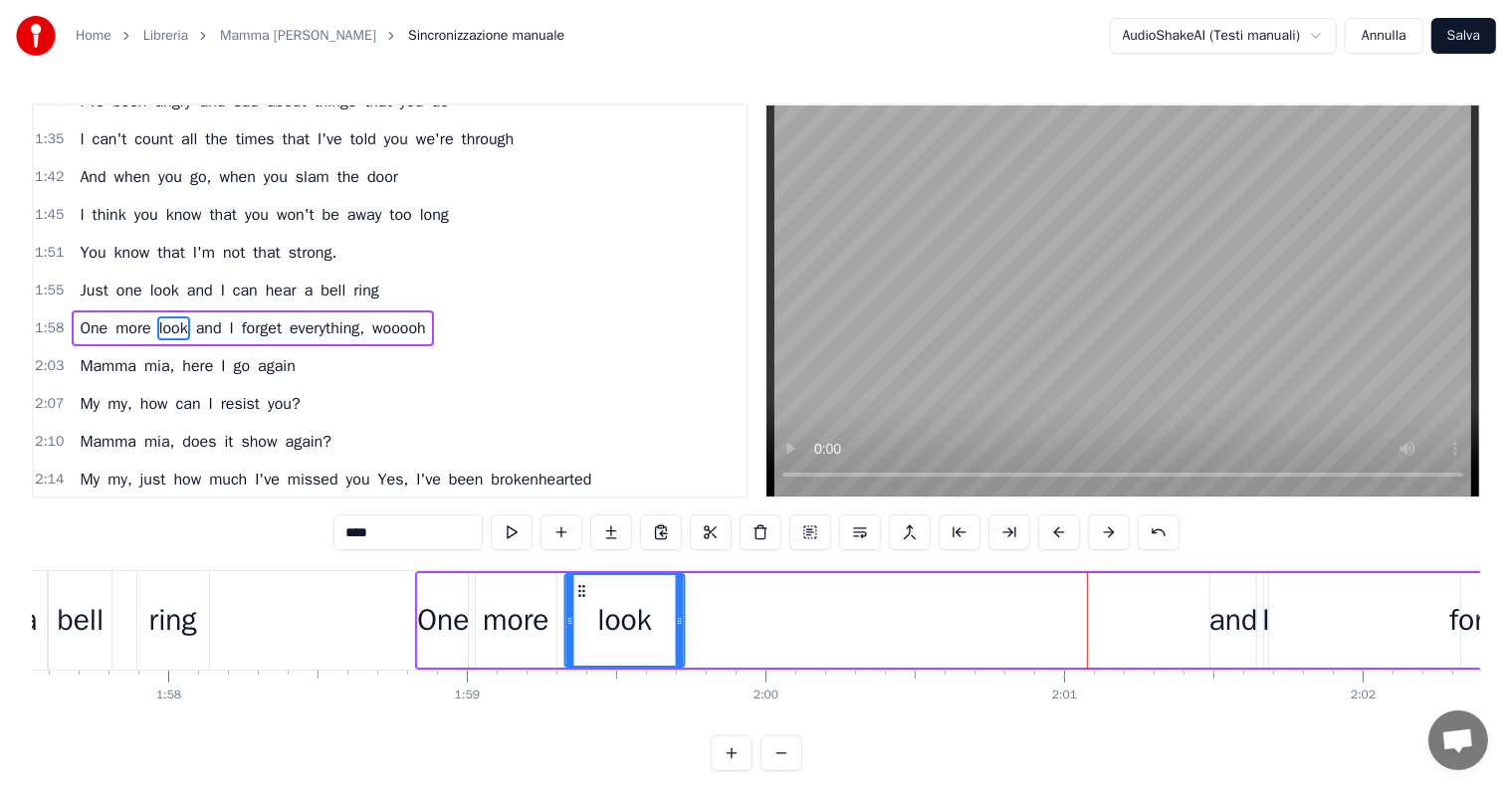 drag, startPoint x: 1099, startPoint y: 587, endPoint x: 580, endPoint y: 612, distance: 519.6018 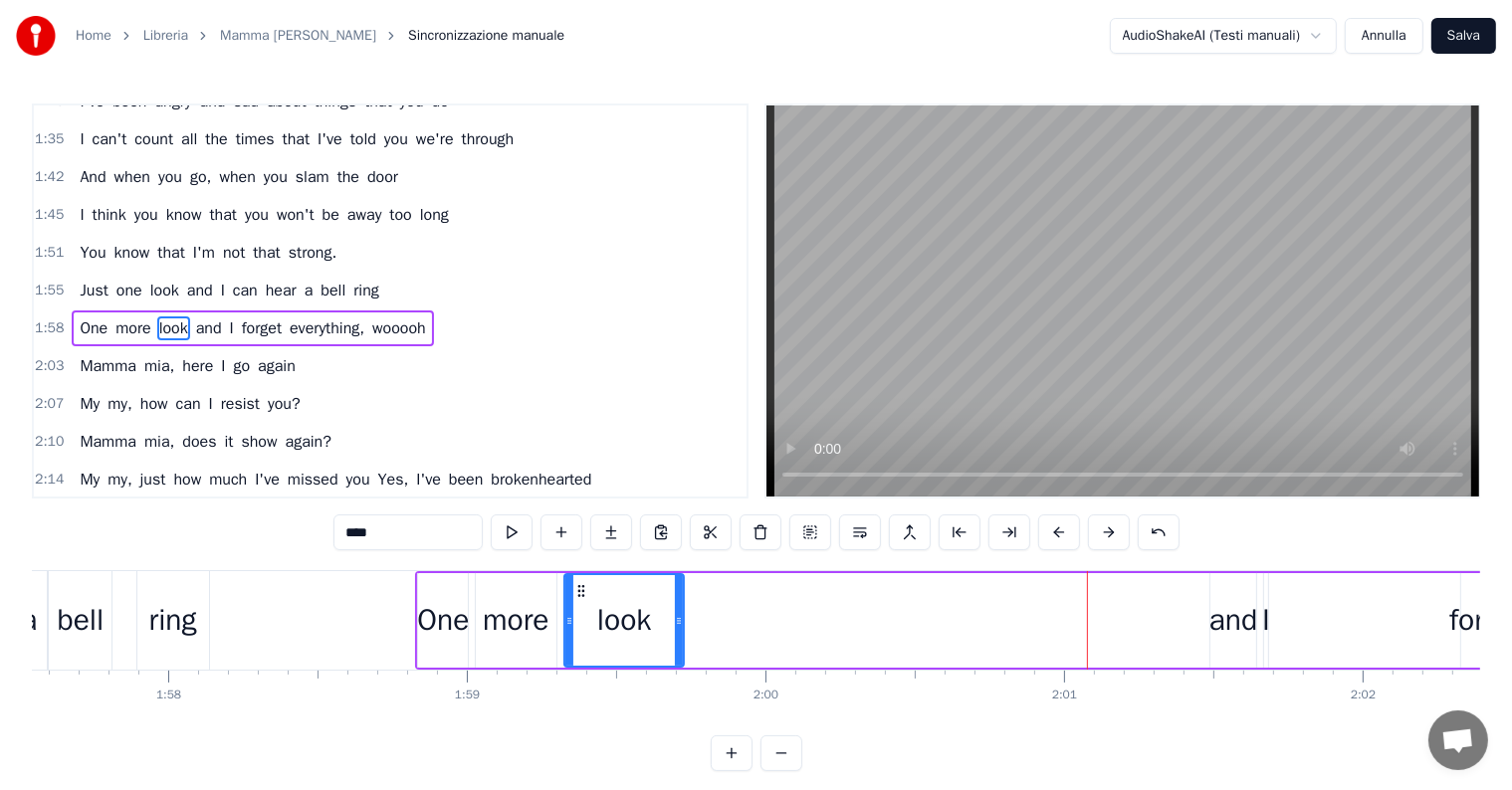 click on "and" at bounding box center (1233, 620) 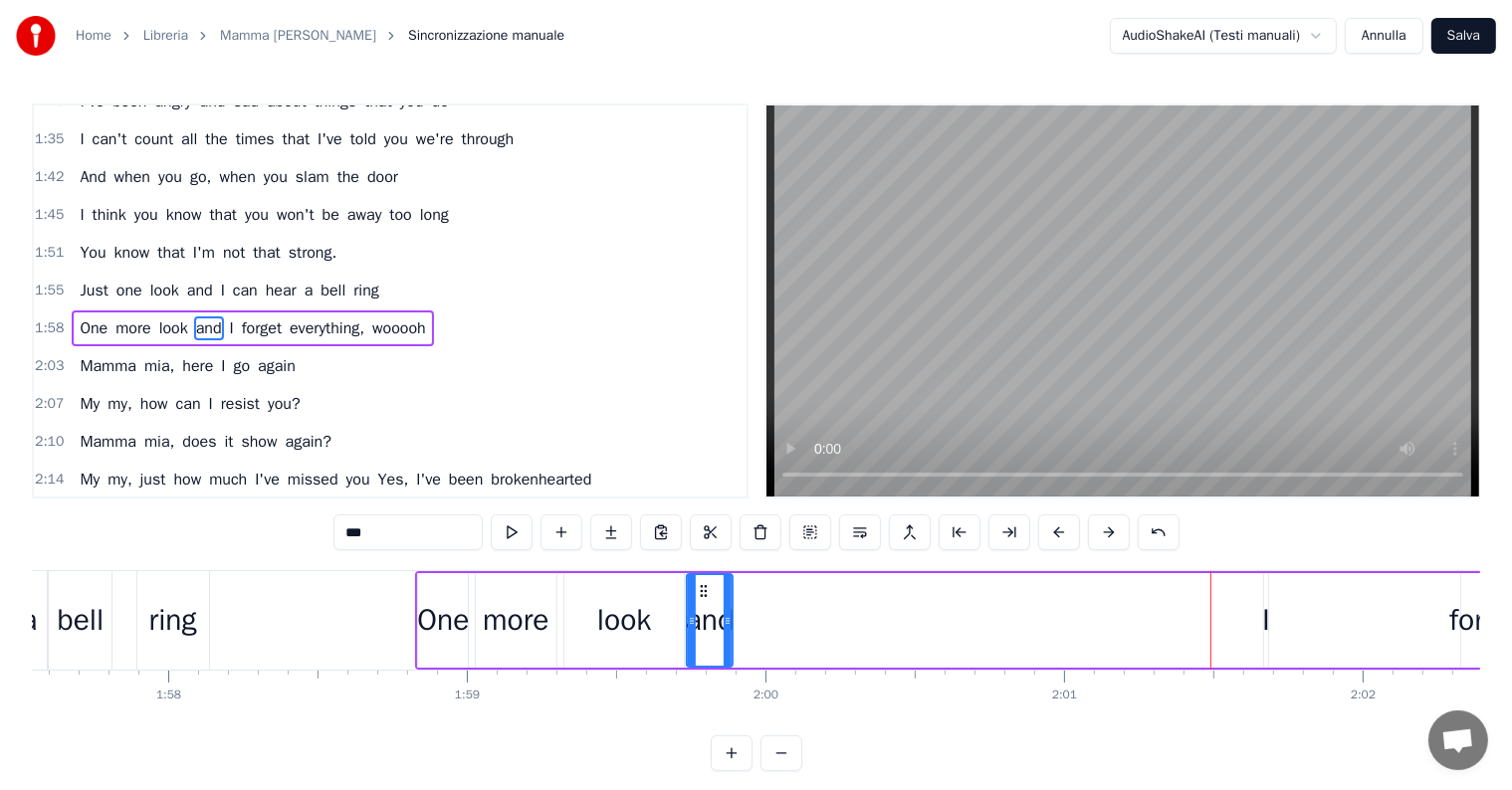 drag, startPoint x: 1223, startPoint y: 588, endPoint x: 702, endPoint y: 634, distance: 523.0268 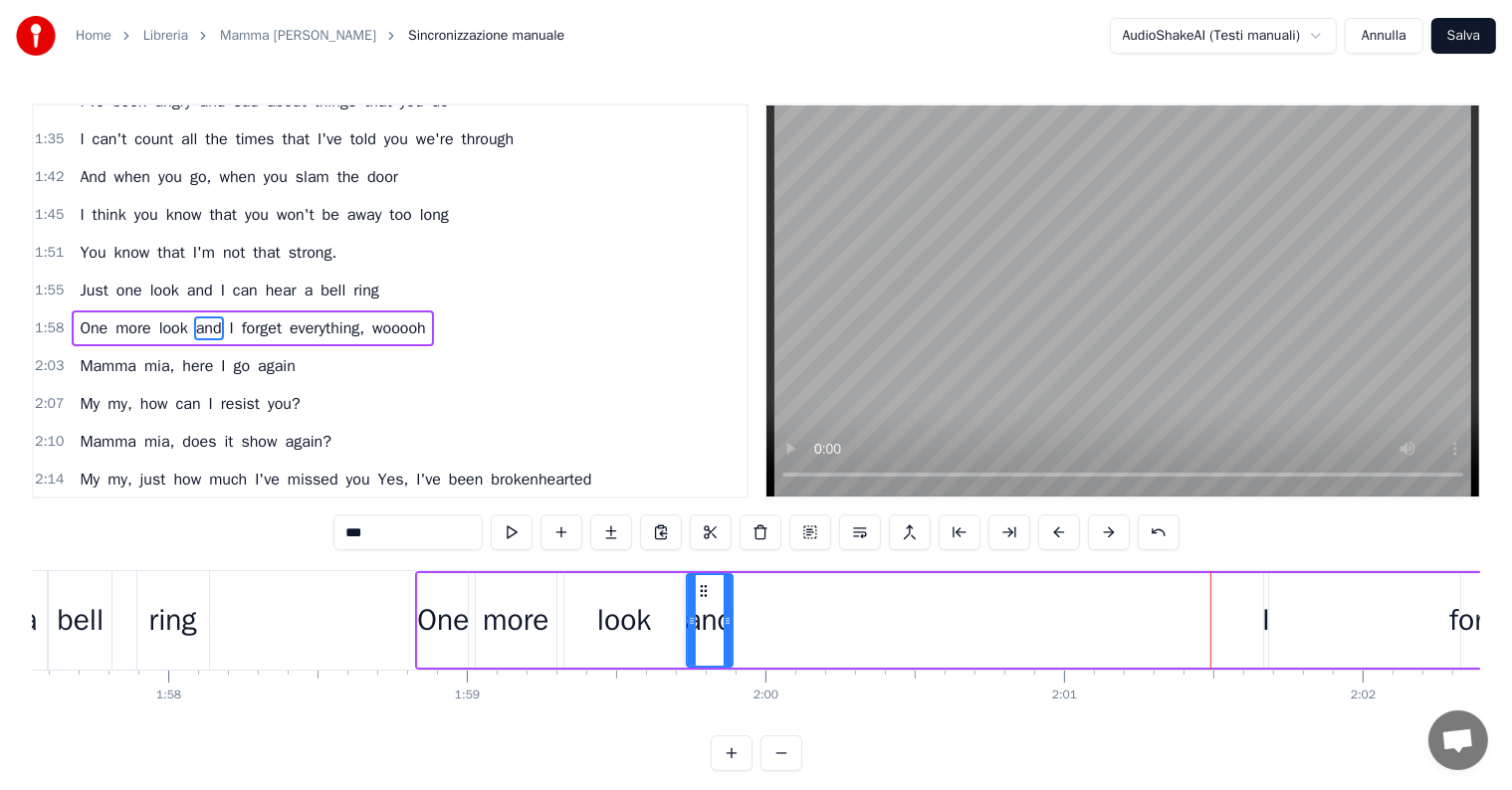click on "I" at bounding box center [1266, 620] 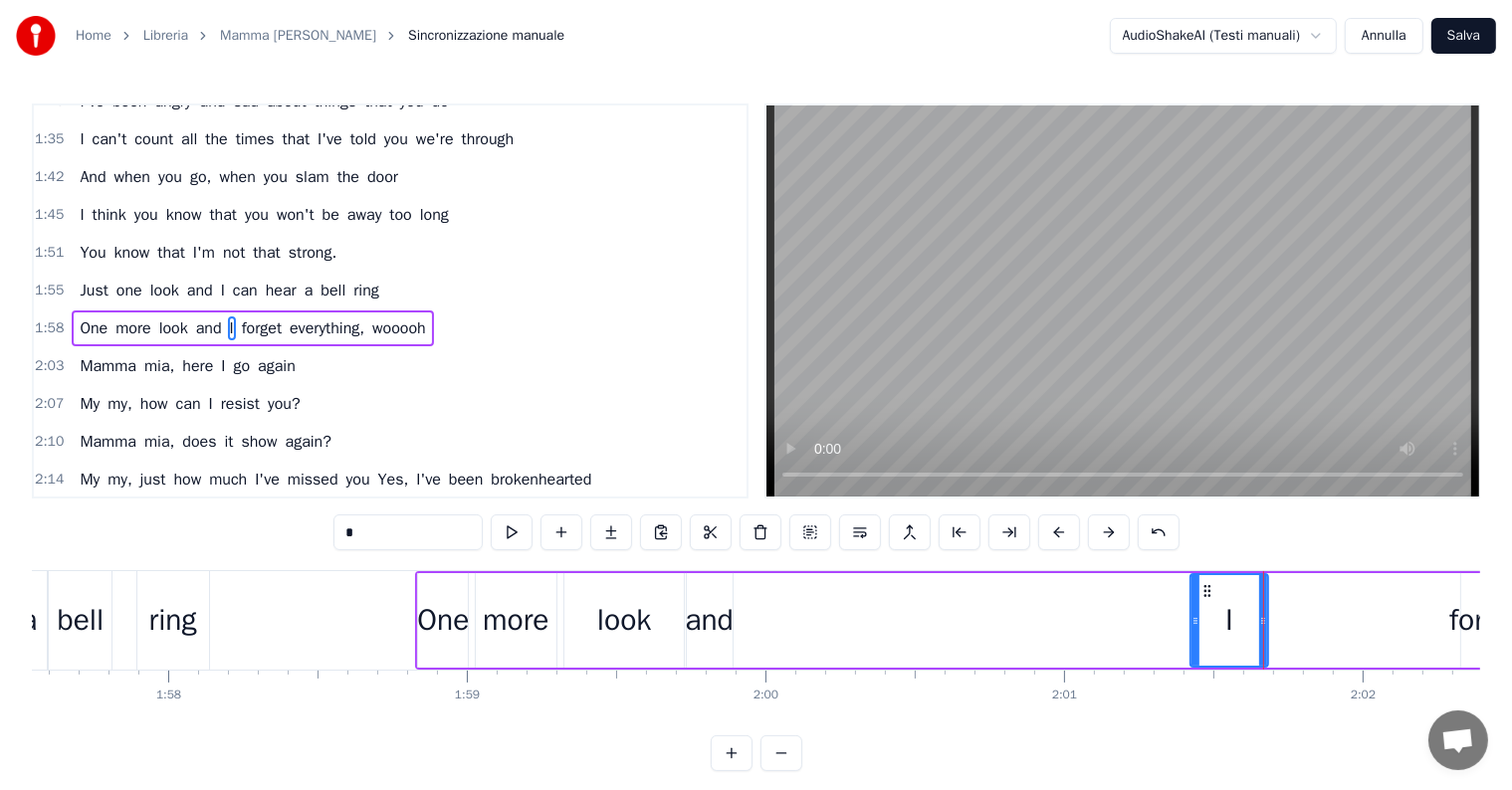 drag, startPoint x: 1270, startPoint y: 625, endPoint x: 1196, endPoint y: 625, distance: 74 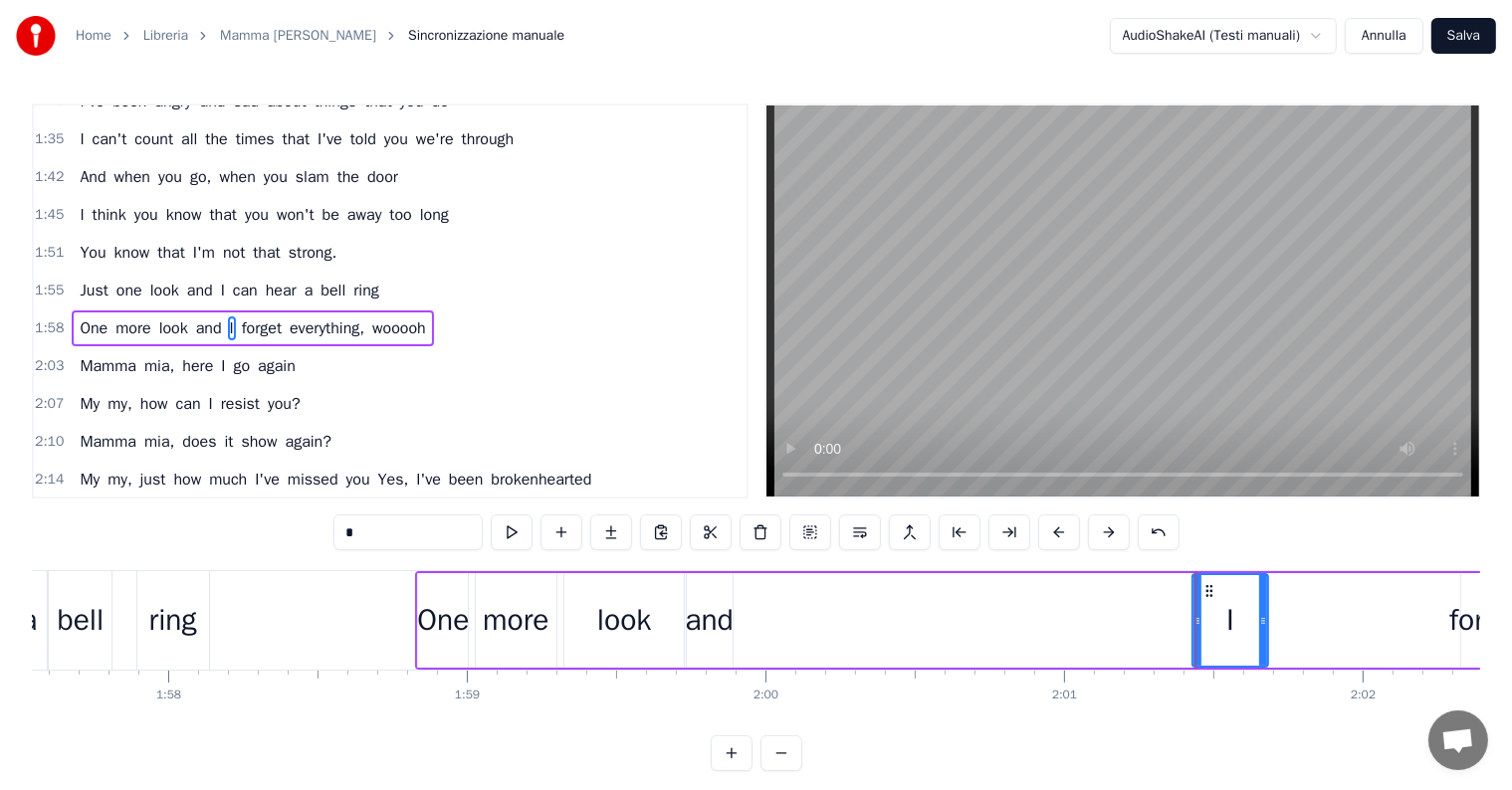 click 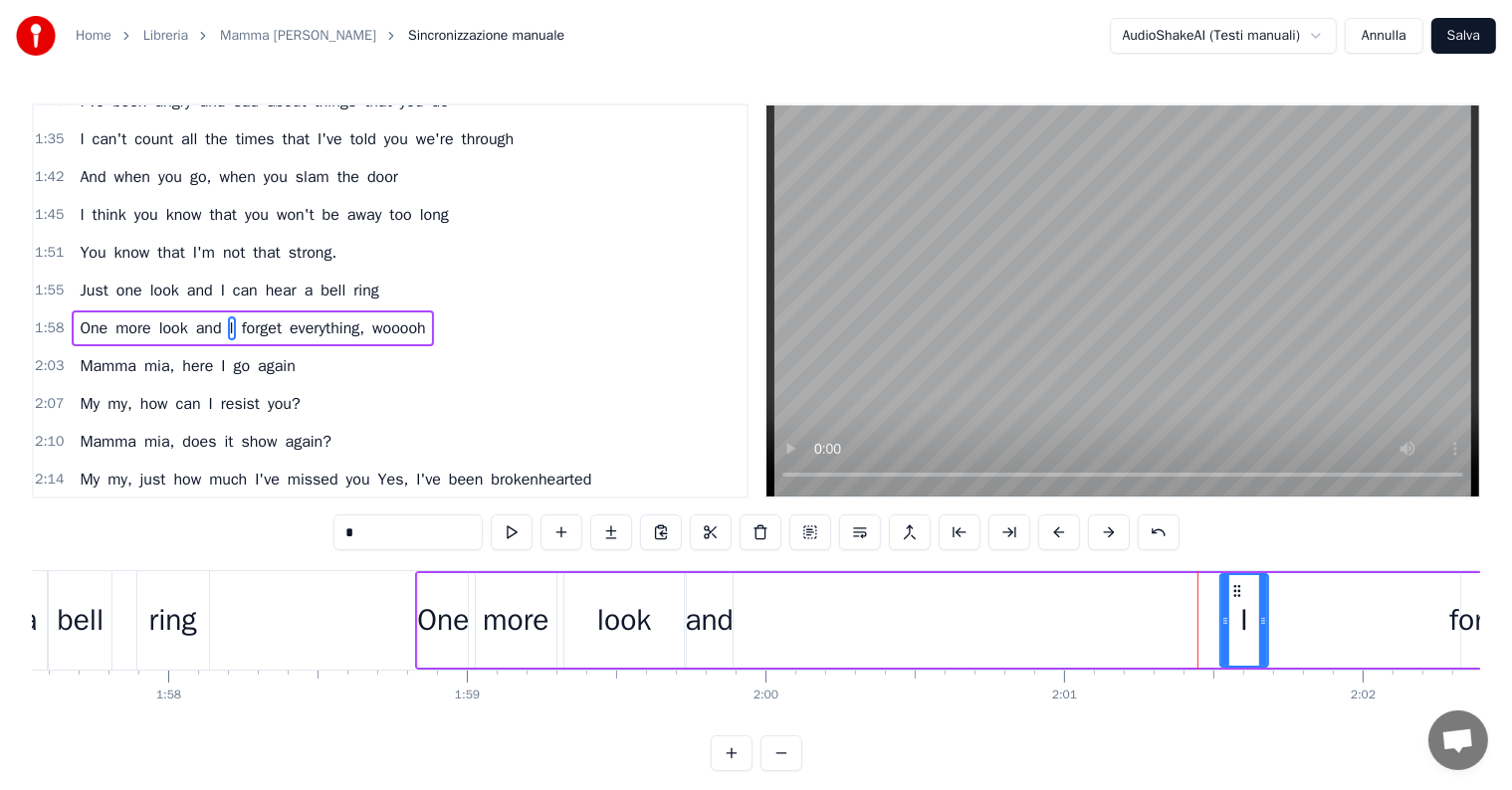 drag, startPoint x: 1194, startPoint y: 620, endPoint x: 1222, endPoint y: 617, distance: 28.160256 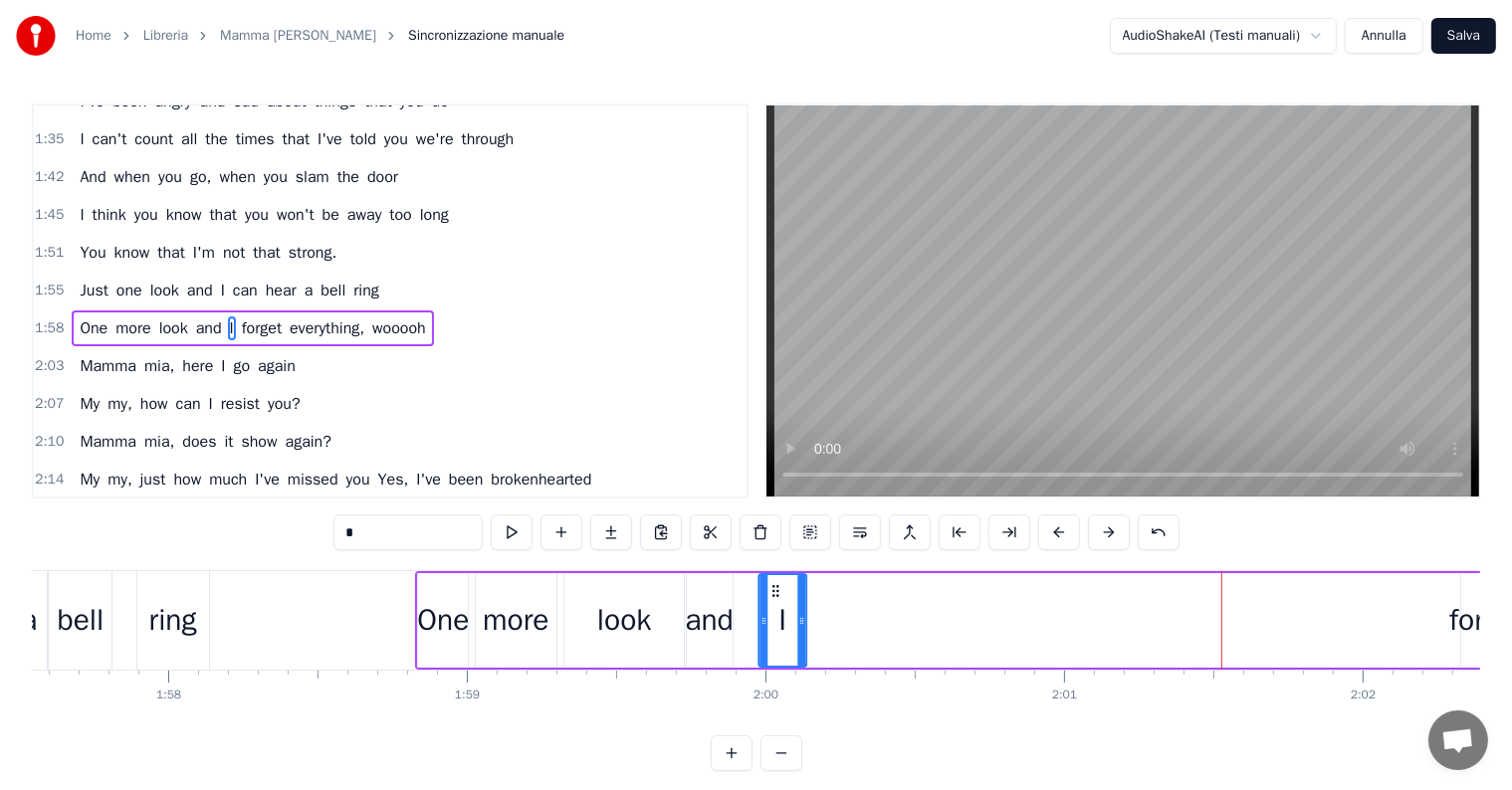 drag, startPoint x: 1236, startPoint y: 588, endPoint x: 774, endPoint y: 614, distance: 462.73102 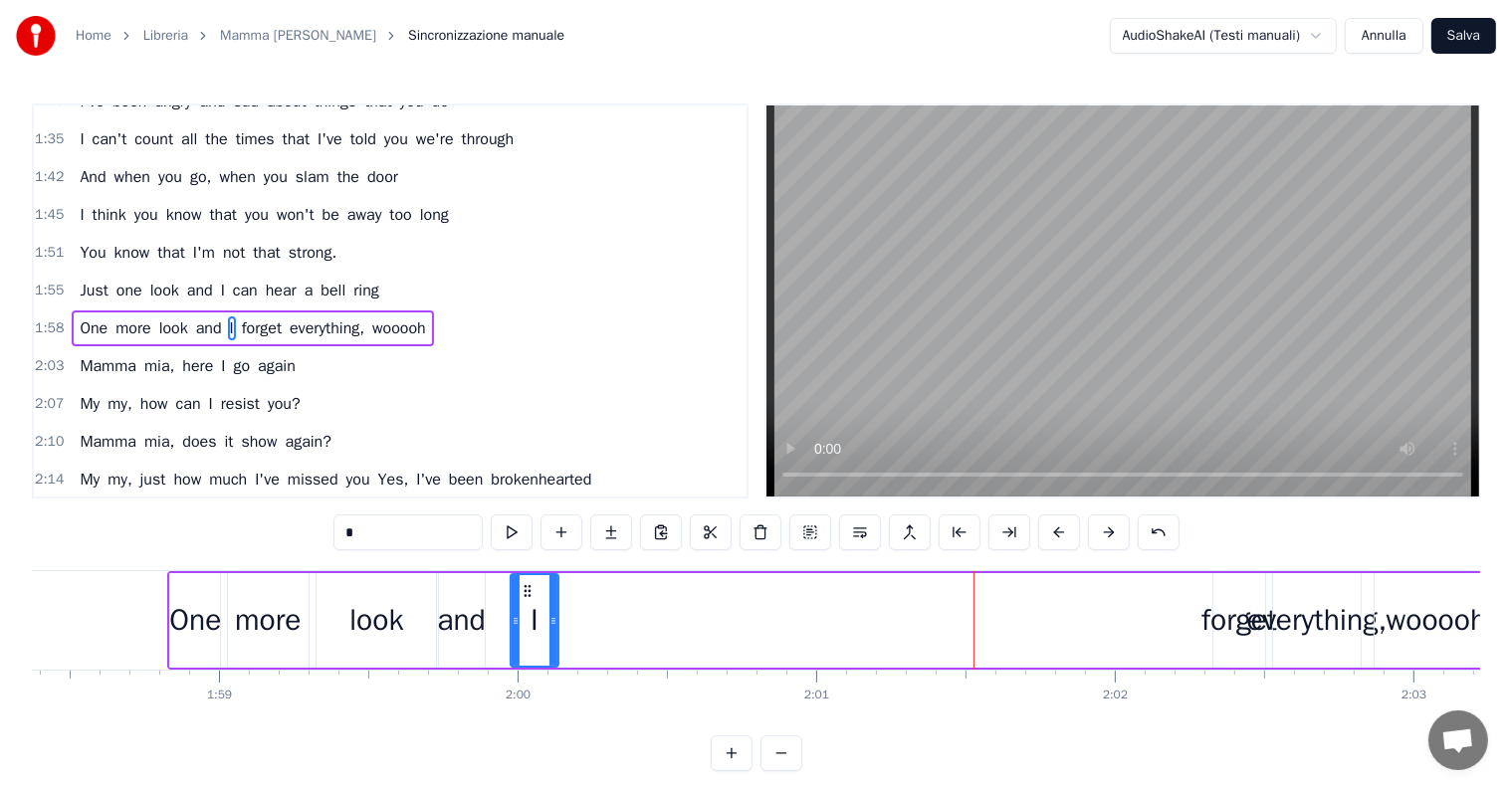 scroll, scrollTop: 0, scrollLeft: 35419, axis: horizontal 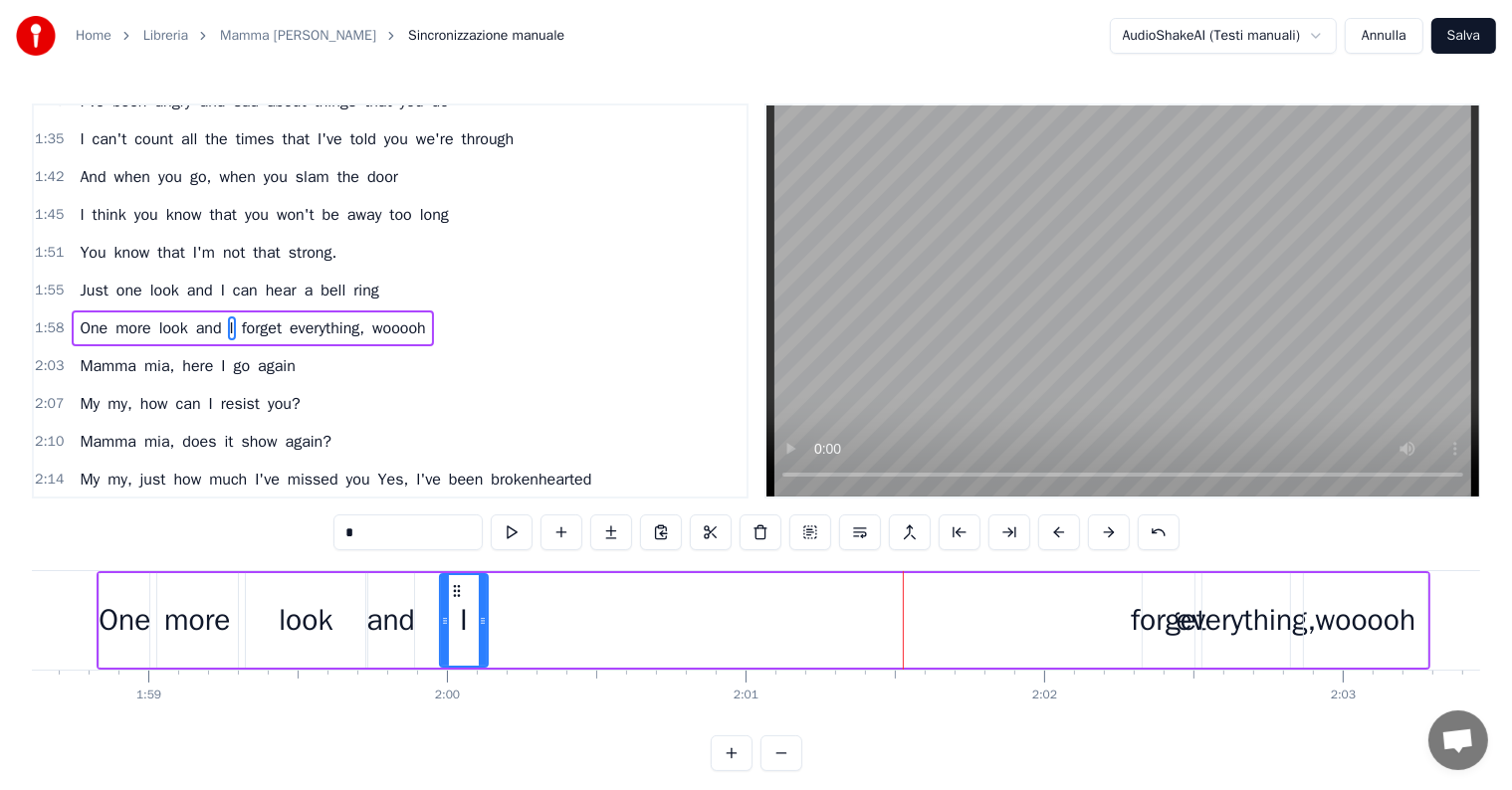 click on "forget" at bounding box center [1169, 620] 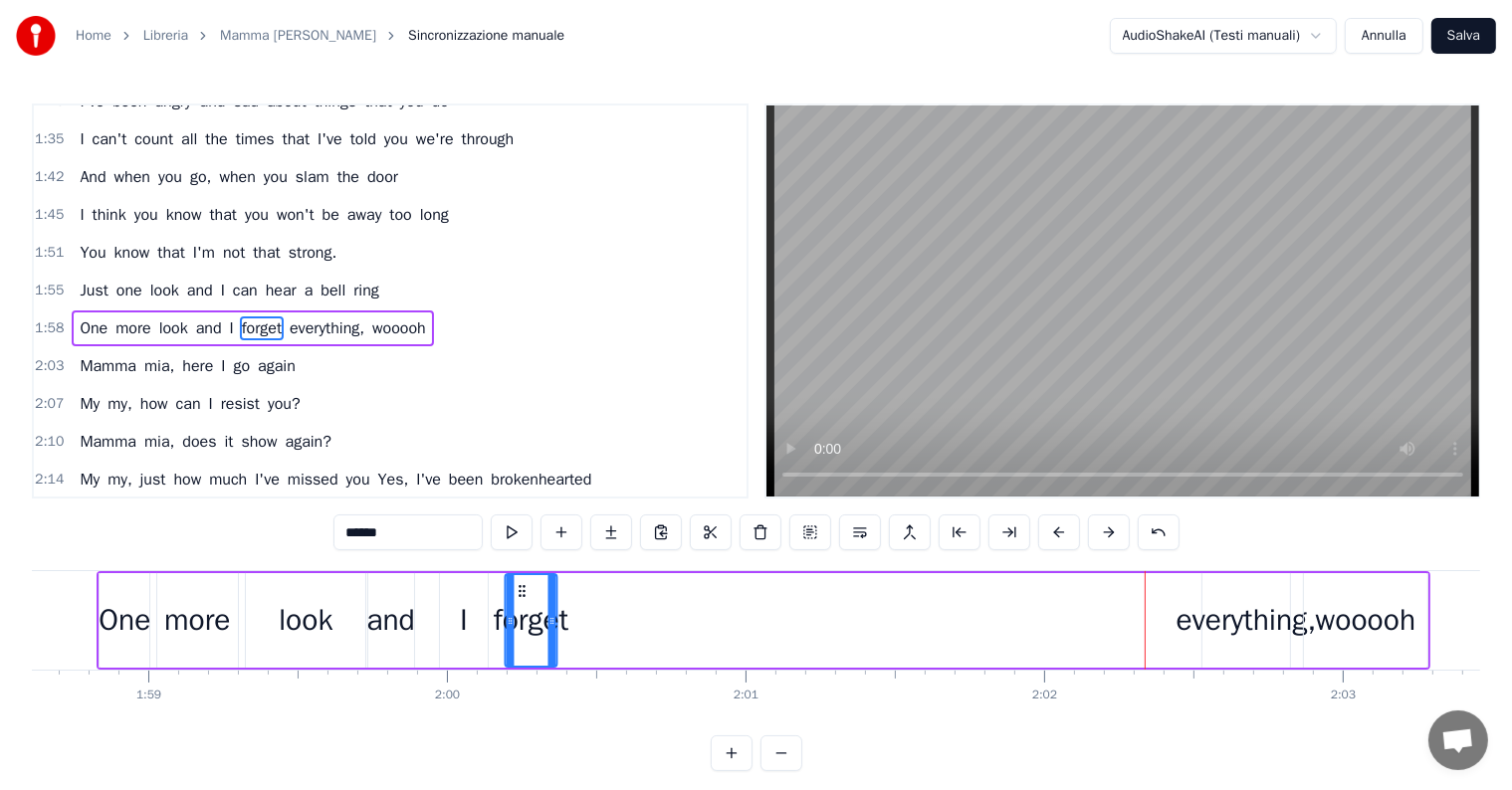 drag, startPoint x: 1114, startPoint y: 595, endPoint x: 518, endPoint y: 618, distance: 596.4436 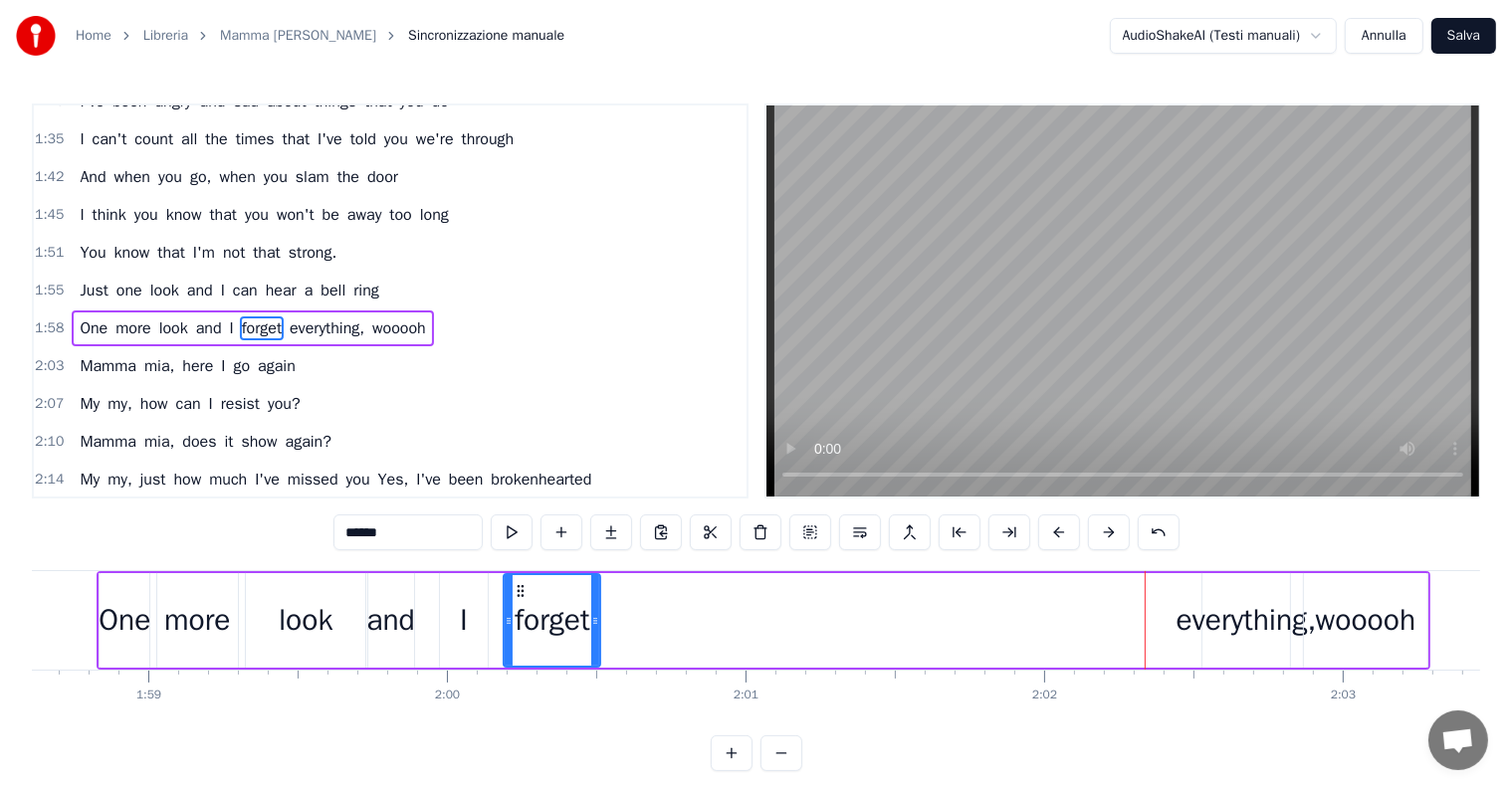 drag, startPoint x: 549, startPoint y: 618, endPoint x: 594, endPoint y: 621, distance: 45.099889 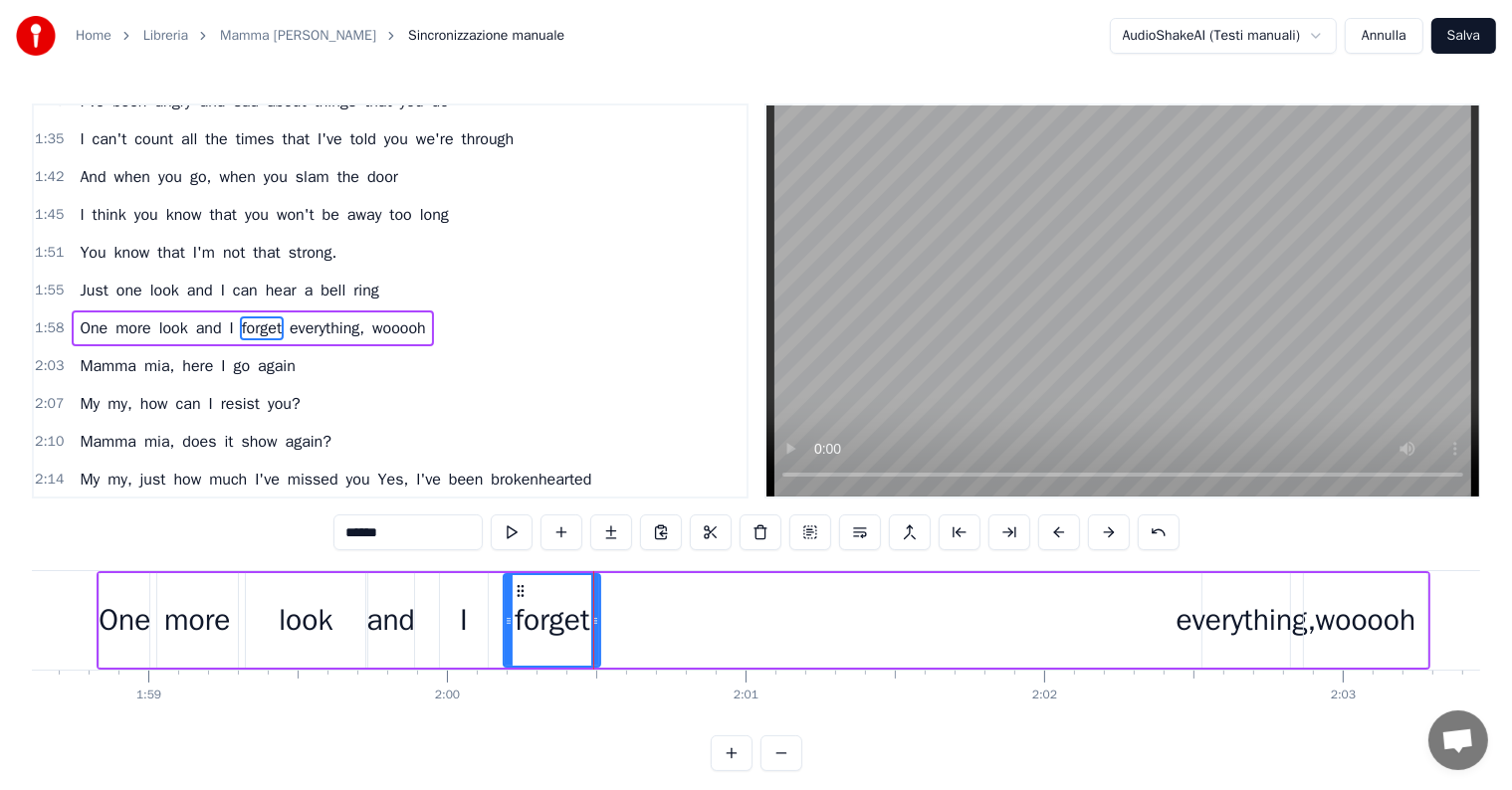 click on "everything," at bounding box center [1246, 620] 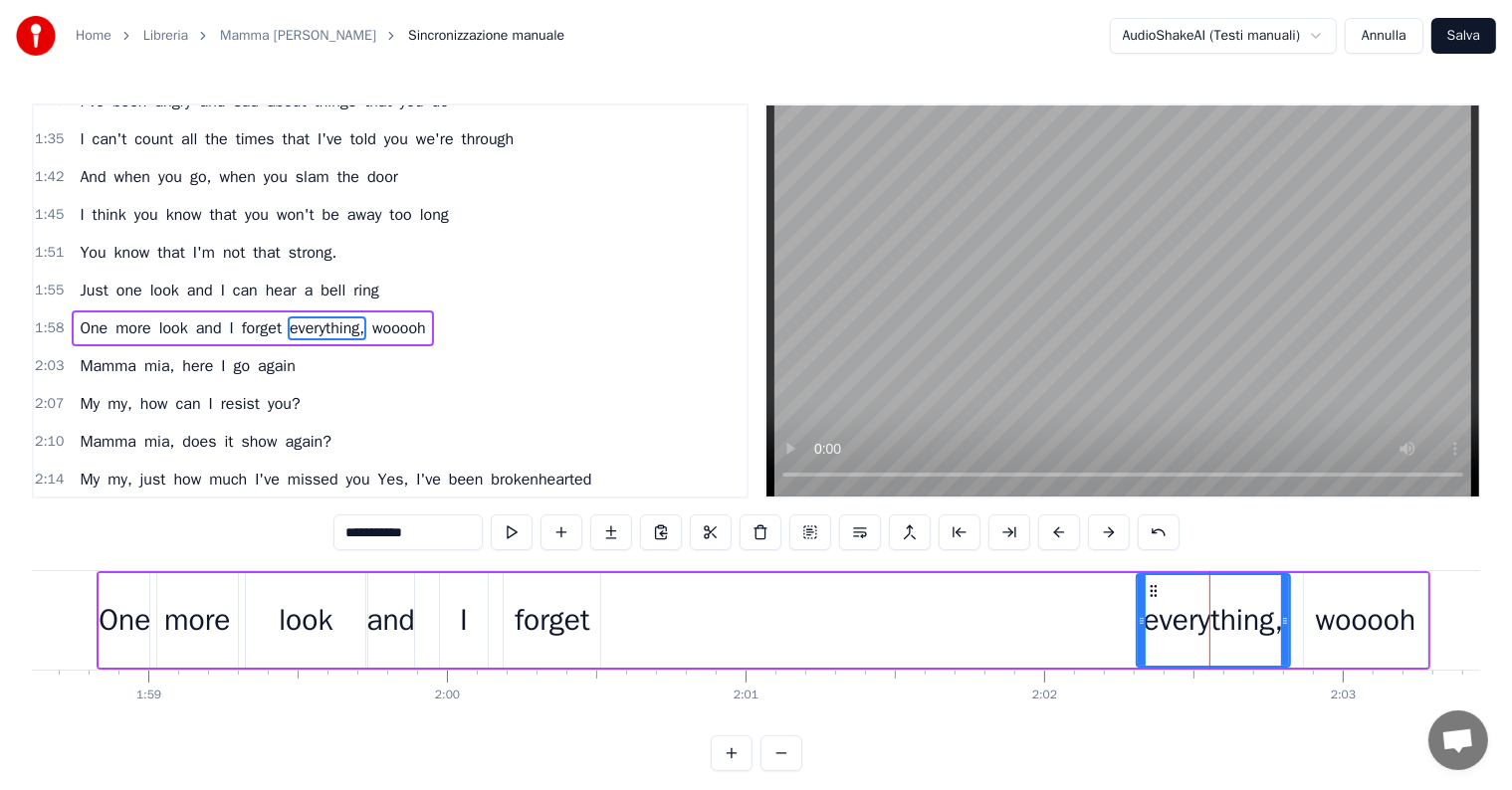 drag, startPoint x: 1202, startPoint y: 622, endPoint x: 1137, endPoint y: 630, distance: 65.49046 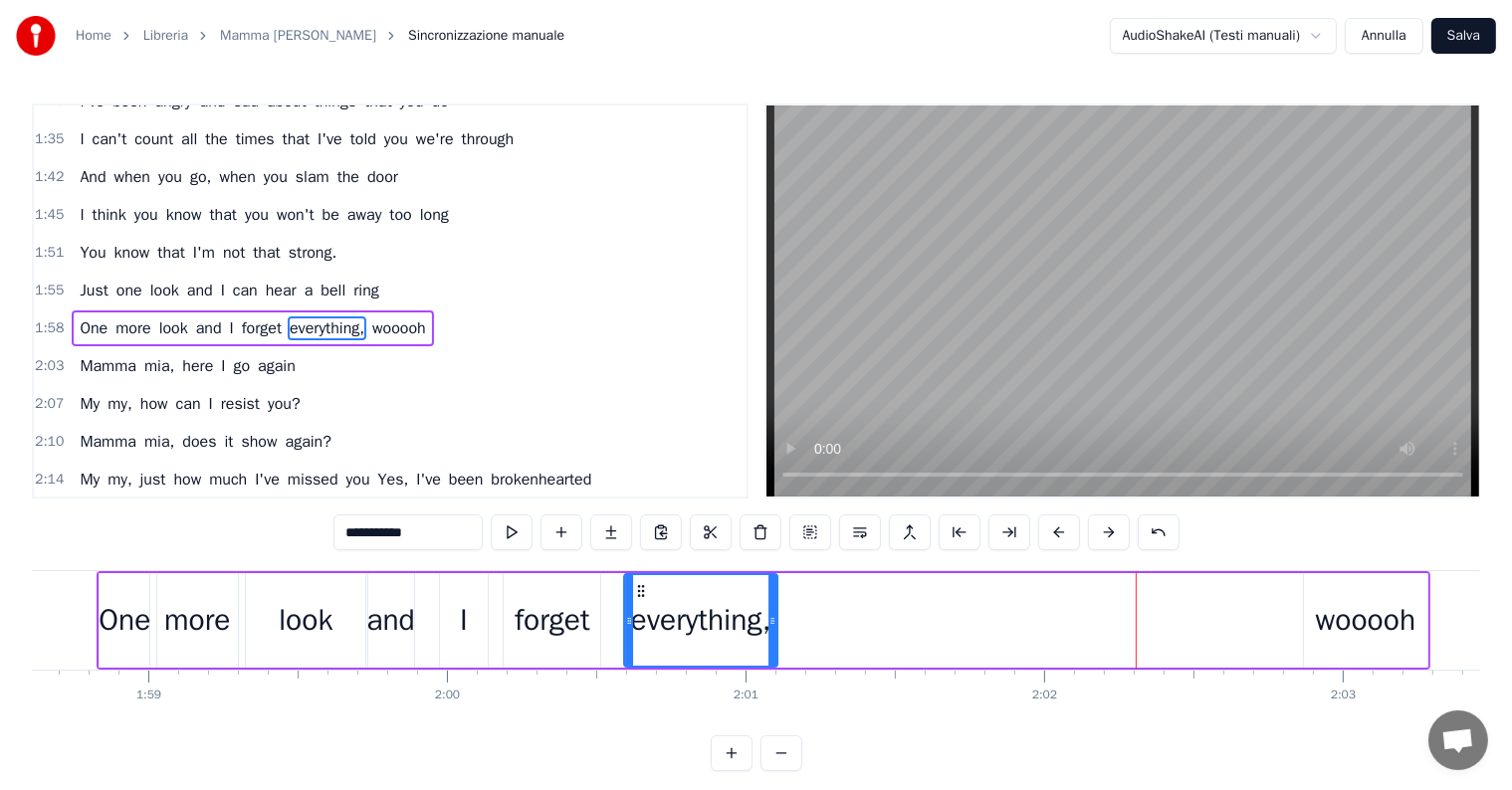 drag, startPoint x: 1155, startPoint y: 586, endPoint x: 641, endPoint y: 629, distance: 515.7955 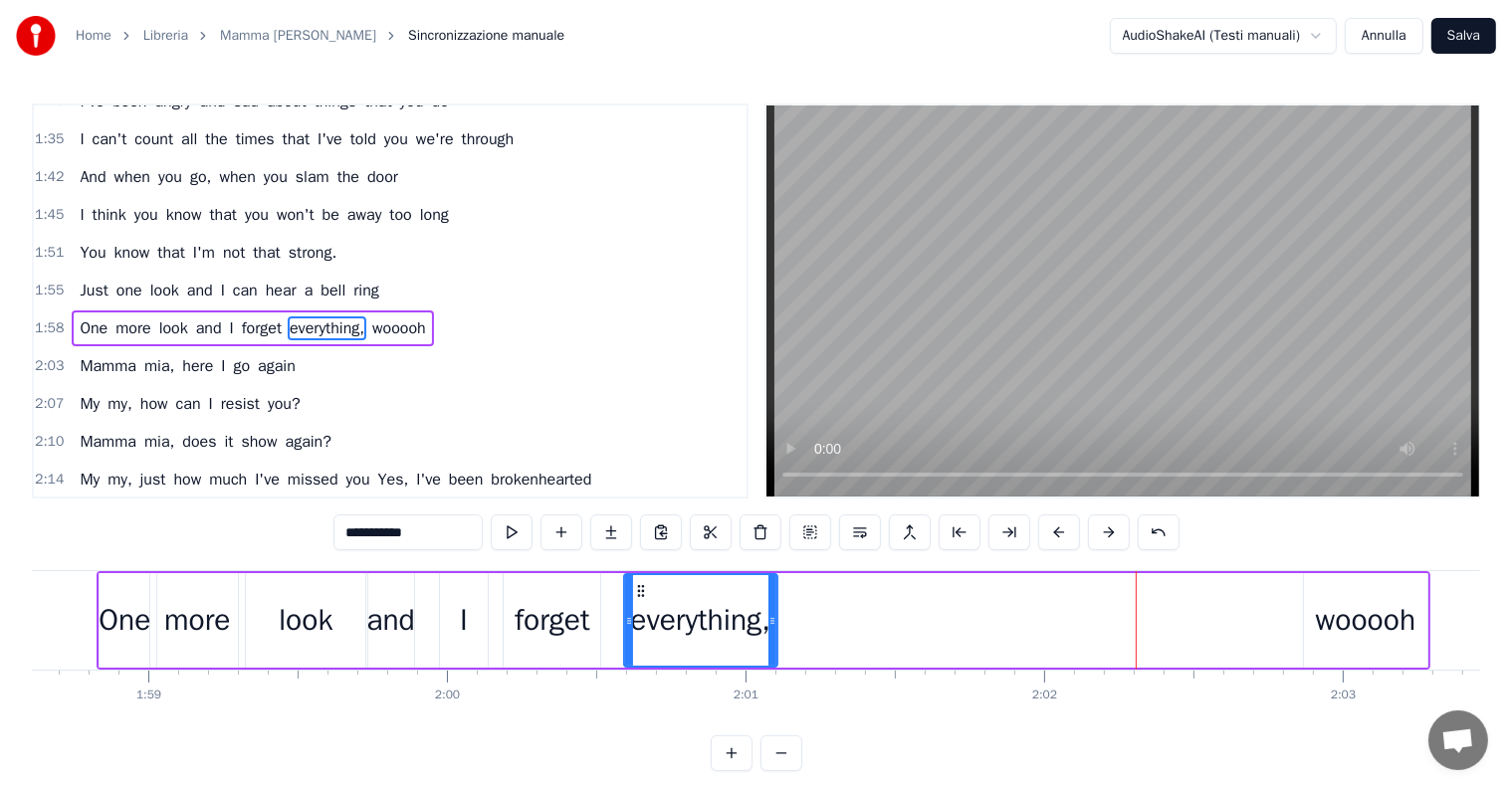 click on "wooooh" at bounding box center [1366, 620] 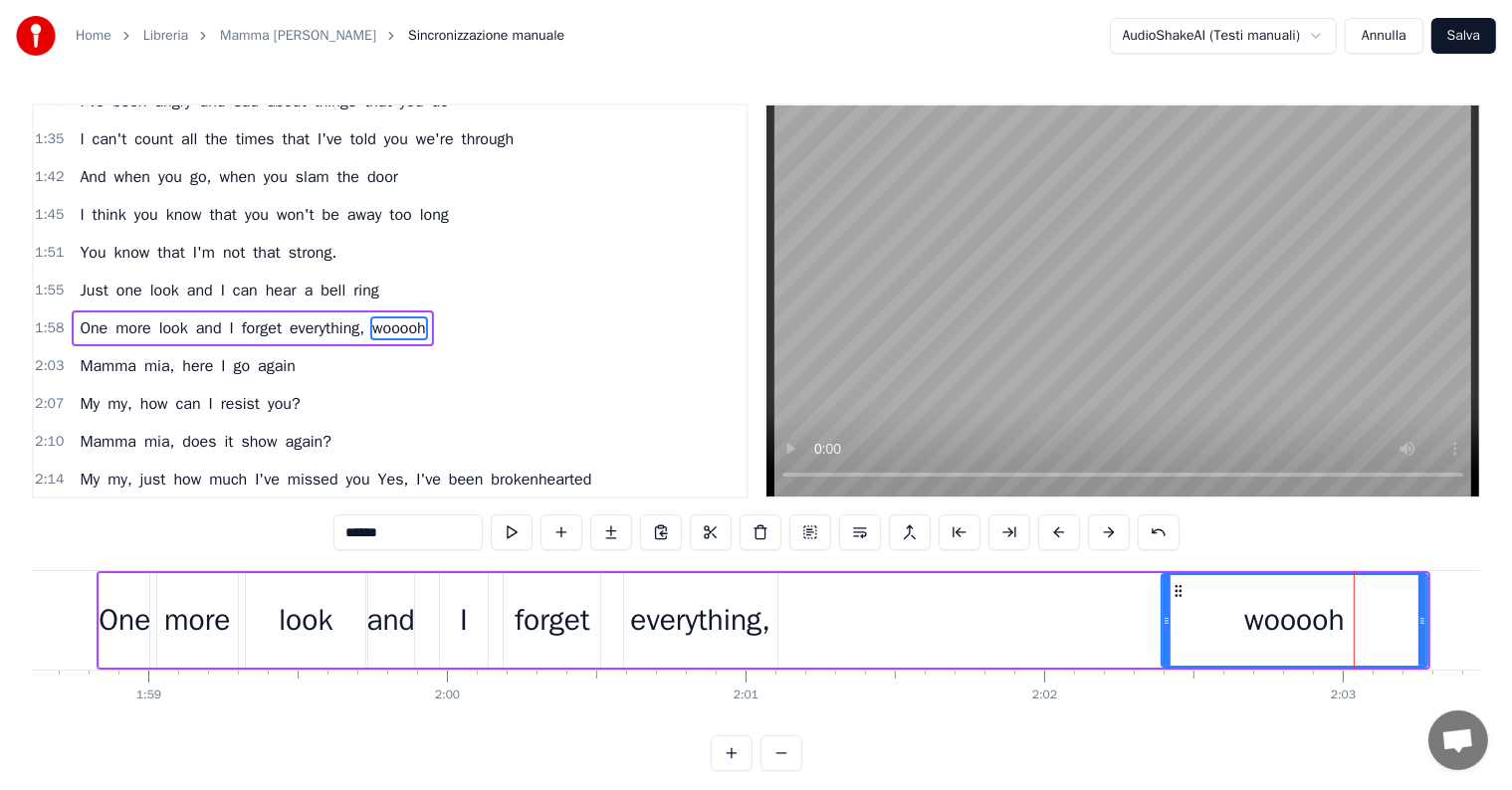 drag, startPoint x: 1310, startPoint y: 621, endPoint x: 1168, endPoint y: 633, distance: 142.50614 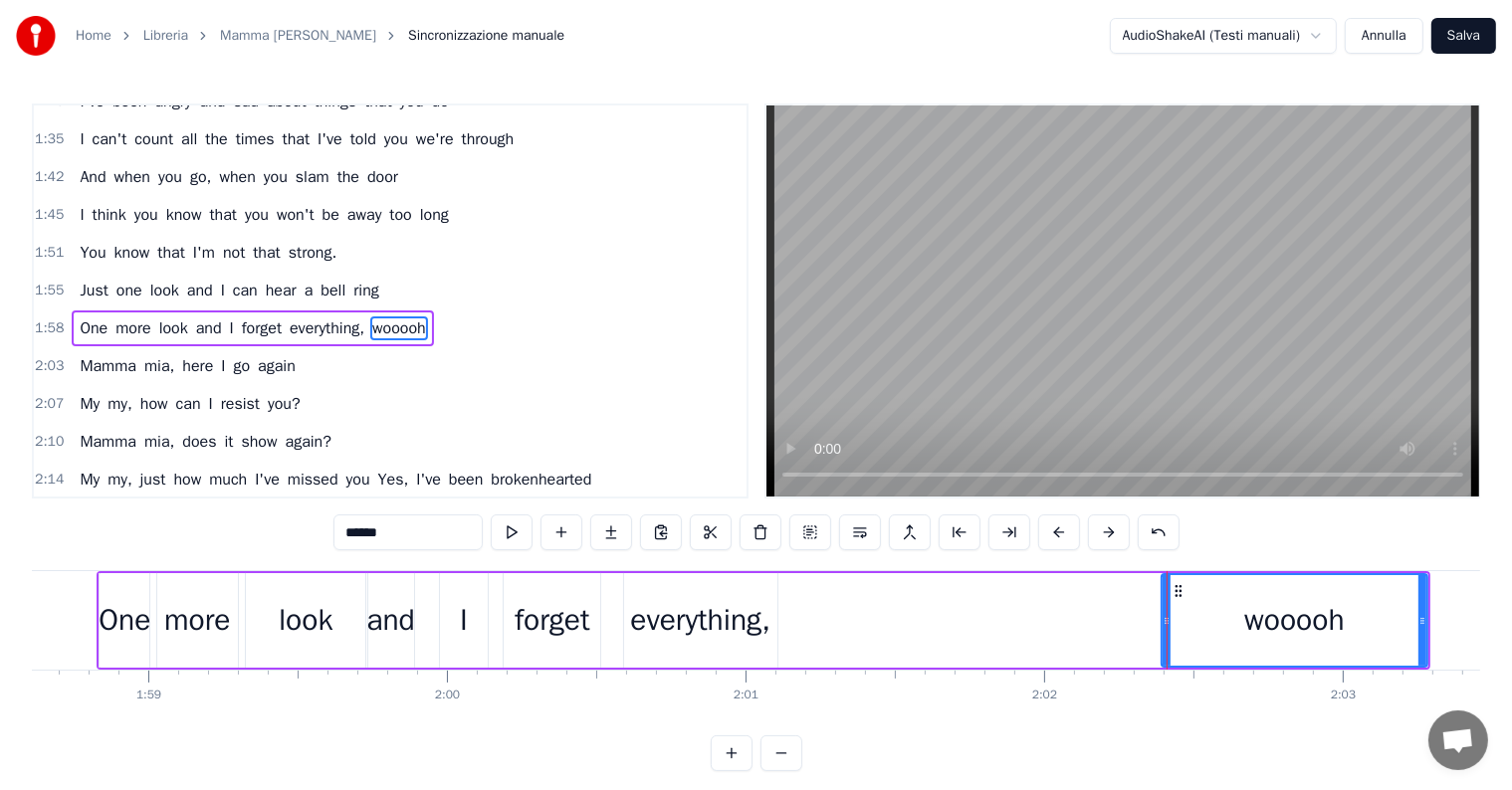 click on "everything," at bounding box center (701, 620) 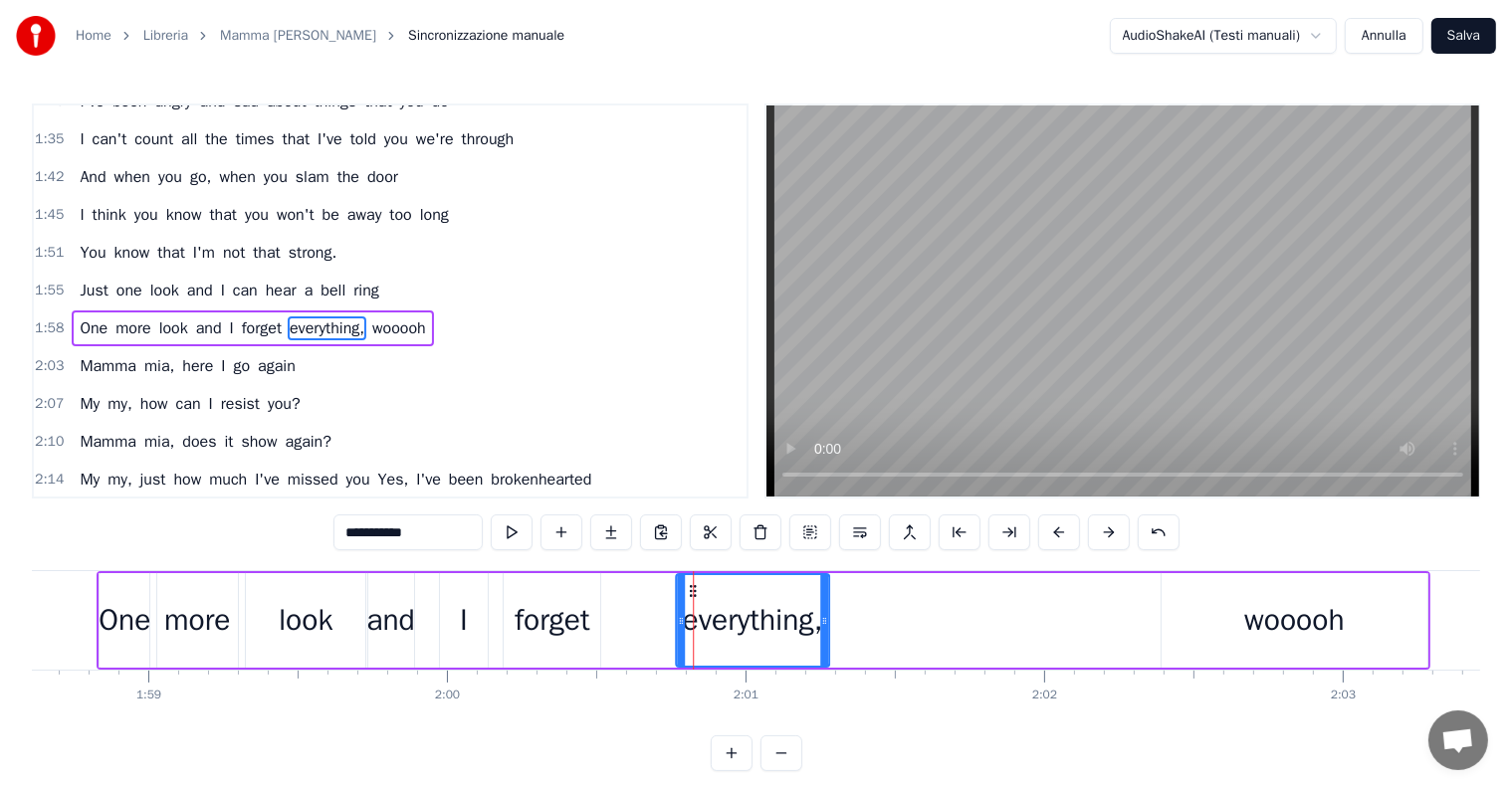 drag, startPoint x: 637, startPoint y: 590, endPoint x: 709, endPoint y: 593, distance: 72.06247 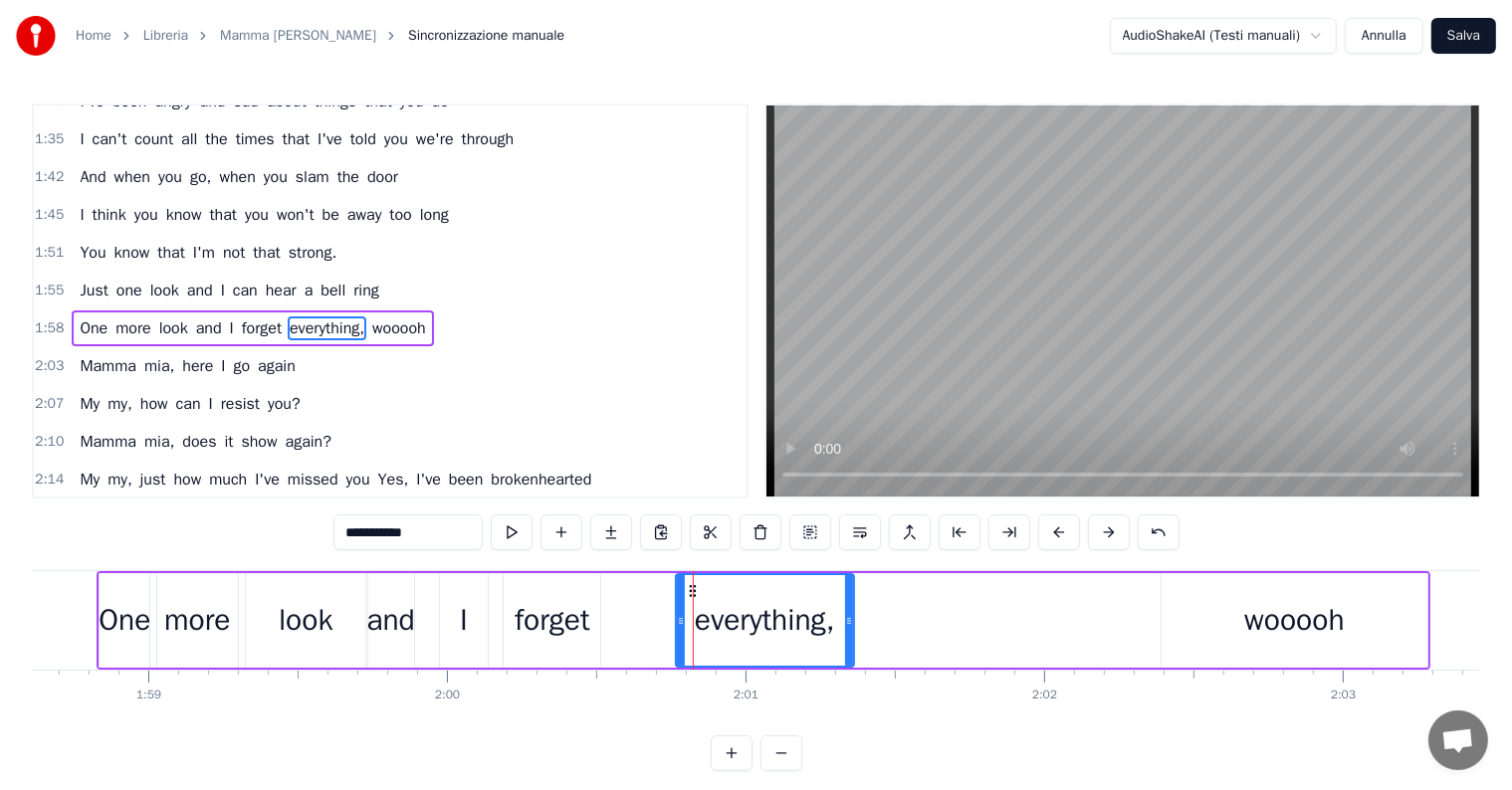 drag, startPoint x: 824, startPoint y: 617, endPoint x: 849, endPoint y: 617, distance: 25 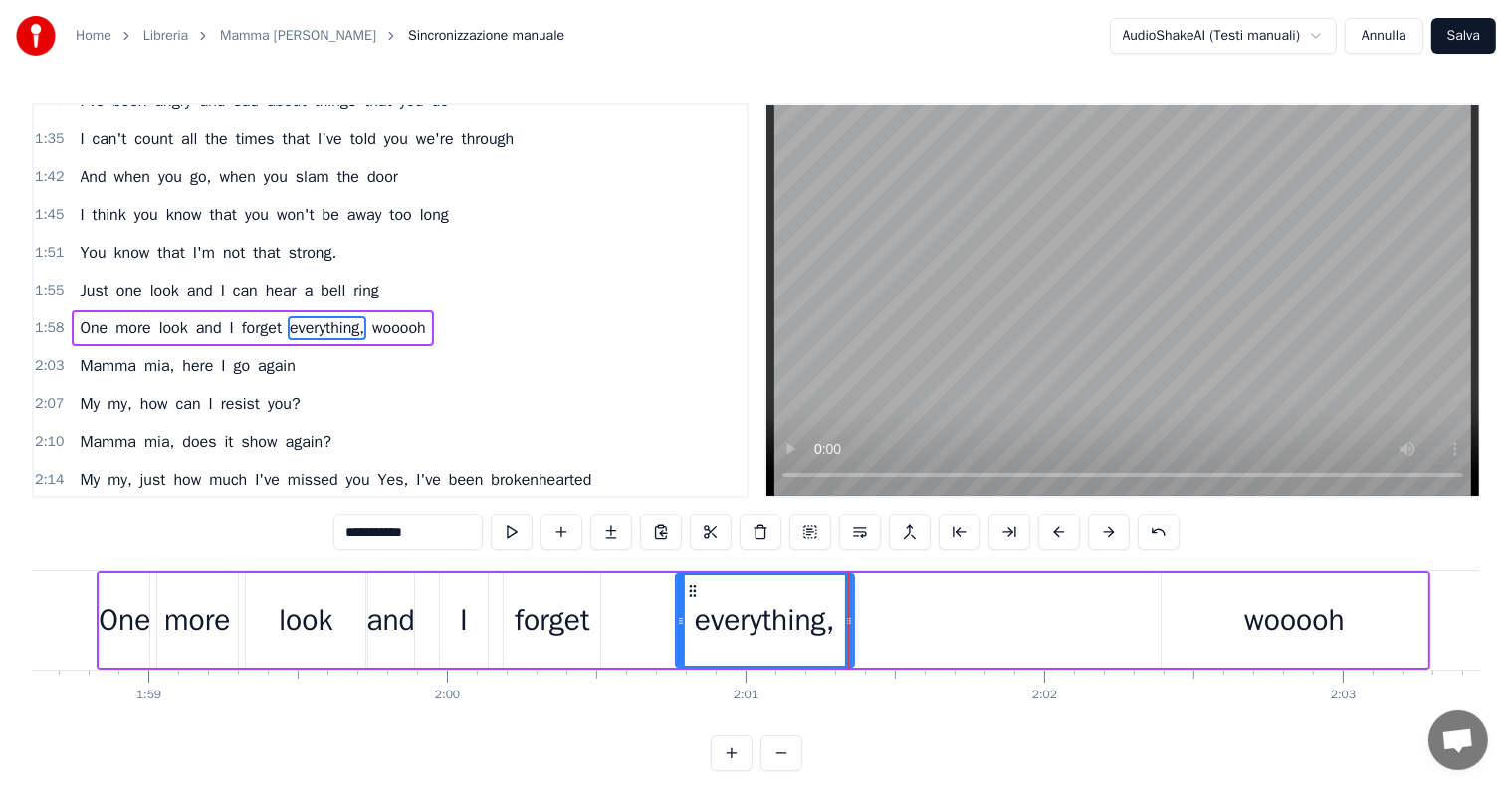click on "forget" at bounding box center (552, 620) 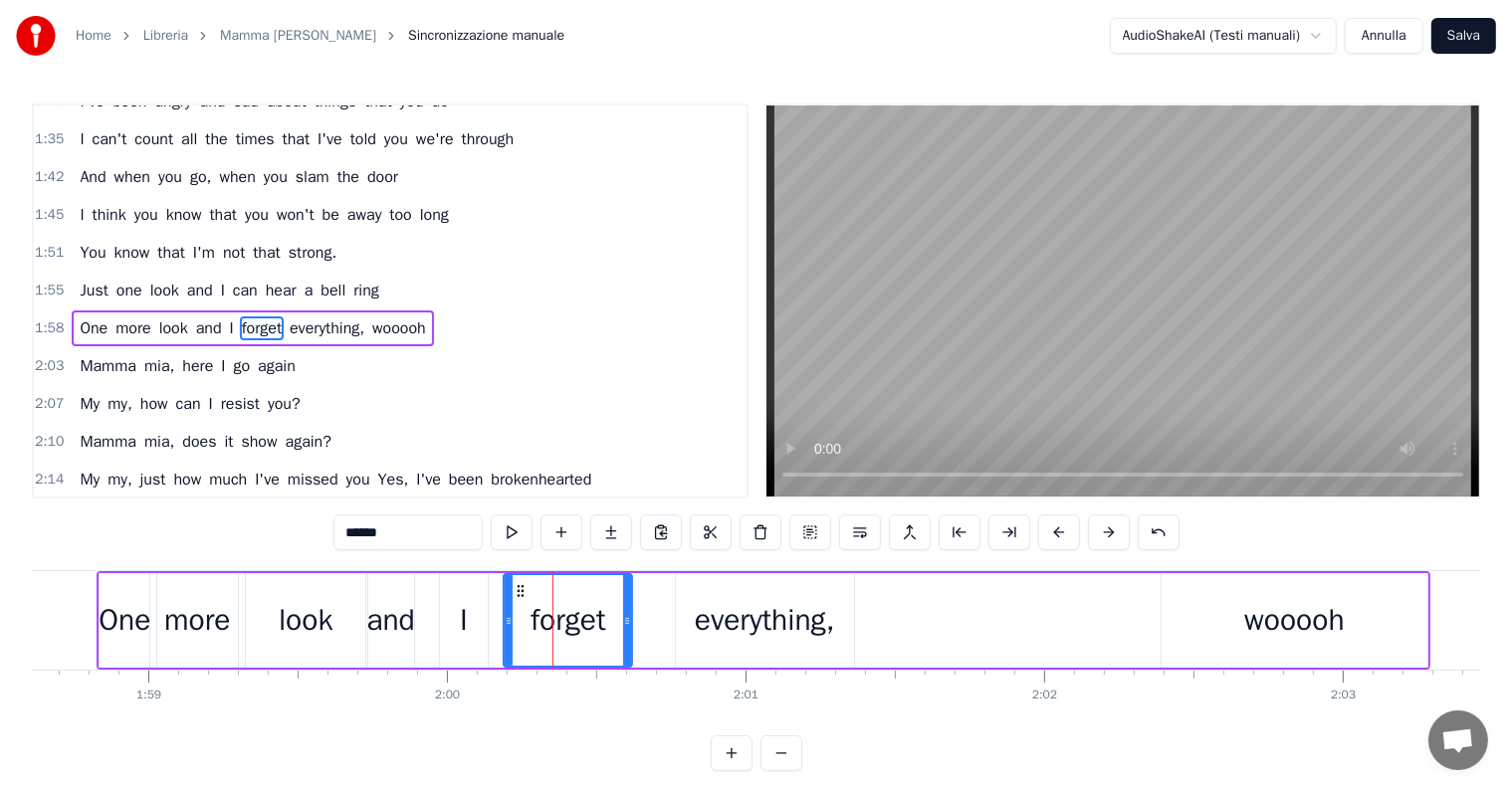 drag, startPoint x: 597, startPoint y: 621, endPoint x: 629, endPoint y: 621, distance: 32 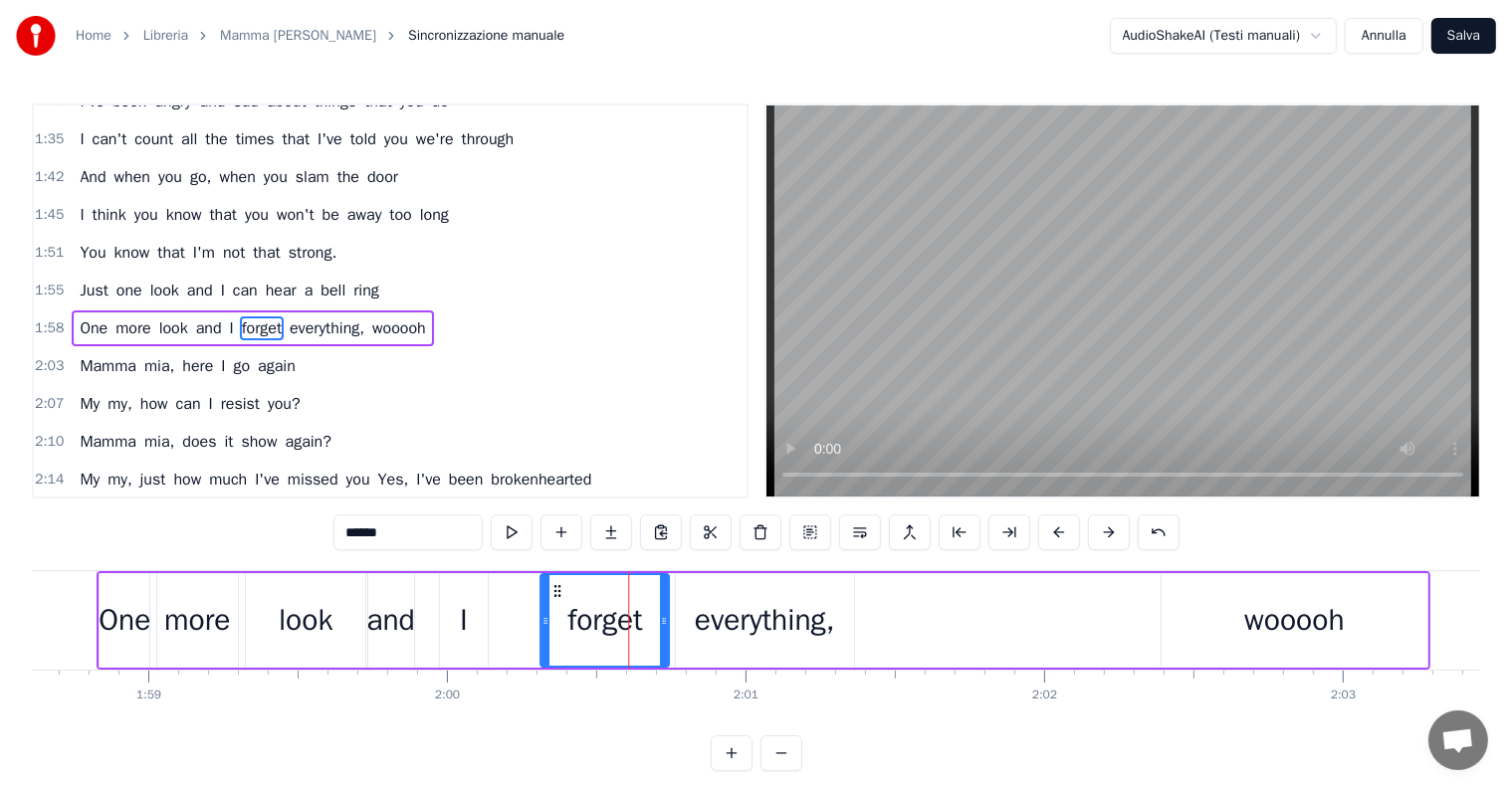 drag, startPoint x: 519, startPoint y: 586, endPoint x: 555, endPoint y: 587, distance: 36.01389 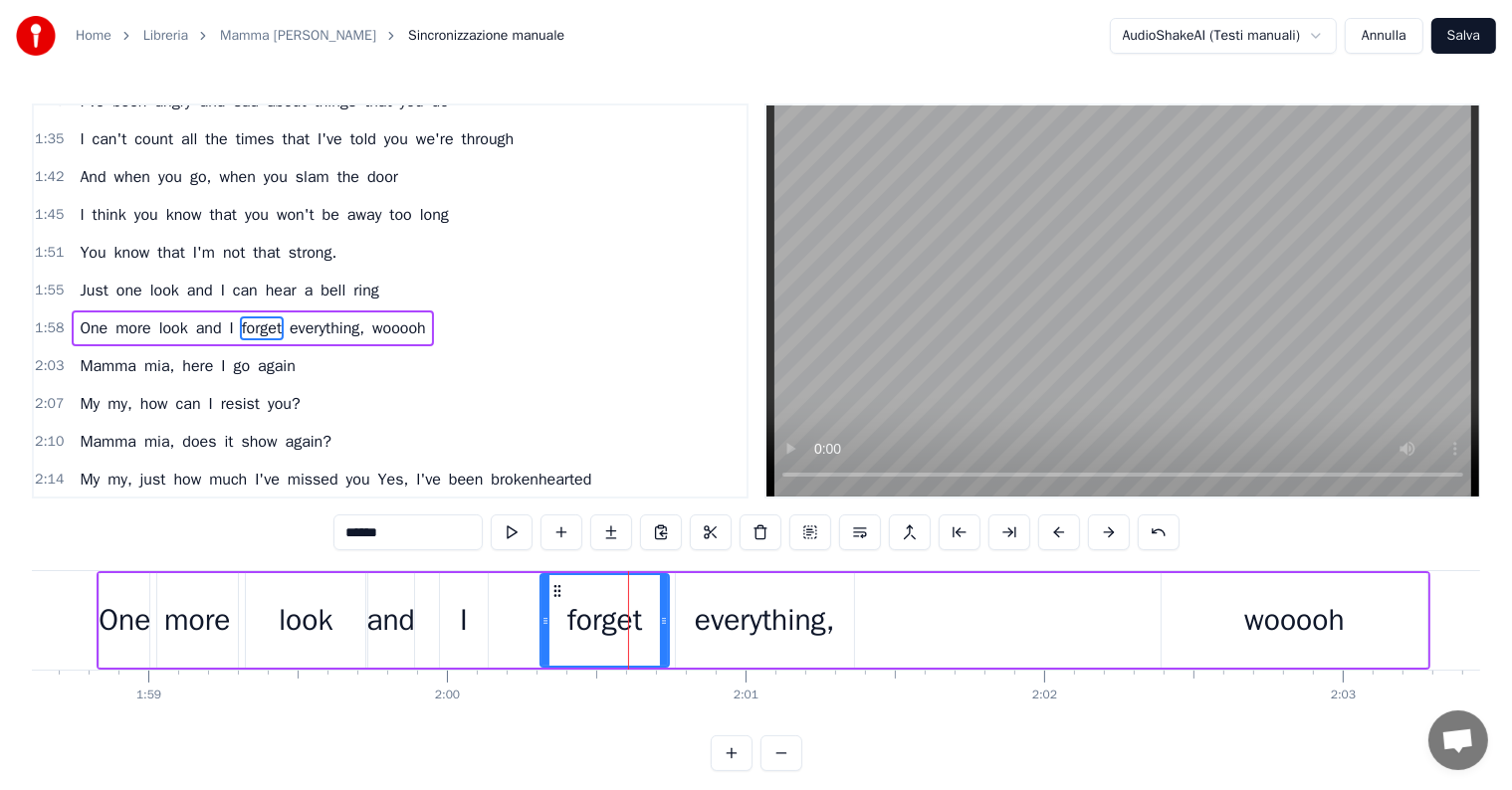 click on "I" at bounding box center [464, 620] 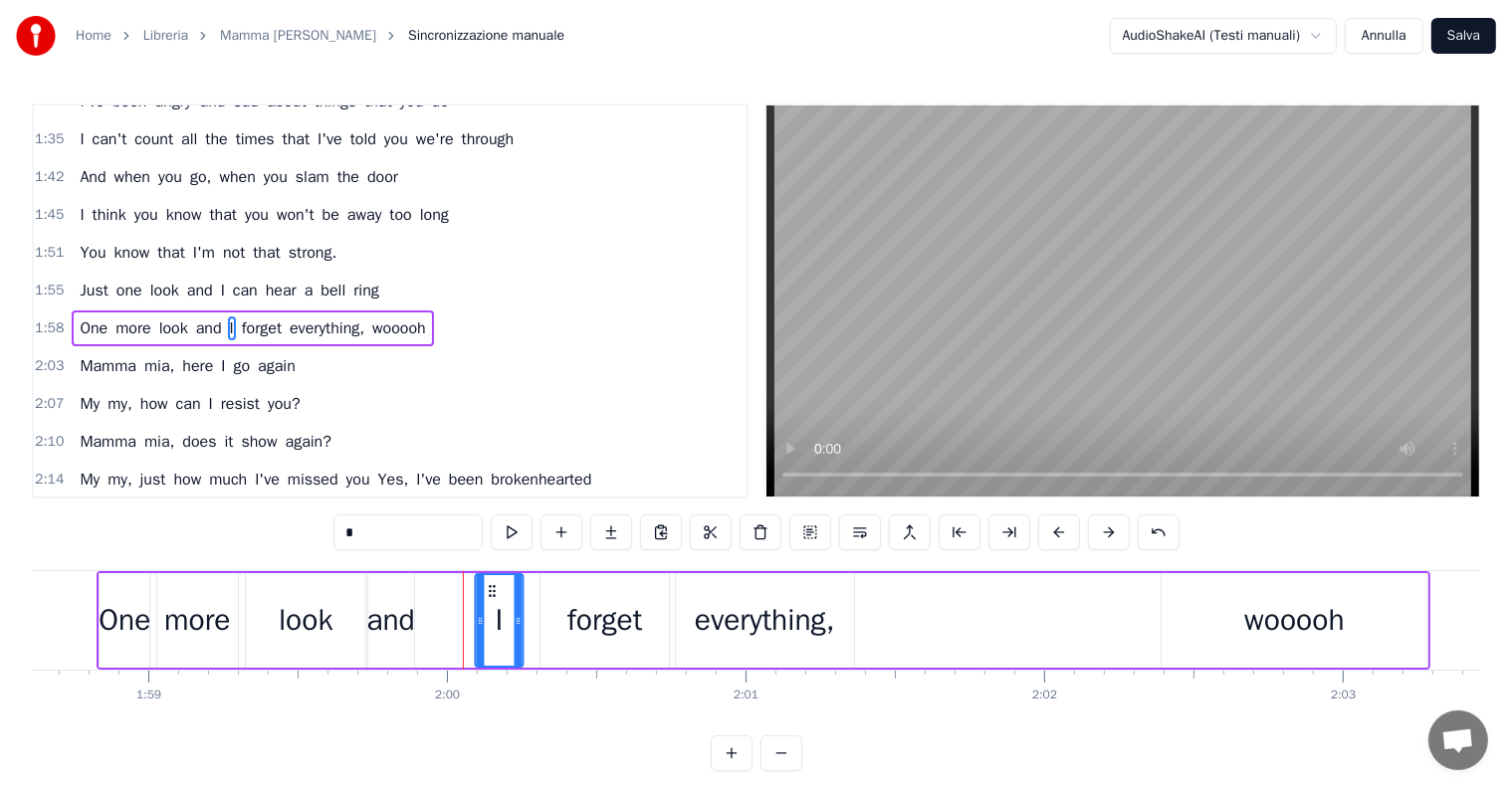 drag, startPoint x: 458, startPoint y: 585, endPoint x: 495, endPoint y: 588, distance: 37.12142 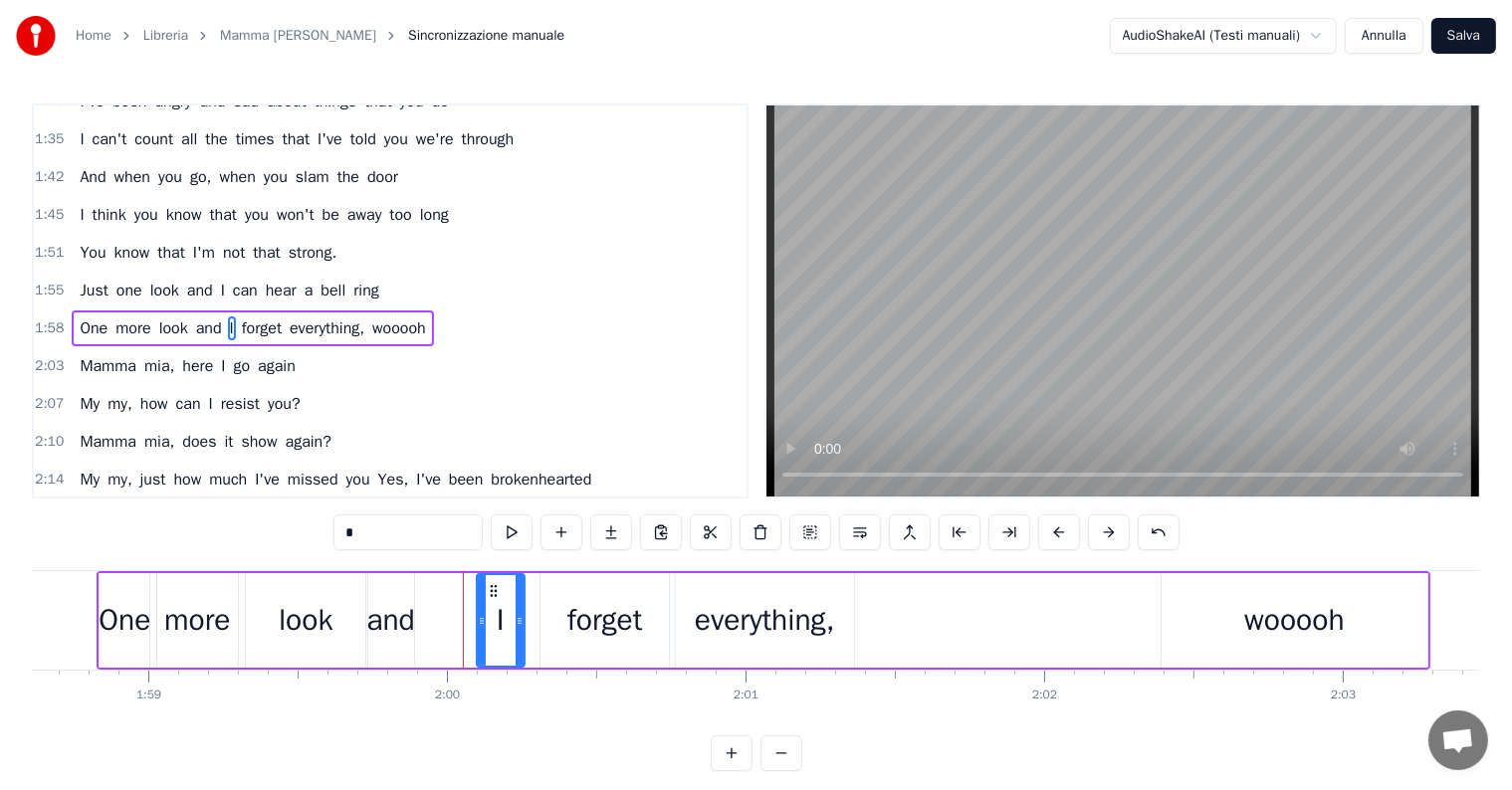 click on "and" at bounding box center (390, 620) 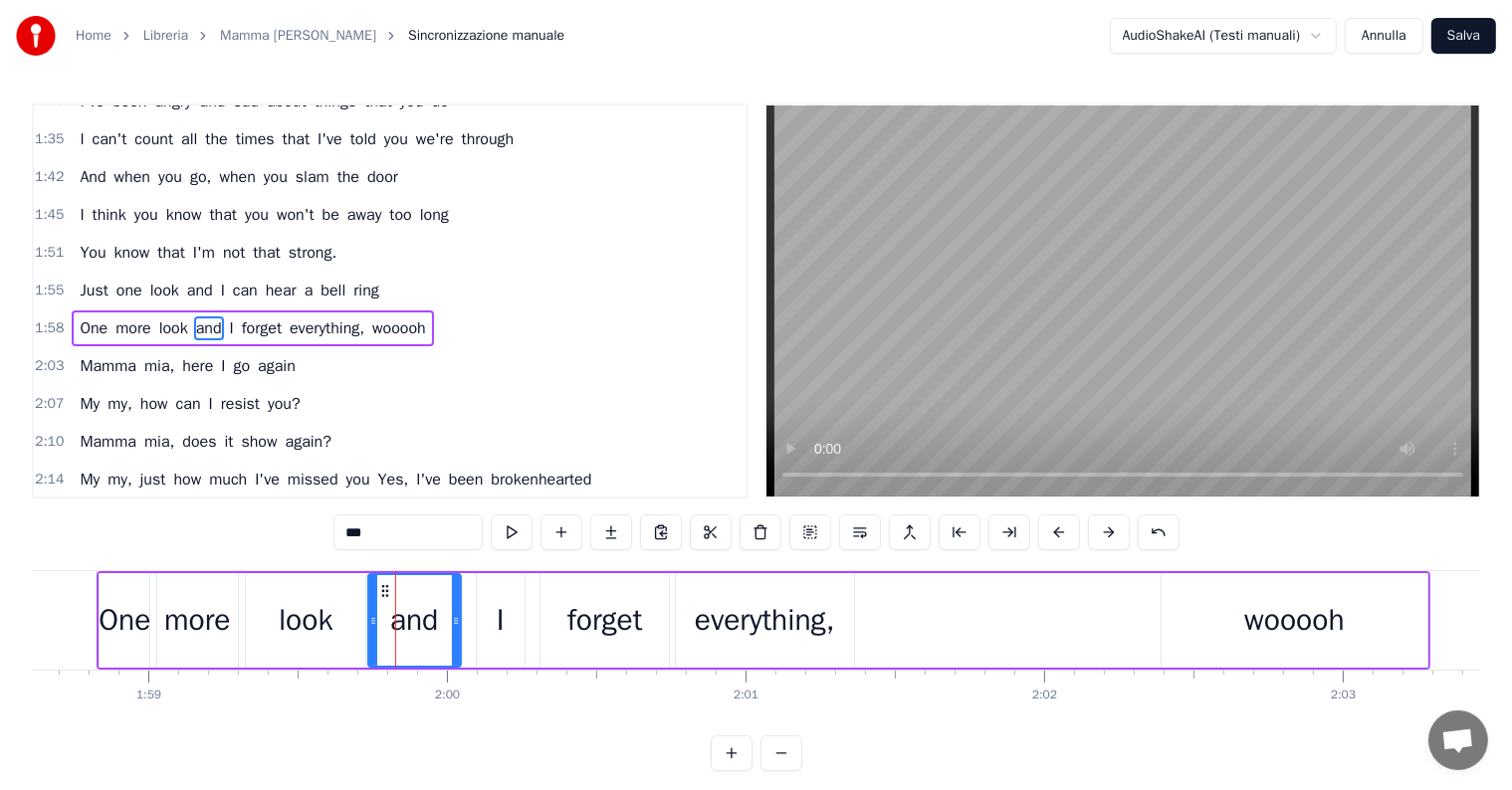 drag, startPoint x: 409, startPoint y: 620, endPoint x: 452, endPoint y: 614, distance: 43.416587 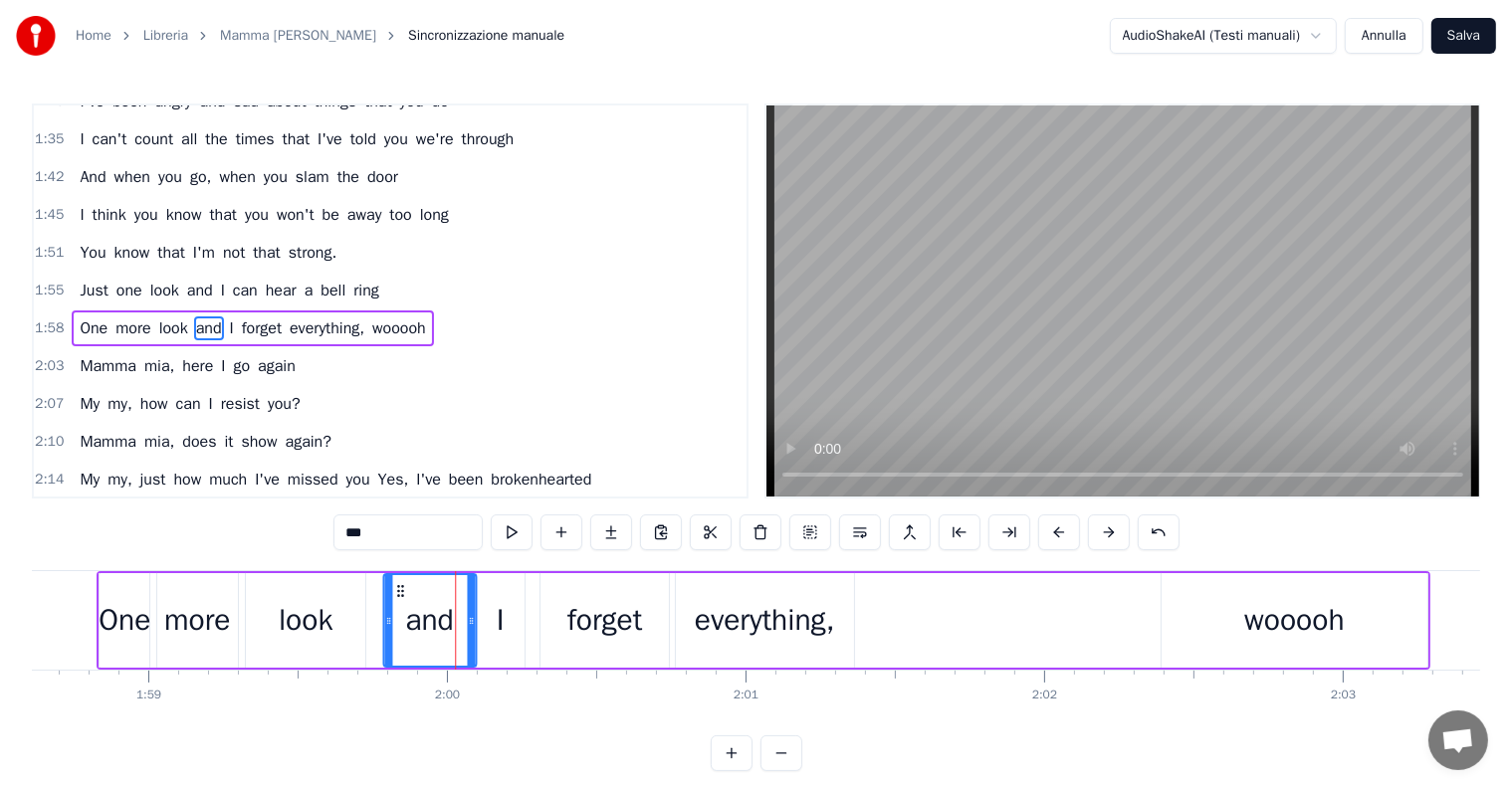 drag, startPoint x: 385, startPoint y: 589, endPoint x: 400, endPoint y: 589, distance: 15 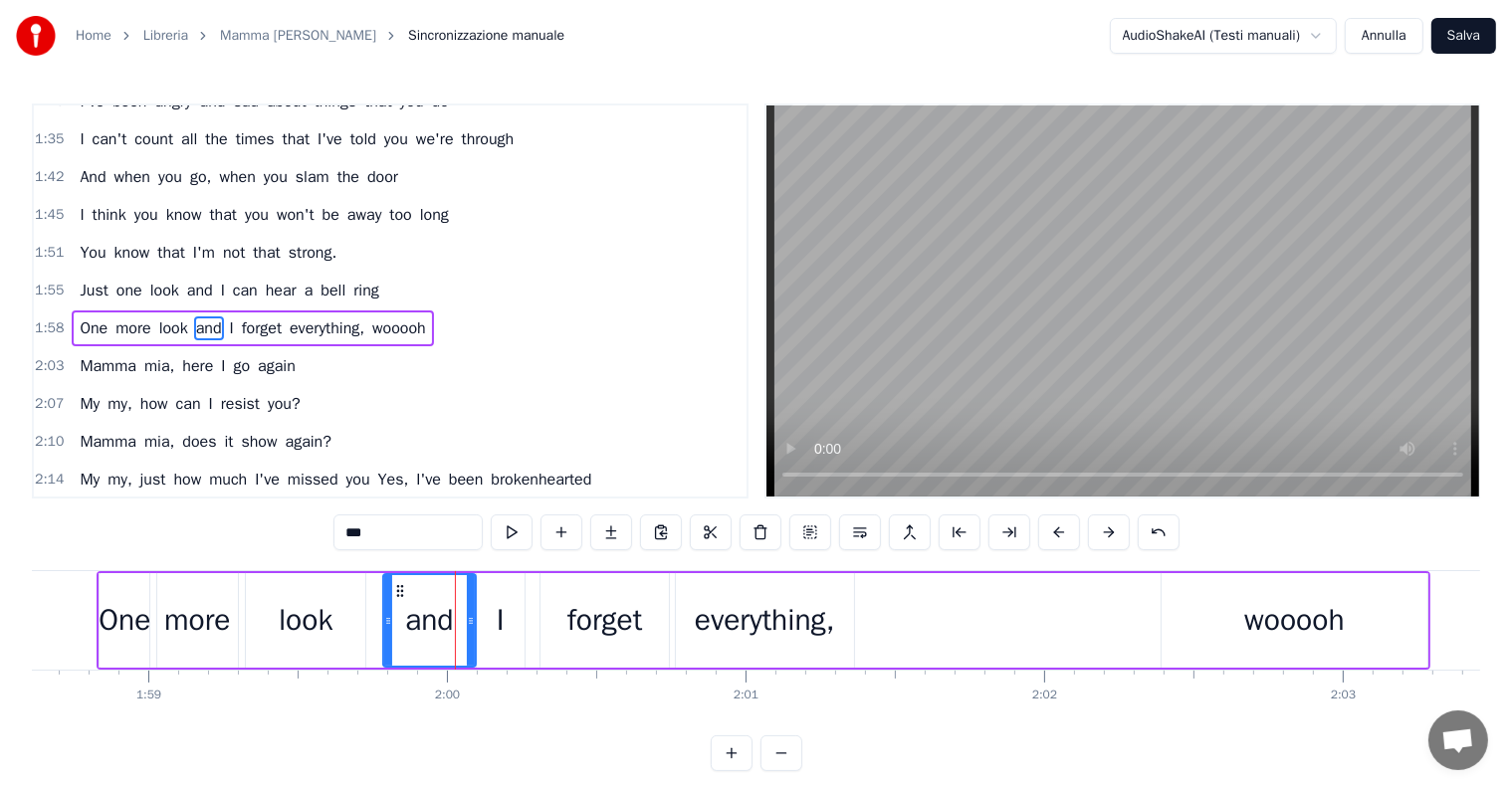click on "look" at bounding box center [306, 620] 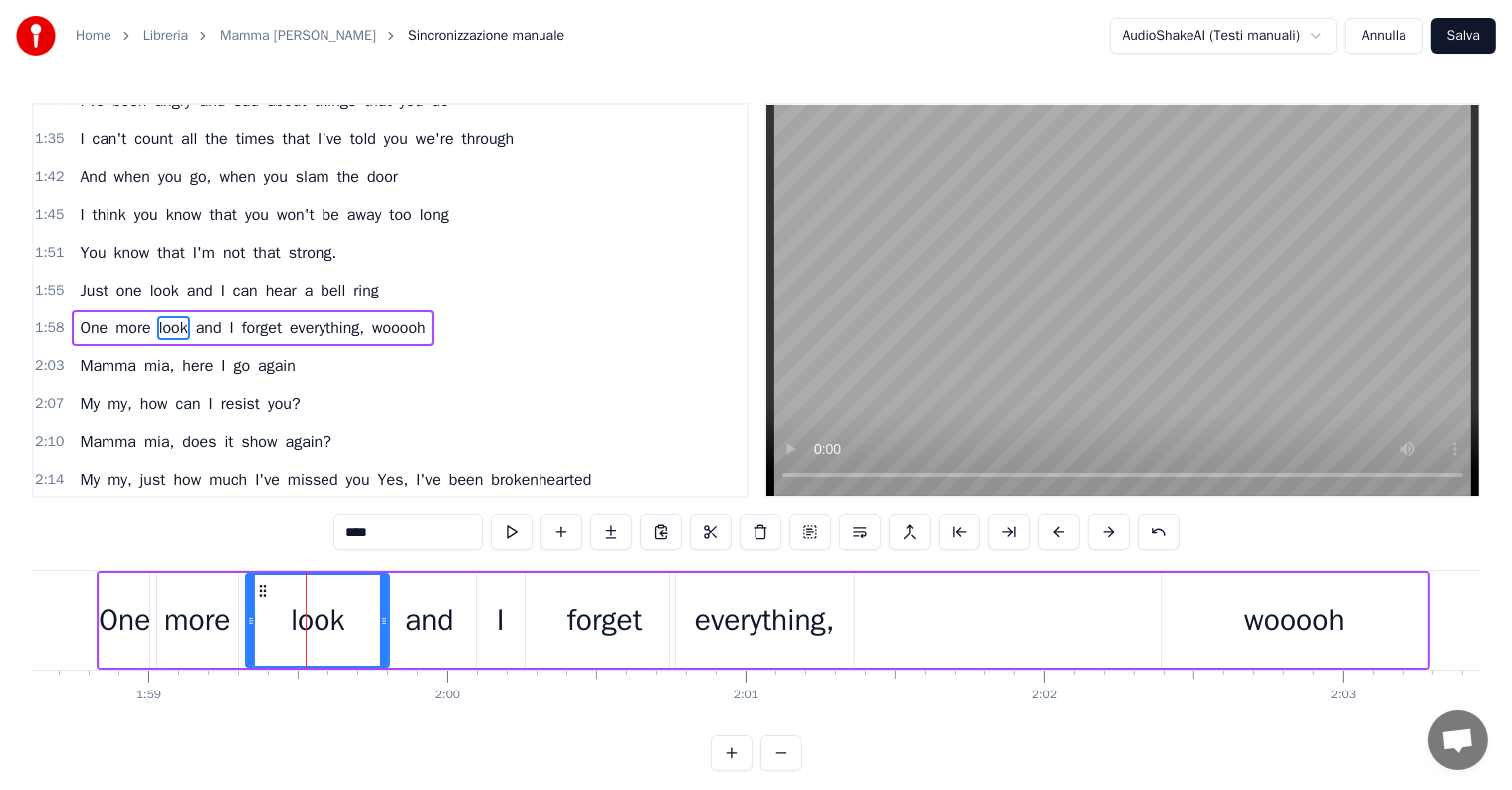 drag, startPoint x: 360, startPoint y: 621, endPoint x: 384, endPoint y: 621, distance: 24 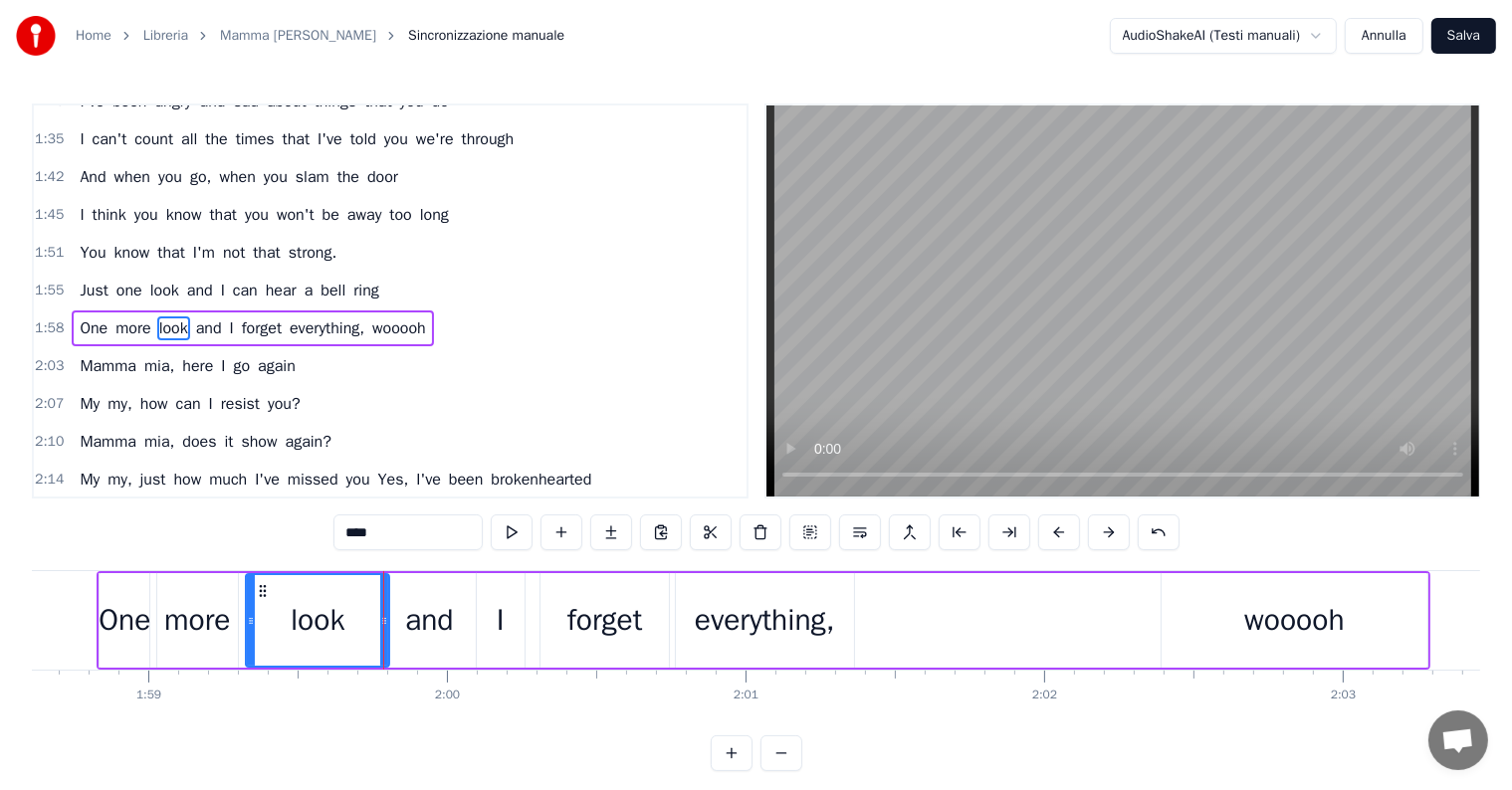 click on "One" at bounding box center (124, 620) 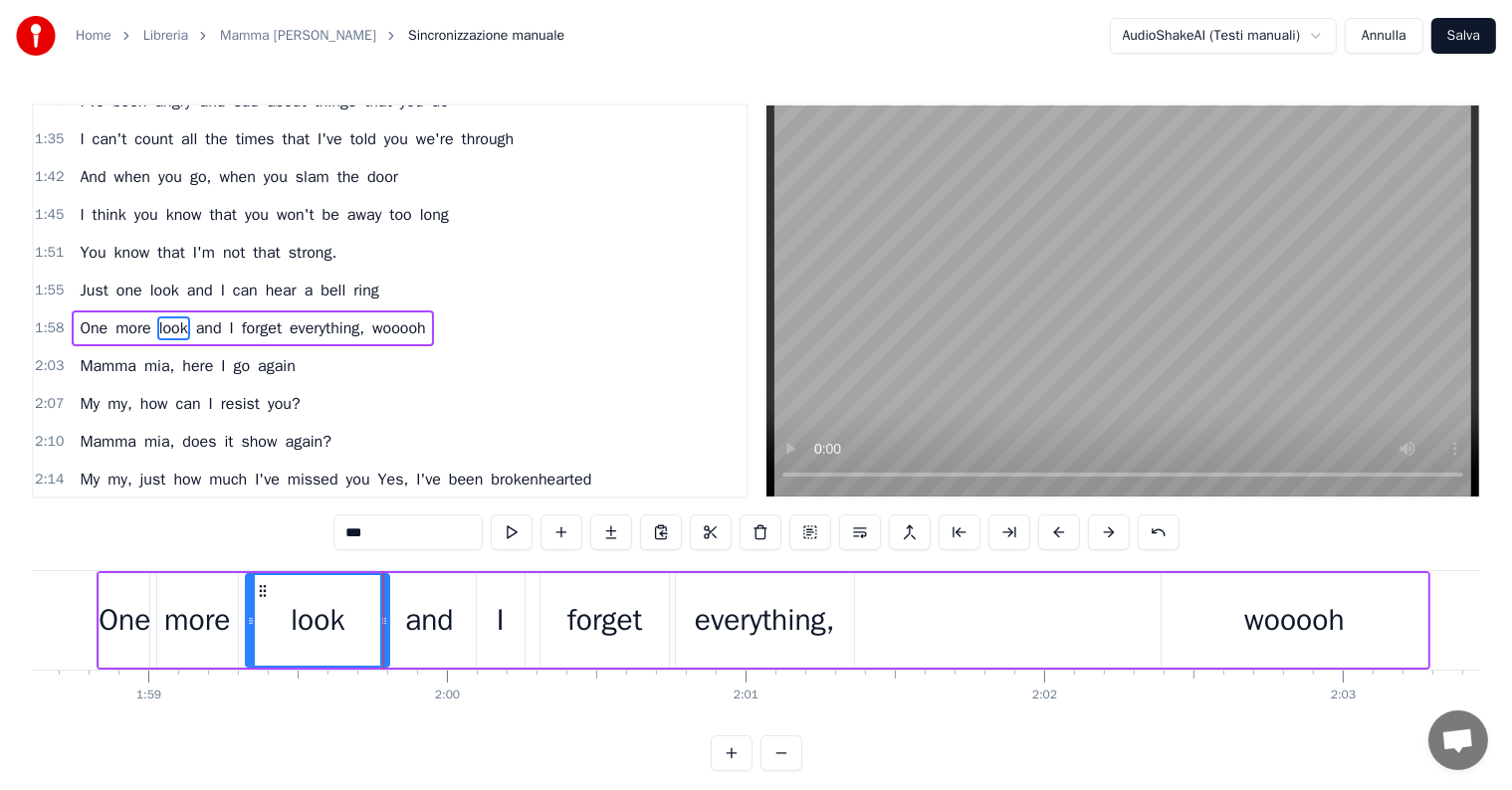 scroll, scrollTop: 0, scrollLeft: 35384, axis: horizontal 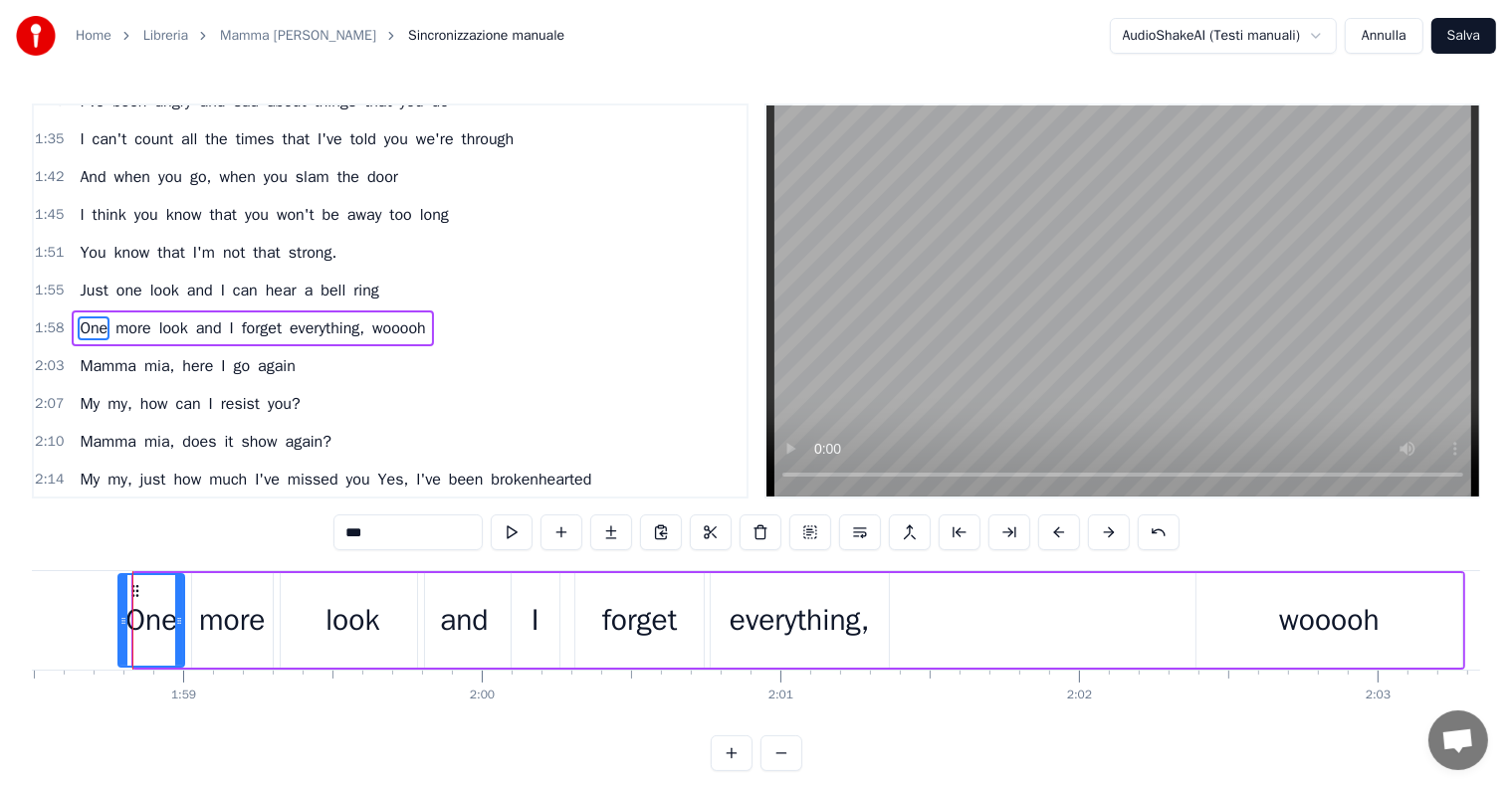 drag, startPoint x: 139, startPoint y: 623, endPoint x: 123, endPoint y: 621, distance: 16.124515 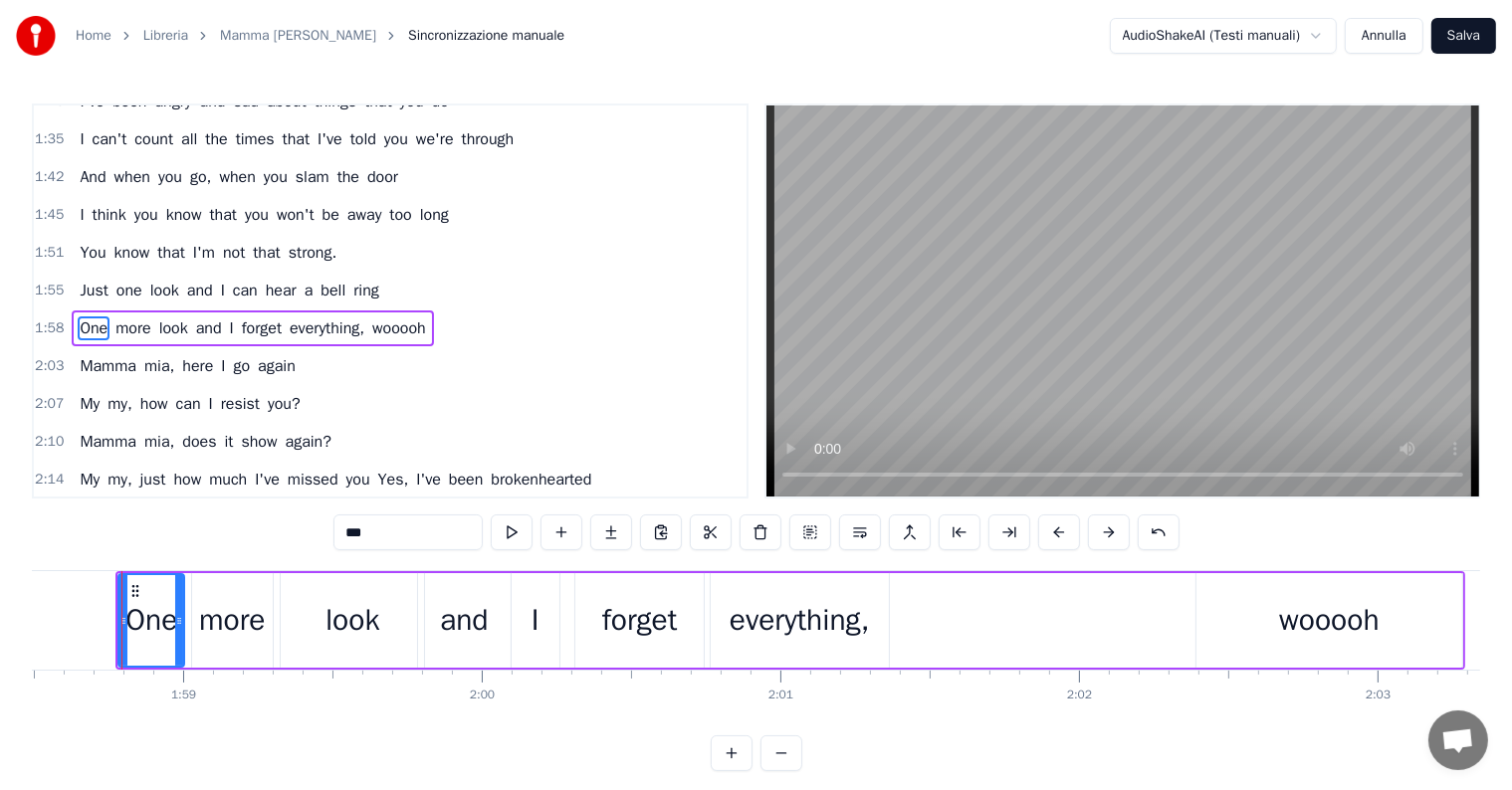 scroll, scrollTop: 0, scrollLeft: 35374, axis: horizontal 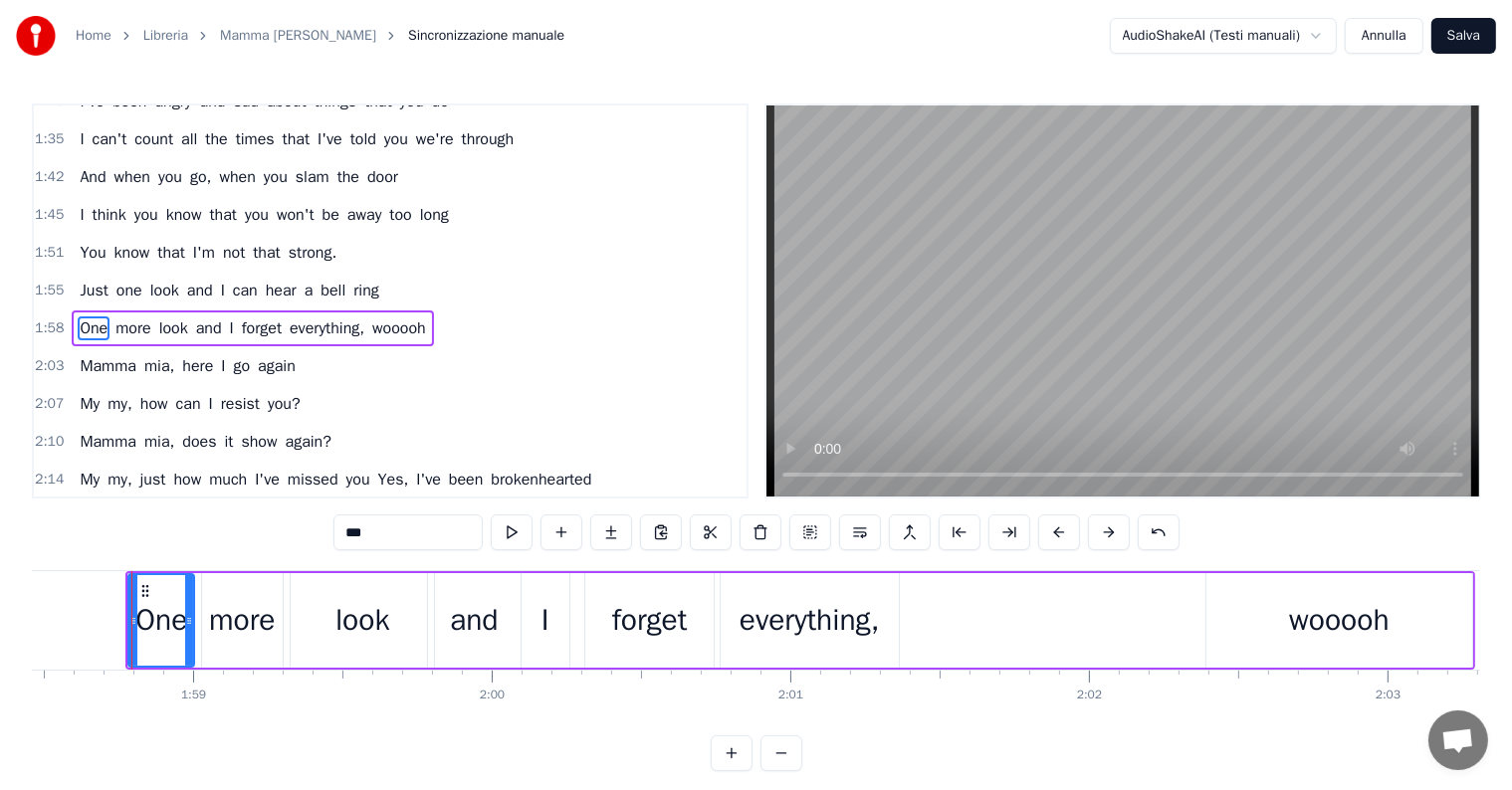 click on "Just one look and I can hear a bell ring" at bounding box center (229, 291) 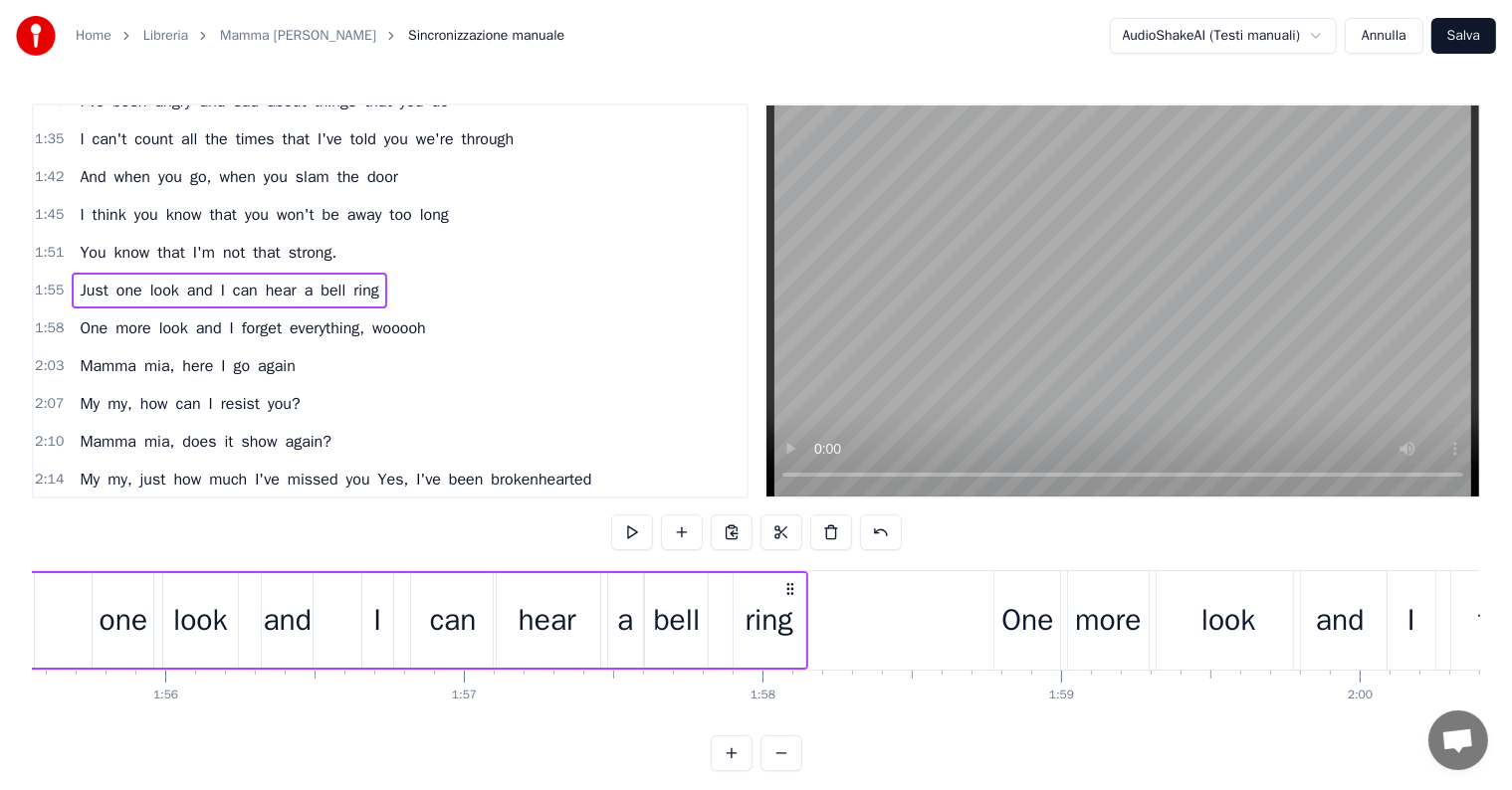 scroll, scrollTop: 0, scrollLeft: 34342, axis: horizontal 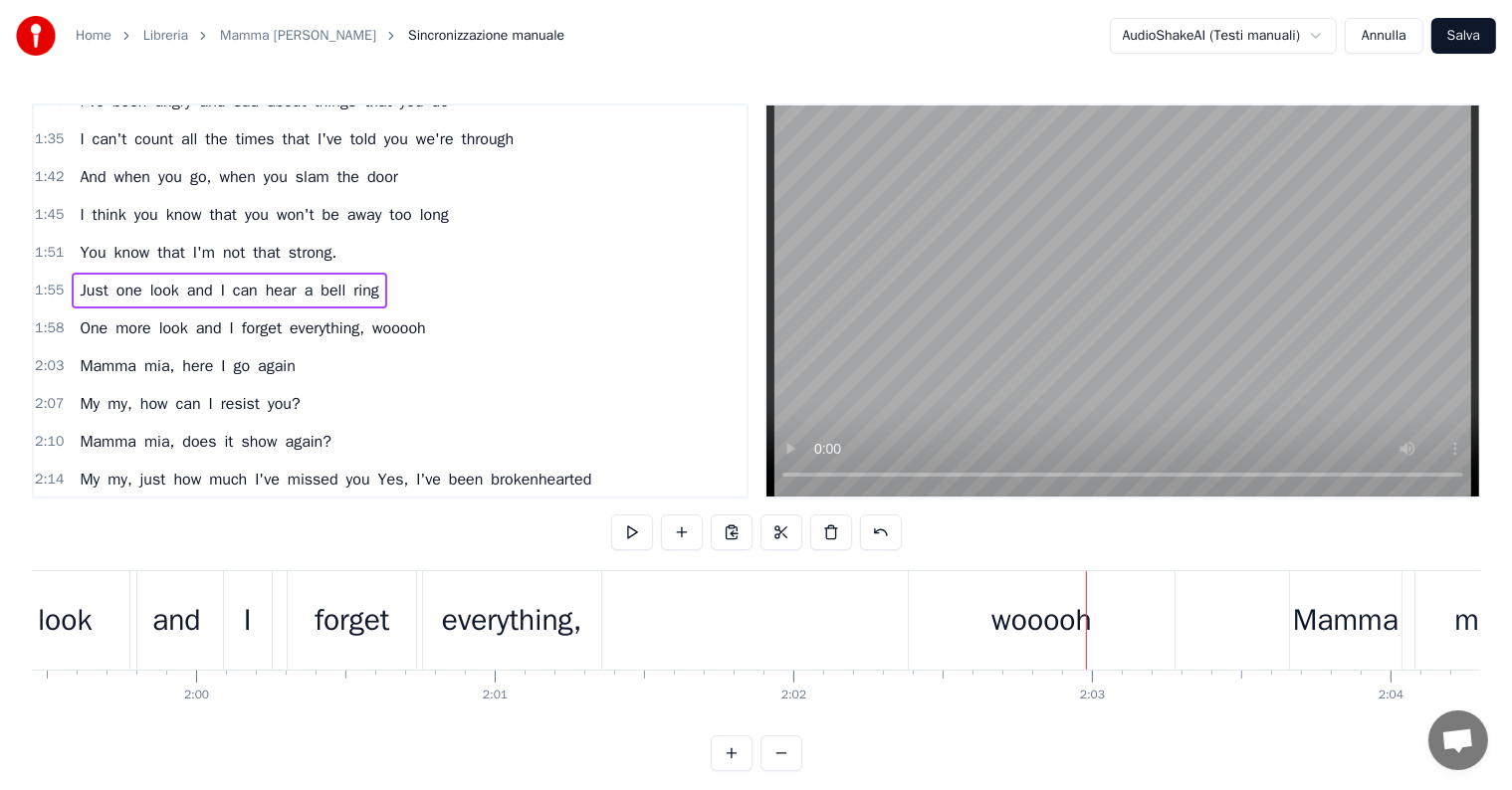 click on "wooooh" at bounding box center [1041, 620] 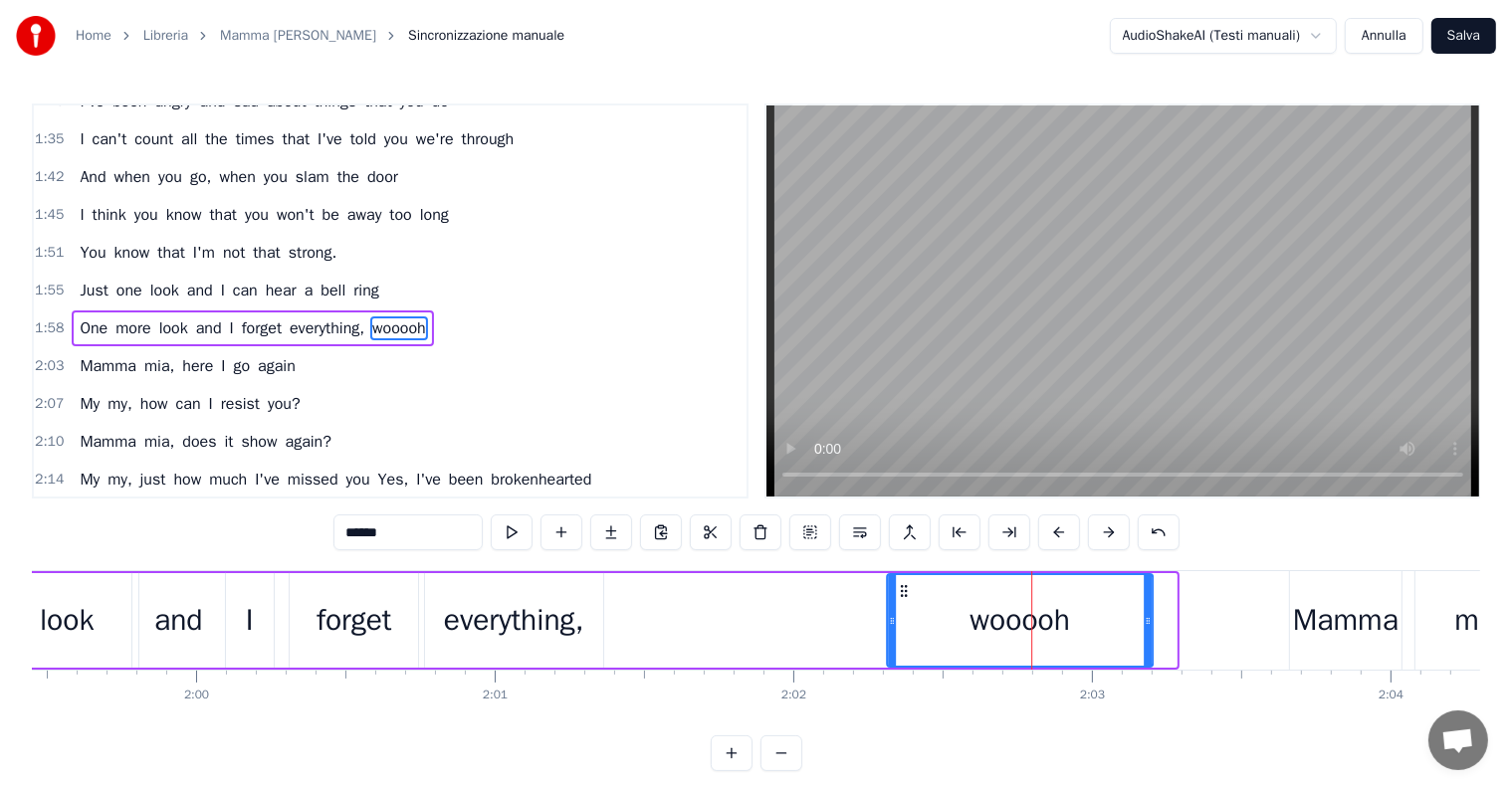 drag, startPoint x: 929, startPoint y: 589, endPoint x: 904, endPoint y: 590, distance: 25.019992 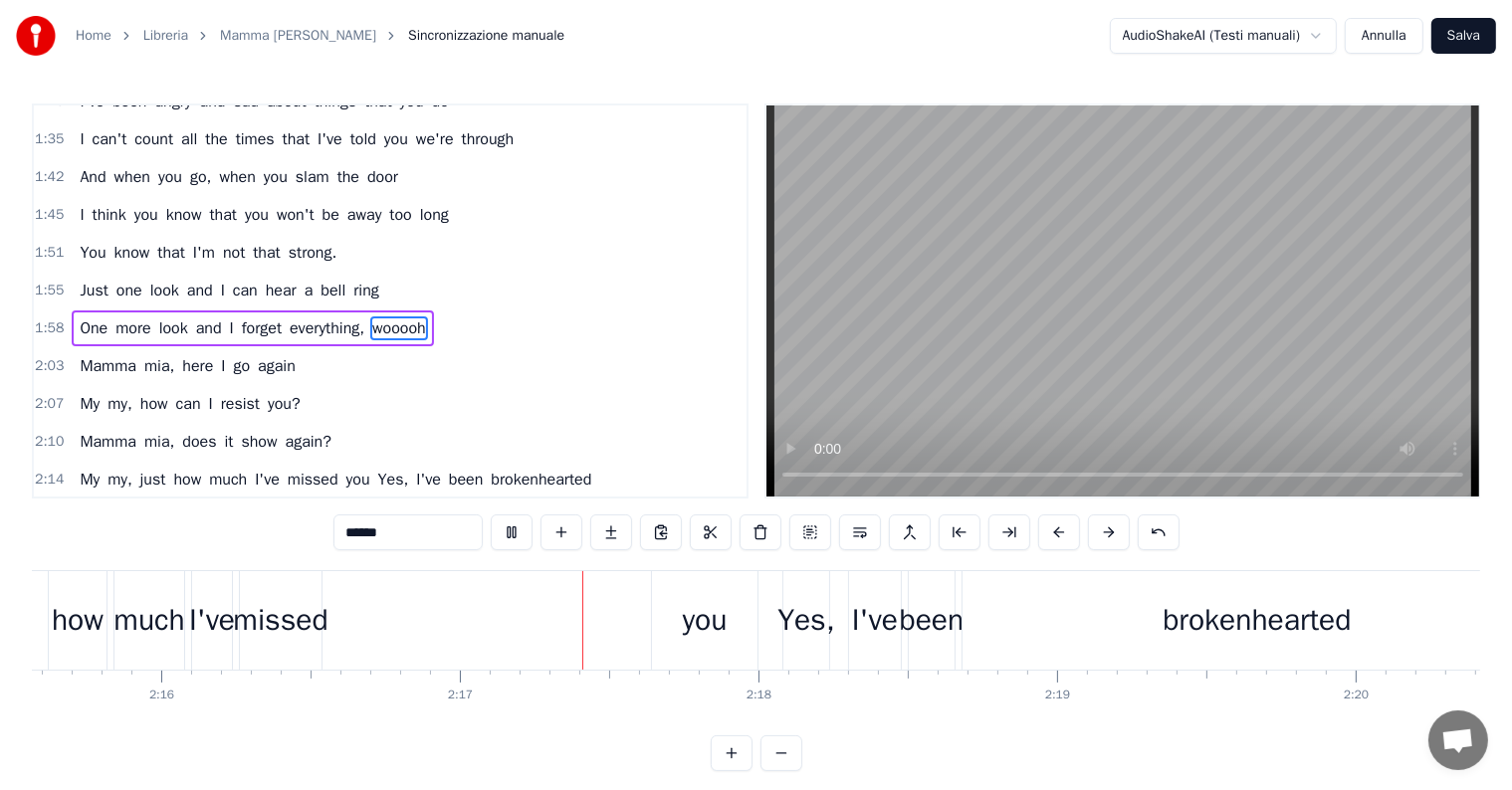 scroll, scrollTop: 0, scrollLeft: 40761, axis: horizontal 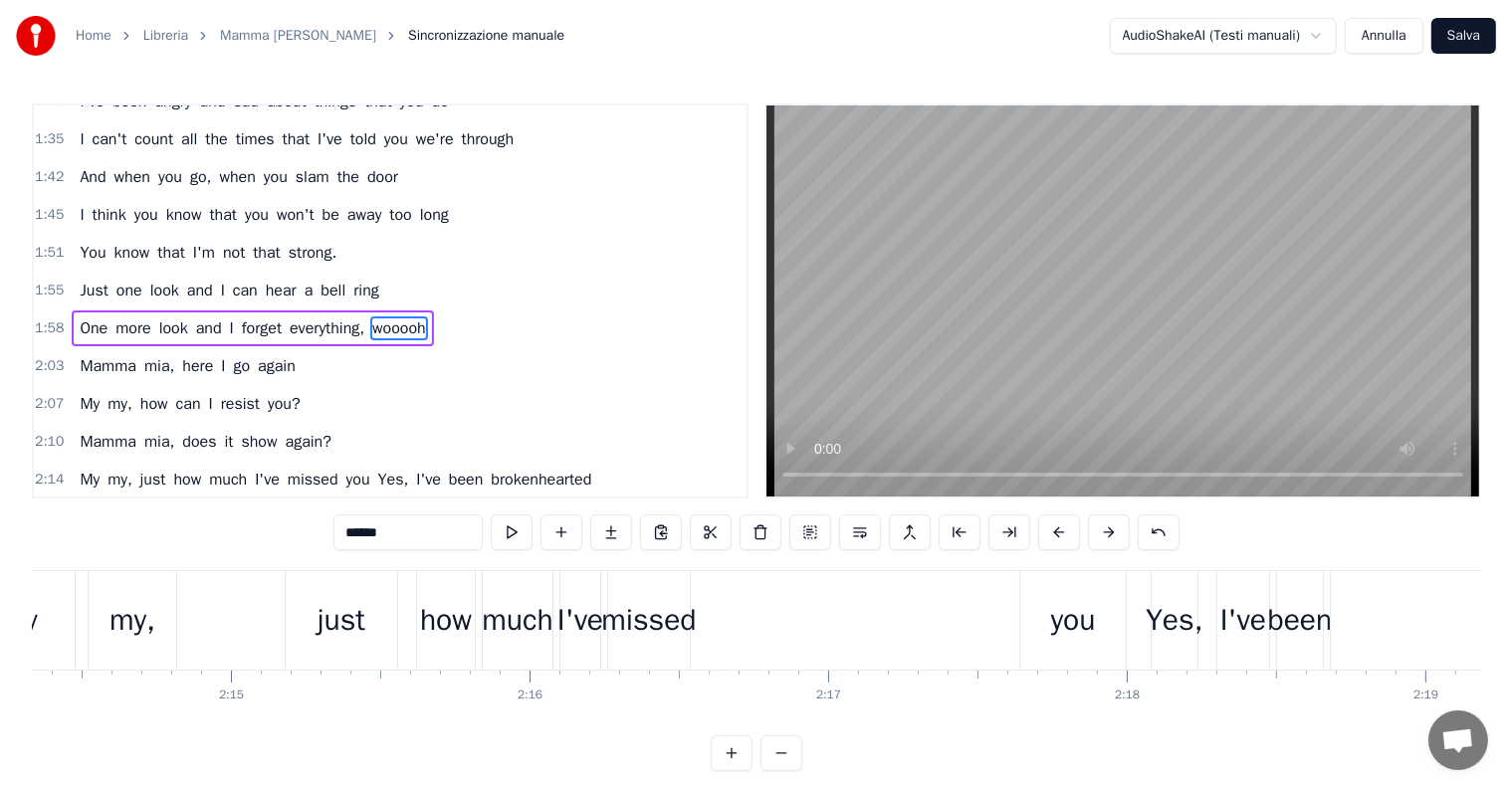click on "you" at bounding box center [1073, 620] 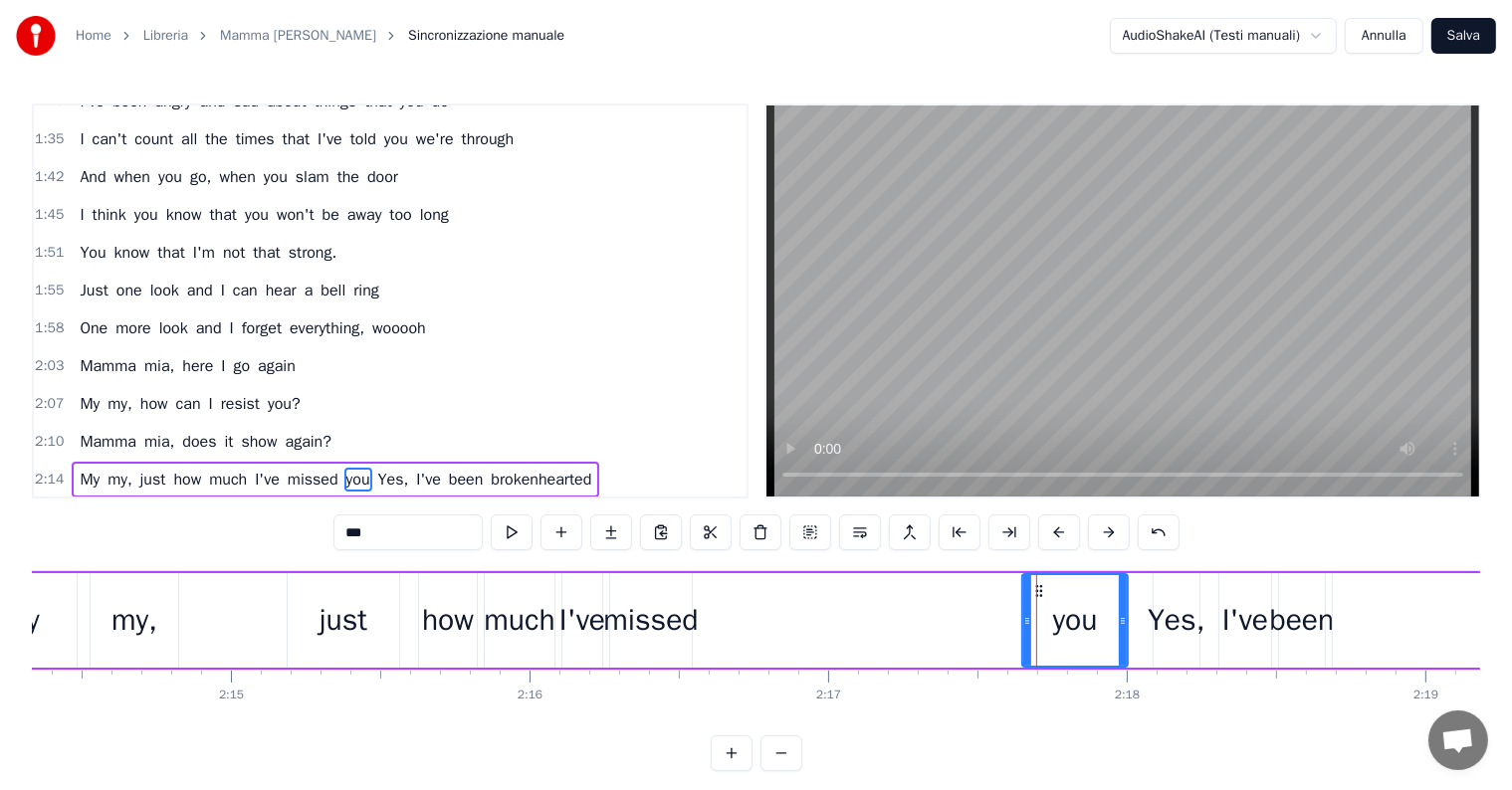scroll, scrollTop: 774, scrollLeft: 0, axis: vertical 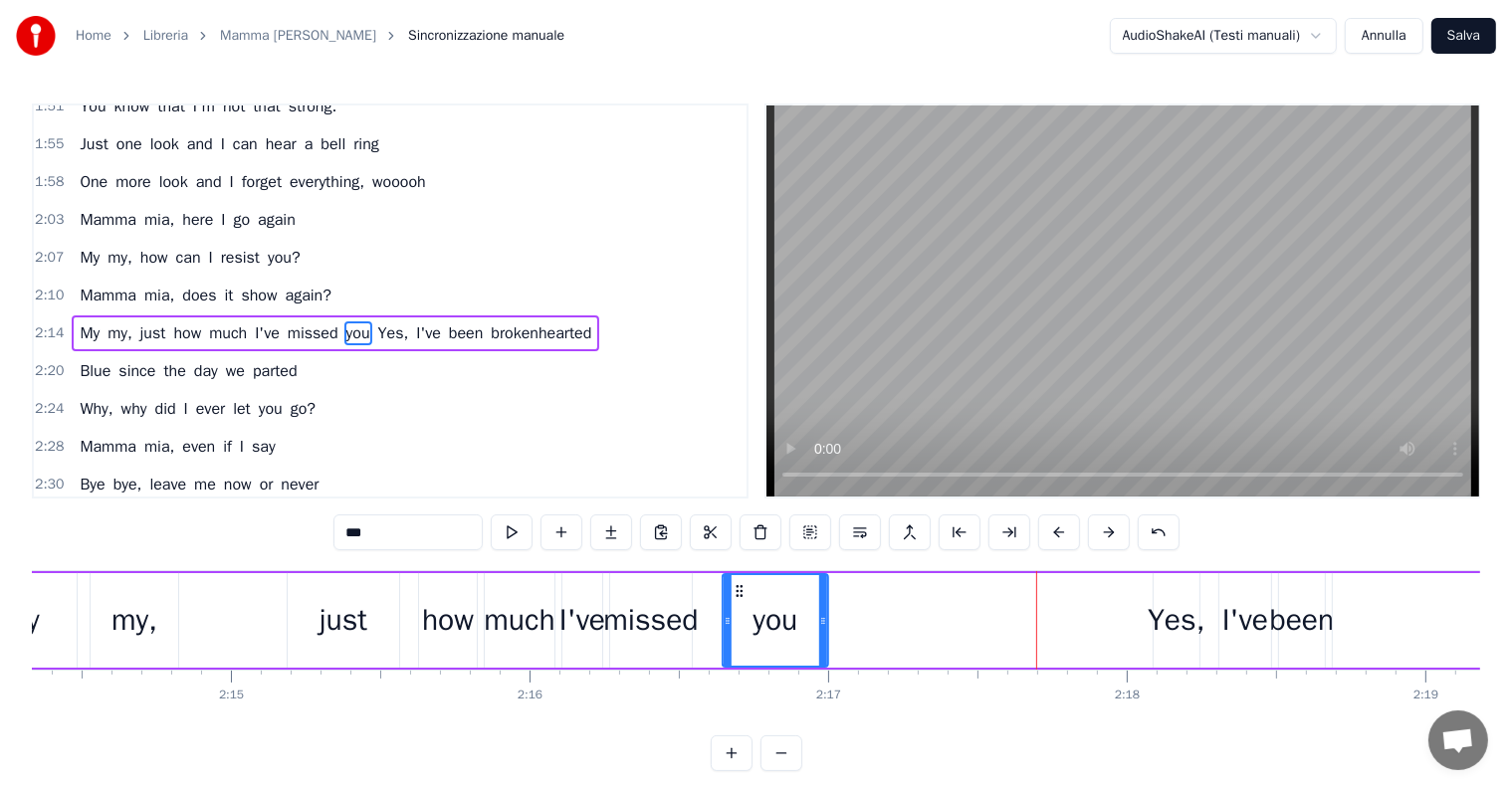 drag, startPoint x: 1037, startPoint y: 585, endPoint x: 738, endPoint y: 609, distance: 299.9617 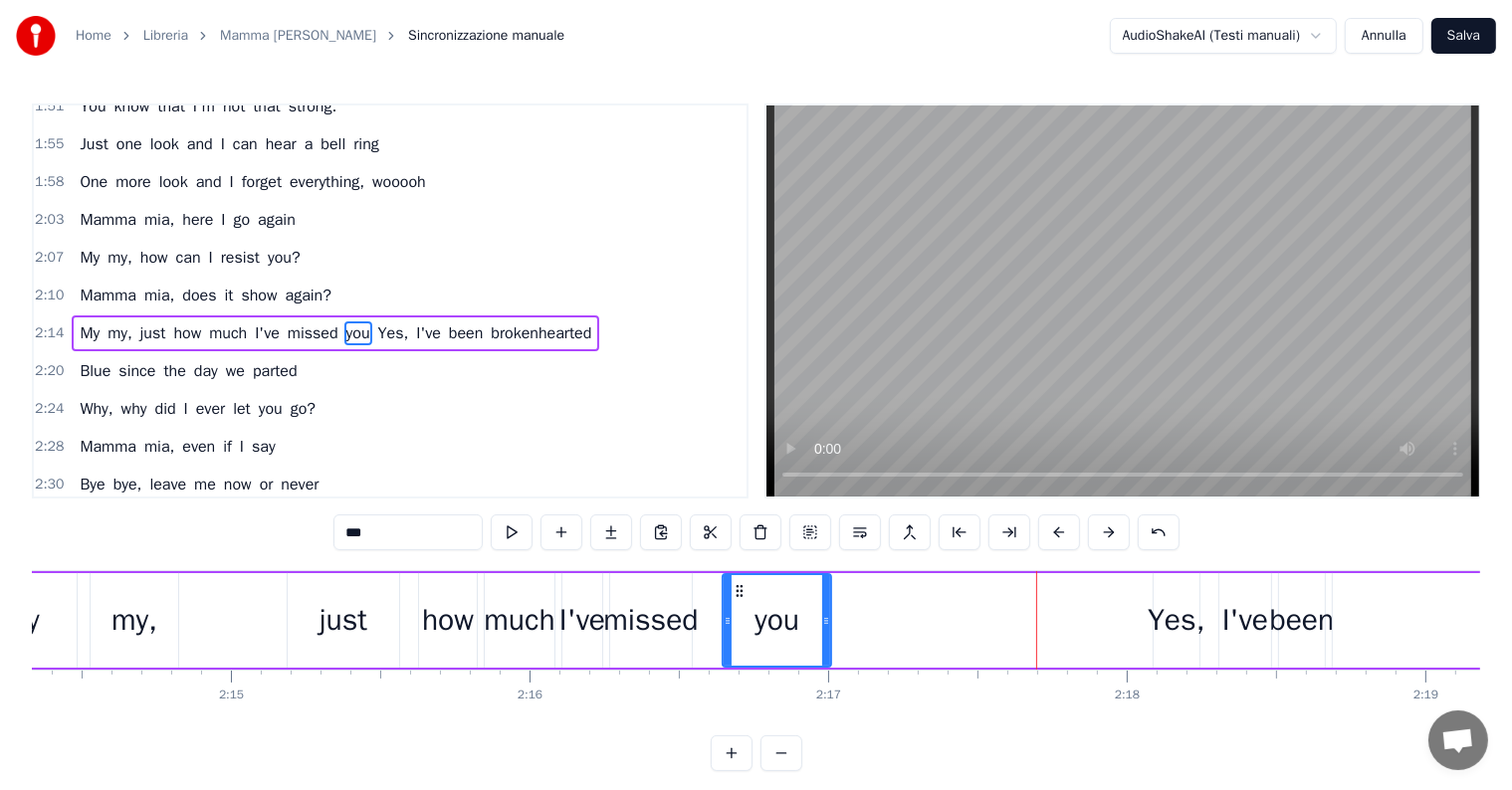 click 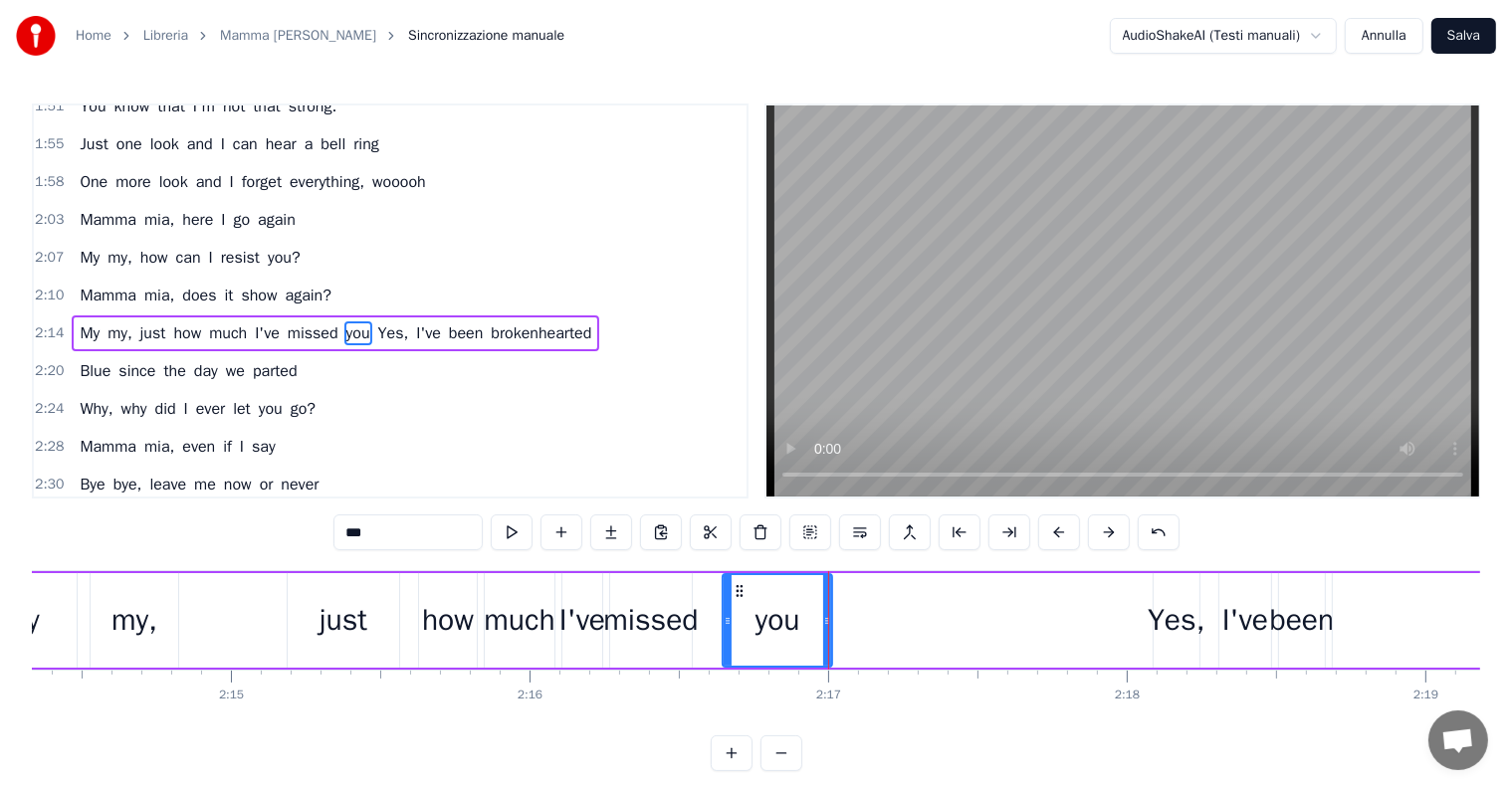 click on "Yes," at bounding box center (1177, 620) 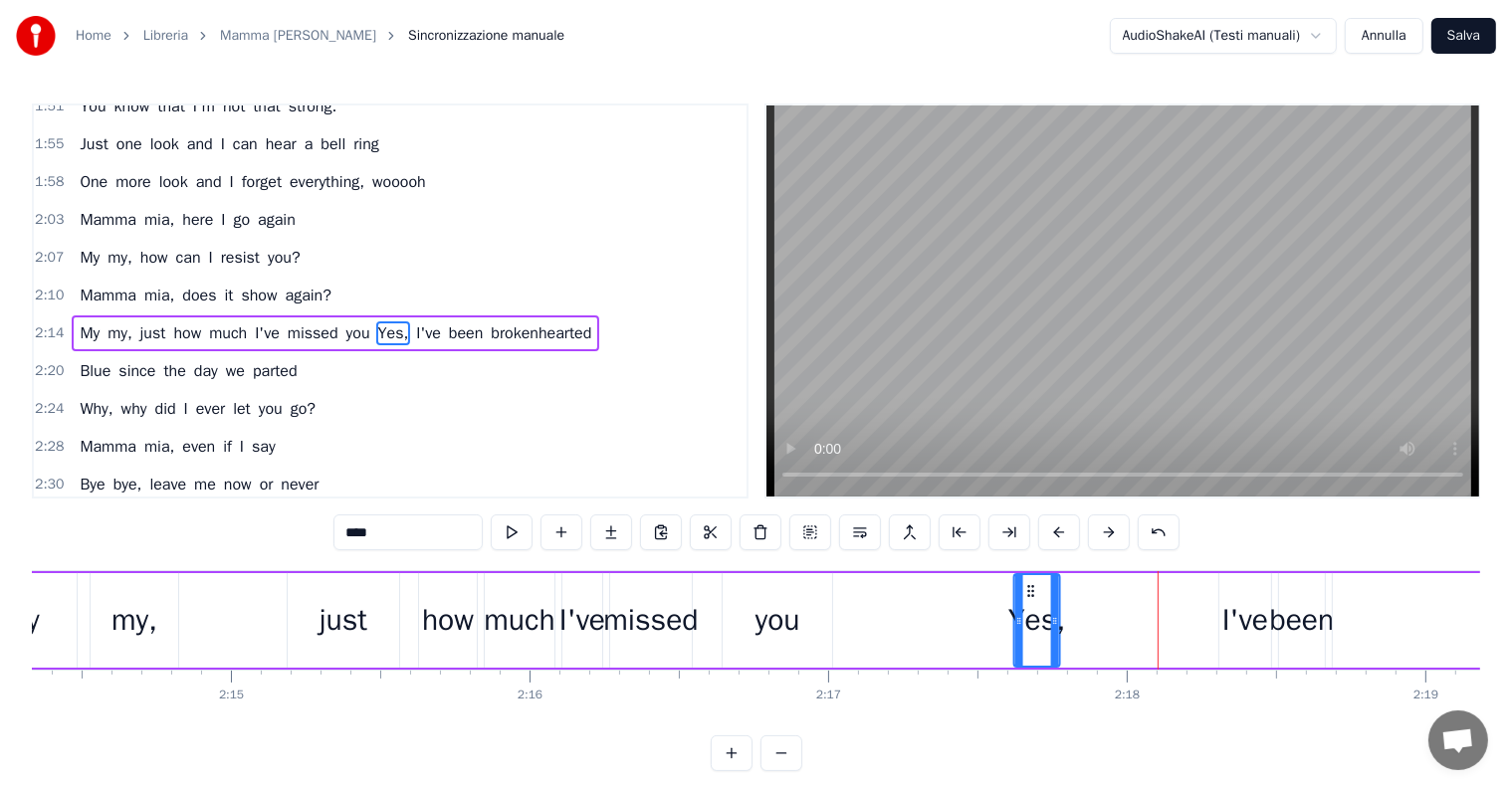 drag, startPoint x: 1168, startPoint y: 590, endPoint x: 1027, endPoint y: 597, distance: 141.17365 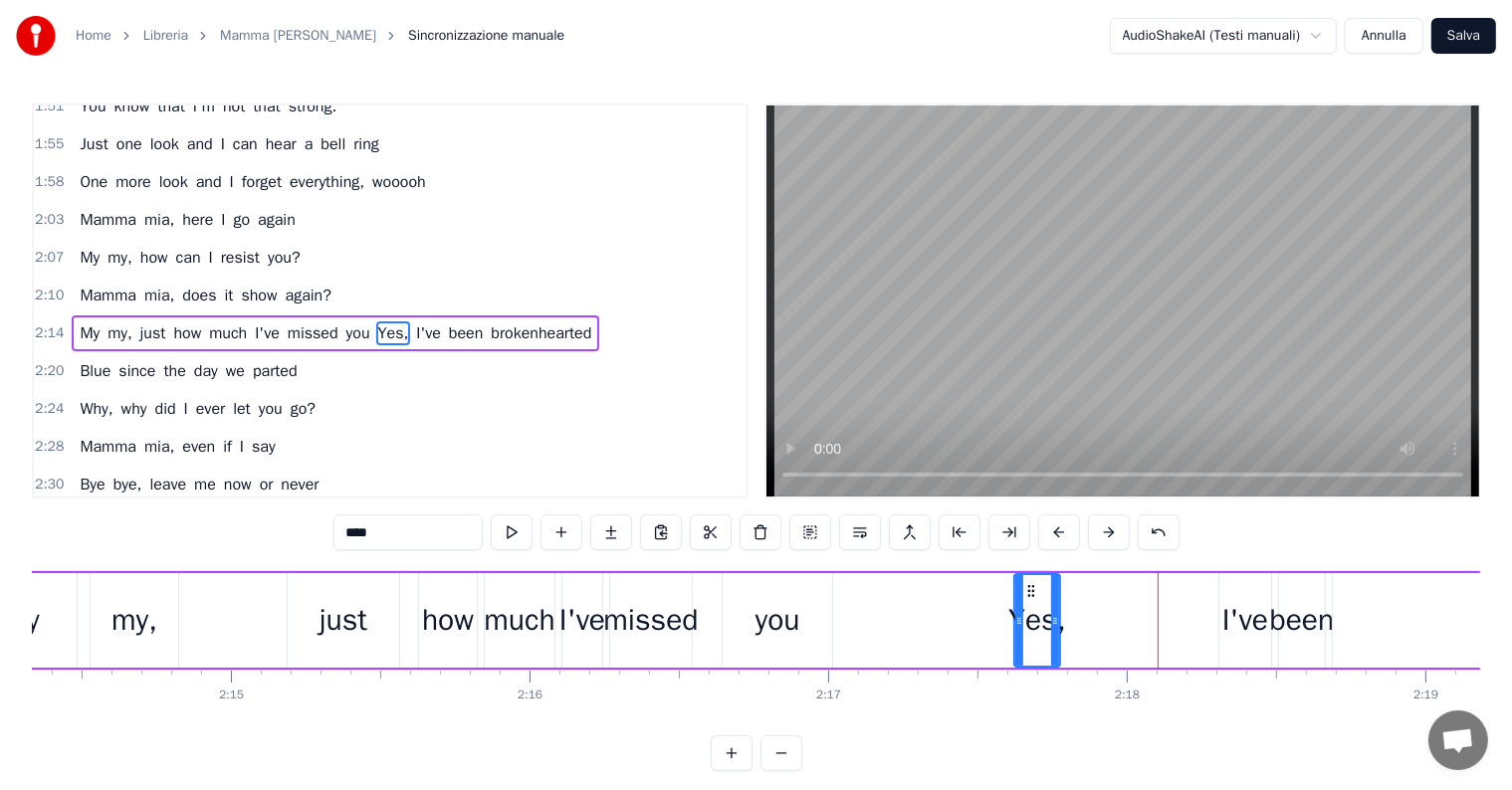click on "I've" at bounding box center [1245, 620] 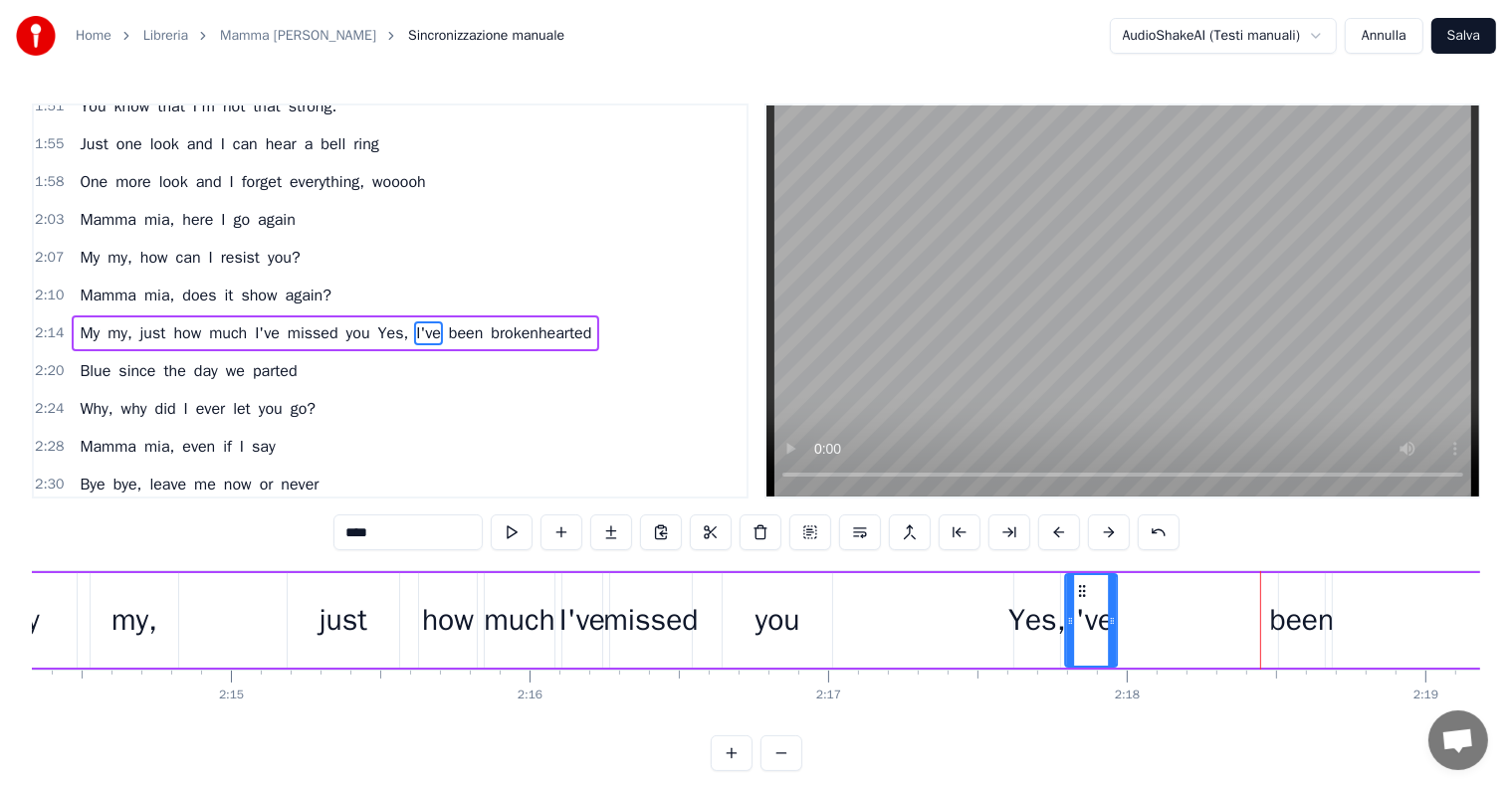drag, startPoint x: 1236, startPoint y: 591, endPoint x: 1083, endPoint y: 607, distance: 153.83433 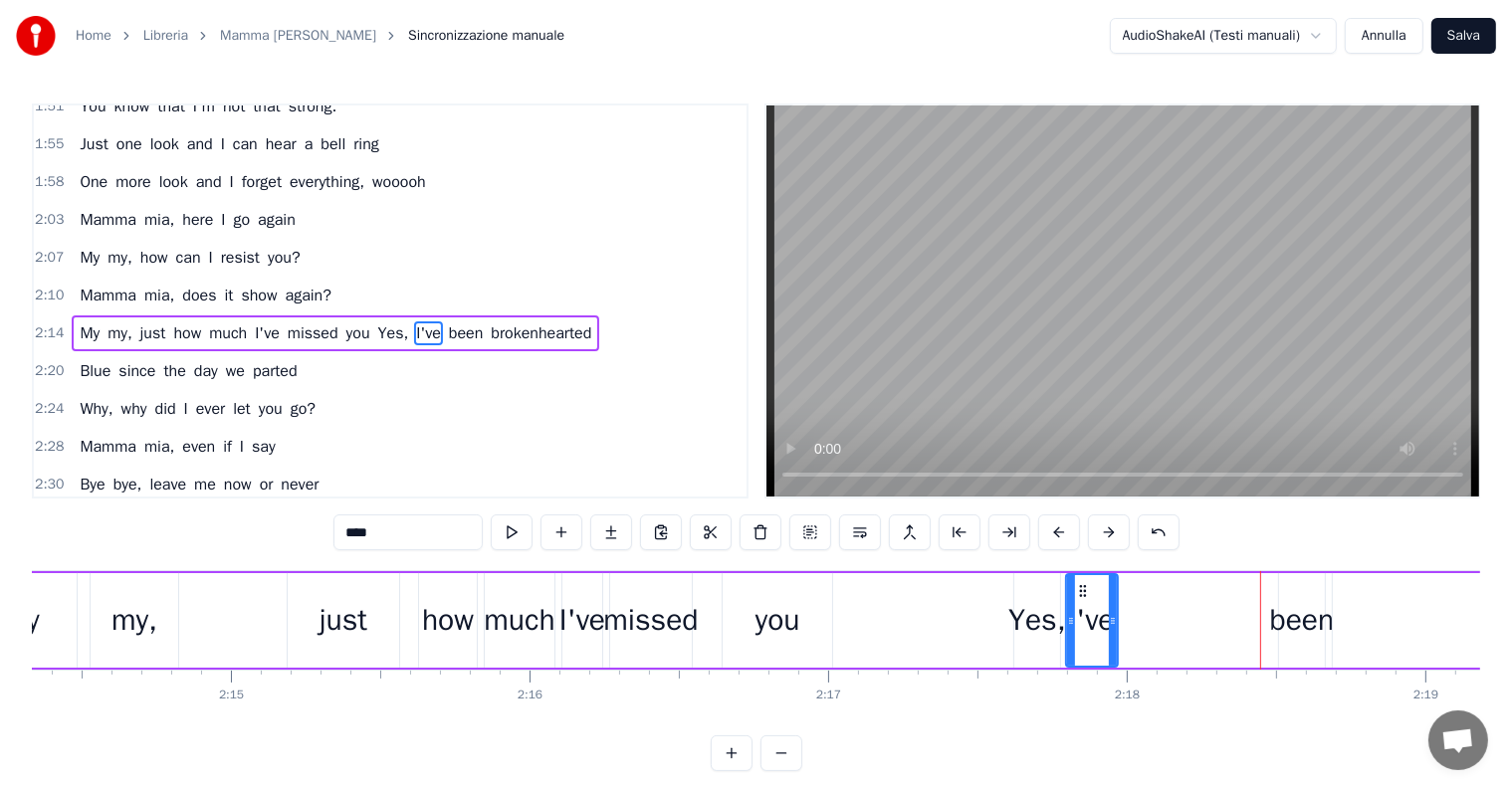 click on "been" at bounding box center [1302, 620] 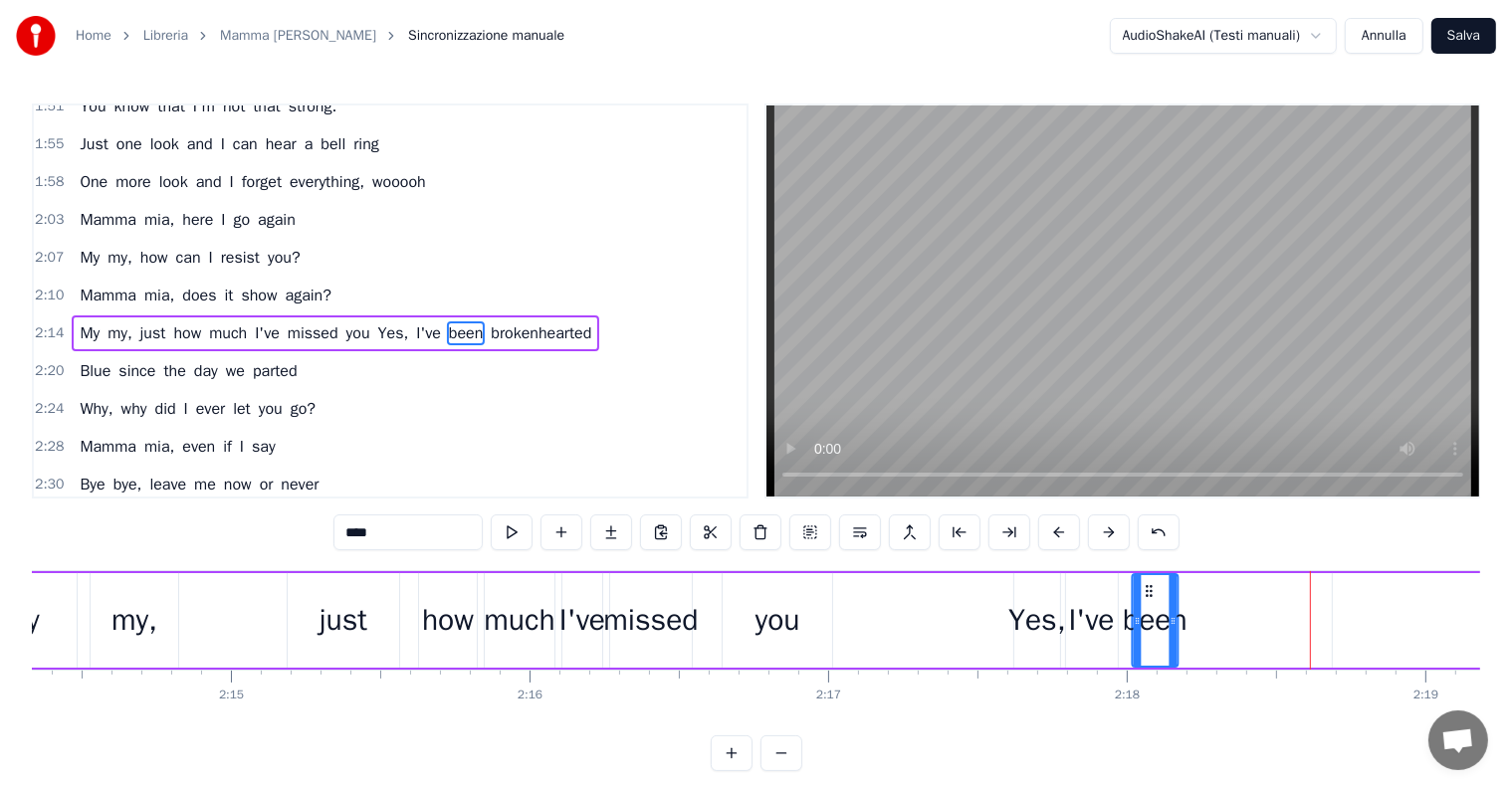 drag, startPoint x: 1294, startPoint y: 587, endPoint x: 1147, endPoint y: 607, distance: 148.35431 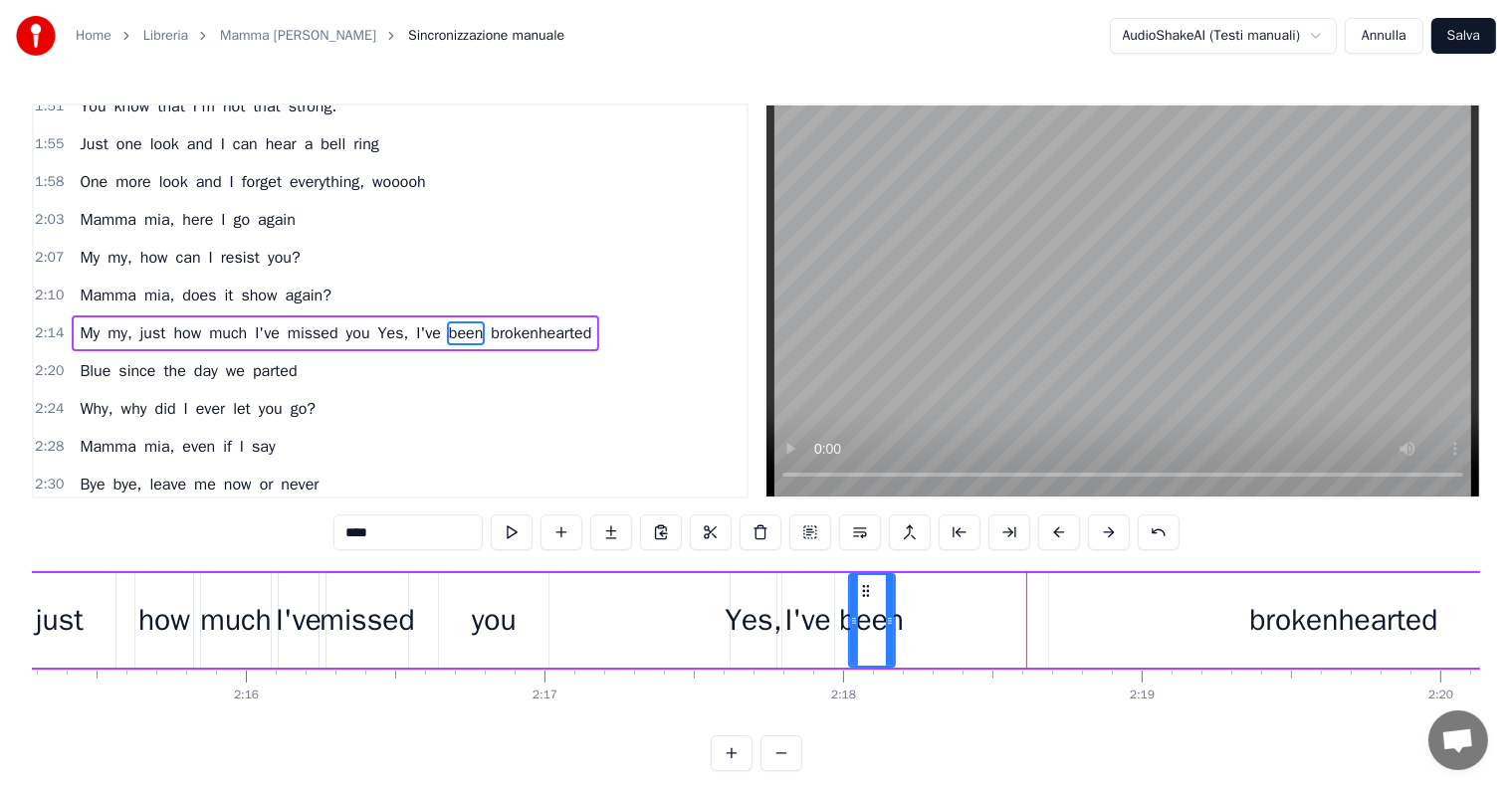 scroll, scrollTop: 0, scrollLeft: 40504, axis: horizontal 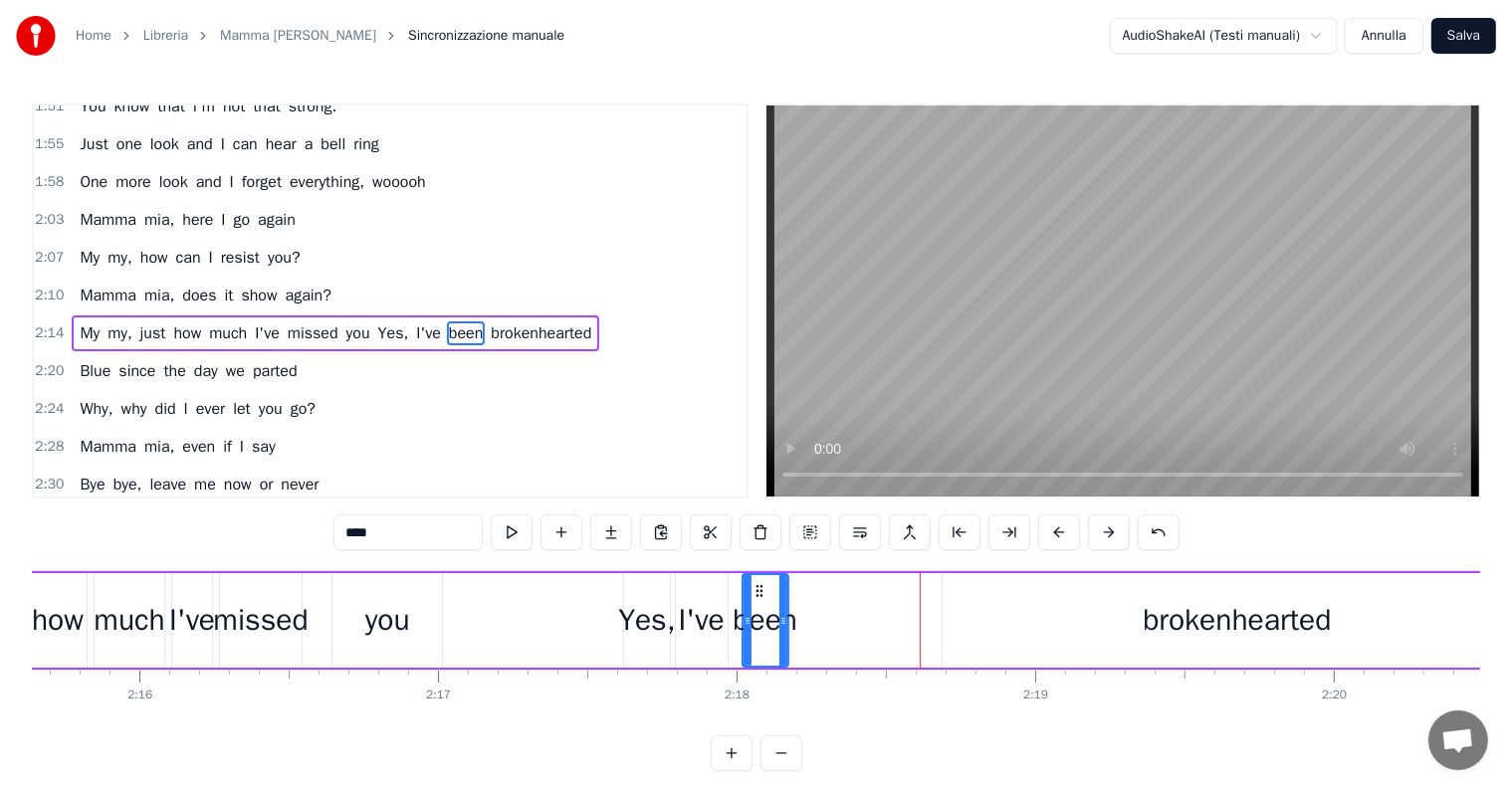 click on "brokenhearted" at bounding box center [1236, 620] 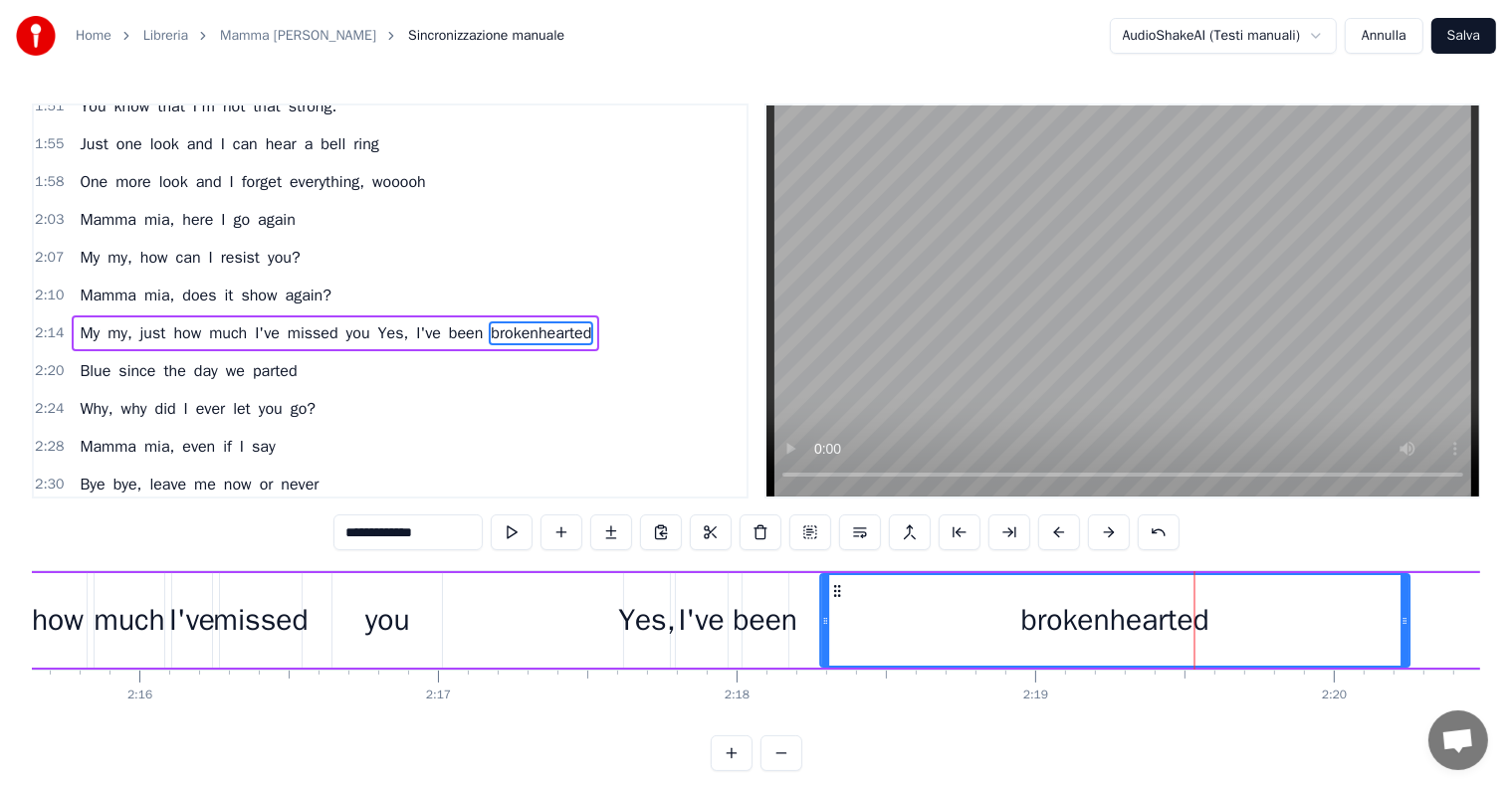 drag, startPoint x: 959, startPoint y: 591, endPoint x: 836, endPoint y: 605, distance: 123.79418 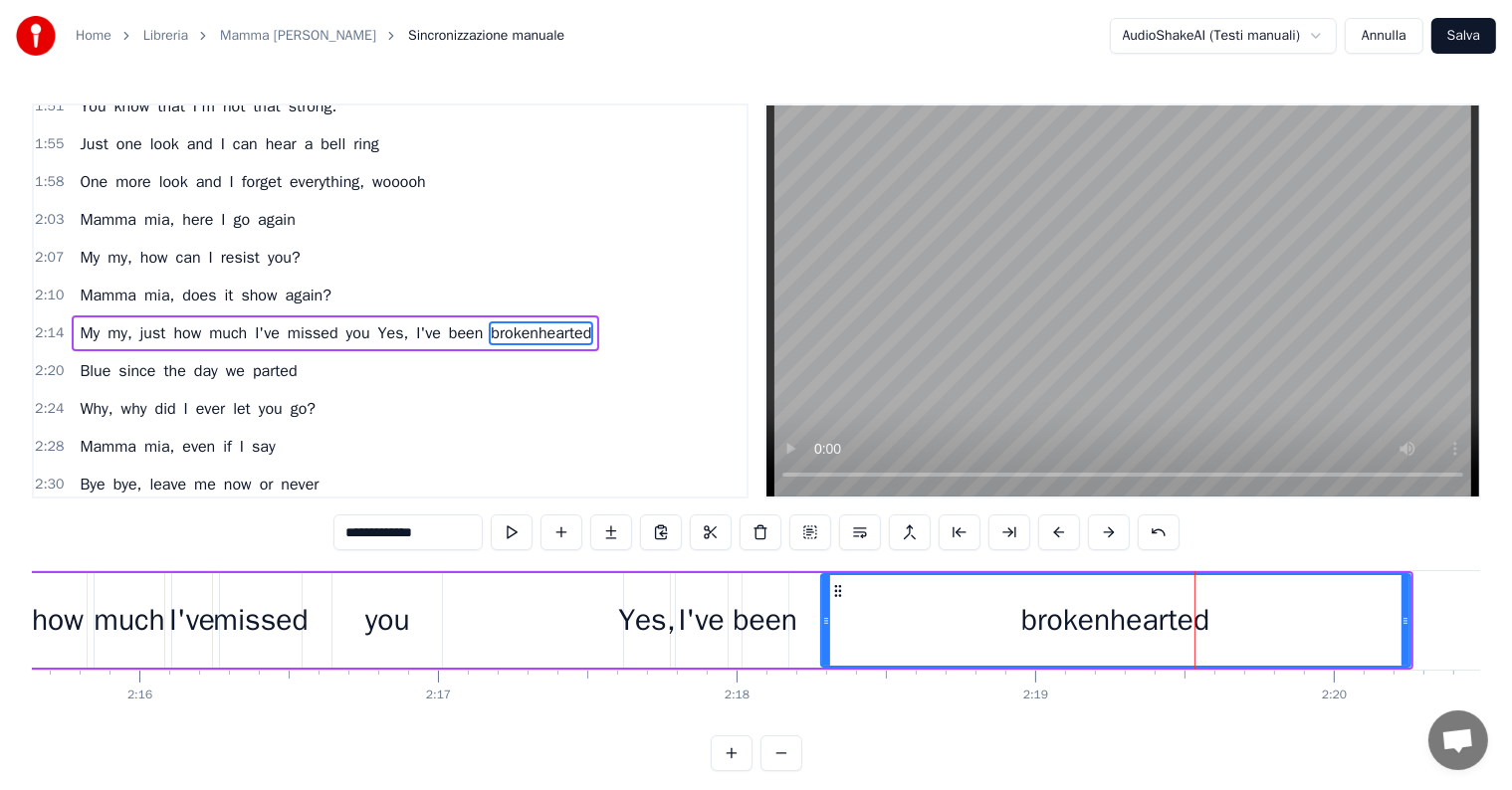 click on "My my, just how much I've missed you Yes, I've been brokenhearted" at bounding box center (335, 333) 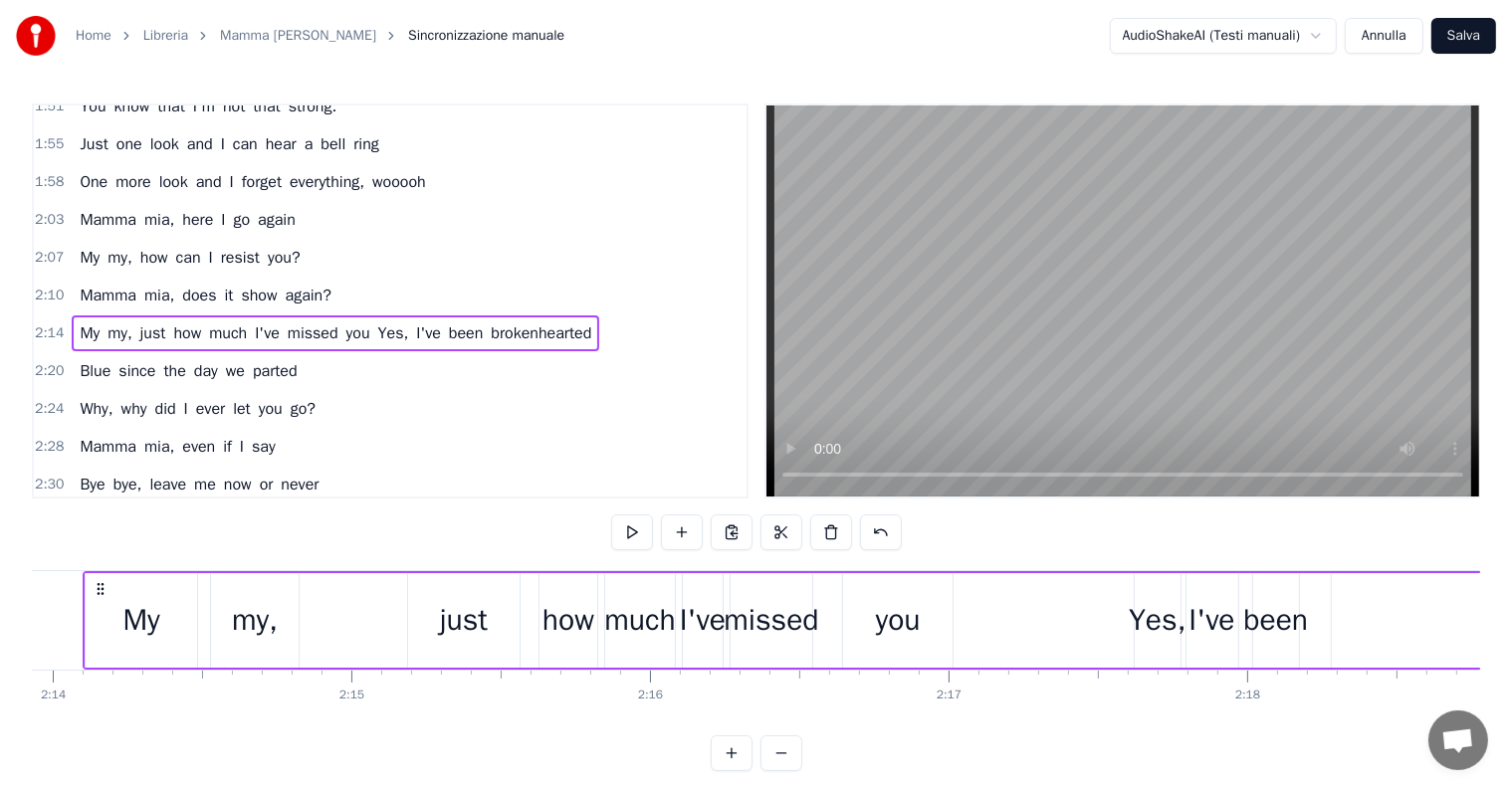 scroll, scrollTop: 0, scrollLeft: 39944, axis: horizontal 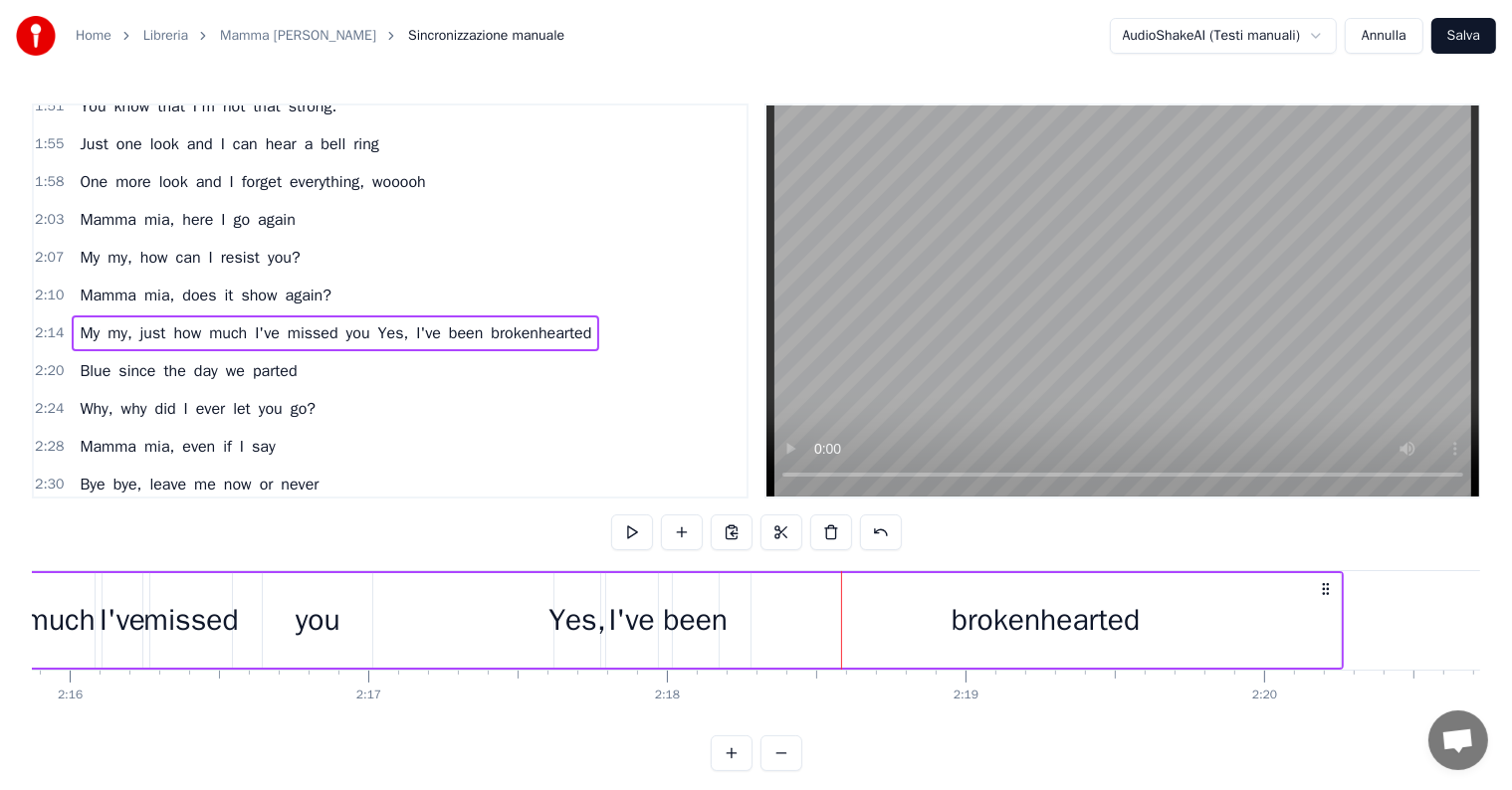 click on "been" at bounding box center (695, 620) 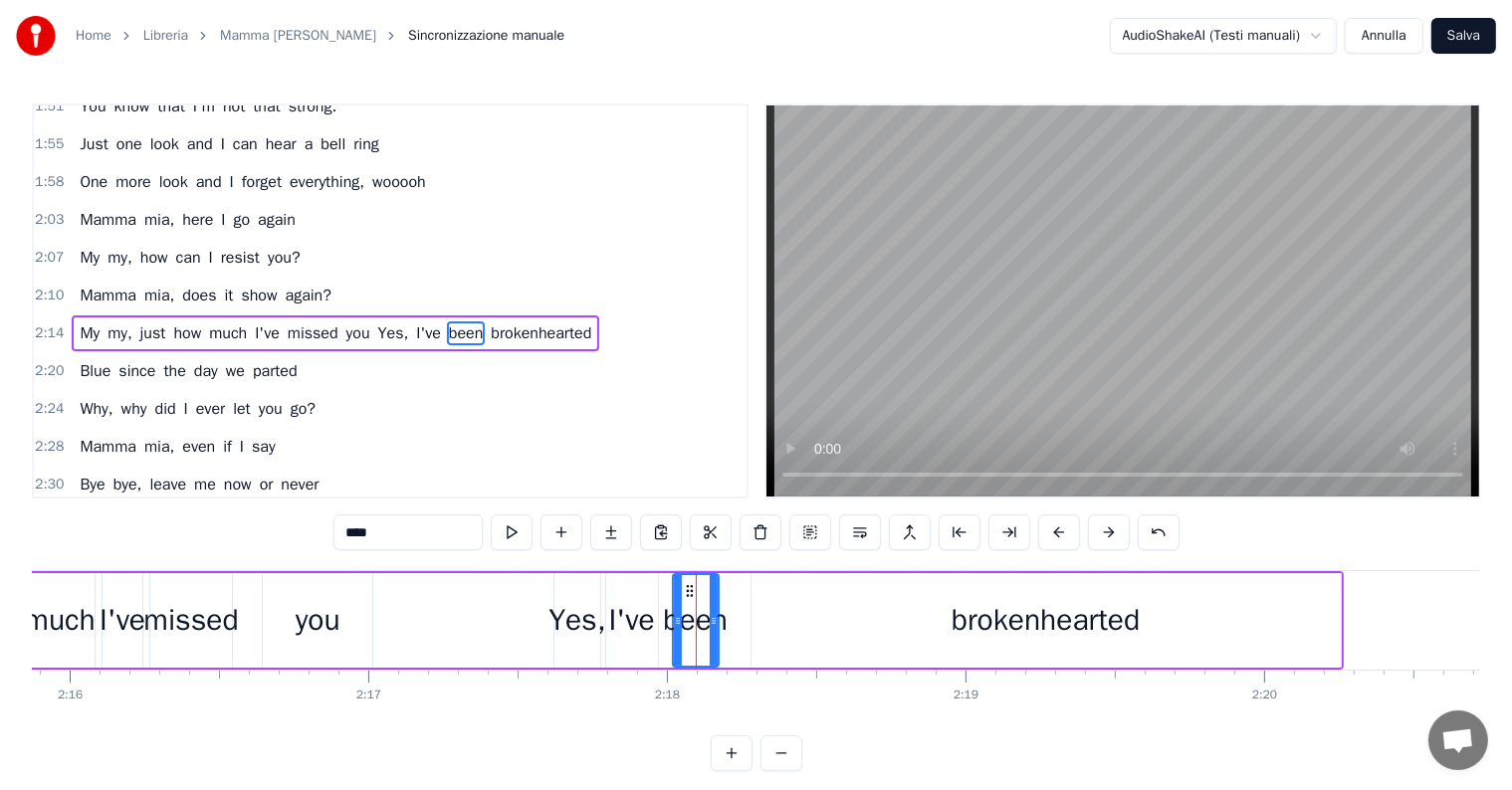 click on "brokenhearted" at bounding box center [1046, 620] 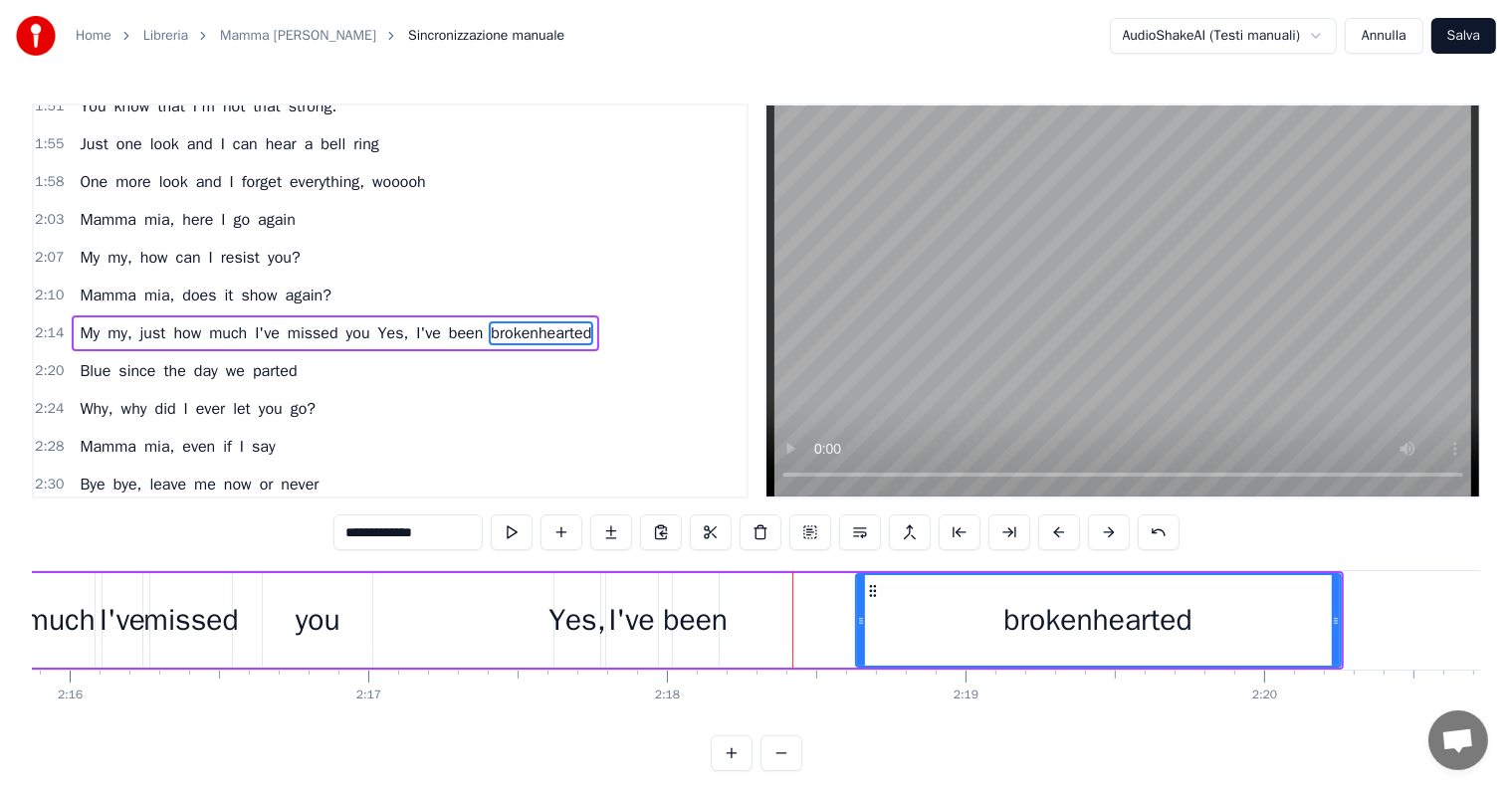 drag, startPoint x: 756, startPoint y: 621, endPoint x: 861, endPoint y: 621, distance: 105 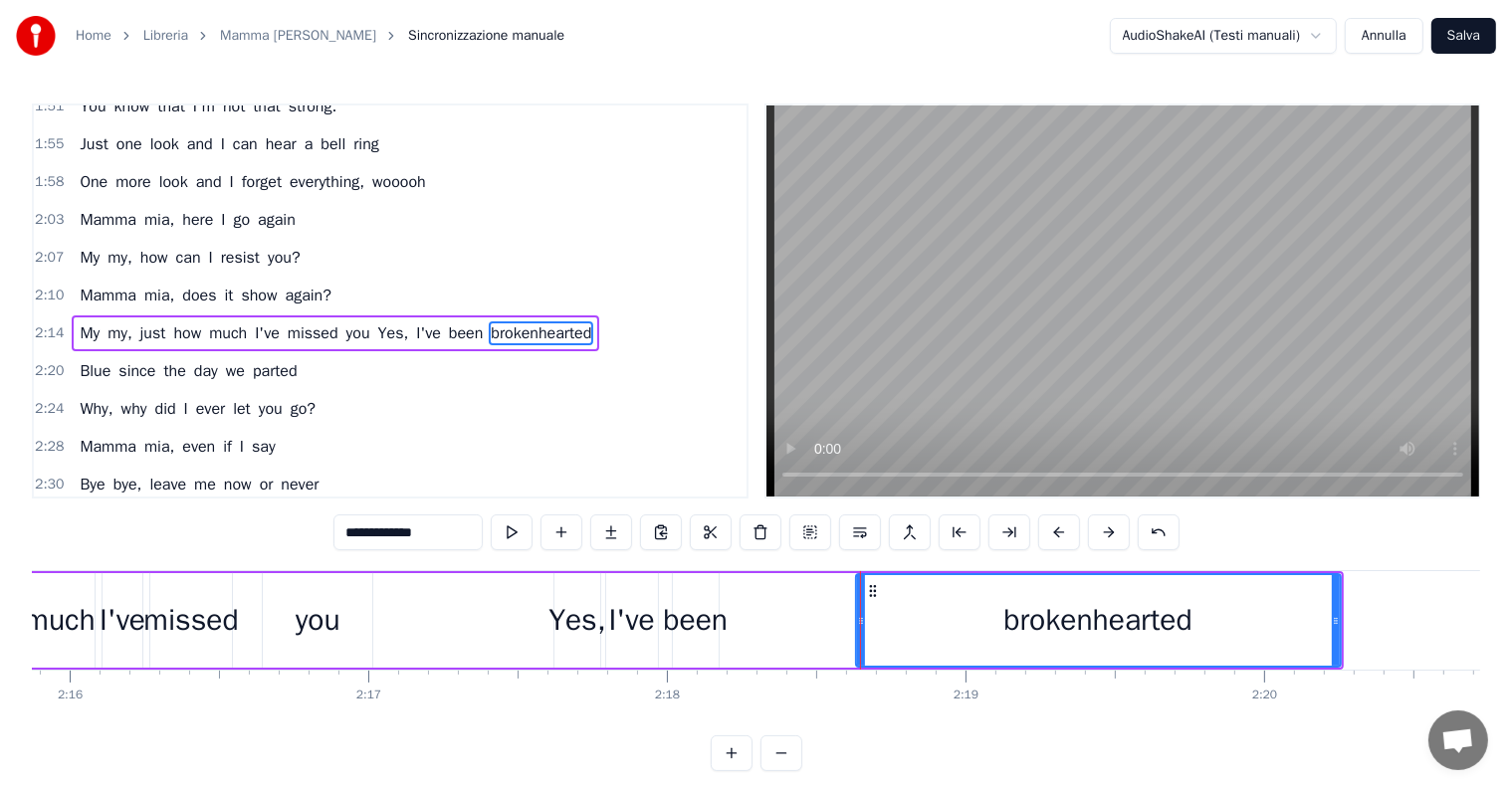 click on "been" at bounding box center [695, 620] 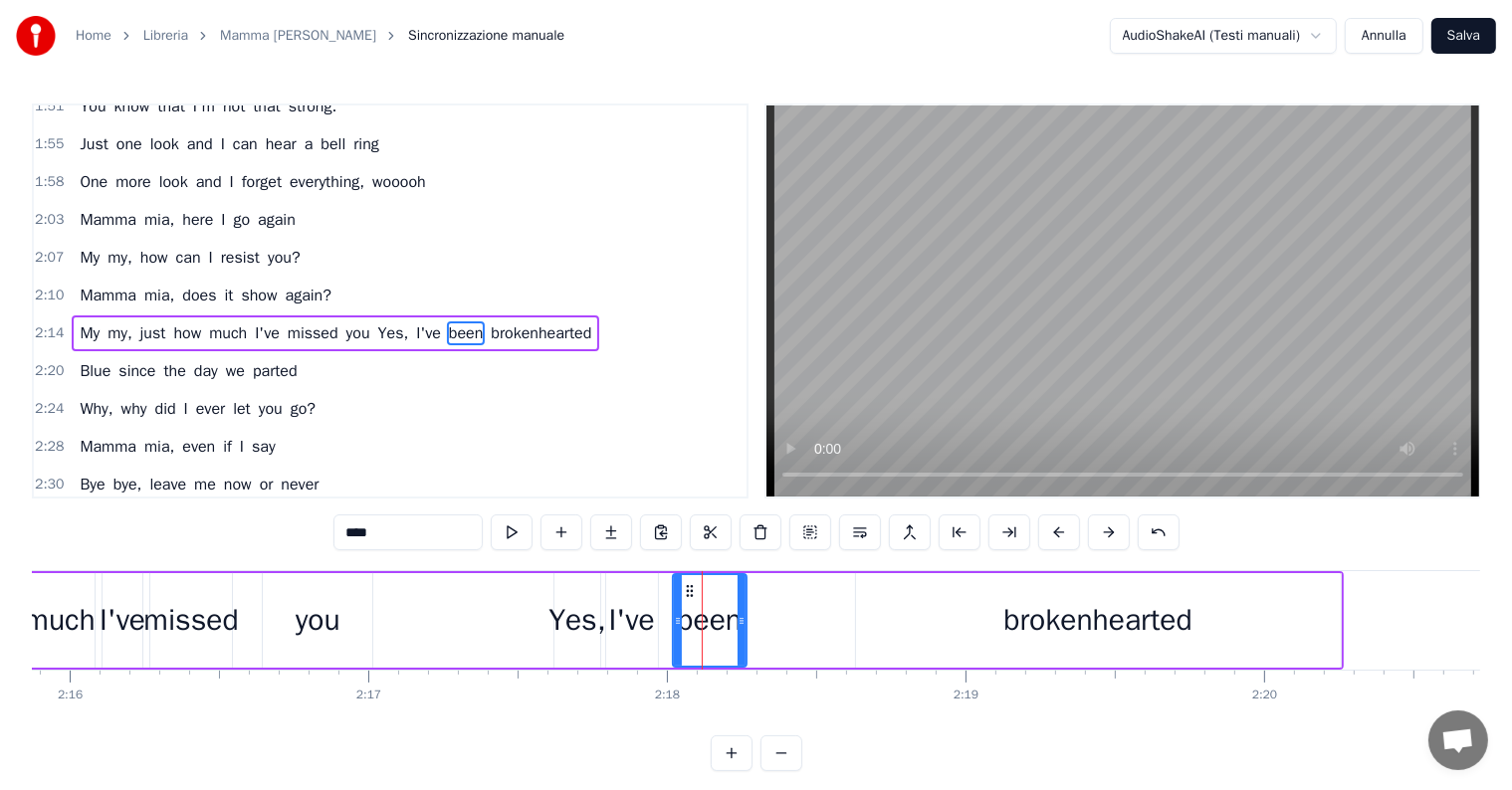 drag, startPoint x: 716, startPoint y: 617, endPoint x: 744, endPoint y: 616, distance: 28.01785 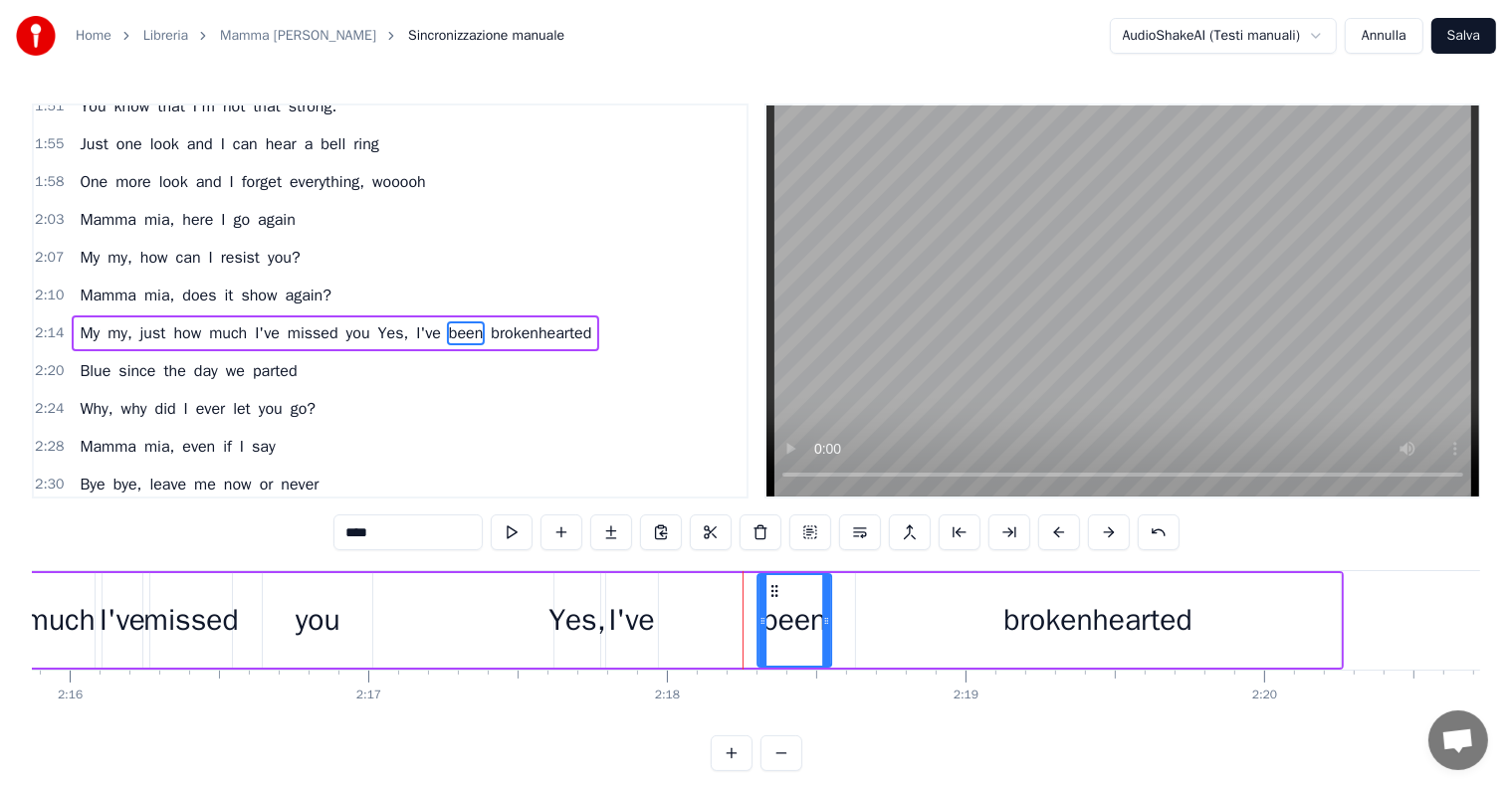 drag, startPoint x: 686, startPoint y: 589, endPoint x: 771, endPoint y: 591, distance: 85.023526 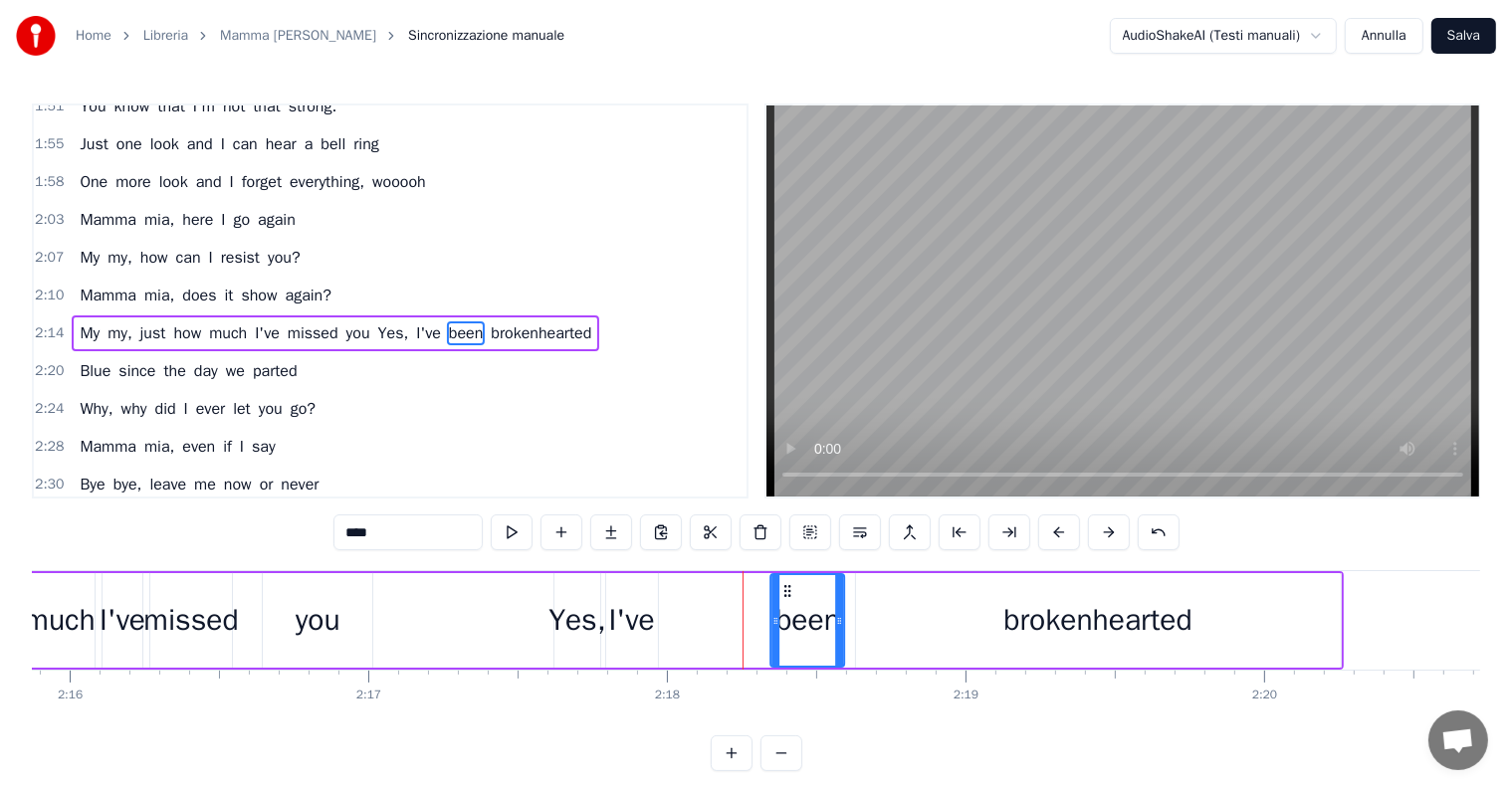 drag, startPoint x: 771, startPoint y: 587, endPoint x: 784, endPoint y: 586, distance: 13.038405 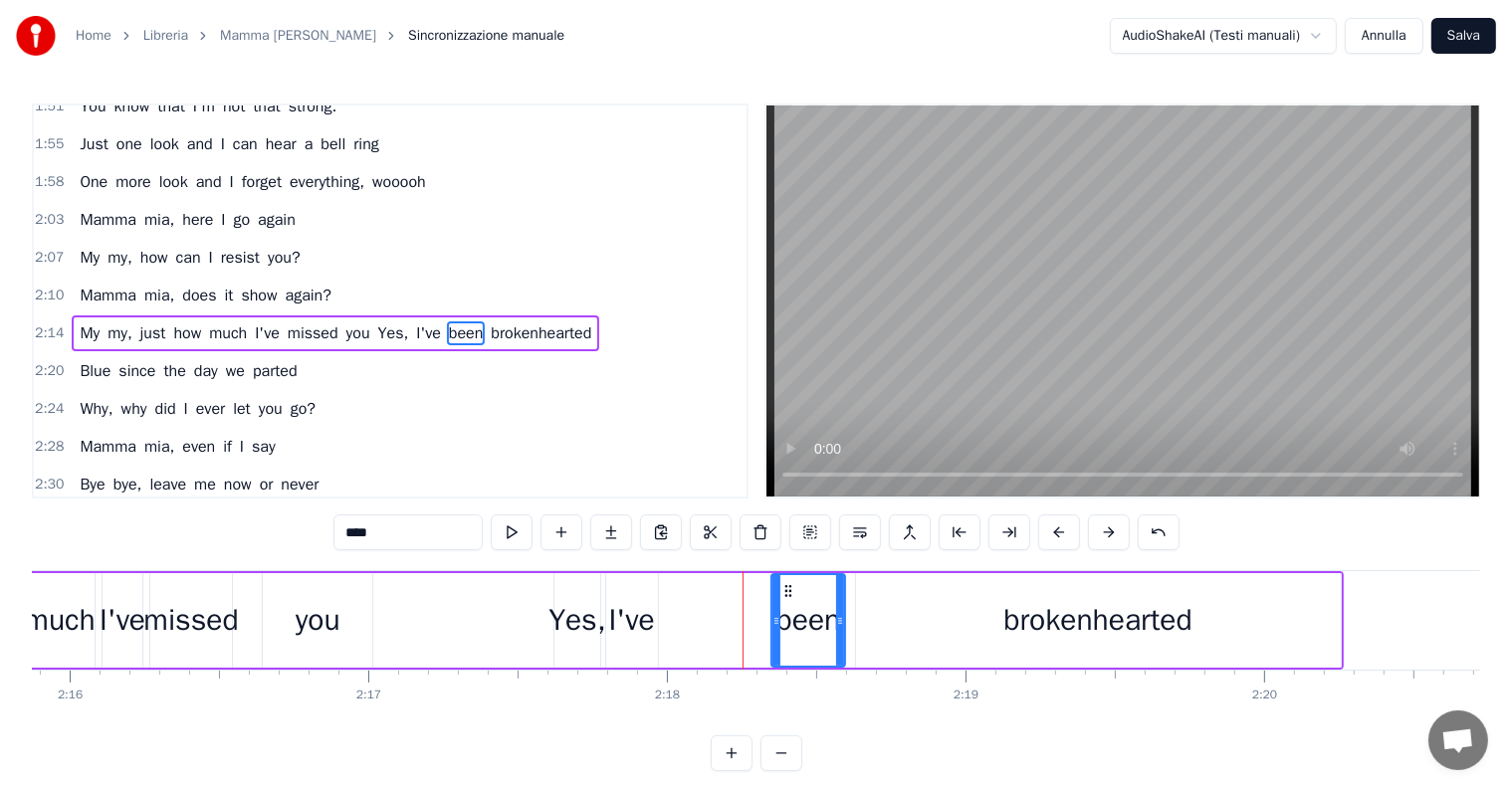click on "I've" at bounding box center (632, 620) 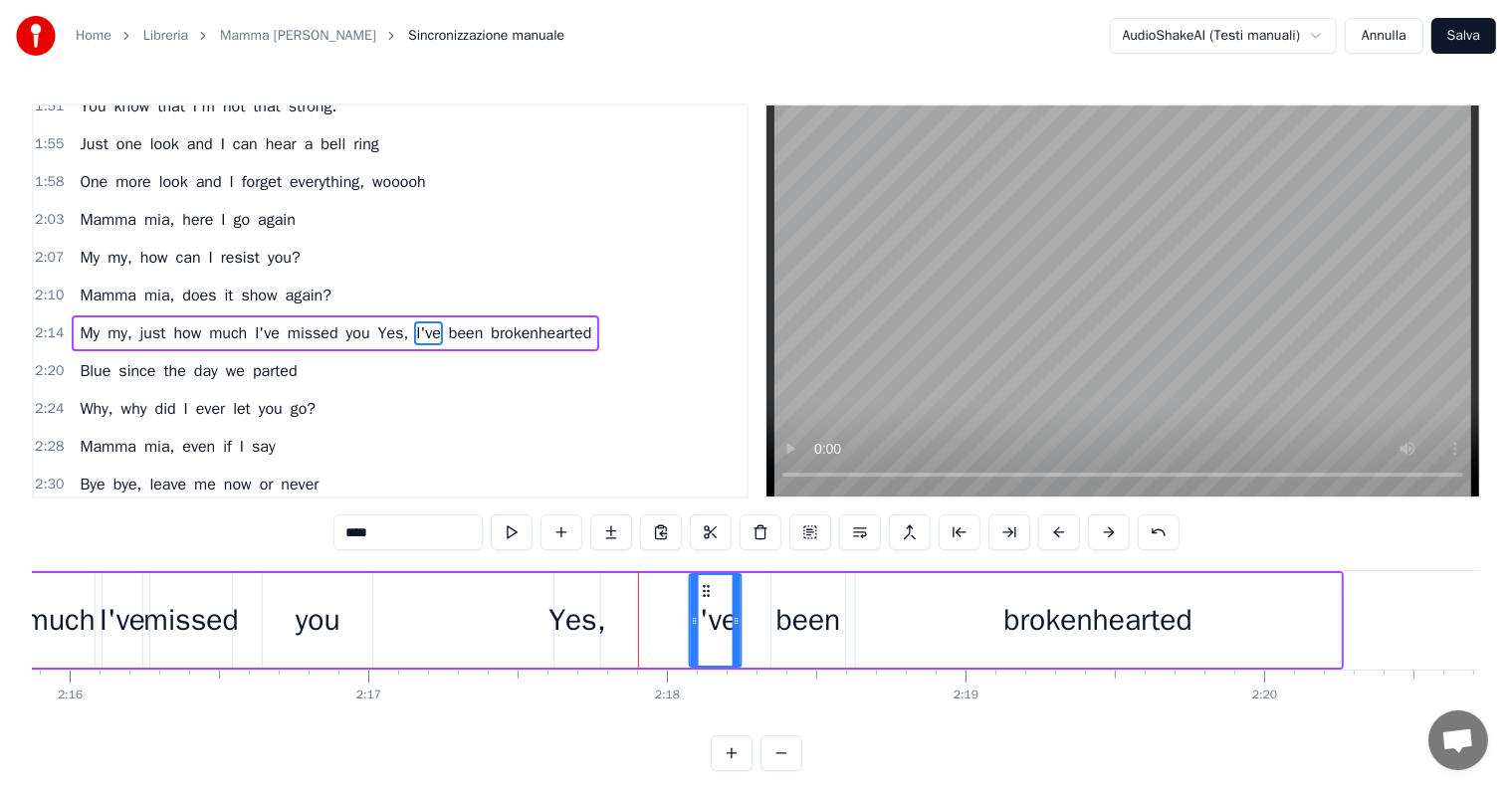 drag, startPoint x: 618, startPoint y: 585, endPoint x: 703, endPoint y: 599, distance: 86.145226 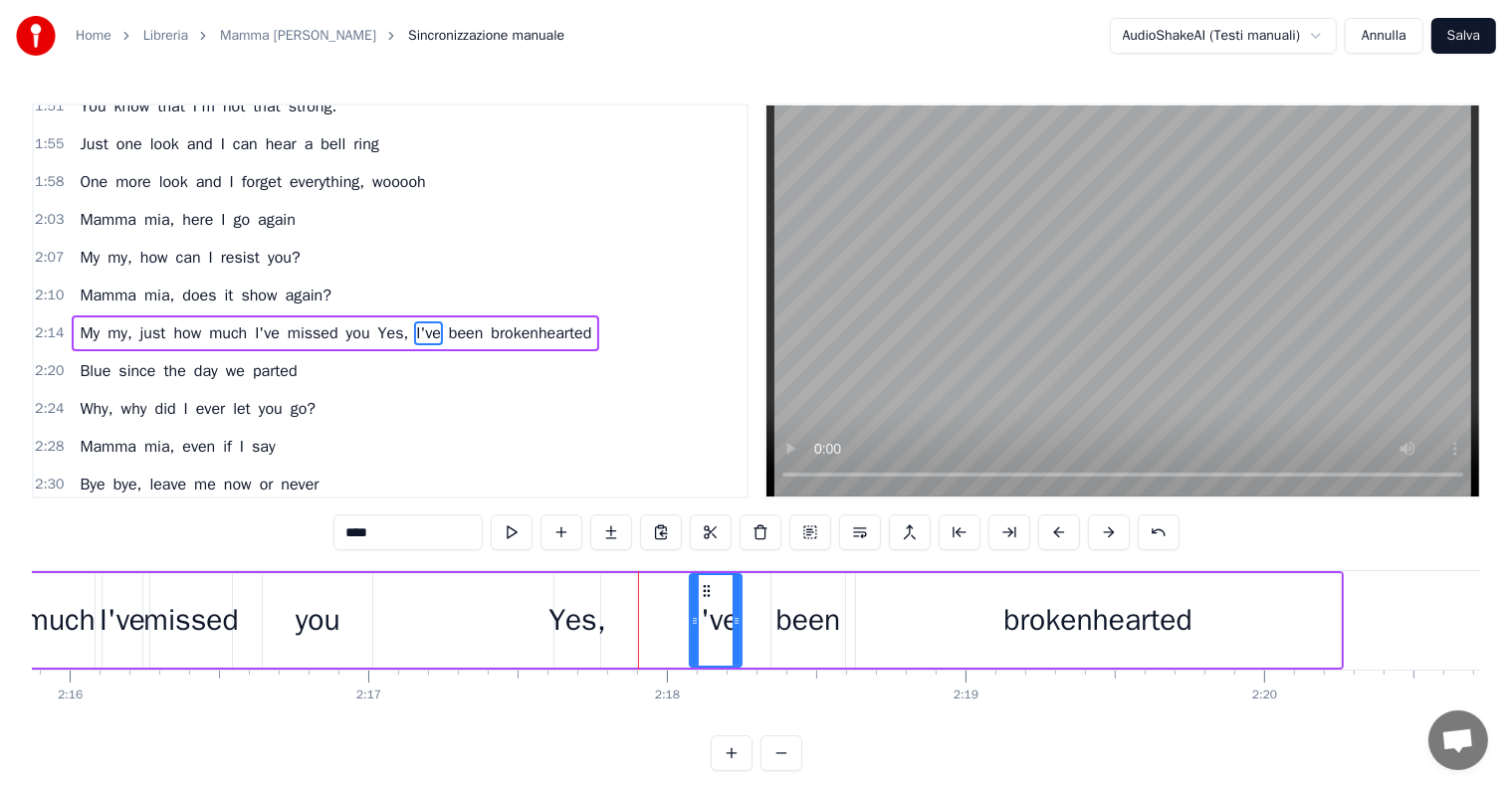 click on "Yes," at bounding box center (577, 620) 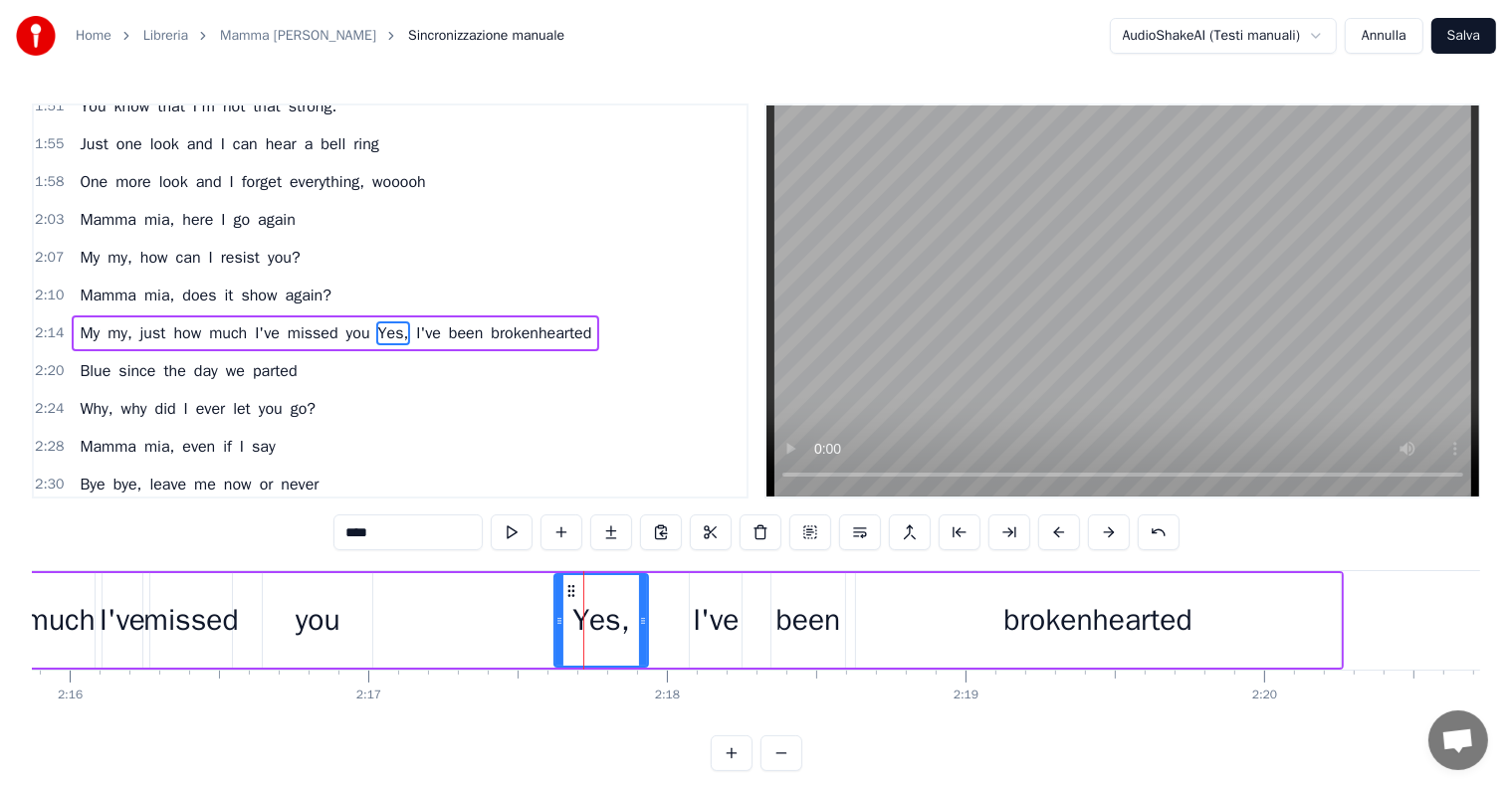 drag, startPoint x: 593, startPoint y: 620, endPoint x: 641, endPoint y: 619, distance: 48.010416 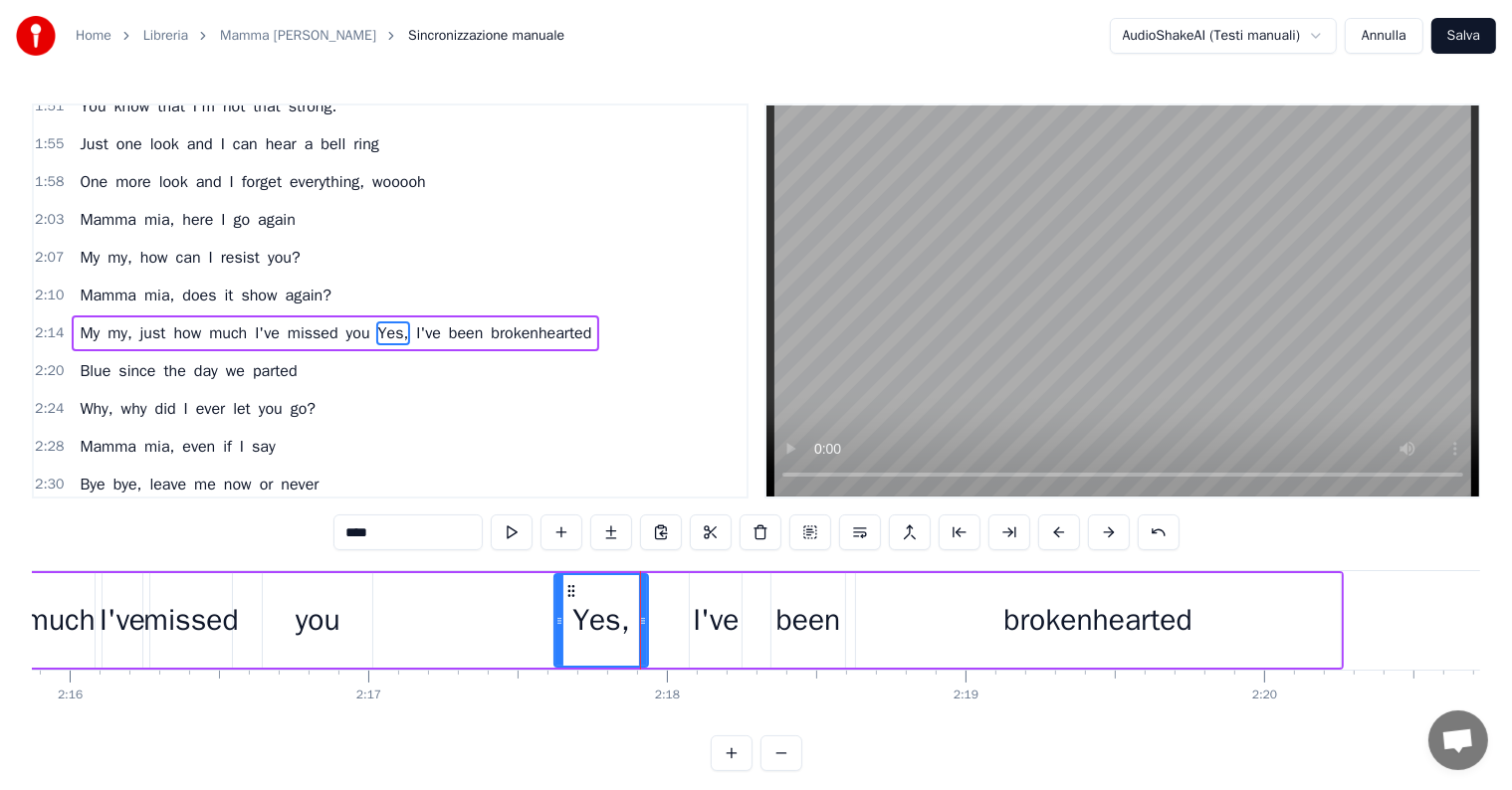 click on "My my, just how much I've missed you Yes, I've been brokenhearted" at bounding box center [335, 333] 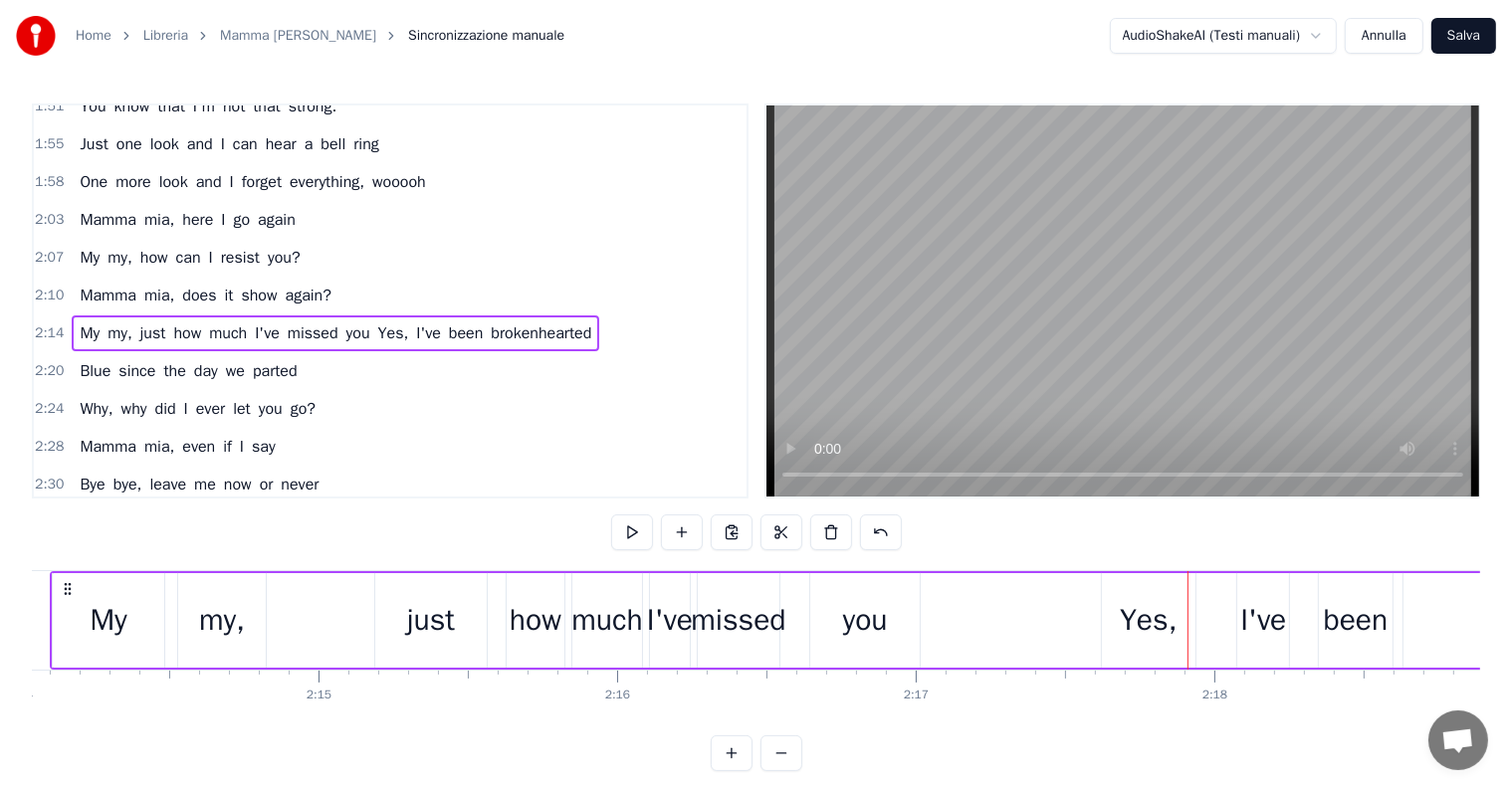 scroll, scrollTop: 0, scrollLeft: 39944, axis: horizontal 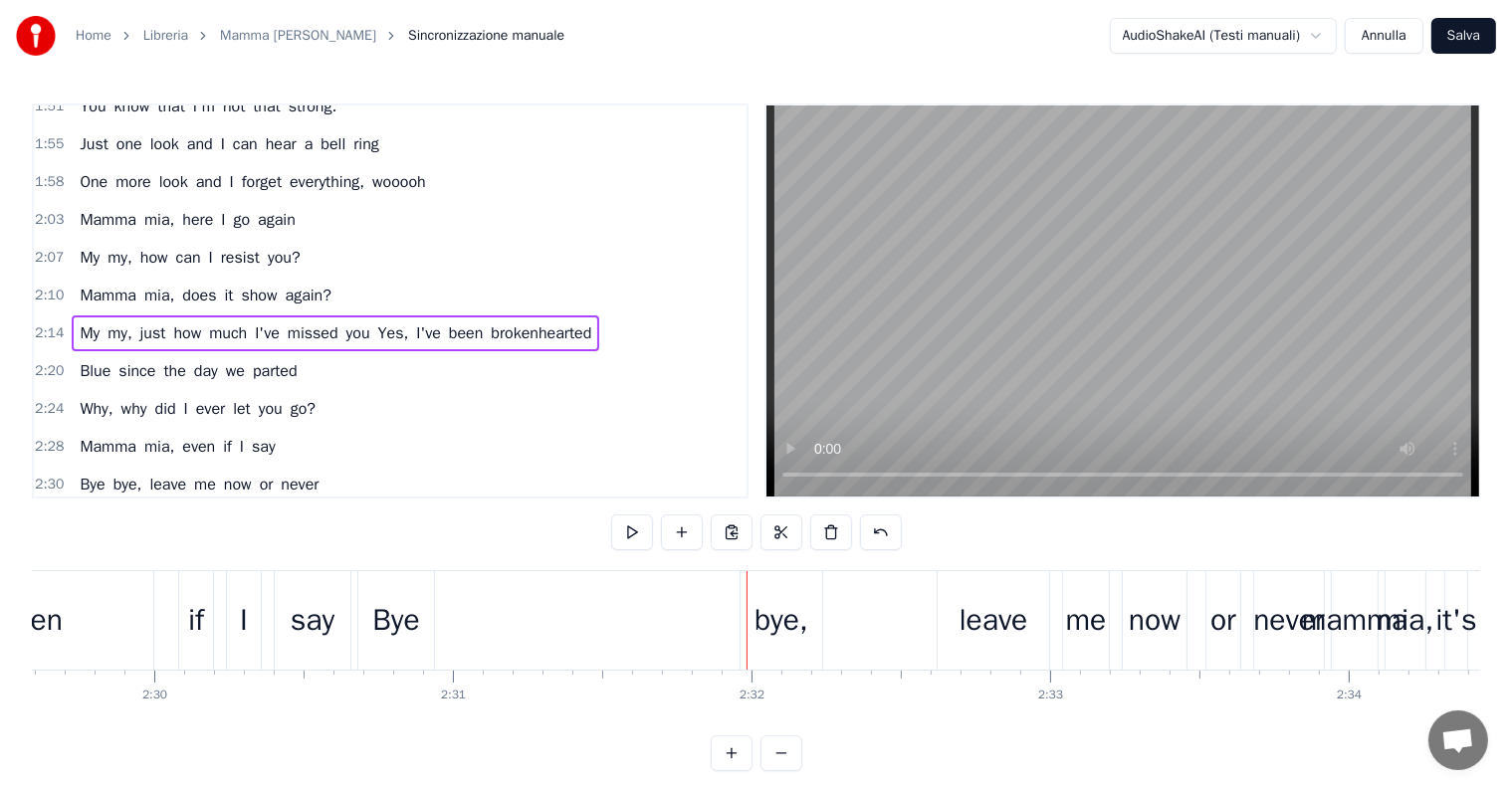 click on "bye," at bounding box center (781, 620) 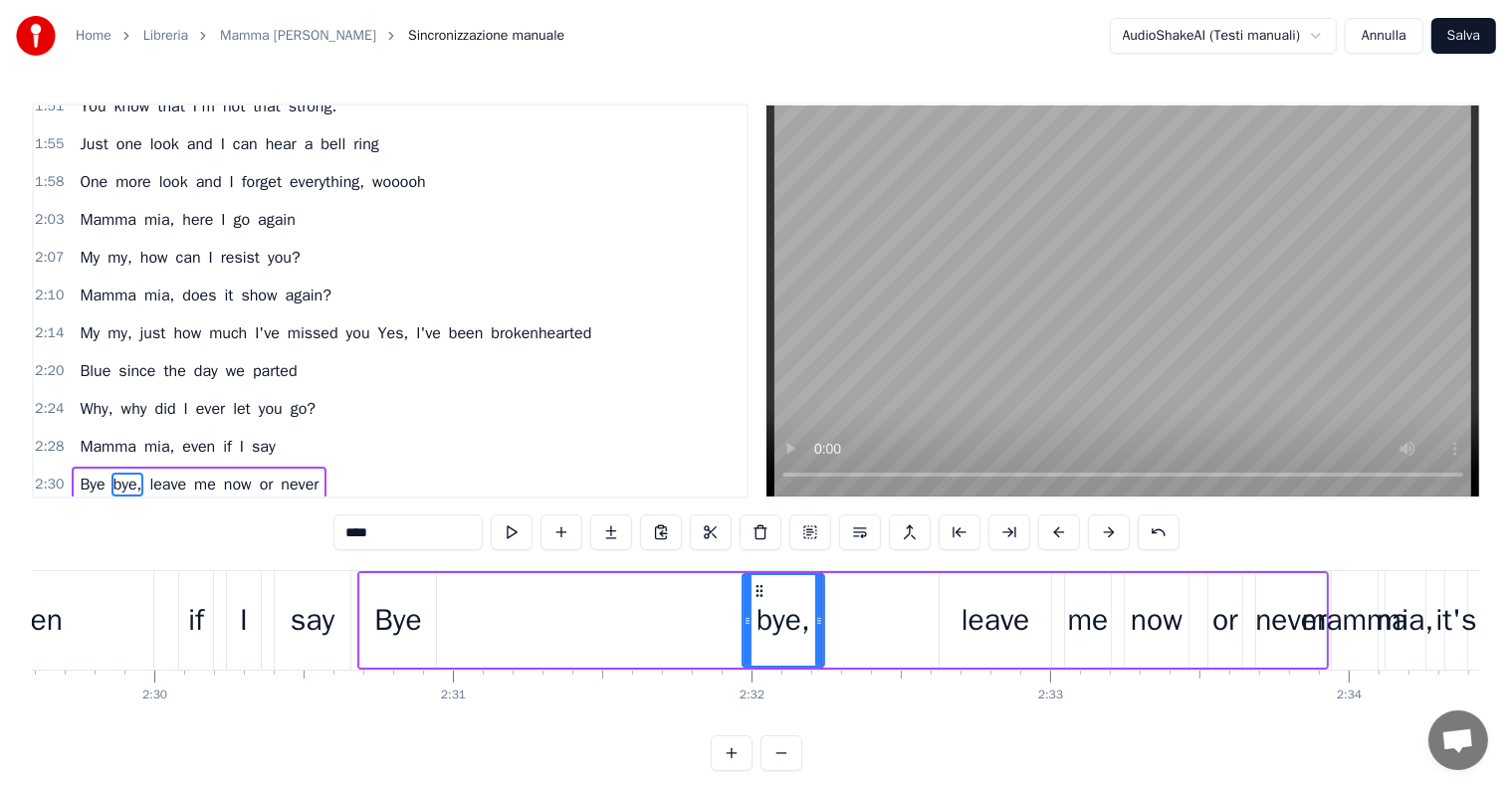 scroll, scrollTop: 920, scrollLeft: 0, axis: vertical 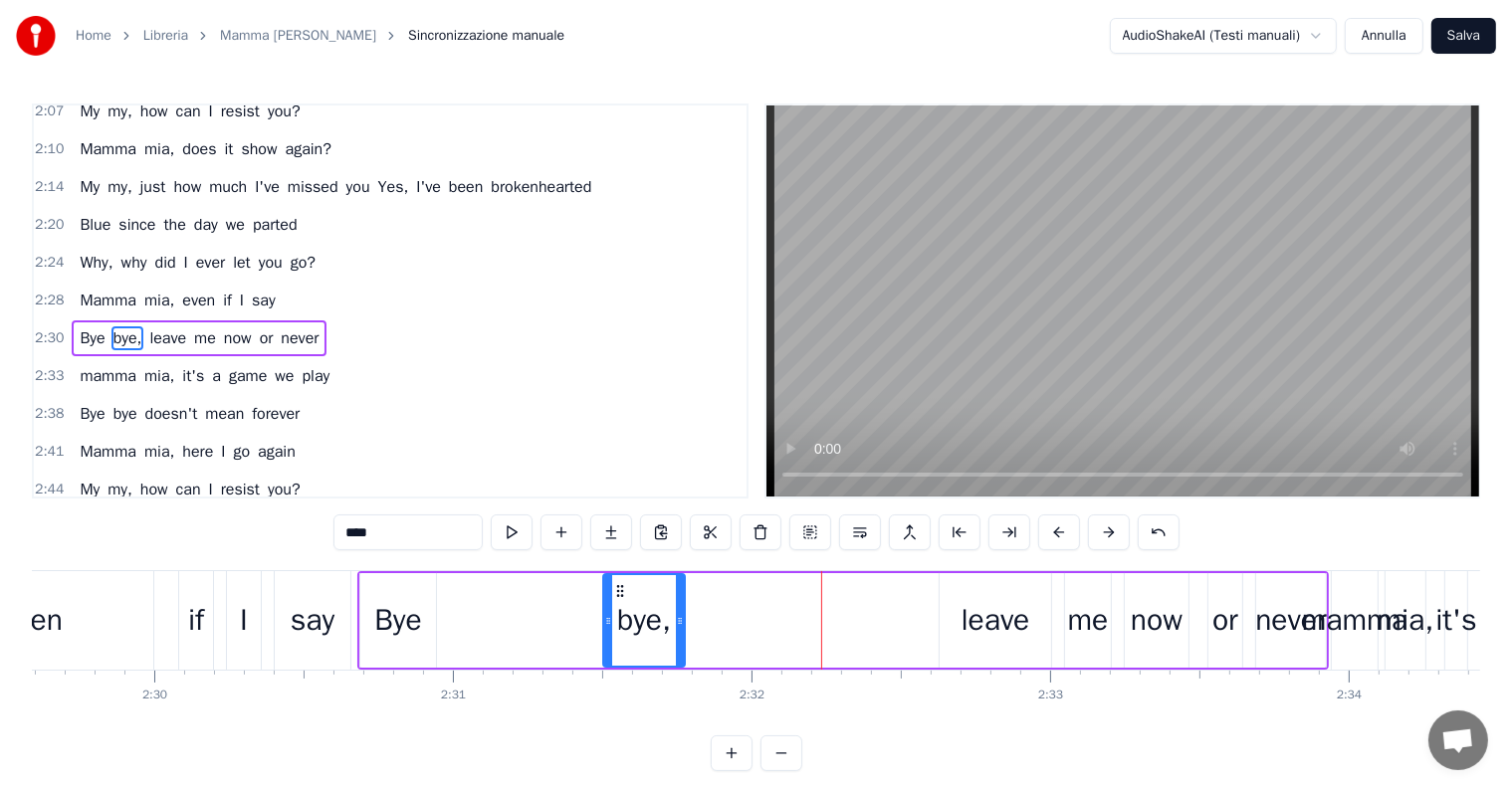 drag, startPoint x: 760, startPoint y: 591, endPoint x: 621, endPoint y: 591, distance: 139 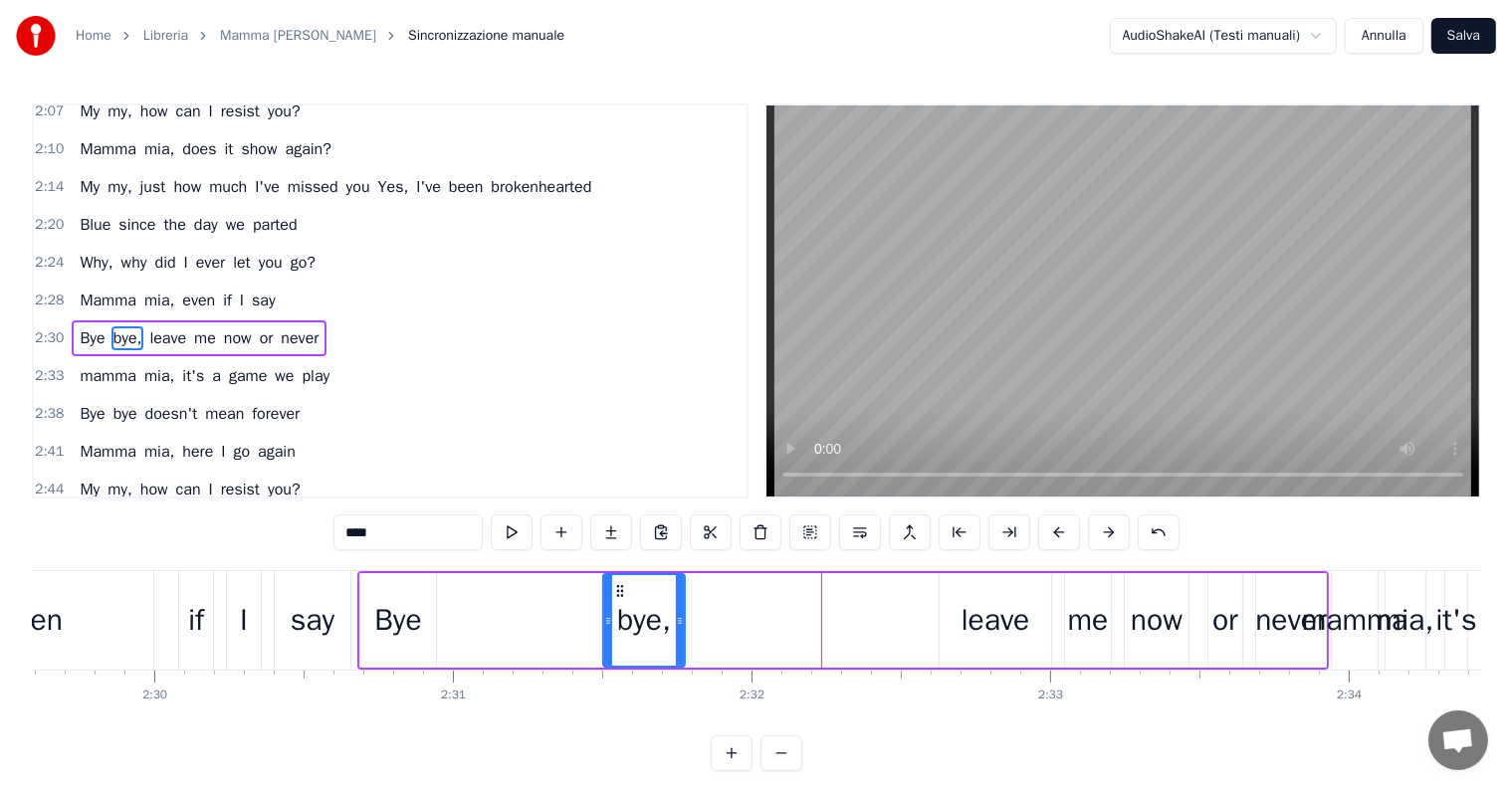 click on "Mamma" at bounding box center (108, 300) 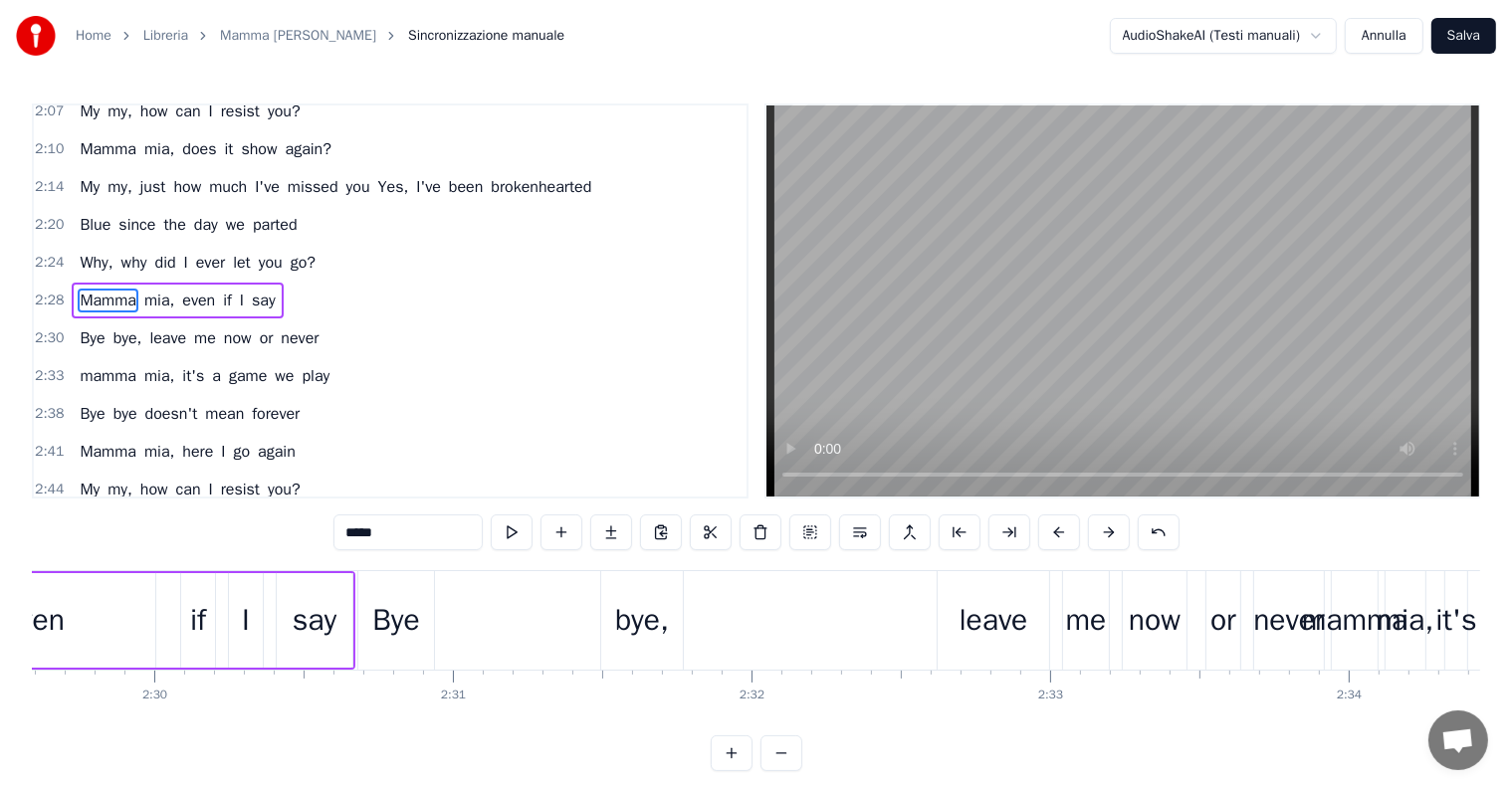 scroll, scrollTop: 918, scrollLeft: 0, axis: vertical 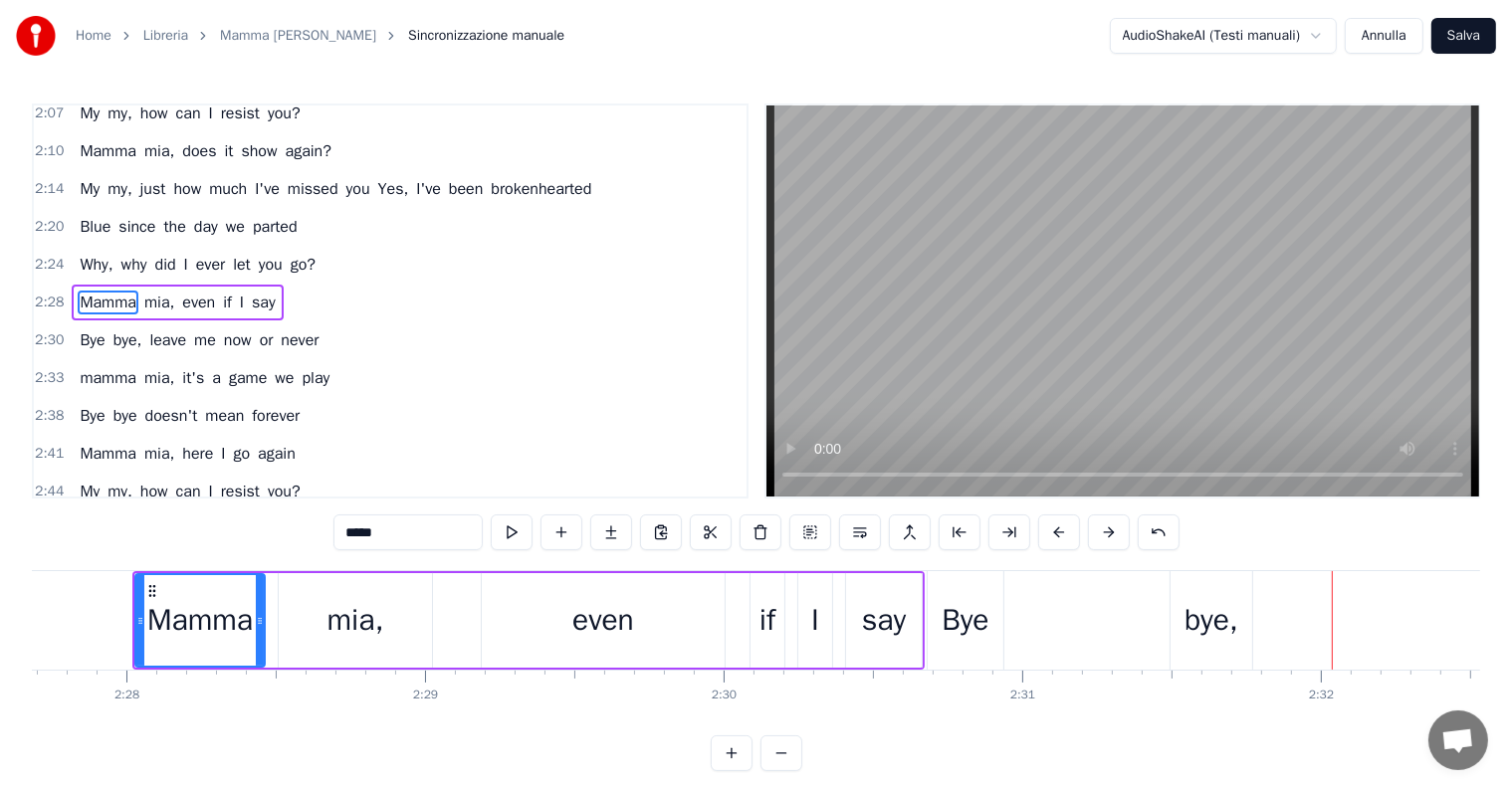 click on "Bye" at bounding box center [966, 620] 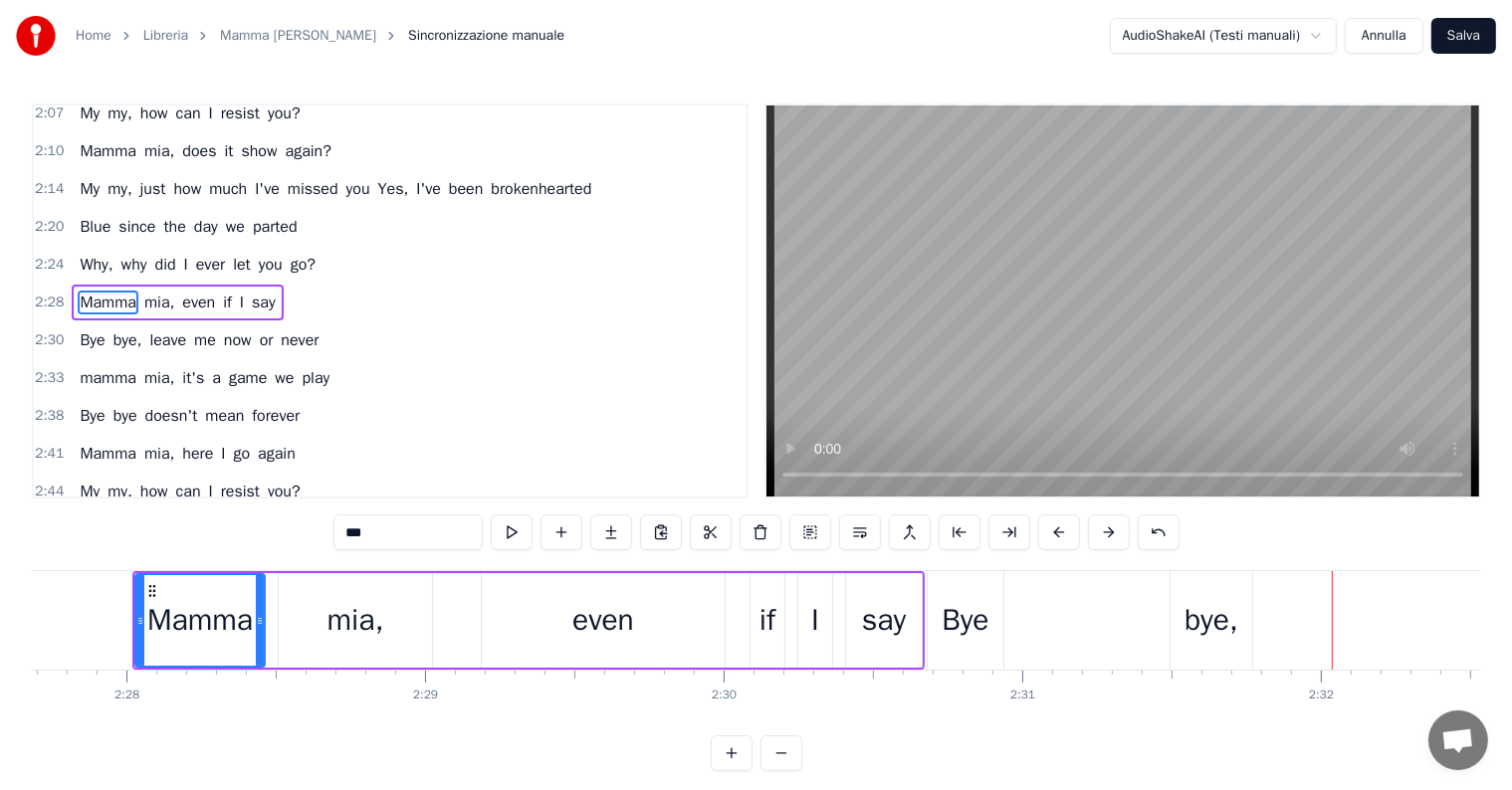 scroll, scrollTop: 920, scrollLeft: 0, axis: vertical 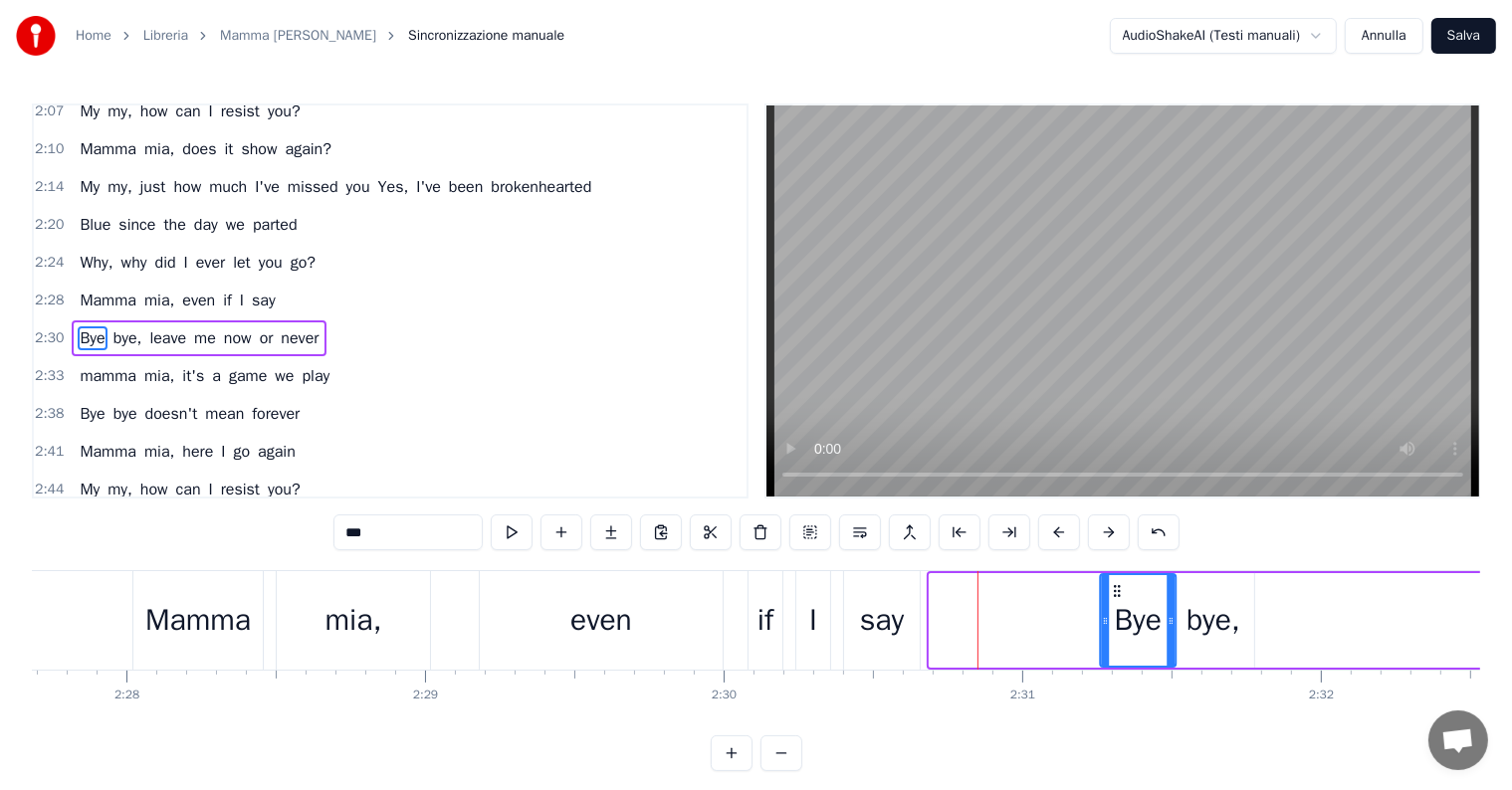 drag, startPoint x: 943, startPoint y: 584, endPoint x: 1113, endPoint y: 599, distance: 170.66048 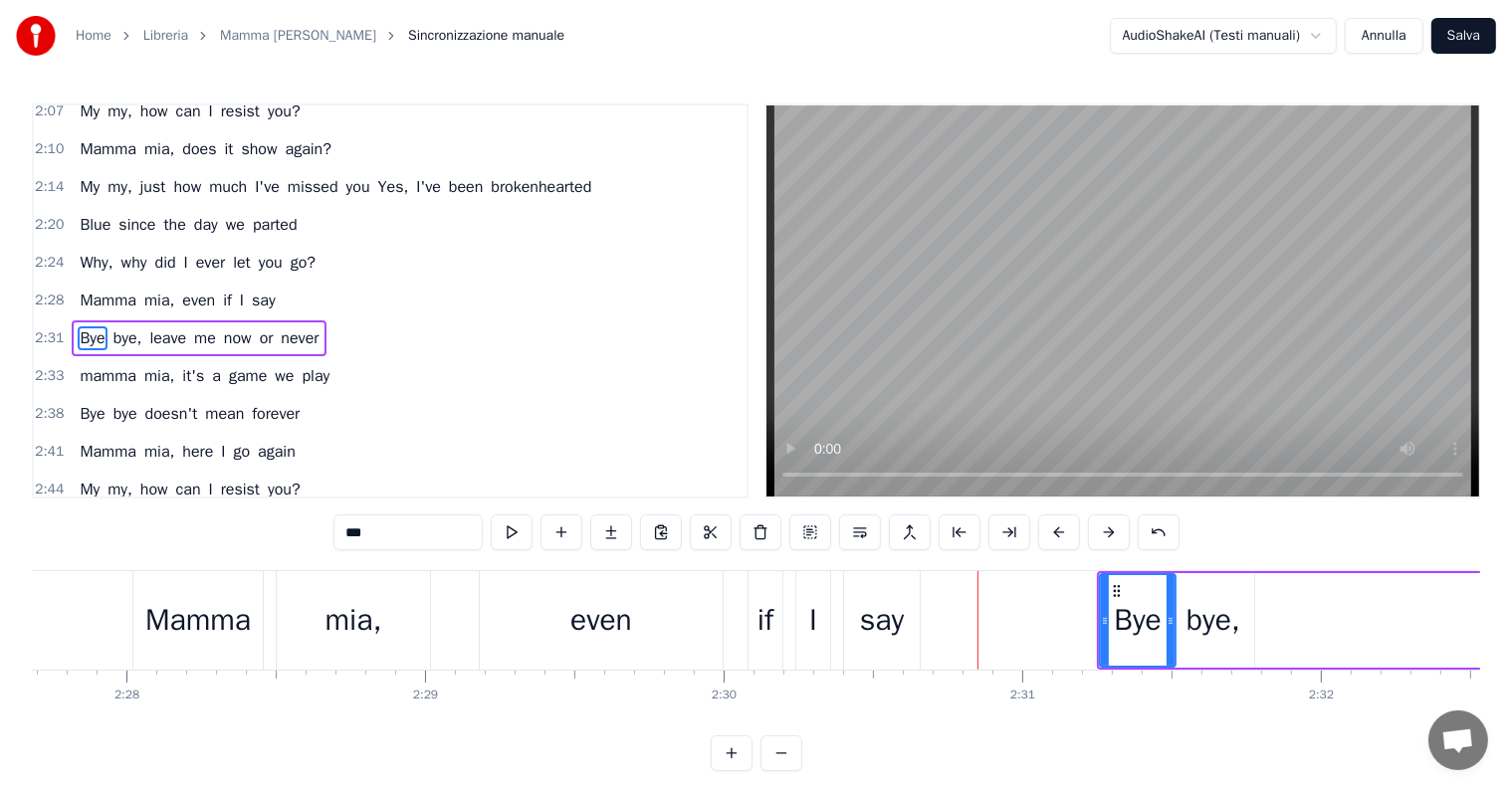 click on "say" at bounding box center [882, 620] 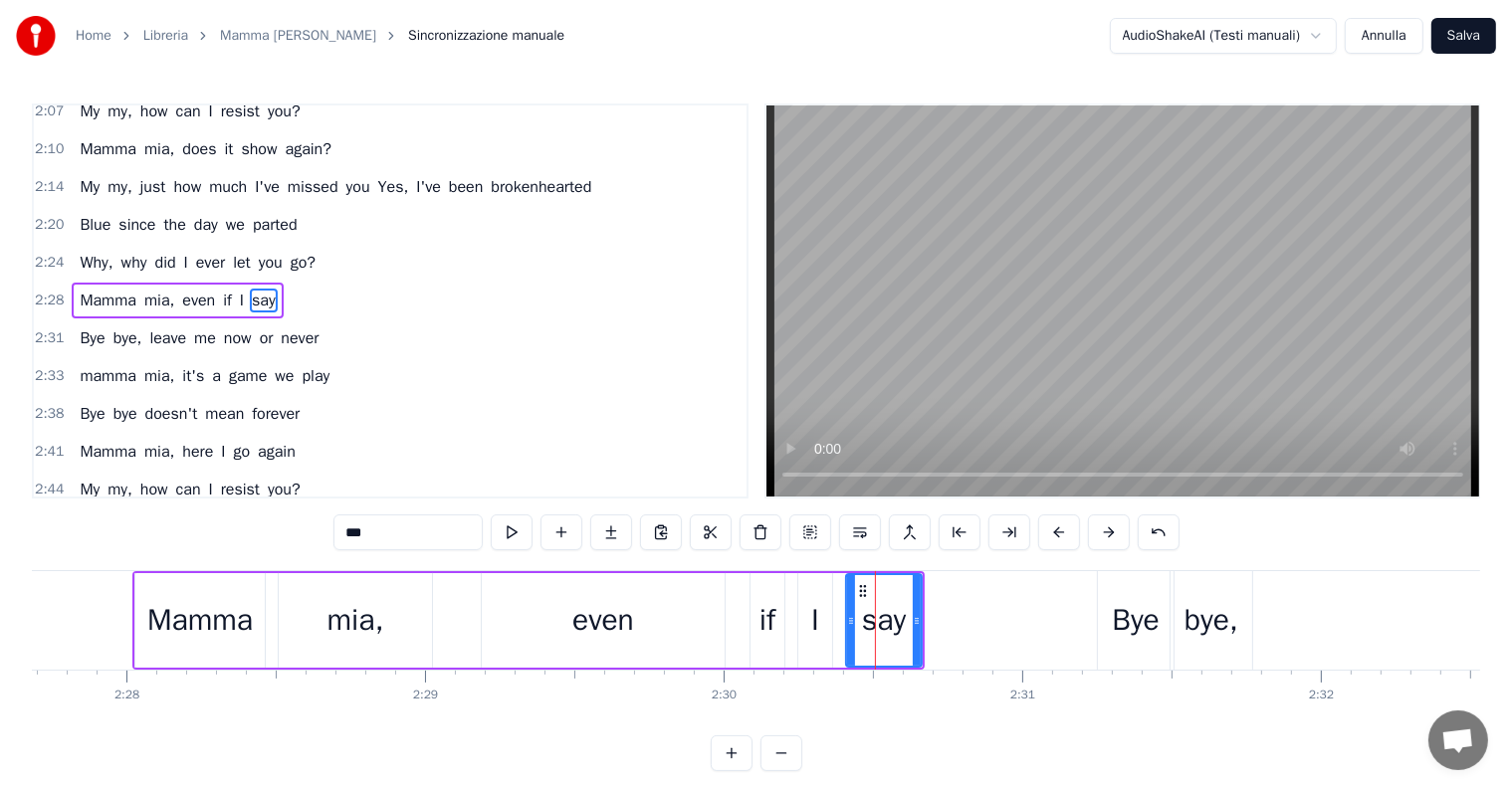 scroll, scrollTop: 884, scrollLeft: 0, axis: vertical 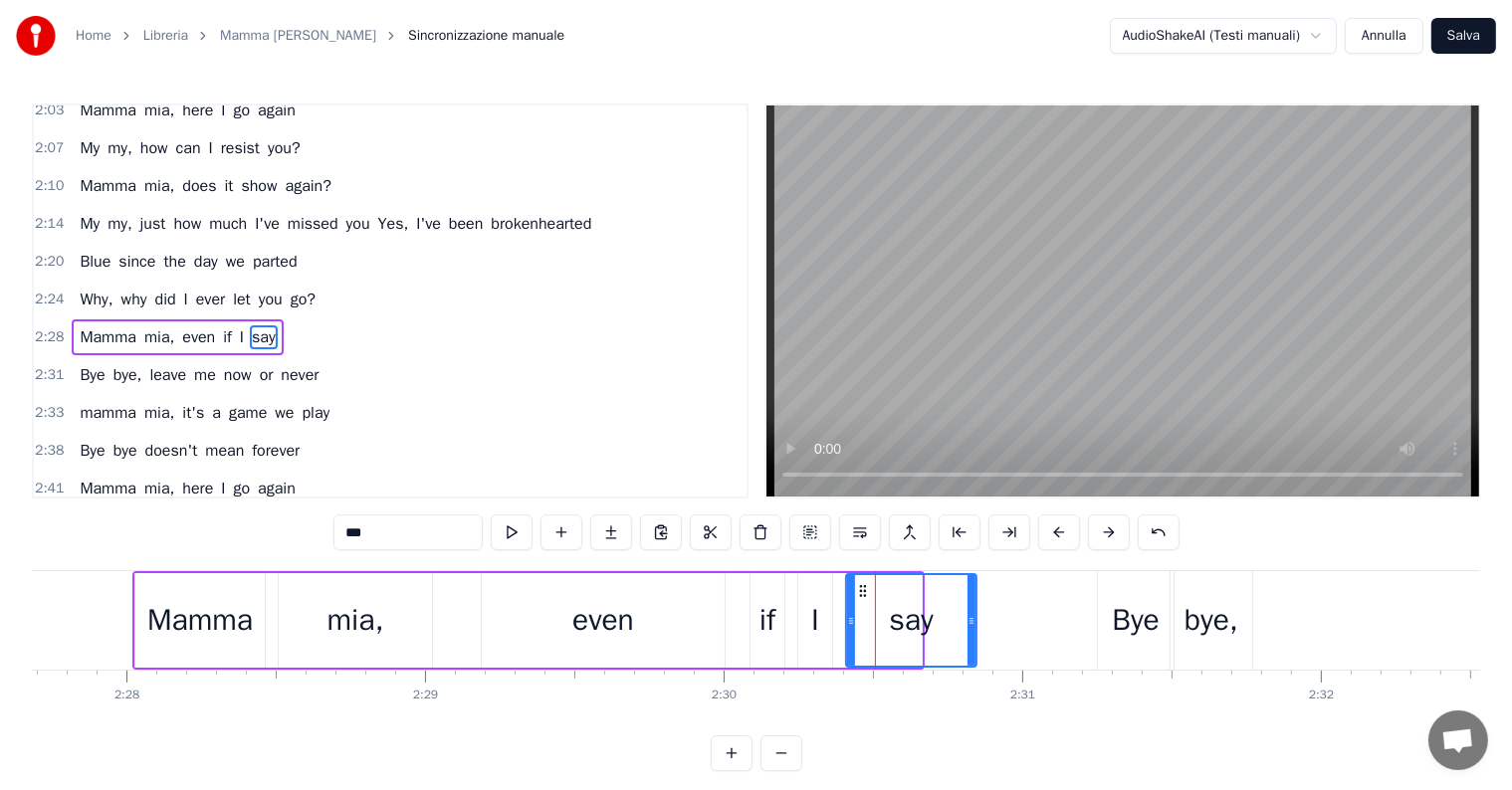 drag, startPoint x: 917, startPoint y: 620, endPoint x: 972, endPoint y: 622, distance: 55.03635 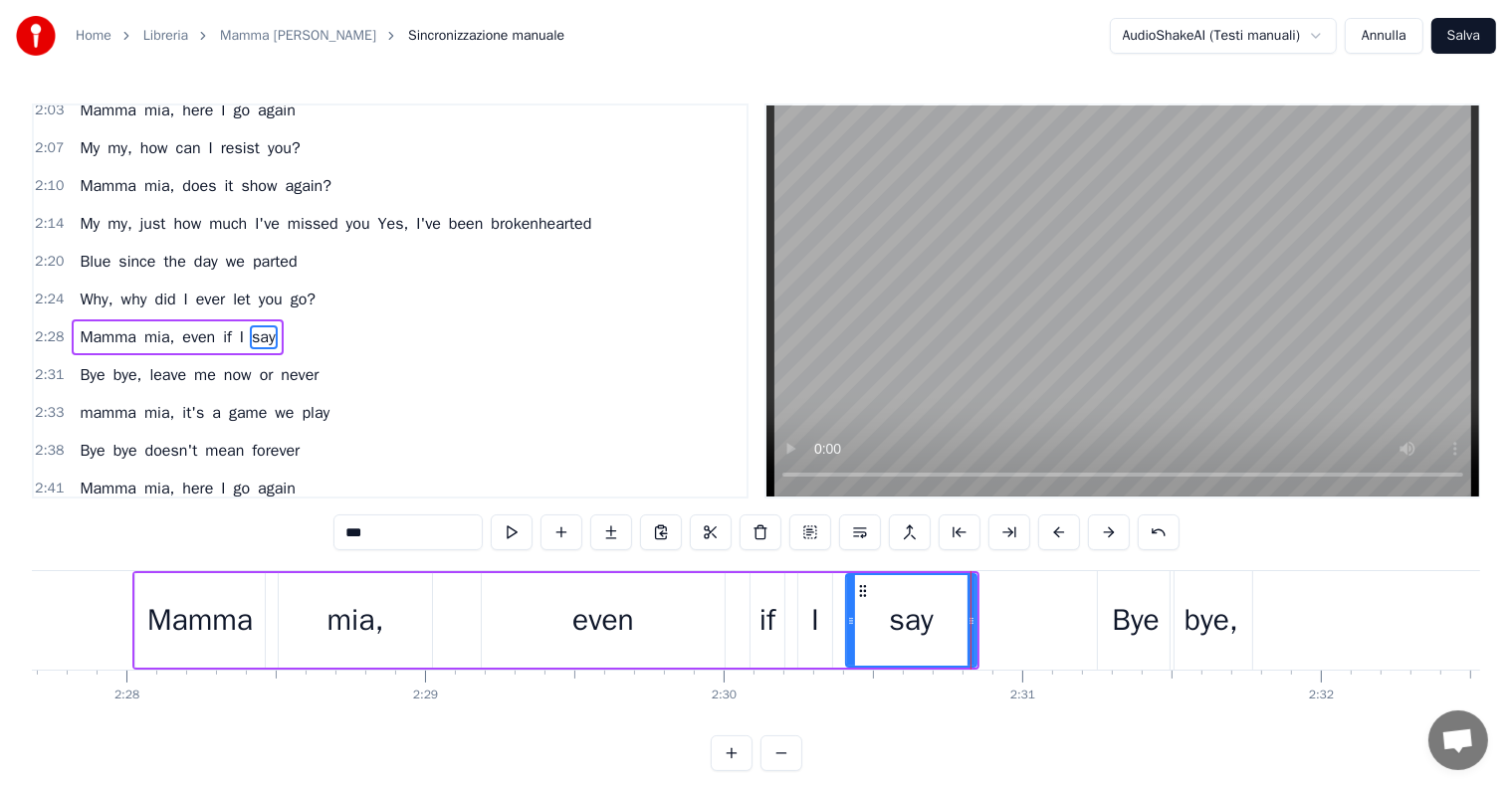 click on "I" at bounding box center [815, 620] 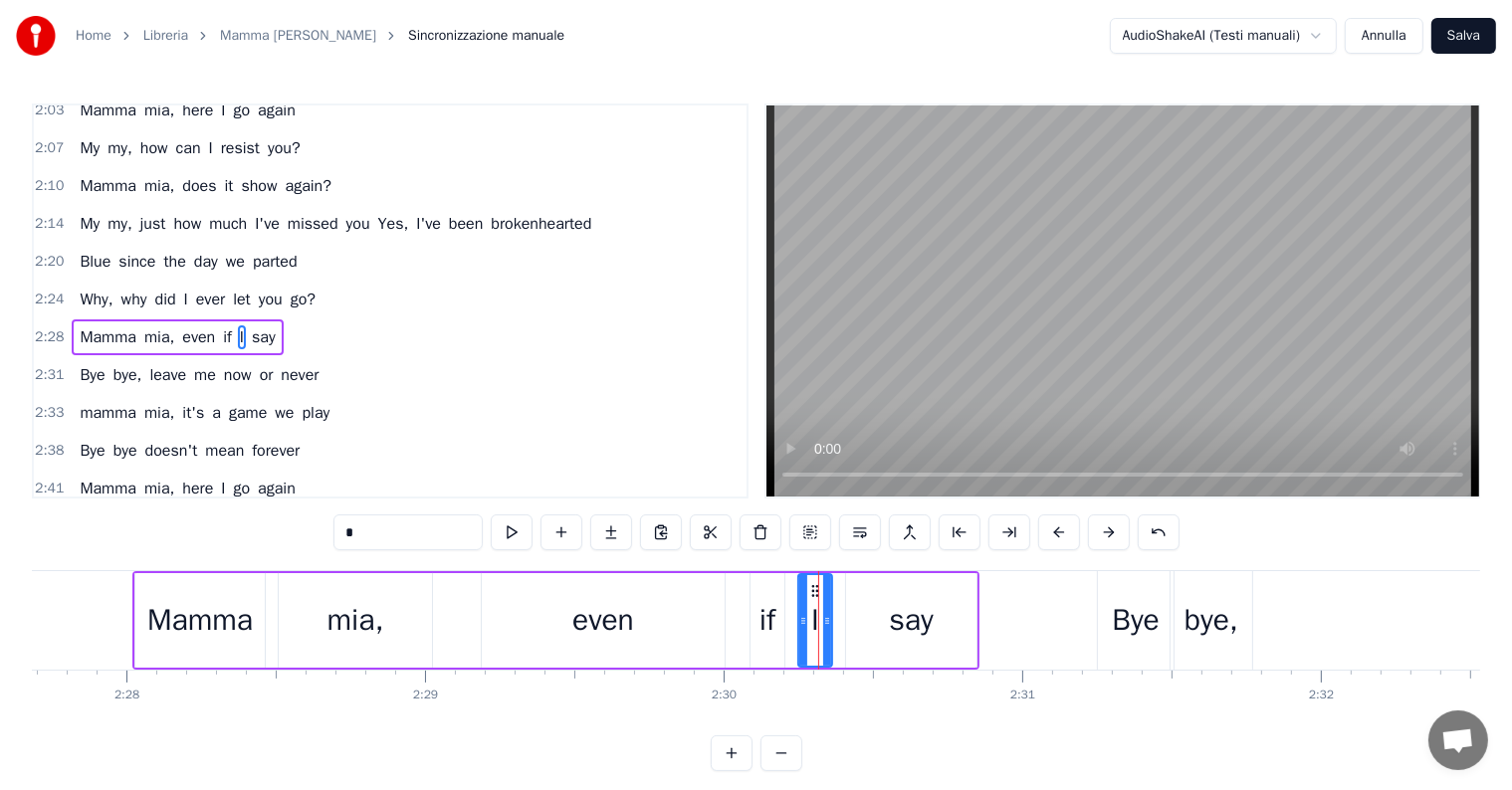 click on "say" at bounding box center [911, 620] 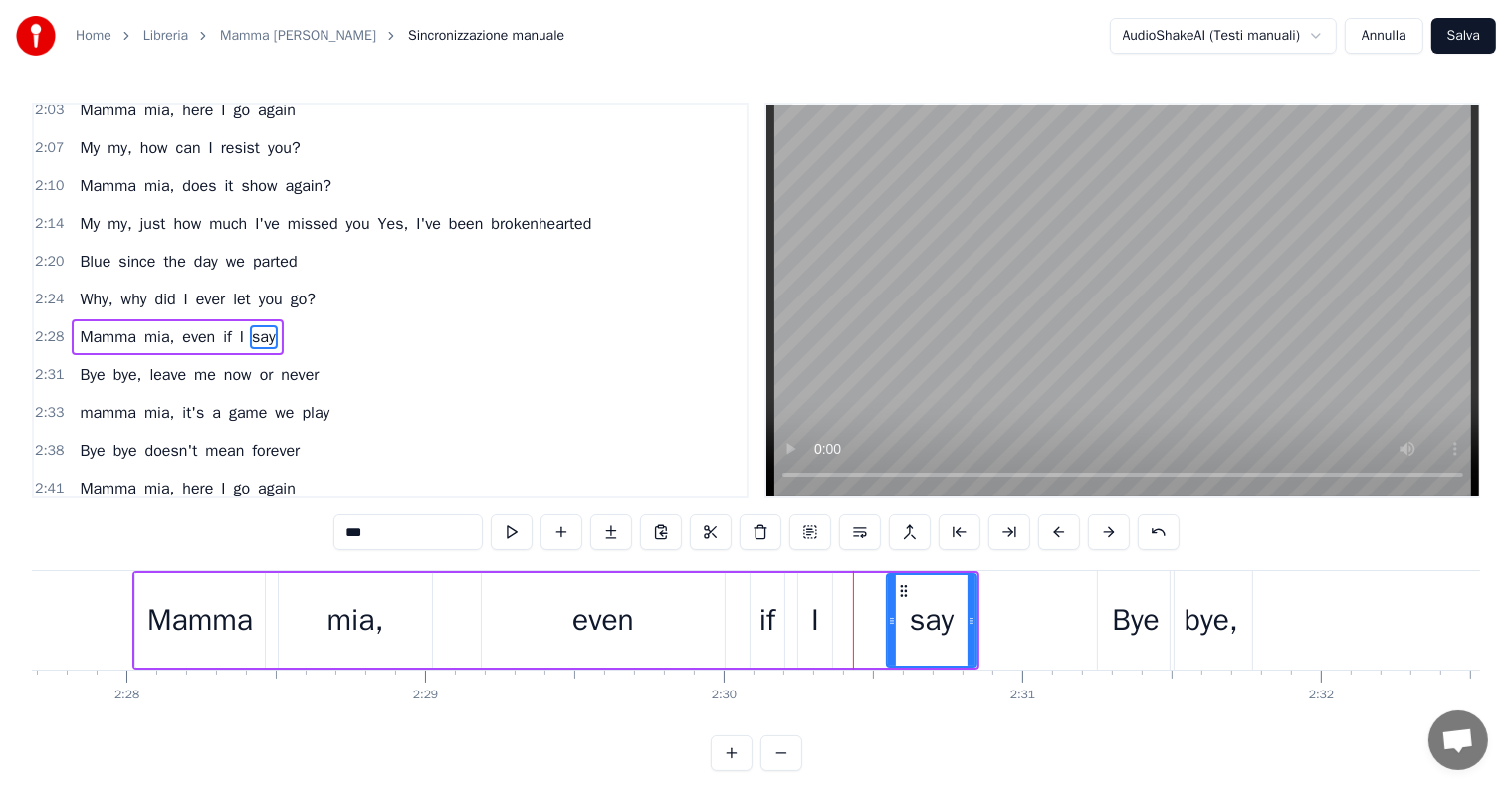 drag, startPoint x: 848, startPoint y: 617, endPoint x: 889, endPoint y: 619, distance: 41.04875 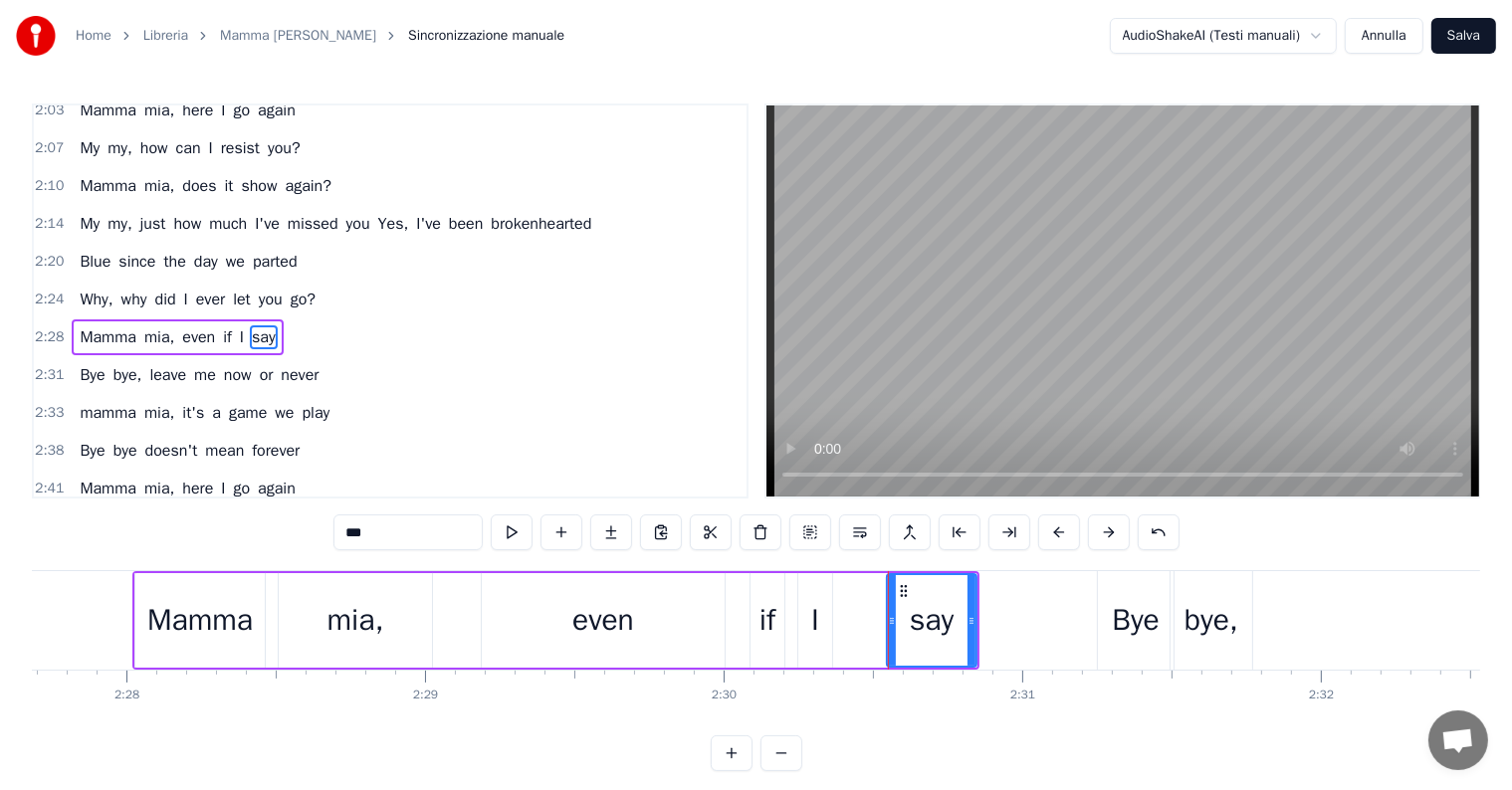 click on "I" at bounding box center (815, 620) 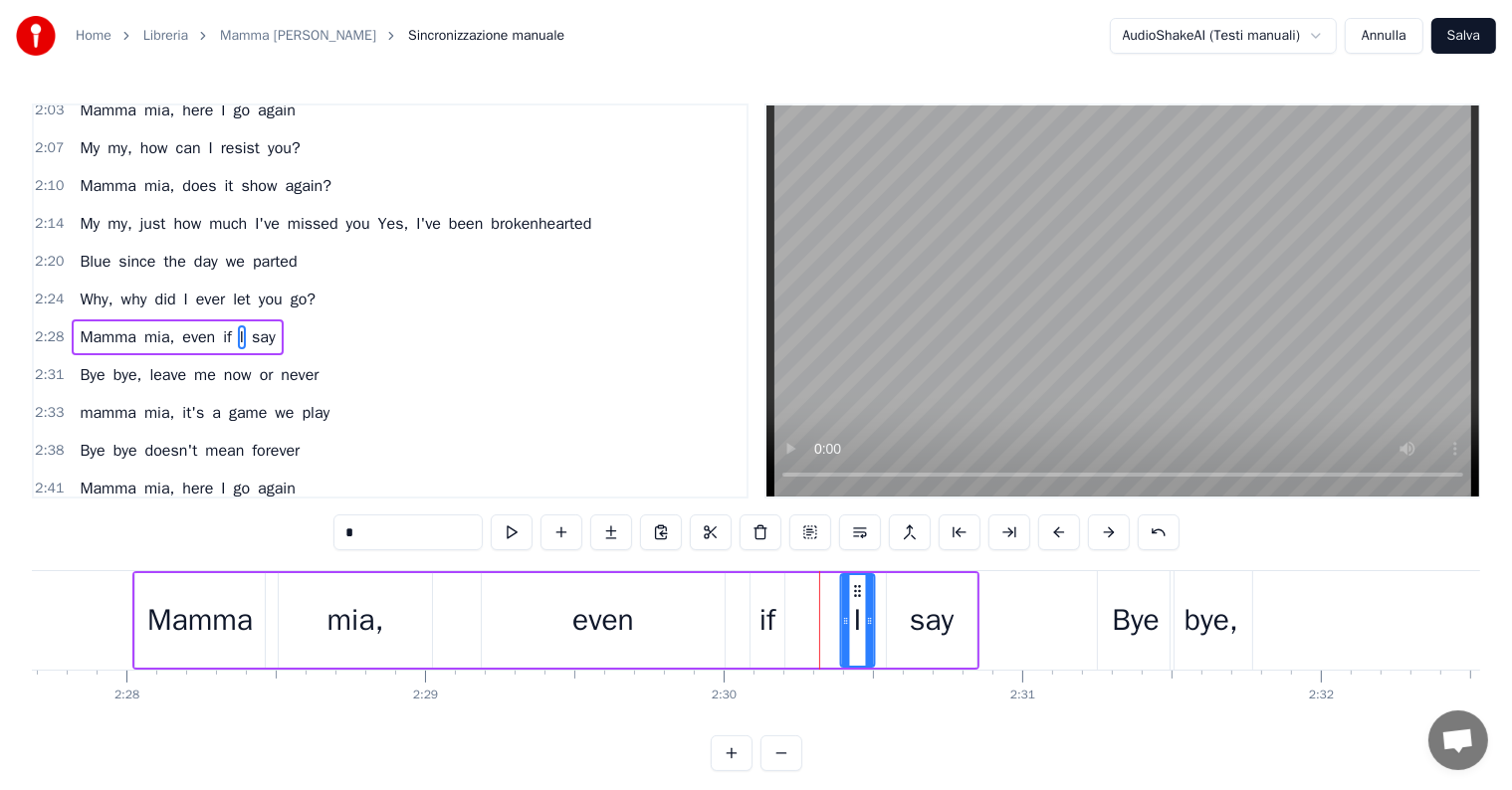 drag, startPoint x: 814, startPoint y: 590, endPoint x: 856, endPoint y: 589, distance: 42.0119 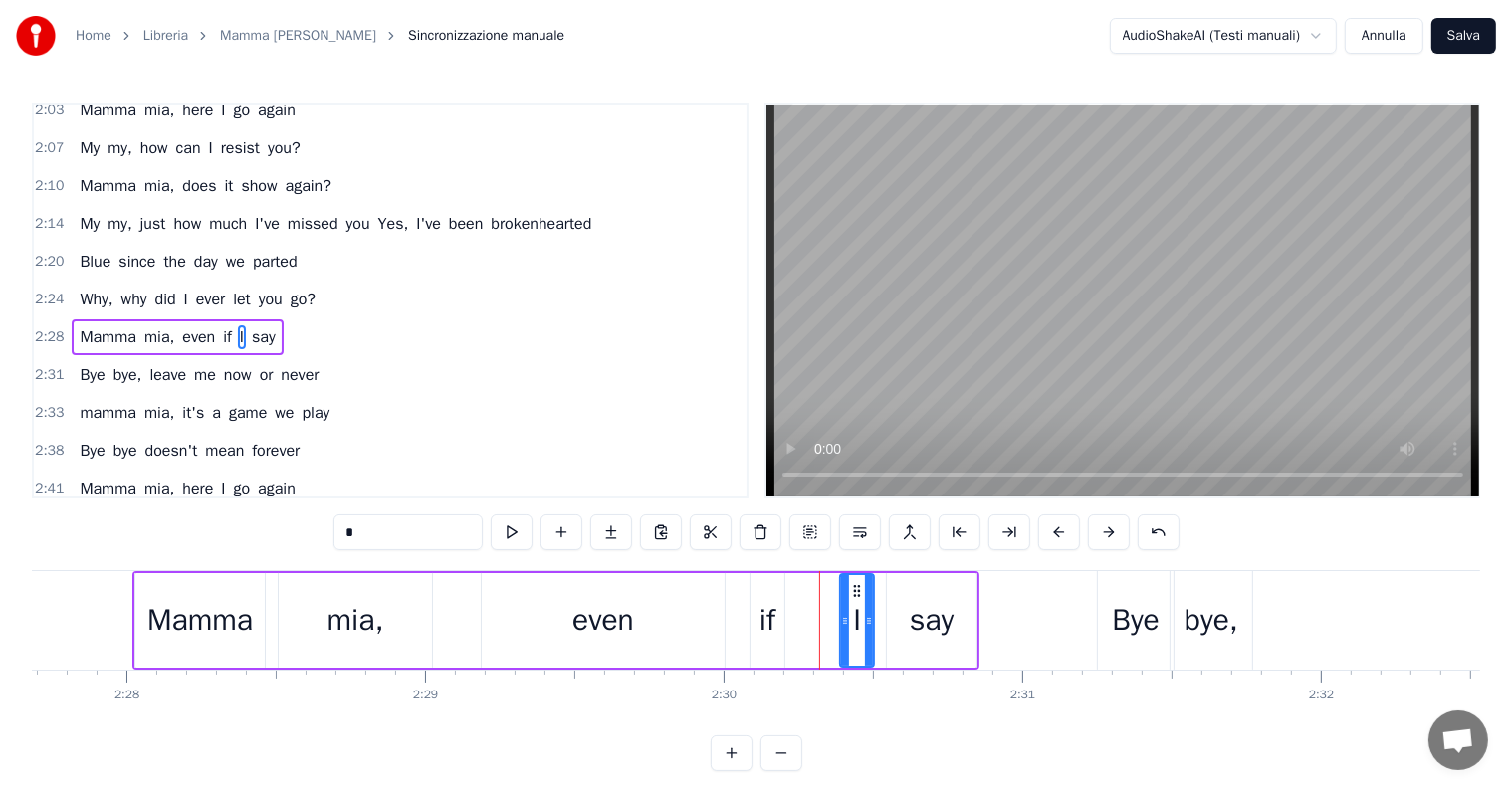 click on "if" at bounding box center [767, 620] 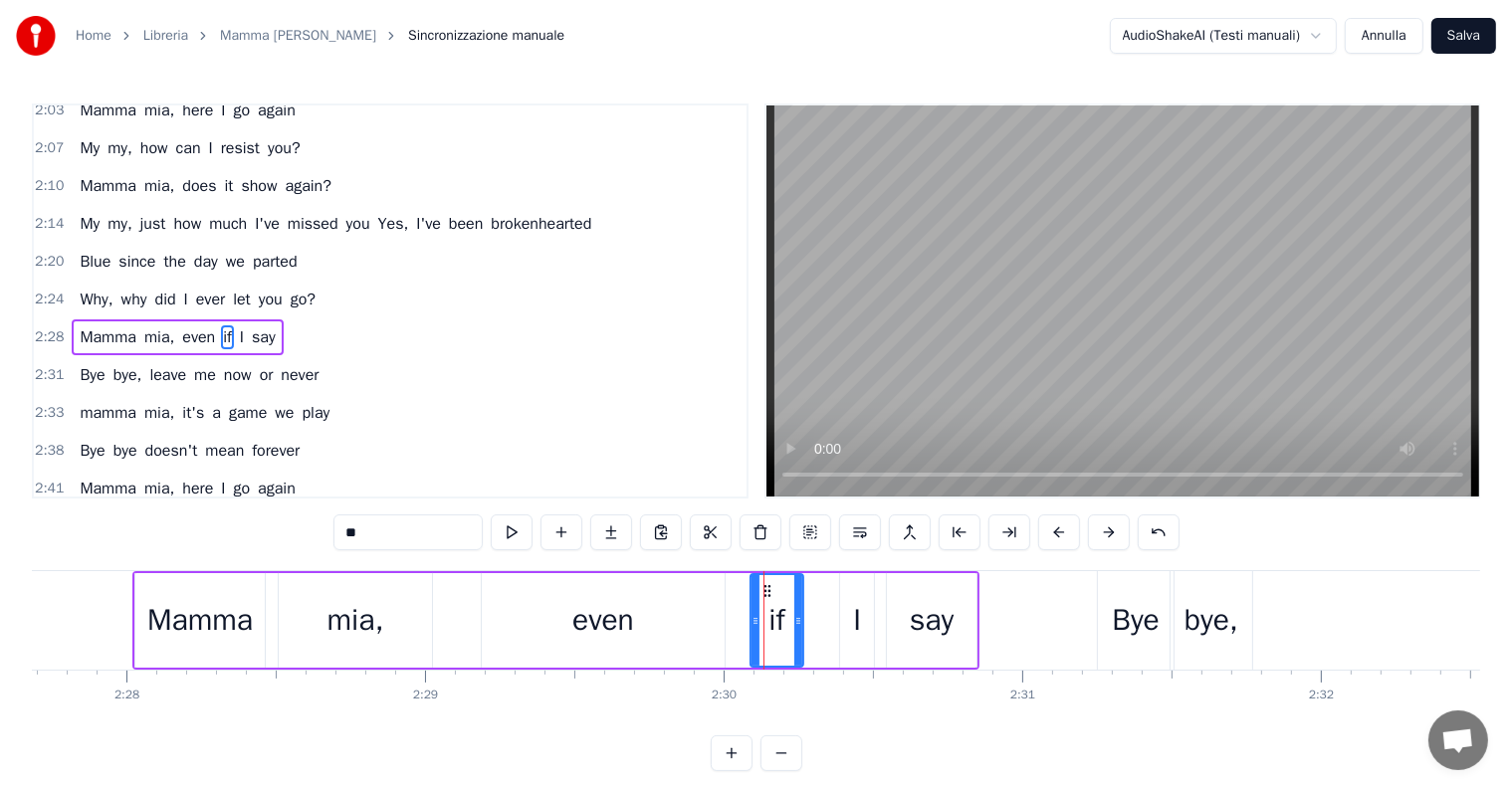 drag, startPoint x: 777, startPoint y: 621, endPoint x: 796, endPoint y: 621, distance: 19 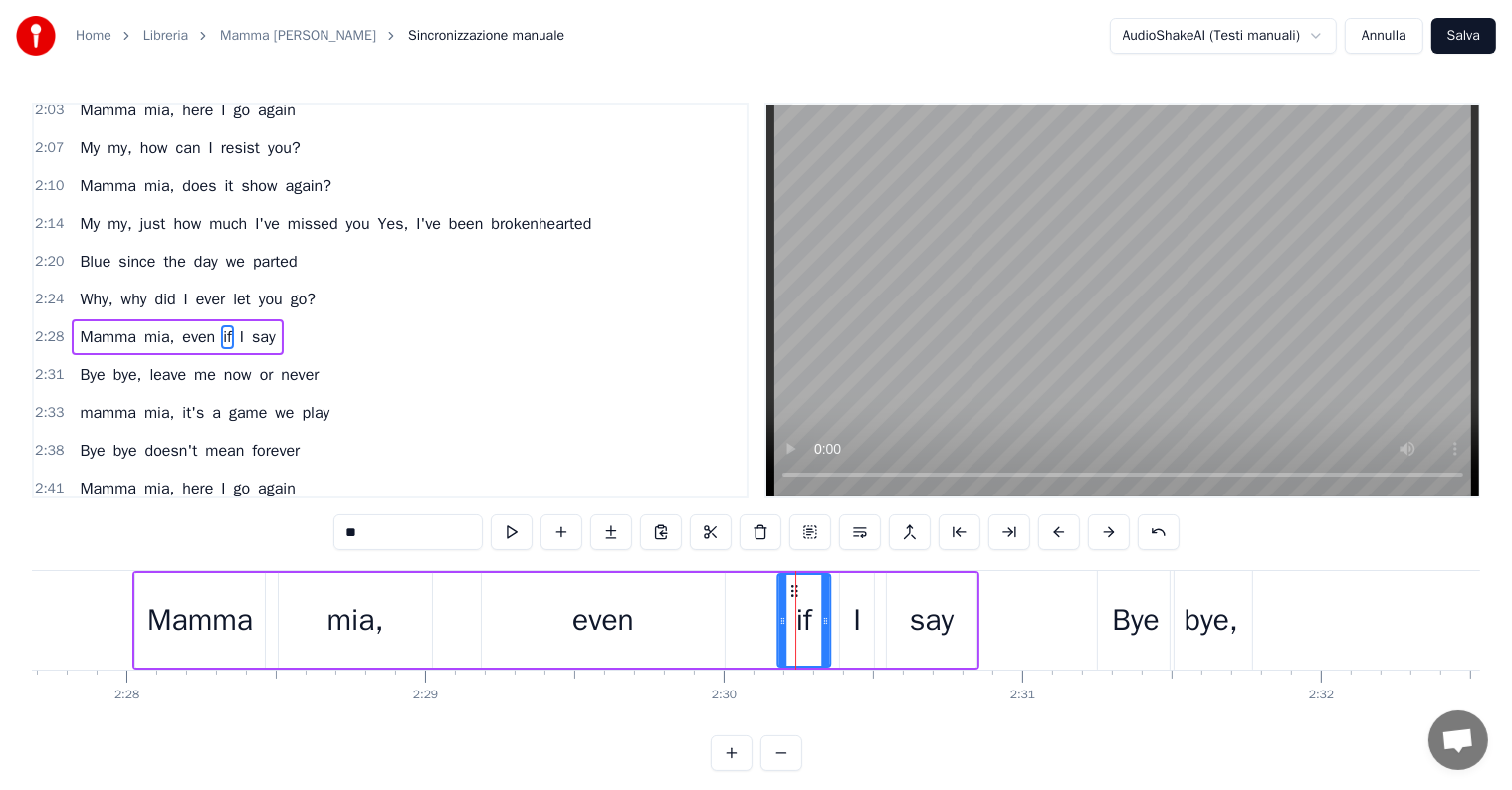 drag, startPoint x: 768, startPoint y: 584, endPoint x: 796, endPoint y: 587, distance: 28.160256 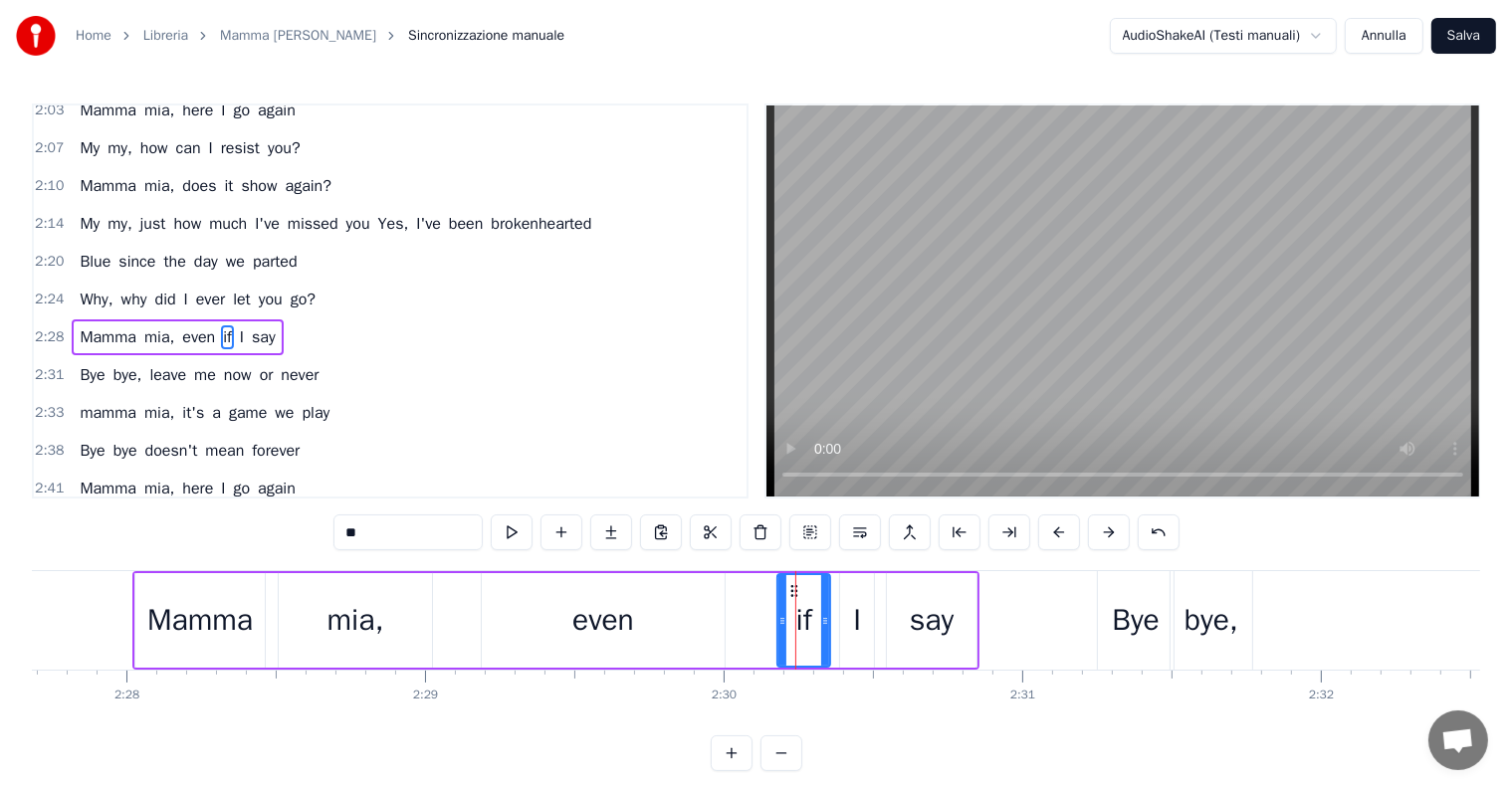 click on "even" at bounding box center [603, 620] 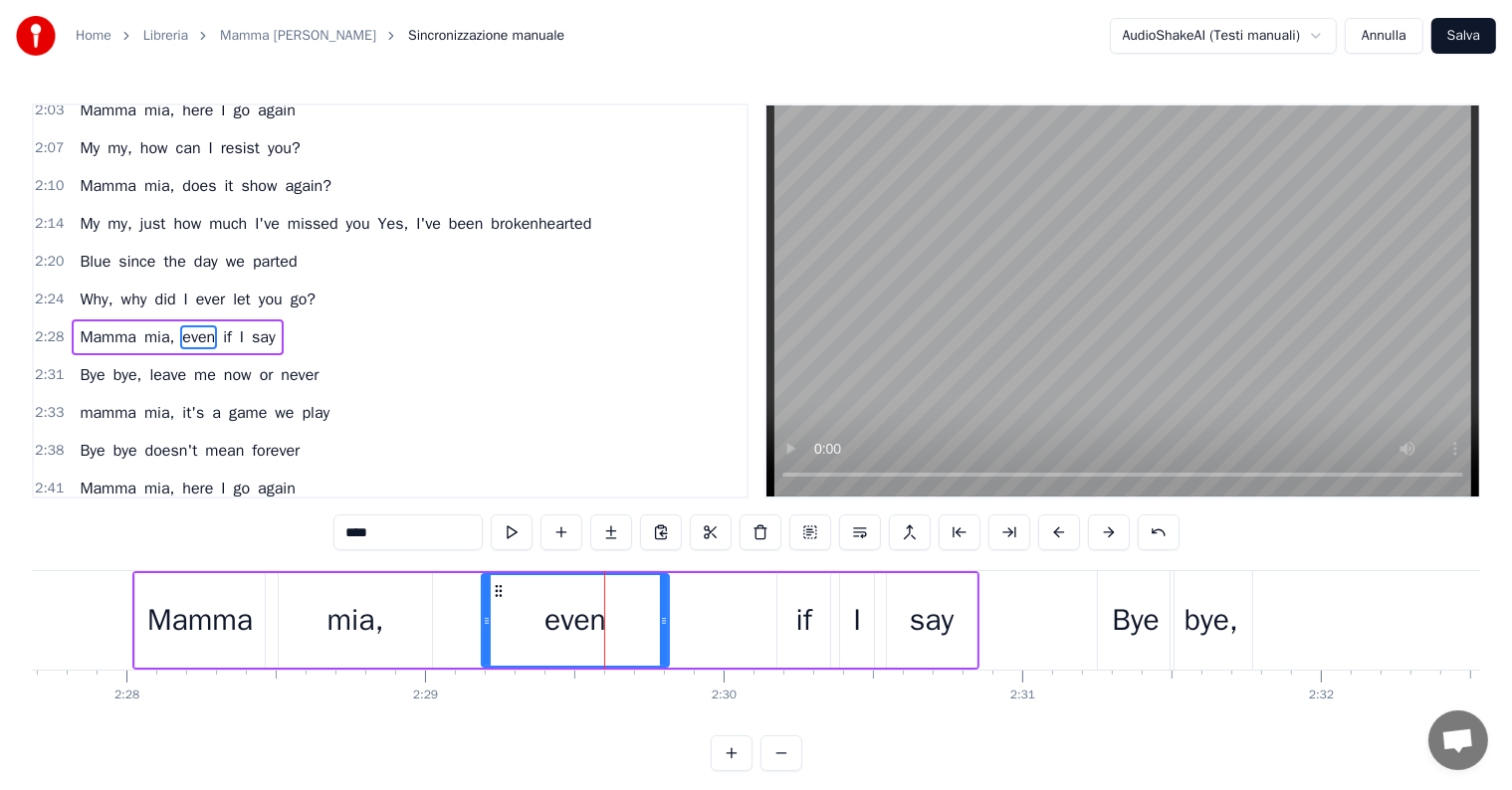 drag, startPoint x: 721, startPoint y: 617, endPoint x: 651, endPoint y: 618, distance: 70.00714 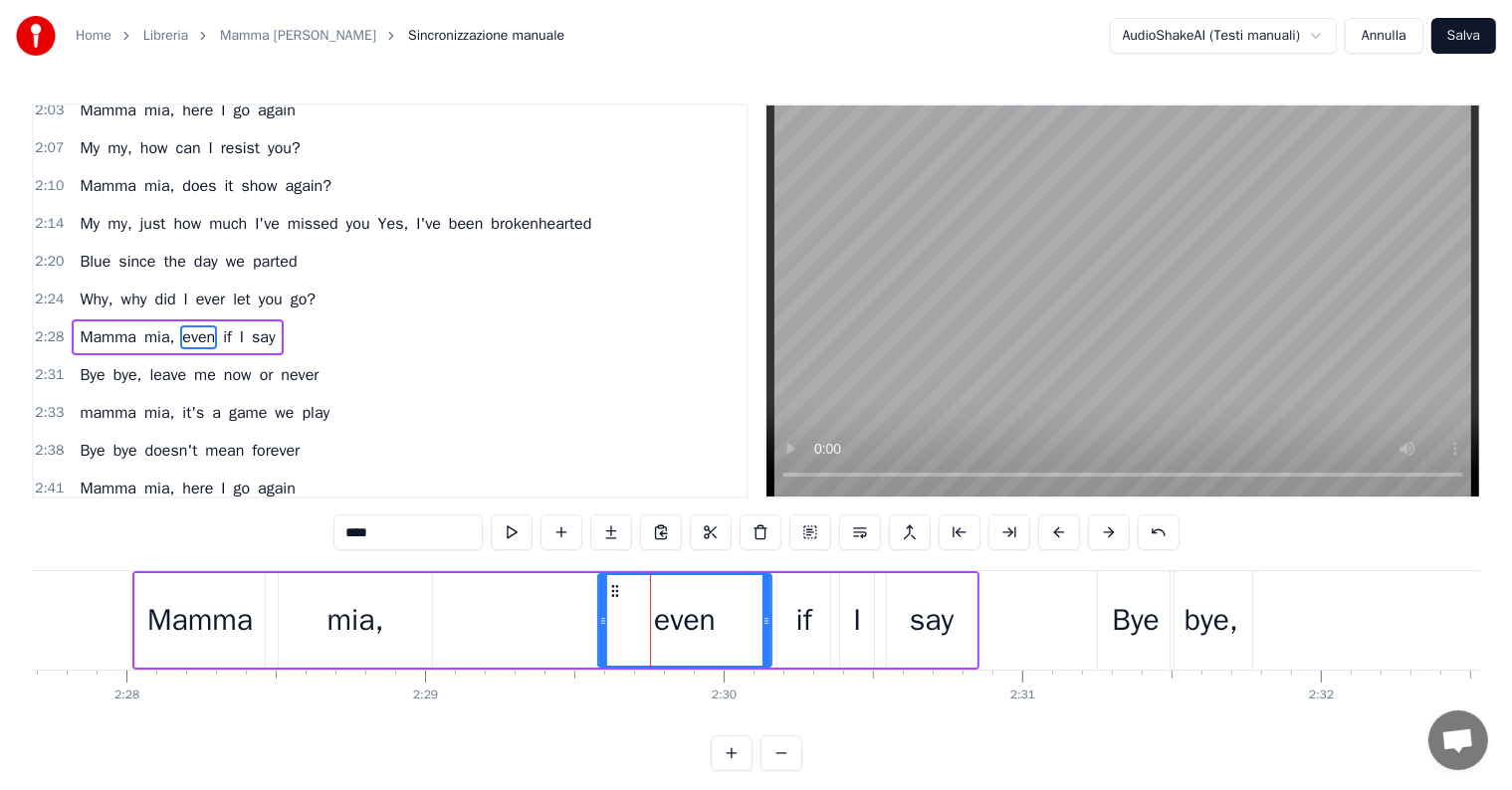 drag, startPoint x: 494, startPoint y: 588, endPoint x: 610, endPoint y: 588, distance: 116 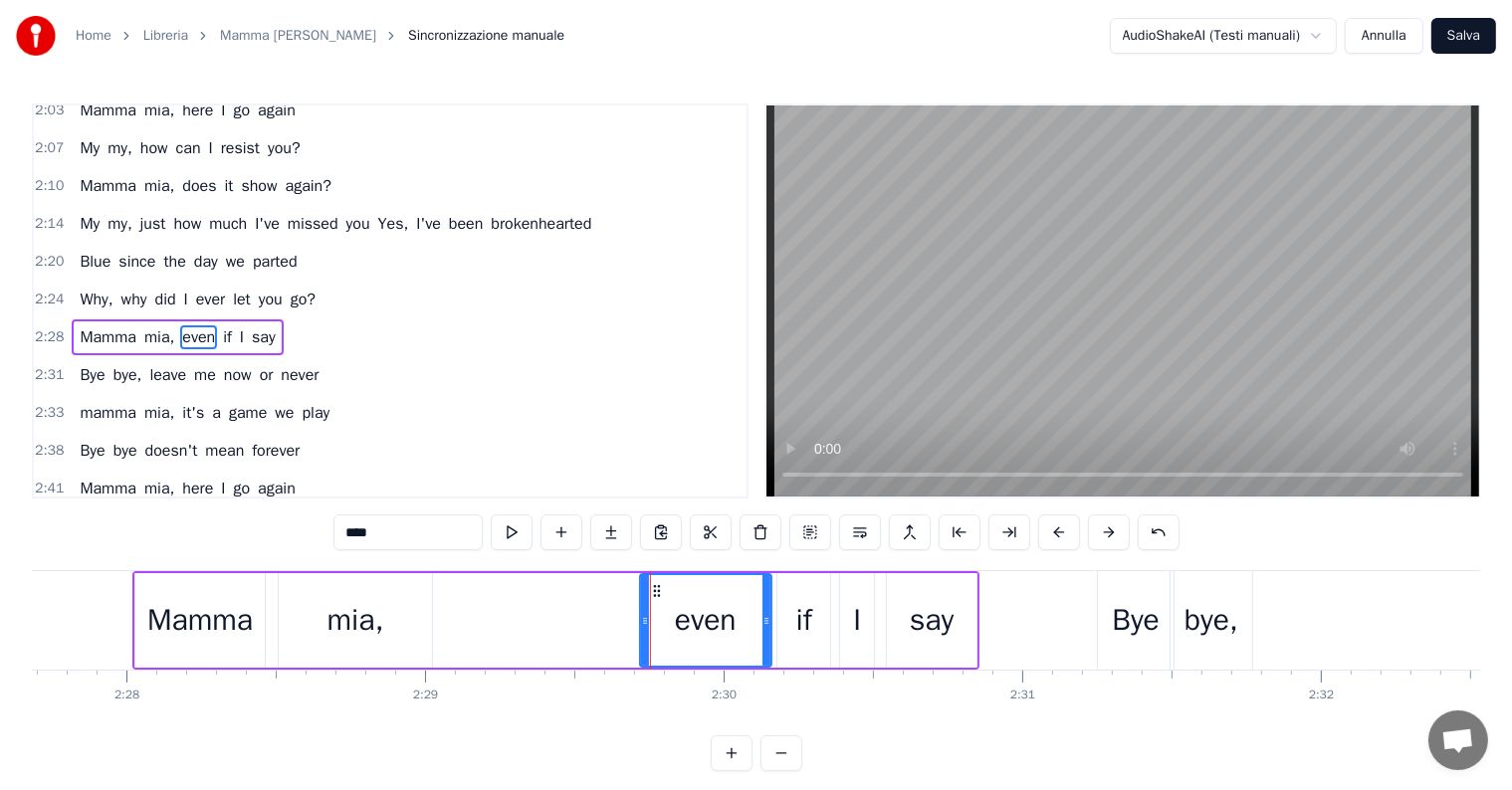 drag, startPoint x: 600, startPoint y: 620, endPoint x: 642, endPoint y: 620, distance: 42 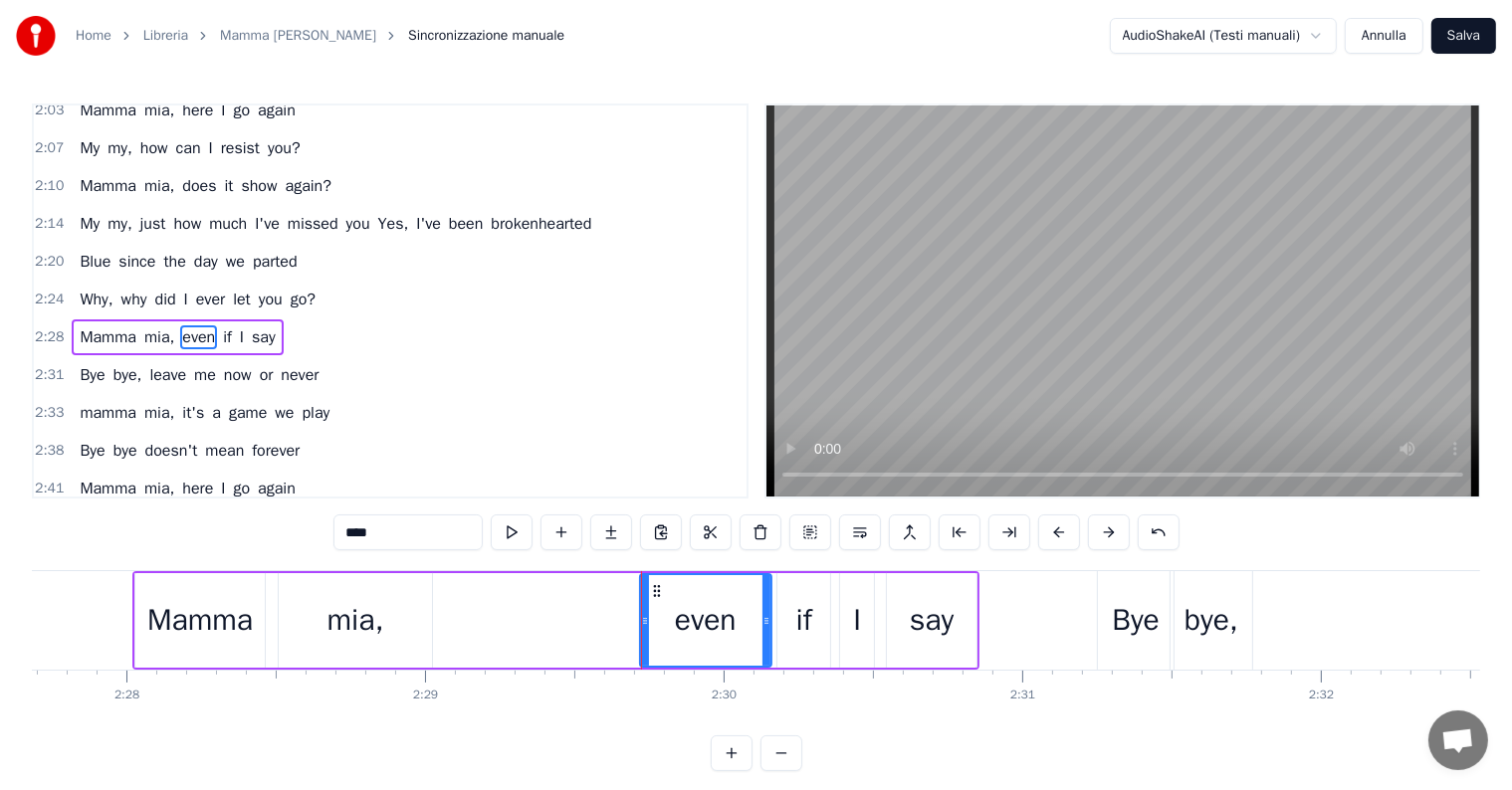 click on "Why, why did I ever let you go?" at bounding box center (197, 299) 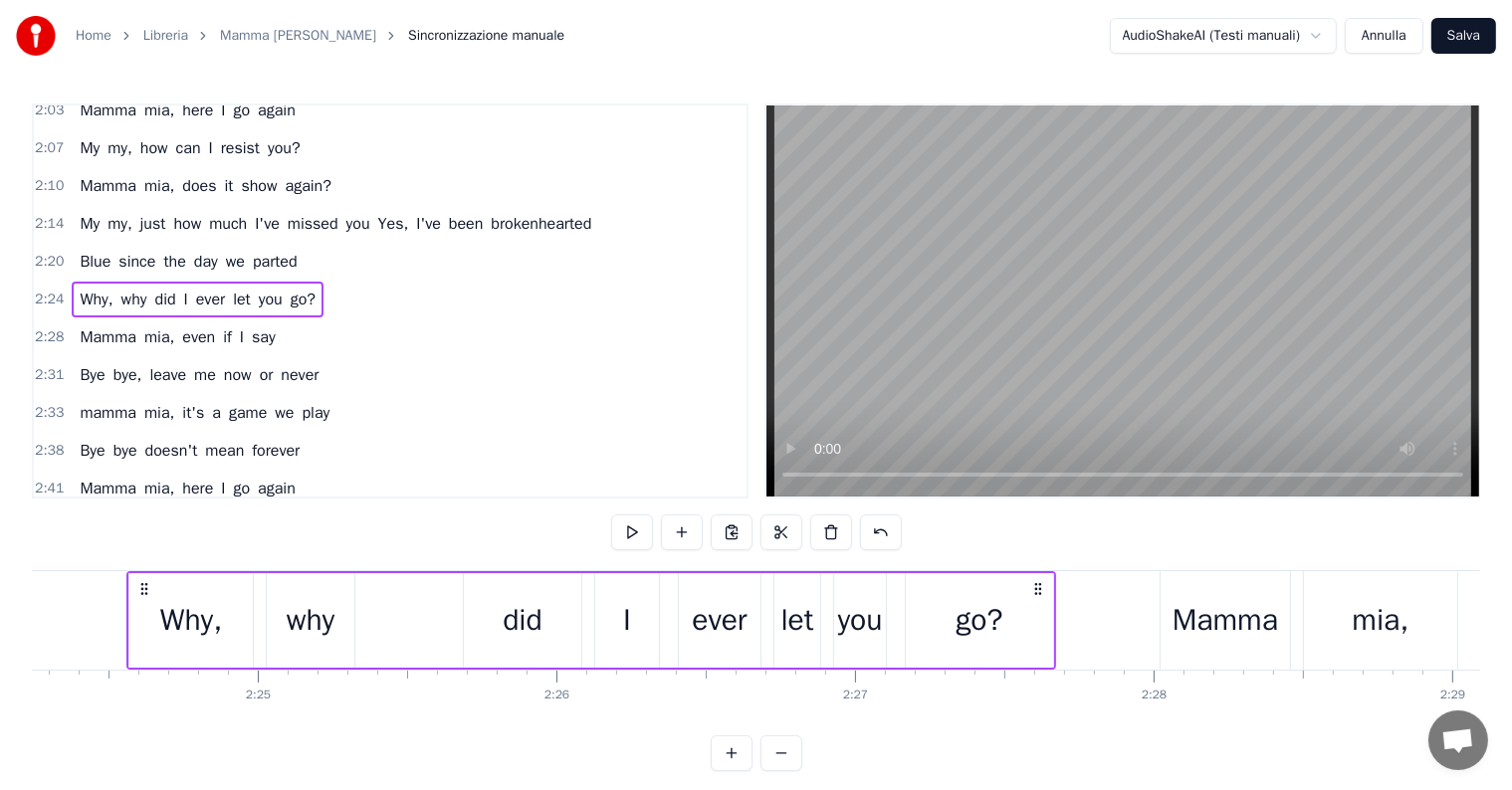 scroll, scrollTop: 0, scrollLeft: 43069, axis: horizontal 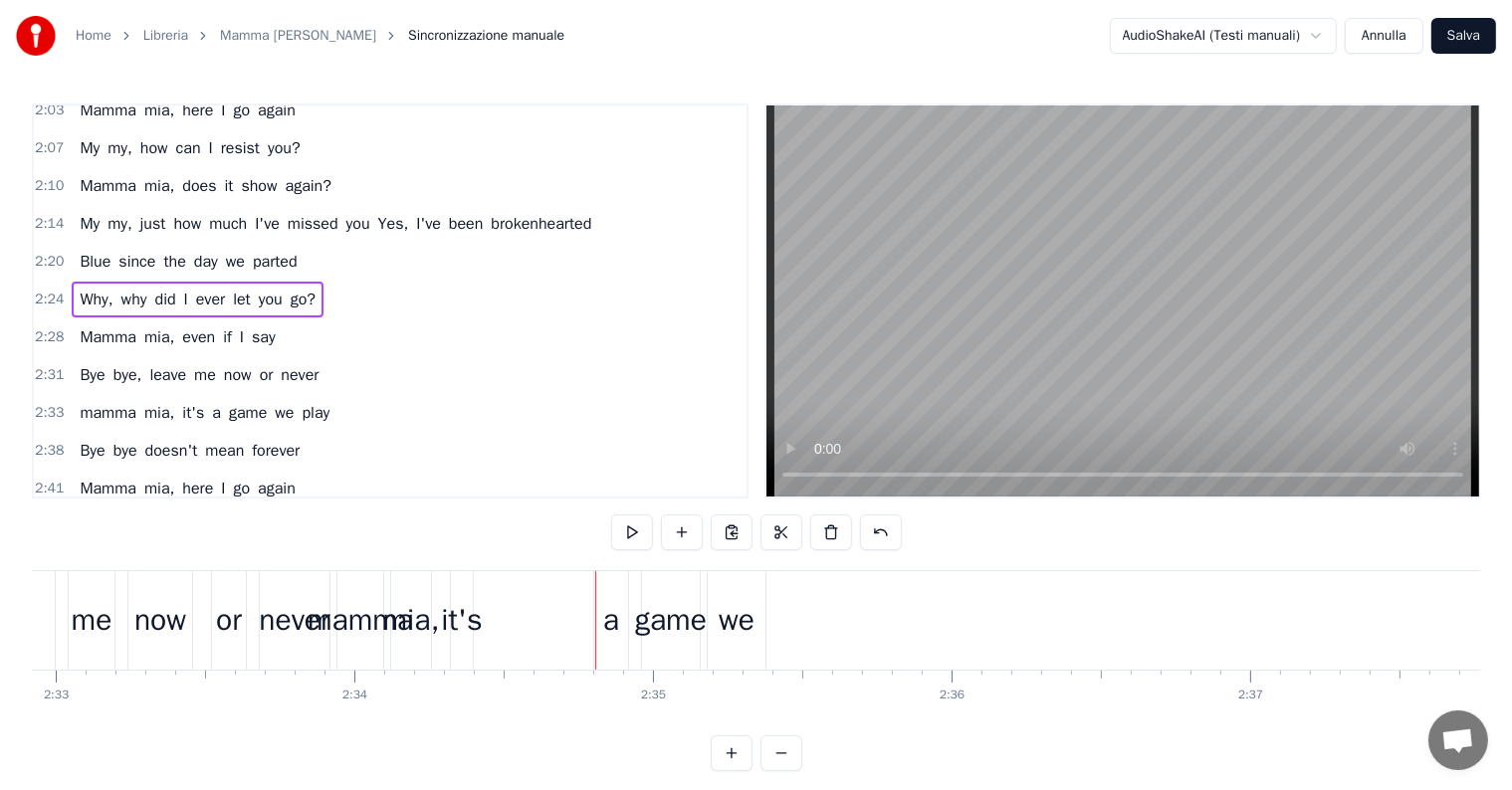 click on "Bye bye, leave me now or never" at bounding box center (199, 375) 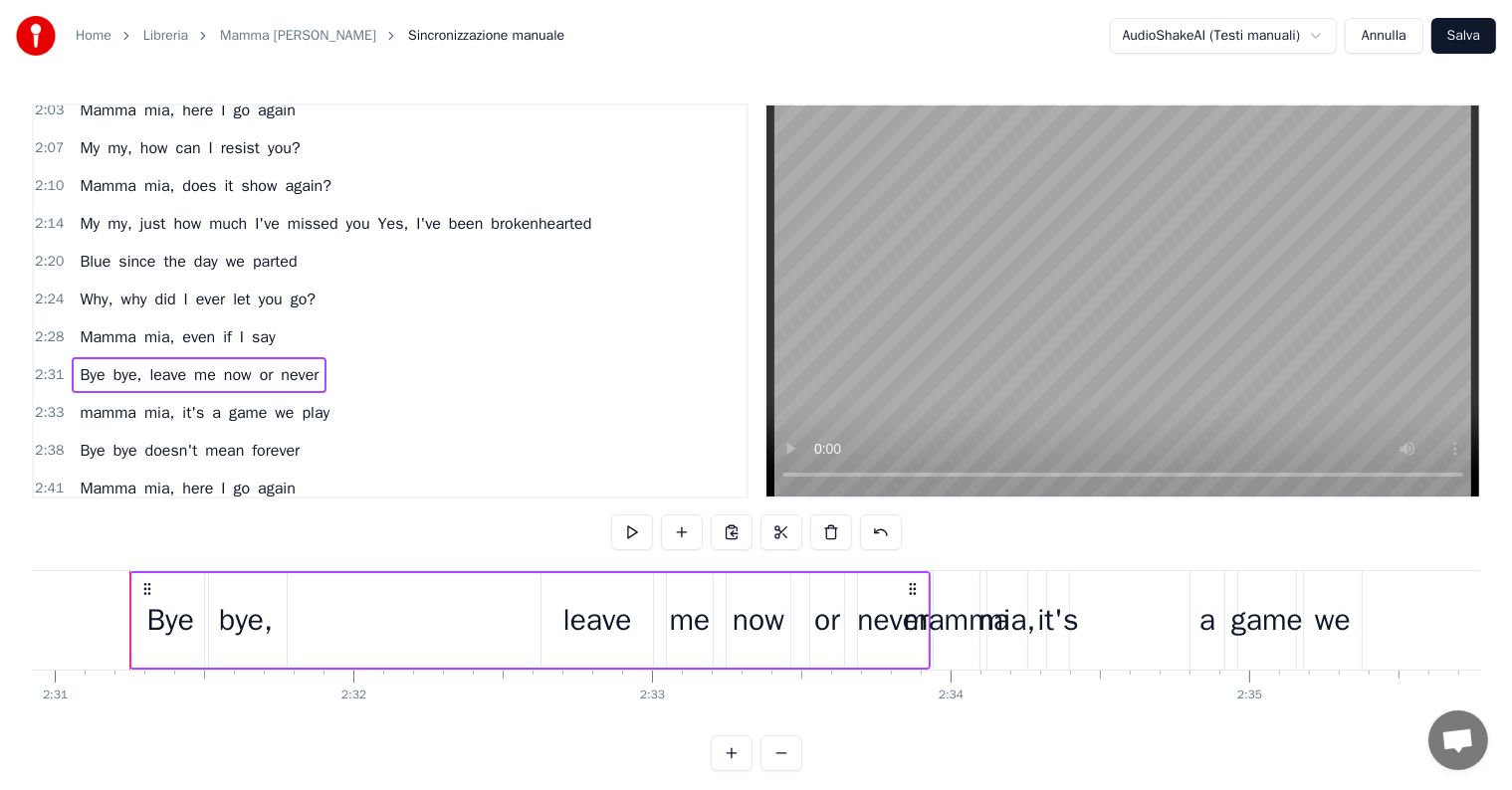 scroll, scrollTop: 0, scrollLeft: 45066, axis: horizontal 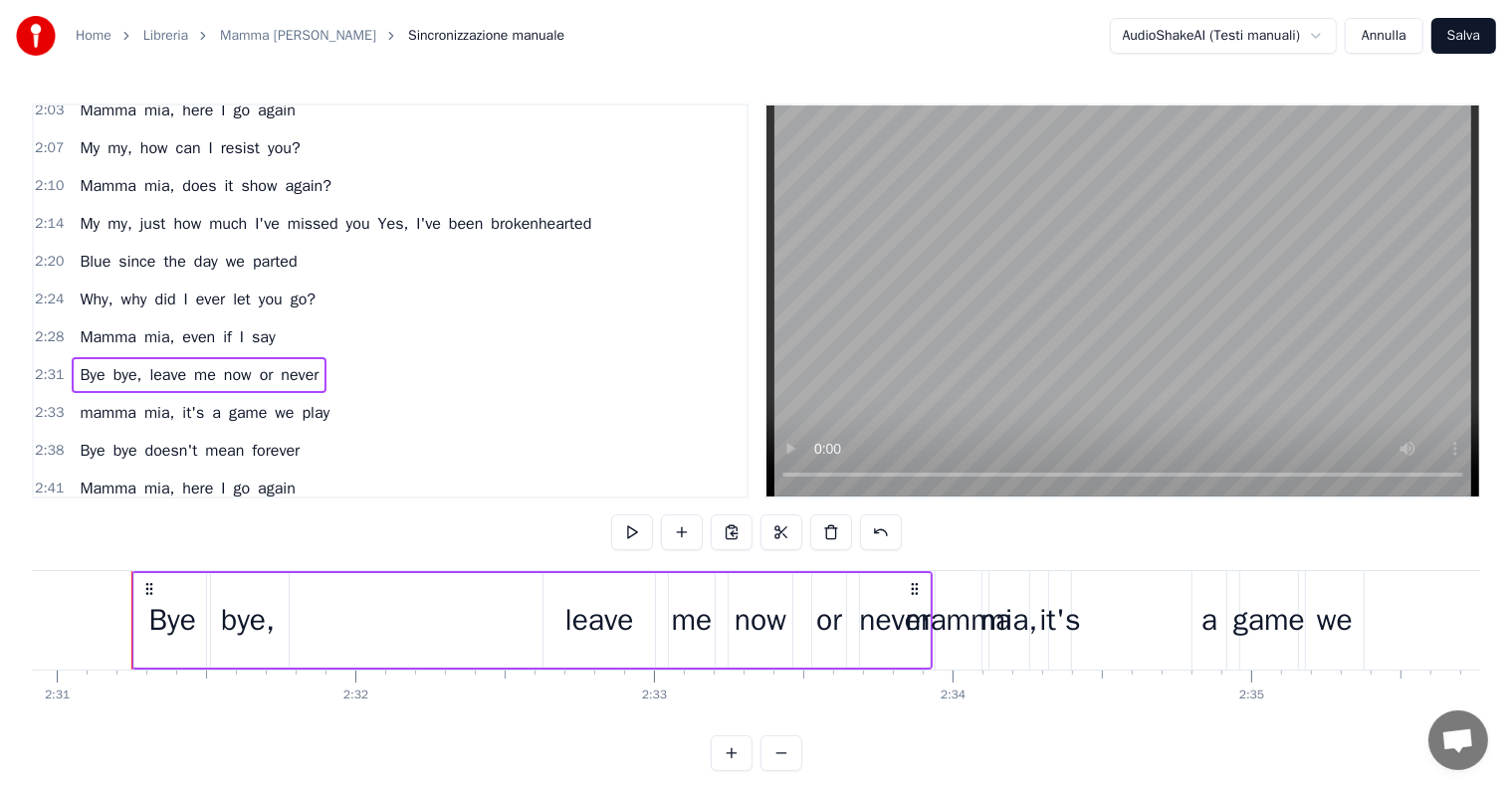 click on "mamma mia, it's a game we play" at bounding box center (204, 413) 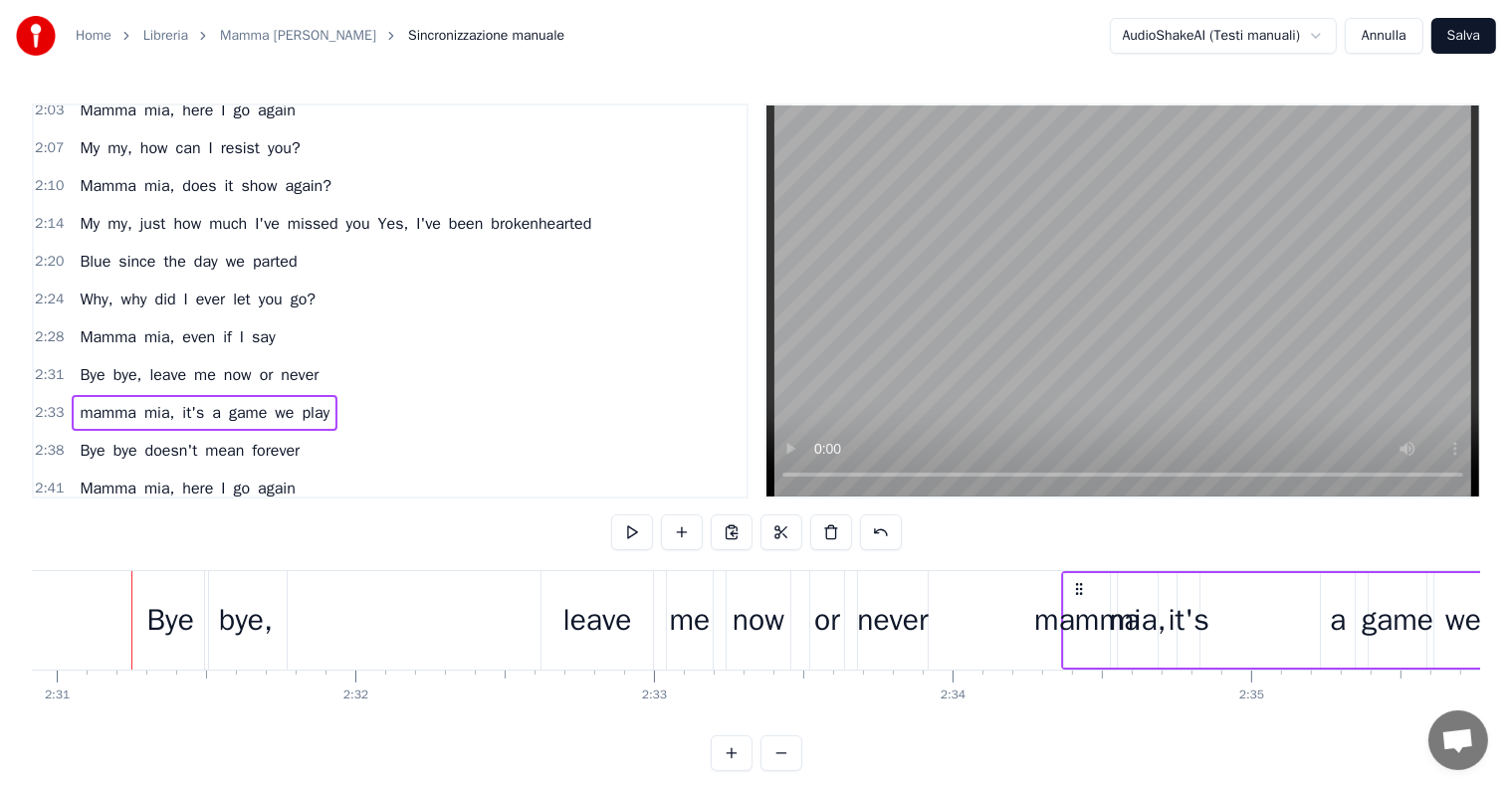 drag, startPoint x: 952, startPoint y: 581, endPoint x: 1078, endPoint y: 581, distance: 126 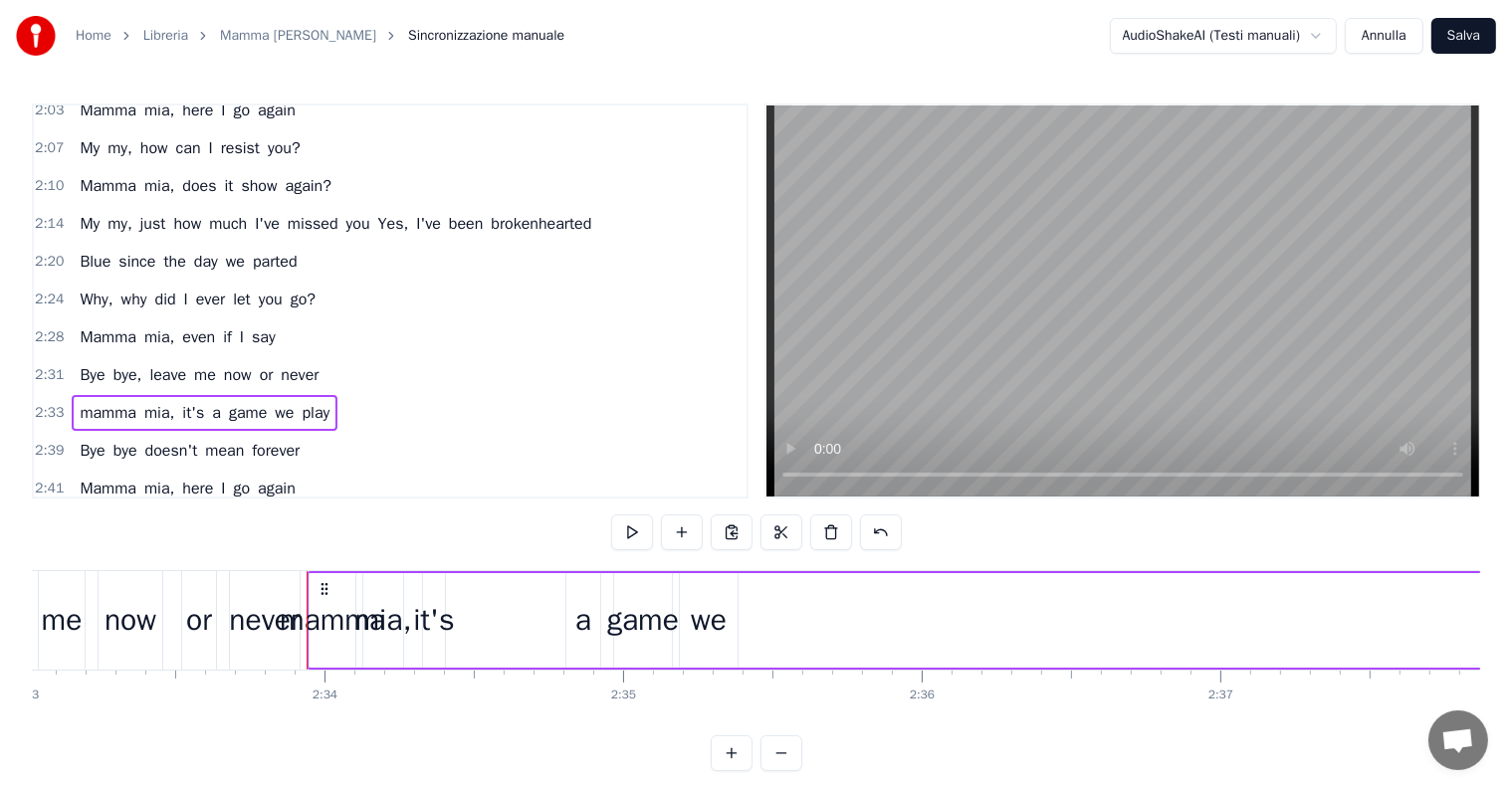 scroll, scrollTop: 0, scrollLeft: 45589, axis: horizontal 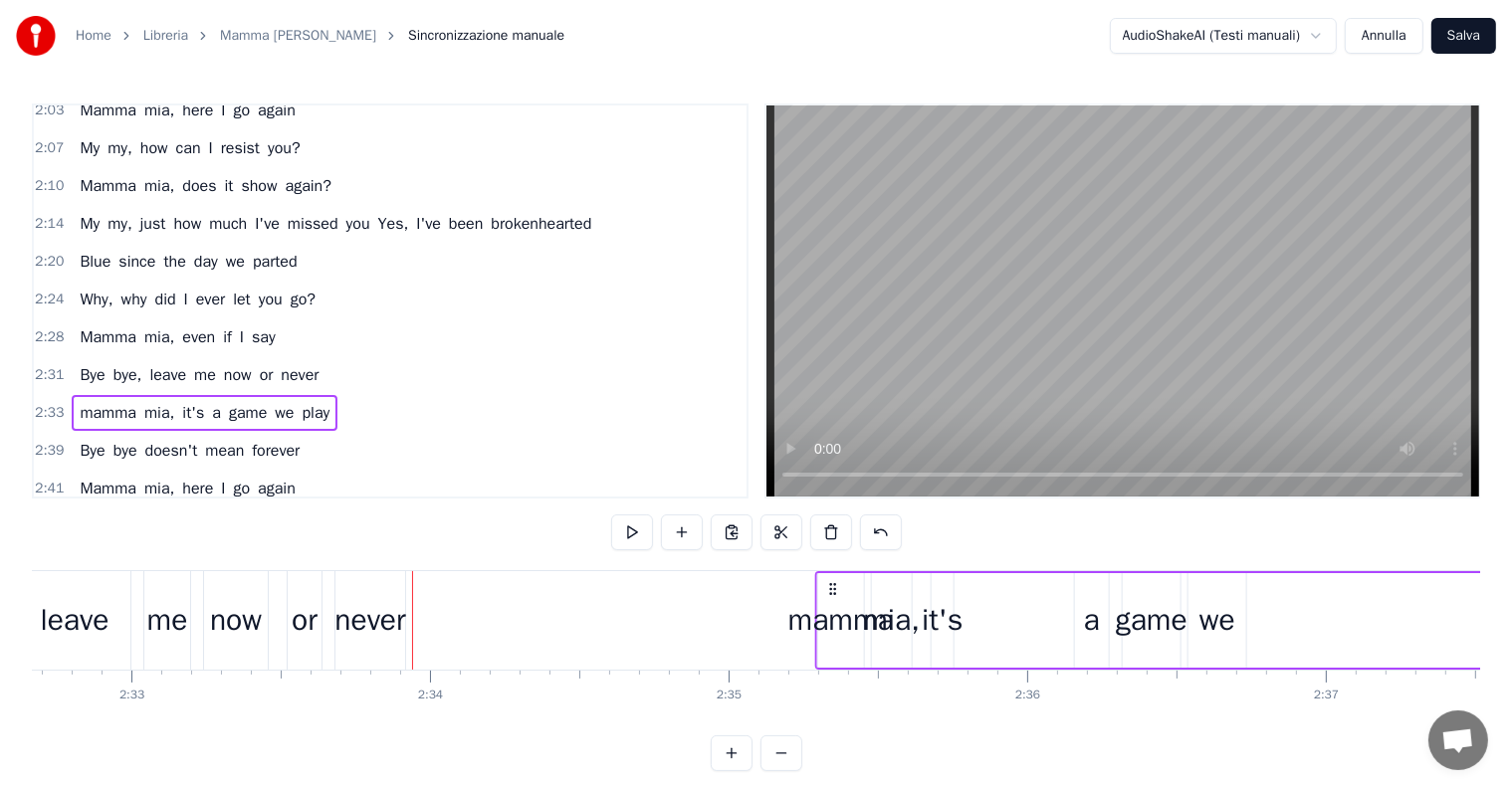 drag, startPoint x: 426, startPoint y: 587, endPoint x: 828, endPoint y: 587, distance: 402 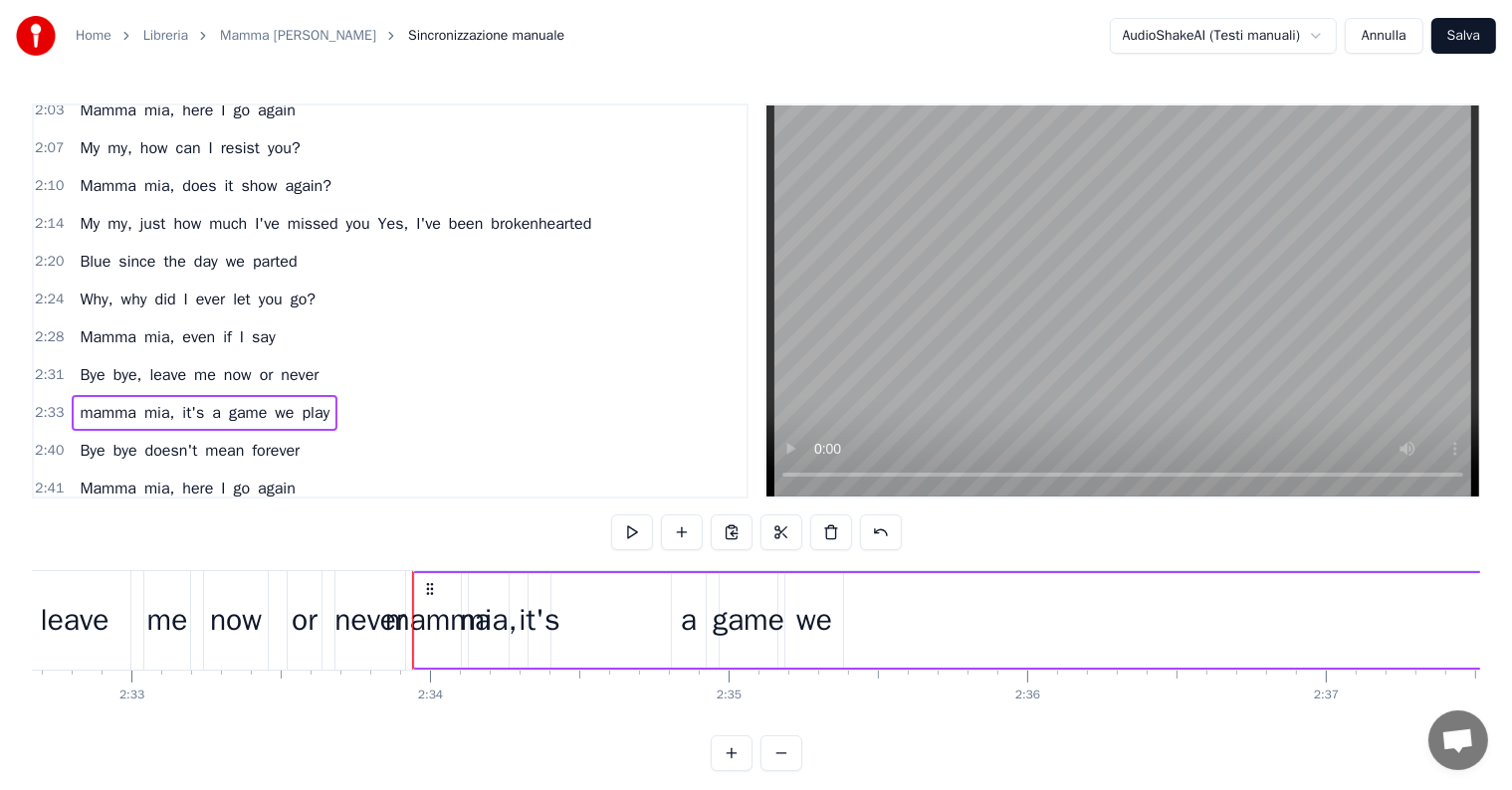 click on "we" at bounding box center (814, 620) 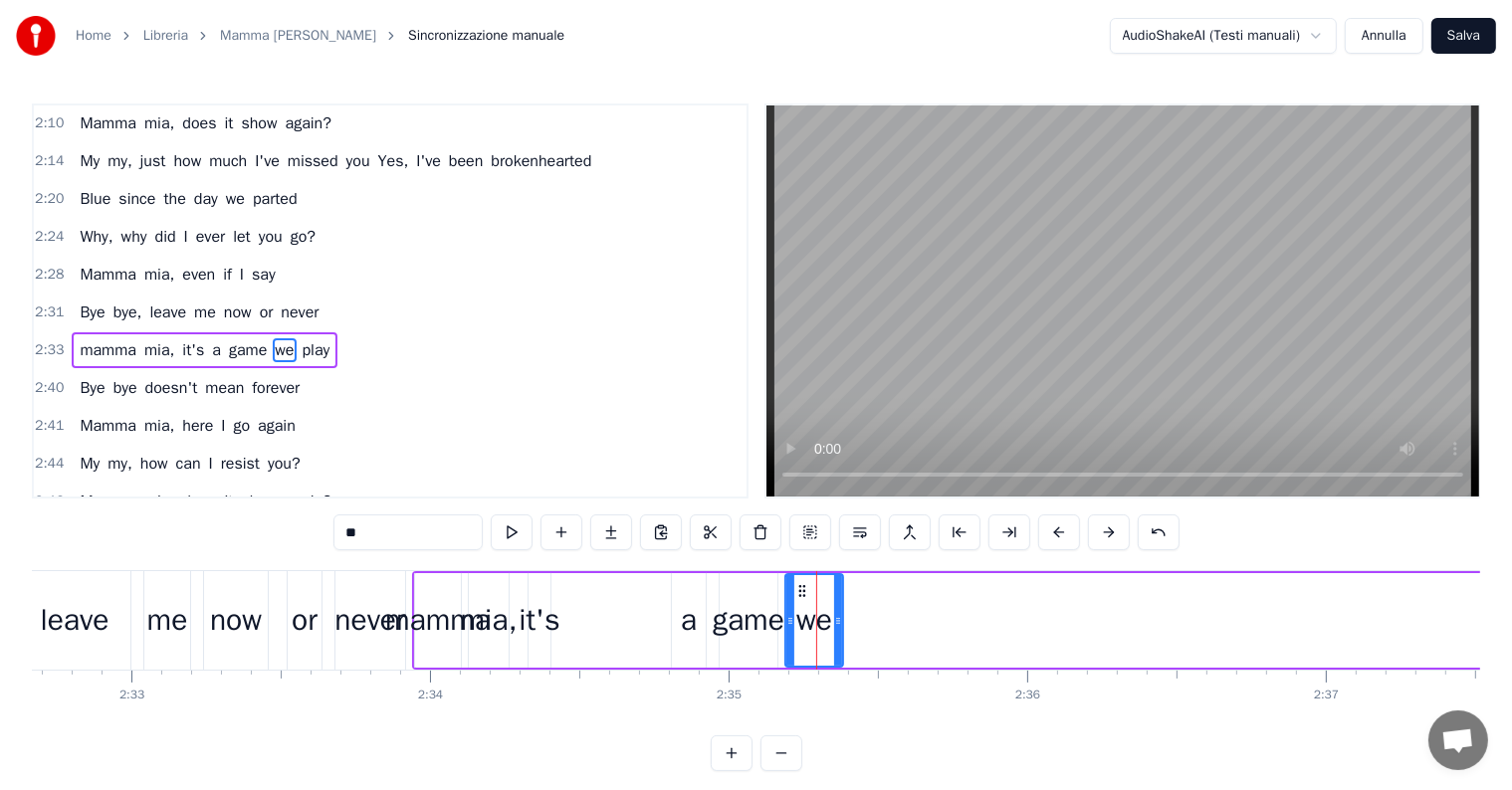 scroll, scrollTop: 957, scrollLeft: 0, axis: vertical 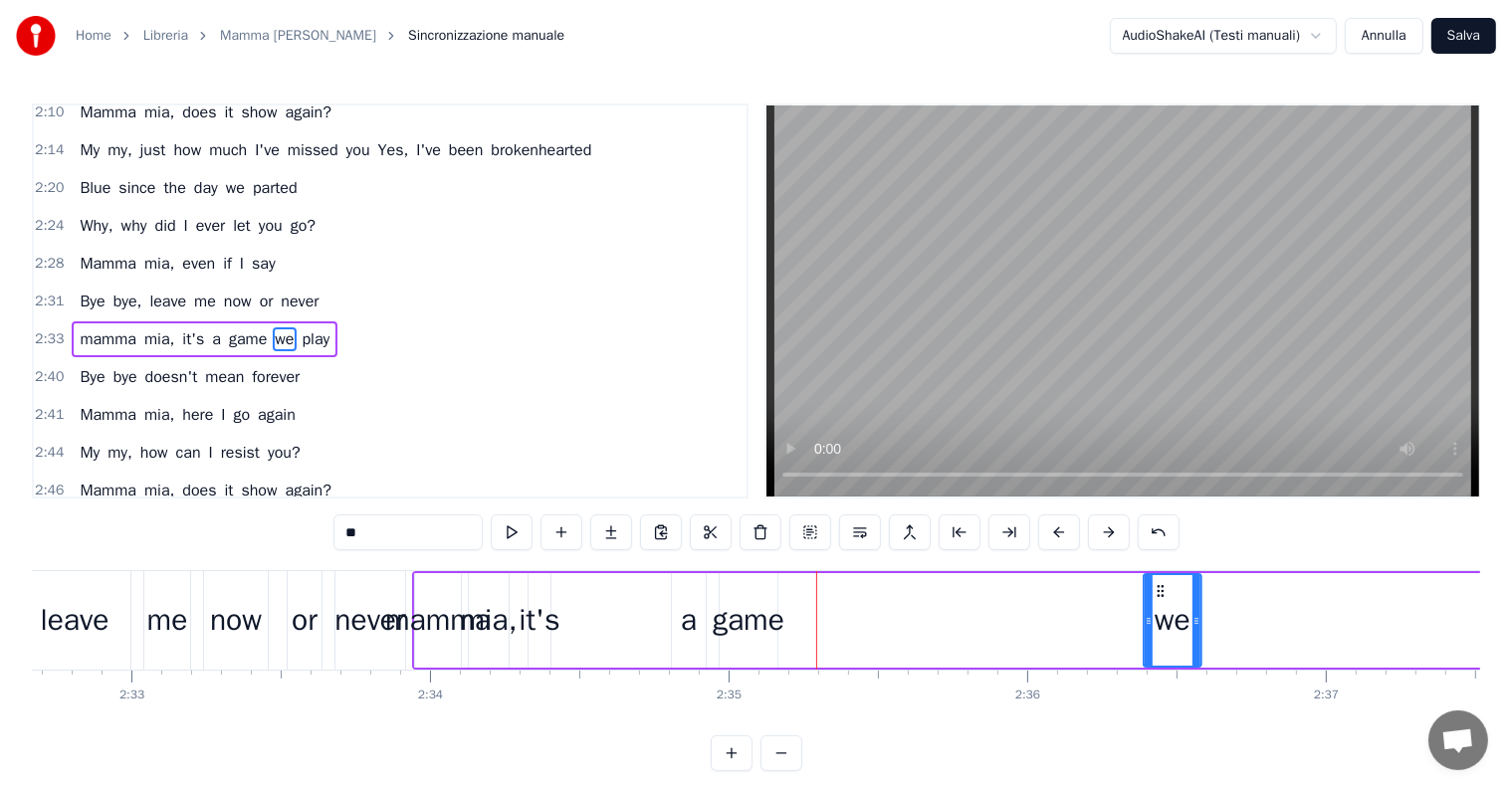 drag, startPoint x: 802, startPoint y: 588, endPoint x: 1165, endPoint y: 579, distance: 363.11155 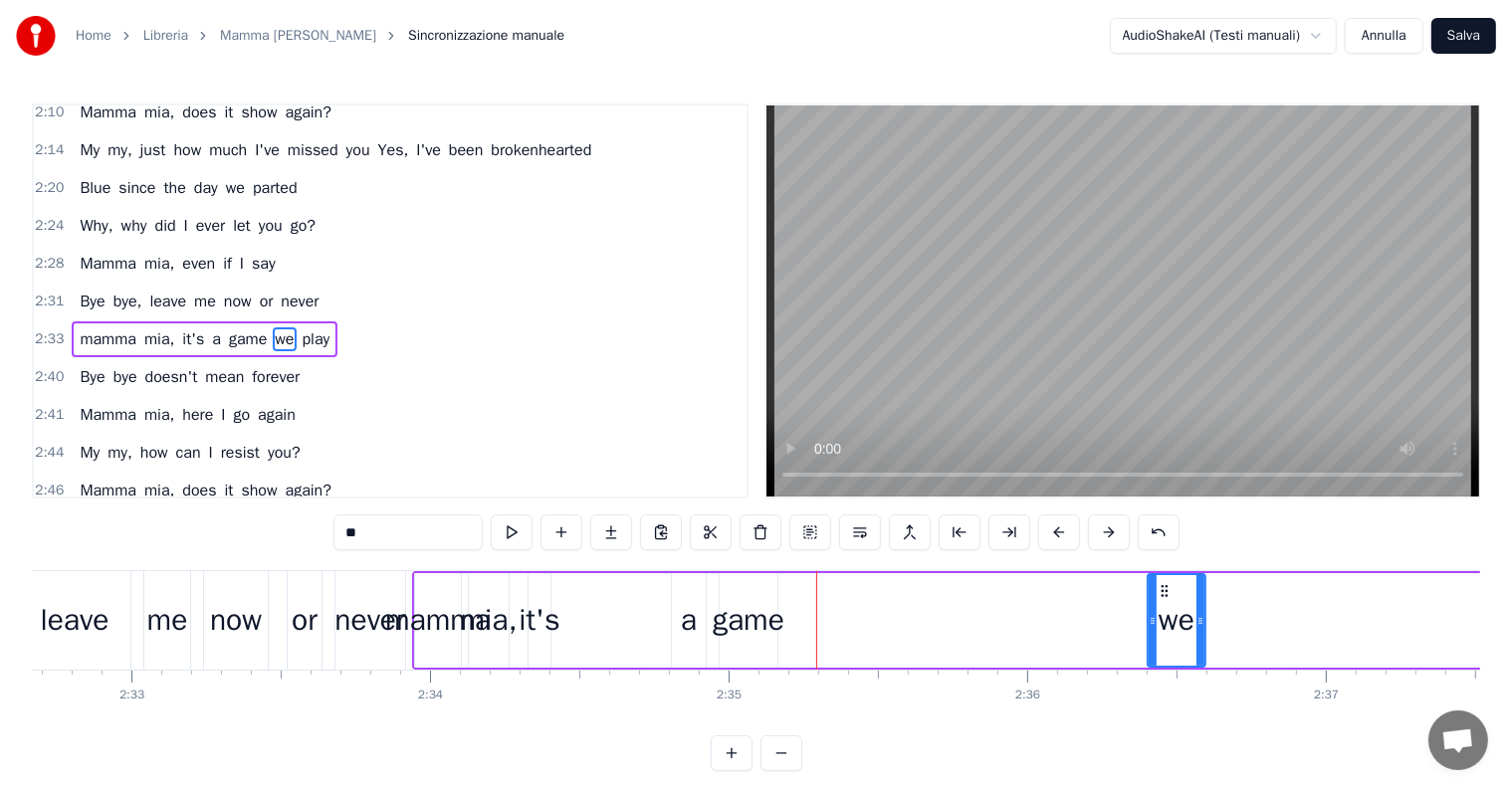 click on "game" at bounding box center [749, 620] 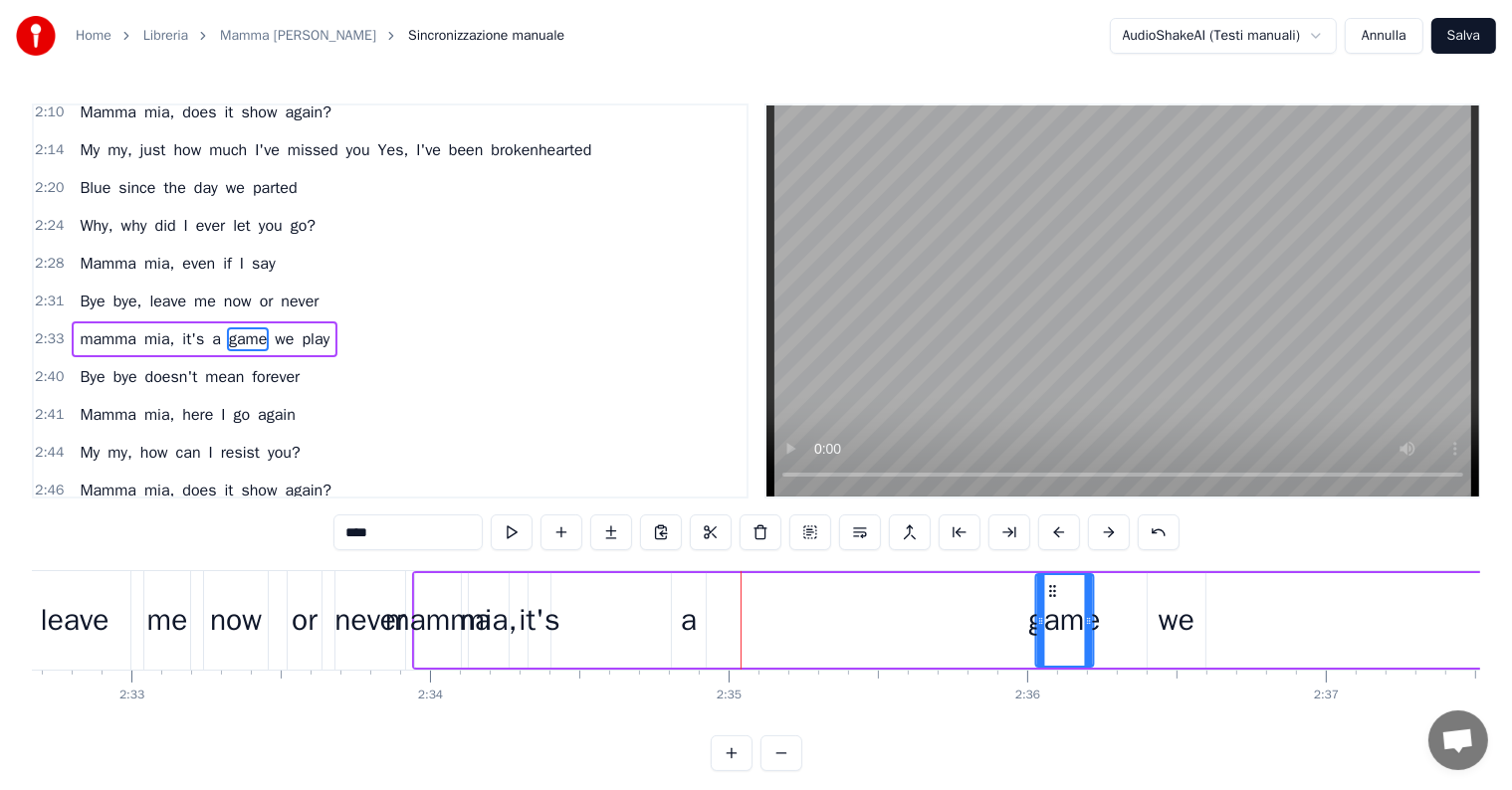 drag, startPoint x: 733, startPoint y: 589, endPoint x: 1085, endPoint y: 584, distance: 352.0355 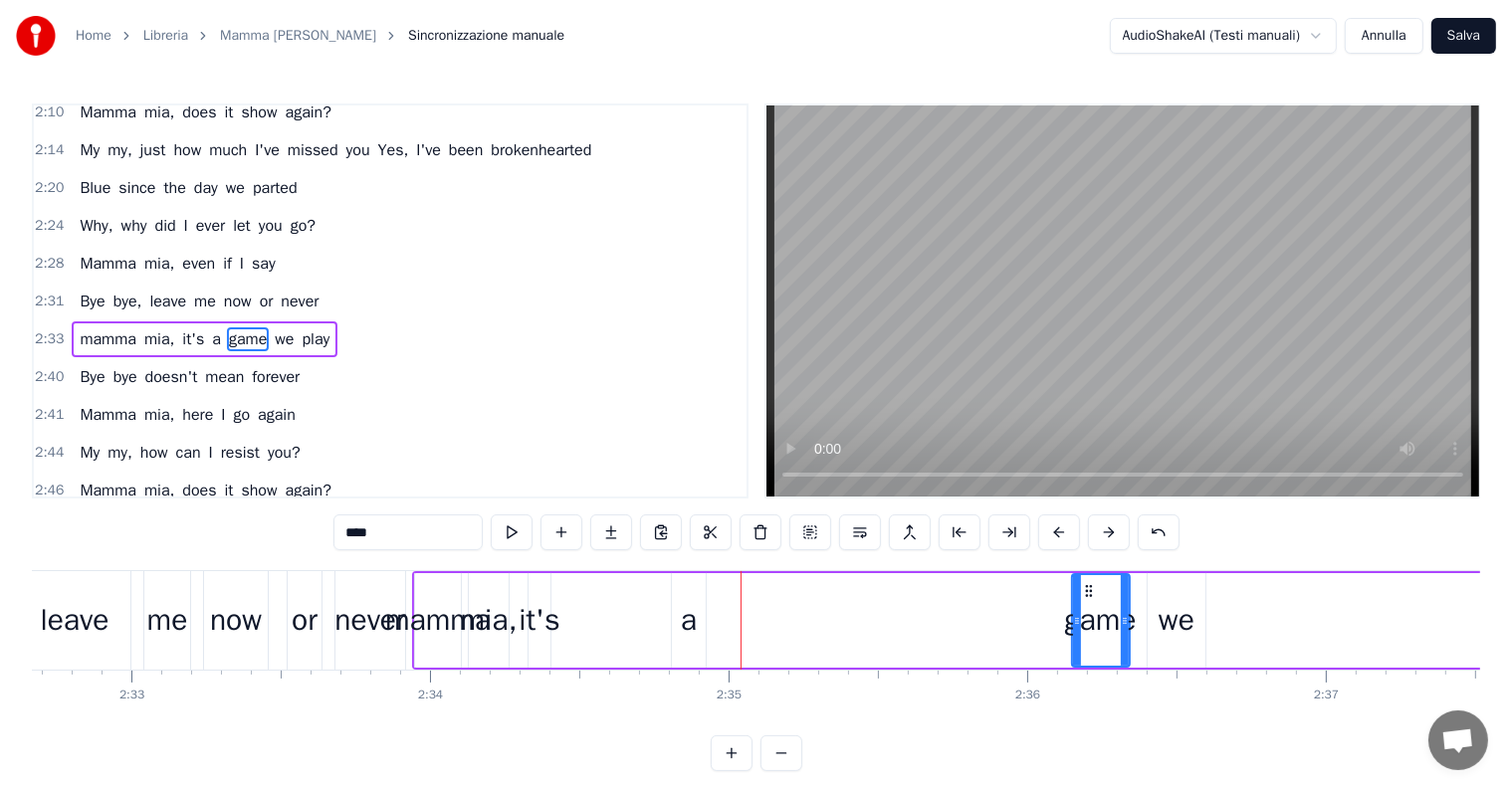 click on "a" at bounding box center (689, 620) 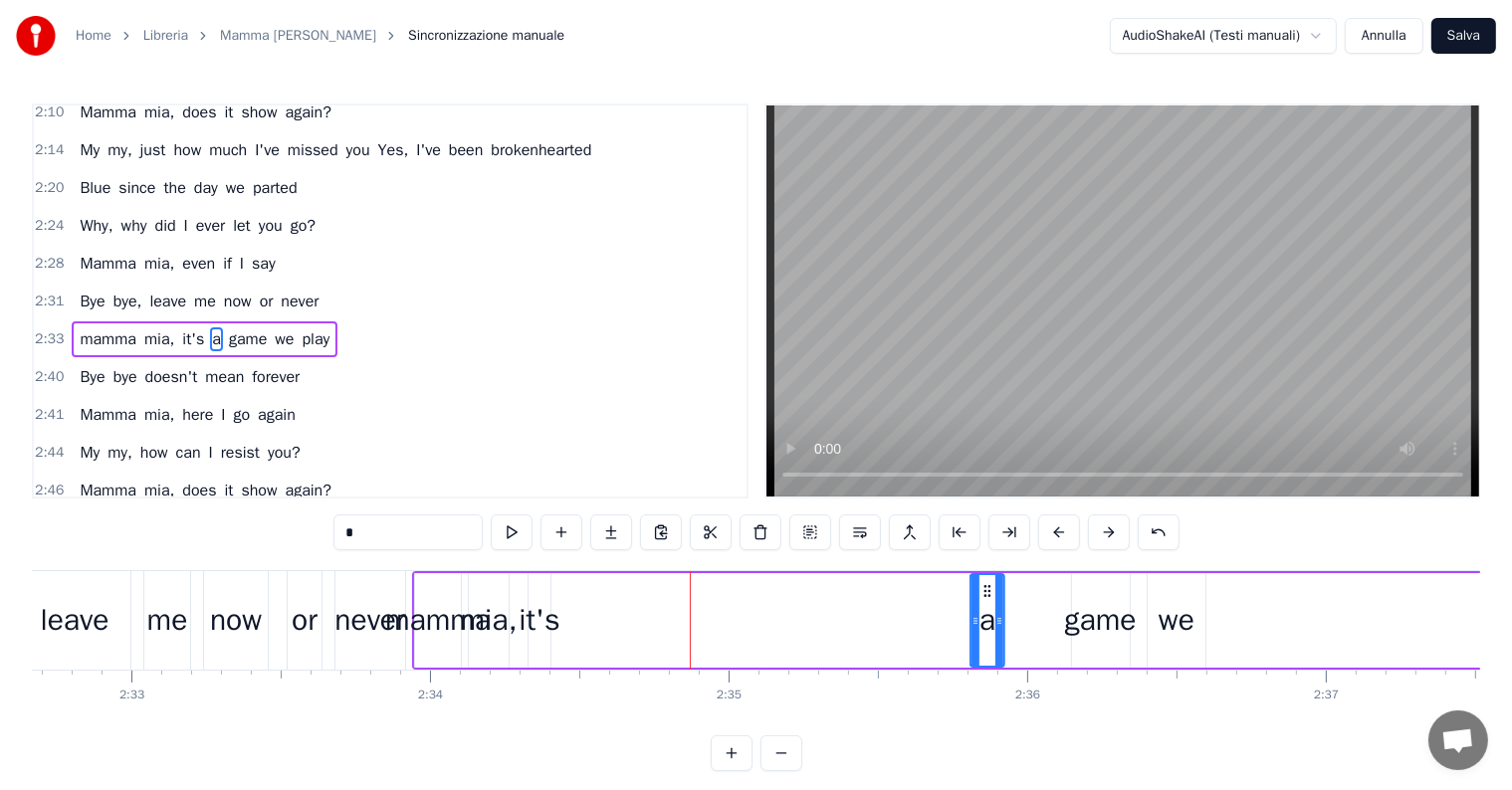 drag, startPoint x: 687, startPoint y: 590, endPoint x: 987, endPoint y: 595, distance: 300.04166 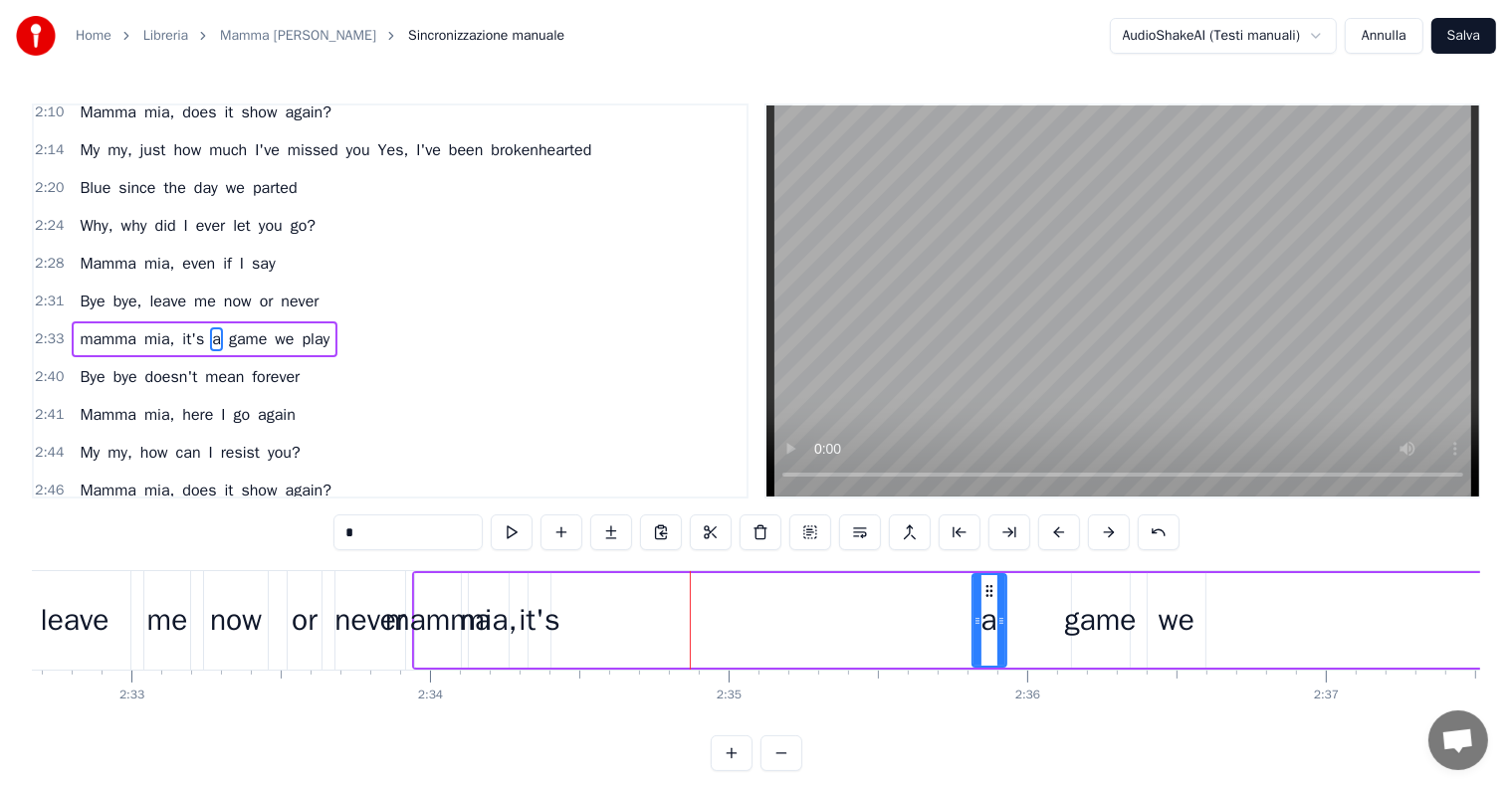 click on "it's" at bounding box center [540, 620] 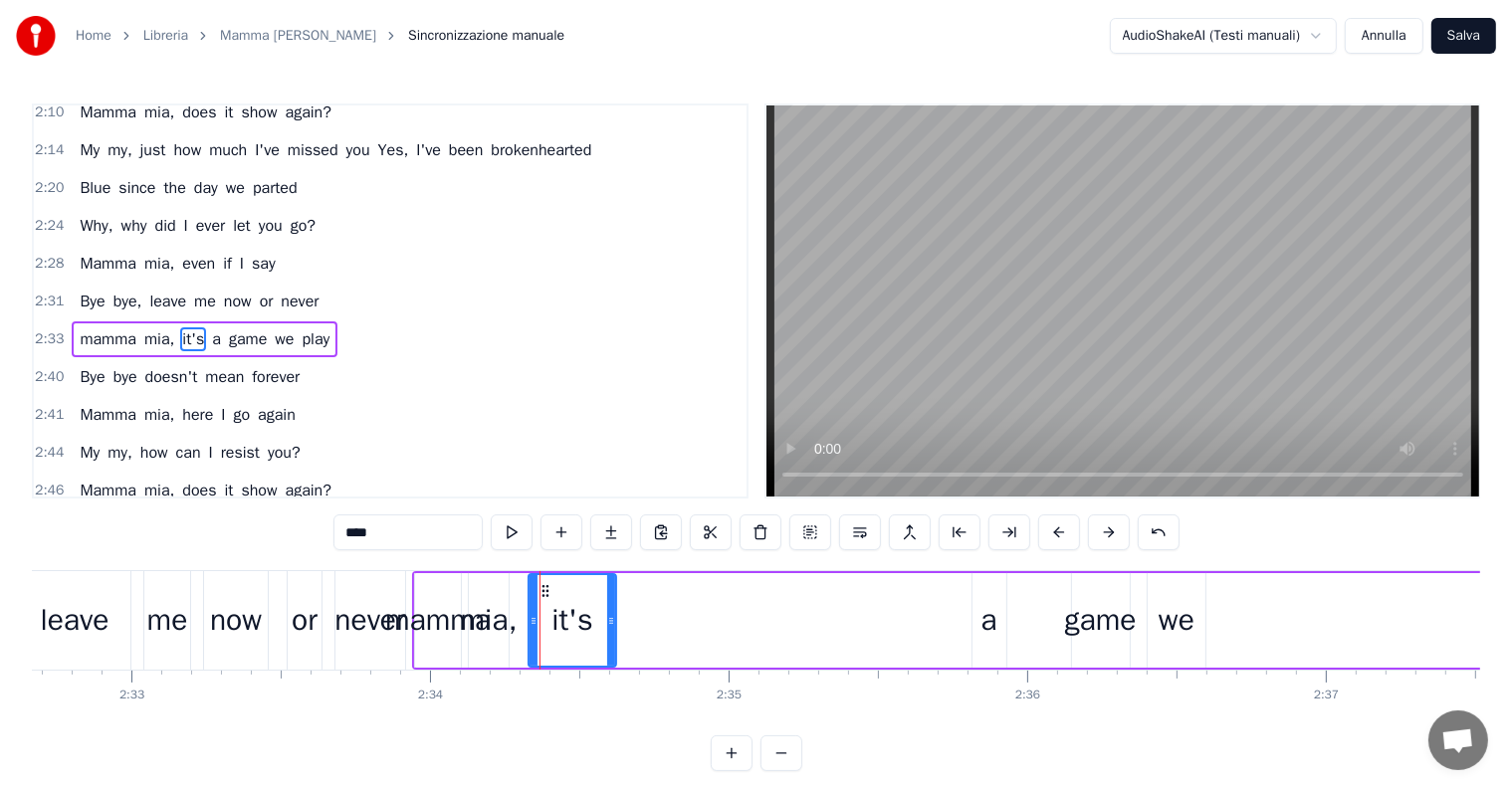 drag, startPoint x: 545, startPoint y: 627, endPoint x: 612, endPoint y: 623, distance: 67.1193 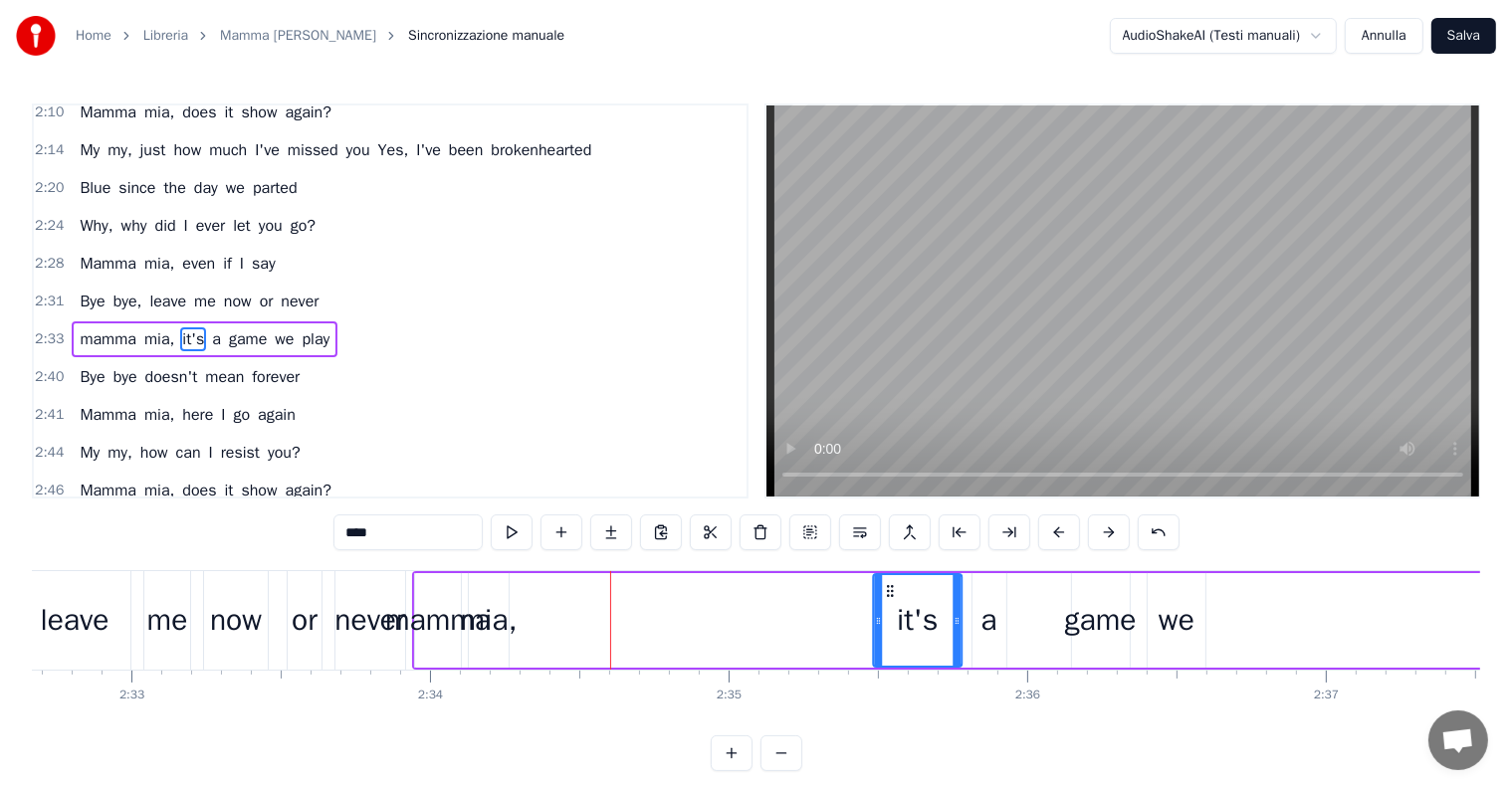drag, startPoint x: 544, startPoint y: 588, endPoint x: 891, endPoint y: 587, distance: 347.00144 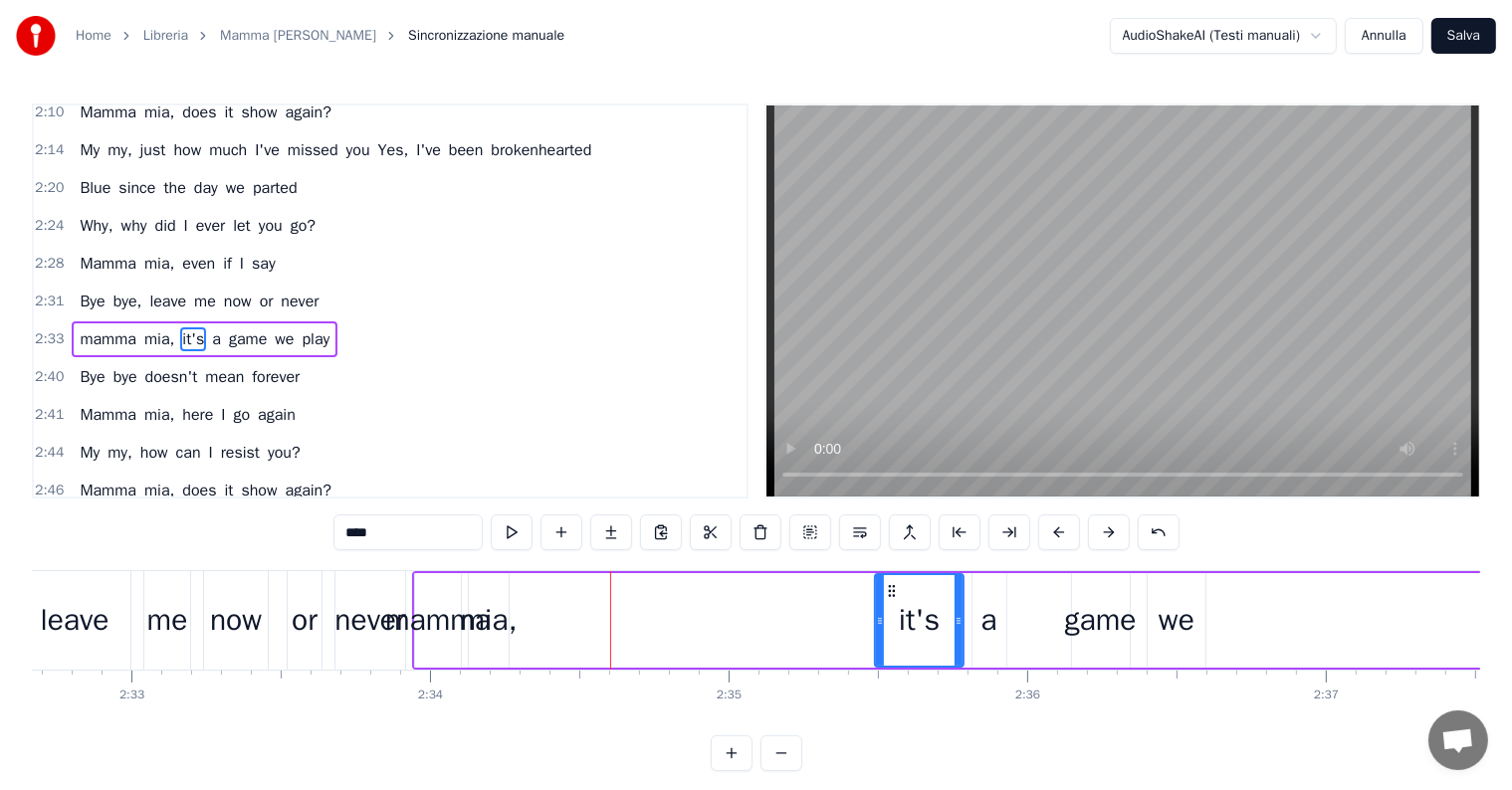click on "mia," at bounding box center (489, 620) 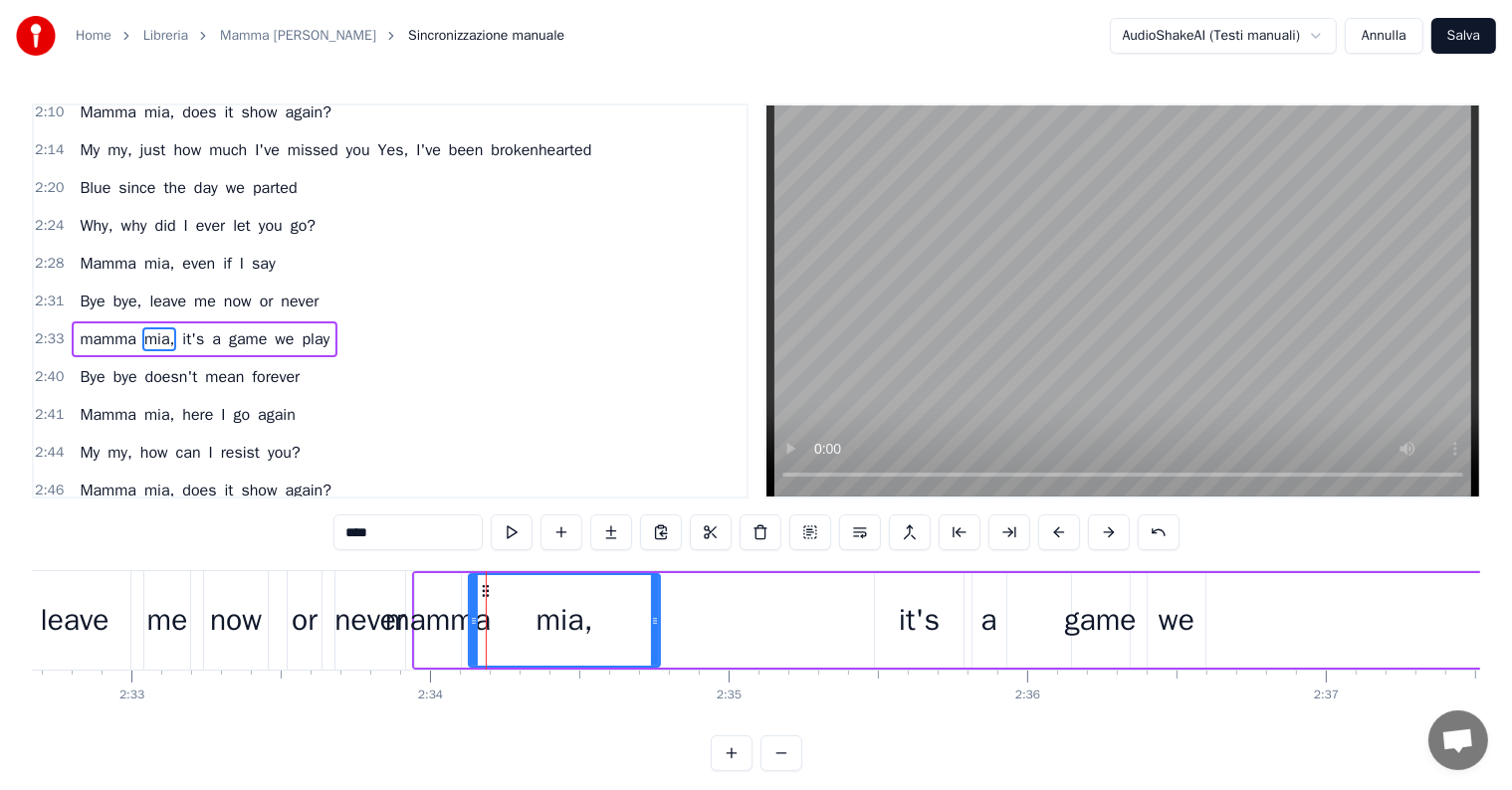 drag, startPoint x: 502, startPoint y: 618, endPoint x: 653, endPoint y: 618, distance: 151 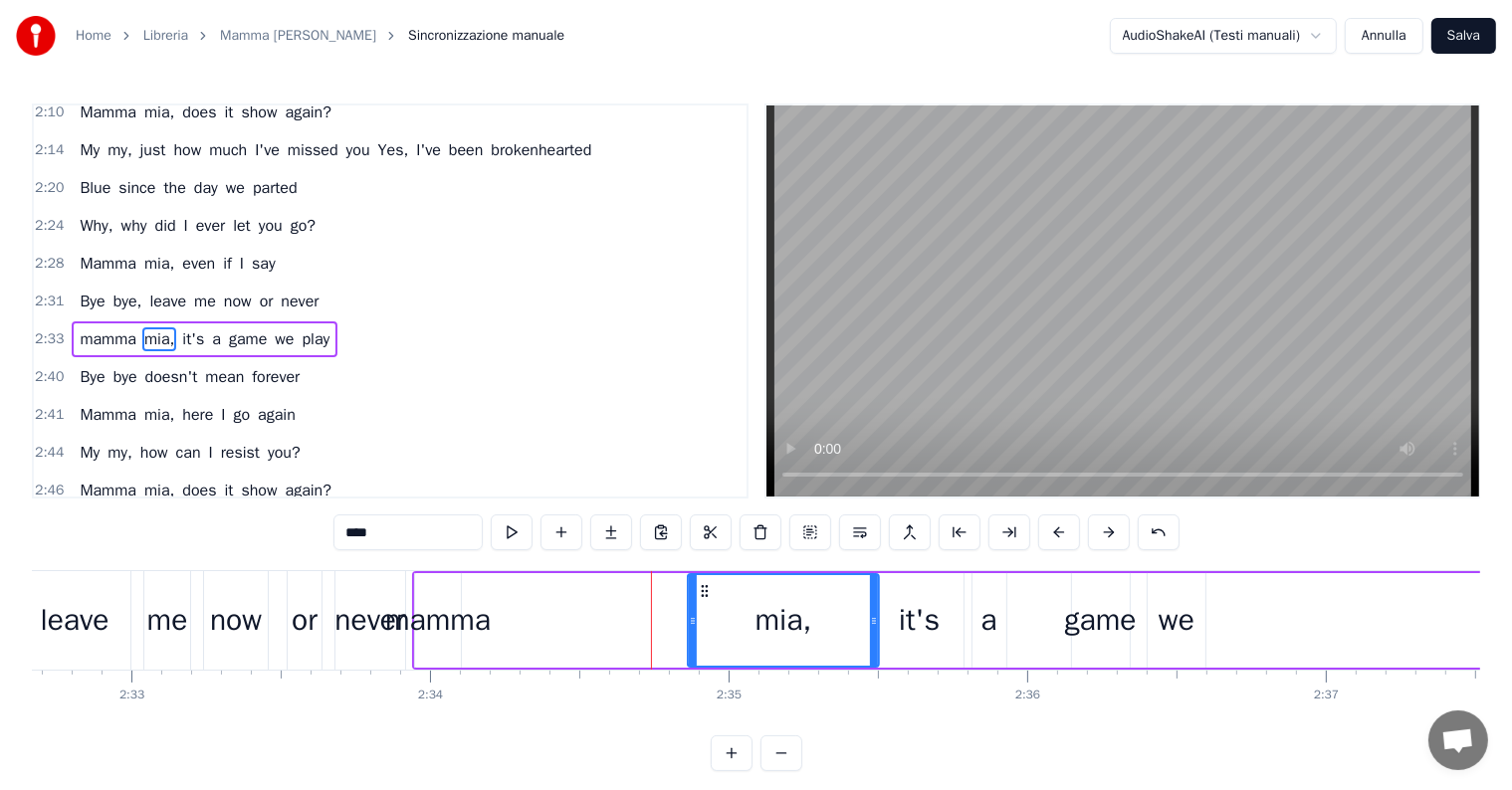 drag, startPoint x: 480, startPoint y: 590, endPoint x: 699, endPoint y: 593, distance: 219.02055 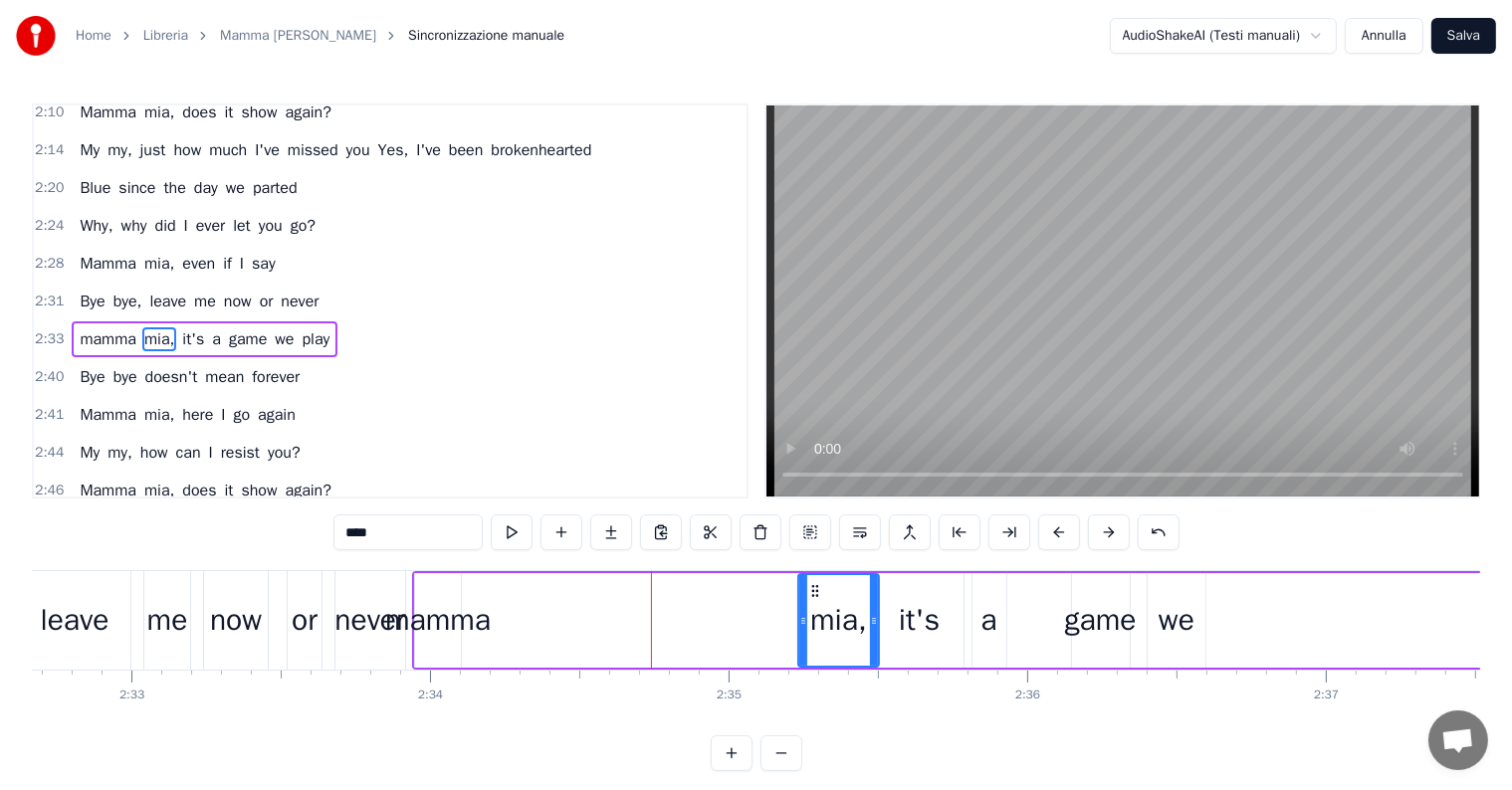 drag, startPoint x: 692, startPoint y: 619, endPoint x: 802, endPoint y: 615, distance: 110.0727 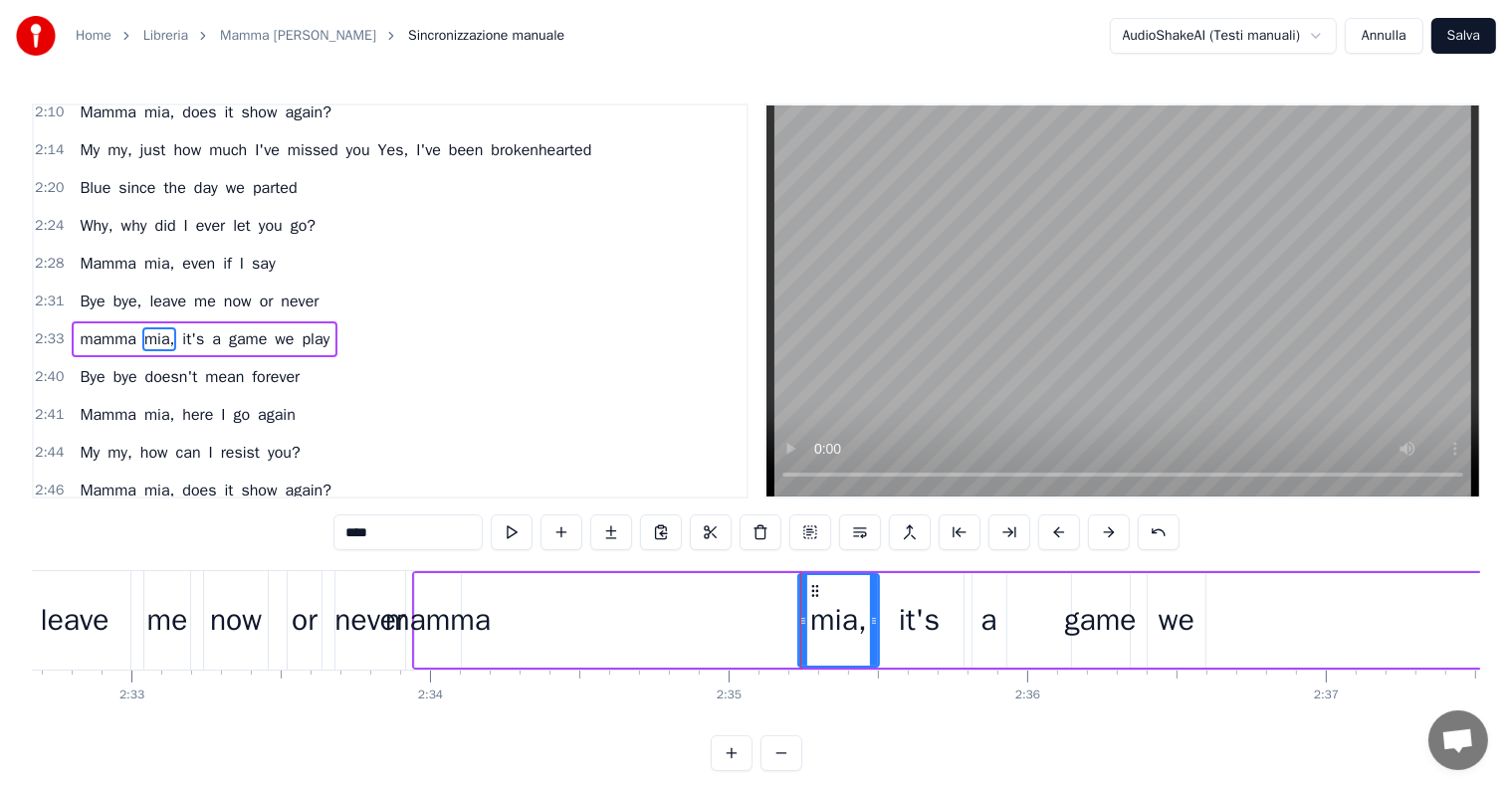click on "mamma" at bounding box center [438, 620] 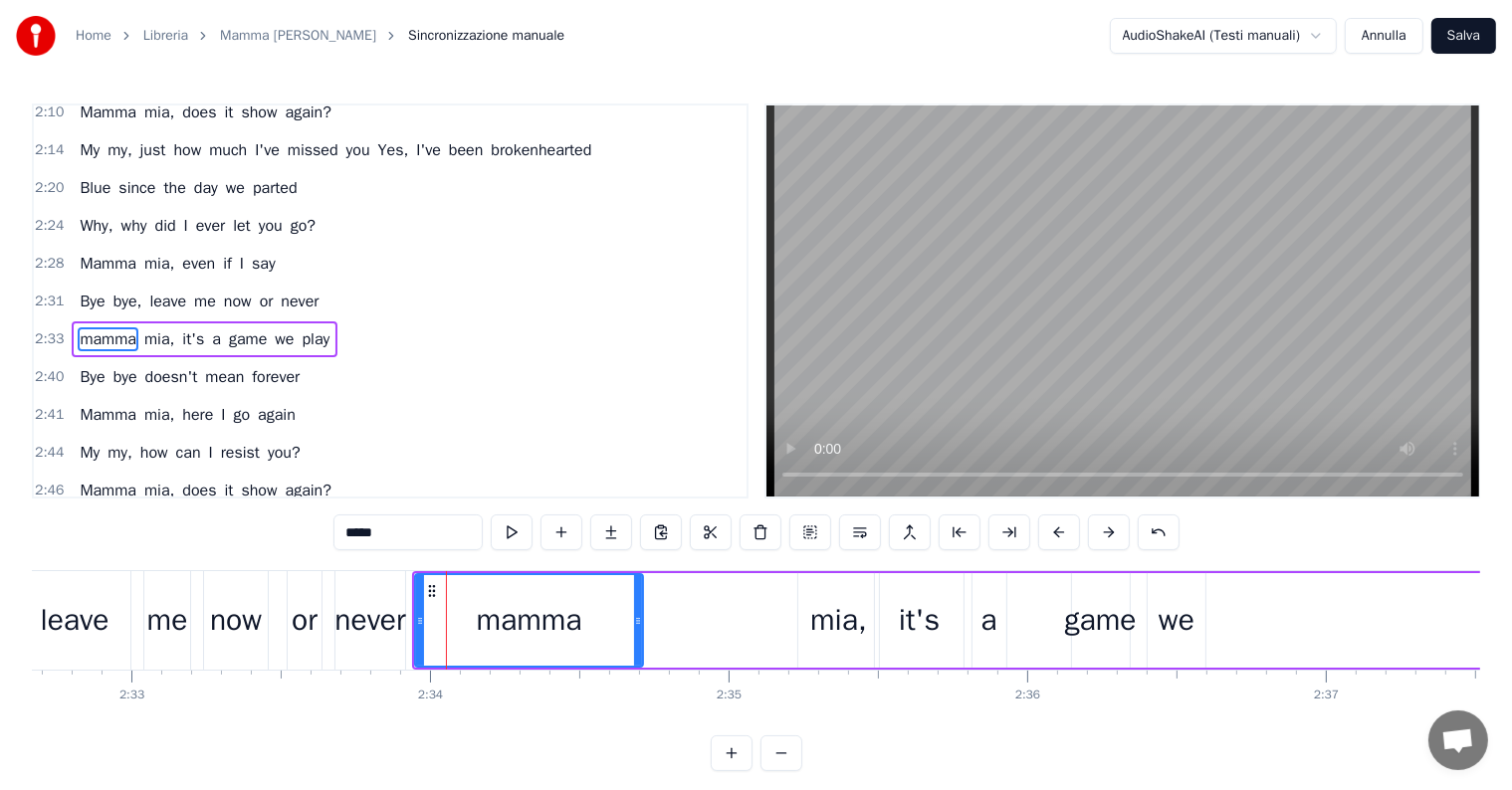 drag, startPoint x: 457, startPoint y: 621, endPoint x: 639, endPoint y: 624, distance: 182.02472 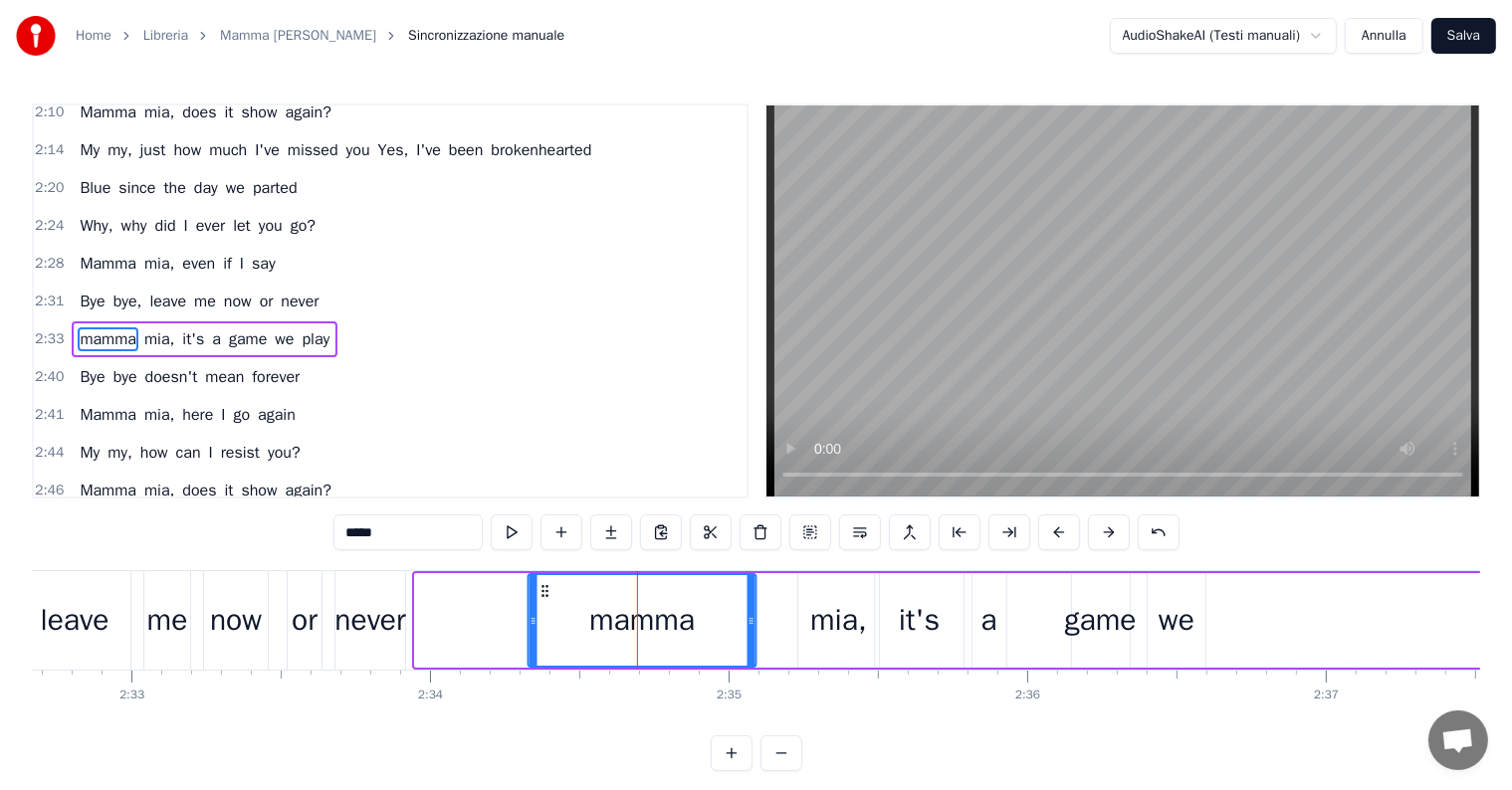 drag, startPoint x: 434, startPoint y: 589, endPoint x: 547, endPoint y: 589, distance: 113 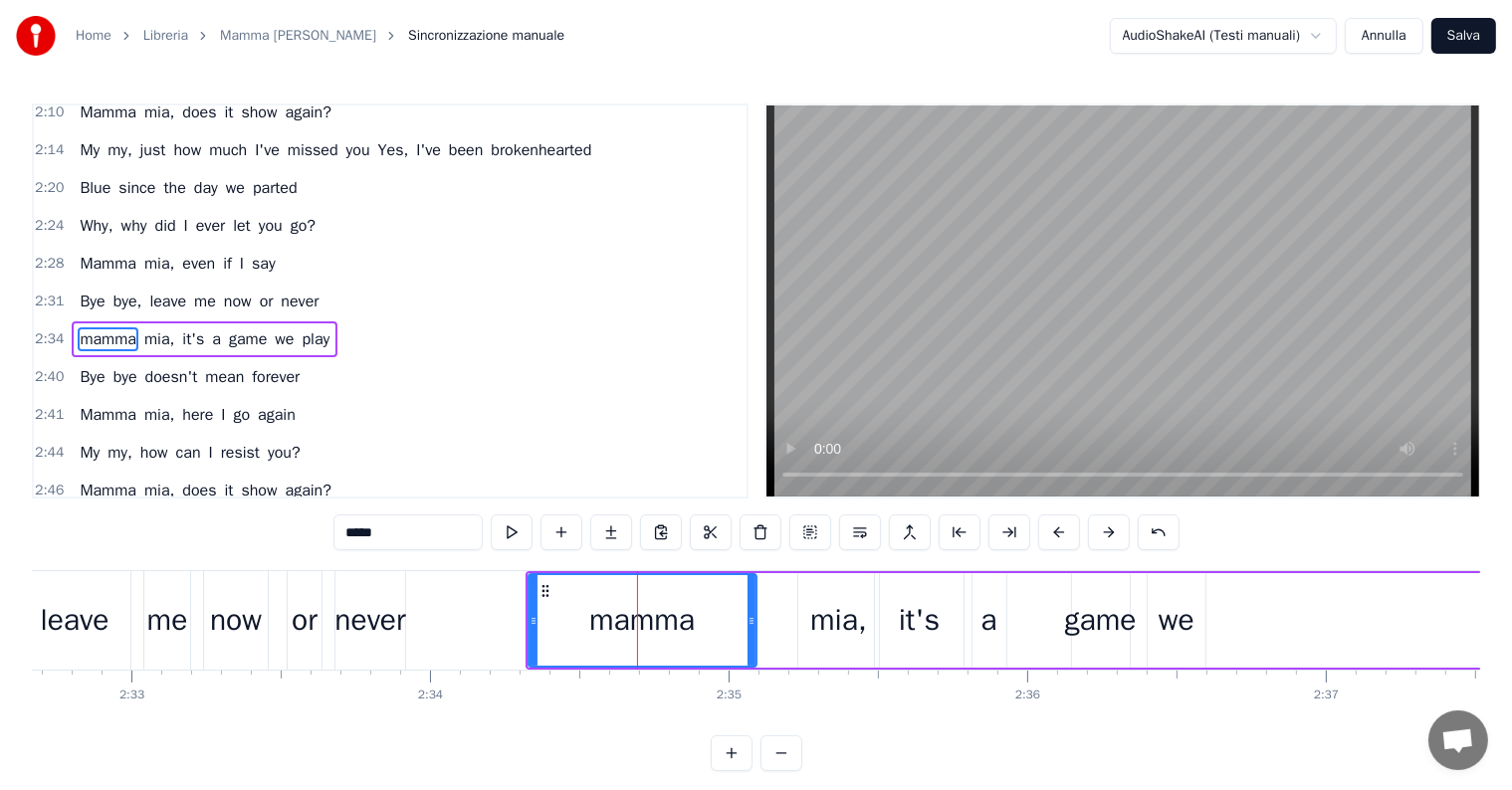 click on "Bye bye, leave me now or never" at bounding box center [199, 301] 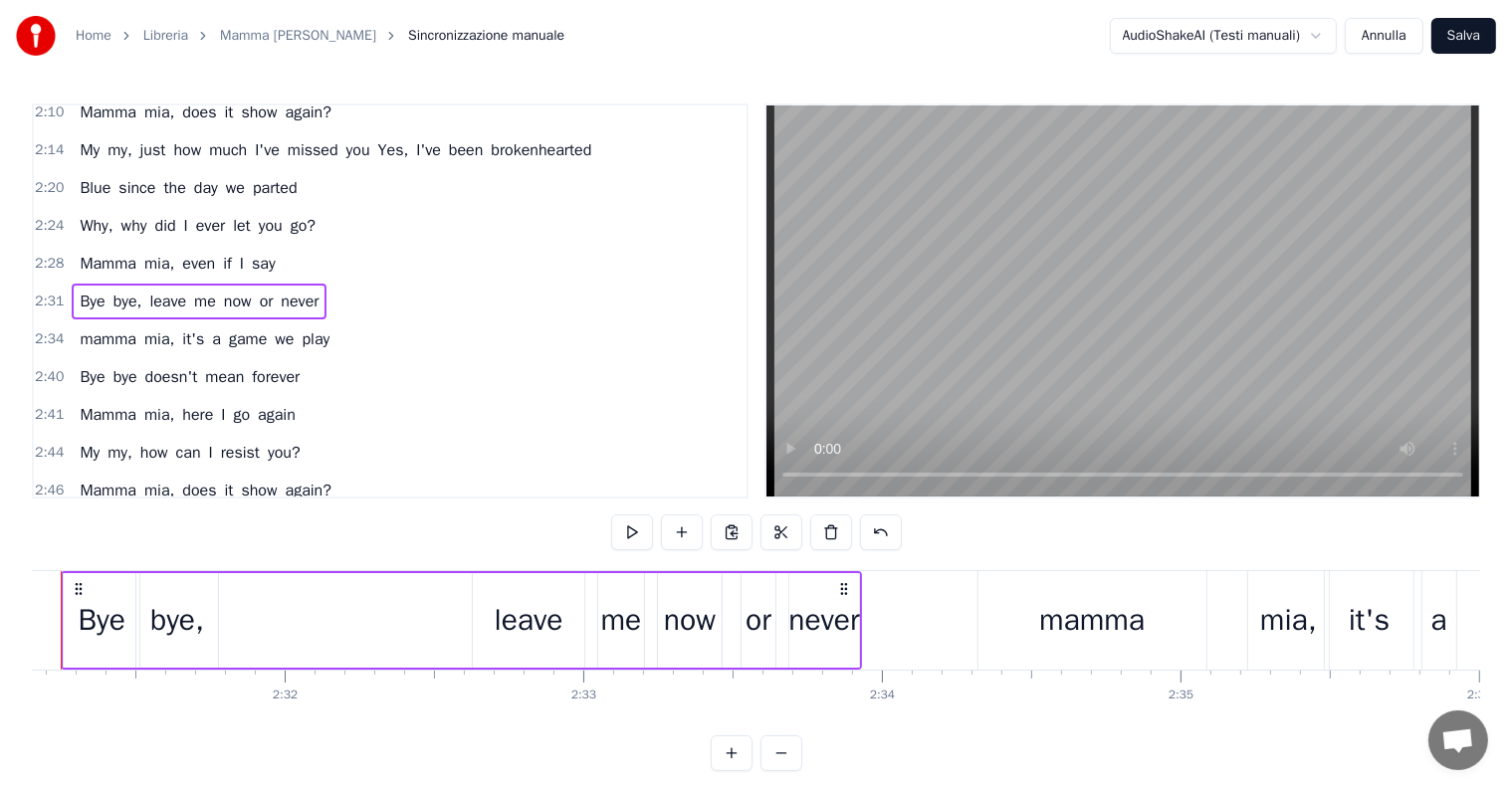 scroll, scrollTop: 0, scrollLeft: 45066, axis: horizontal 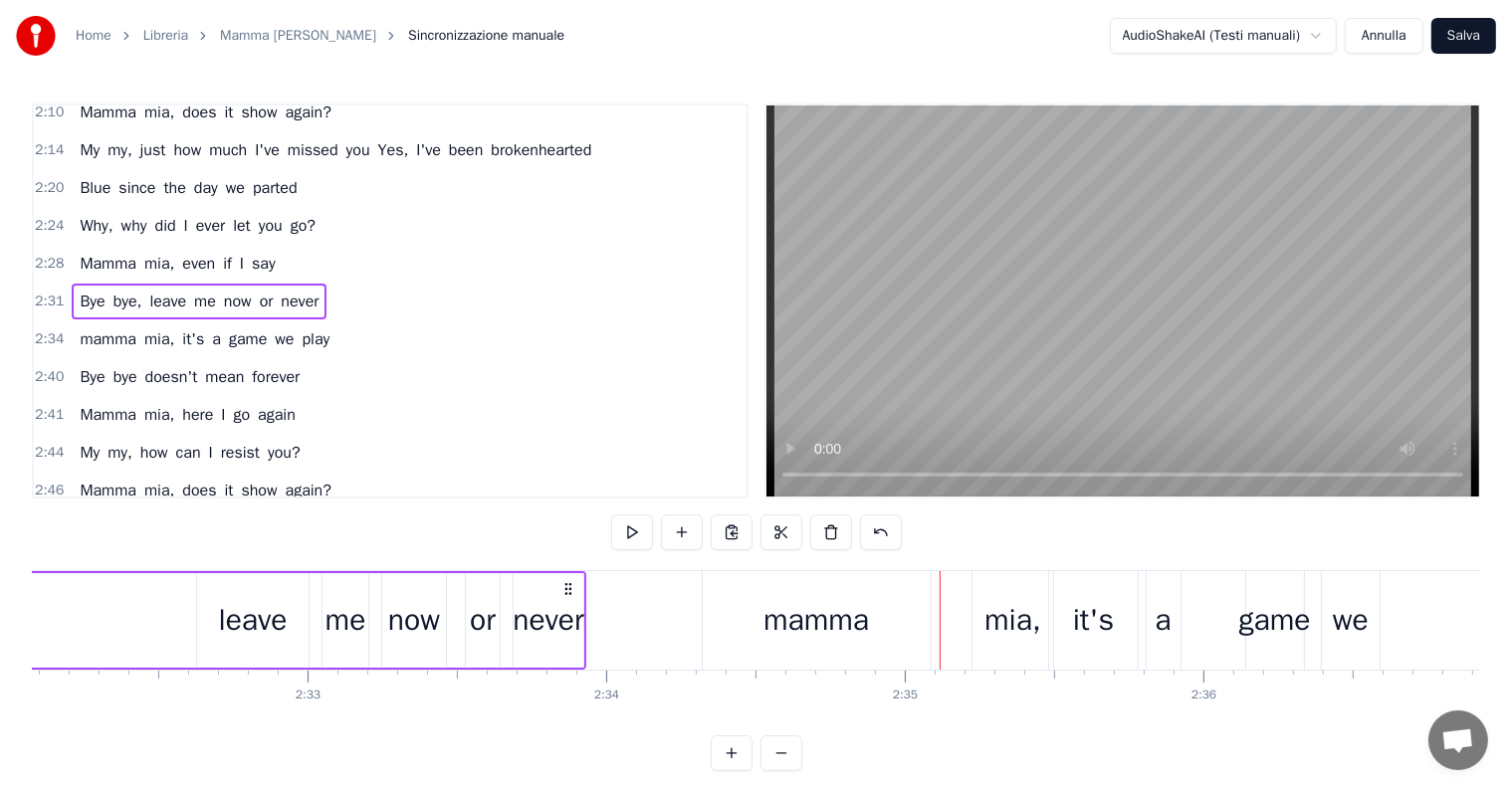 click on "mamma" at bounding box center (816, 620) 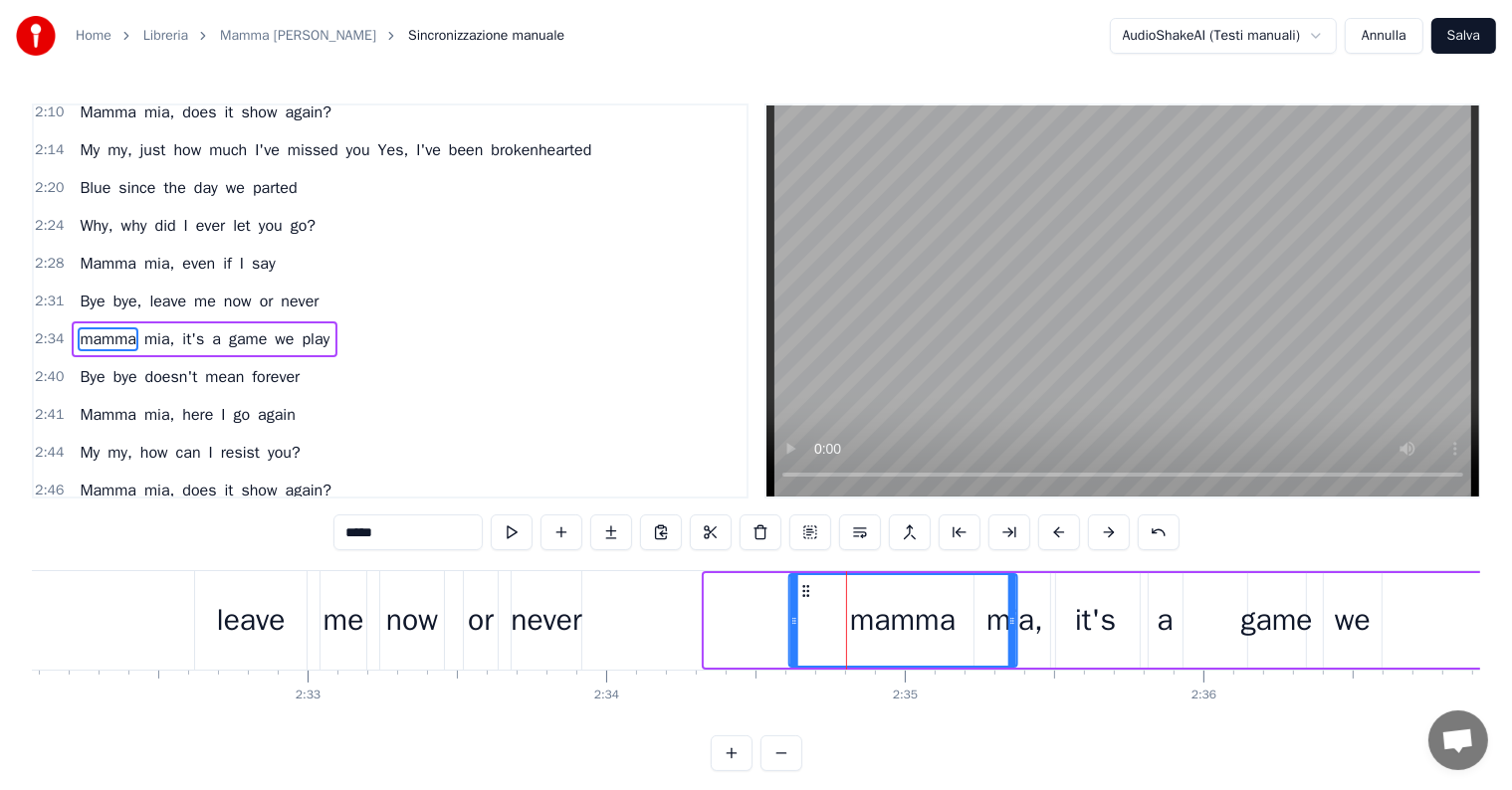 drag, startPoint x: 719, startPoint y: 588, endPoint x: 803, endPoint y: 591, distance: 84.053554 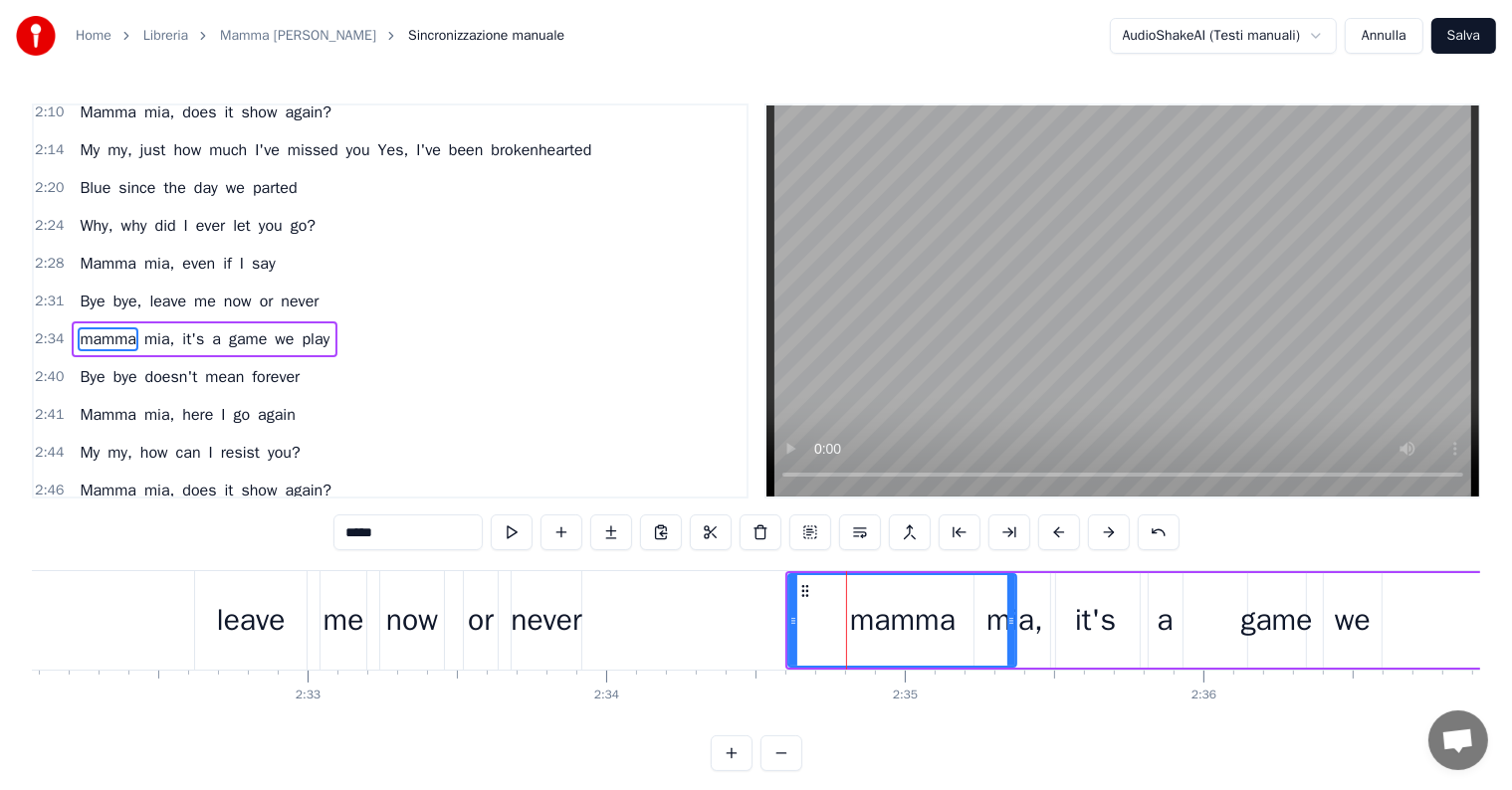 click on "never" at bounding box center [546, 620] 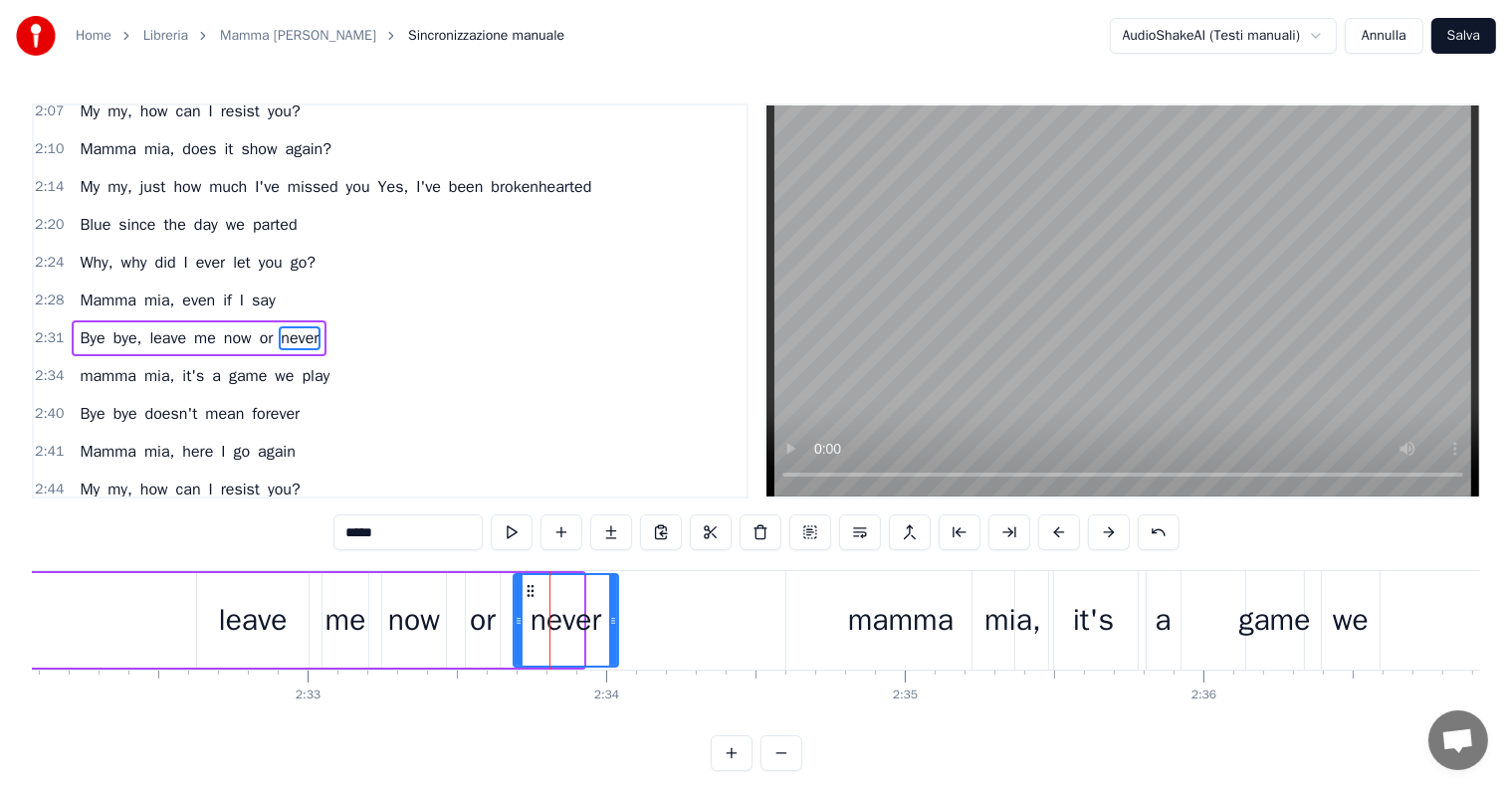 drag, startPoint x: 578, startPoint y: 617, endPoint x: 613, endPoint y: 617, distance: 35 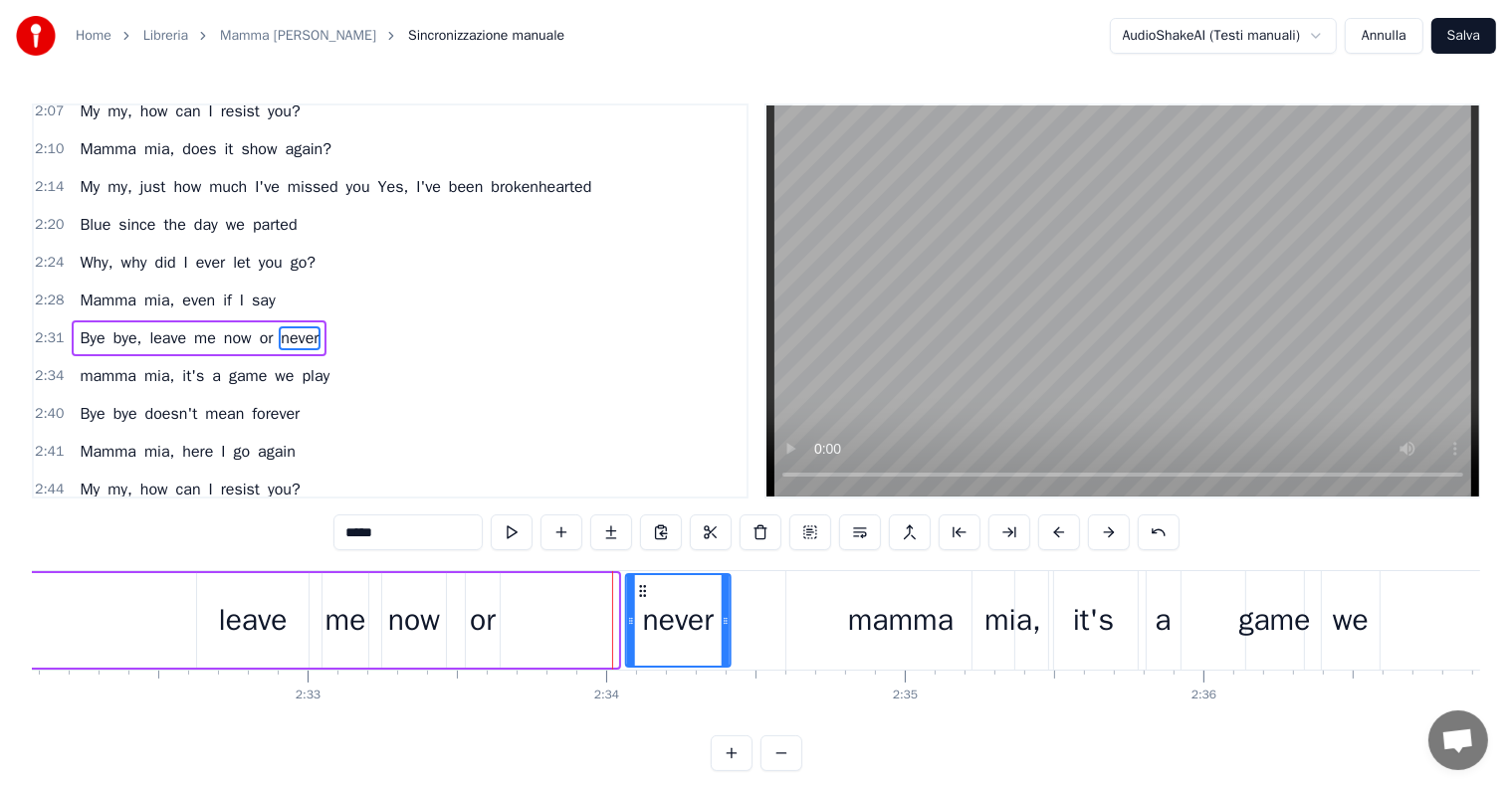 drag, startPoint x: 530, startPoint y: 591, endPoint x: 641, endPoint y: 590, distance: 111.0045 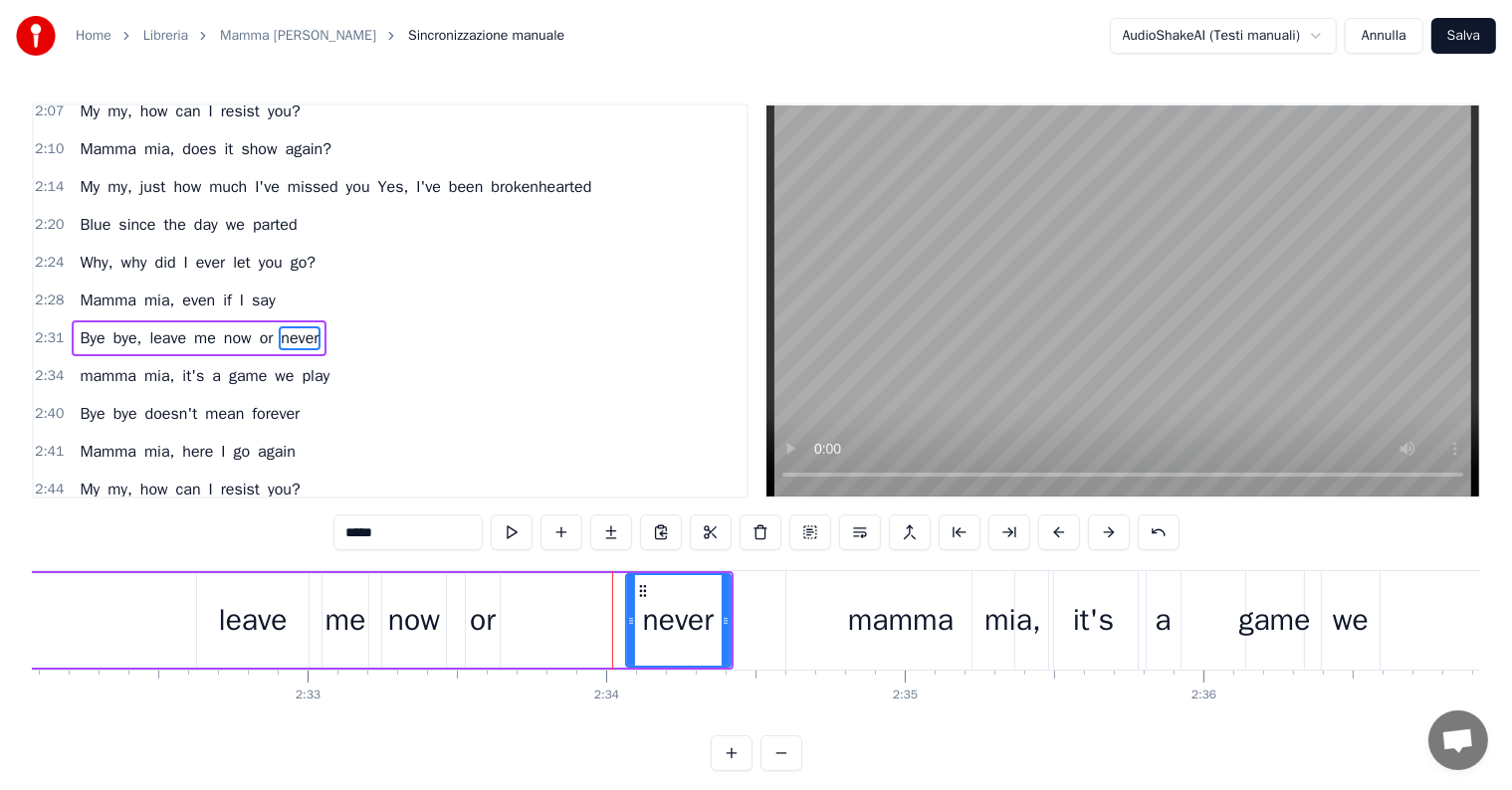 click on "Bye bye, leave me now or never" at bounding box center (199, 338) 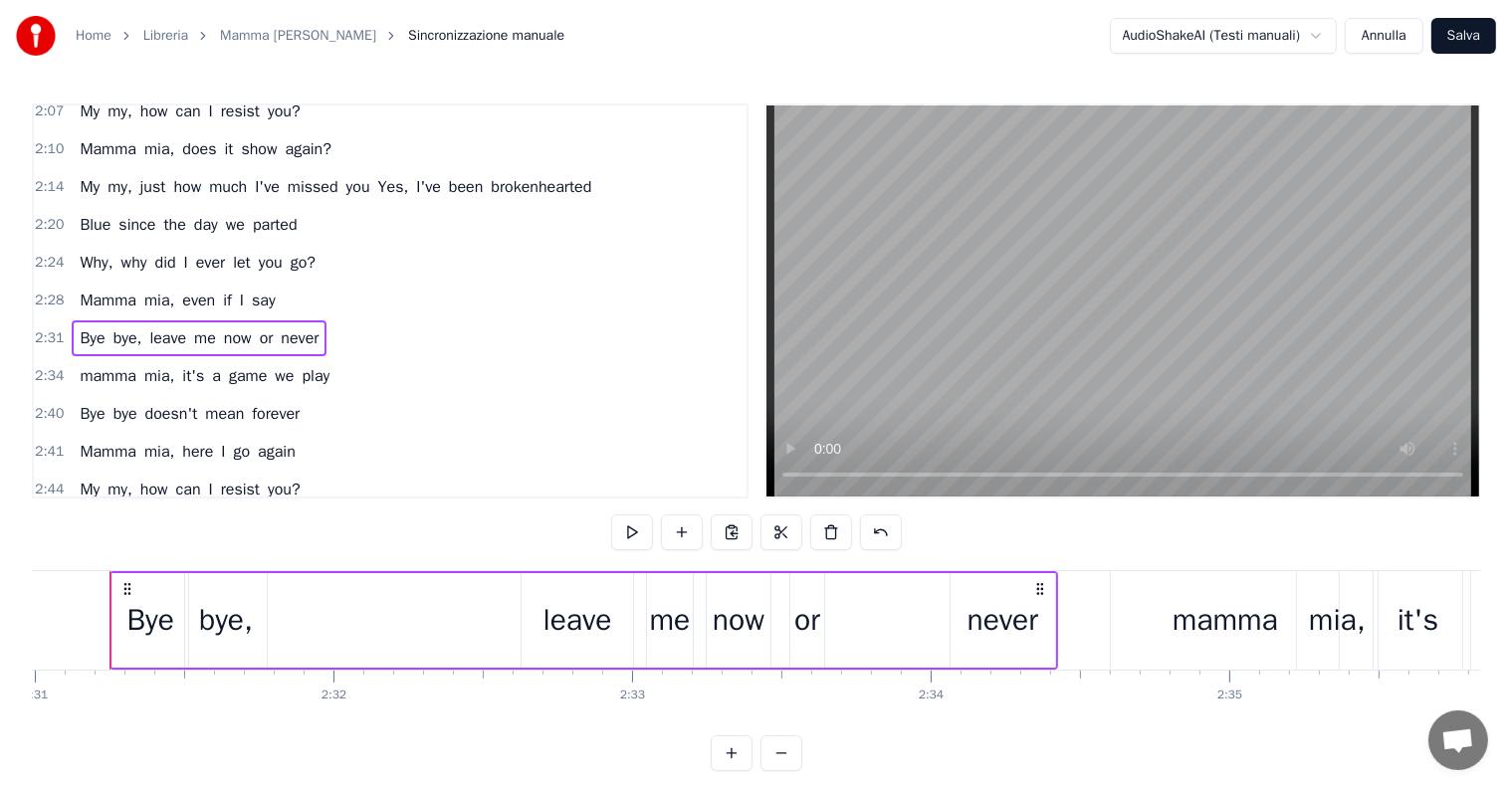 scroll, scrollTop: 0, scrollLeft: 45066, axis: horizontal 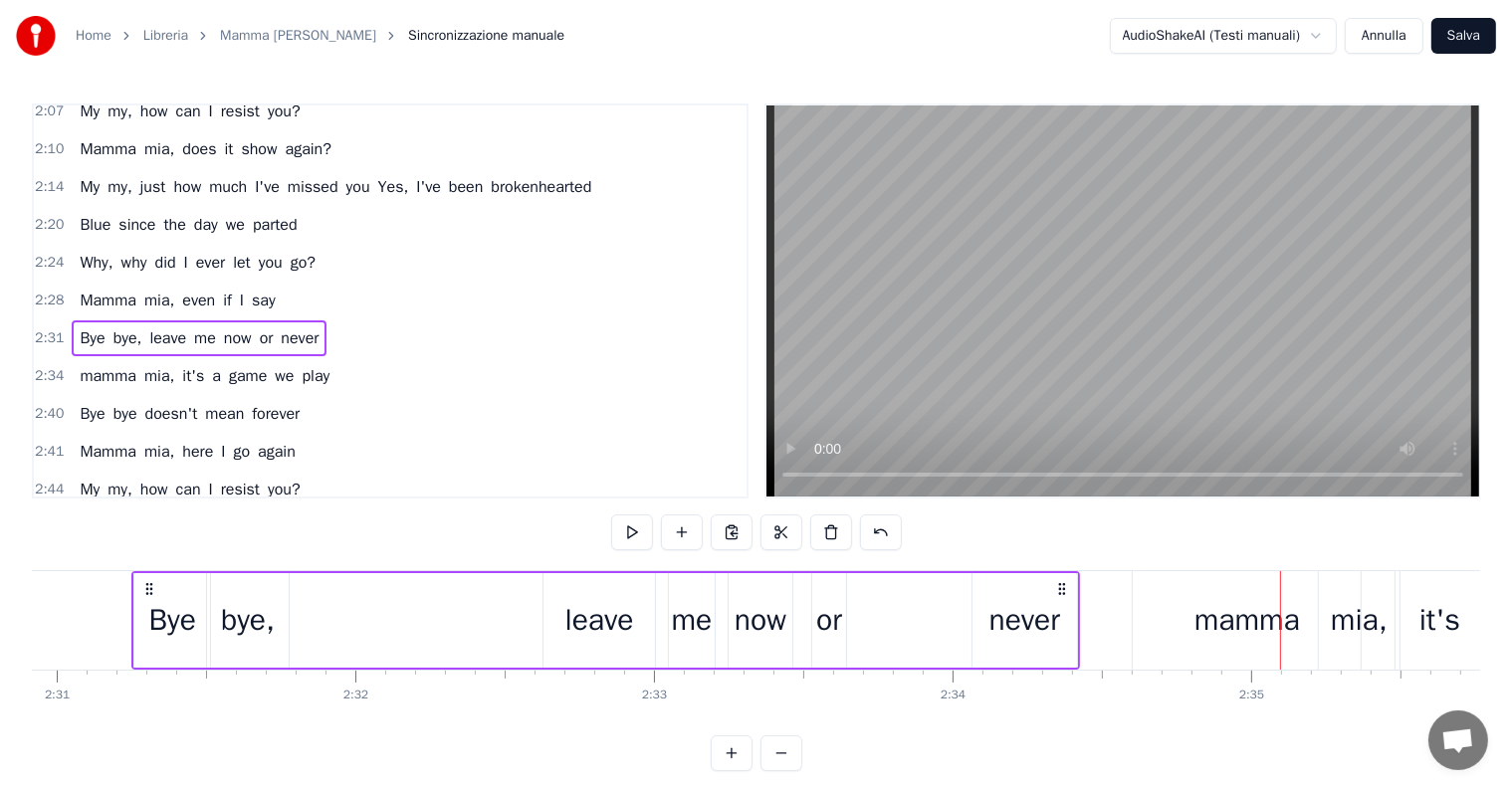 click on "never" at bounding box center [1024, 620] 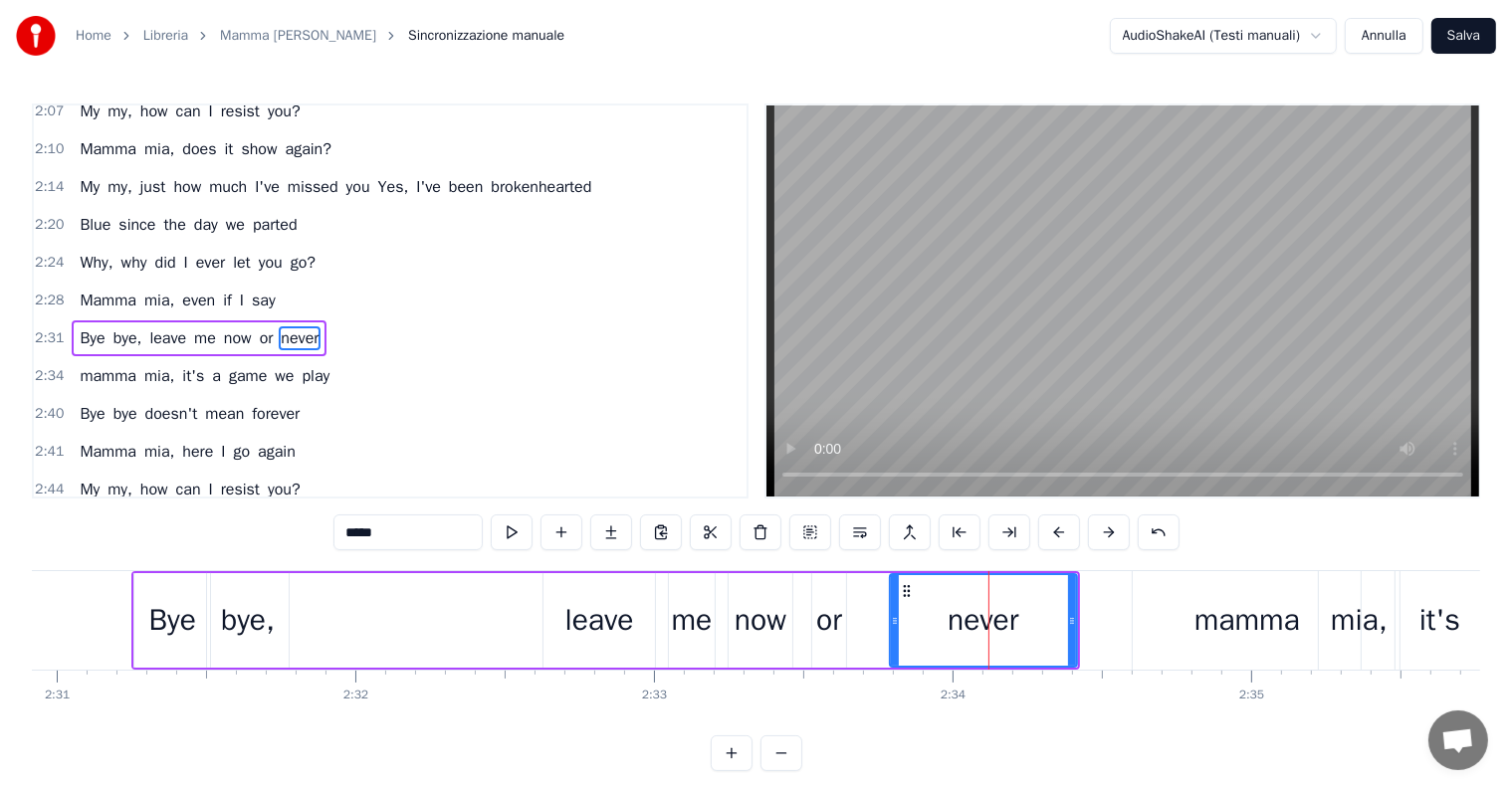 drag, startPoint x: 974, startPoint y: 621, endPoint x: 892, endPoint y: 628, distance: 82.298238 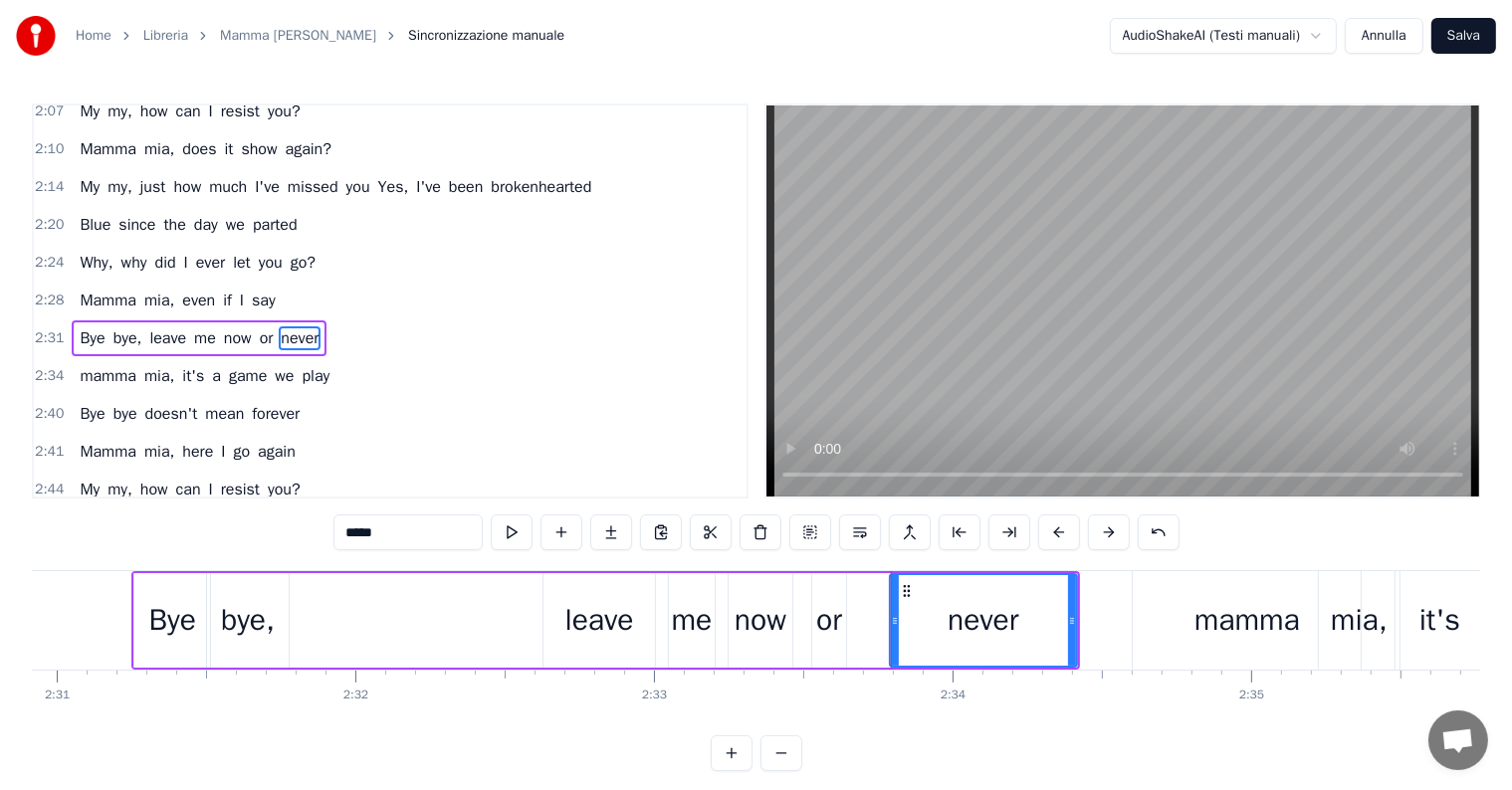 click on "Bye bye, leave me now or never" at bounding box center (199, 338) 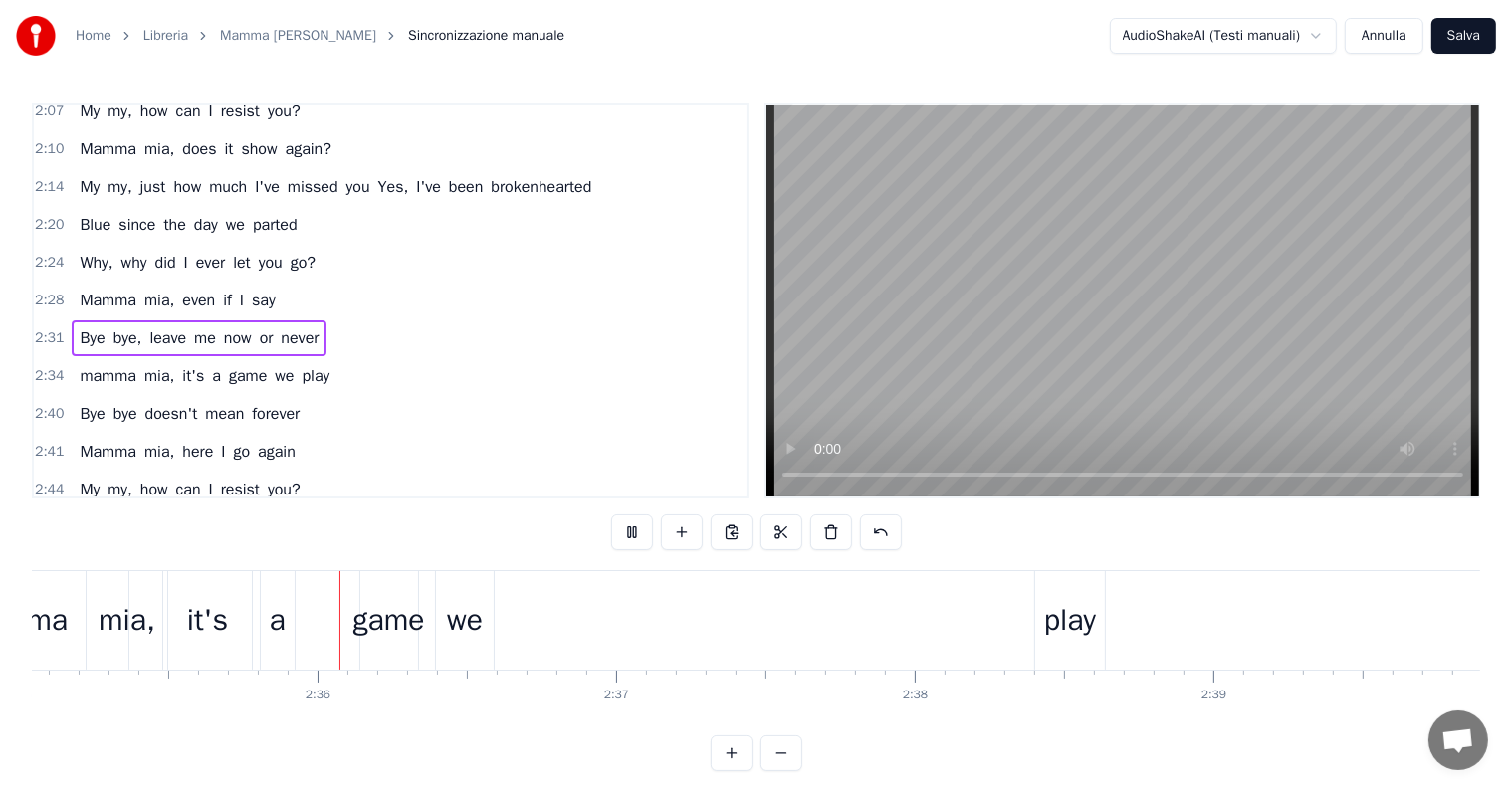 scroll, scrollTop: 0, scrollLeft: 46320, axis: horizontal 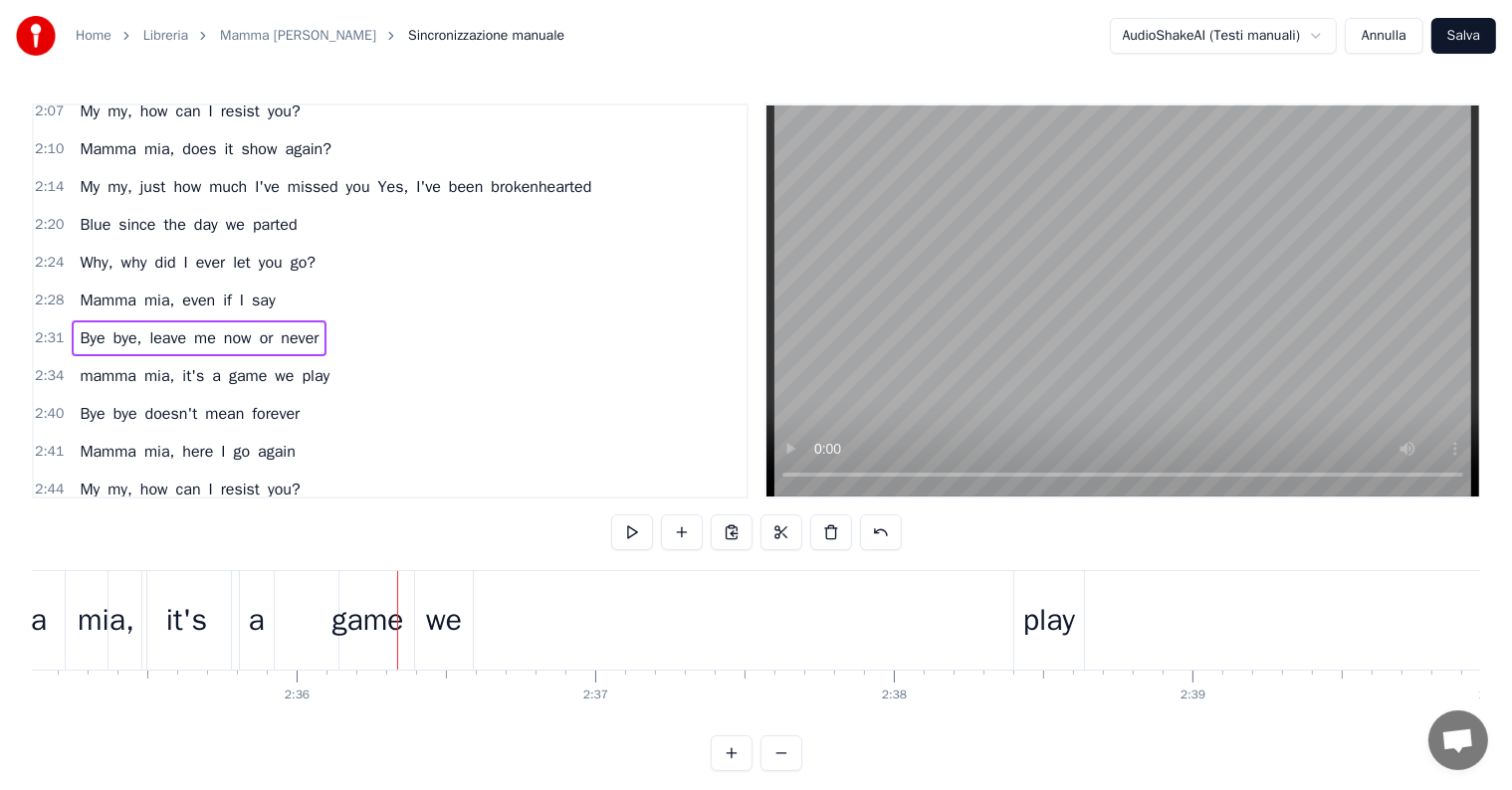 click on "mamma mia, it's a game we play" at bounding box center [204, 376] 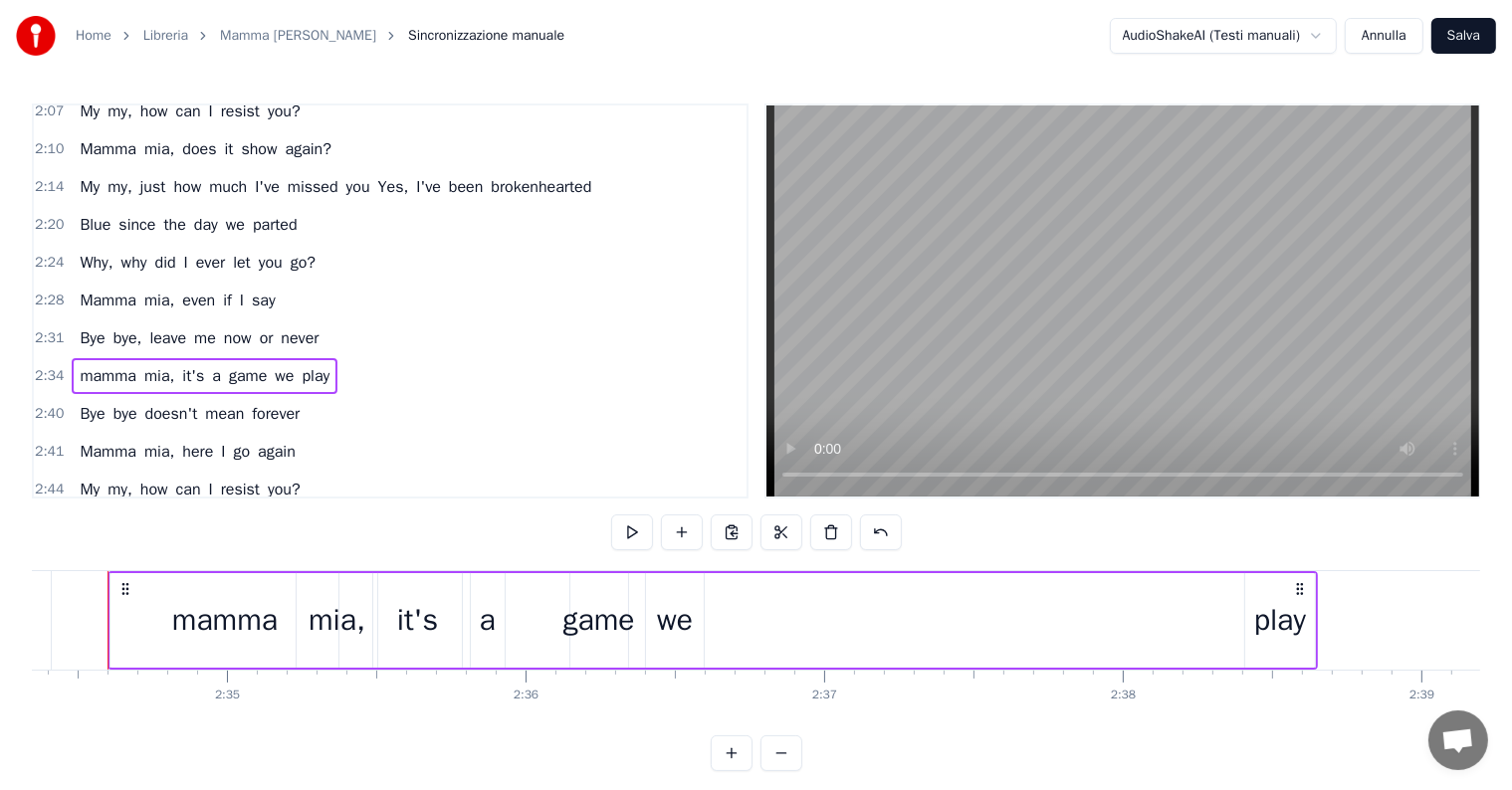 scroll, scrollTop: 0, scrollLeft: 46067, axis: horizontal 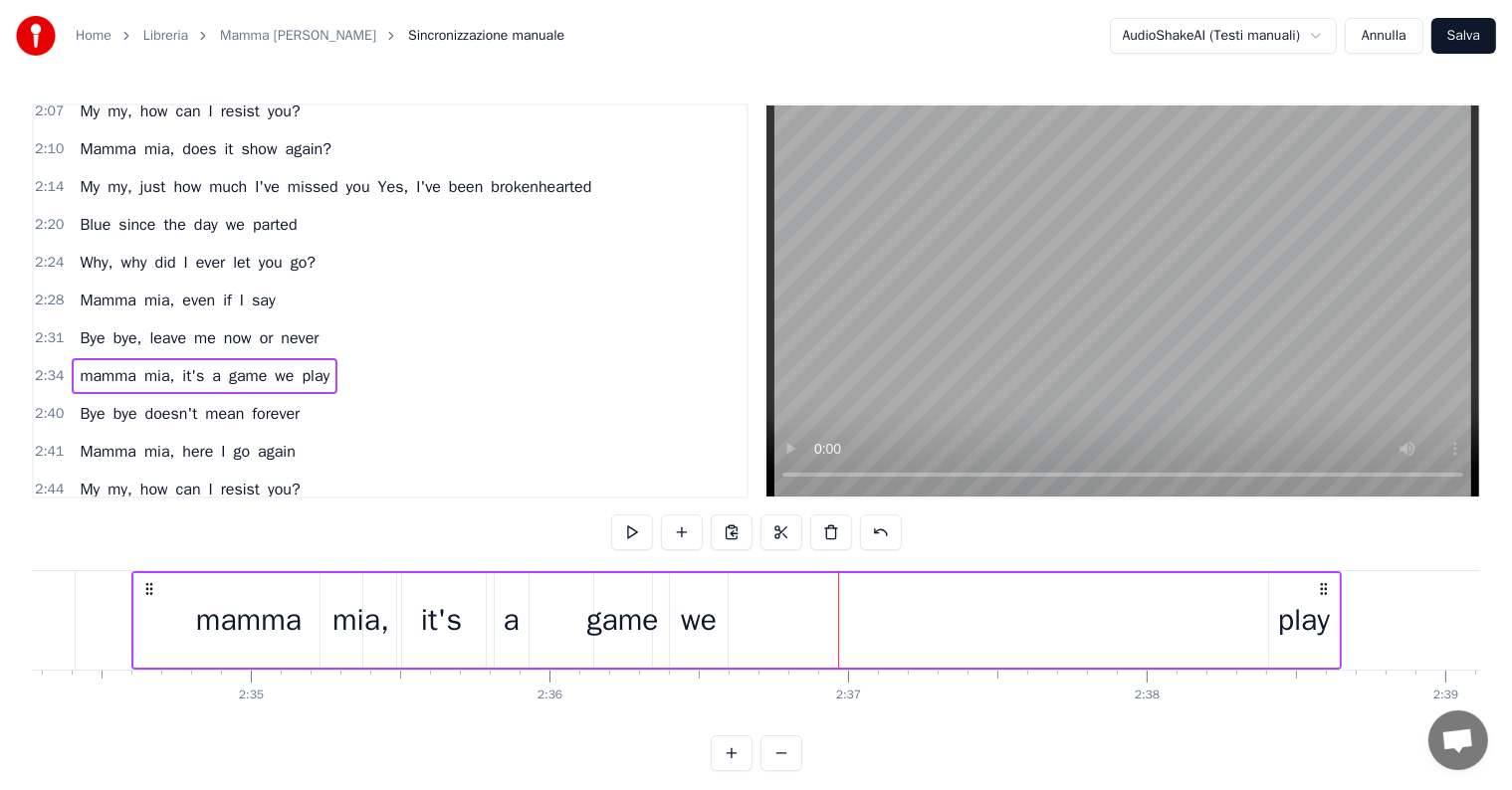 click on "it's" at bounding box center (441, 620) 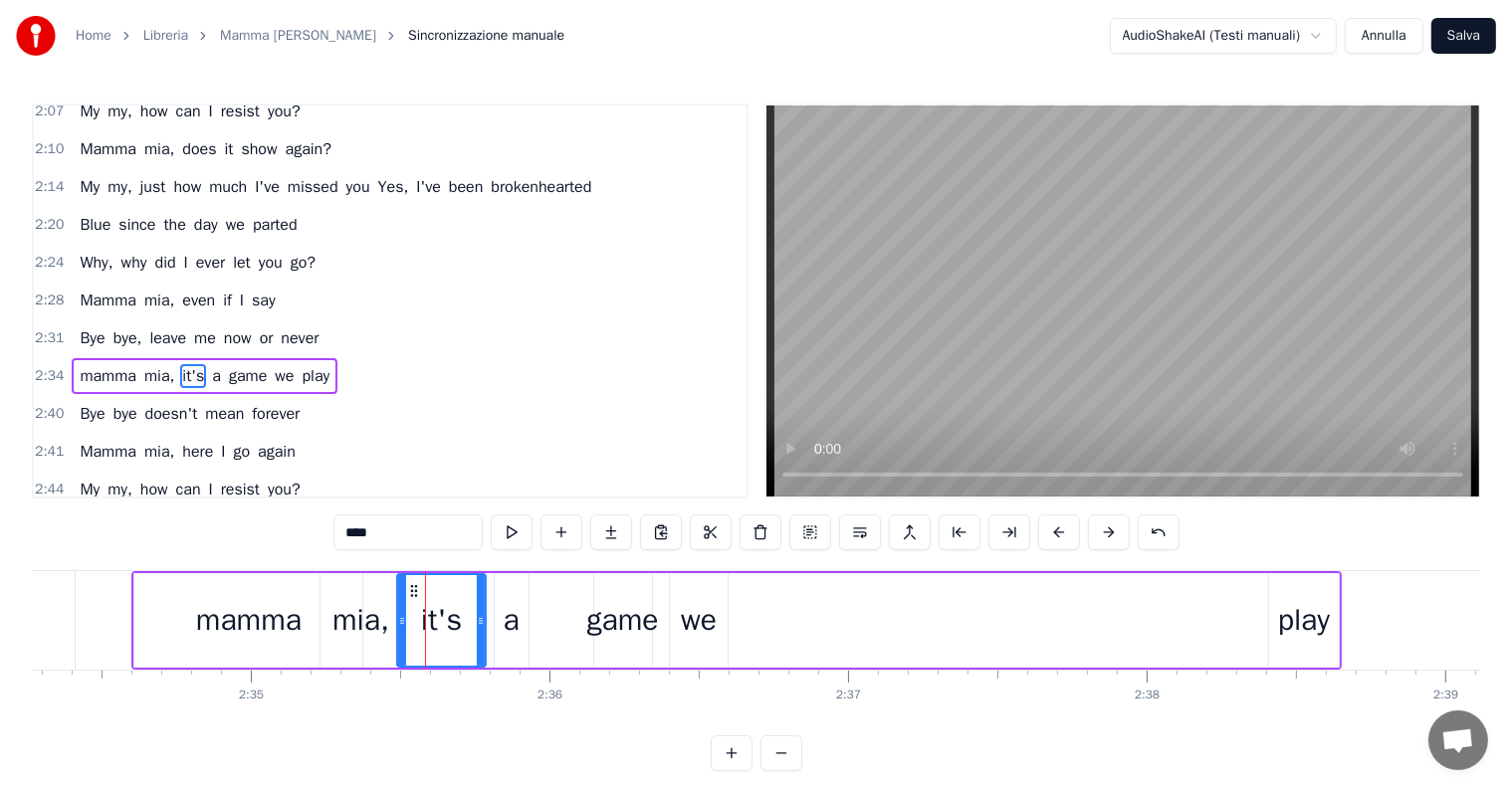 scroll, scrollTop: 957, scrollLeft: 0, axis: vertical 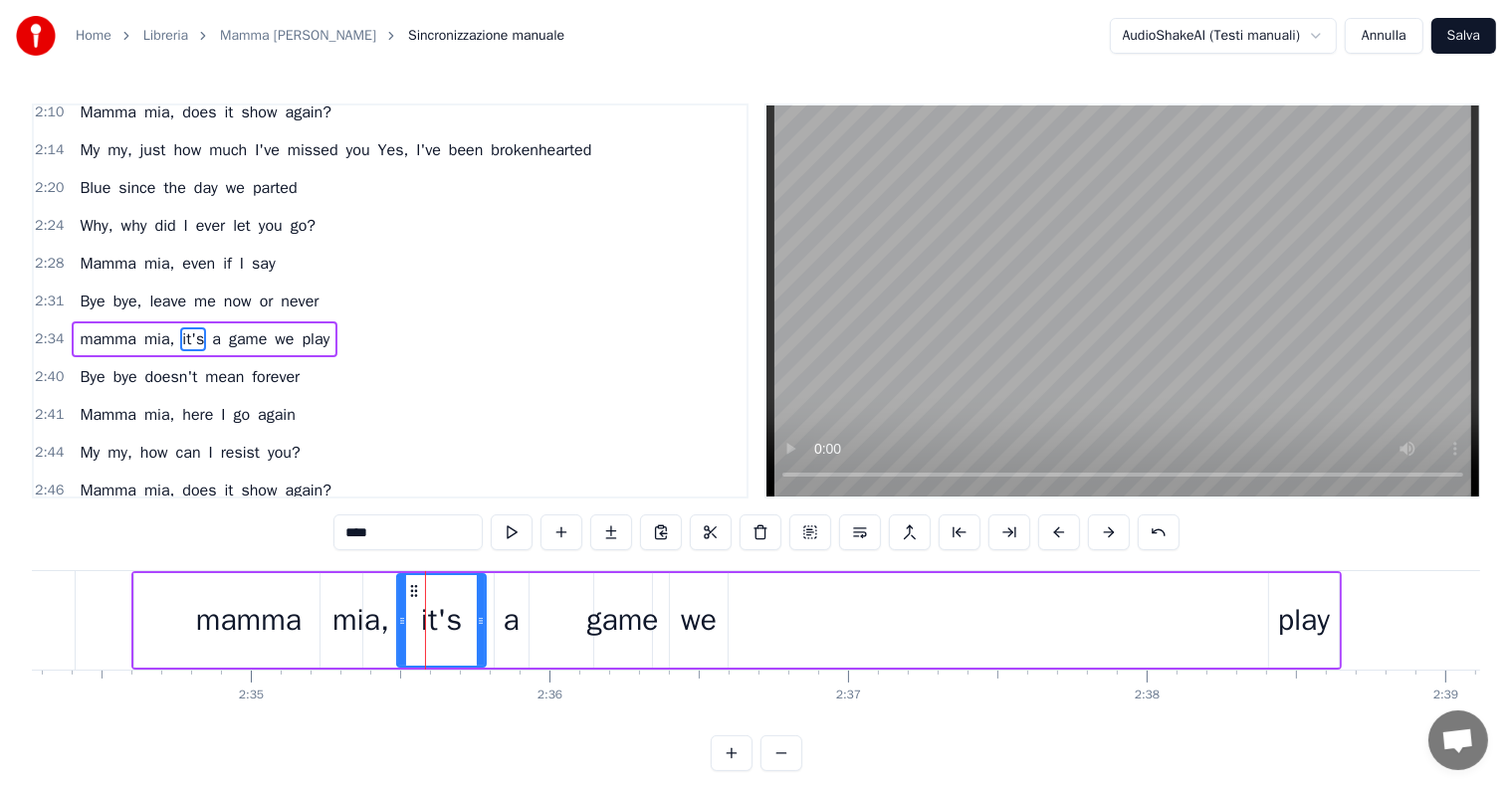 click on "we" at bounding box center (699, 620) 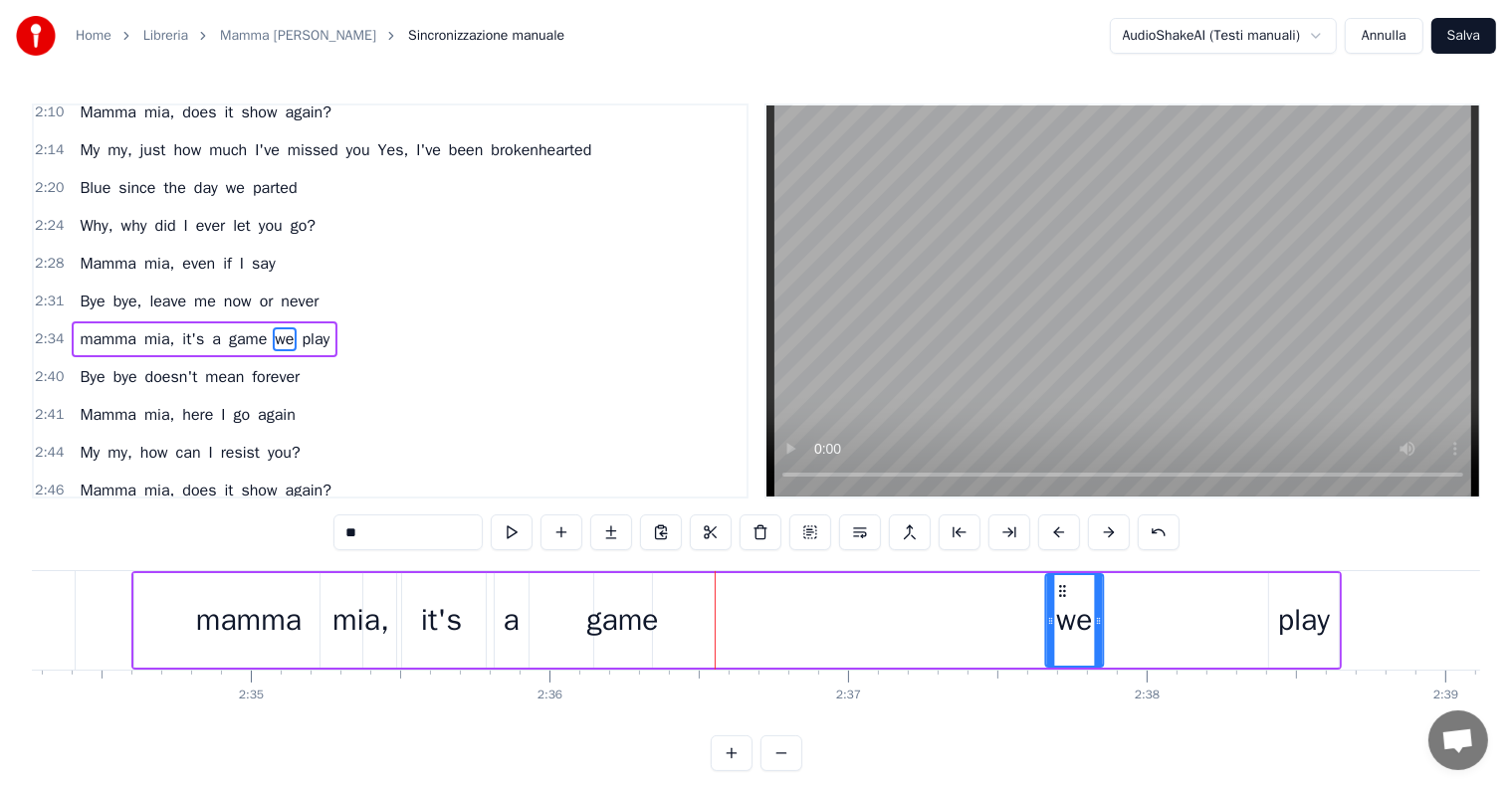 drag, startPoint x: 686, startPoint y: 589, endPoint x: 1086, endPoint y: 589, distance: 400 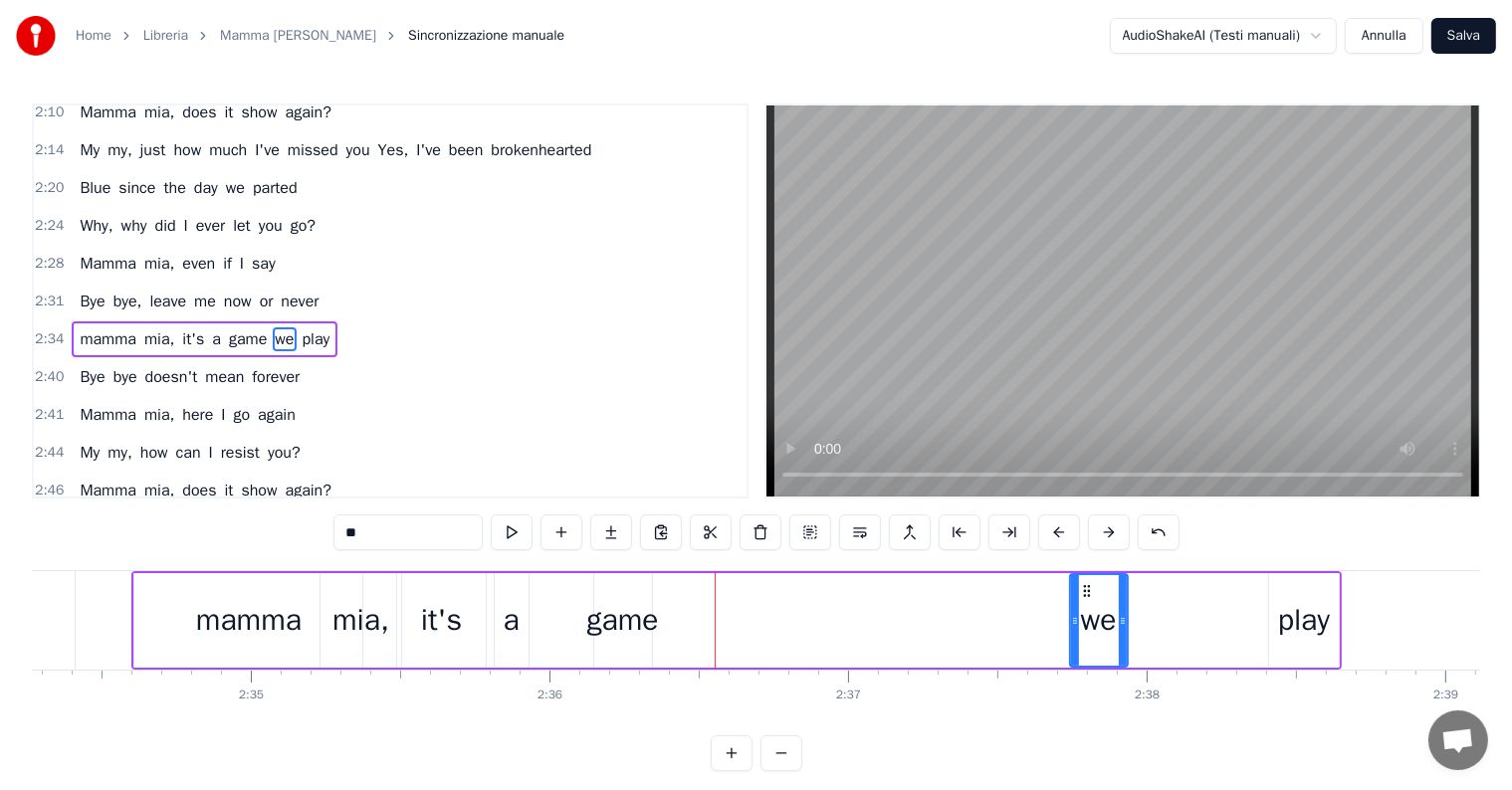 click on "game" at bounding box center [623, 620] 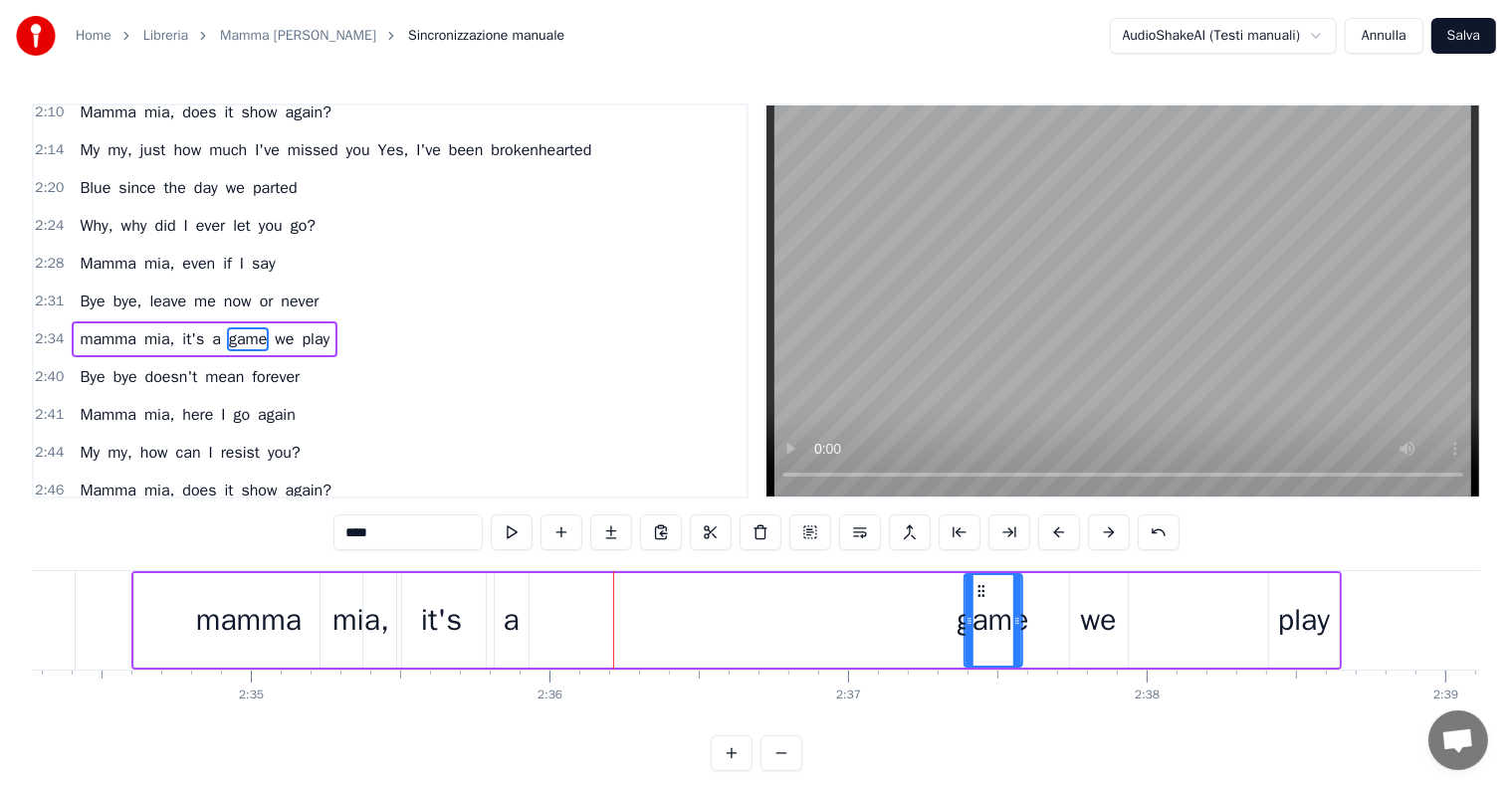 drag, startPoint x: 608, startPoint y: 589, endPoint x: 979, endPoint y: 585, distance: 371.02156 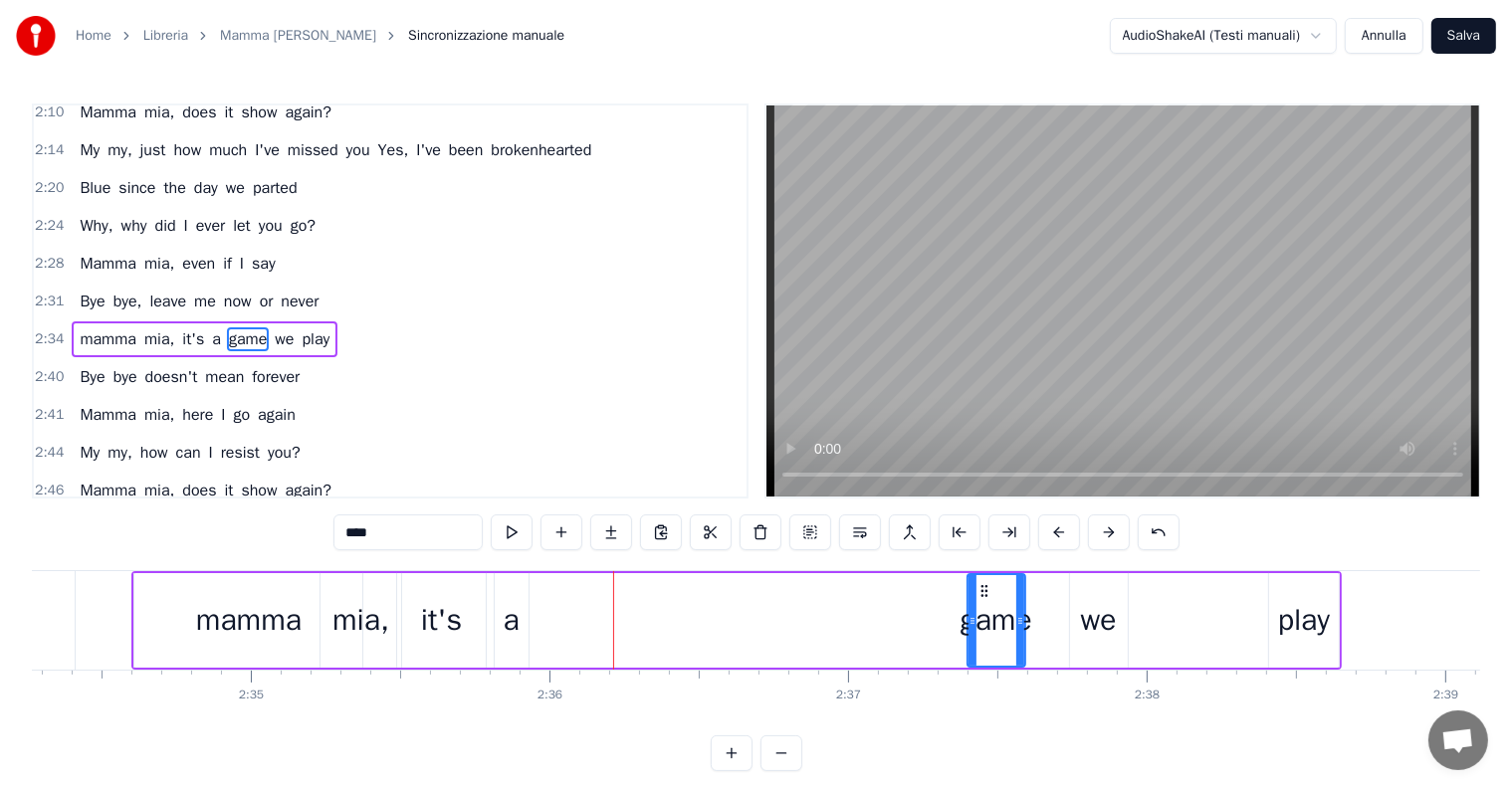 click on "a" at bounding box center (512, 620) 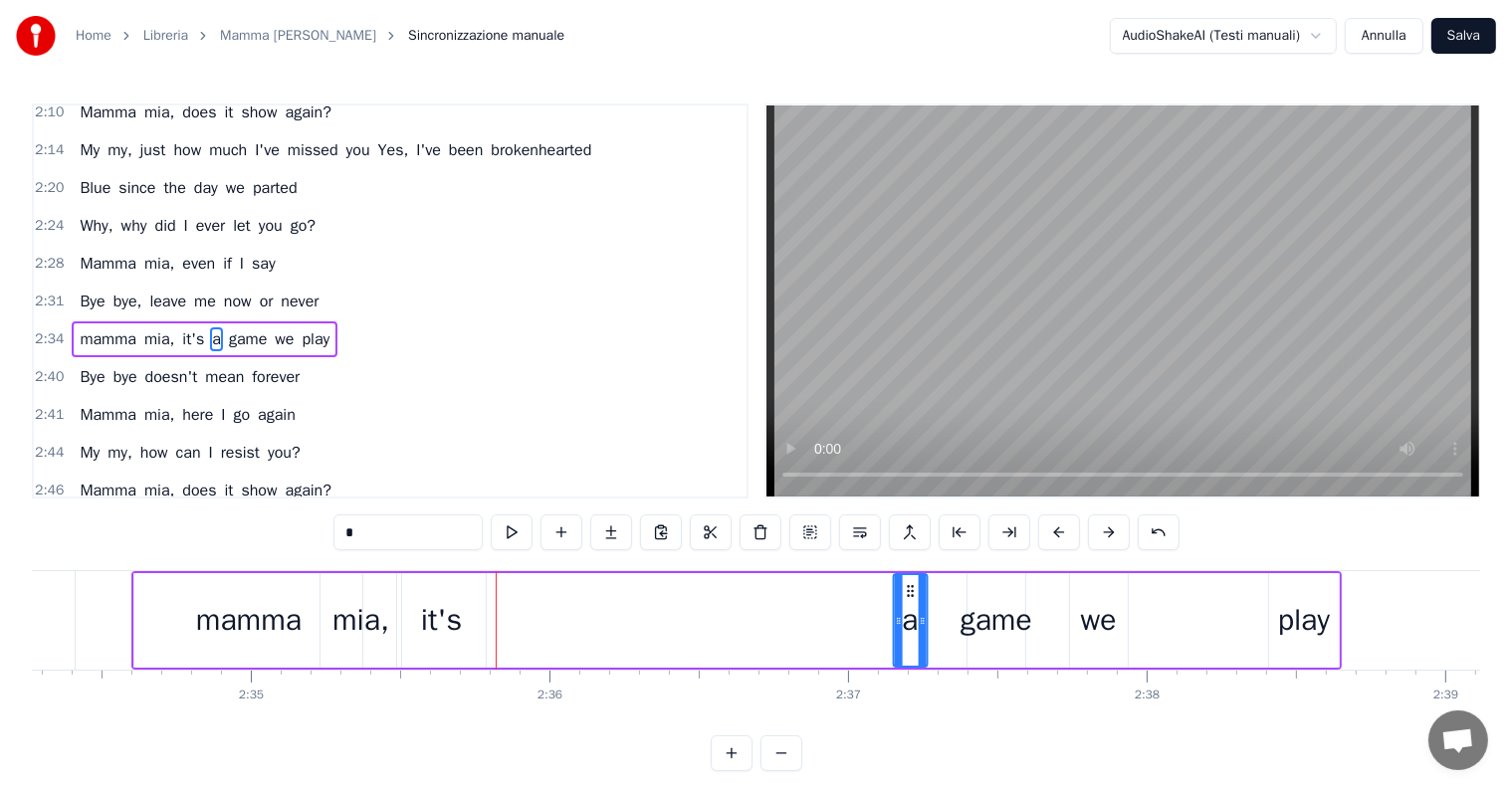 drag, startPoint x: 513, startPoint y: 586, endPoint x: 912, endPoint y: 594, distance: 399.0802 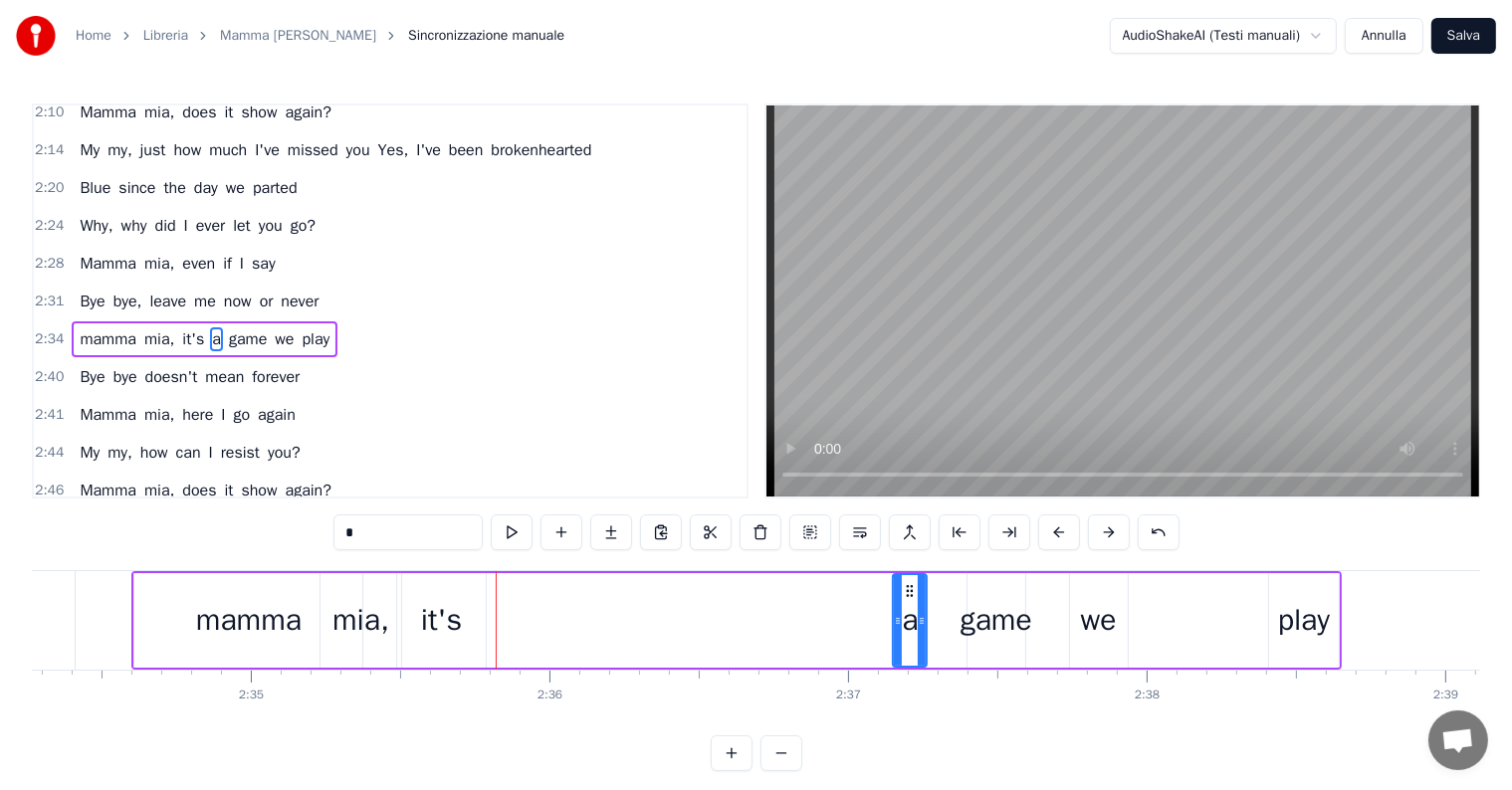 click on "it's" at bounding box center [441, 620] 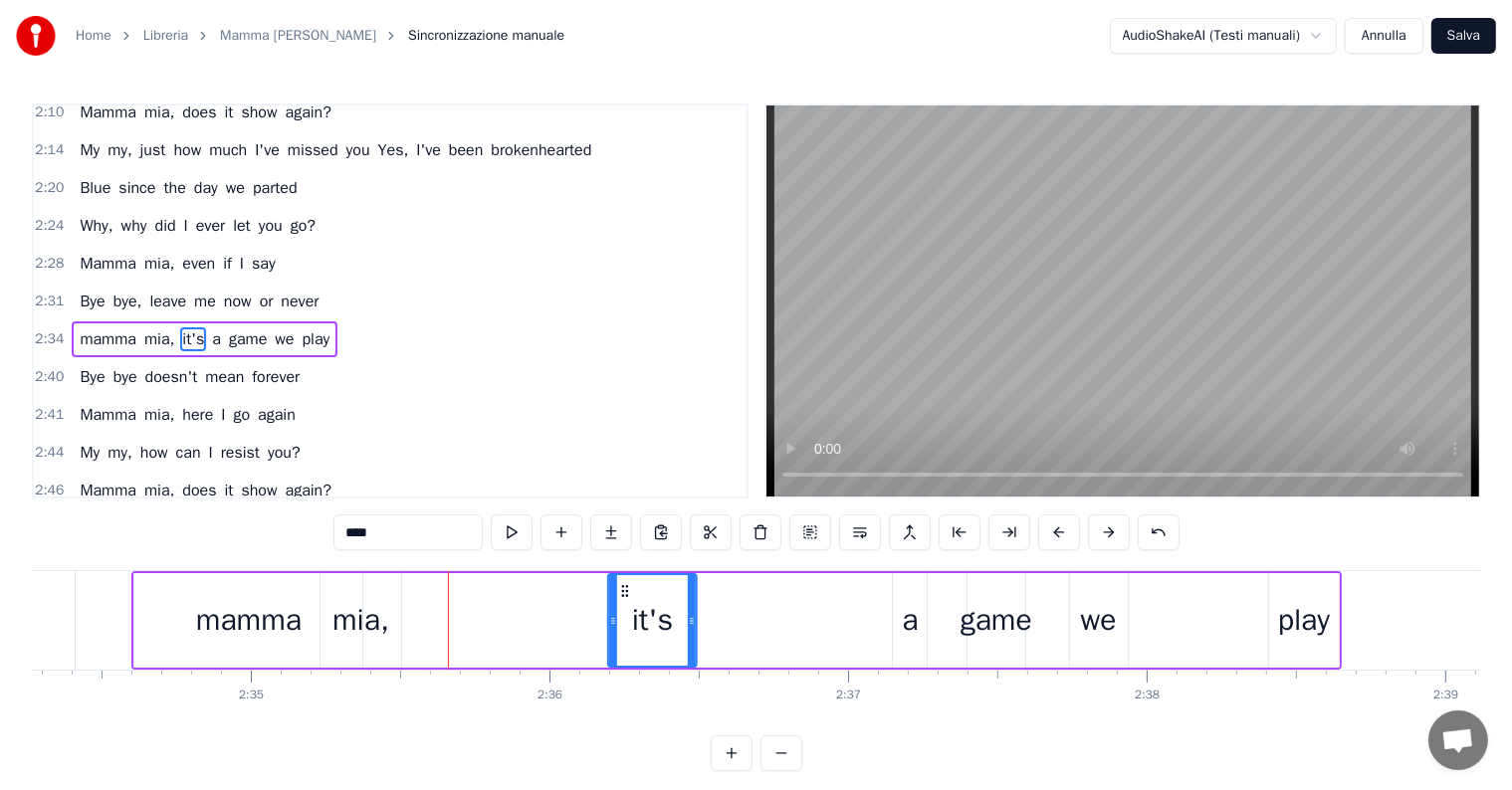 drag, startPoint x: 410, startPoint y: 589, endPoint x: 621, endPoint y: 590, distance: 211.00237 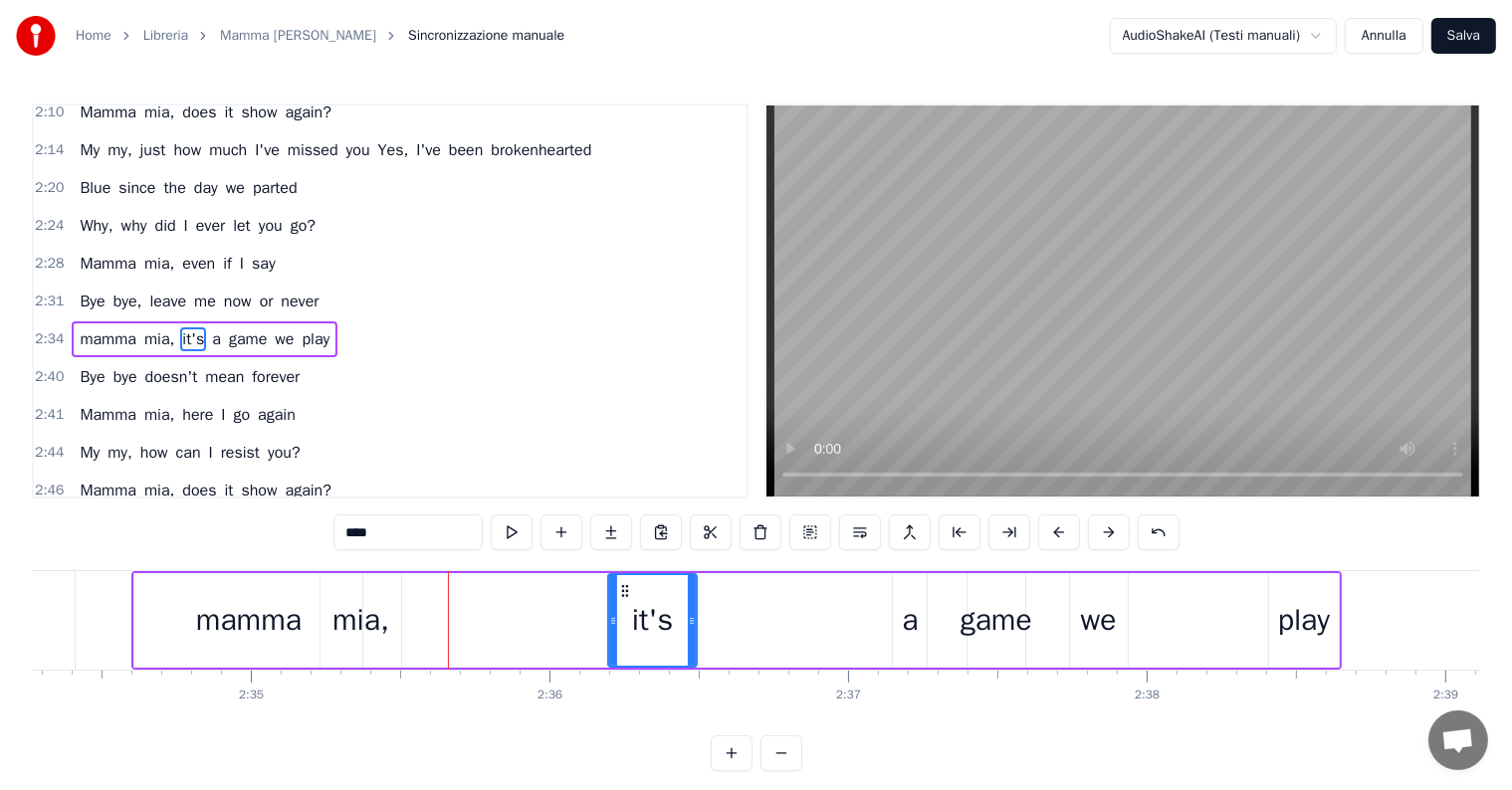 click on "mia," at bounding box center (360, 620) 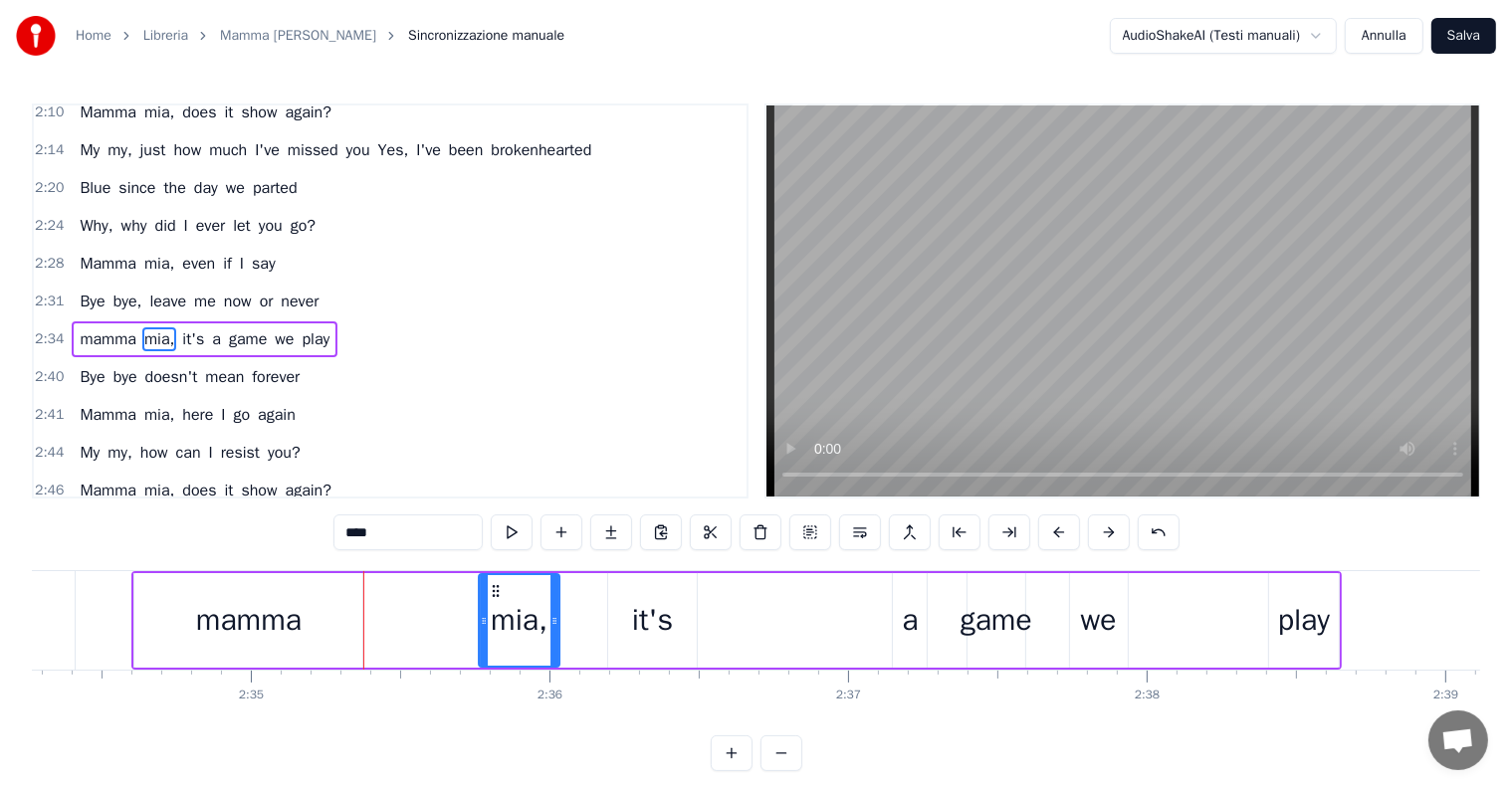 drag, startPoint x: 337, startPoint y: 589, endPoint x: 496, endPoint y: 589, distance: 159 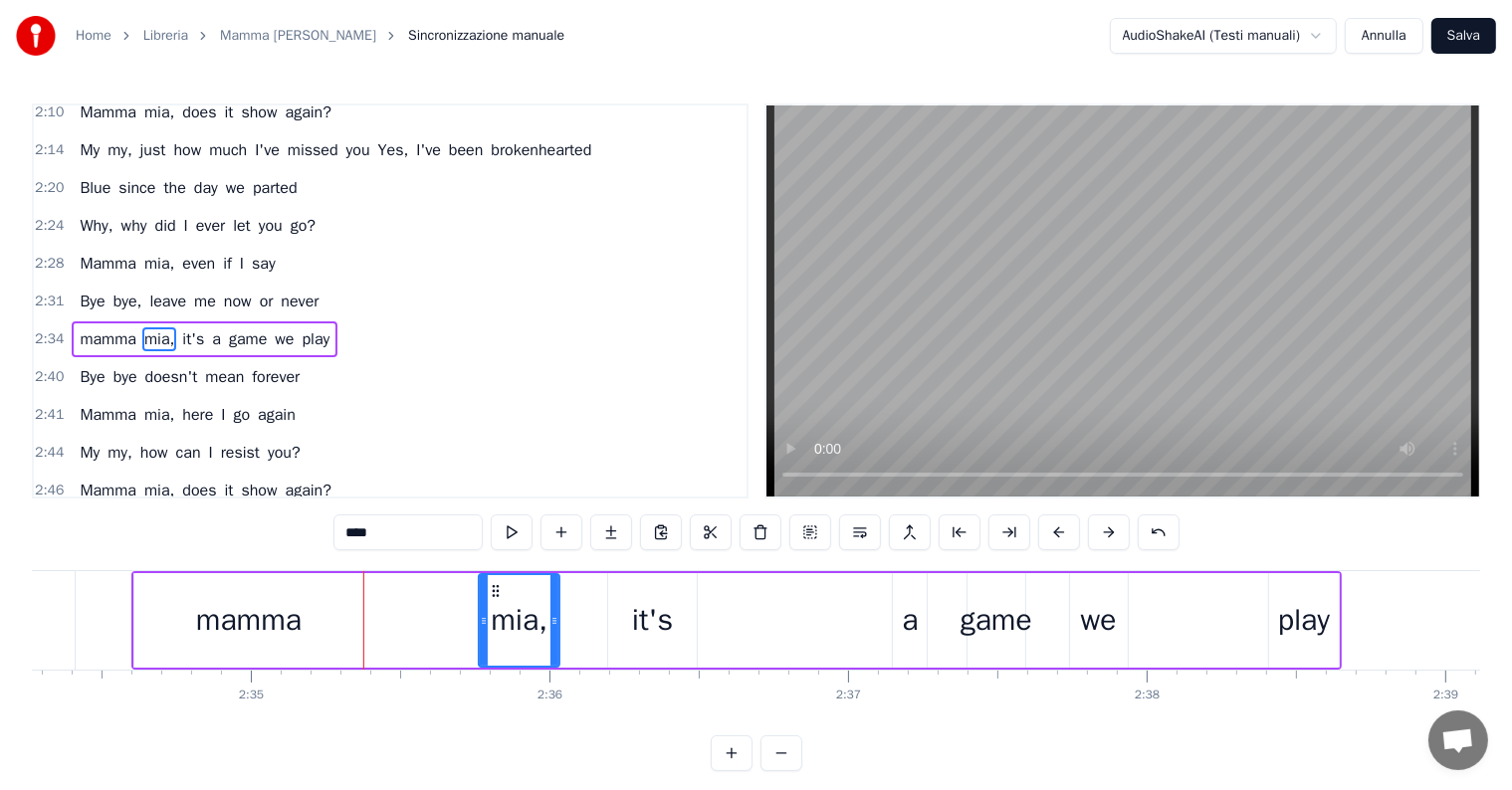 click on "mamma" at bounding box center [248, 620] 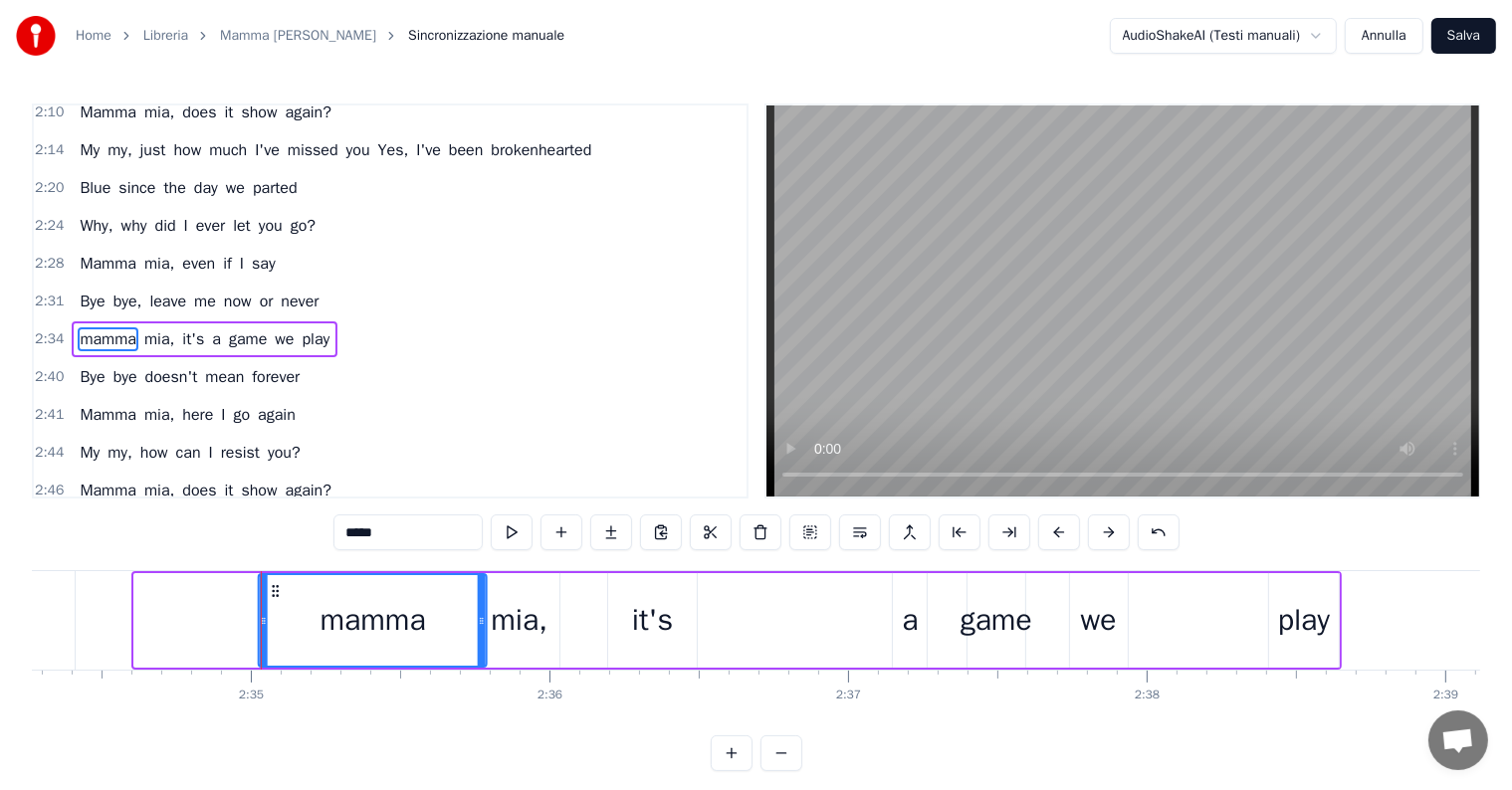 drag, startPoint x: 146, startPoint y: 589, endPoint x: 271, endPoint y: 589, distance: 125 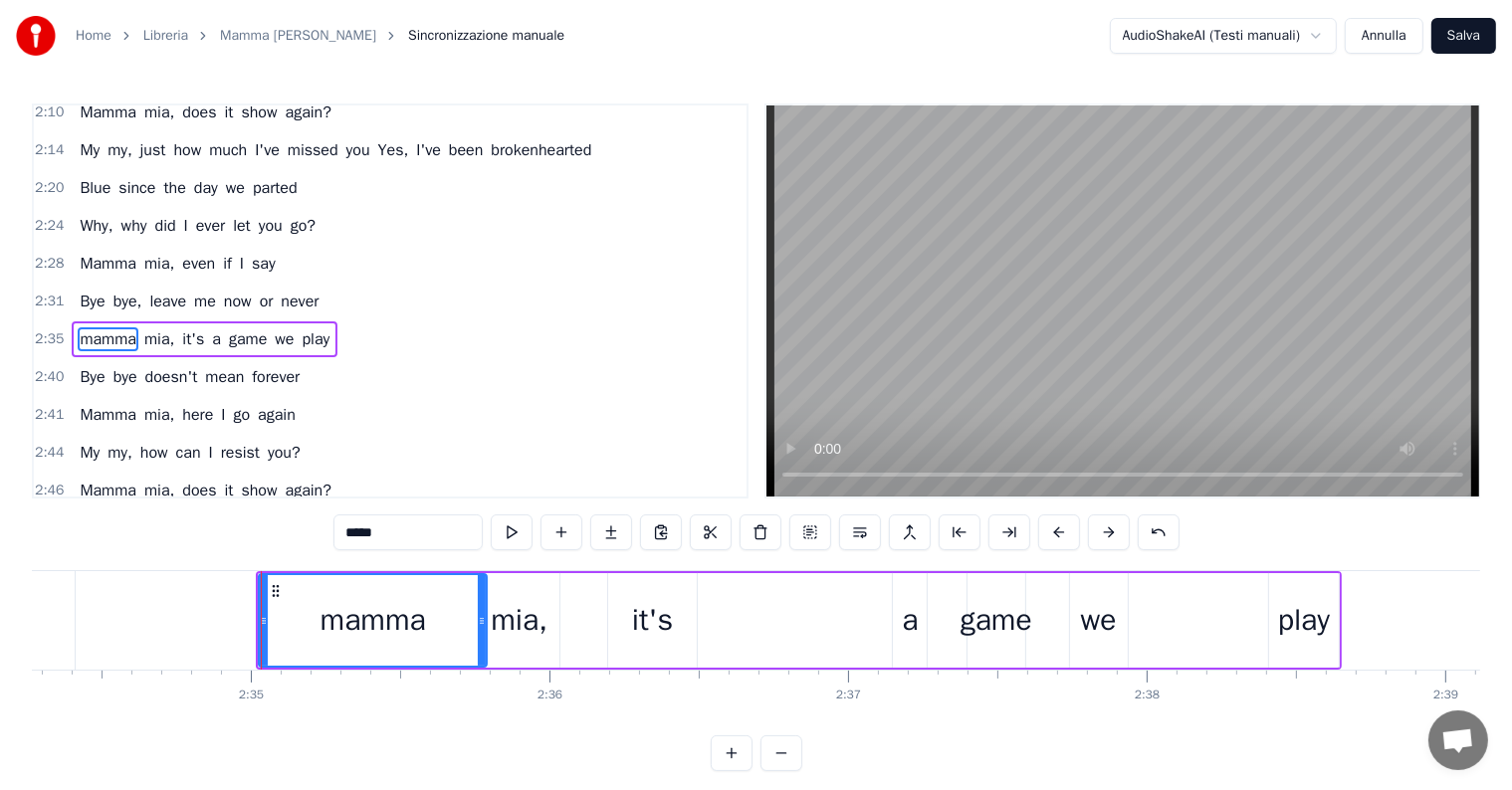 click on "mia," at bounding box center (519, 620) 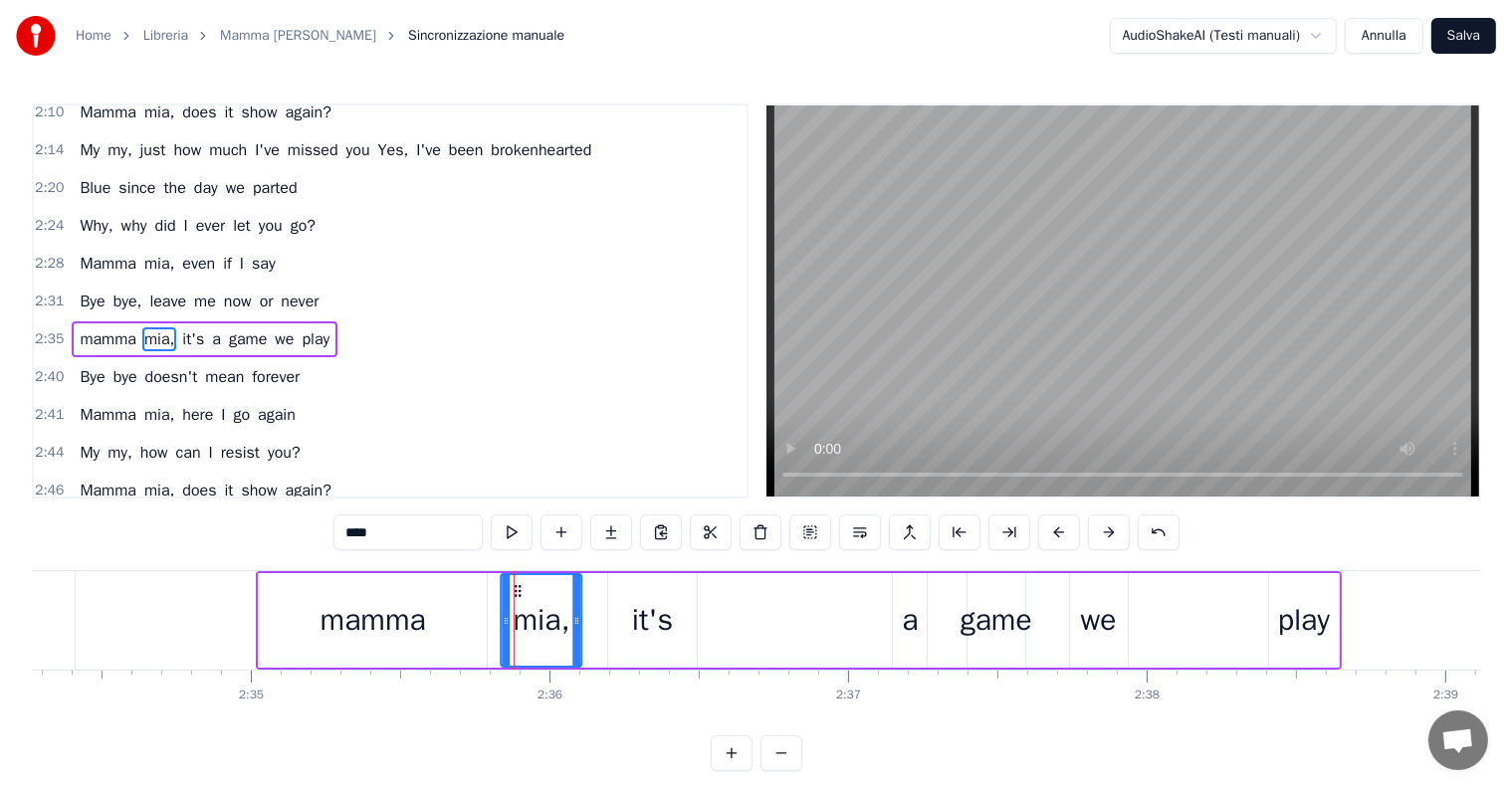 drag, startPoint x: 497, startPoint y: 591, endPoint x: 519, endPoint y: 590, distance: 22.022716 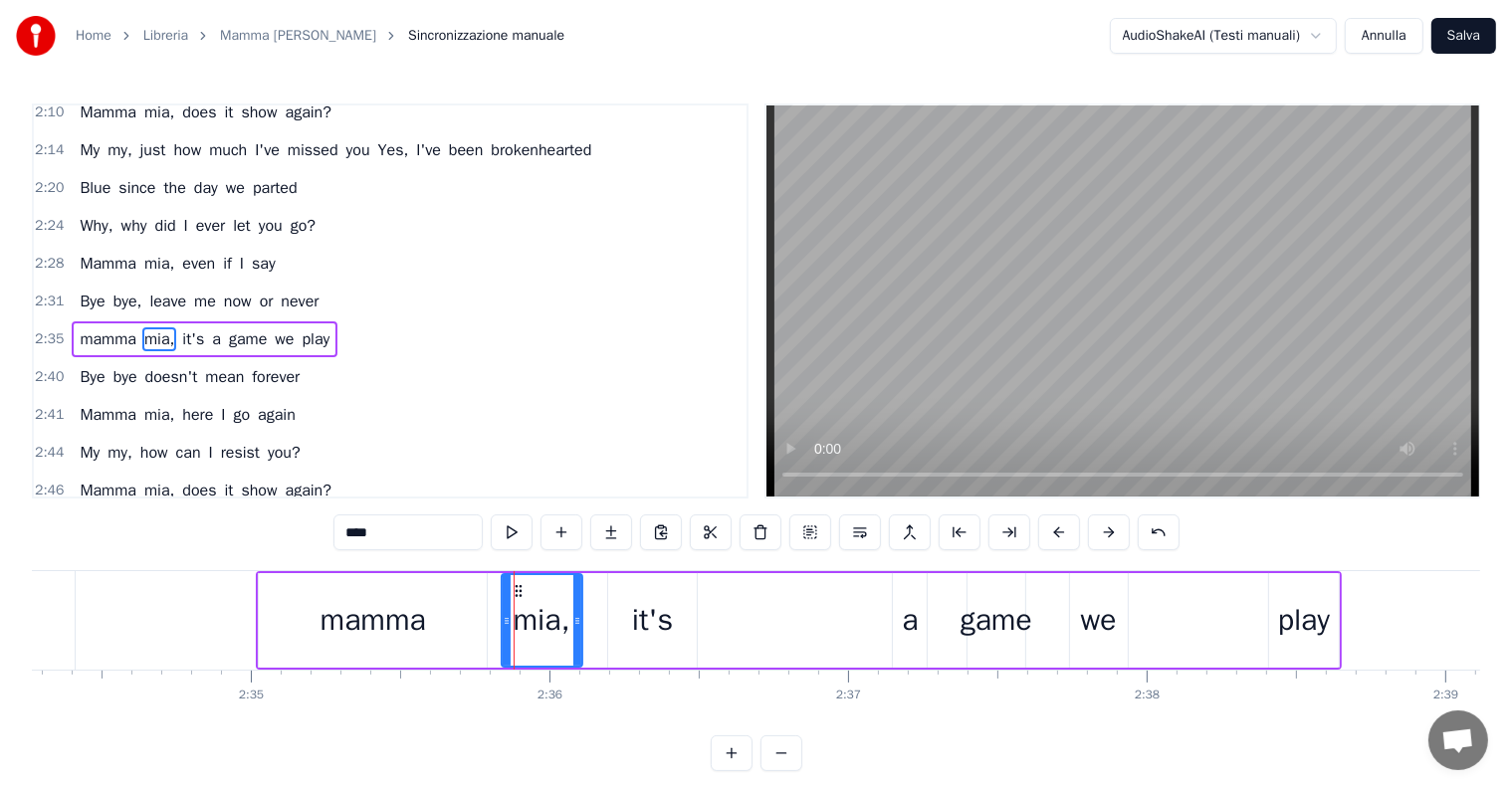 click on "it's" at bounding box center (652, 620) 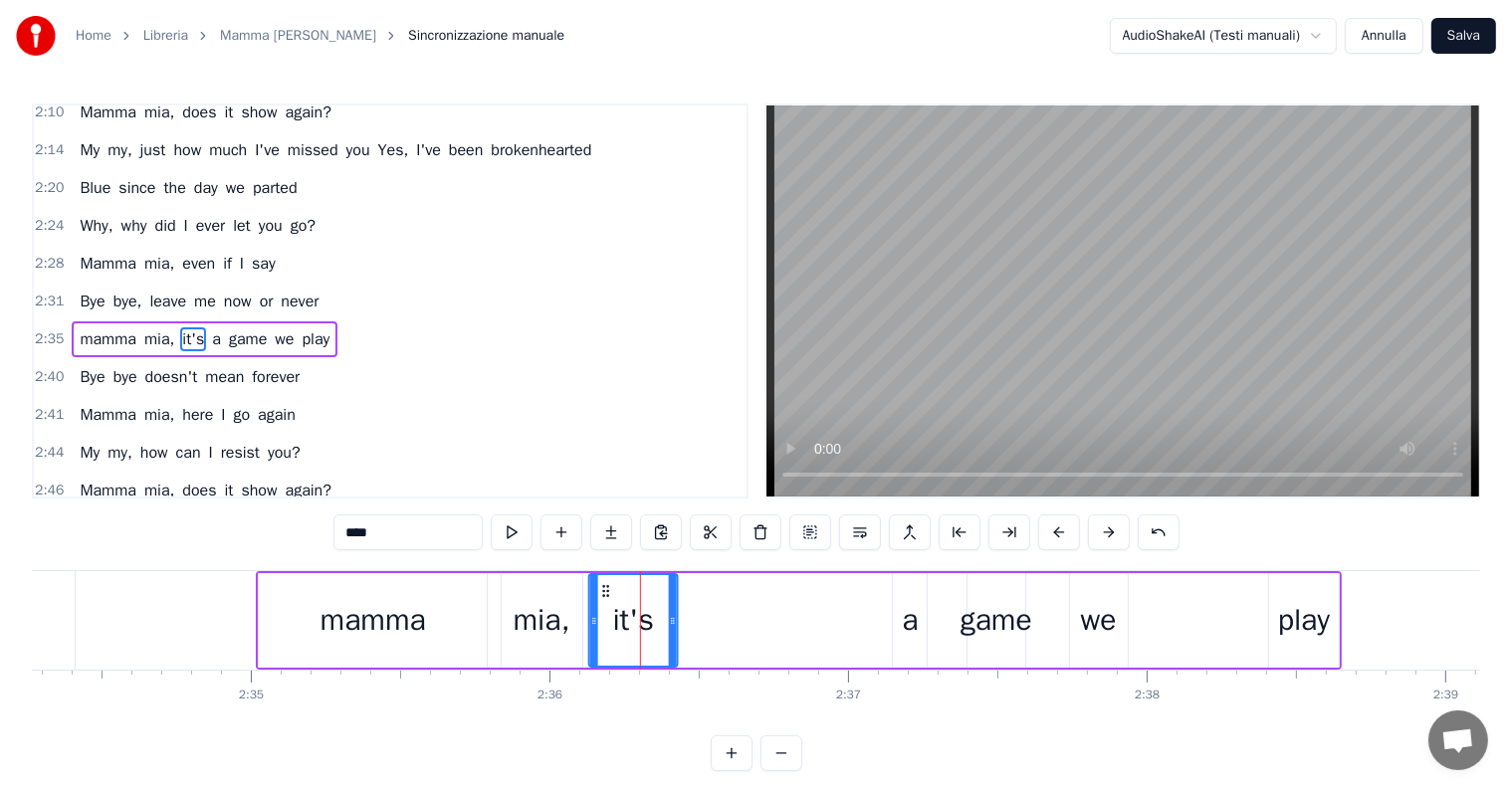 drag, startPoint x: 625, startPoint y: 587, endPoint x: 605, endPoint y: 586, distance: 20.024984 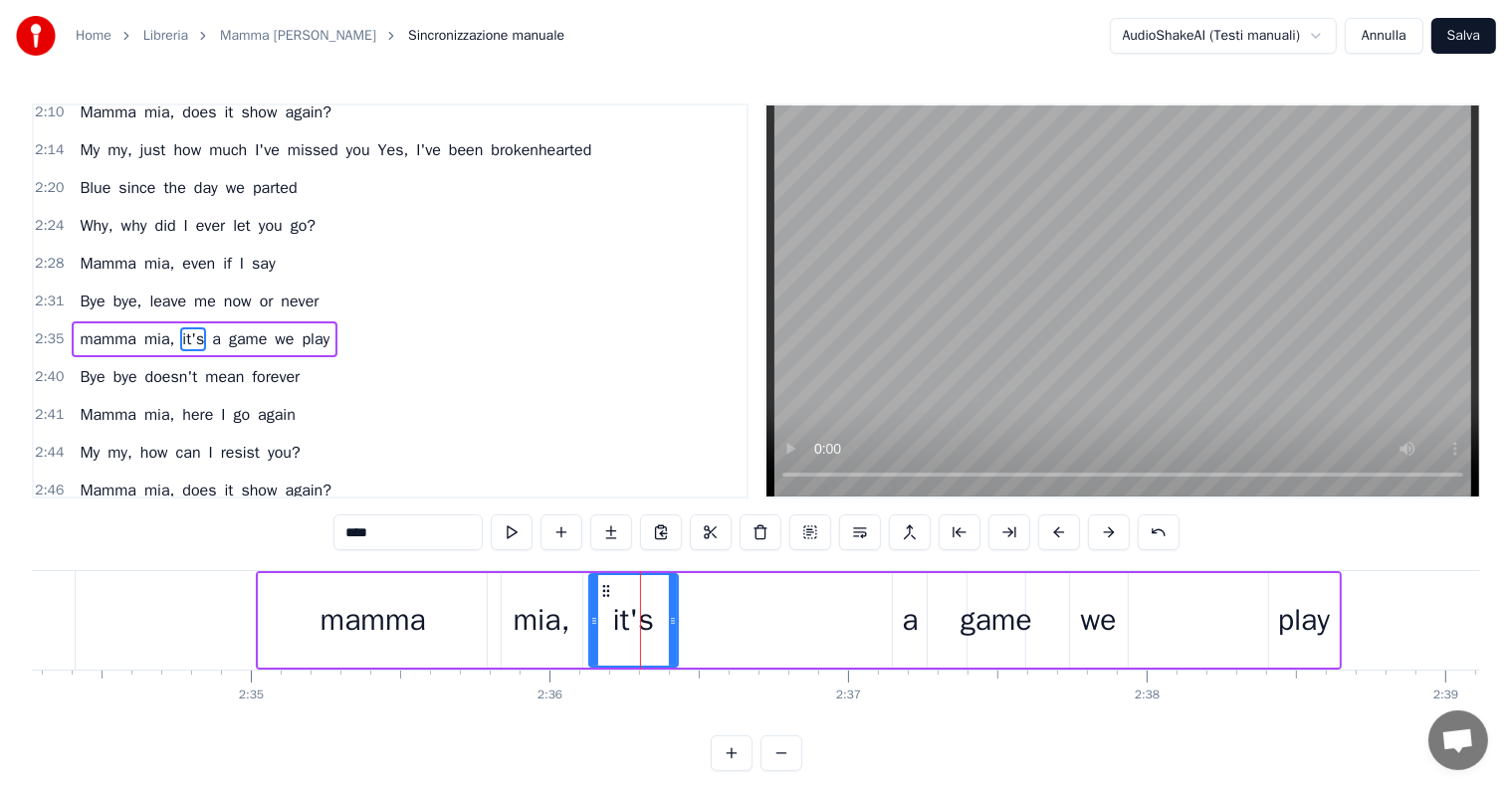 click on "a" at bounding box center [910, 620] 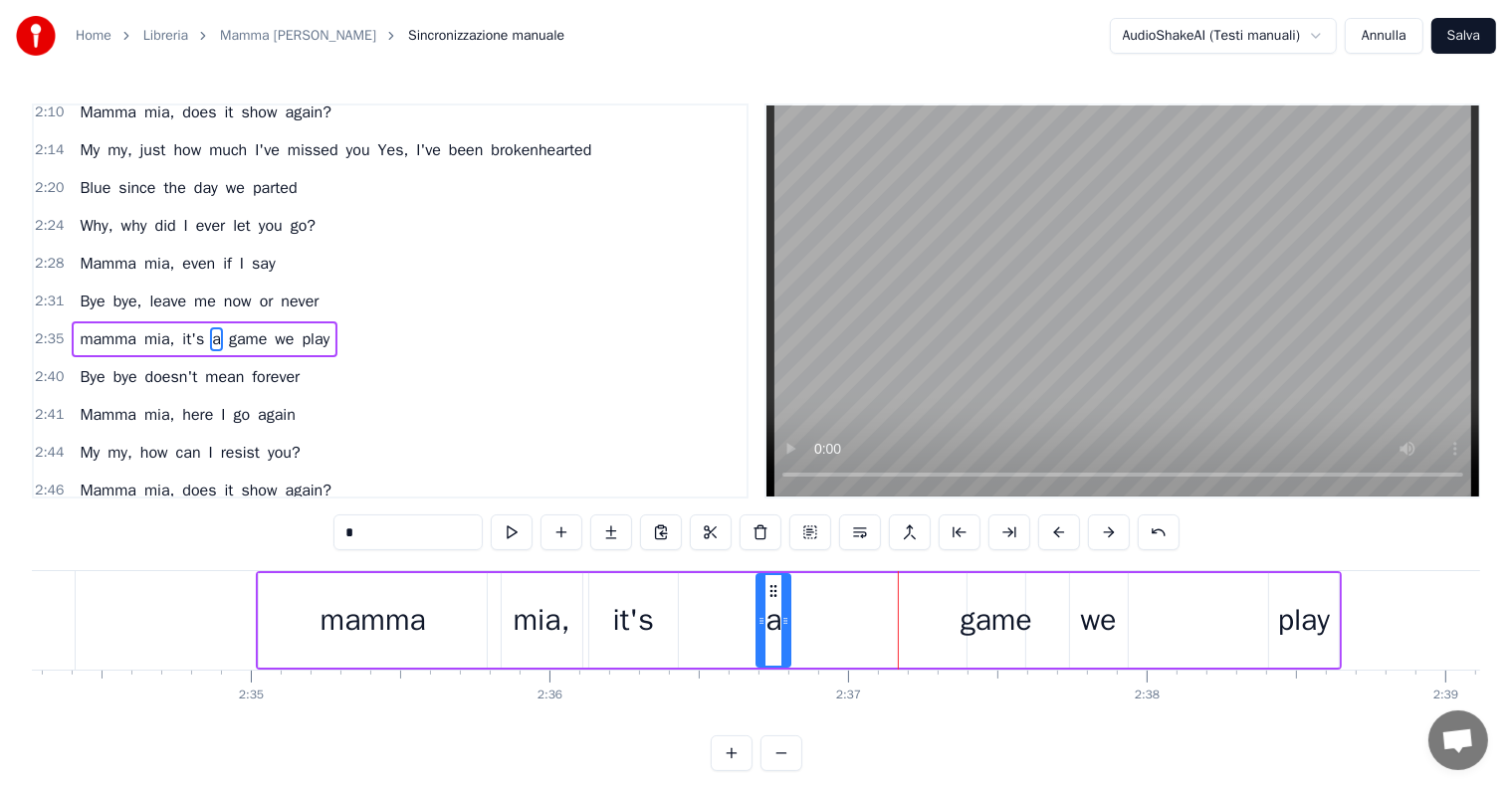 drag, startPoint x: 906, startPoint y: 585, endPoint x: 769, endPoint y: 593, distance: 137.23338 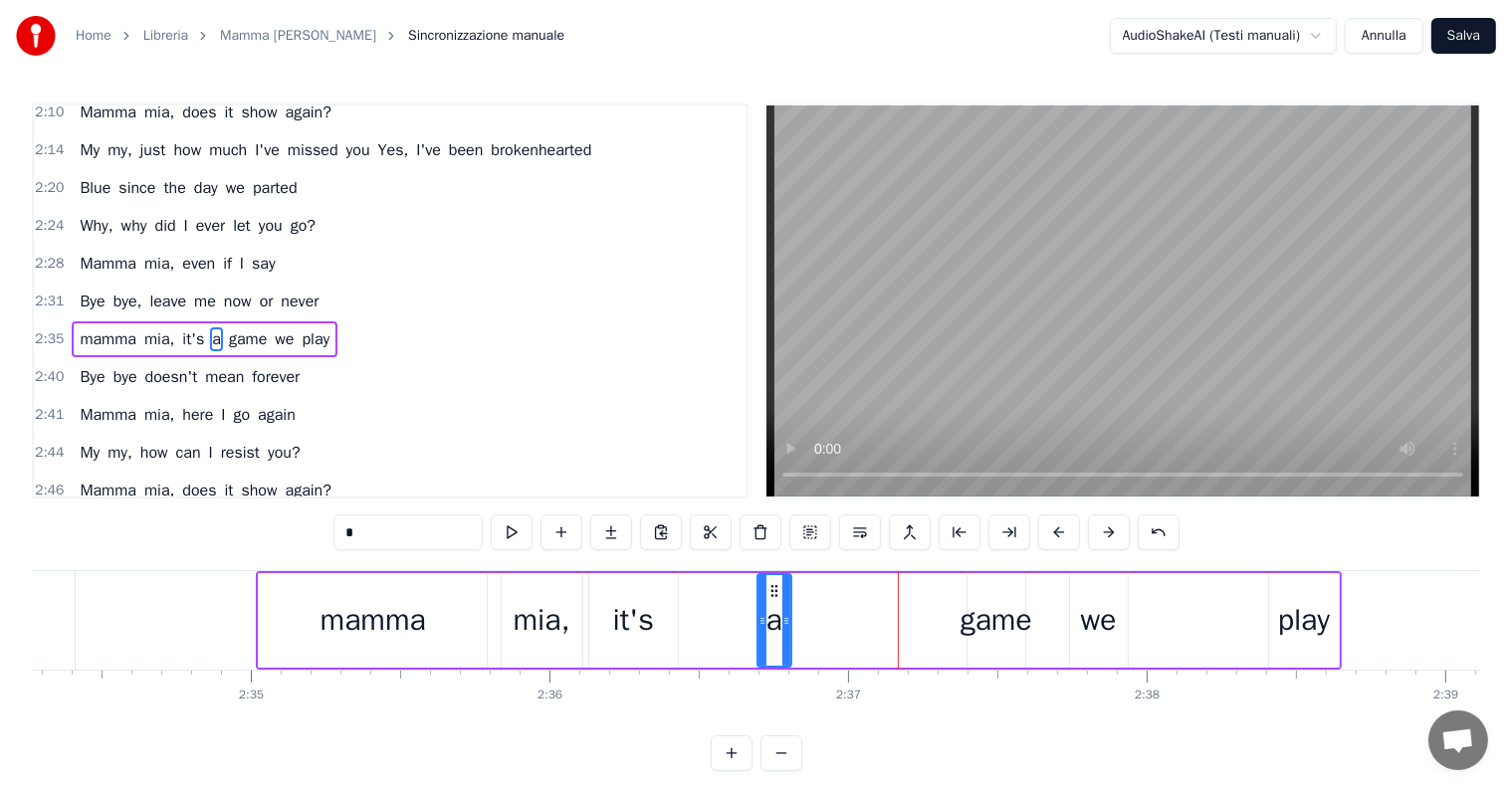 click on "game" at bounding box center [996, 620] 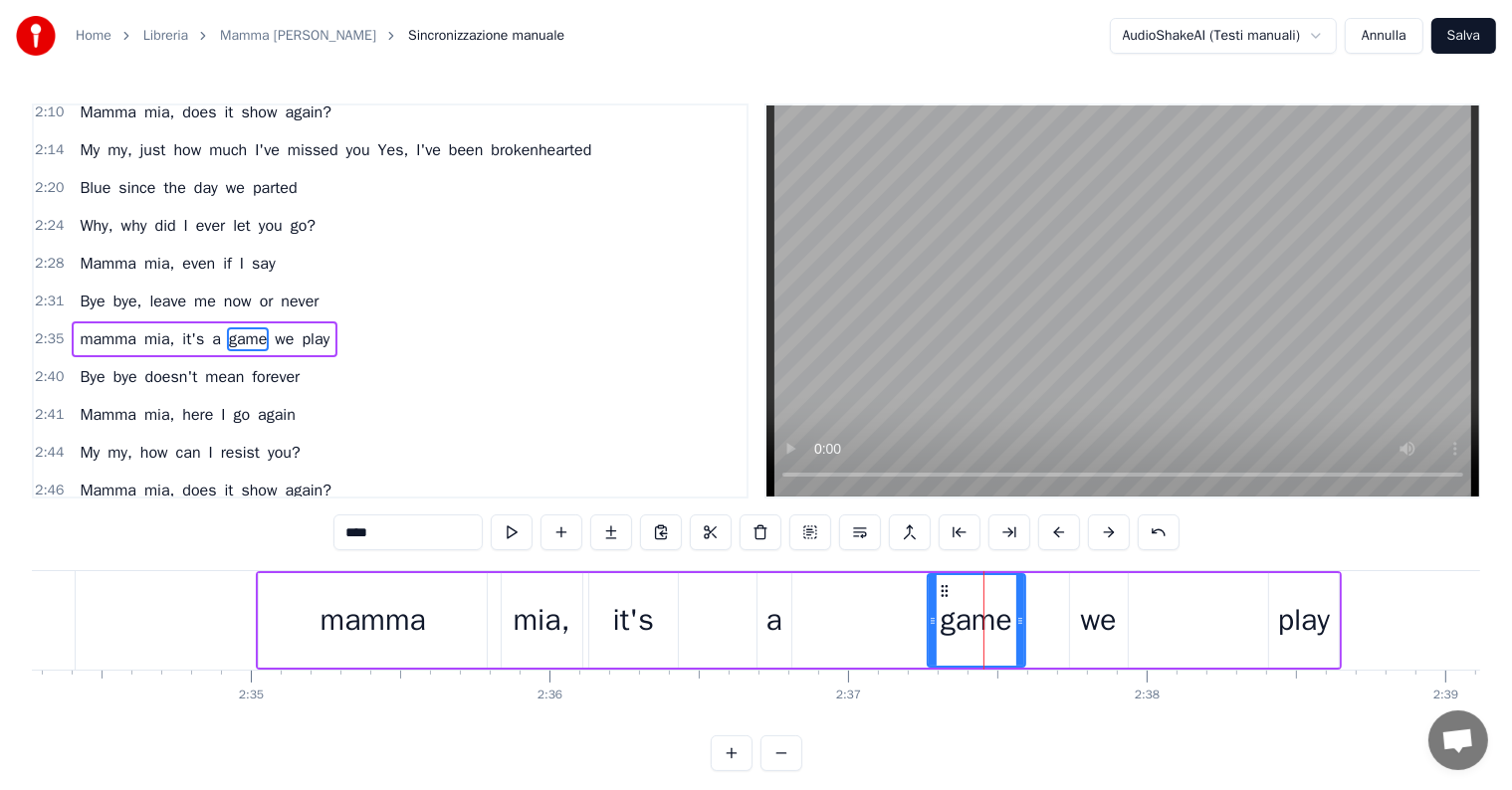 drag, startPoint x: 971, startPoint y: 624, endPoint x: 931, endPoint y: 623, distance: 40.012498 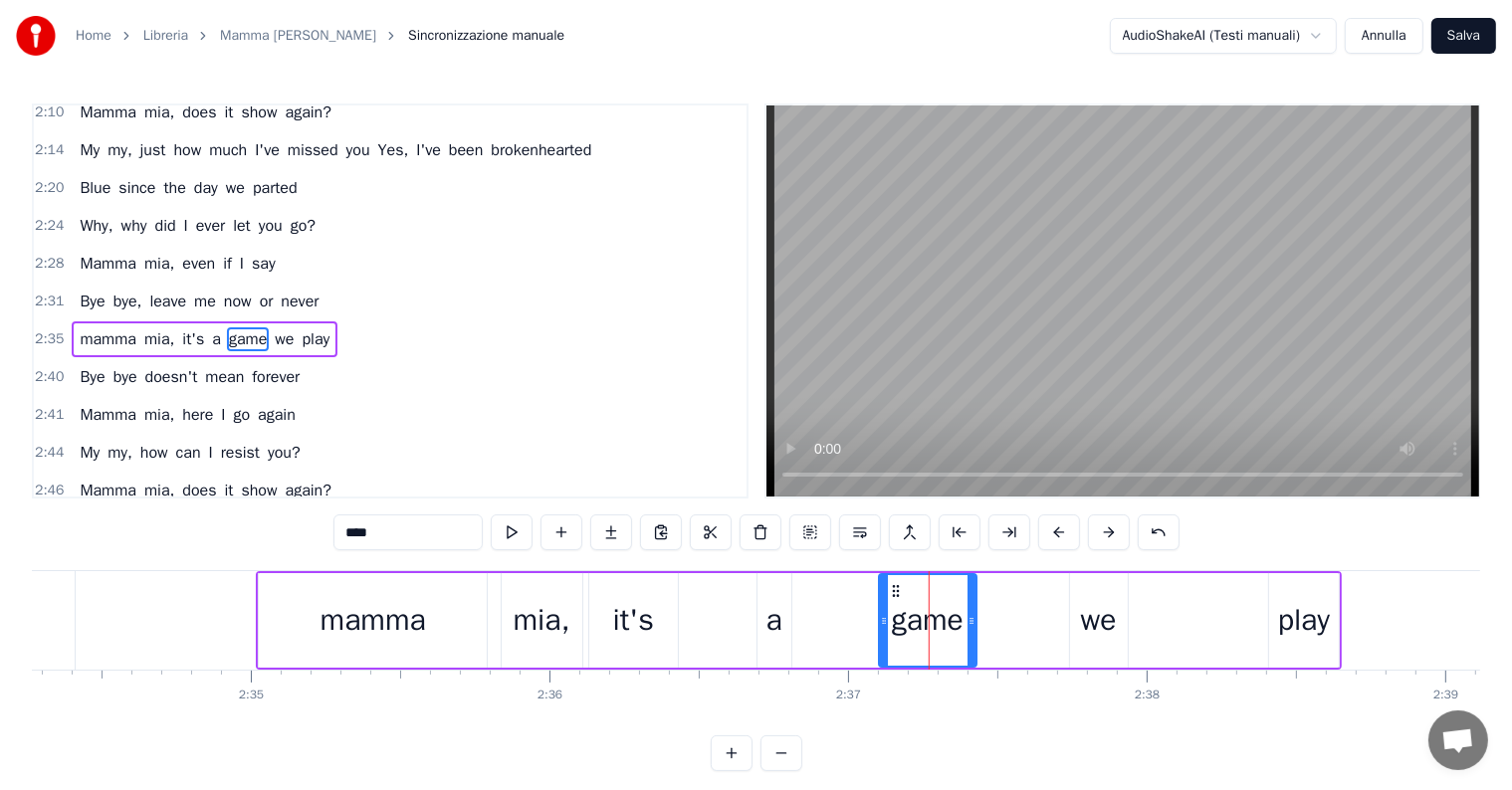 drag, startPoint x: 939, startPoint y: 585, endPoint x: 890, endPoint y: 590, distance: 49.25444 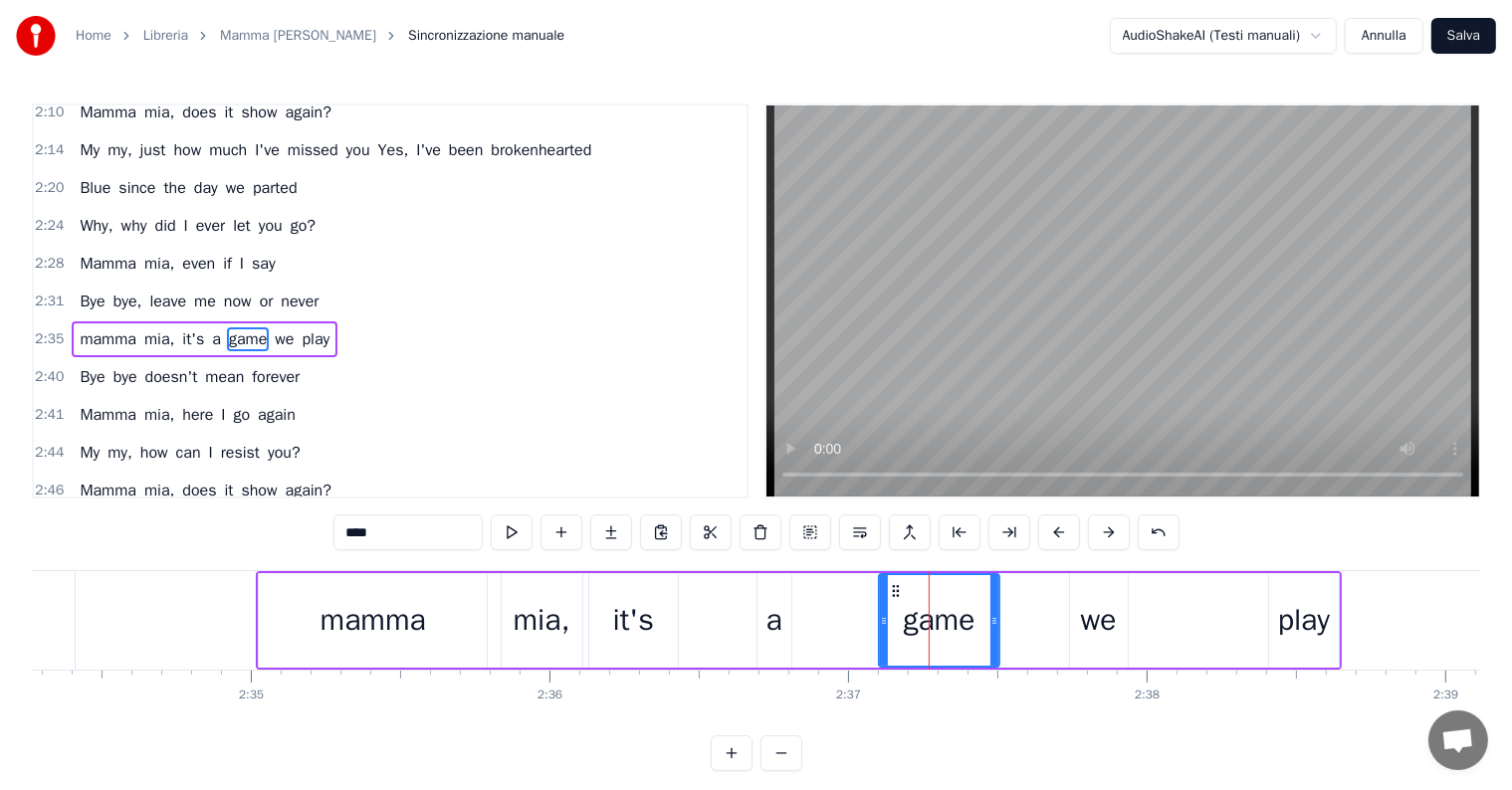 drag, startPoint x: 971, startPoint y: 621, endPoint x: 993, endPoint y: 621, distance: 22 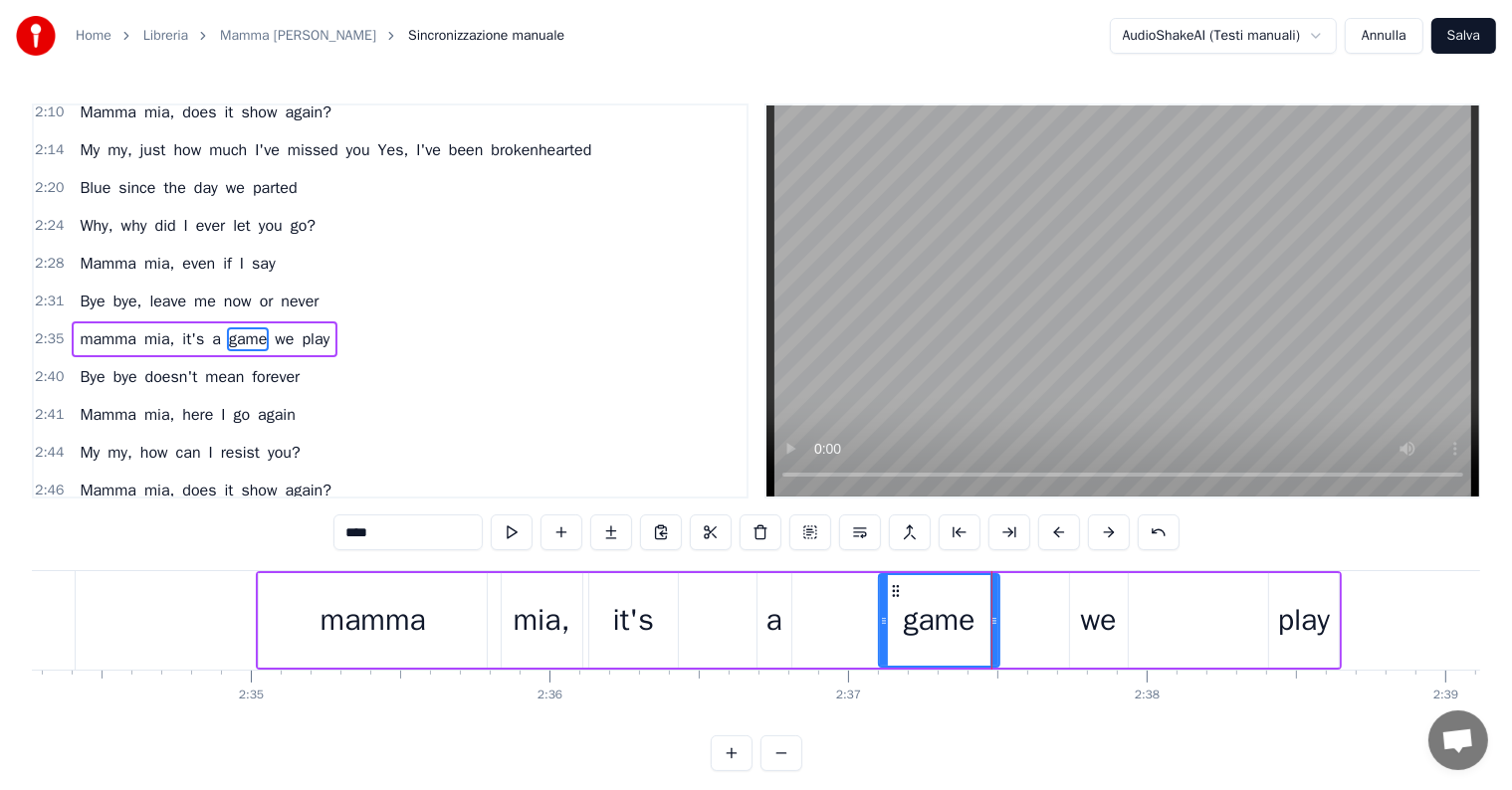 click on "we" at bounding box center (1099, 620) 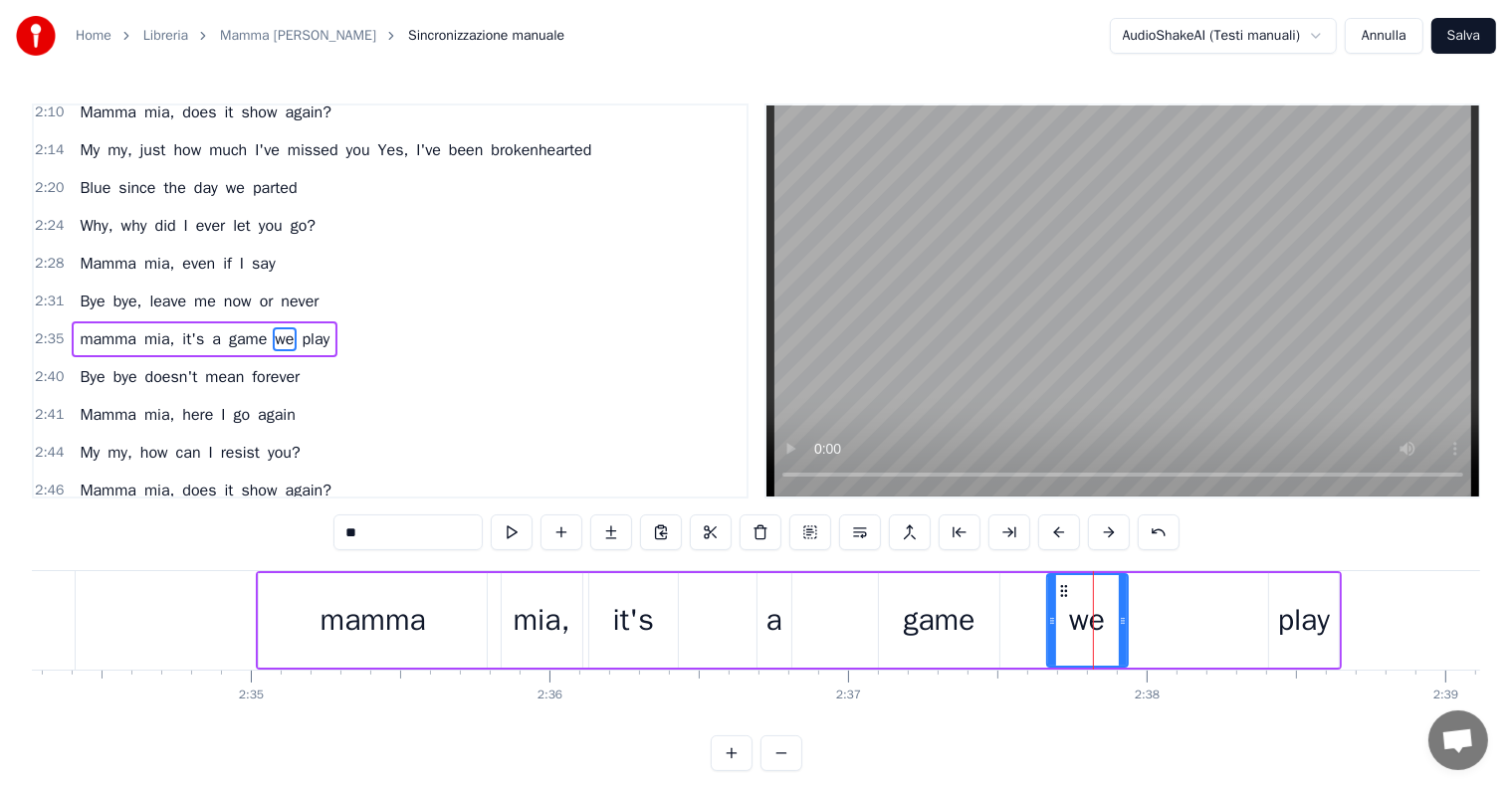 drag, startPoint x: 1074, startPoint y: 621, endPoint x: 1051, endPoint y: 621, distance: 23 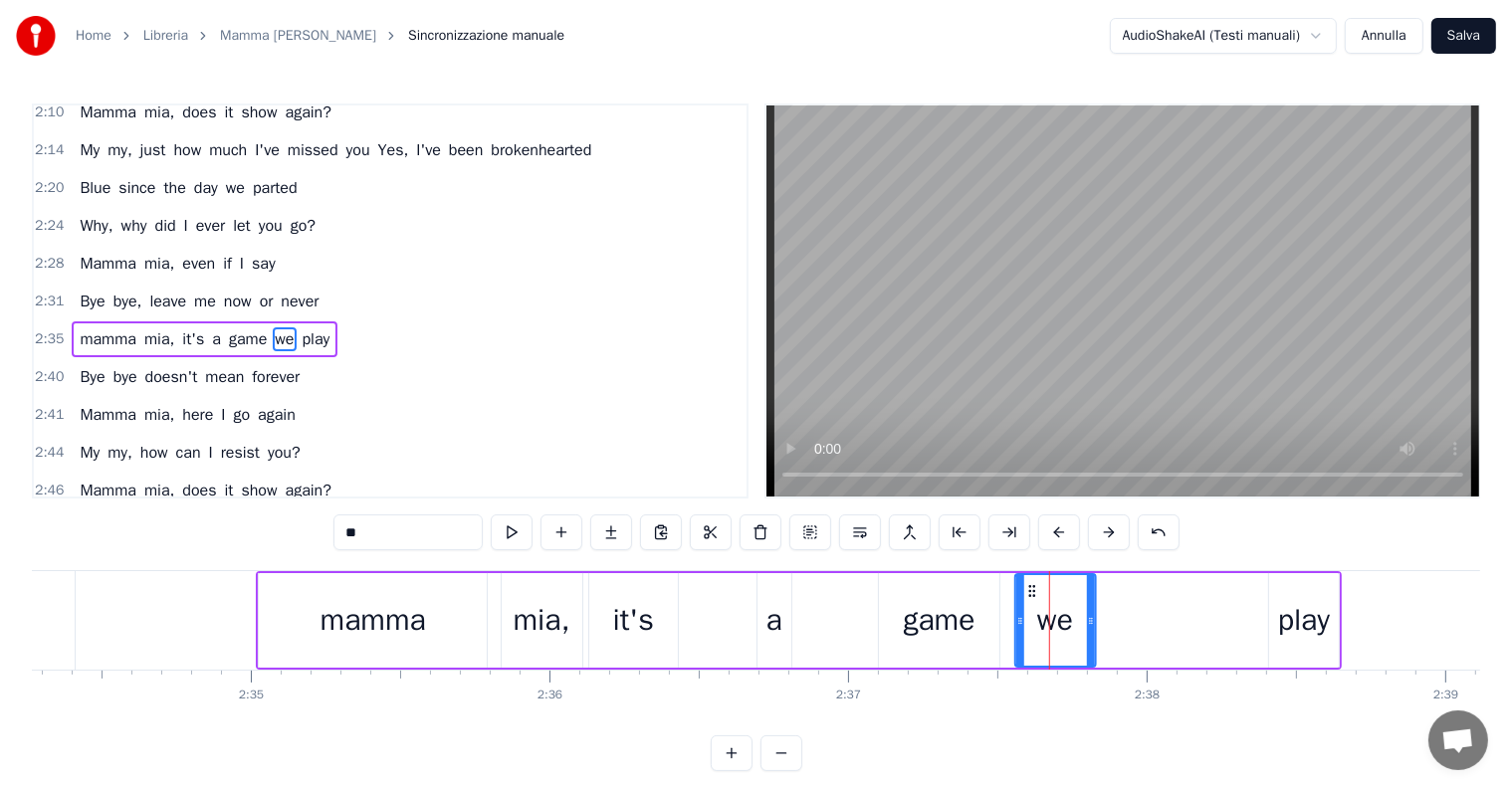 drag, startPoint x: 1061, startPoint y: 593, endPoint x: 1029, endPoint y: 591, distance: 32.06244 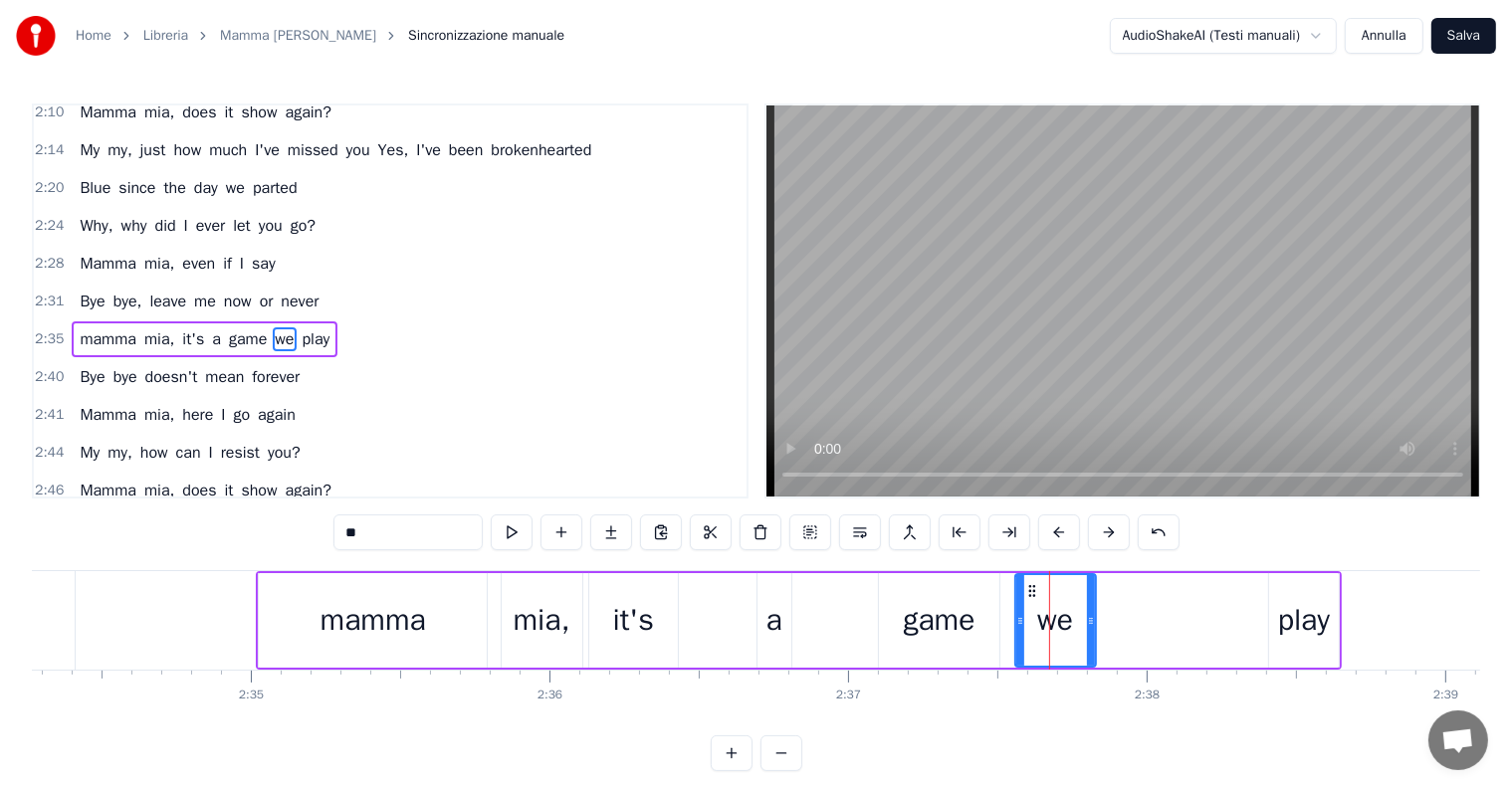 click on "play" at bounding box center [1304, 620] 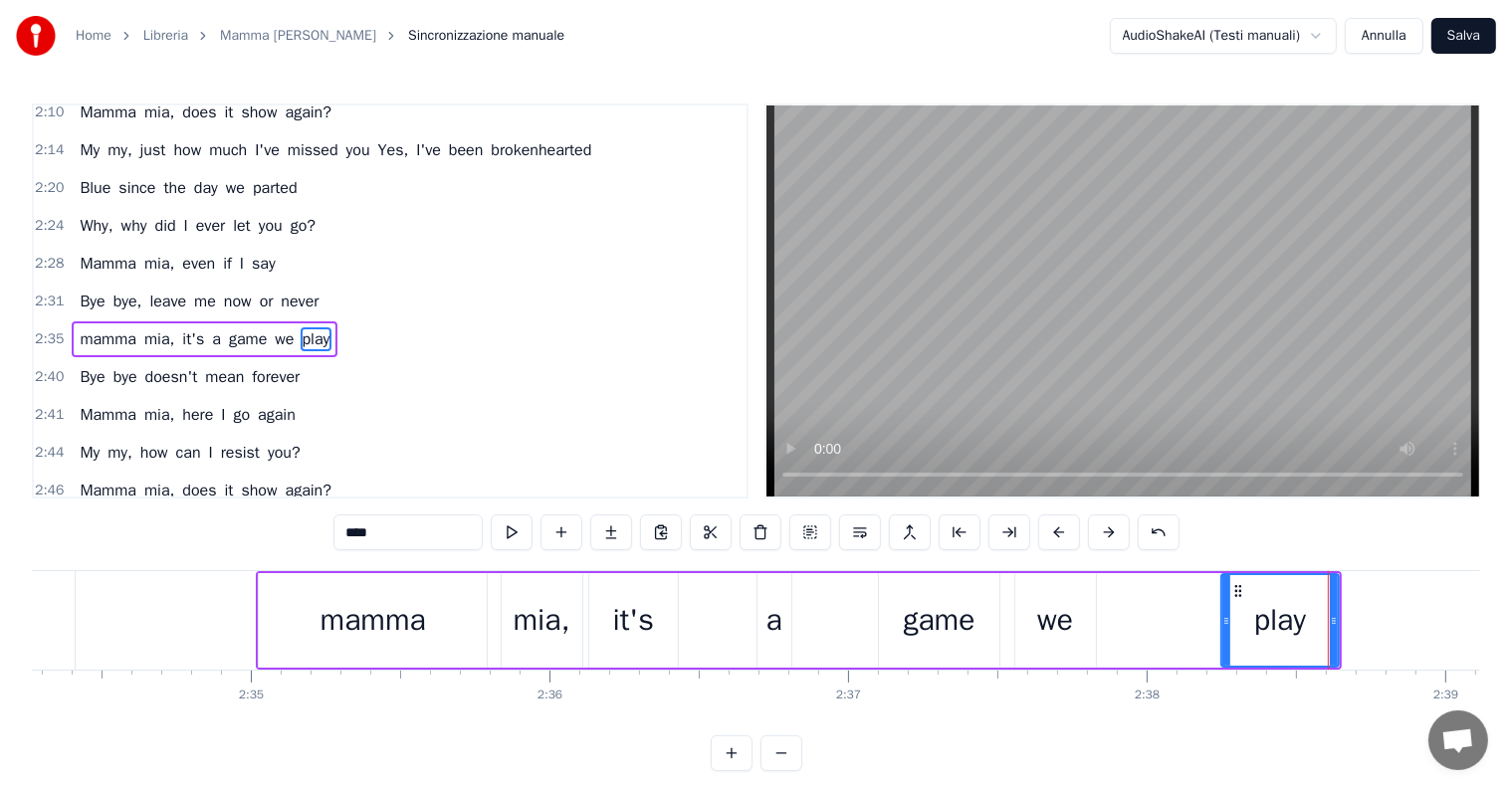 drag, startPoint x: 1274, startPoint y: 618, endPoint x: 1226, endPoint y: 620, distance: 48.04165 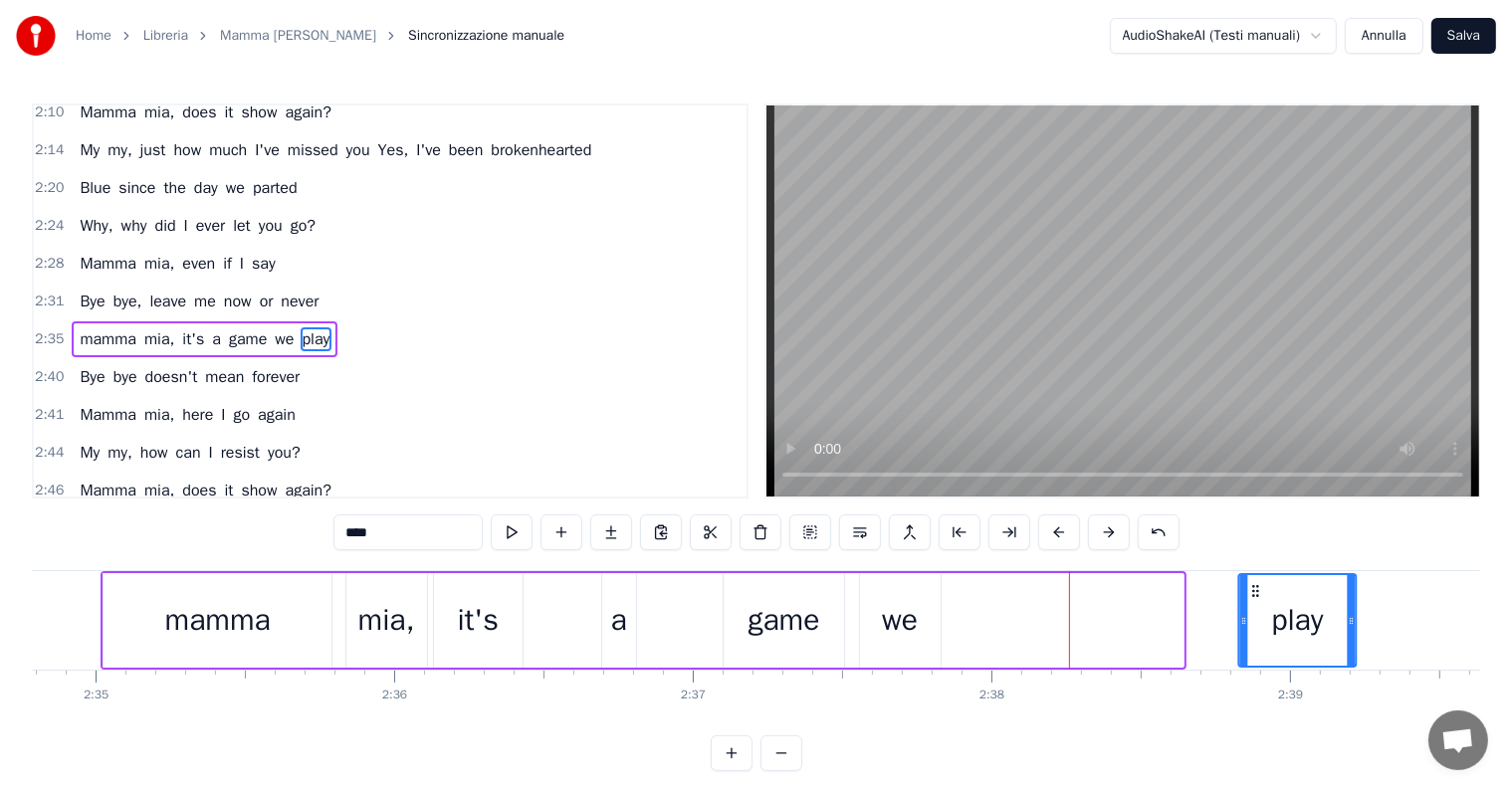 scroll, scrollTop: 0, scrollLeft: 46235, axis: horizontal 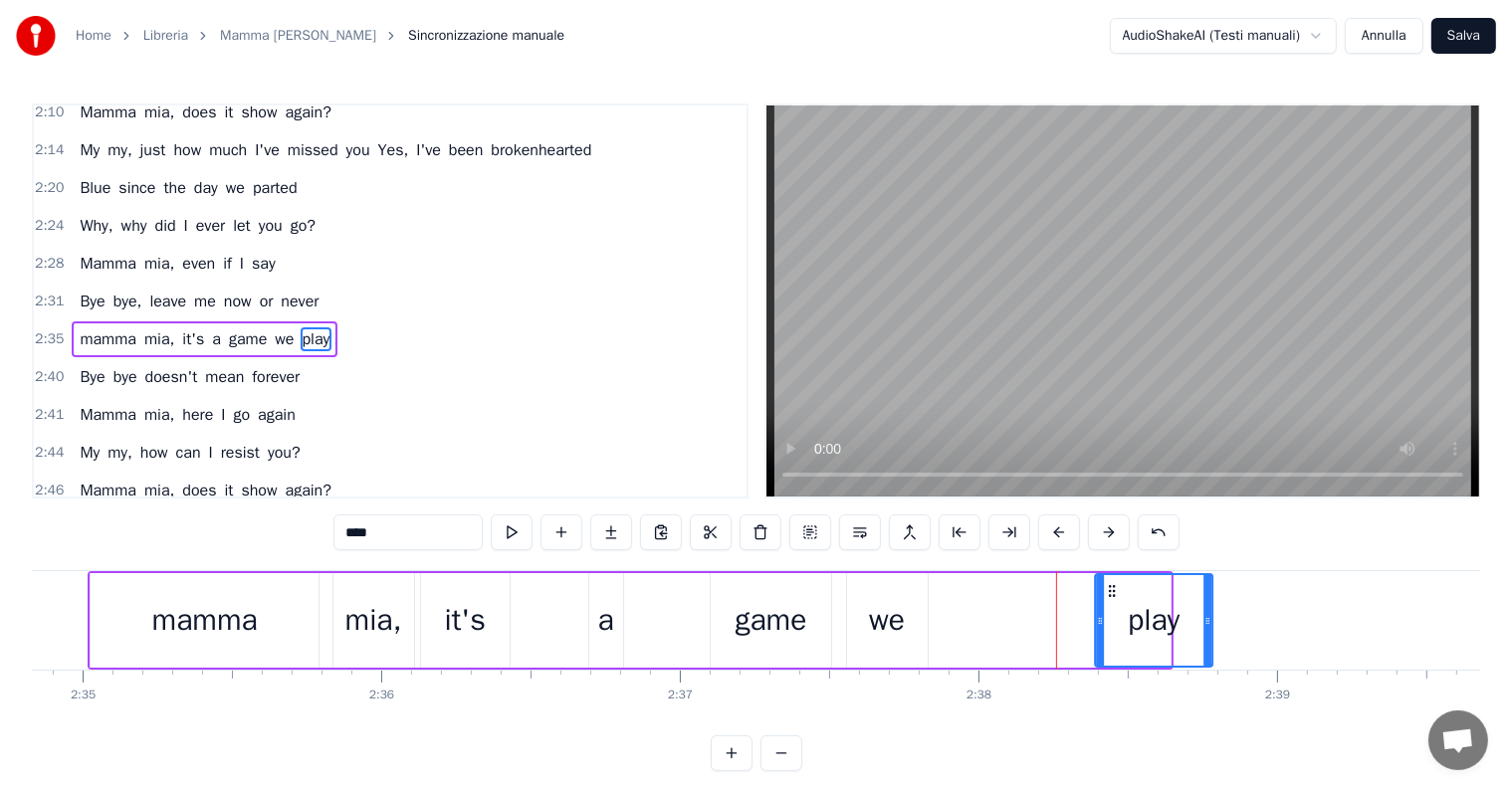 drag, startPoint x: 1236, startPoint y: 585, endPoint x: 1110, endPoint y: 585, distance: 126 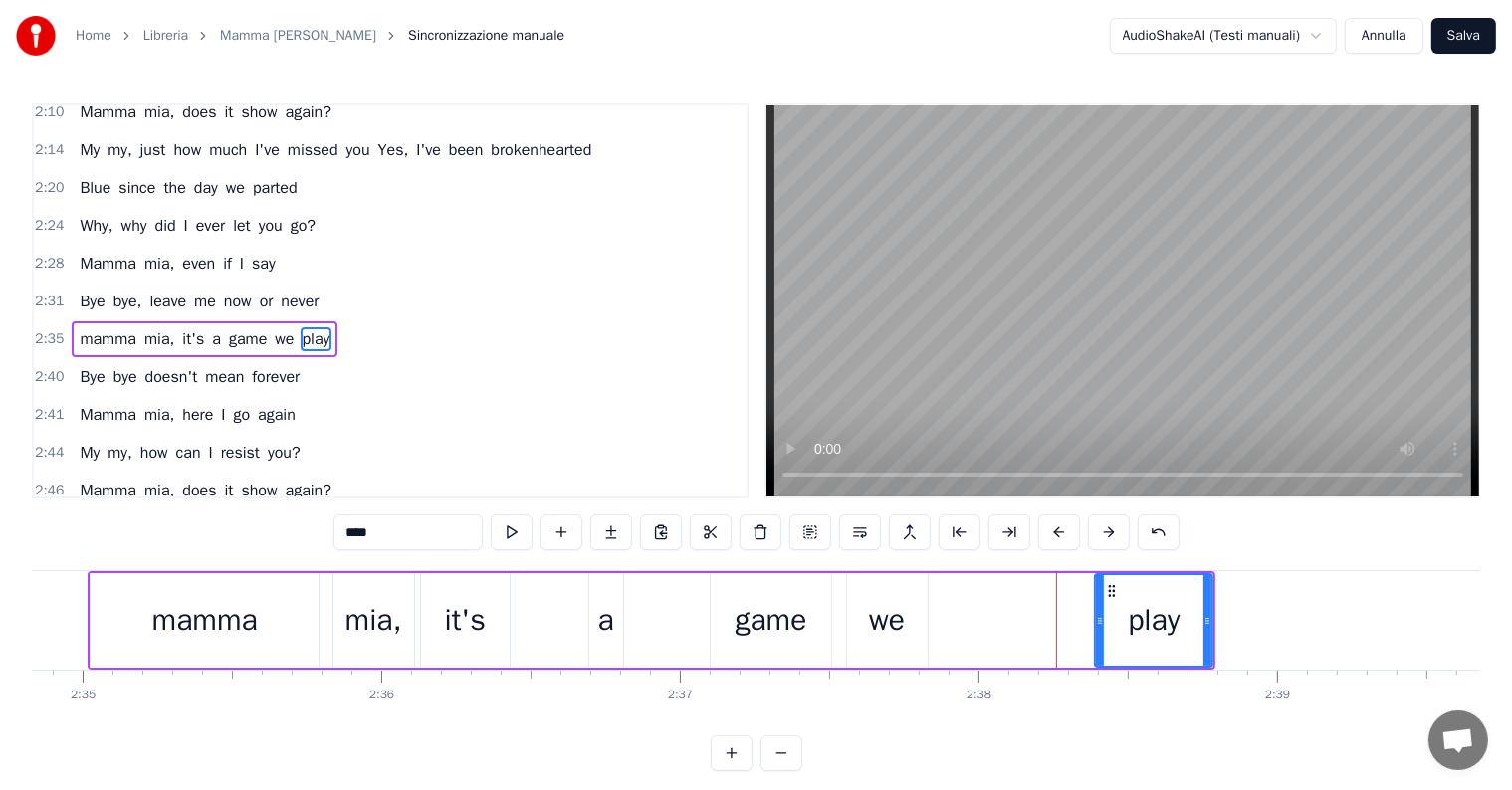 click on "Bye bye, leave me now or never" at bounding box center (199, 301) 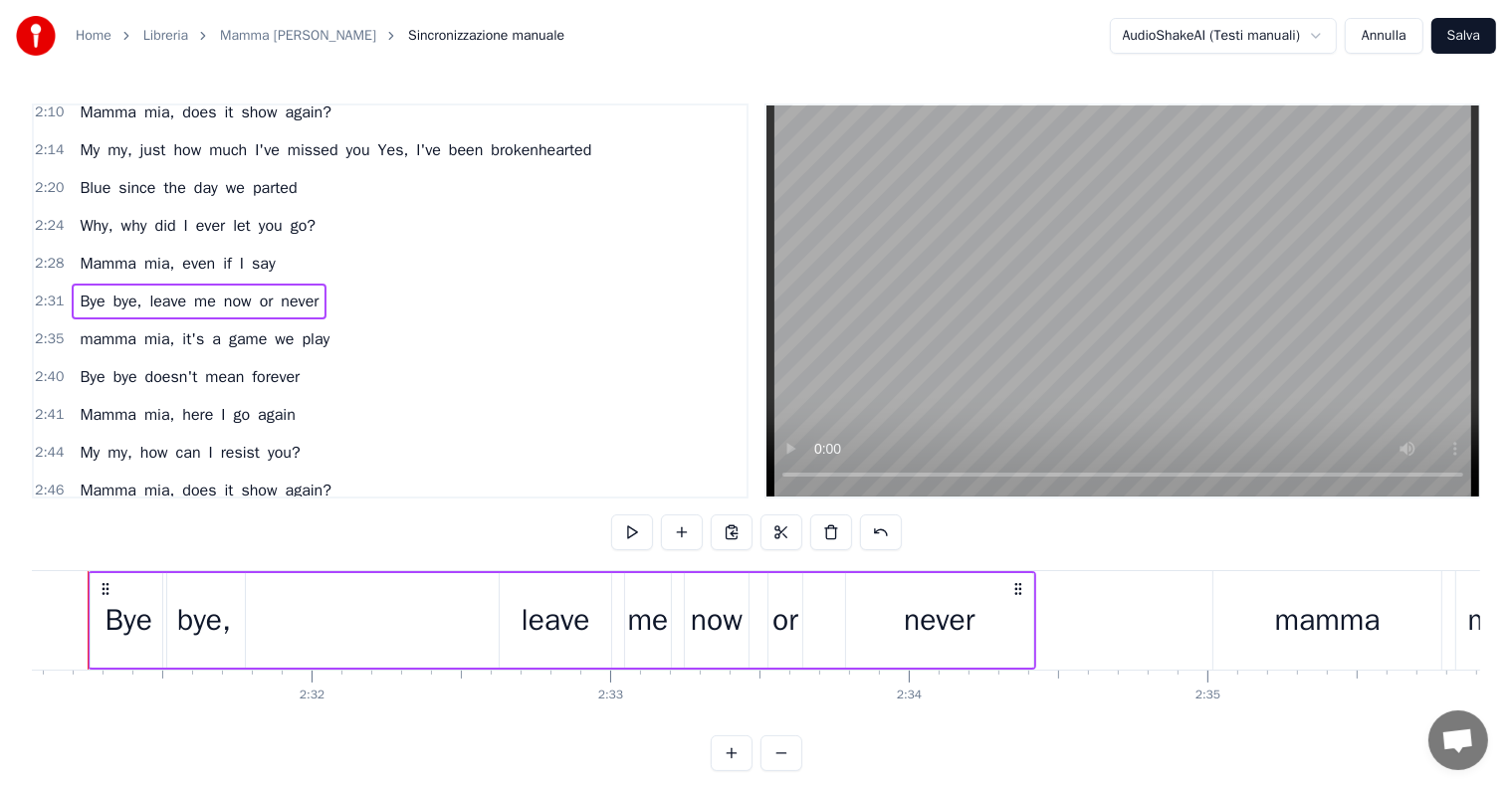 scroll, scrollTop: 0, scrollLeft: 45066, axis: horizontal 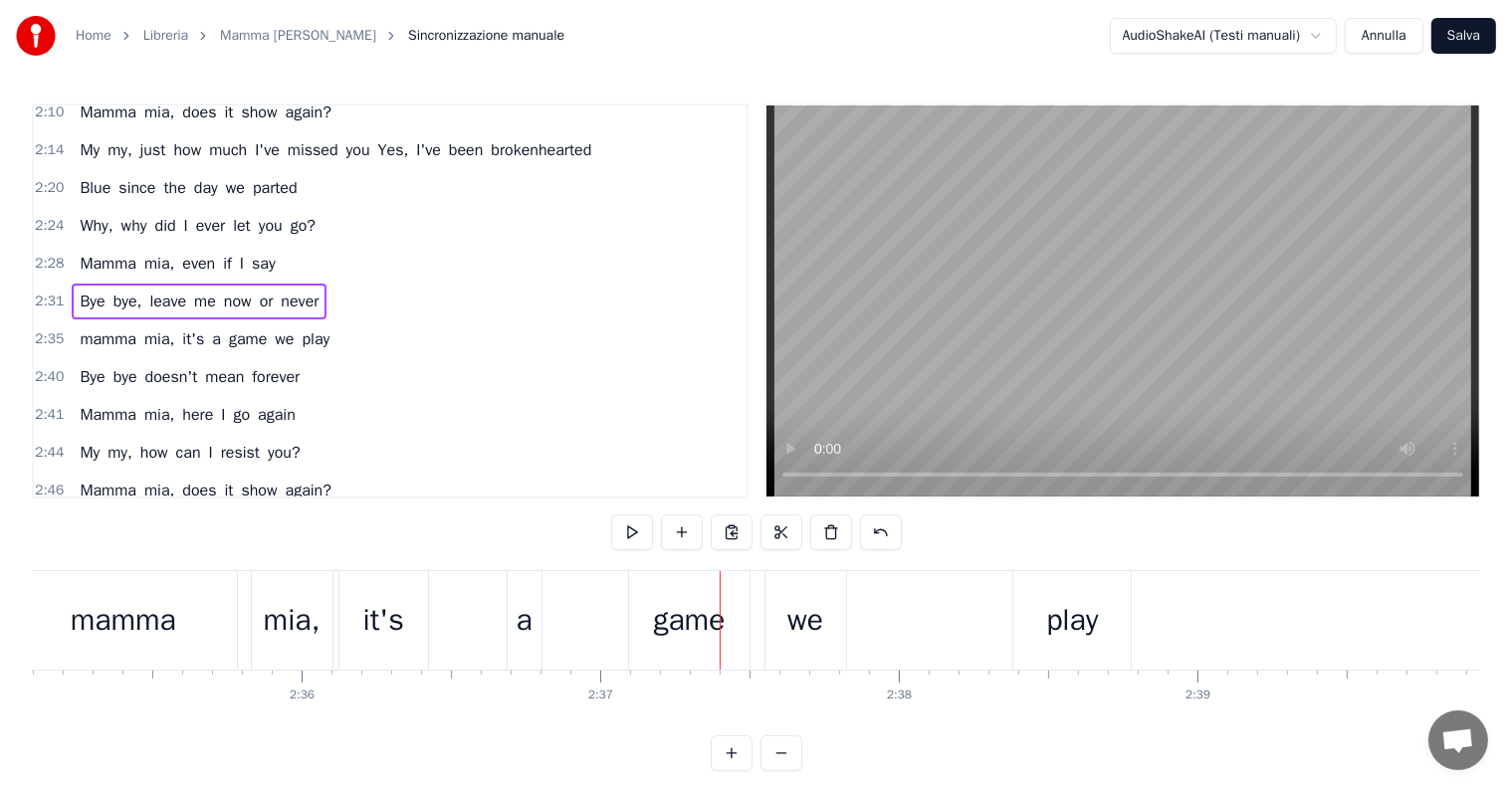 click on "mamma mia, it's a game we play" at bounding box center (204, 339) 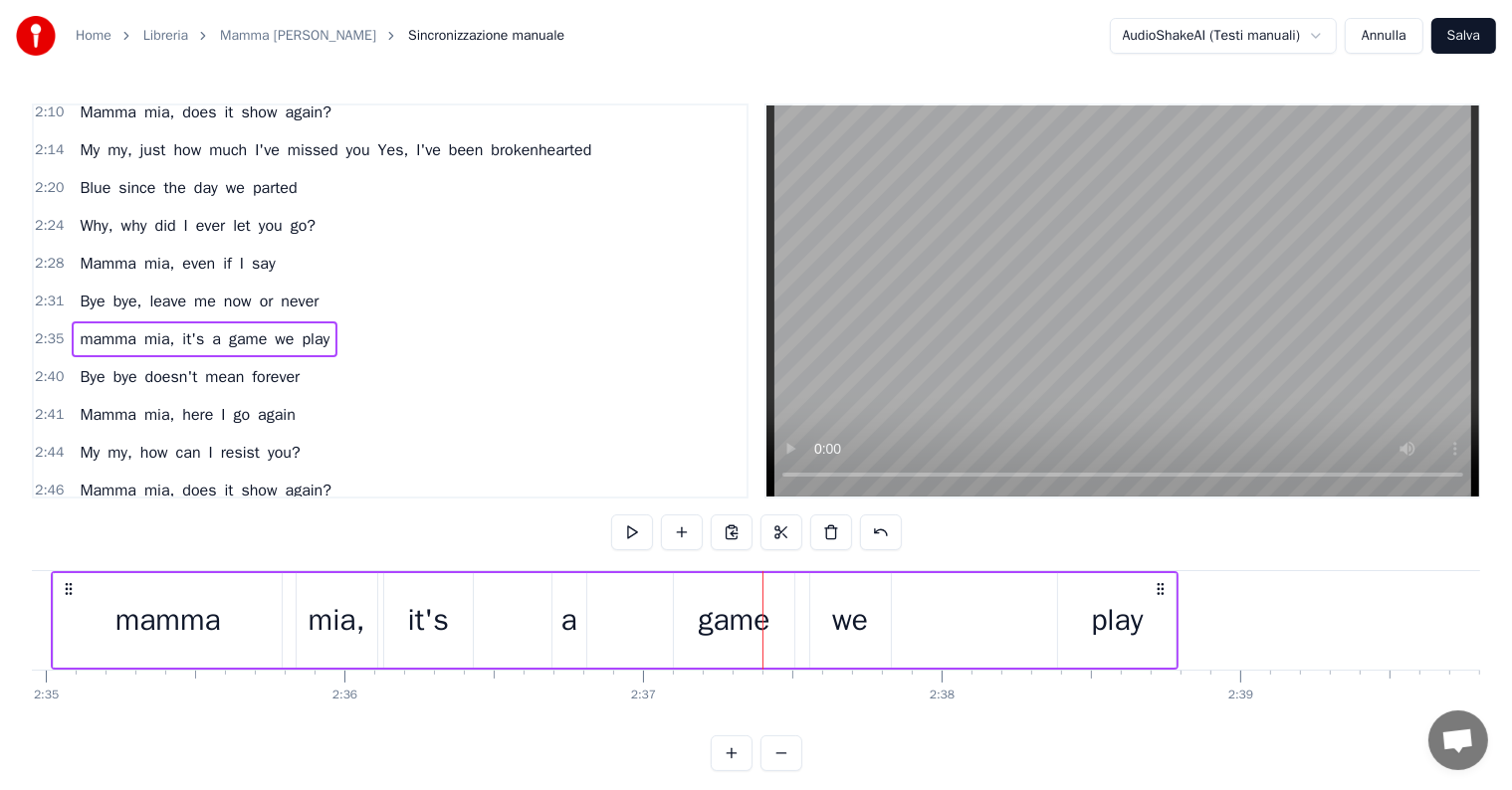 scroll, scrollTop: 0, scrollLeft: 46190, axis: horizontal 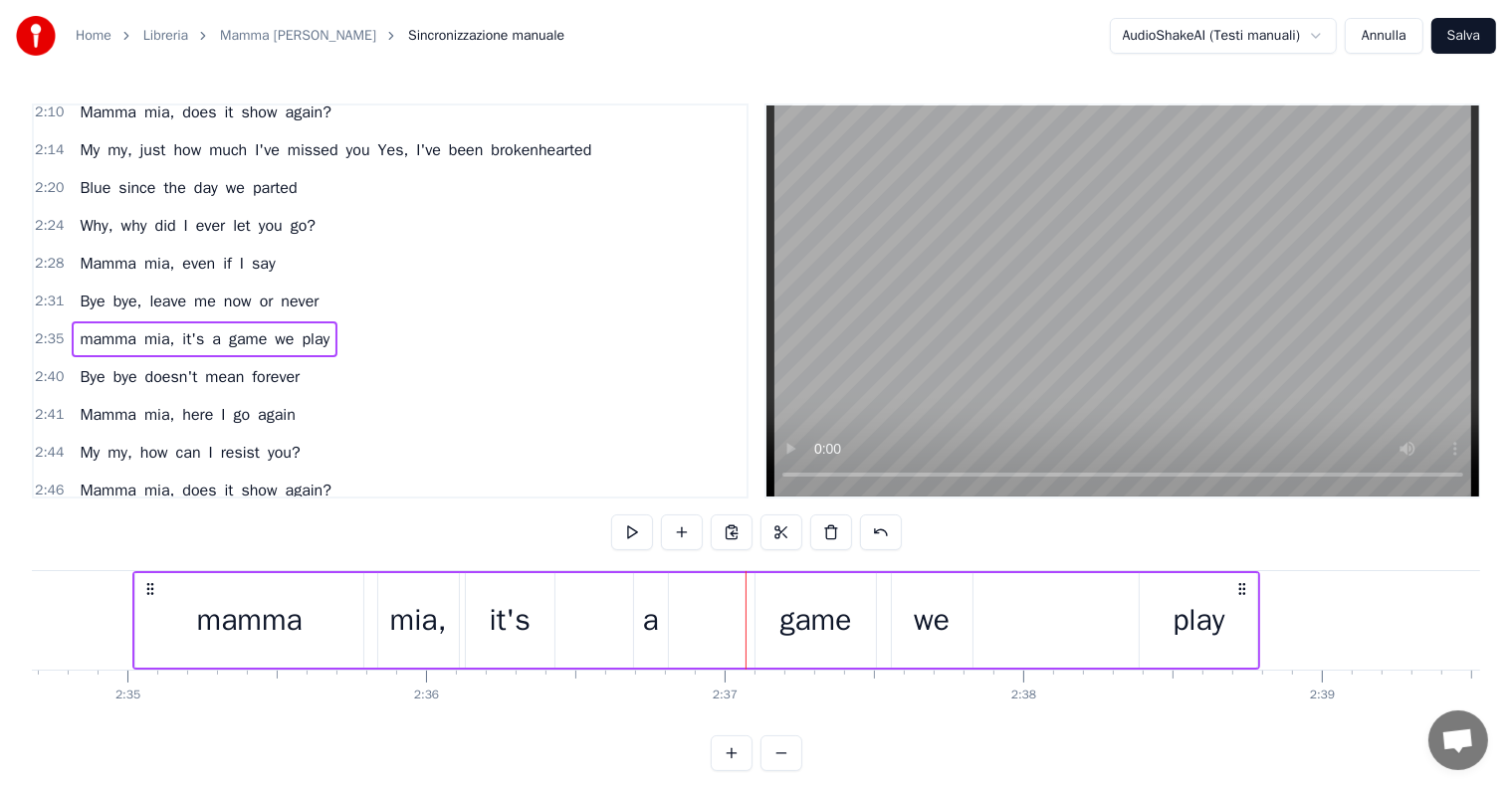 click on "we" at bounding box center (932, 620) 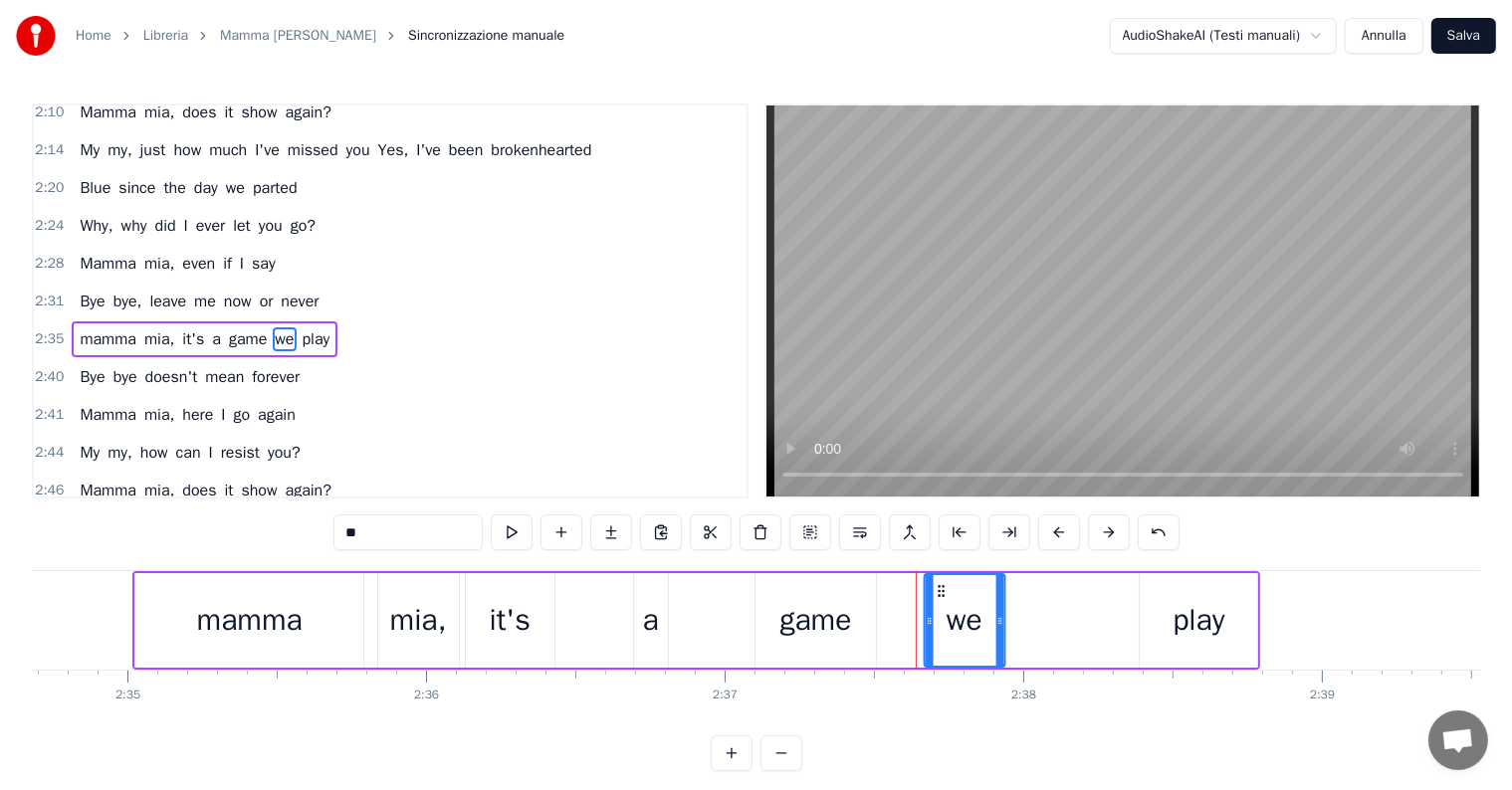 drag, startPoint x: 904, startPoint y: 586, endPoint x: 937, endPoint y: 585, distance: 33.01515 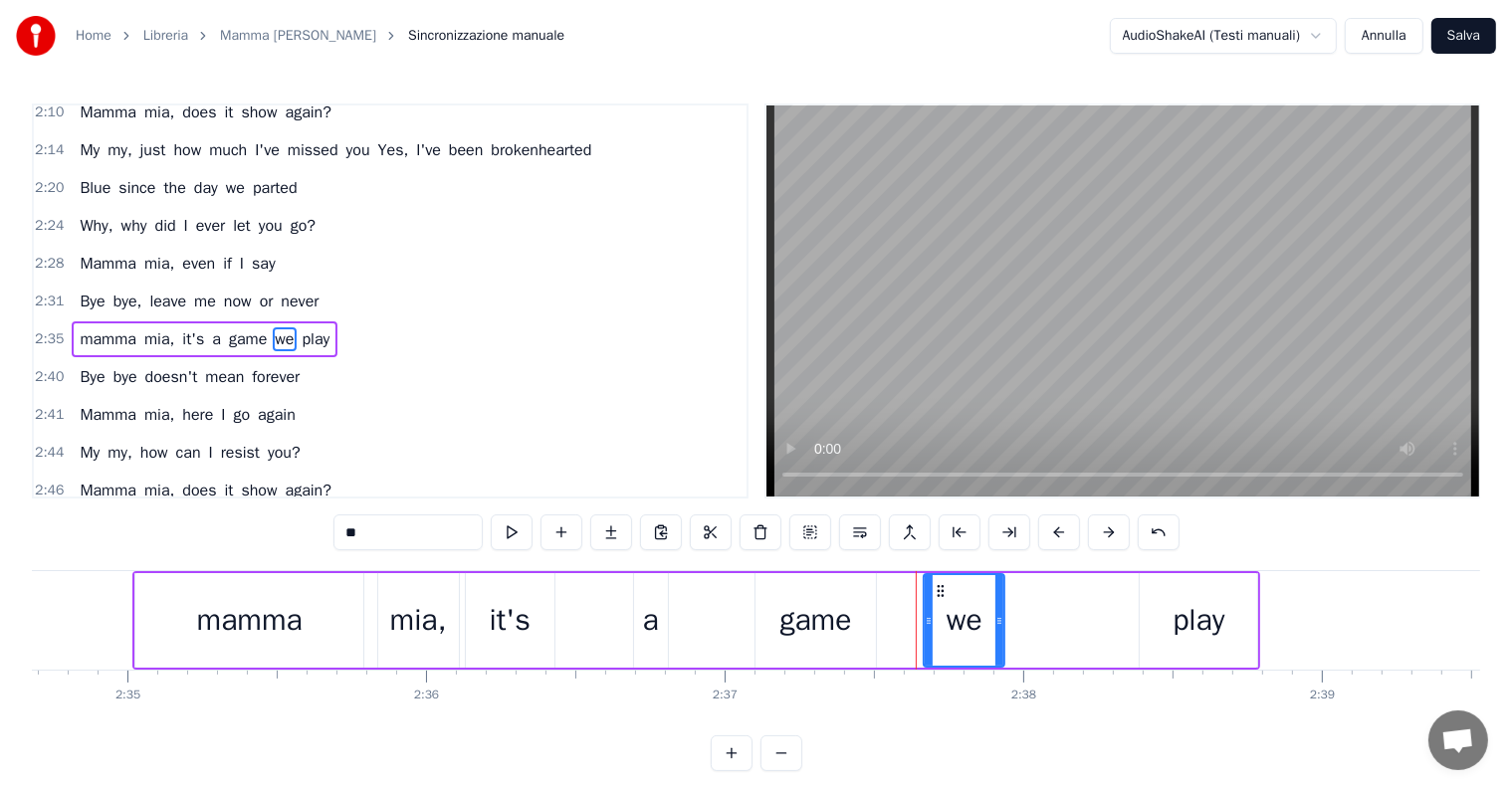 click on "game" at bounding box center (816, 620) 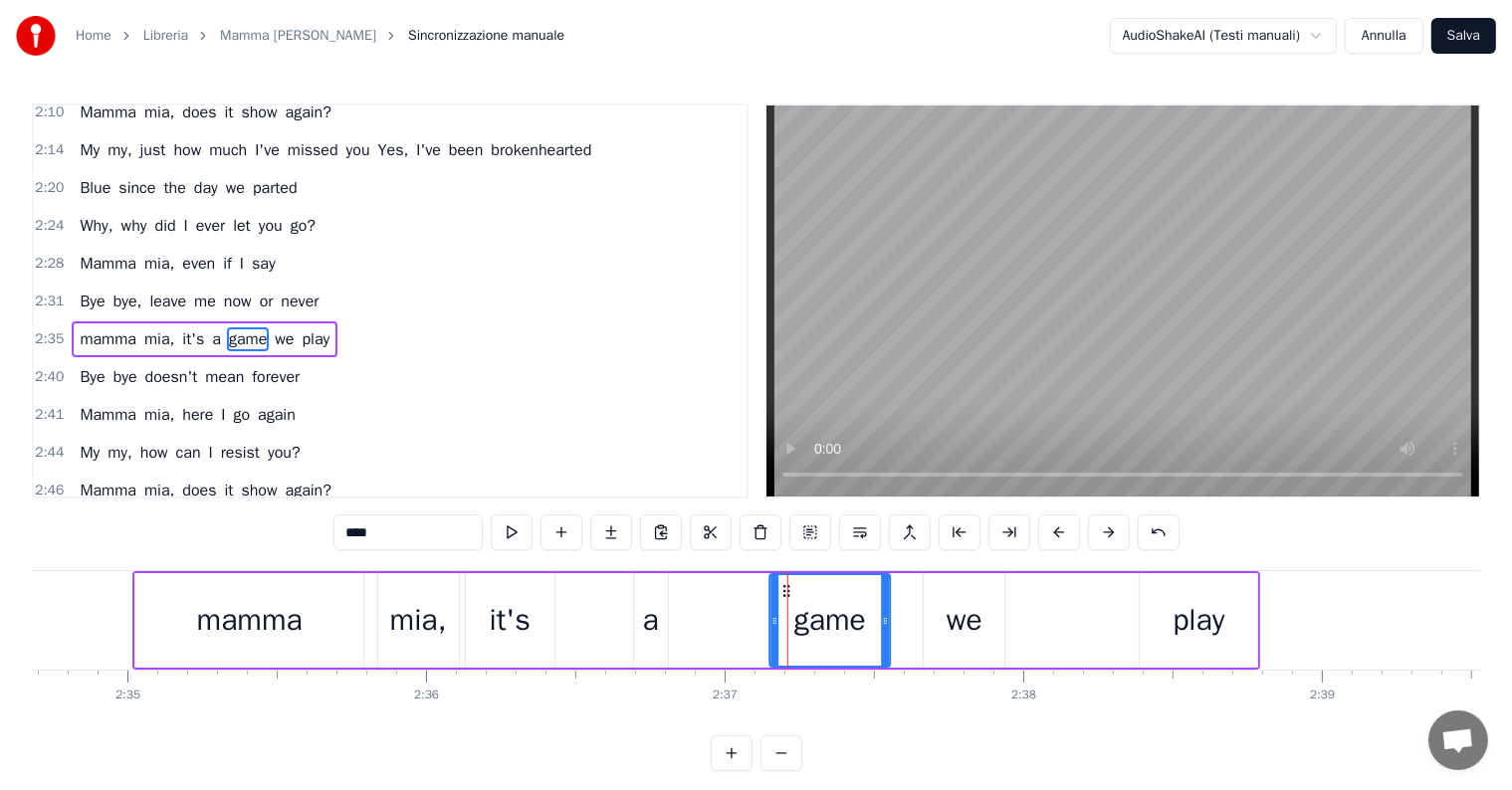 drag, startPoint x: 771, startPoint y: 585, endPoint x: 786, endPoint y: 585, distance: 15 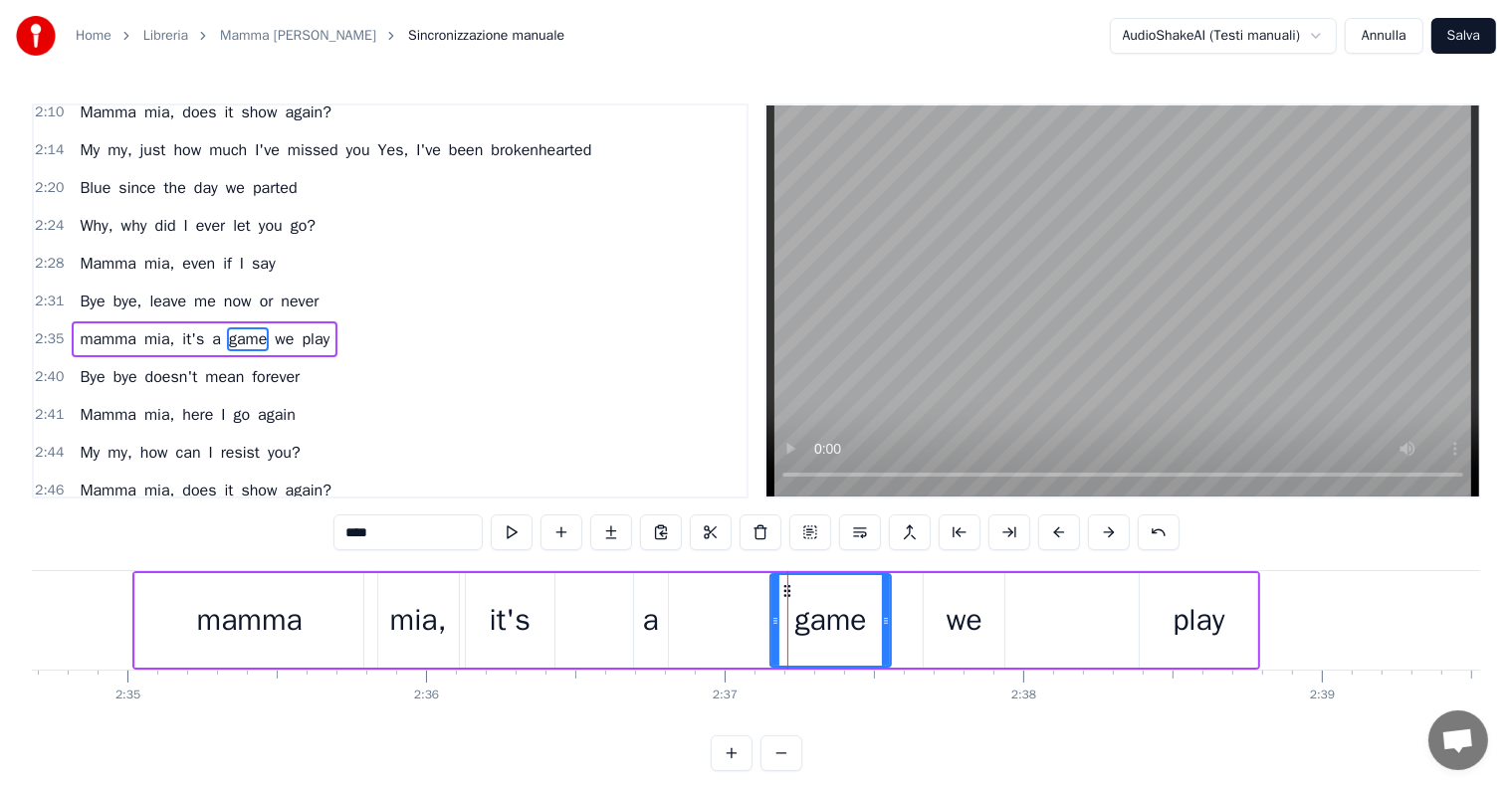 click on "a" at bounding box center [651, 620] 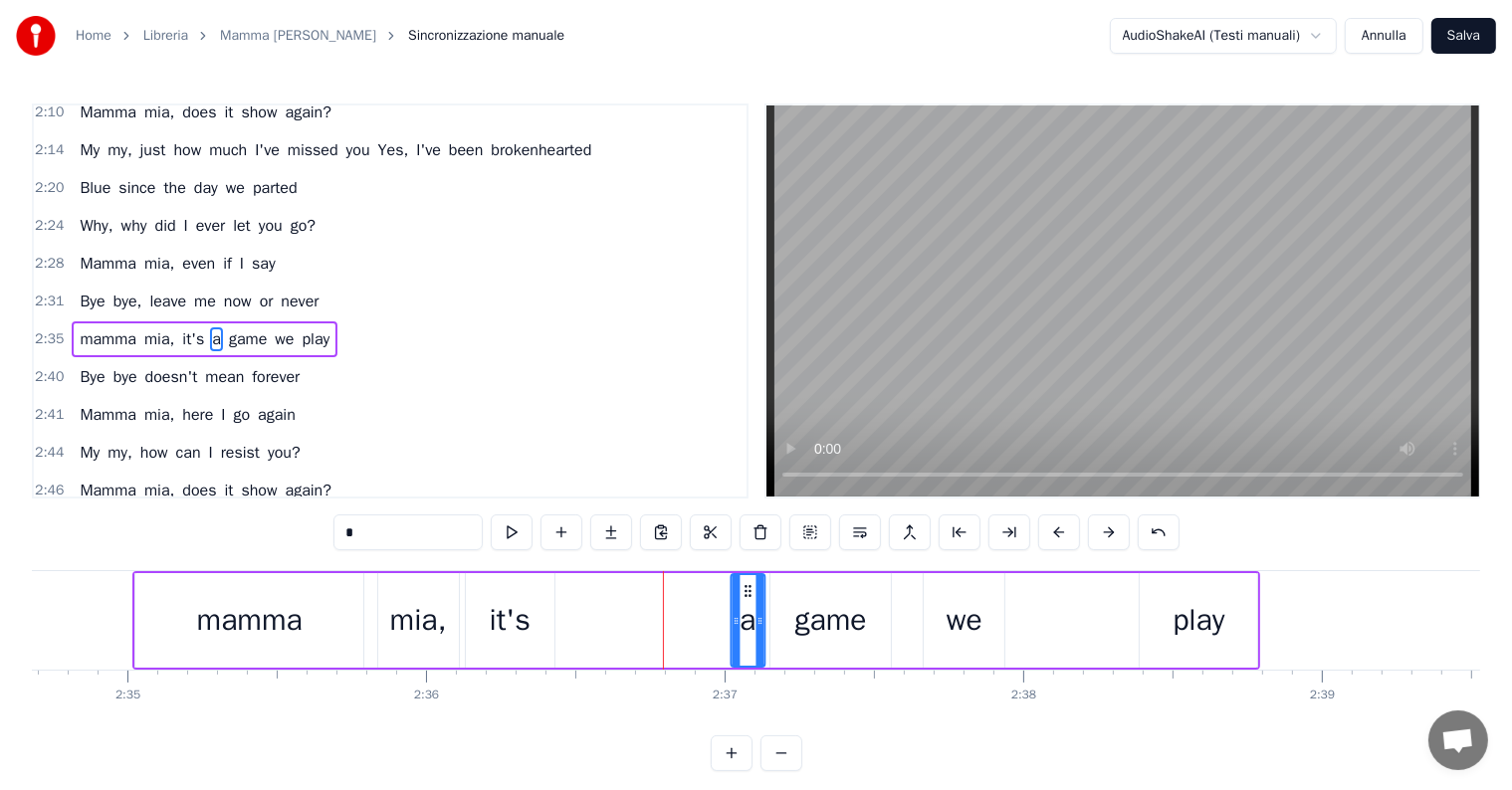drag, startPoint x: 649, startPoint y: 587, endPoint x: 746, endPoint y: 587, distance: 97 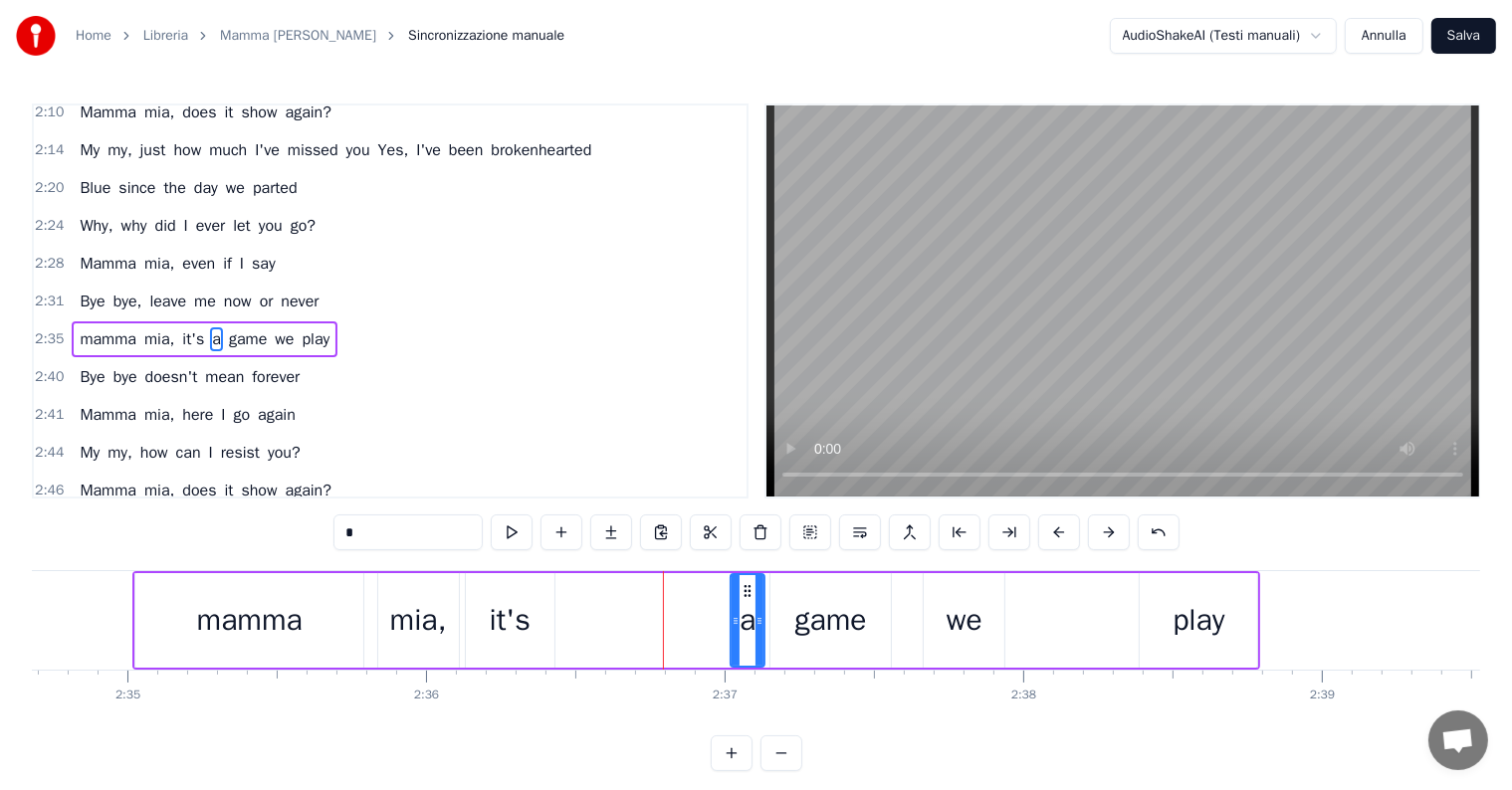 click on "it's" at bounding box center [510, 620] 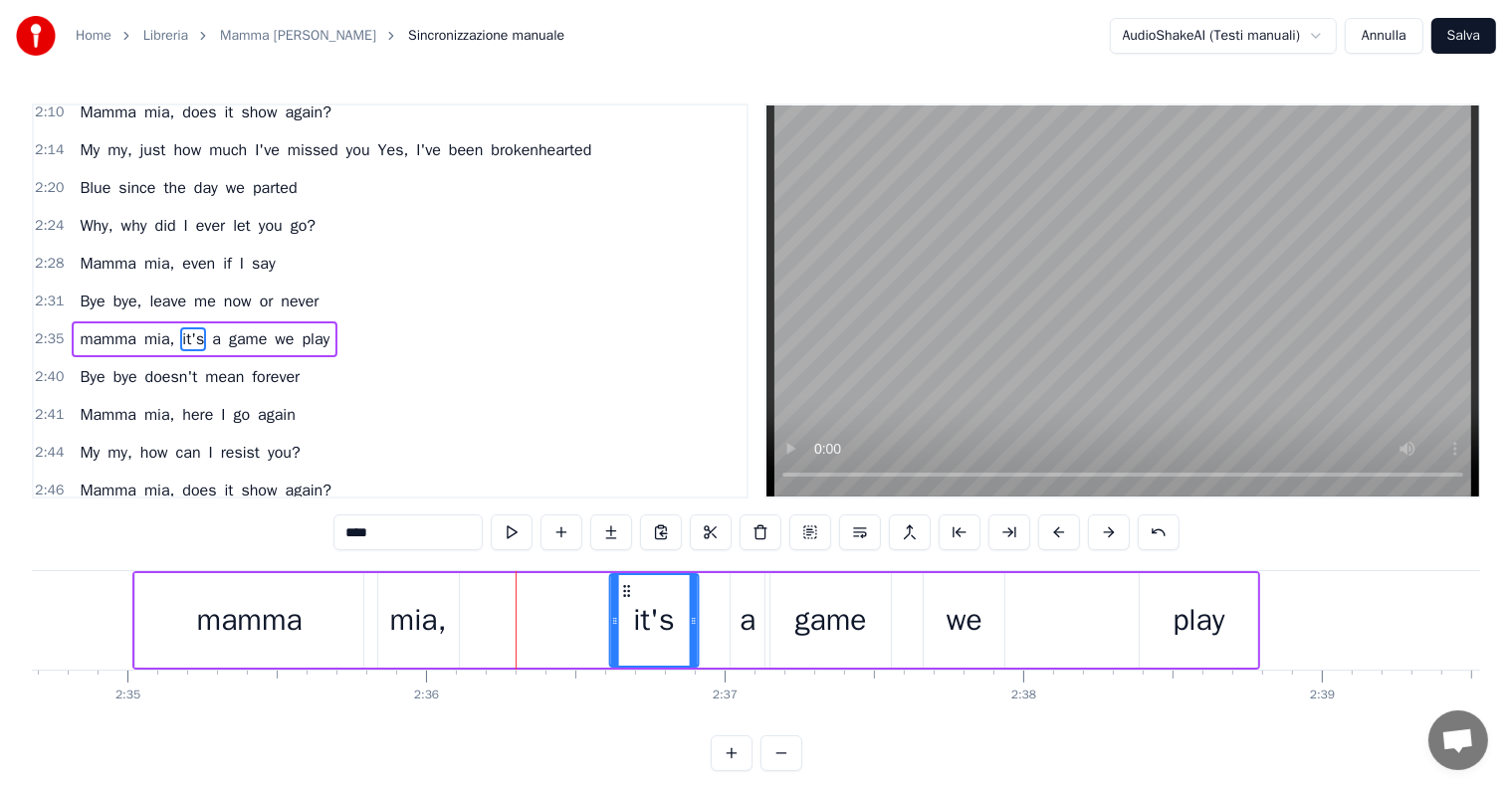 drag, startPoint x: 478, startPoint y: 586, endPoint x: 630, endPoint y: 585, distance: 152.00329 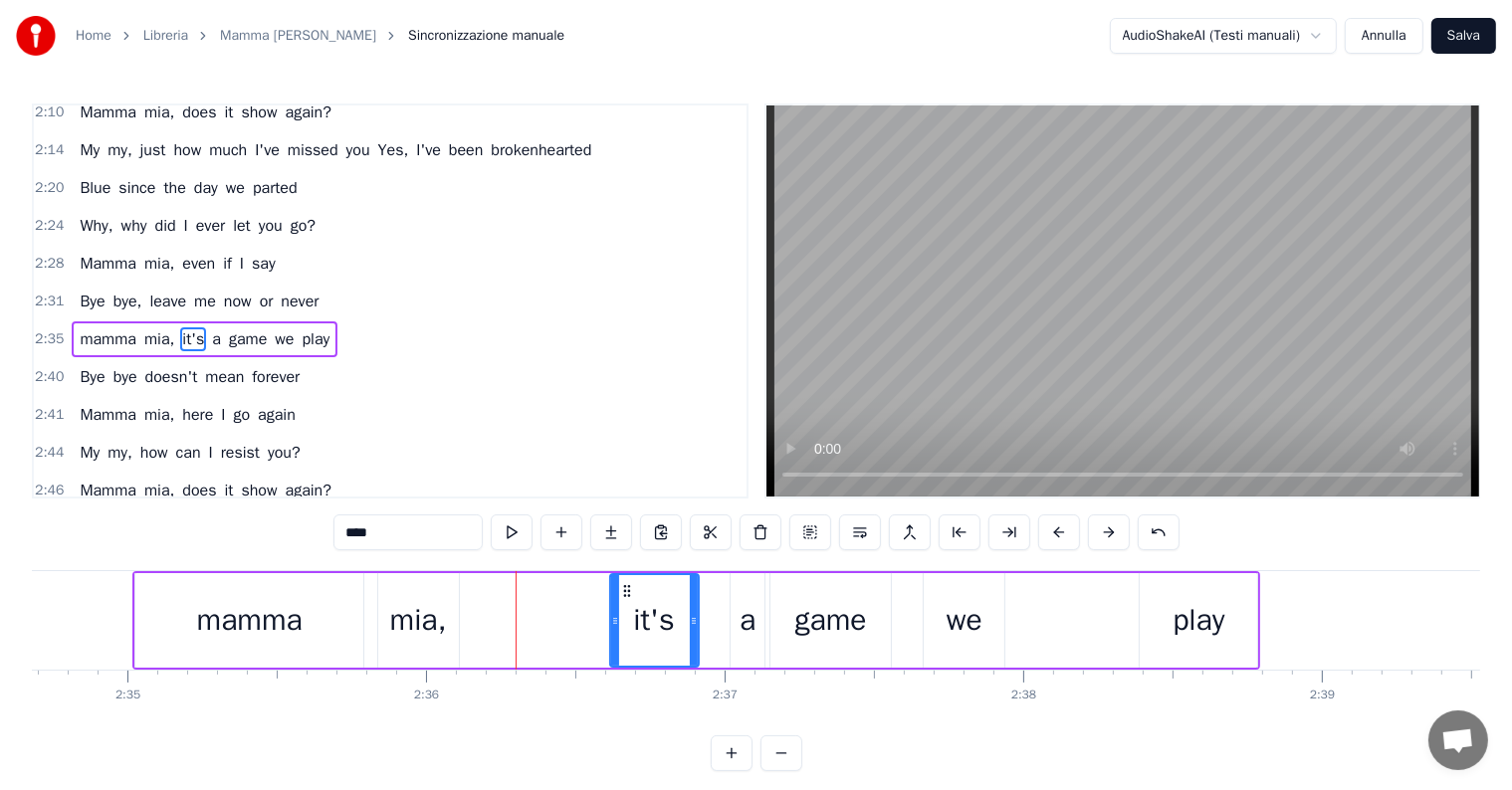 click on "mia," at bounding box center [418, 620] 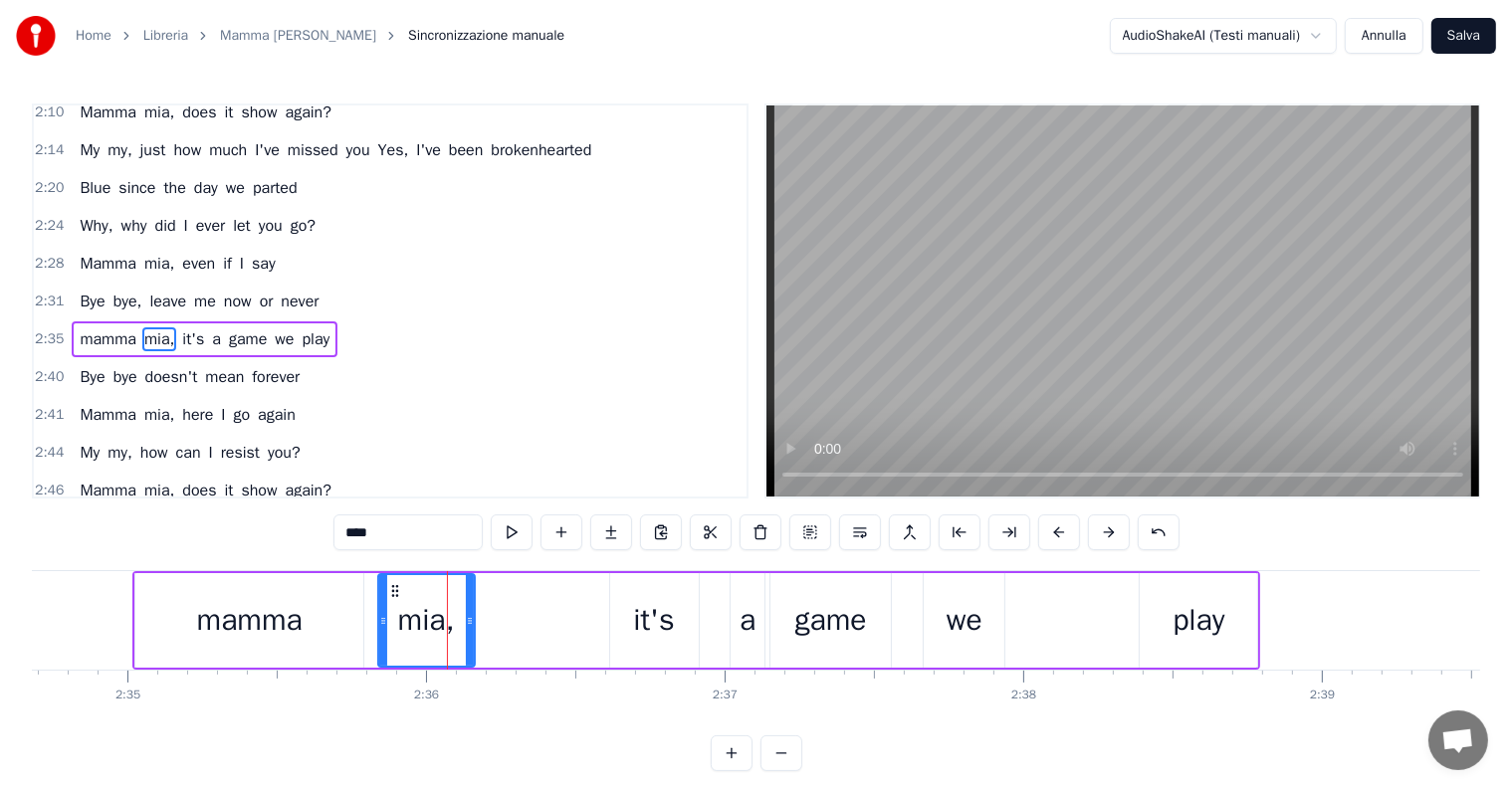 drag, startPoint x: 454, startPoint y: 619, endPoint x: 470, endPoint y: 619, distance: 16 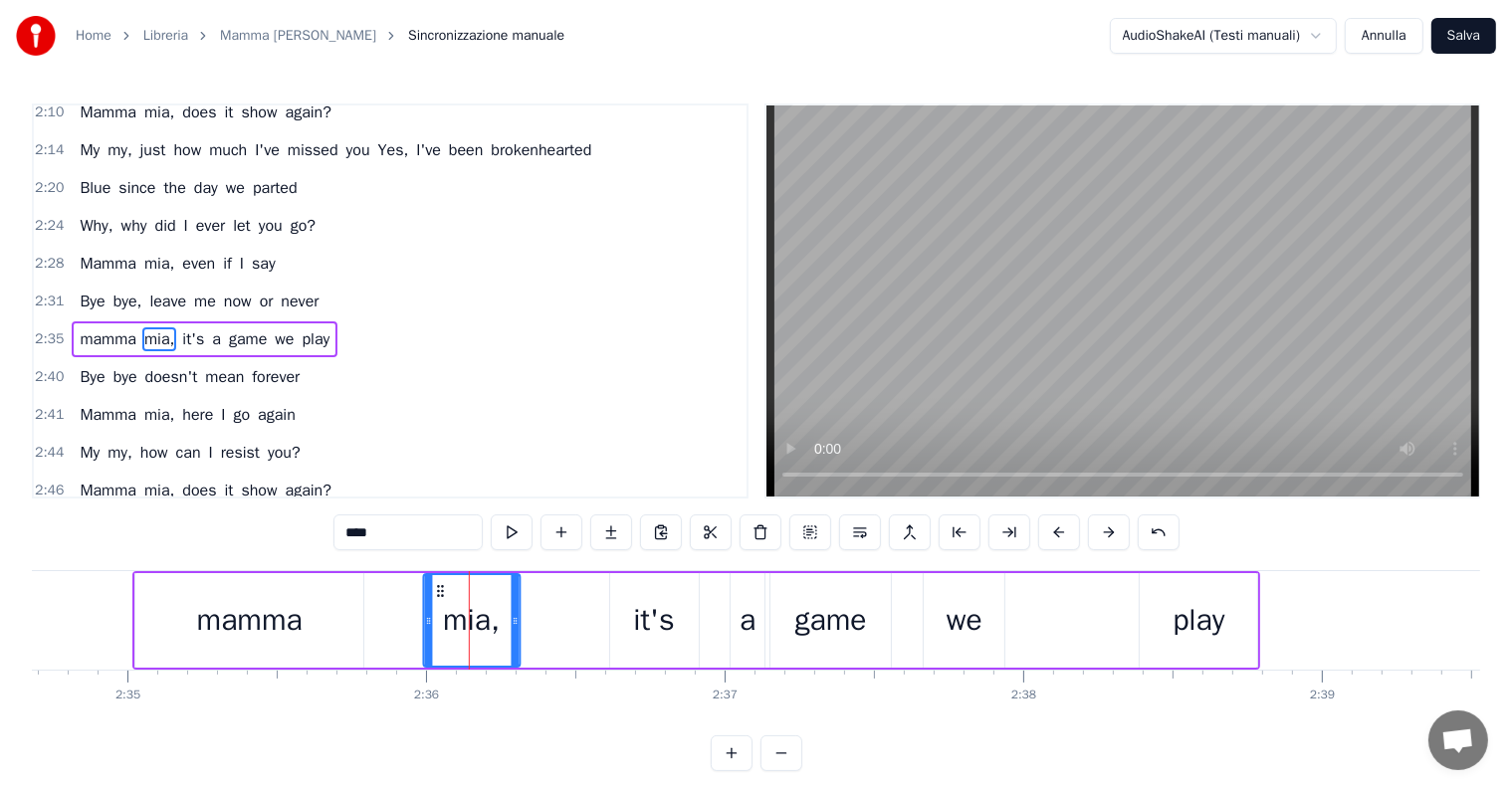 drag, startPoint x: 390, startPoint y: 586, endPoint x: 436, endPoint y: 591, distance: 46.270941 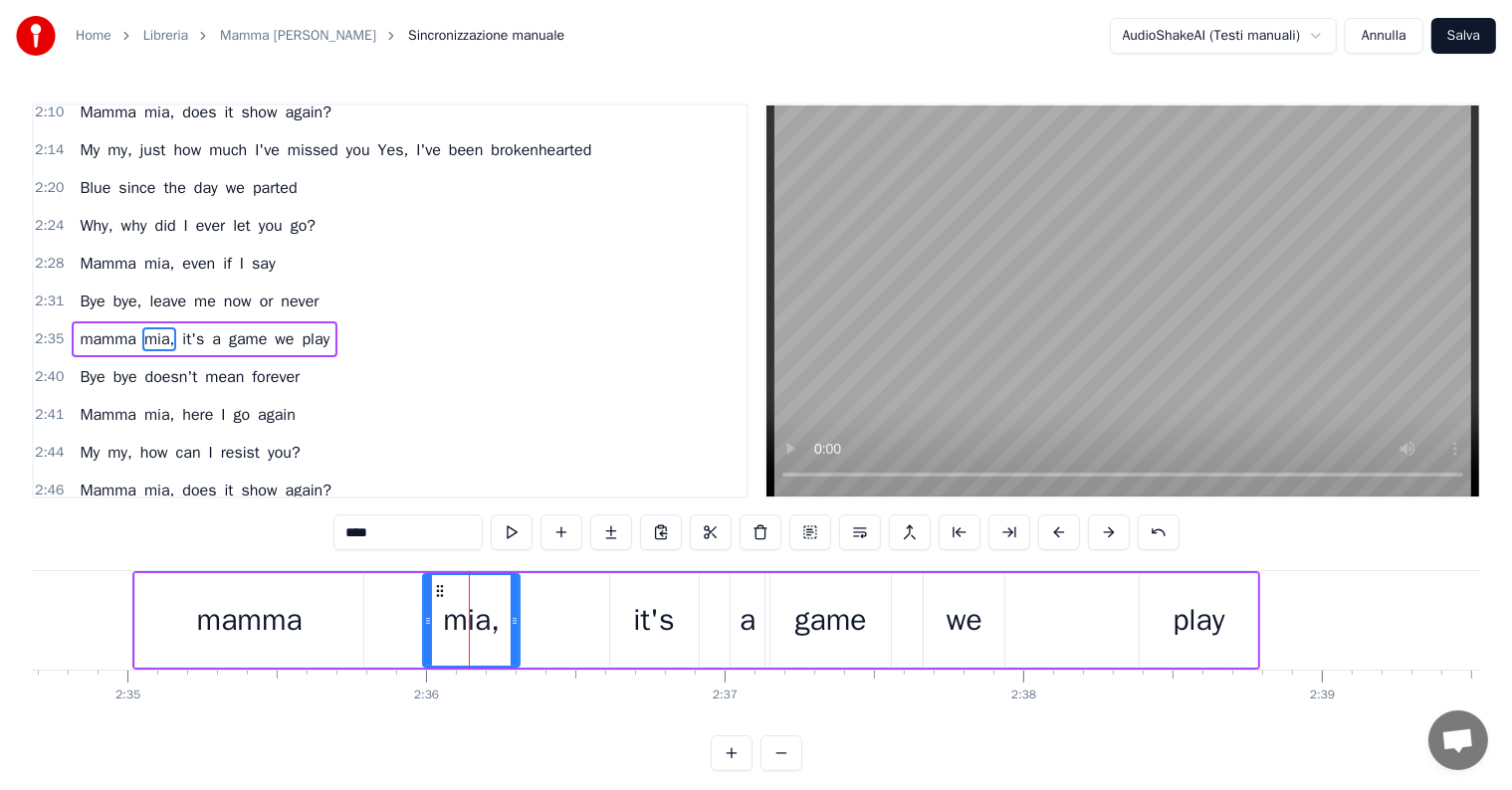 click on "mamma" at bounding box center (250, 620) 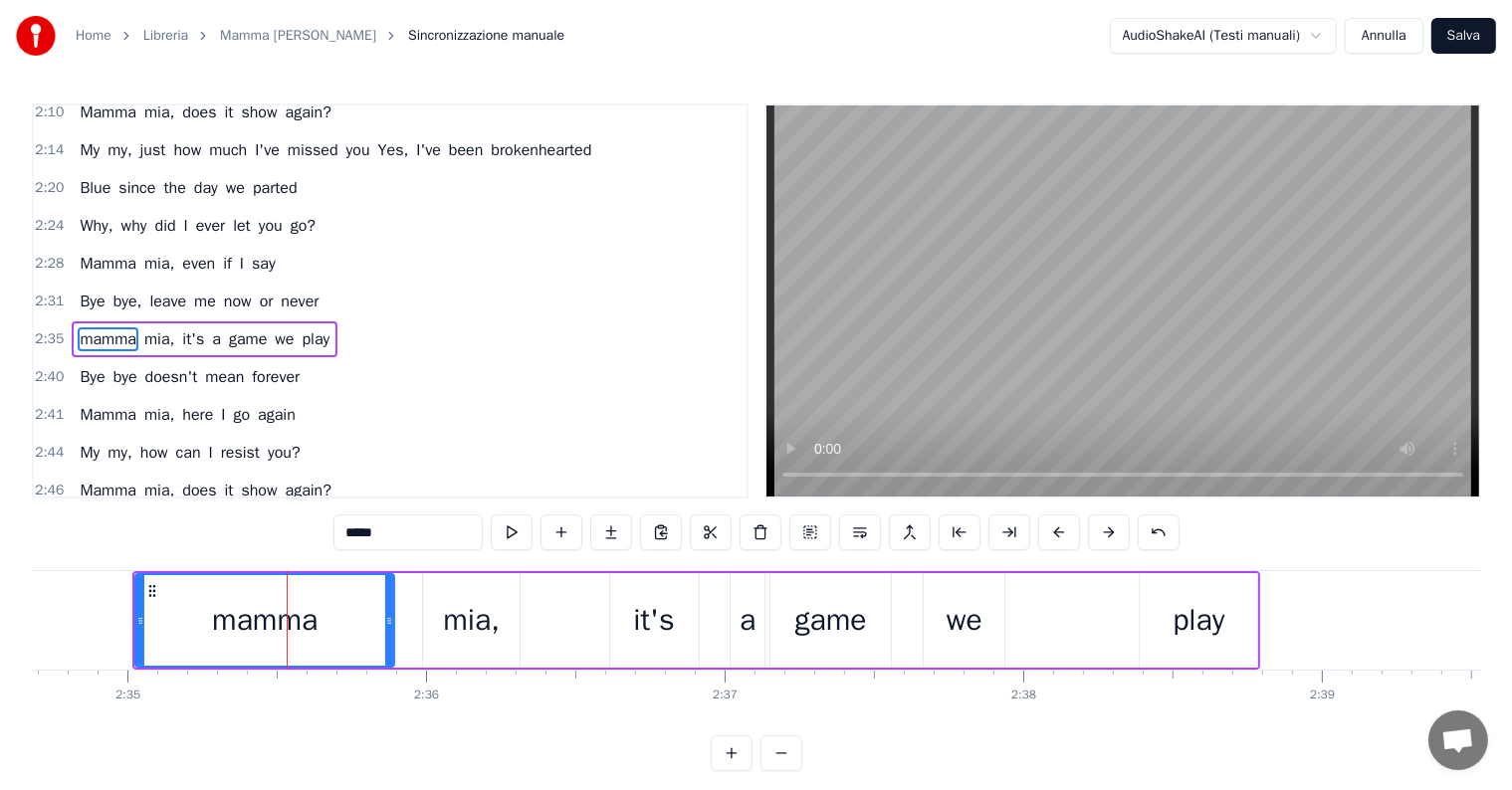 drag, startPoint x: 359, startPoint y: 619, endPoint x: 390, endPoint y: 619, distance: 31 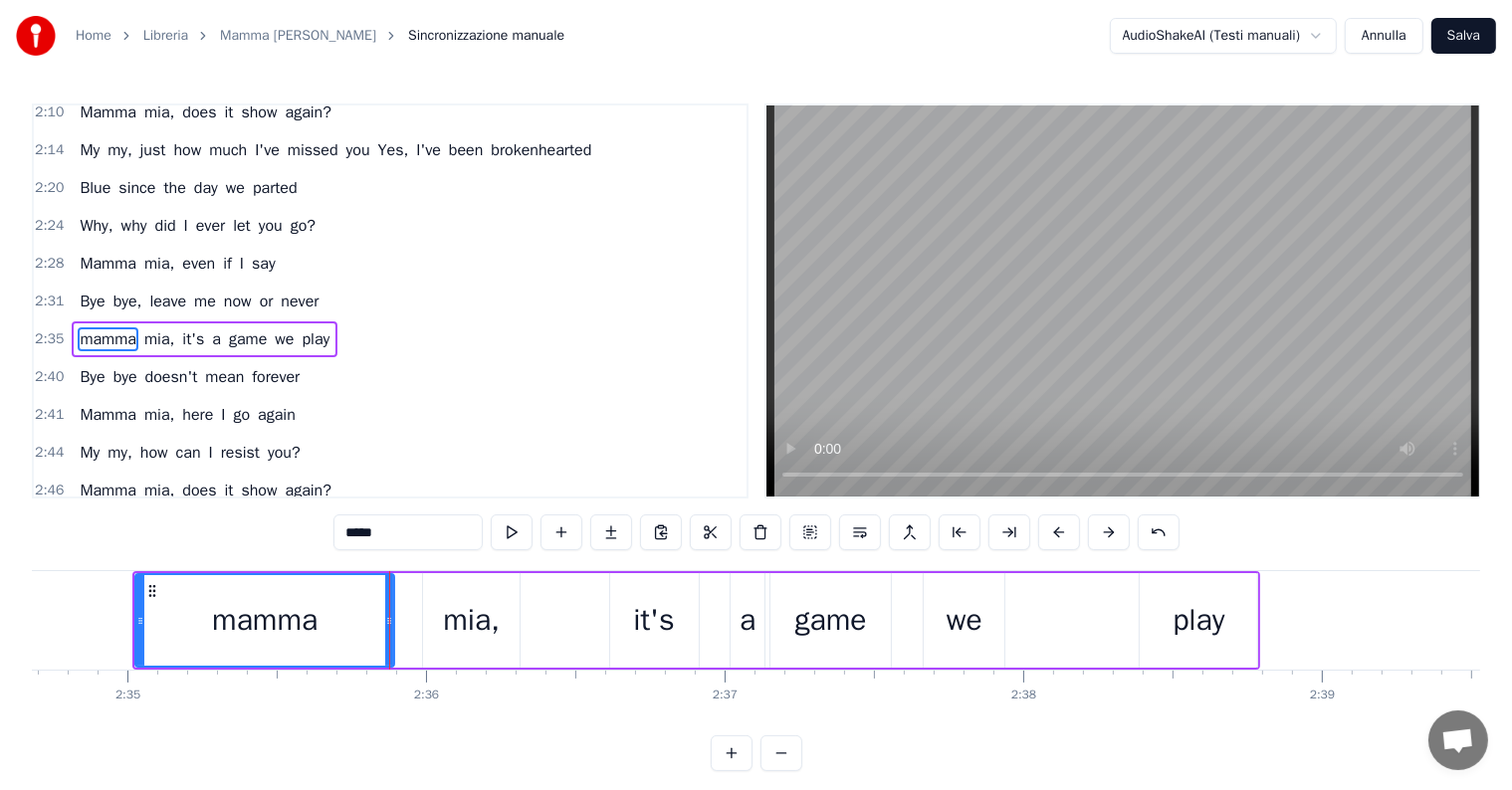 click on "2:31 Bye bye, leave me now or never" at bounding box center [390, 301] 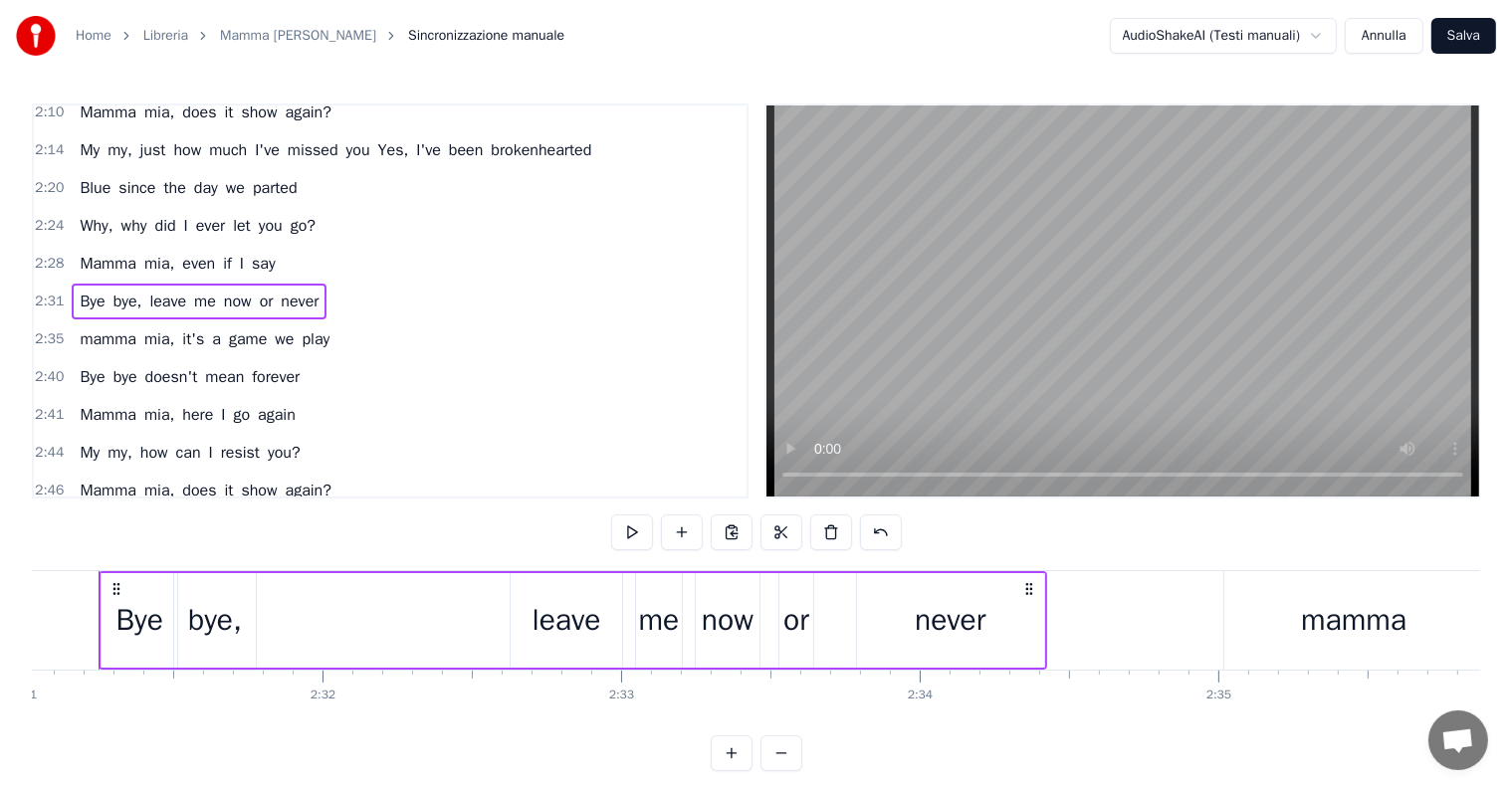 scroll, scrollTop: 0, scrollLeft: 45066, axis: horizontal 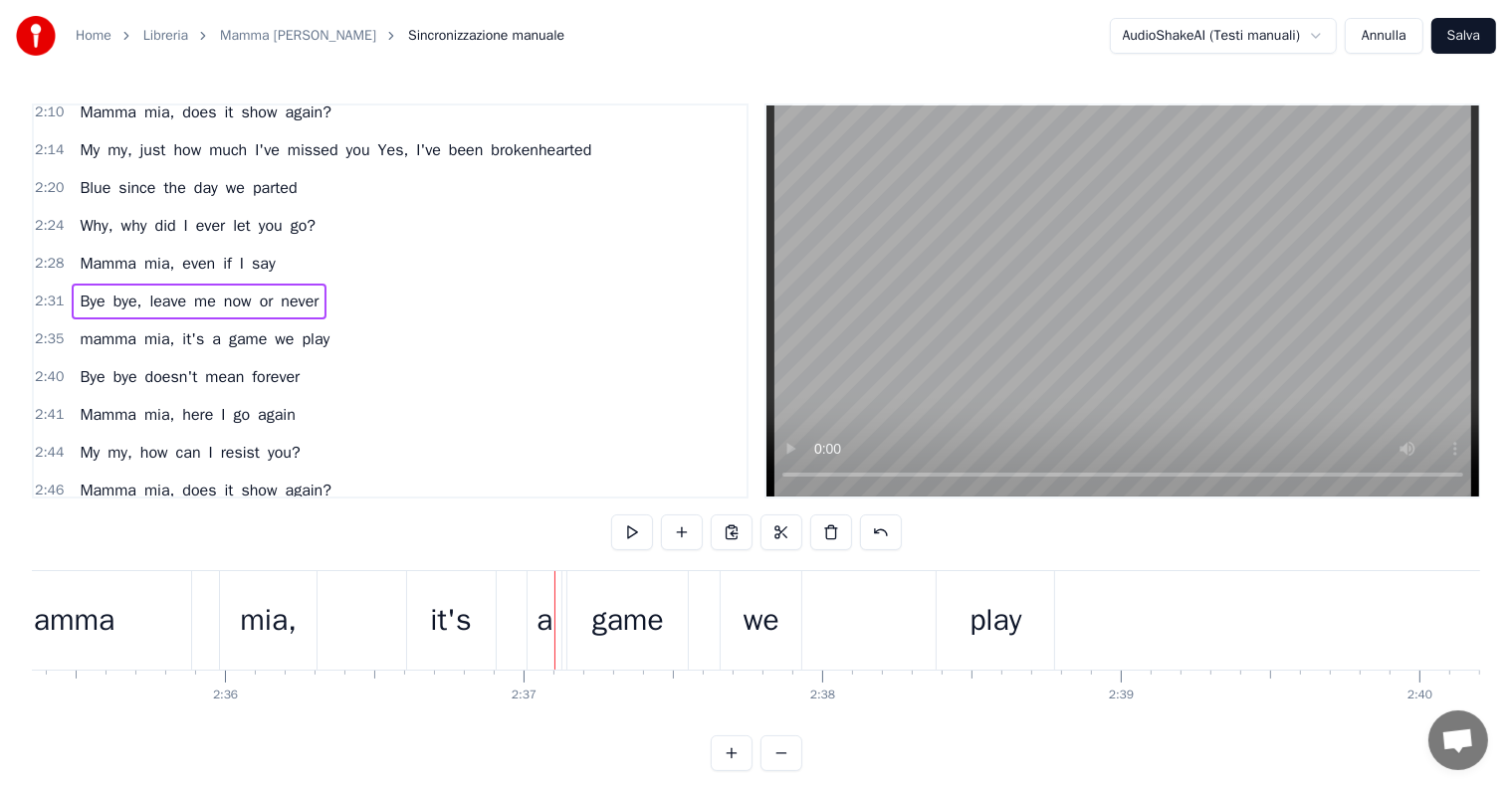 click on "mamma" at bounding box center [62, 620] 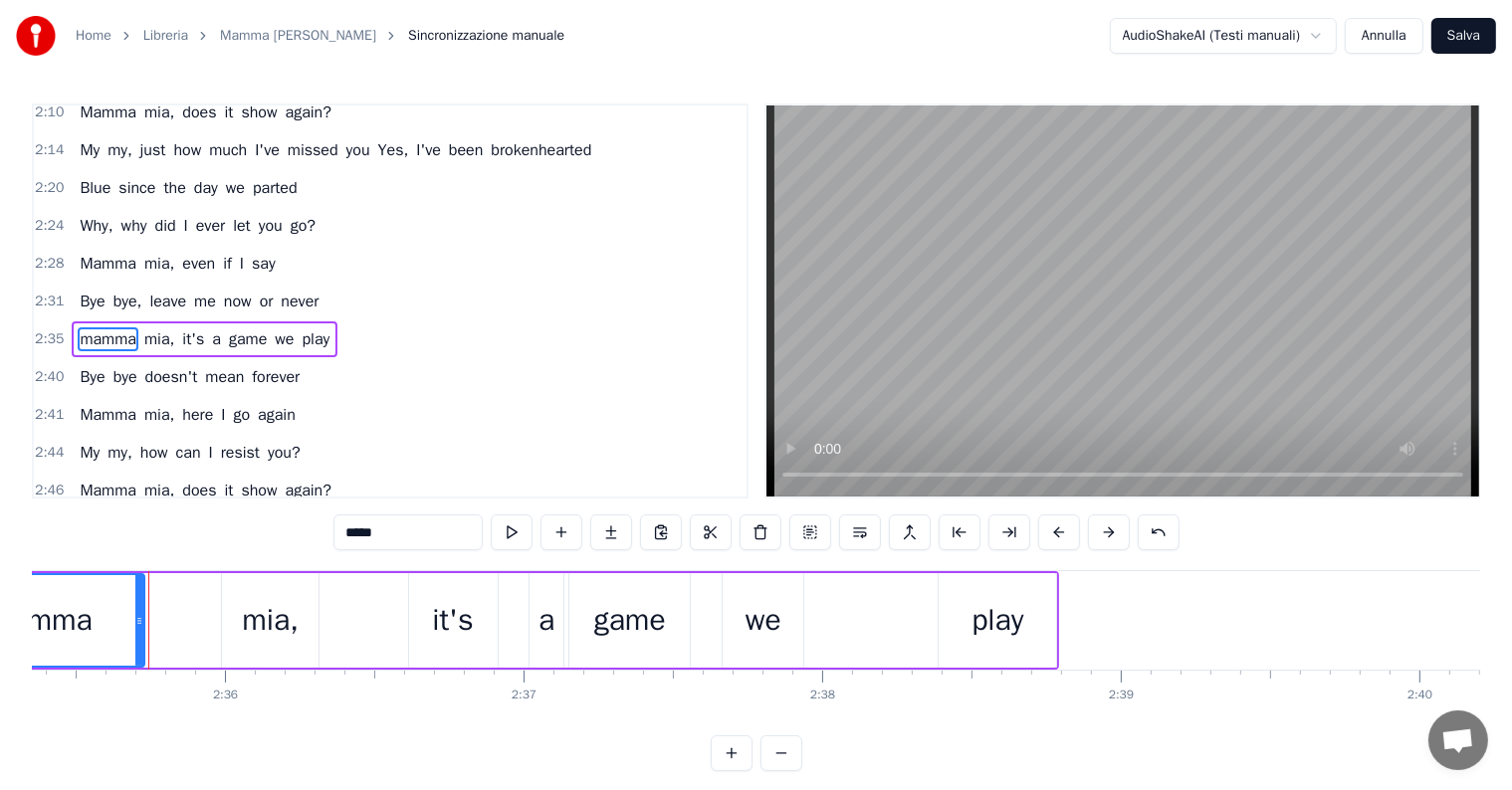 drag, startPoint x: 187, startPoint y: 621, endPoint x: 138, endPoint y: 614, distance: 49.497475 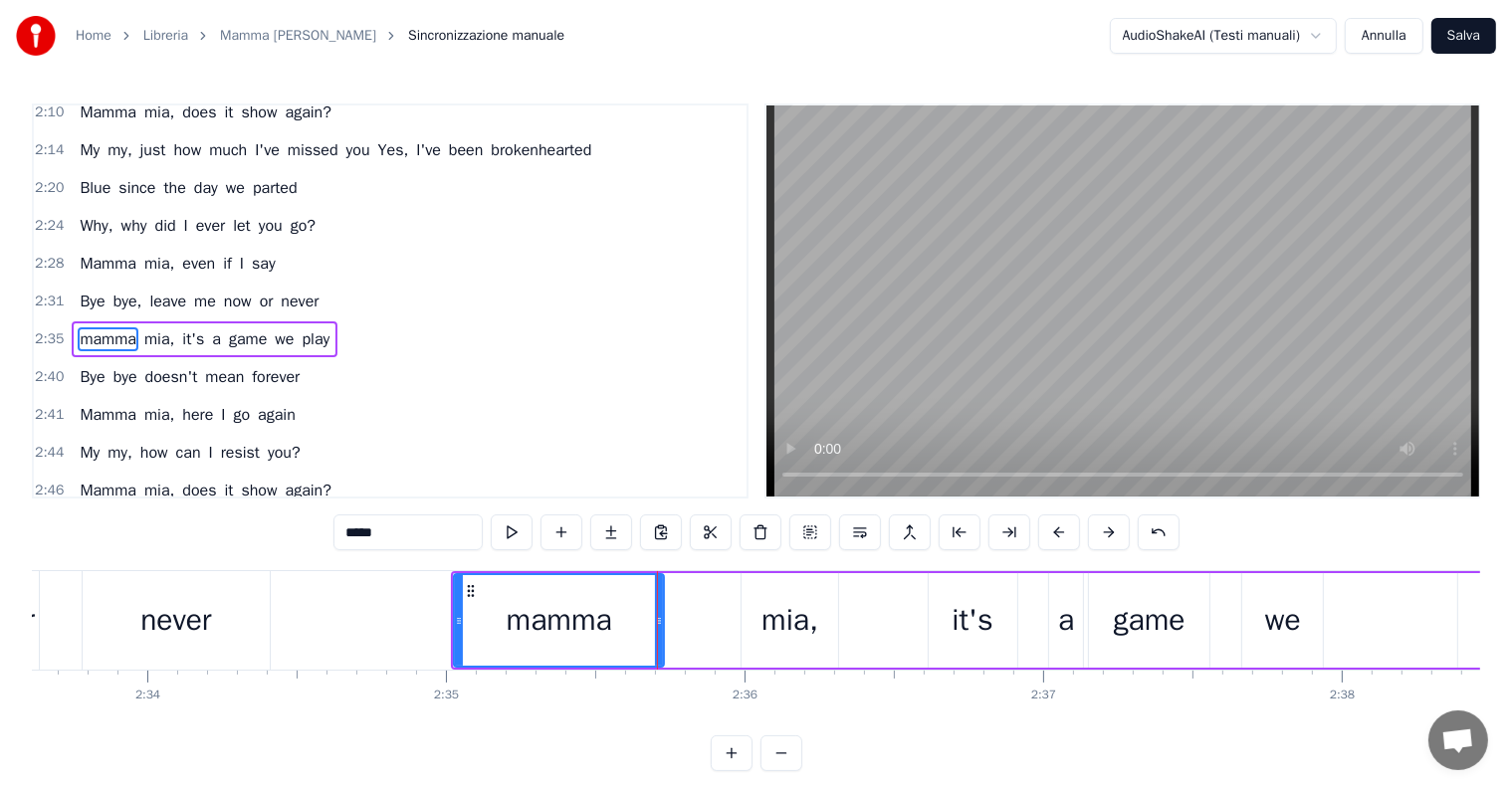 scroll, scrollTop: 0, scrollLeft: 45836, axis: horizontal 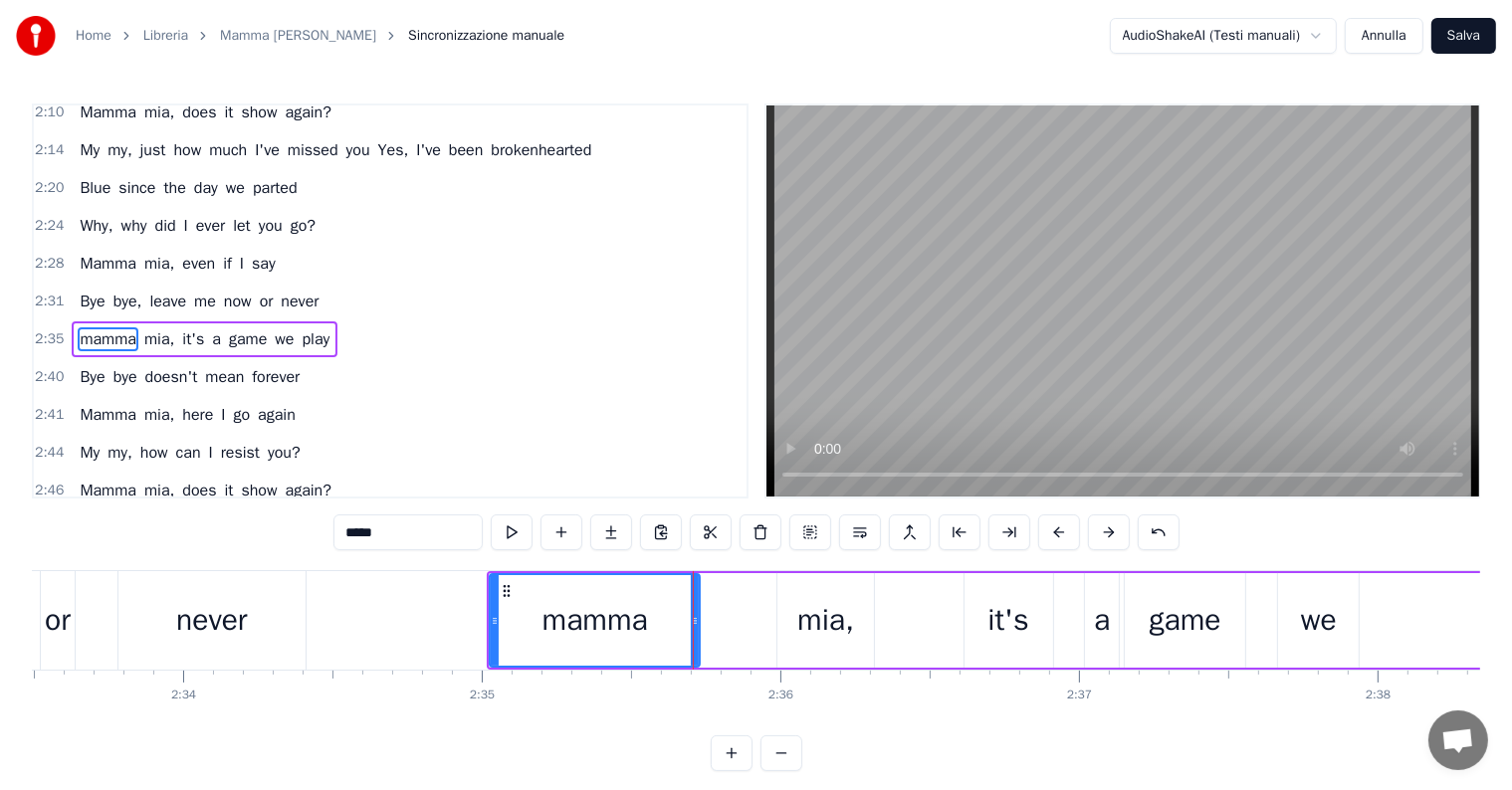 click on "mia," at bounding box center [825, 620] 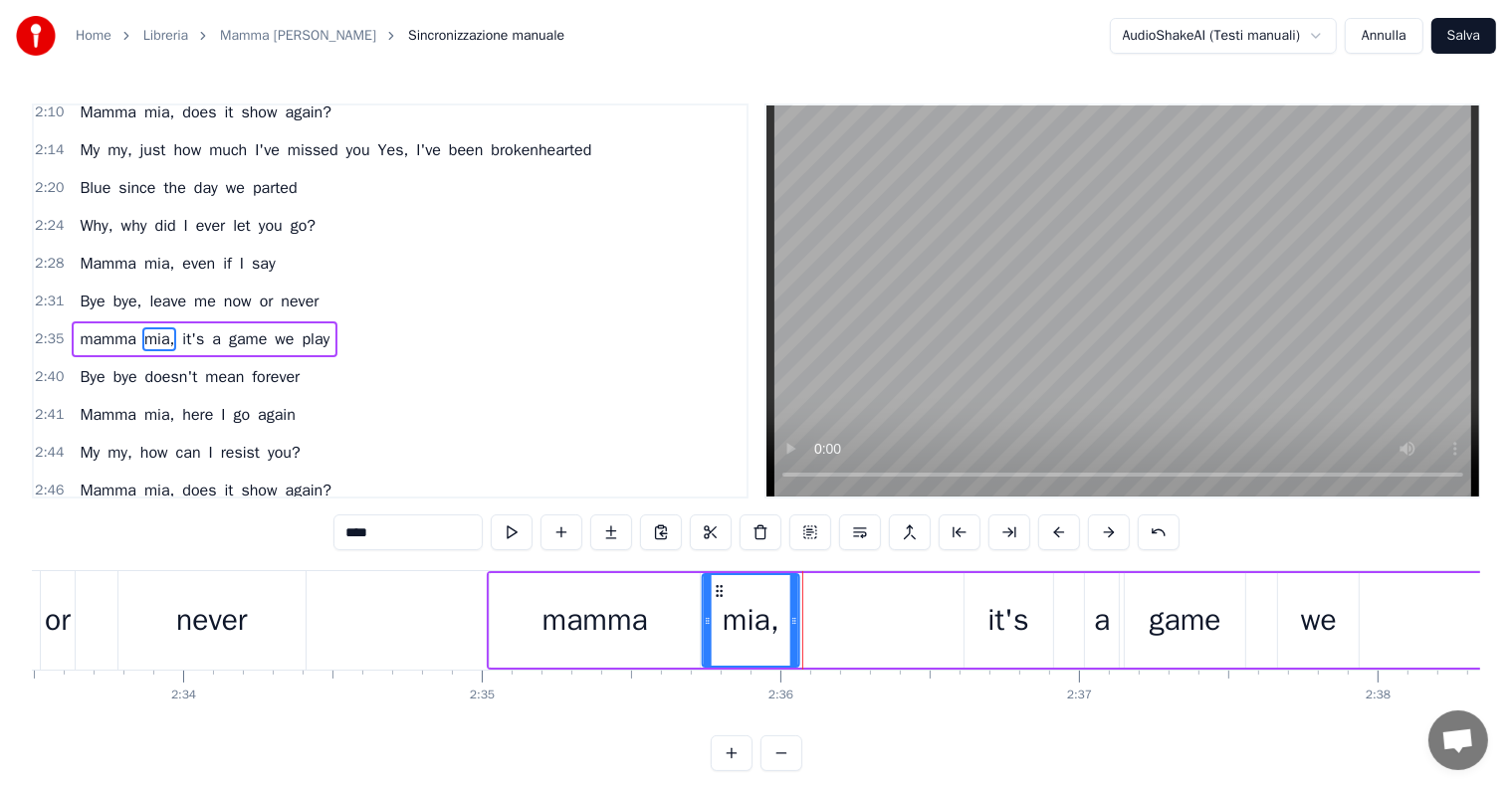drag, startPoint x: 792, startPoint y: 587, endPoint x: 718, endPoint y: 592, distance: 74.16873 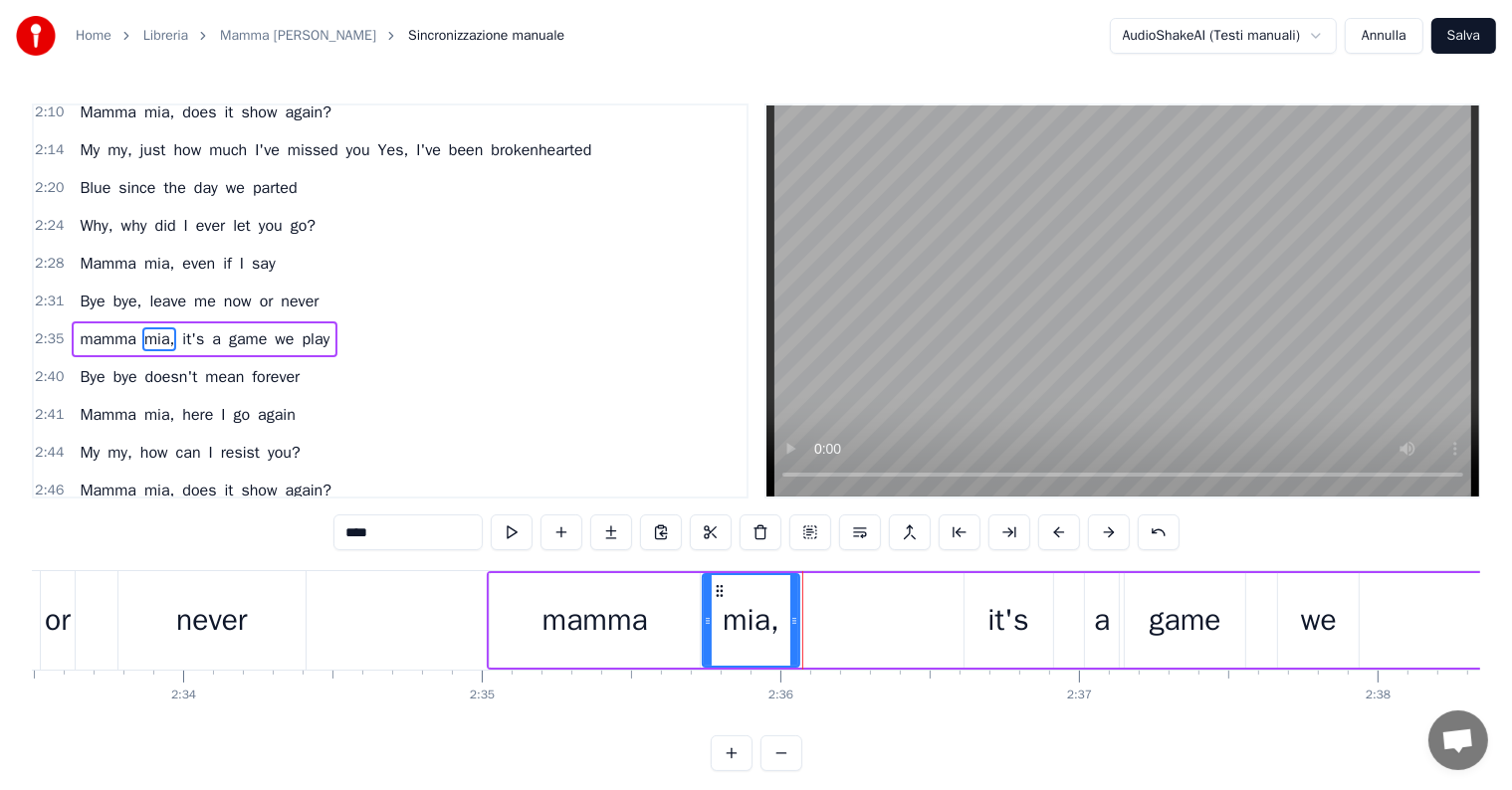 click on "mamma" at bounding box center (595, 620) 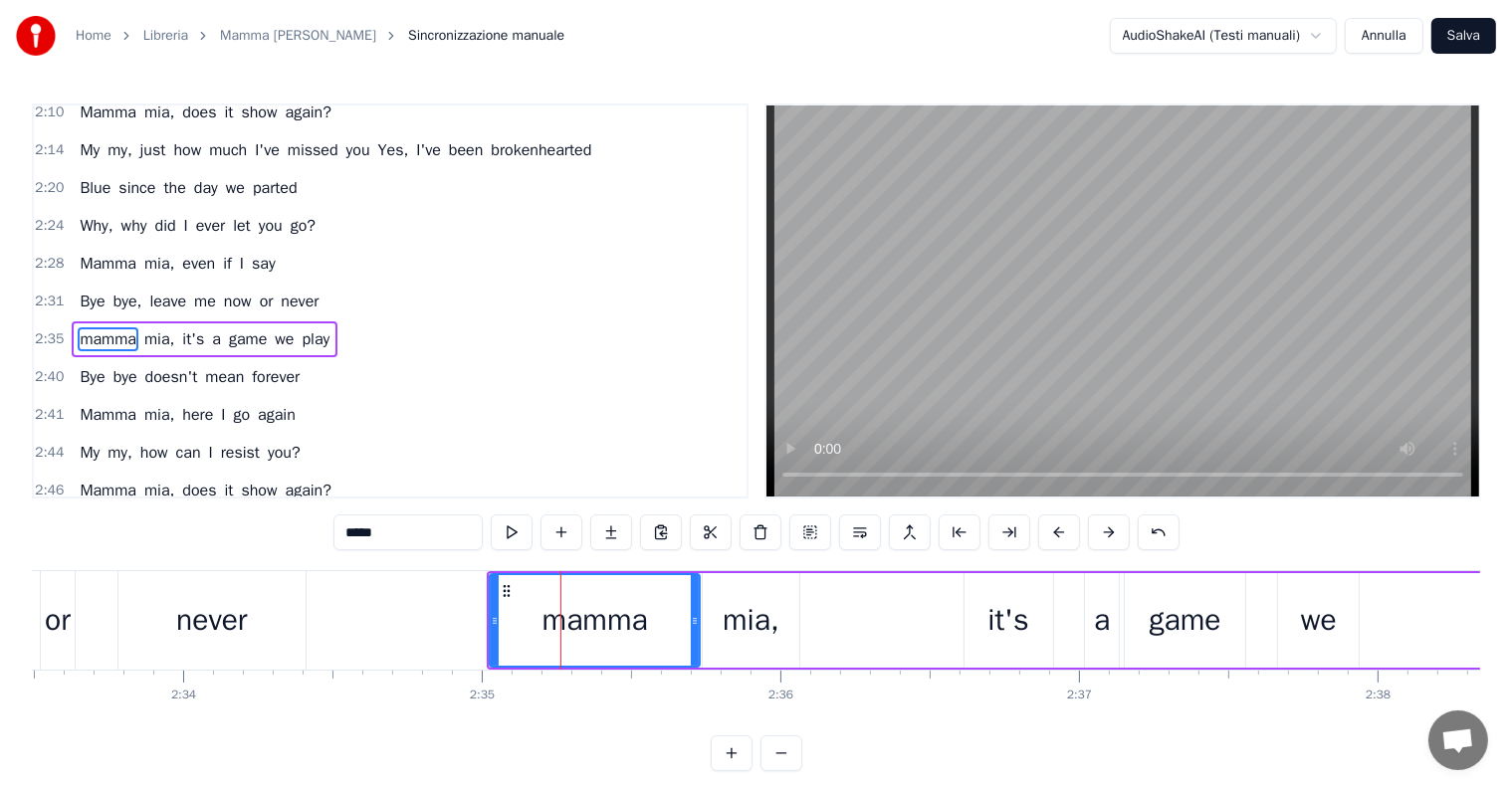 click on "Bye bye, leave me now or never" at bounding box center [199, 301] 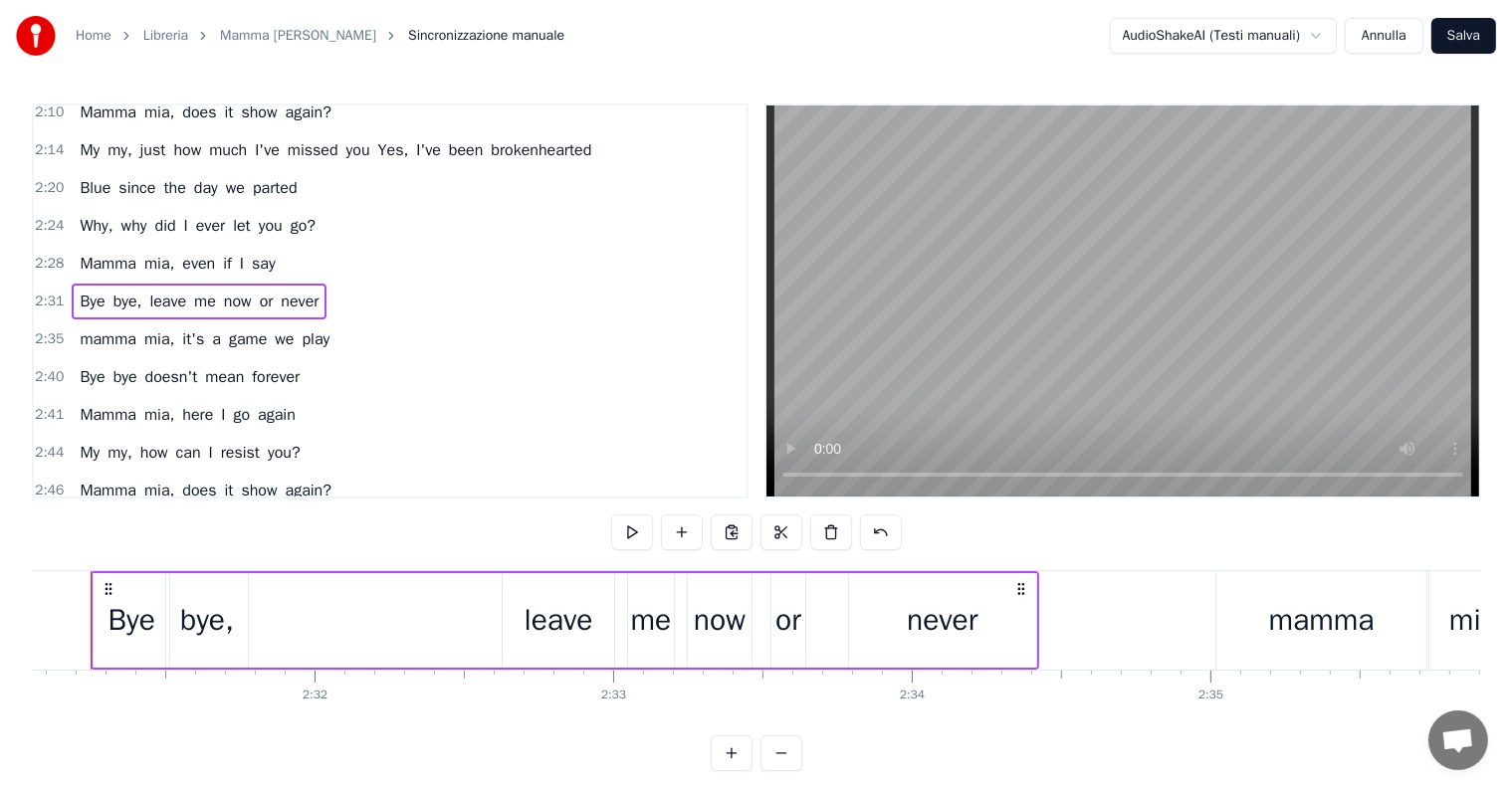 scroll, scrollTop: 0, scrollLeft: 45066, axis: horizontal 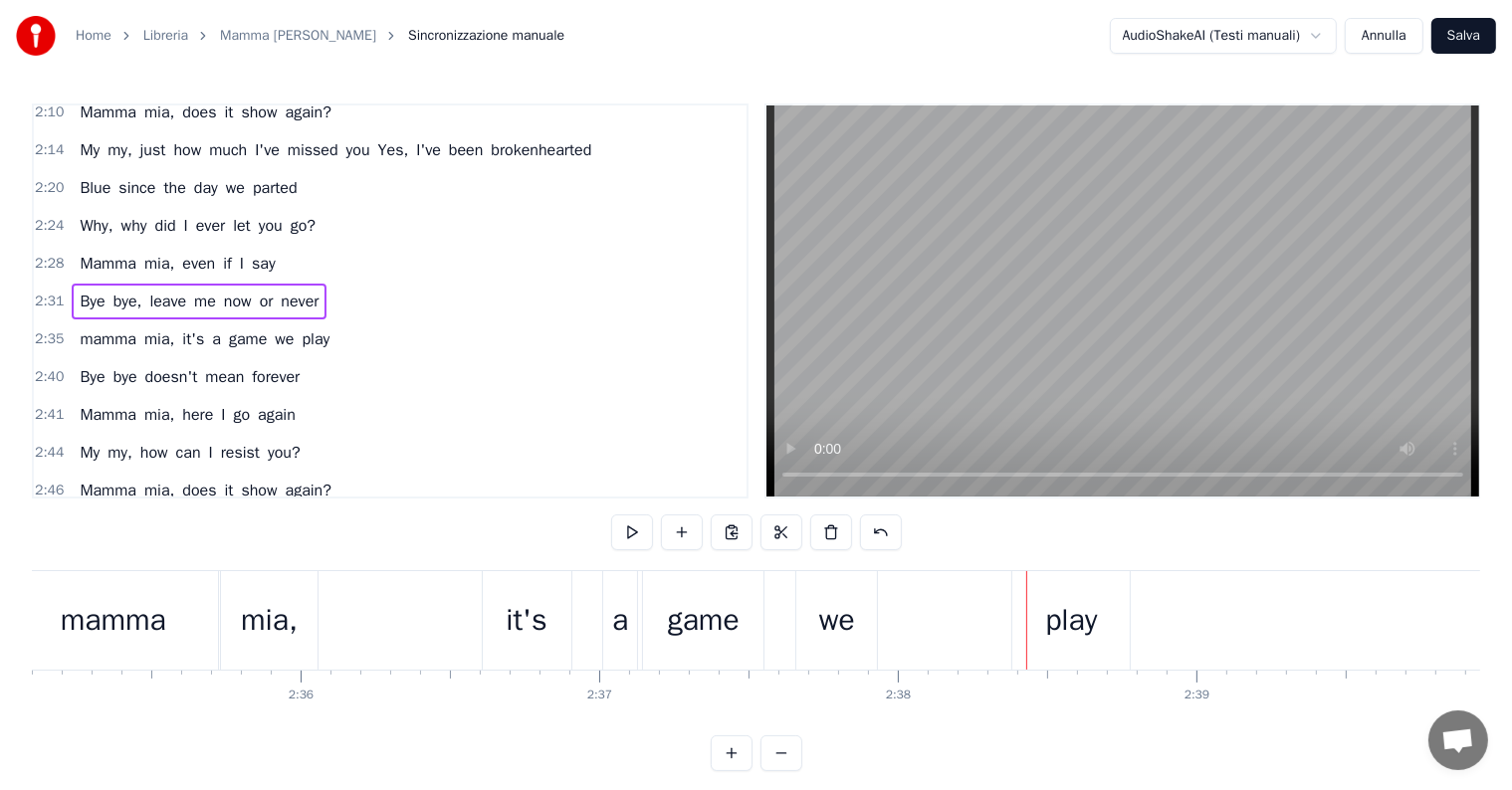 click on "we" at bounding box center [836, 620] 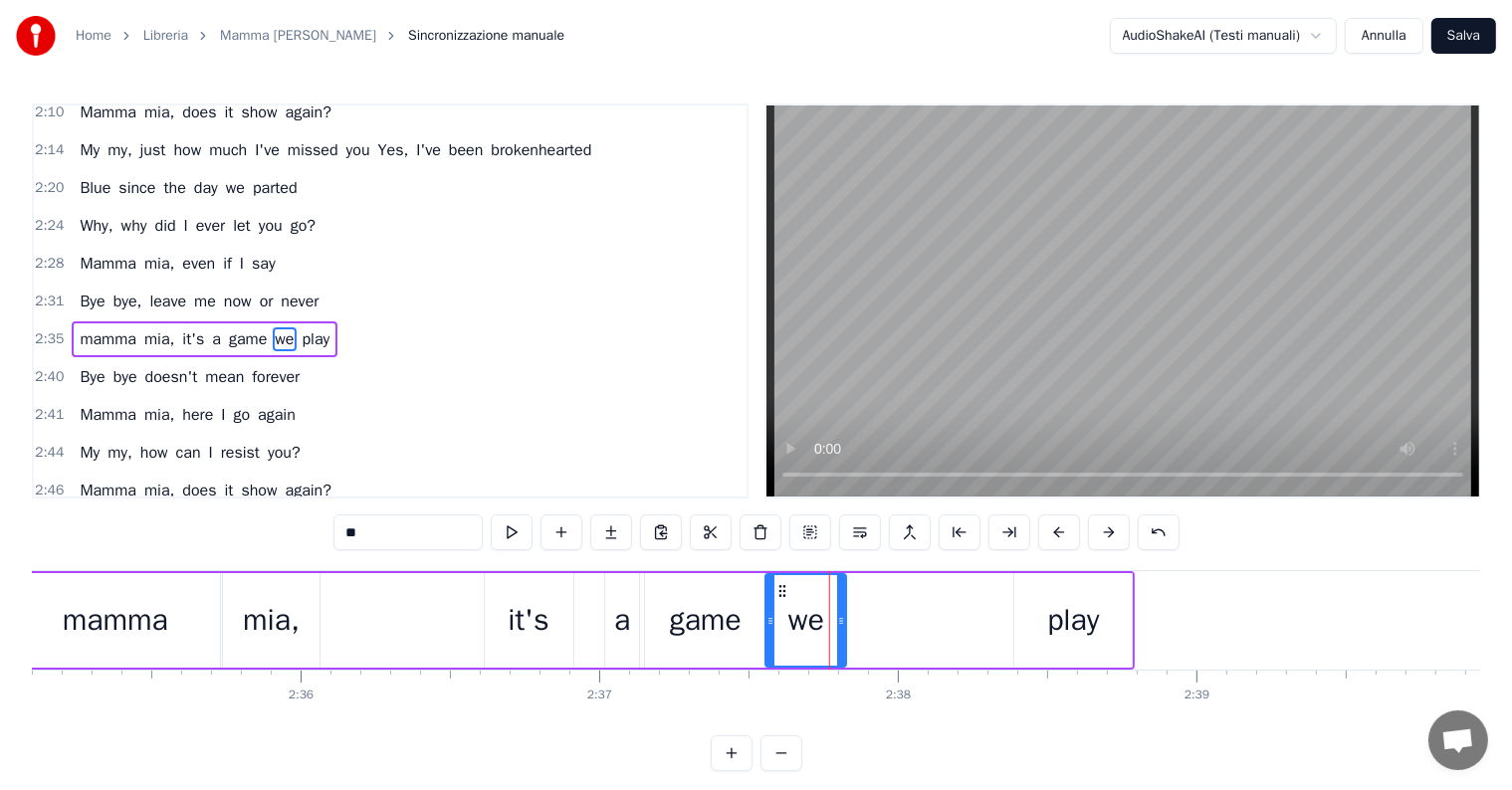 drag, startPoint x: 813, startPoint y: 588, endPoint x: 780, endPoint y: 588, distance: 33 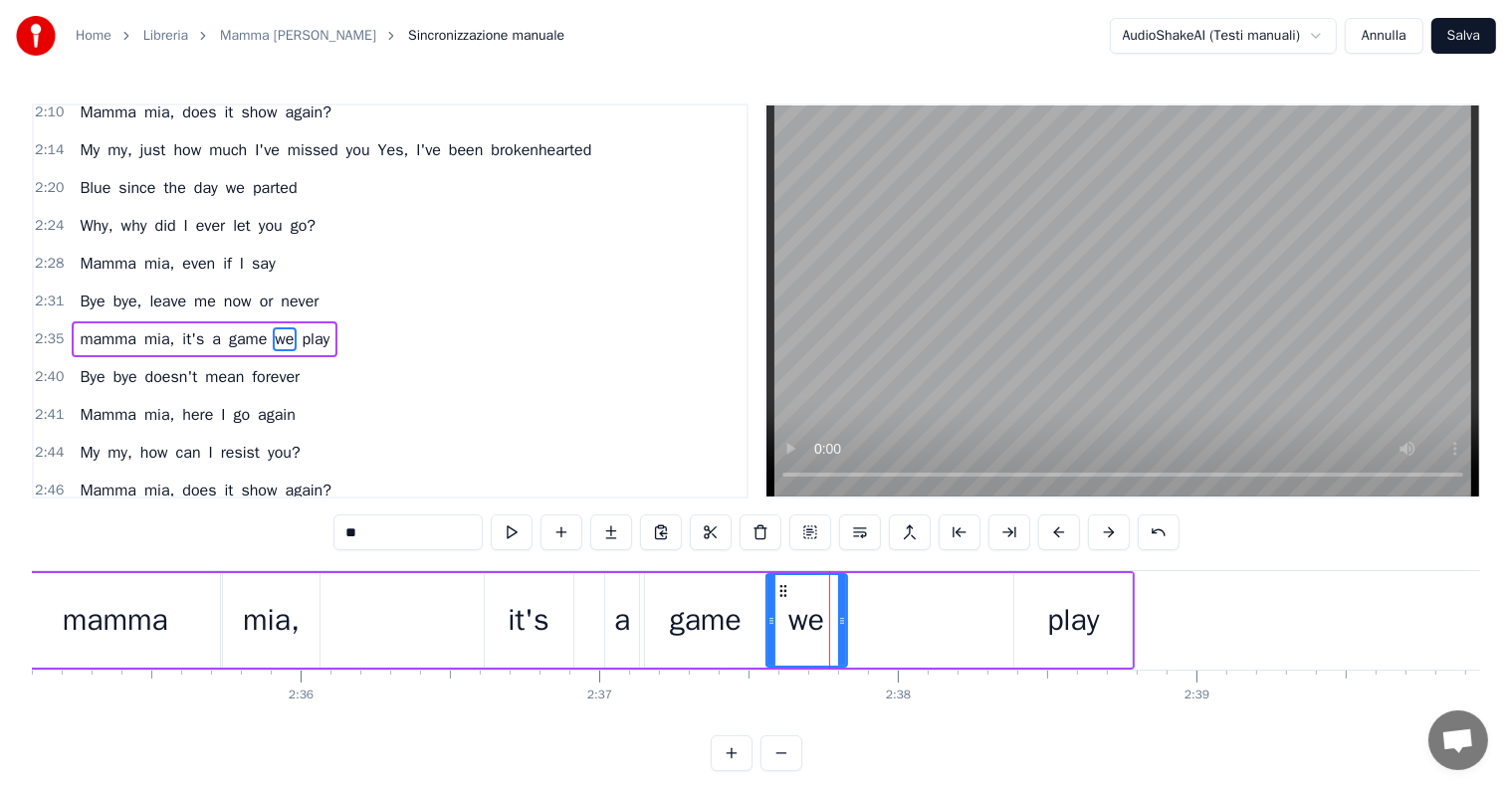 click on "play" at bounding box center [1073, 620] 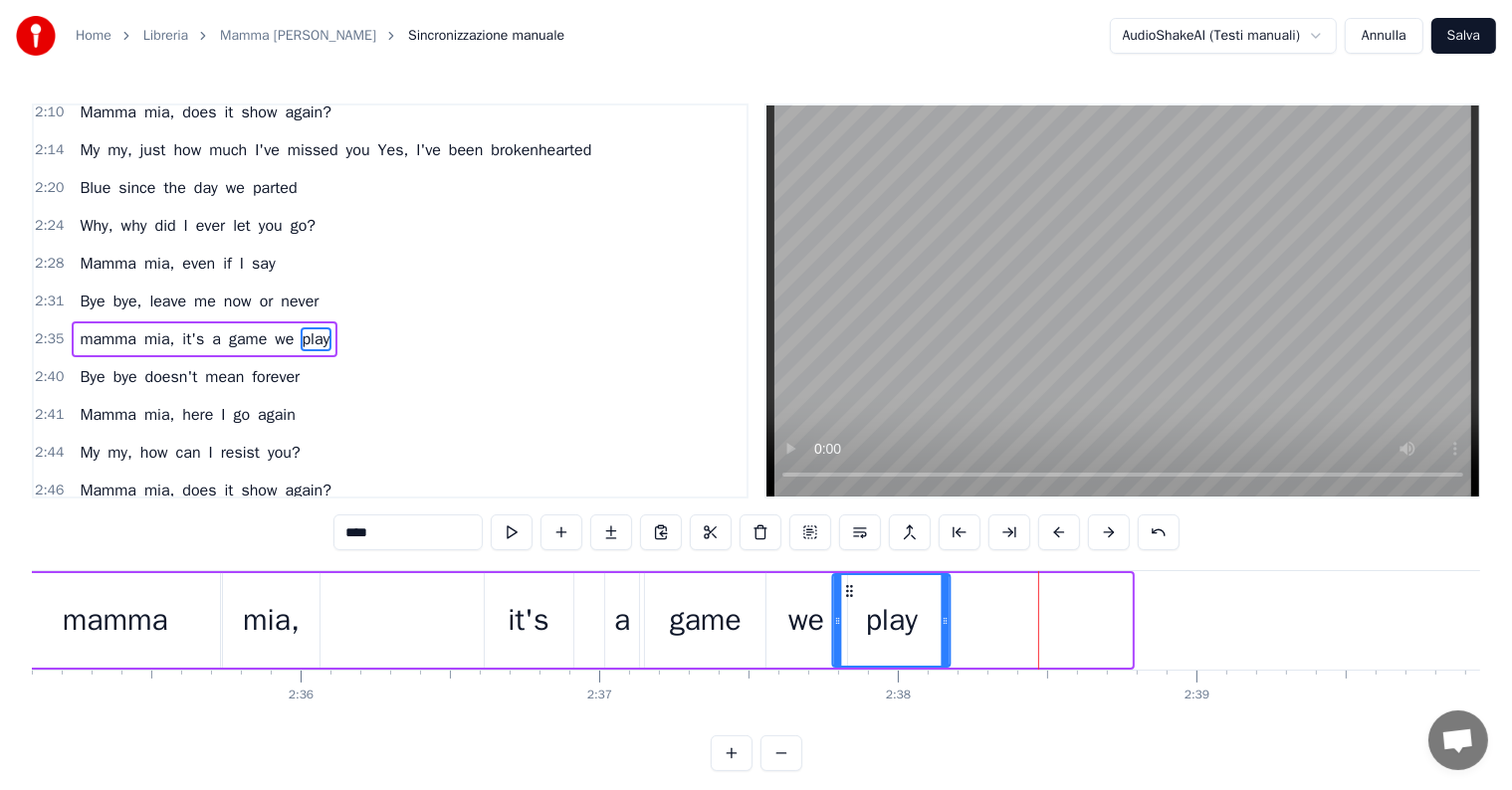 drag, startPoint x: 1029, startPoint y: 589, endPoint x: 848, endPoint y: 603, distance: 181.54063 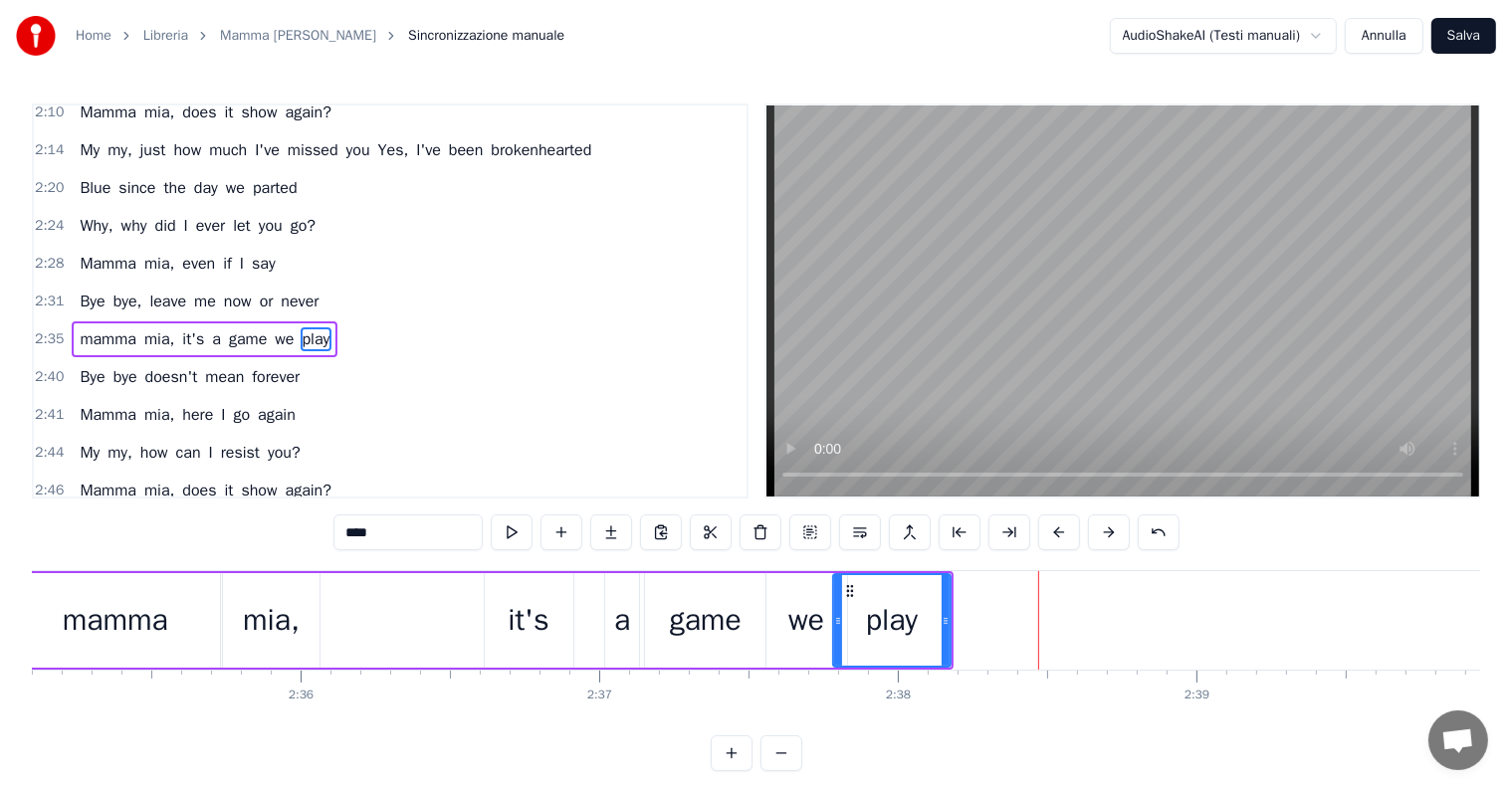 click on "mamma" at bounding box center (114, 620) 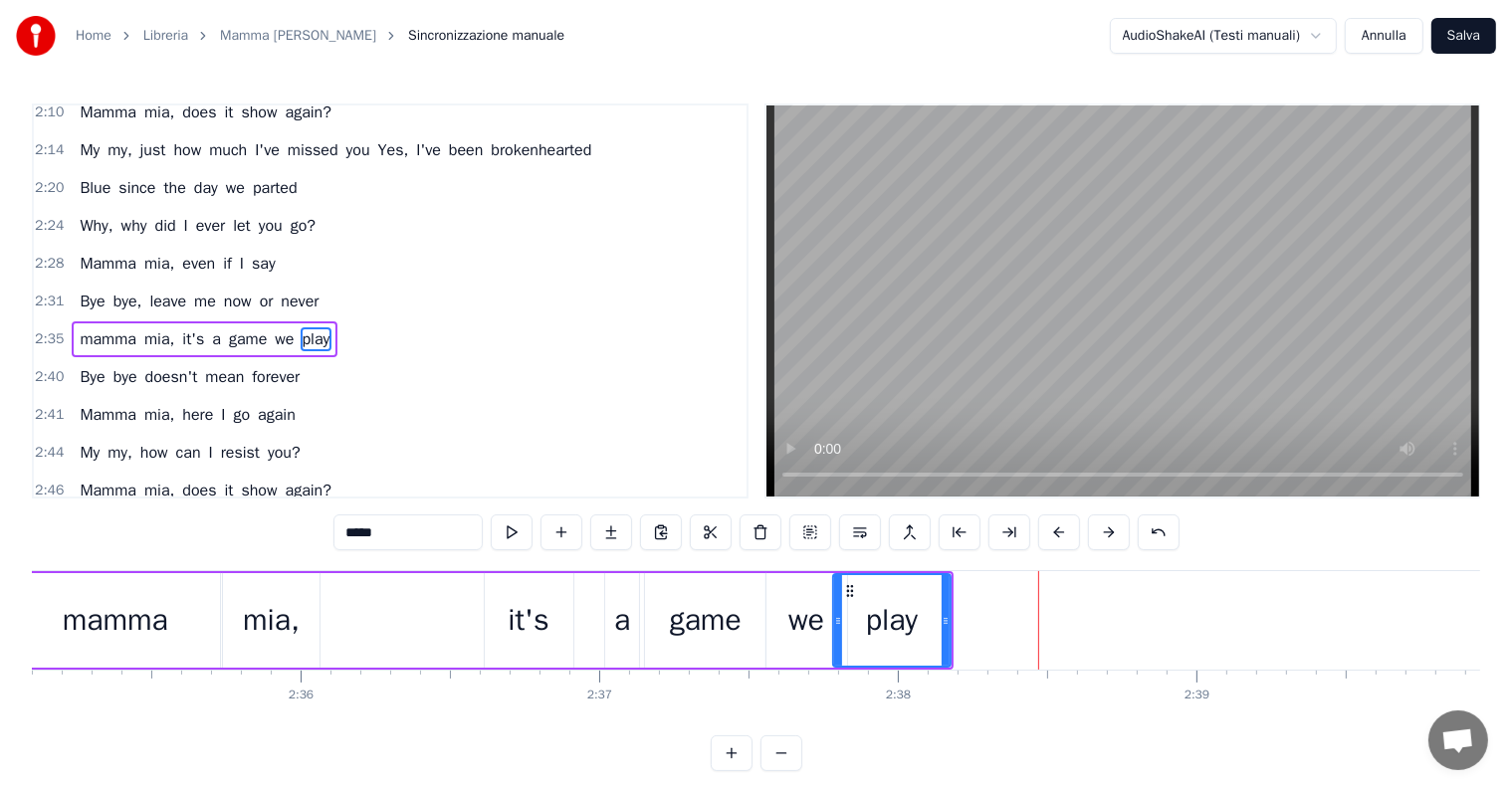 scroll, scrollTop: 0, scrollLeft: 46290, axis: horizontal 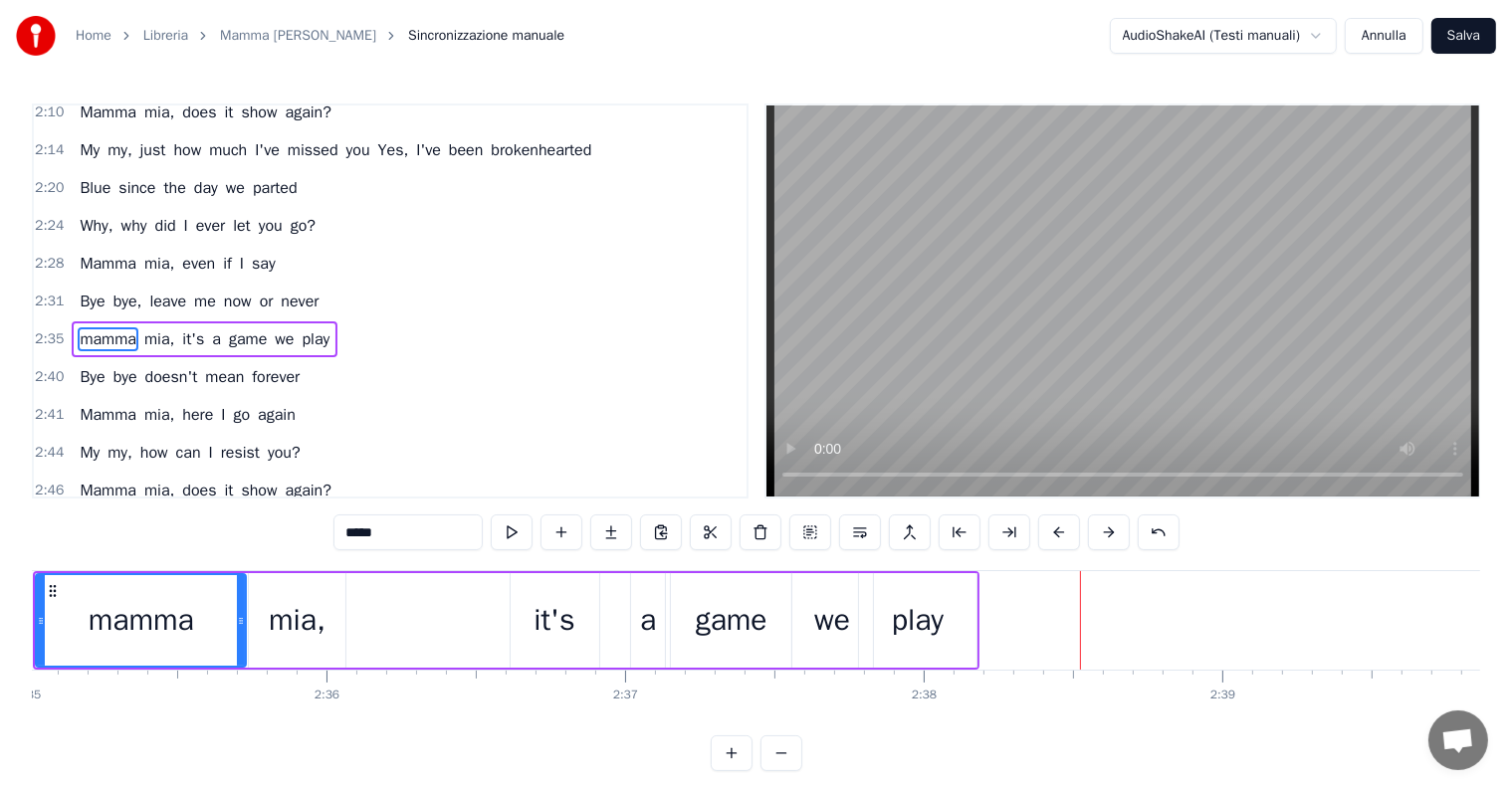 click on "game" at bounding box center [732, 620] 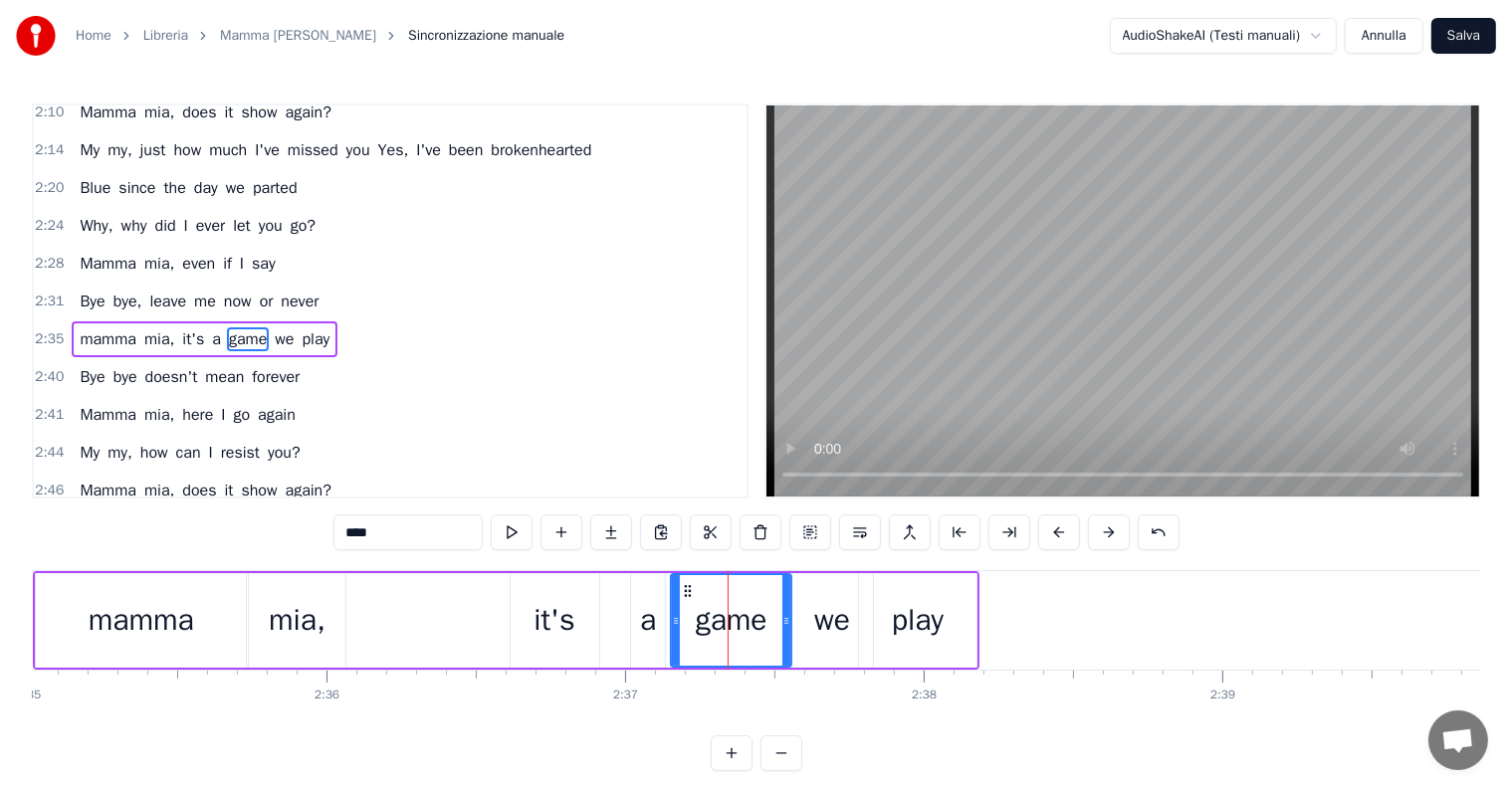 click on "it's" at bounding box center (553, 620) 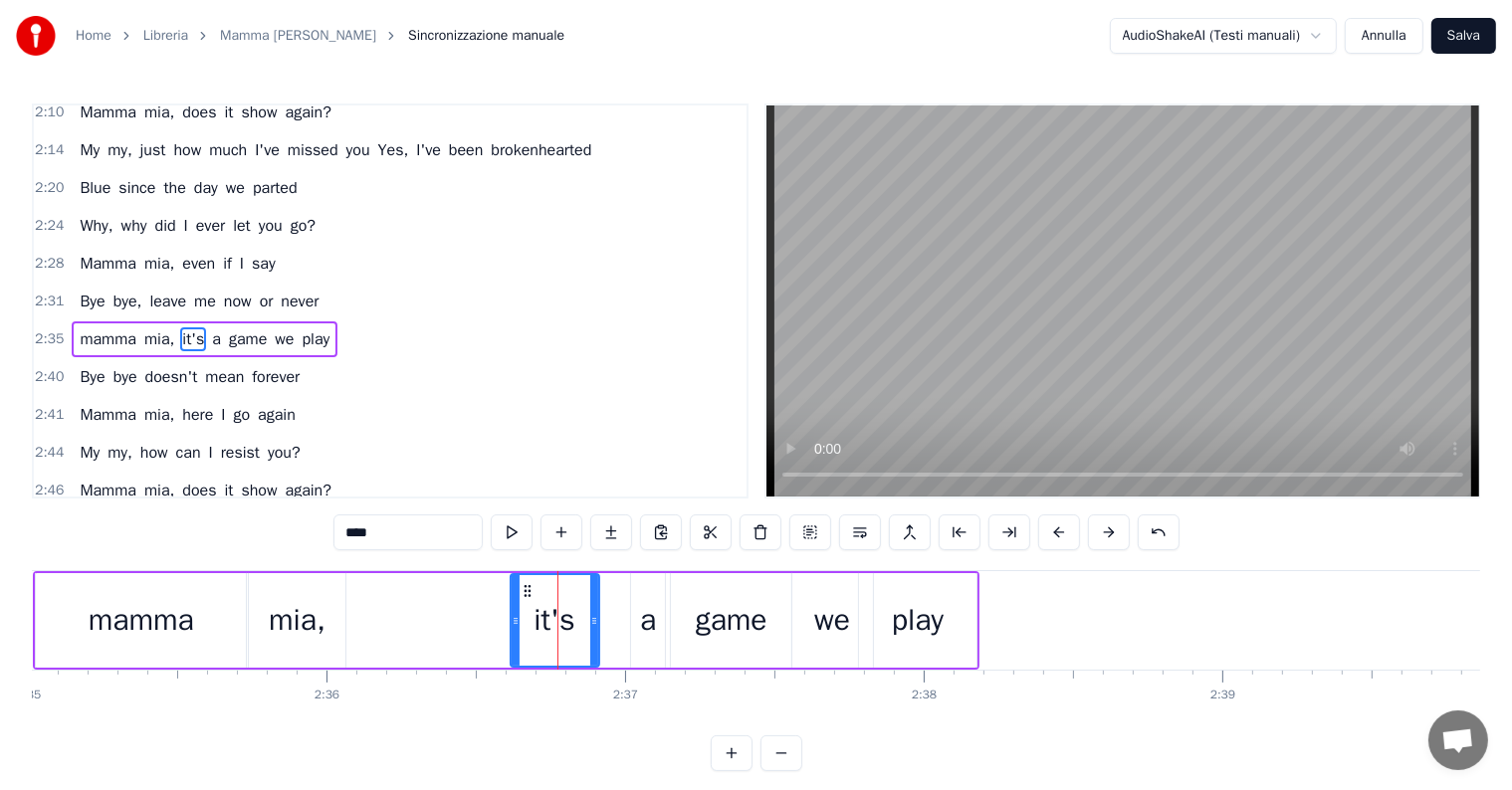 click on "a" at bounding box center (648, 620) 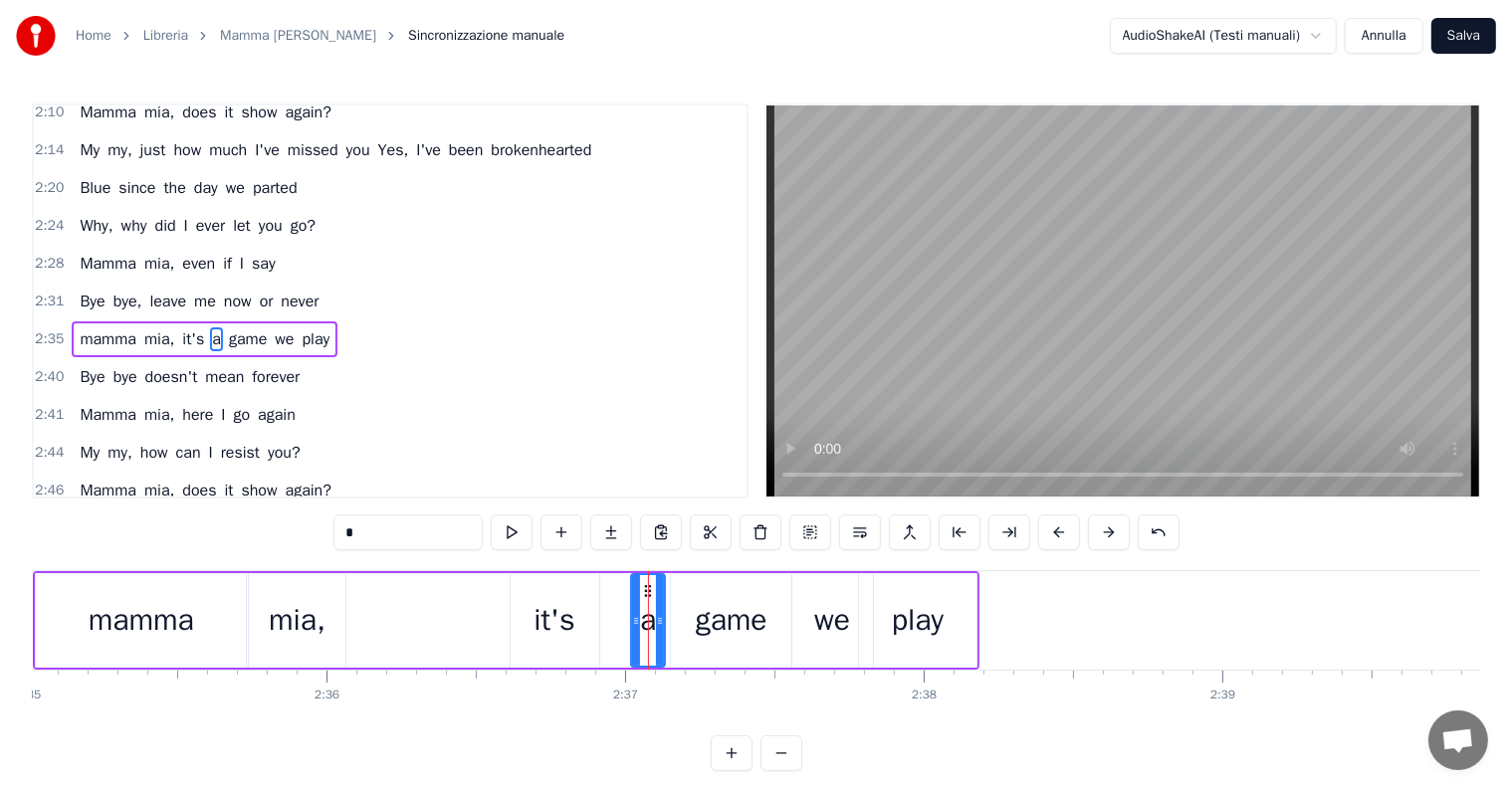 drag, startPoint x: 648, startPoint y: 589, endPoint x: 625, endPoint y: 589, distance: 23 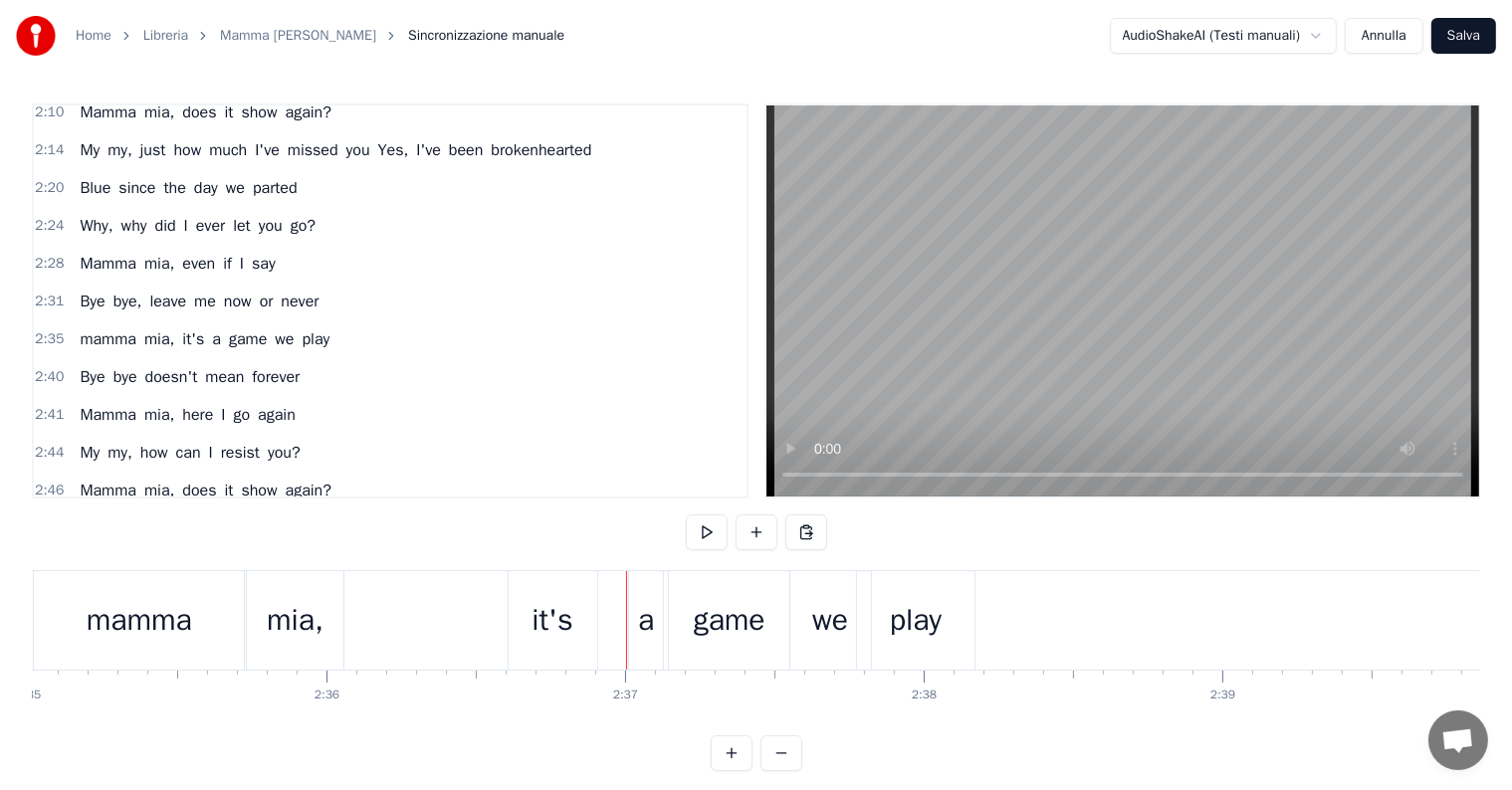 click on "a" at bounding box center (646, 620) 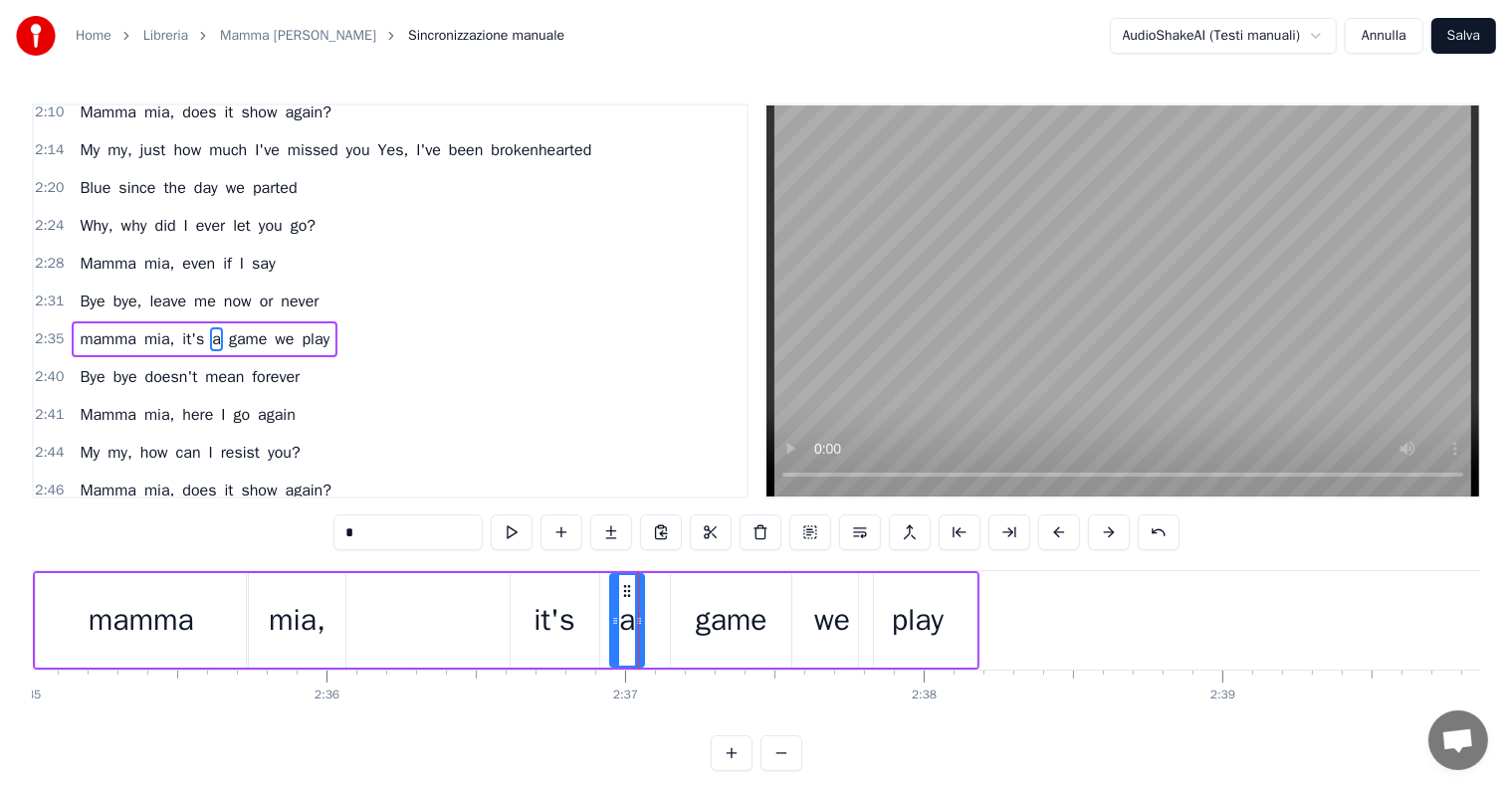drag, startPoint x: 649, startPoint y: 589, endPoint x: 628, endPoint y: 590, distance: 21.023796 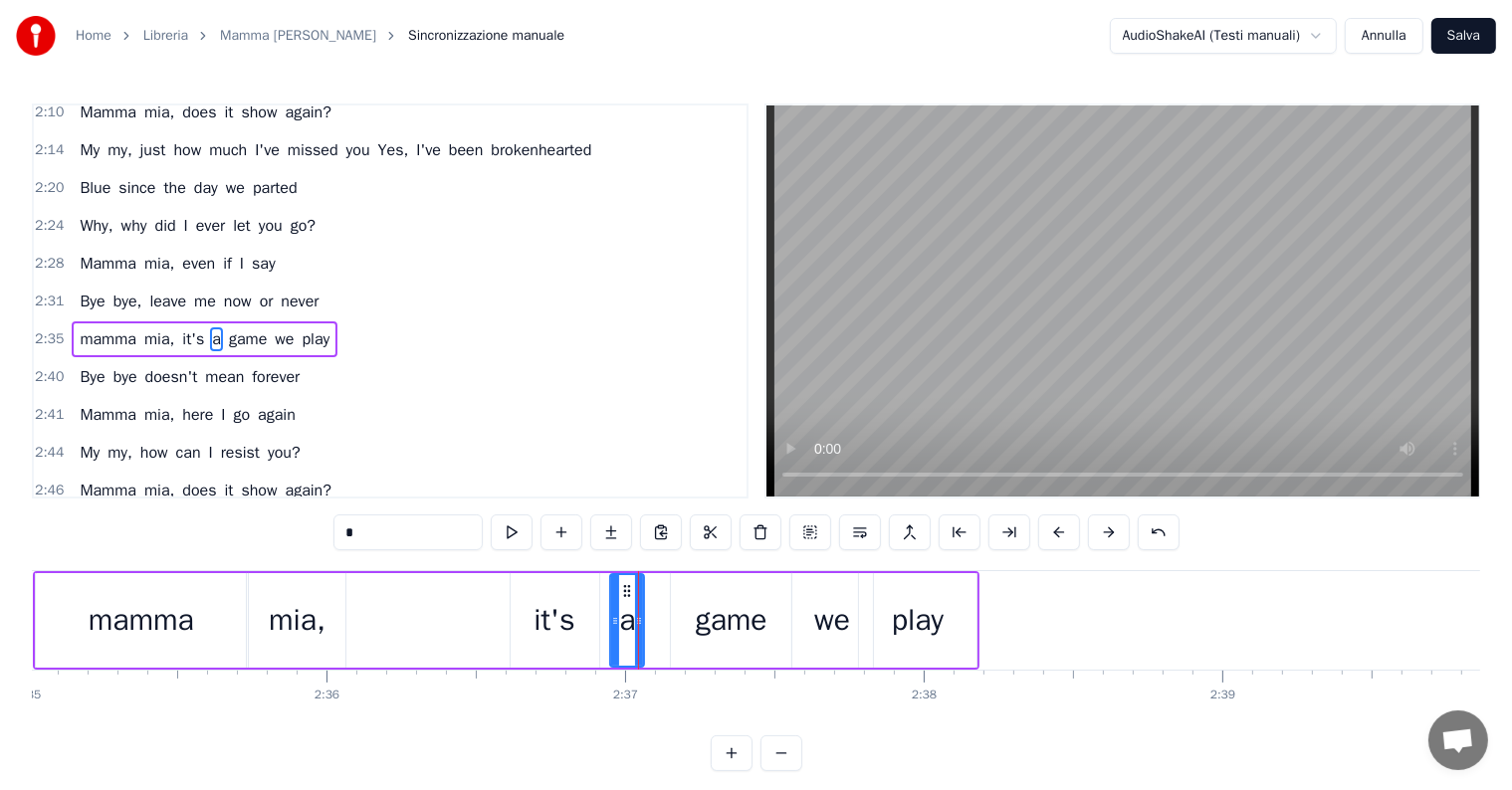 click on "game" at bounding box center (731, 620) 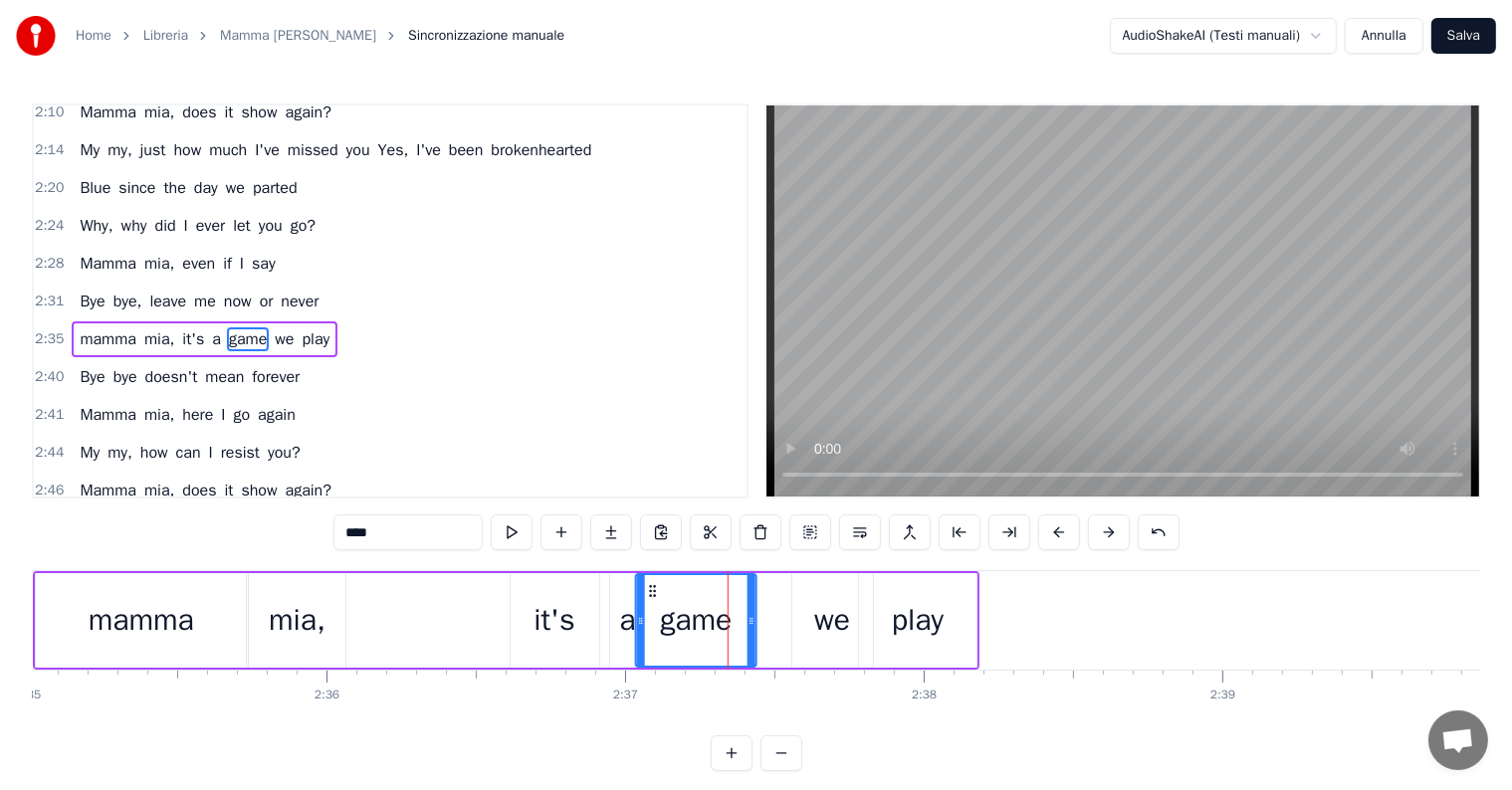 drag, startPoint x: 684, startPoint y: 589, endPoint x: 649, endPoint y: 586, distance: 35.128336 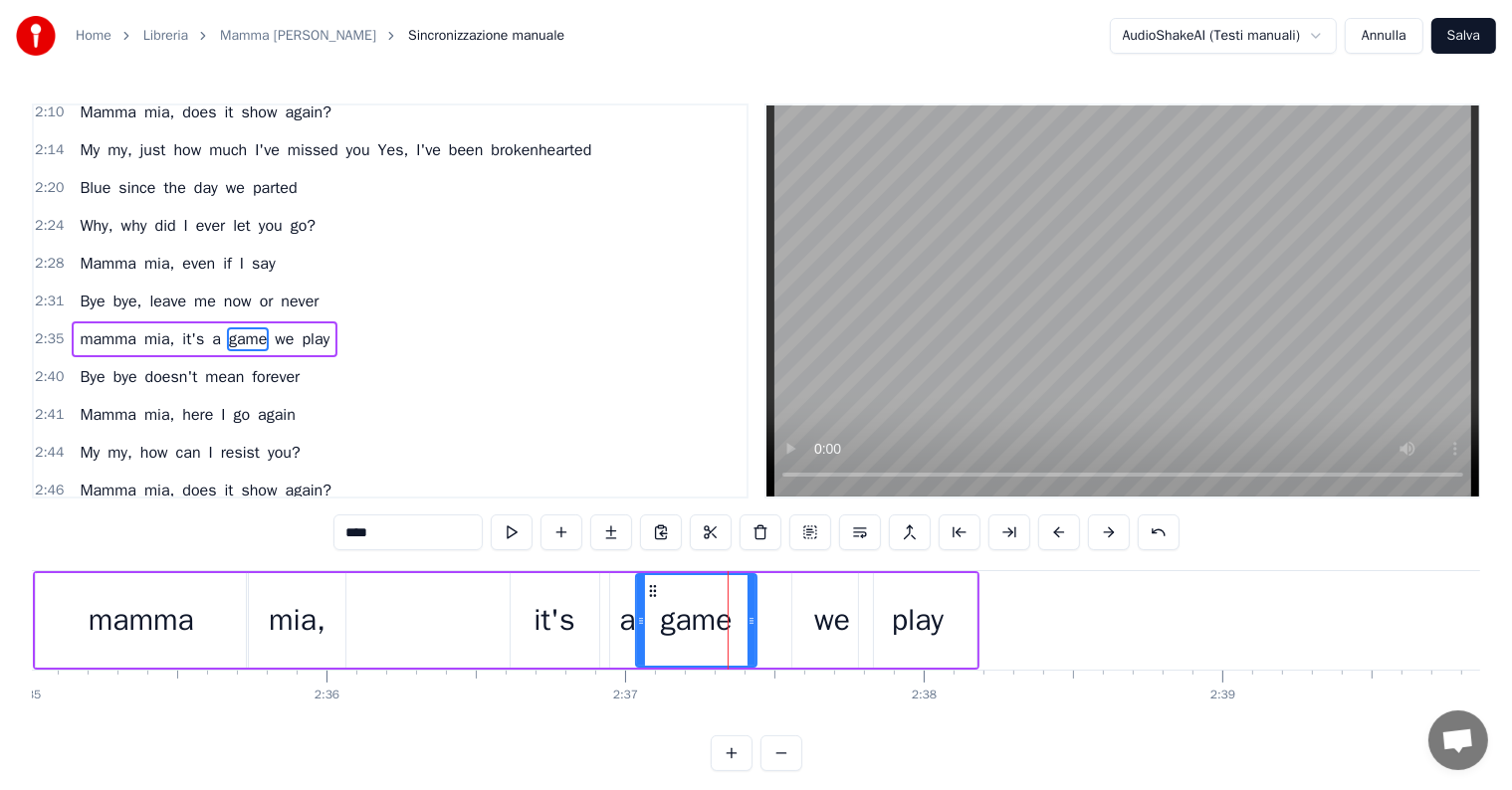 click on "we" at bounding box center [832, 620] 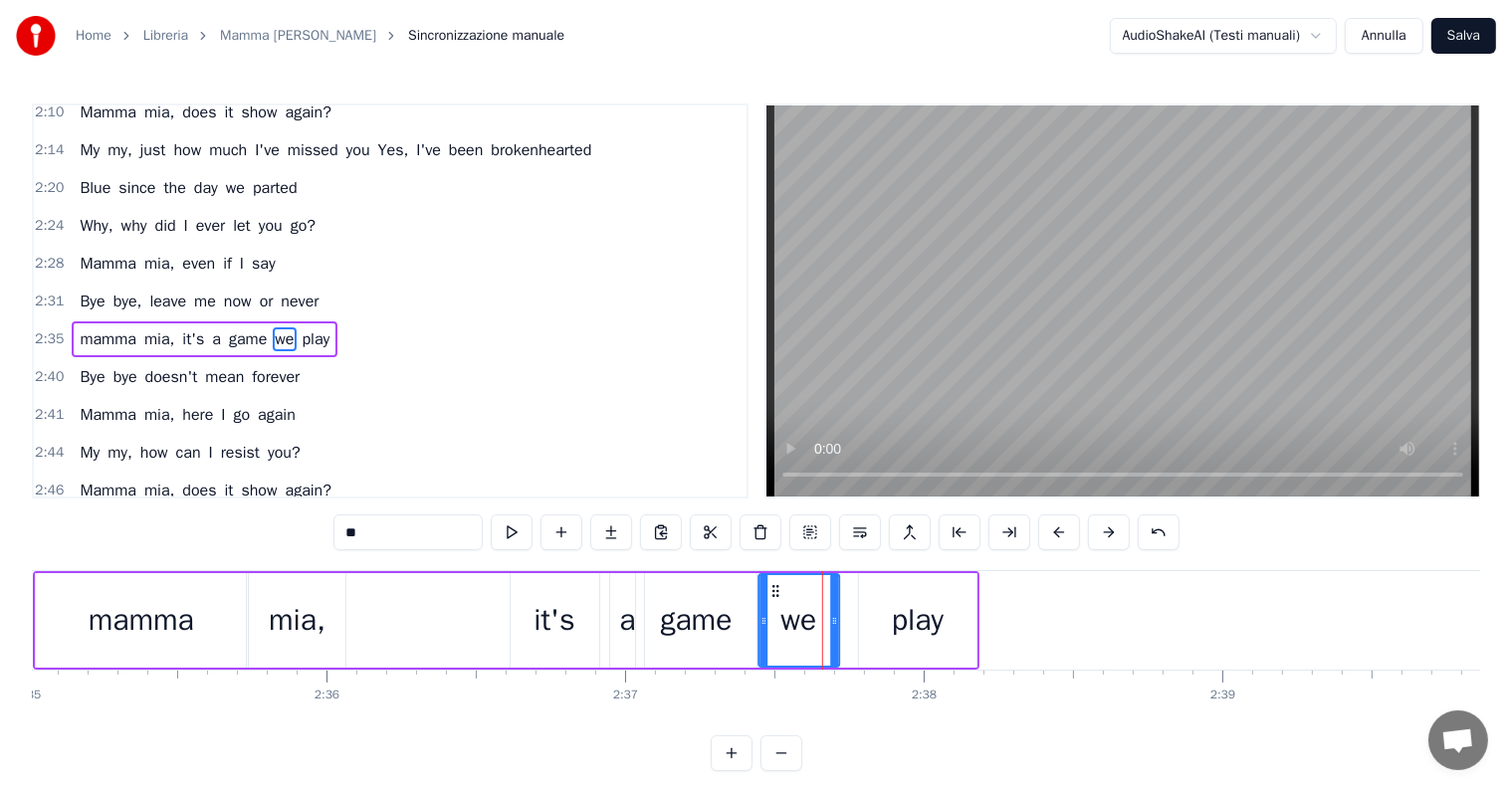 drag, startPoint x: 806, startPoint y: 589, endPoint x: 772, endPoint y: 589, distance: 34 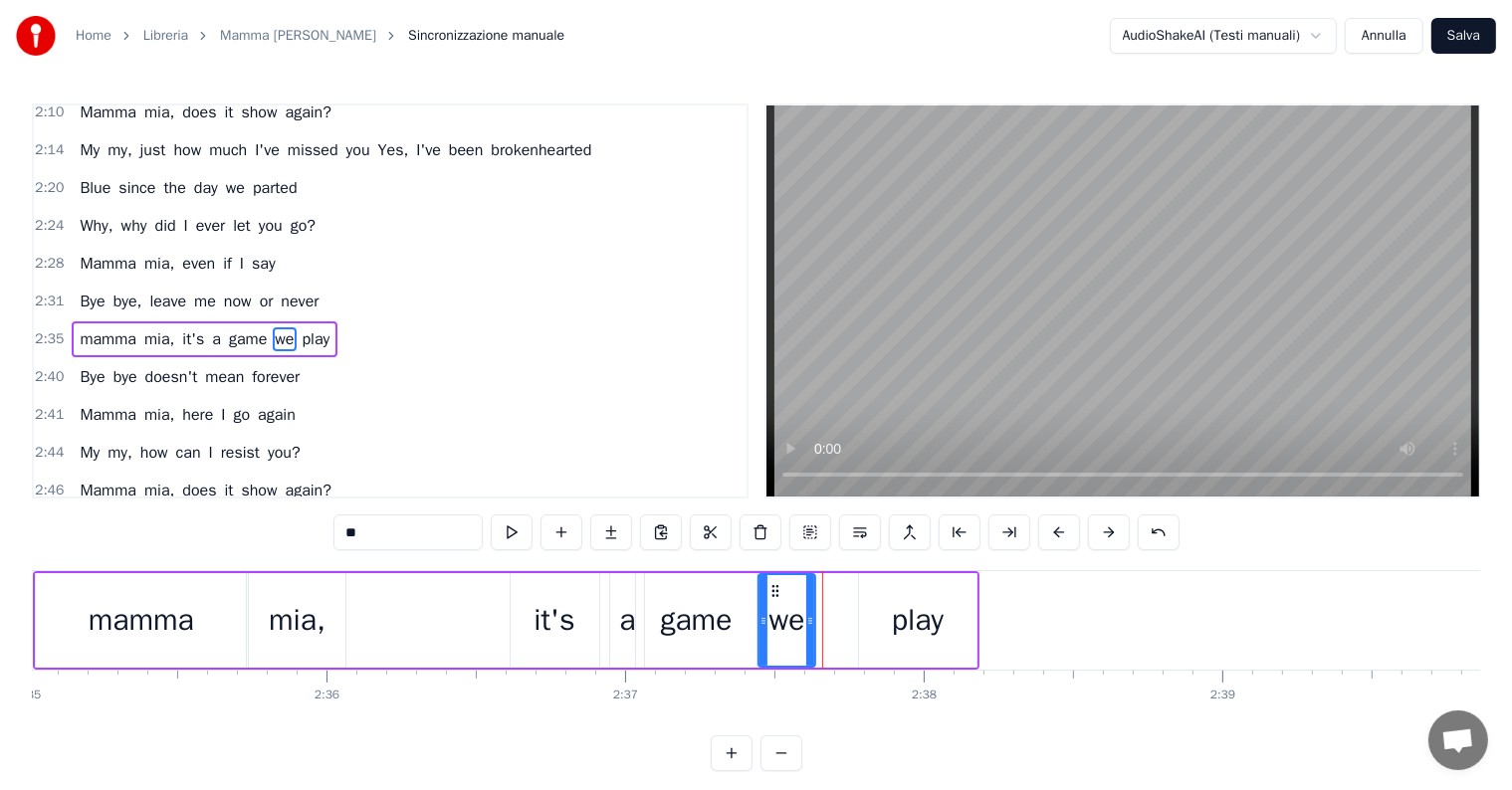 drag, startPoint x: 832, startPoint y: 624, endPoint x: 808, endPoint y: 623, distance: 24.020824 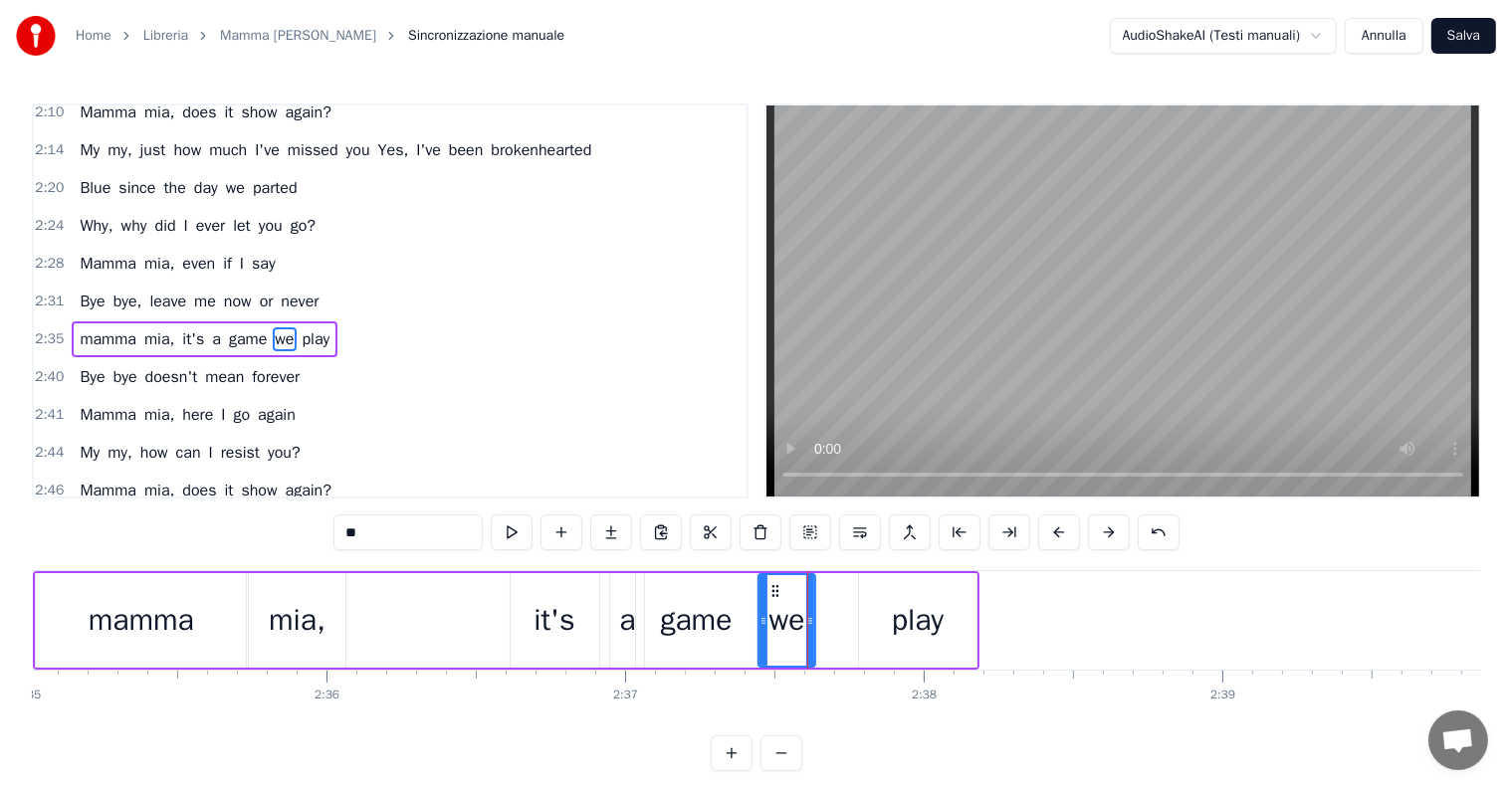 click on "play" at bounding box center (918, 620) 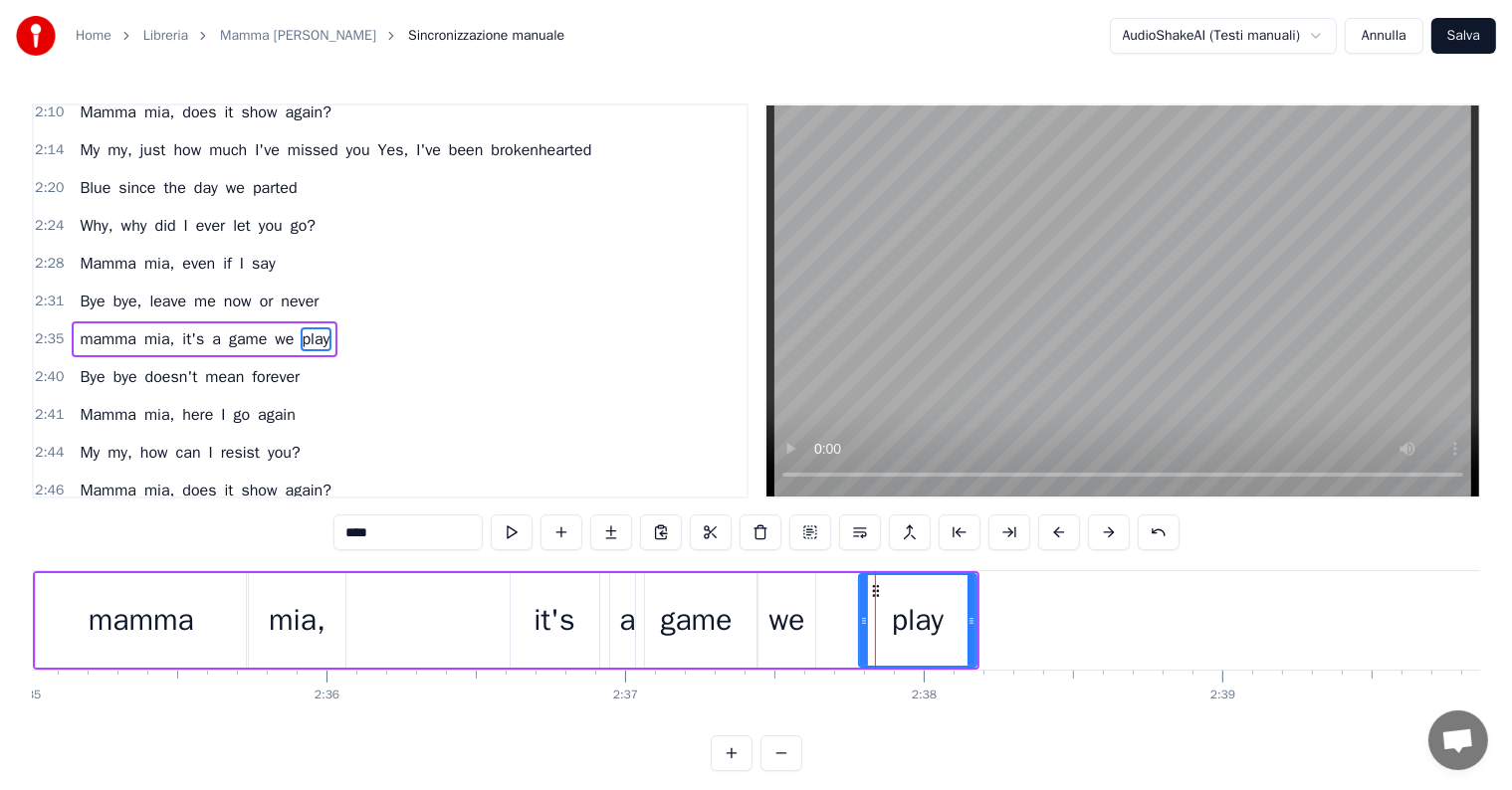 drag, startPoint x: 874, startPoint y: 588, endPoint x: 830, endPoint y: 587, distance: 44.011362 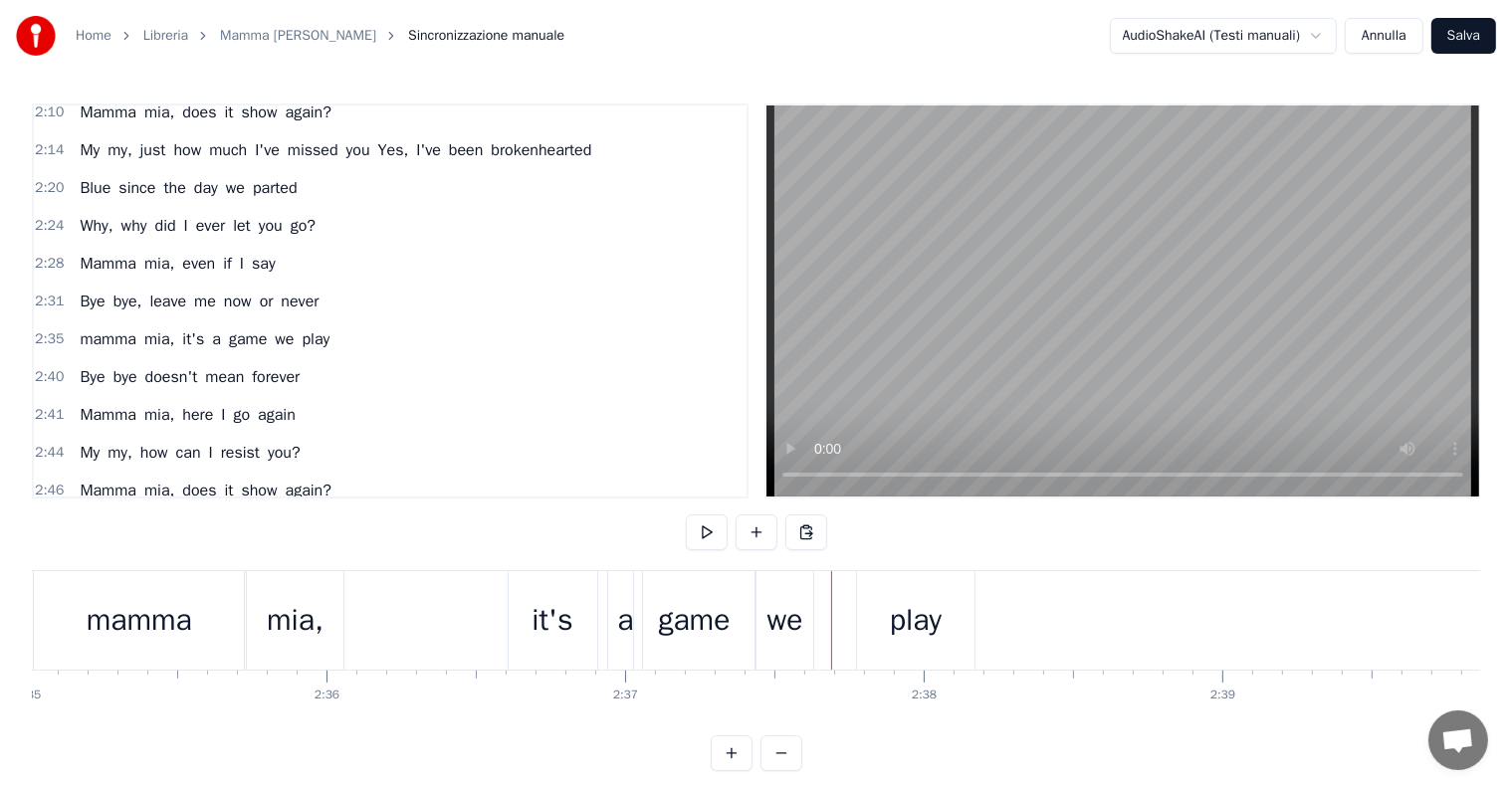 click on "play" at bounding box center (916, 620) 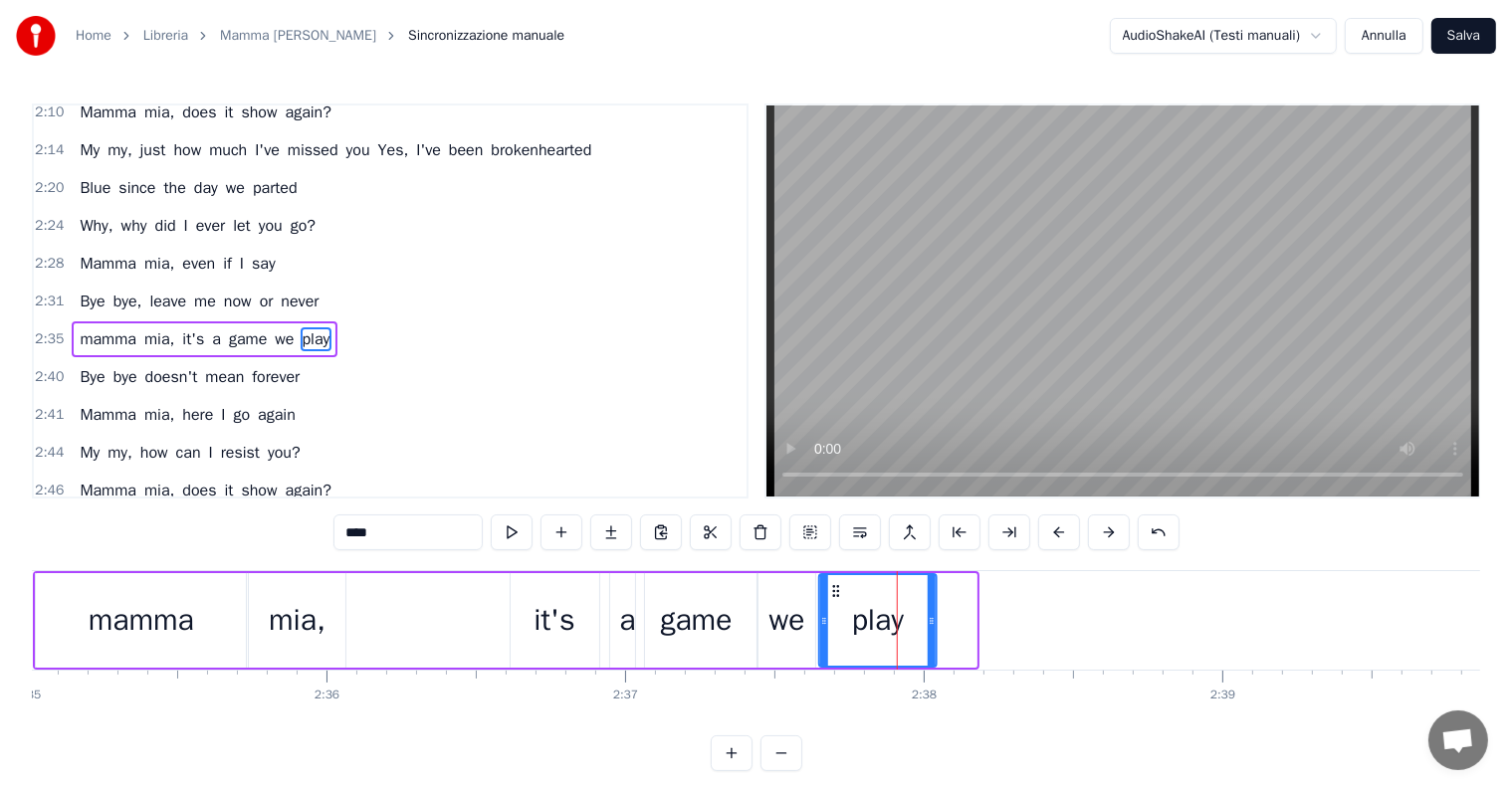 drag, startPoint x: 874, startPoint y: 589, endPoint x: 834, endPoint y: 588, distance: 40.012498 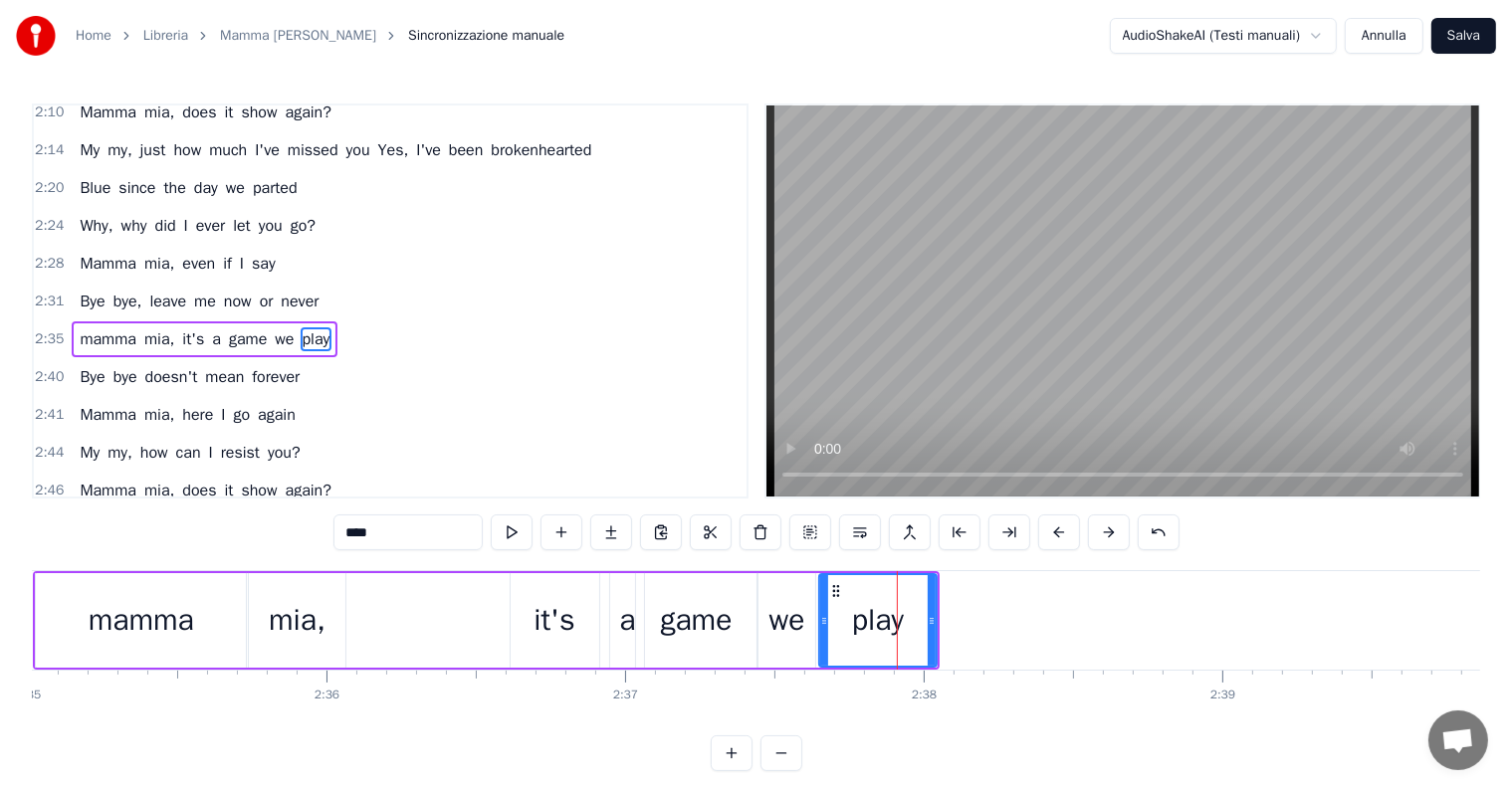 click on "mamma" at bounding box center [141, 620] 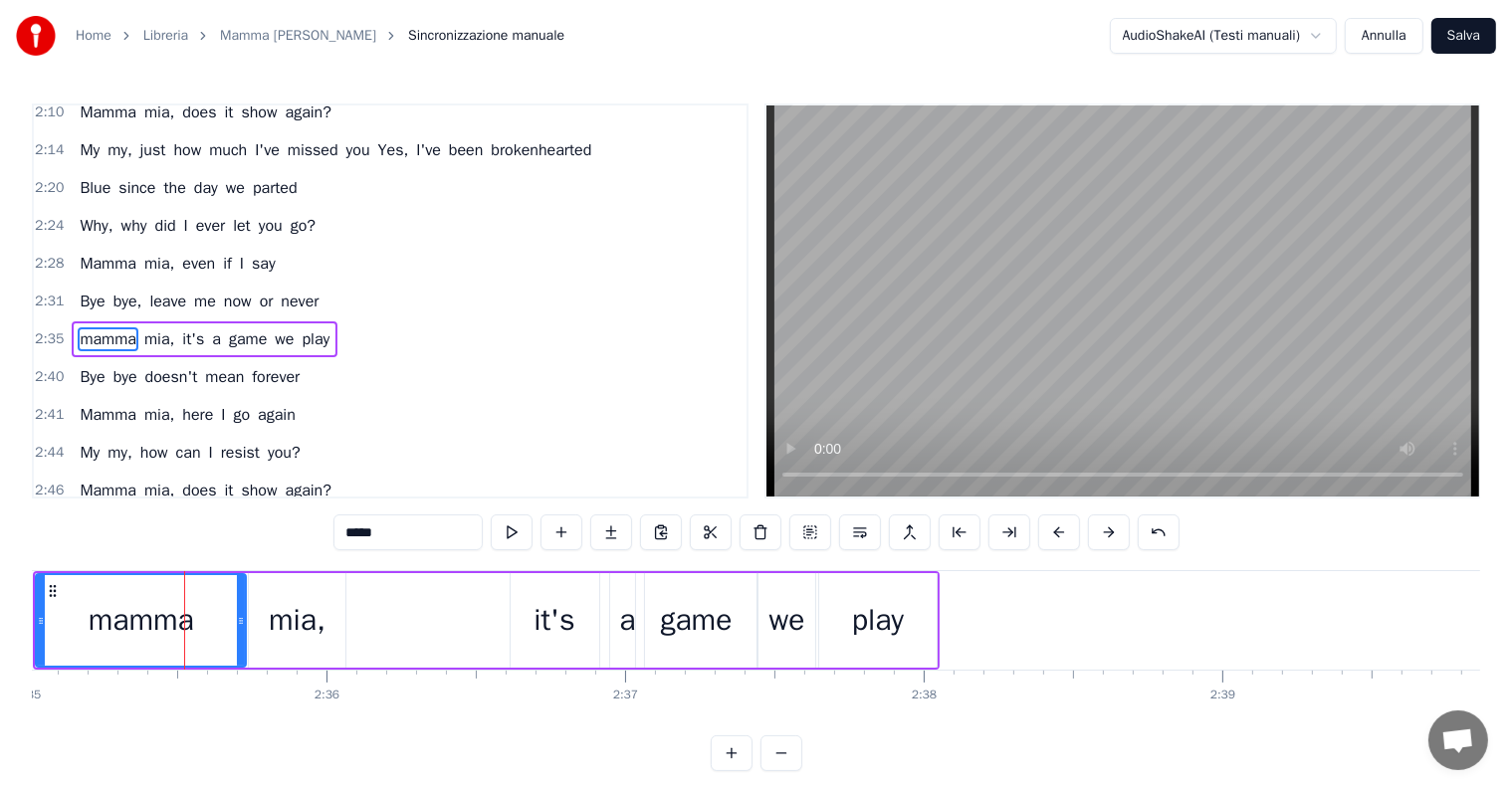 click on "mia," at bounding box center [297, 620] 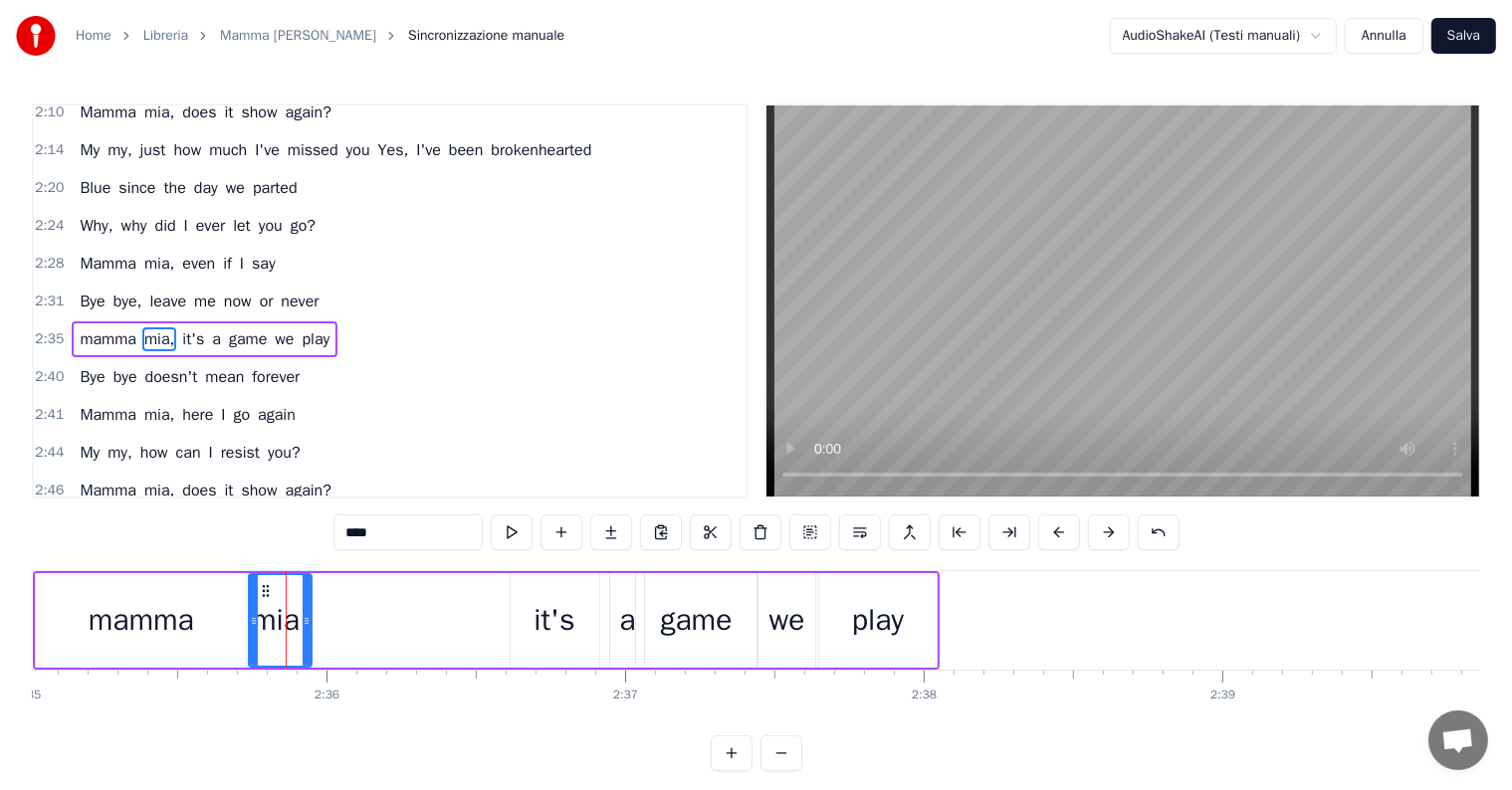 drag, startPoint x: 339, startPoint y: 617, endPoint x: 306, endPoint y: 615, distance: 33.060551 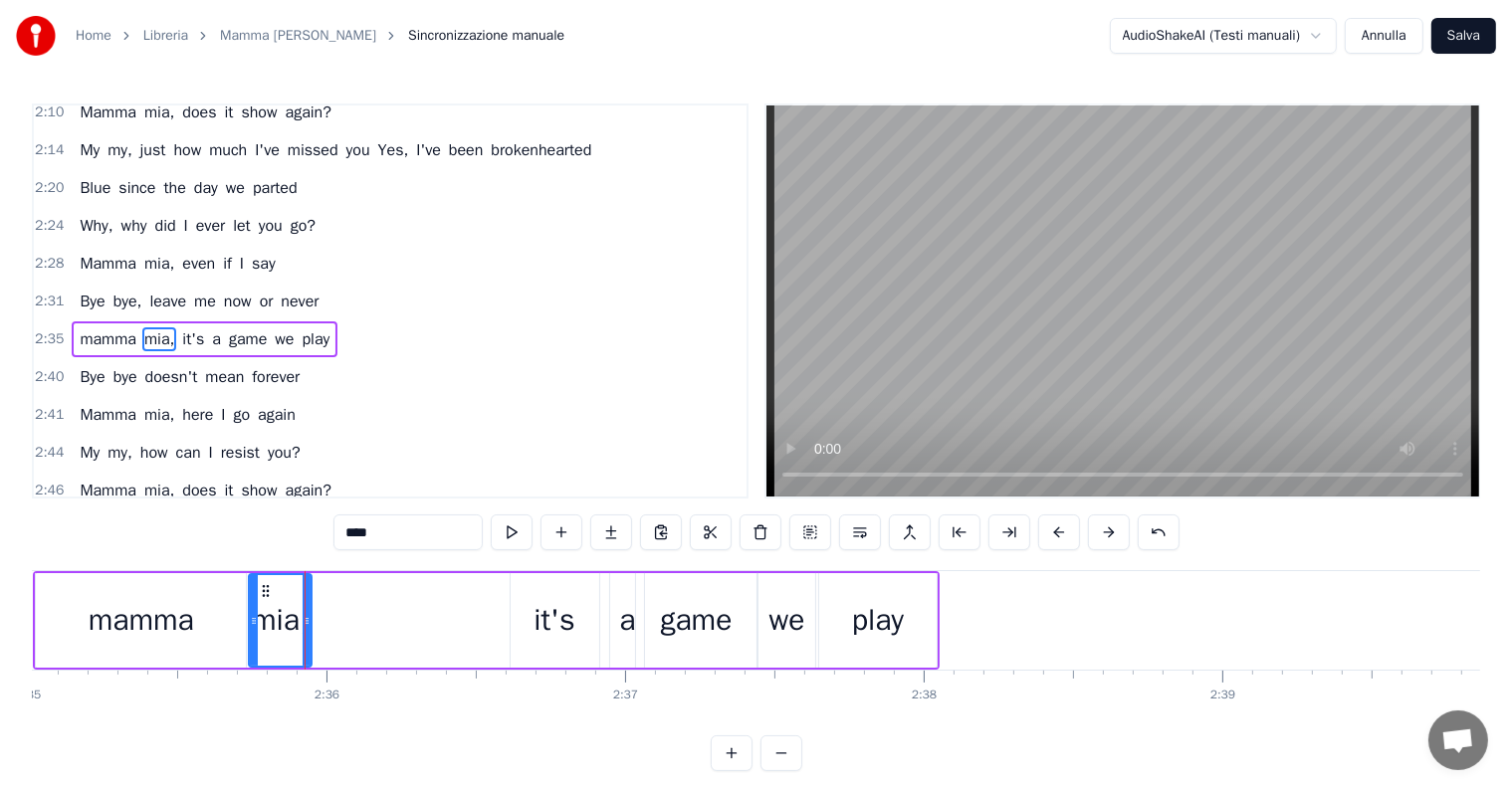 click on "mamma" at bounding box center [140, 620] 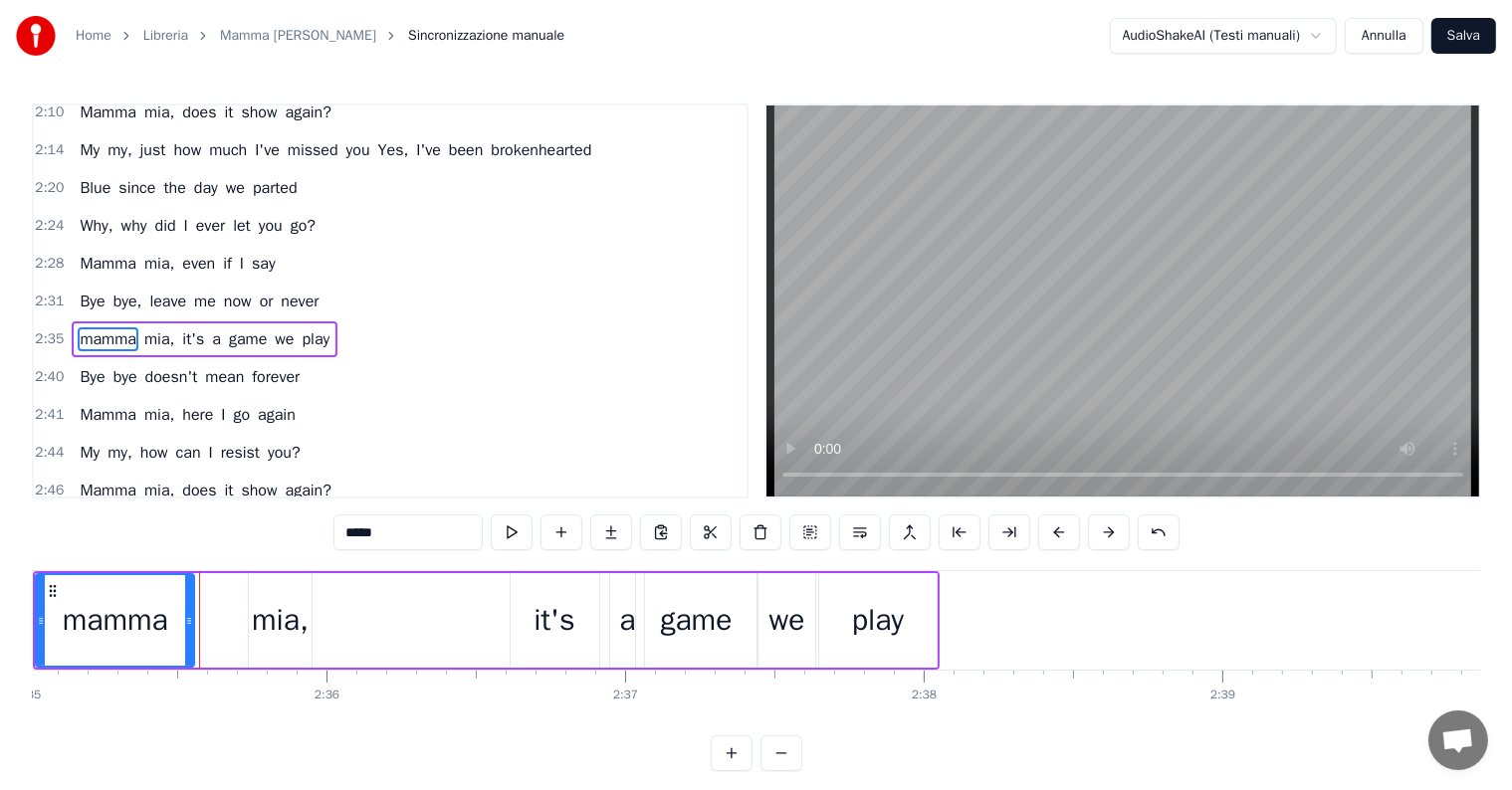drag, startPoint x: 242, startPoint y: 619, endPoint x: 190, endPoint y: 619, distance: 52 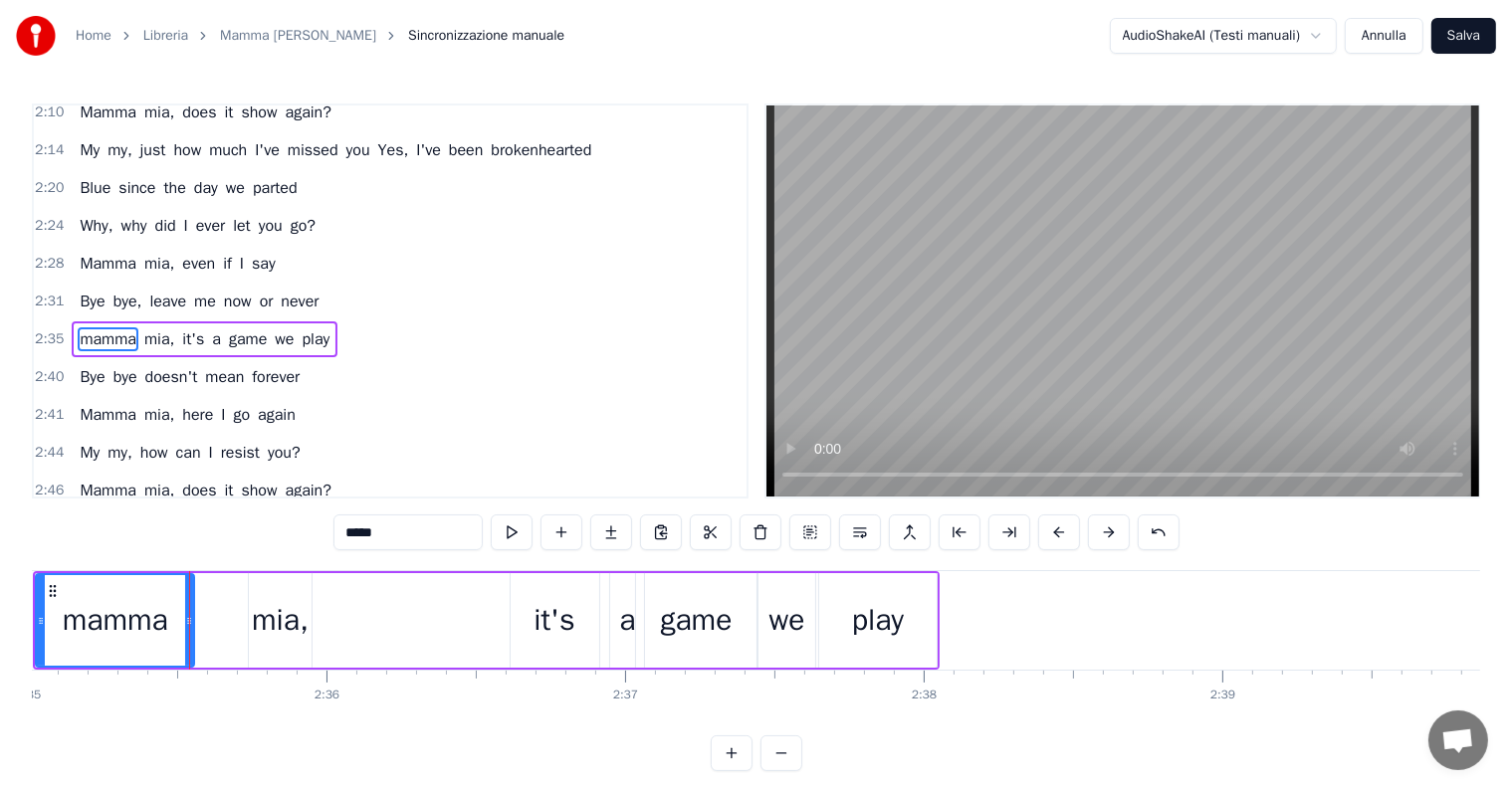 click on "mamma mia, it's a game we play" at bounding box center (486, 620) 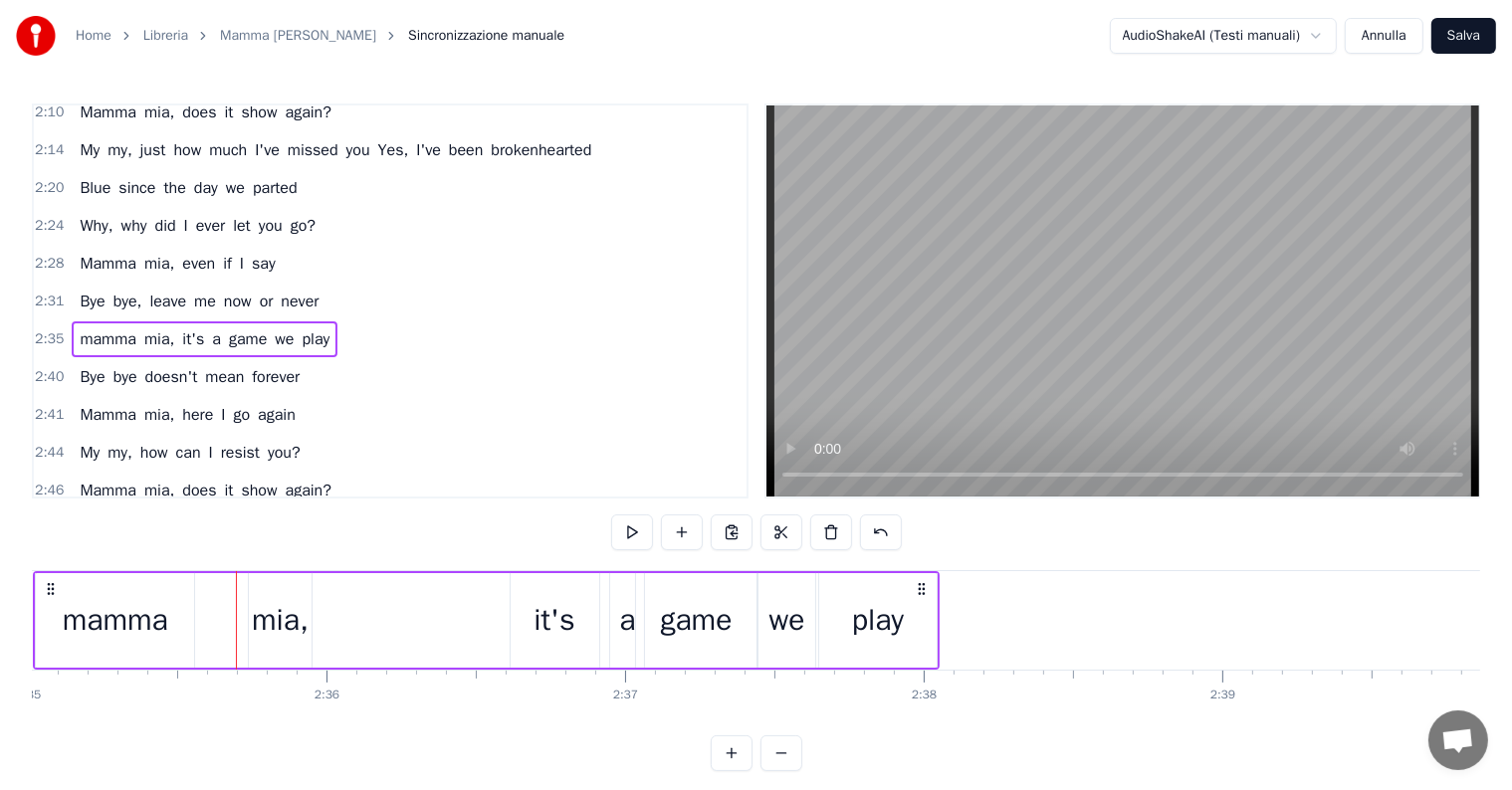 click on "mia," at bounding box center [280, 620] 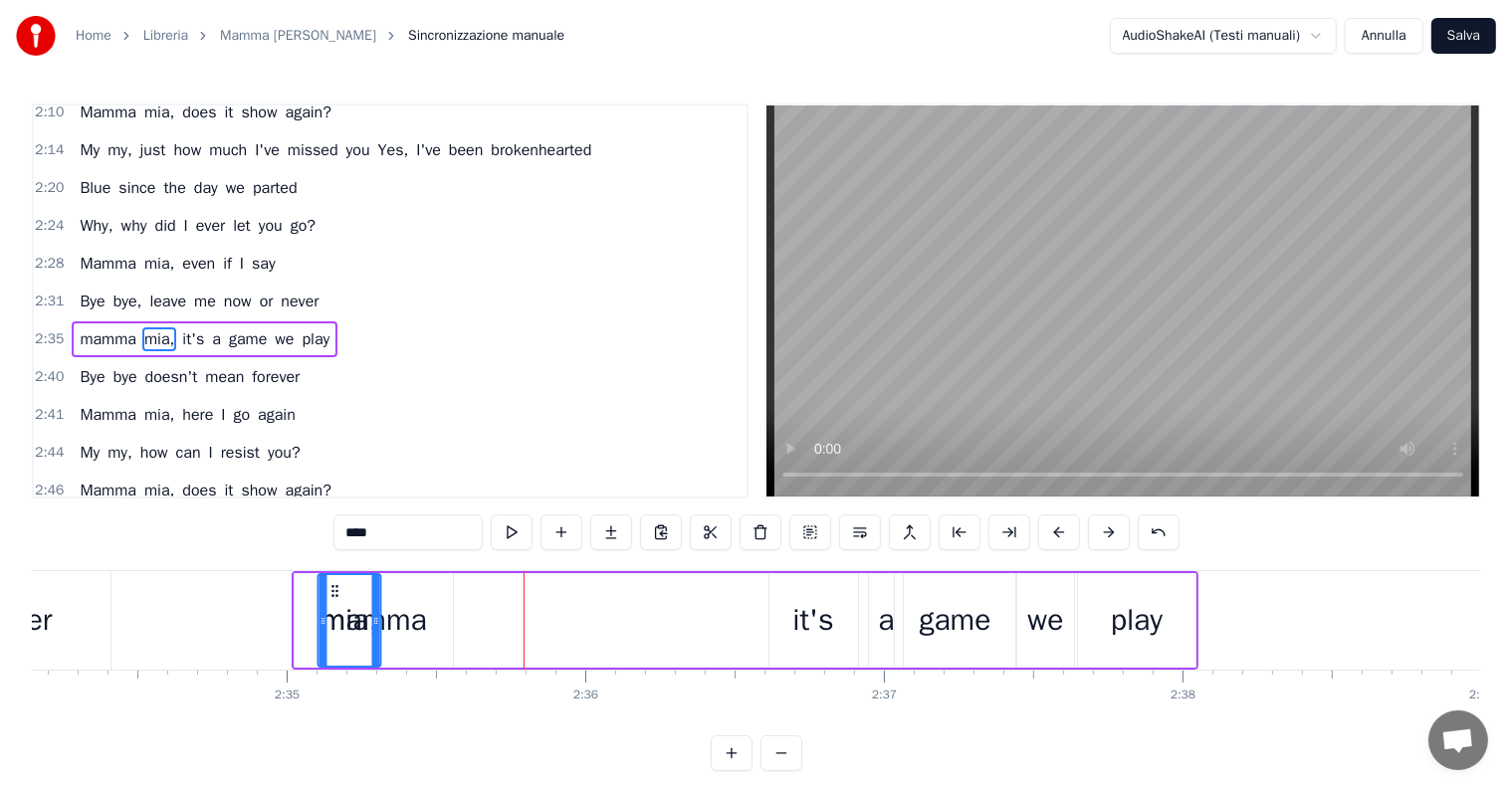 scroll, scrollTop: 0, scrollLeft: 46014, axis: horizontal 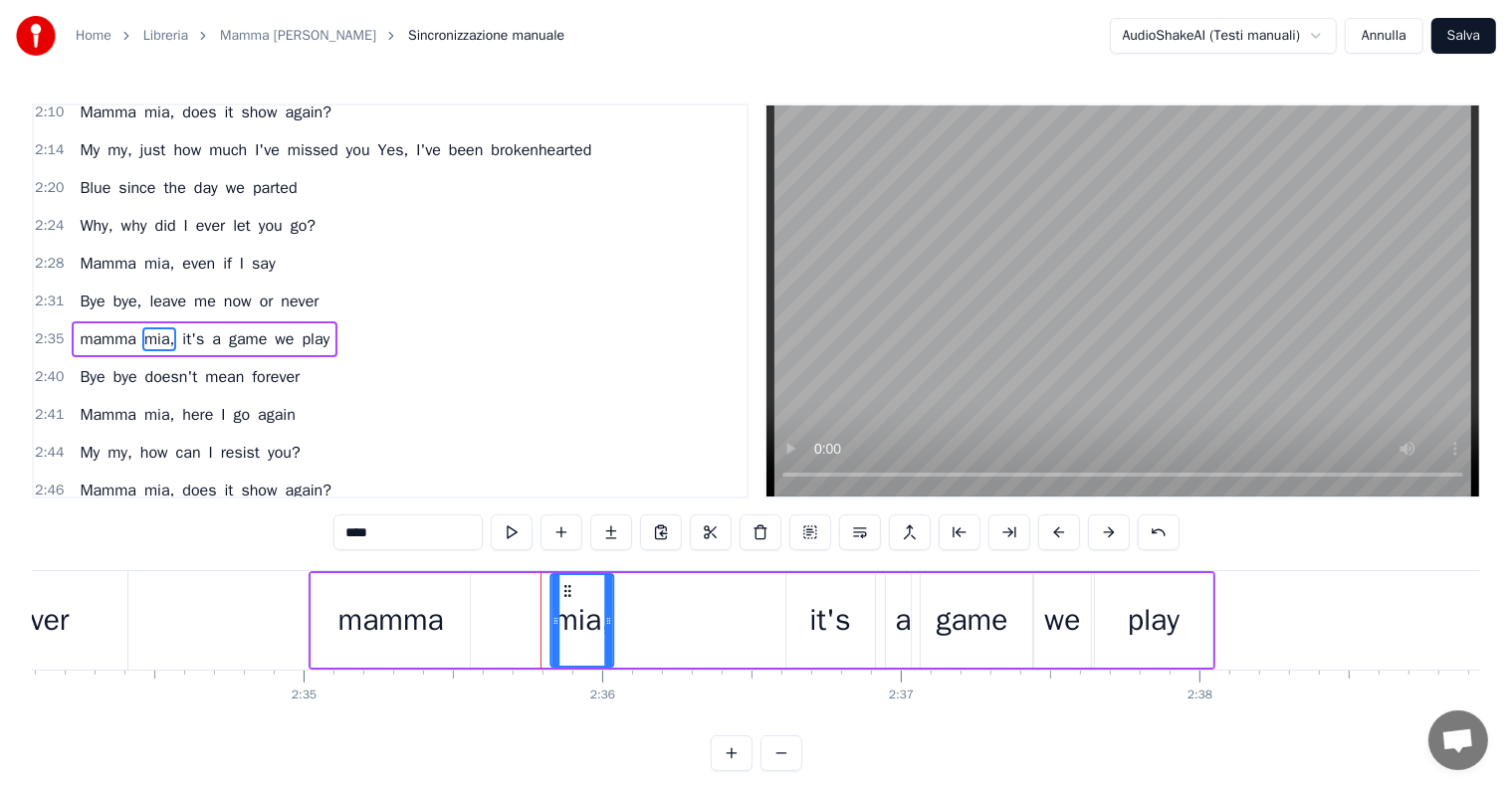drag, startPoint x: 265, startPoint y: 585, endPoint x: 567, endPoint y: 593, distance: 302.10594 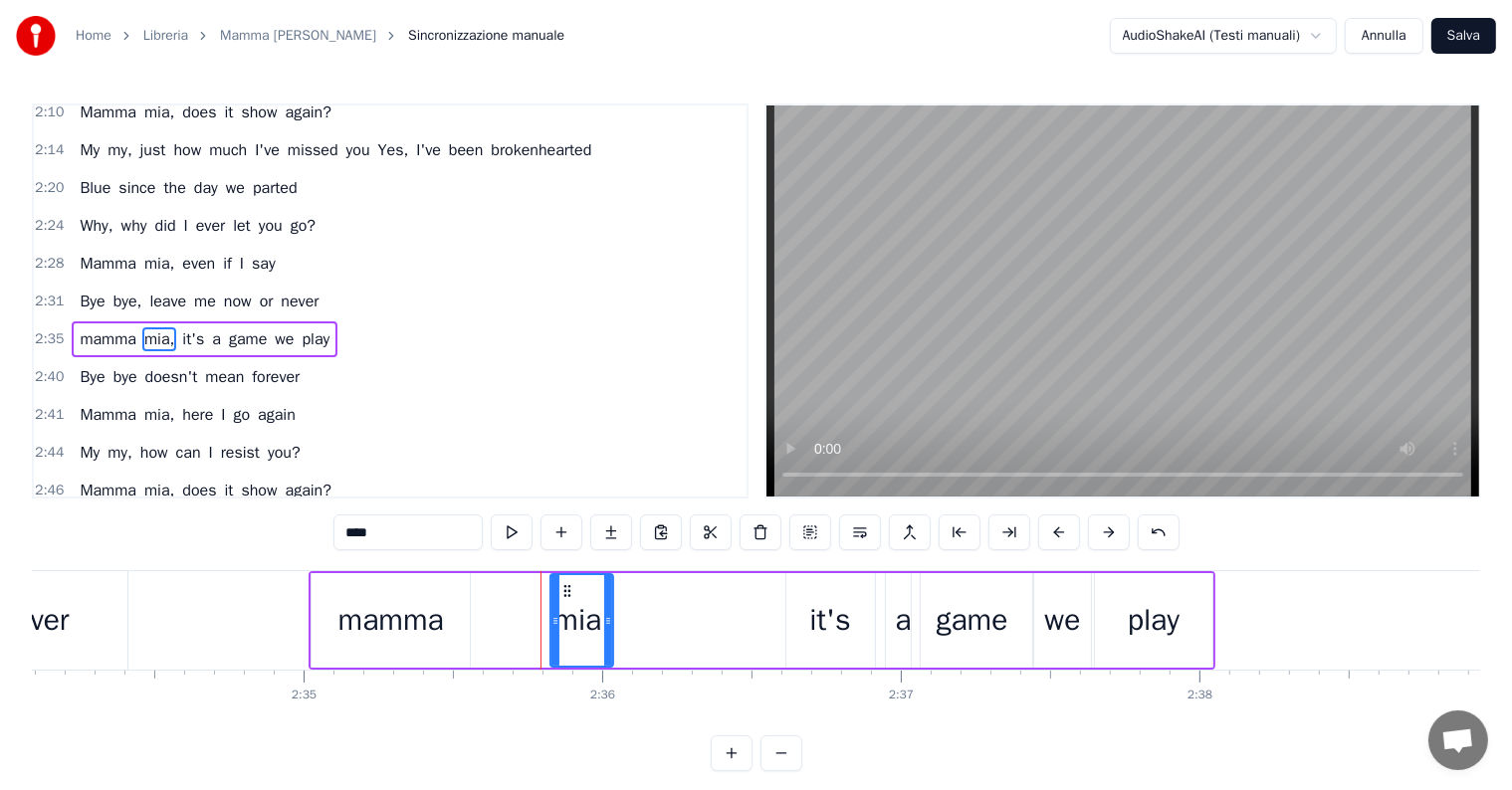 click on "mamma mia, it's a game we play" at bounding box center (761, 620) 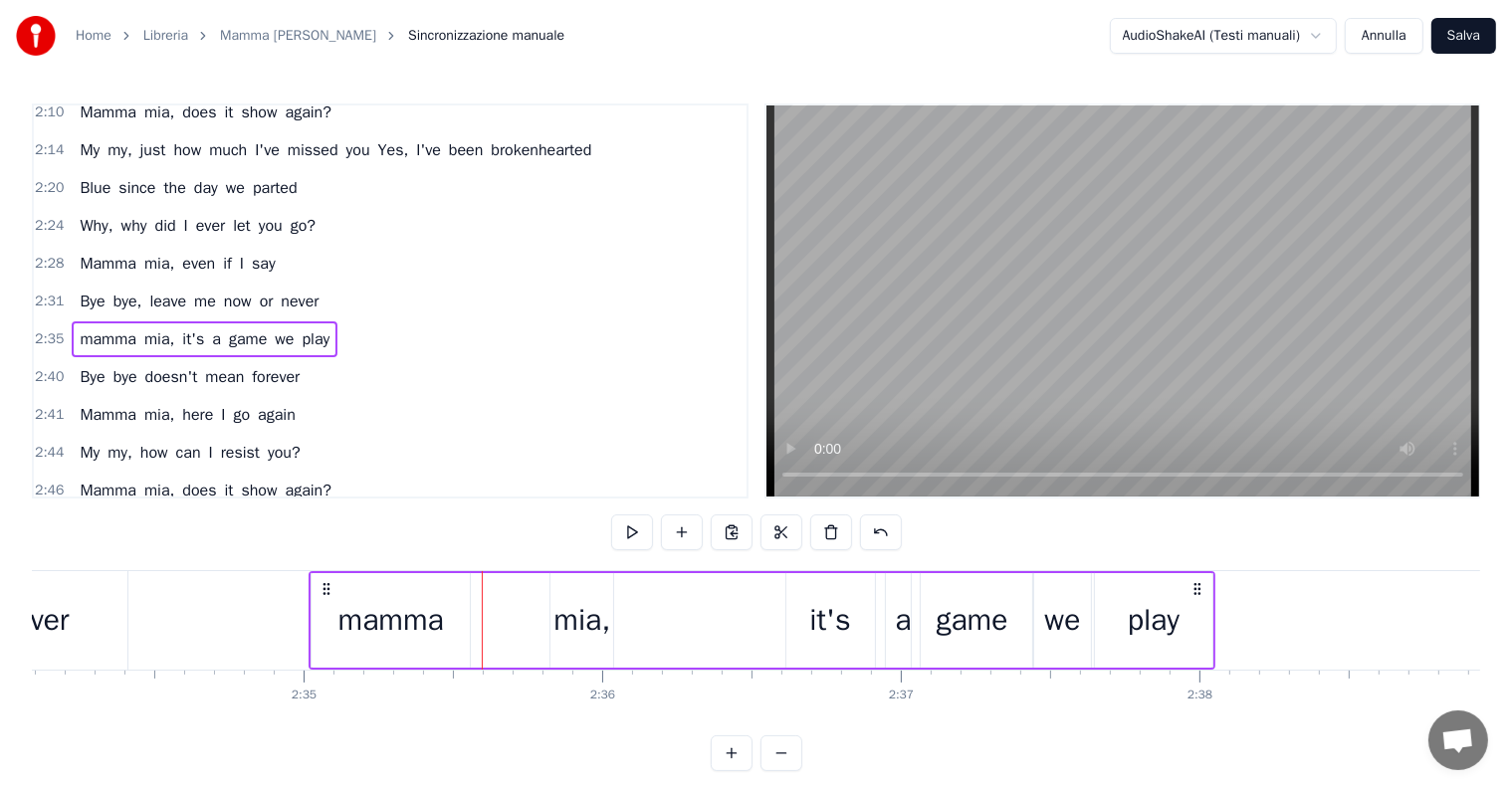 click on "mia," at bounding box center (581, 620) 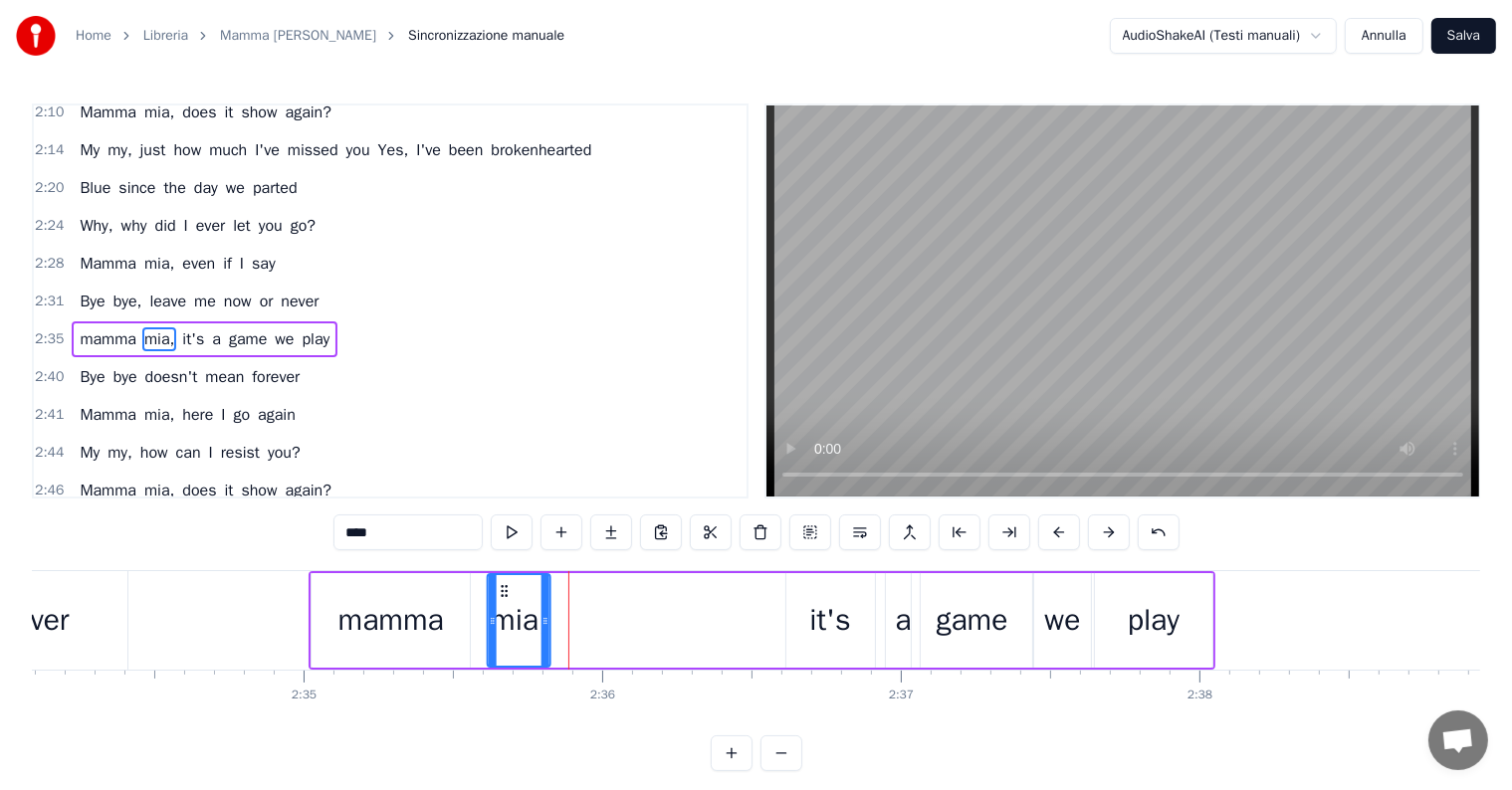 drag, startPoint x: 561, startPoint y: 587, endPoint x: 499, endPoint y: 590, distance: 62.07254 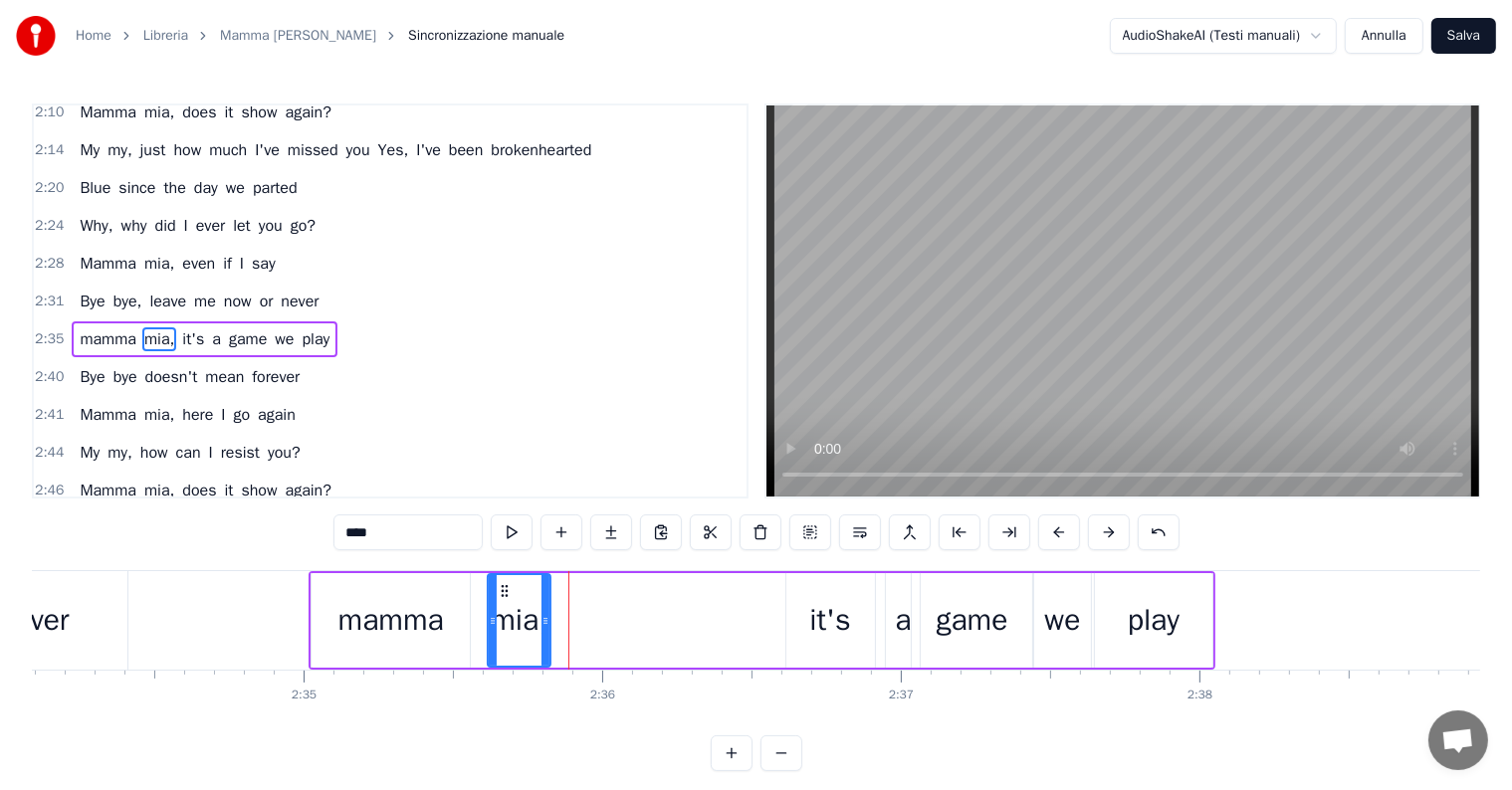 click on "mamma" at bounding box center (390, 620) 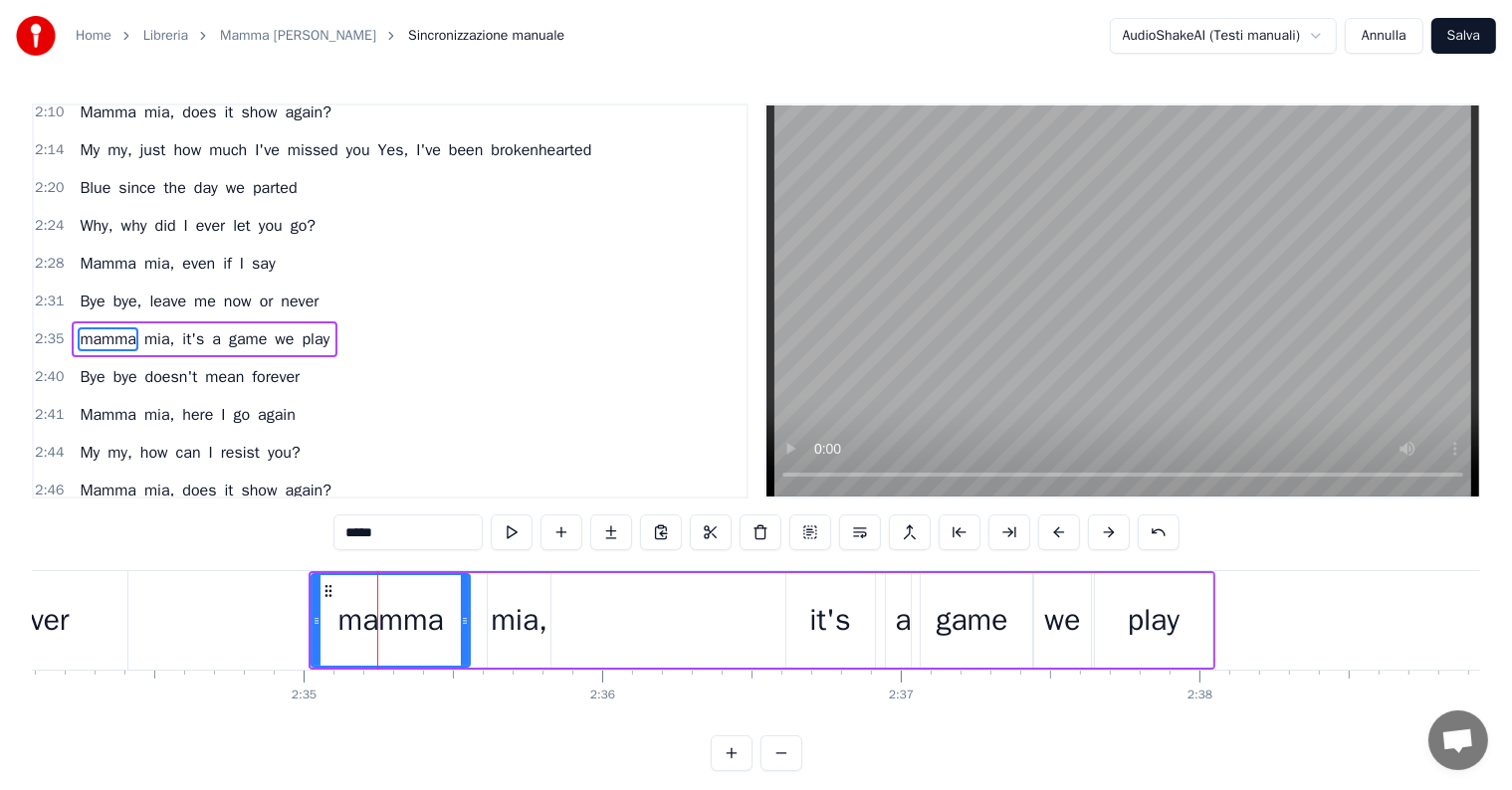 click on "mia," at bounding box center (519, 620) 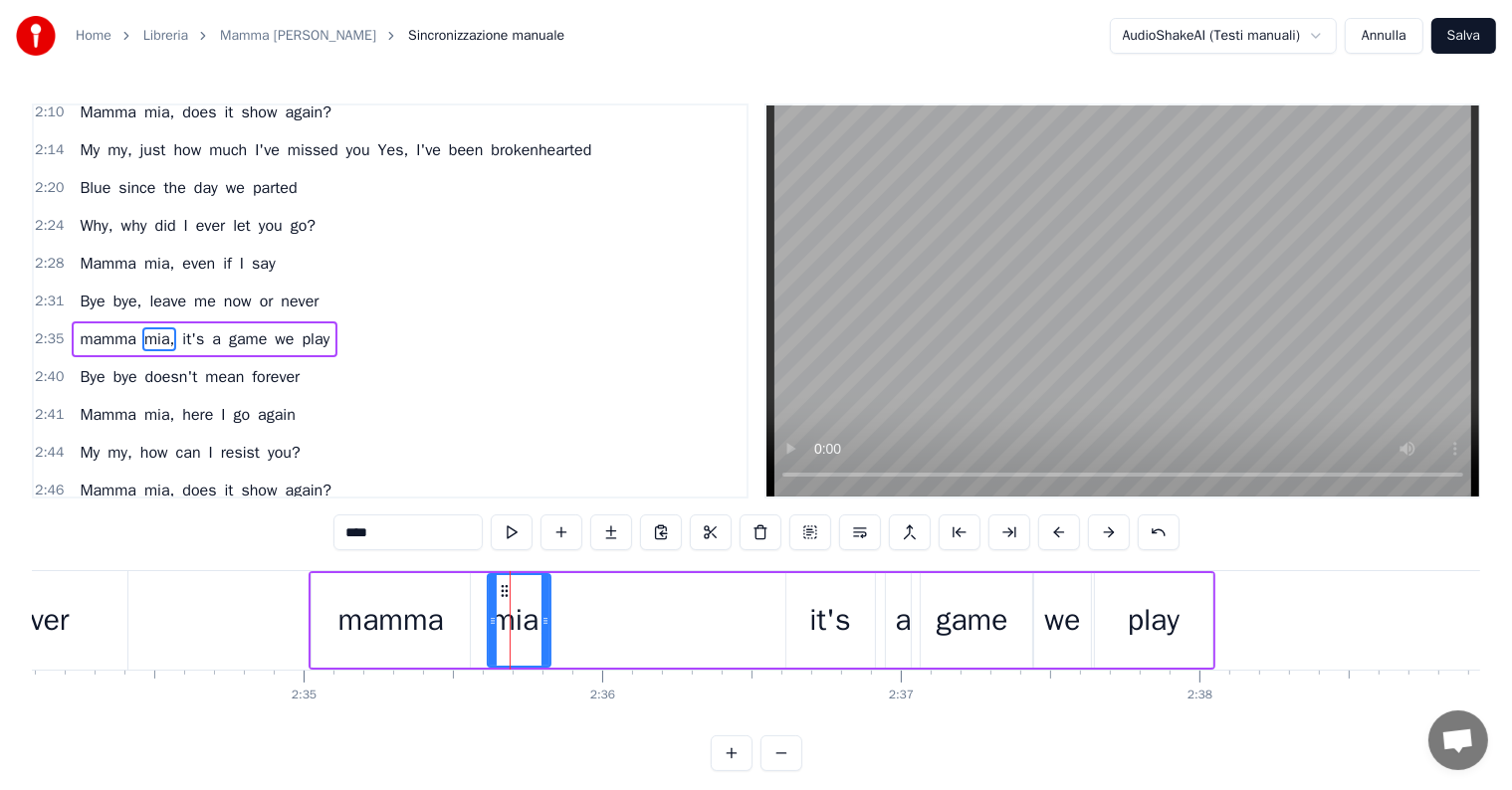 click on "mamma" at bounding box center [391, 620] 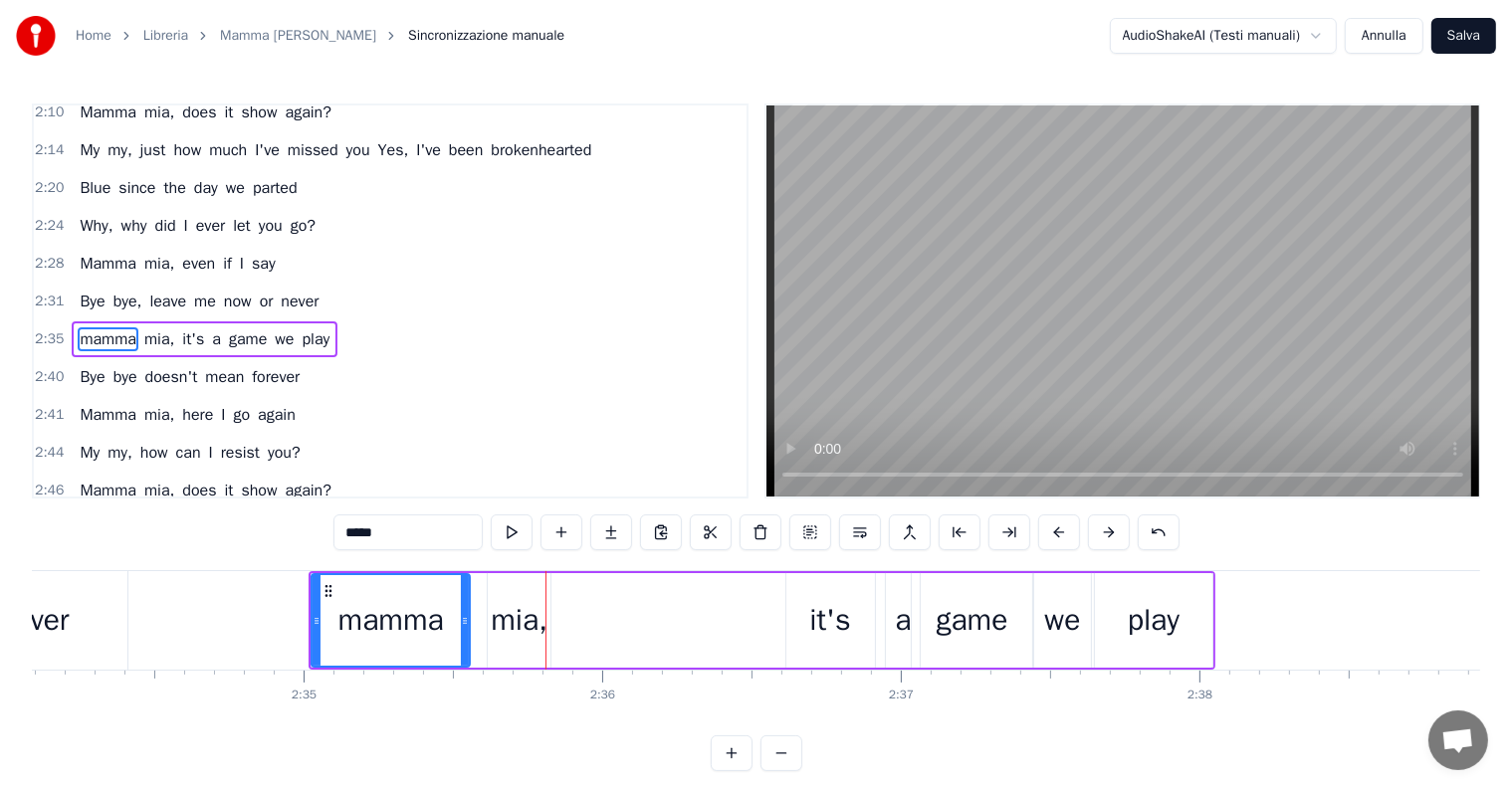click on "Bye bye, leave me now or never" at bounding box center (199, 301) 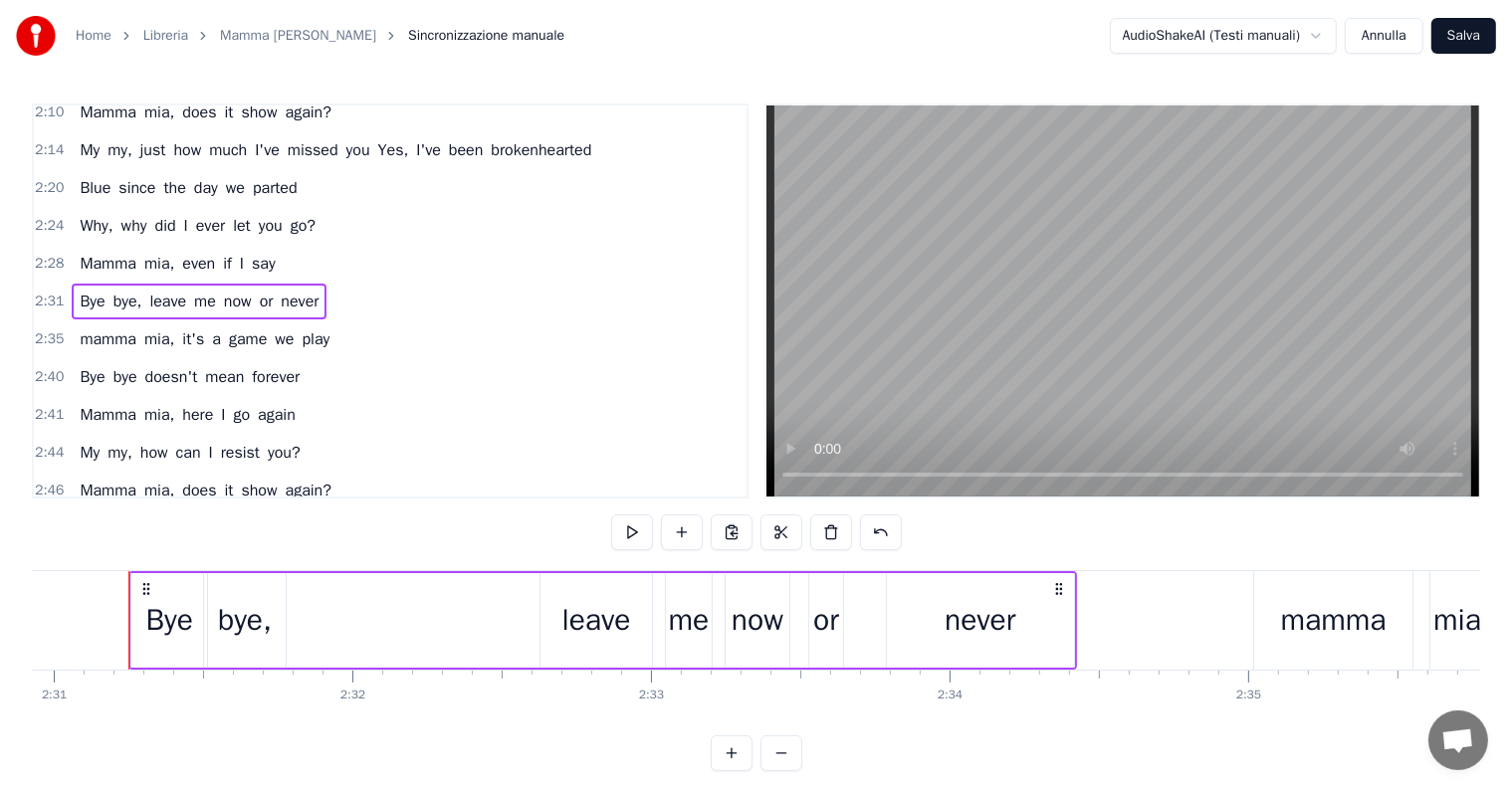 scroll, scrollTop: 0, scrollLeft: 45066, axis: horizontal 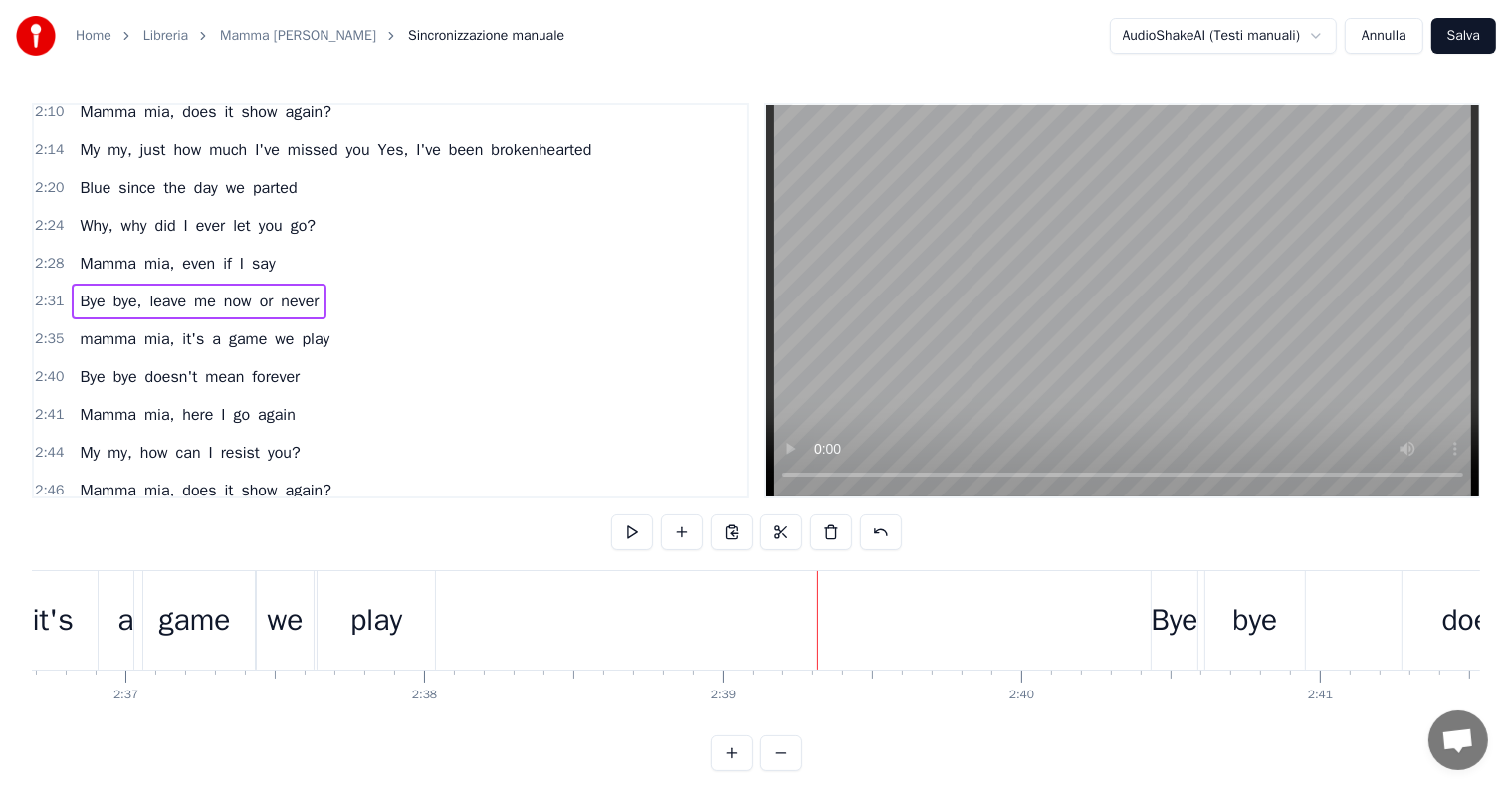 click on "Bye bye doesn't mean forever" at bounding box center [189, 377] 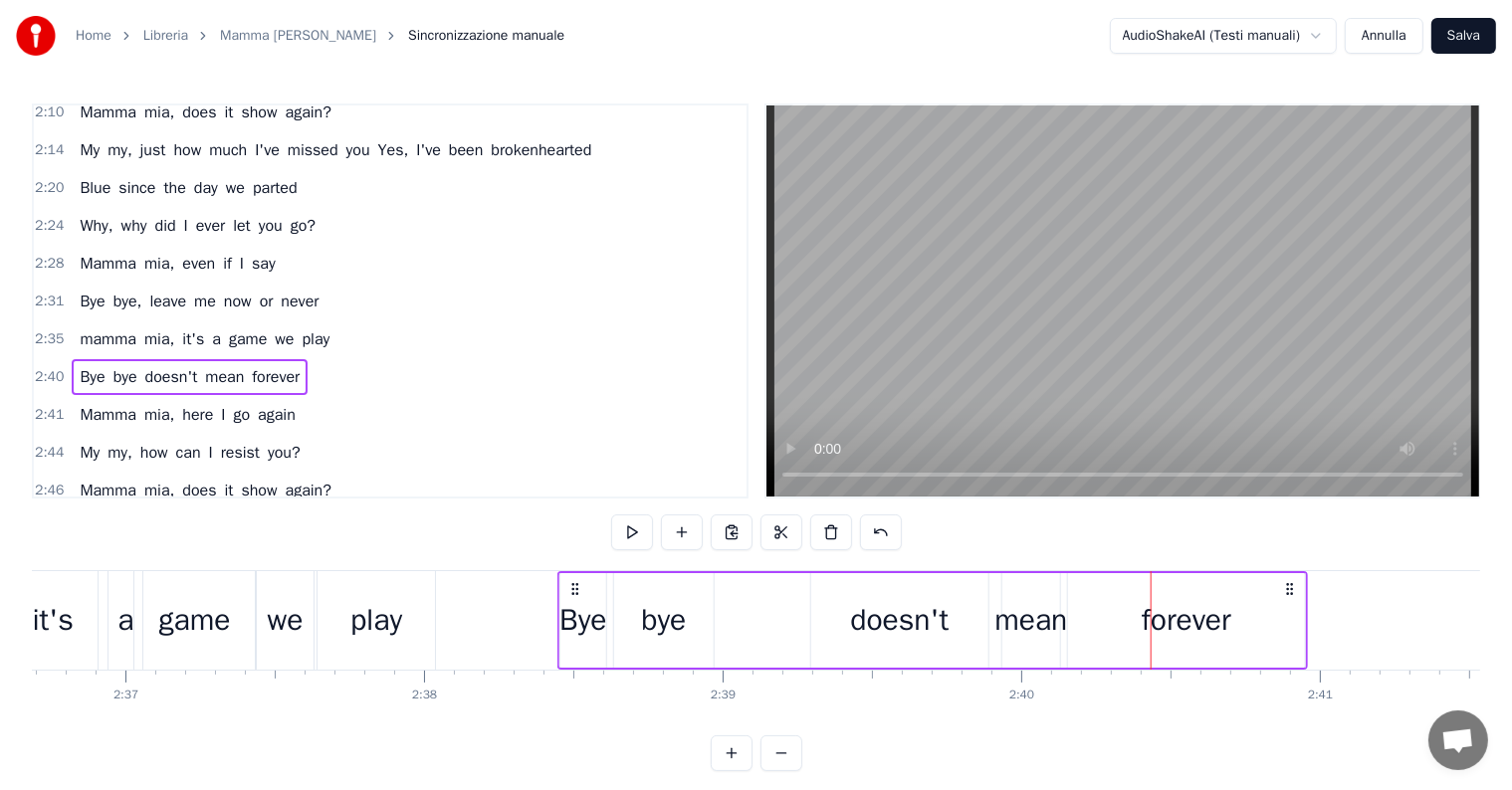 drag, startPoint x: 1168, startPoint y: 583, endPoint x: 574, endPoint y: 617, distance: 594.972 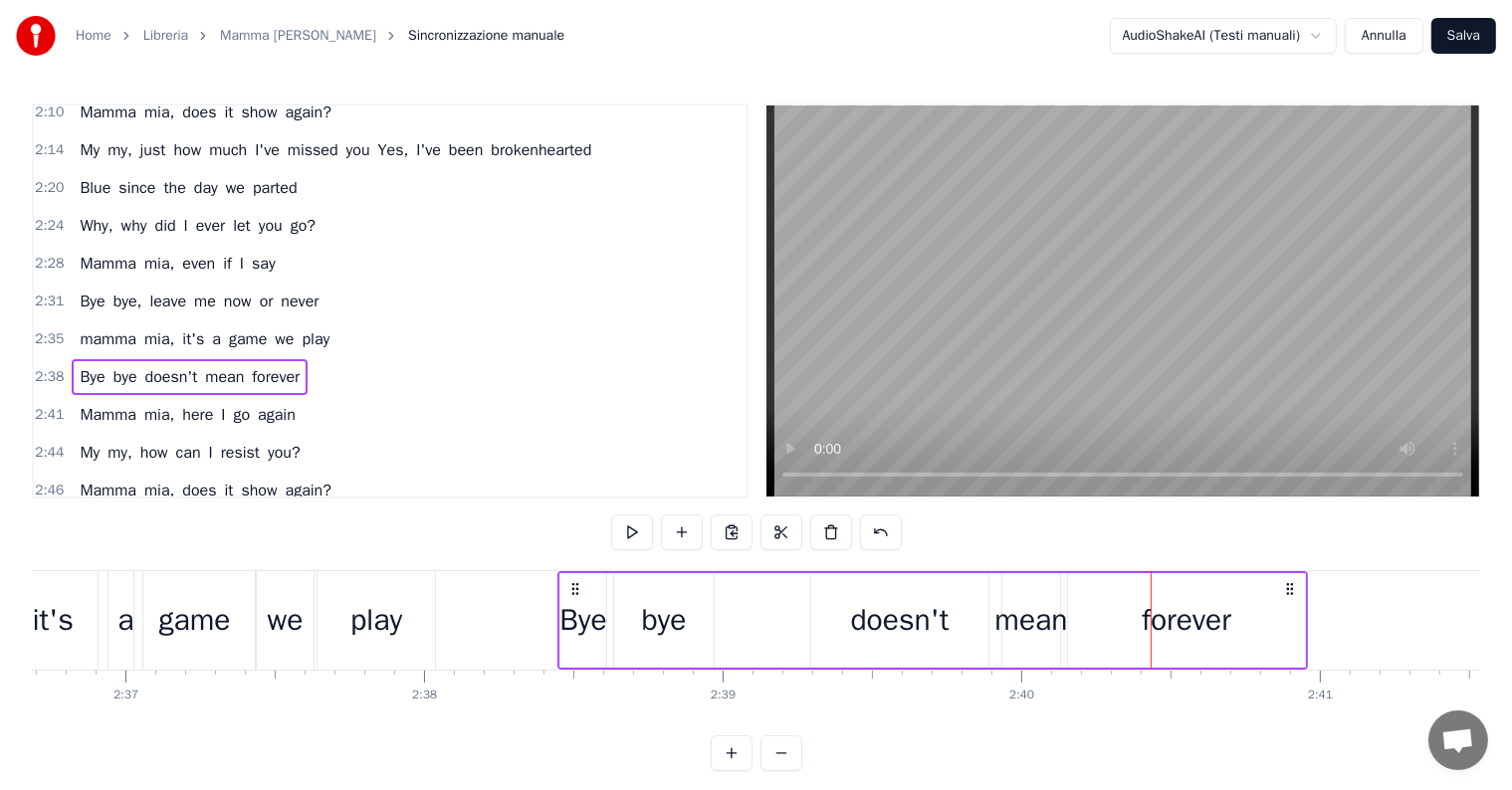 click on "mamma mia, it's a game we play" at bounding box center [204, 339] 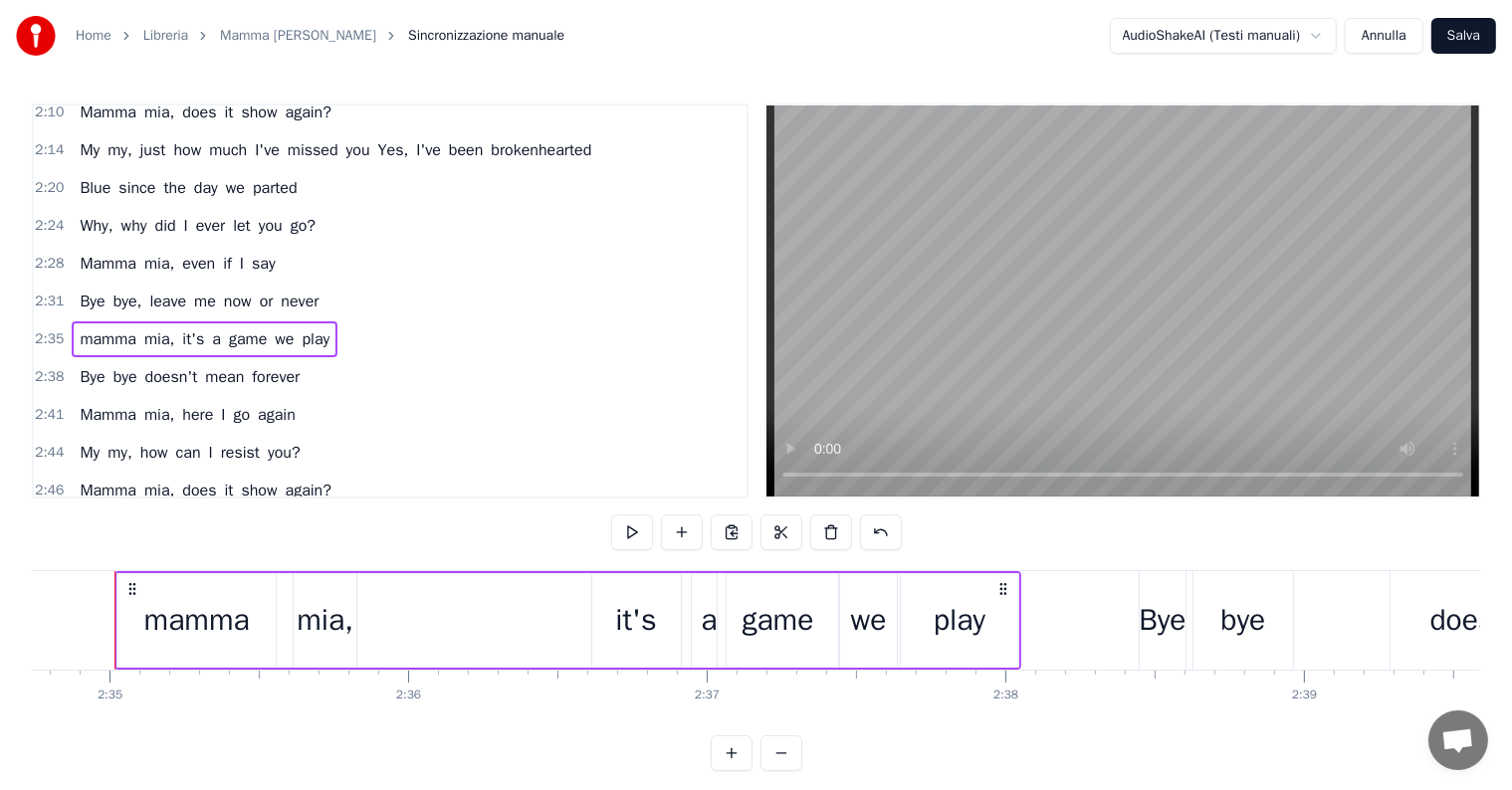 scroll, scrollTop: 0, scrollLeft: 46190, axis: horizontal 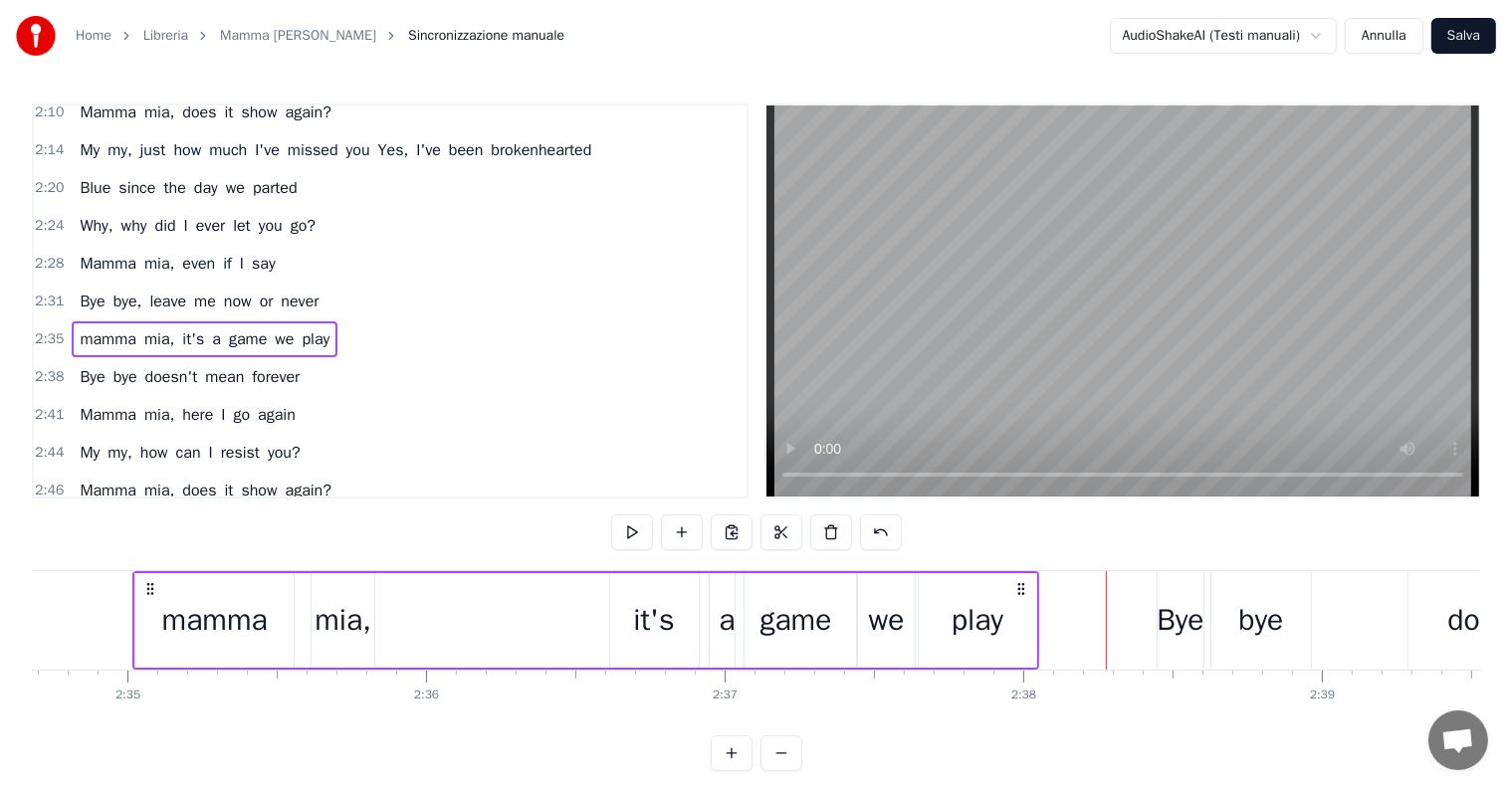 click on "it's" at bounding box center [654, 620] 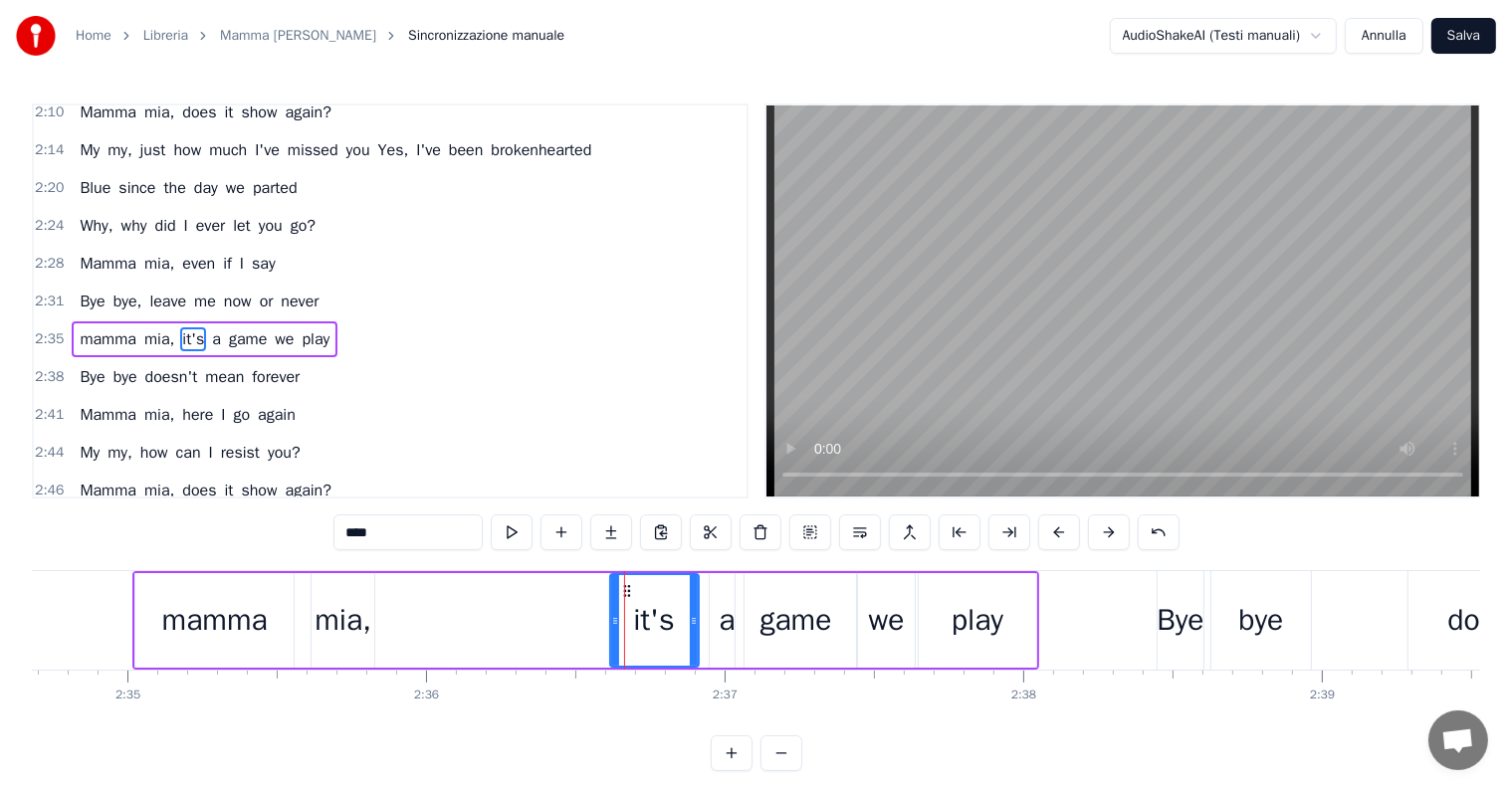 drag, startPoint x: 623, startPoint y: 589, endPoint x: 604, endPoint y: 590, distance: 19.026298 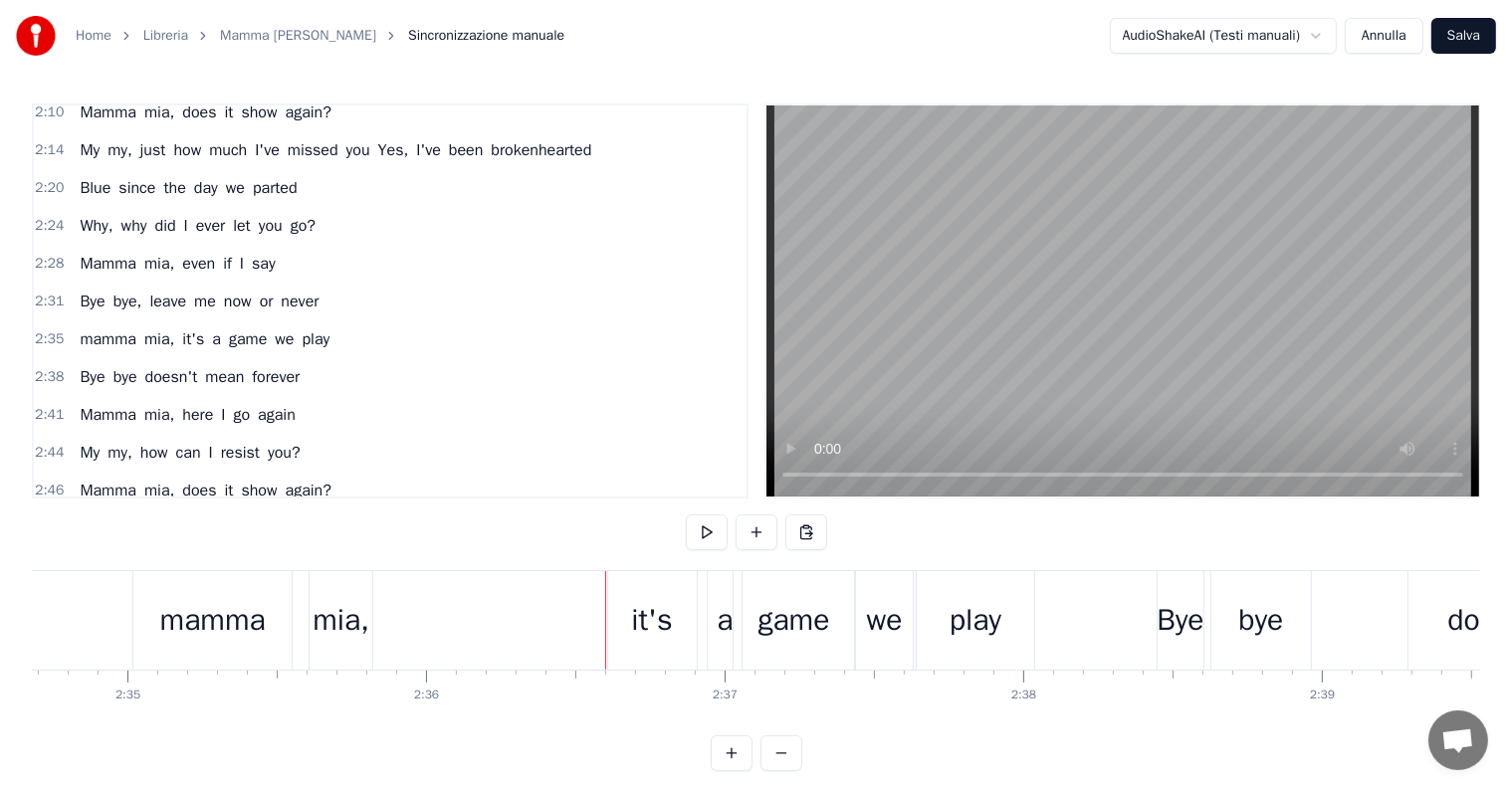 click on "it's" at bounding box center [651, 620] 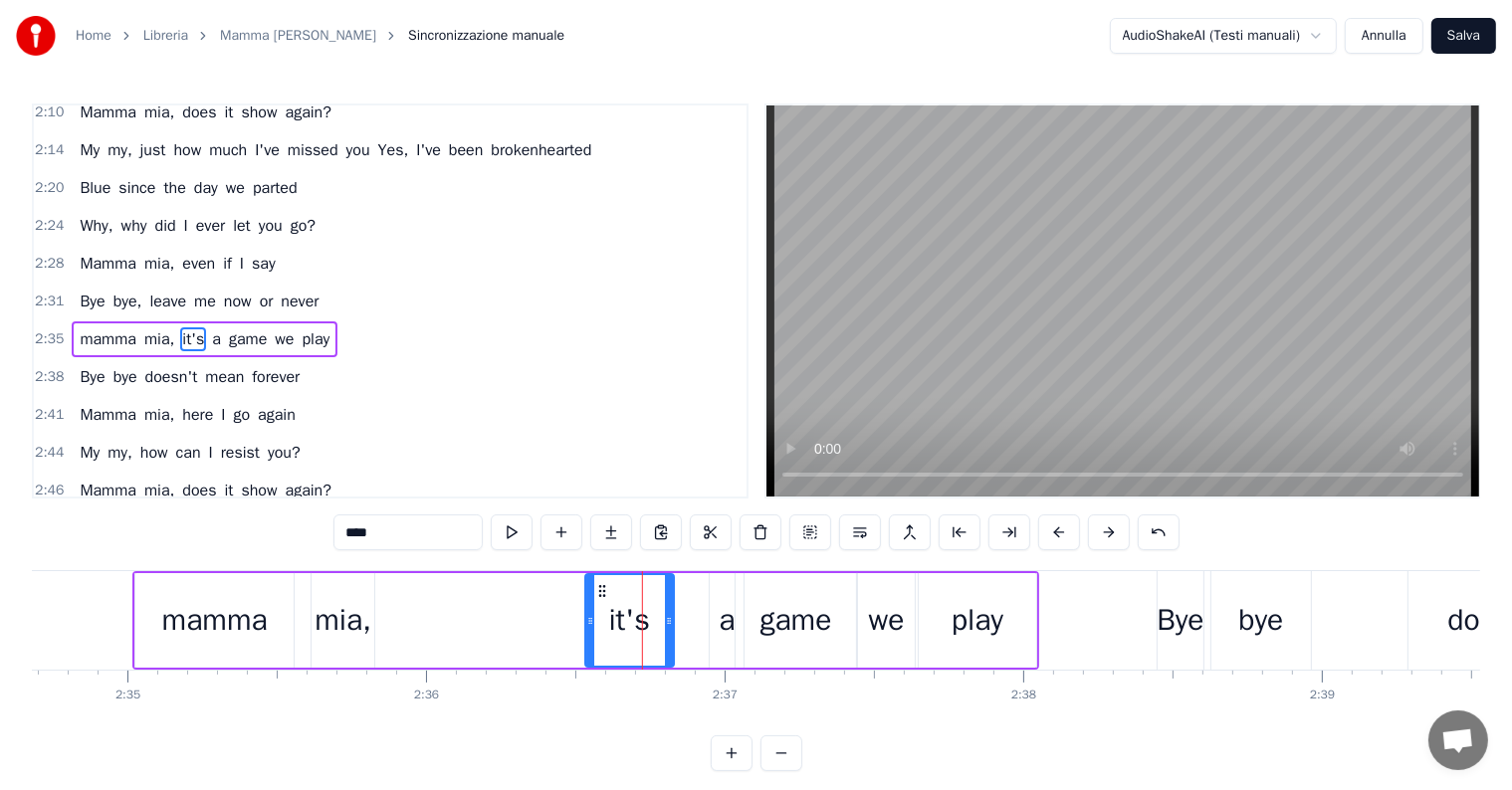 drag, startPoint x: 621, startPoint y: 588, endPoint x: 597, endPoint y: 589, distance: 24.020824 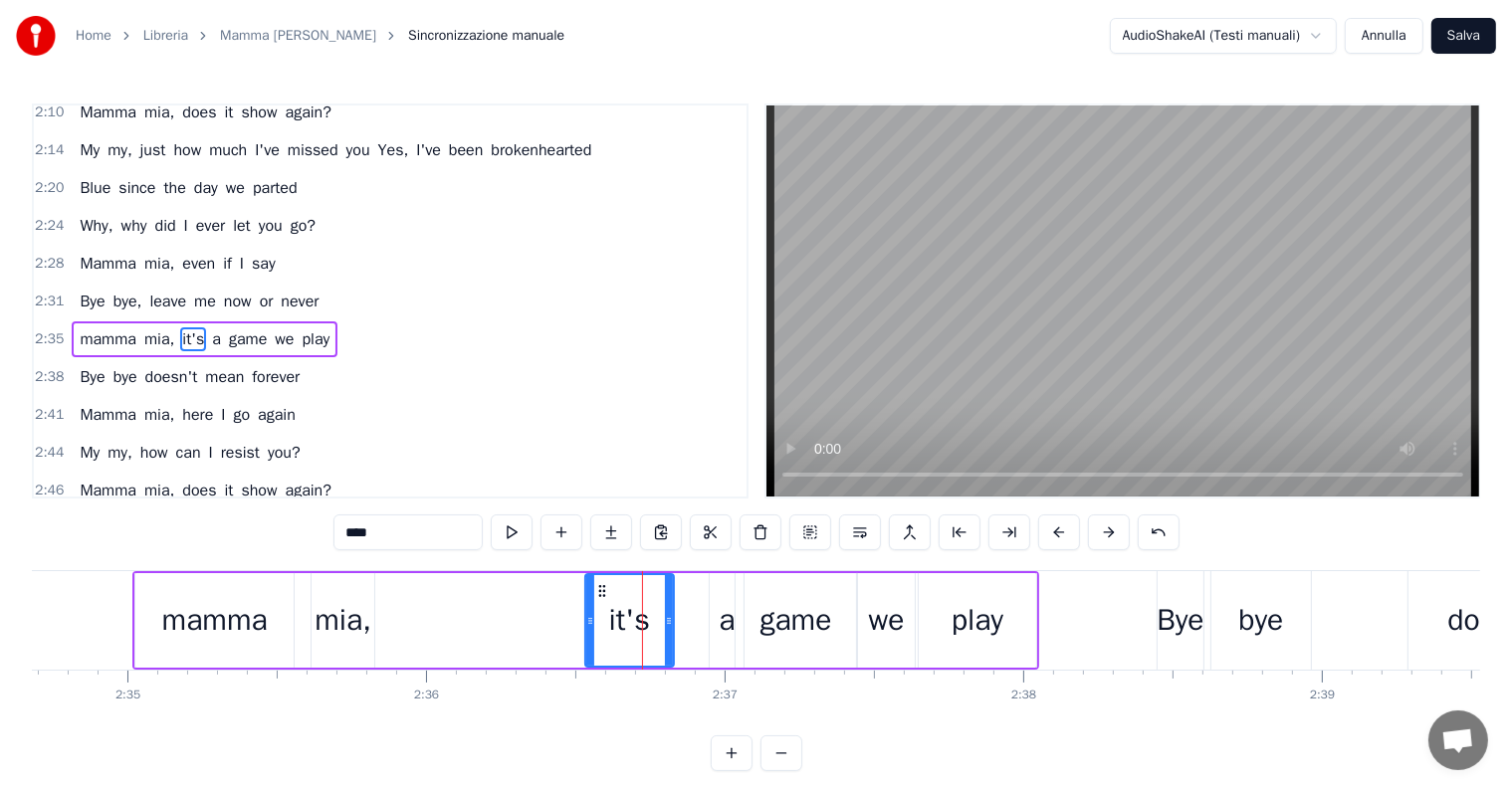 click on "a" at bounding box center (727, 620) 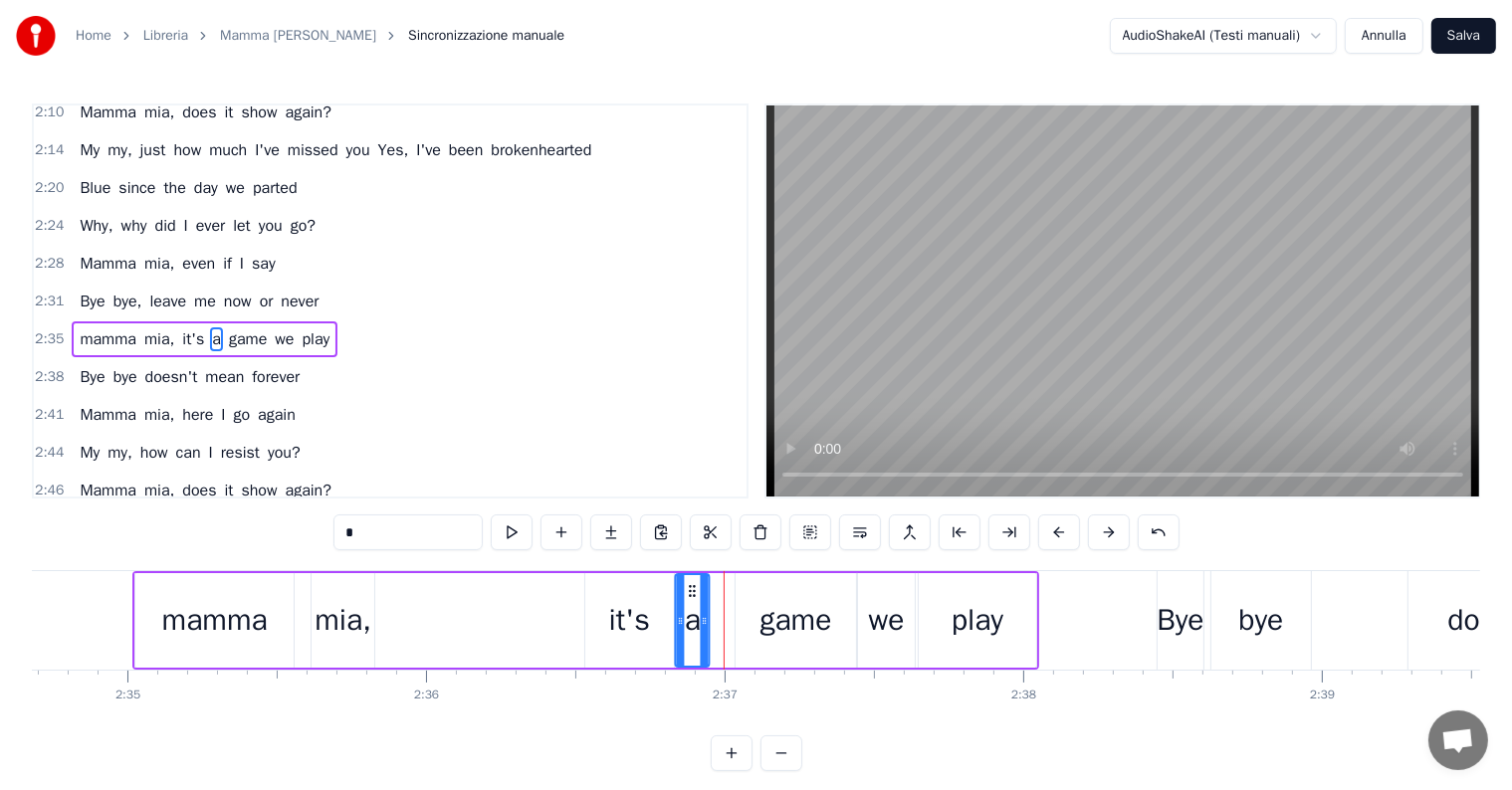 drag, startPoint x: 721, startPoint y: 588, endPoint x: 687, endPoint y: 591, distance: 34.132096 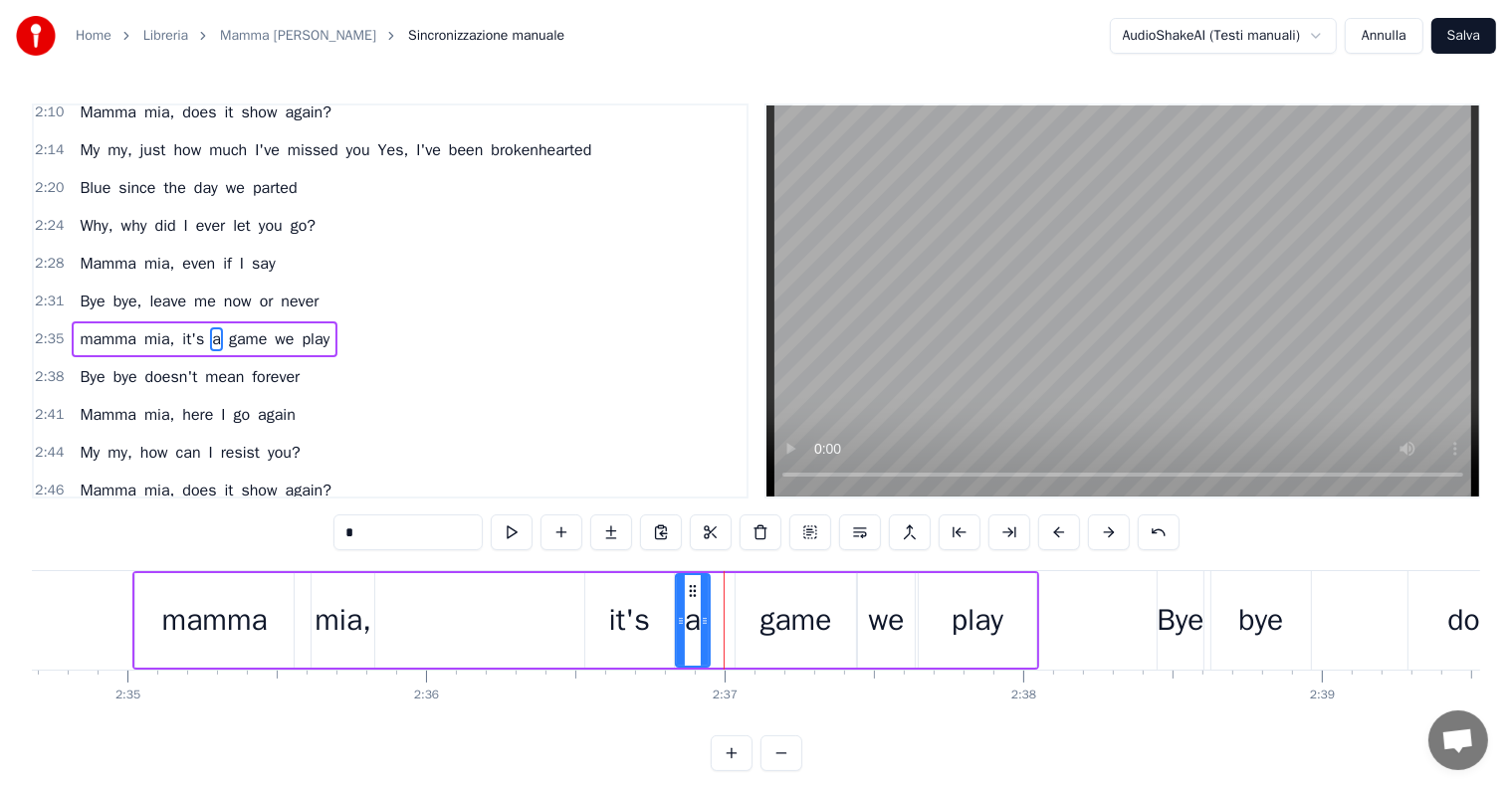 click on "game" at bounding box center [796, 620] 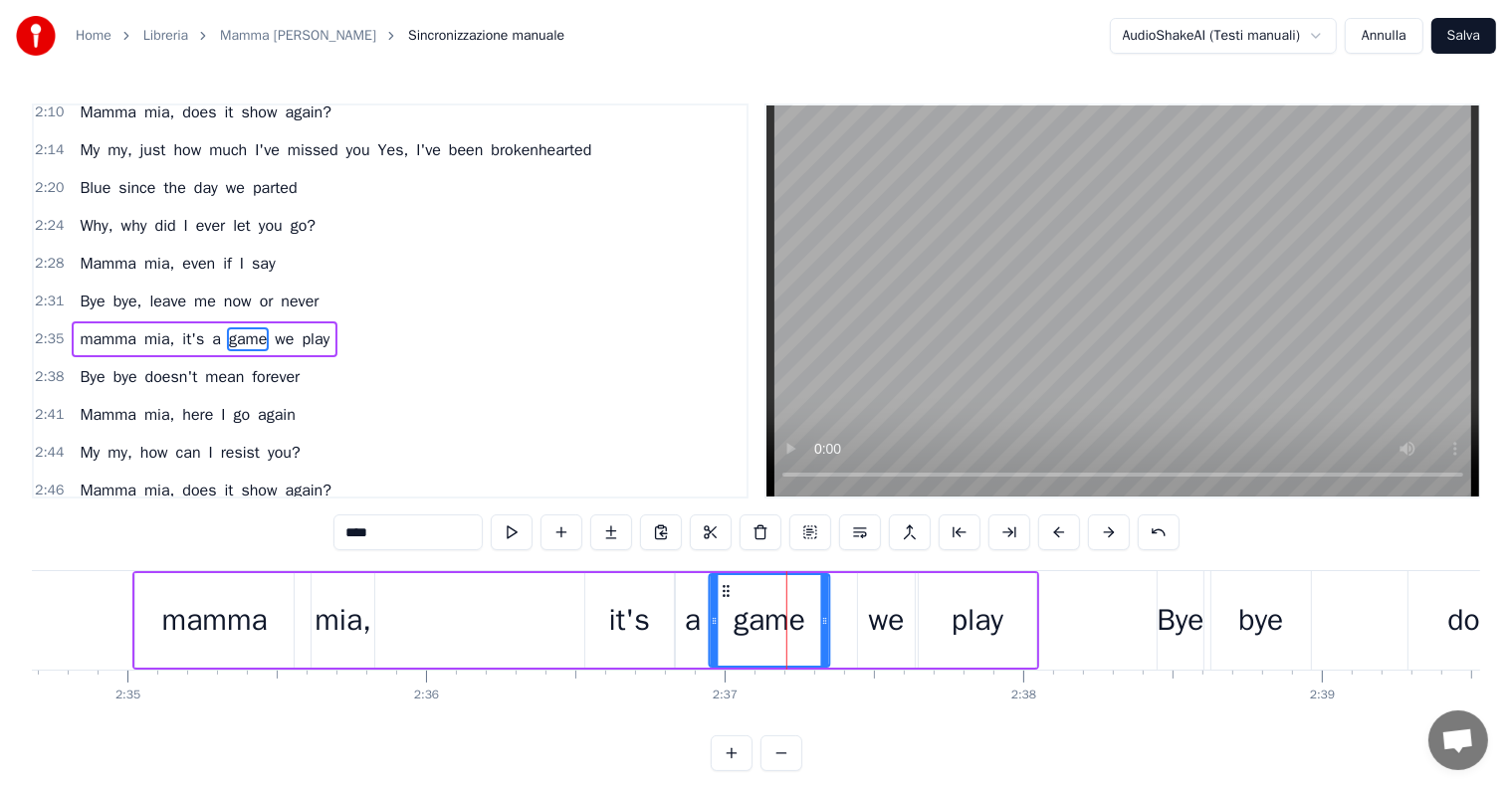 drag, startPoint x: 747, startPoint y: 588, endPoint x: 721, endPoint y: 589, distance: 26.019224 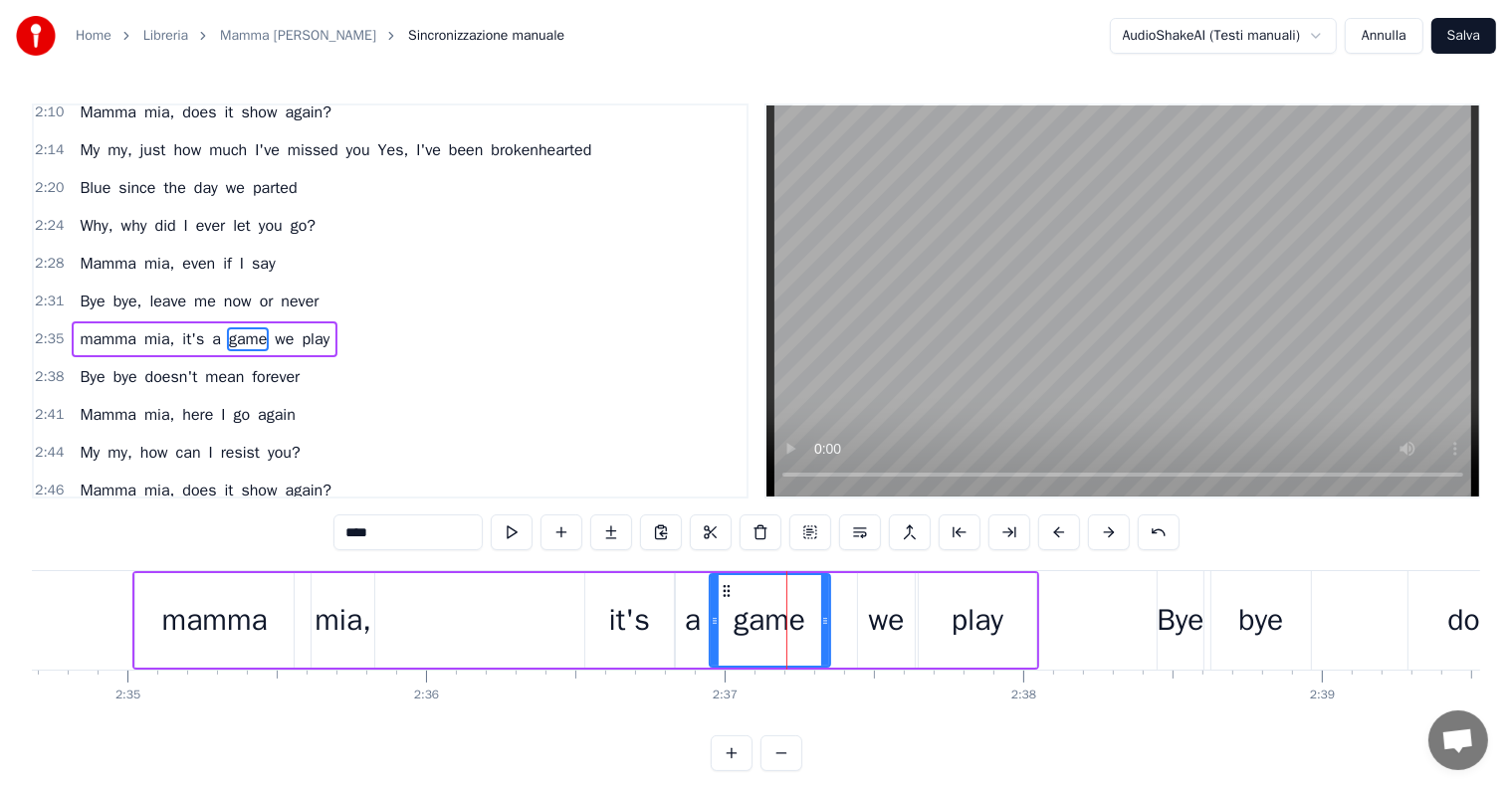 click on "we" at bounding box center (887, 620) 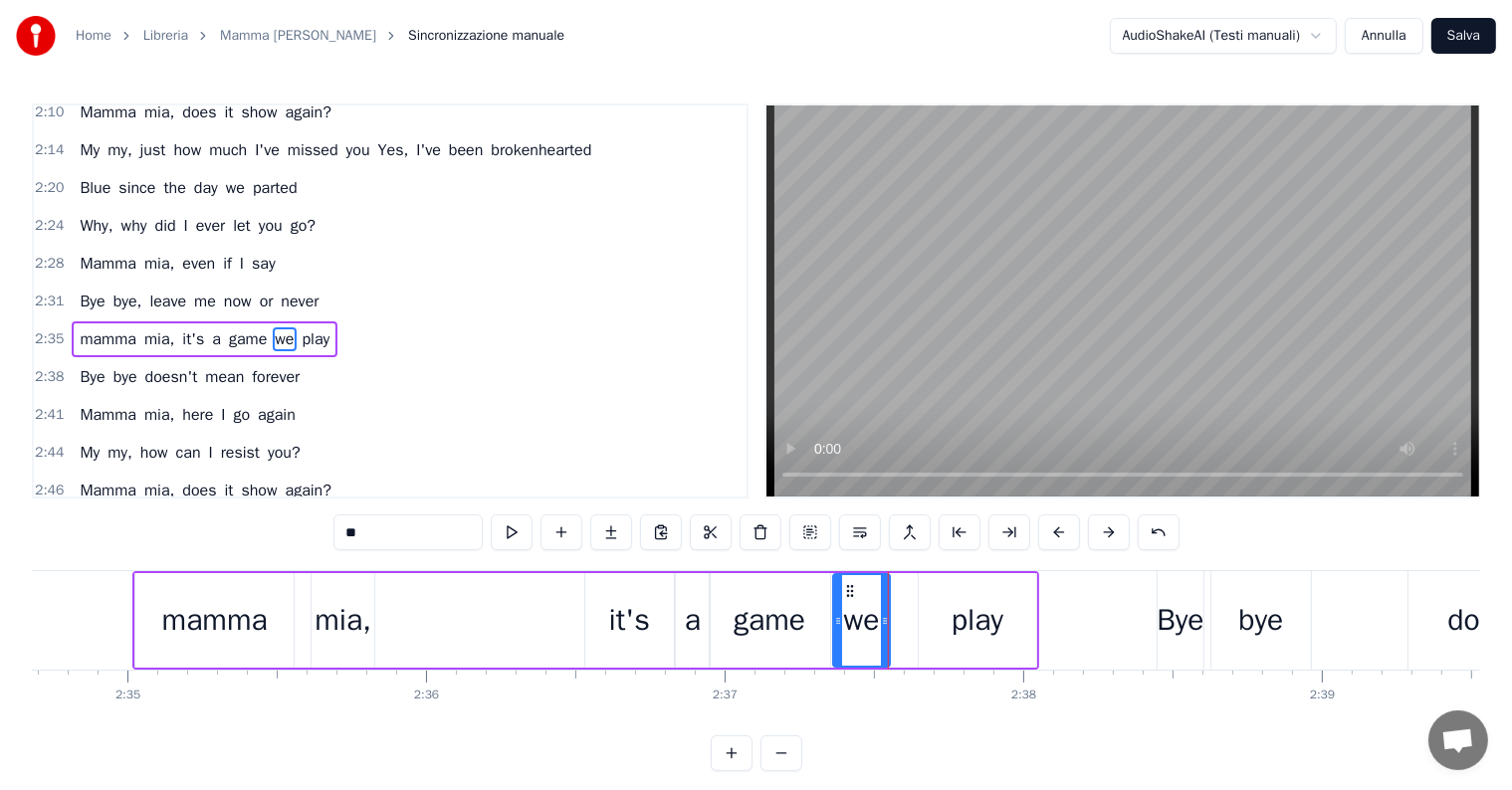 drag, startPoint x: 876, startPoint y: 588, endPoint x: 851, endPoint y: 589, distance: 25.019992 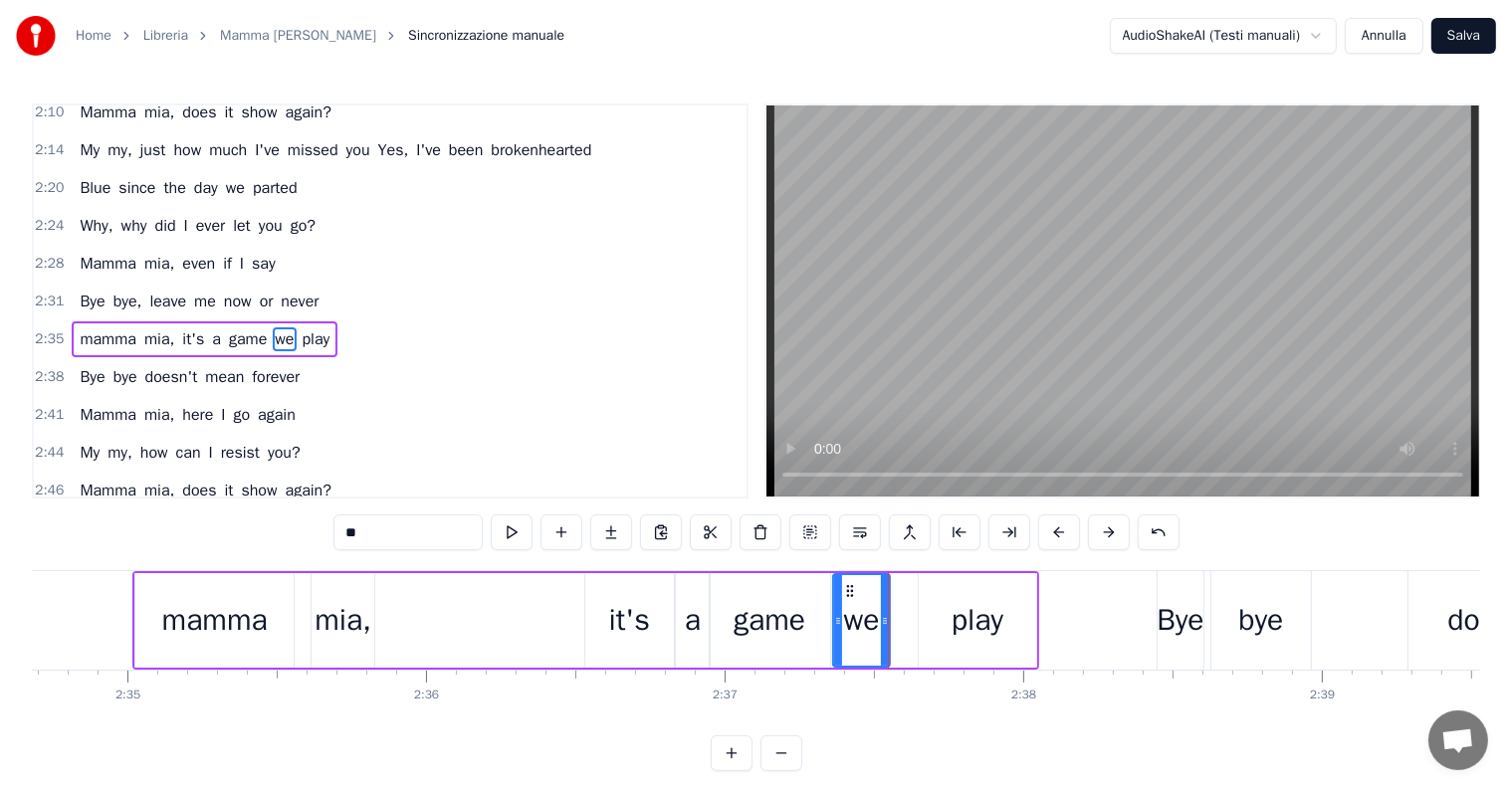 click on "play" at bounding box center (977, 620) 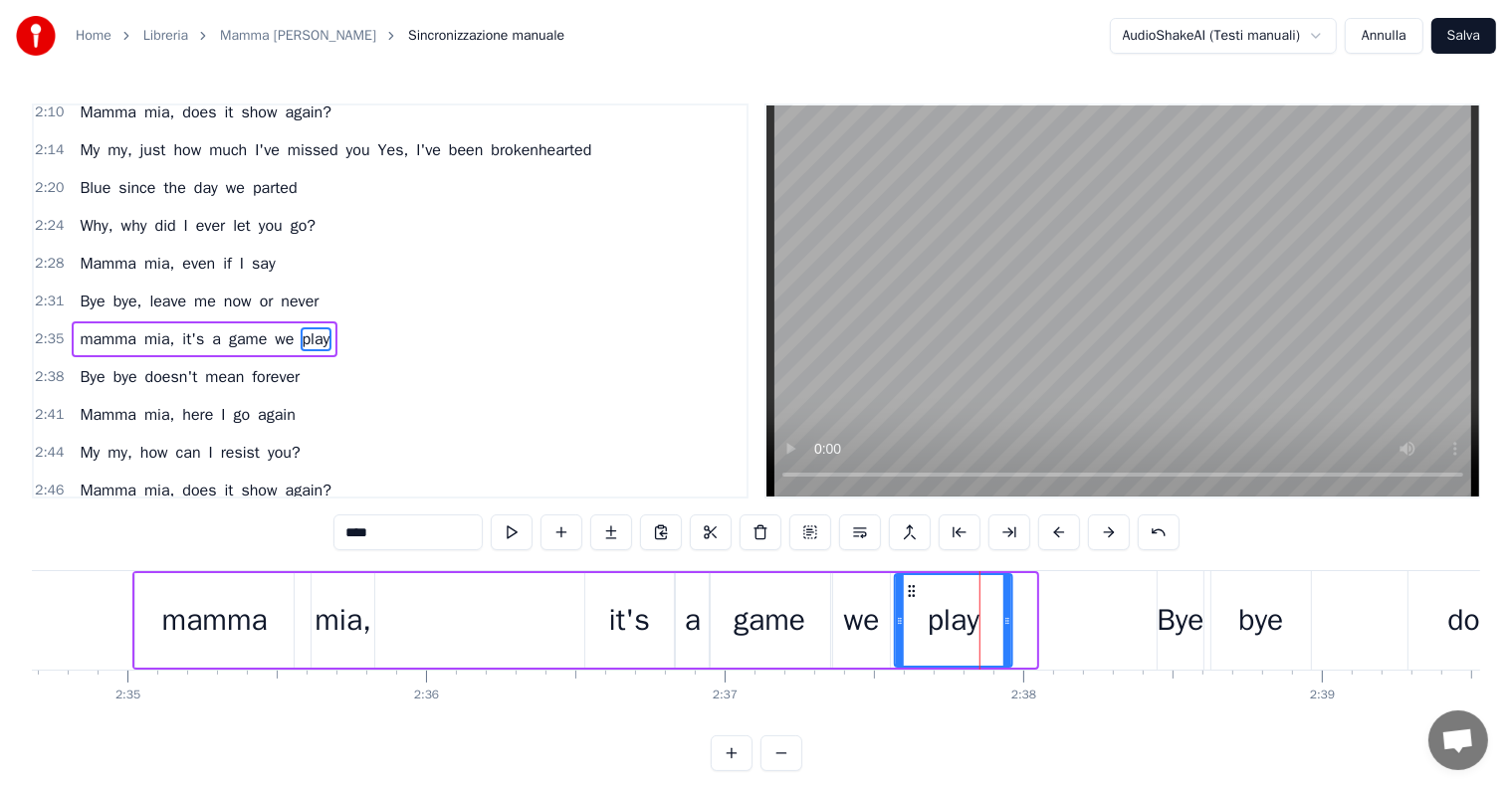 drag, startPoint x: 933, startPoint y: 592, endPoint x: 909, endPoint y: 589, distance: 24.186773 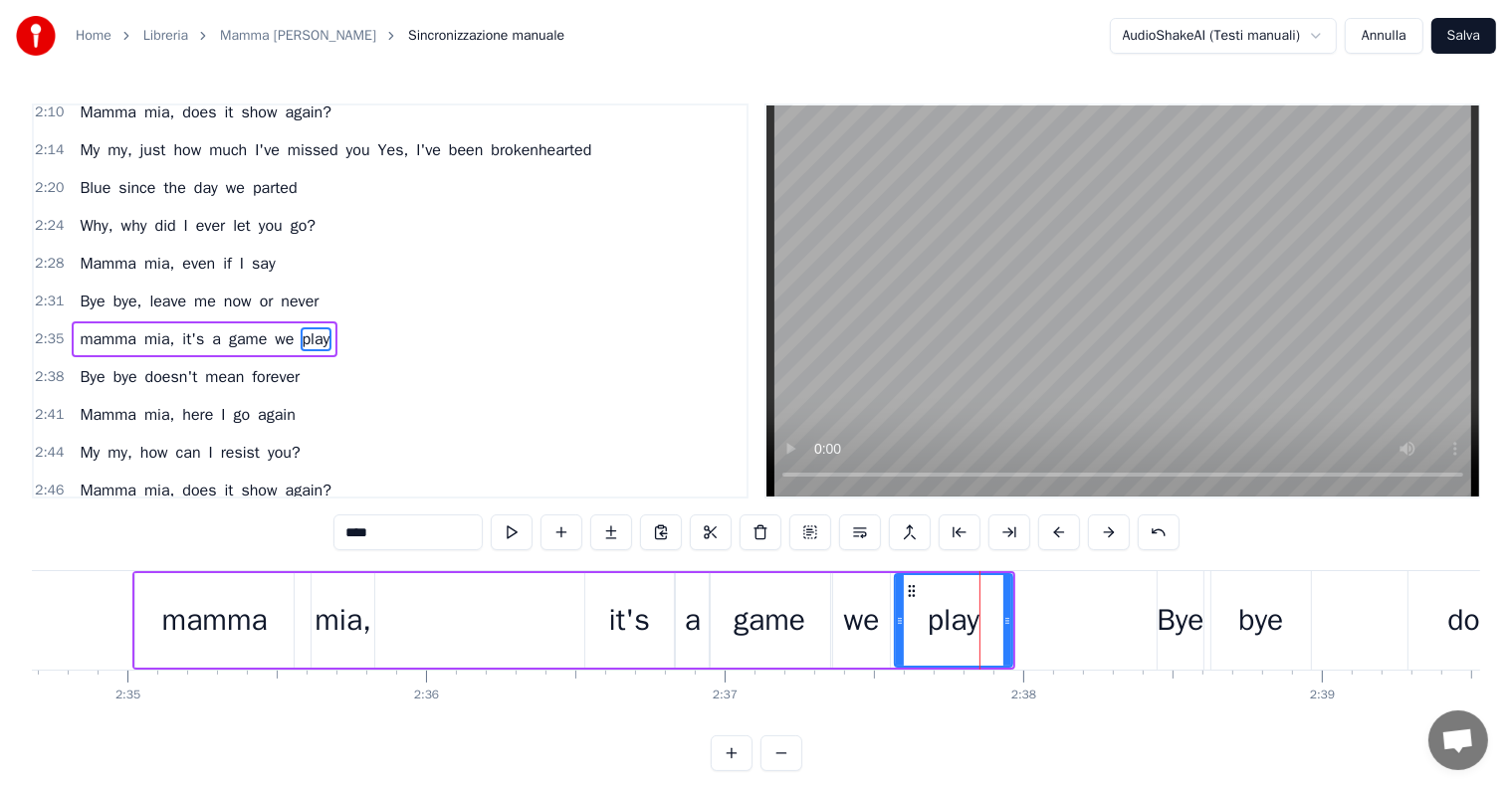 click on "mamma mia, it's a game we play" at bounding box center (204, 339) 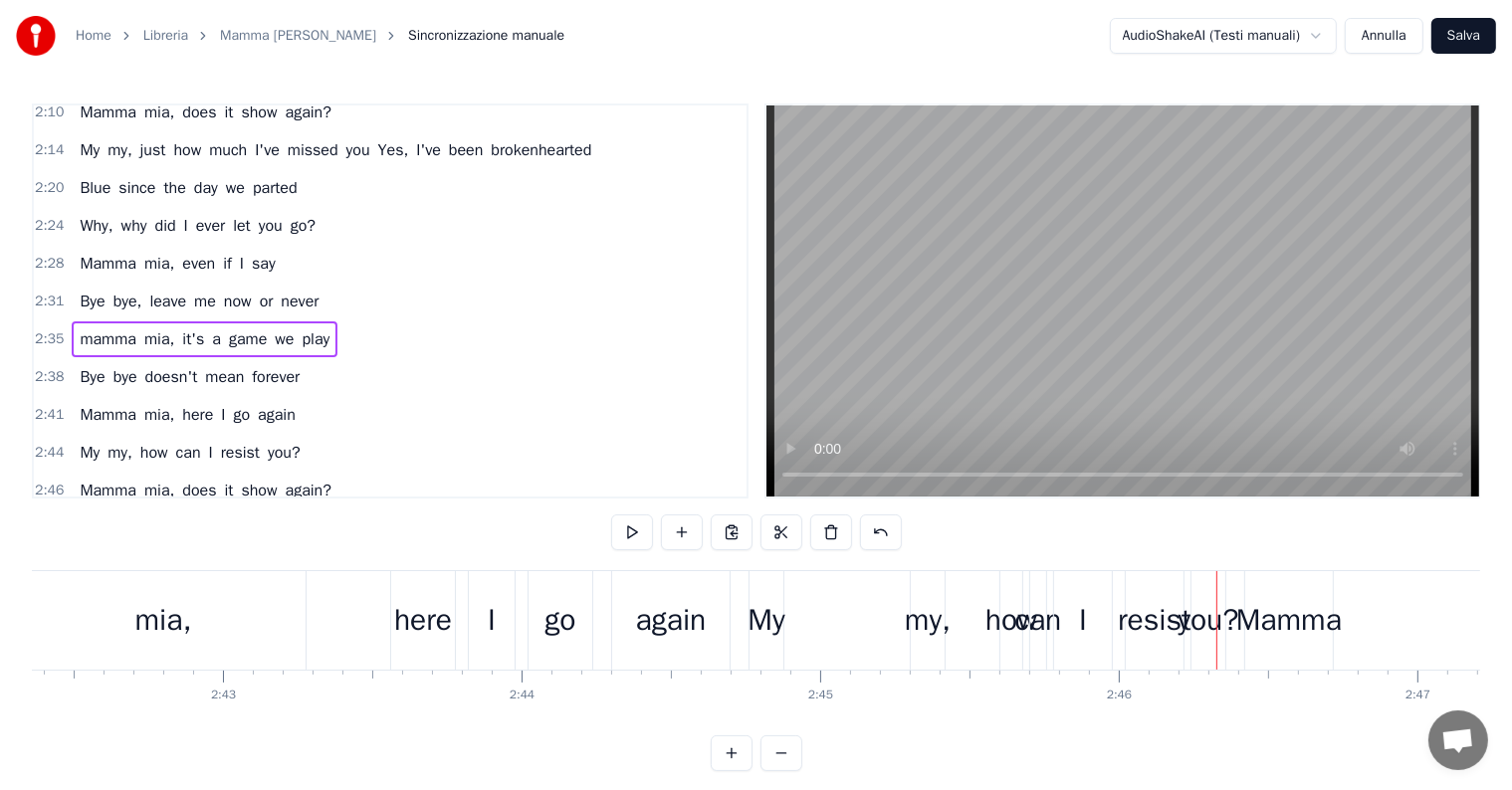 scroll, scrollTop: 0, scrollLeft: 48343, axis: horizontal 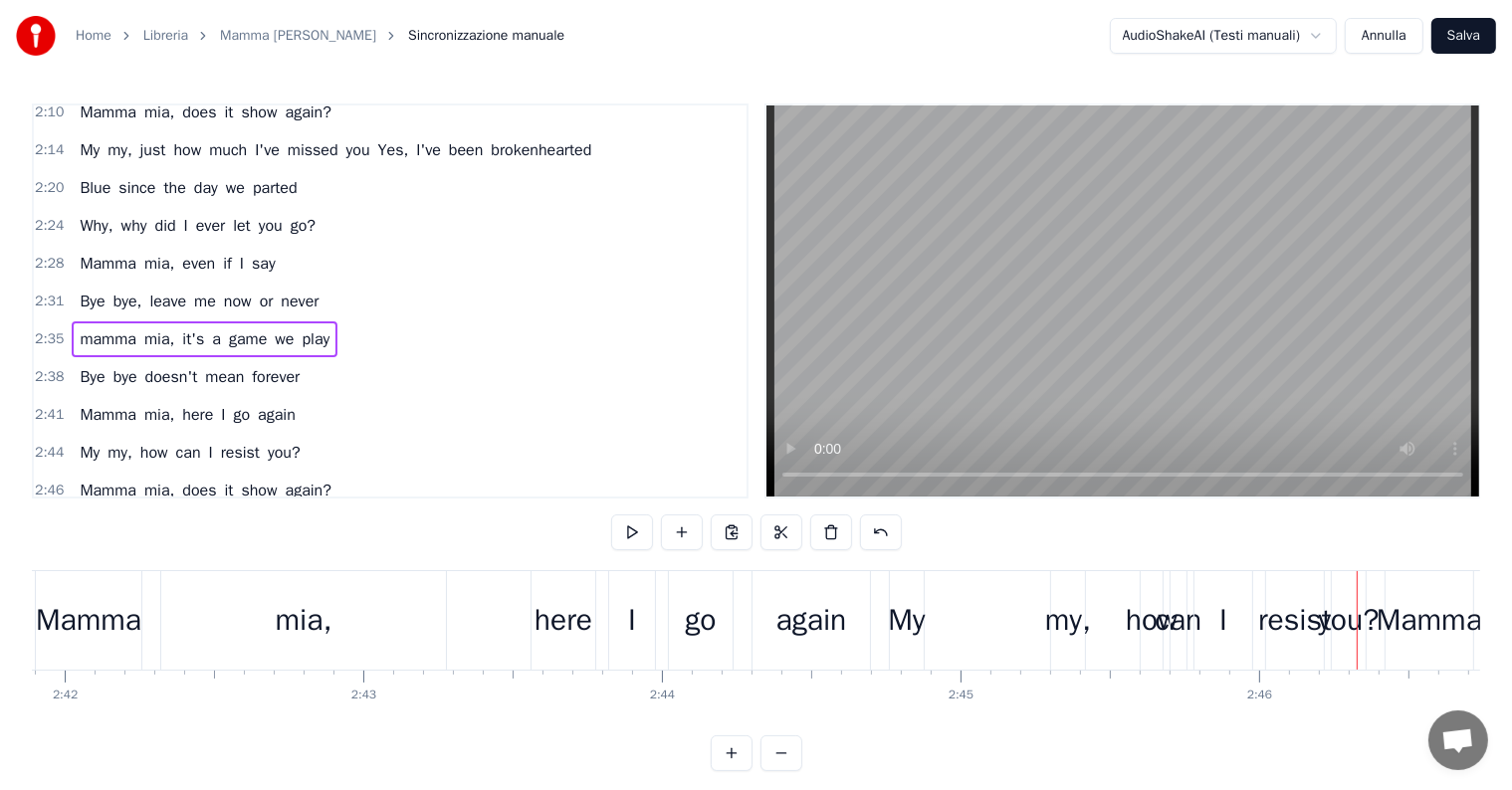 click on "My" at bounding box center (907, 620) 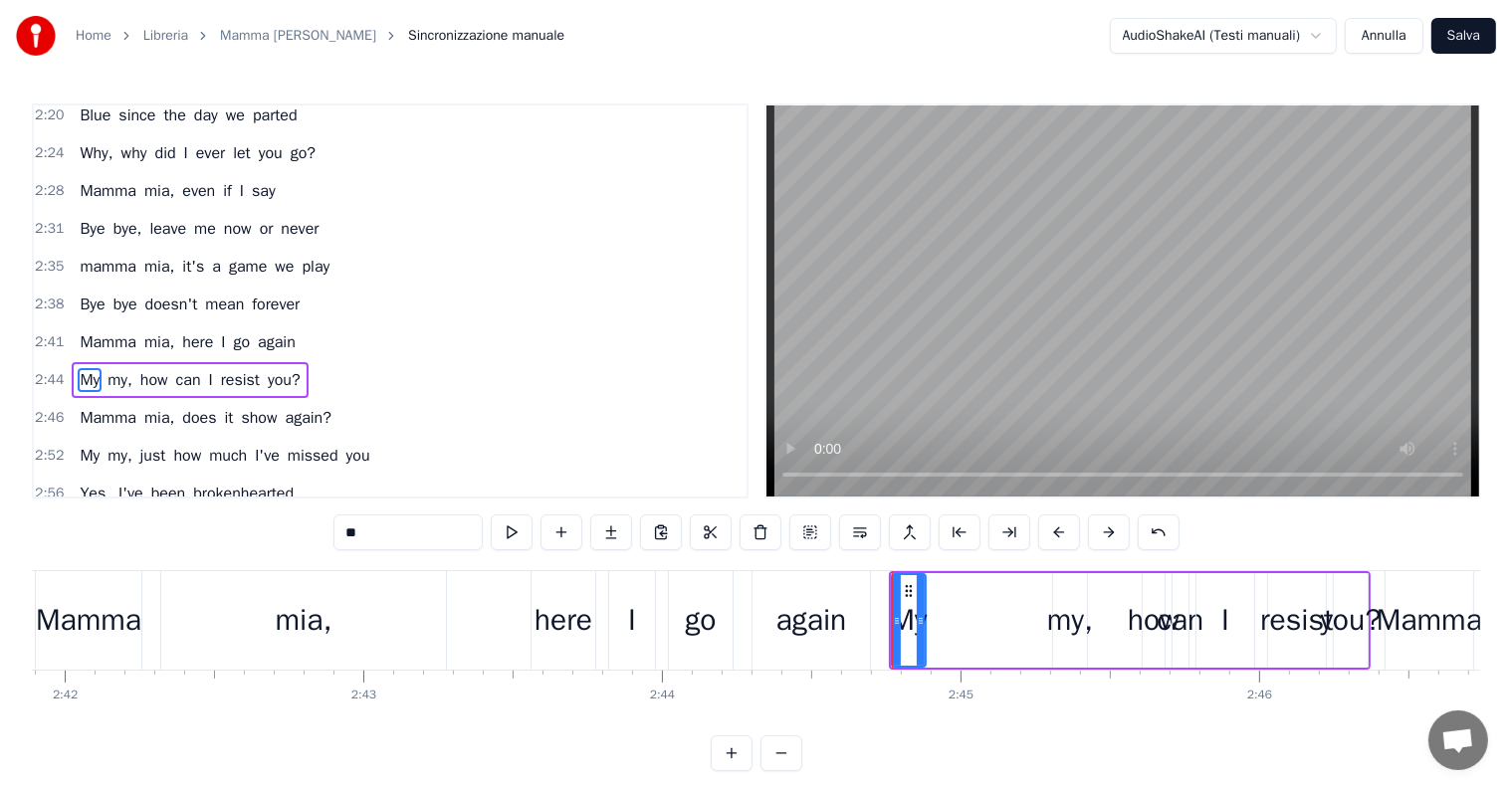 scroll, scrollTop: 1067, scrollLeft: 0, axis: vertical 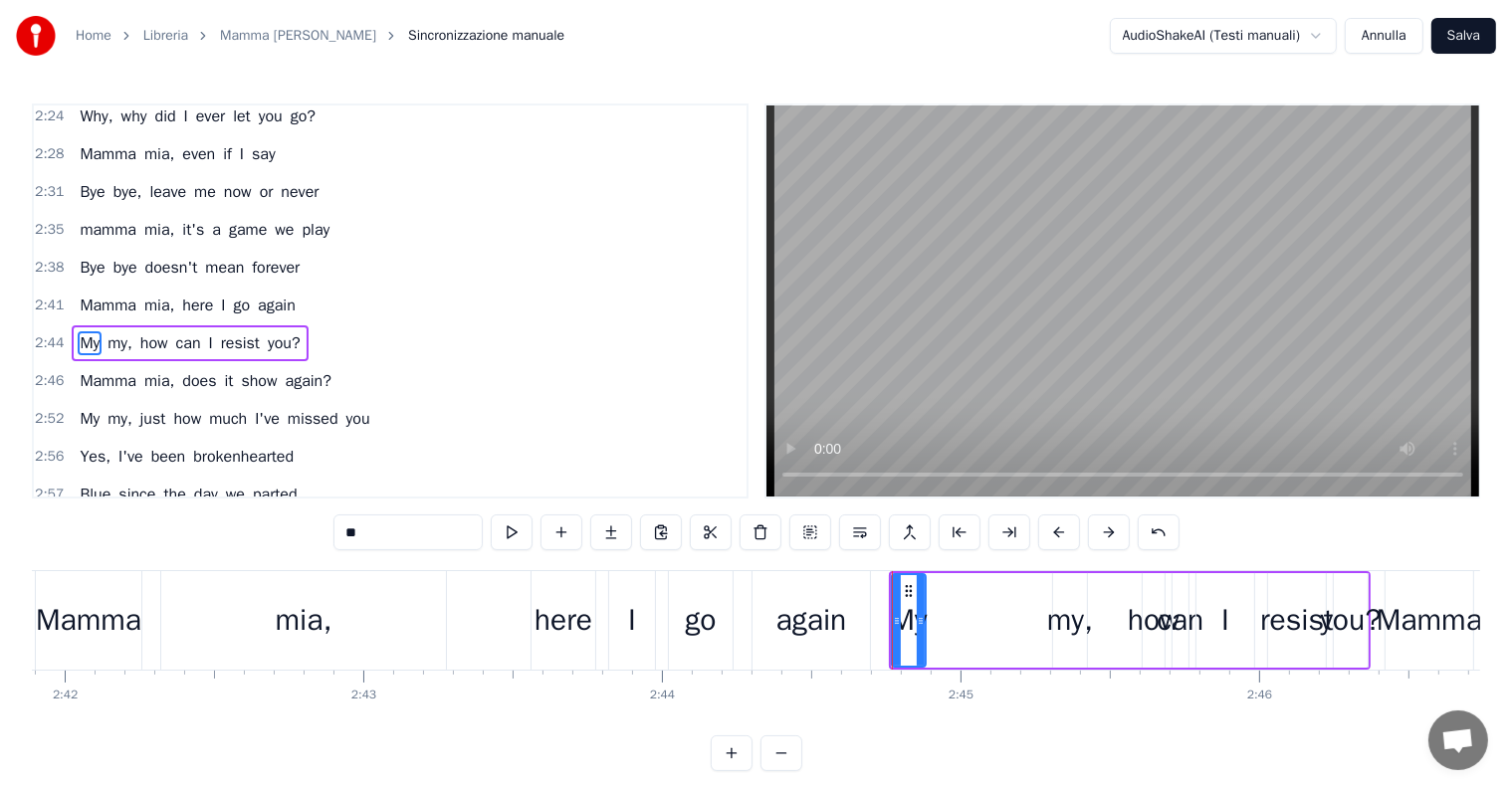 click on "Mamma mia, does it show again?" at bounding box center [205, 381] 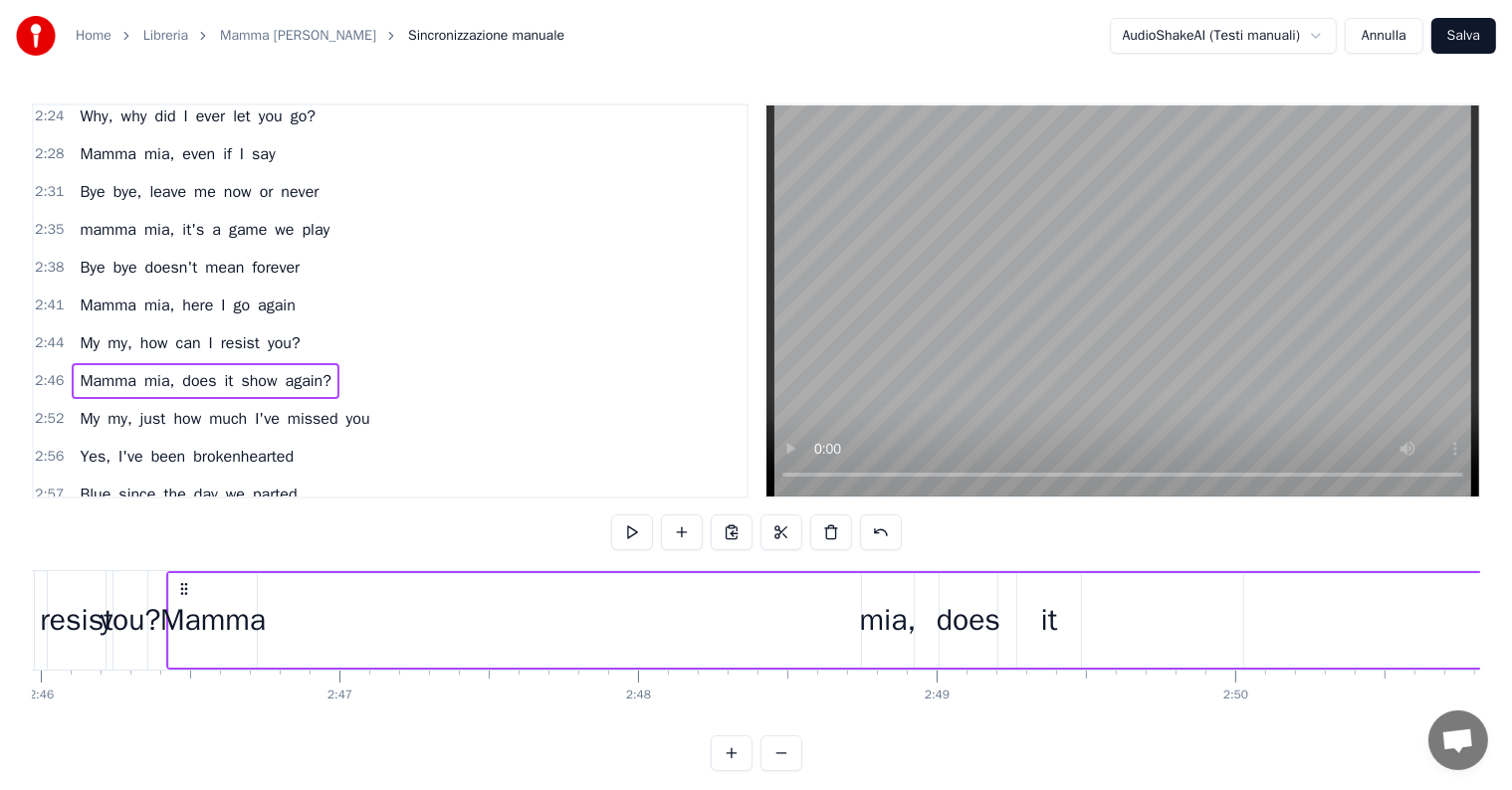 scroll, scrollTop: 0, scrollLeft: 49595, axis: horizontal 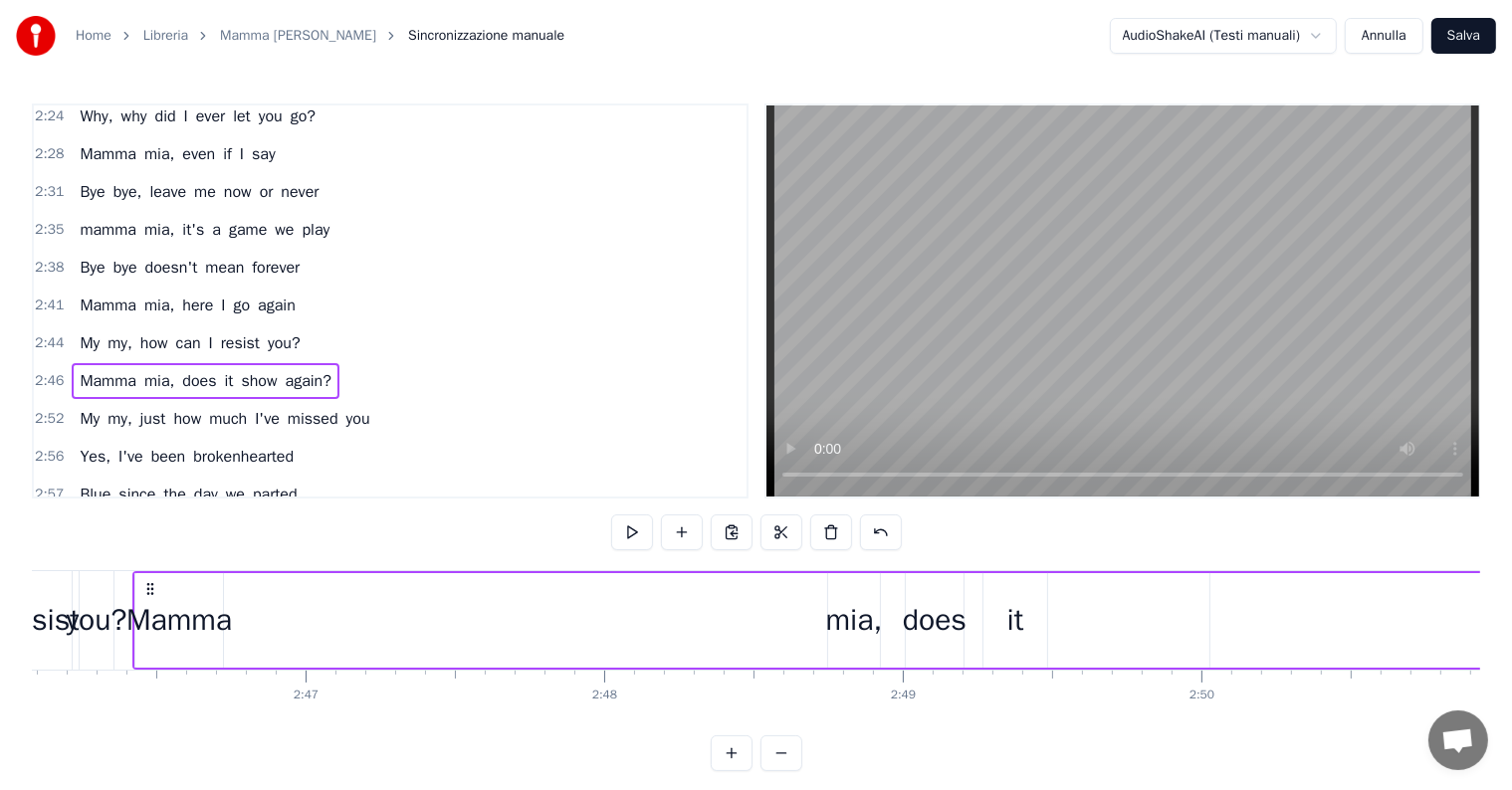 click on "Mamma" at bounding box center (179, 620) 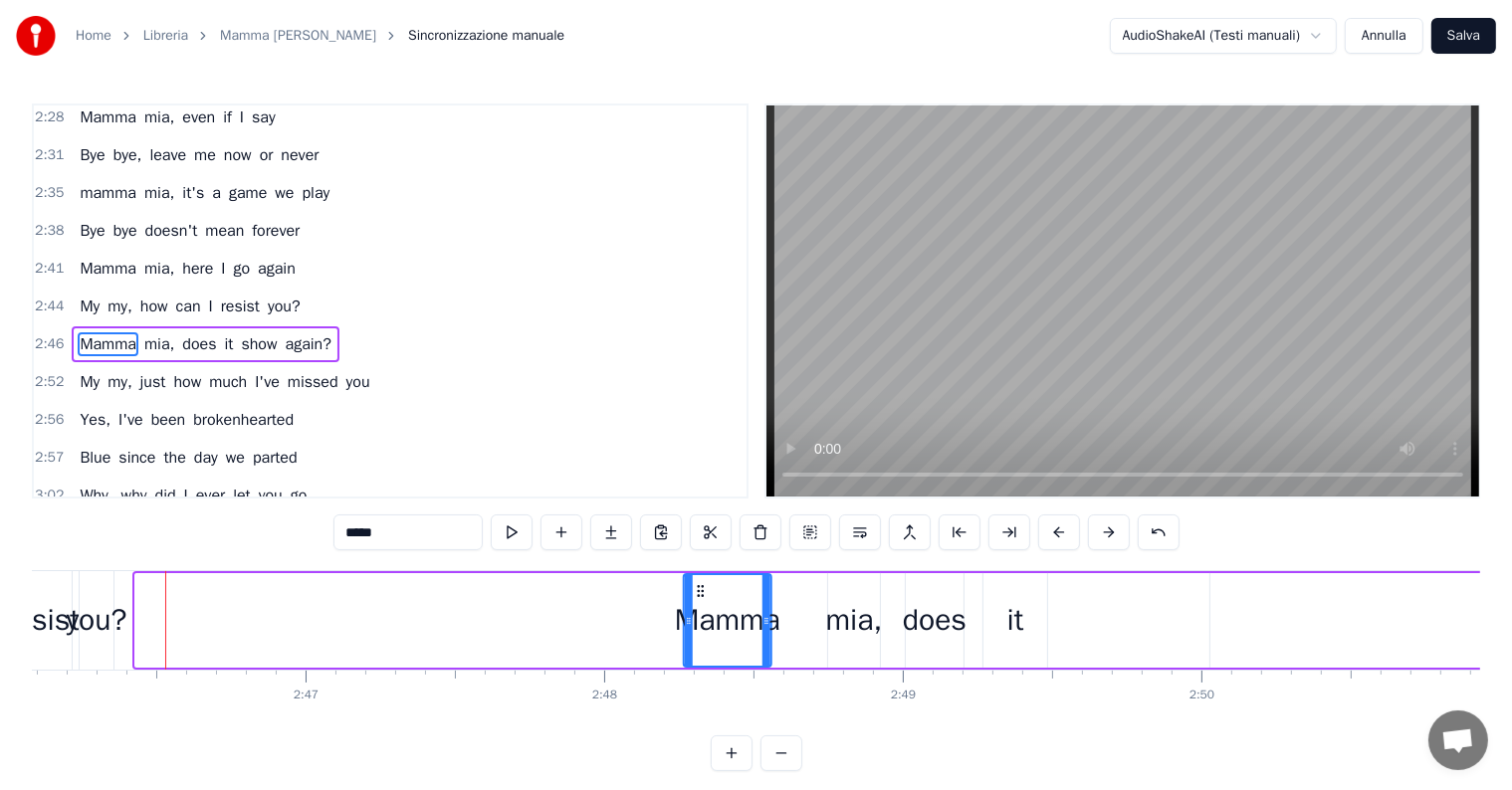 drag, startPoint x: 151, startPoint y: 588, endPoint x: 701, endPoint y: 586, distance: 550.0036 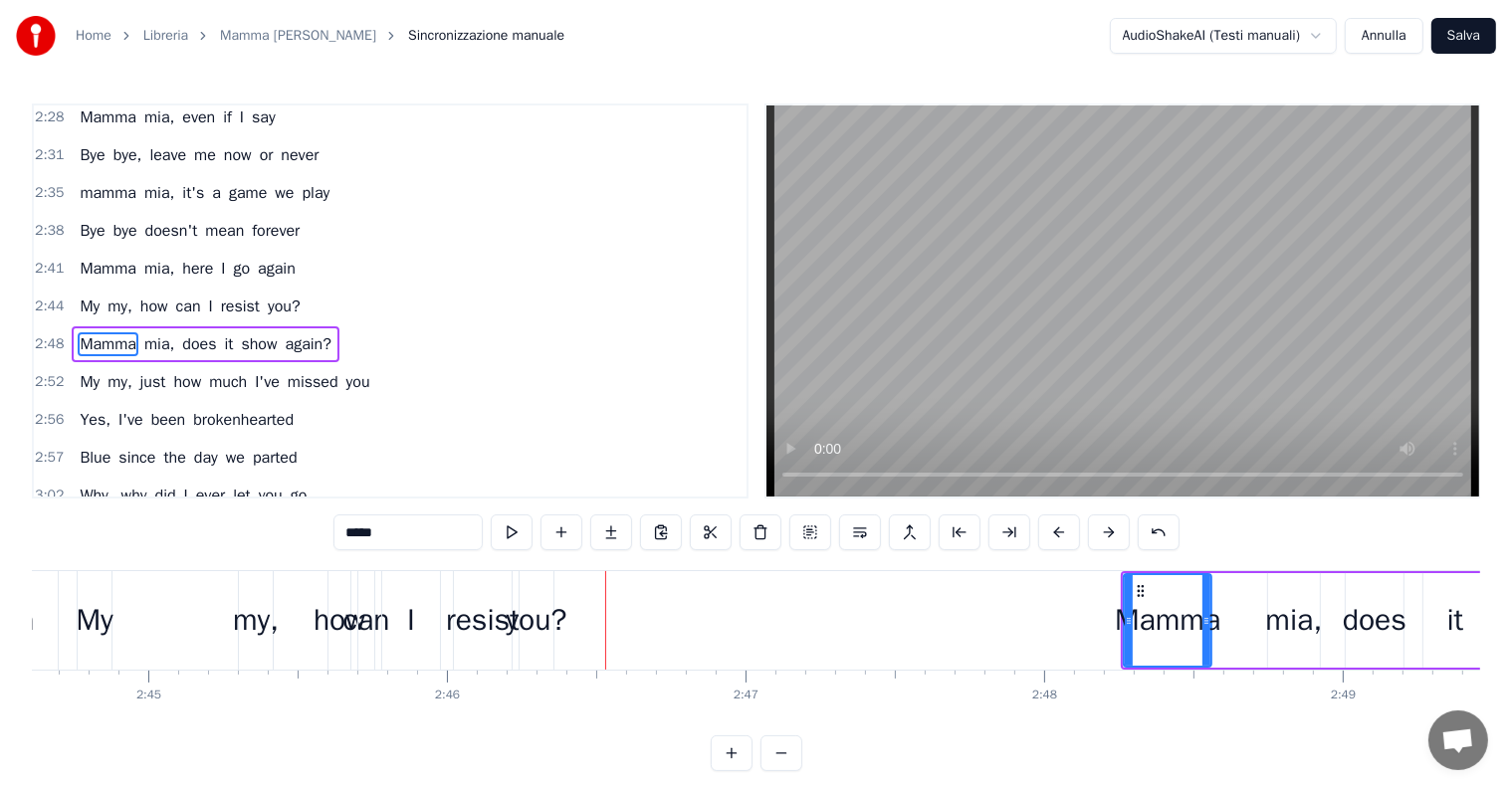 scroll, scrollTop: 0, scrollLeft: 48484, axis: horizontal 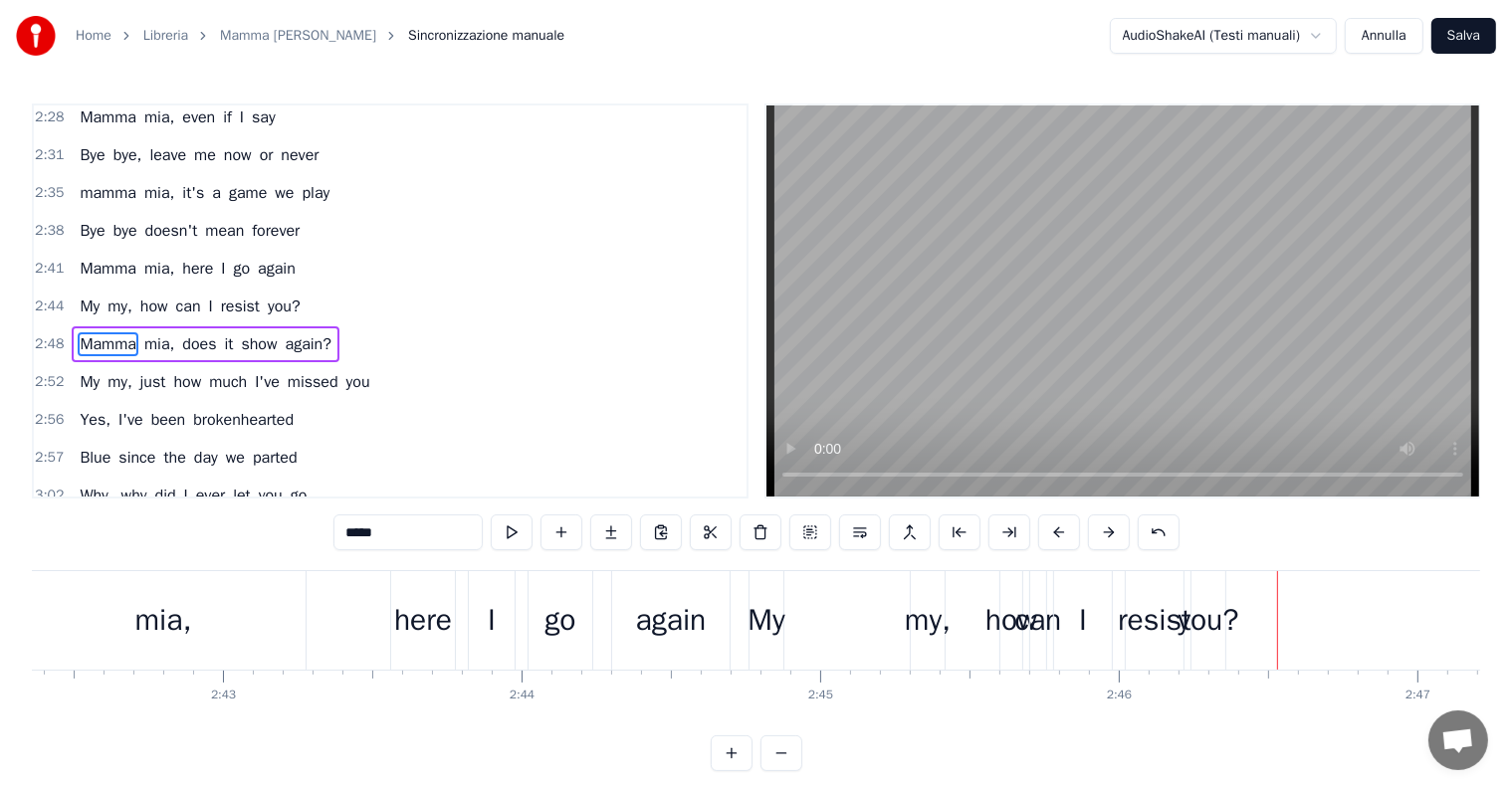 click on "2:44 My my, how can I resist you?" at bounding box center (390, 306) 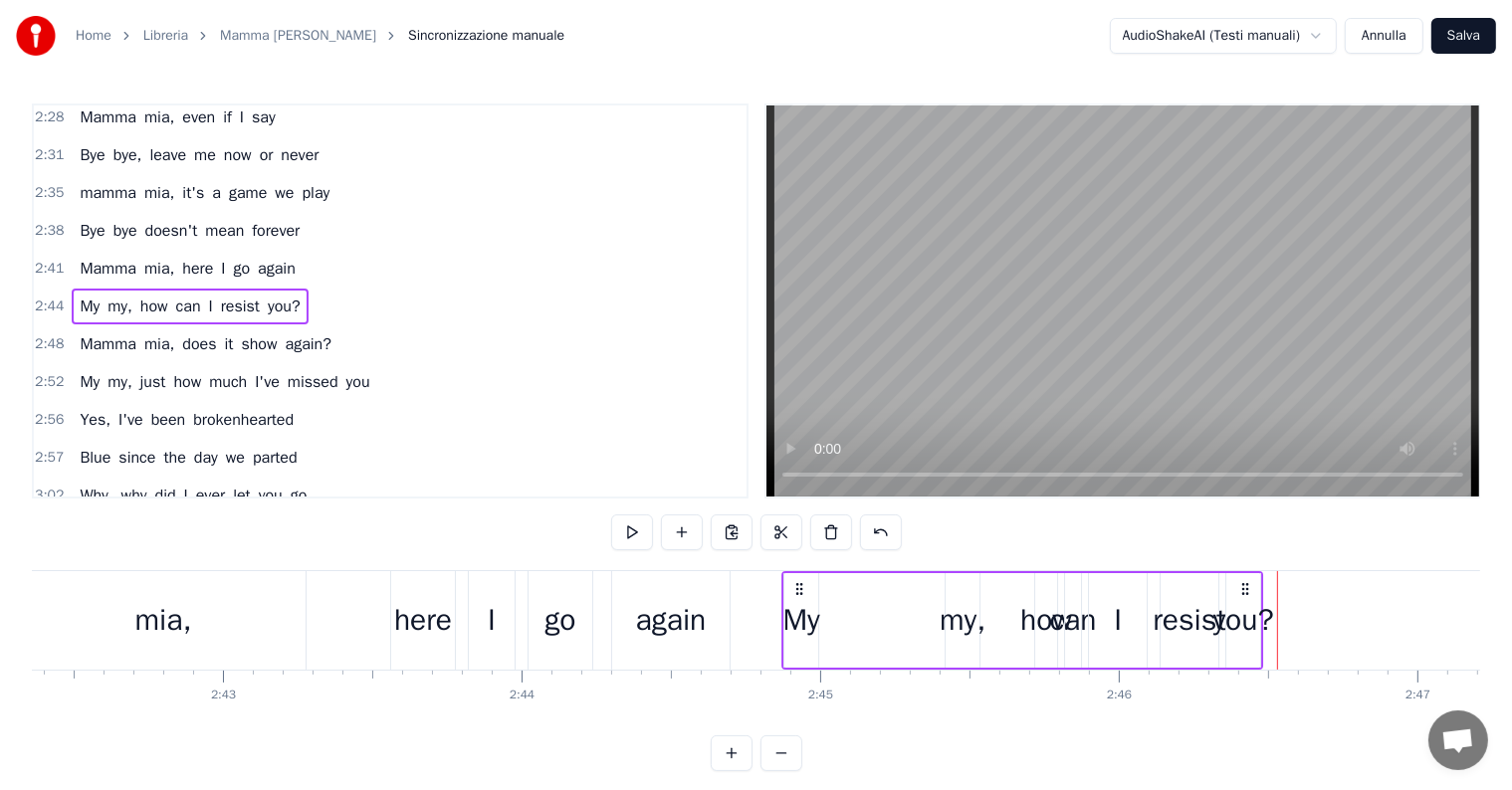 drag, startPoint x: 763, startPoint y: 584, endPoint x: 798, endPoint y: 587, distance: 35.128336 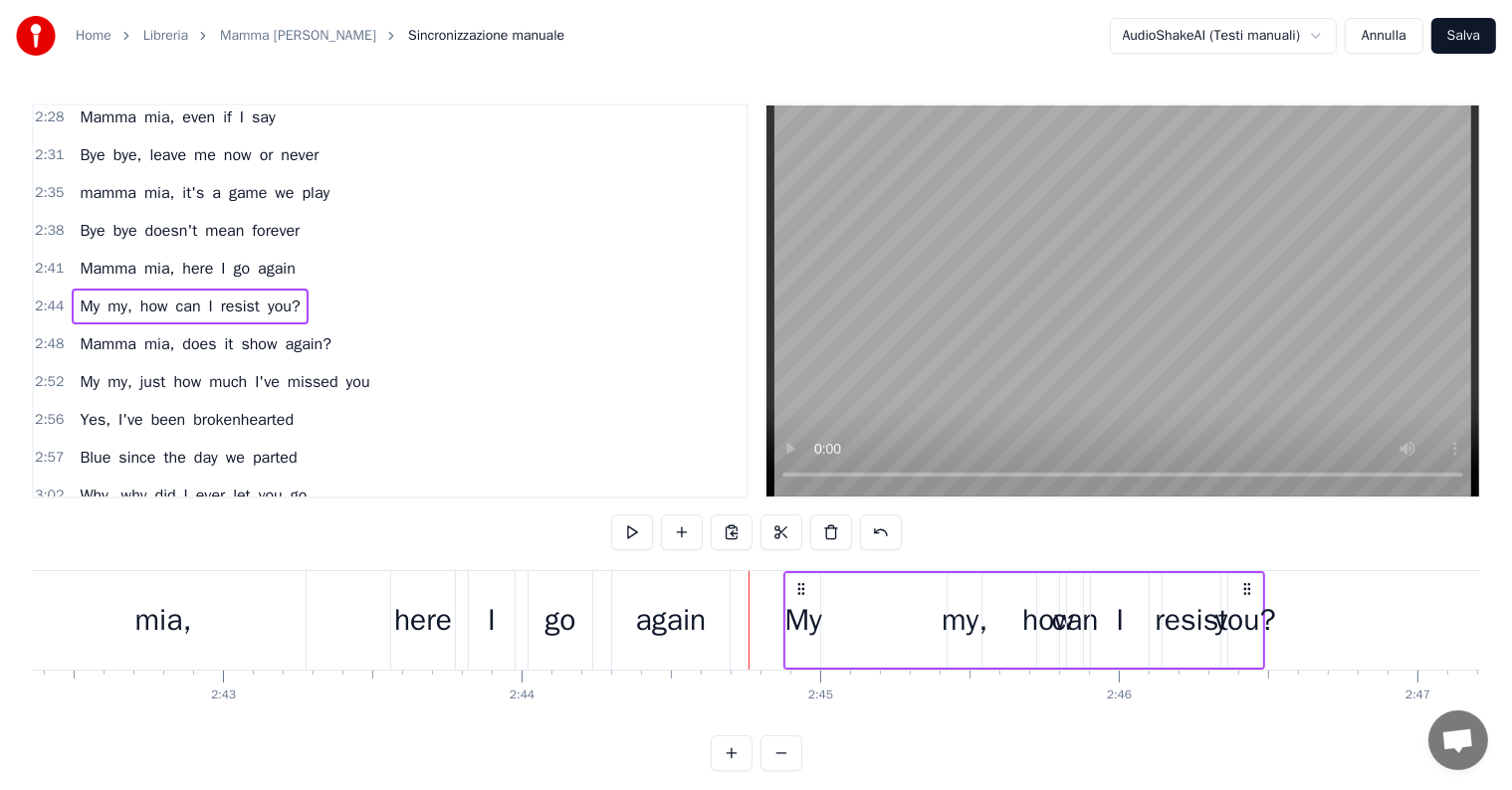 click on "again" at bounding box center [671, 620] 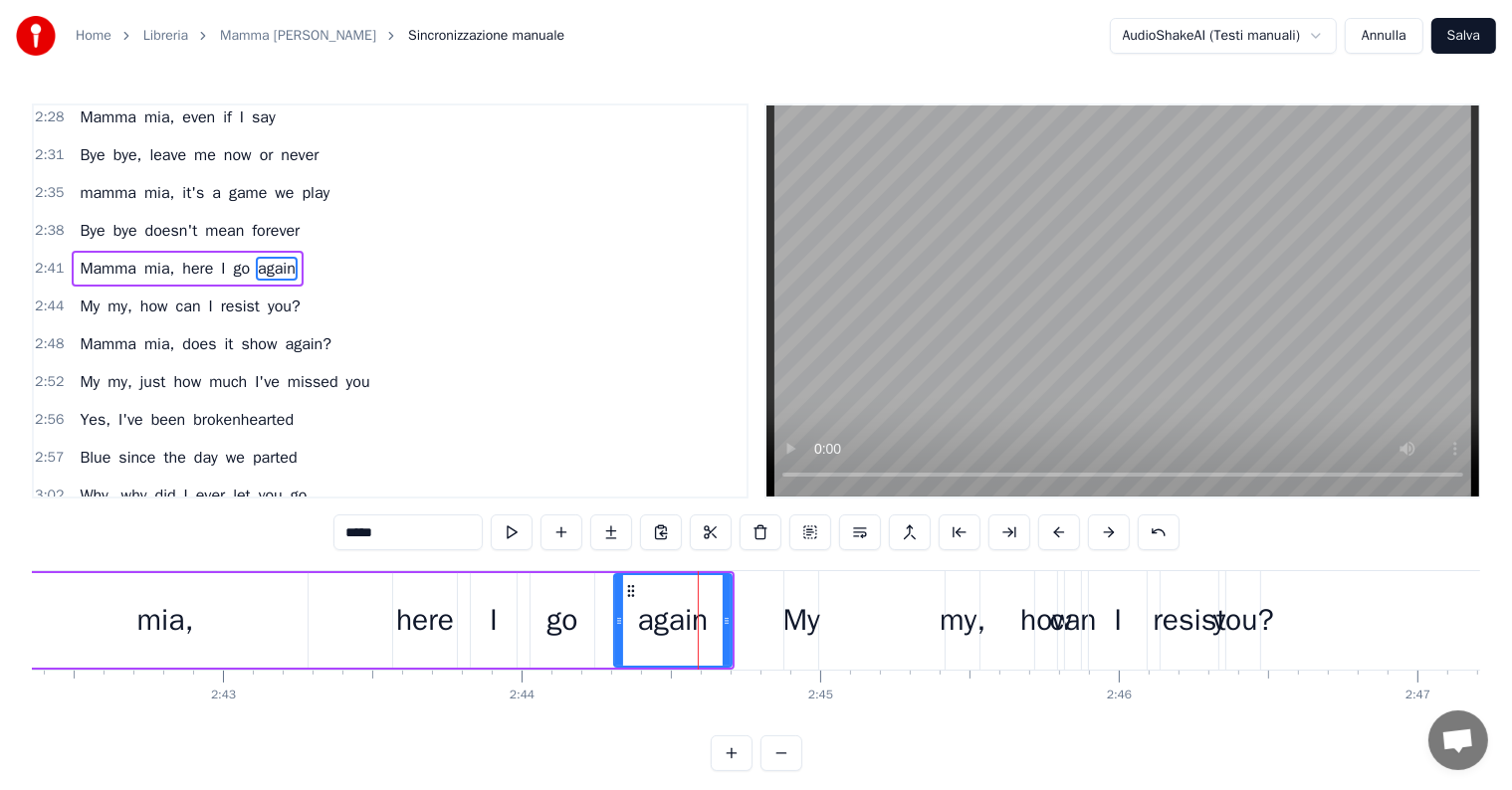 scroll, scrollTop: 1031, scrollLeft: 0, axis: vertical 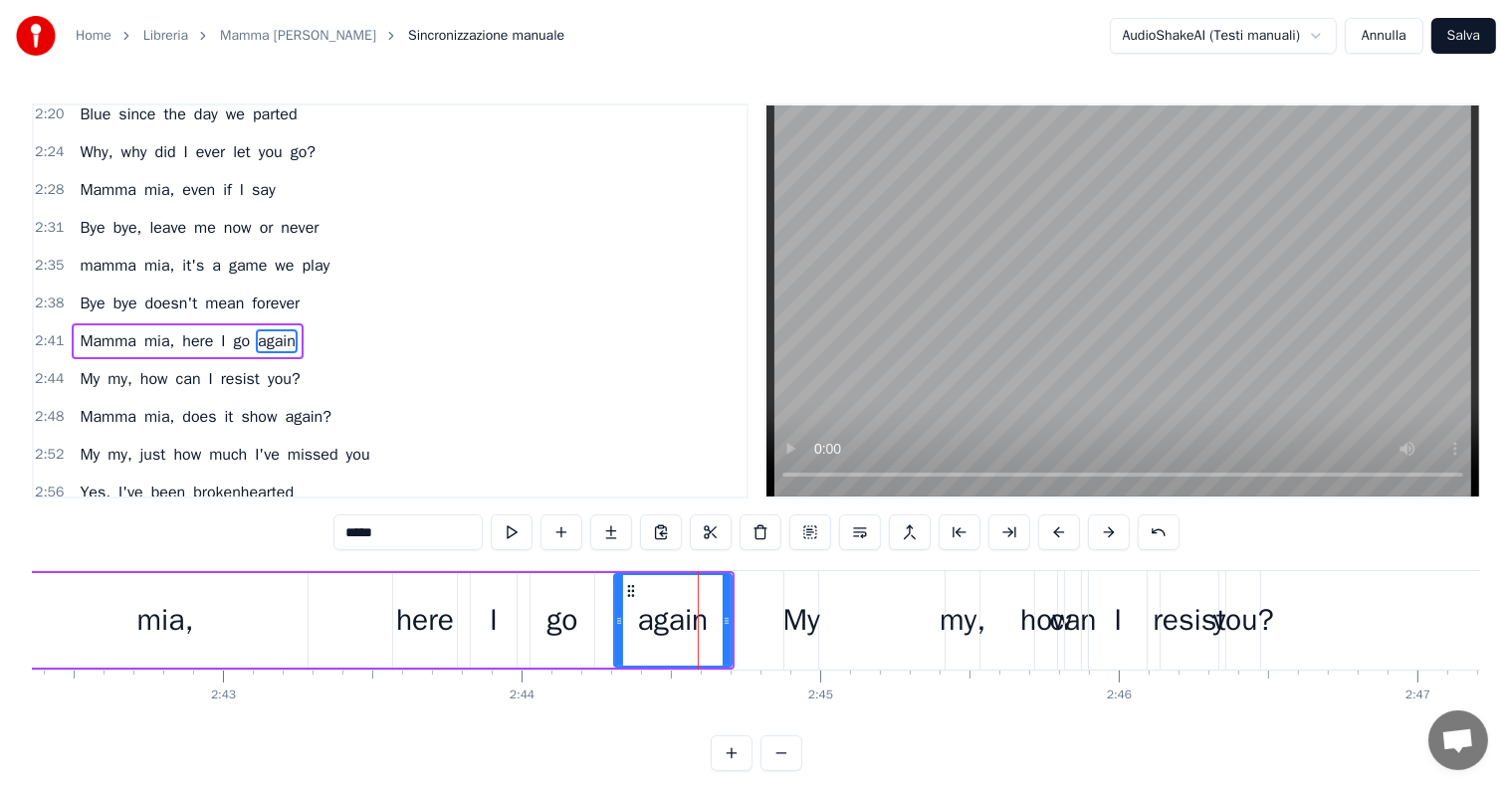 click on "My" at bounding box center (801, 620) 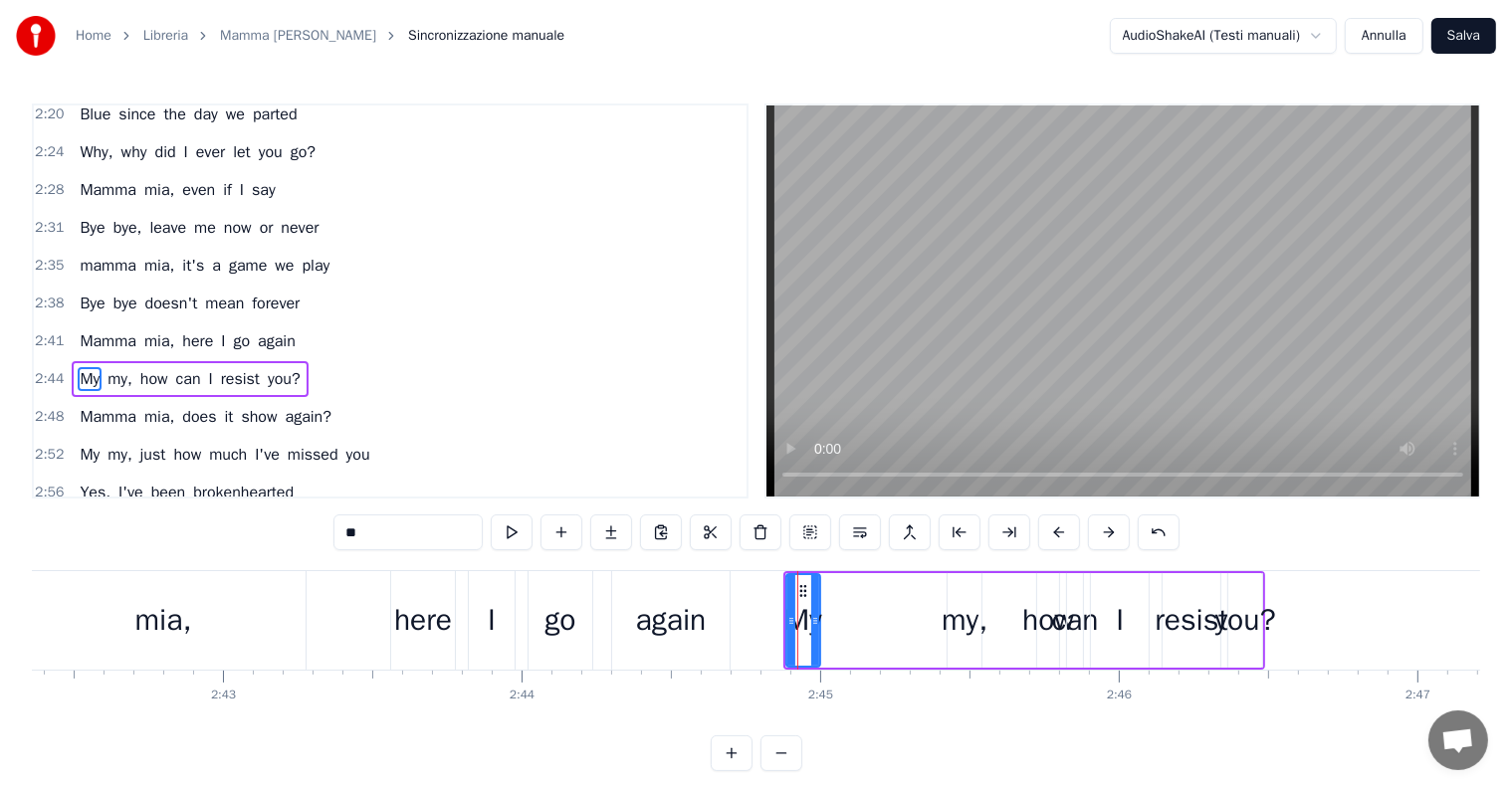 scroll, scrollTop: 1067, scrollLeft: 0, axis: vertical 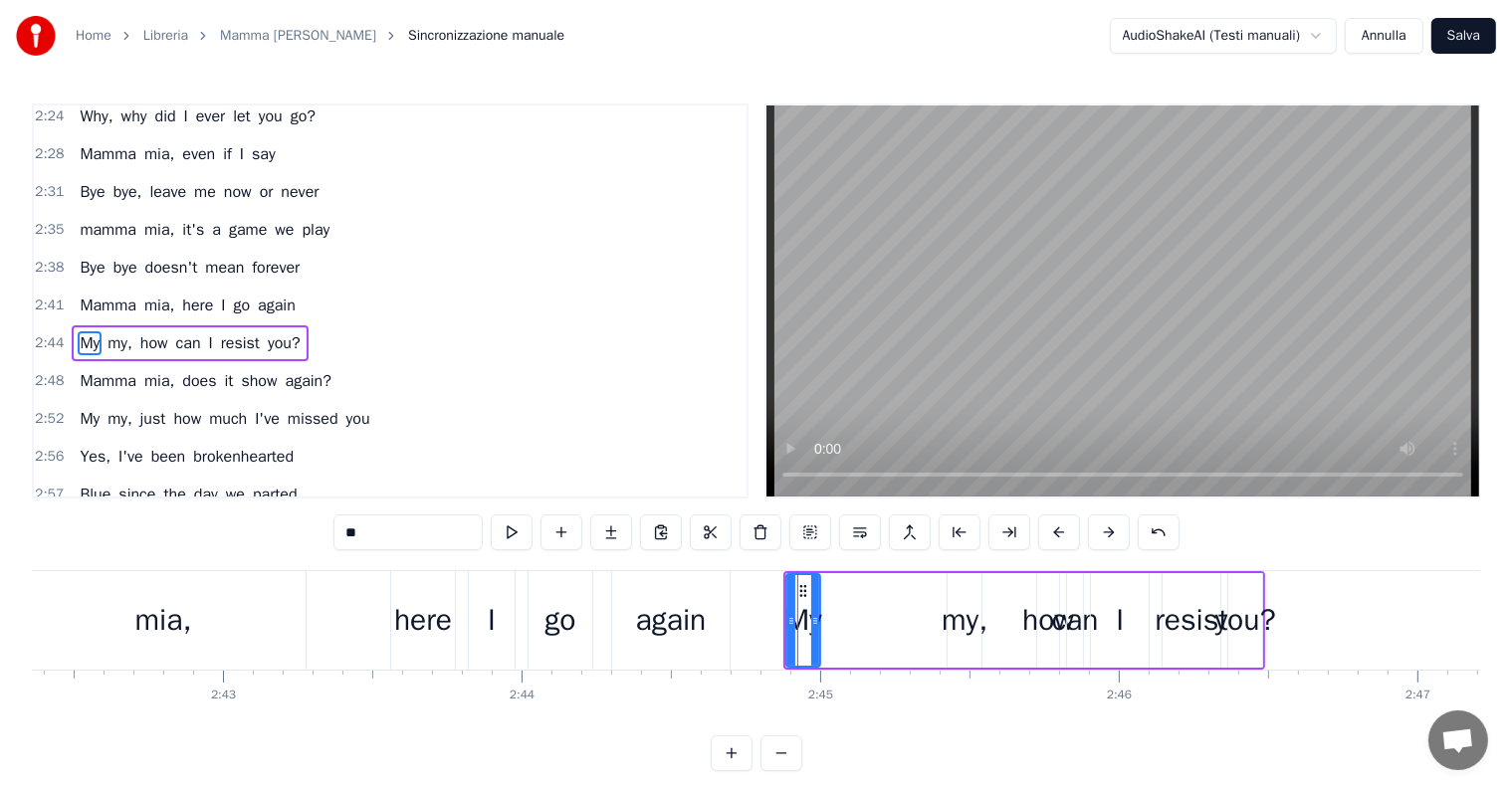 click on "Mamma mia, here I go again" at bounding box center [187, 305] 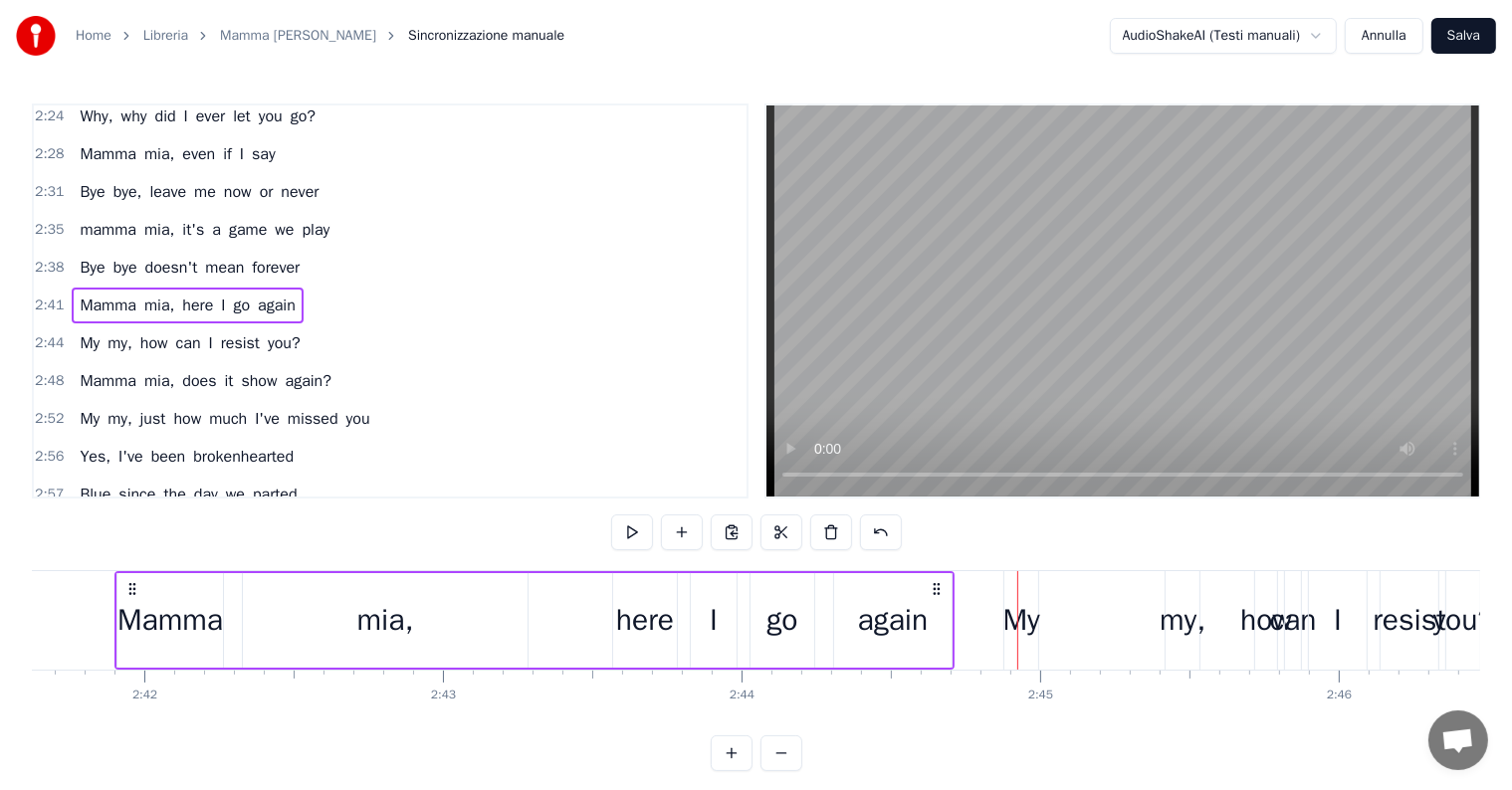 scroll, scrollTop: 0, scrollLeft: 48246, axis: horizontal 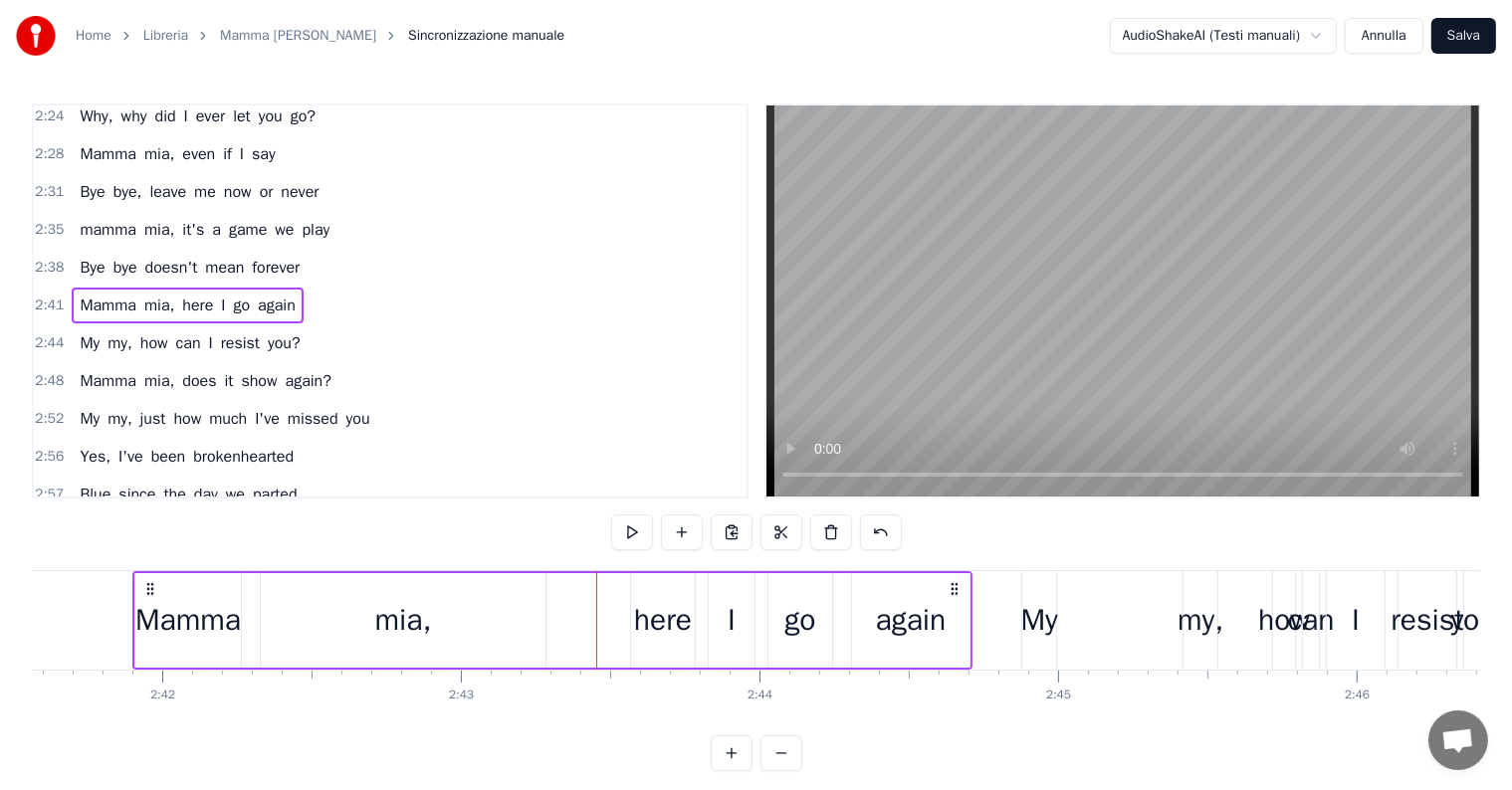 click on "mia," at bounding box center [403, 620] 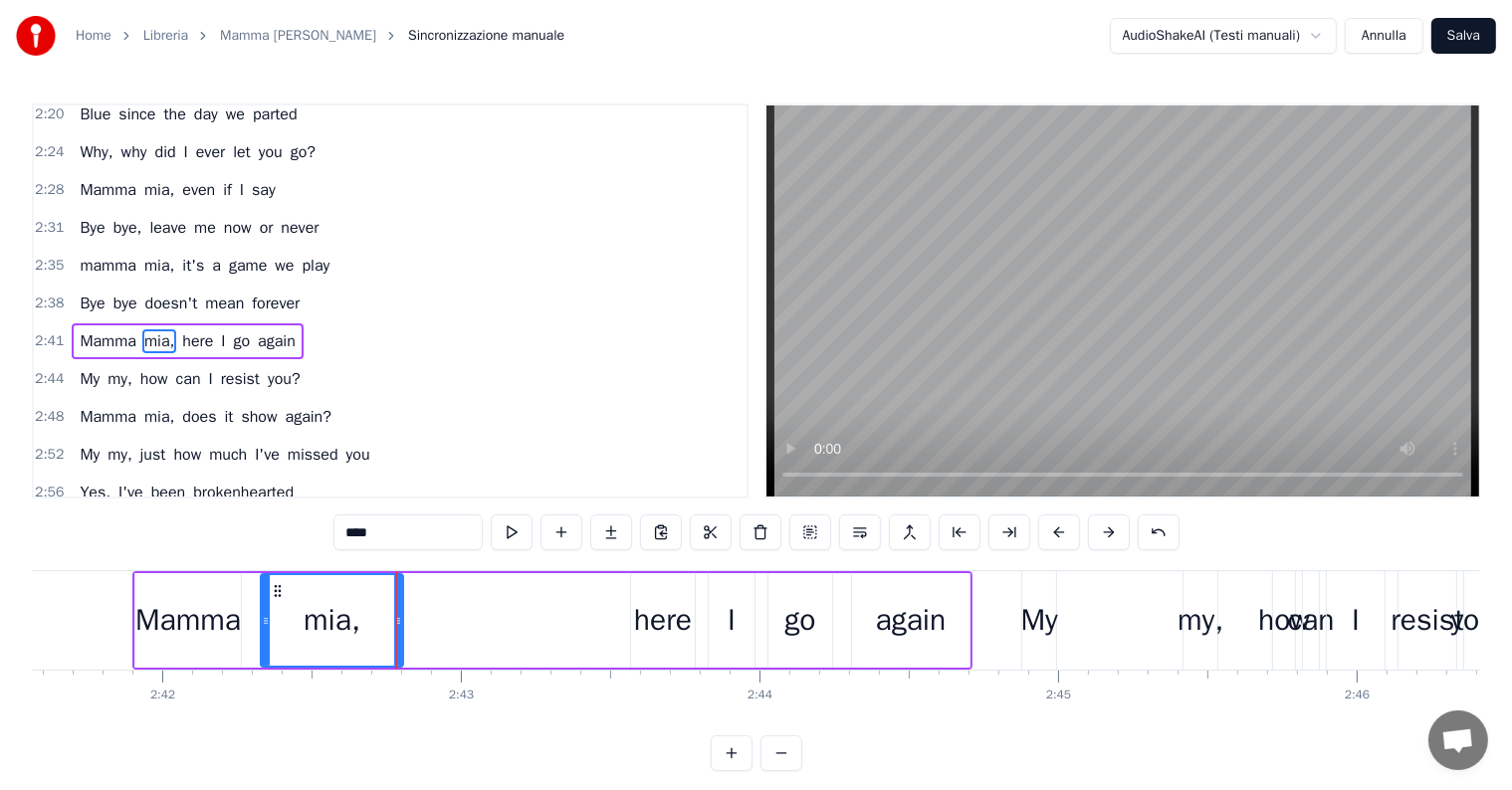 drag, startPoint x: 539, startPoint y: 617, endPoint x: 396, endPoint y: 621, distance: 143.05593 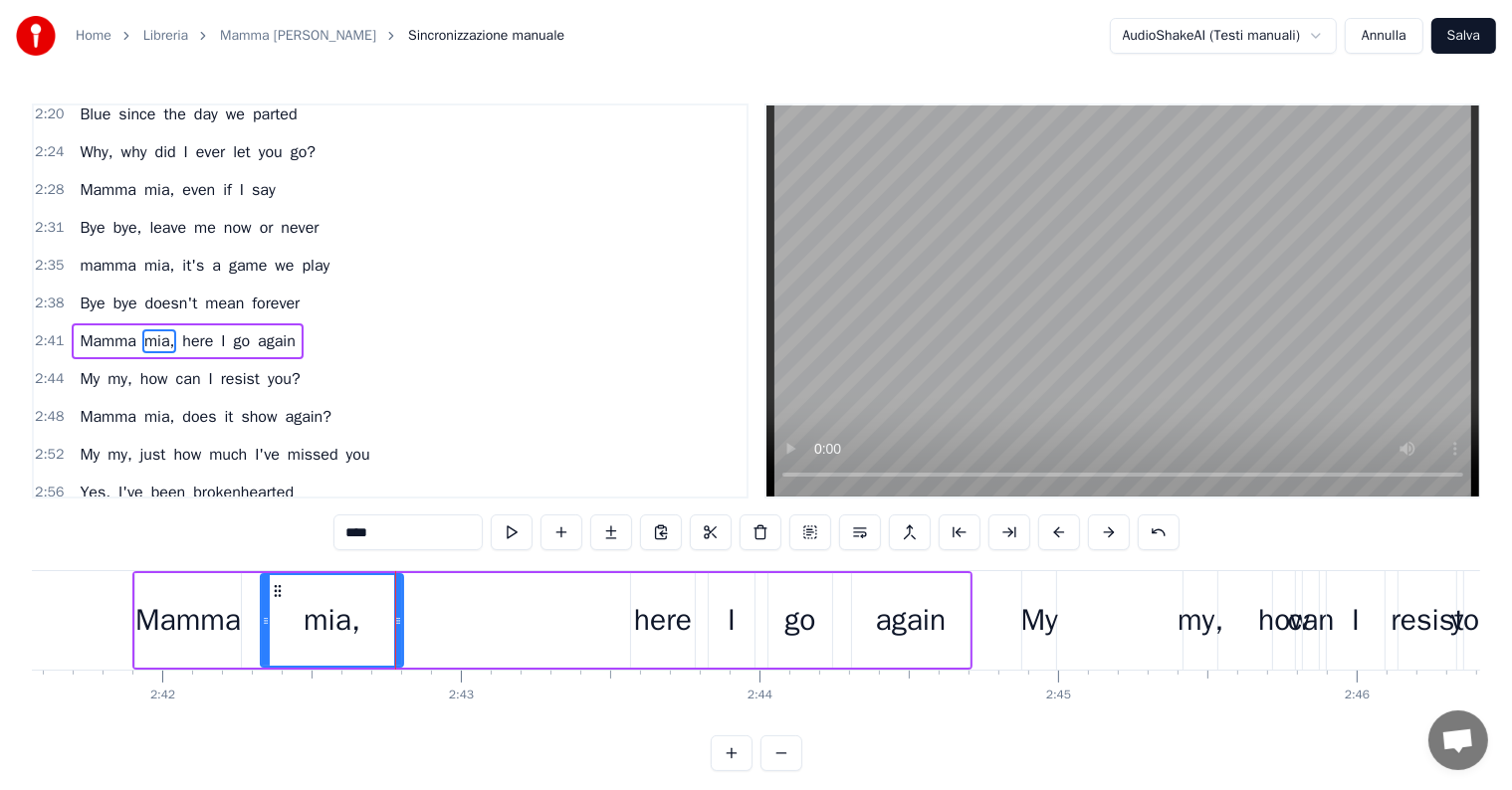 click on "Mamma mia, here I go again" at bounding box center (187, 341) 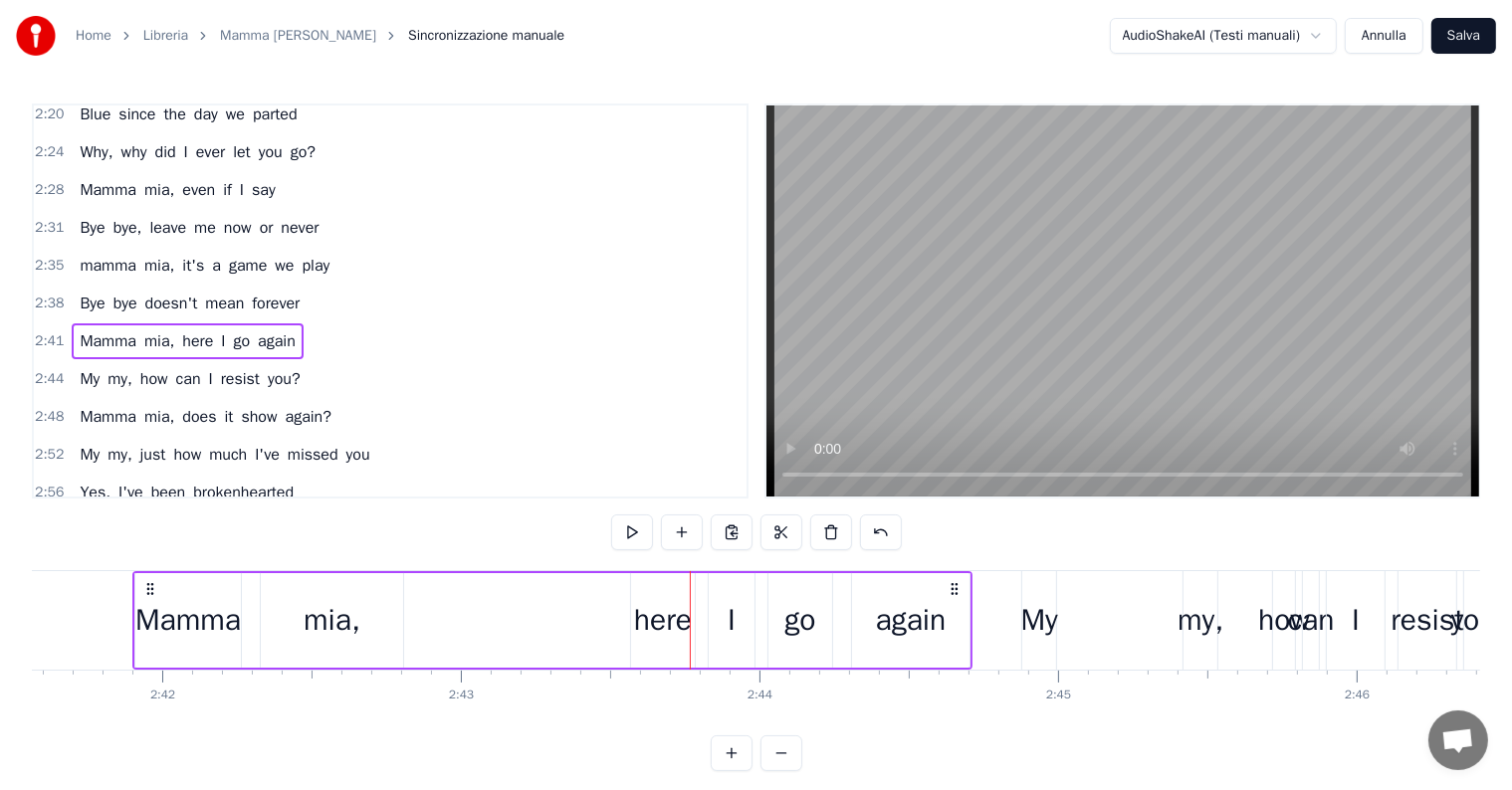 click on "here" at bounding box center (663, 620) 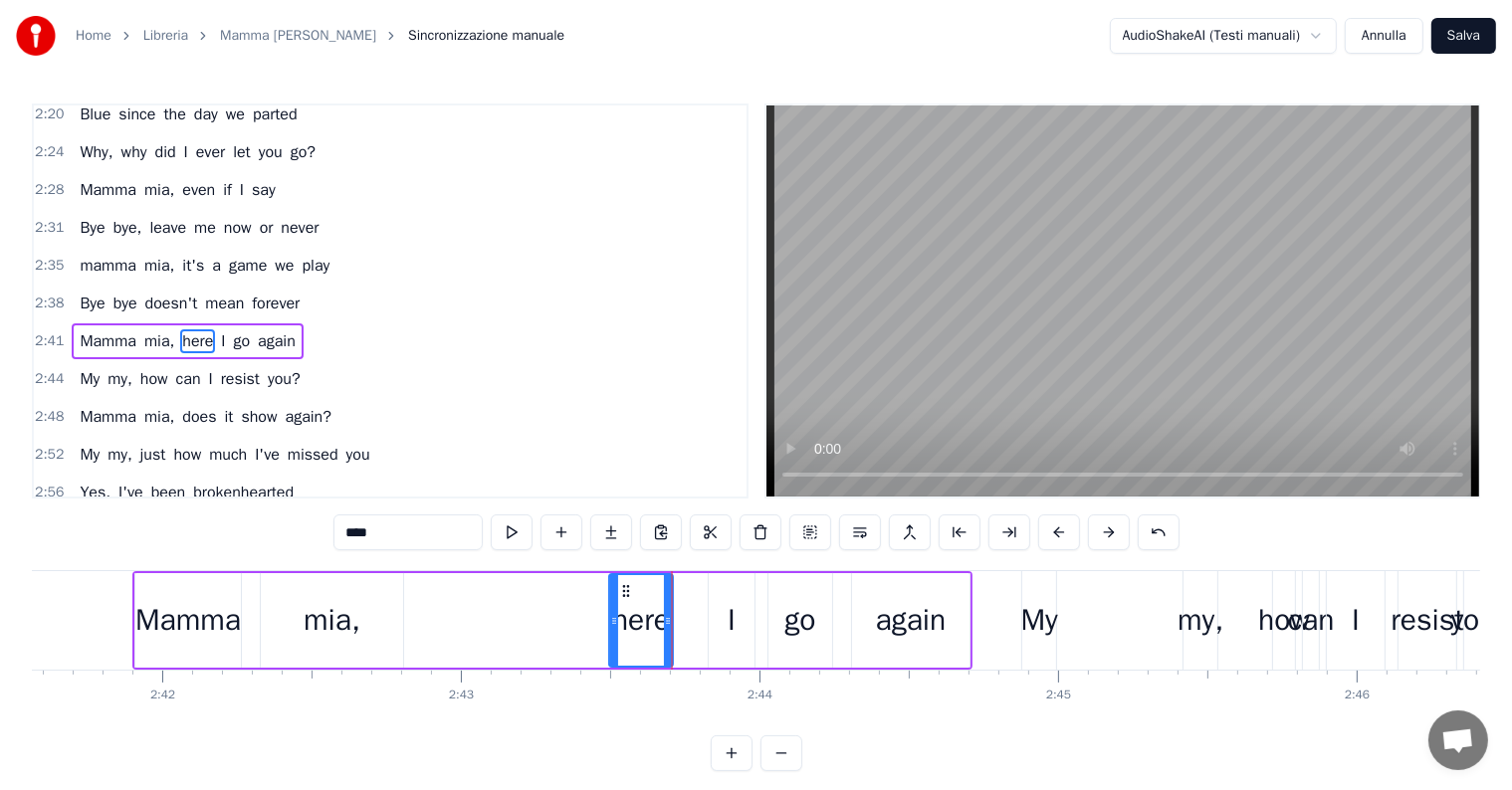 drag, startPoint x: 646, startPoint y: 587, endPoint x: 625, endPoint y: 589, distance: 21.095023 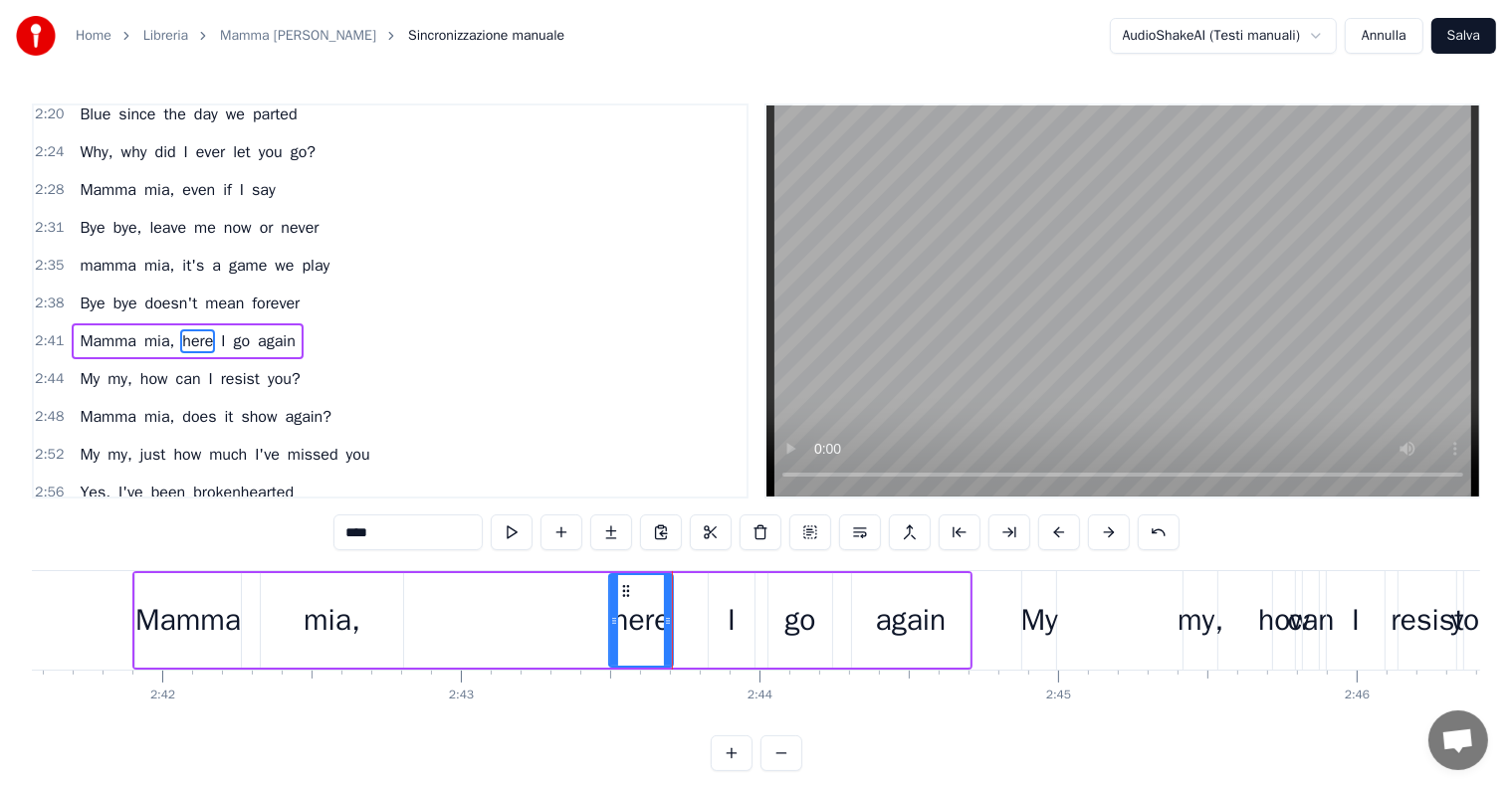 click on "I" at bounding box center (732, 620) 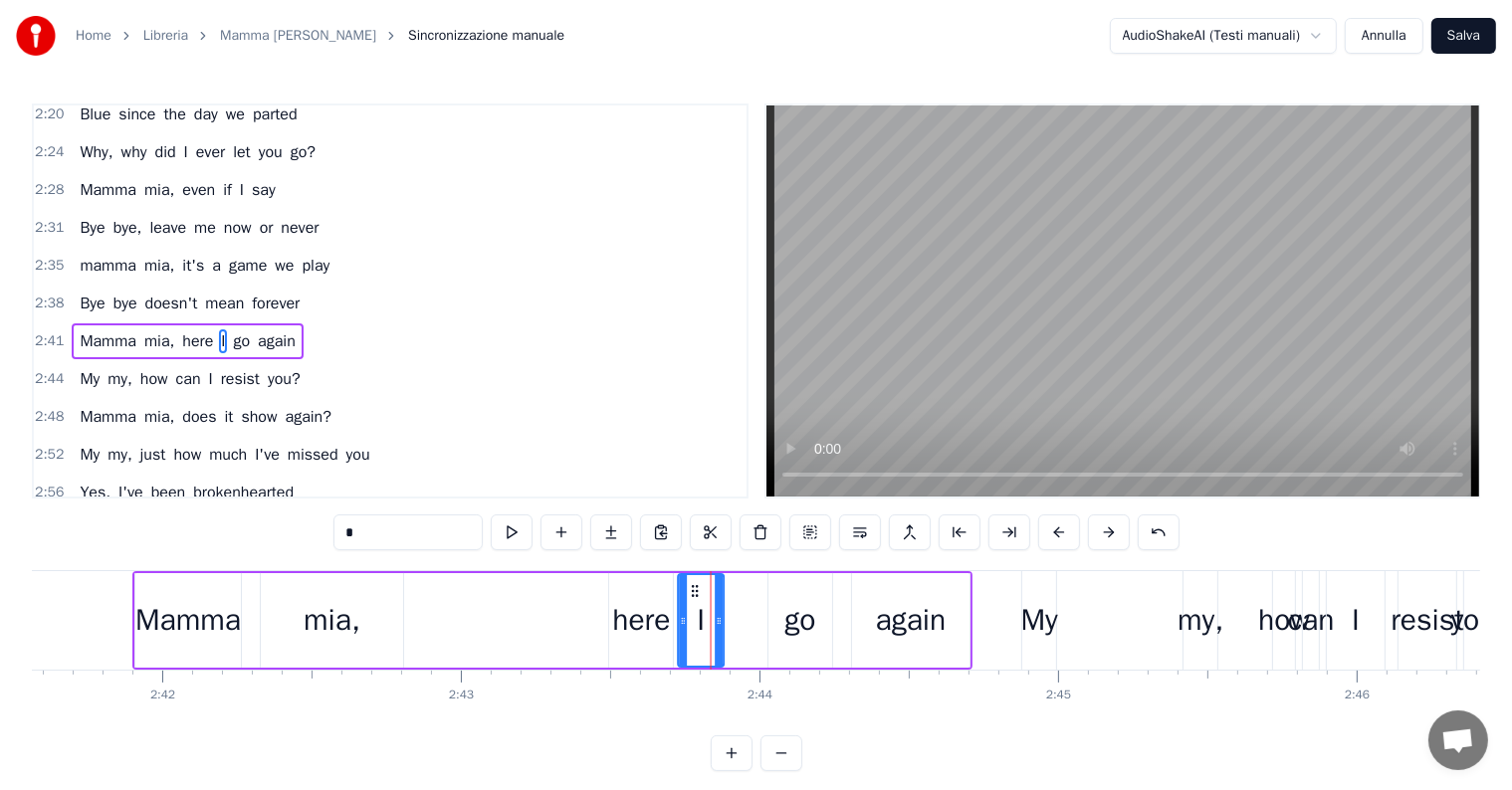 drag, startPoint x: 725, startPoint y: 592, endPoint x: 695, endPoint y: 594, distance: 30.066593 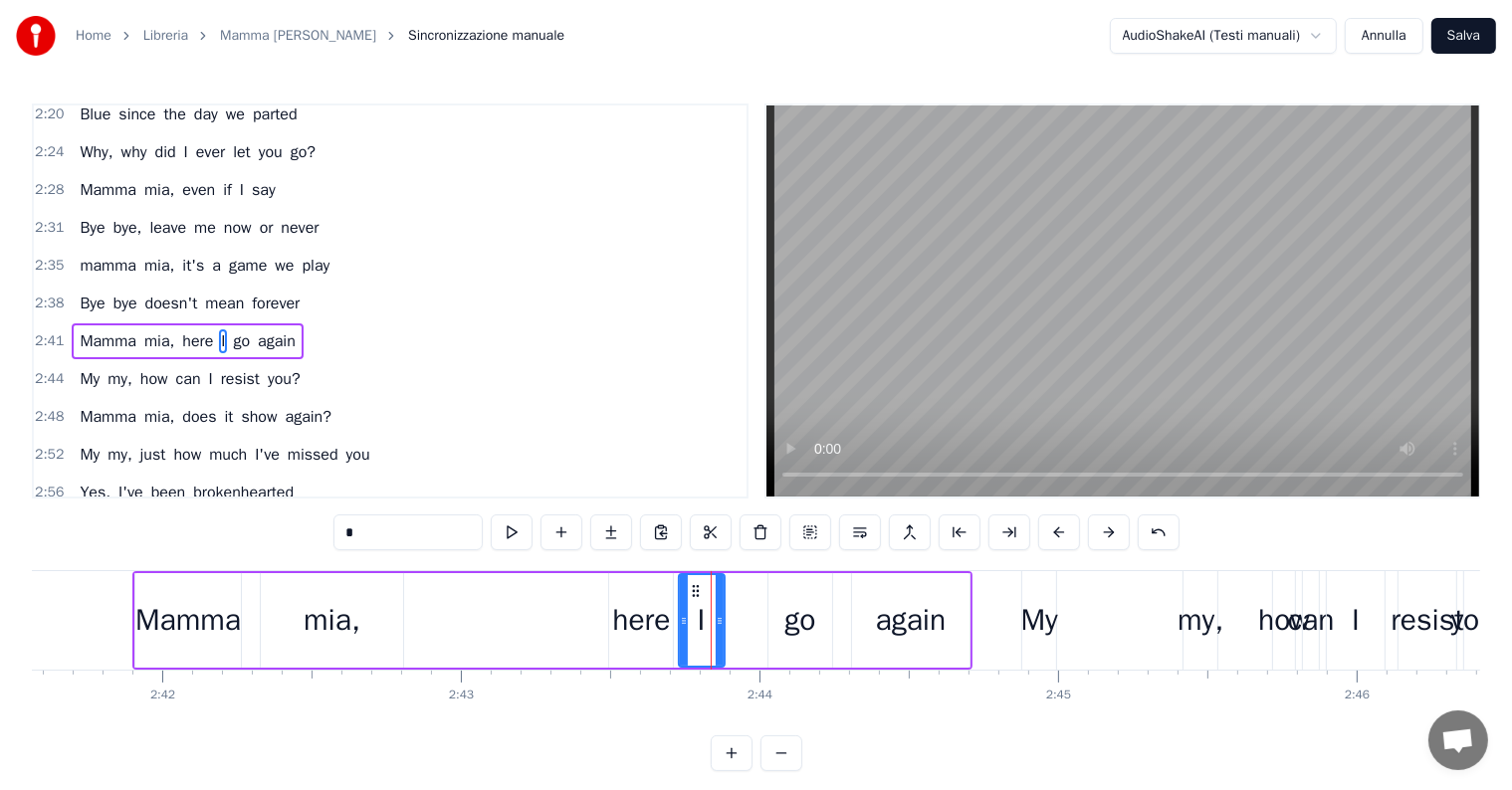 click on "go" at bounding box center [800, 620] 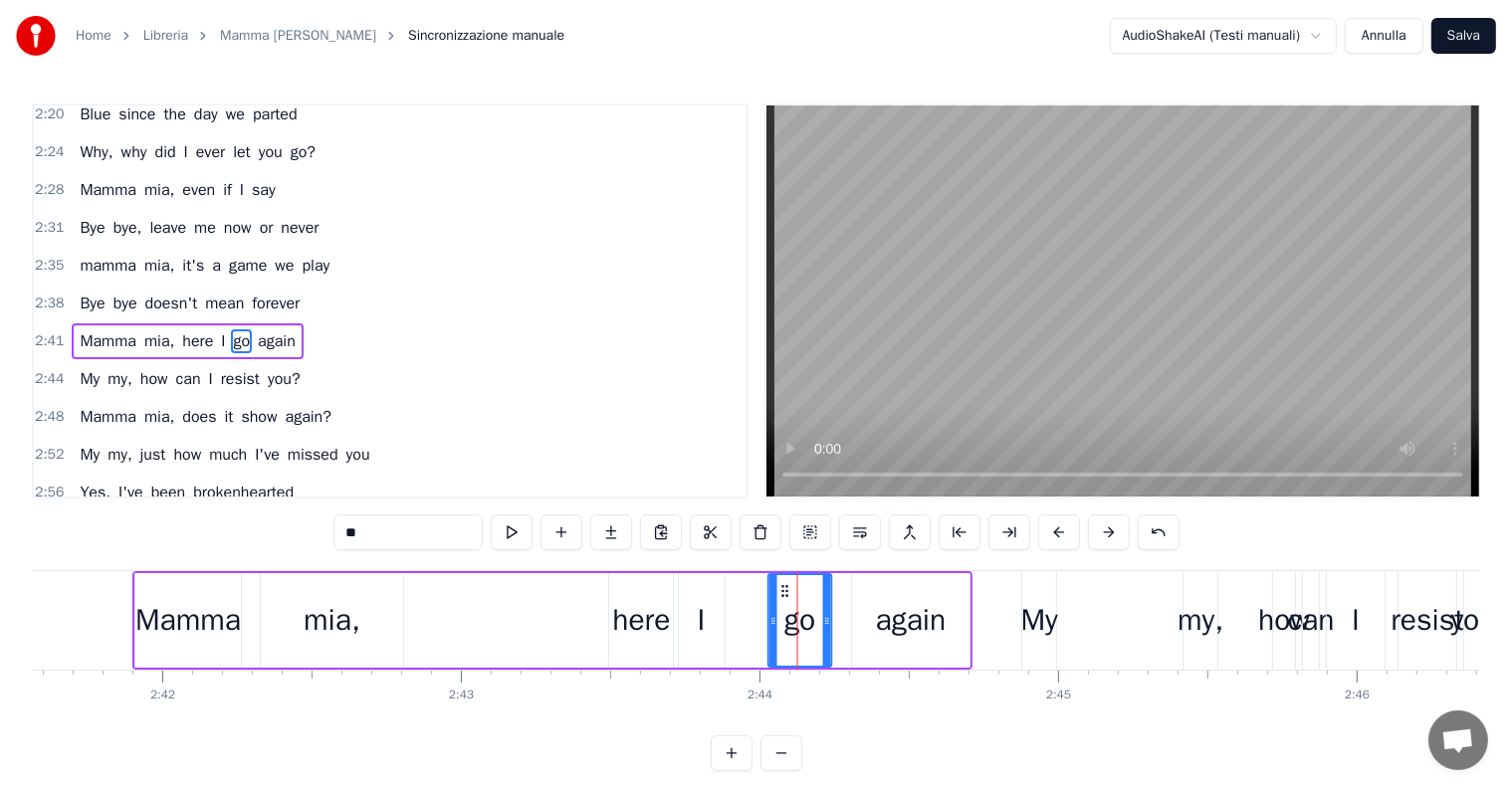 click 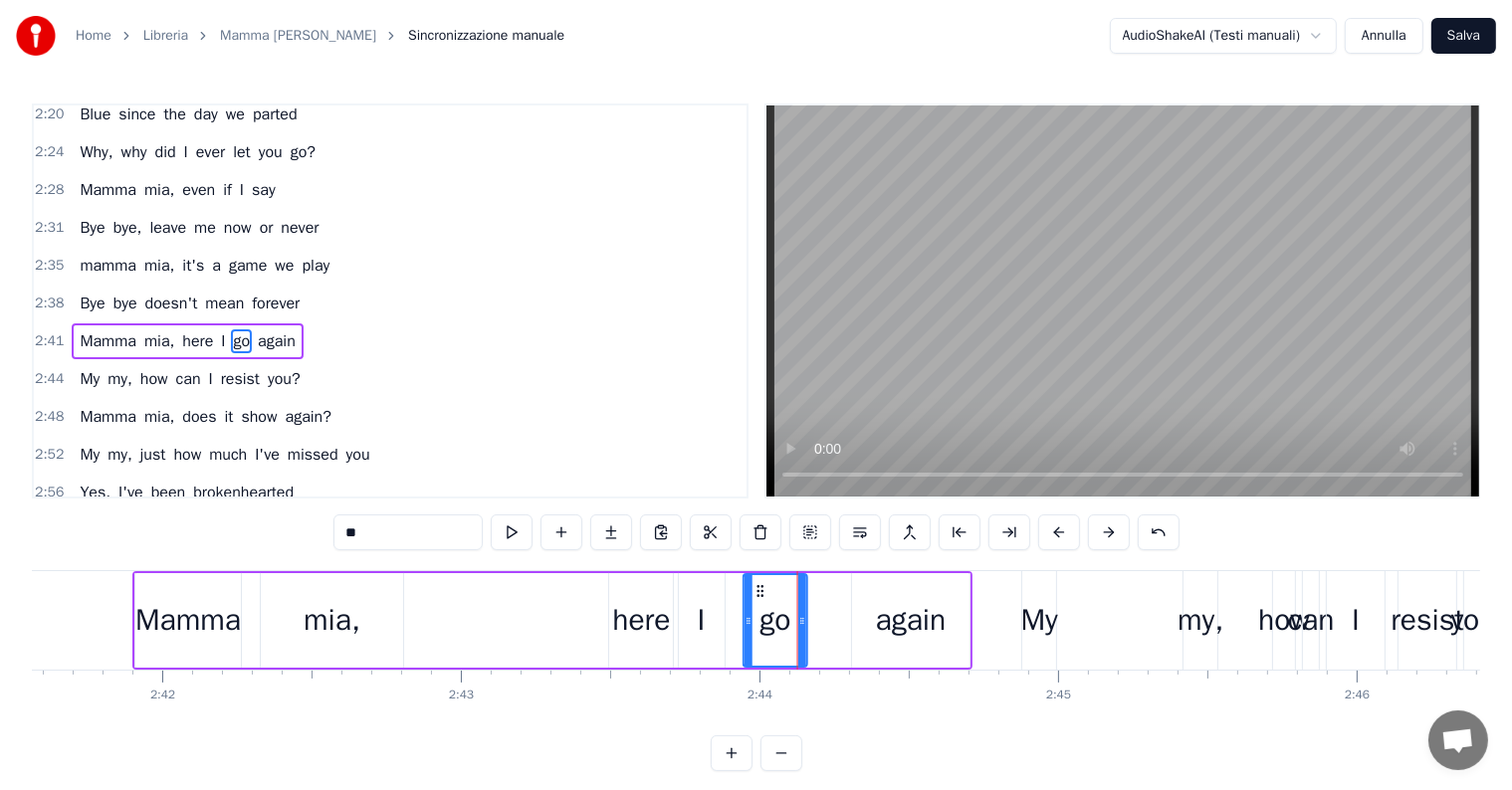 drag, startPoint x: 784, startPoint y: 590, endPoint x: 759, endPoint y: 590, distance: 25 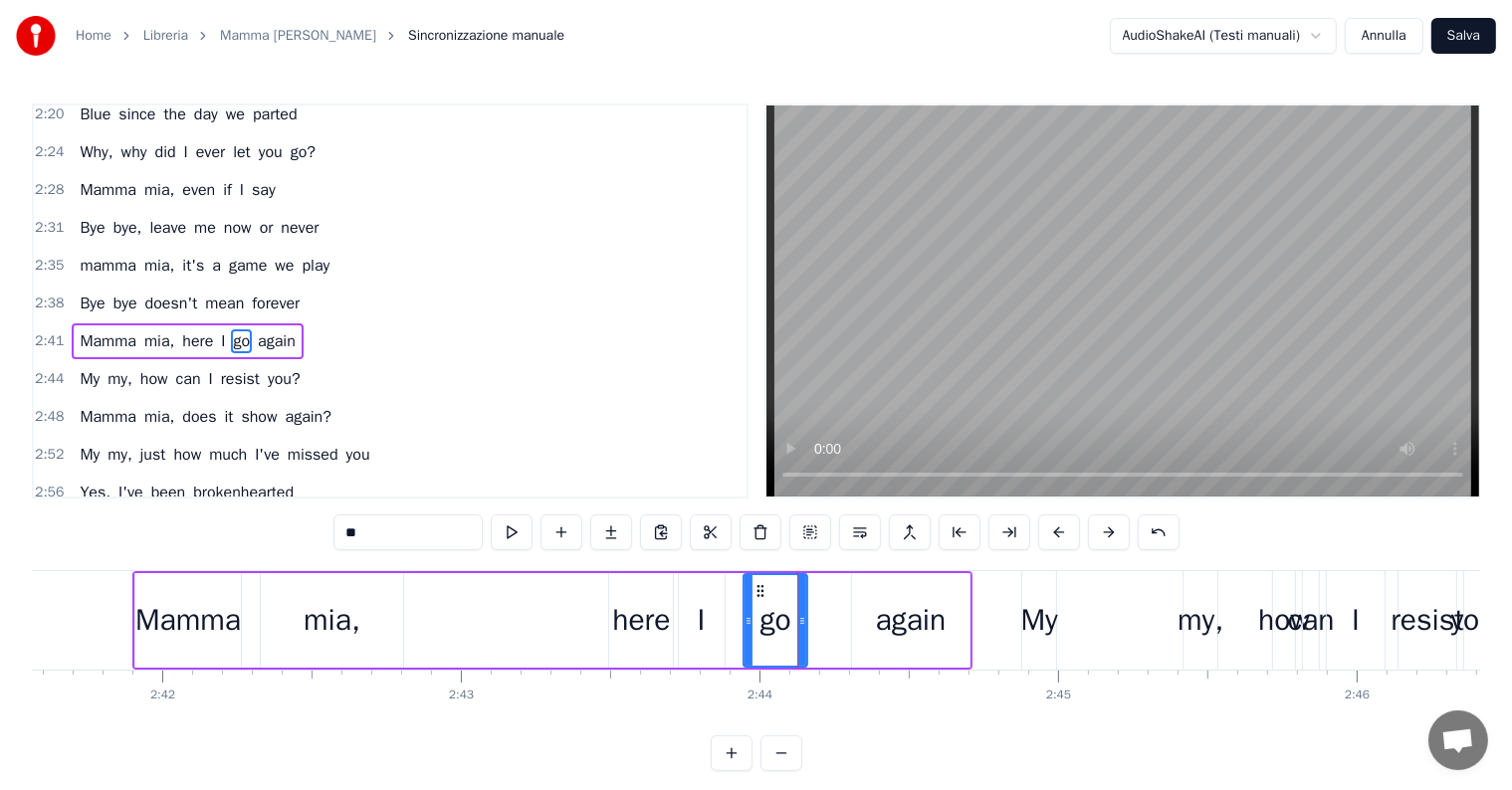 click on "again" at bounding box center (911, 620) 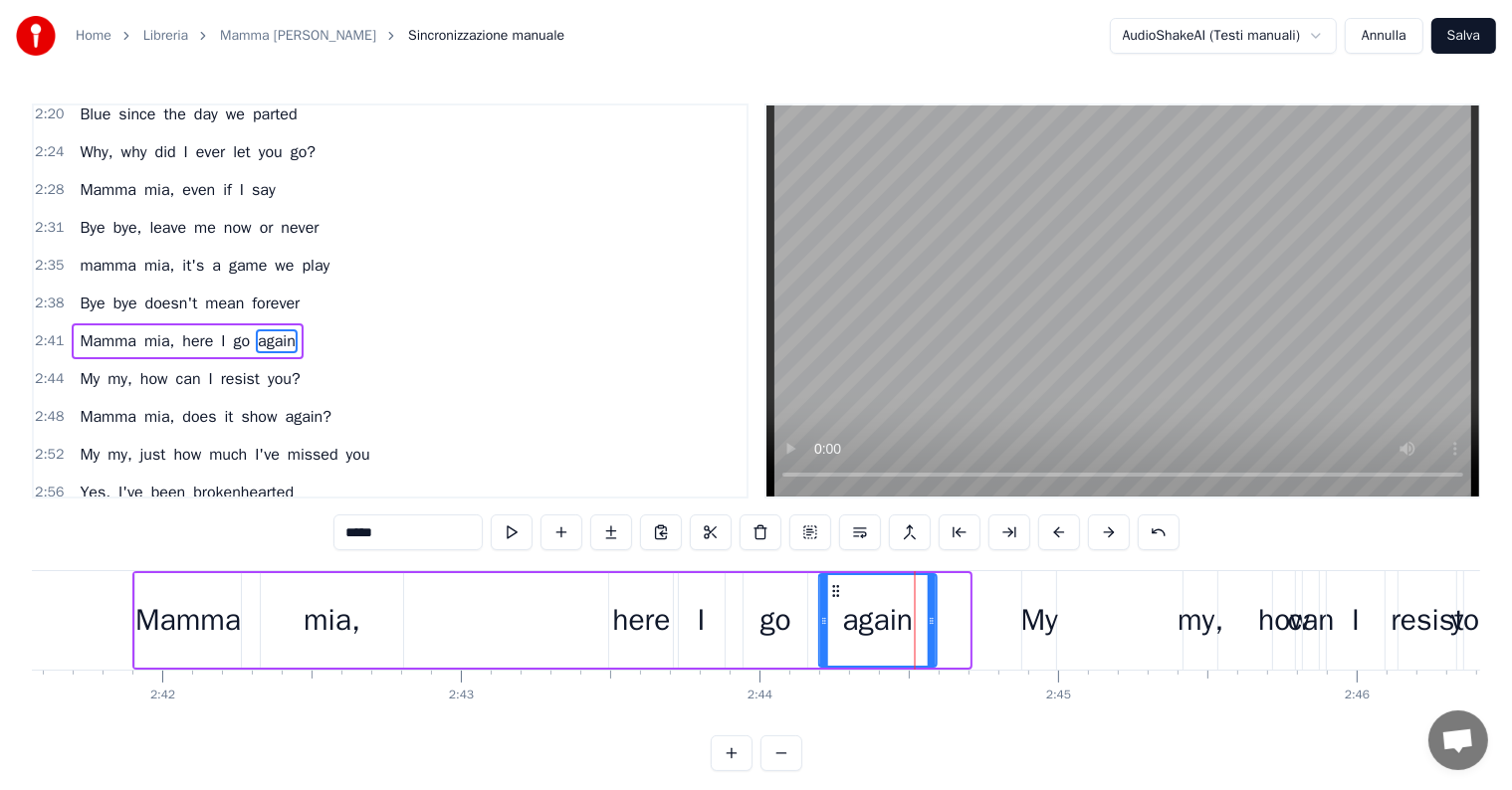 drag, startPoint x: 868, startPoint y: 587, endPoint x: 836, endPoint y: 587, distance: 32 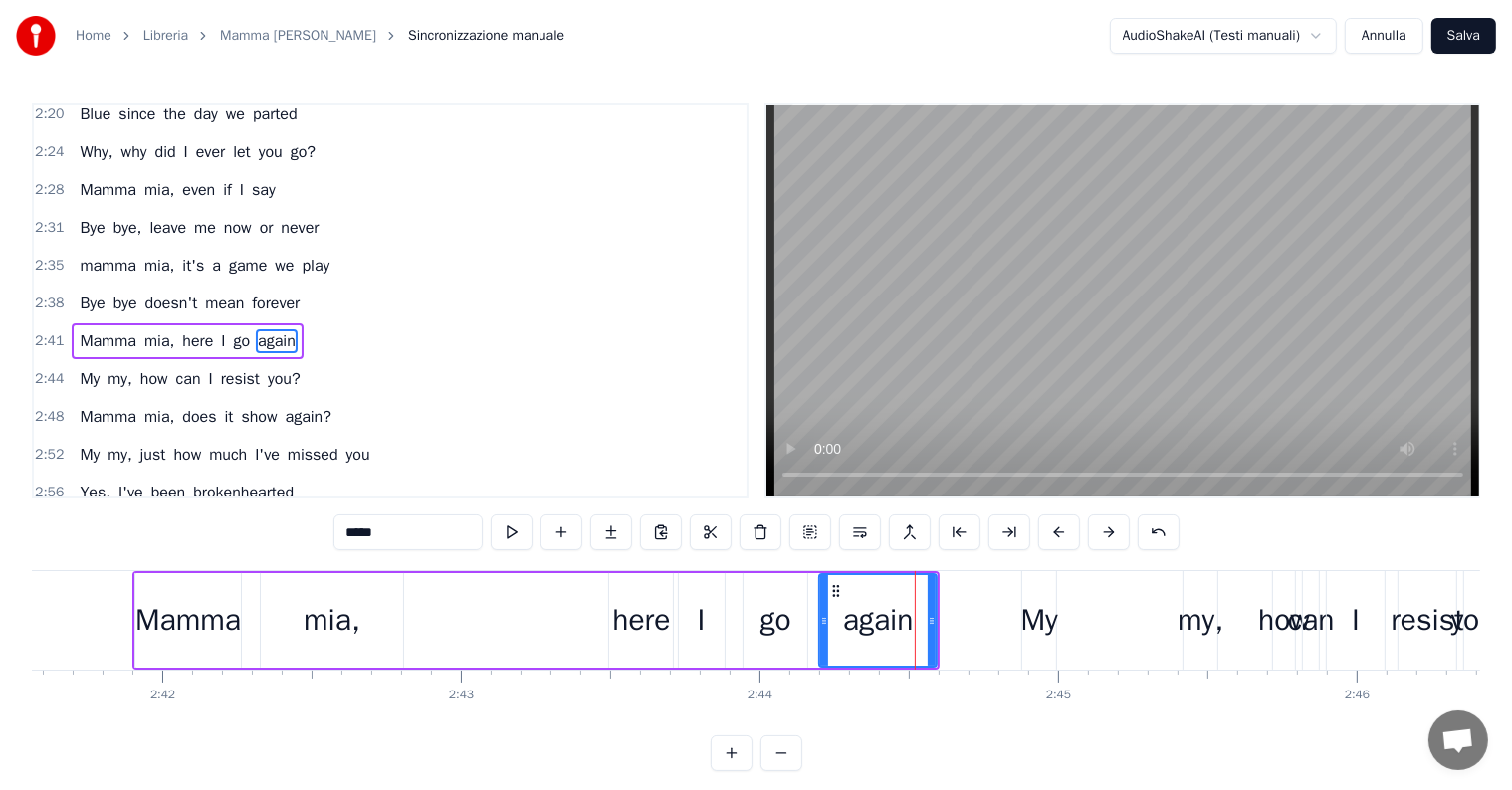click on "Mamma mia, here I go again" at bounding box center [187, 341] 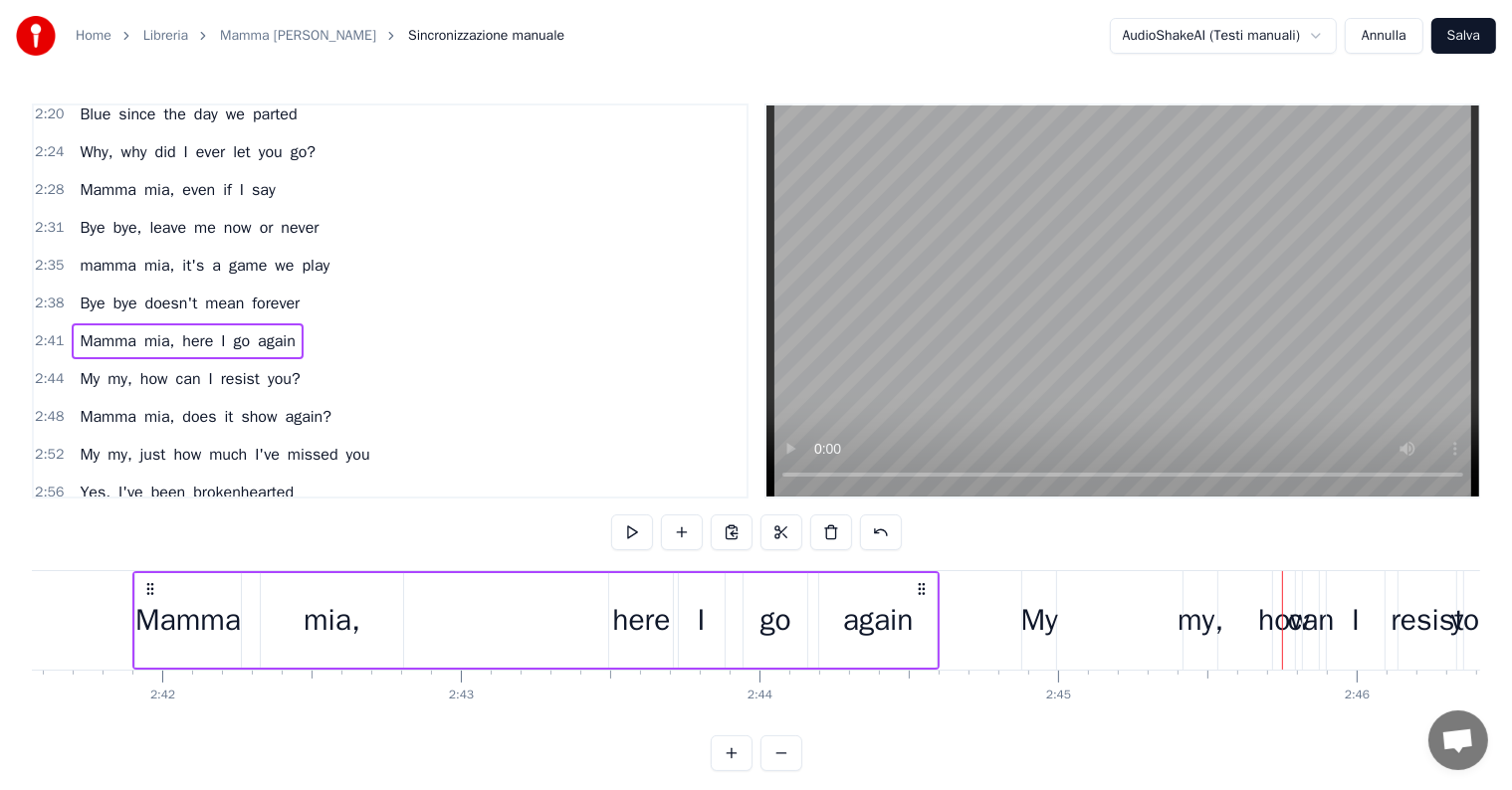 click on "My" at bounding box center [1039, 620] 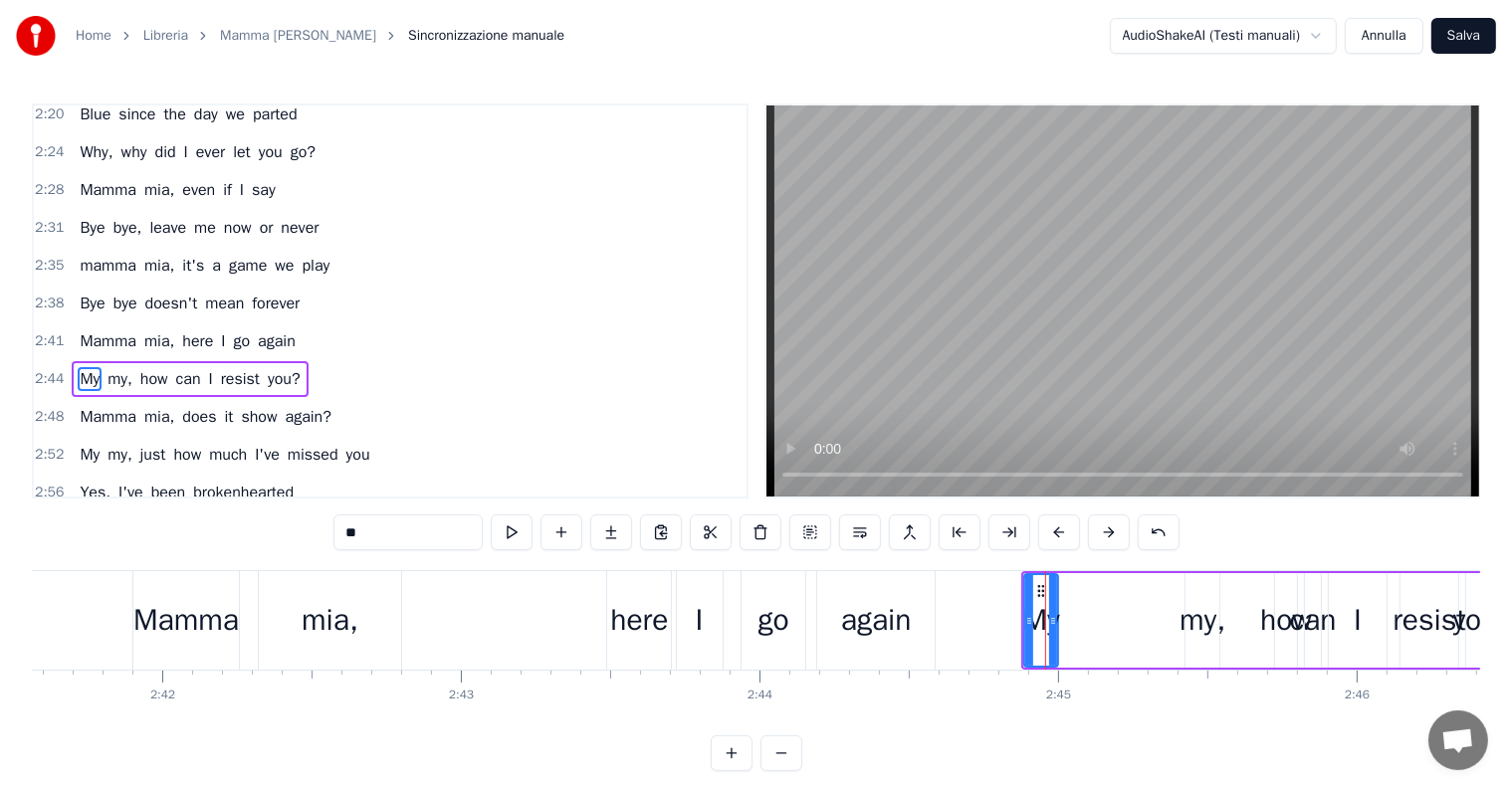 scroll, scrollTop: 1067, scrollLeft: 0, axis: vertical 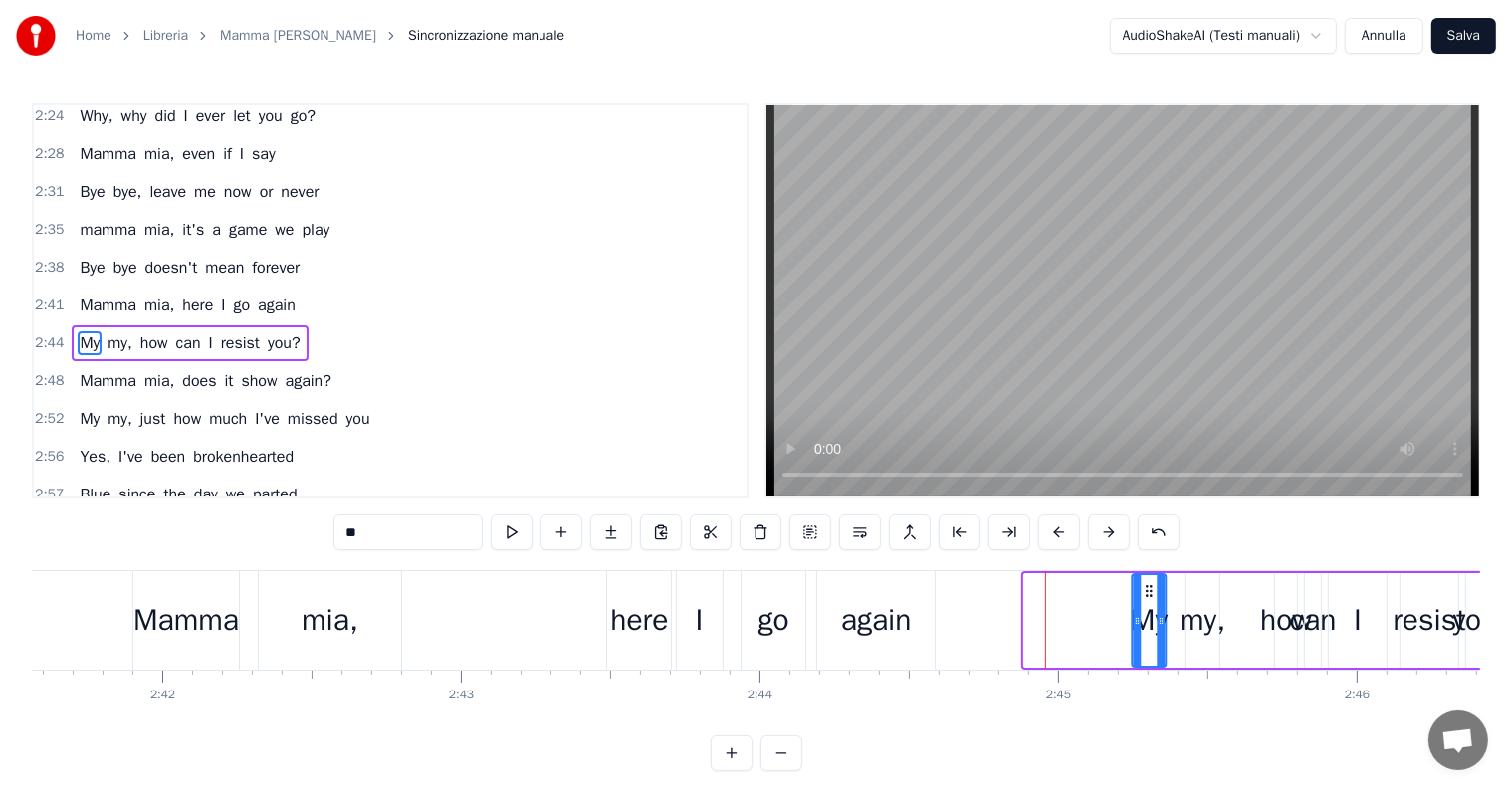 drag, startPoint x: 1041, startPoint y: 586, endPoint x: 1150, endPoint y: 587, distance: 109.004587 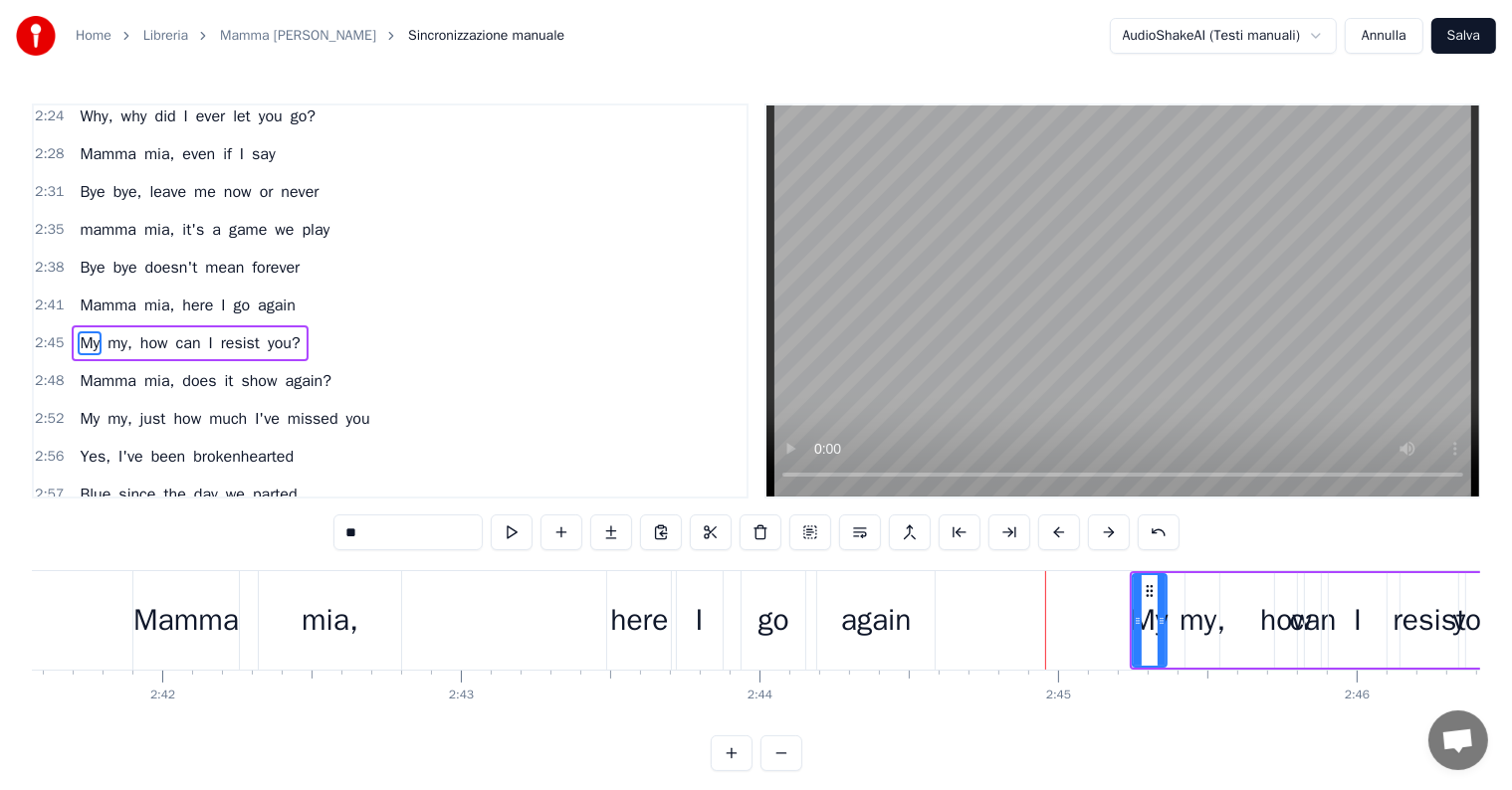 click on "again" at bounding box center [876, 620] 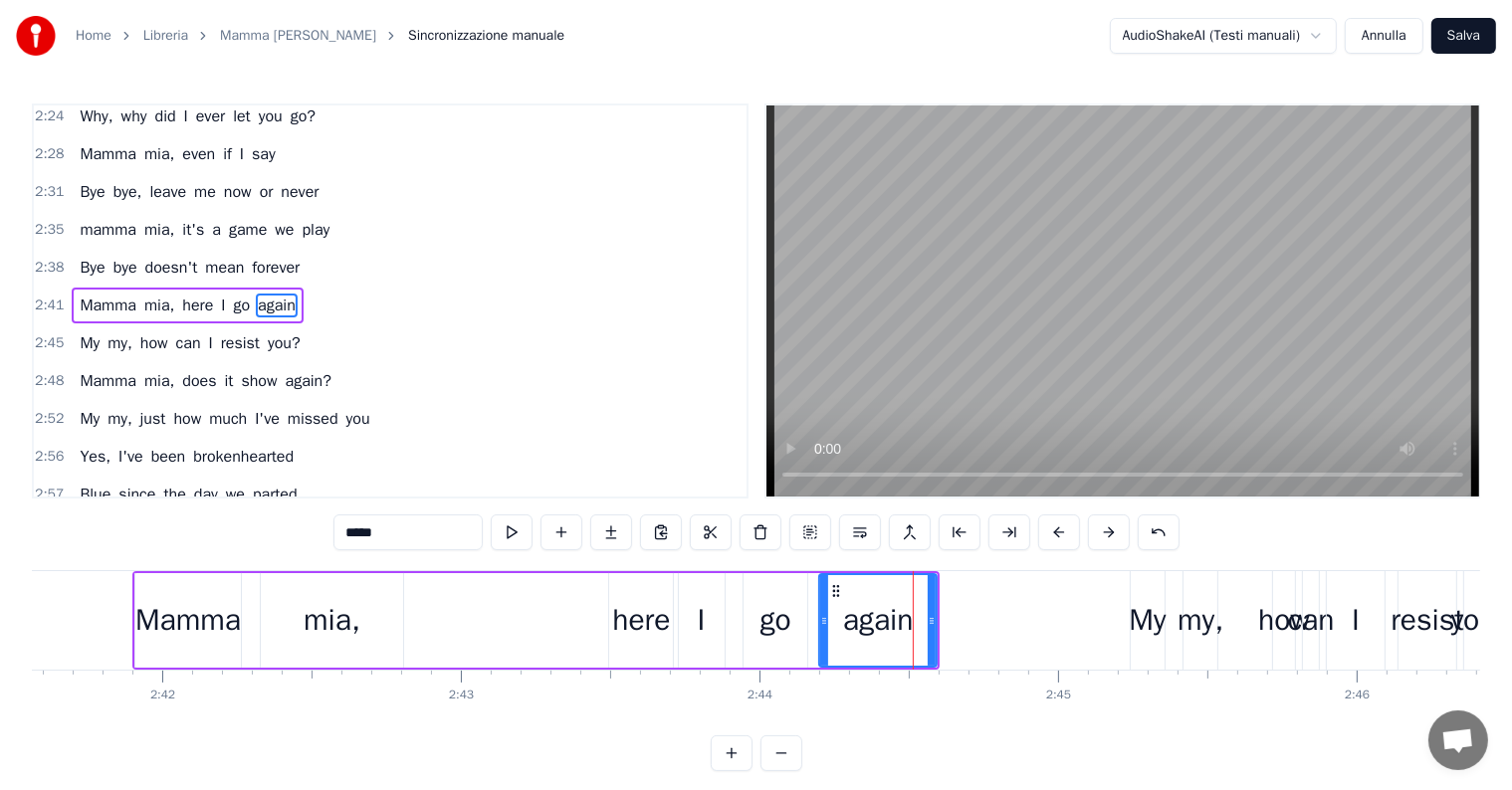scroll, scrollTop: 1031, scrollLeft: 0, axis: vertical 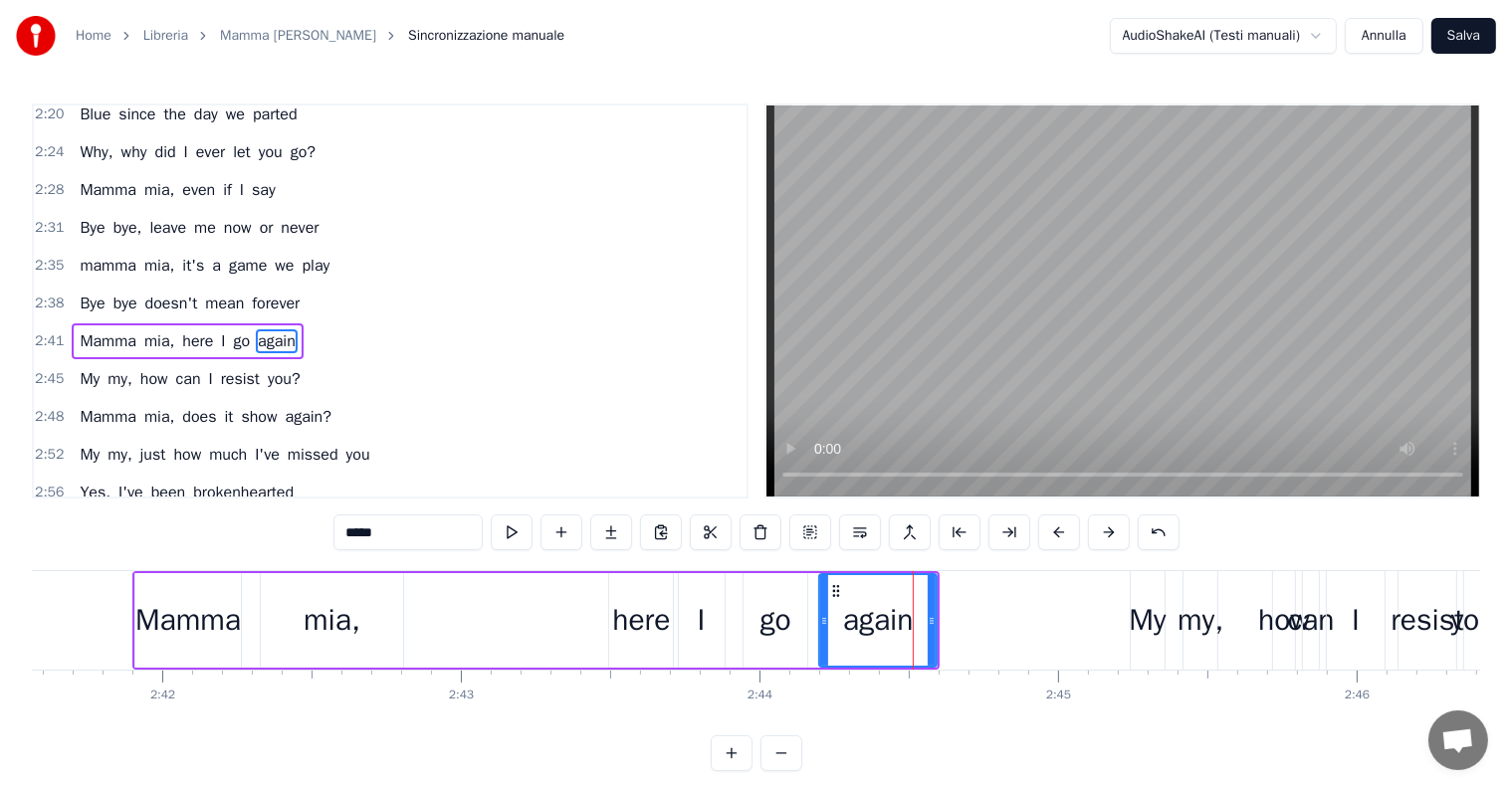 click on "Mamma mia, here I go again" at bounding box center (187, 341) 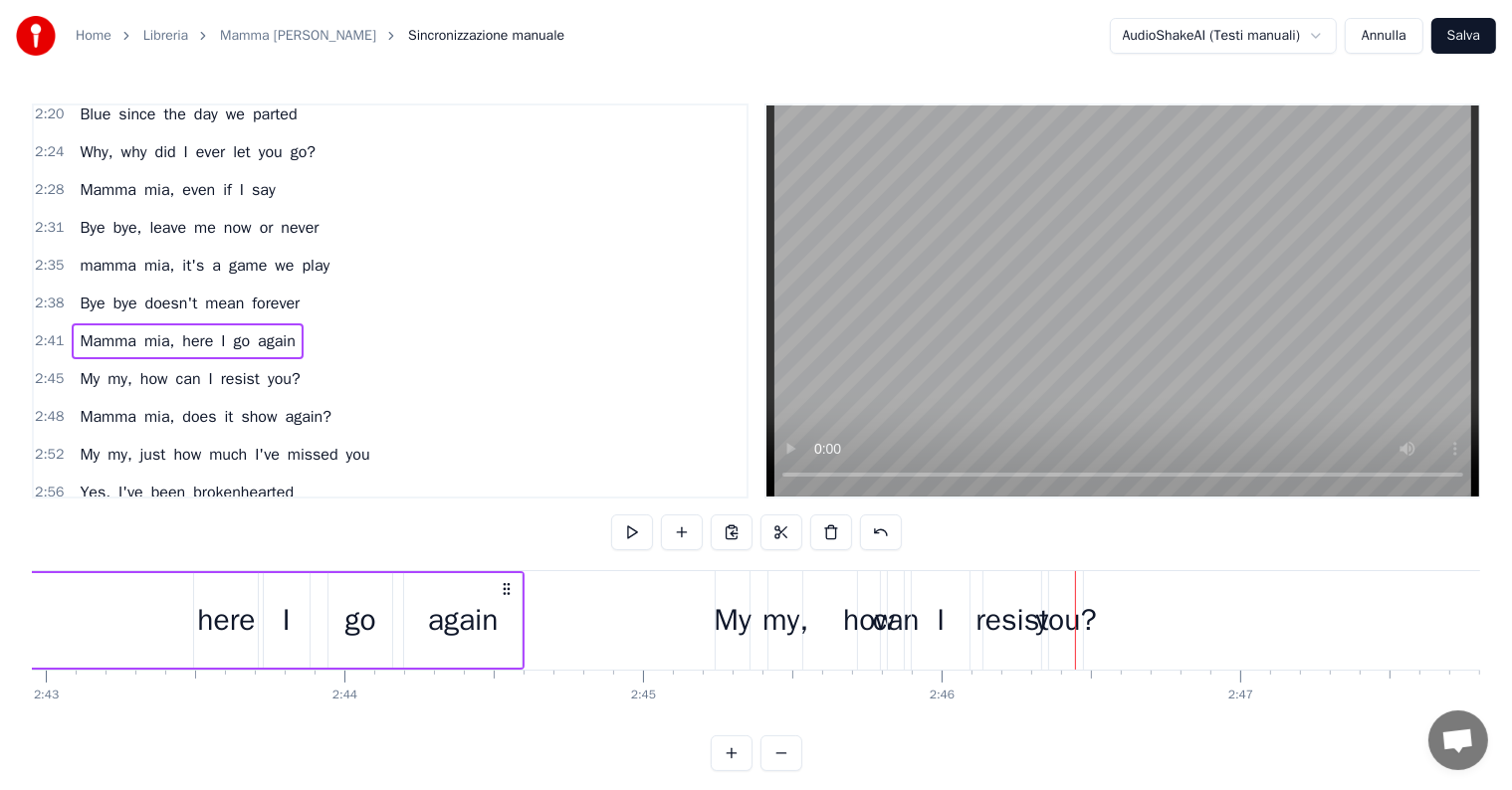 scroll, scrollTop: 0, scrollLeft: 48697, axis: horizontal 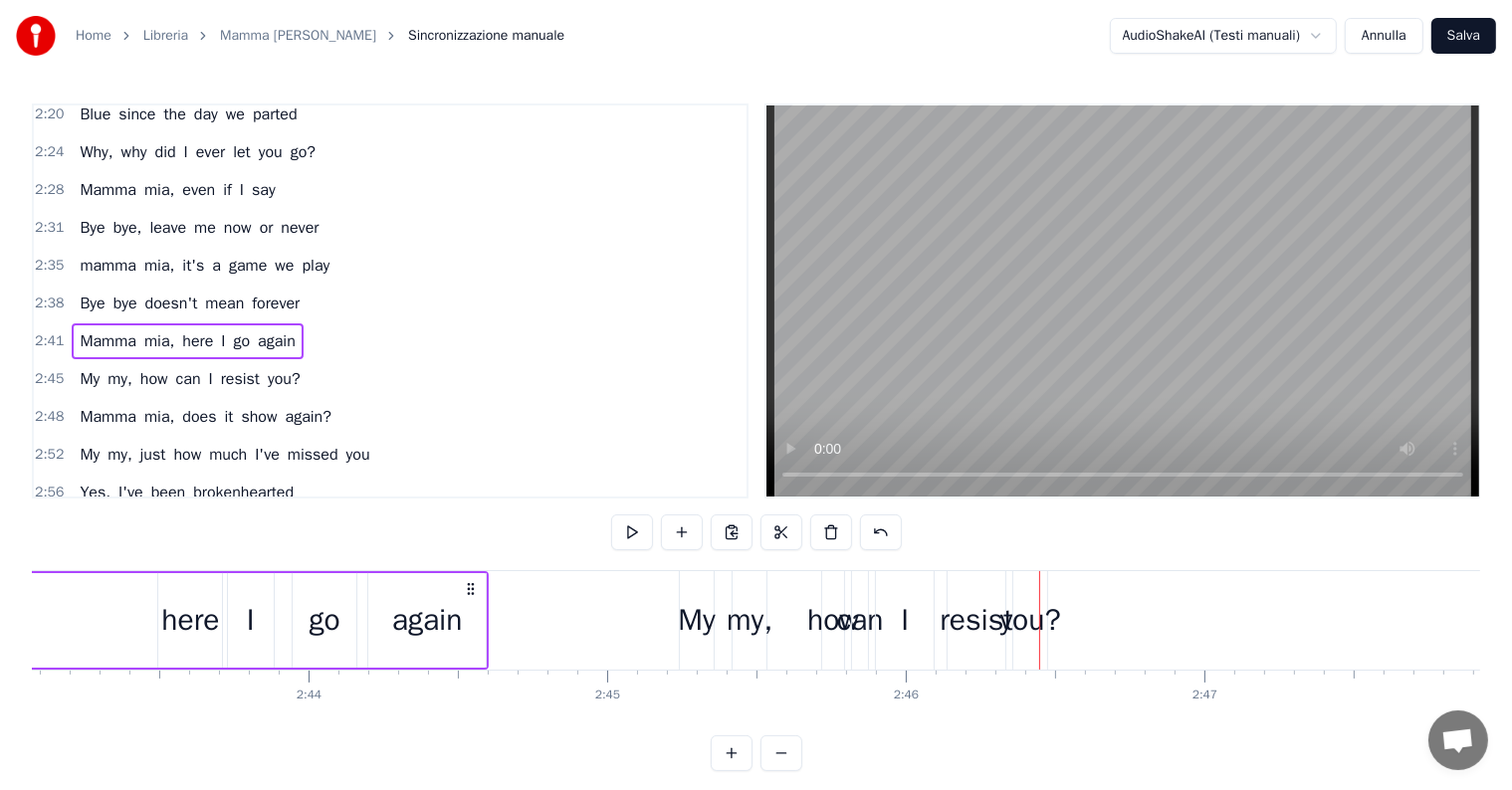 click on "how" at bounding box center [833, 620] 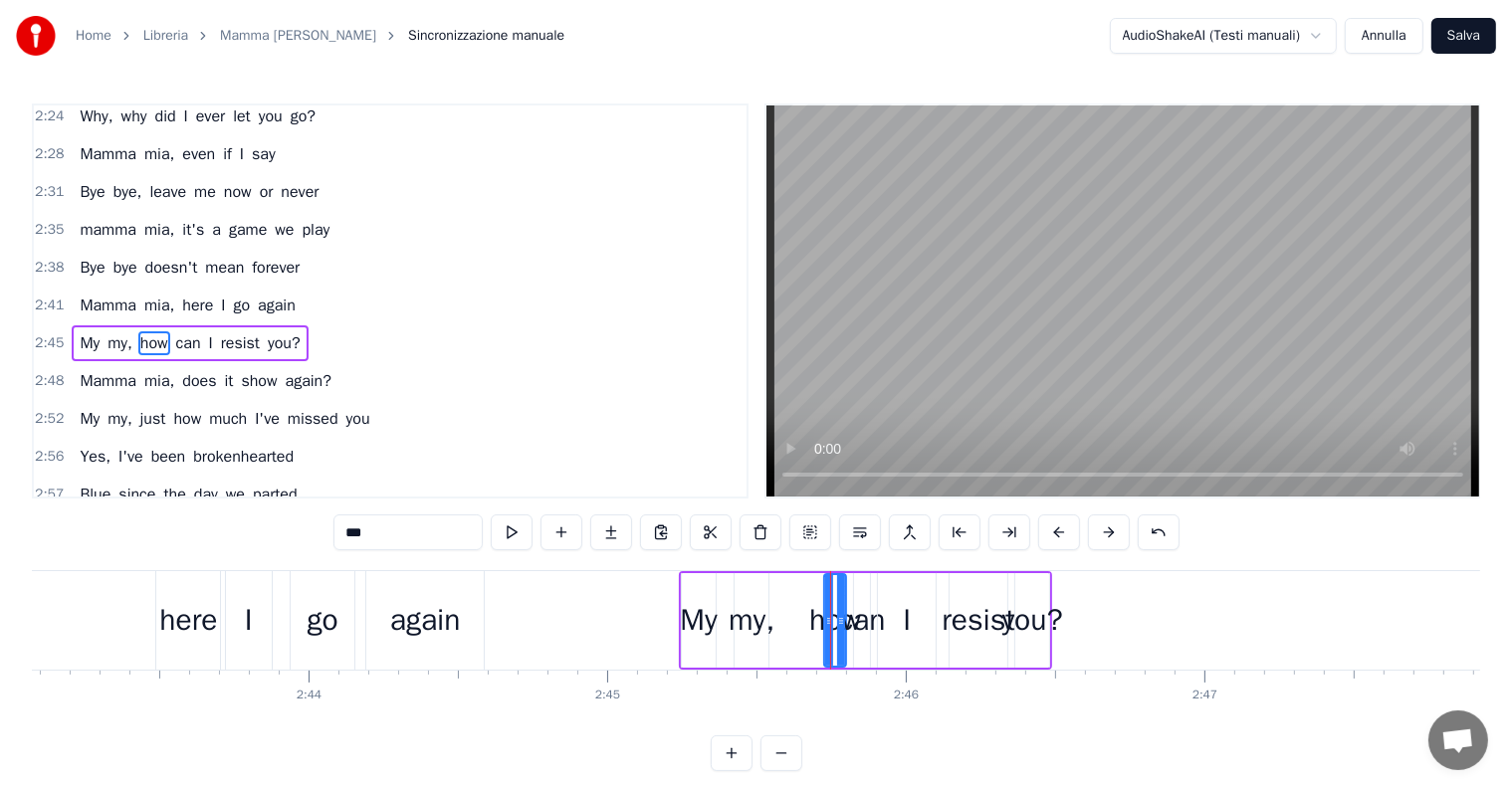 click on "you?" at bounding box center [1032, 620] 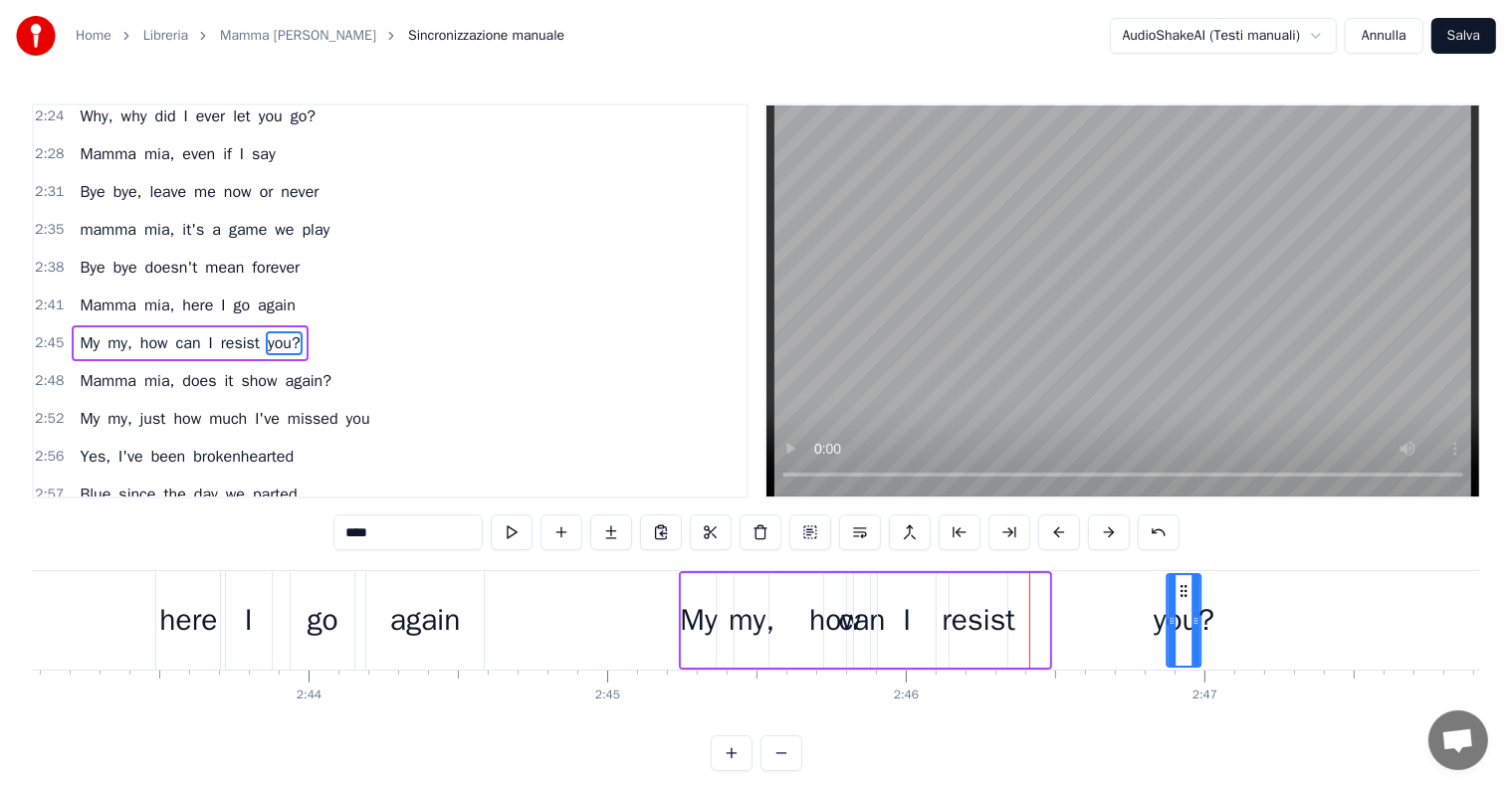 drag, startPoint x: 1030, startPoint y: 588, endPoint x: 1206, endPoint y: 585, distance: 176.02557 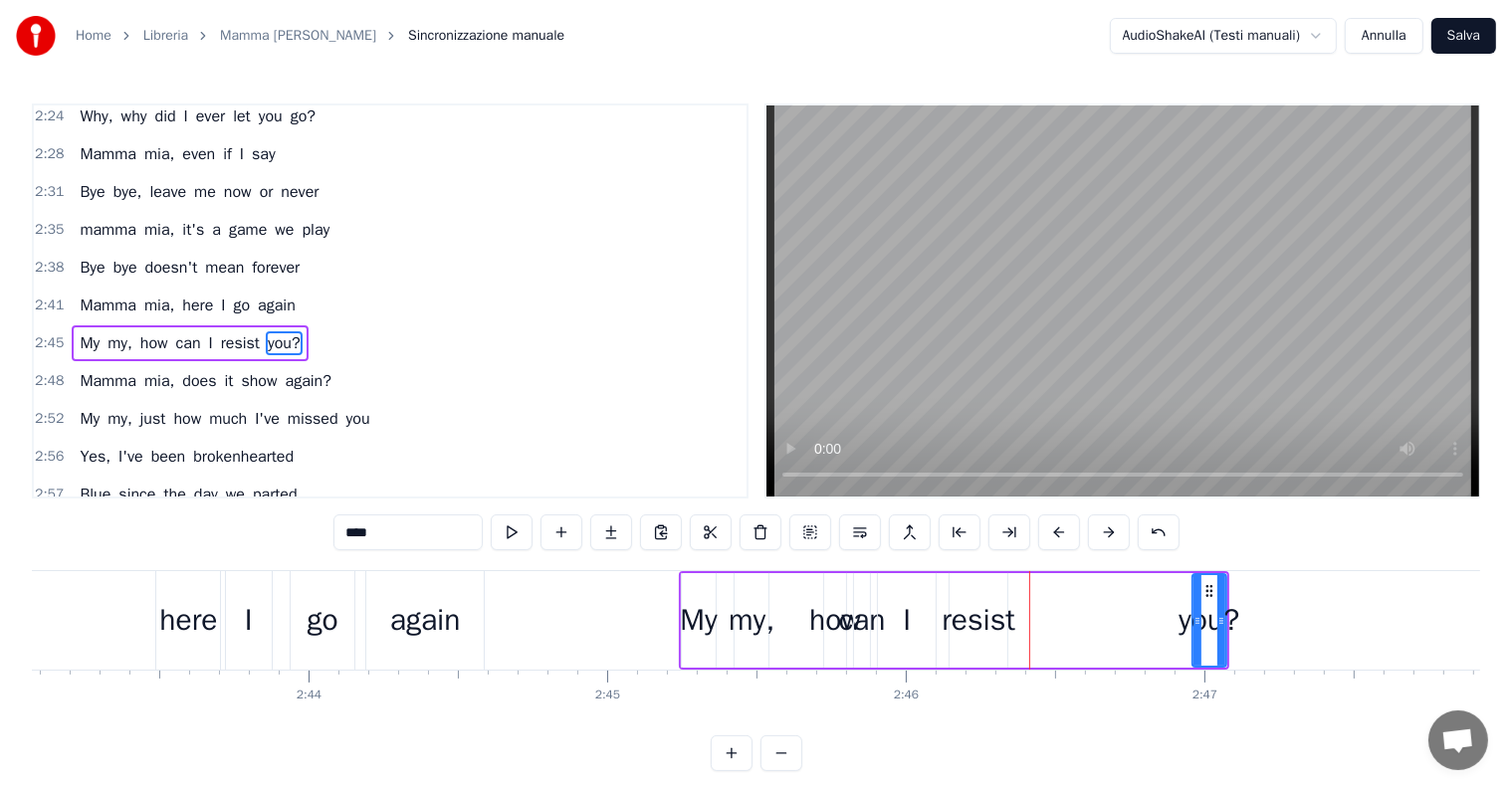 click on "resist" at bounding box center (978, 620) 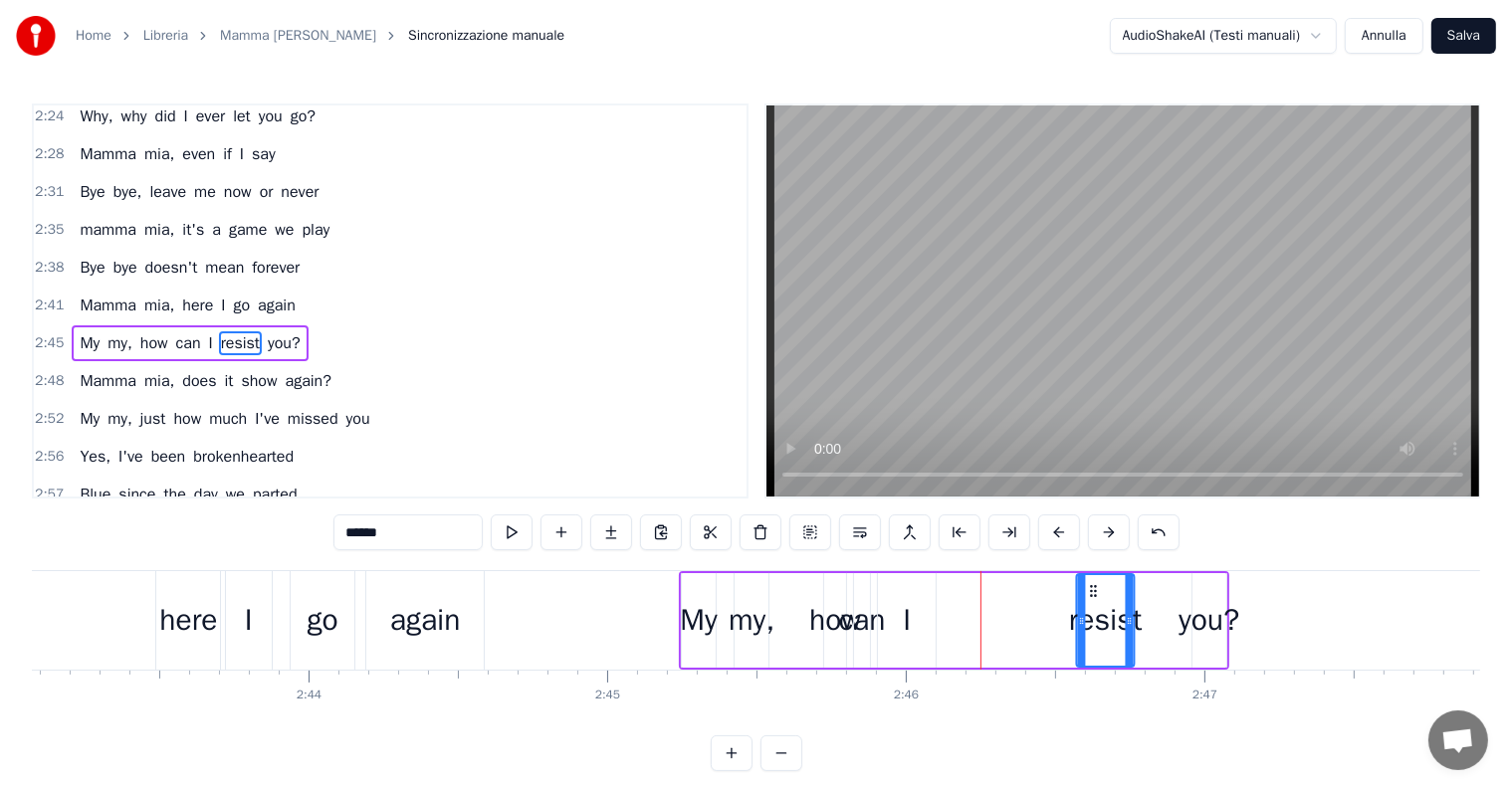 drag, startPoint x: 963, startPoint y: 586, endPoint x: 1090, endPoint y: 586, distance: 127 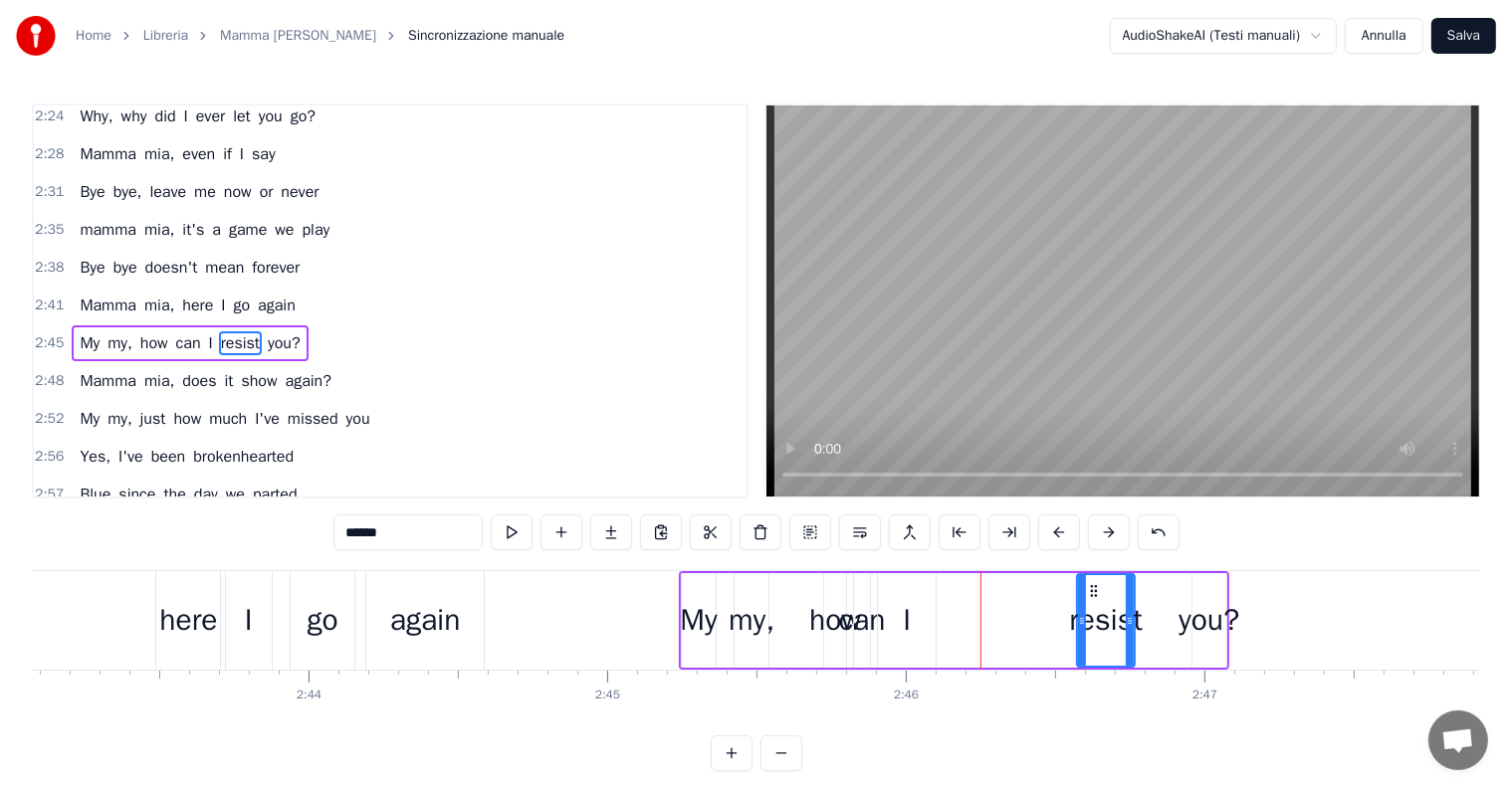 click on "I" at bounding box center (907, 620) 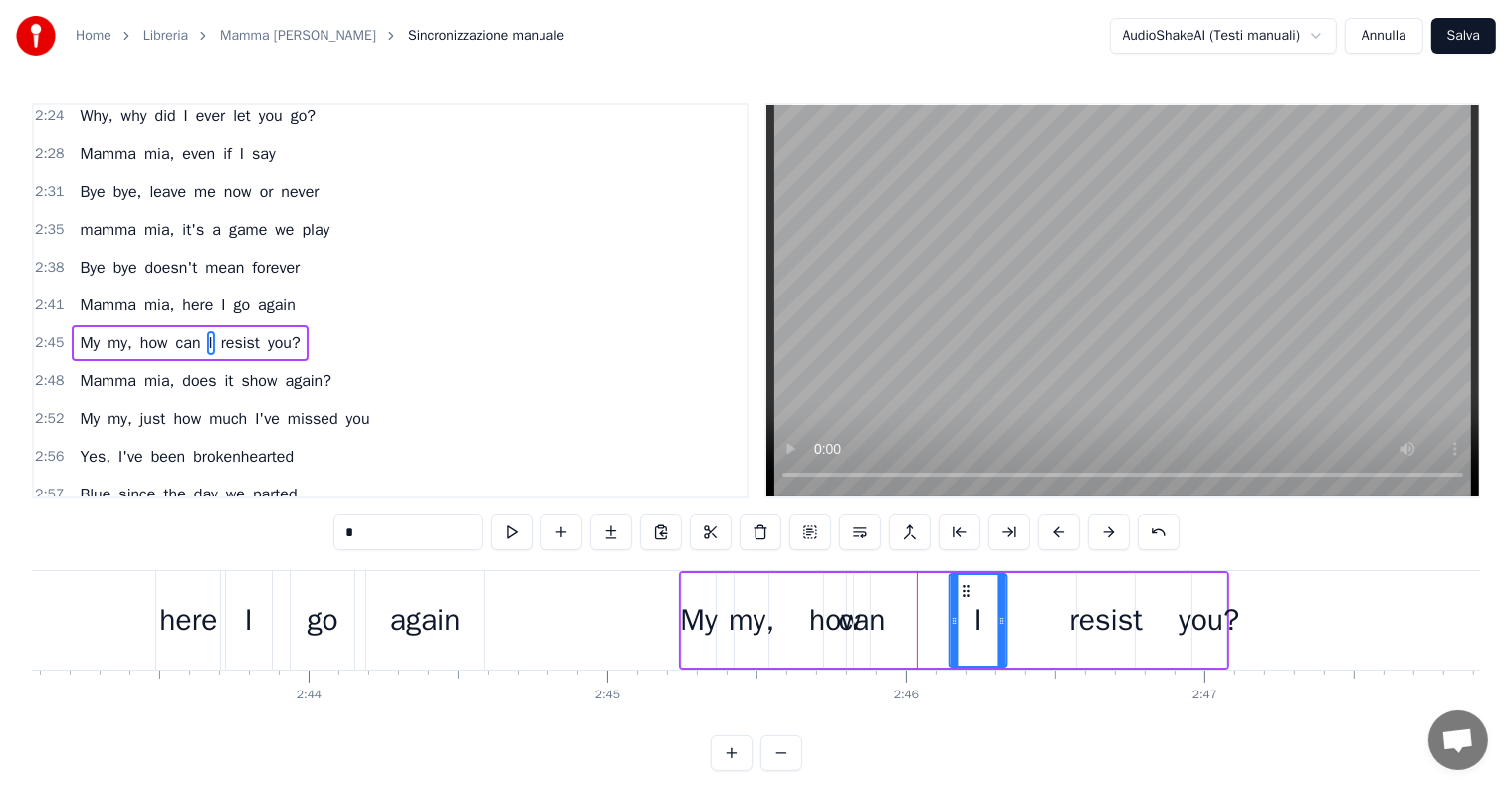 drag, startPoint x: 890, startPoint y: 585, endPoint x: 992, endPoint y: 593, distance: 102.31324 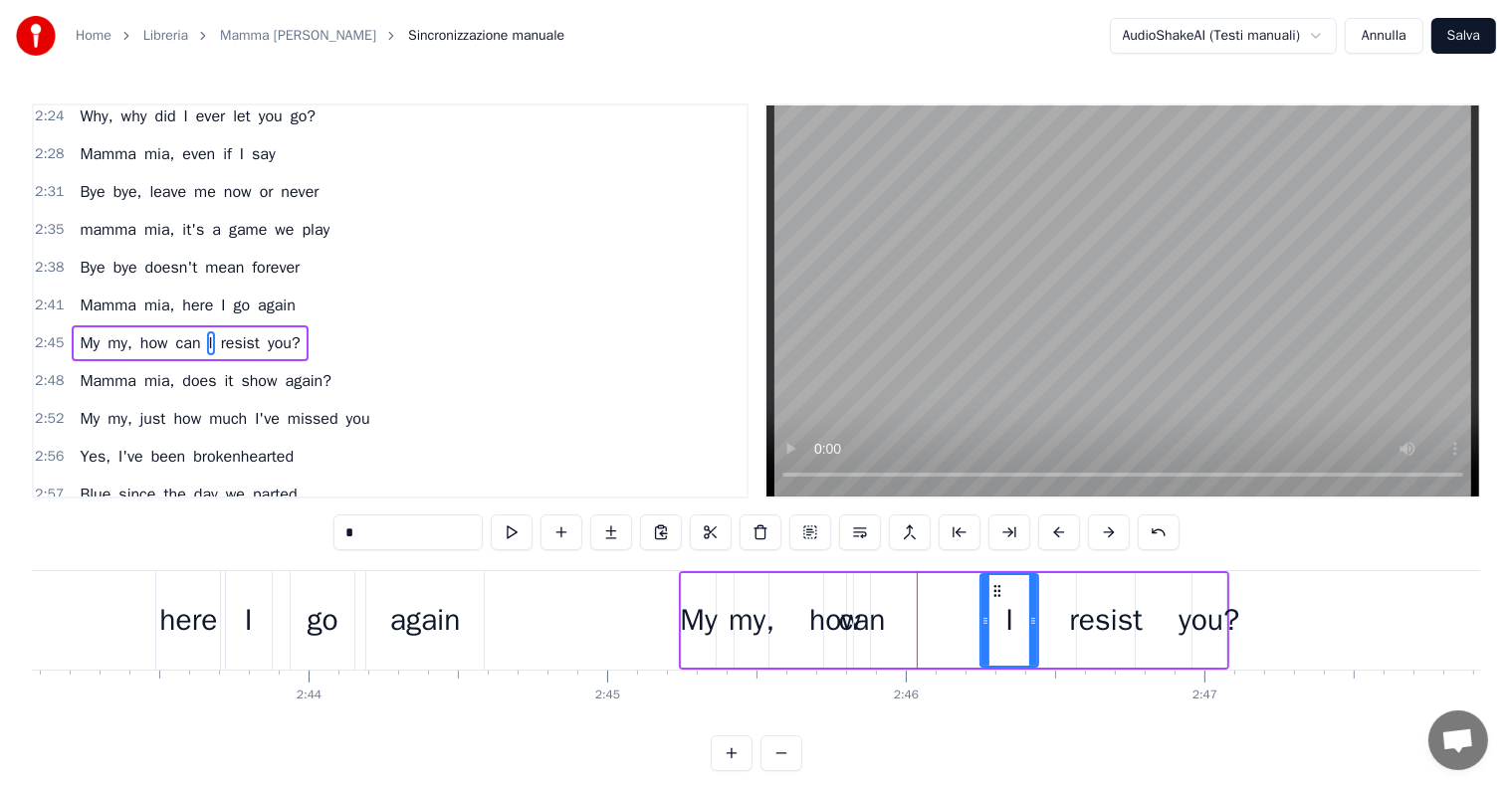 click on "can" at bounding box center (862, 620) 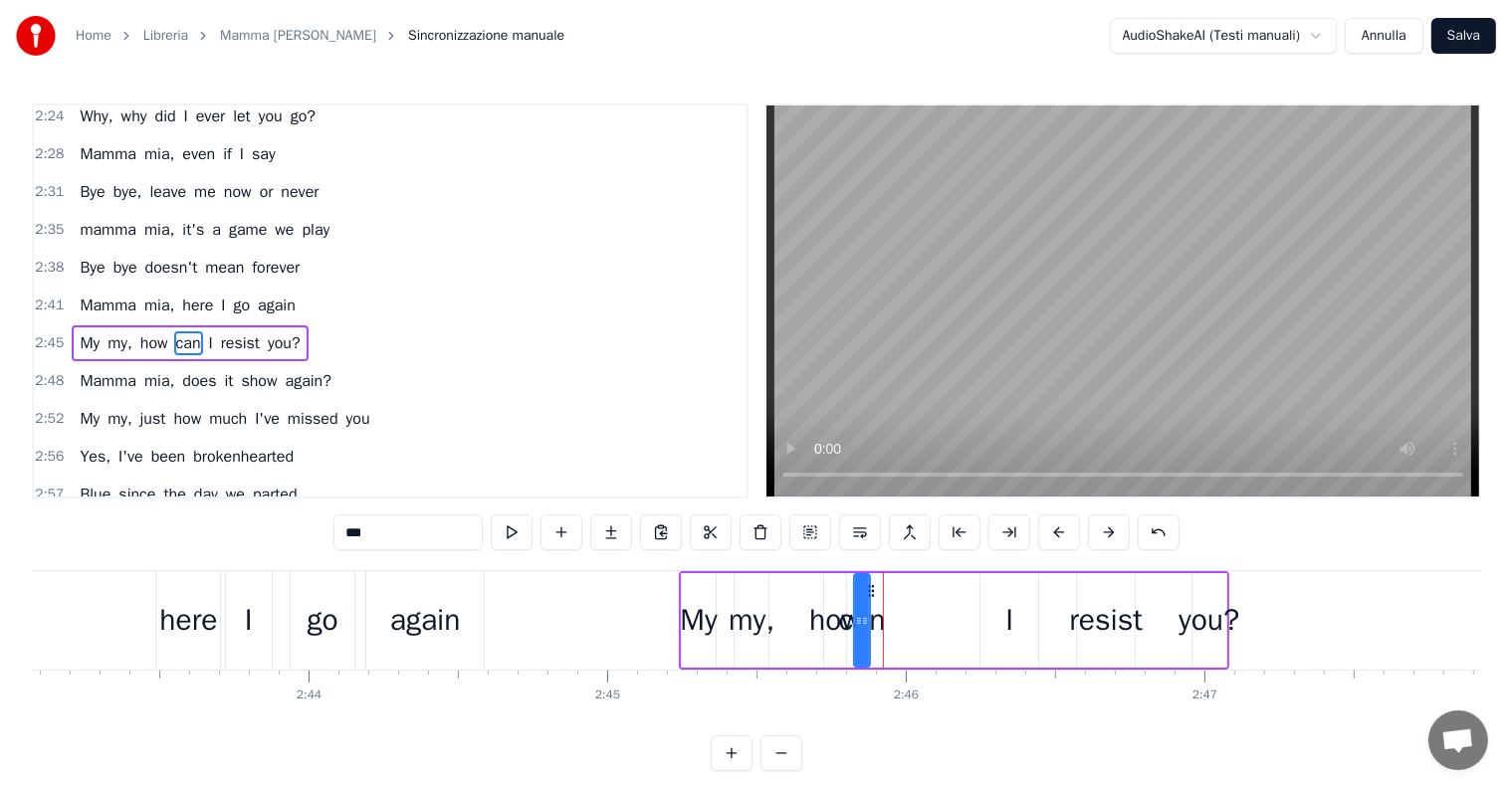 click on "I" at bounding box center [211, 343] 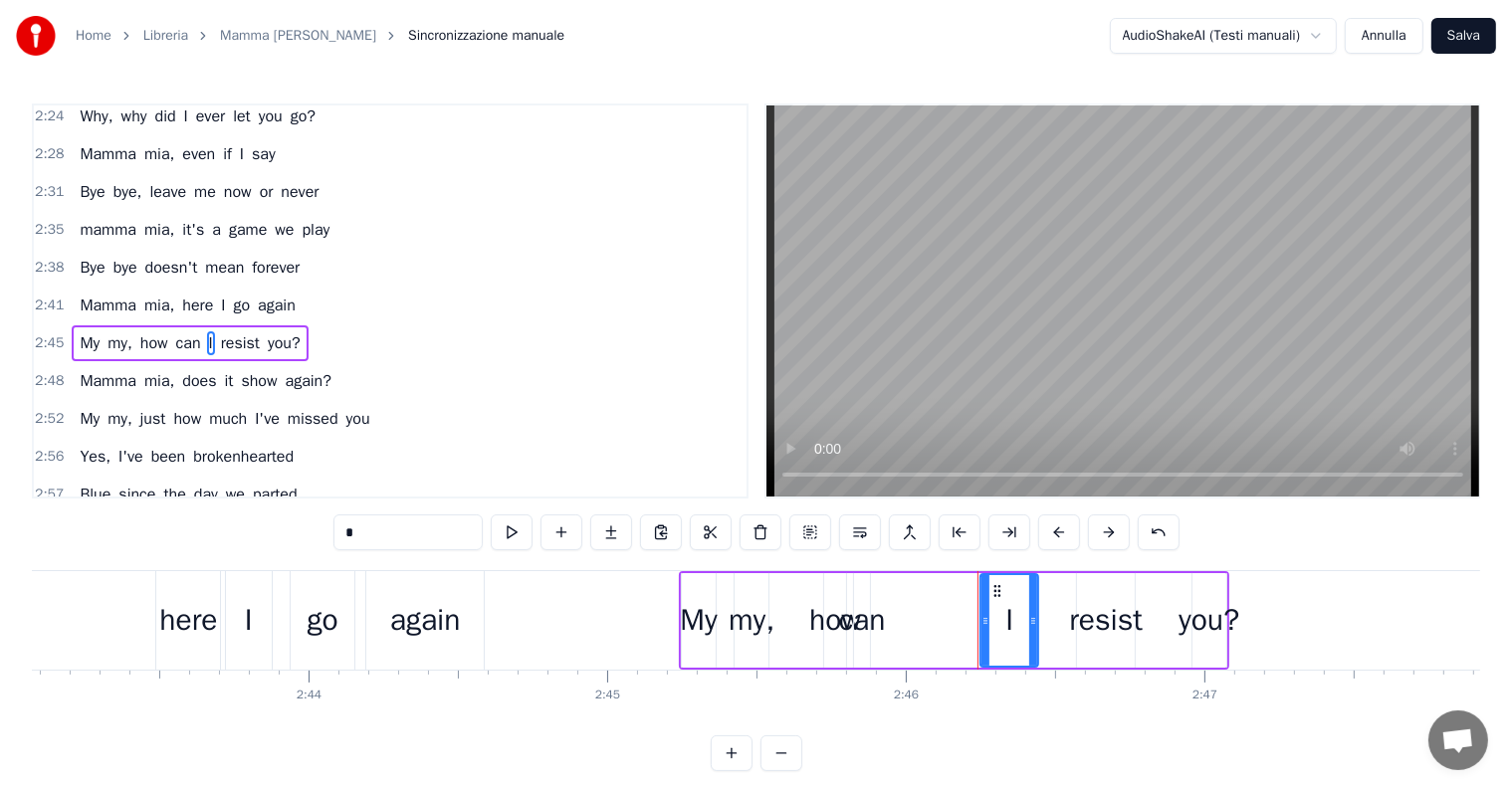 click on "can" at bounding box center (188, 343) 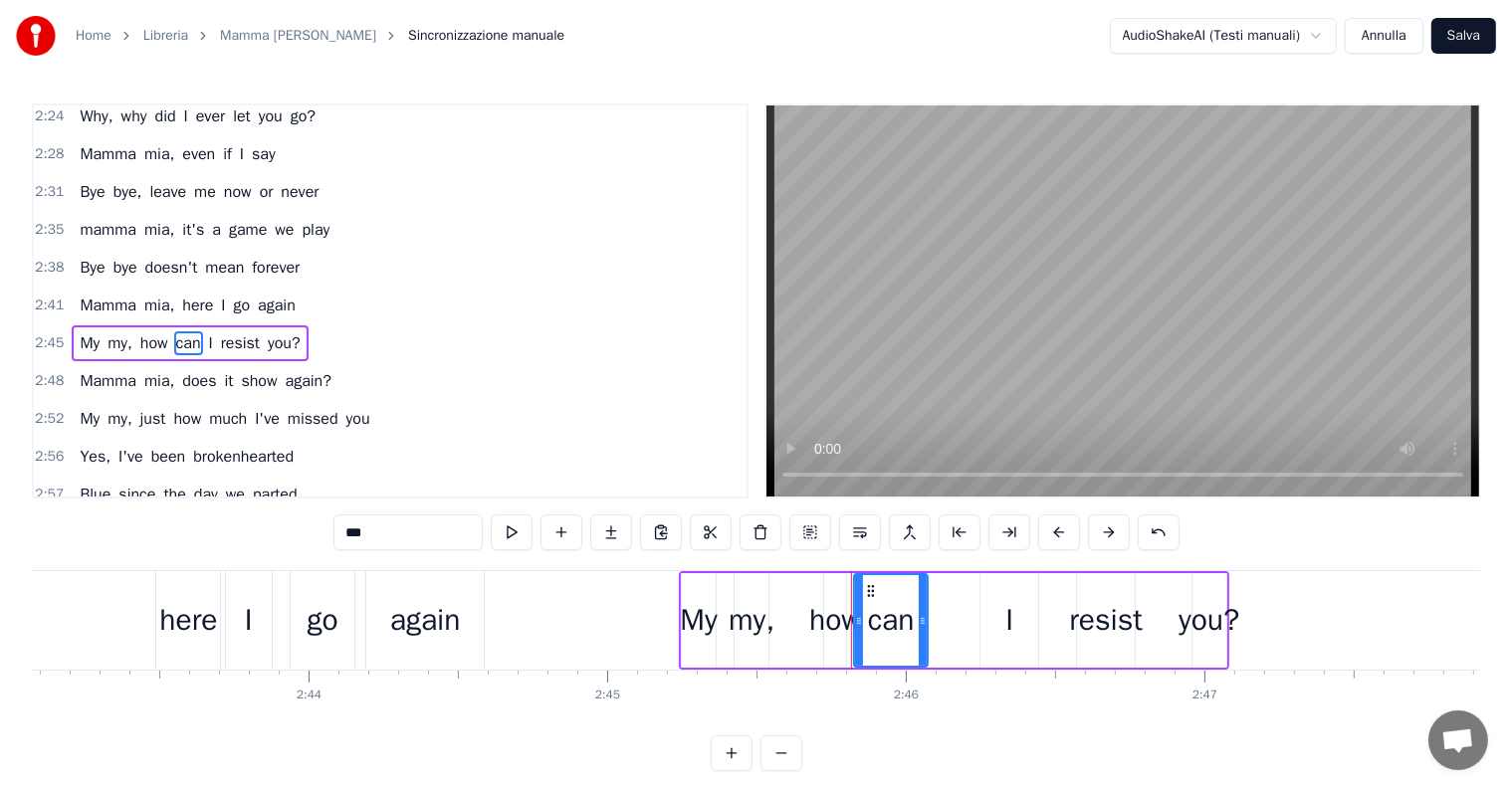 drag, startPoint x: 863, startPoint y: 617, endPoint x: 922, endPoint y: 617, distance: 59 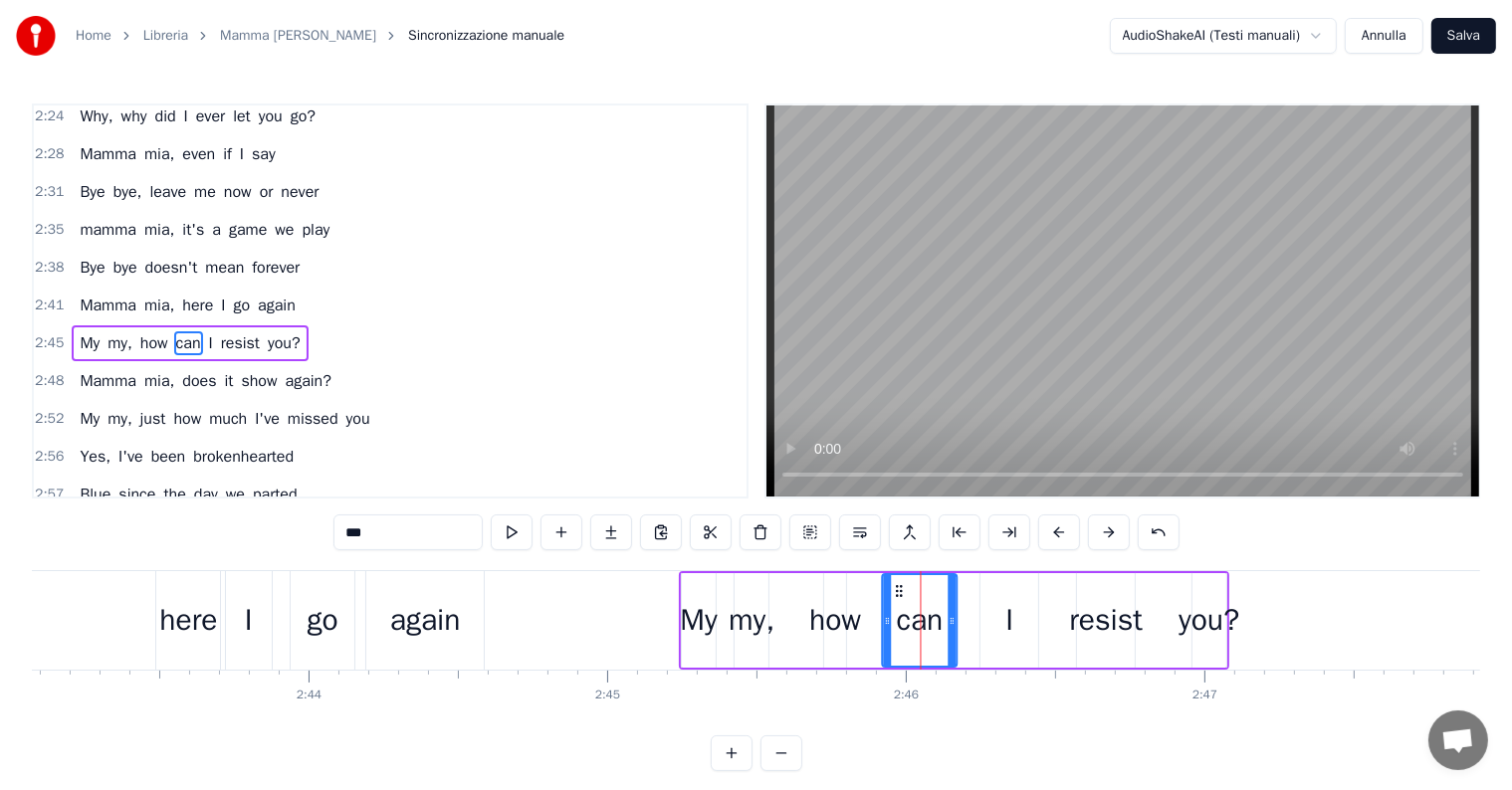 drag, startPoint x: 871, startPoint y: 585, endPoint x: 900, endPoint y: 586, distance: 29.017236 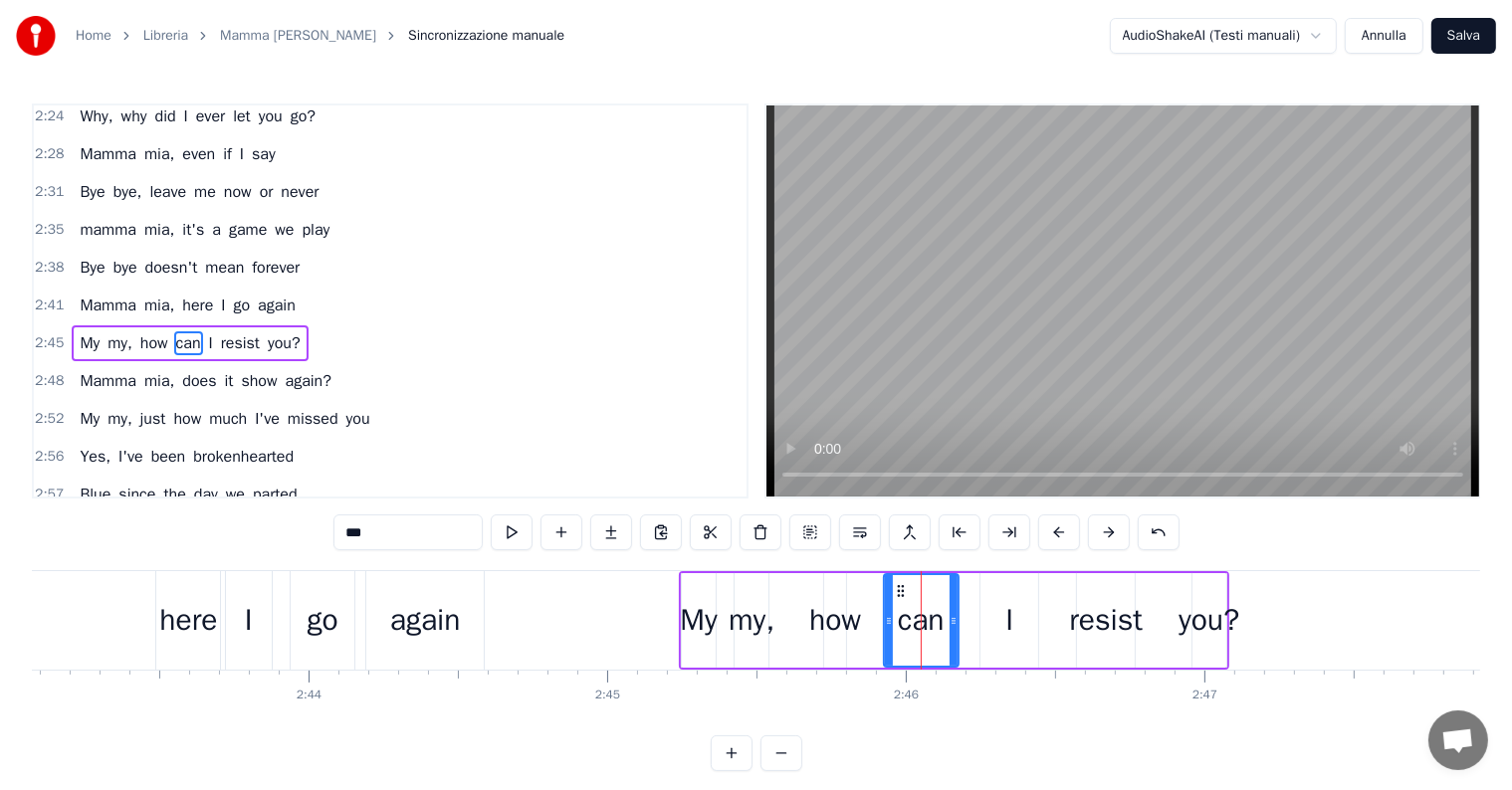 click on "how" at bounding box center (835, 620) 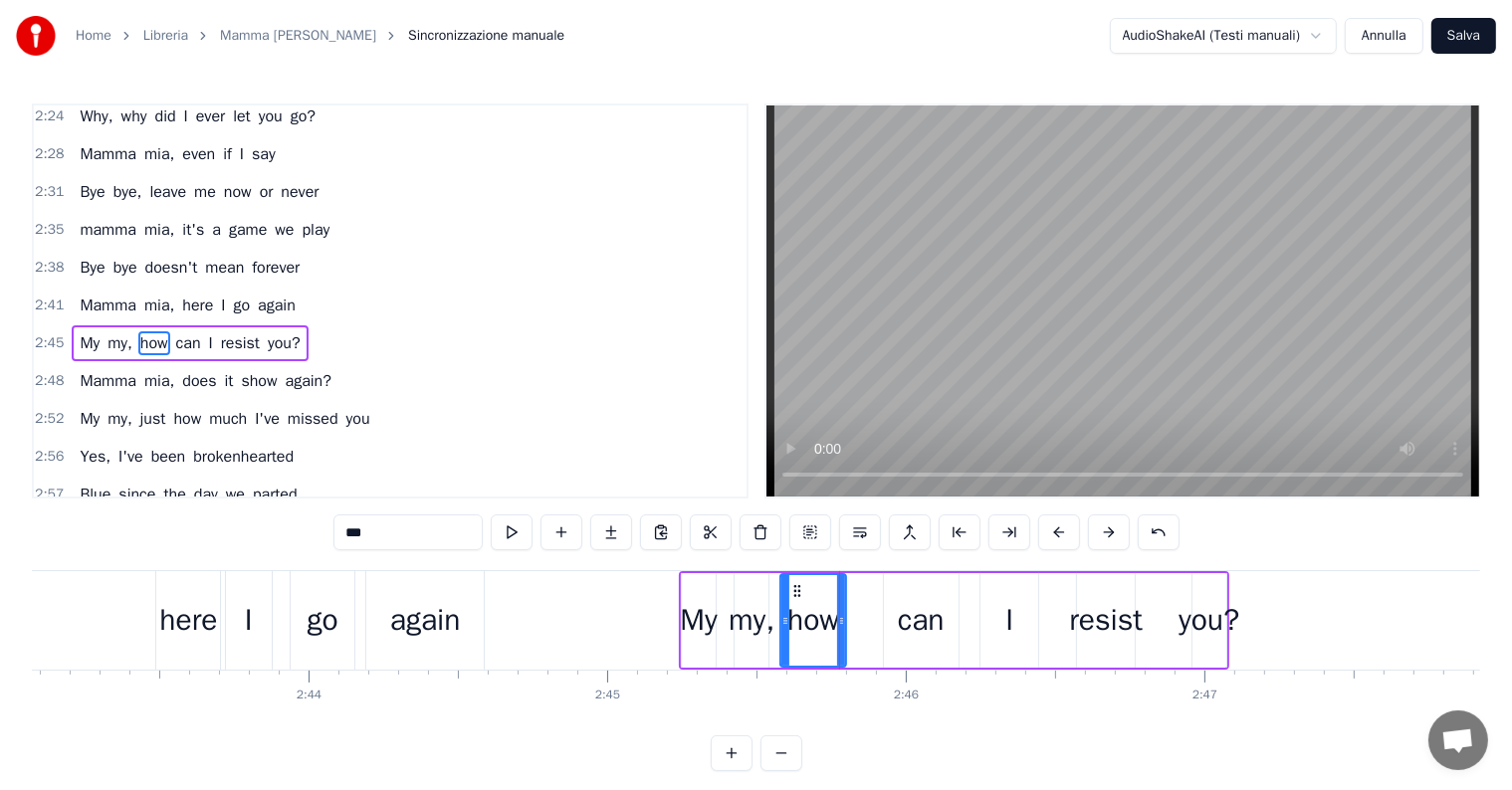 drag, startPoint x: 828, startPoint y: 620, endPoint x: 784, endPoint y: 622, distance: 44.04543 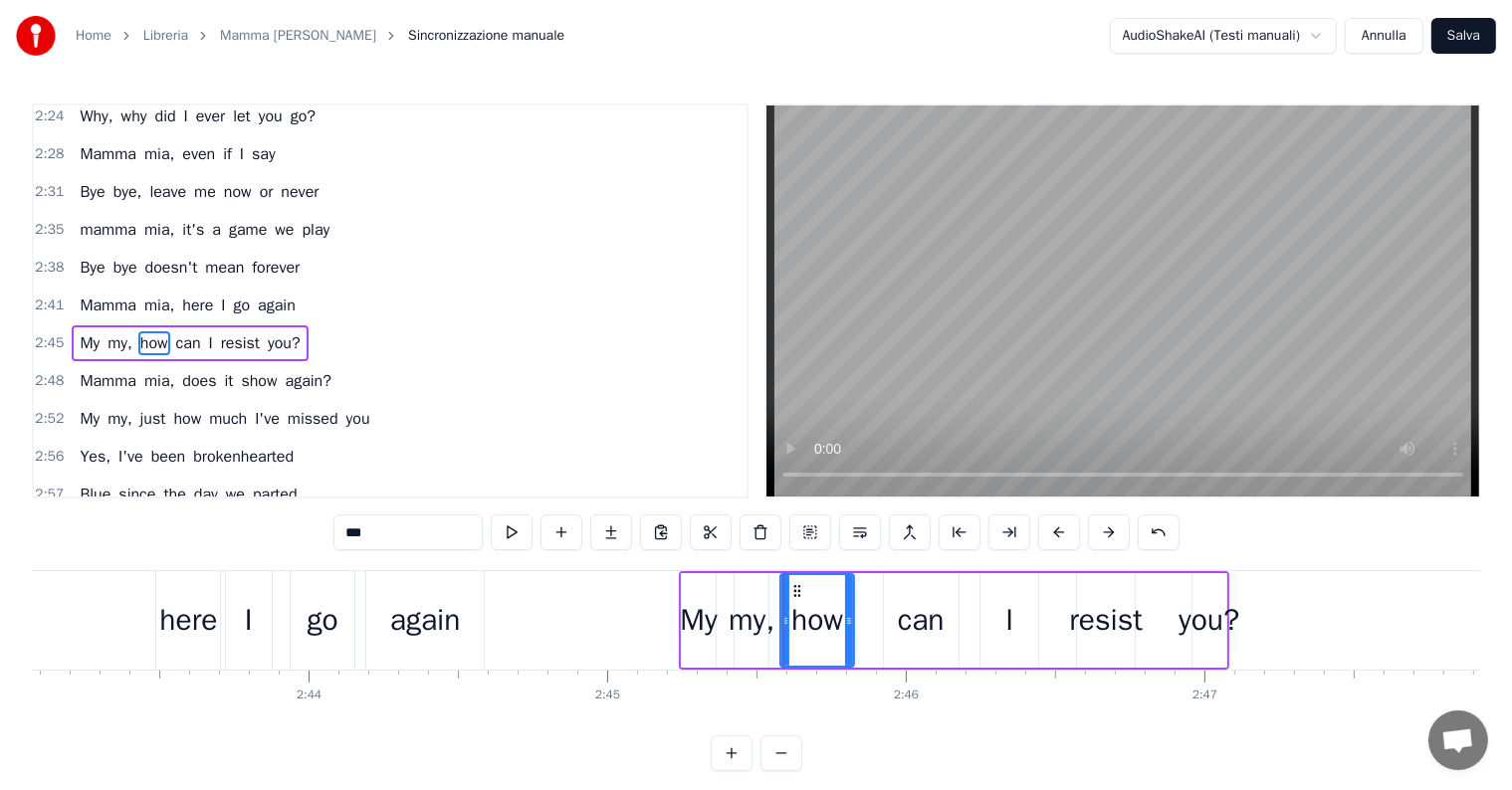 click 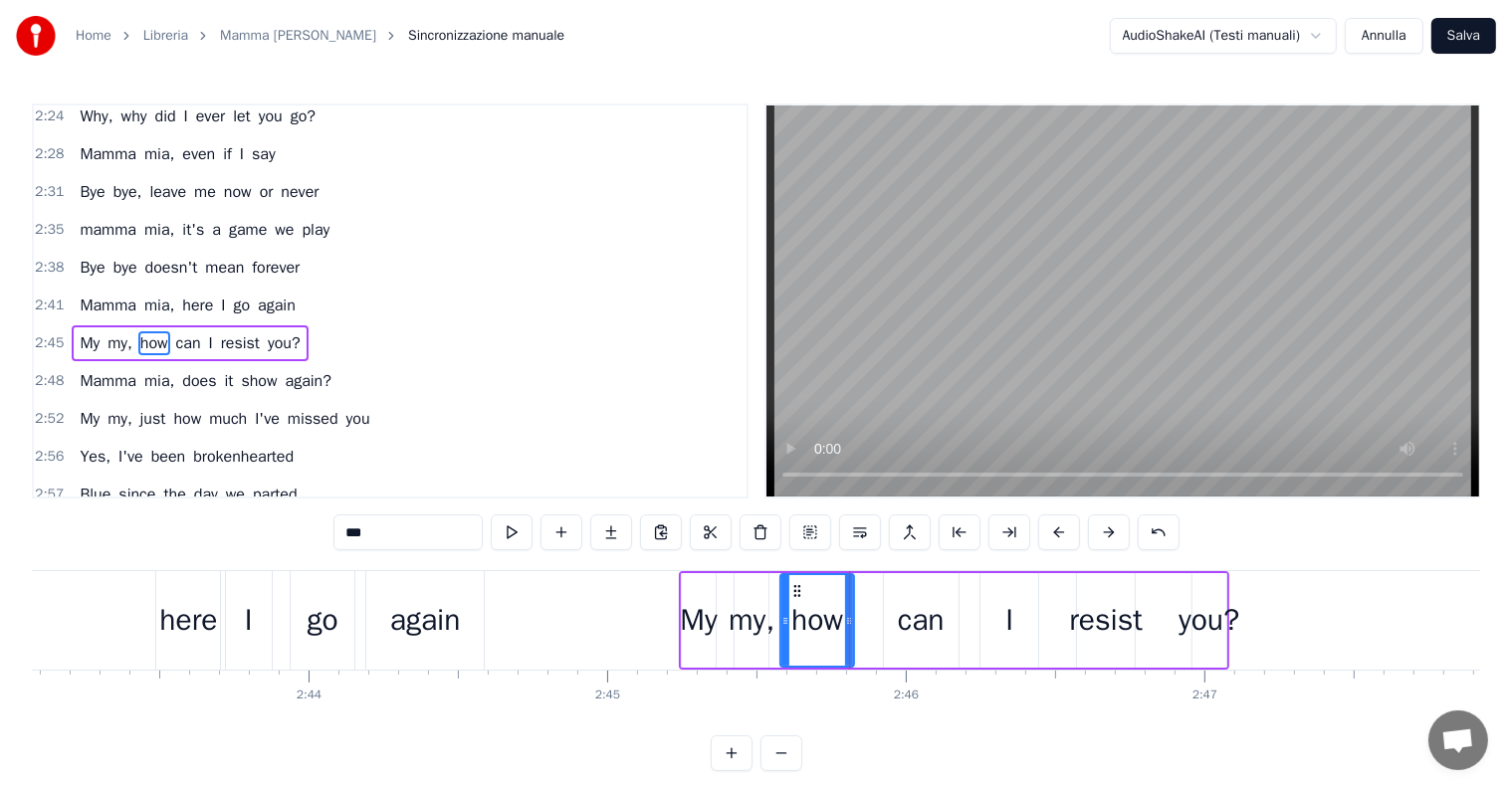 click on "can" at bounding box center (921, 620) 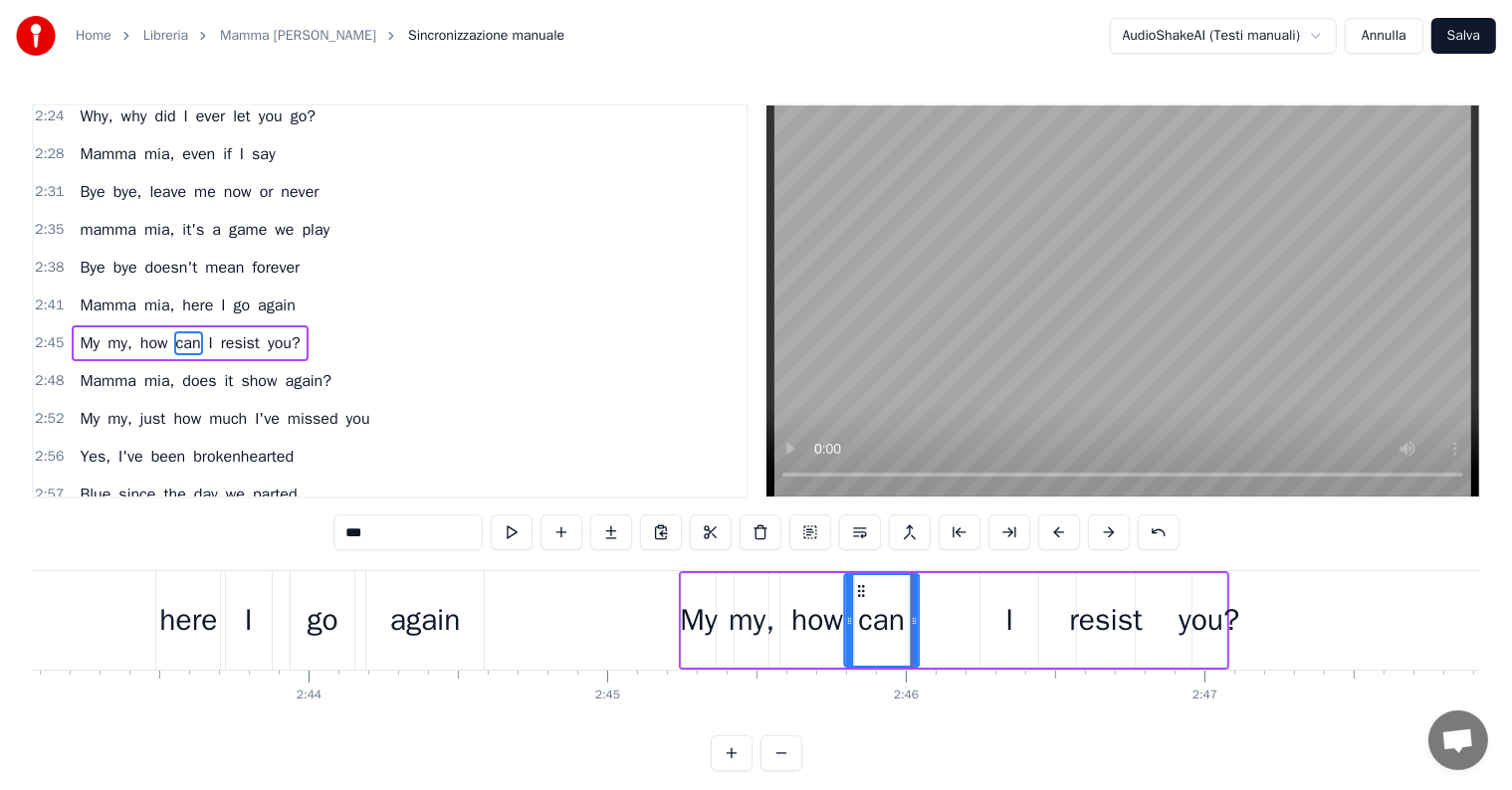 drag, startPoint x: 899, startPoint y: 590, endPoint x: 860, endPoint y: 591, distance: 39.012818 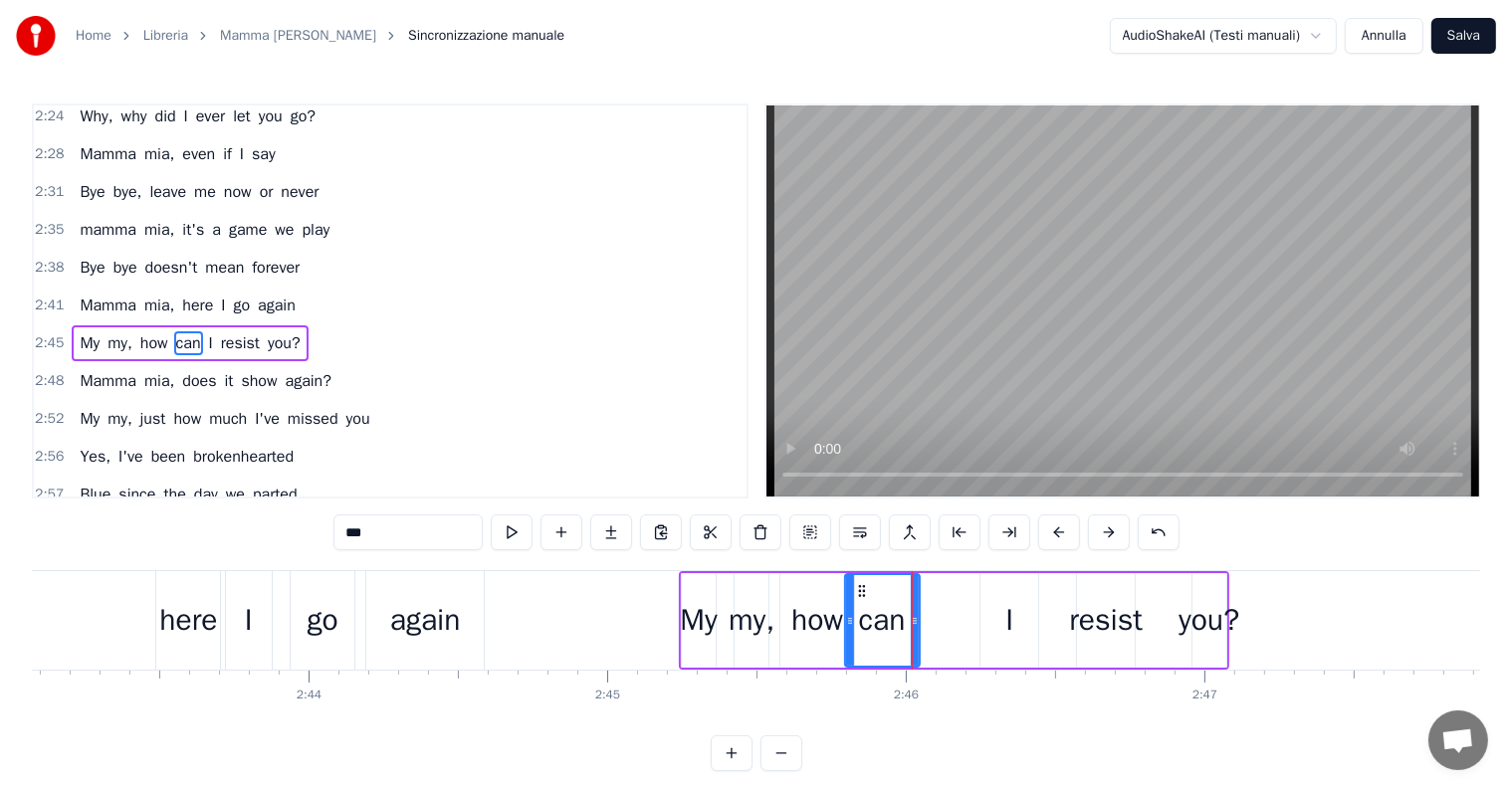 click on "I" at bounding box center [1009, 620] 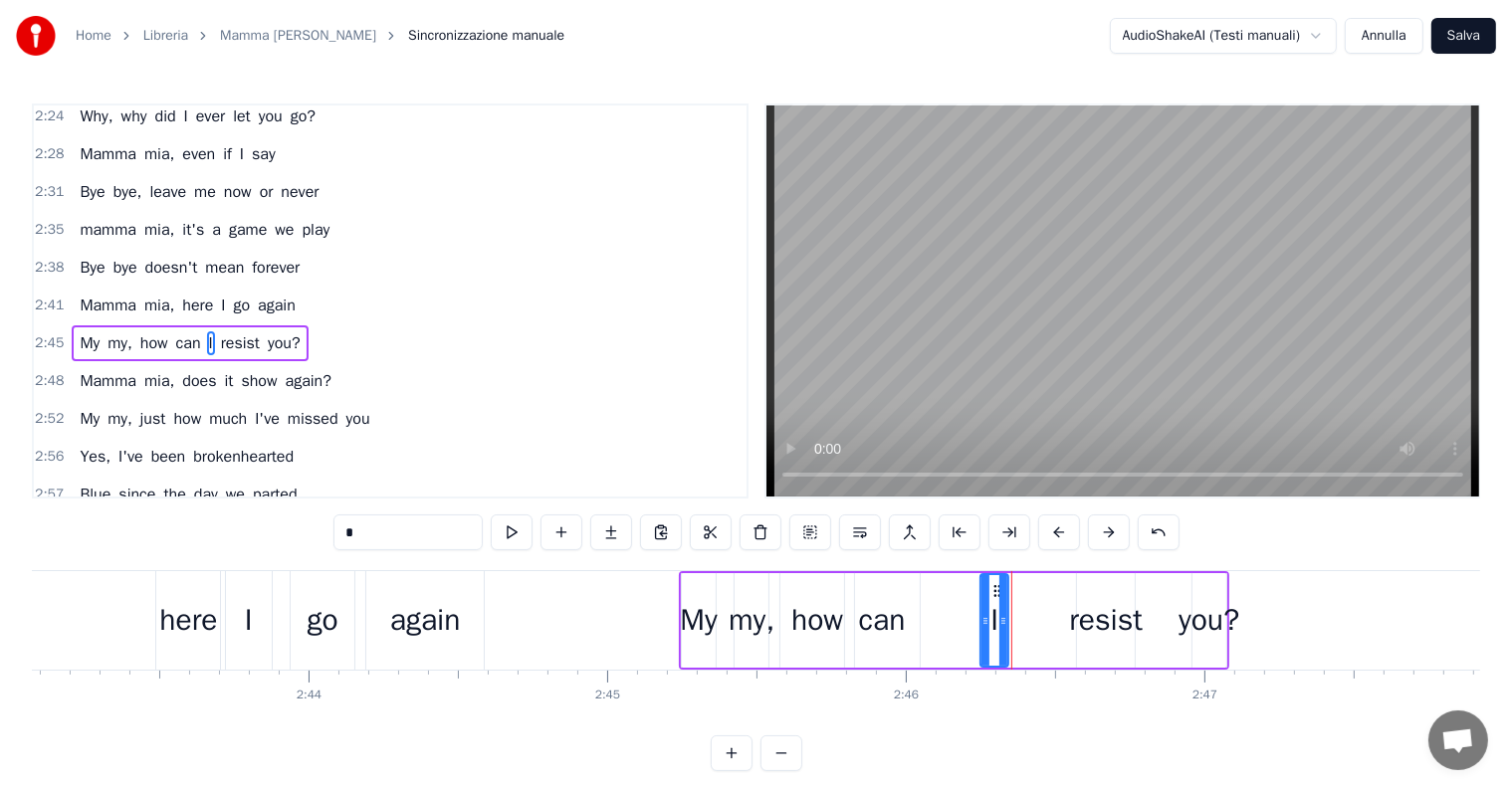 drag, startPoint x: 1031, startPoint y: 621, endPoint x: 1001, endPoint y: 621, distance: 30 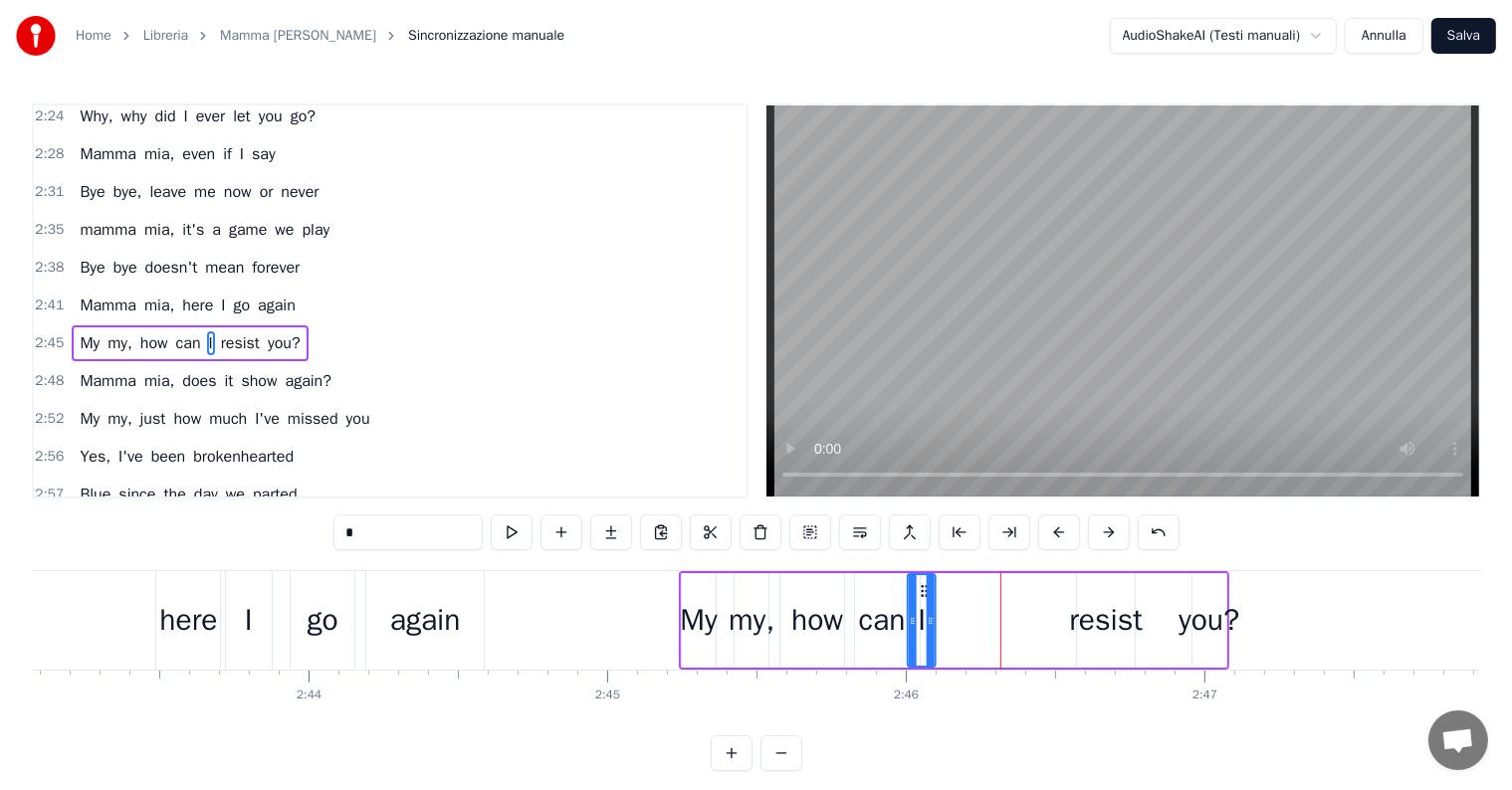 drag, startPoint x: 995, startPoint y: 590, endPoint x: 923, endPoint y: 594, distance: 72.111026 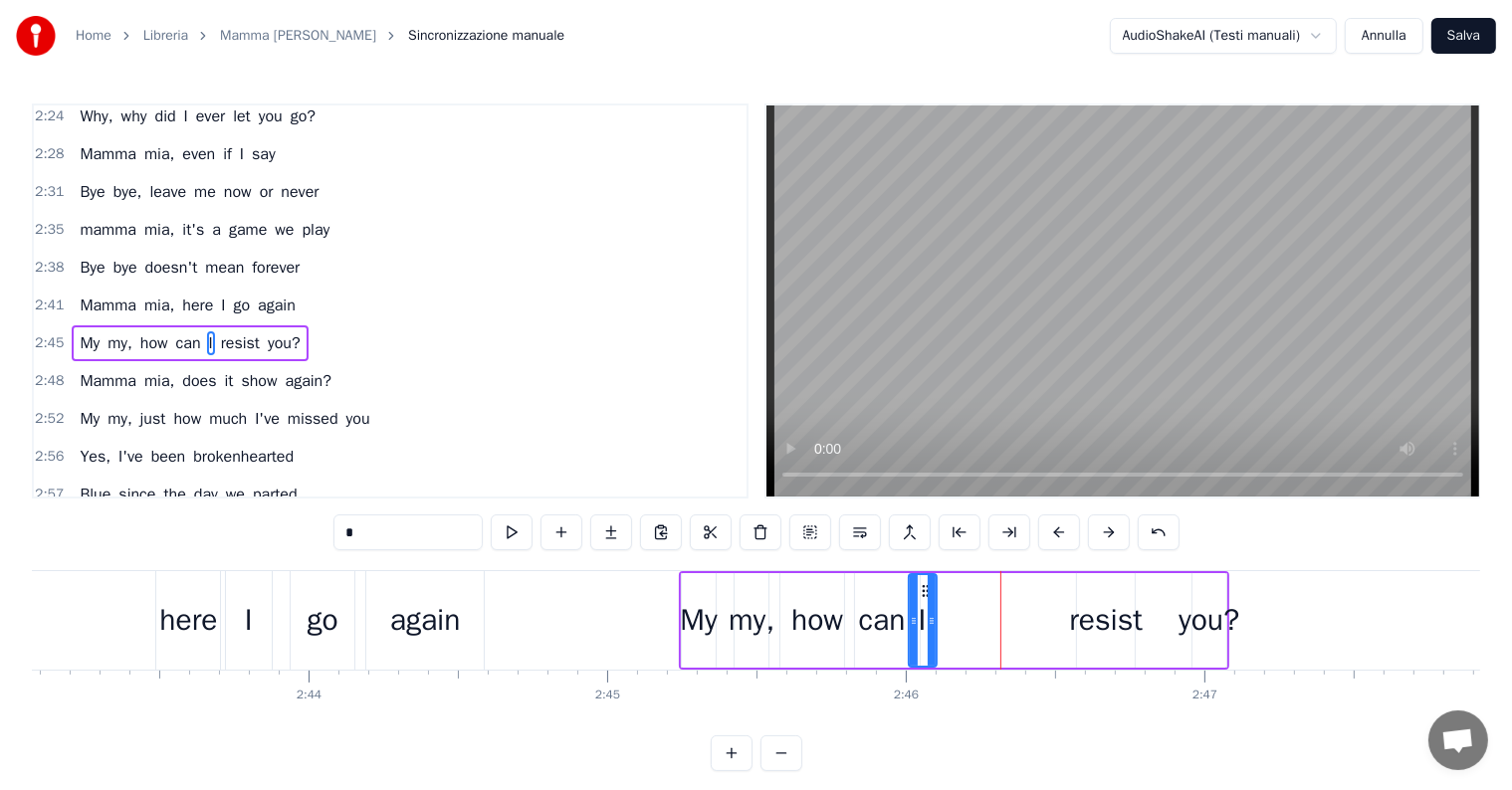 click on "resist" at bounding box center [1106, 620] 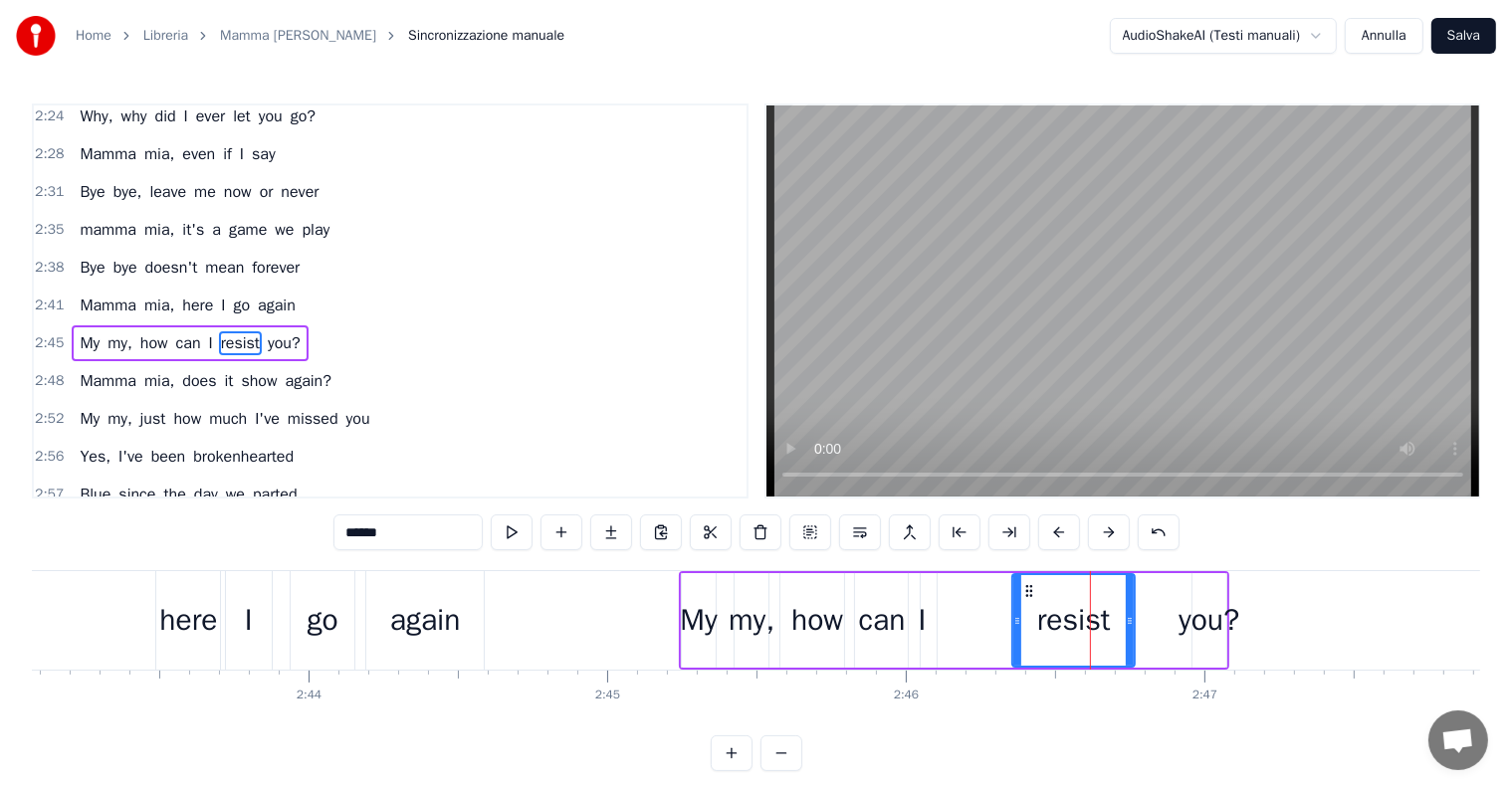drag, startPoint x: 1079, startPoint y: 617, endPoint x: 1014, endPoint y: 625, distance: 65.490457 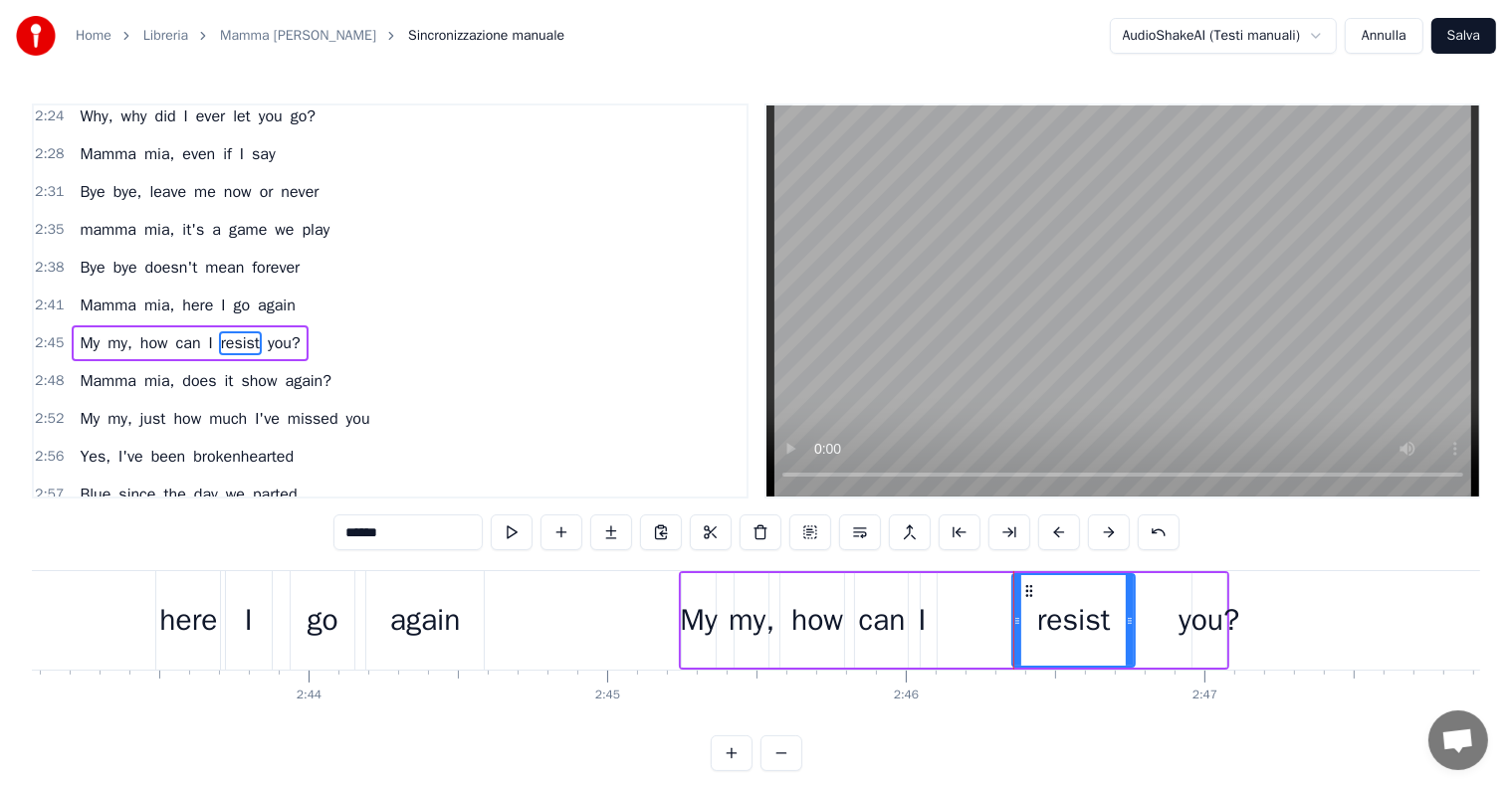 click on "you?" at bounding box center (1208, 620) 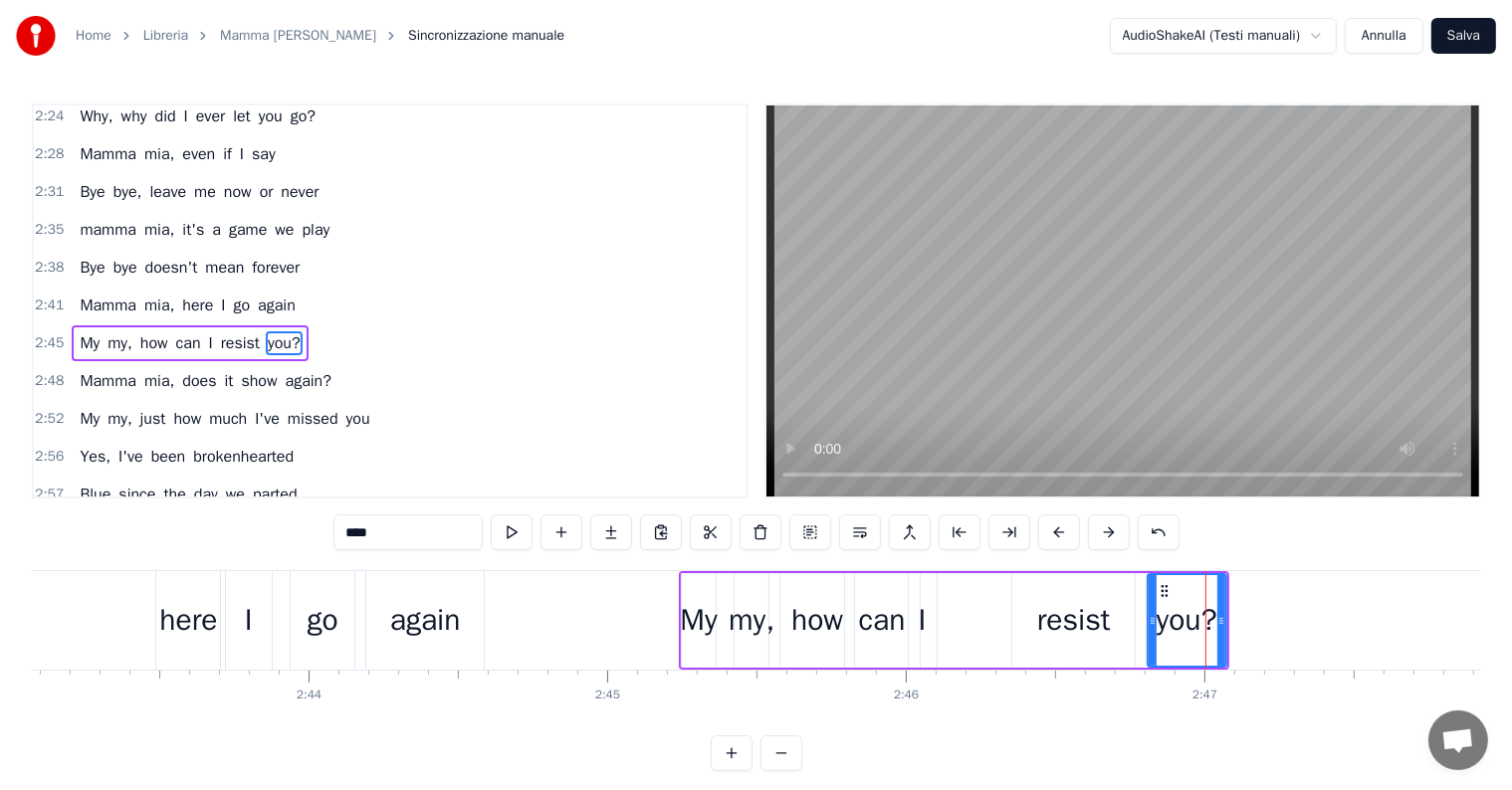 drag, startPoint x: 1195, startPoint y: 621, endPoint x: 1151, endPoint y: 621, distance: 44 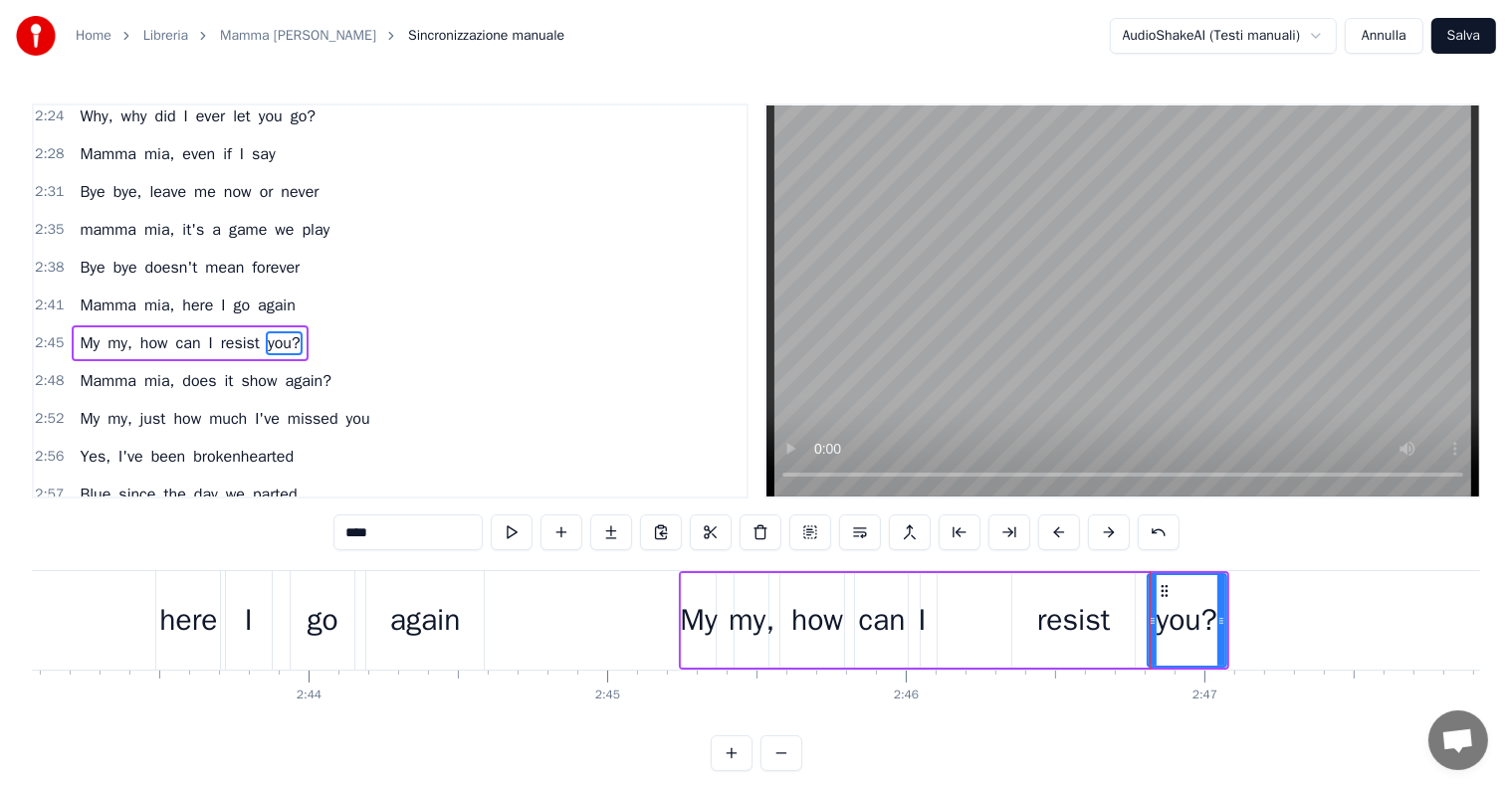 click on "Mamma mia, here I go again" at bounding box center (187, 305) 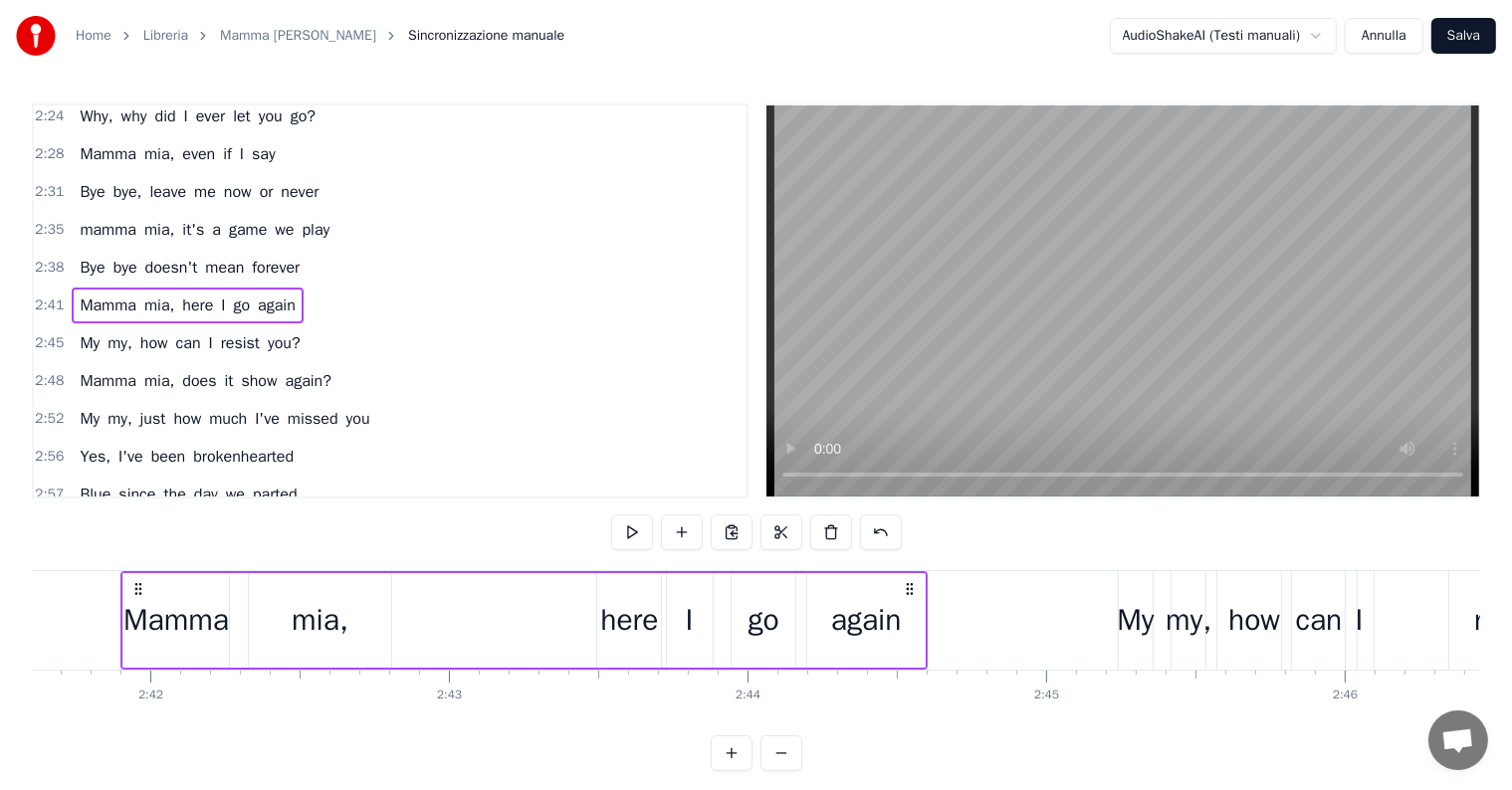 scroll, scrollTop: 0, scrollLeft: 48246, axis: horizontal 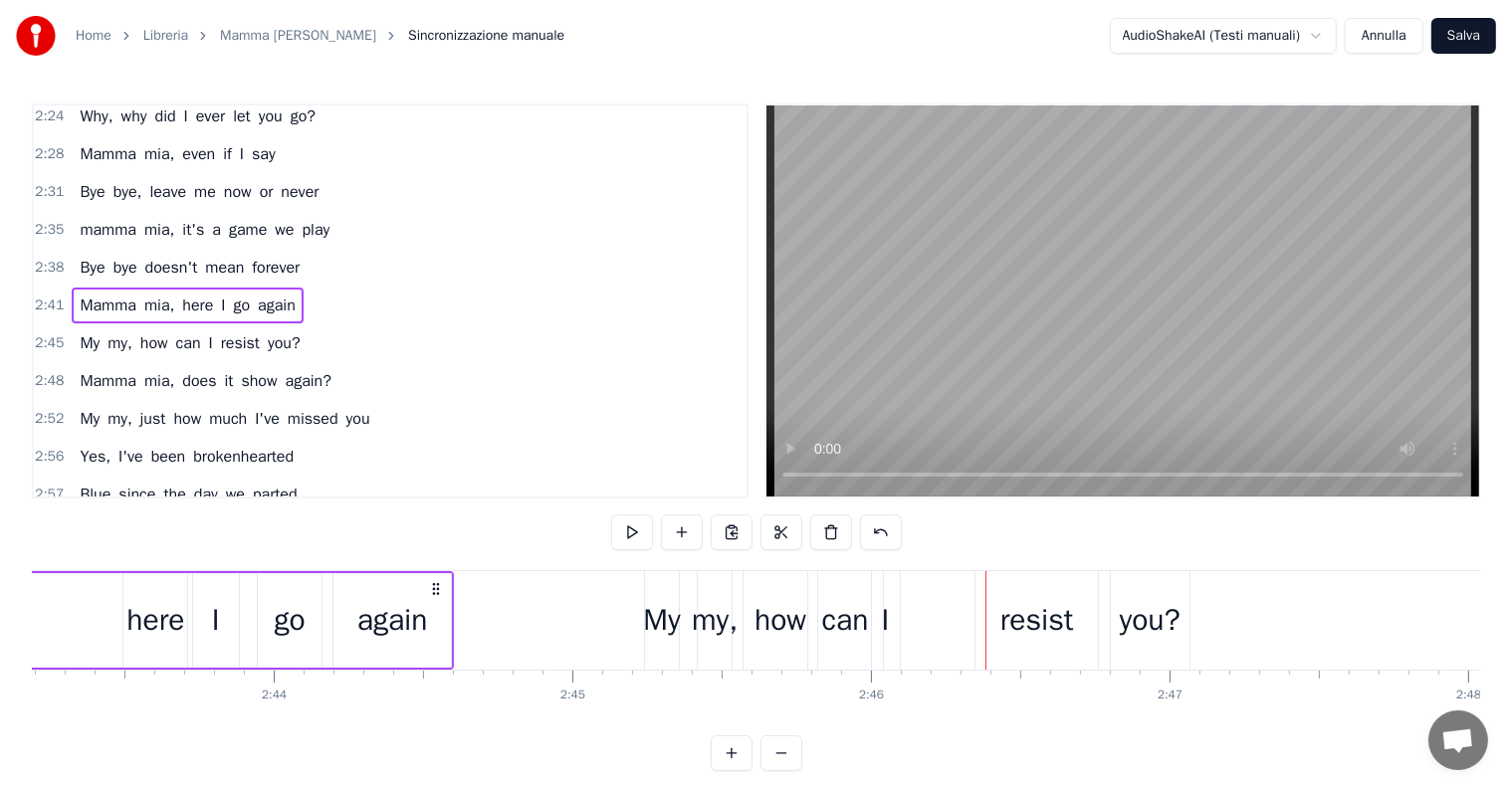 click on "you?" at bounding box center [1150, 620] 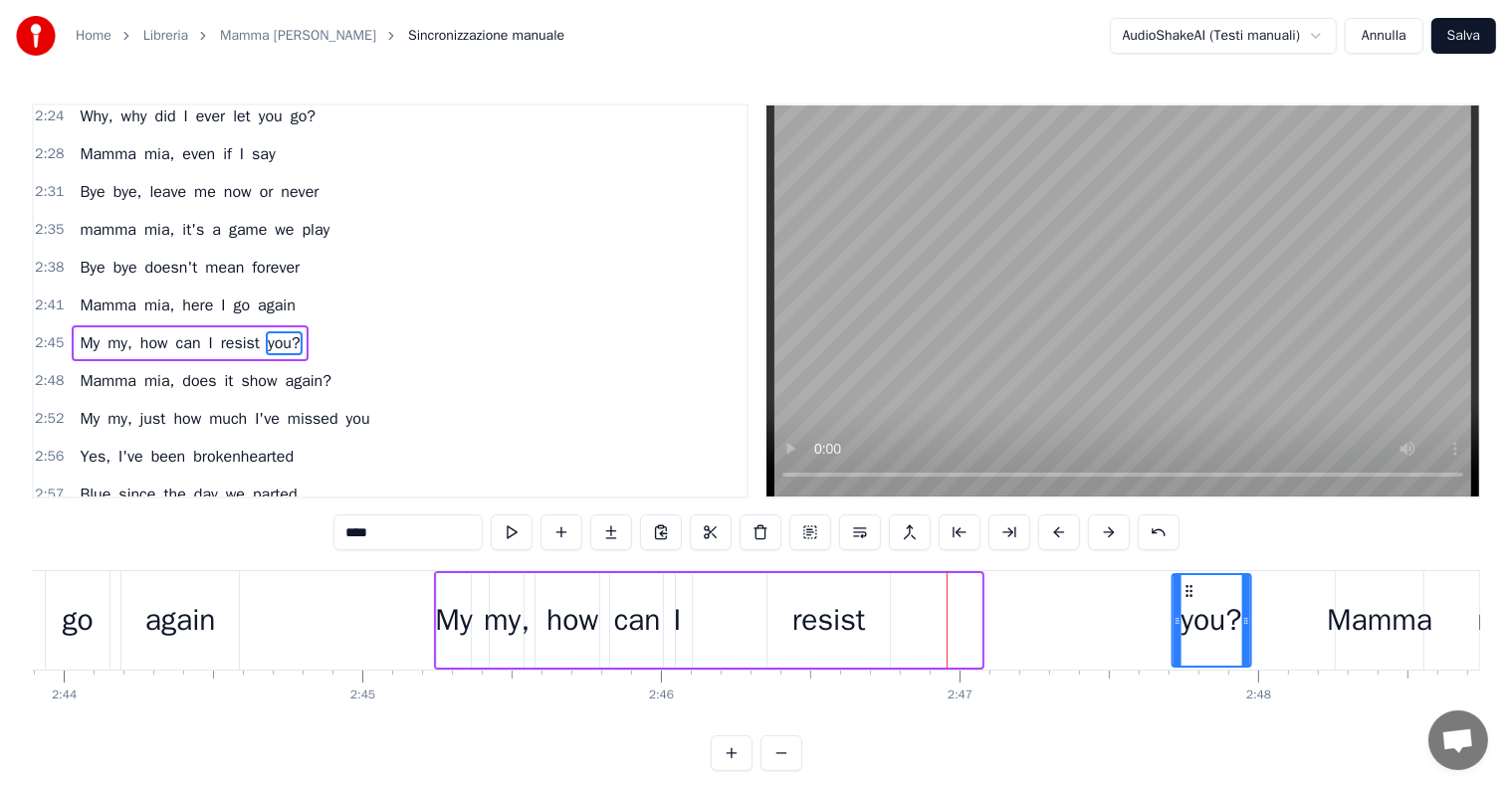 scroll, scrollTop: 0, scrollLeft: 48944, axis: horizontal 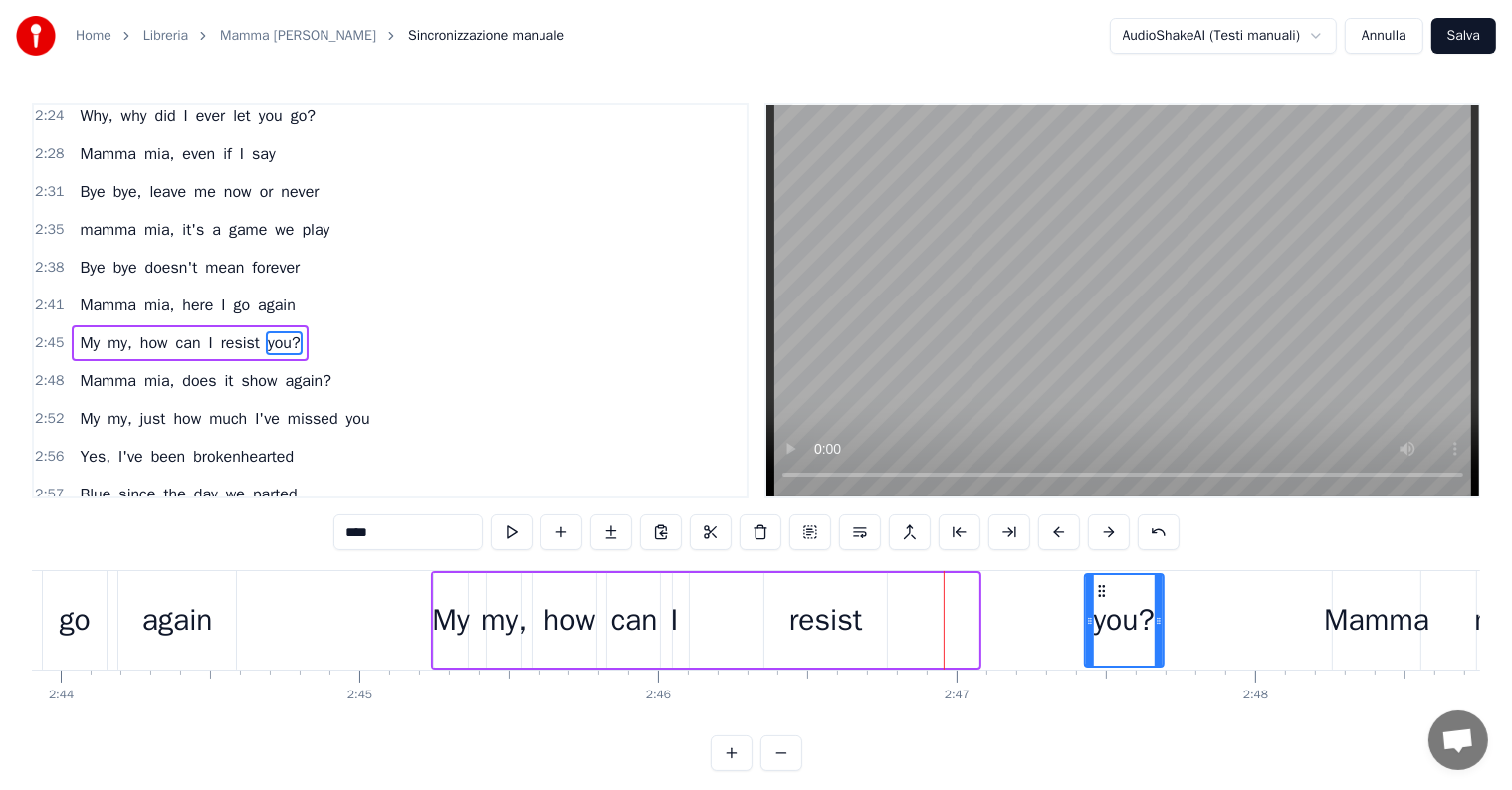 drag, startPoint x: 1125, startPoint y: 586, endPoint x: 1098, endPoint y: 617, distance: 41.10961 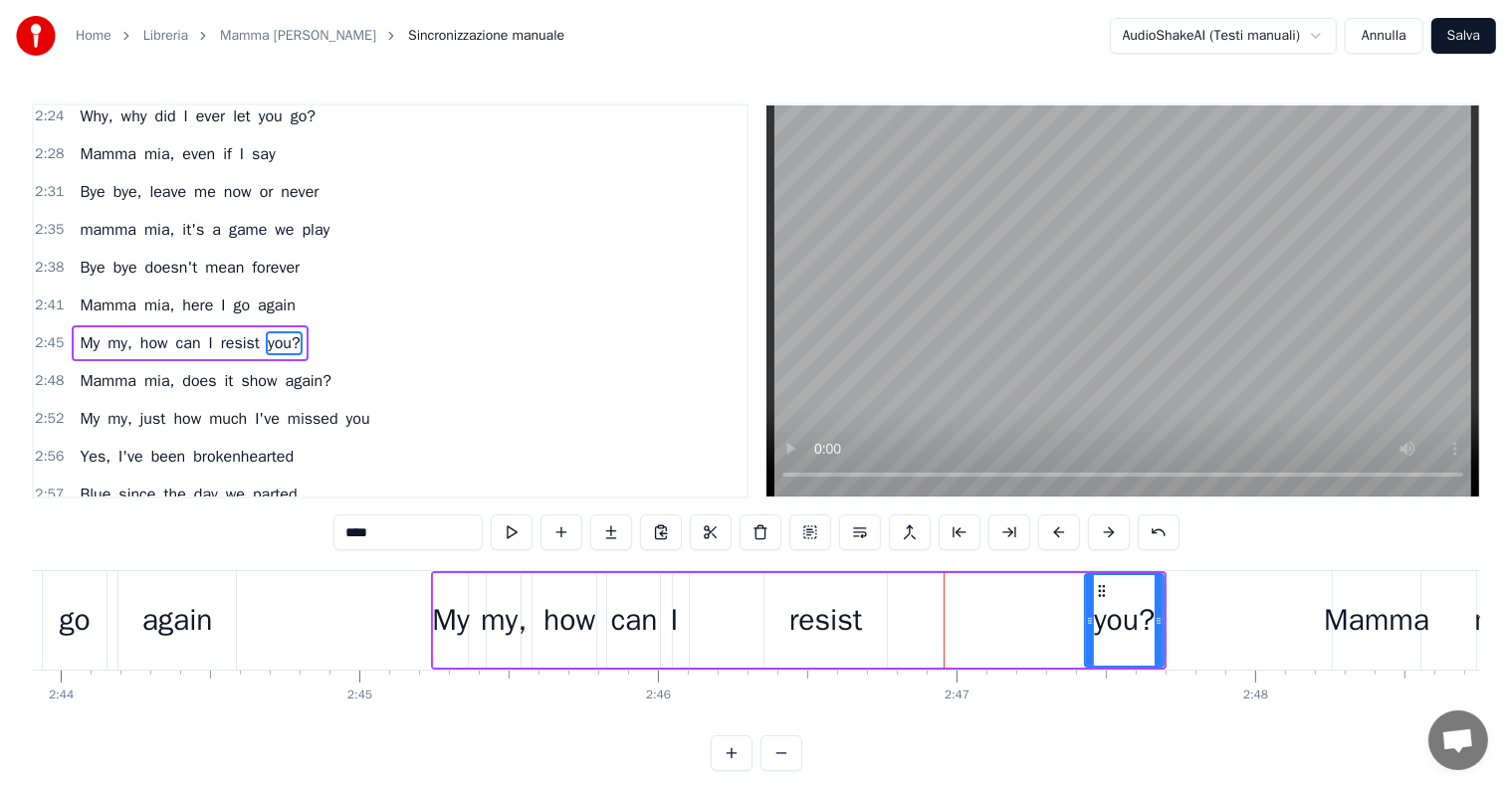 click on "resist" at bounding box center (826, 620) 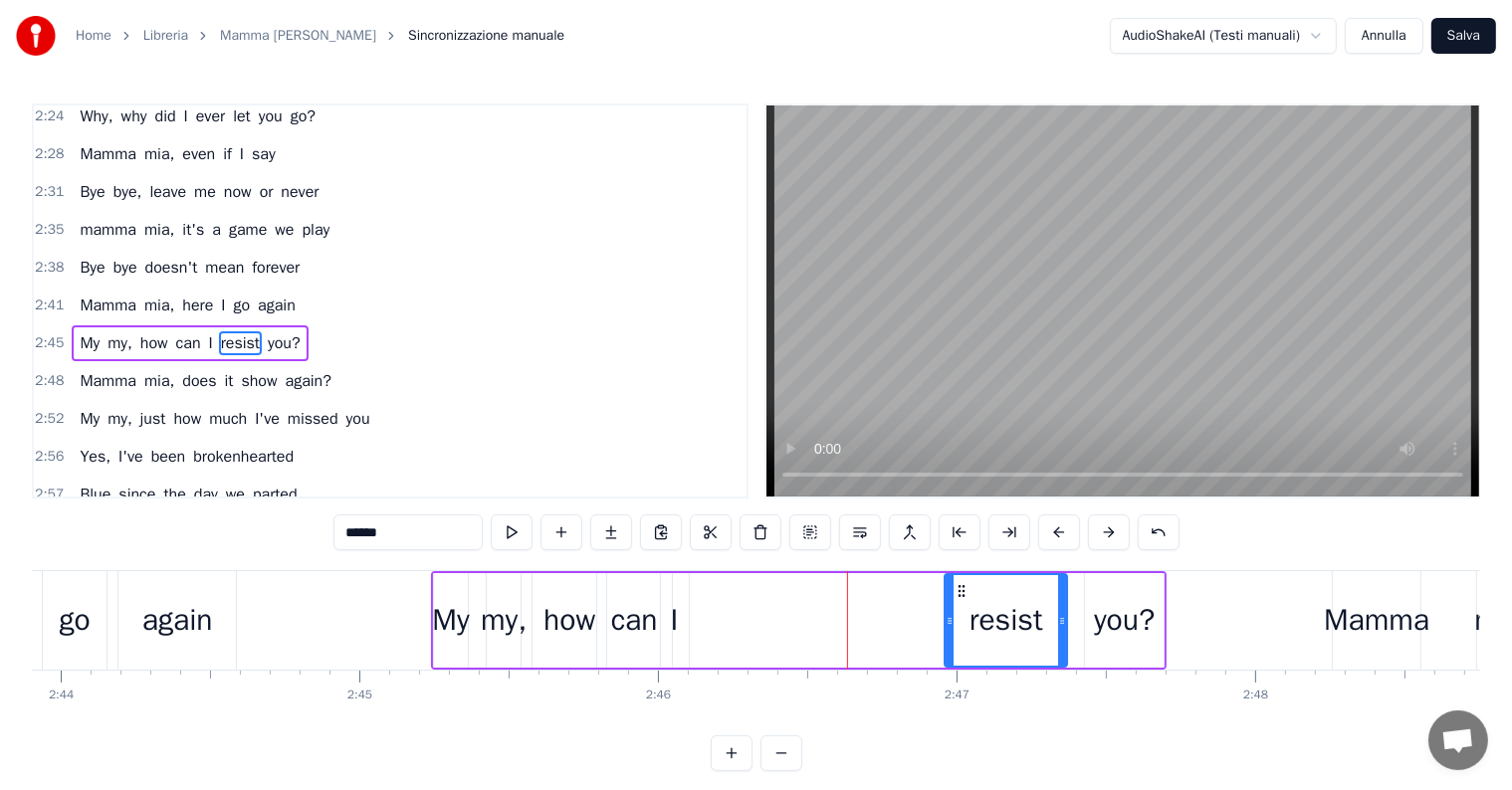 drag, startPoint x: 777, startPoint y: 589, endPoint x: 959, endPoint y: 589, distance: 182 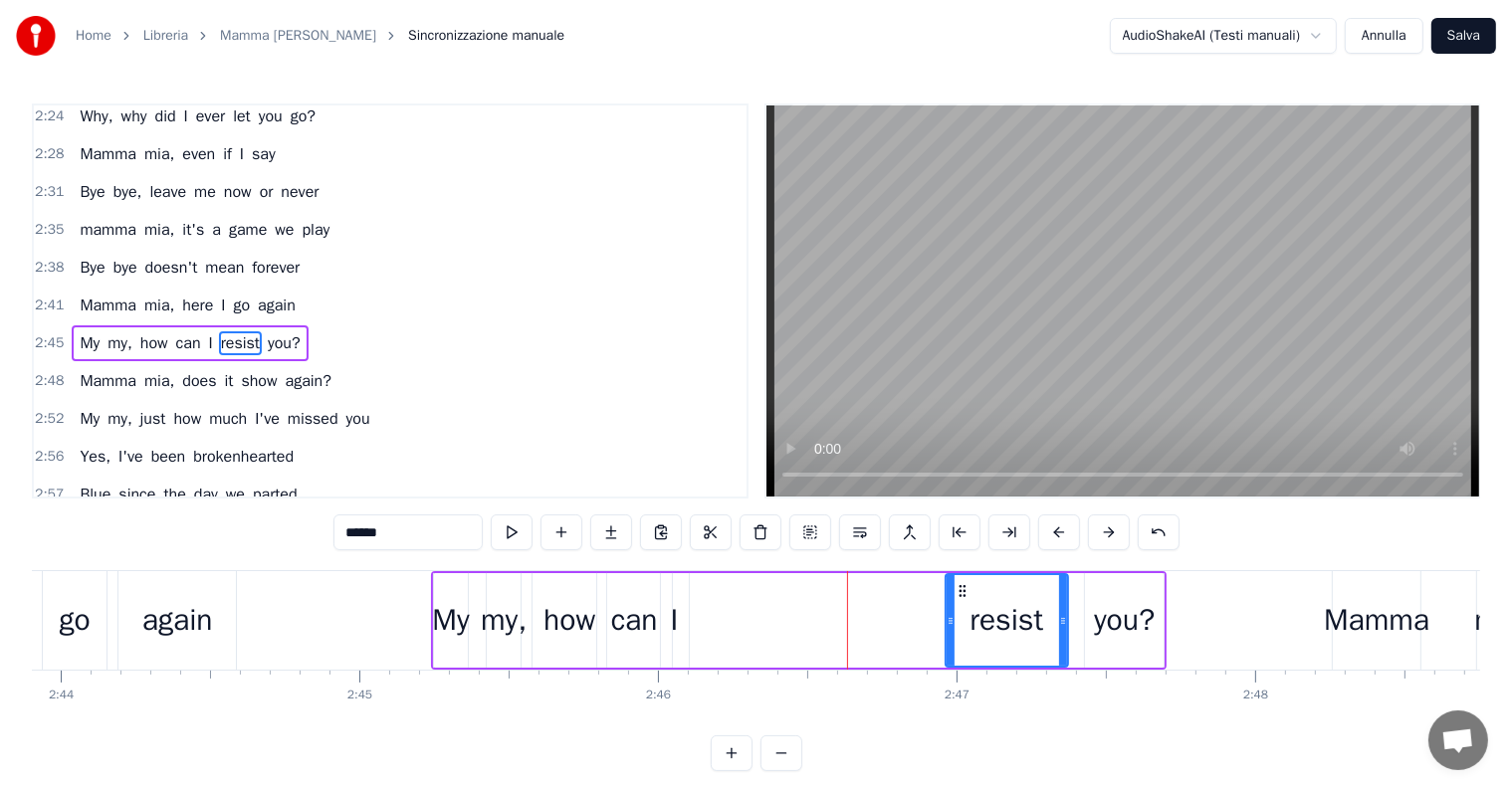 click on "I" at bounding box center (675, 620) 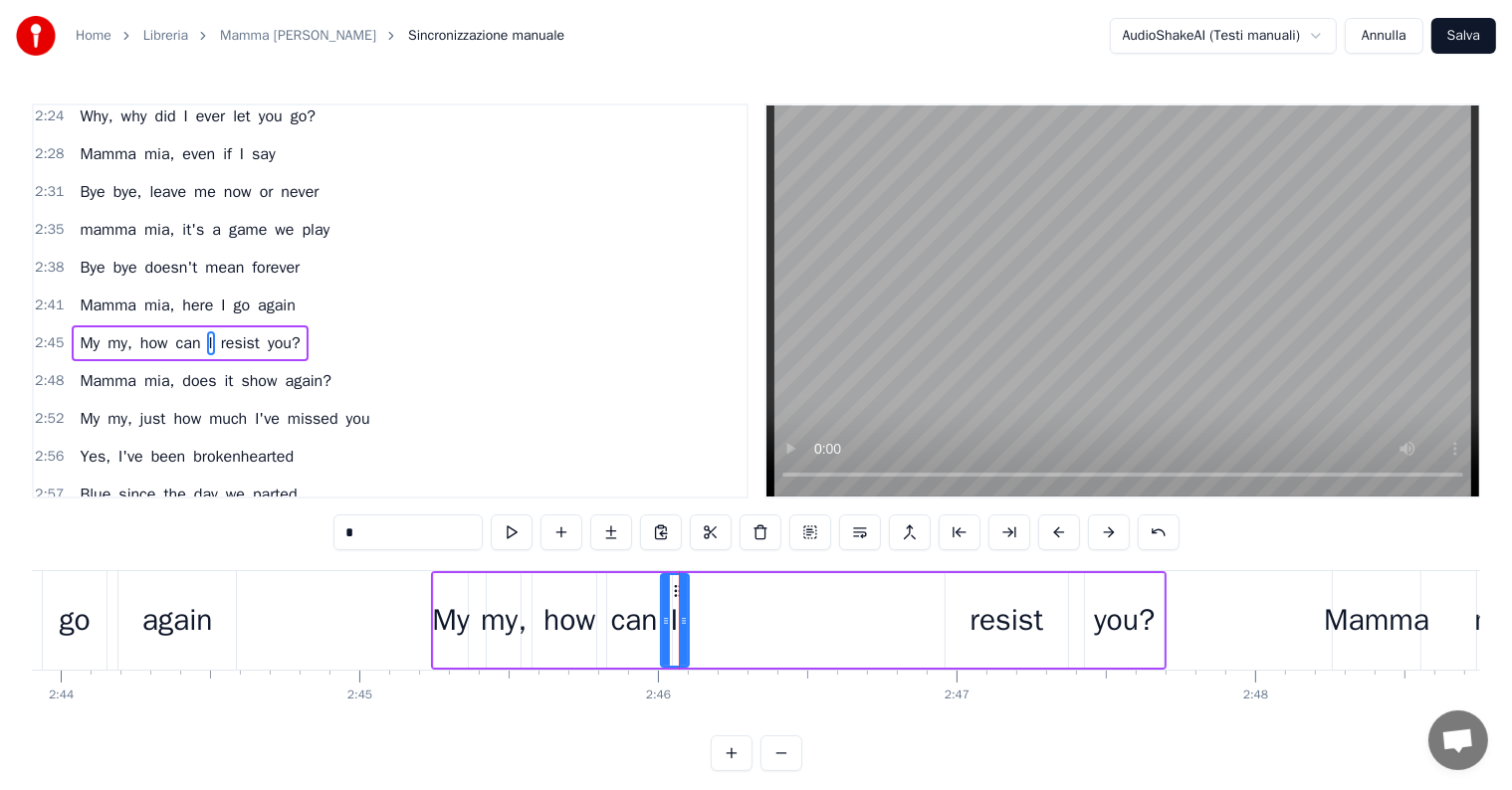 drag, startPoint x: 679, startPoint y: 583, endPoint x: 806, endPoint y: 593, distance: 127.39309 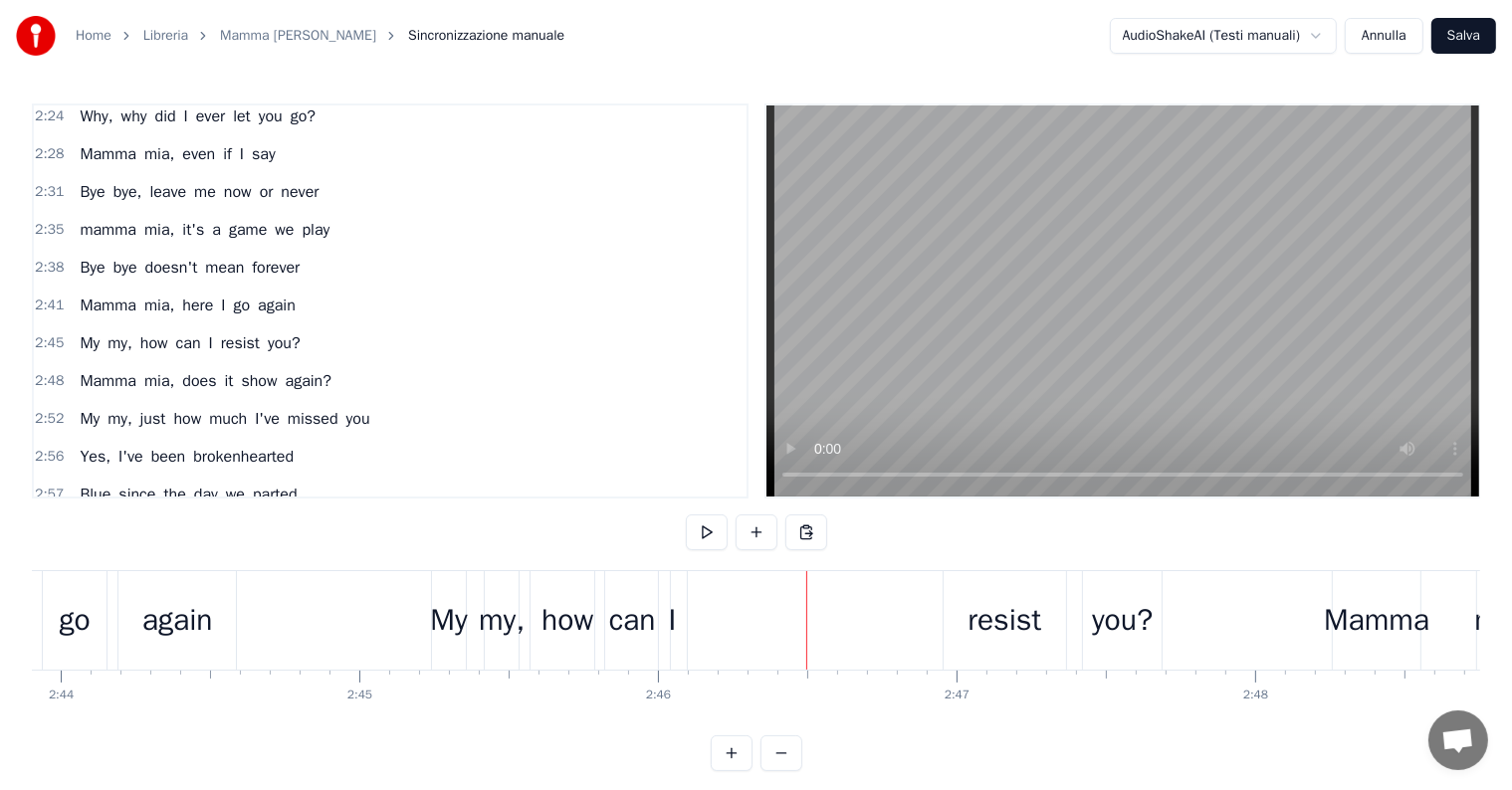 click on "I" at bounding box center (673, 620) 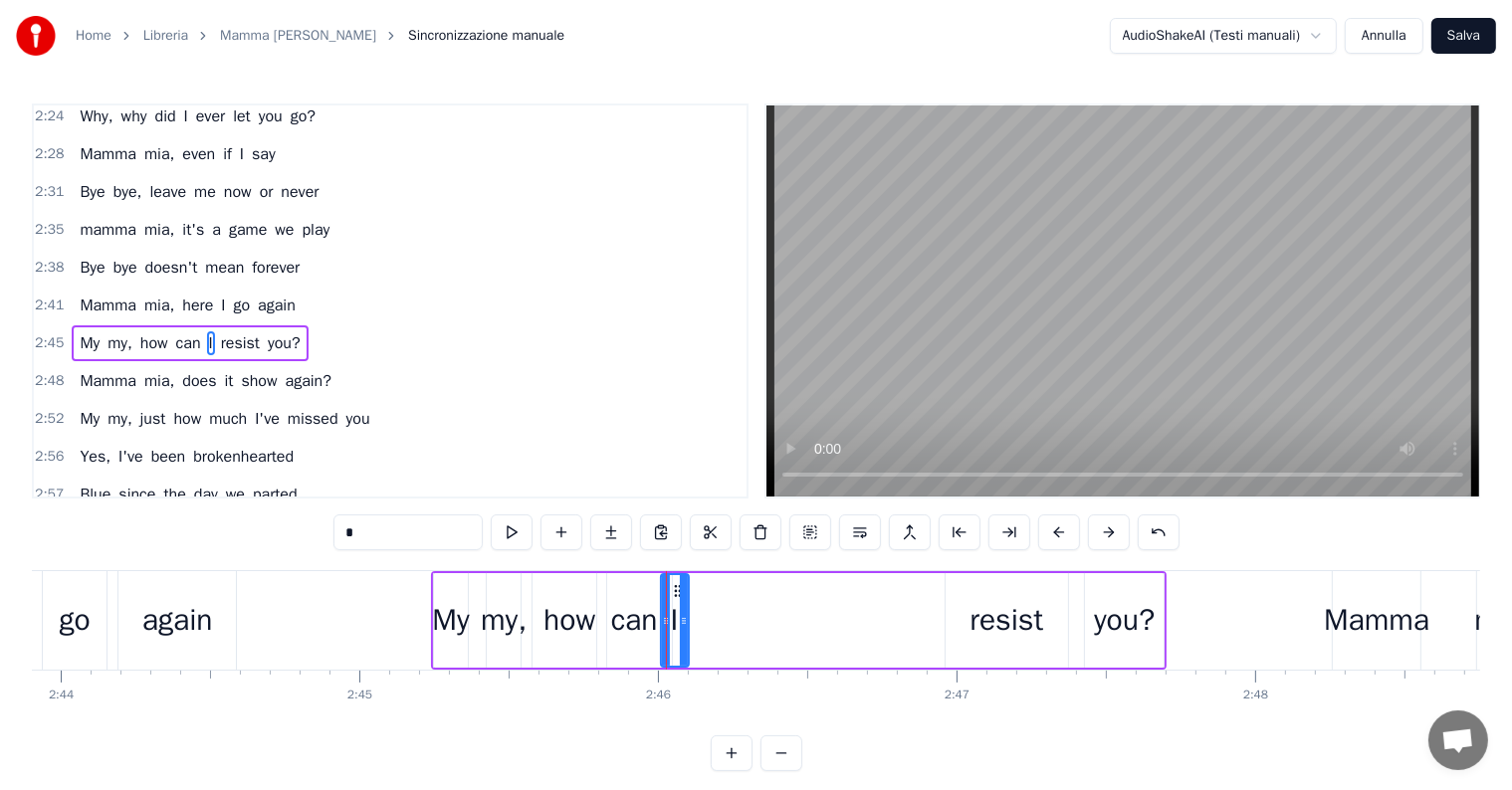 click at bounding box center [684, 620] 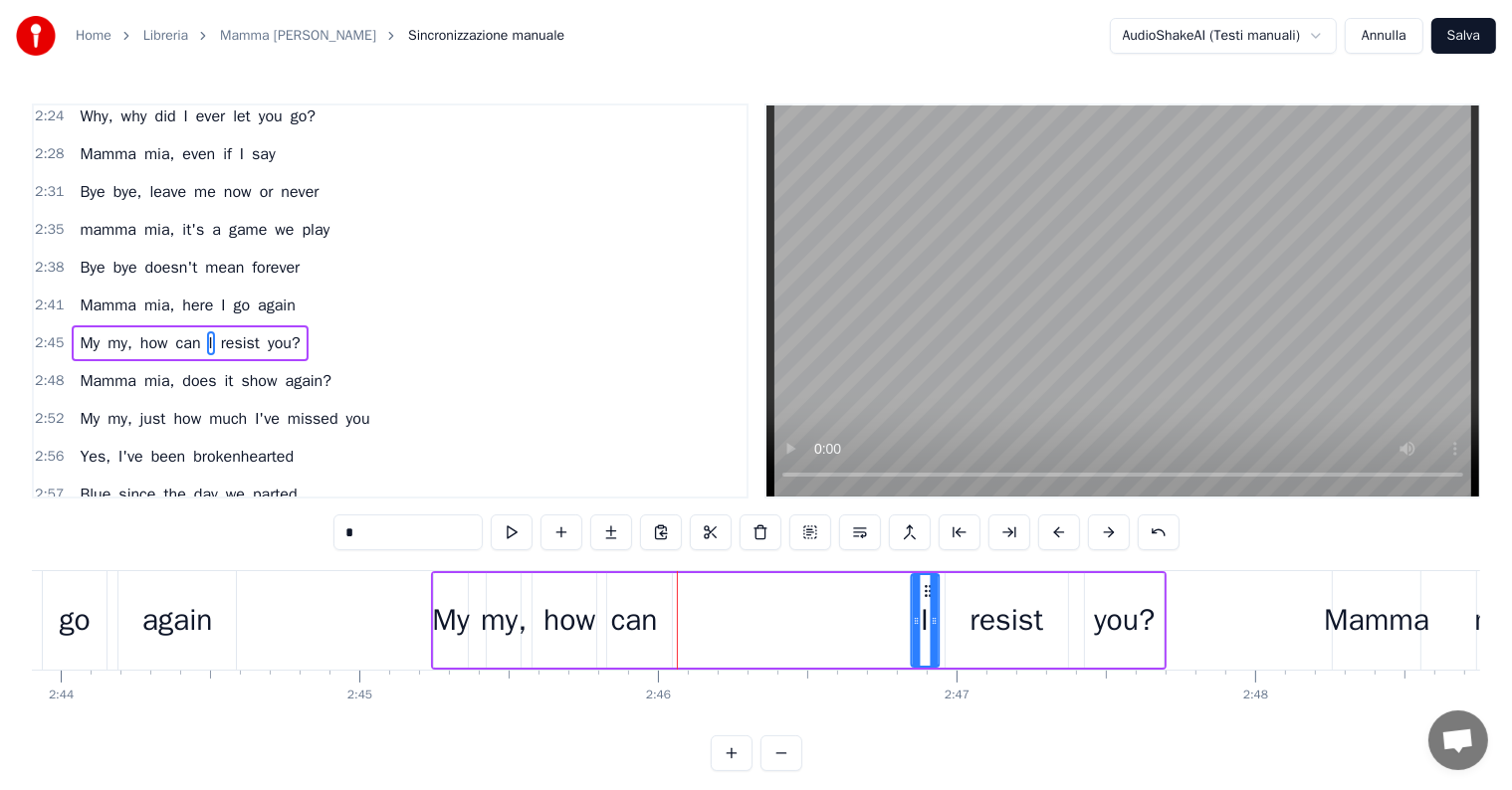 drag, startPoint x: 675, startPoint y: 590, endPoint x: 926, endPoint y: 600, distance: 251.19912 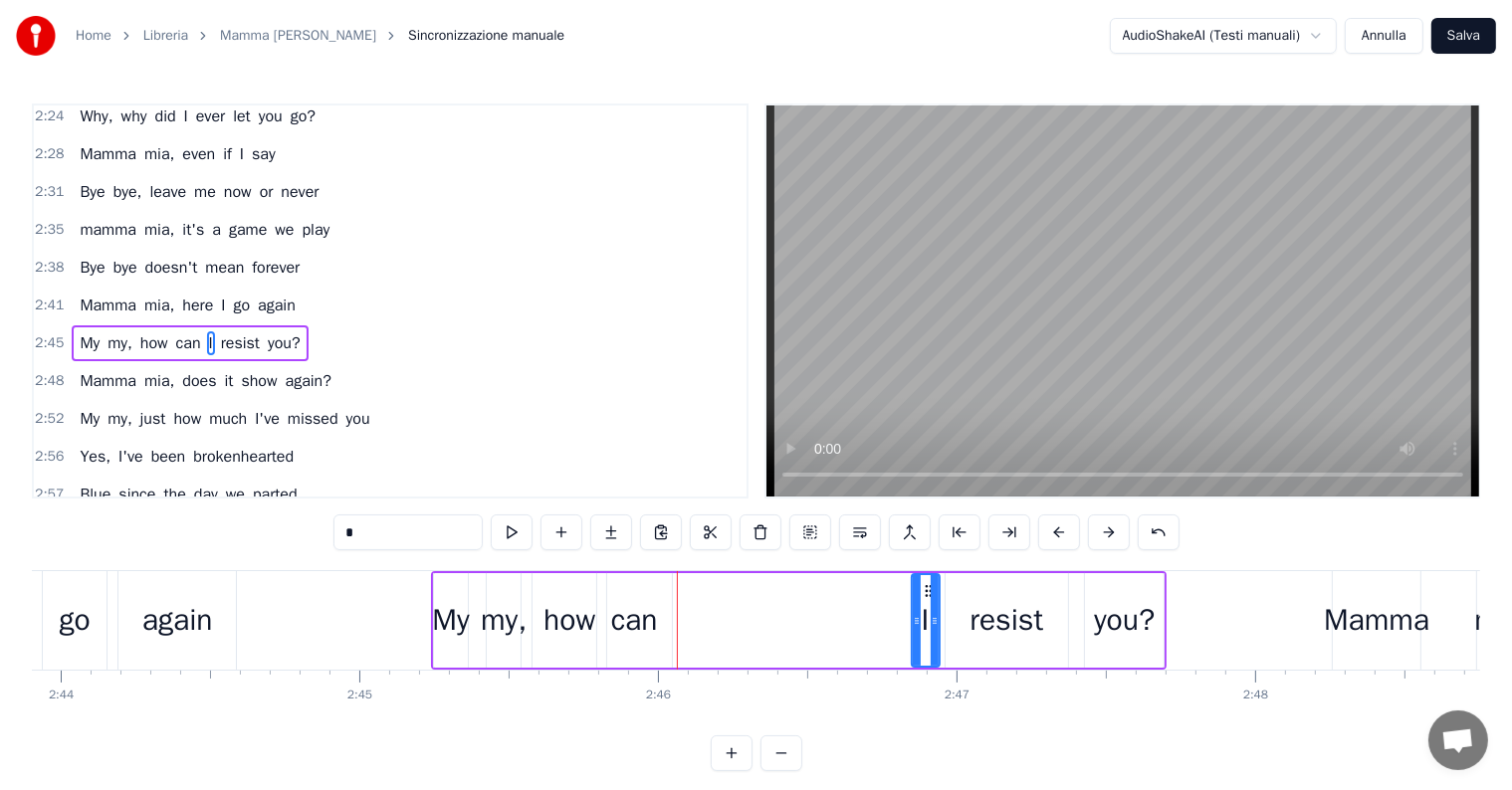 click on "can" at bounding box center (634, 620) 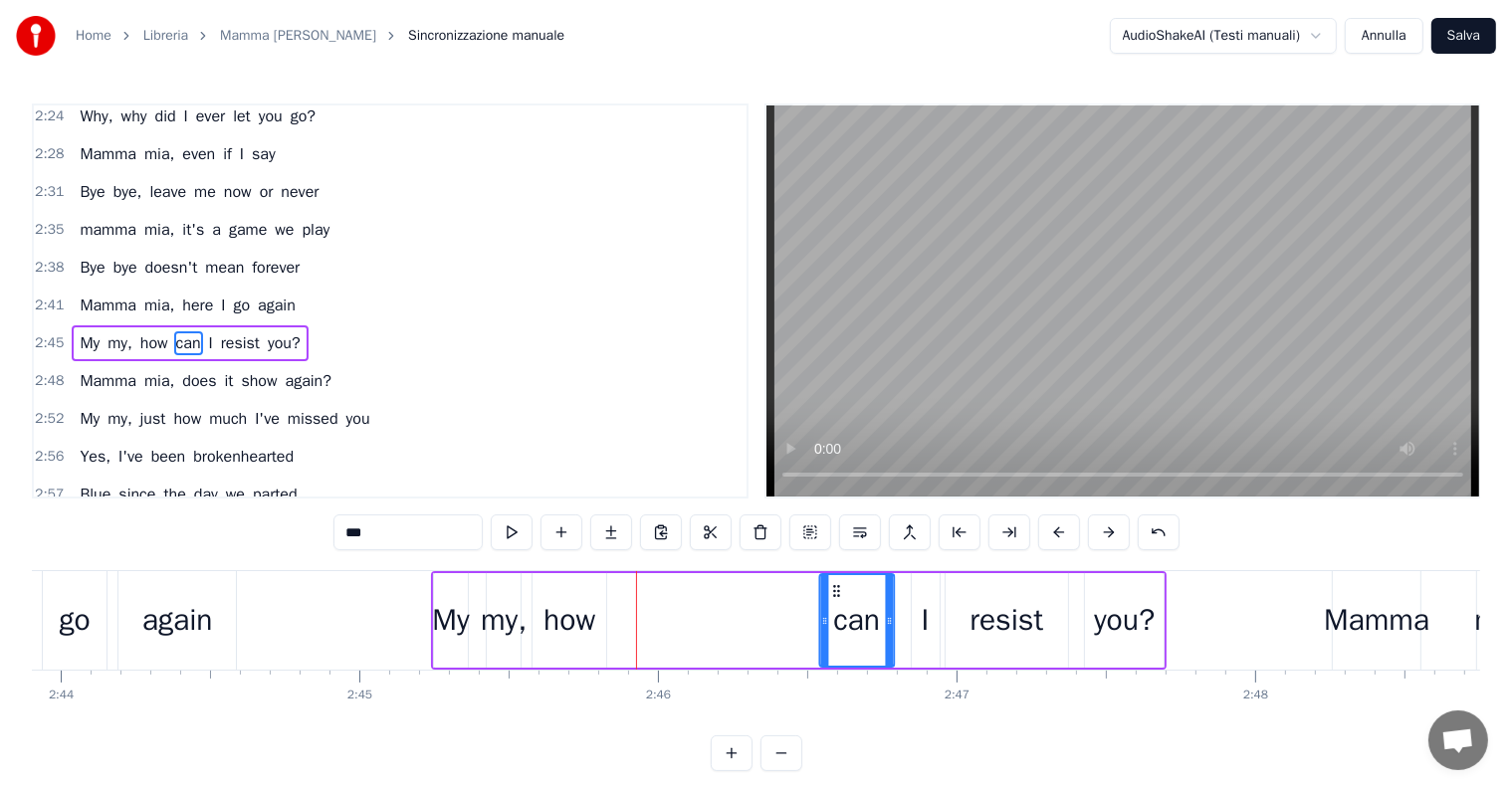 drag, startPoint x: 608, startPoint y: 586, endPoint x: 831, endPoint y: 601, distance: 223.50391 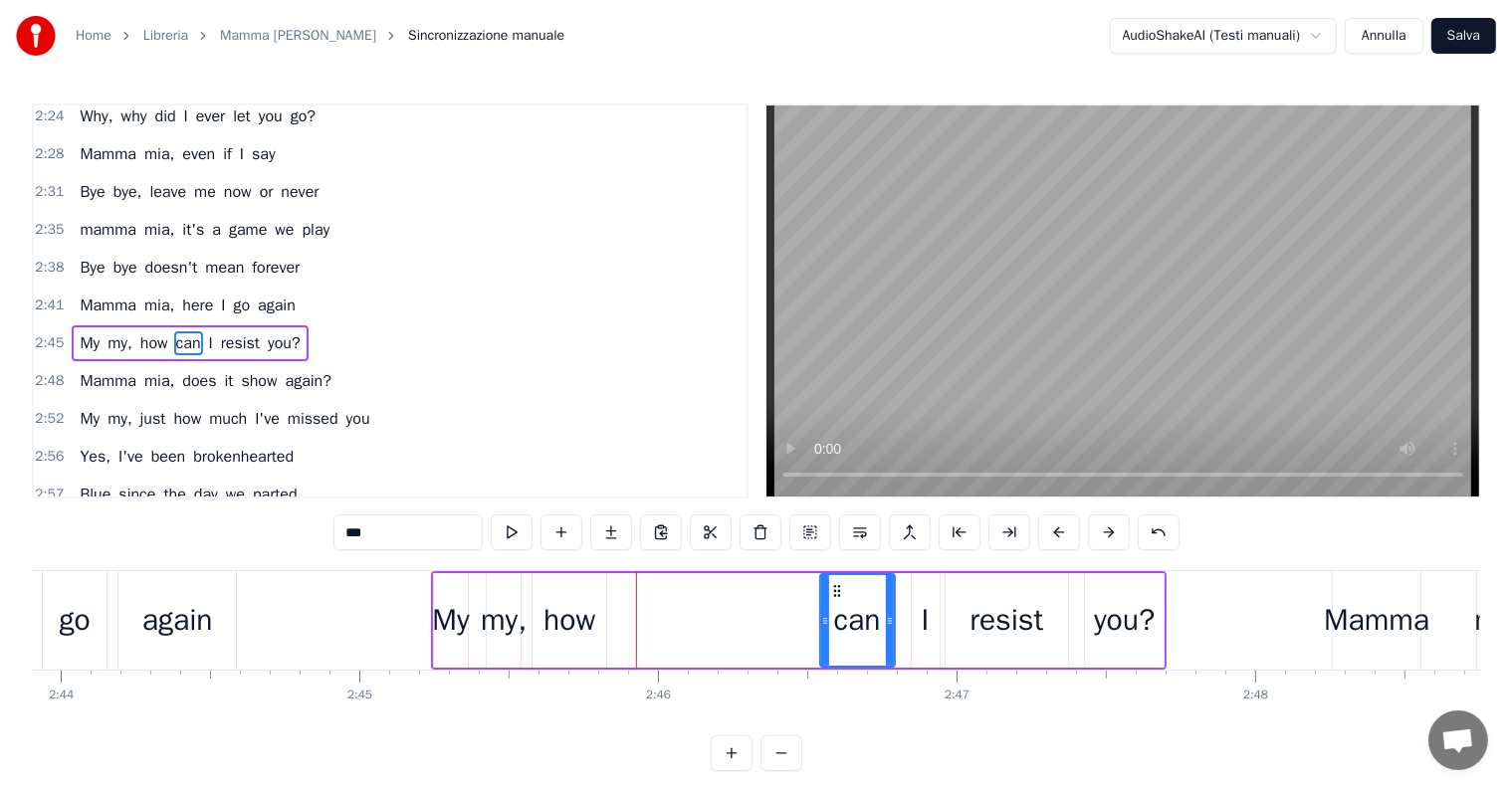 click on "how" at bounding box center [569, 620] 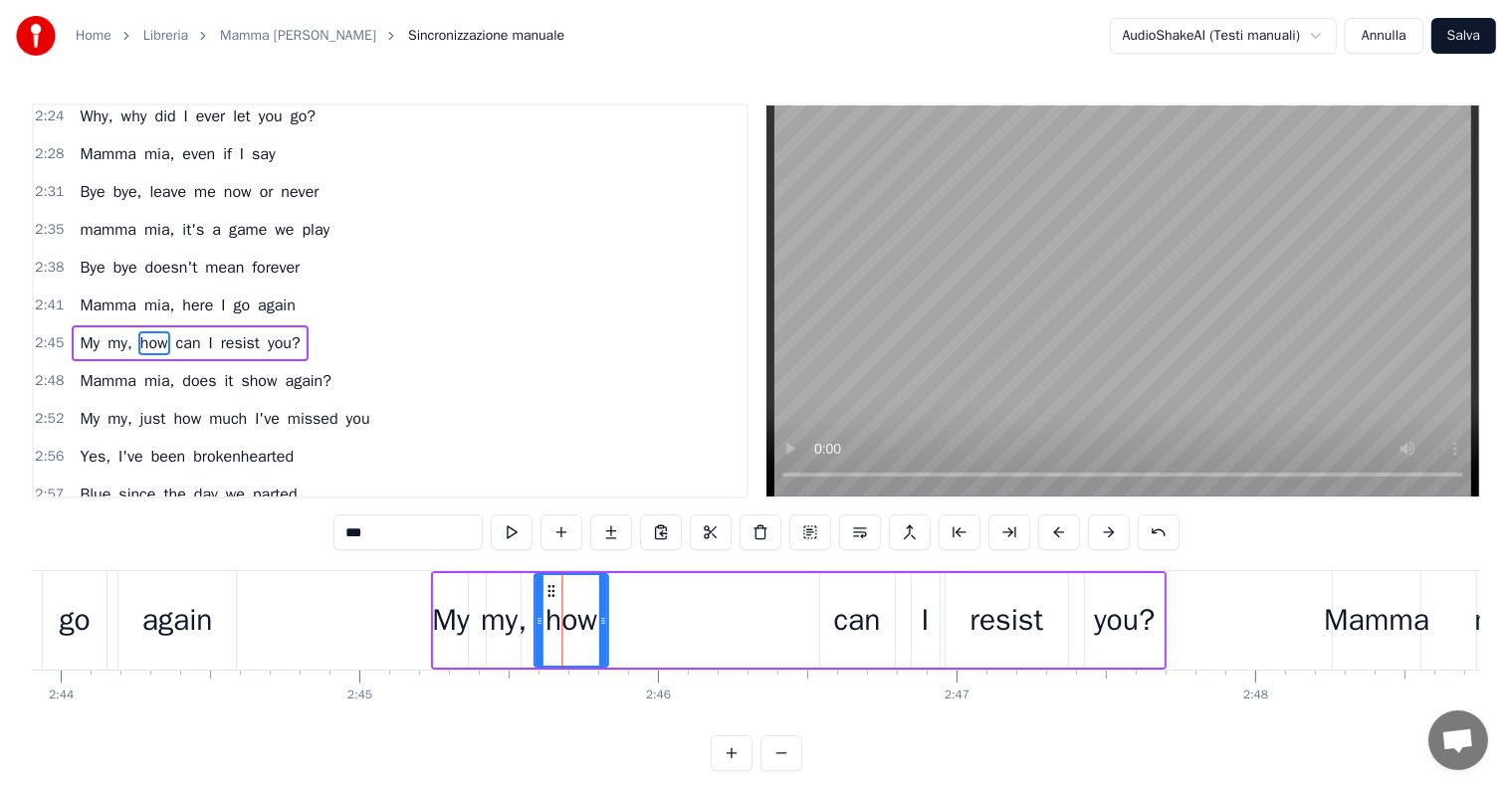 click 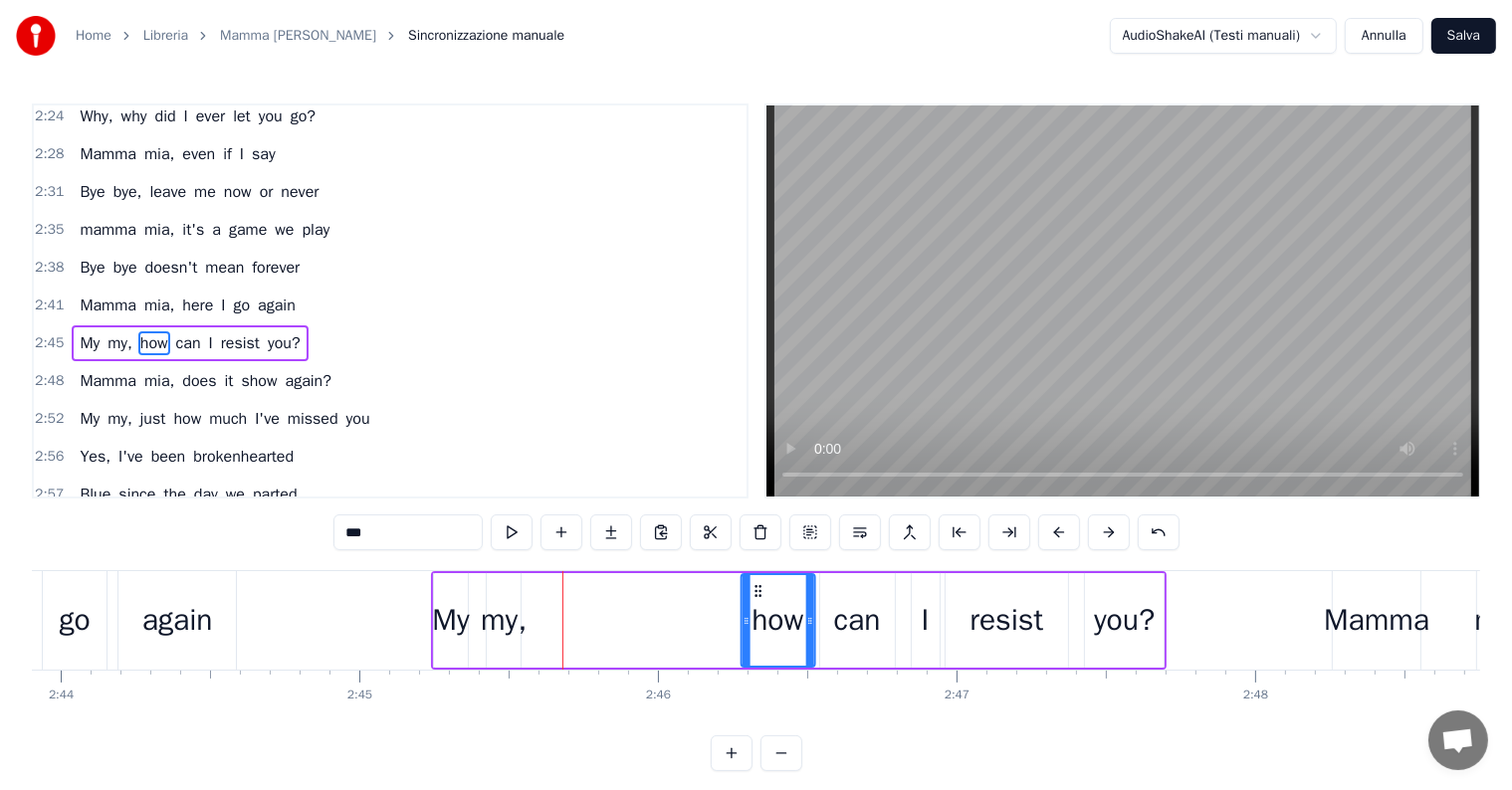 drag, startPoint x: 549, startPoint y: 589, endPoint x: 756, endPoint y: 597, distance: 207.15453 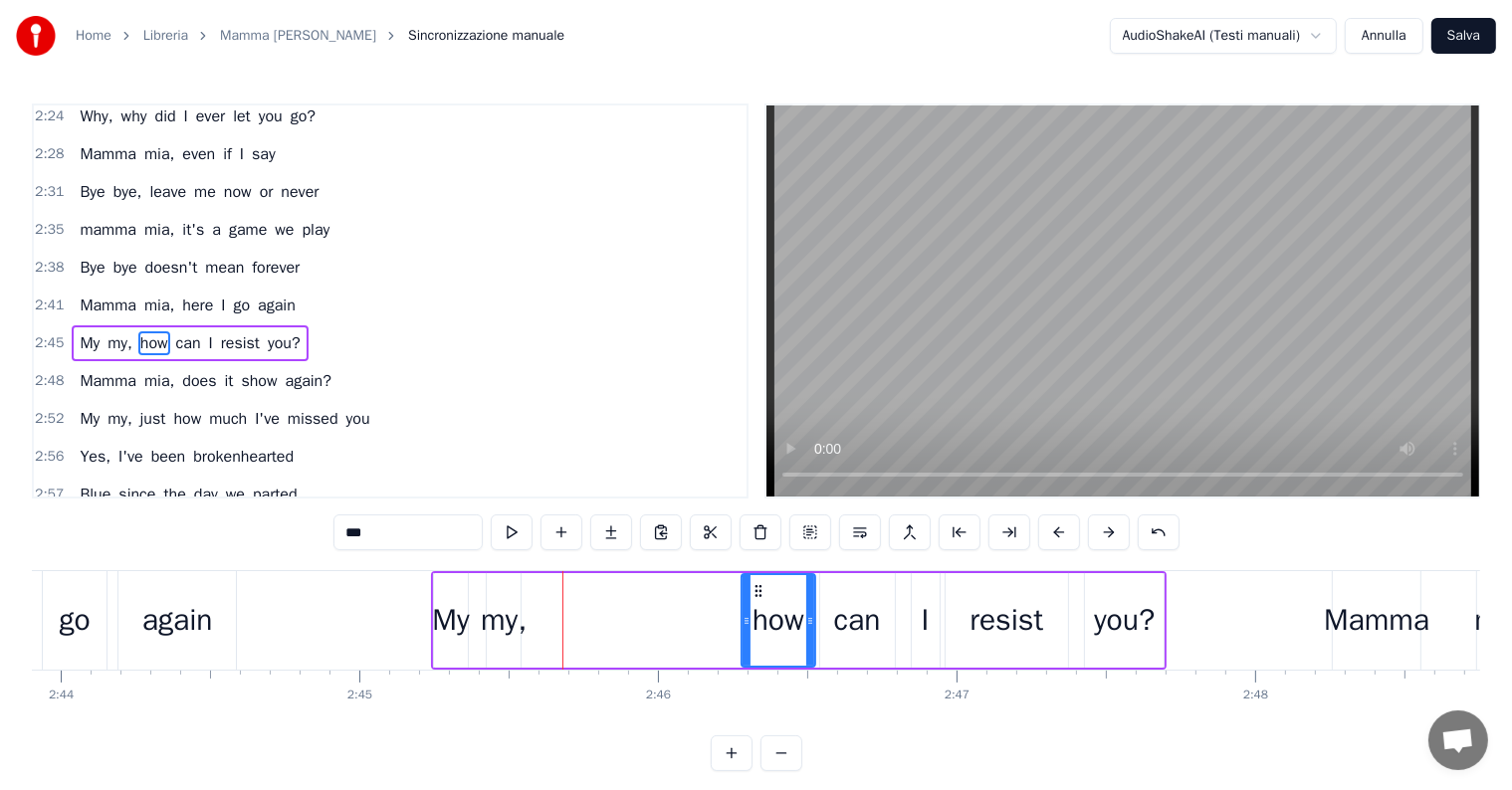 click on "my," at bounding box center [504, 620] 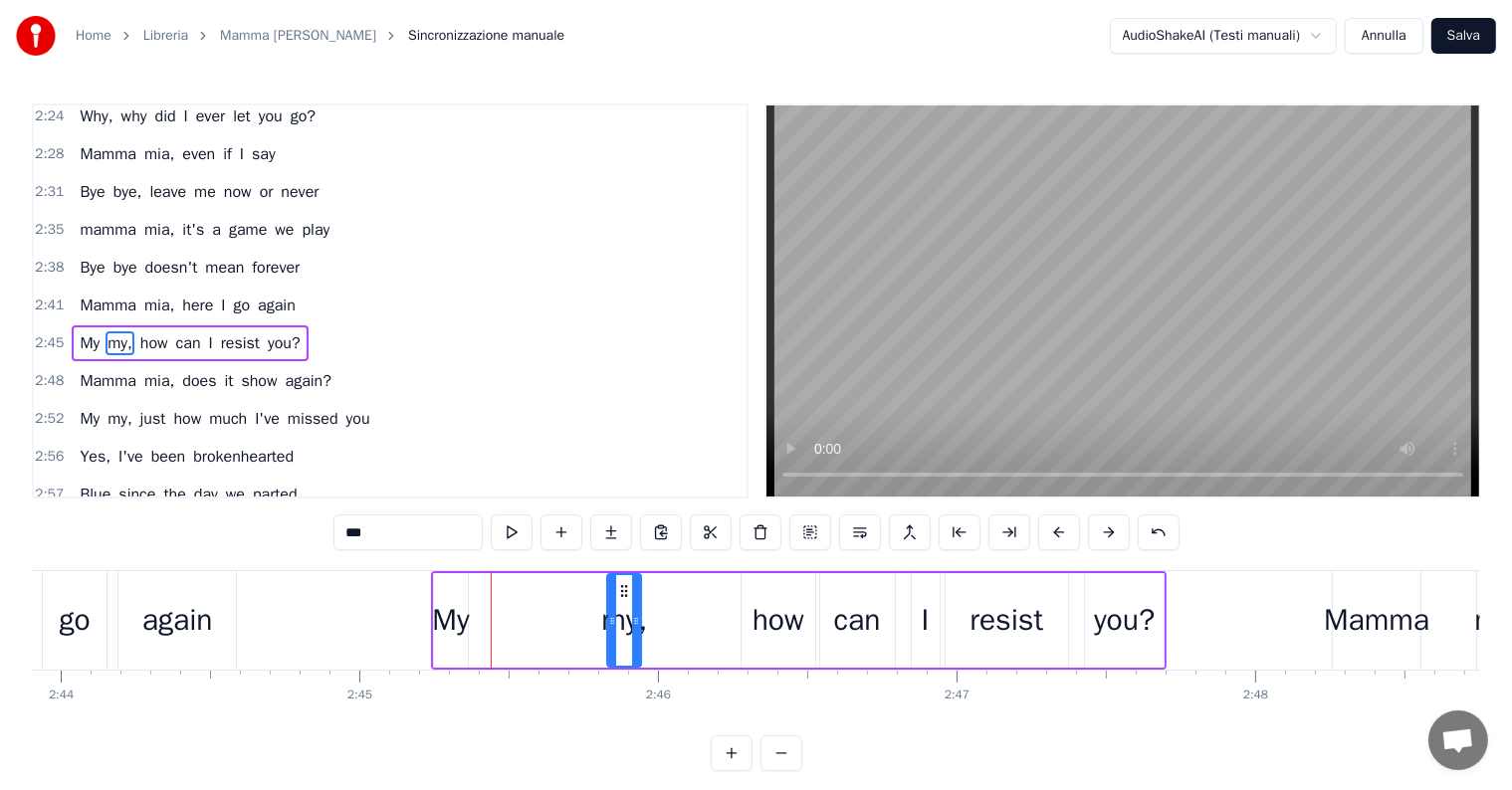 drag, startPoint x: 502, startPoint y: 588, endPoint x: 623, endPoint y: 594, distance: 121.14867 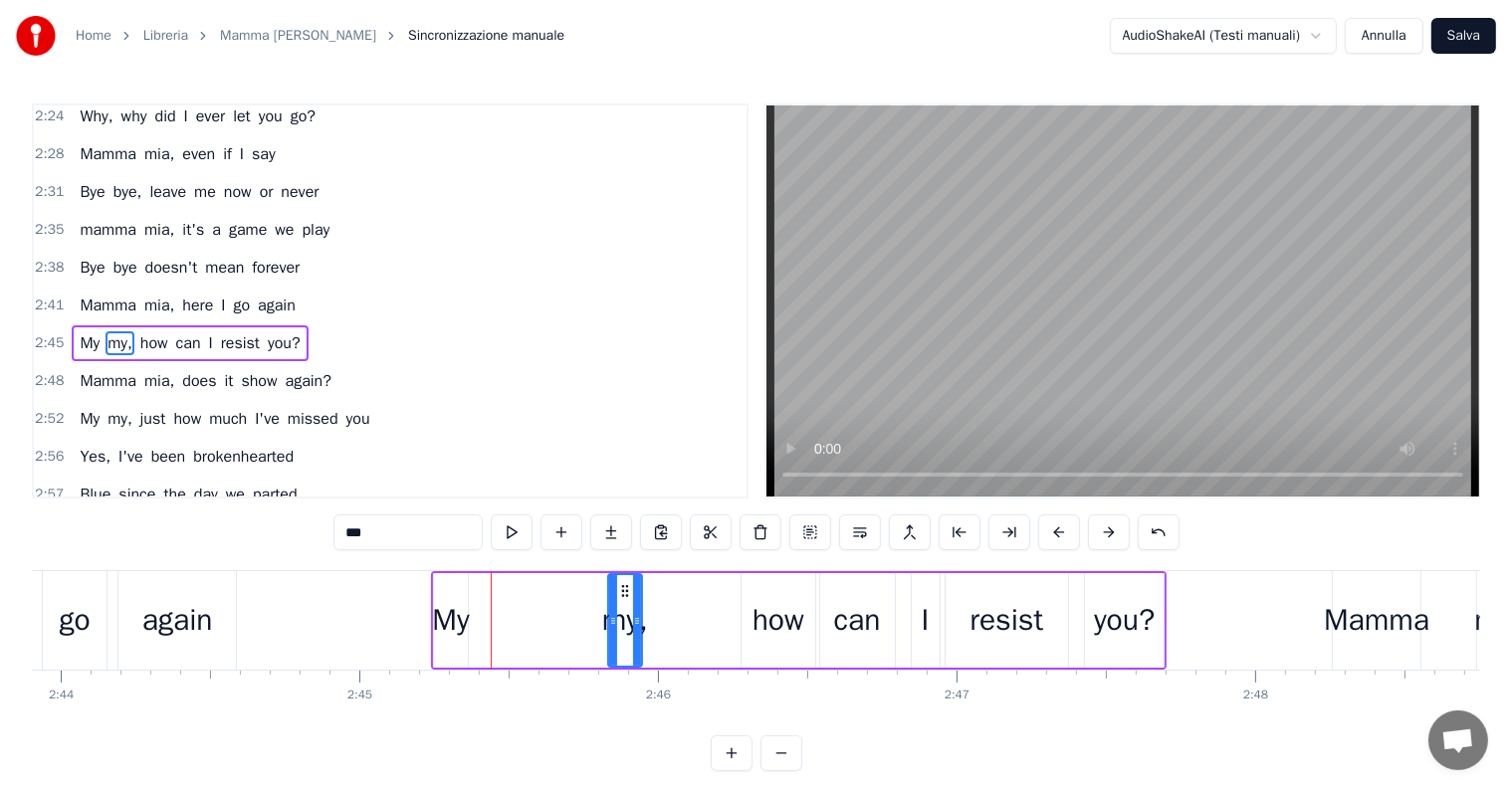 click on "My" at bounding box center [450, 620] 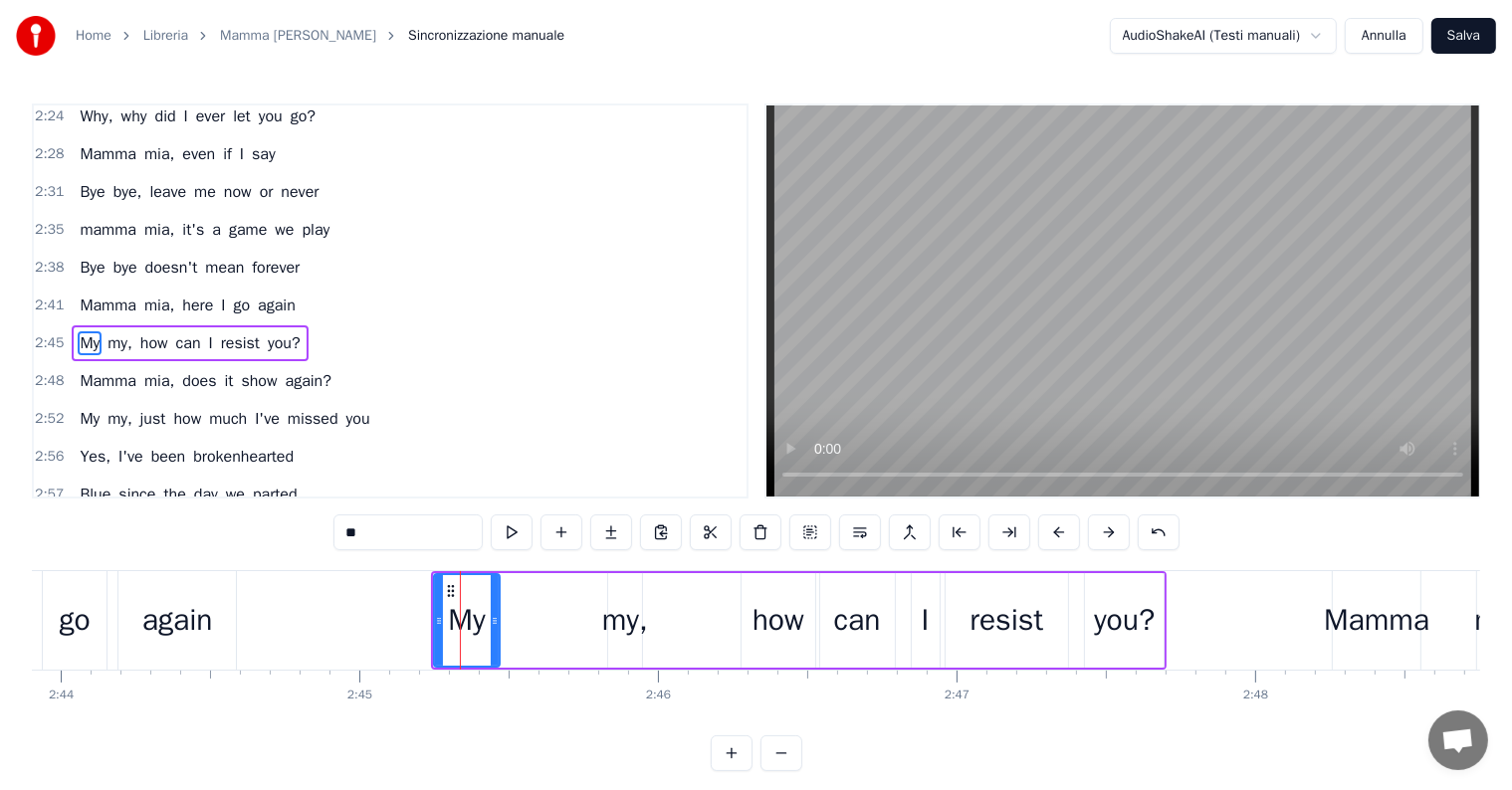 drag, startPoint x: 465, startPoint y: 622, endPoint x: 498, endPoint y: 621, distance: 33.01515 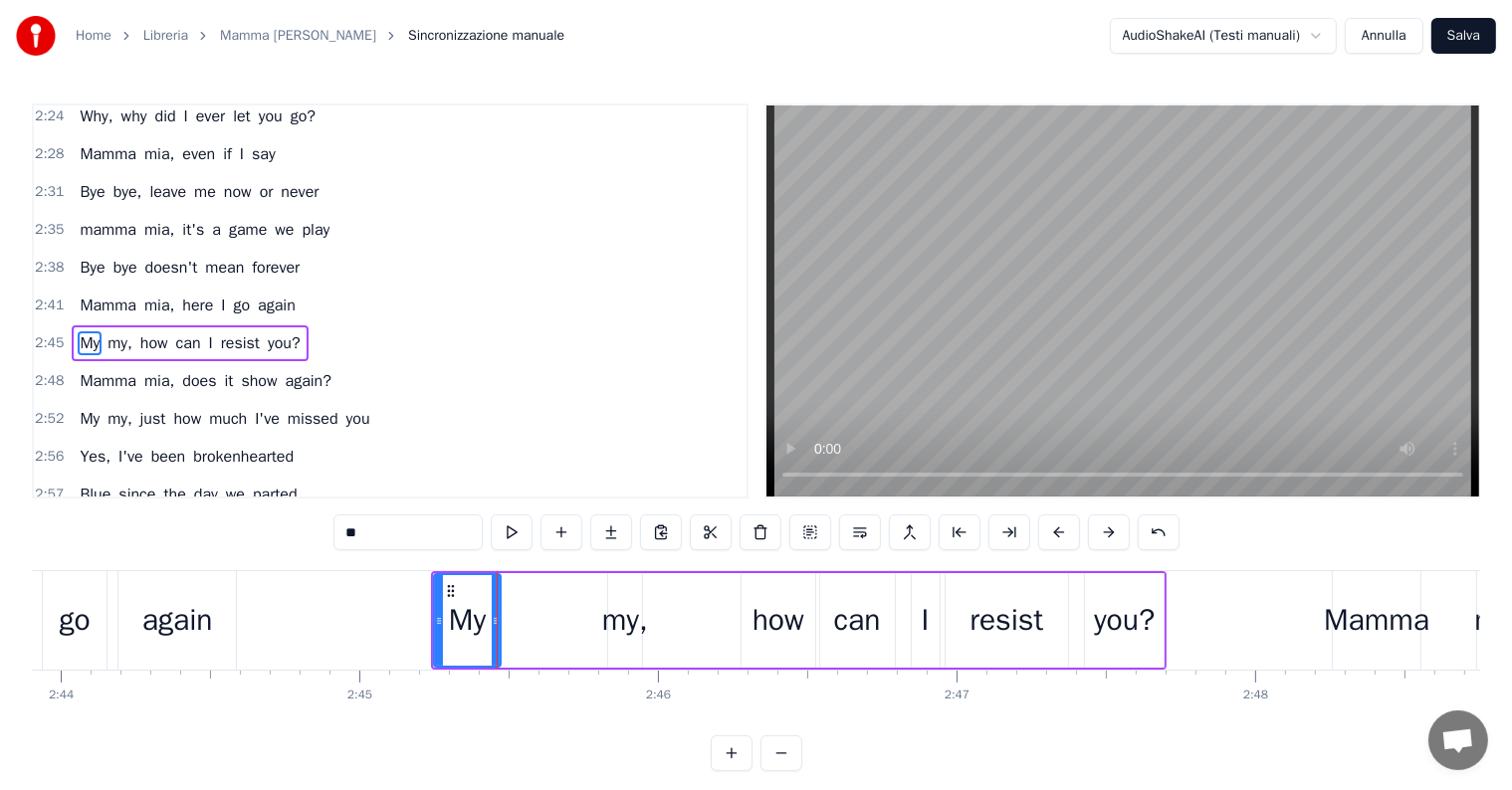 click on "my," at bounding box center [625, 620] 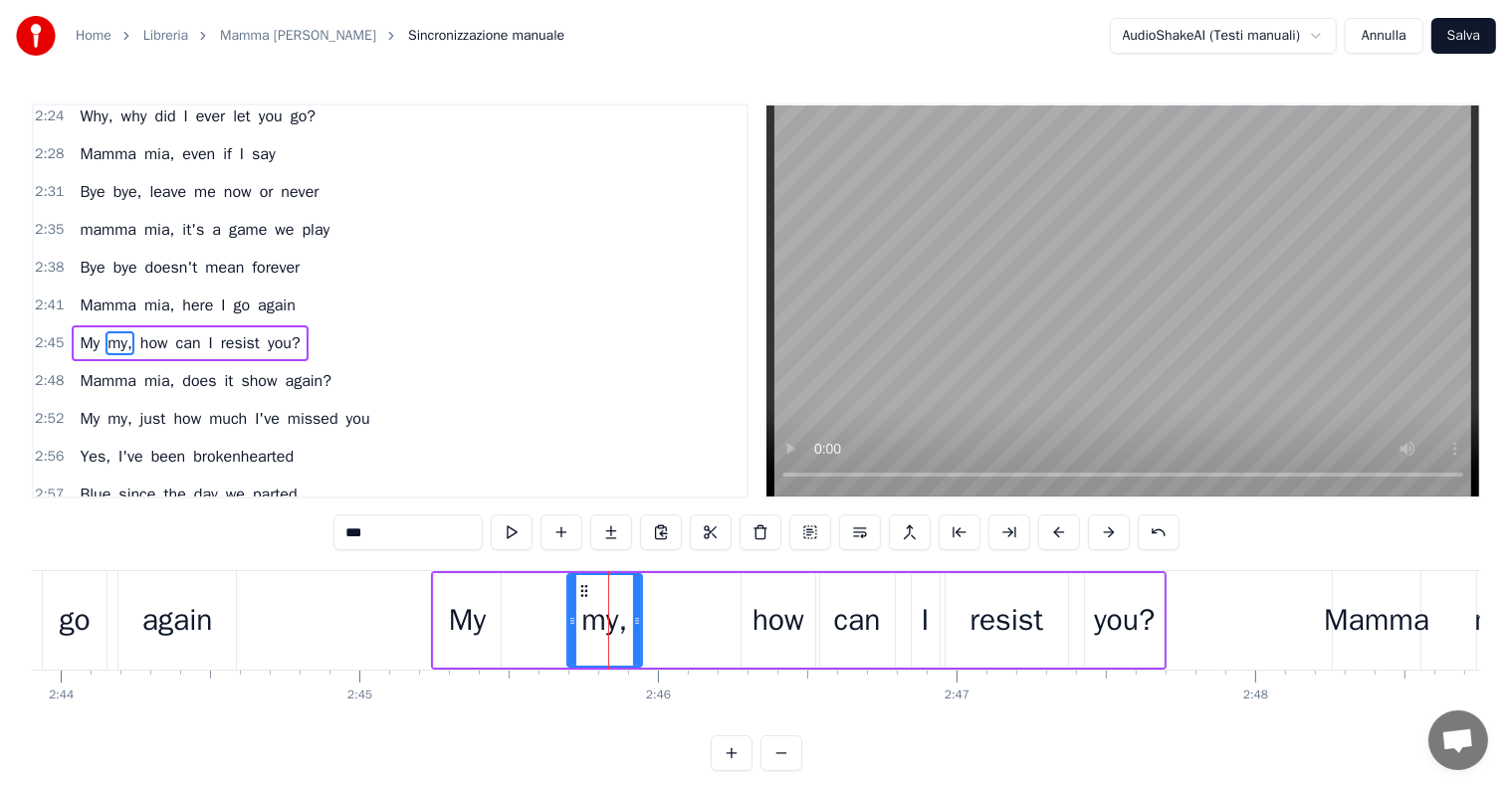 drag, startPoint x: 611, startPoint y: 621, endPoint x: 570, endPoint y: 625, distance: 41.19466 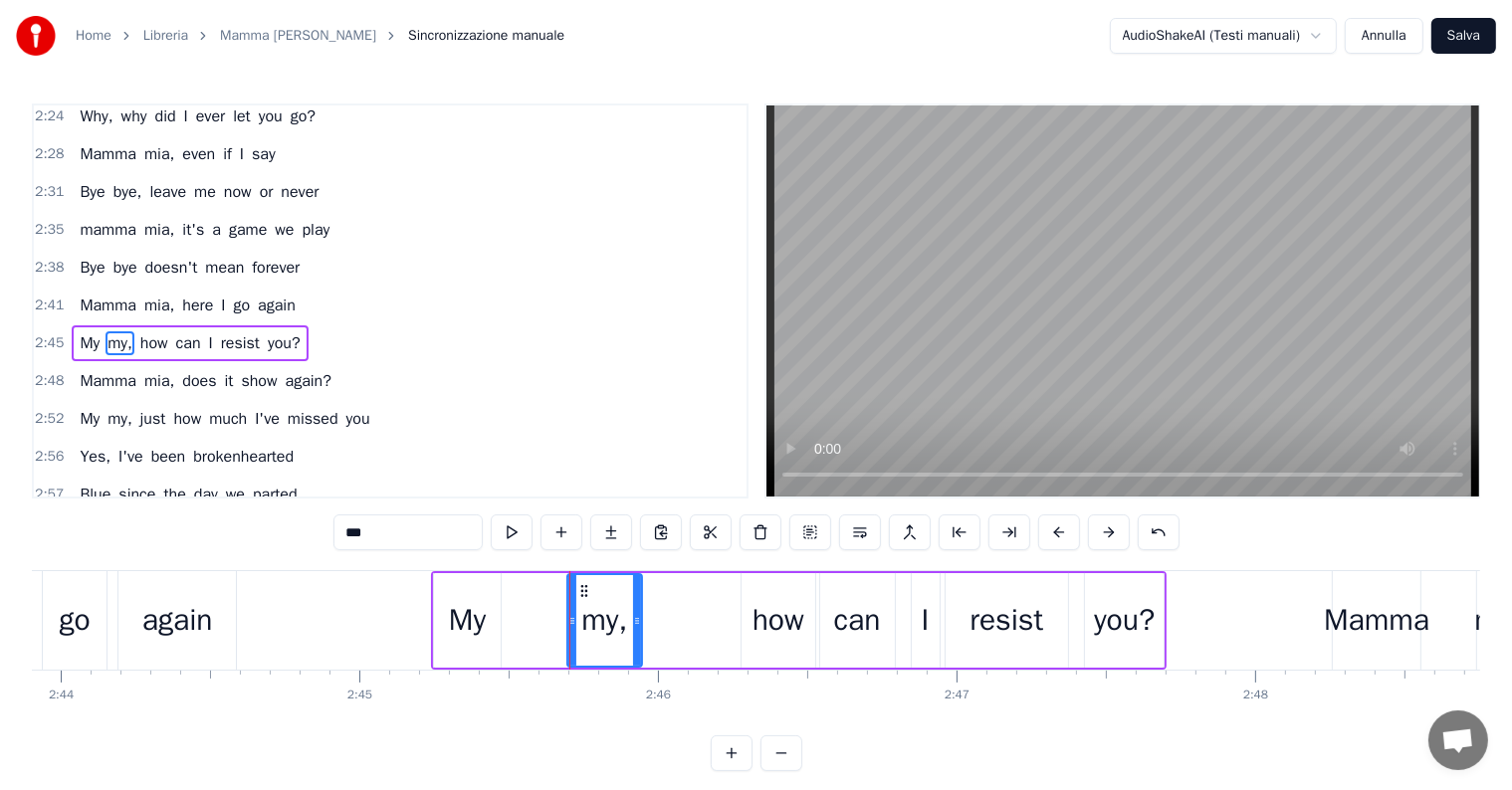 click on "My" at bounding box center [467, 620] 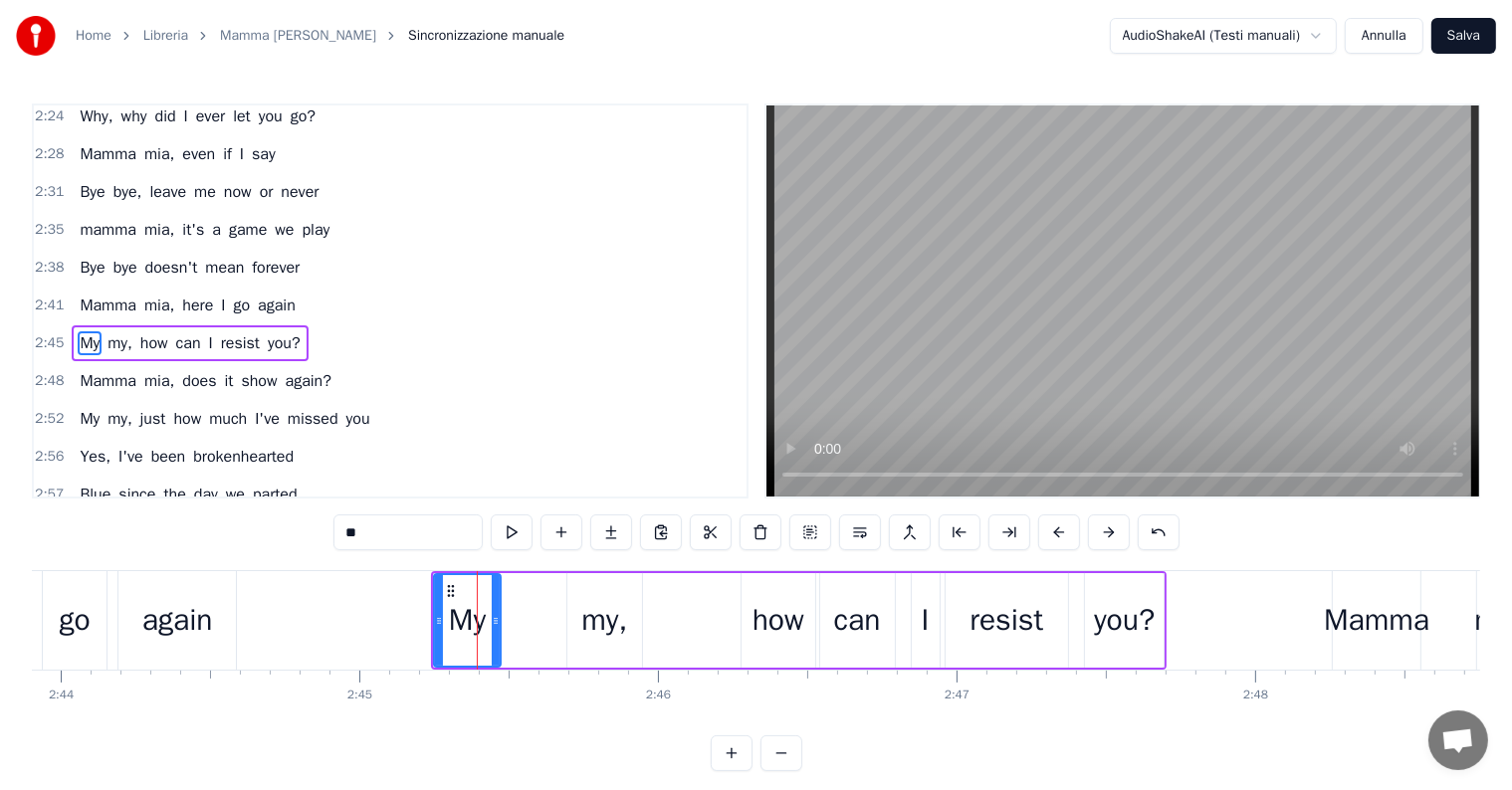 click on "my," at bounding box center [604, 620] 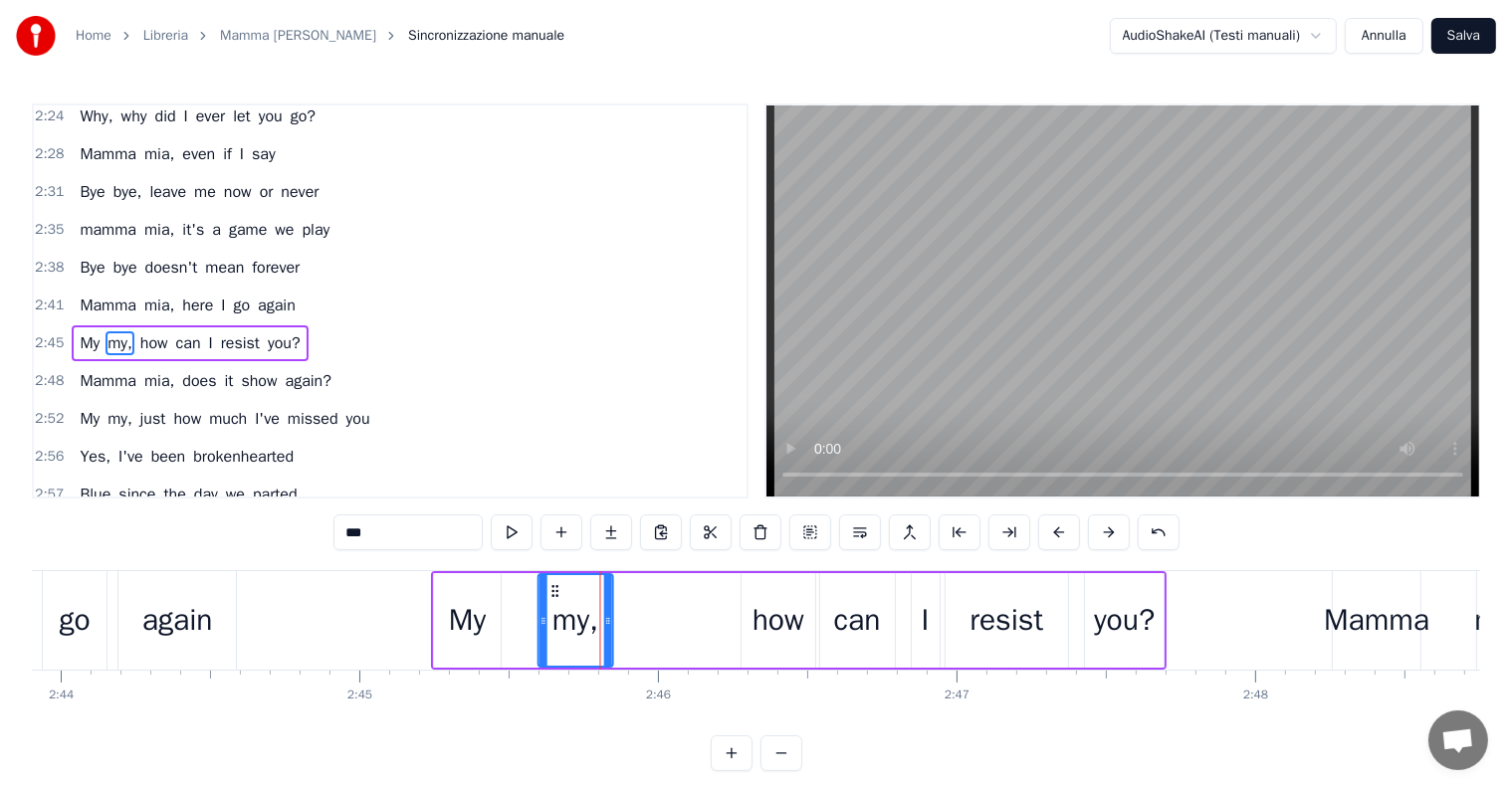 drag, startPoint x: 579, startPoint y: 588, endPoint x: 550, endPoint y: 588, distance: 29 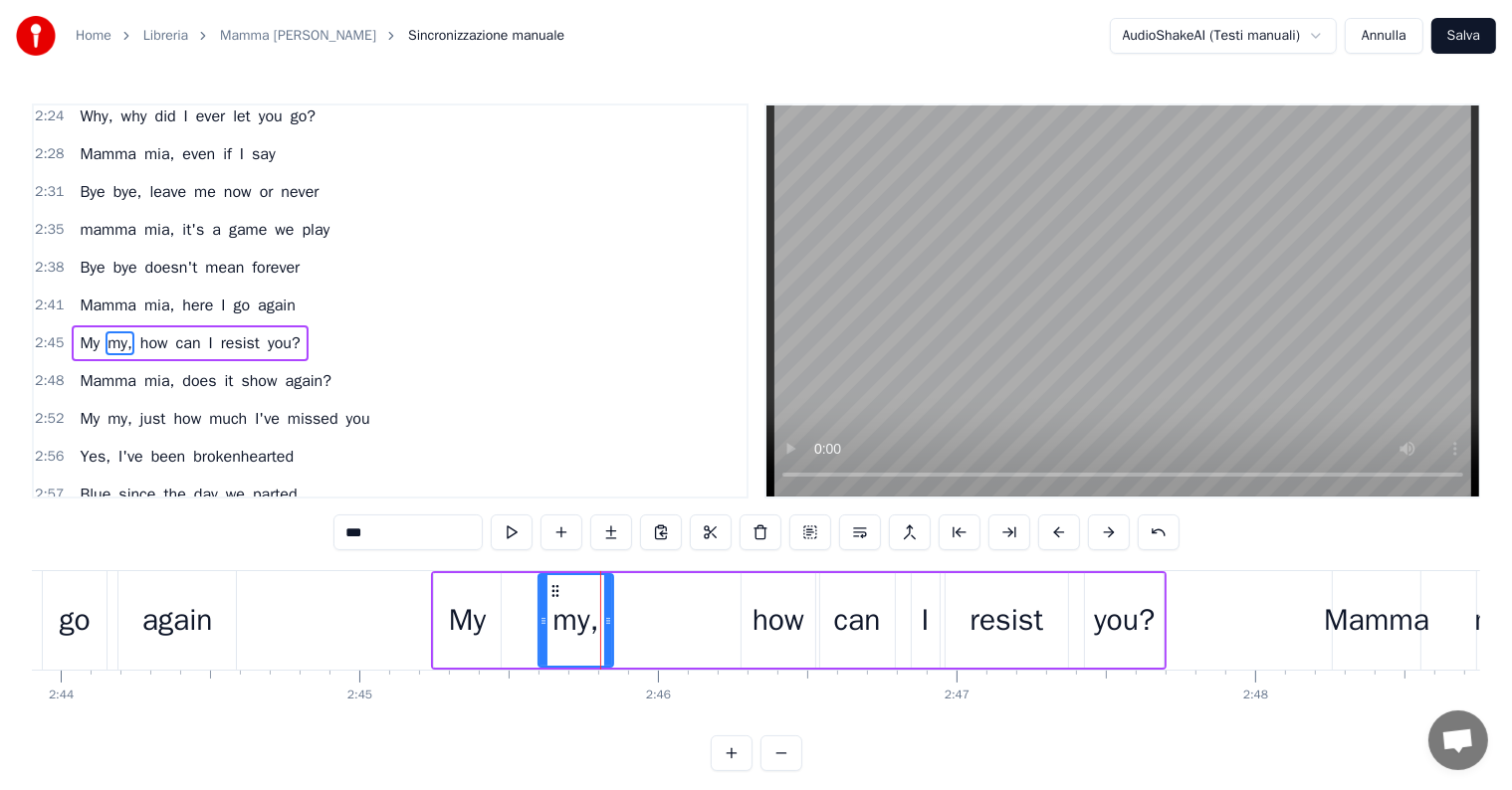 click on "My" at bounding box center (467, 620) 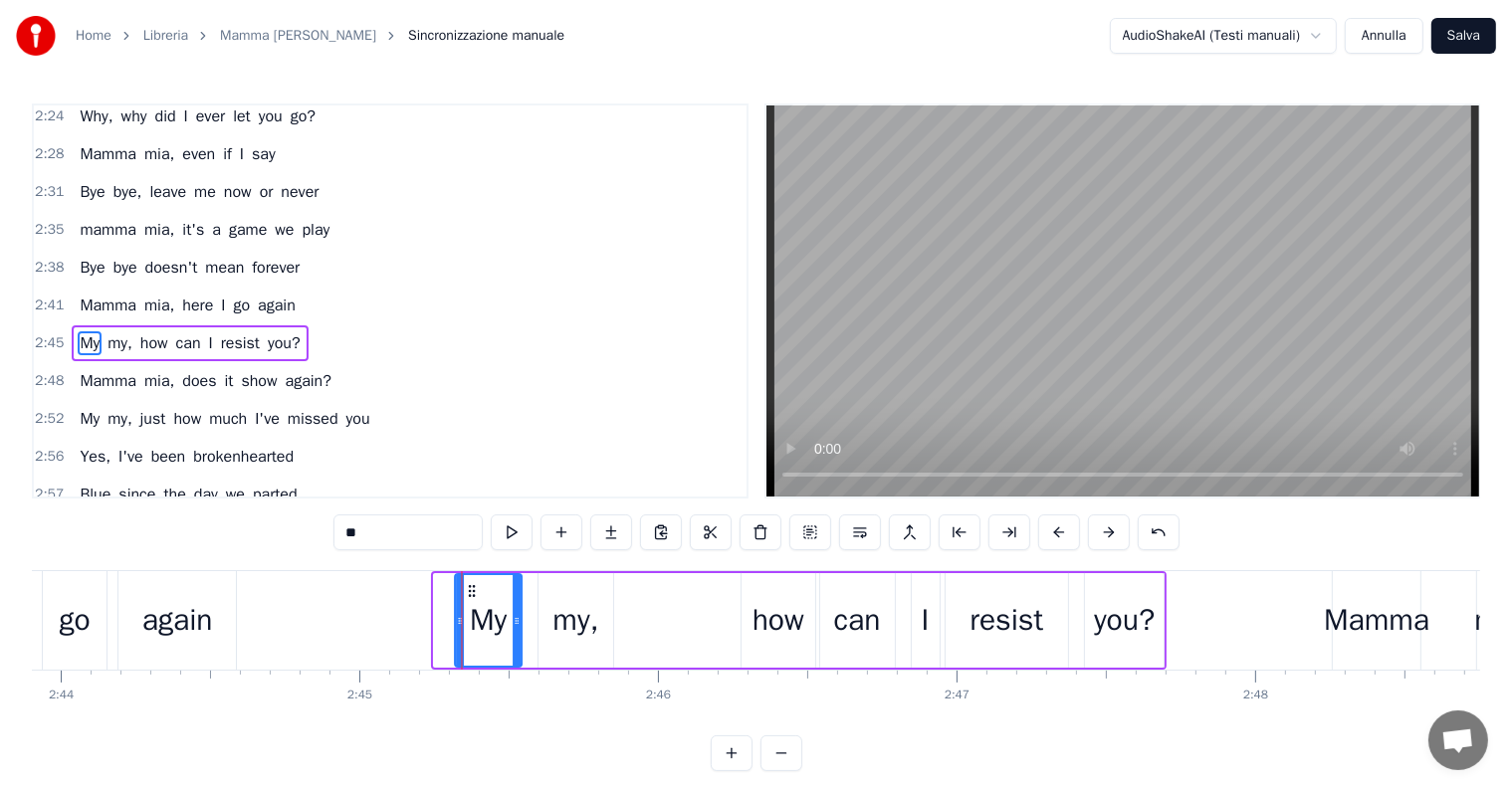 drag, startPoint x: 446, startPoint y: 585, endPoint x: 470, endPoint y: 585, distance: 24 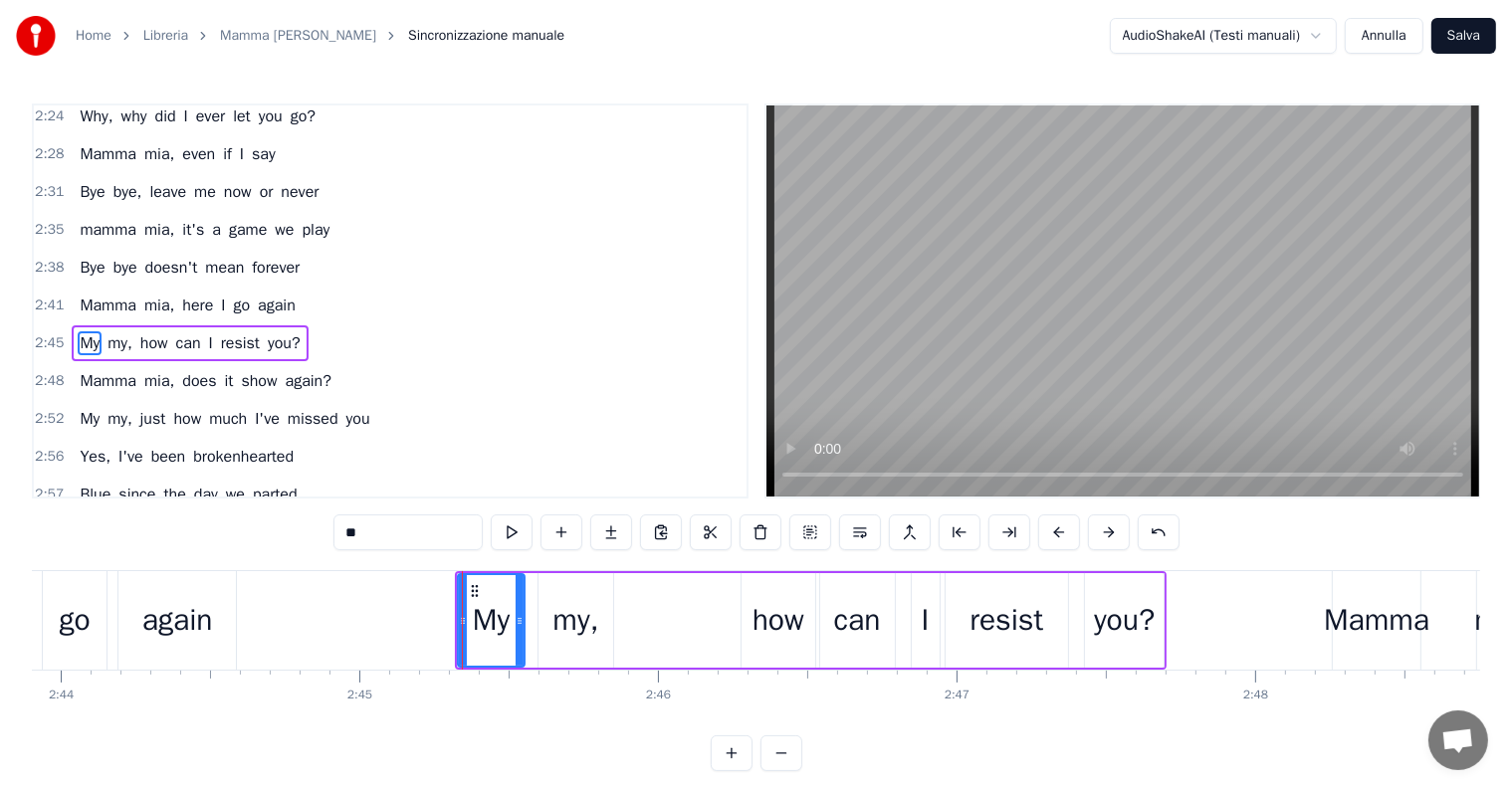 click on "Mamma mia, here I go again" at bounding box center [187, 305] 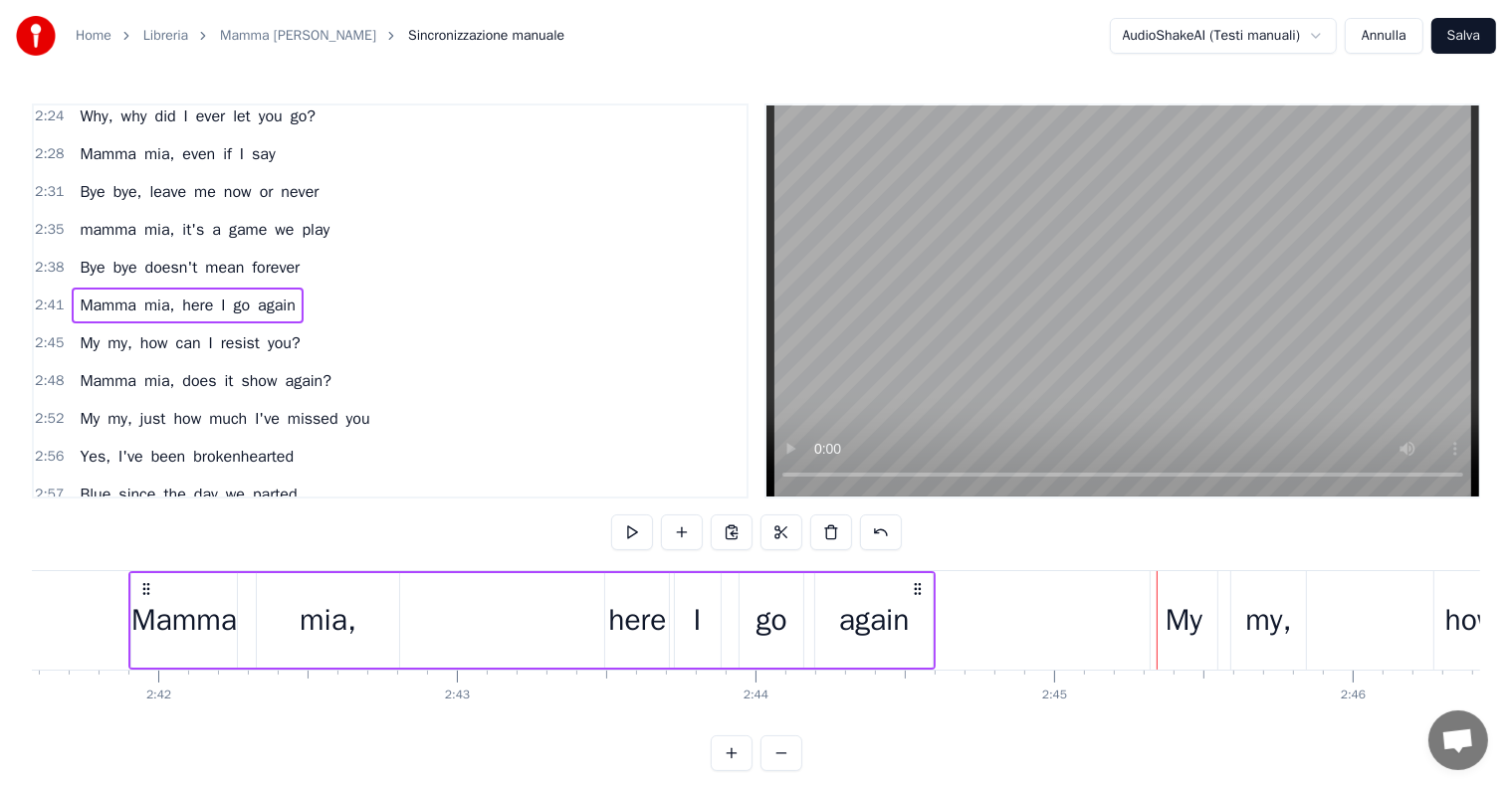 scroll, scrollTop: 0, scrollLeft: 48246, axis: horizontal 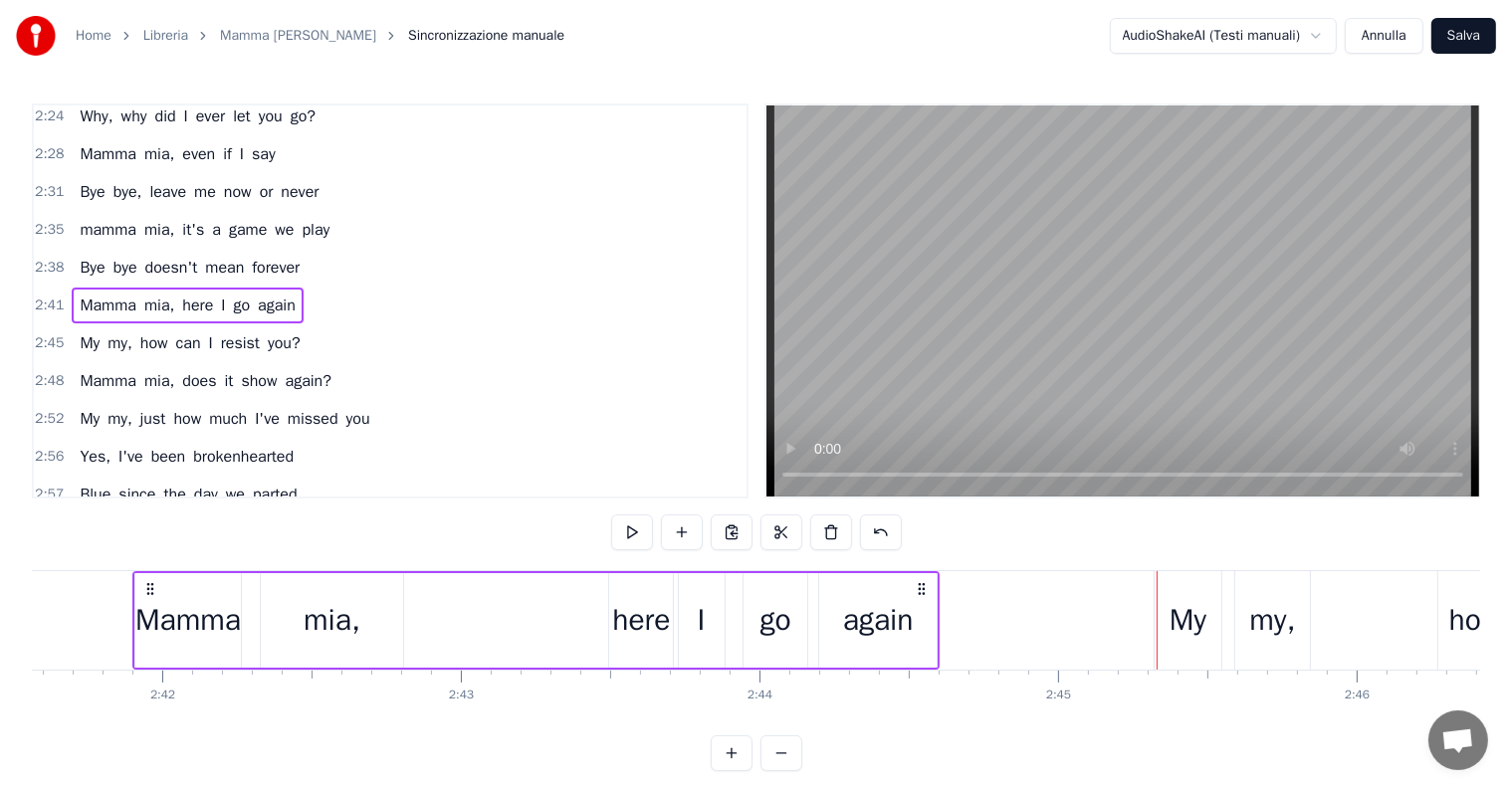 click on "again" at bounding box center [878, 620] 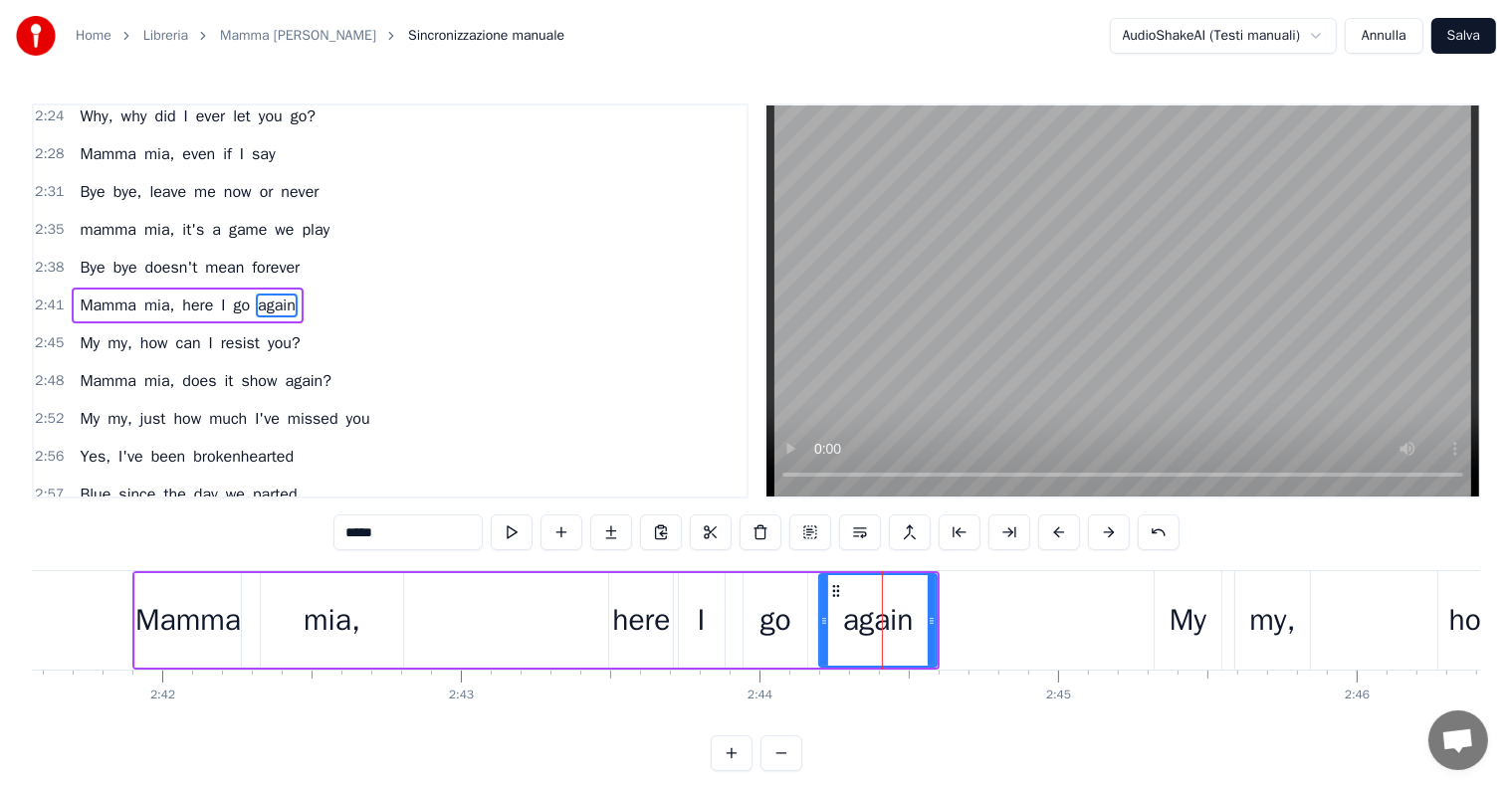 scroll, scrollTop: 1031, scrollLeft: 0, axis: vertical 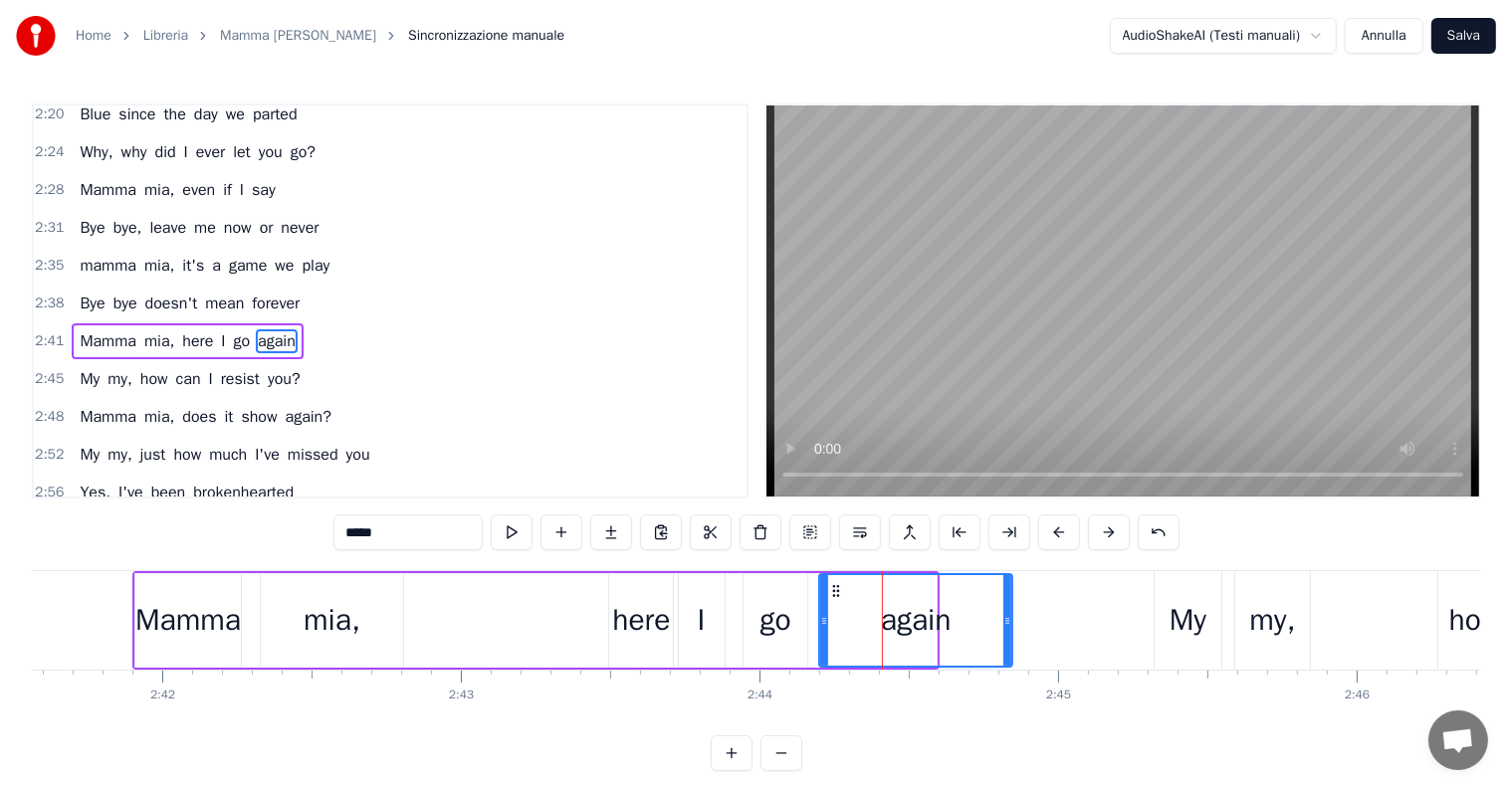 click 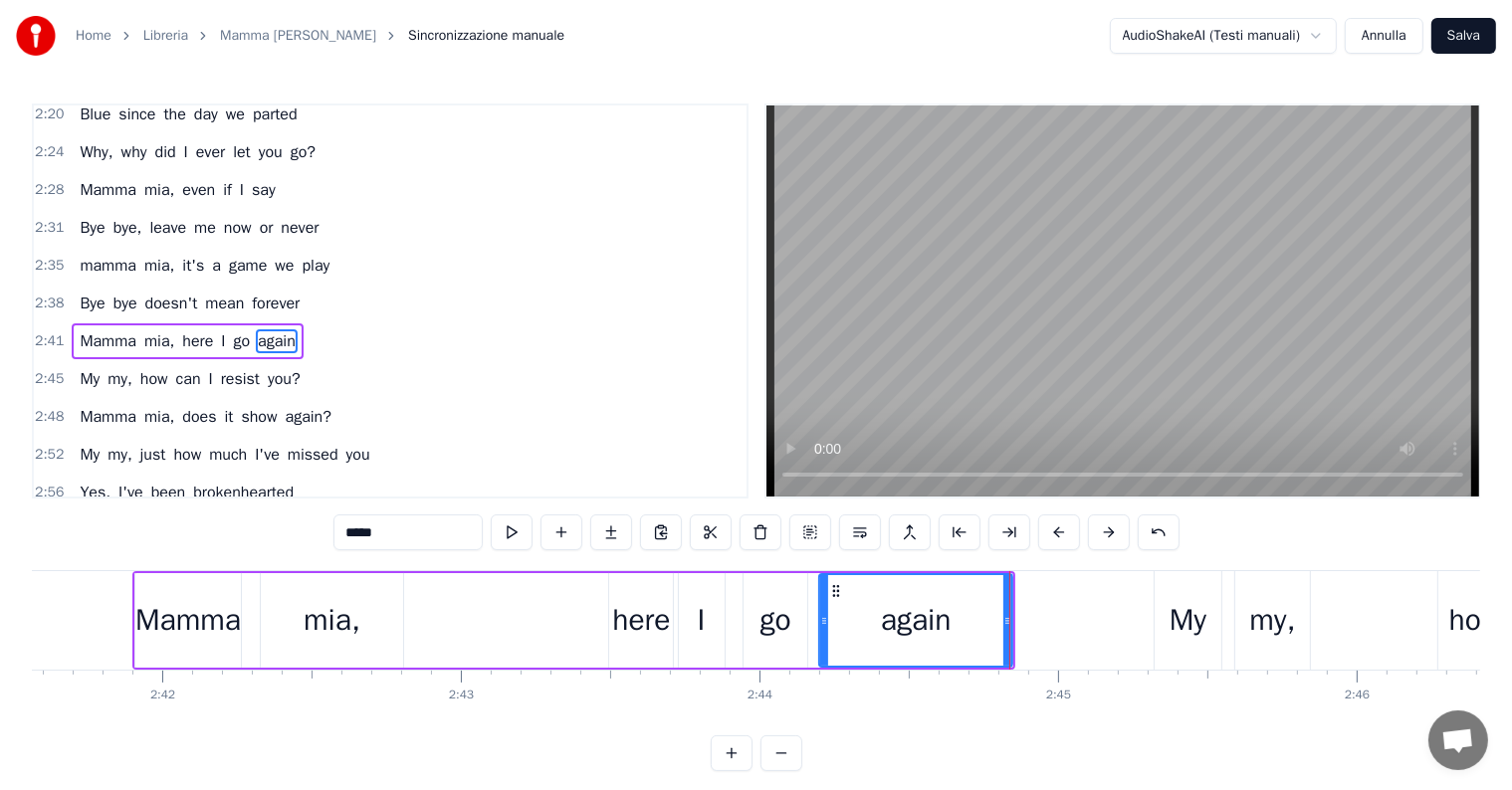 click on "Mamma mia, here I go again" at bounding box center (187, 341) 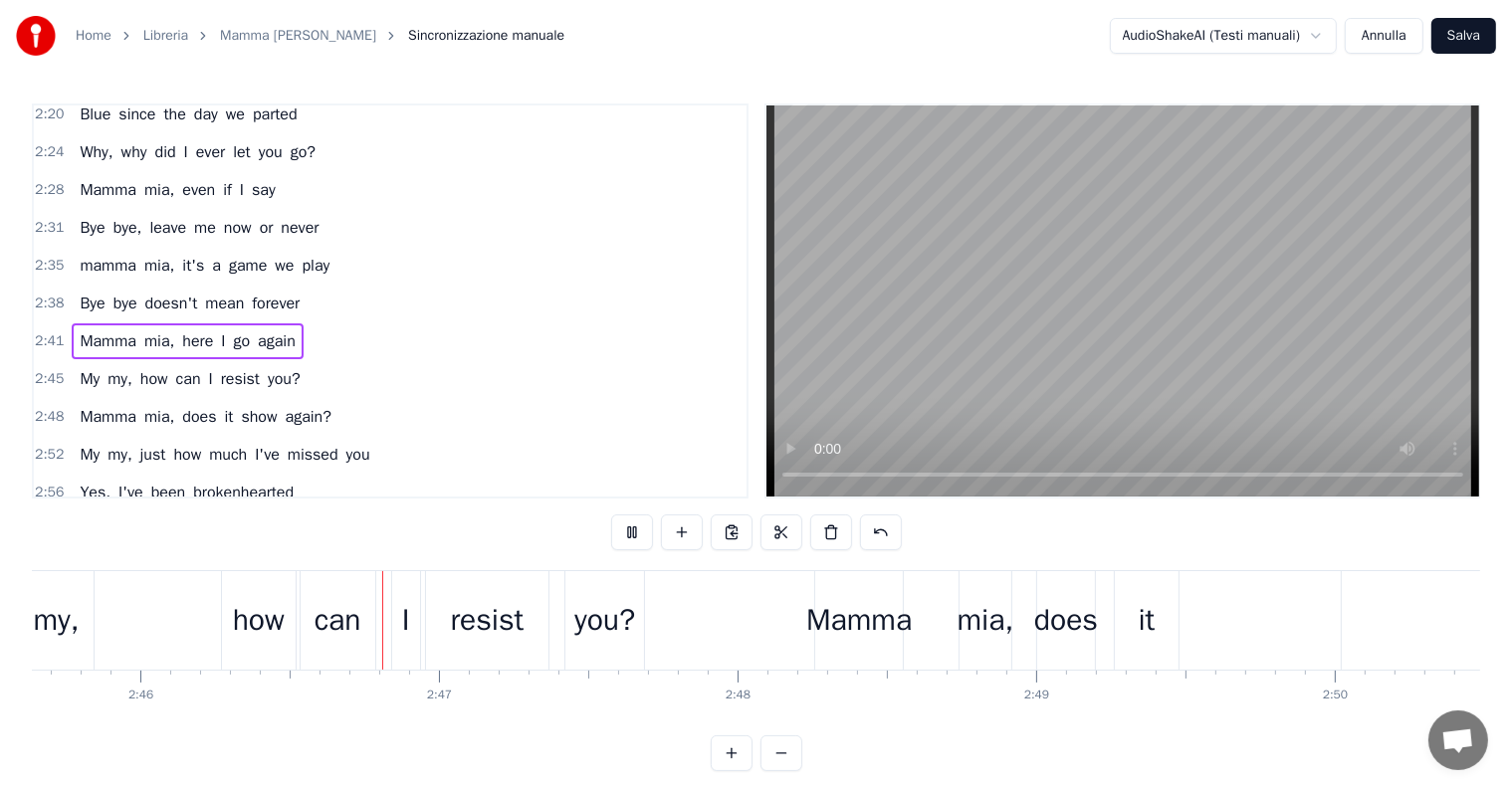 scroll, scrollTop: 0, scrollLeft: 49495, axis: horizontal 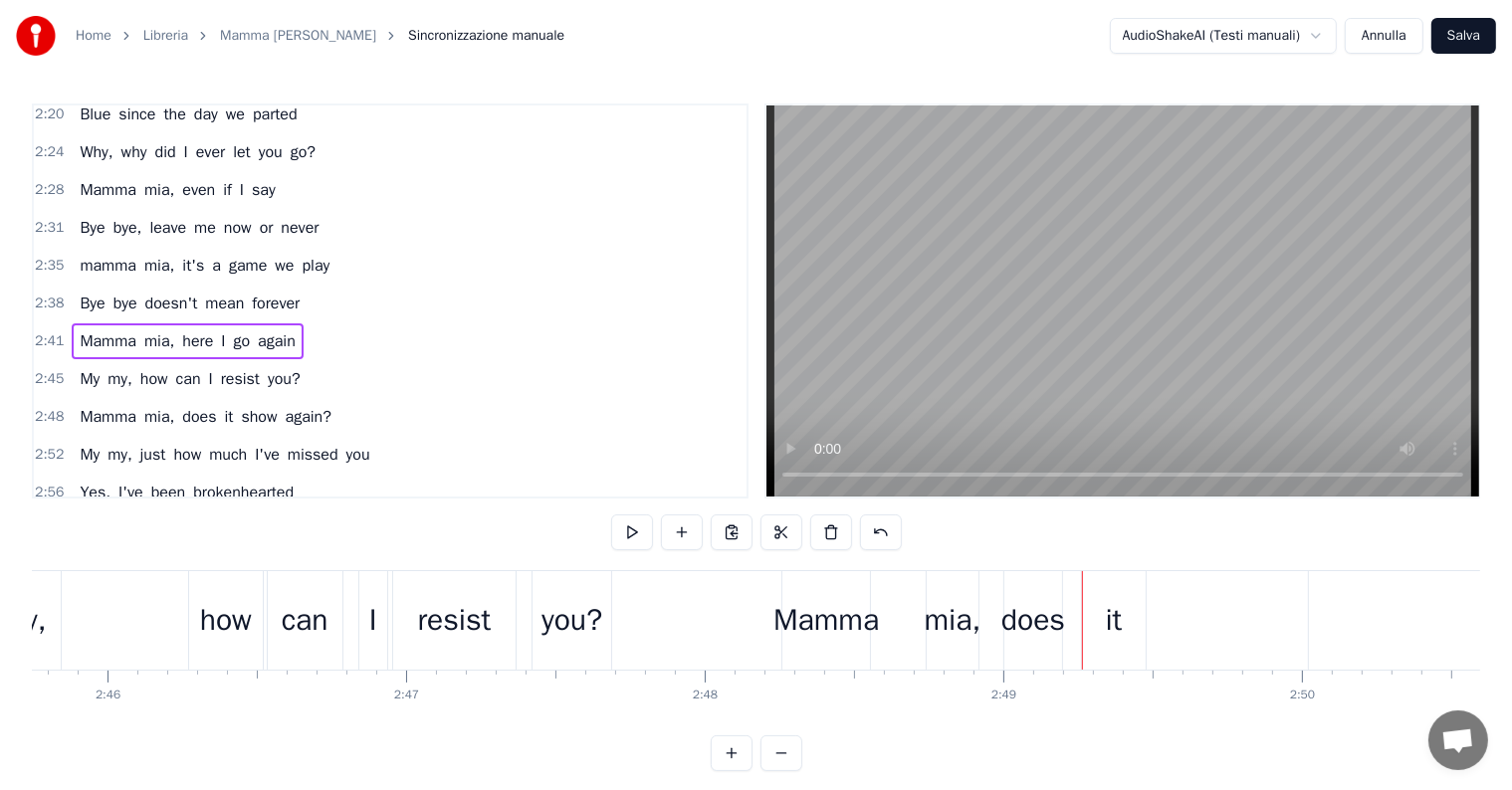 click on "Mamma" at bounding box center [826, 620] 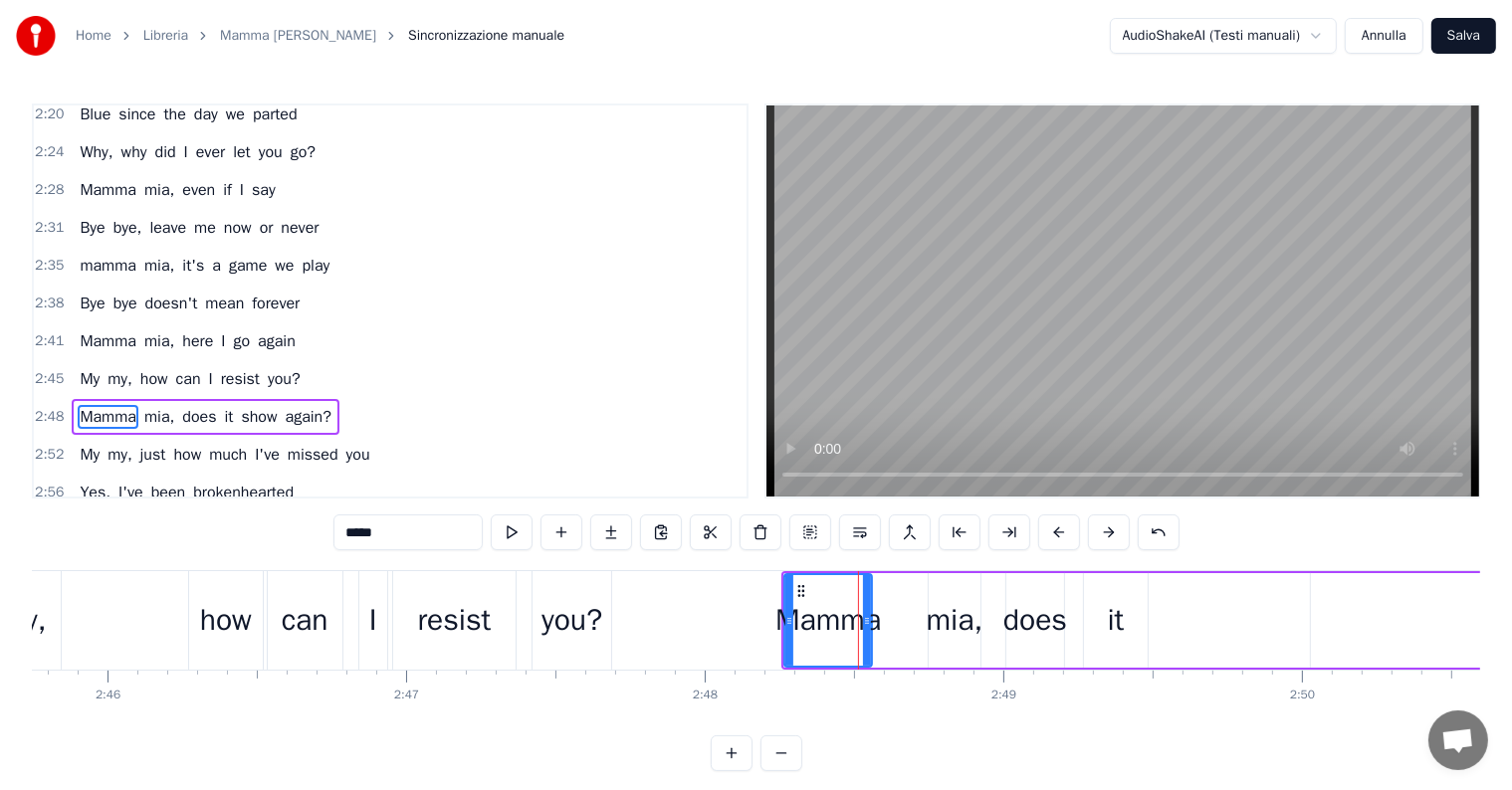 scroll, scrollTop: 1103, scrollLeft: 0, axis: vertical 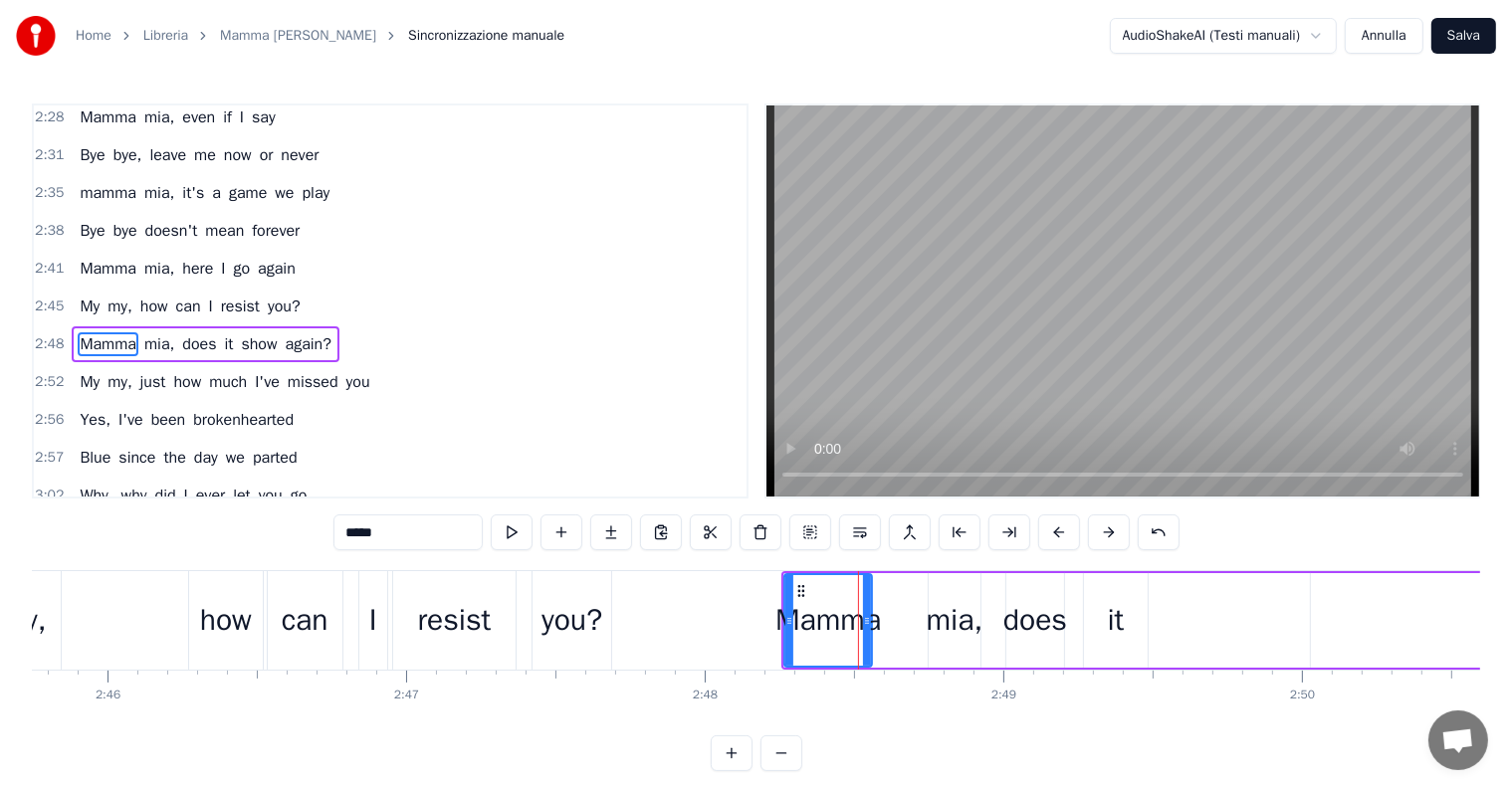 click on "Mamma mia, does it show again?" at bounding box center (205, 344) 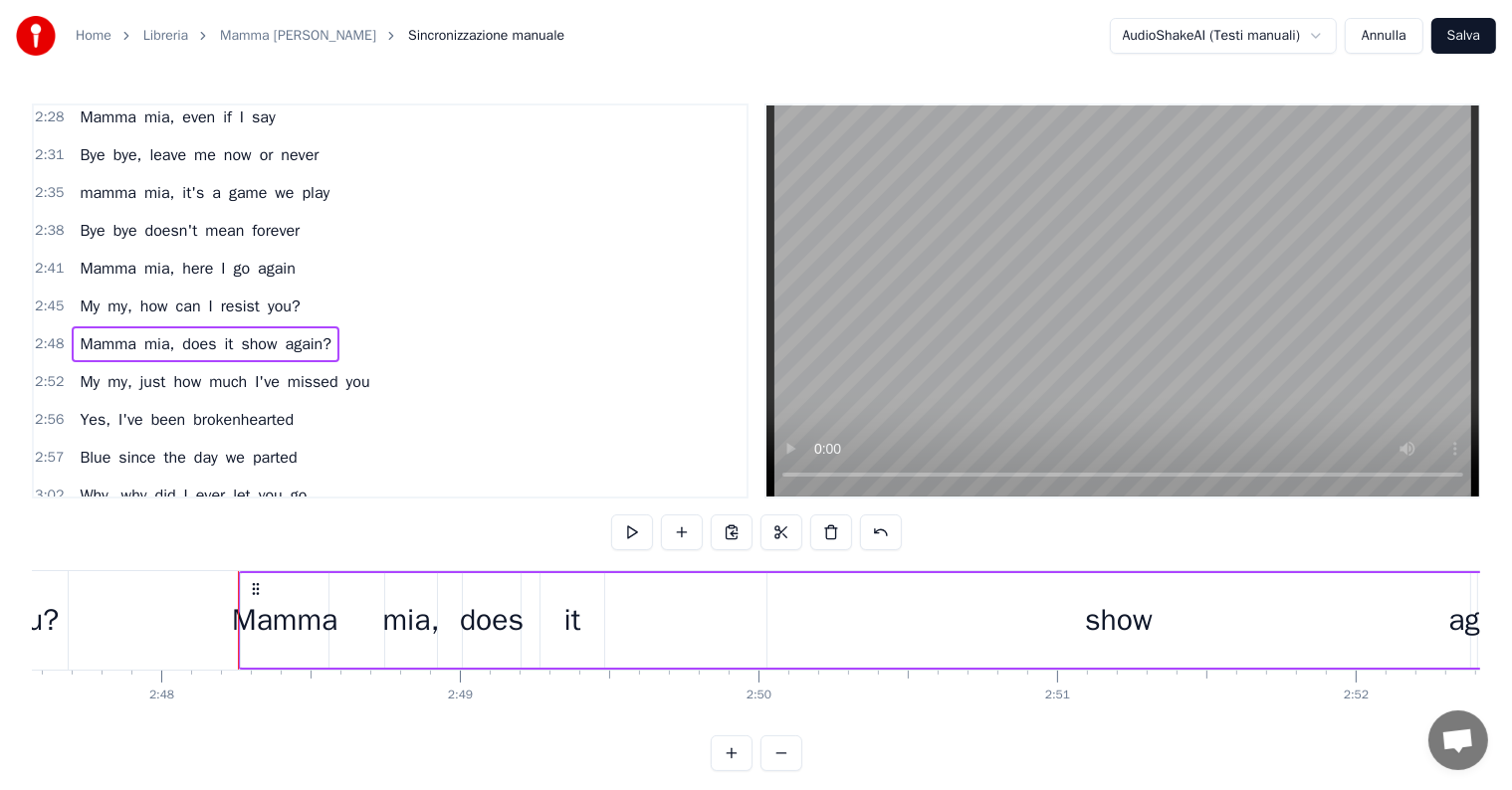 scroll, scrollTop: 0, scrollLeft: 50180, axis: horizontal 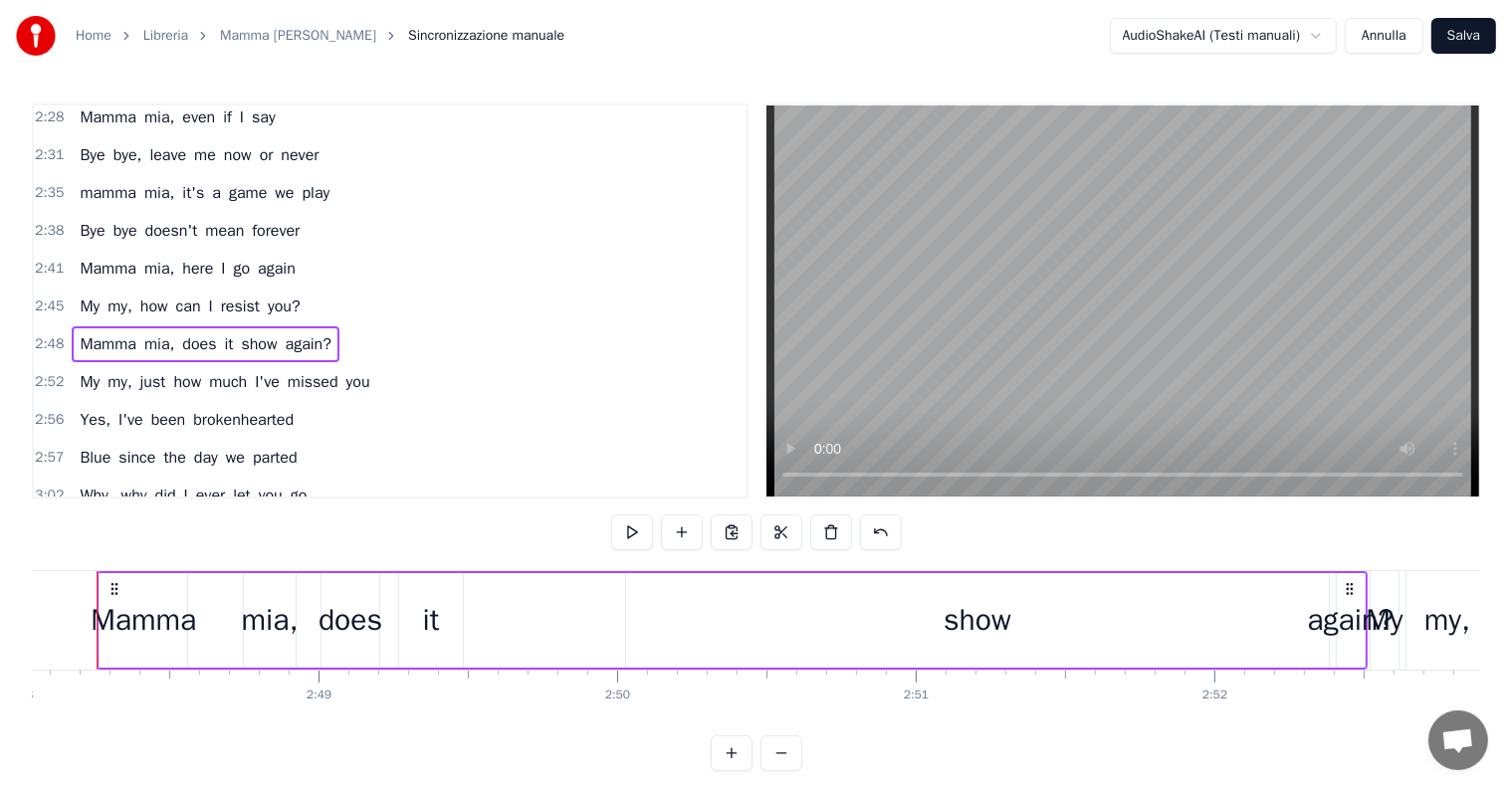 click on "show" at bounding box center (977, 620) 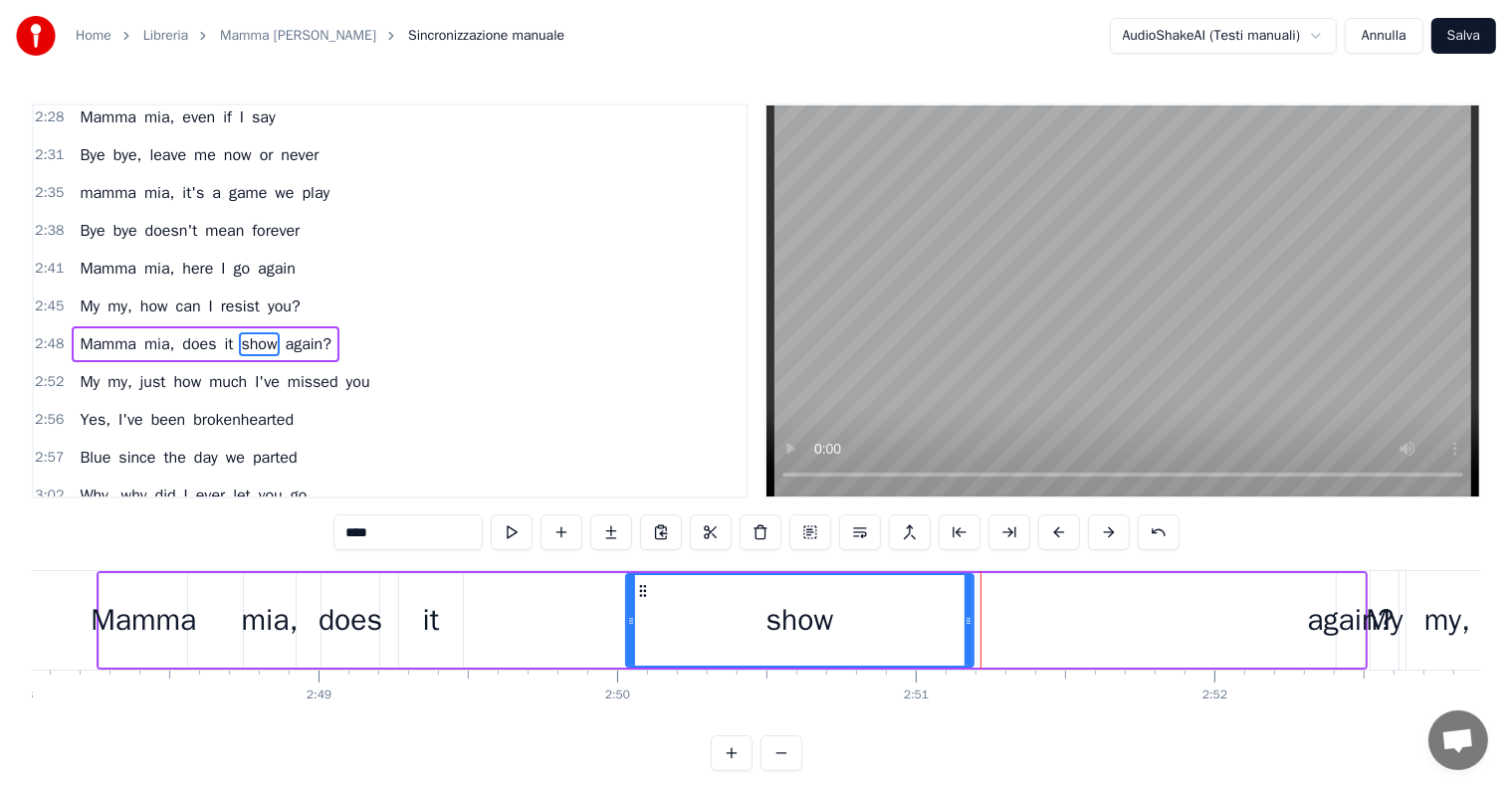 drag, startPoint x: 1323, startPoint y: 621, endPoint x: 968, endPoint y: 641, distance: 355.56293 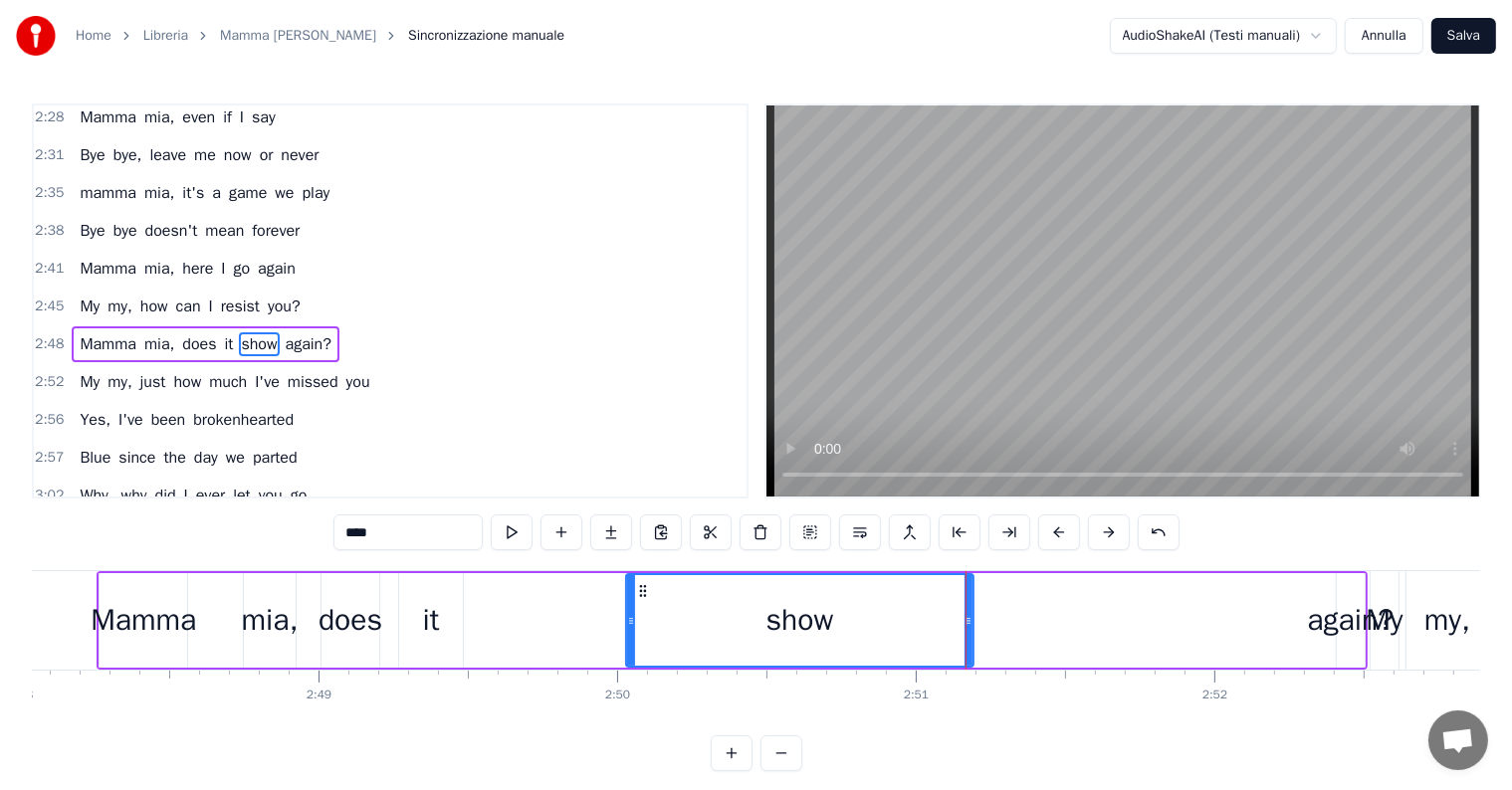 click on "again?" at bounding box center (309, 344) 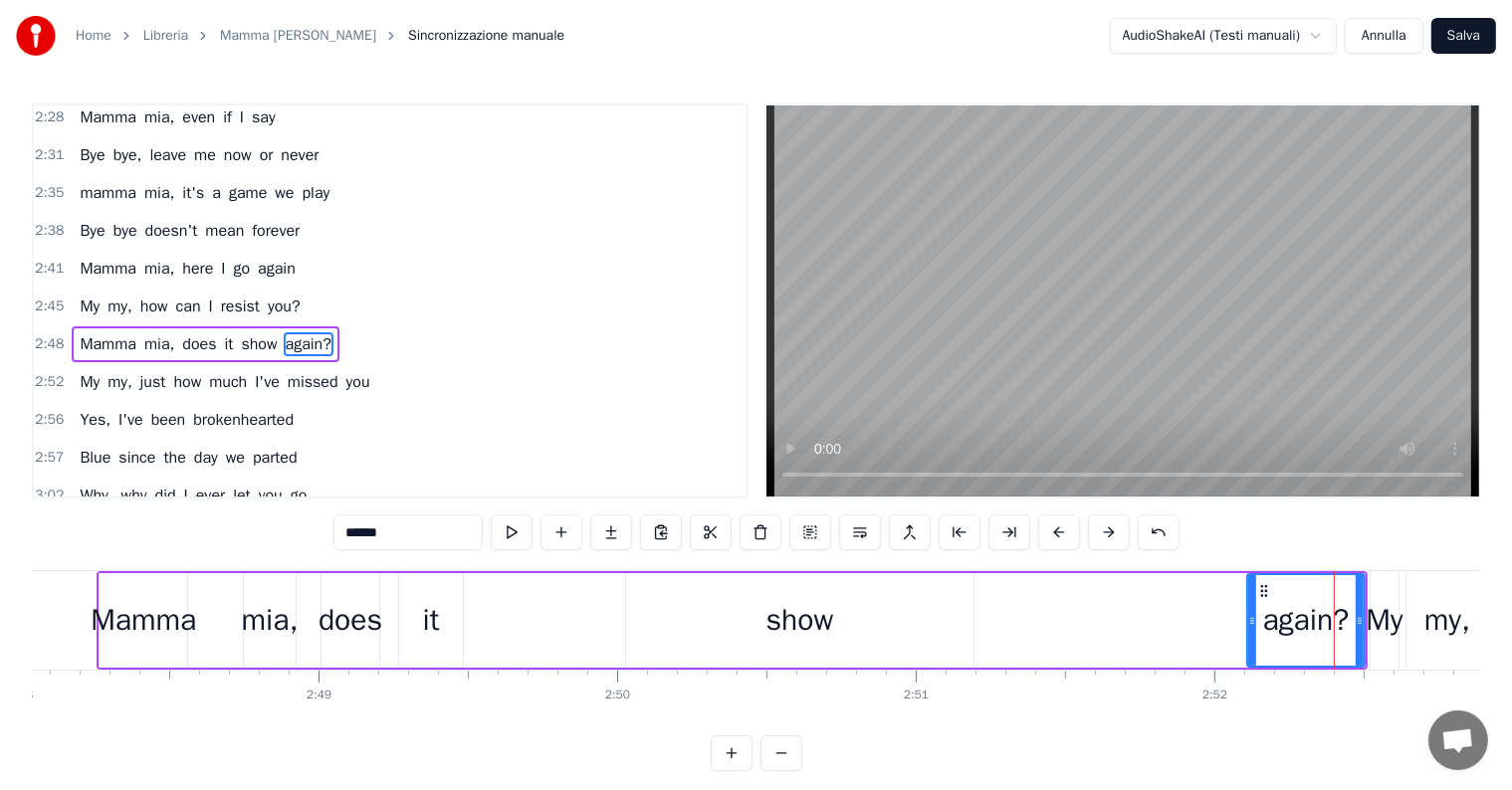 drag, startPoint x: 1340, startPoint y: 619, endPoint x: 1250, endPoint y: 625, distance: 90.199778 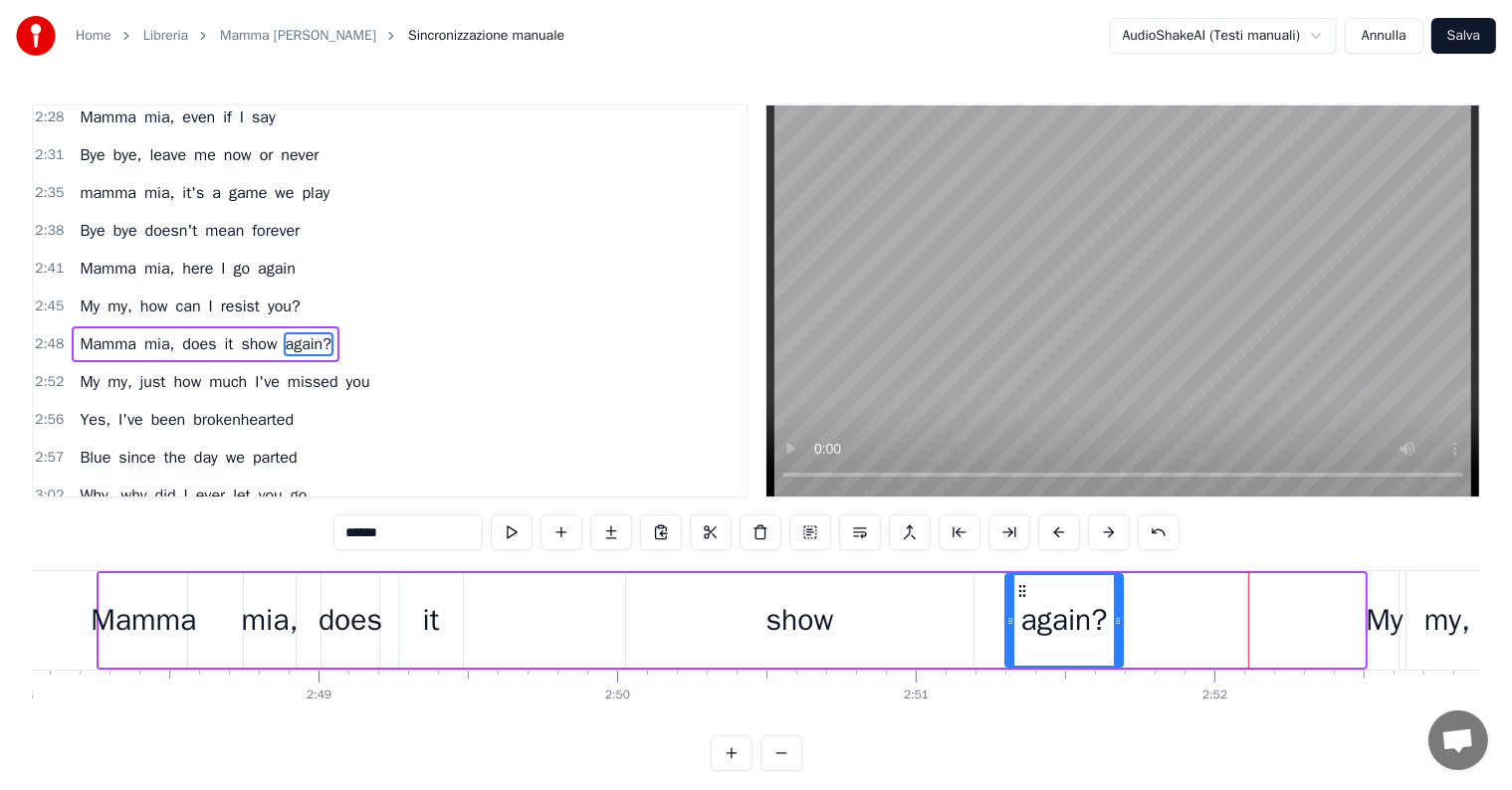 drag, startPoint x: 1264, startPoint y: 587, endPoint x: 1022, endPoint y: 605, distance: 242.6685 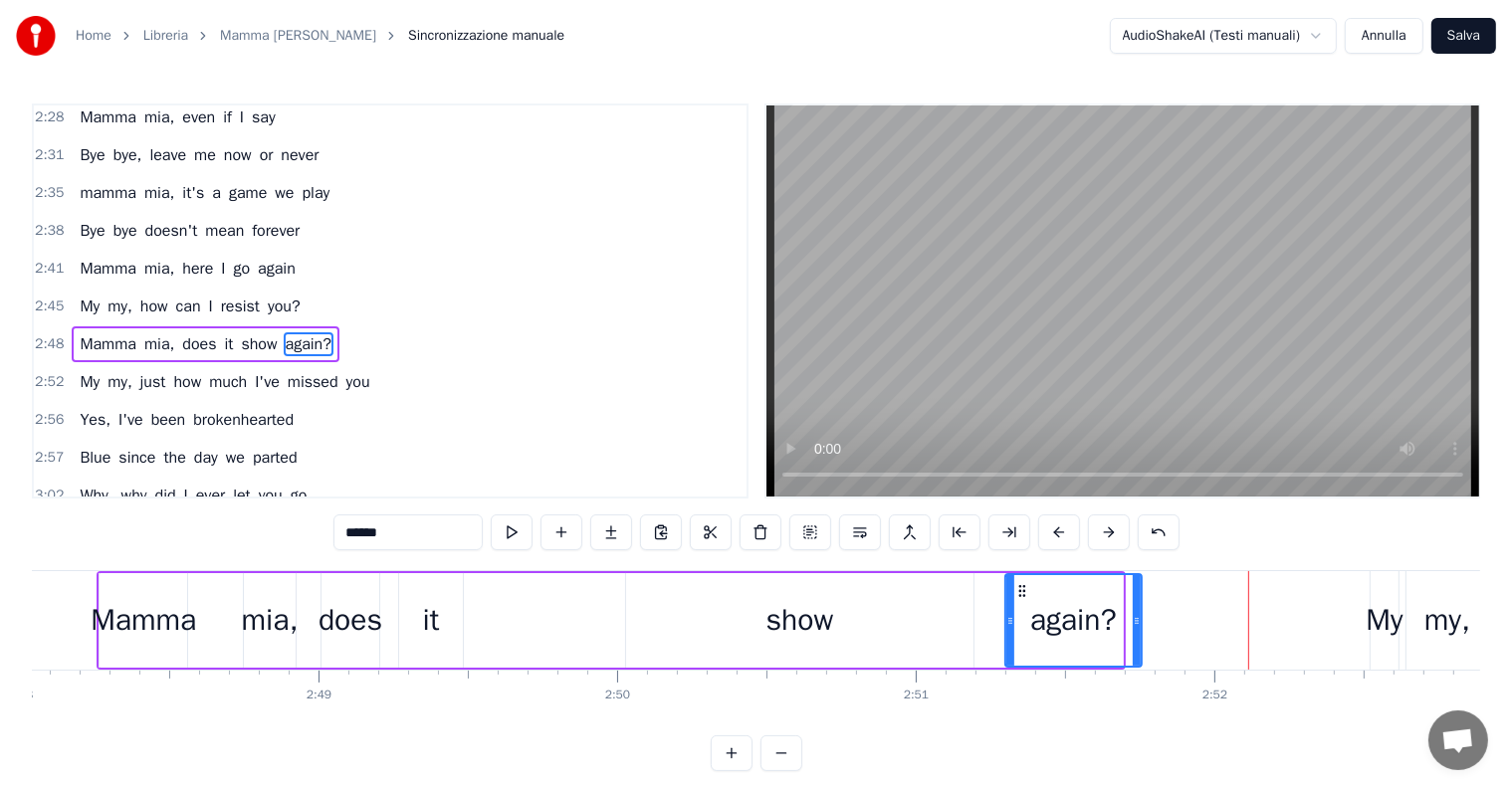 drag, startPoint x: 1115, startPoint y: 618, endPoint x: 1134, endPoint y: 618, distance: 19 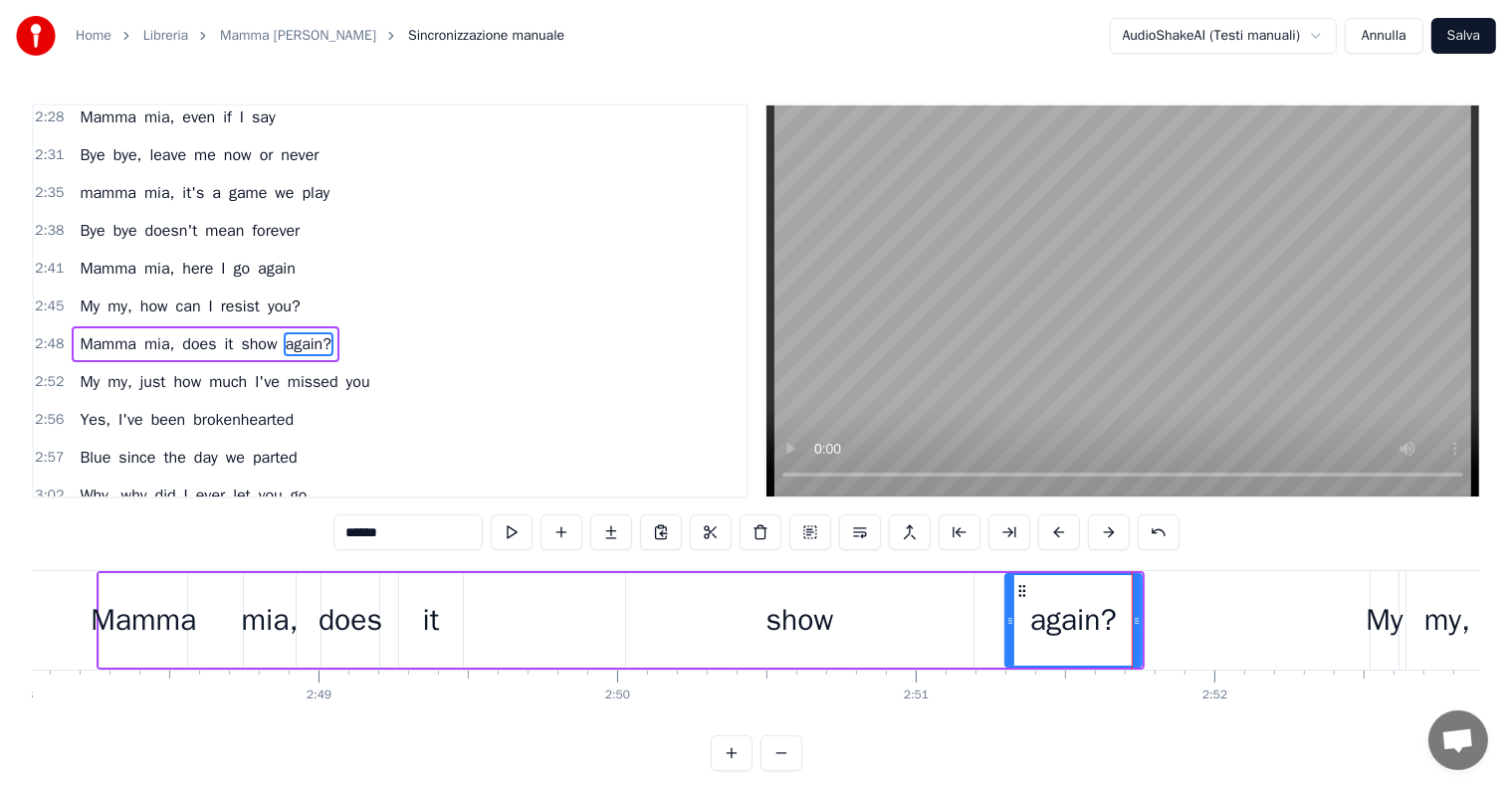 click on "show" at bounding box center [800, 620] 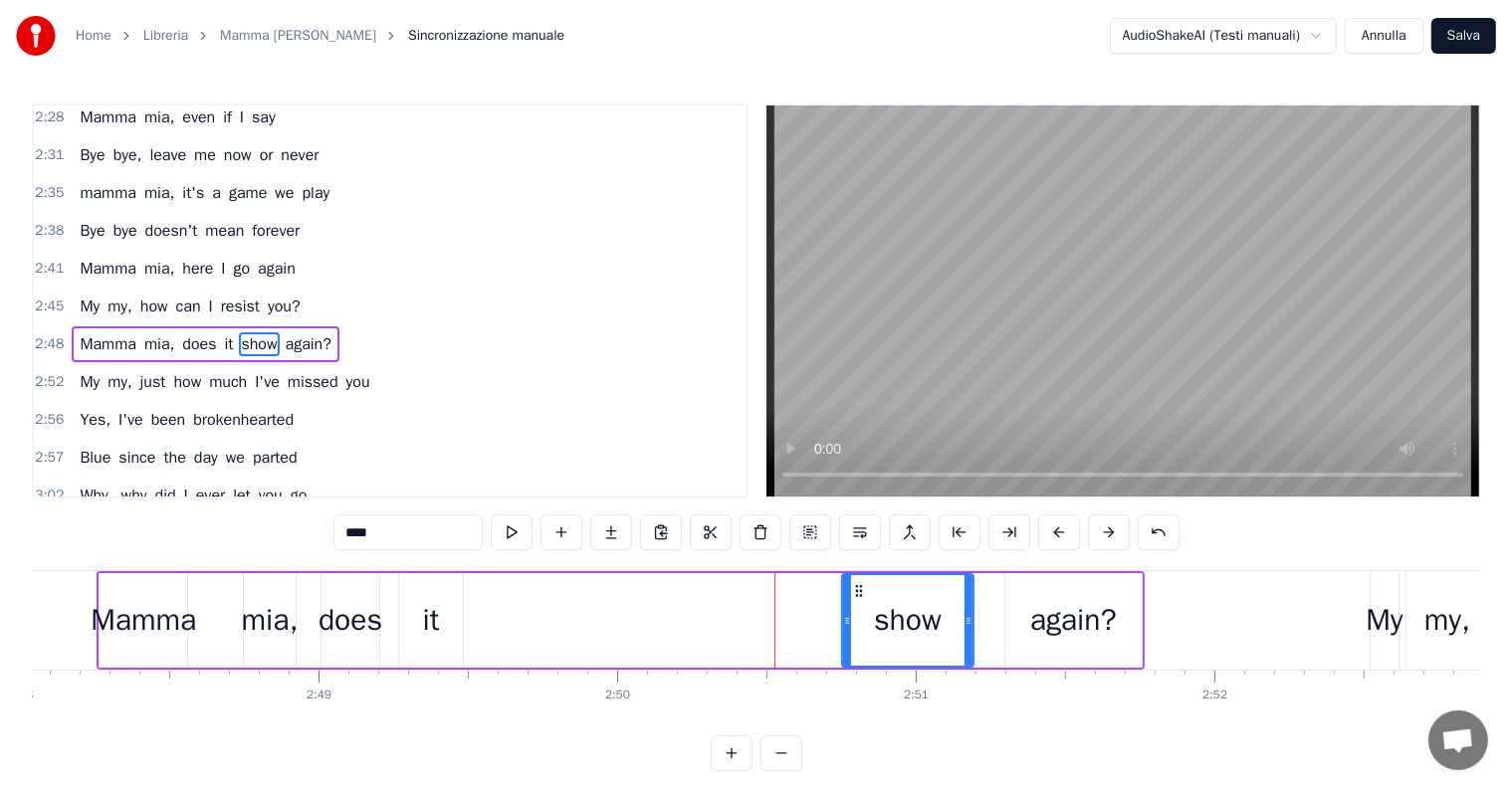 drag, startPoint x: 632, startPoint y: 623, endPoint x: 848, endPoint y: 628, distance: 216.0579 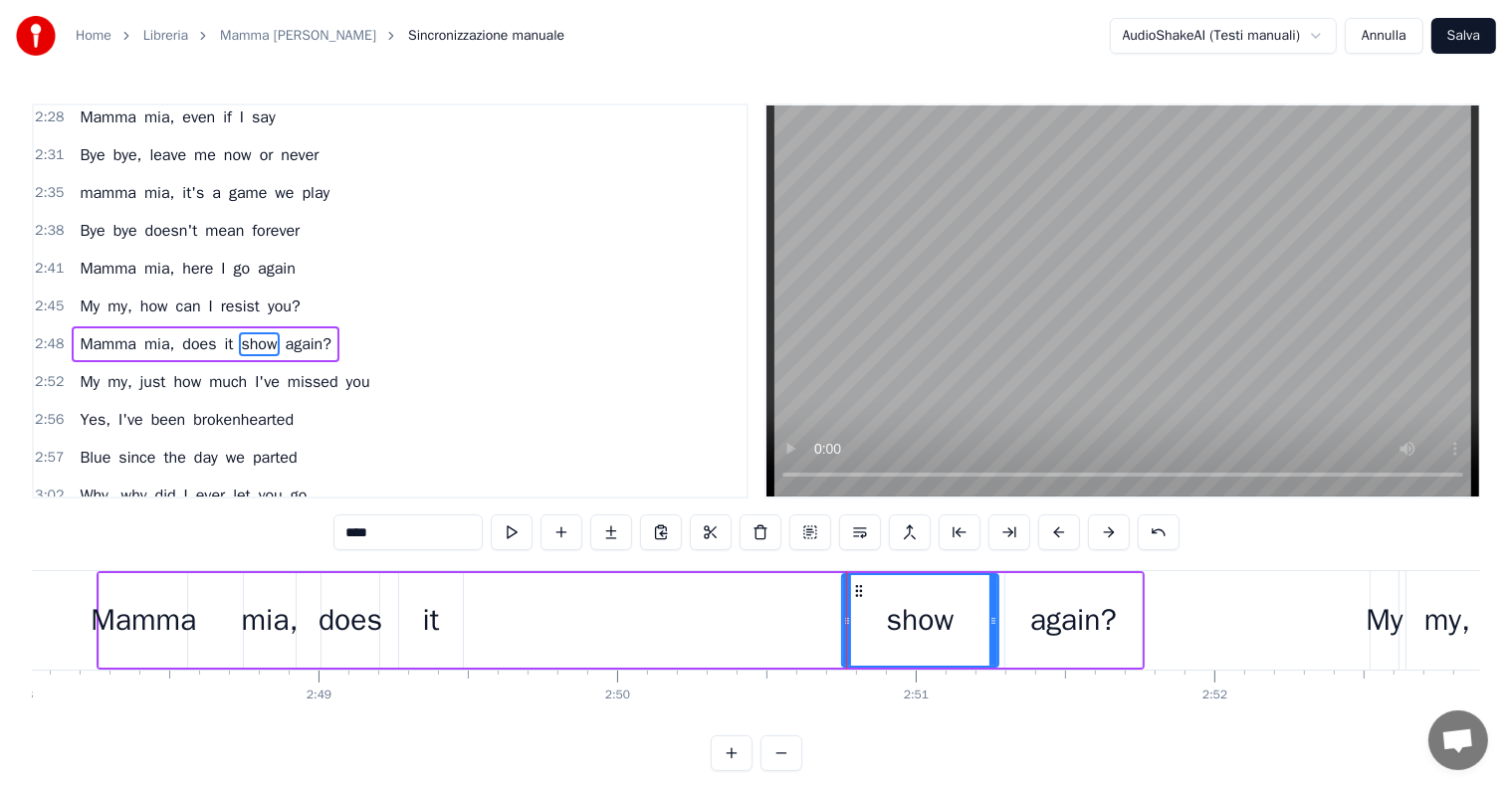 drag, startPoint x: 972, startPoint y: 621, endPoint x: 996, endPoint y: 621, distance: 24 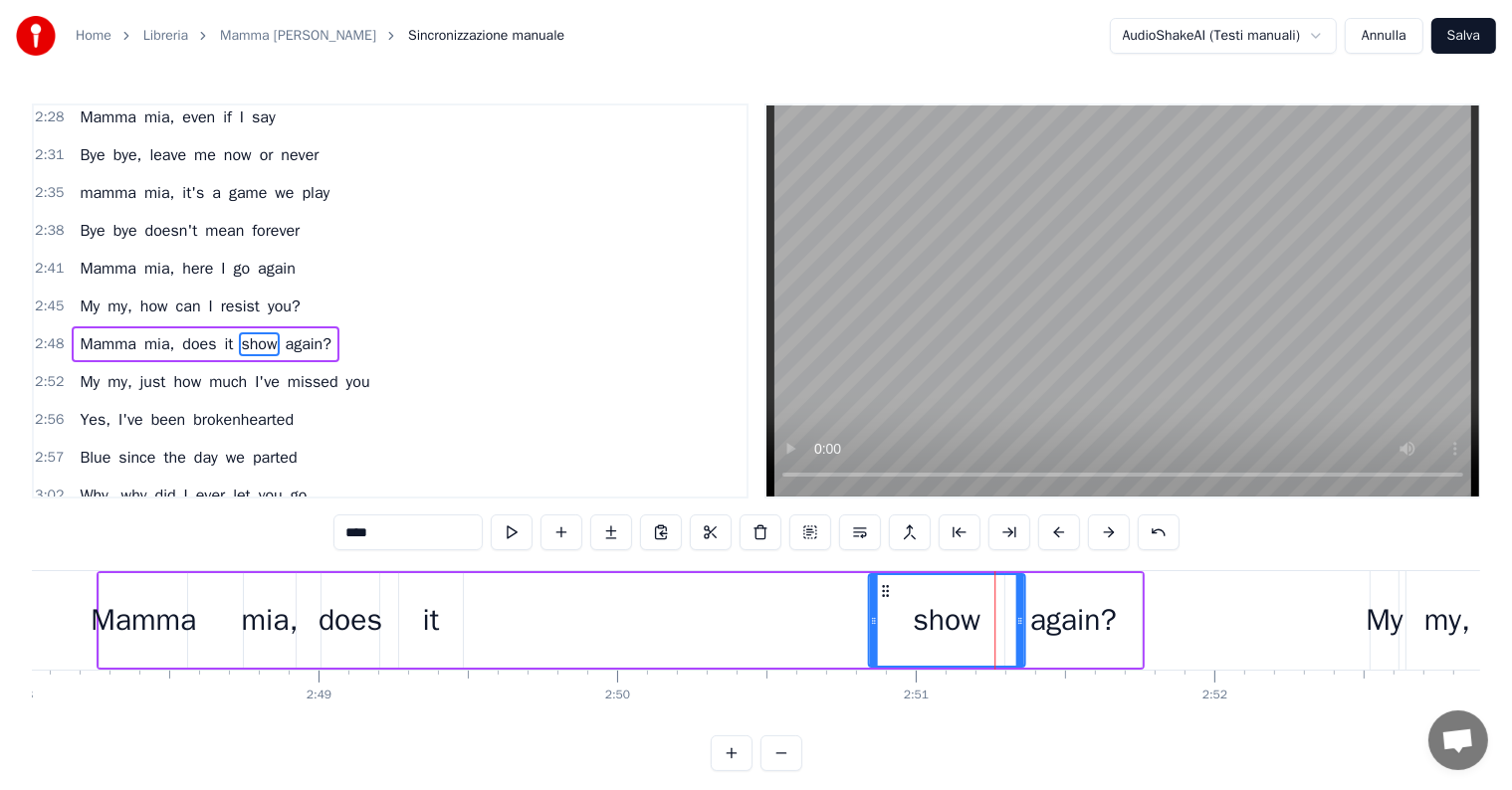drag, startPoint x: 855, startPoint y: 587, endPoint x: 881, endPoint y: 585, distance: 26.07681 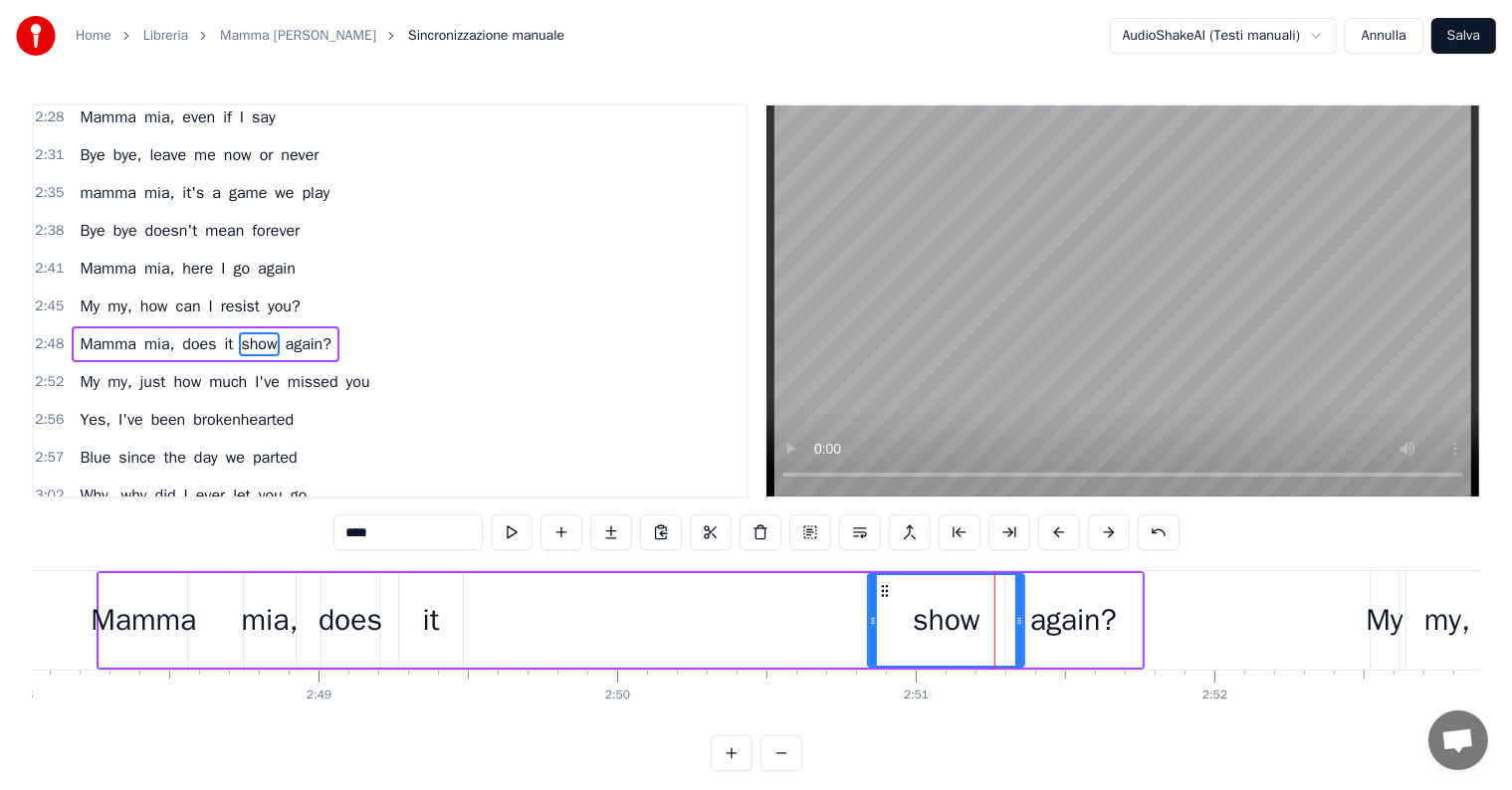 click on "it" at bounding box center [431, 620] 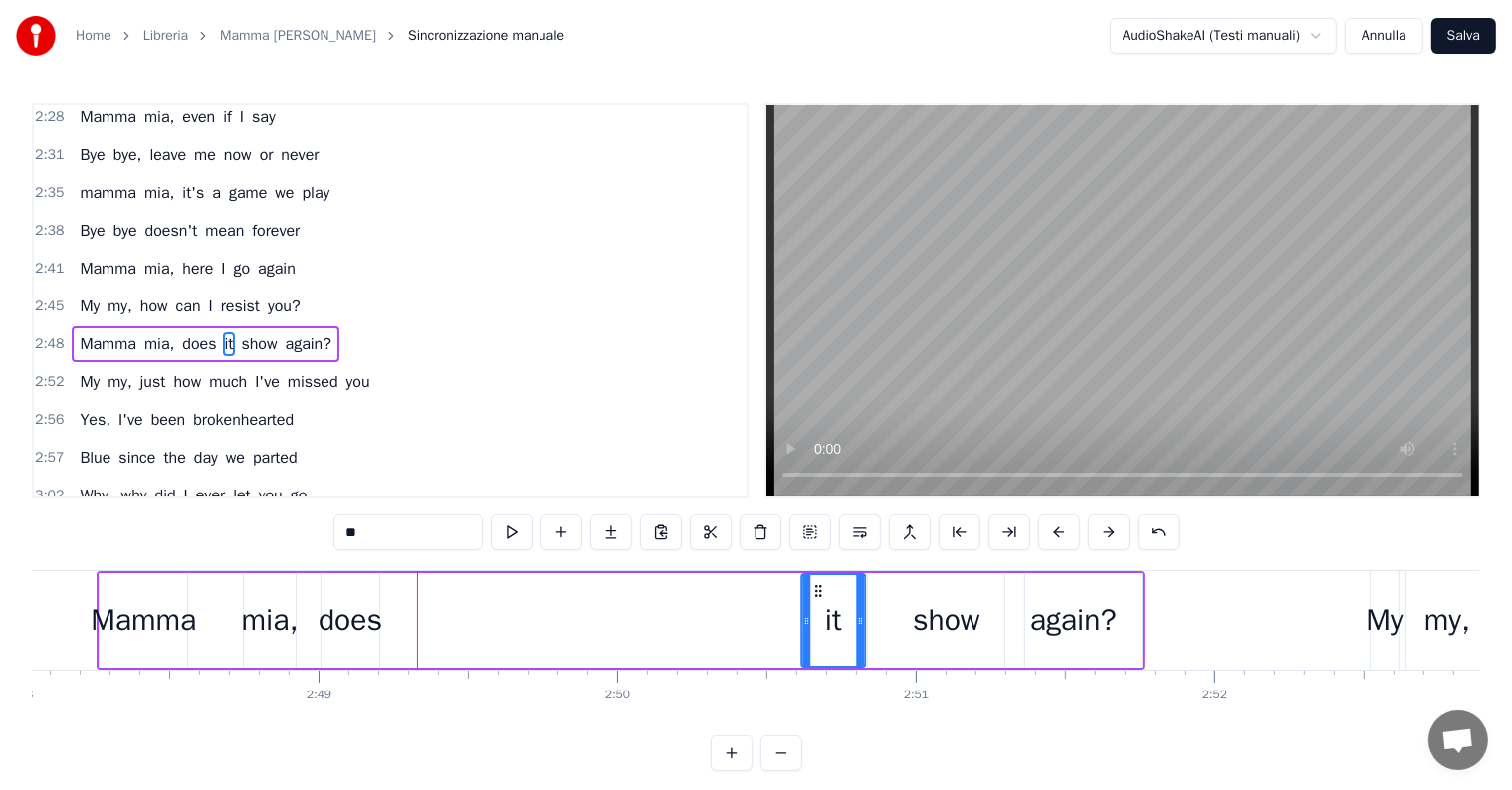drag, startPoint x: 414, startPoint y: 586, endPoint x: 816, endPoint y: 580, distance: 402.04477 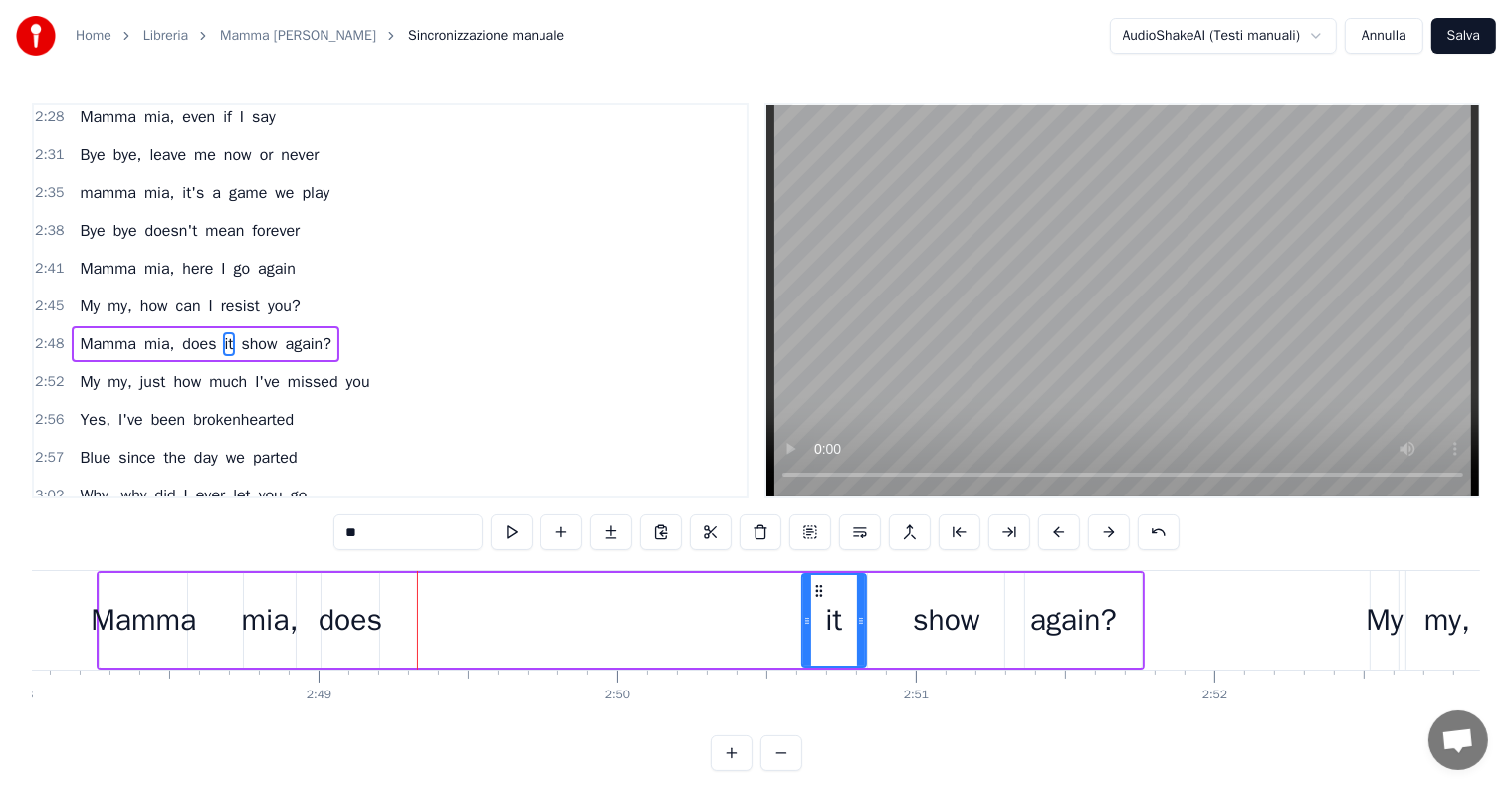click on "does" at bounding box center [350, 620] 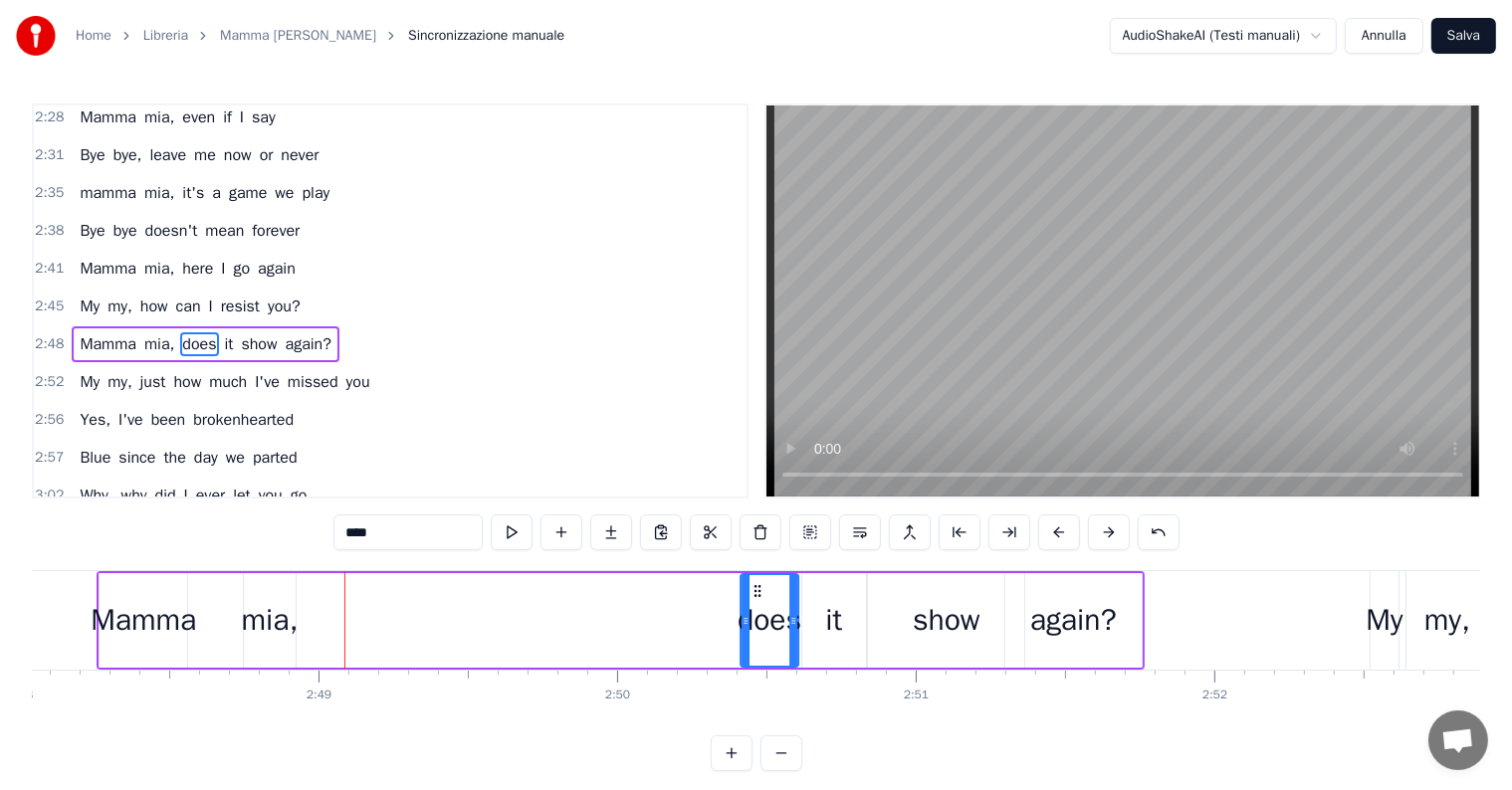 drag, startPoint x: 334, startPoint y: 586, endPoint x: 754, endPoint y: 605, distance: 420.42954 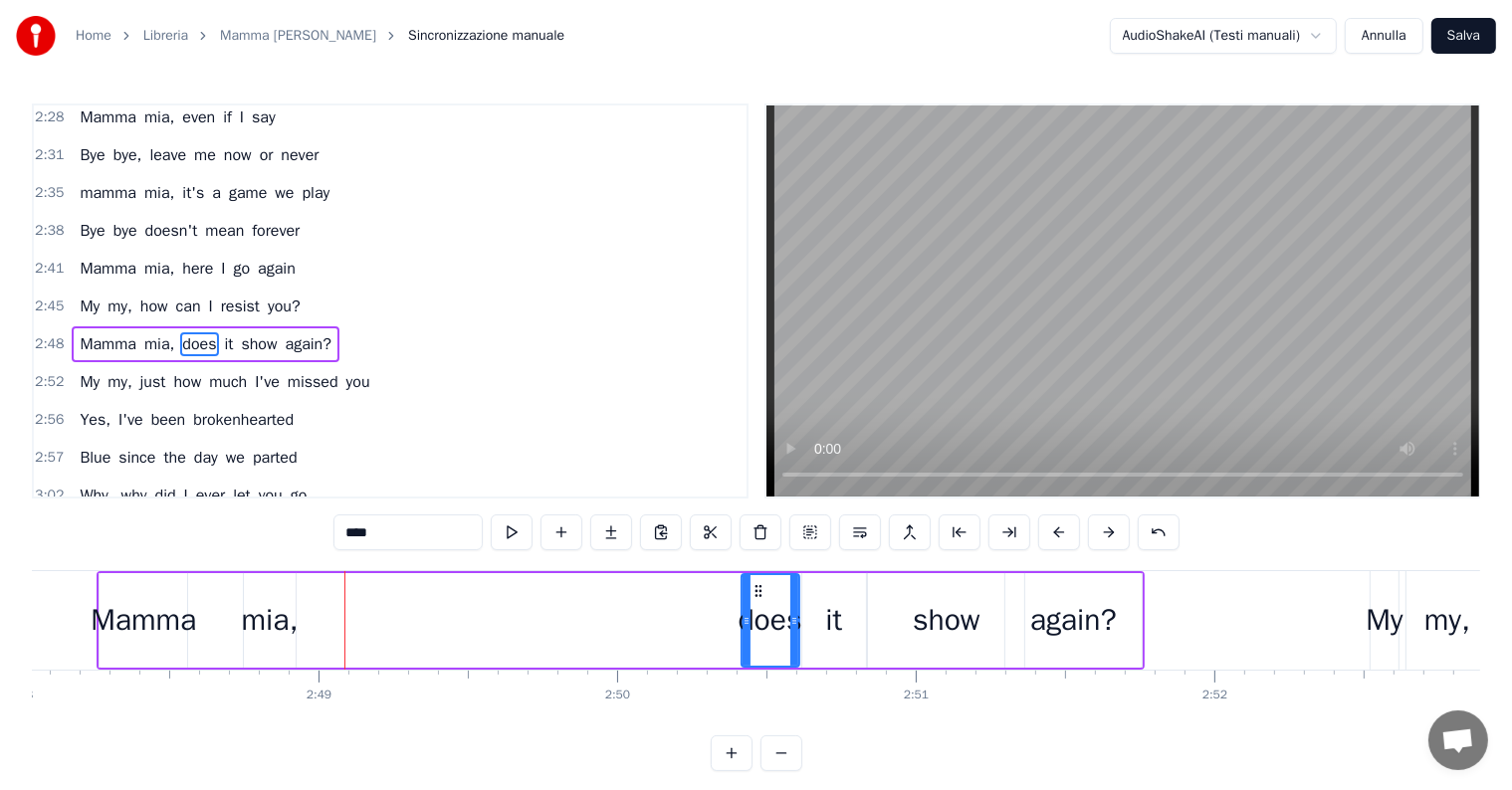 click on "mia," at bounding box center [270, 620] 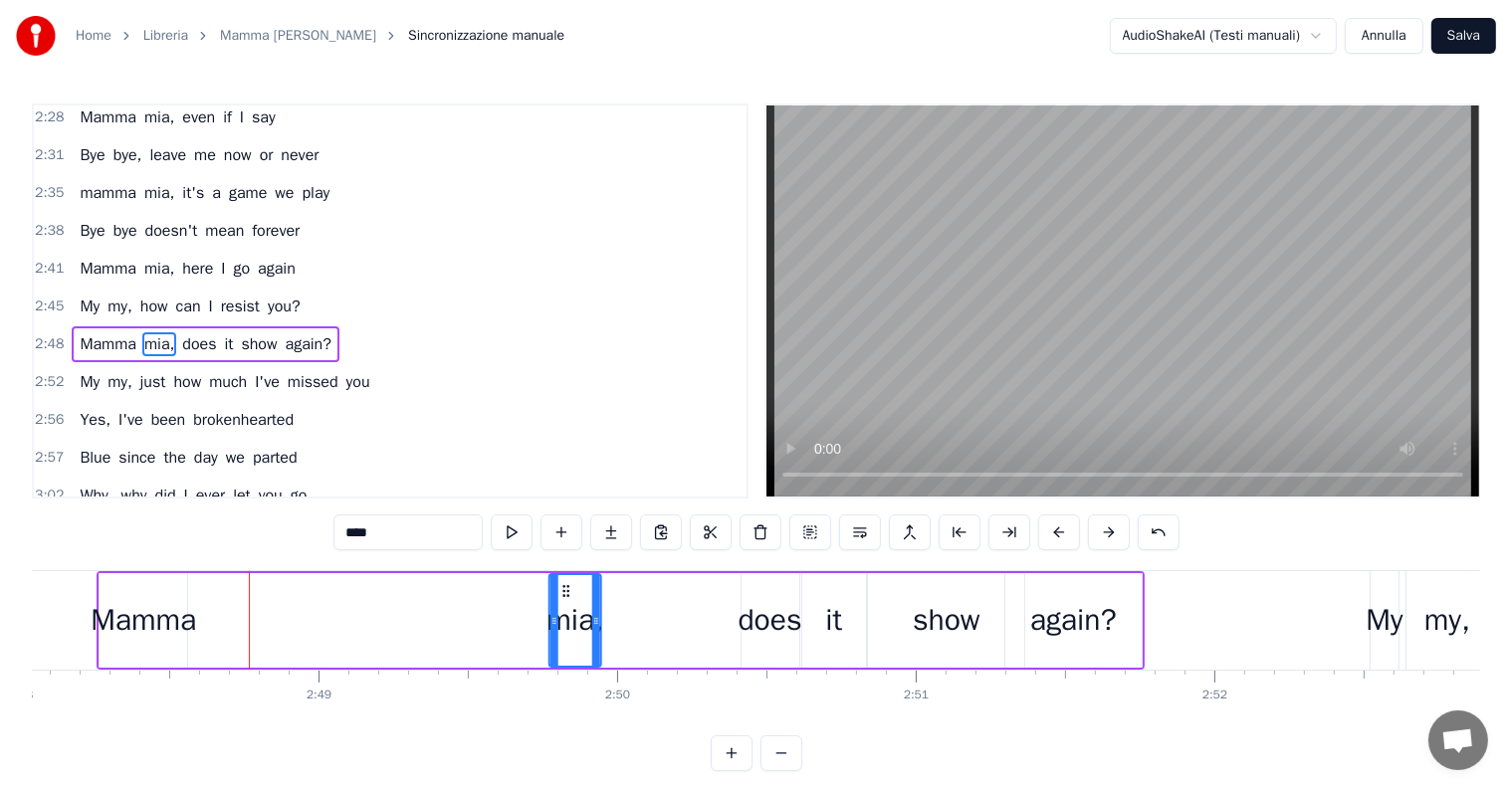 drag, startPoint x: 260, startPoint y: 591, endPoint x: 565, endPoint y: 606, distance: 305.36863 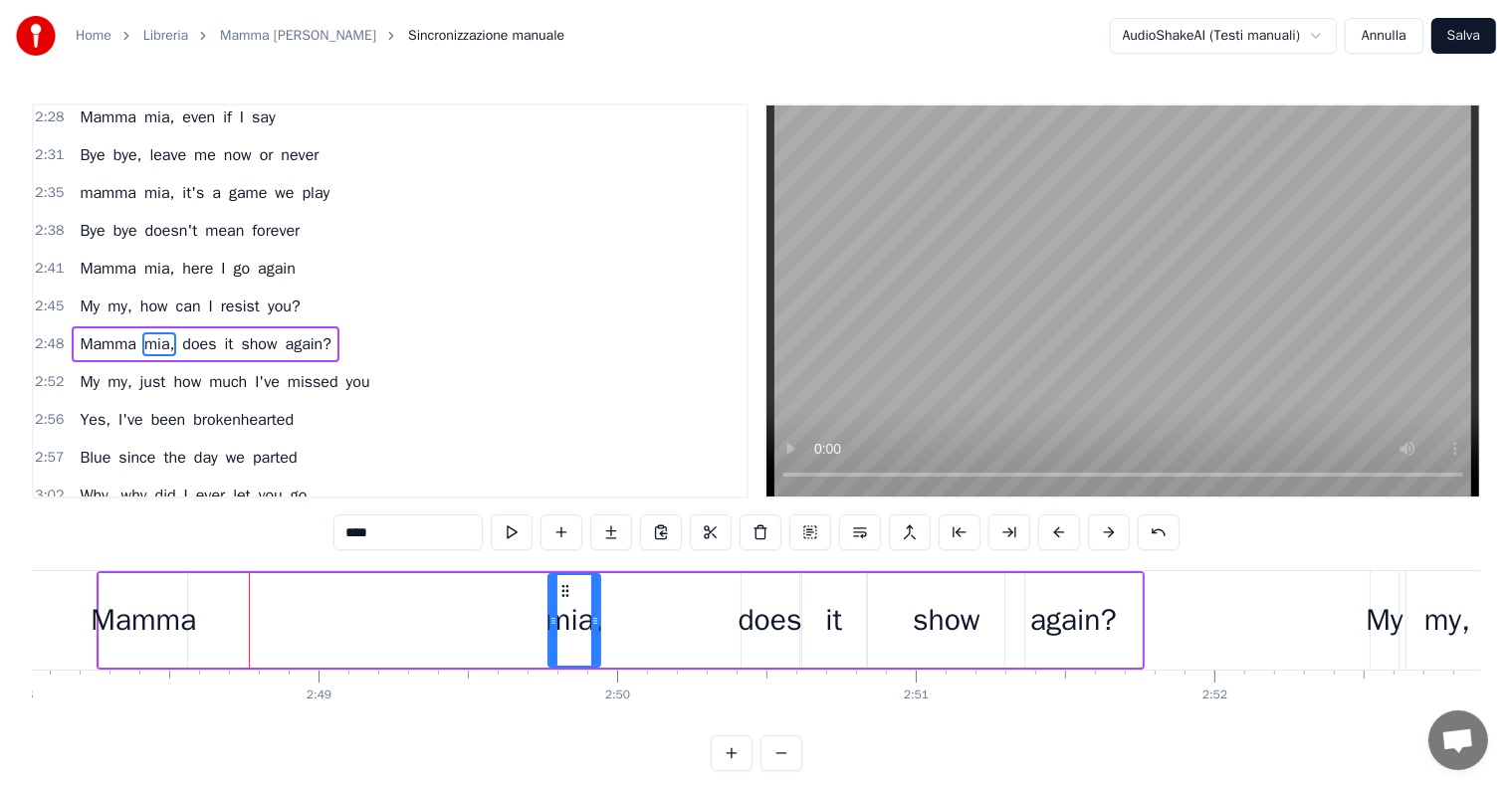 click on "Mamma" at bounding box center [143, 620] 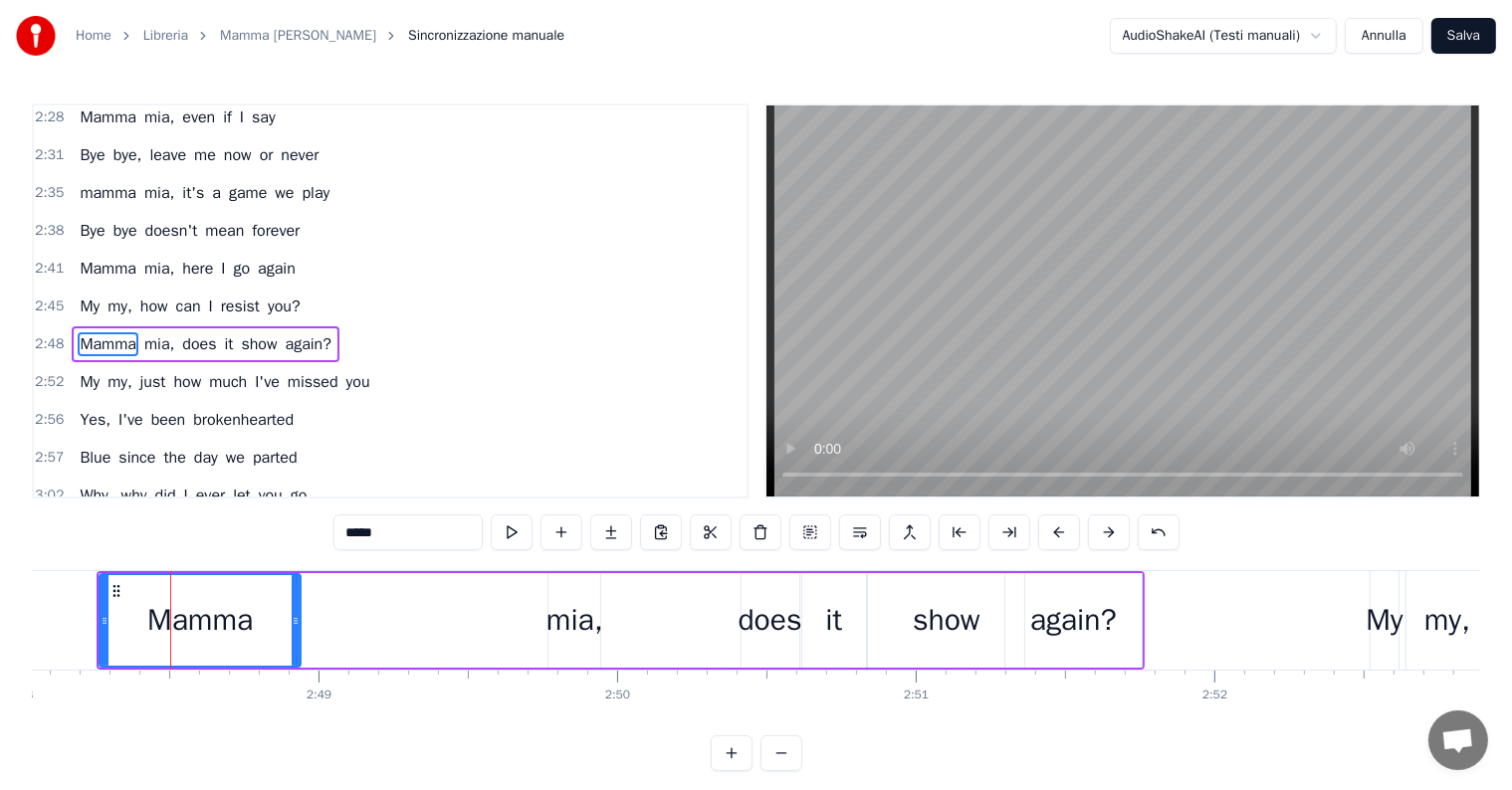 drag, startPoint x: 185, startPoint y: 622, endPoint x: 299, endPoint y: 635, distance: 114.73883 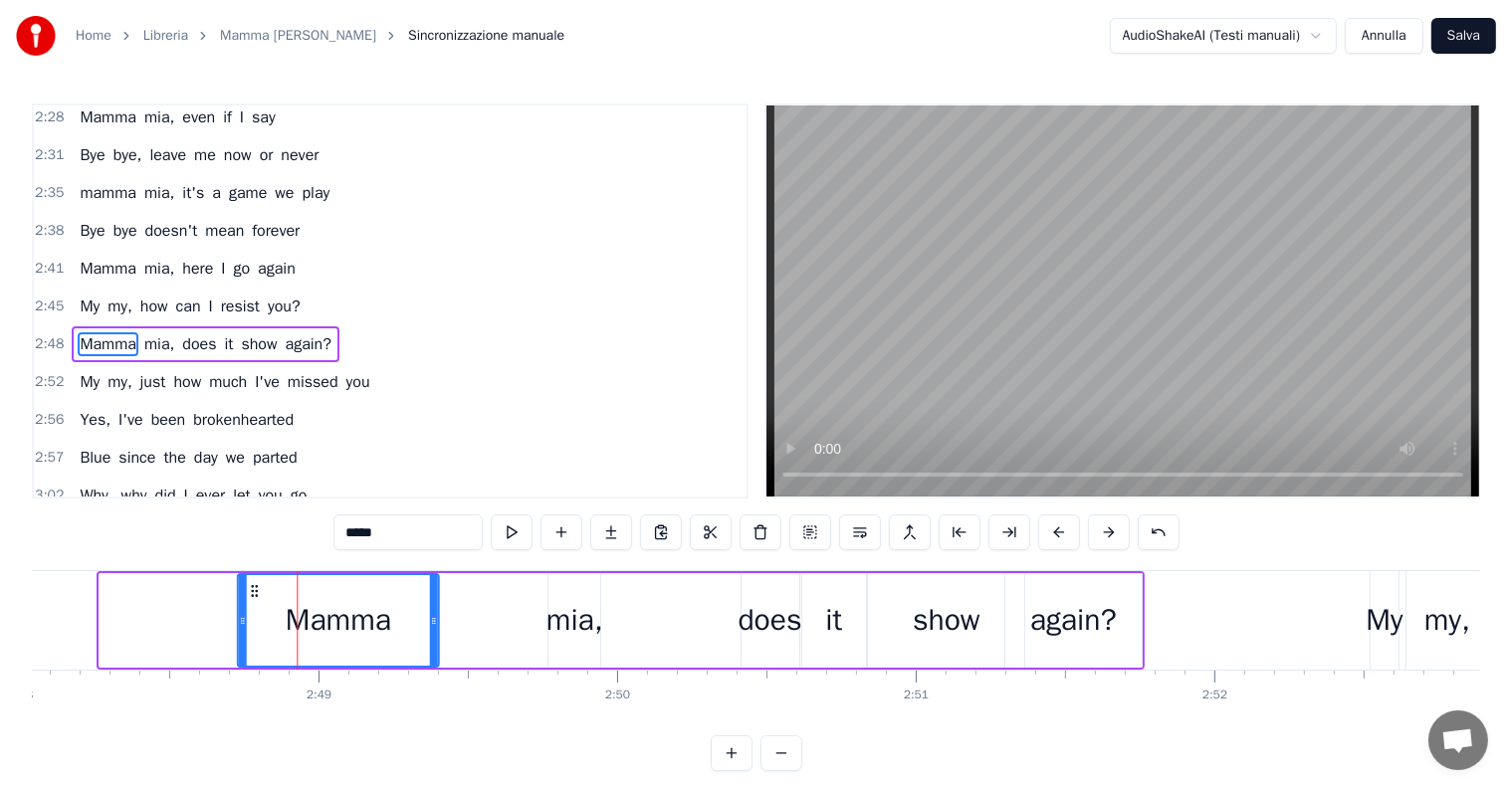 drag, startPoint x: 114, startPoint y: 588, endPoint x: 252, endPoint y: 592, distance: 138.05796 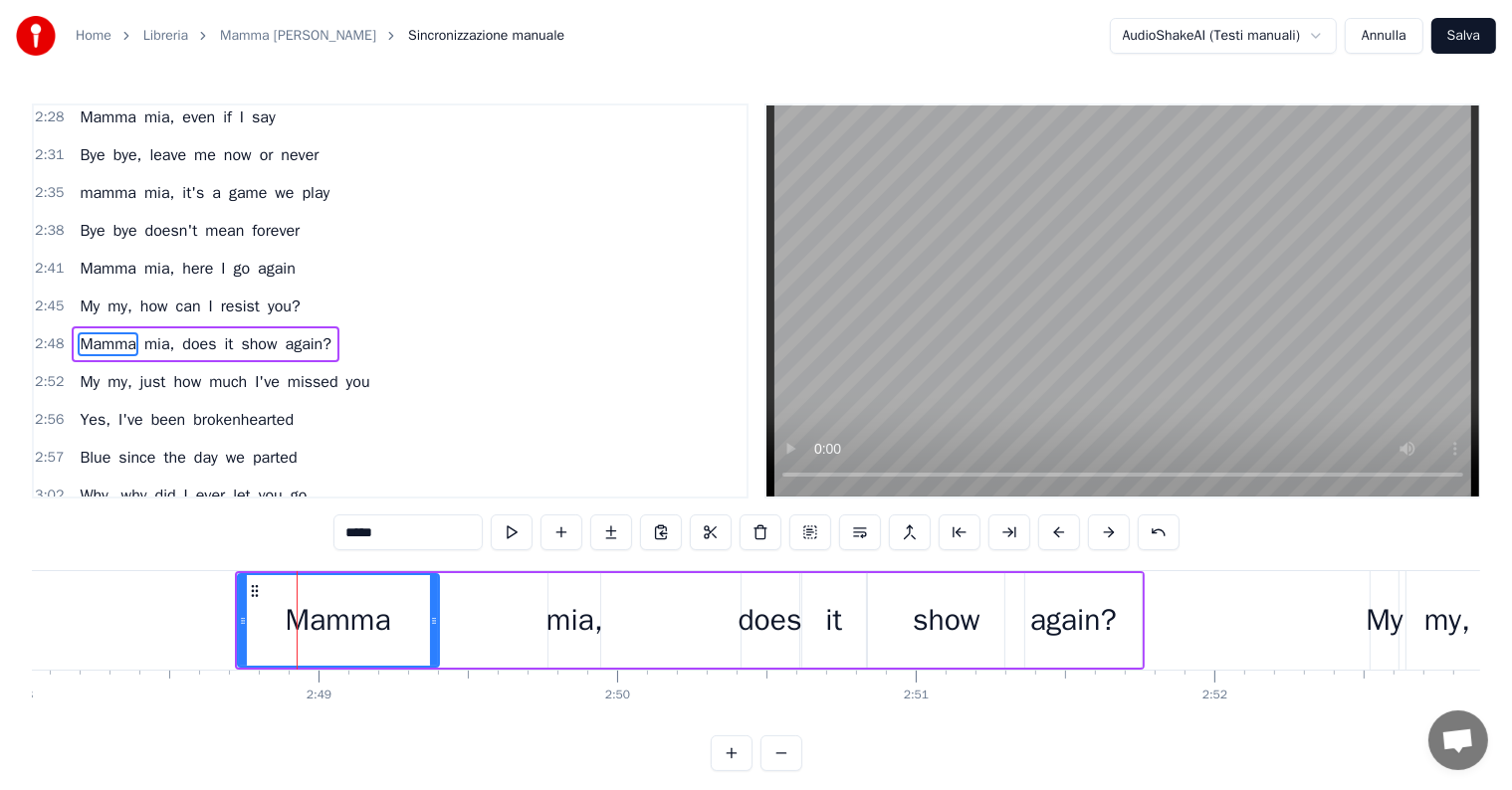 click on "My my, how can I resist you?" at bounding box center [189, 306] 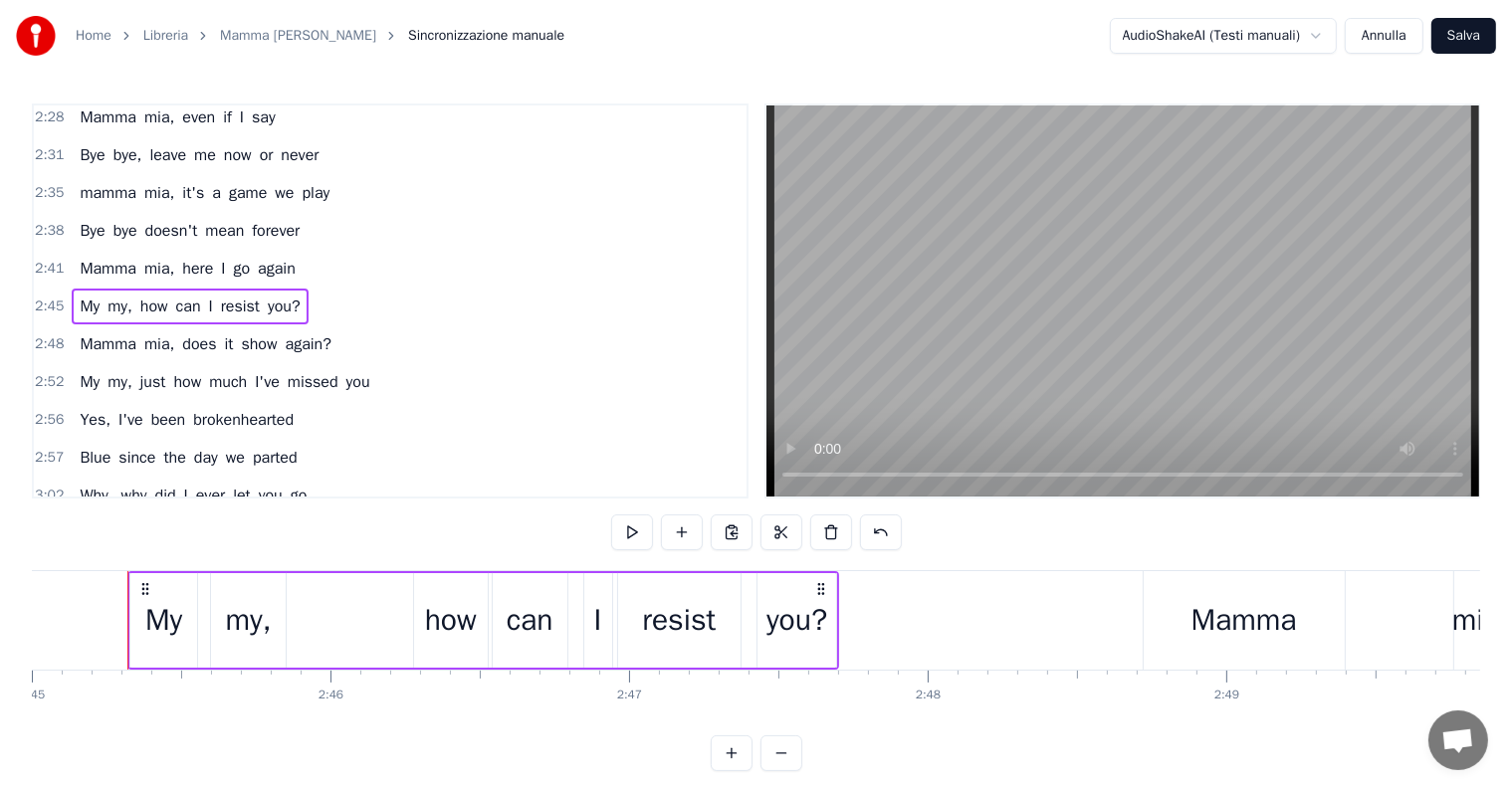 scroll, scrollTop: 0, scrollLeft: 49268, axis: horizontal 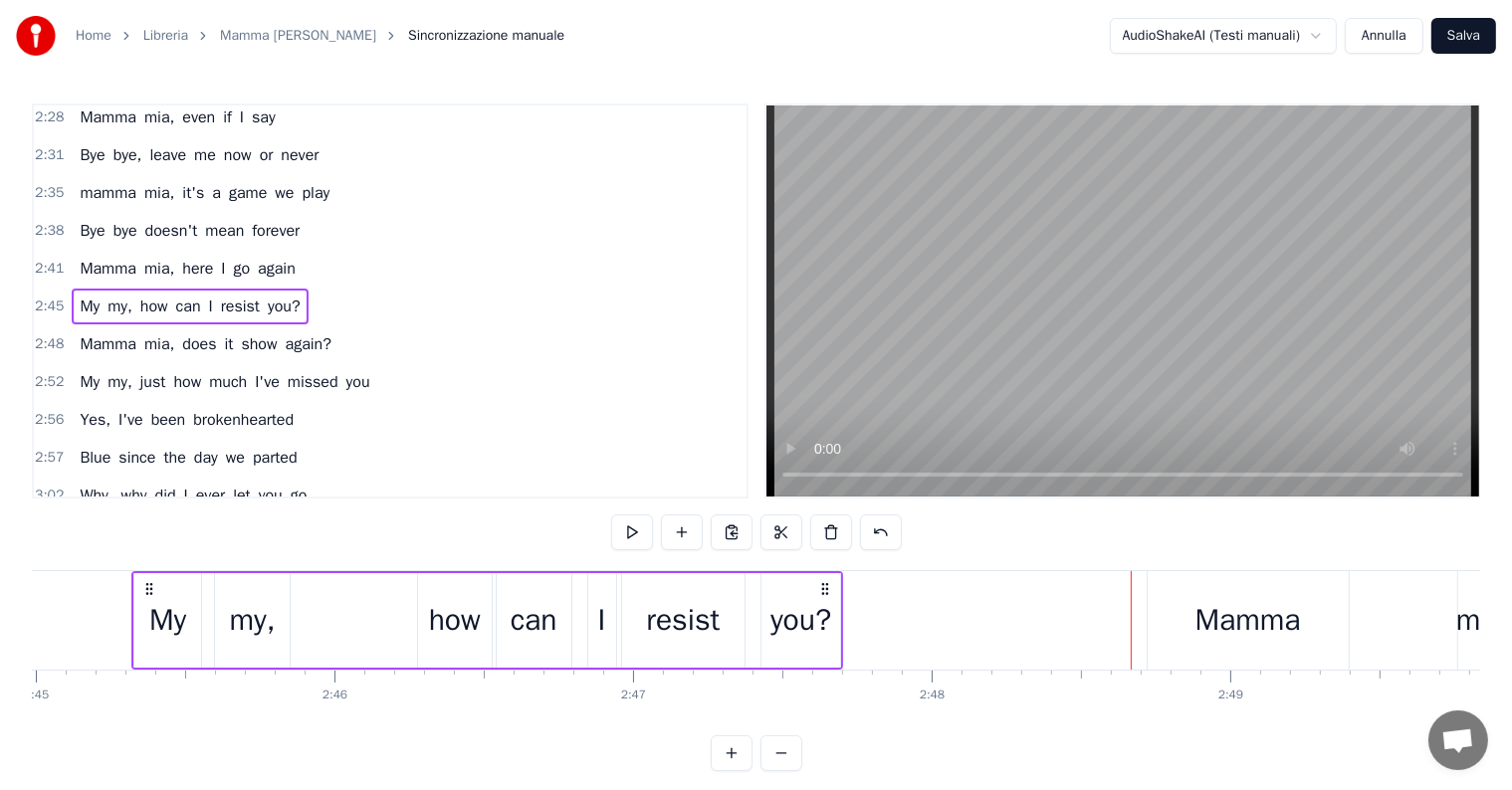 click on "you?" at bounding box center (800, 620) 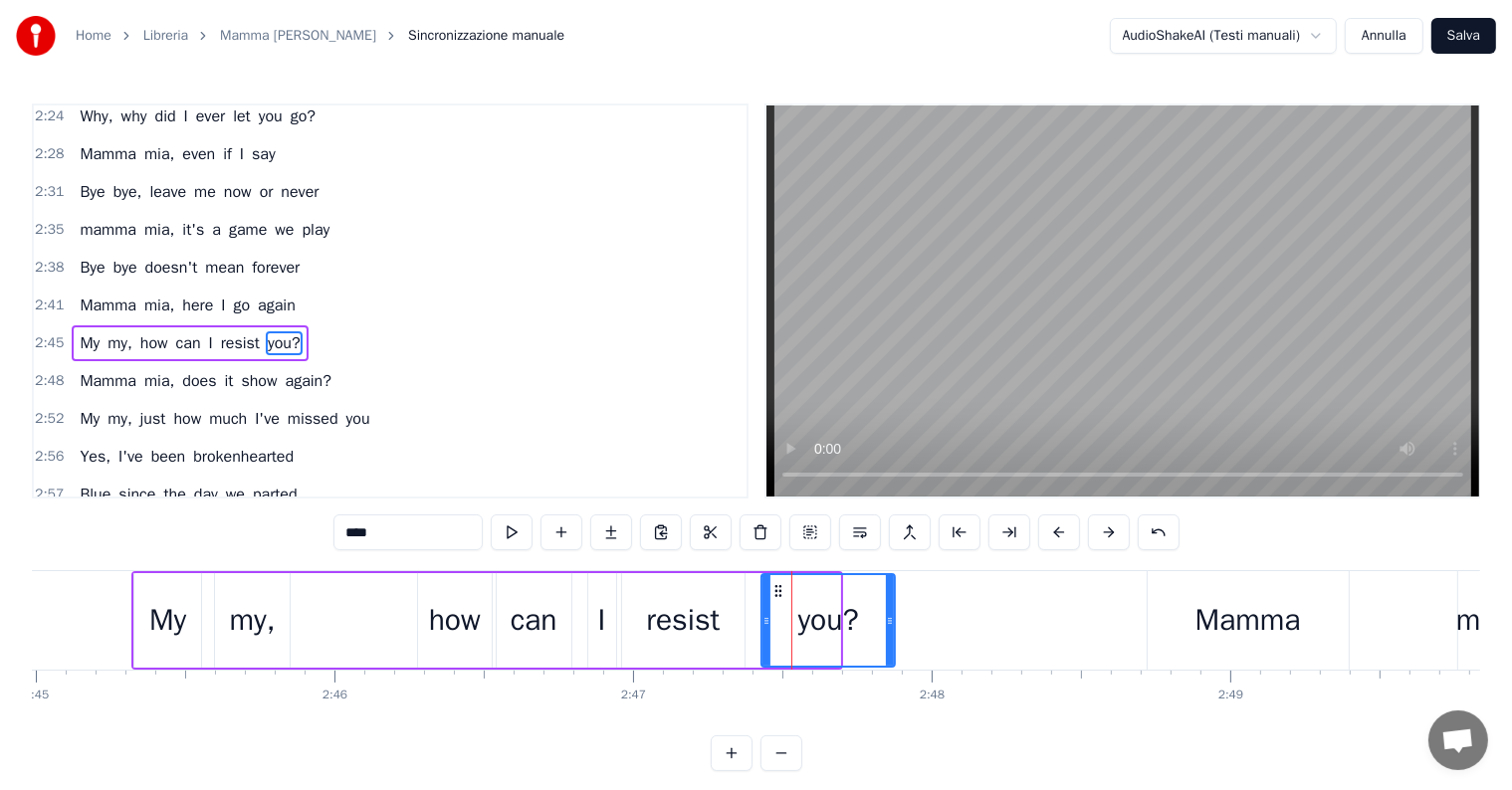 drag, startPoint x: 836, startPoint y: 619, endPoint x: 895, endPoint y: 618, distance: 59.008474 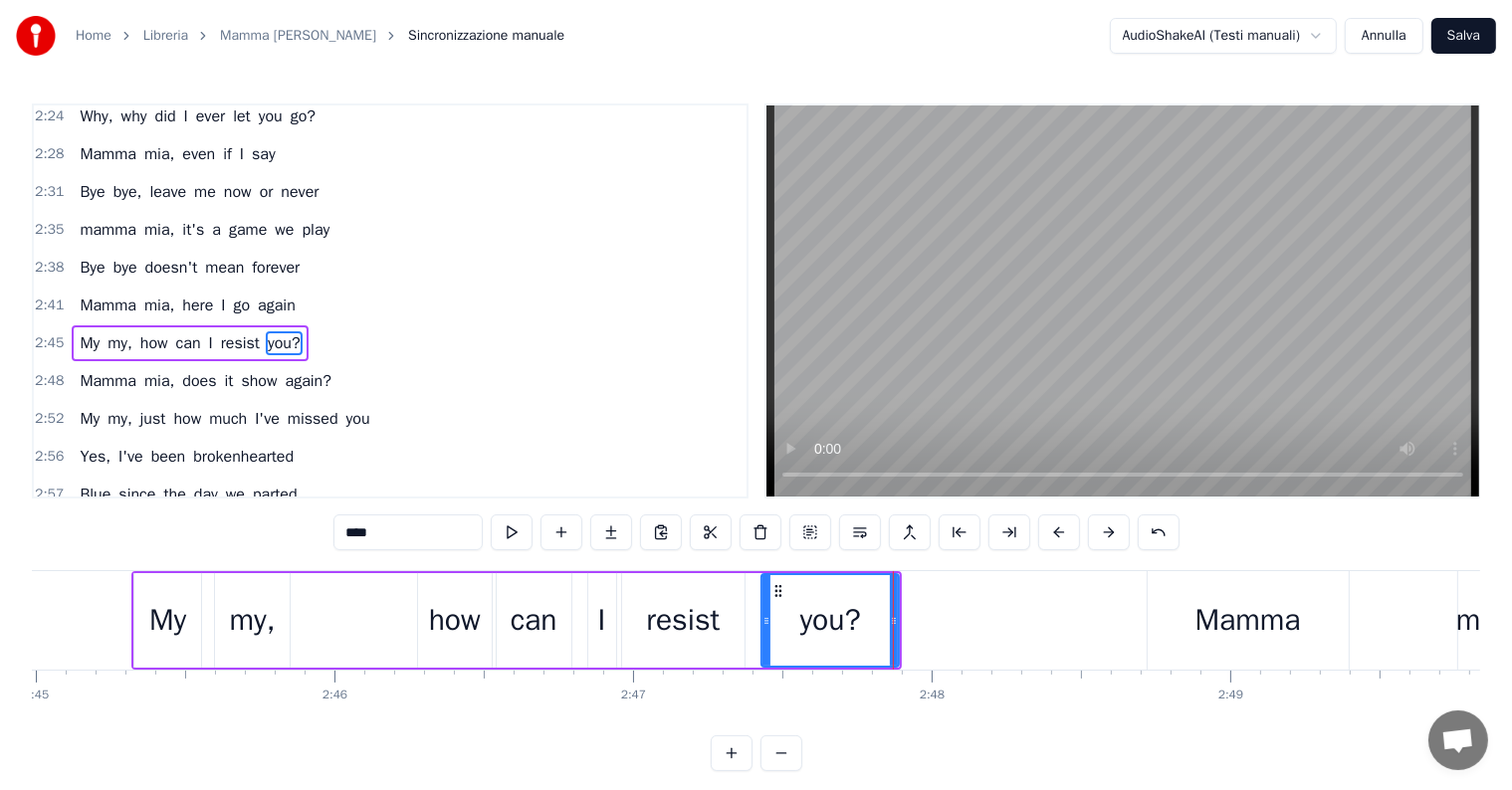 click on "My my, how can I resist you?" at bounding box center [189, 343] 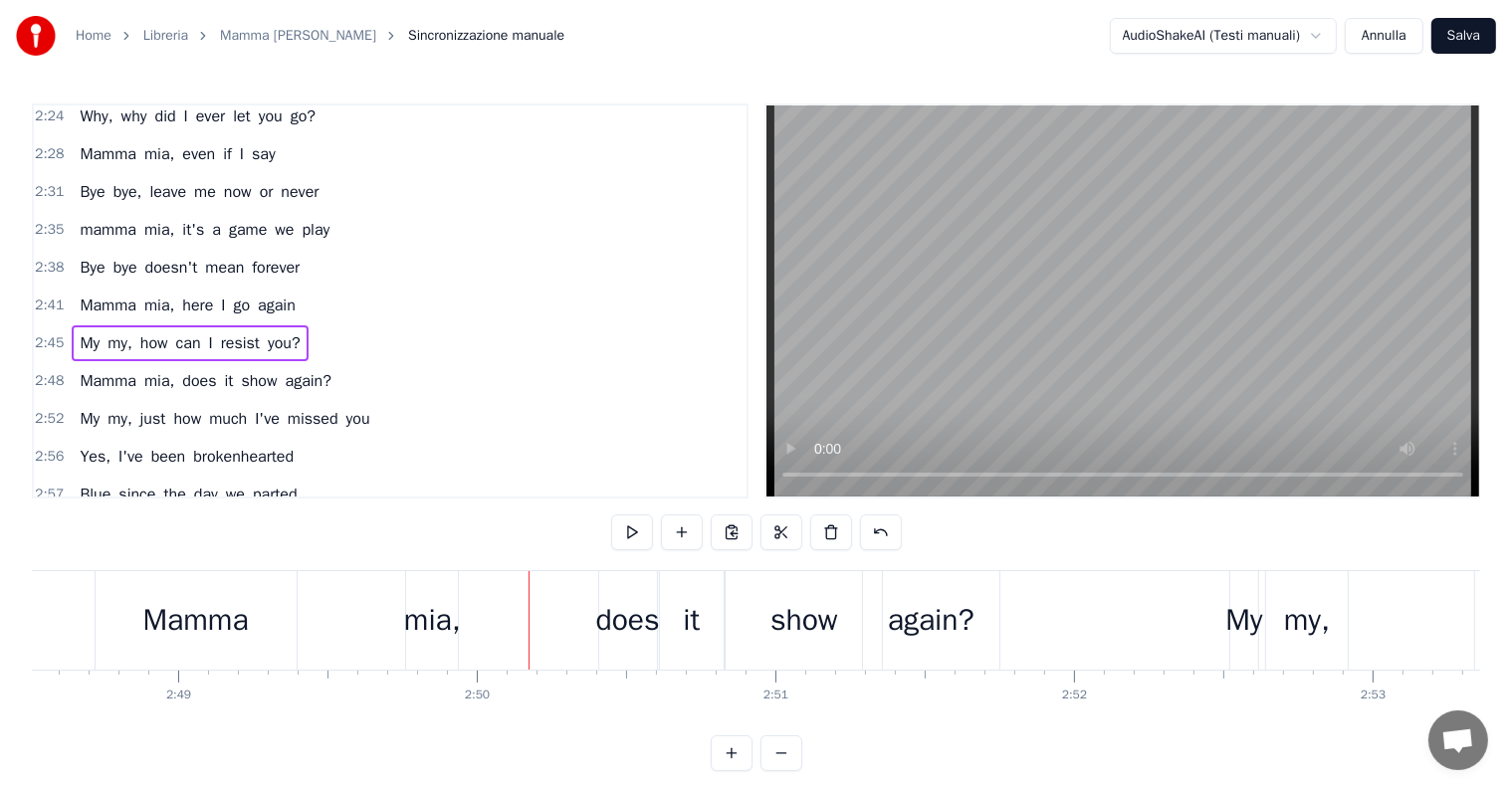scroll, scrollTop: 0, scrollLeft: 50180, axis: horizontal 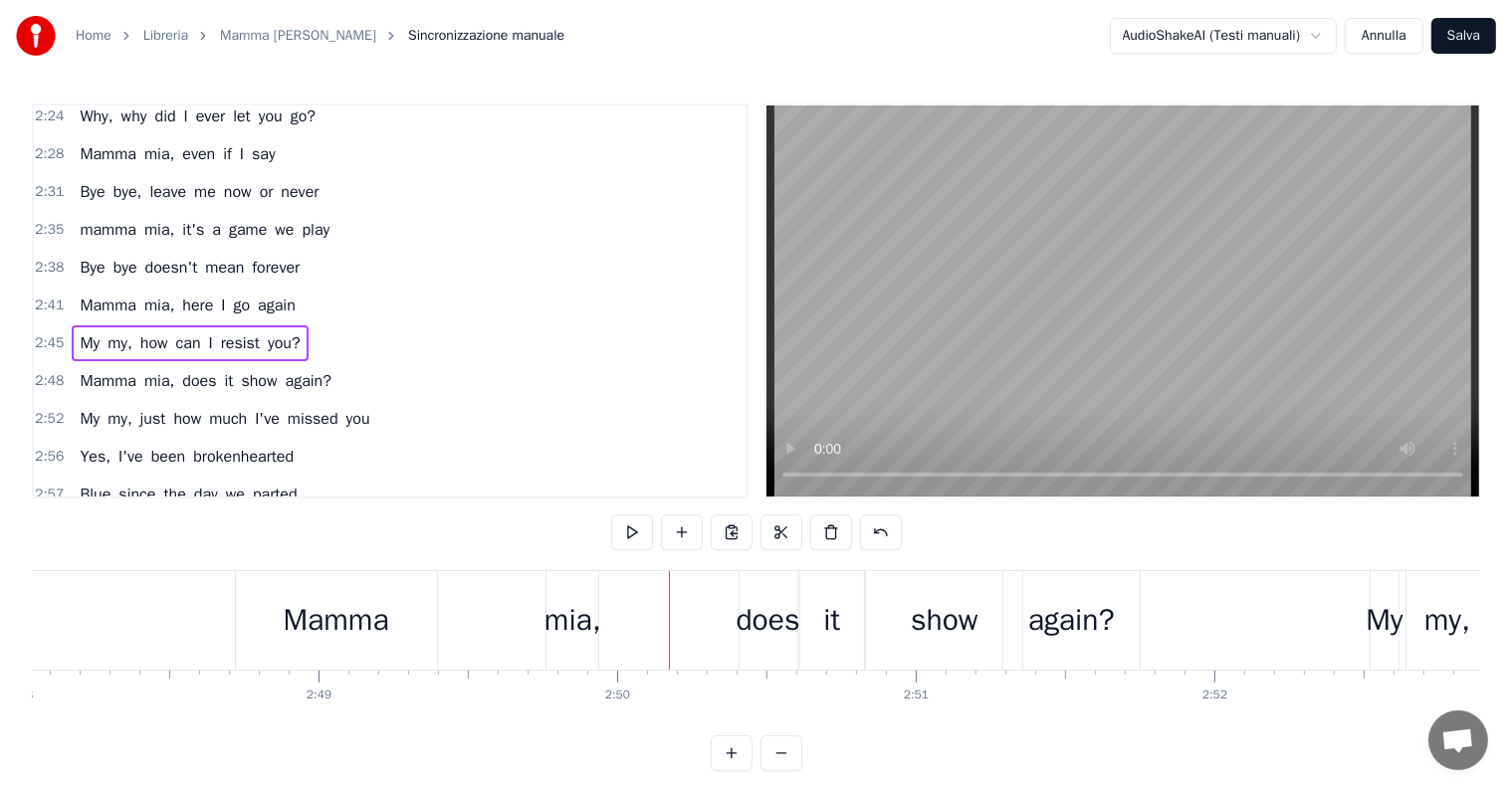 click on "Mamma" at bounding box center [336, 620] 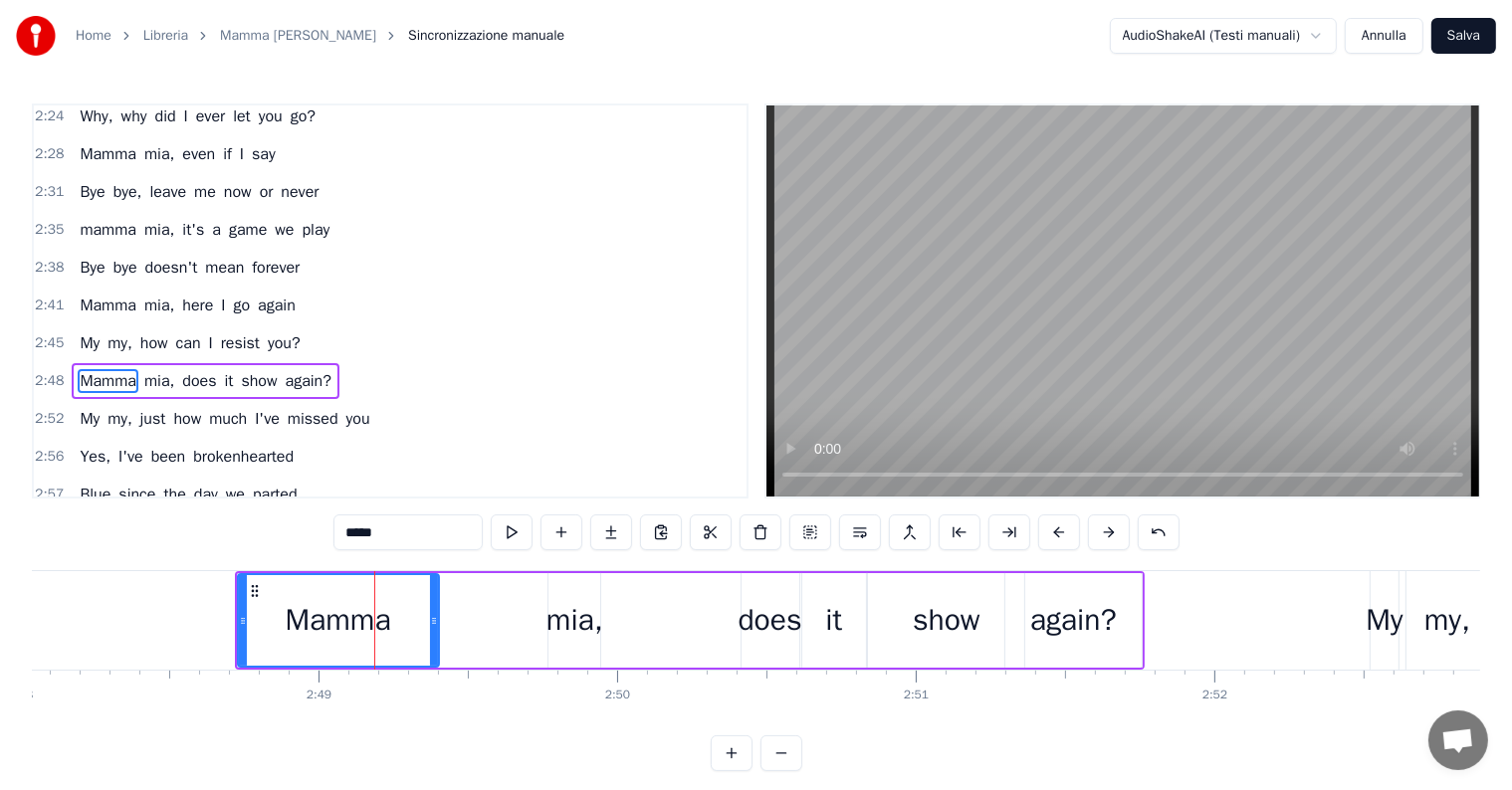 scroll, scrollTop: 1103, scrollLeft: 0, axis: vertical 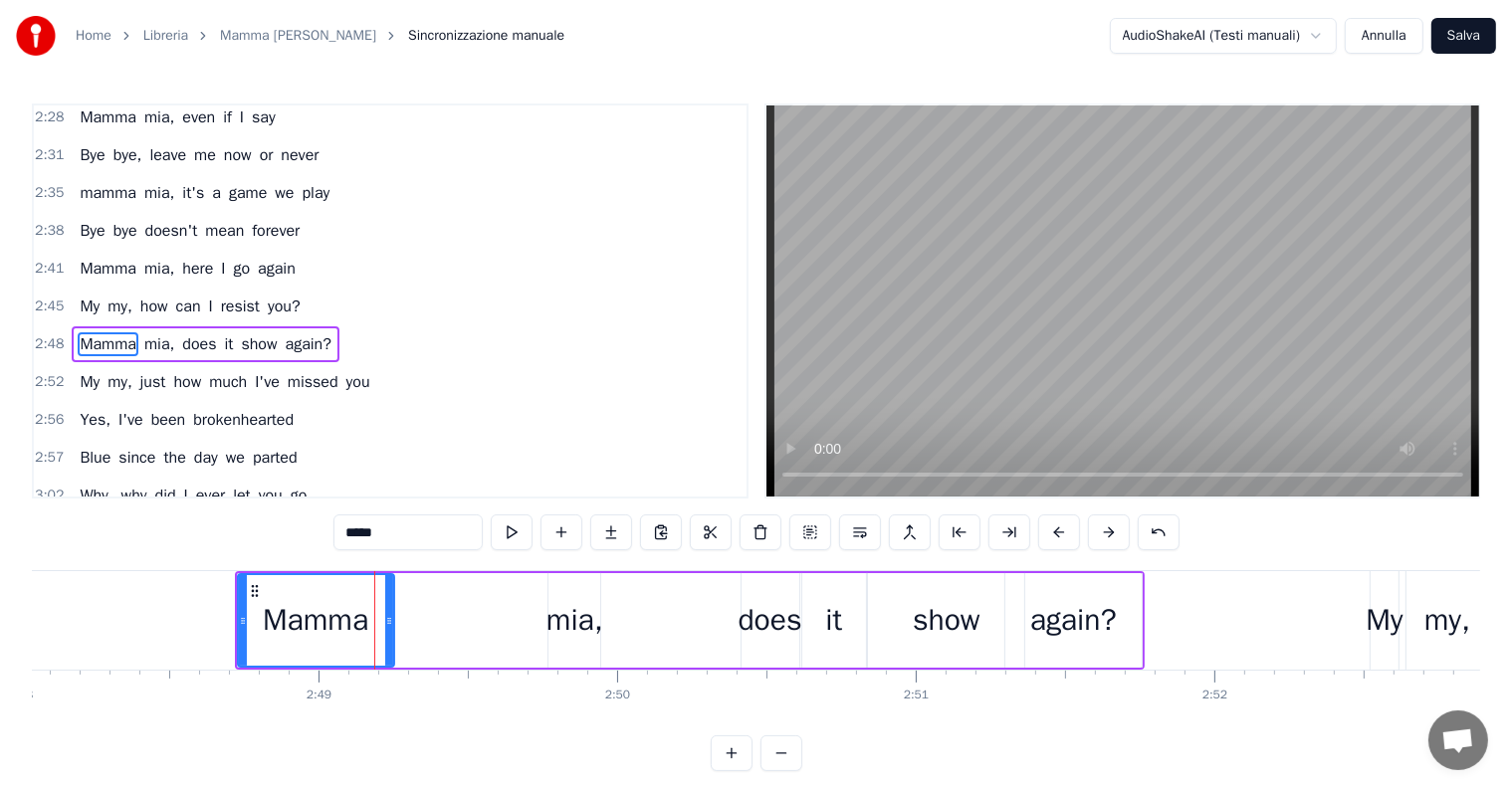 drag, startPoint x: 434, startPoint y: 622, endPoint x: 389, endPoint y: 625, distance: 45.099889 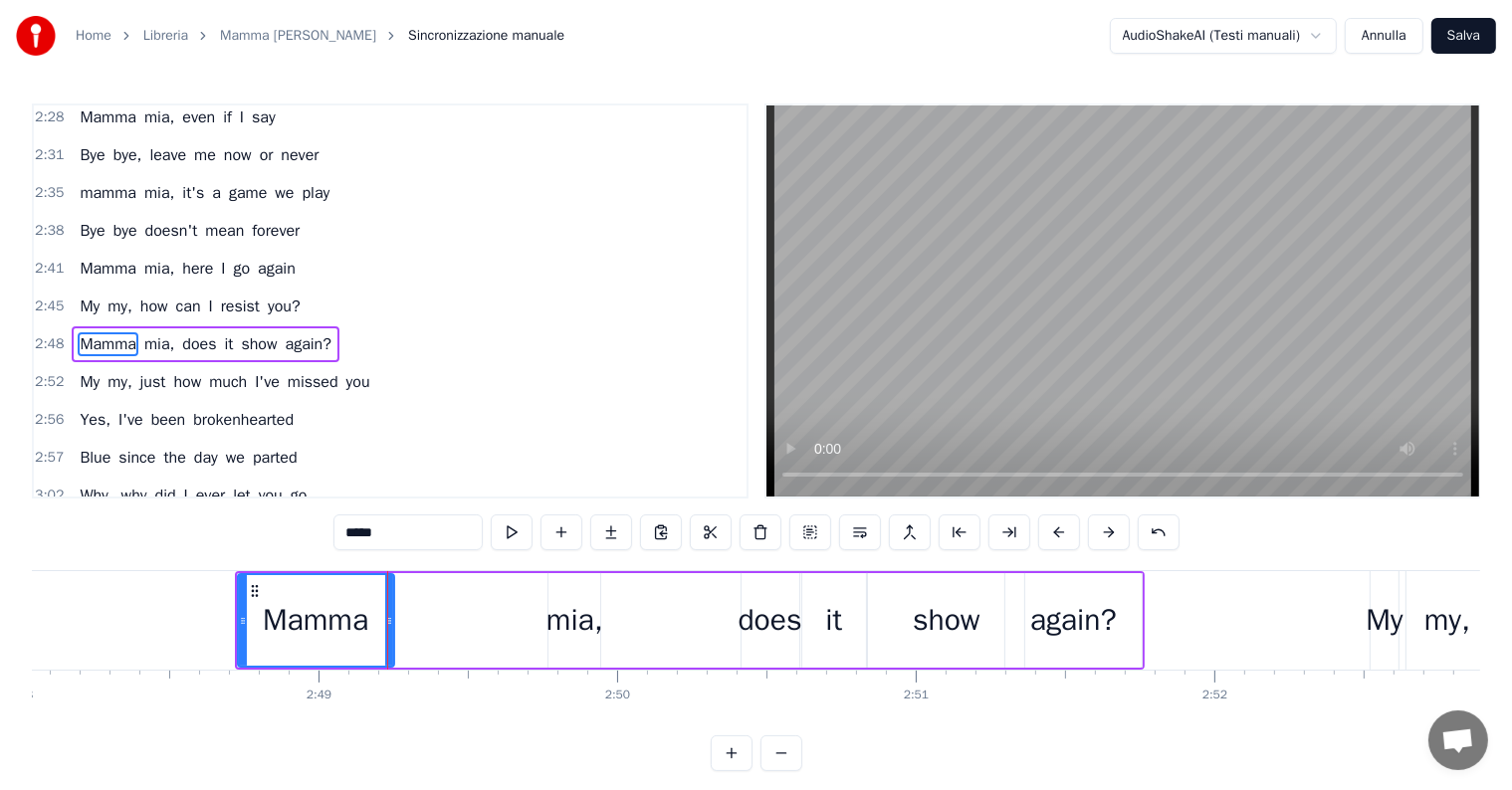 click on "mia," at bounding box center (574, 620) 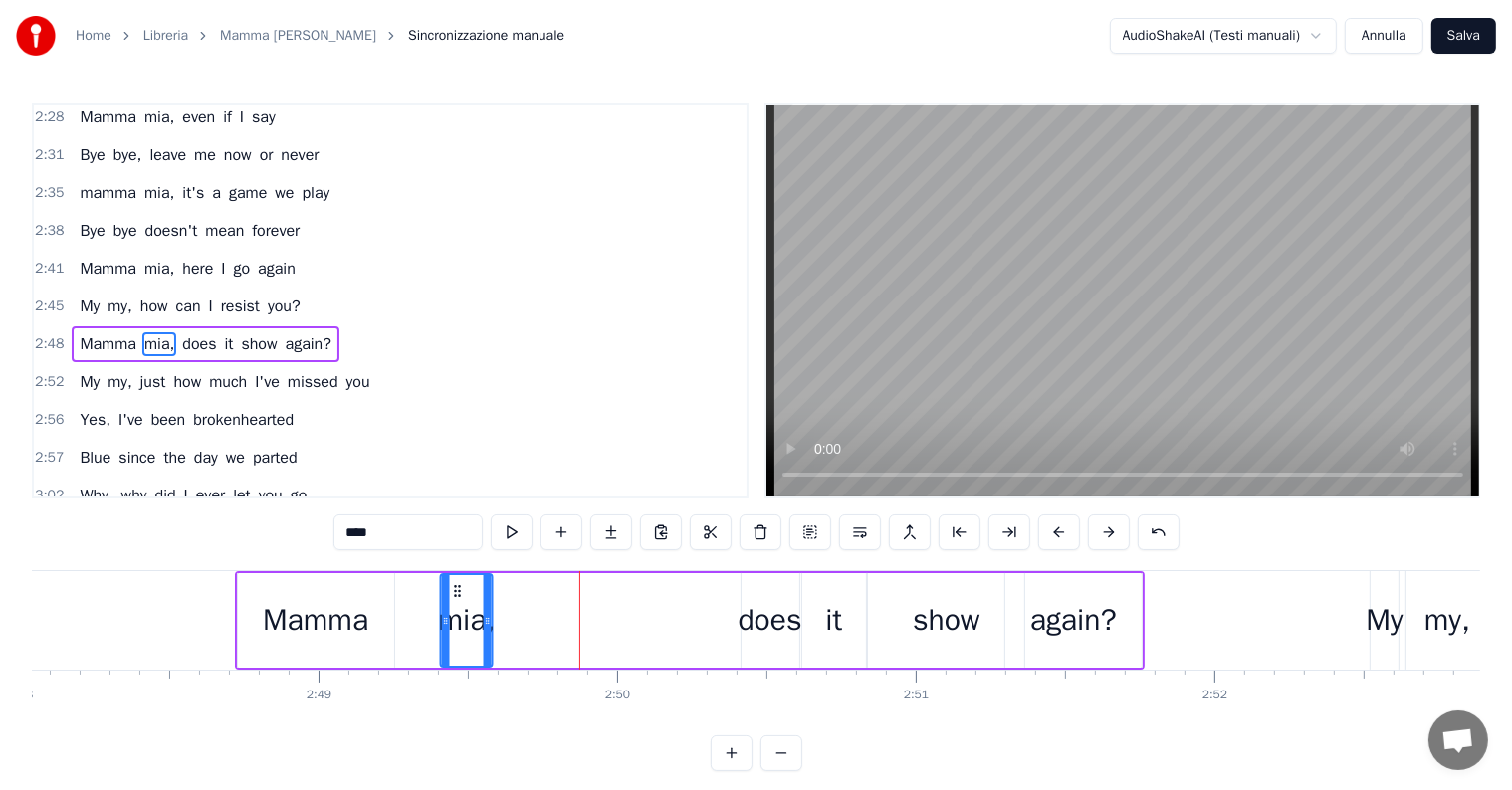drag, startPoint x: 564, startPoint y: 582, endPoint x: 456, endPoint y: 593, distance: 108.55874 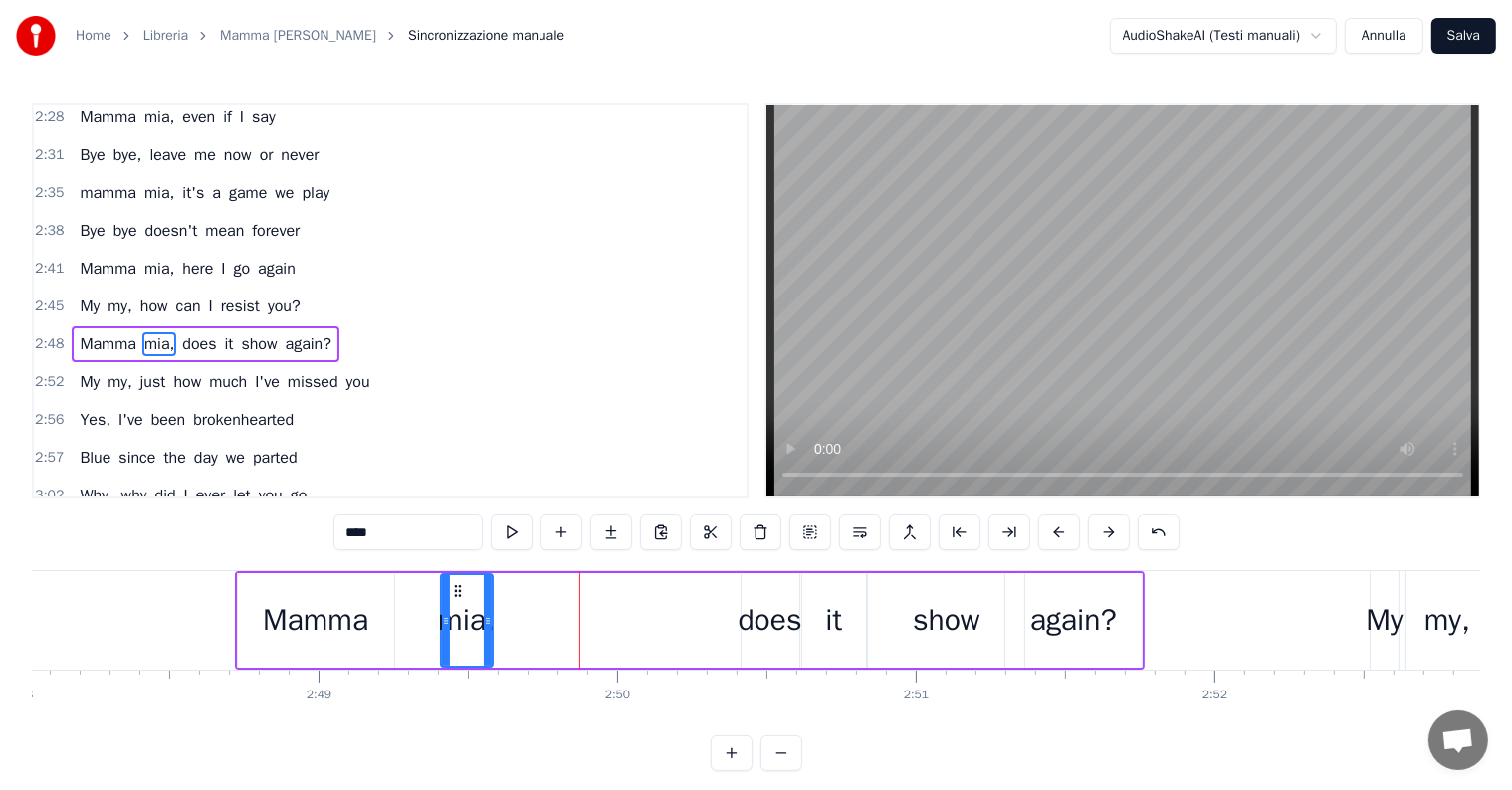 click on "Mamma" at bounding box center (316, 620) 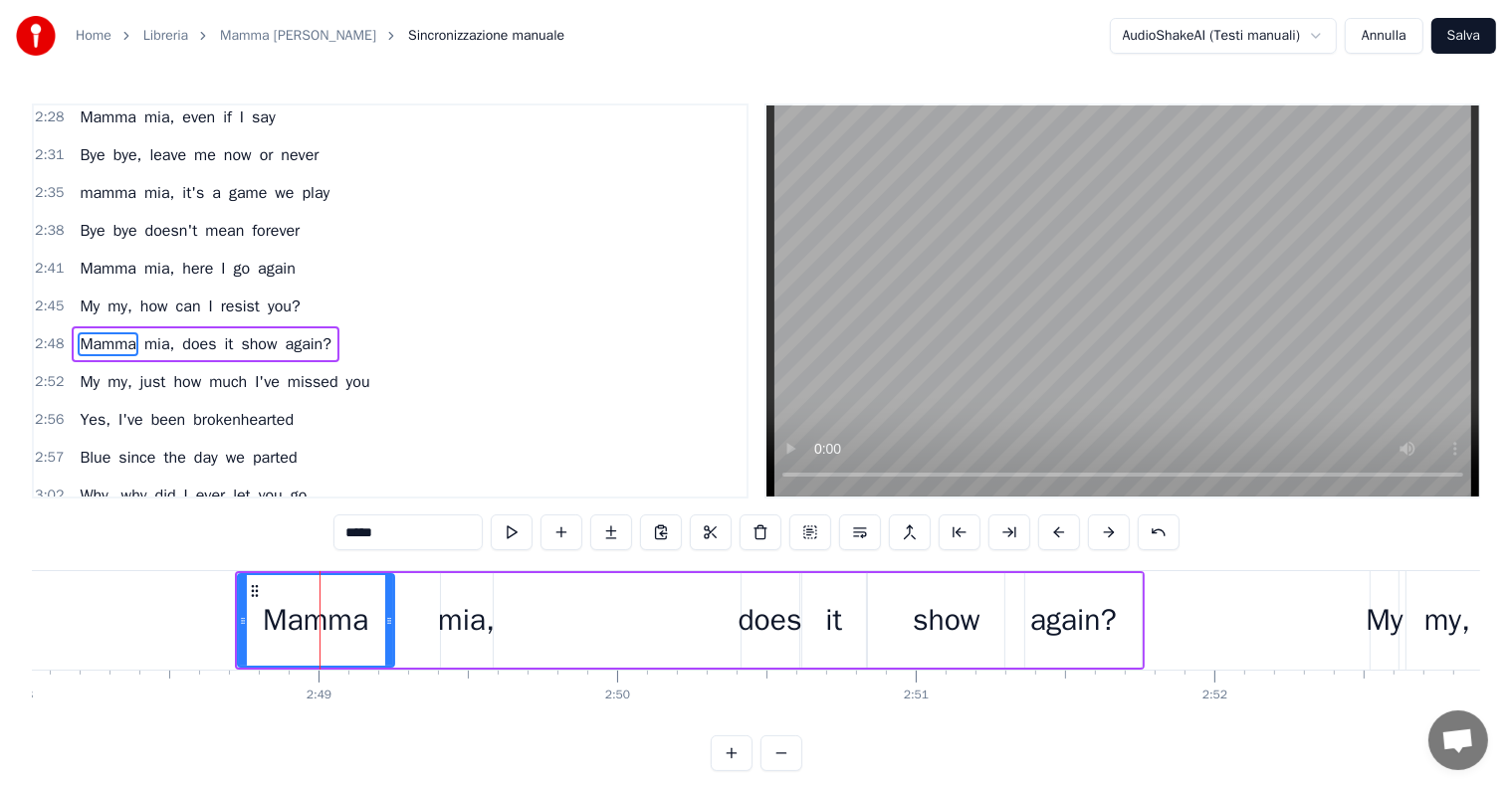 click on "mia," at bounding box center (466, 620) 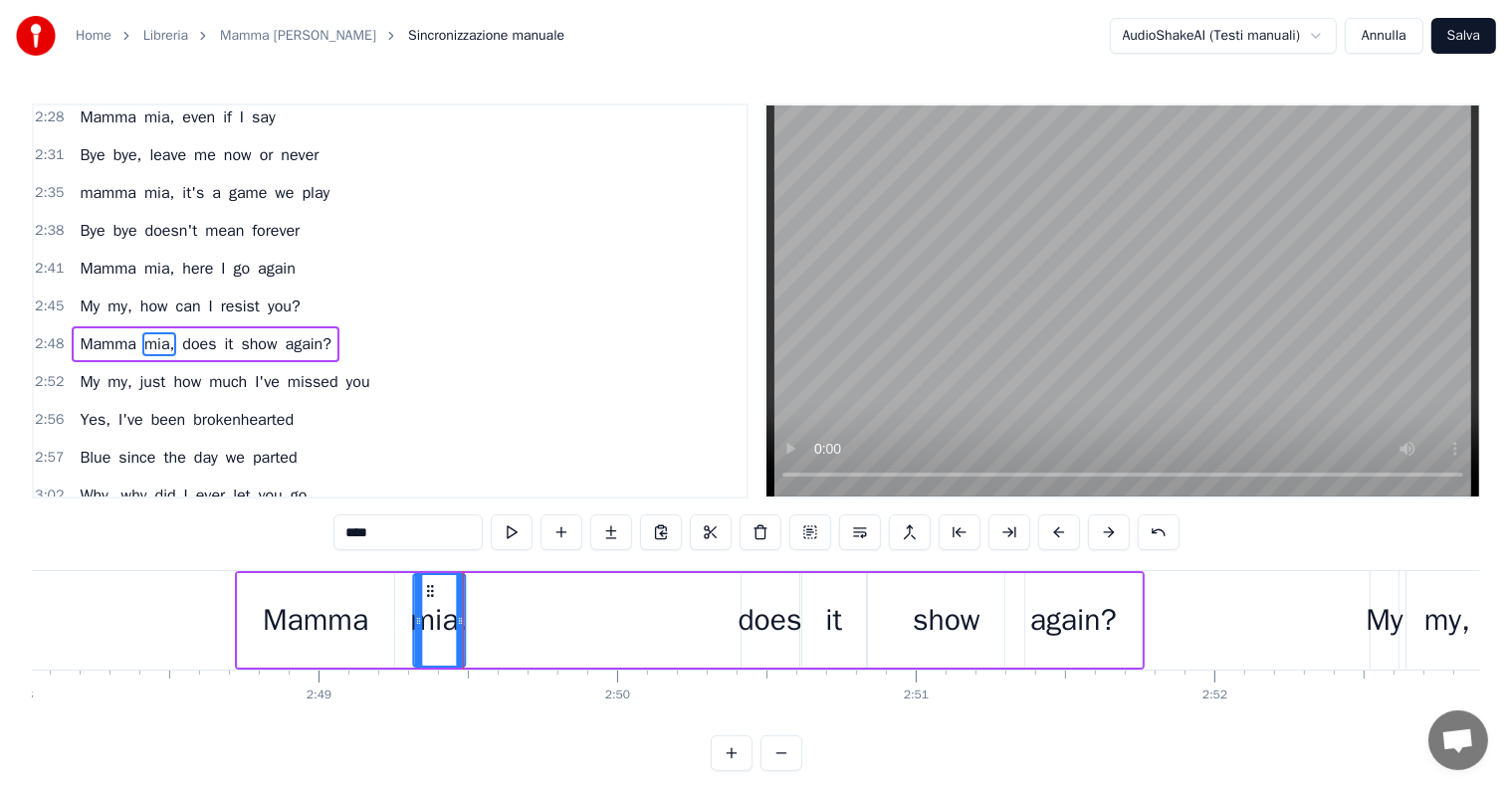 drag, startPoint x: 455, startPoint y: 590, endPoint x: 426, endPoint y: 593, distance: 29.15476 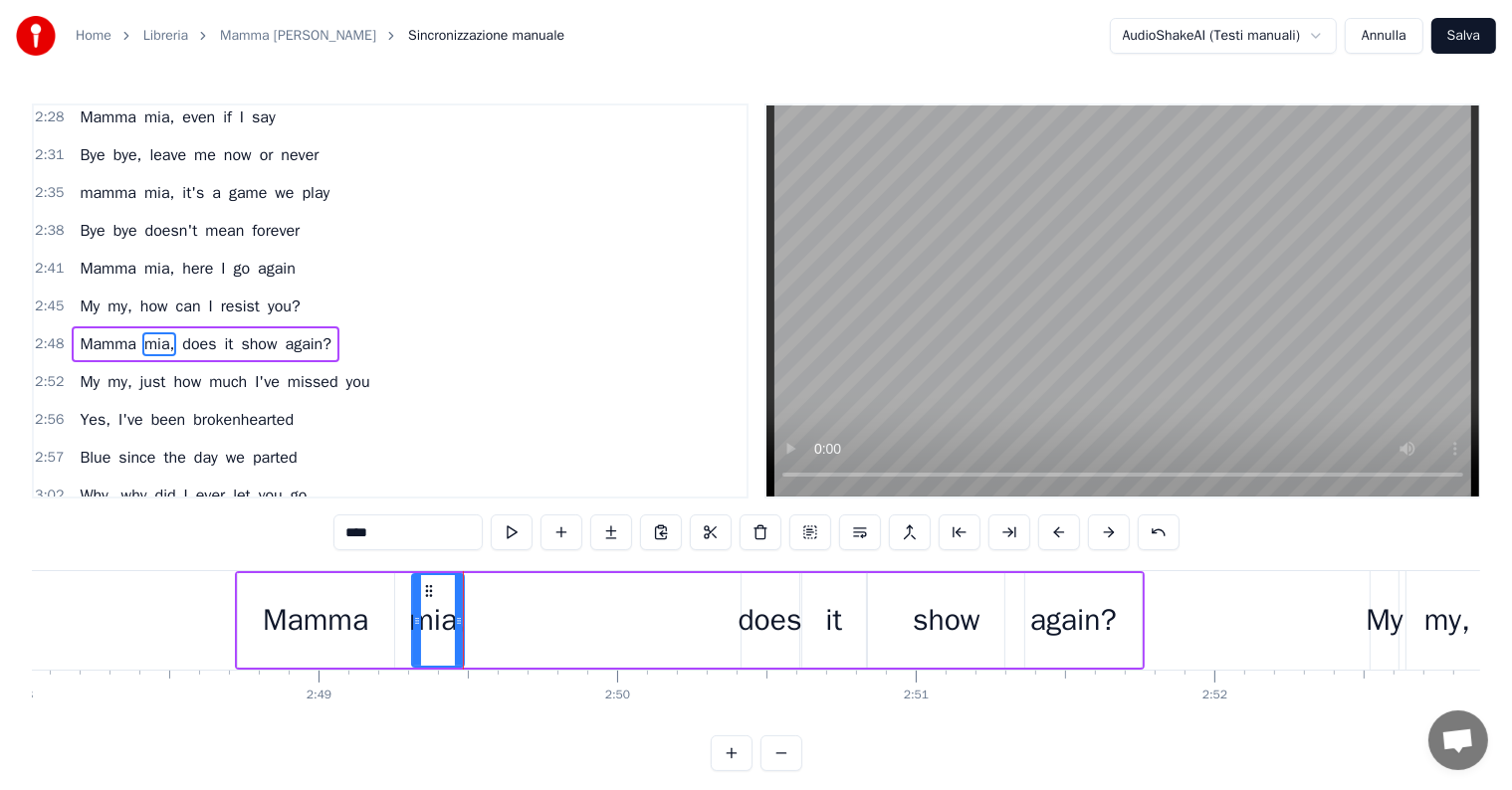 click on "I've been cheated by you since I don't know when So I made up my mind, it must come to an end Look at me now, will I ever learn? I don't know how but I suddenly lose control There's a fire within my soul Just one look and I can hear a bell ring One more look and I forget everything, wooooh Mamma mia, here I go again My my, how can I resist you? Mamma mia, does it show again? My my, just how much I've missed you Yes, I've been brokenhearted Blue since the day we parted Why, why did I ever let you go? Mamma mia, now I really know, My my, I could never let you go I've been angry and sad about things that you do I can't count all the times that I've told you we're through And when you go, when you slam the door I think you know that you won't be away too long You know that I'm not that strong. Just one look and I can hear a bell ring One more look and I forget everything, wooooh Mamma mia, here I go again My my, how can I resist you? Mamma mia, does it show again? My my, just how much I've missed you Yes, I've we" at bounding box center (-18772, 620) 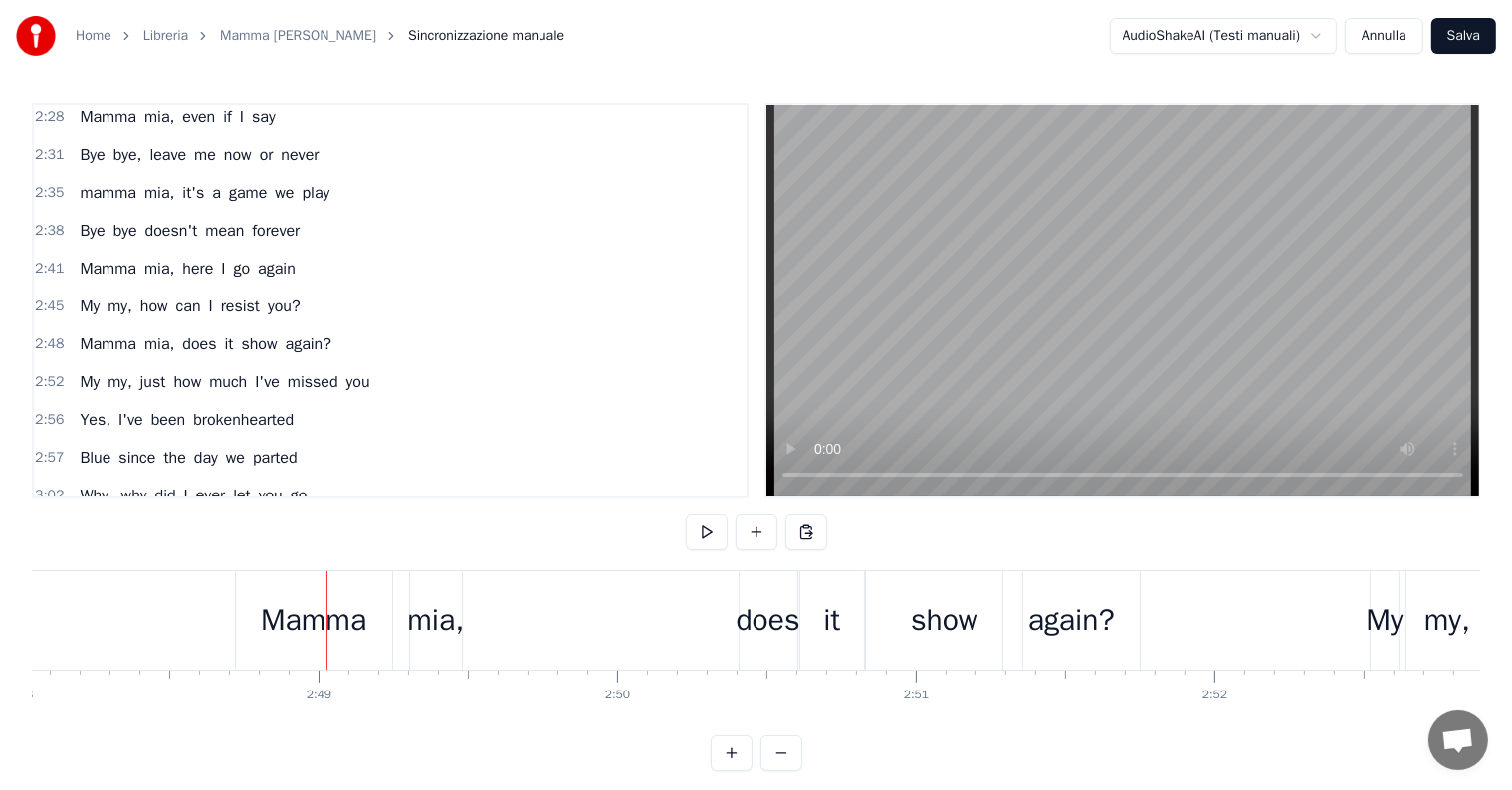 click on "Mamma mia, does it show again?" at bounding box center [205, 344] 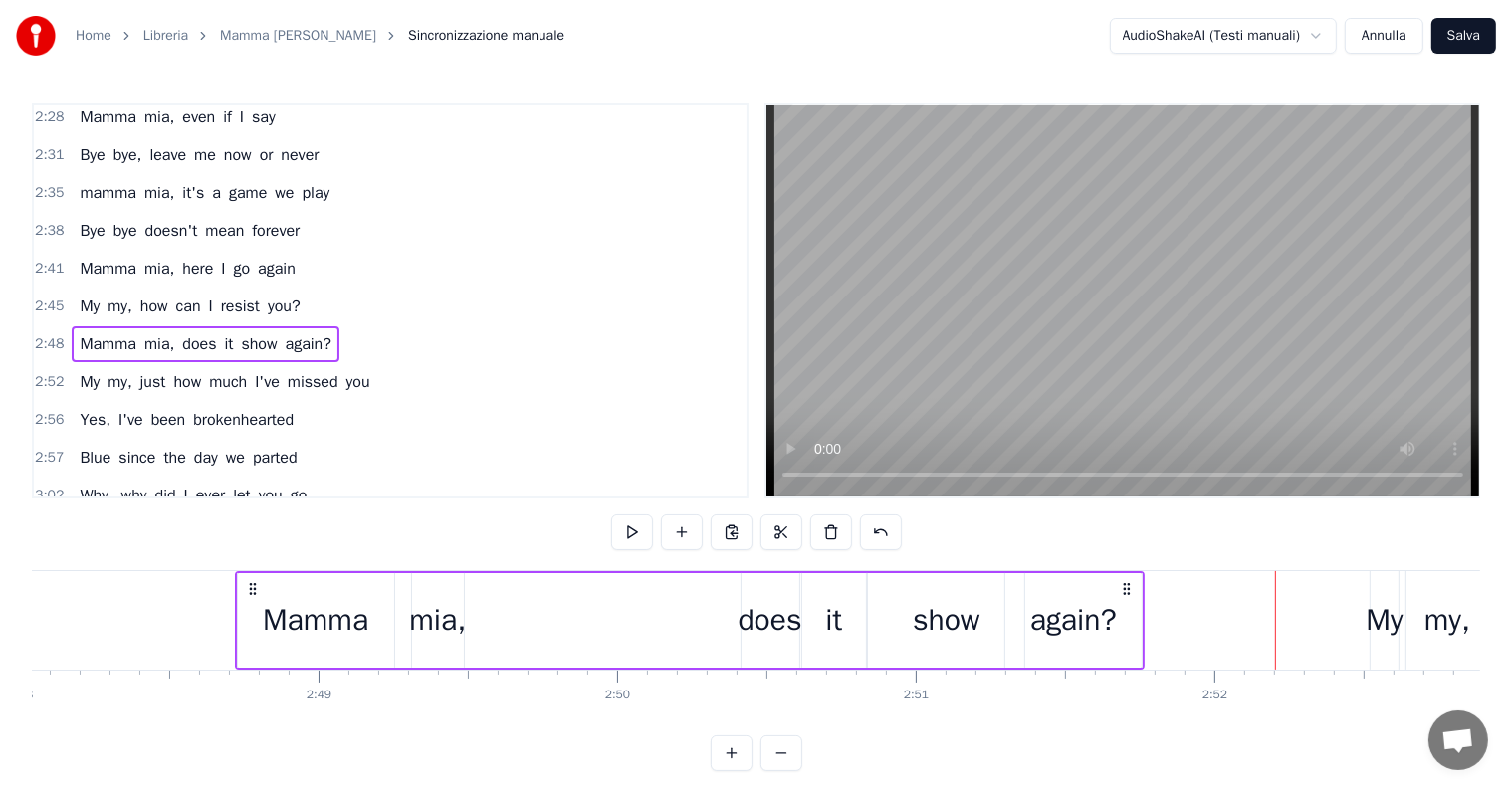 click on "show" at bounding box center (947, 620) 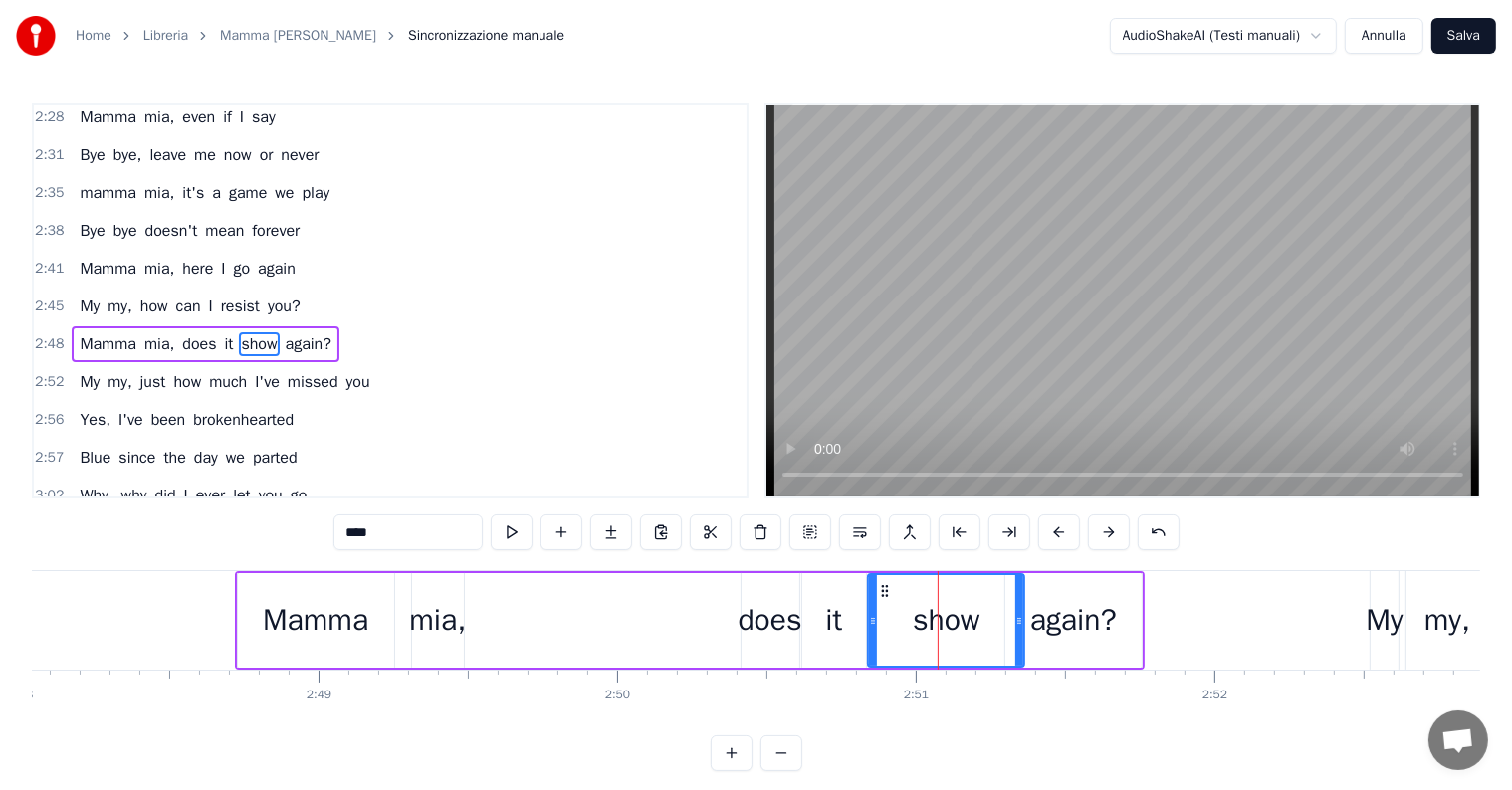 click on "it" at bounding box center (834, 620) 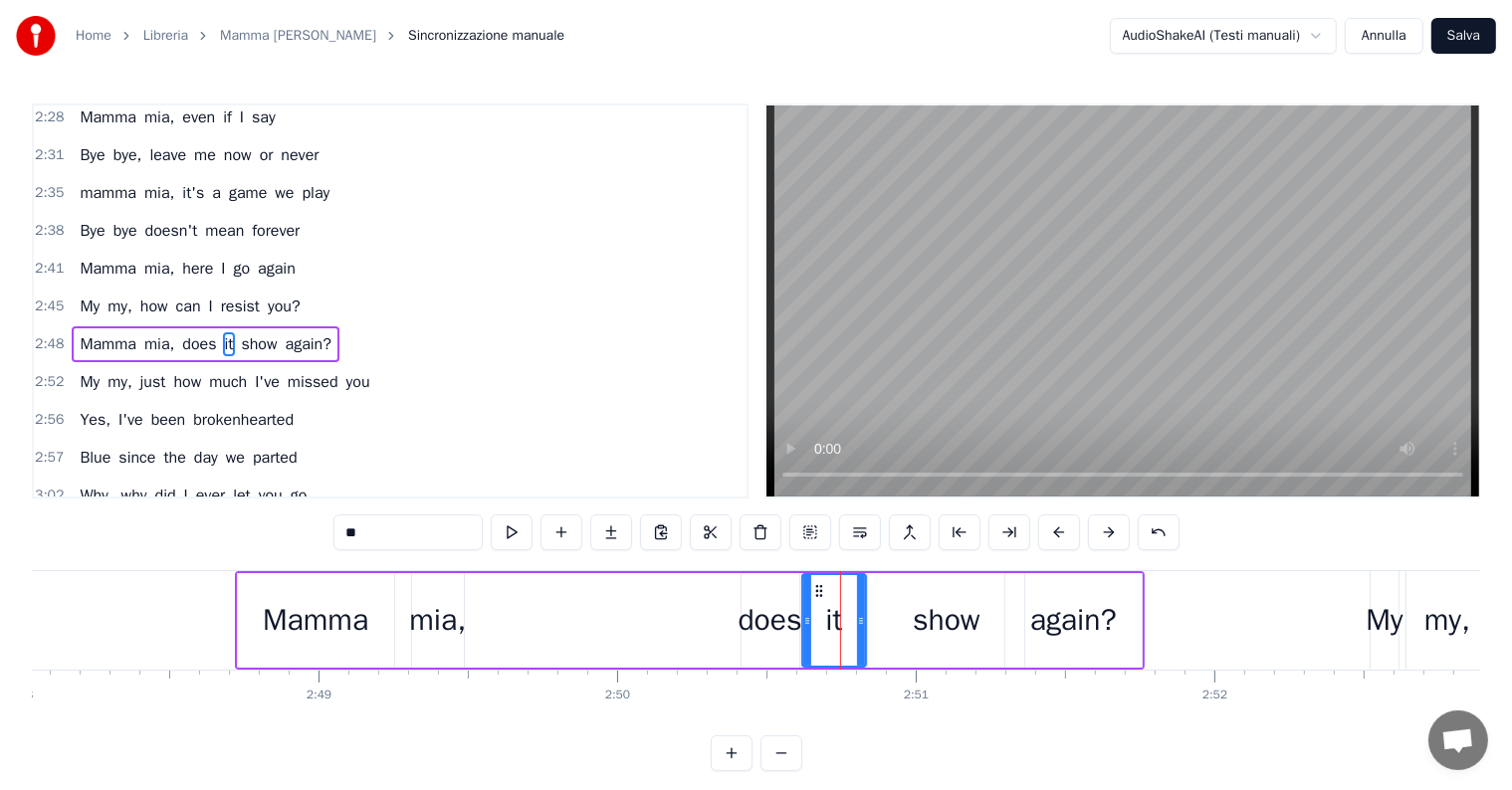 click on "Mamma mia, does it show again?" at bounding box center (205, 344) 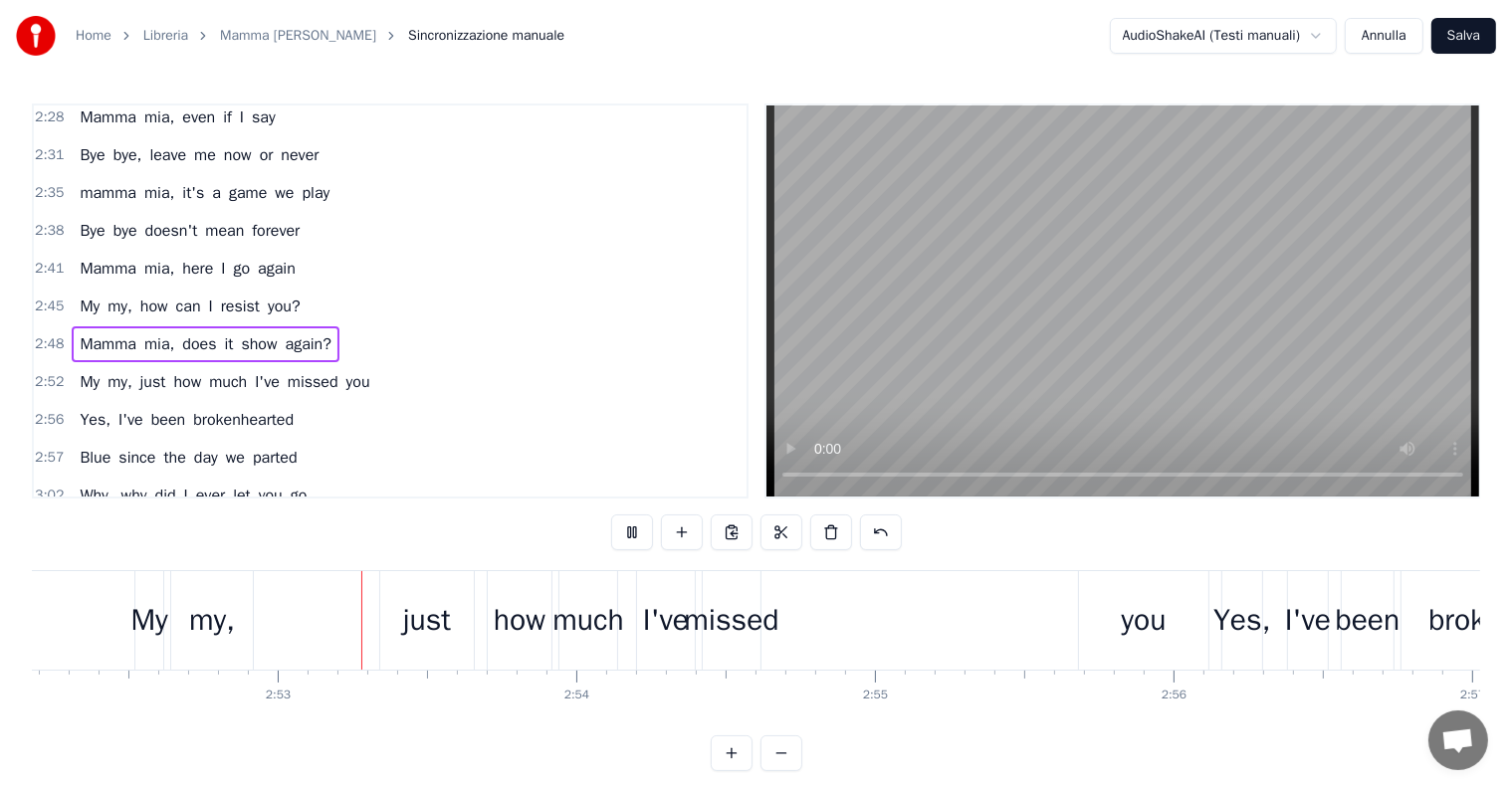 scroll, scrollTop: 0, scrollLeft: 51455, axis: horizontal 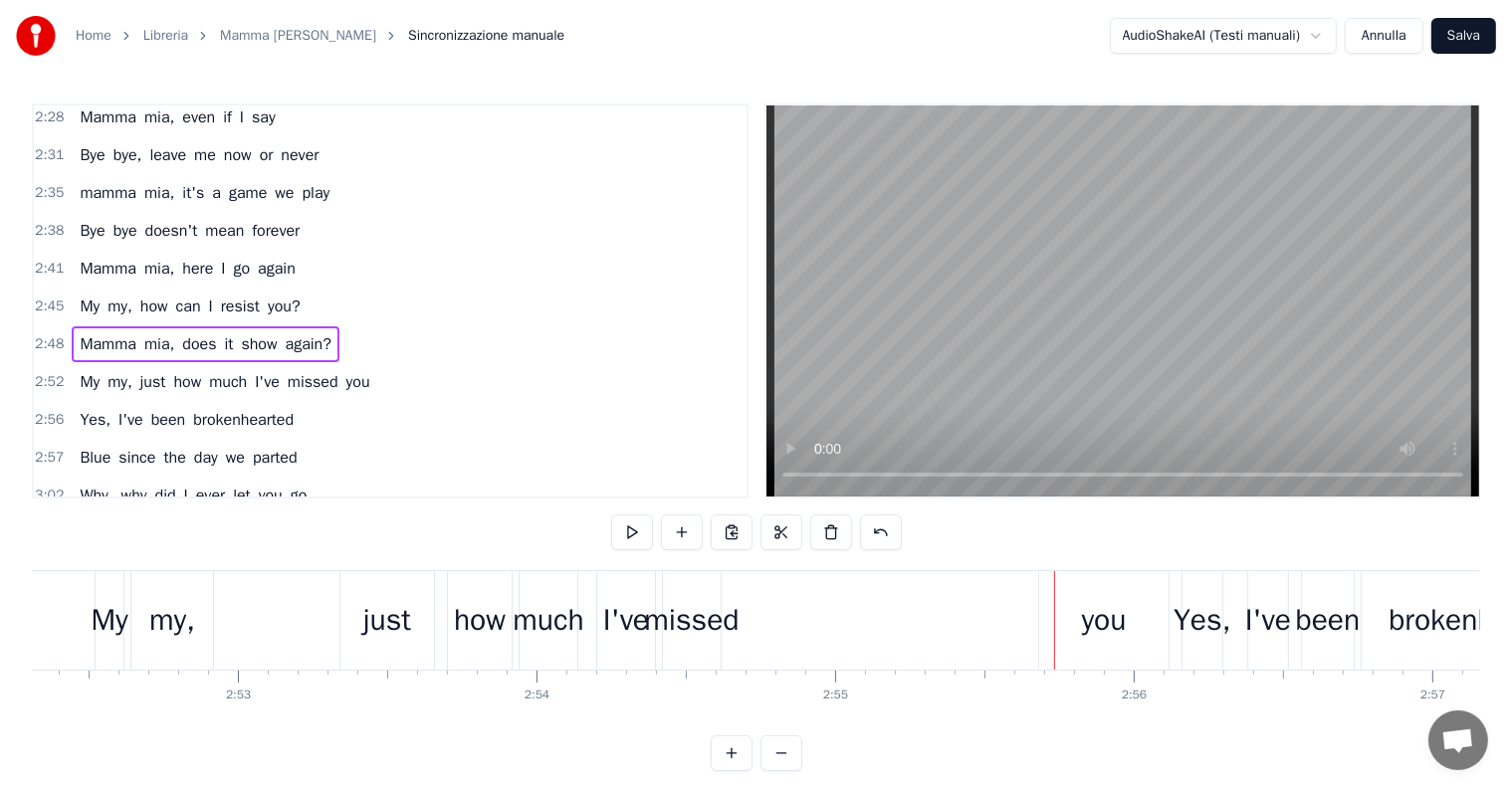click on "you" at bounding box center [1104, 620] 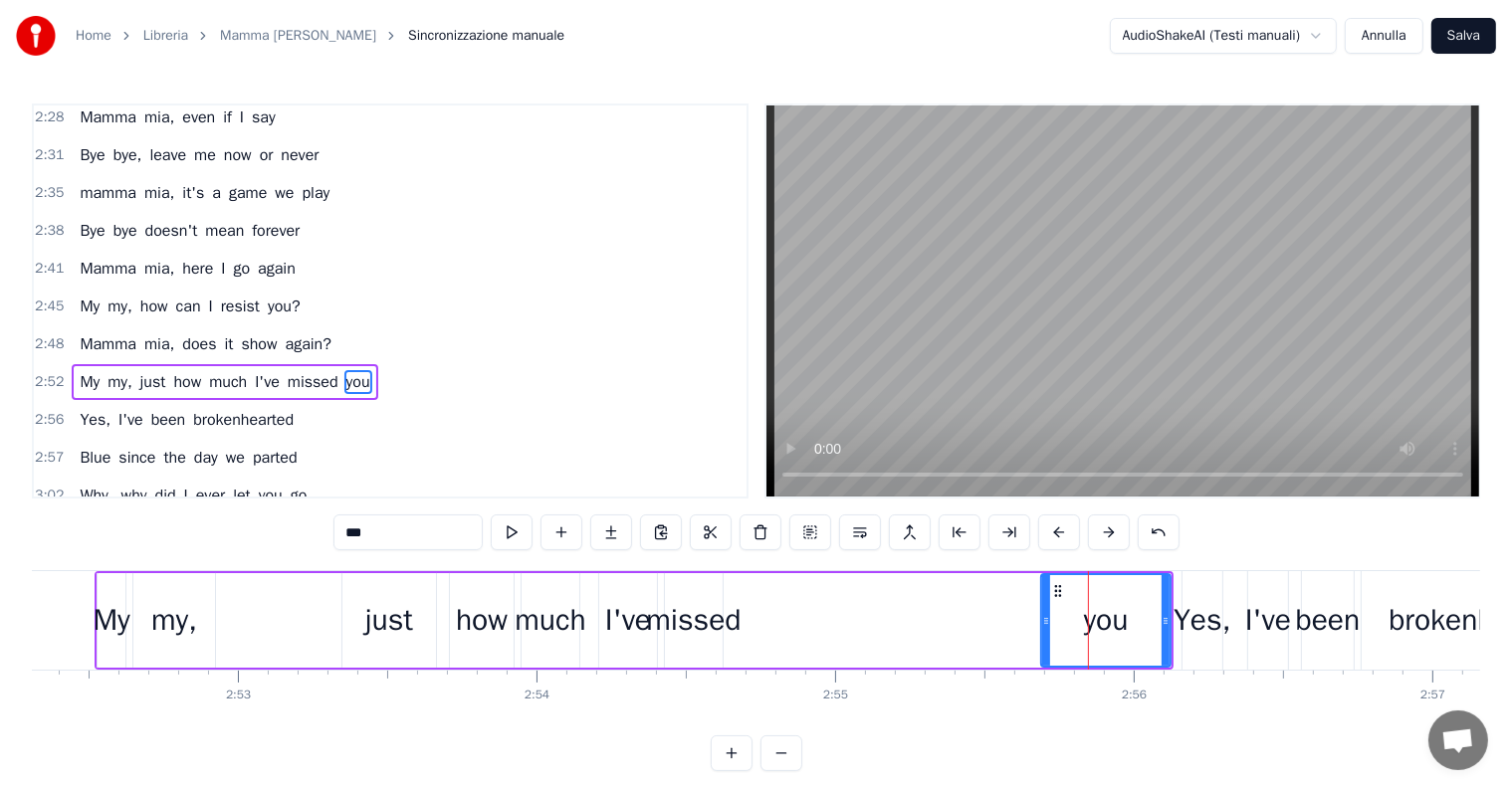 scroll, scrollTop: 1140, scrollLeft: 0, axis: vertical 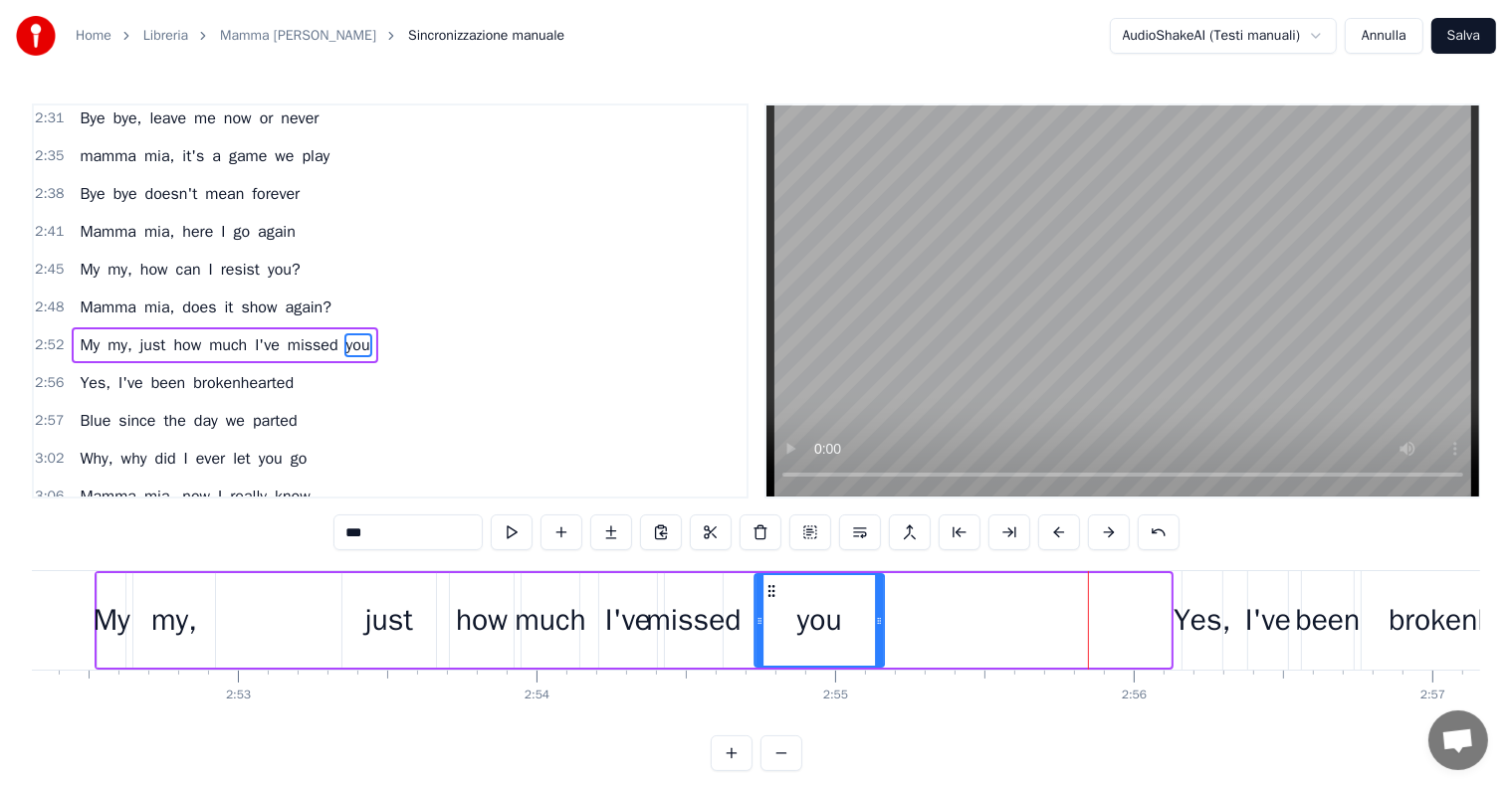 drag, startPoint x: 1059, startPoint y: 585, endPoint x: 772, endPoint y: 595, distance: 287.17416 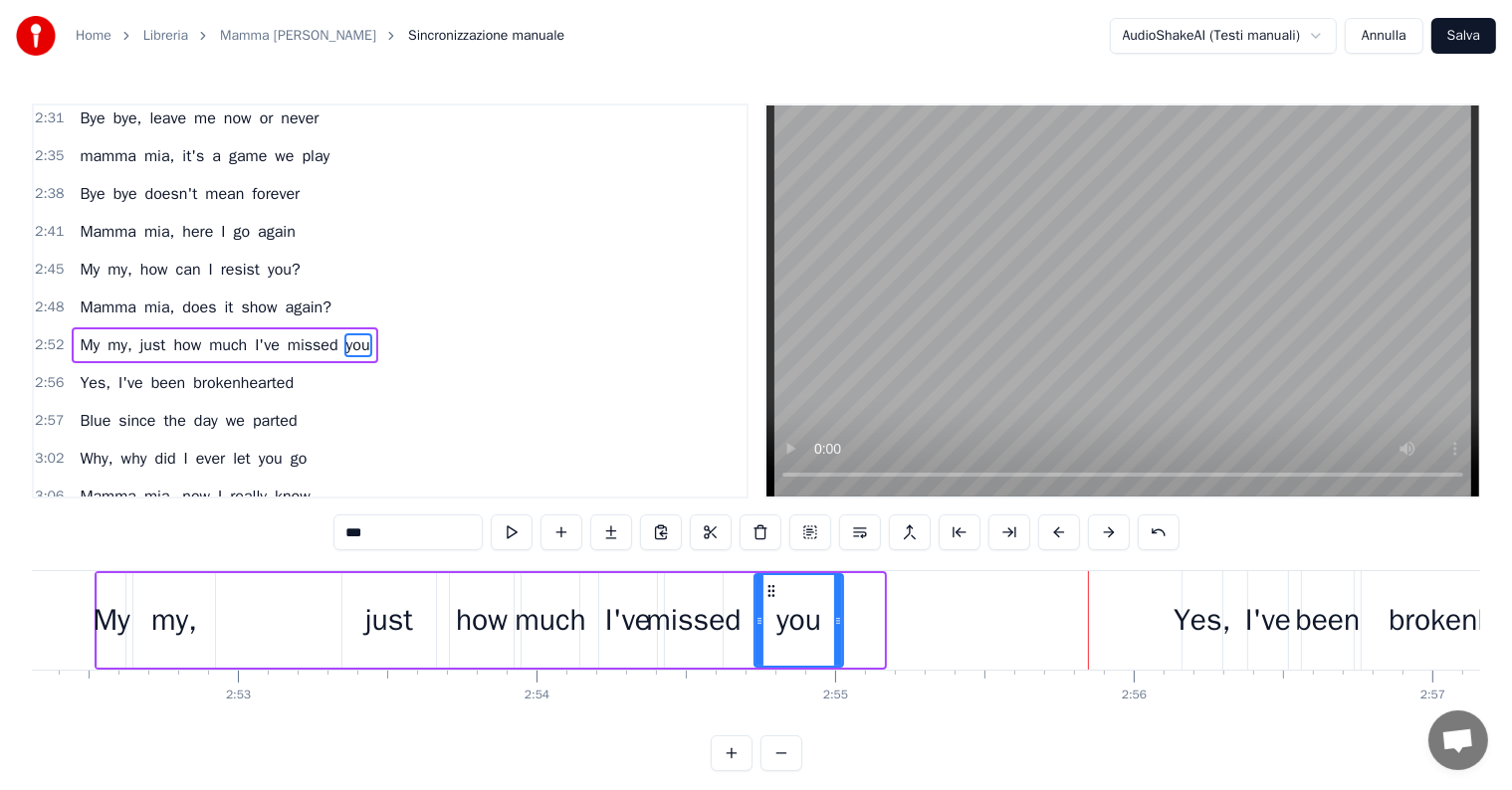 drag, startPoint x: 877, startPoint y: 618, endPoint x: 835, endPoint y: 618, distance: 42 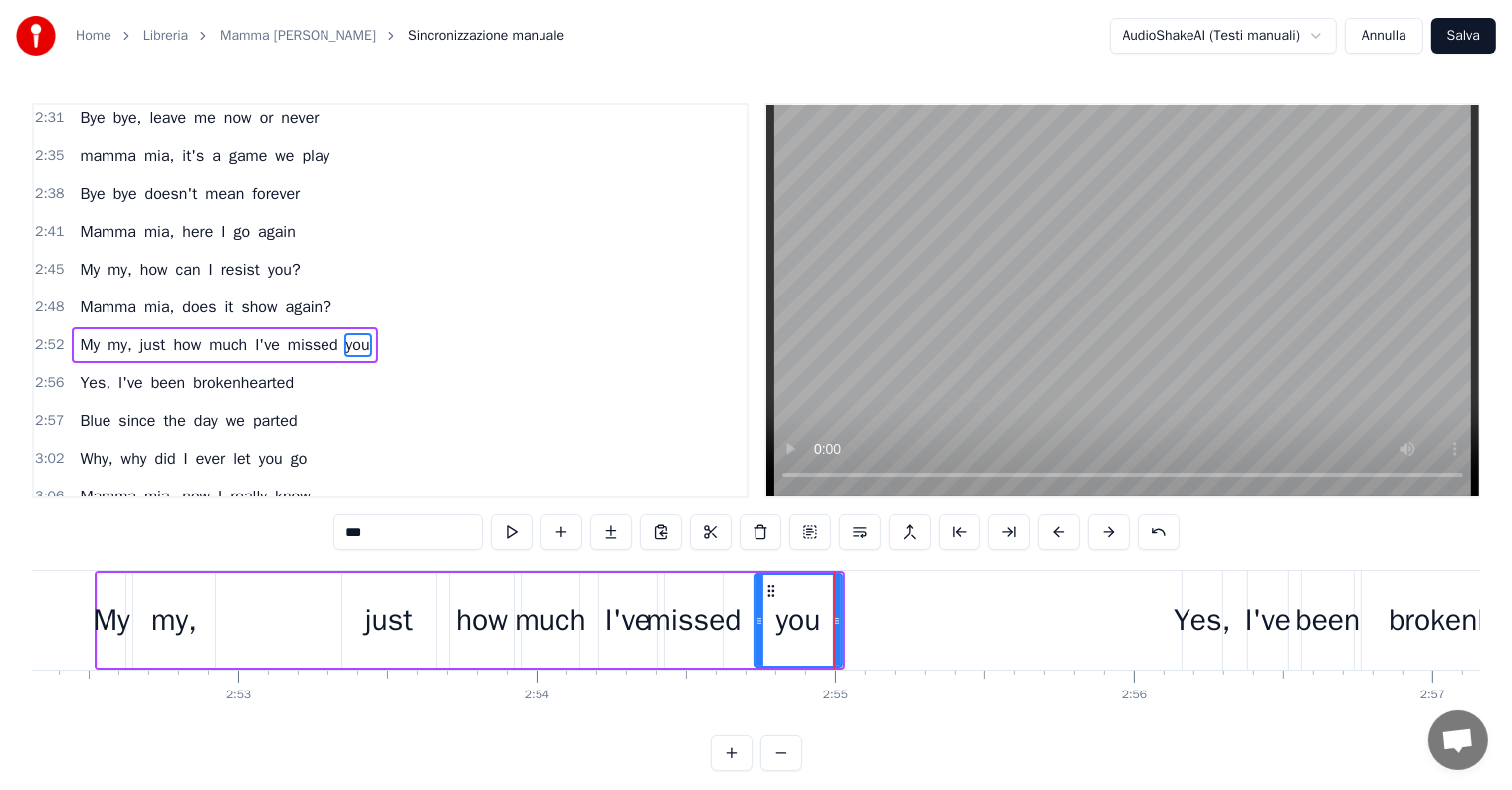 click on "missed" at bounding box center (693, 620) 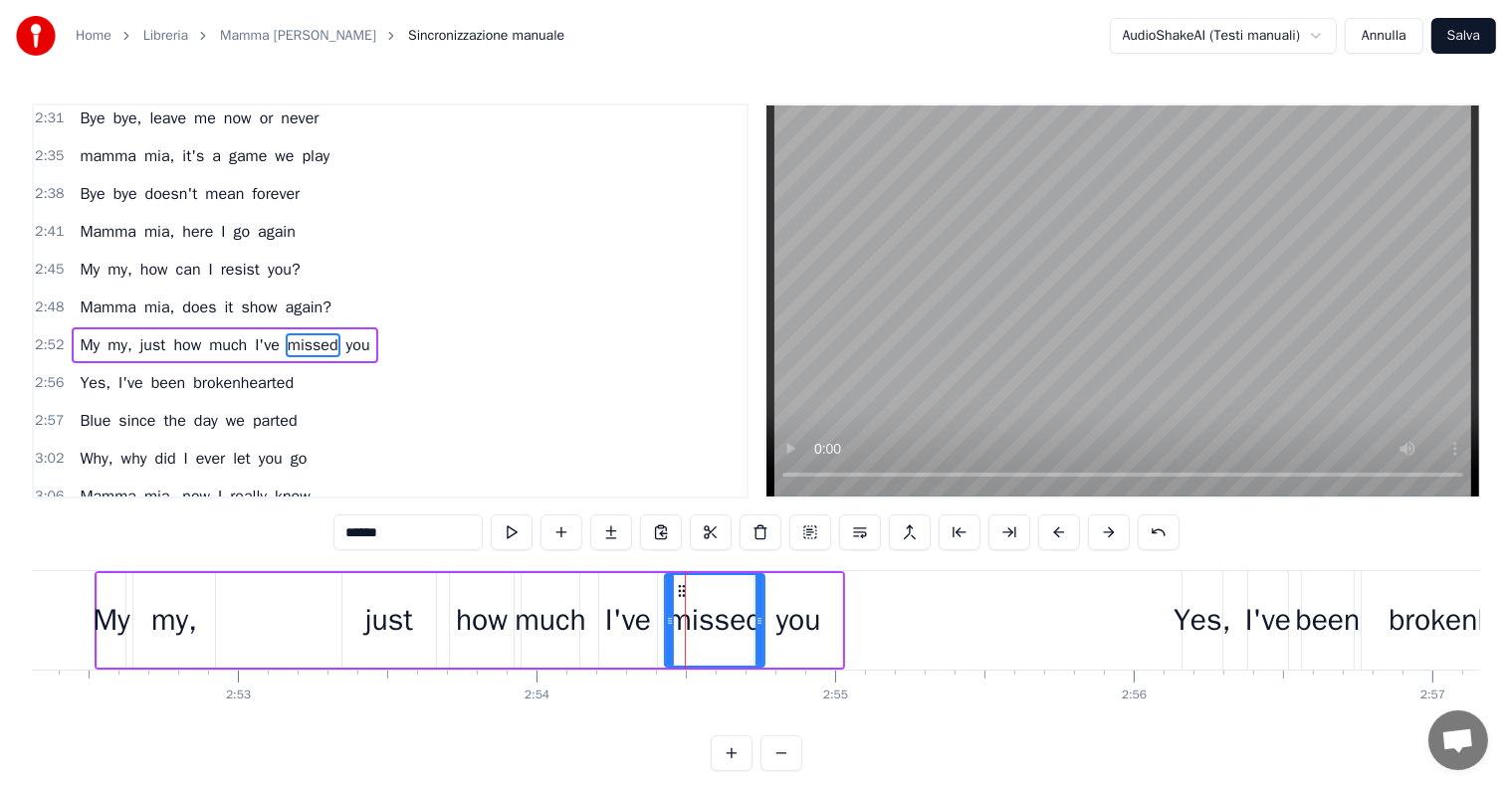 drag, startPoint x: 719, startPoint y: 617, endPoint x: 764, endPoint y: 616, distance: 45.01111 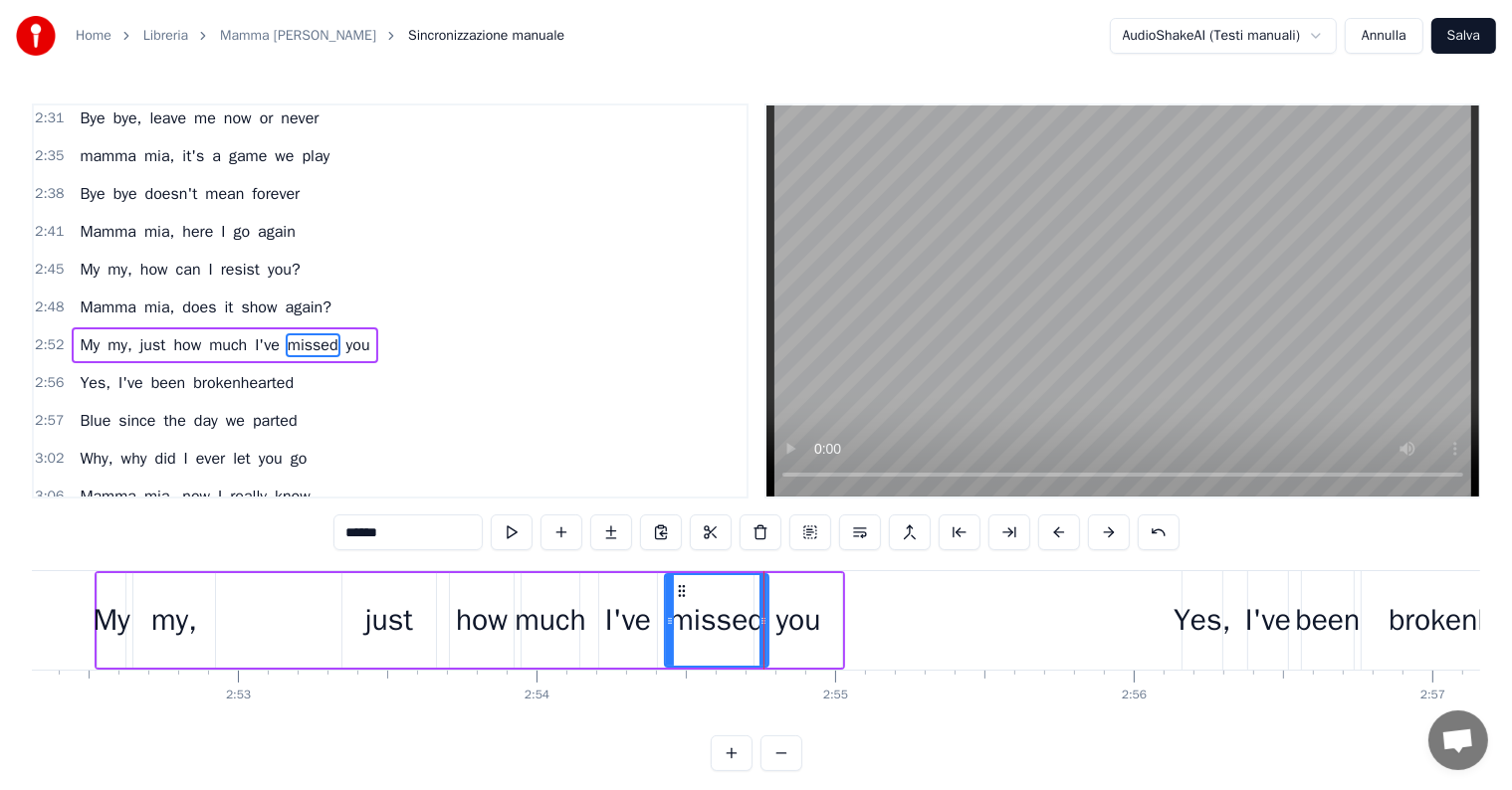 click on "you" at bounding box center [798, 620] 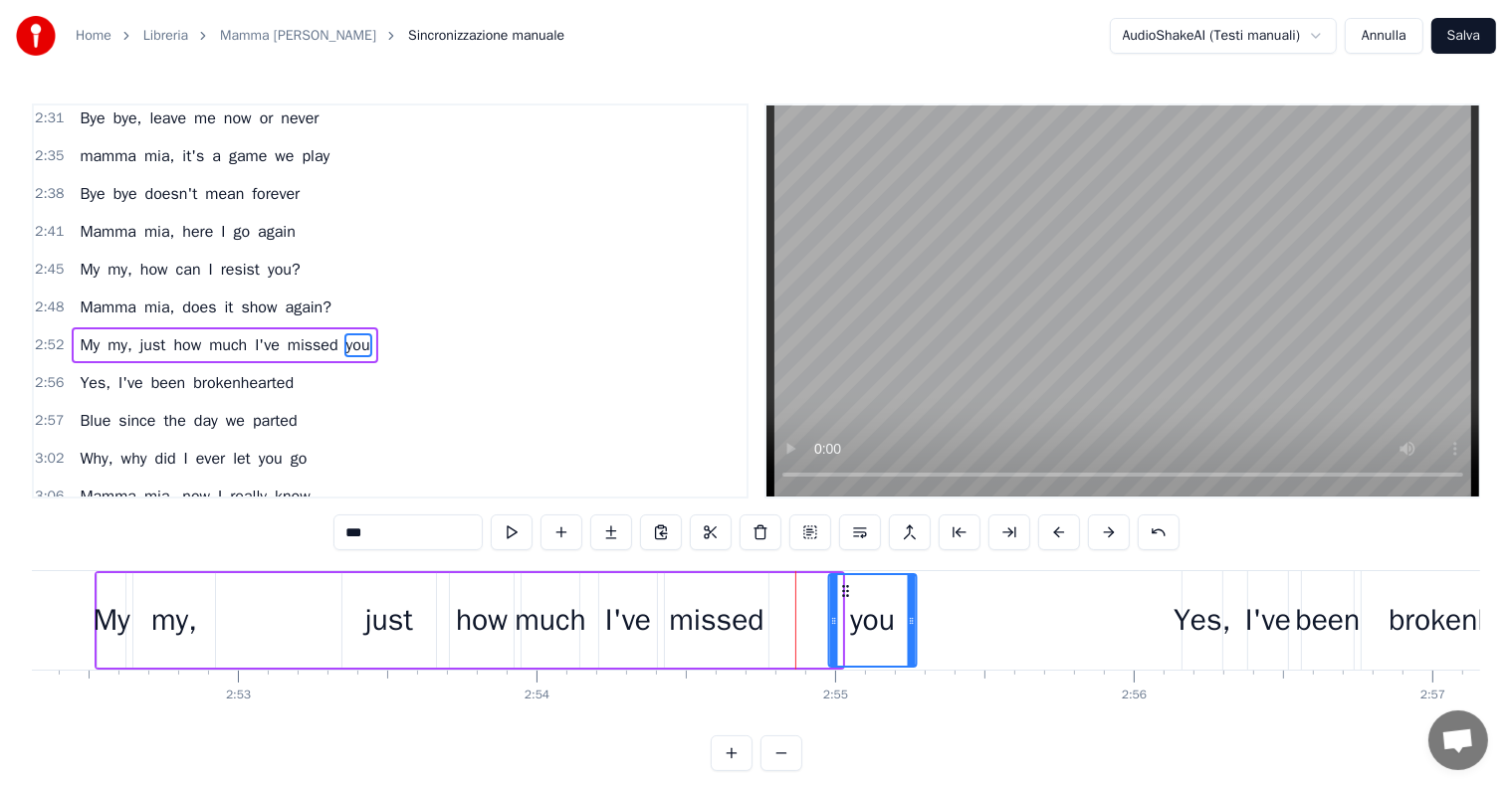 drag, startPoint x: 768, startPoint y: 586, endPoint x: 842, endPoint y: 586, distance: 74 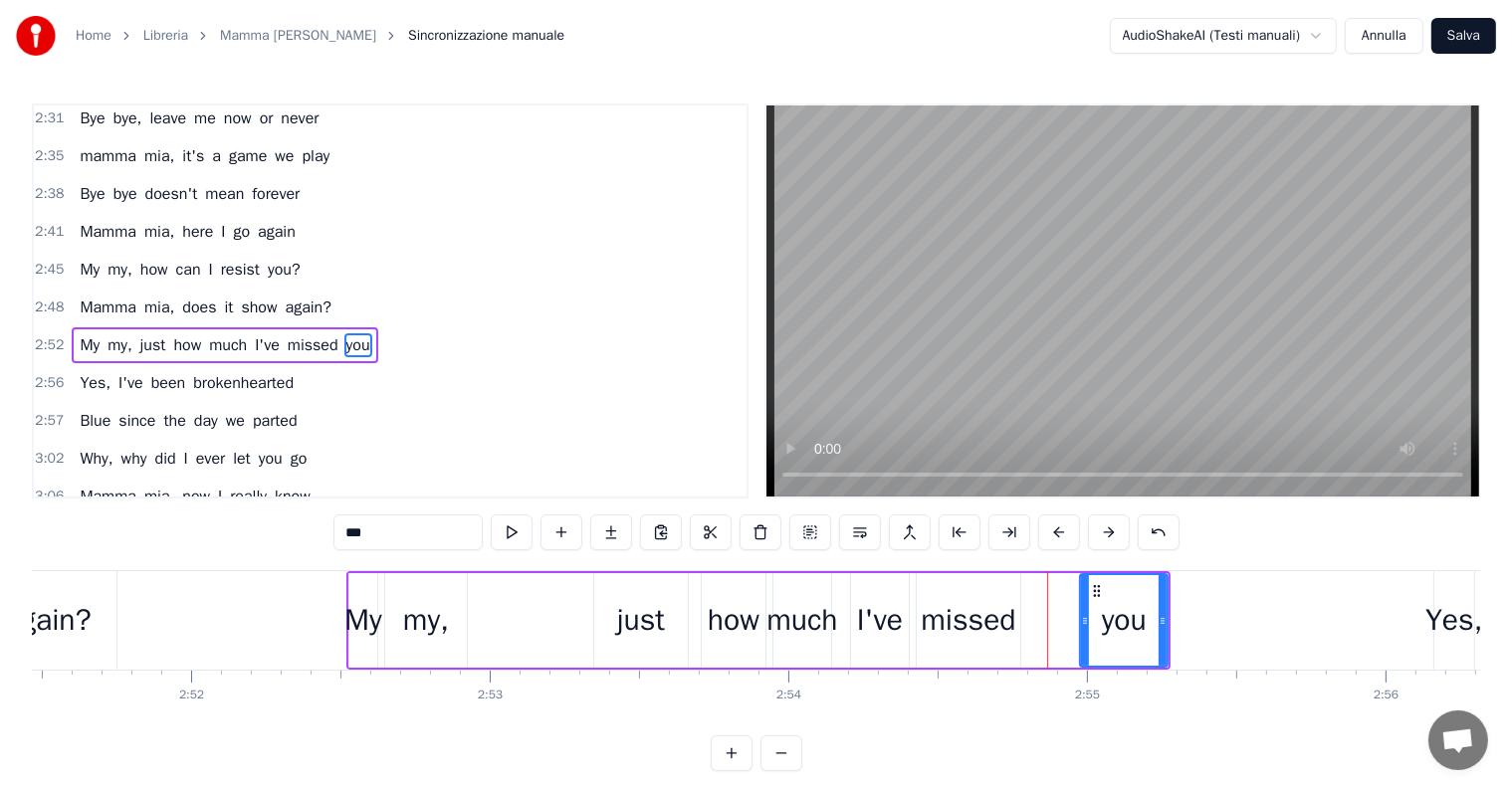 scroll, scrollTop: 0, scrollLeft: 51097, axis: horizontal 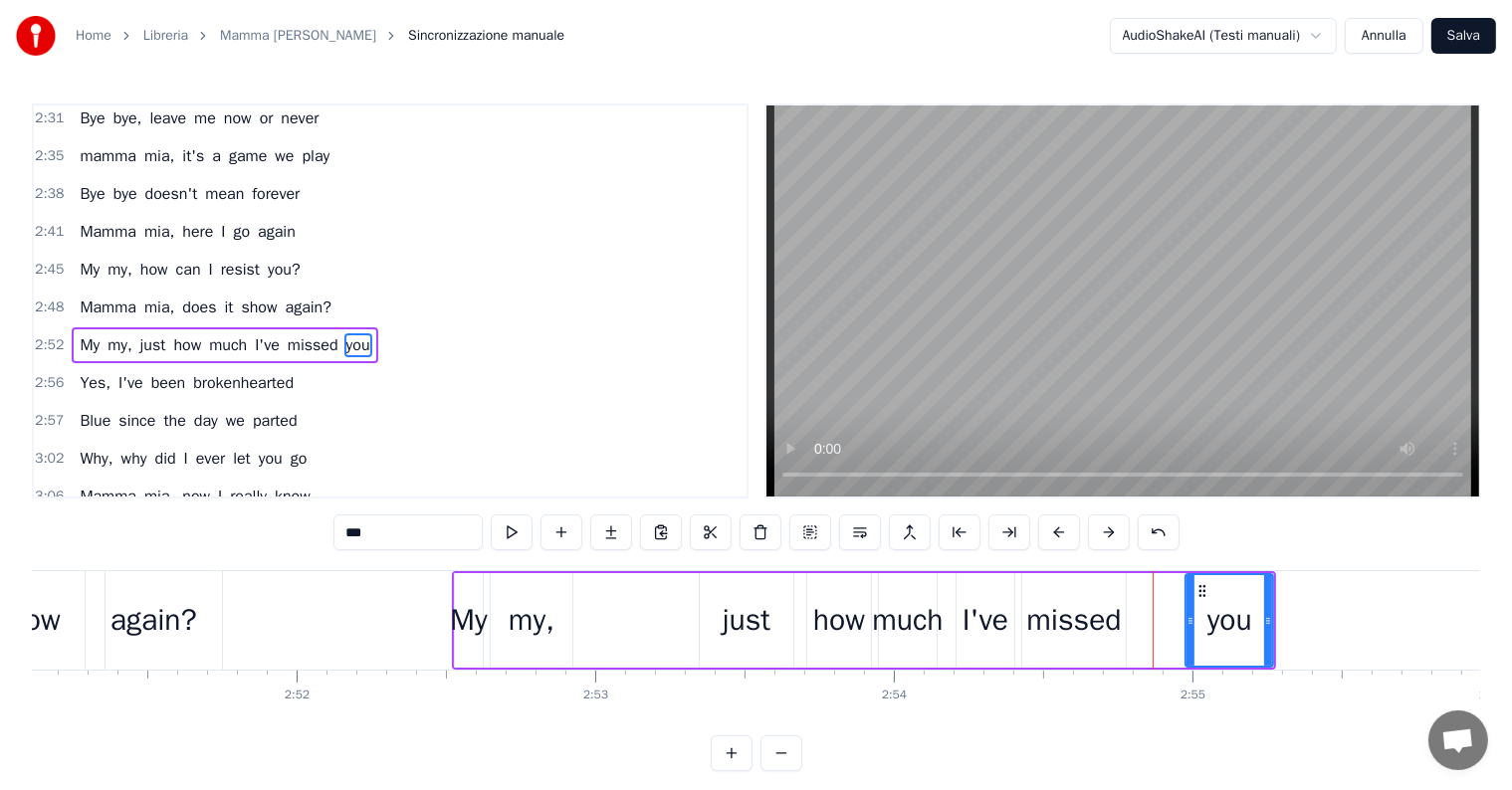 click on "My my, just how much I've missed you" at bounding box center (224, 345) 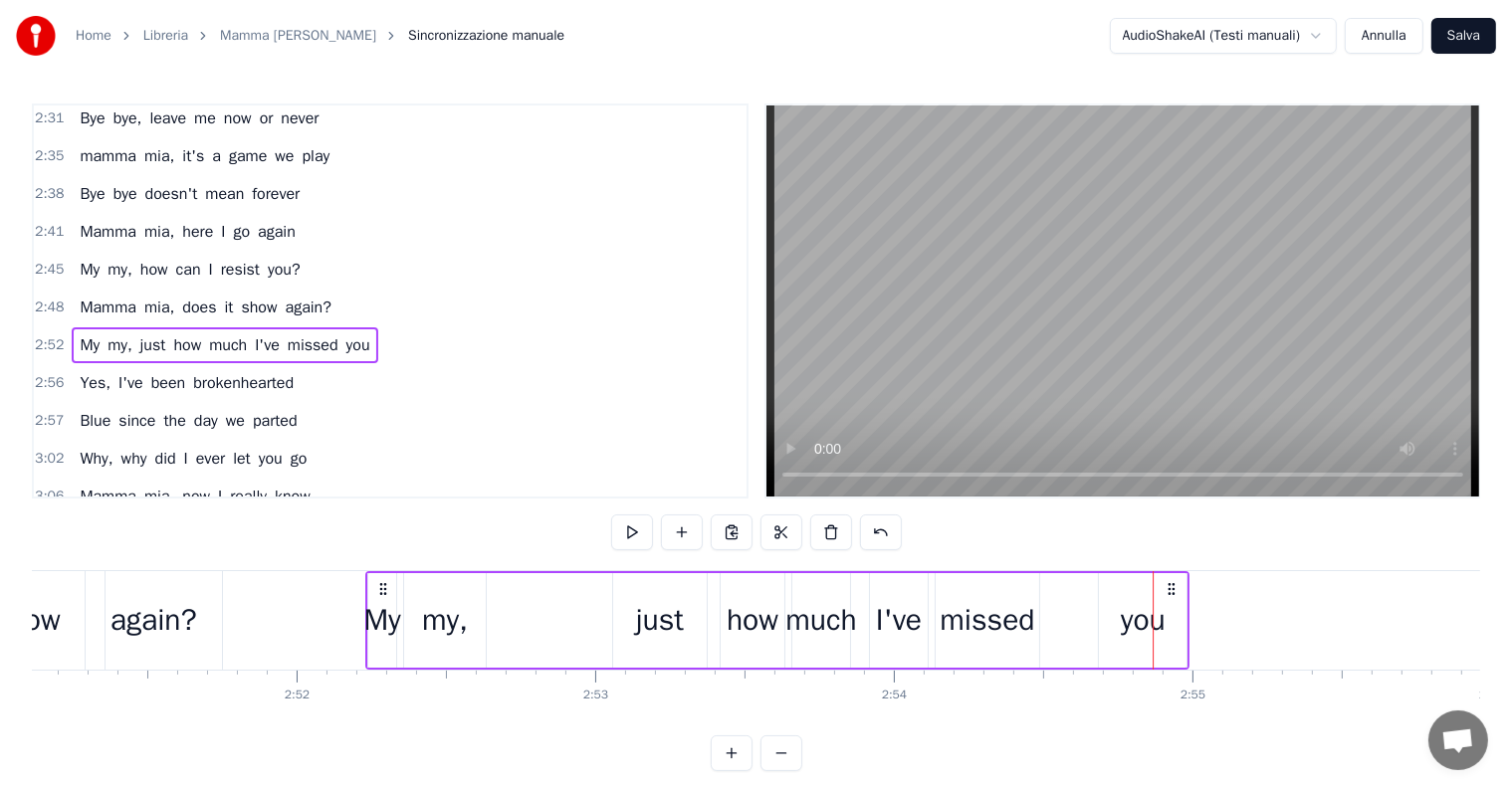 drag, startPoint x: 467, startPoint y: 582, endPoint x: 380, endPoint y: 576, distance: 87.20665 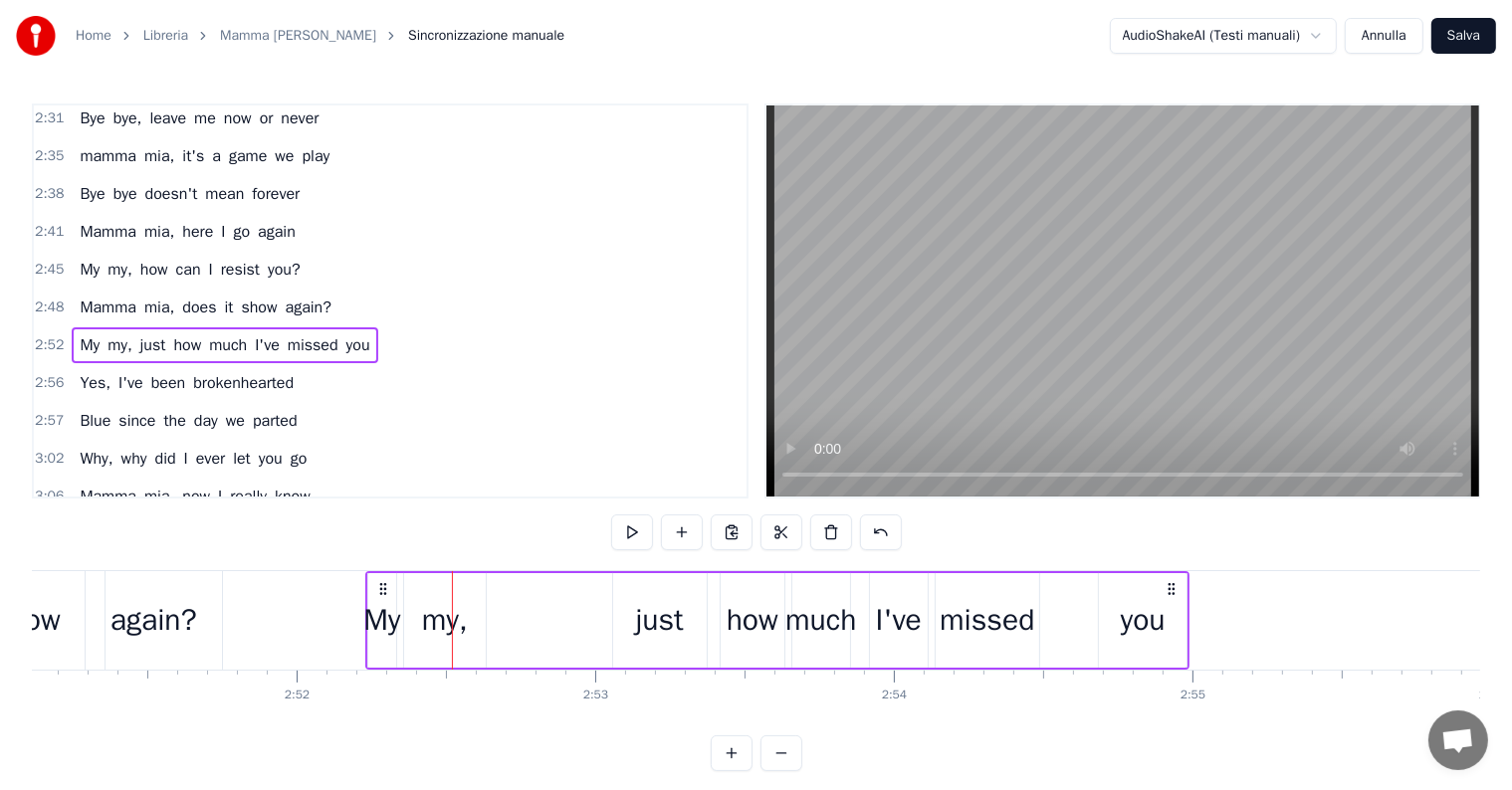 click on "just" at bounding box center (660, 620) 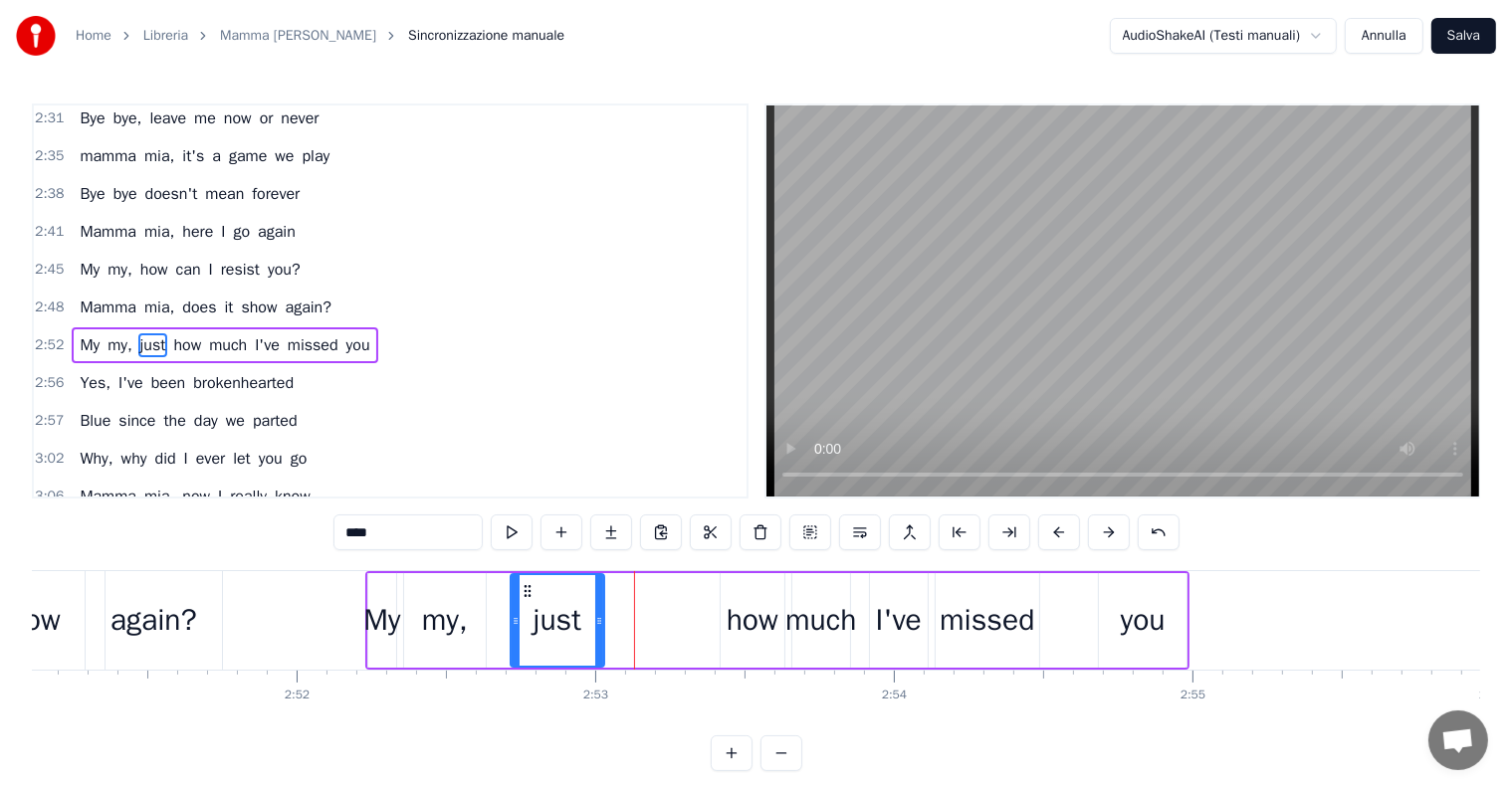drag, startPoint x: 631, startPoint y: 589, endPoint x: 529, endPoint y: 595, distance: 102.17632 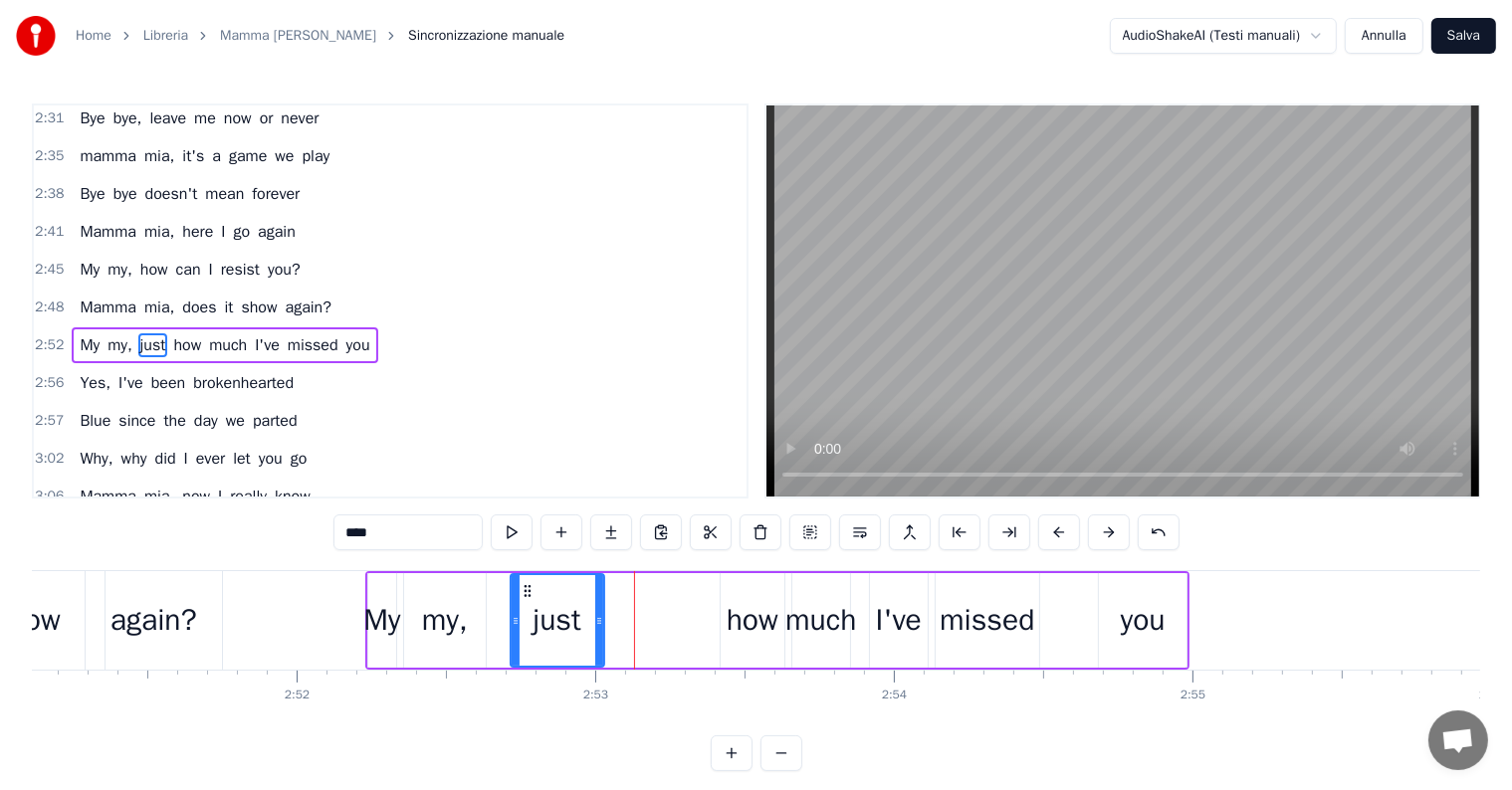 click on "how" at bounding box center (753, 620) 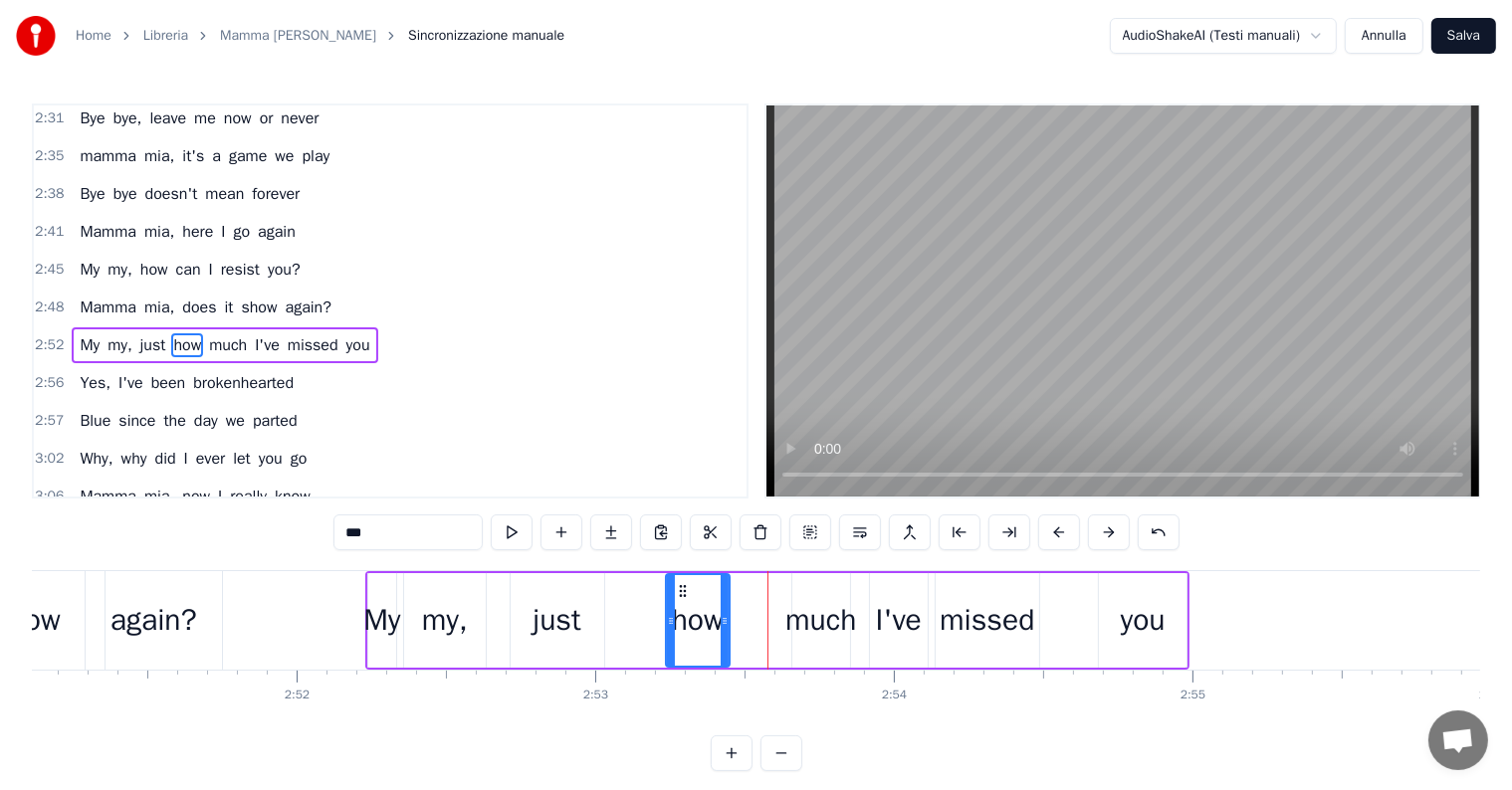 drag, startPoint x: 737, startPoint y: 587, endPoint x: 681, endPoint y: 588, distance: 56.008928 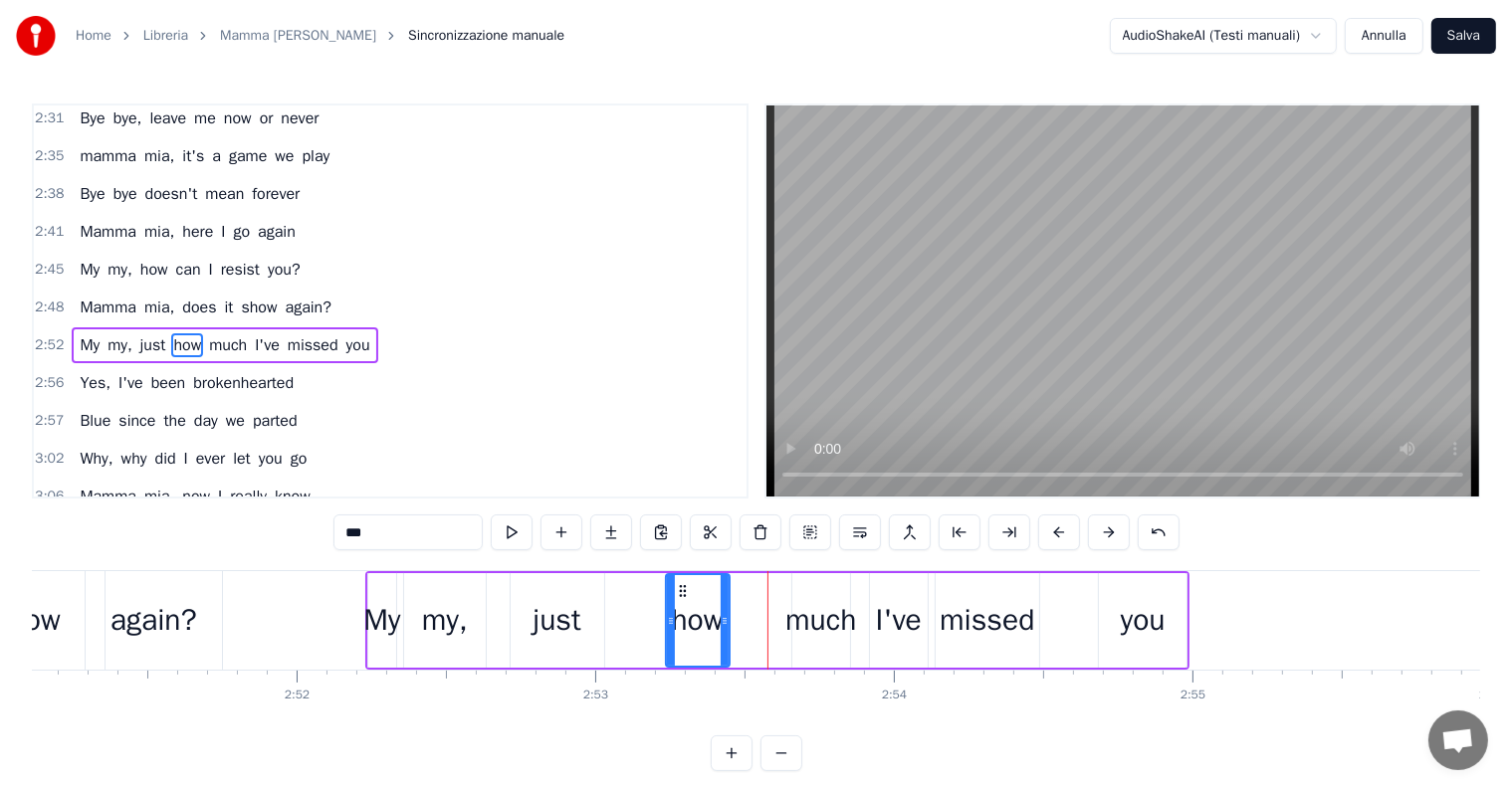 click on "much" at bounding box center [821, 620] 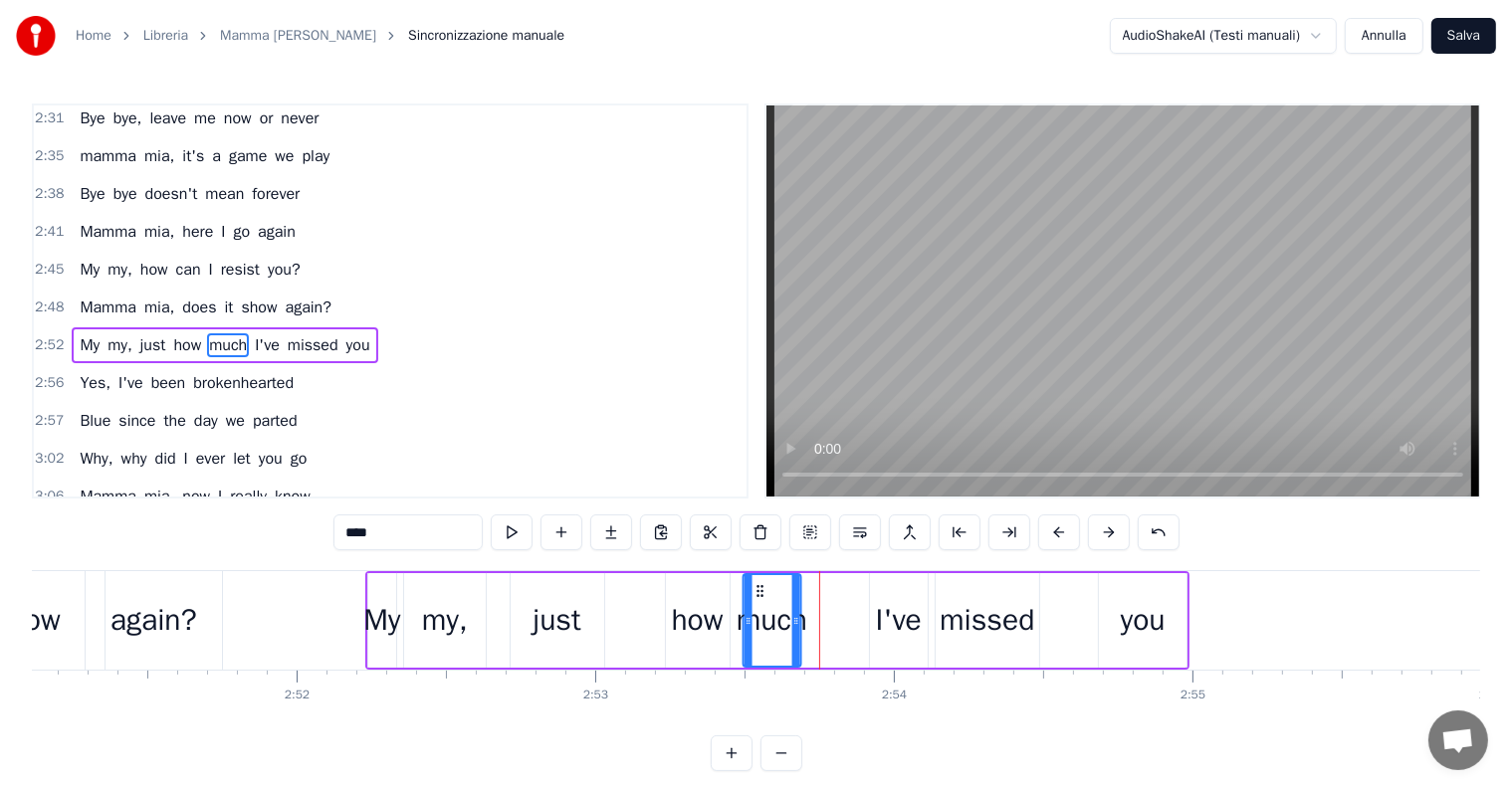 drag, startPoint x: 808, startPoint y: 583, endPoint x: 758, endPoint y: 590, distance: 50.48762 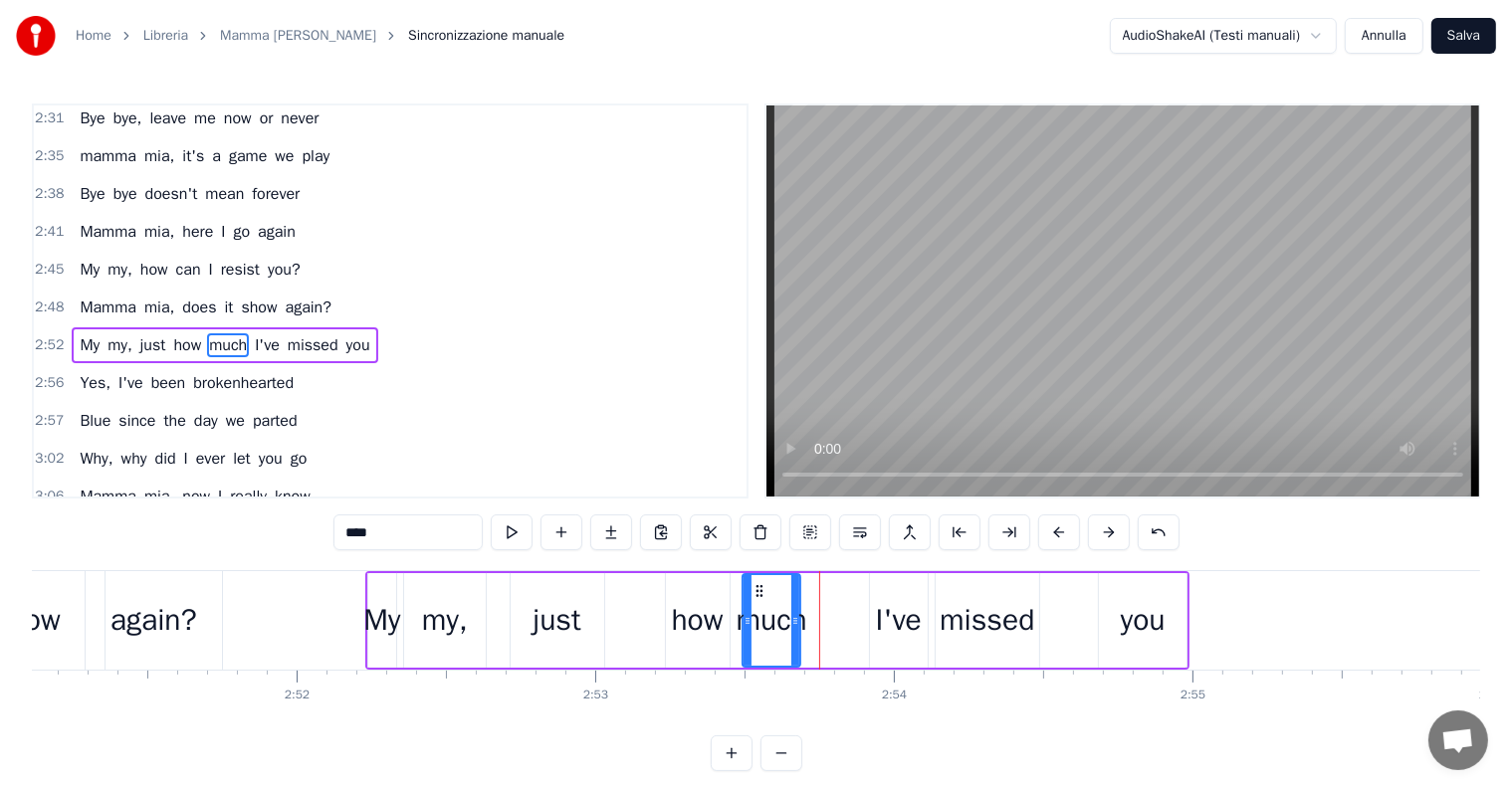 click on "I've" at bounding box center (899, 620) 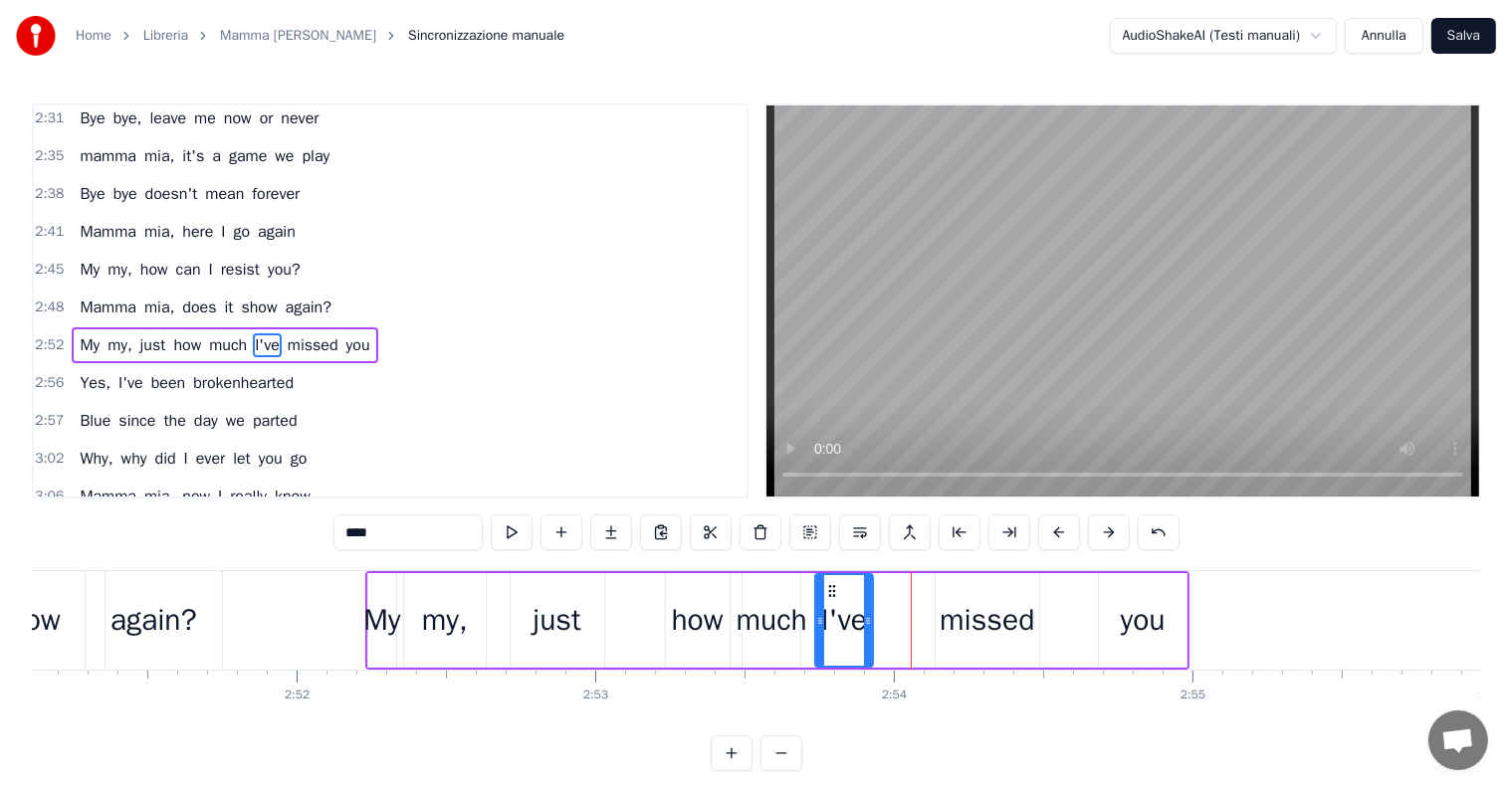 drag, startPoint x: 885, startPoint y: 588, endPoint x: 830, endPoint y: 595, distance: 55.443665 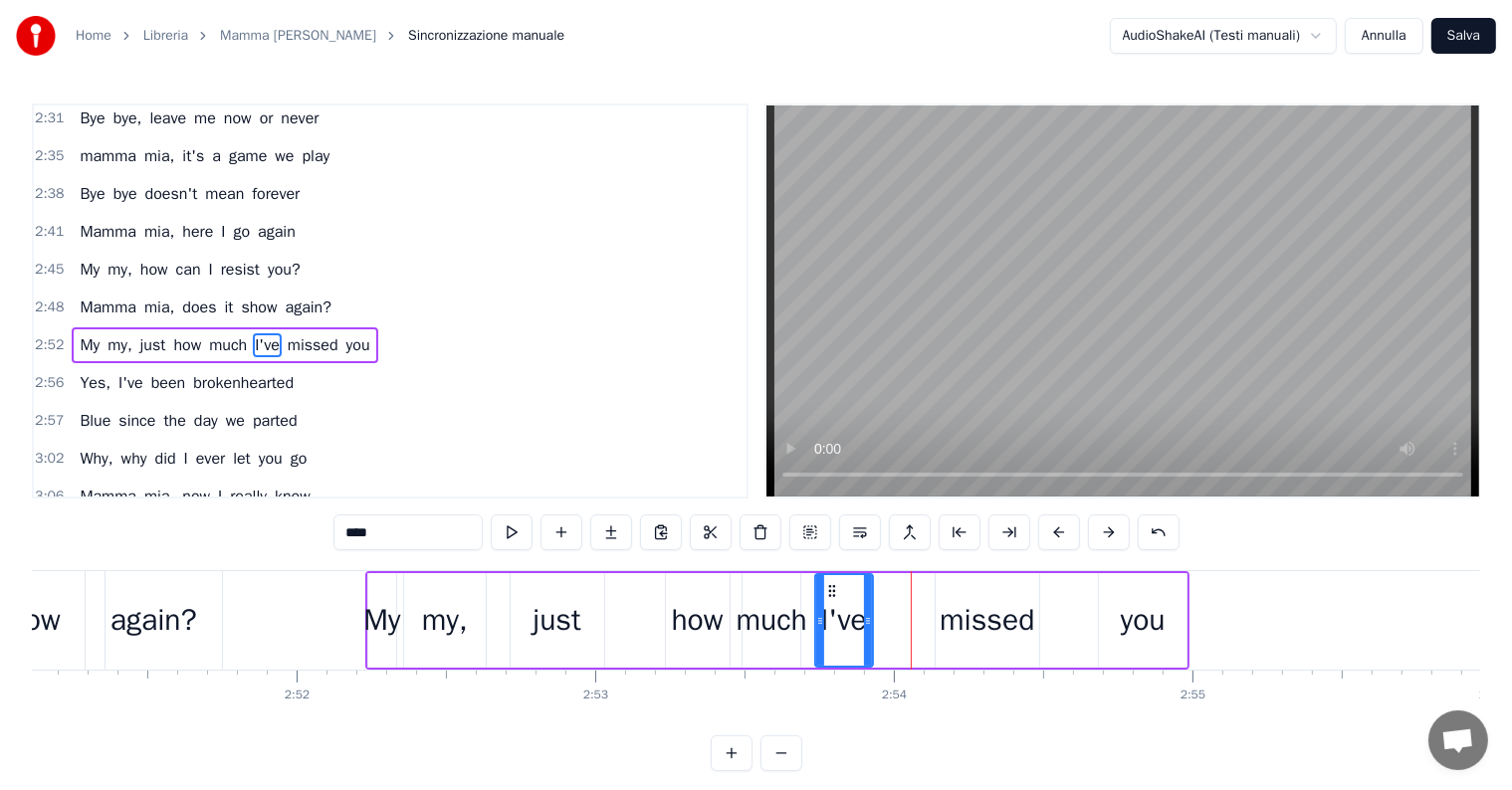 click on "missed" at bounding box center [987, 620] 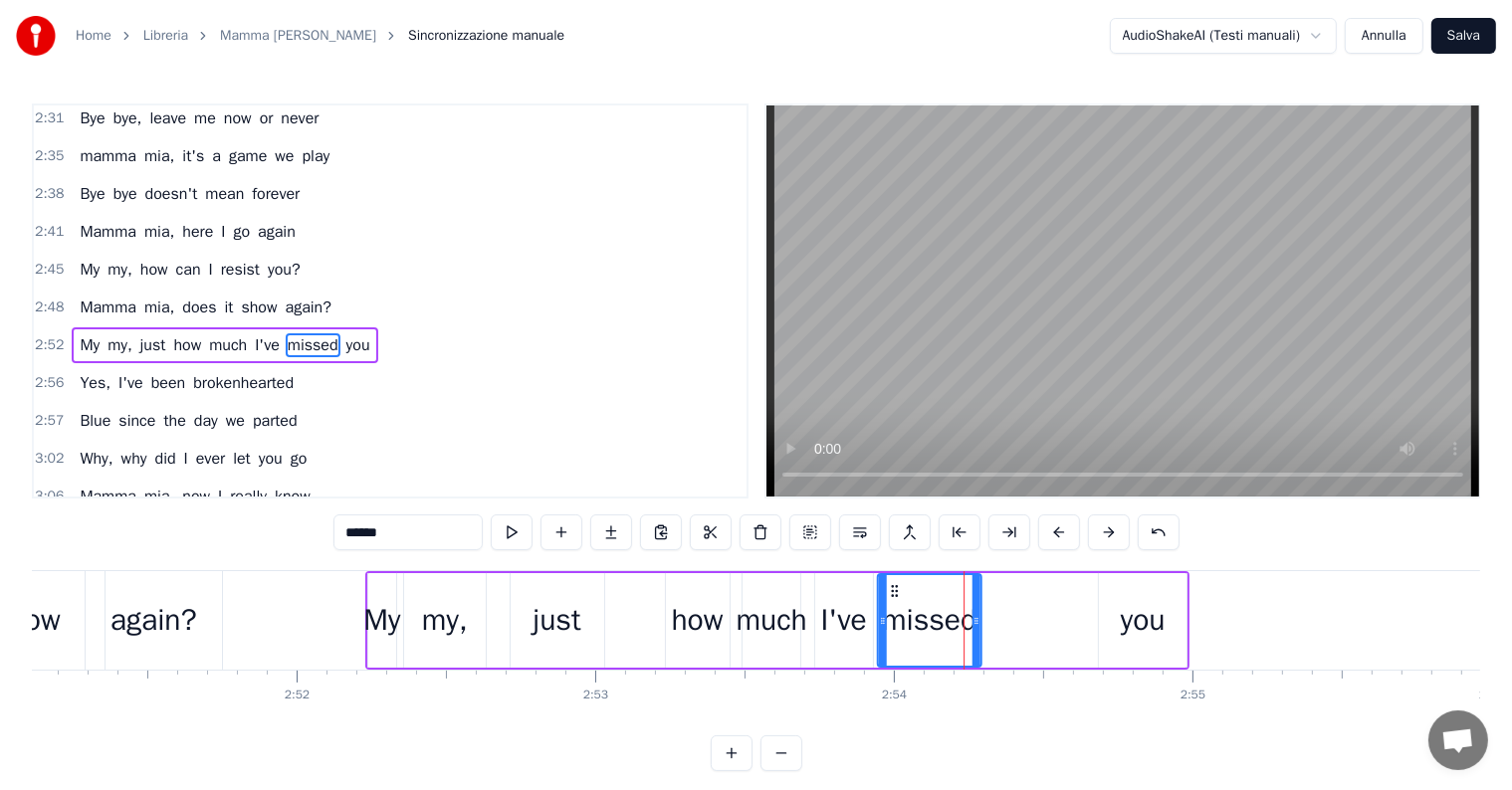 drag, startPoint x: 953, startPoint y: 586, endPoint x: 895, endPoint y: 596, distance: 58.855756 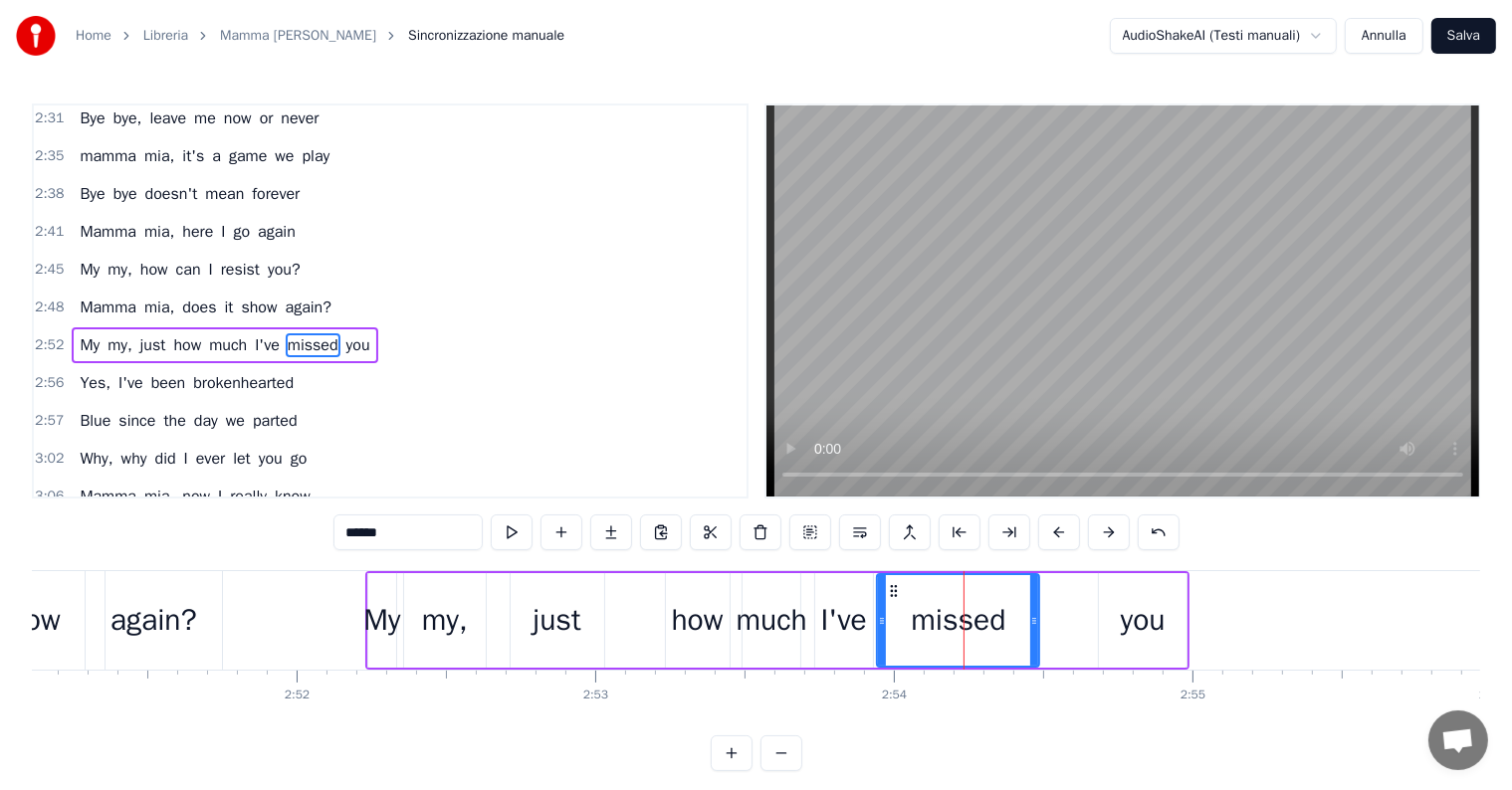 drag, startPoint x: 977, startPoint y: 620, endPoint x: 1036, endPoint y: 619, distance: 59.008474 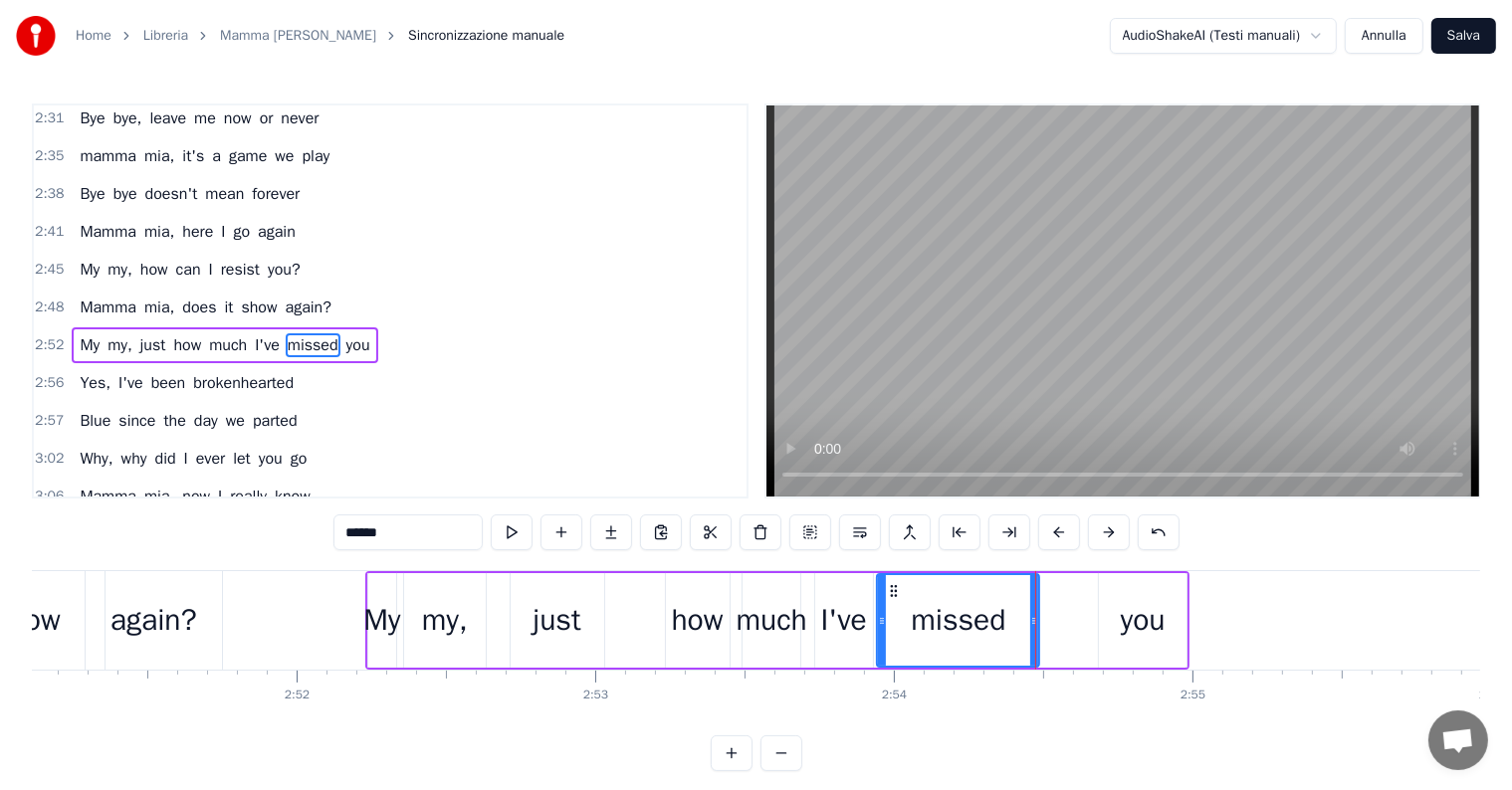 click on "you" at bounding box center (1143, 620) 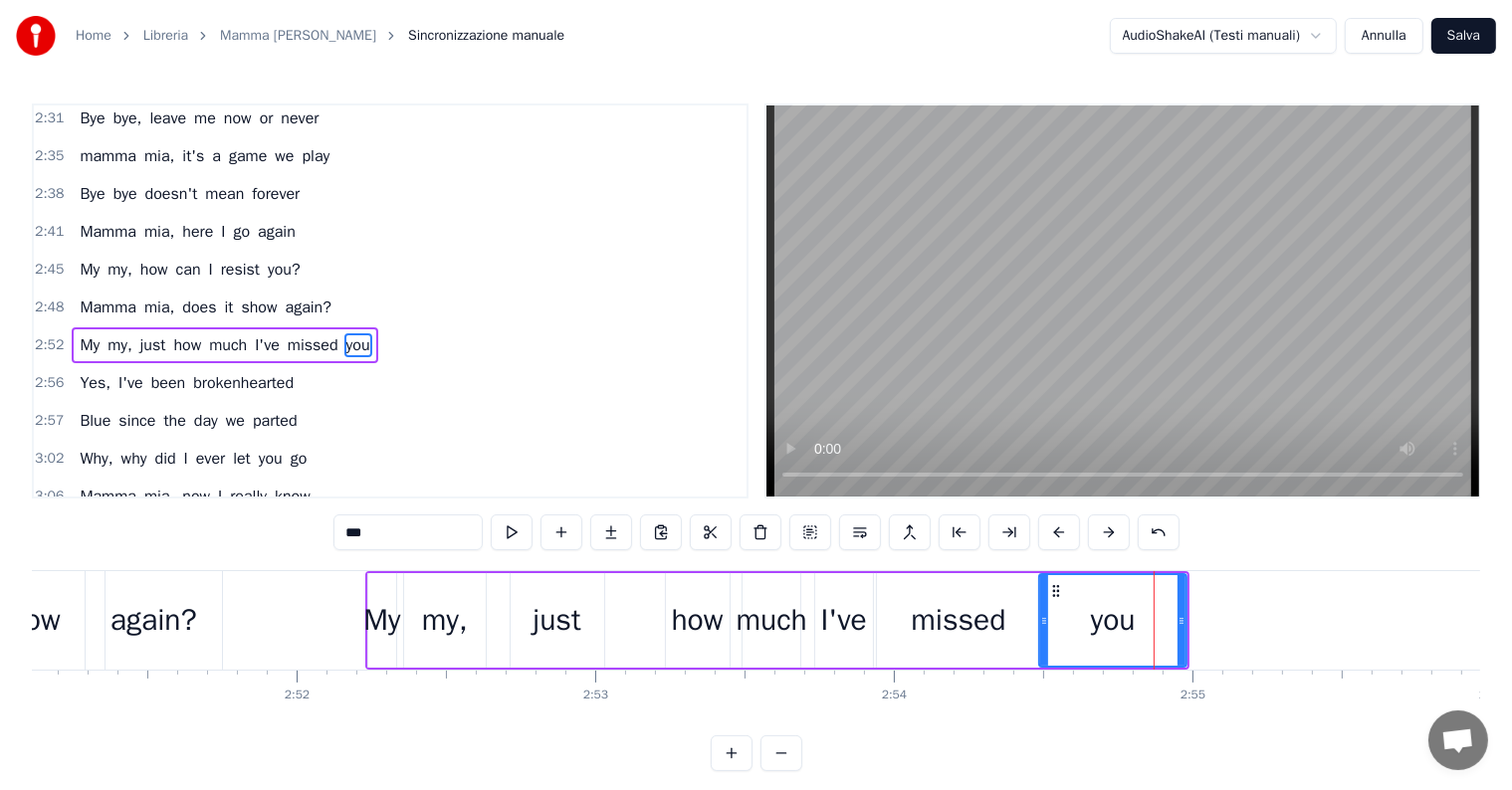 drag, startPoint x: 1099, startPoint y: 621, endPoint x: 1060, endPoint y: 625, distance: 39.20459 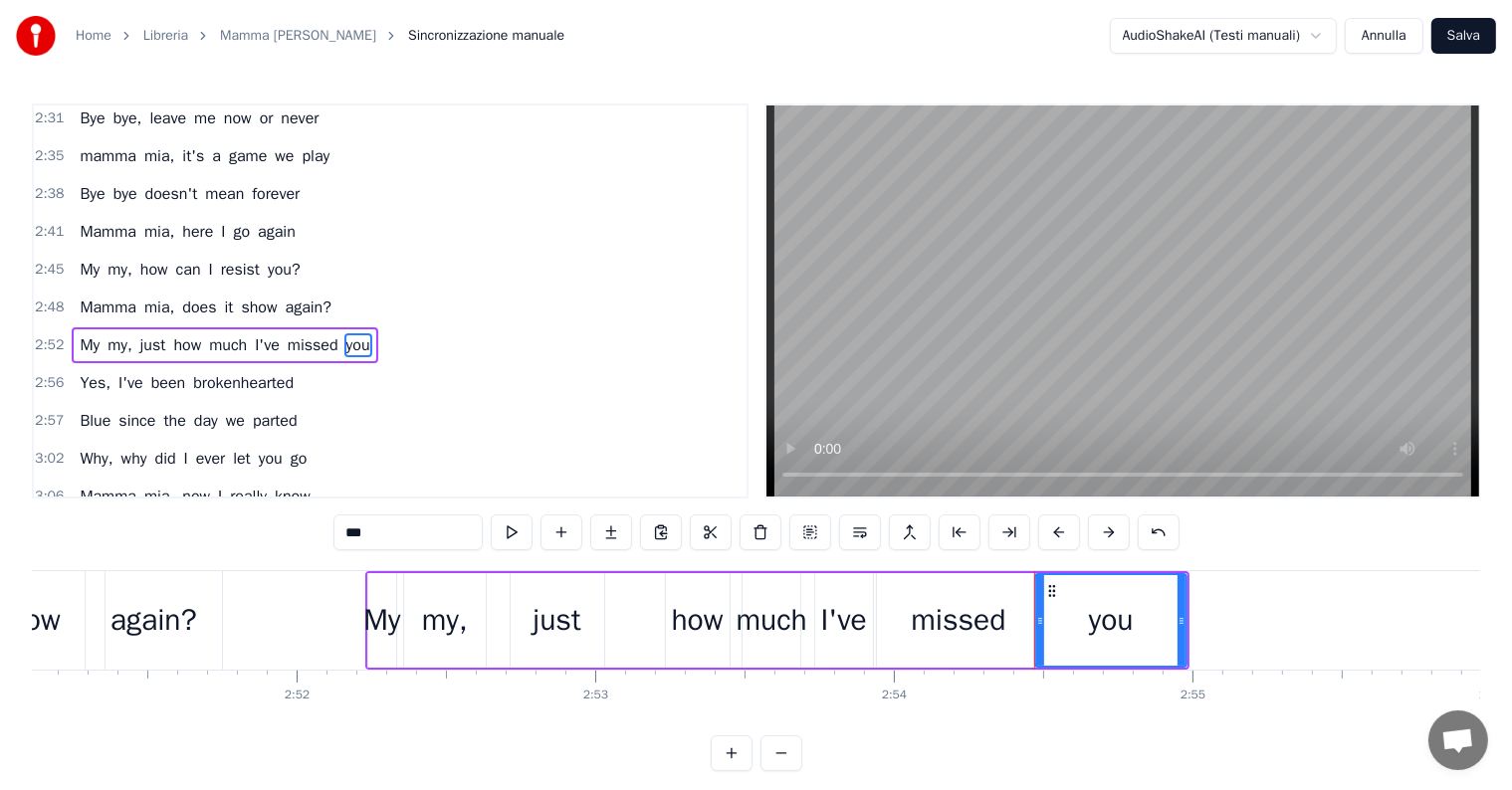 click on "My my, just how much I've missed you" at bounding box center [224, 345] 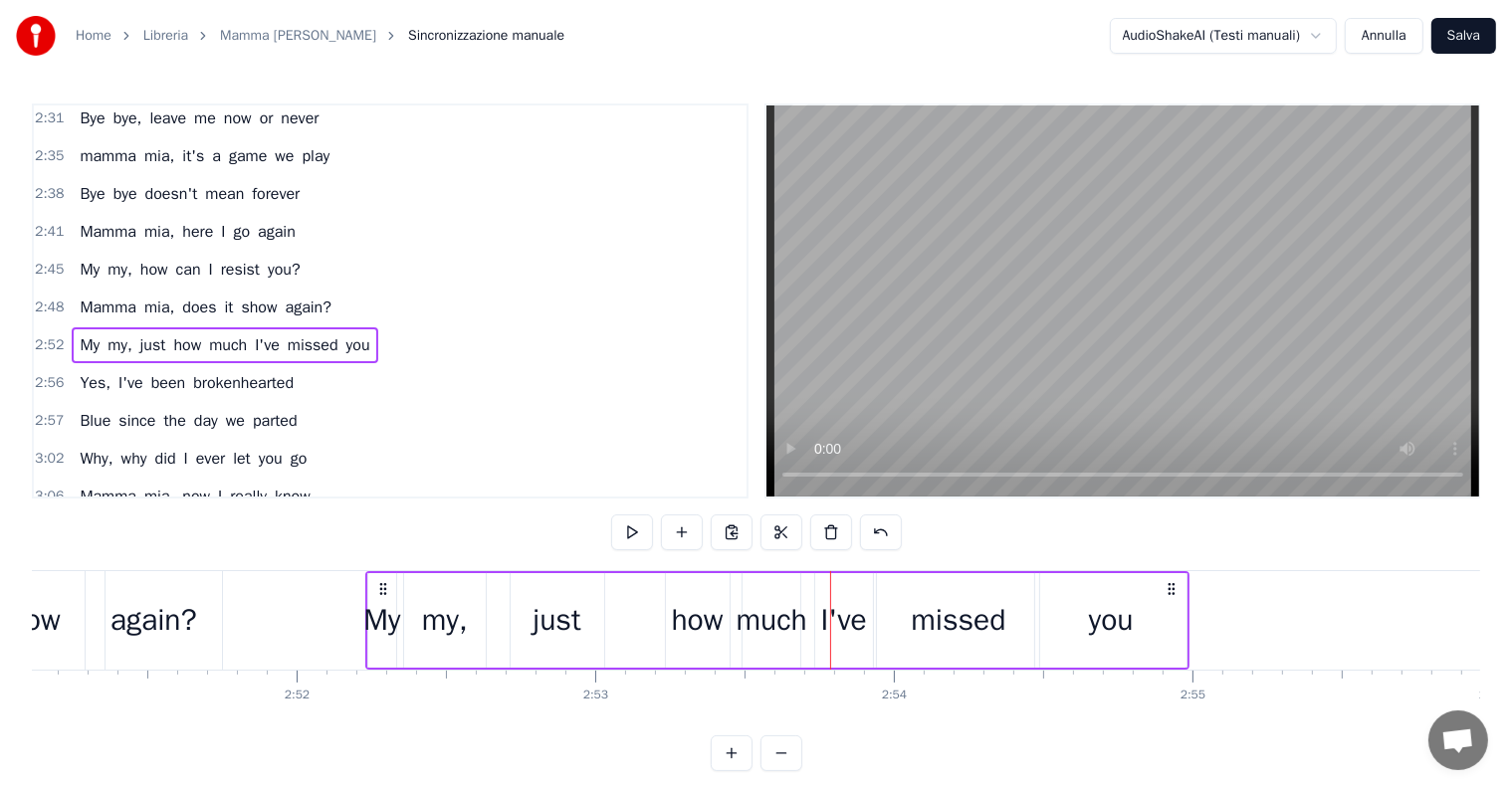 click on "how" at bounding box center (698, 620) 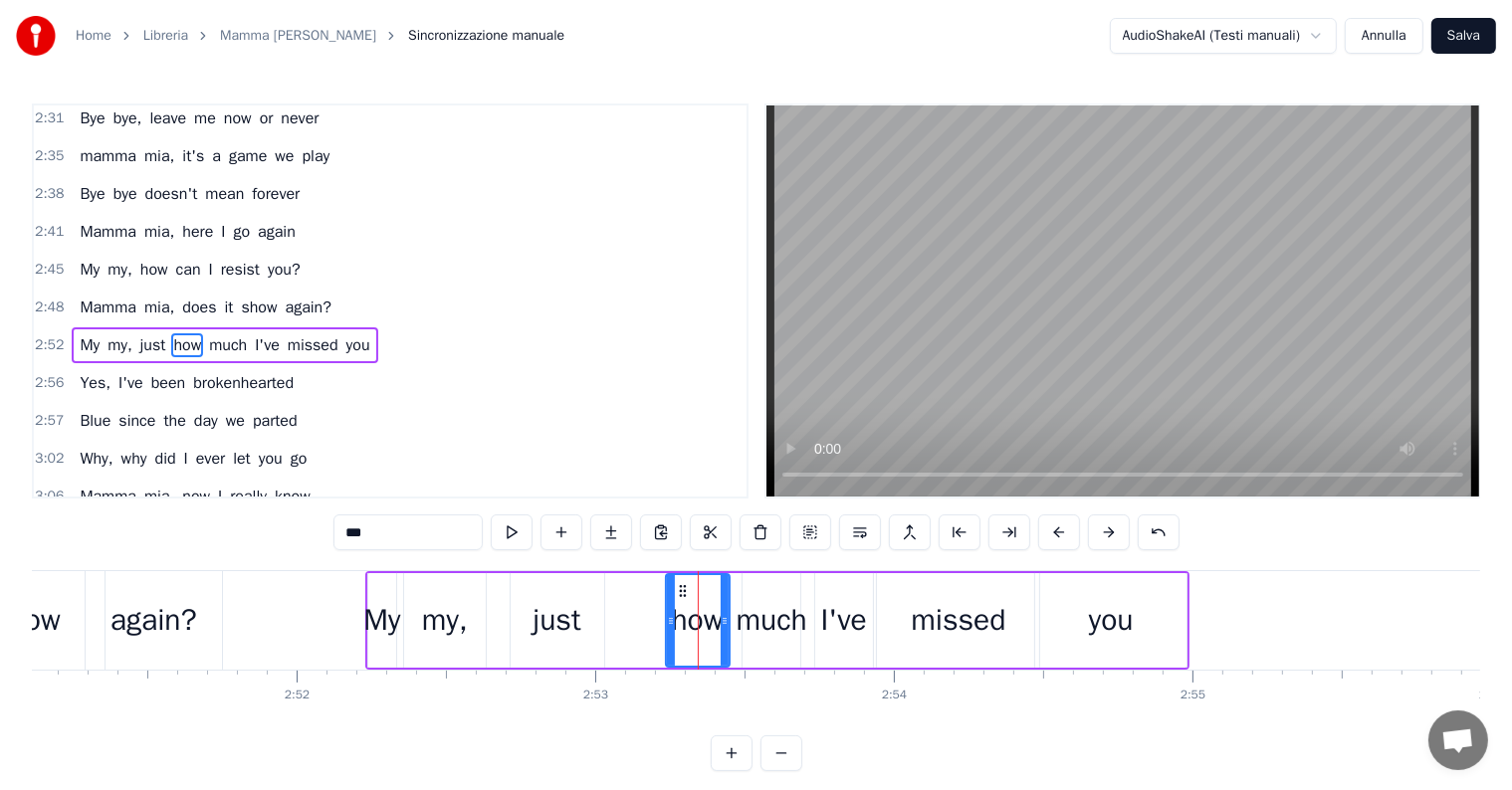 click on "much" at bounding box center (771, 620) 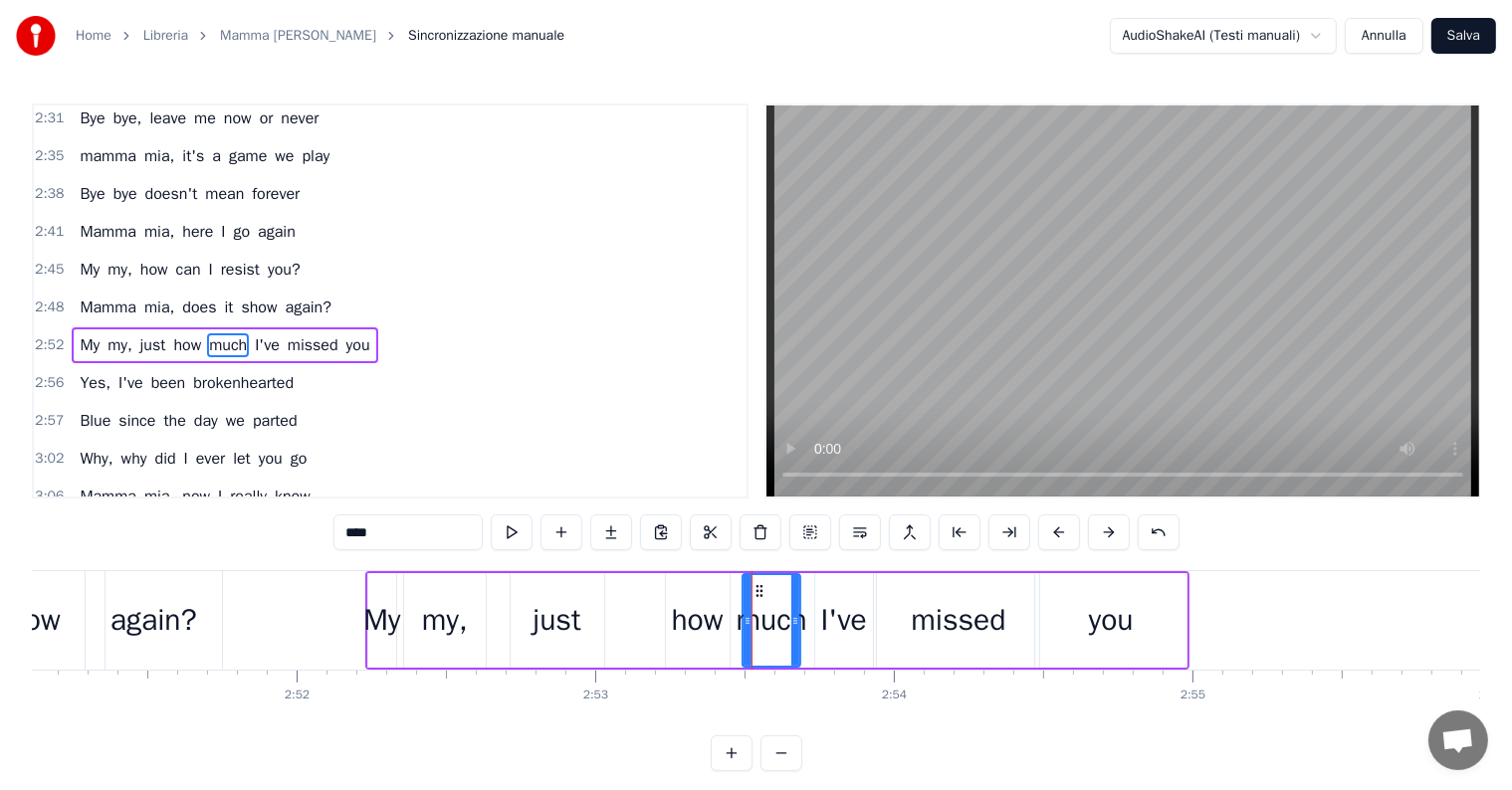 click on "I've" at bounding box center [844, 620] 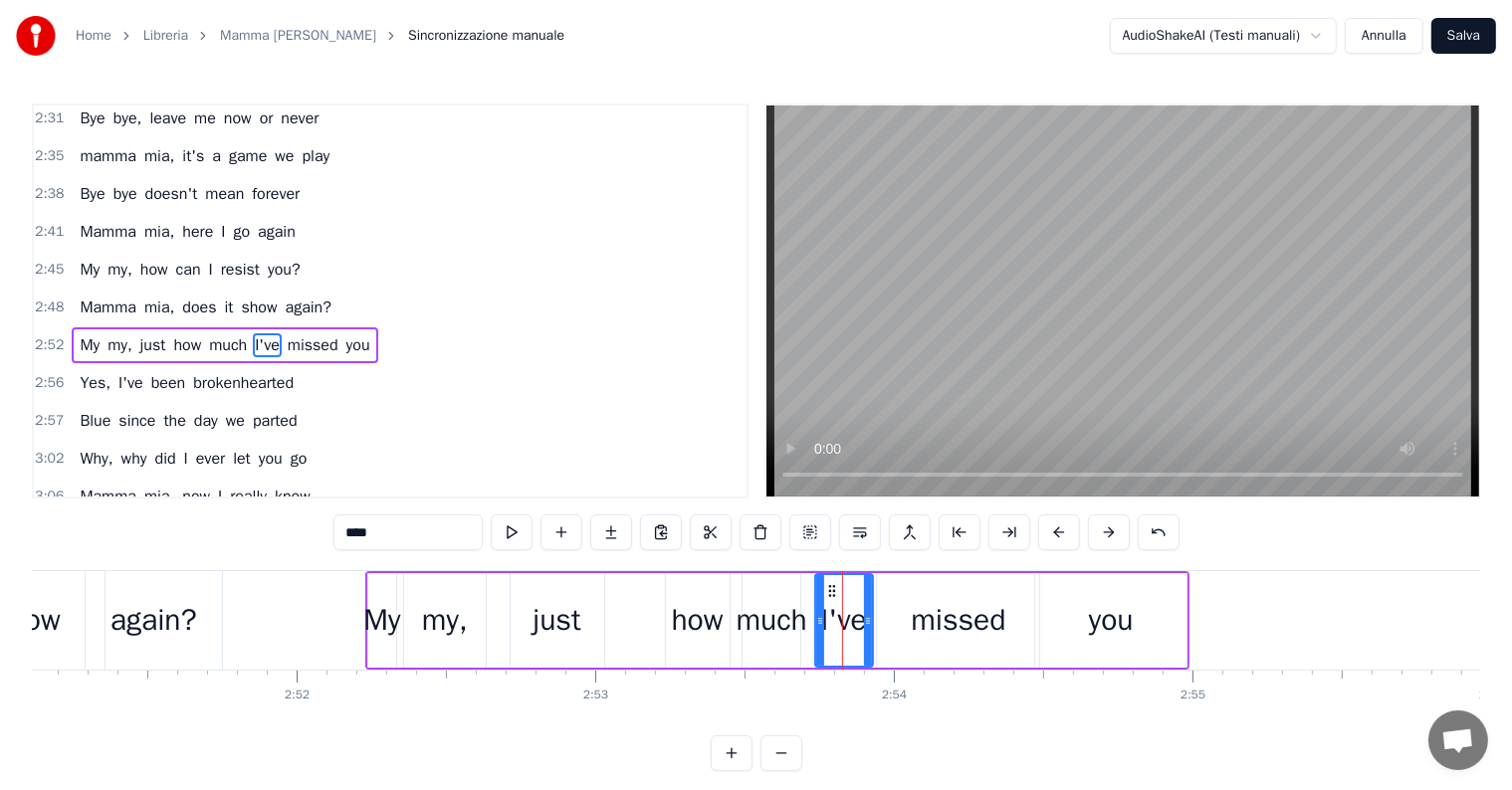 click on "missed" at bounding box center [958, 620] 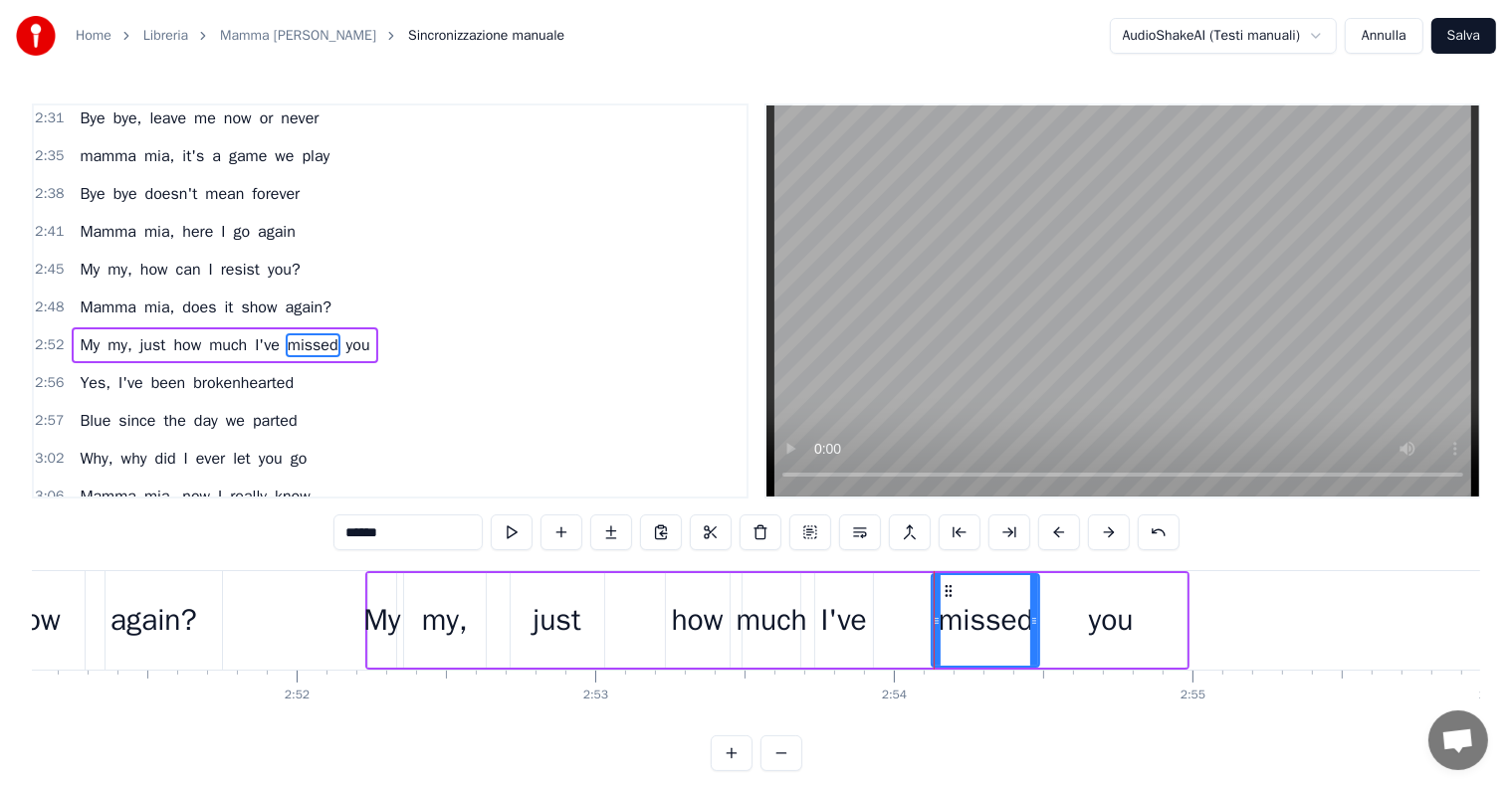 drag, startPoint x: 881, startPoint y: 621, endPoint x: 936, endPoint y: 615, distance: 55.326305 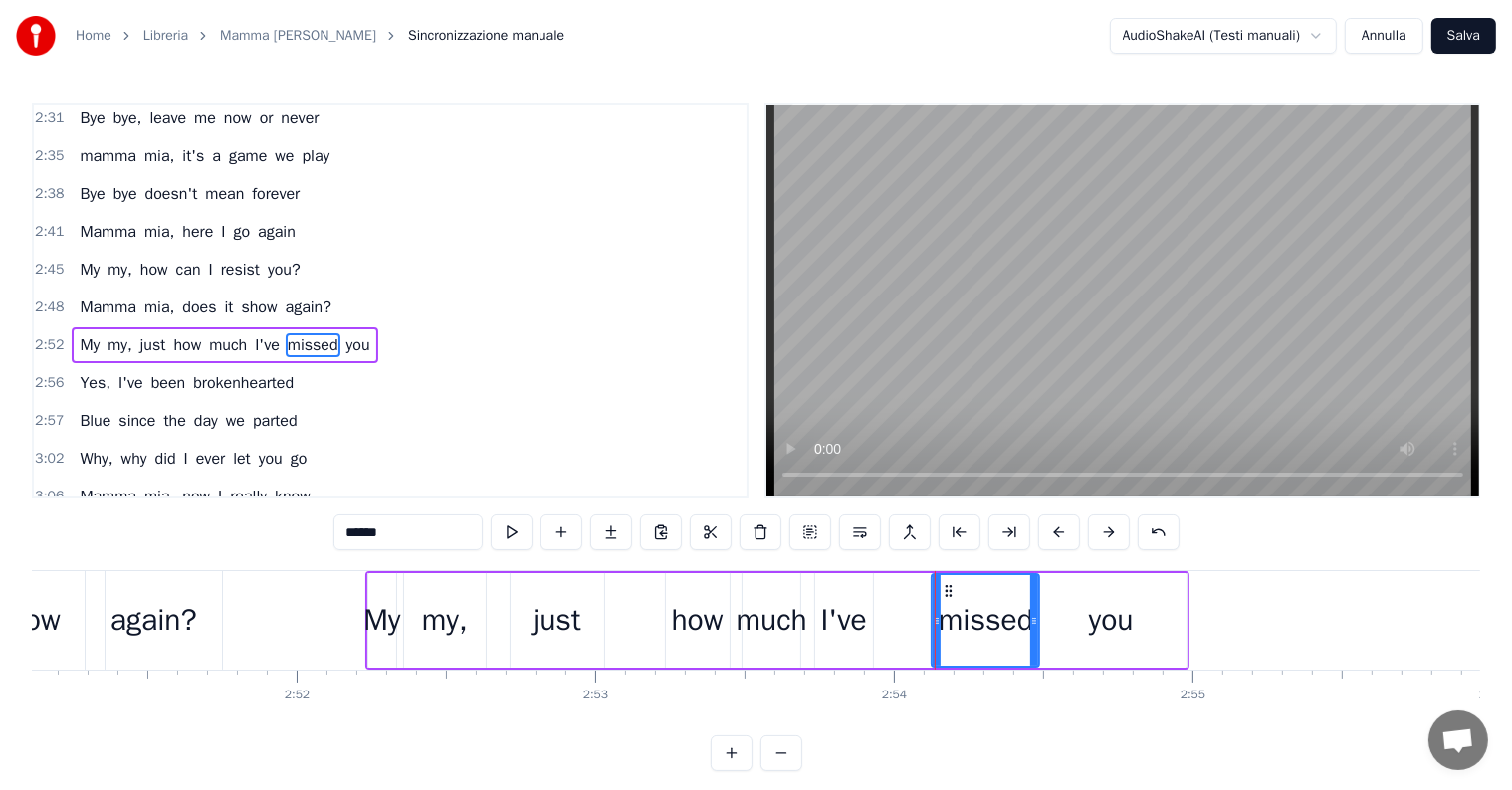 drag, startPoint x: 833, startPoint y: 648, endPoint x: 833, endPoint y: 635, distance: 13 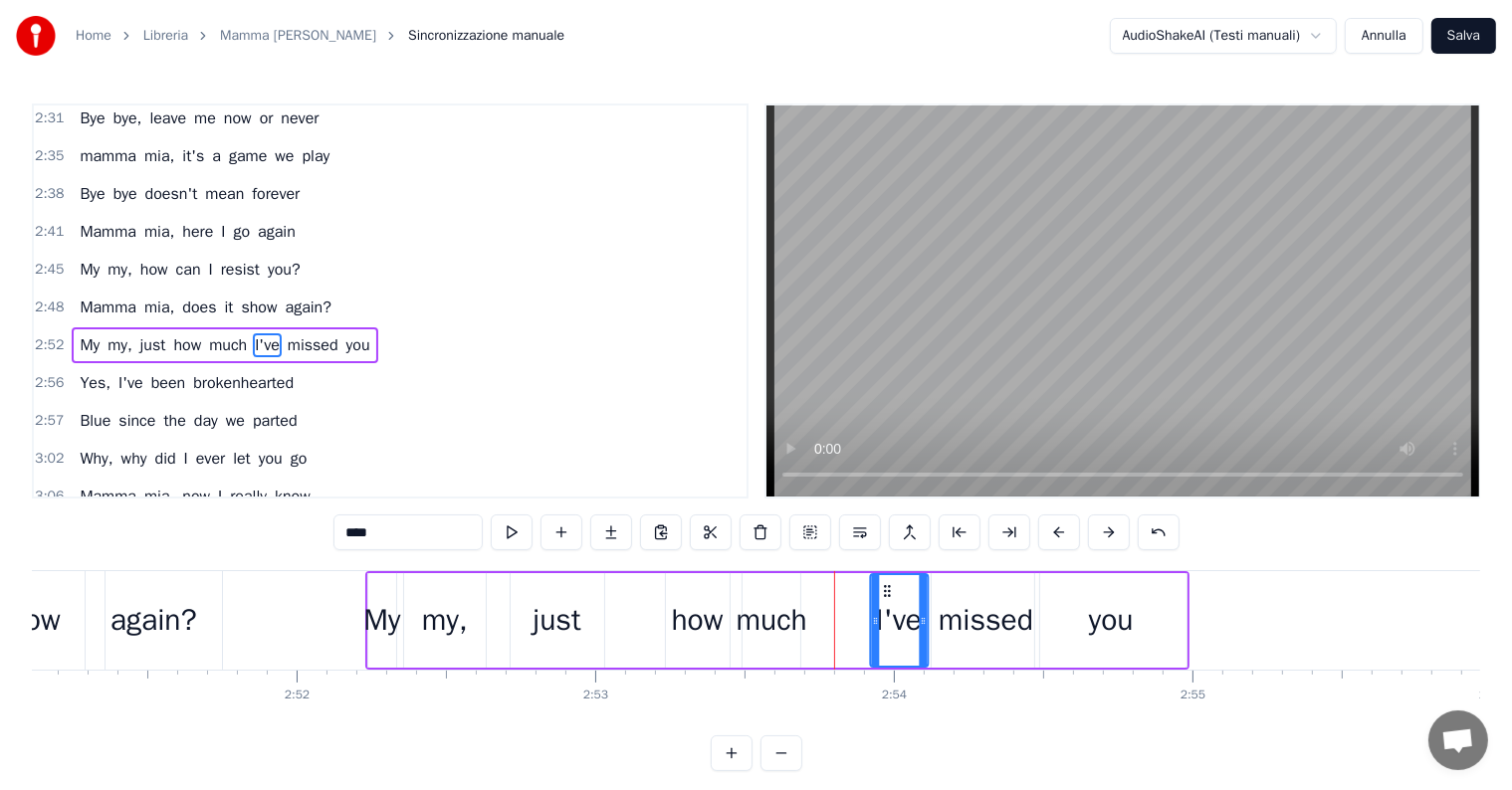 drag, startPoint x: 829, startPoint y: 585, endPoint x: 887, endPoint y: 583, distance: 58.034473 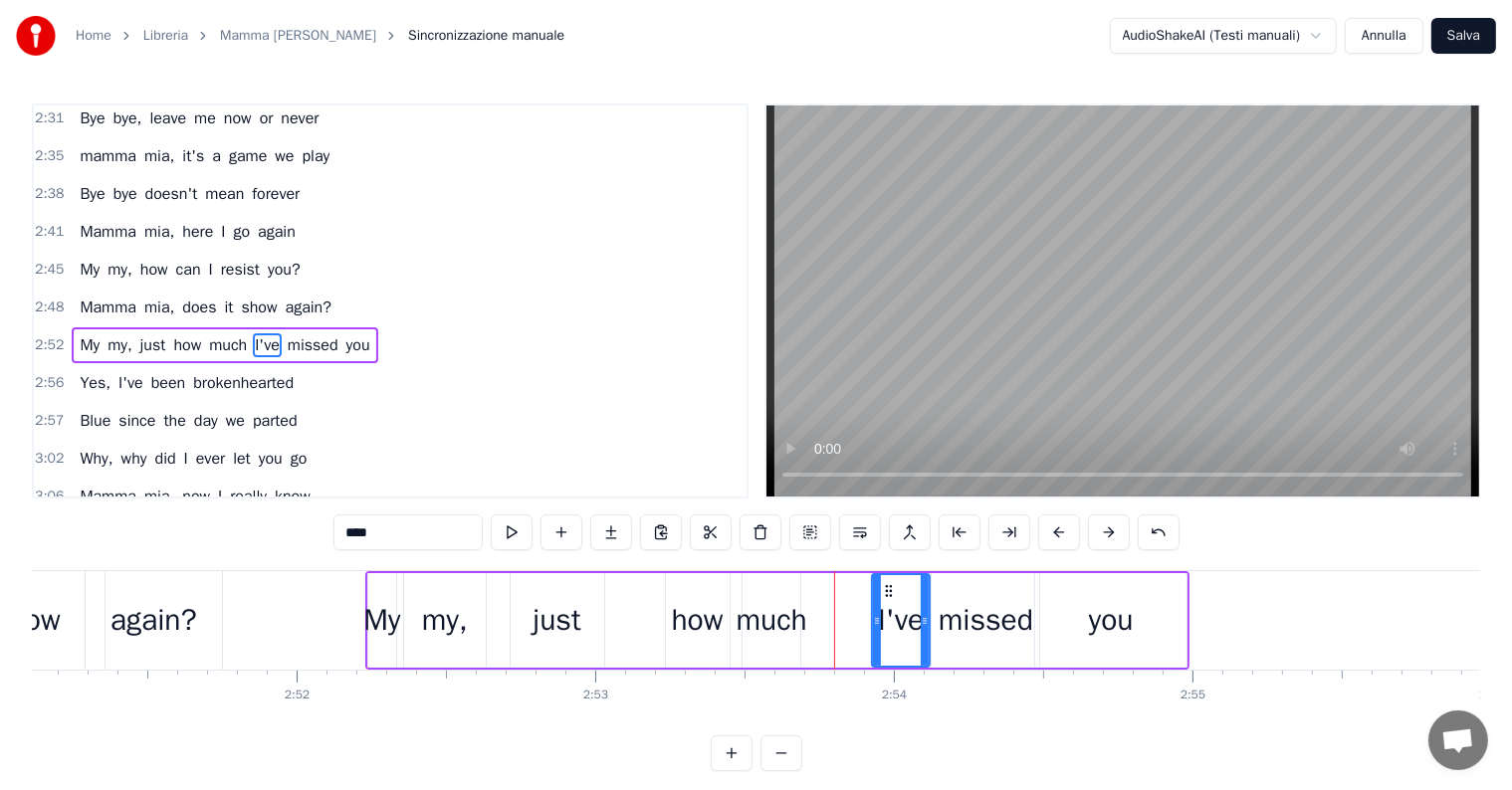 click on "much" at bounding box center [771, 620] 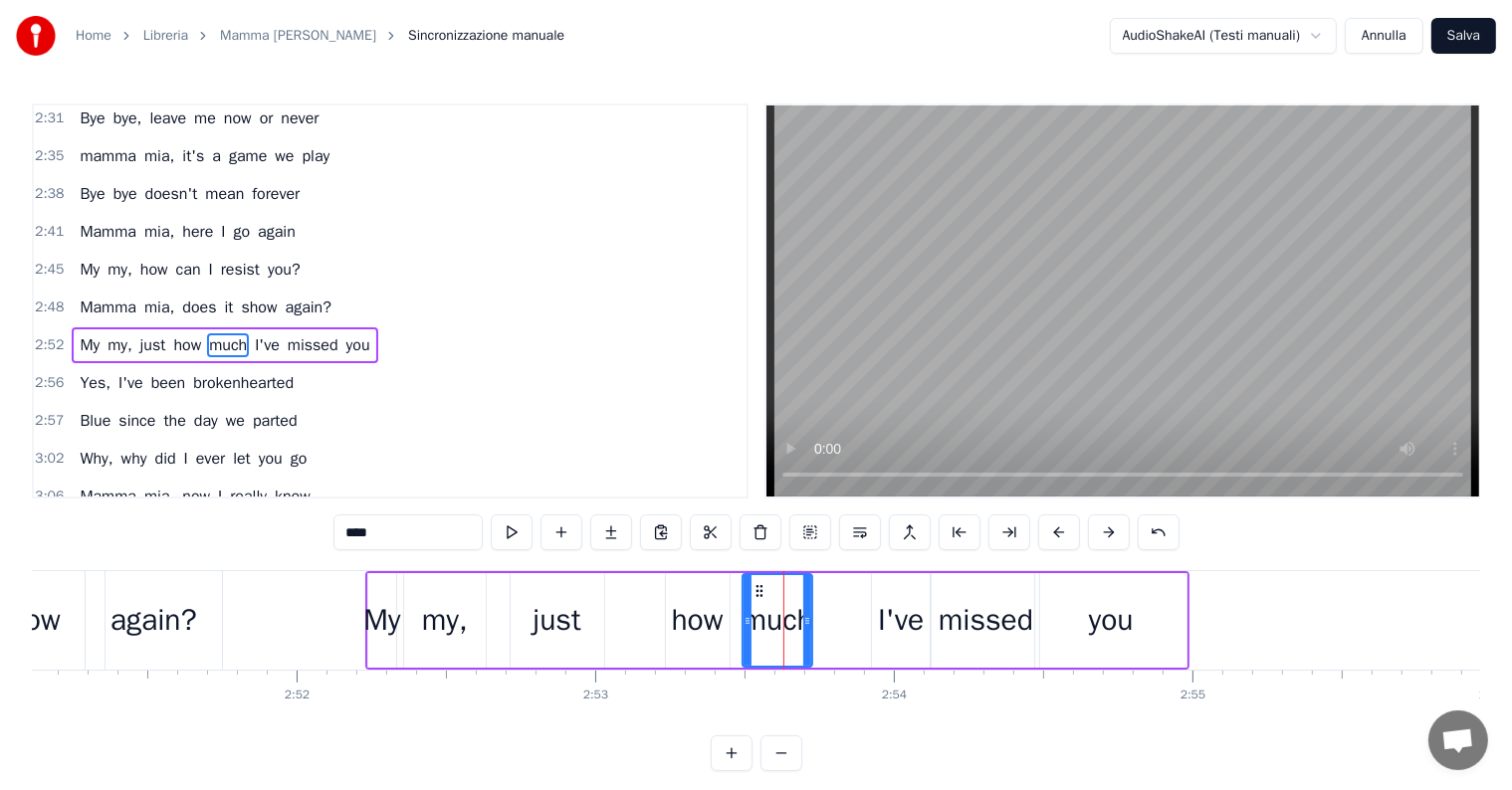 drag, startPoint x: 796, startPoint y: 621, endPoint x: 808, endPoint y: 618, distance: 12.369317 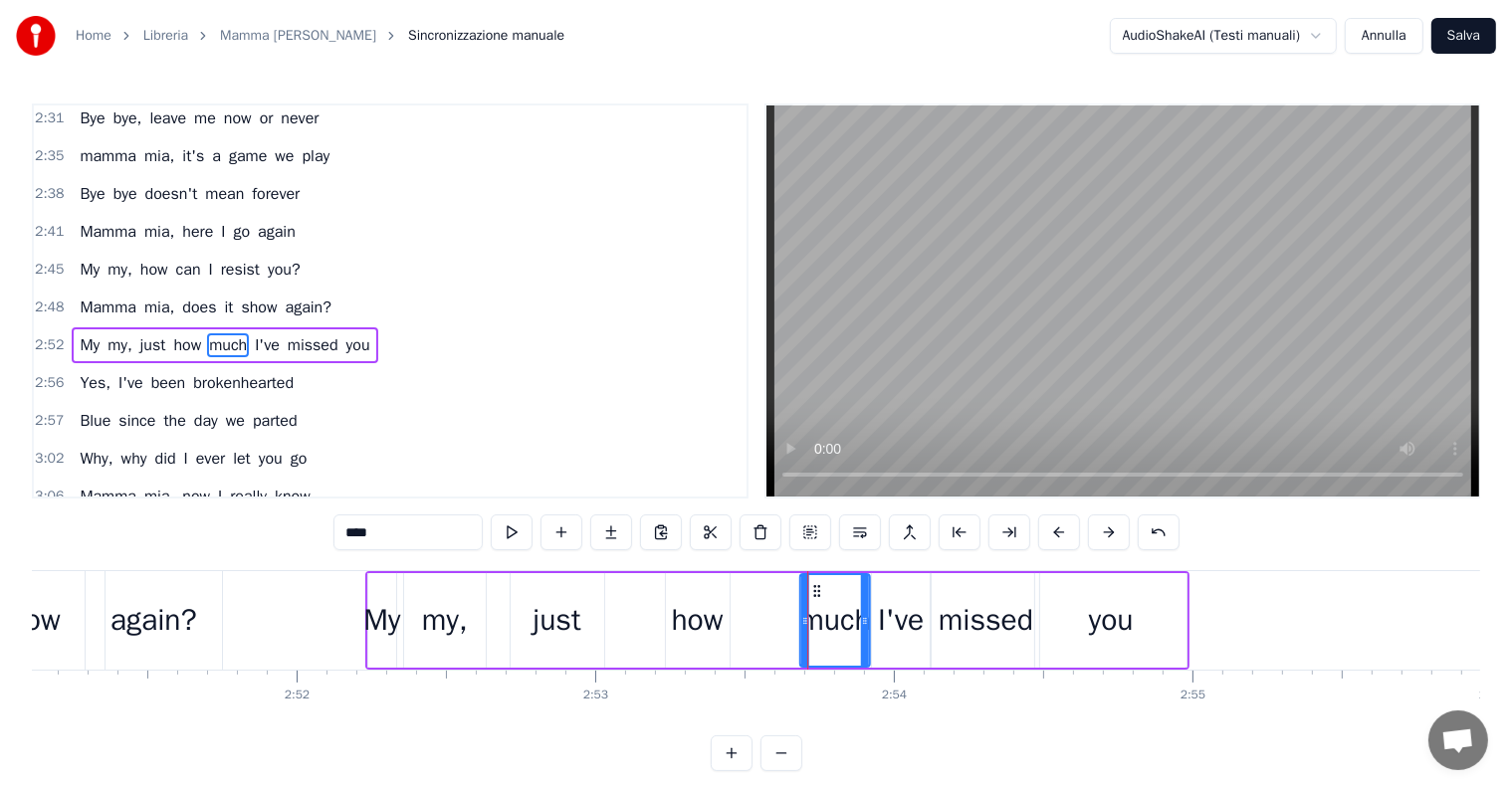 drag, startPoint x: 756, startPoint y: 588, endPoint x: 812, endPoint y: 589, distance: 56.00893 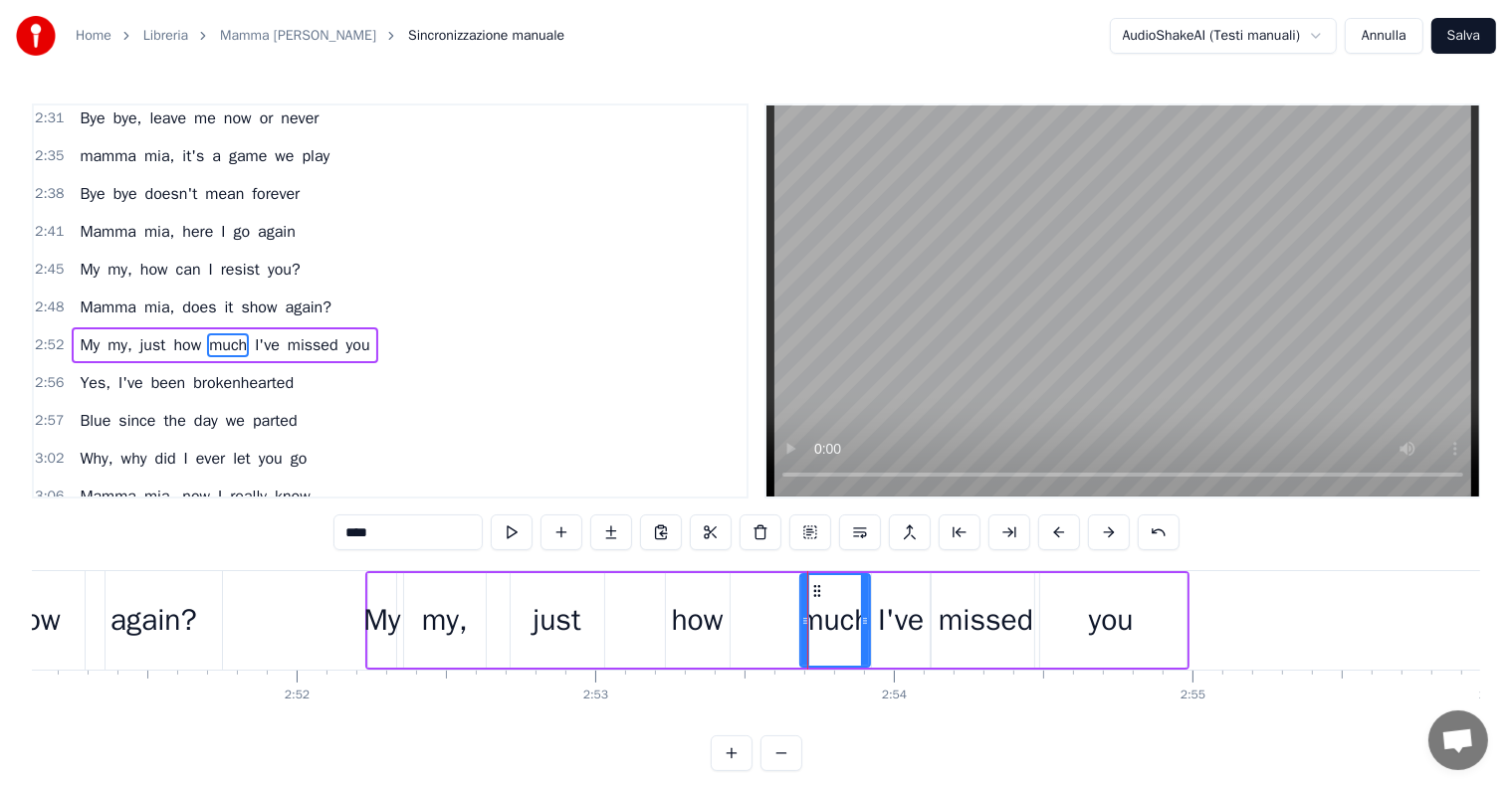 click on "how" at bounding box center [698, 620] 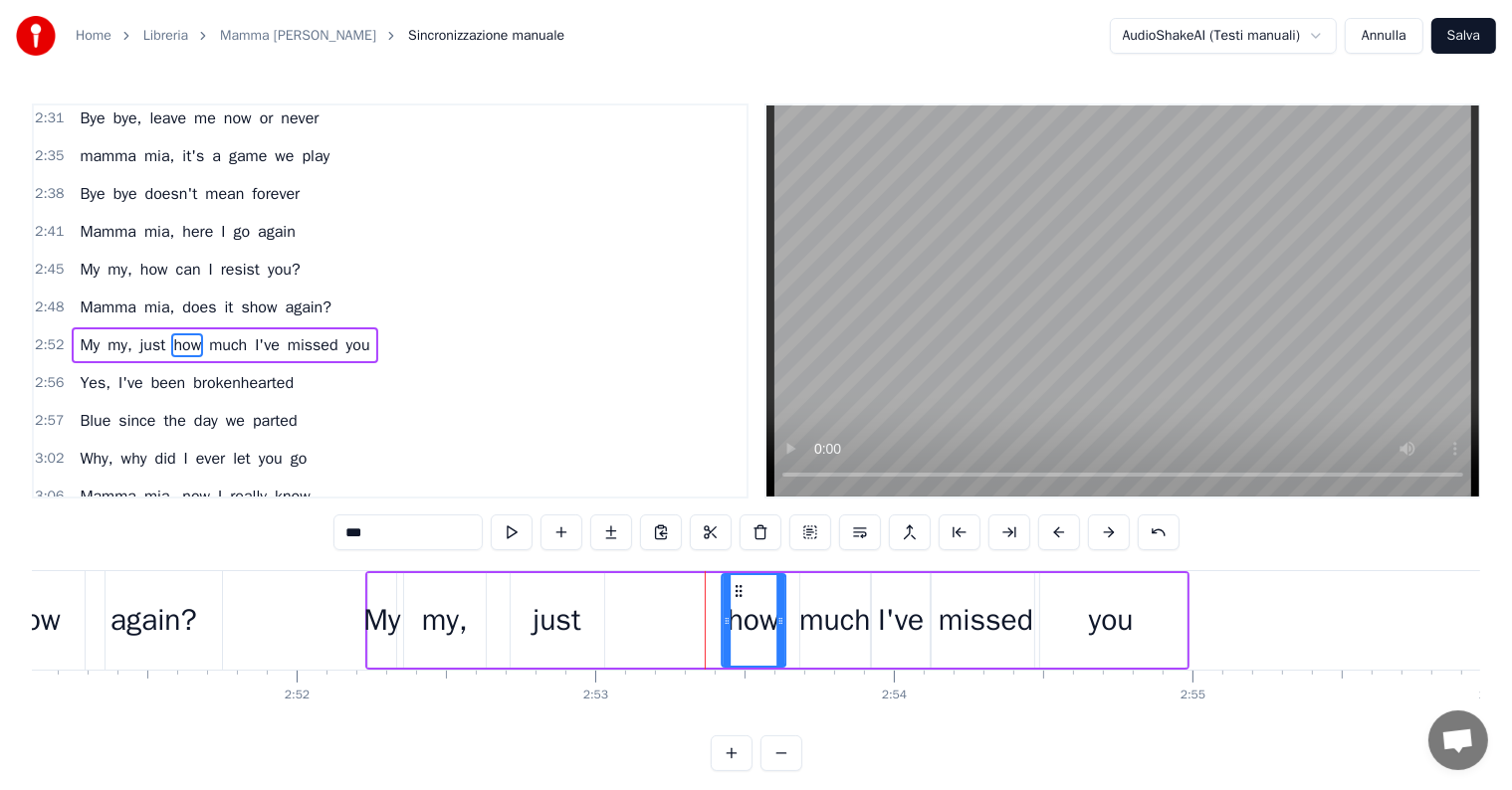 drag, startPoint x: 680, startPoint y: 589, endPoint x: 736, endPoint y: 589, distance: 56 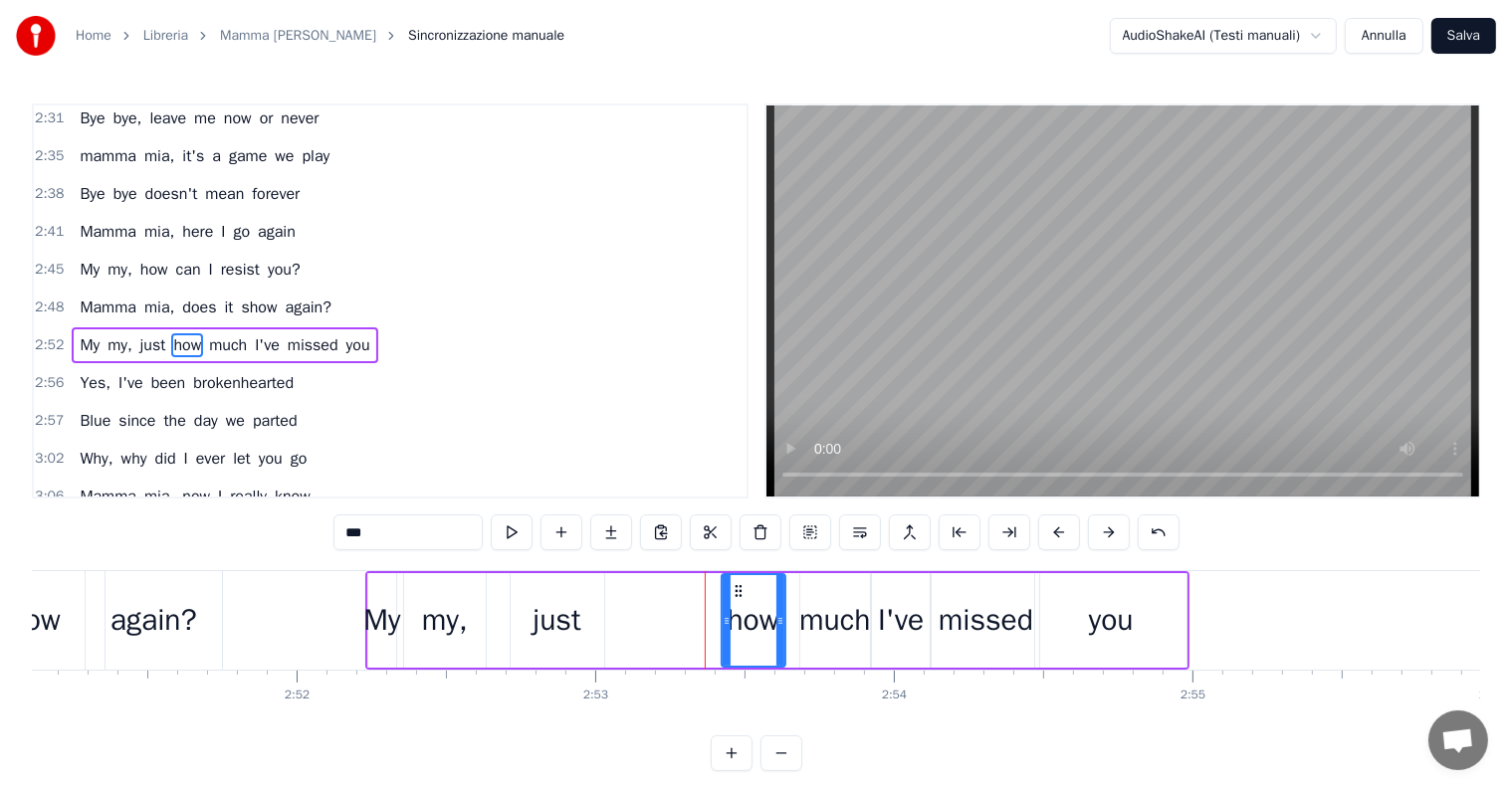 click on "just" at bounding box center [557, 620] 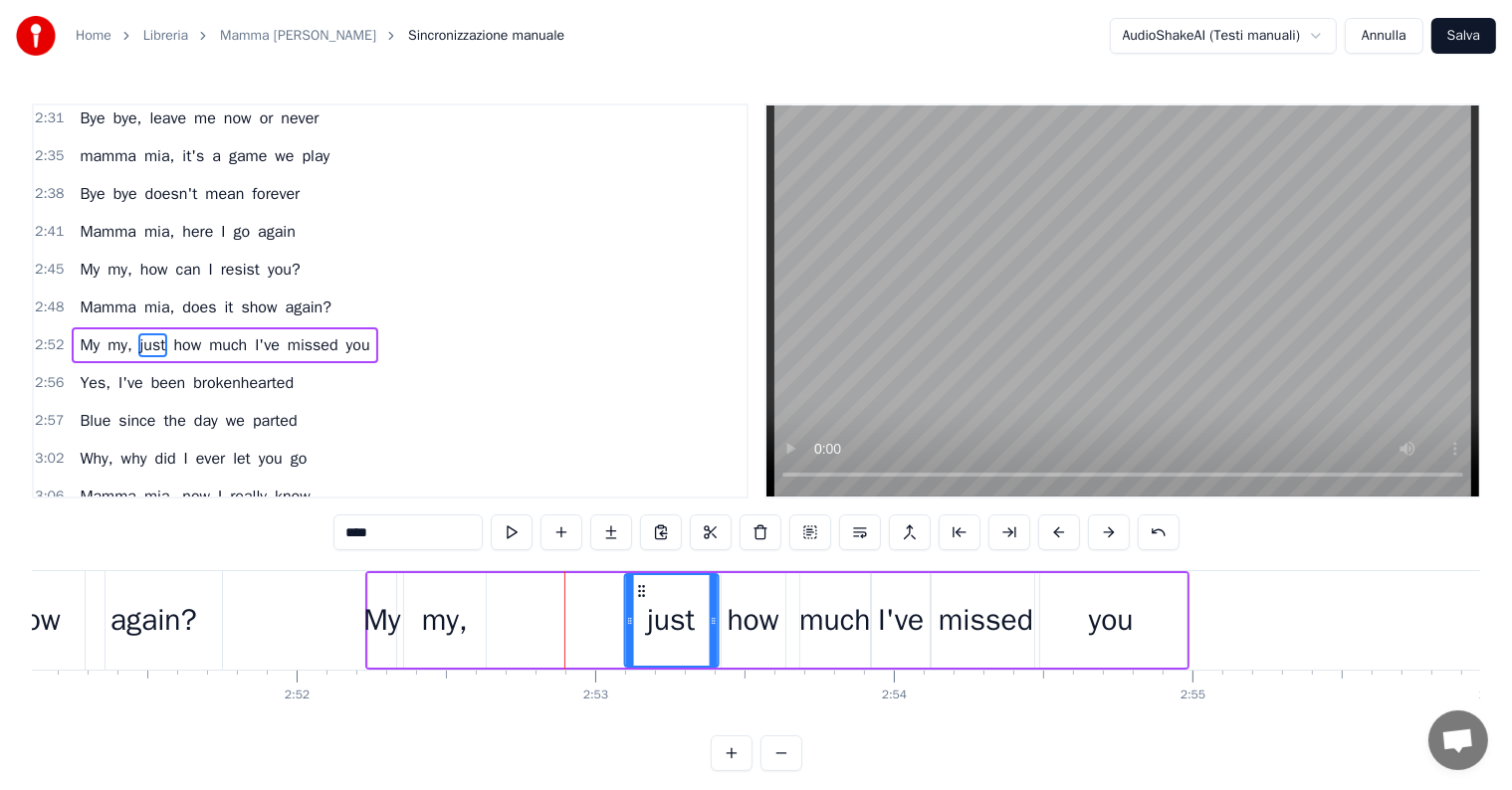 drag, startPoint x: 526, startPoint y: 588, endPoint x: 640, endPoint y: 586, distance: 114.01754 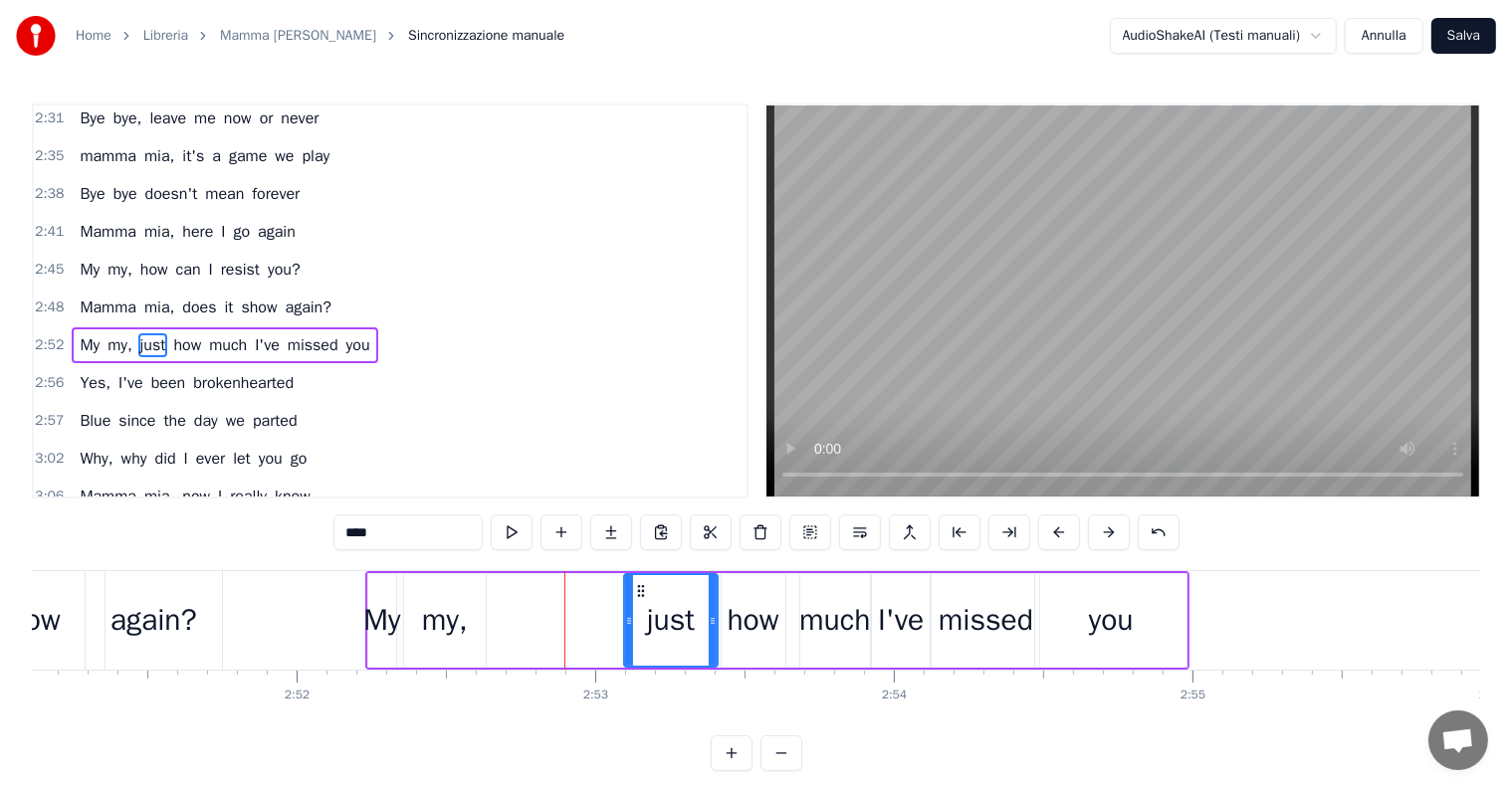click on "my," at bounding box center [445, 620] 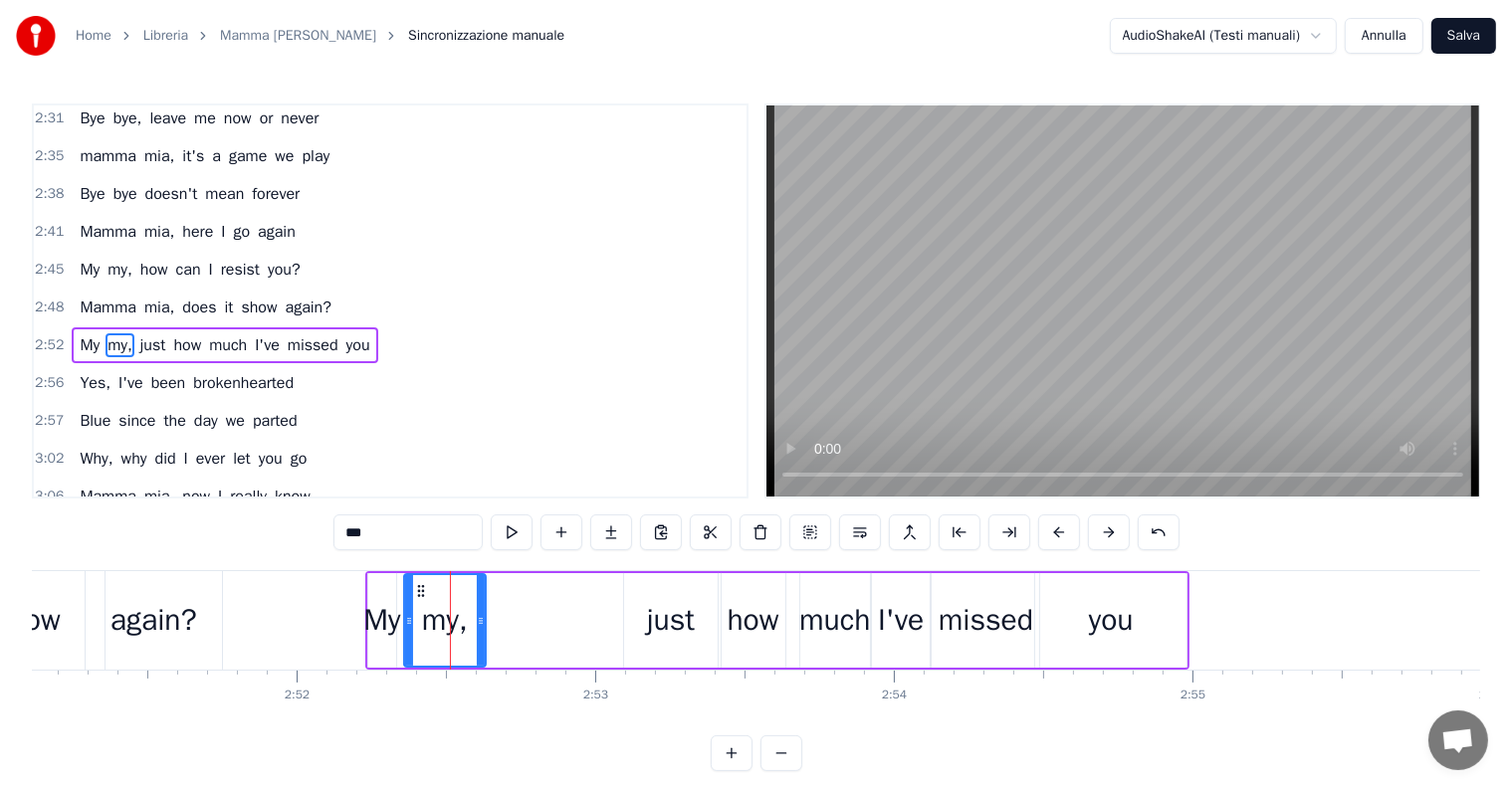 click on "My" at bounding box center [381, 620] 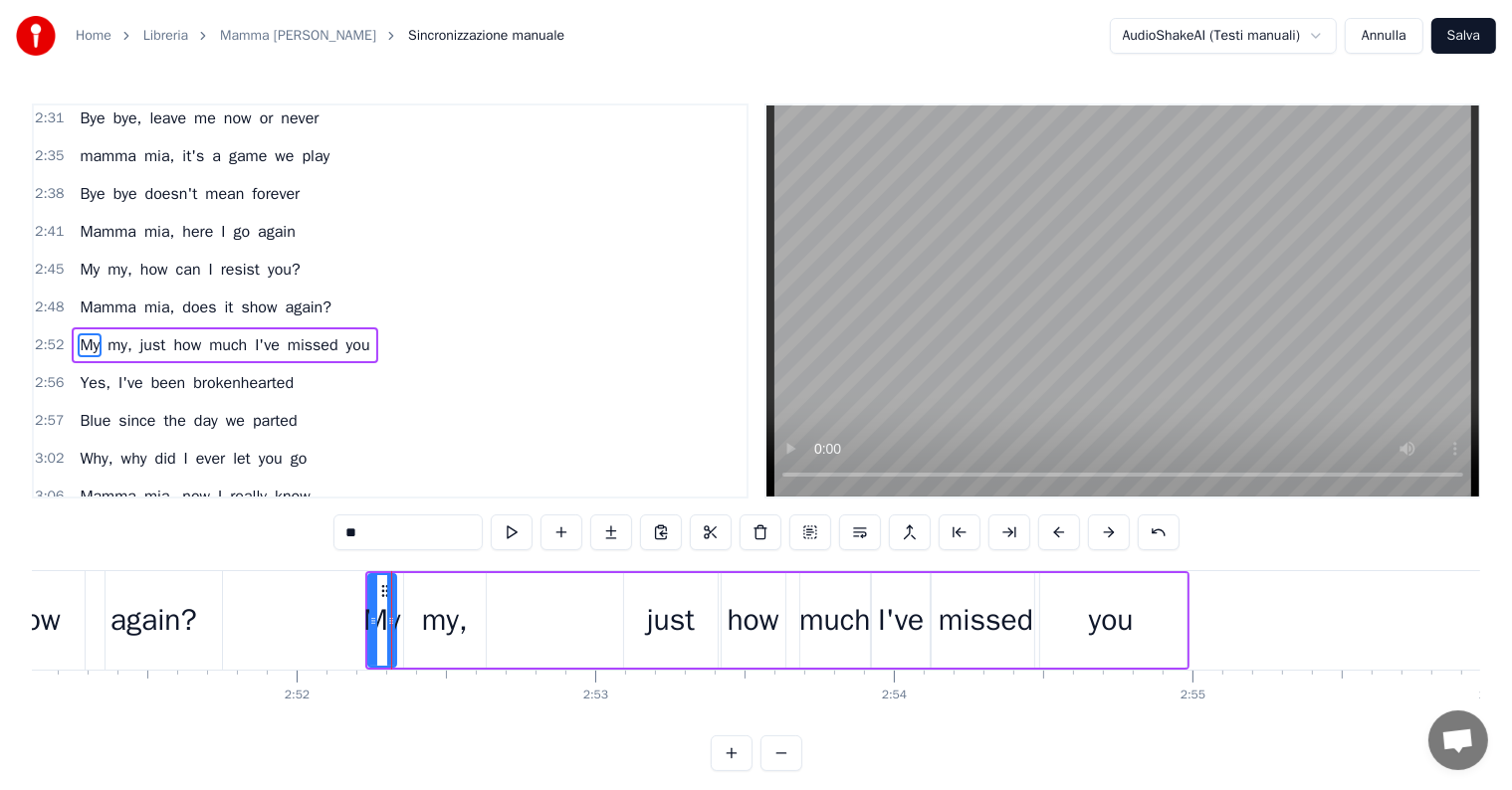 click on "my," at bounding box center [445, 620] 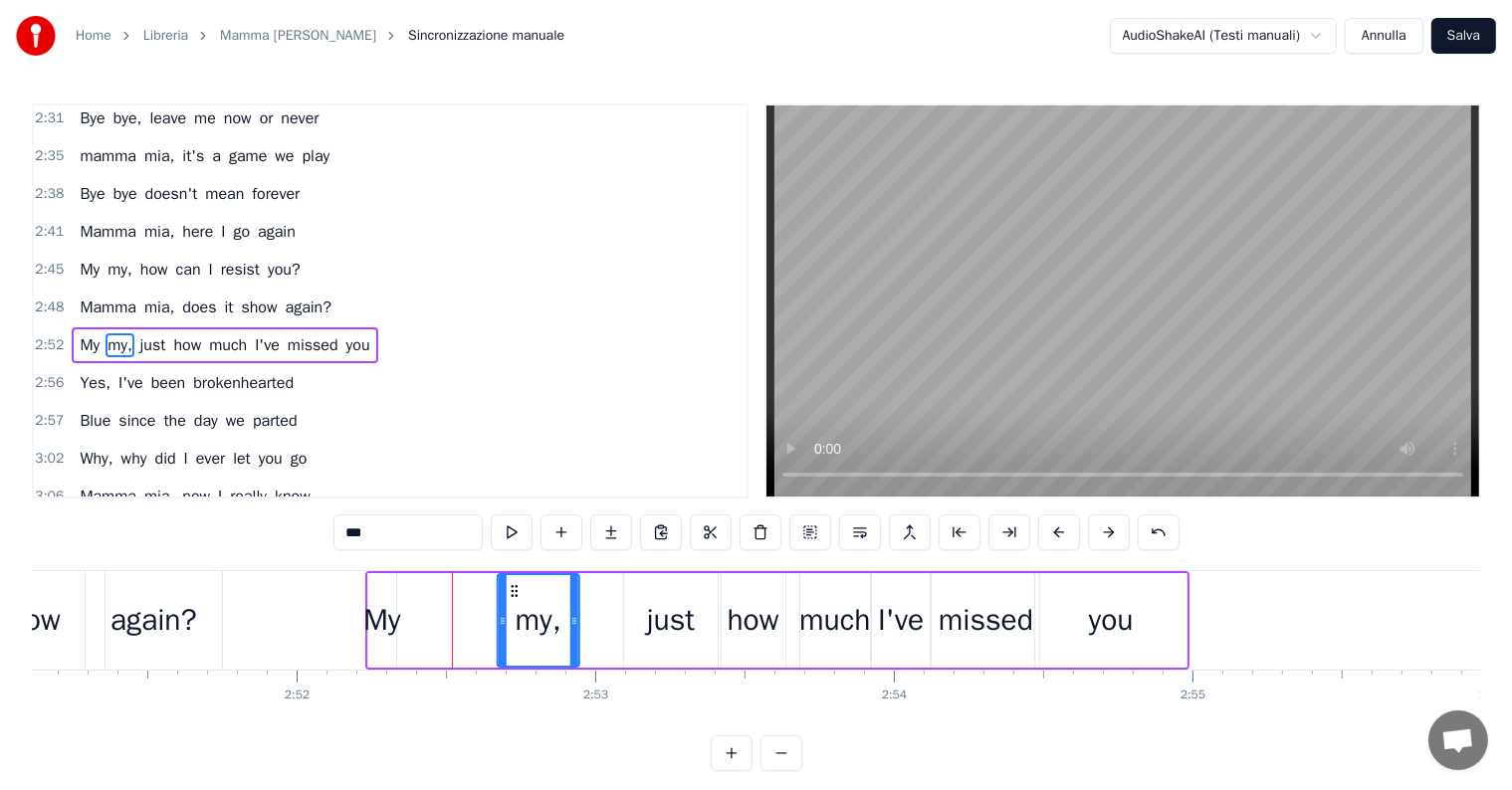 drag, startPoint x: 418, startPoint y: 585, endPoint x: 514, endPoint y: 586, distance: 96.00521 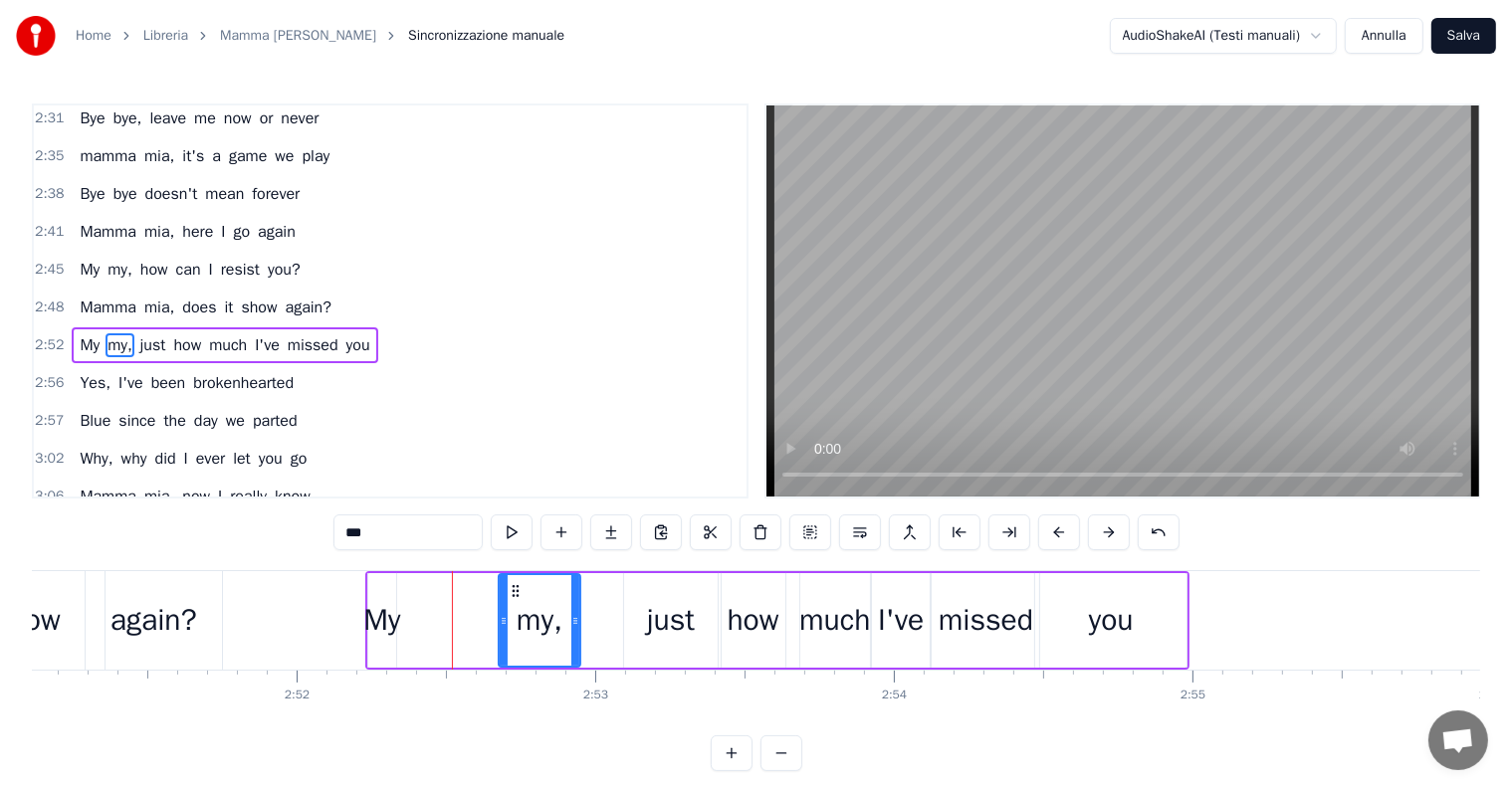 click on "My" at bounding box center (382, 620) 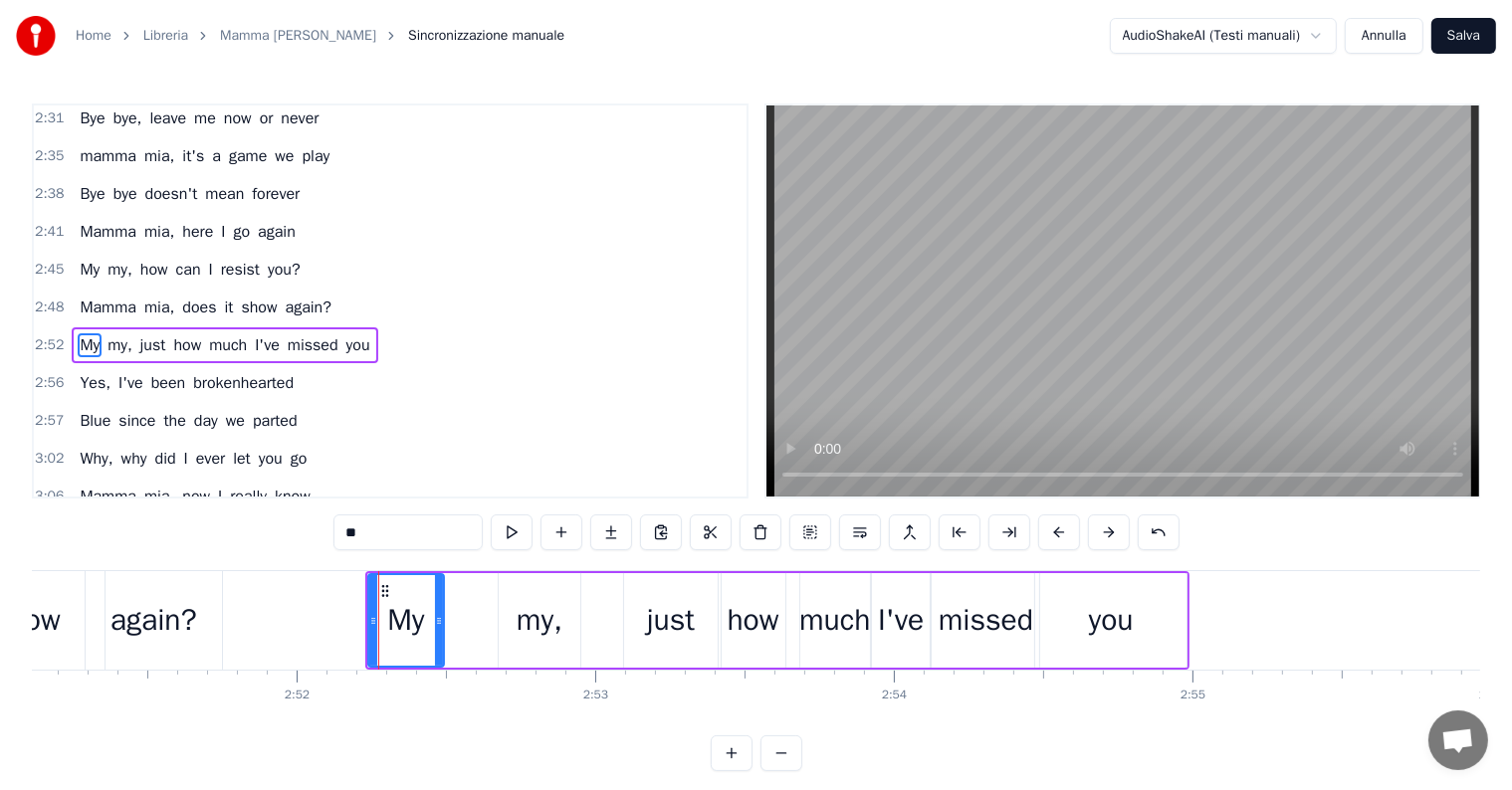 drag, startPoint x: 390, startPoint y: 620, endPoint x: 442, endPoint y: 617, distance: 52.086467 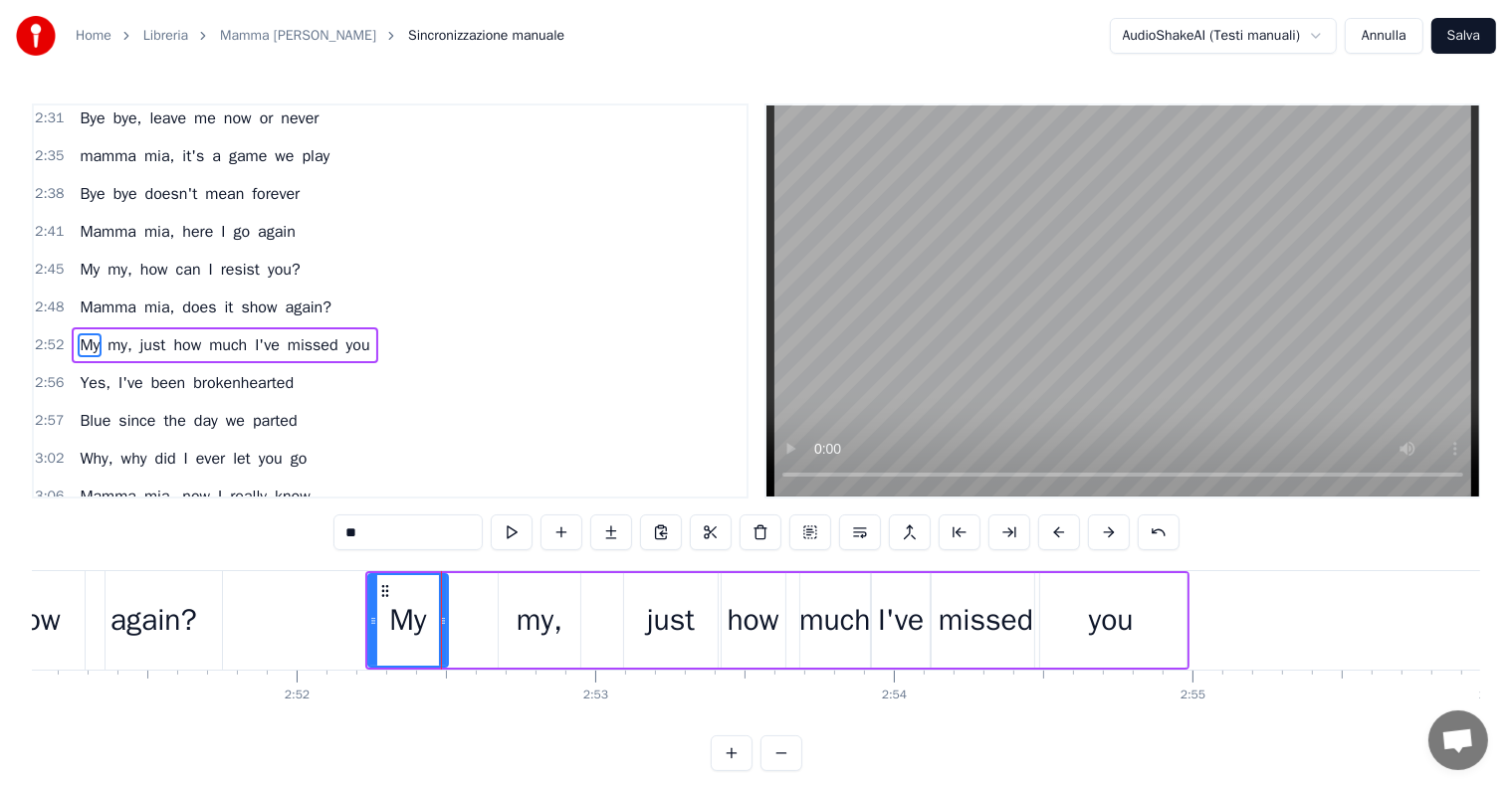 drag, startPoint x: 551, startPoint y: 629, endPoint x: 535, endPoint y: 629, distance: 16 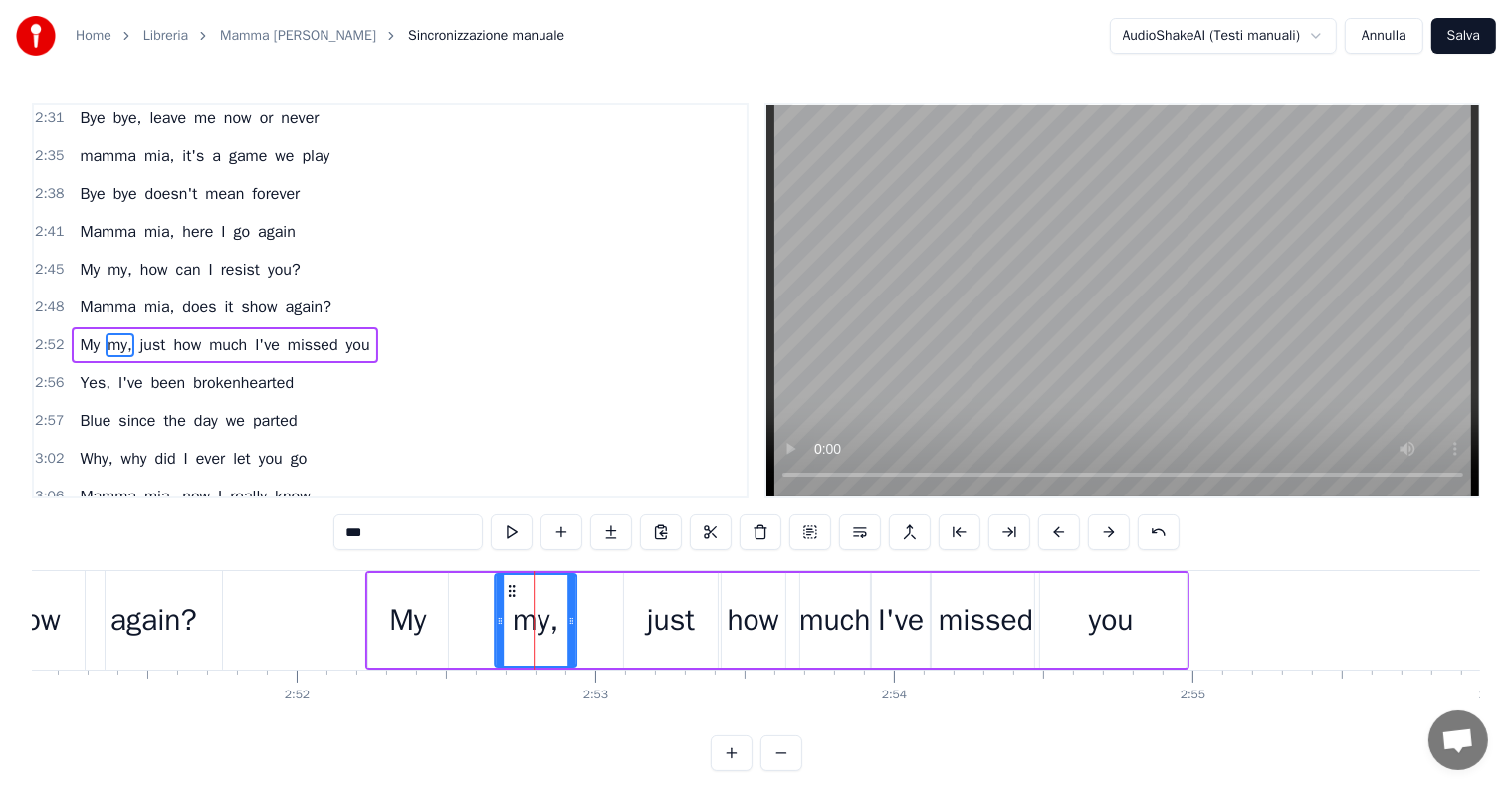 click 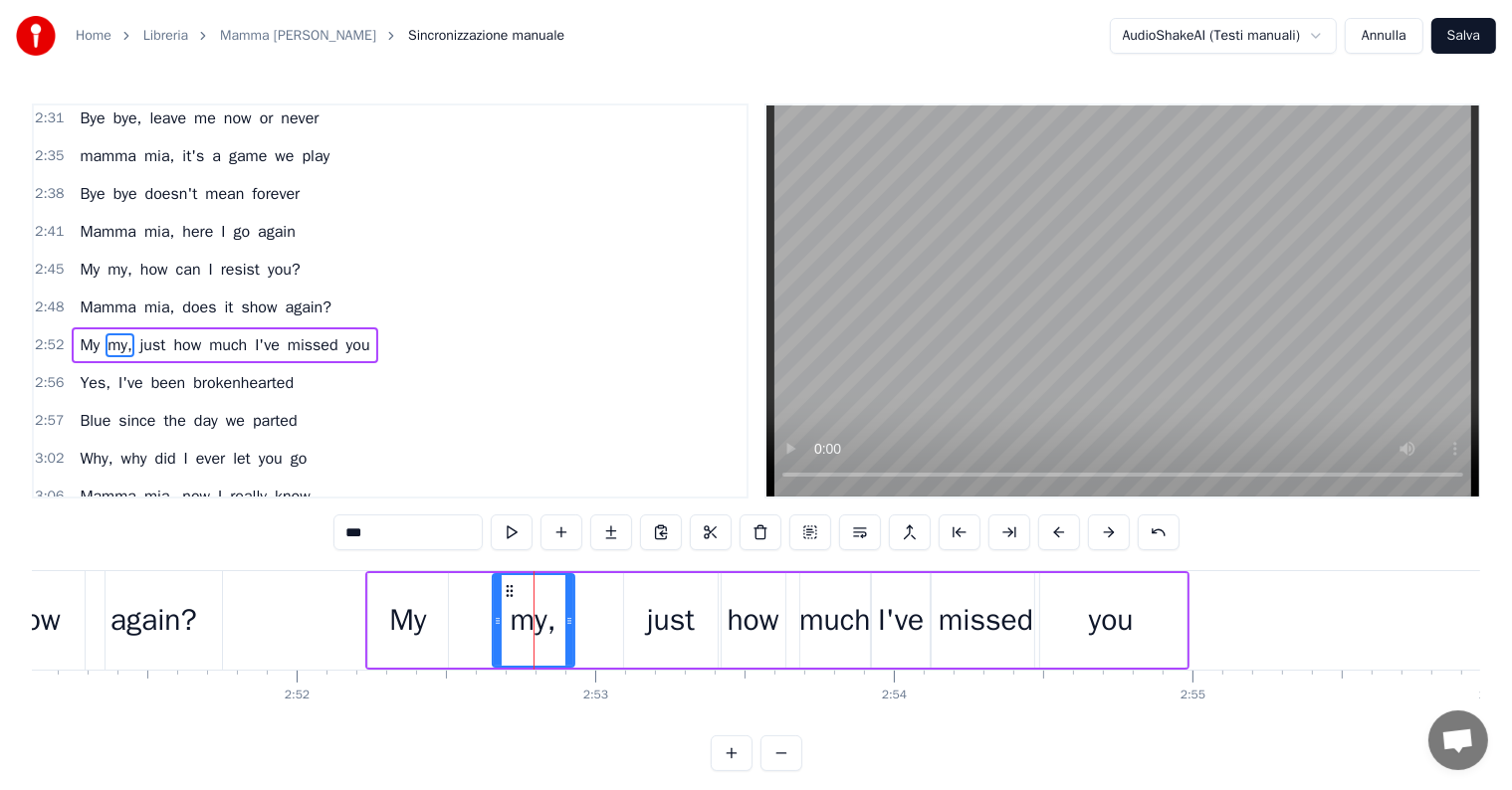 click on "Mamma mia, does it show again?" at bounding box center [205, 307] 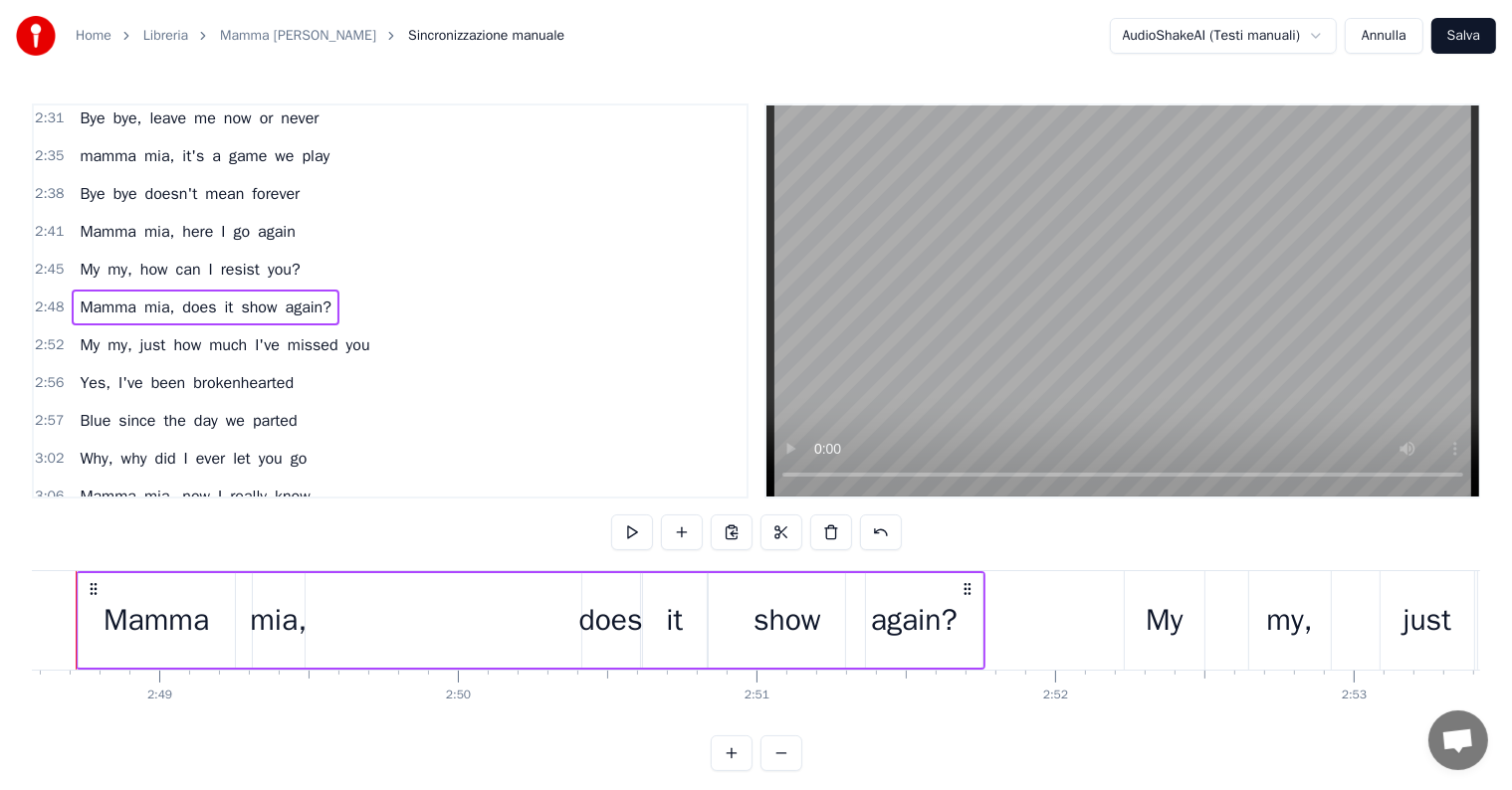 scroll, scrollTop: 0, scrollLeft: 50282, axis: horizontal 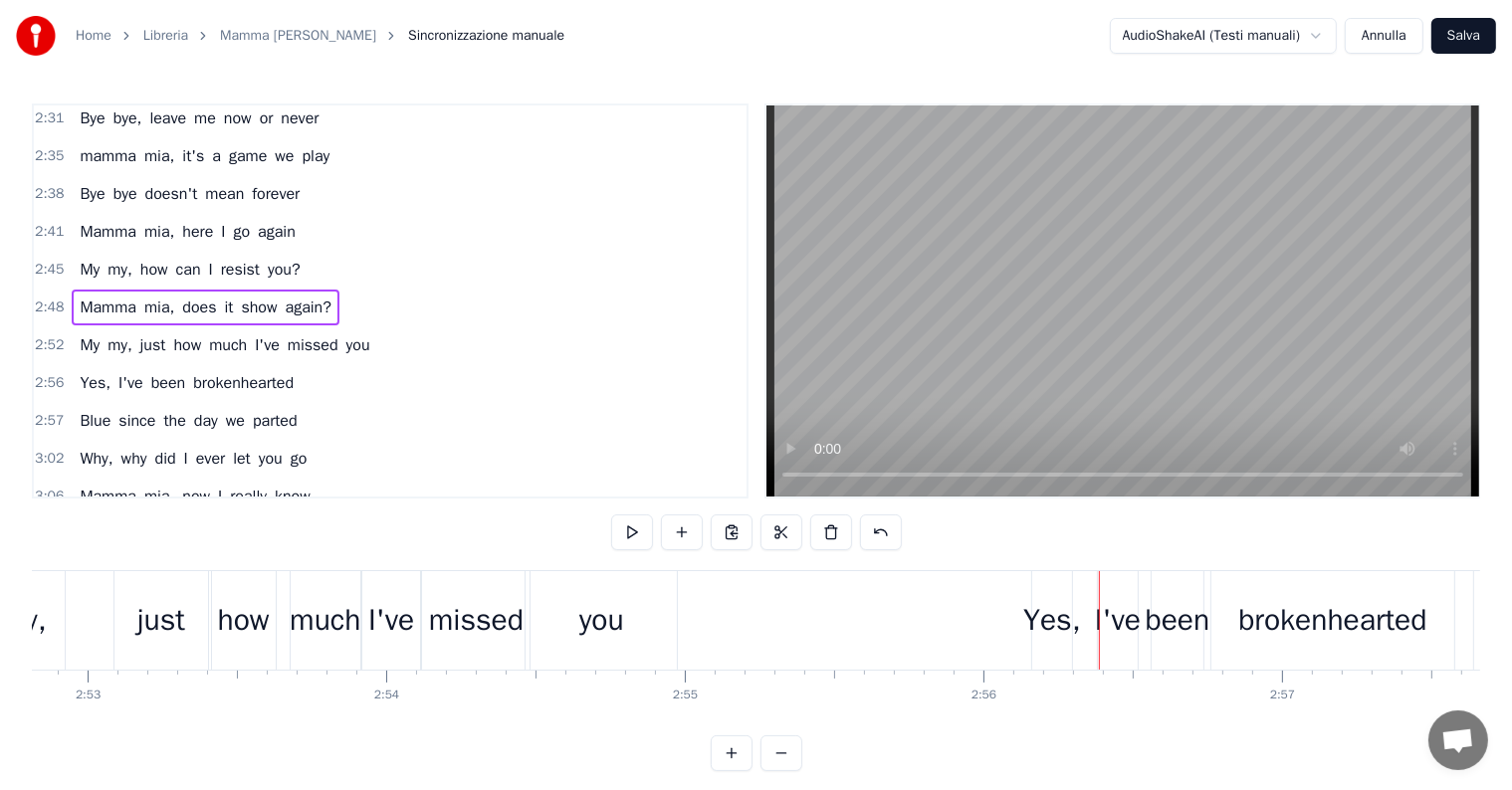 click on "Yes, I've been brokenhearted" at bounding box center (186, 383) 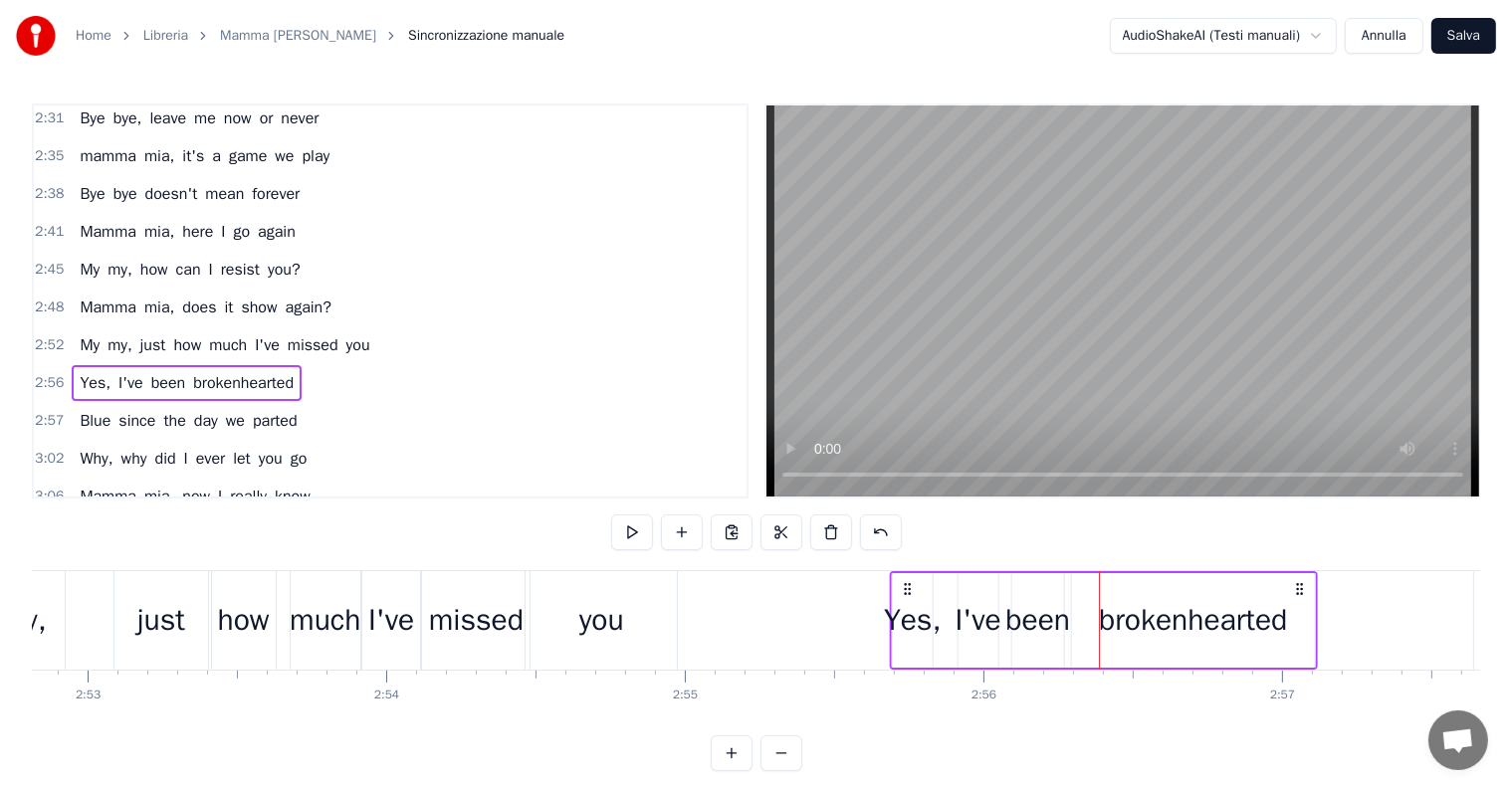 drag, startPoint x: 1046, startPoint y: 585, endPoint x: 904, endPoint y: 593, distance: 142.2252 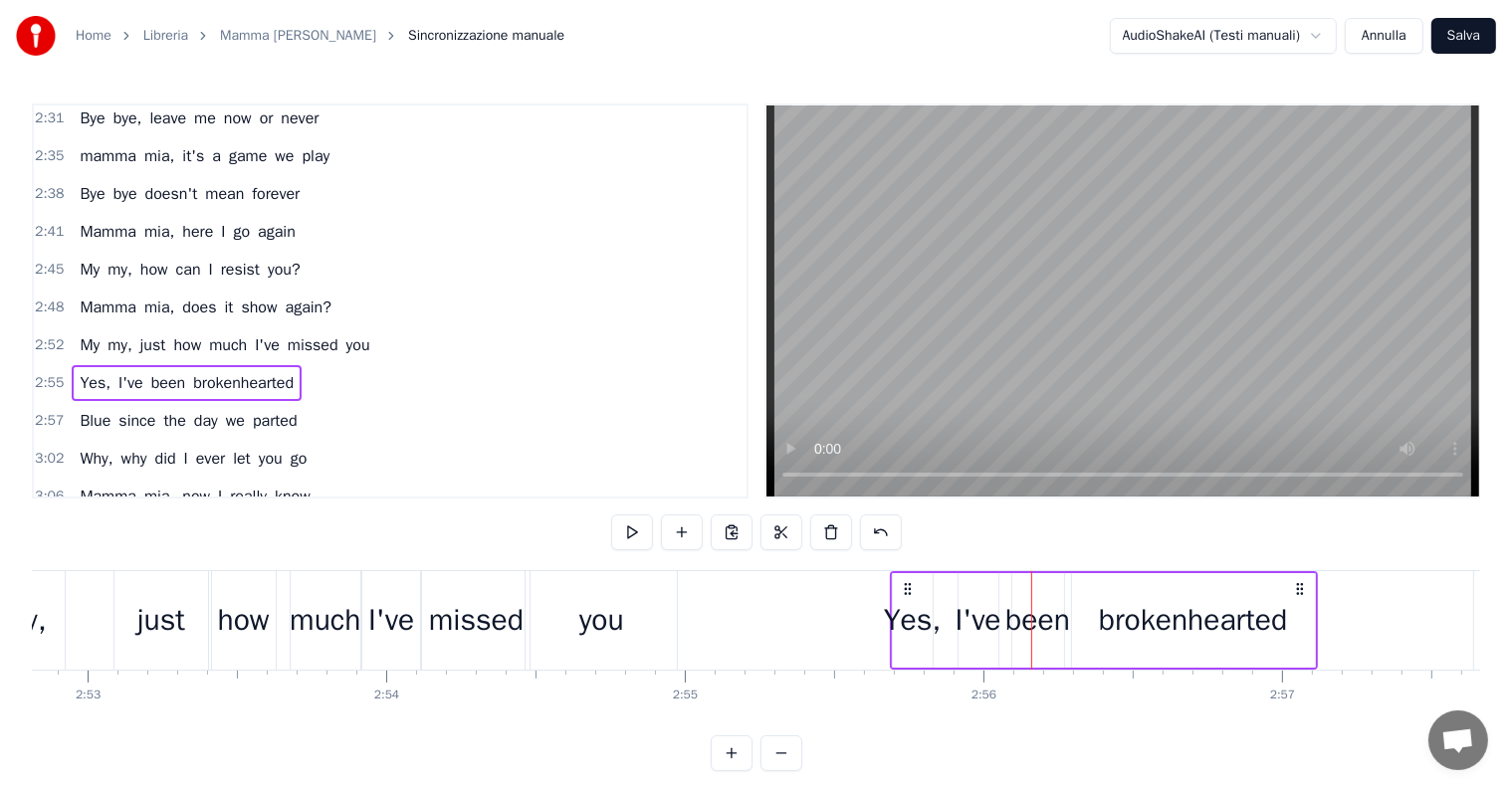click on "Yes, I've been brokenhearted" at bounding box center (186, 383) 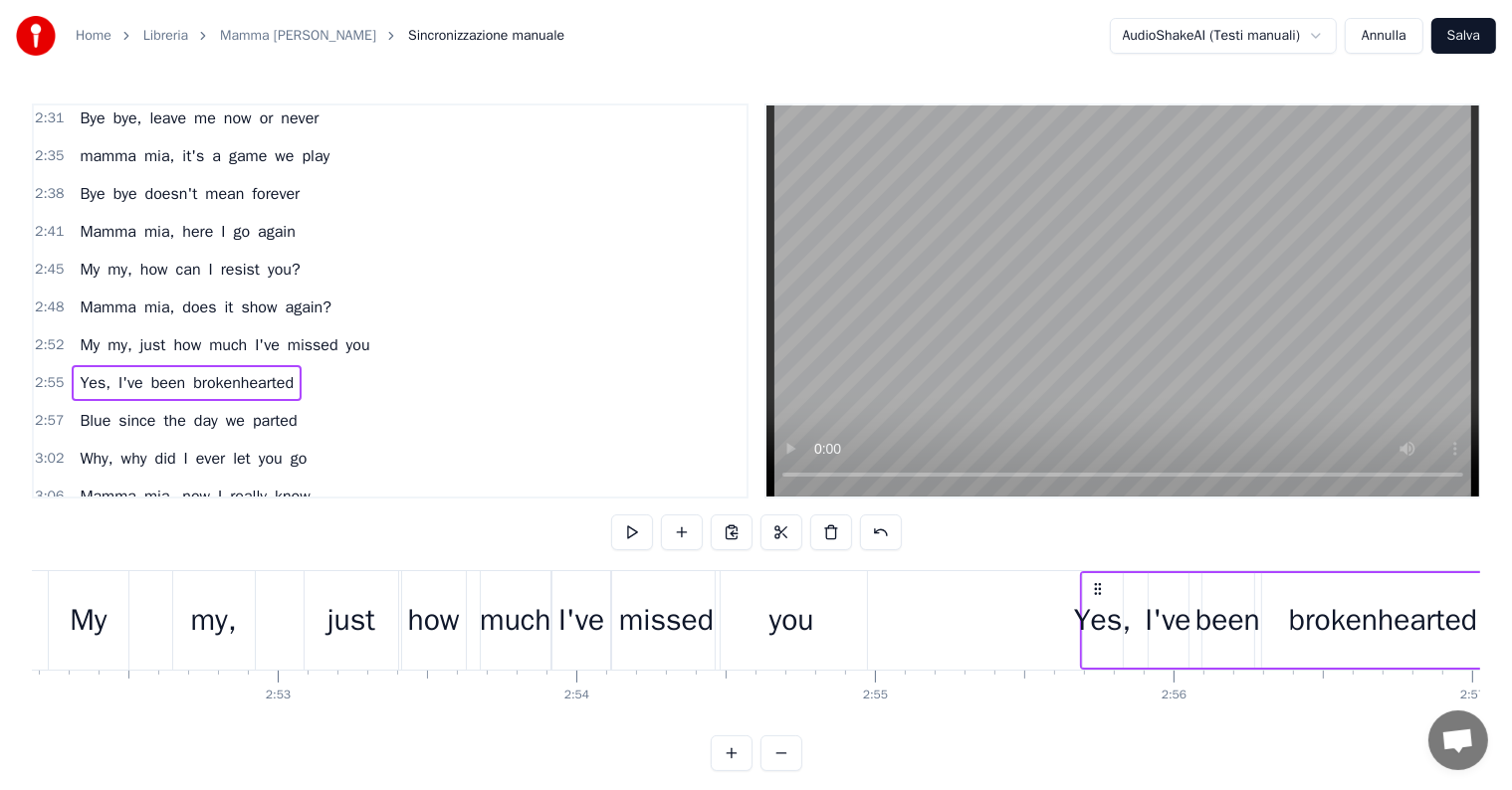scroll, scrollTop: 0, scrollLeft: 51698, axis: horizontal 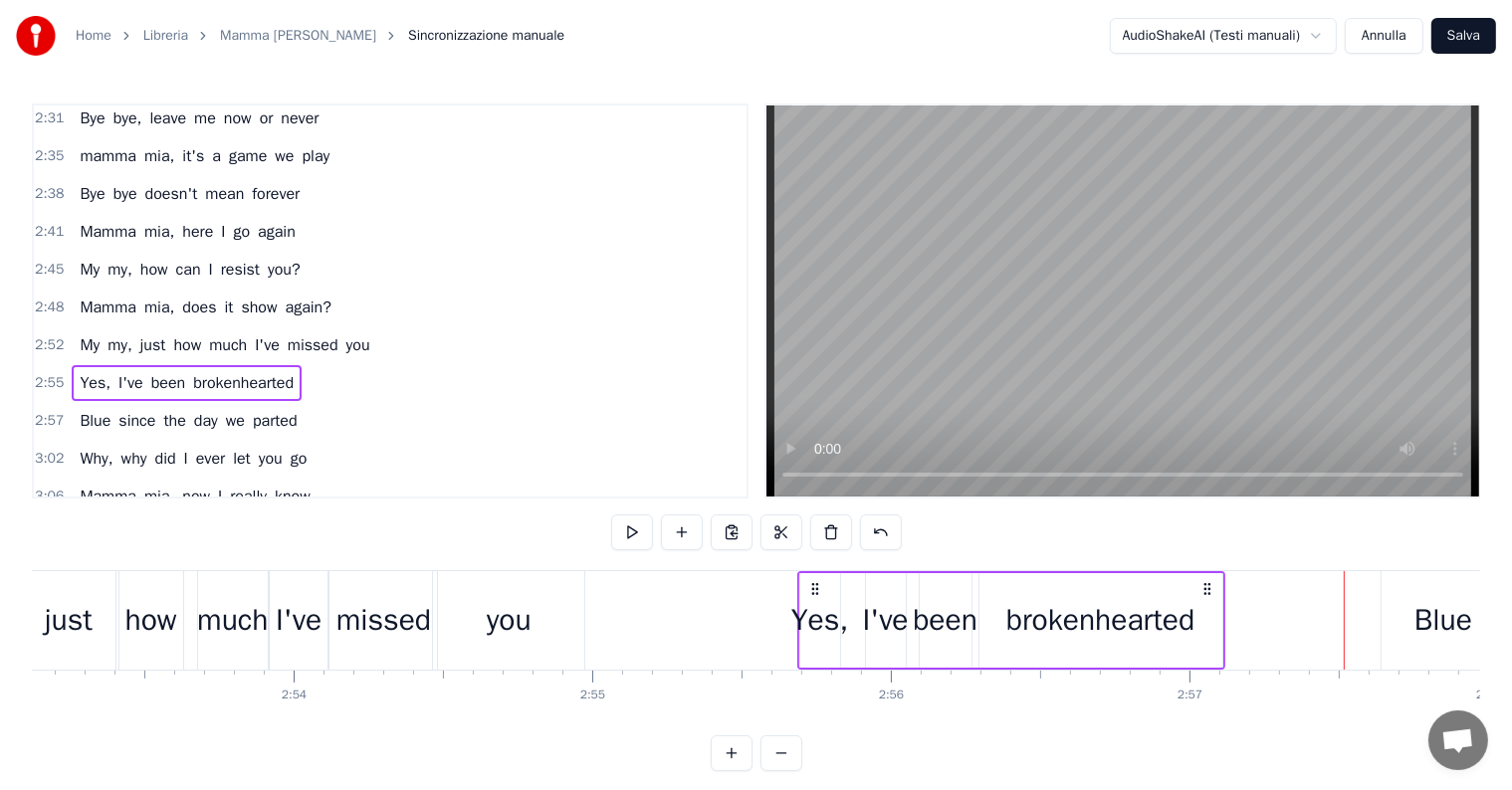 click on "brokenhearted" at bounding box center (1100, 620) 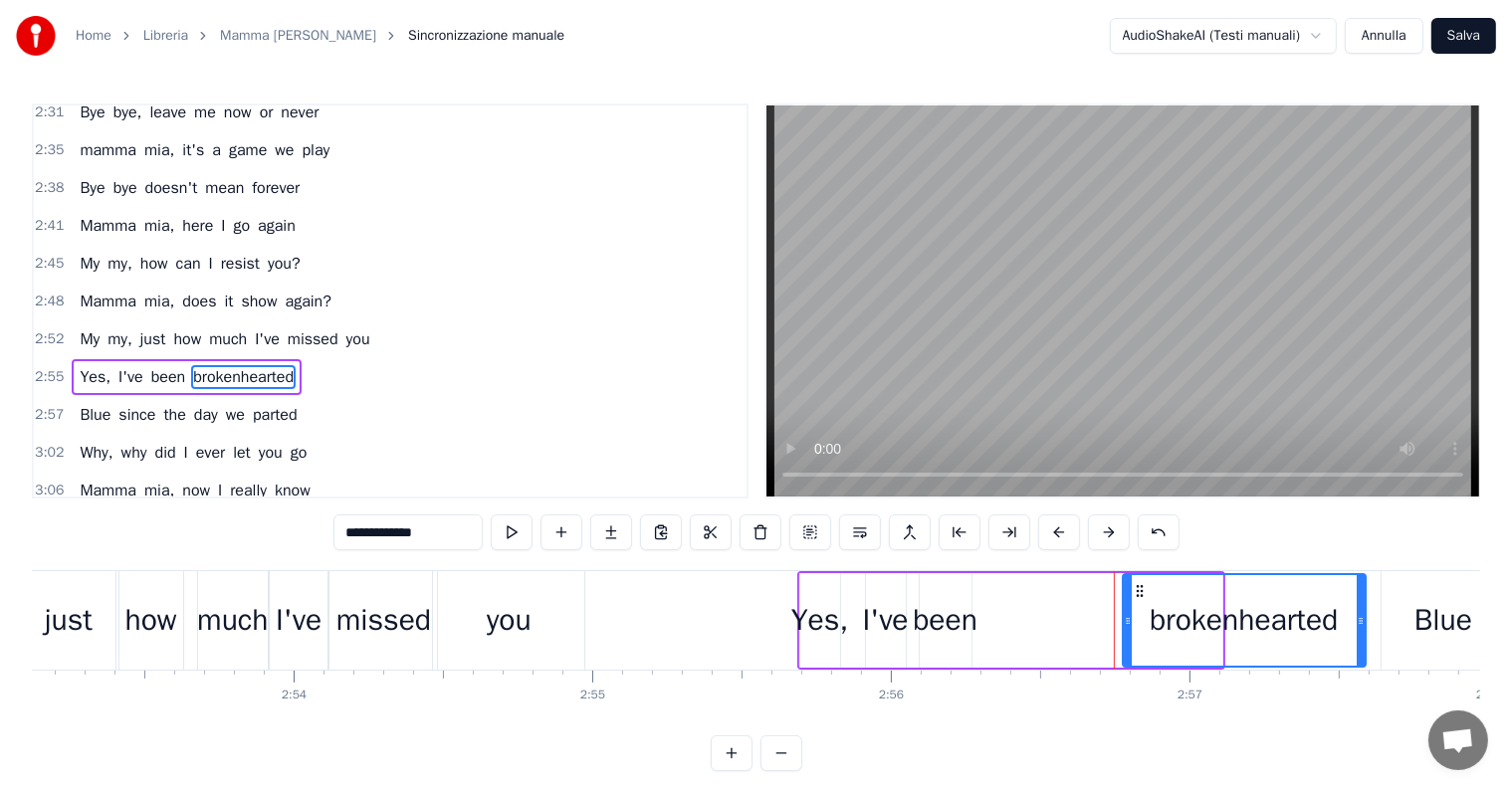 drag, startPoint x: 990, startPoint y: 585, endPoint x: 1134, endPoint y: 576, distance: 144.28098 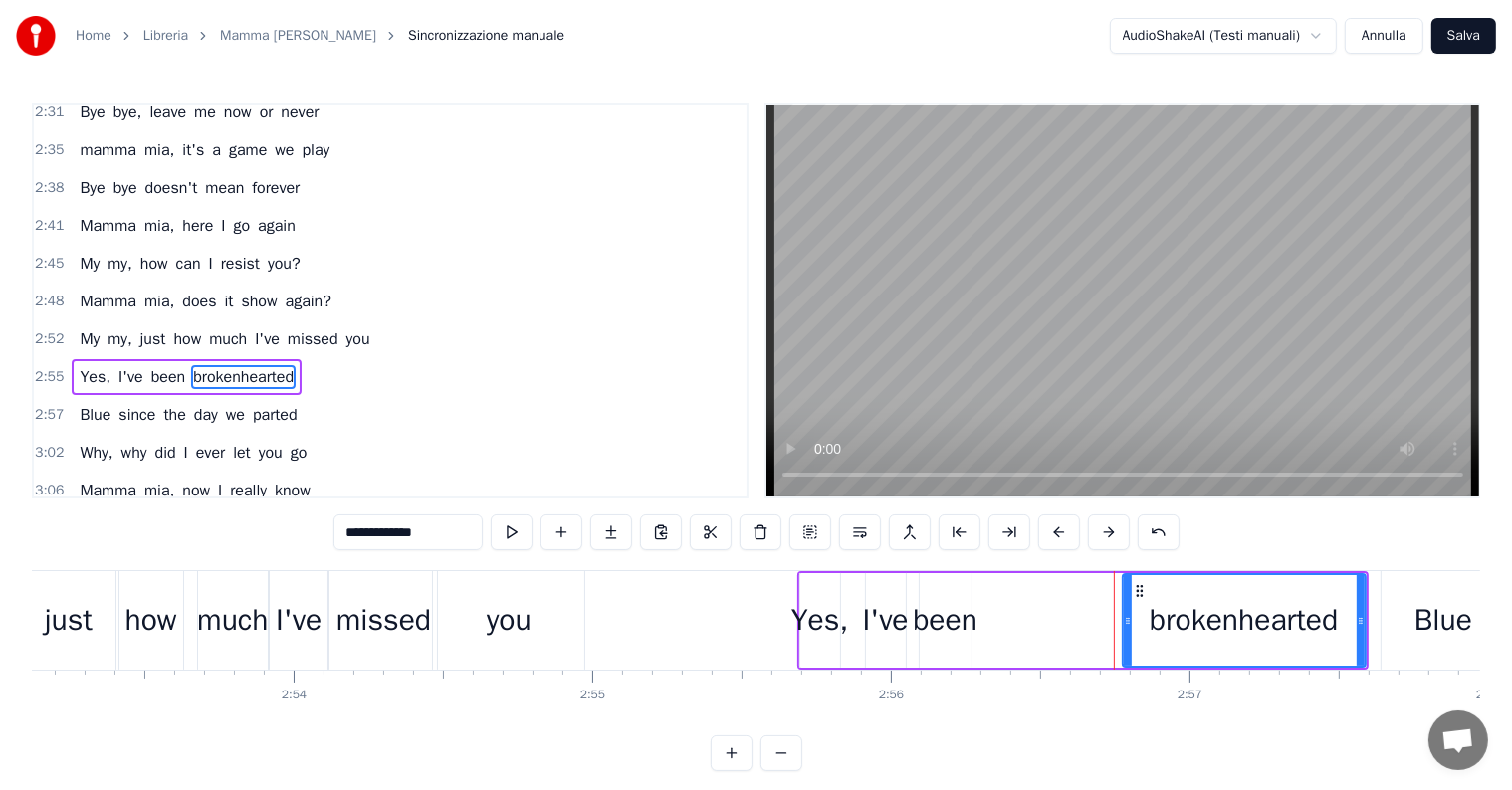 click on "been" at bounding box center [946, 620] 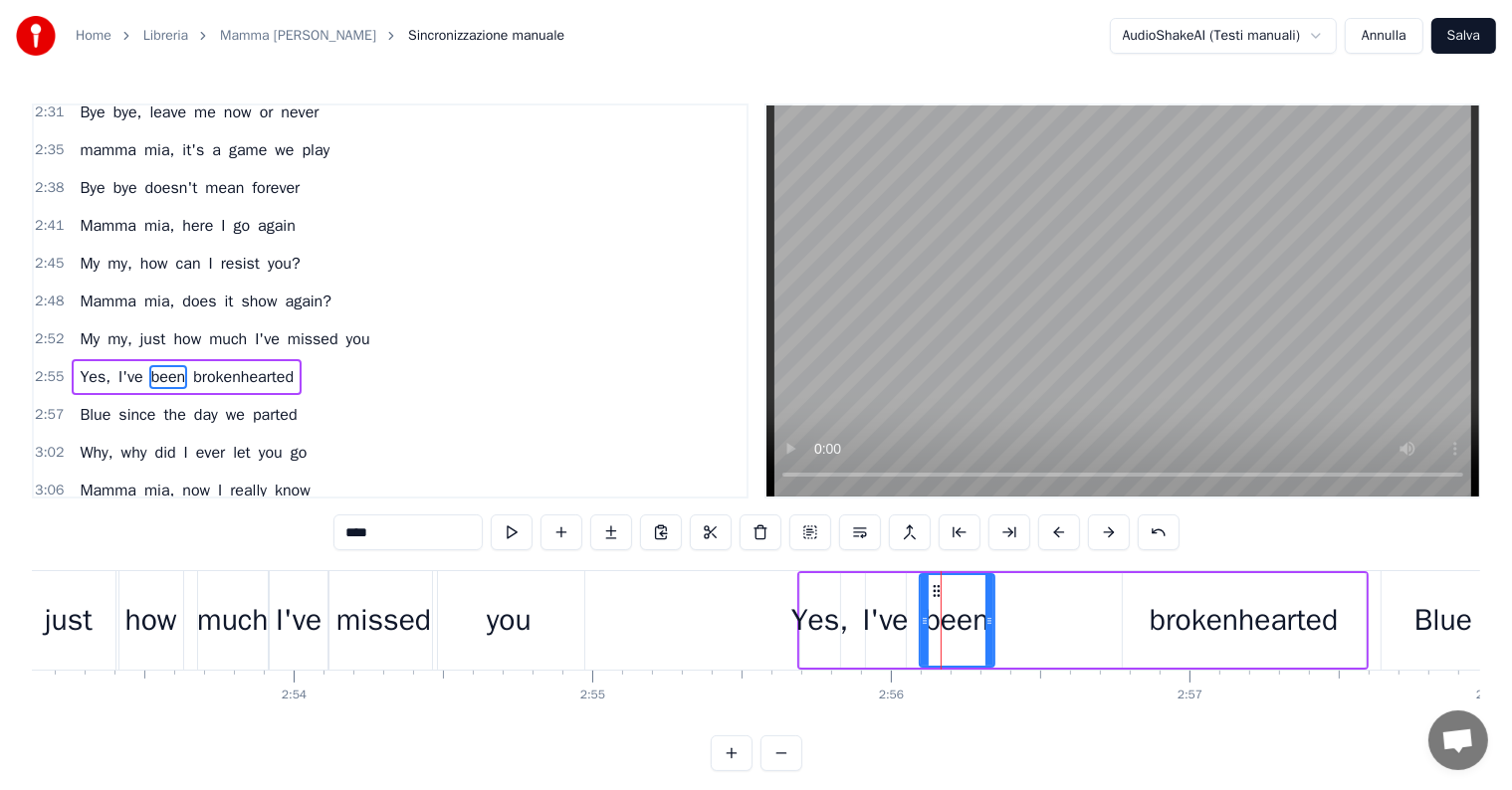 drag, startPoint x: 967, startPoint y: 618, endPoint x: 997, endPoint y: 616, distance: 30.06659 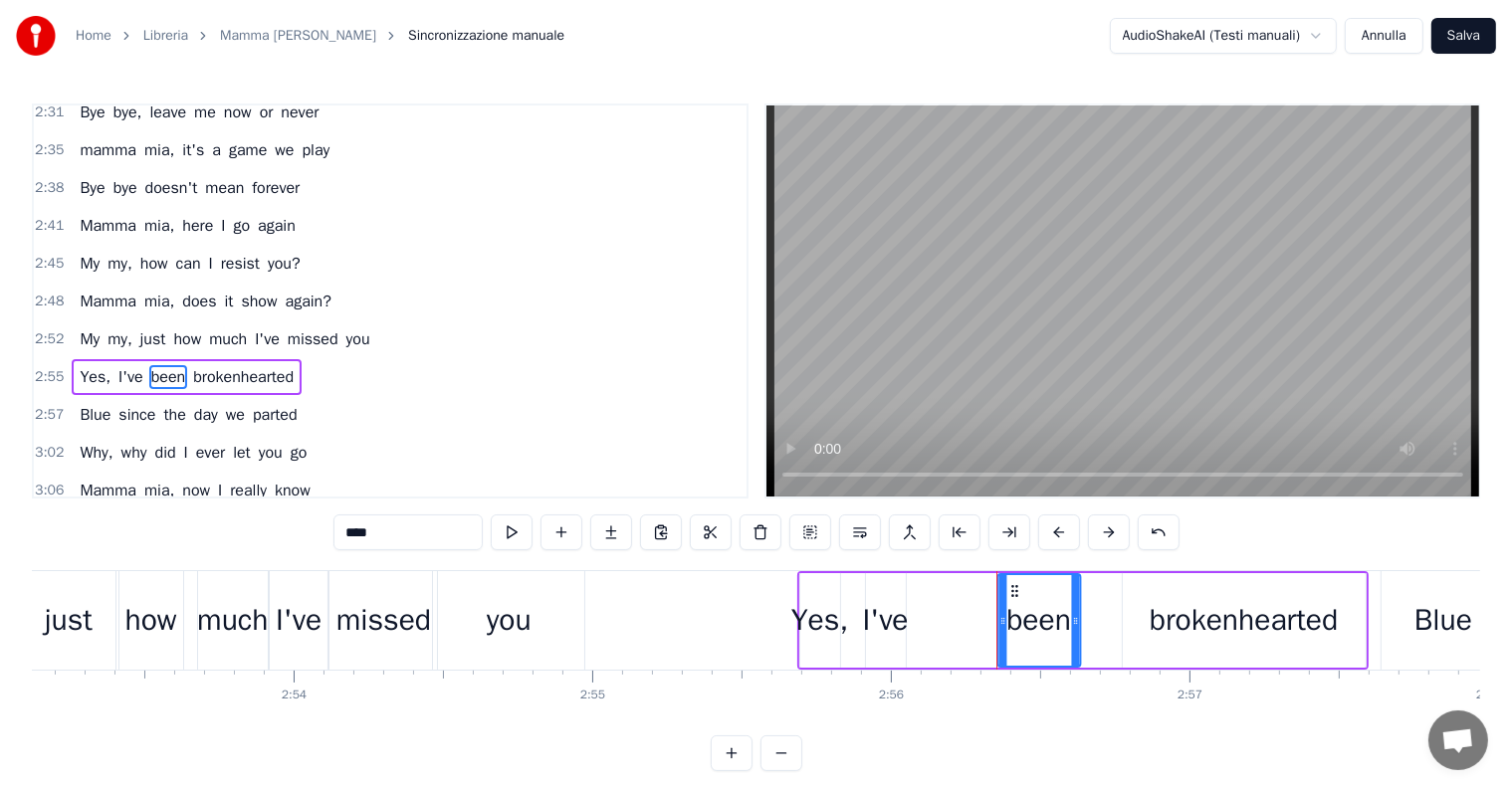 drag, startPoint x: 935, startPoint y: 587, endPoint x: 1018, endPoint y: 590, distance: 83.0542 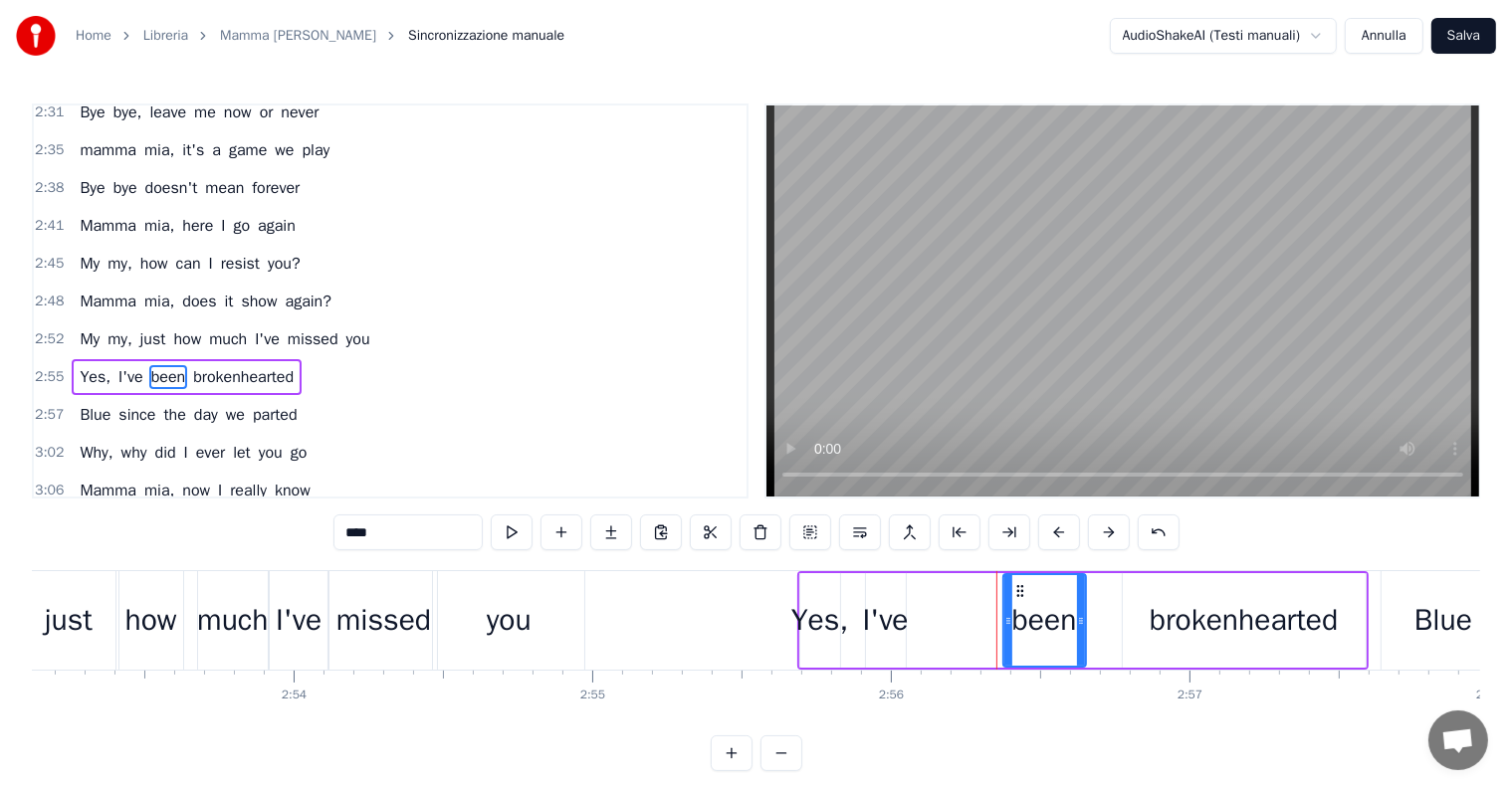 click on "I've" at bounding box center [886, 620] 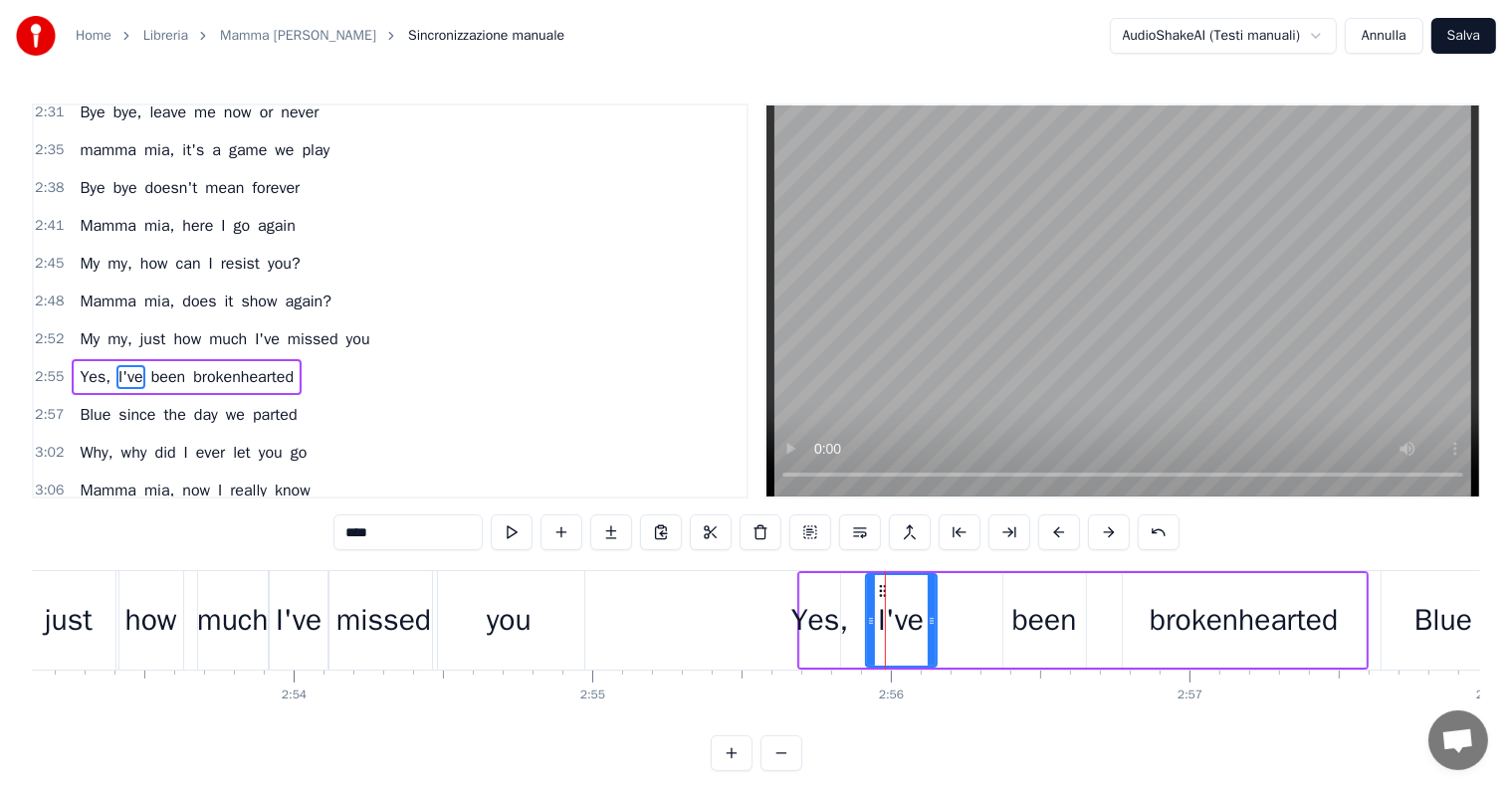 drag, startPoint x: 901, startPoint y: 621, endPoint x: 932, endPoint y: 617, distance: 31.257 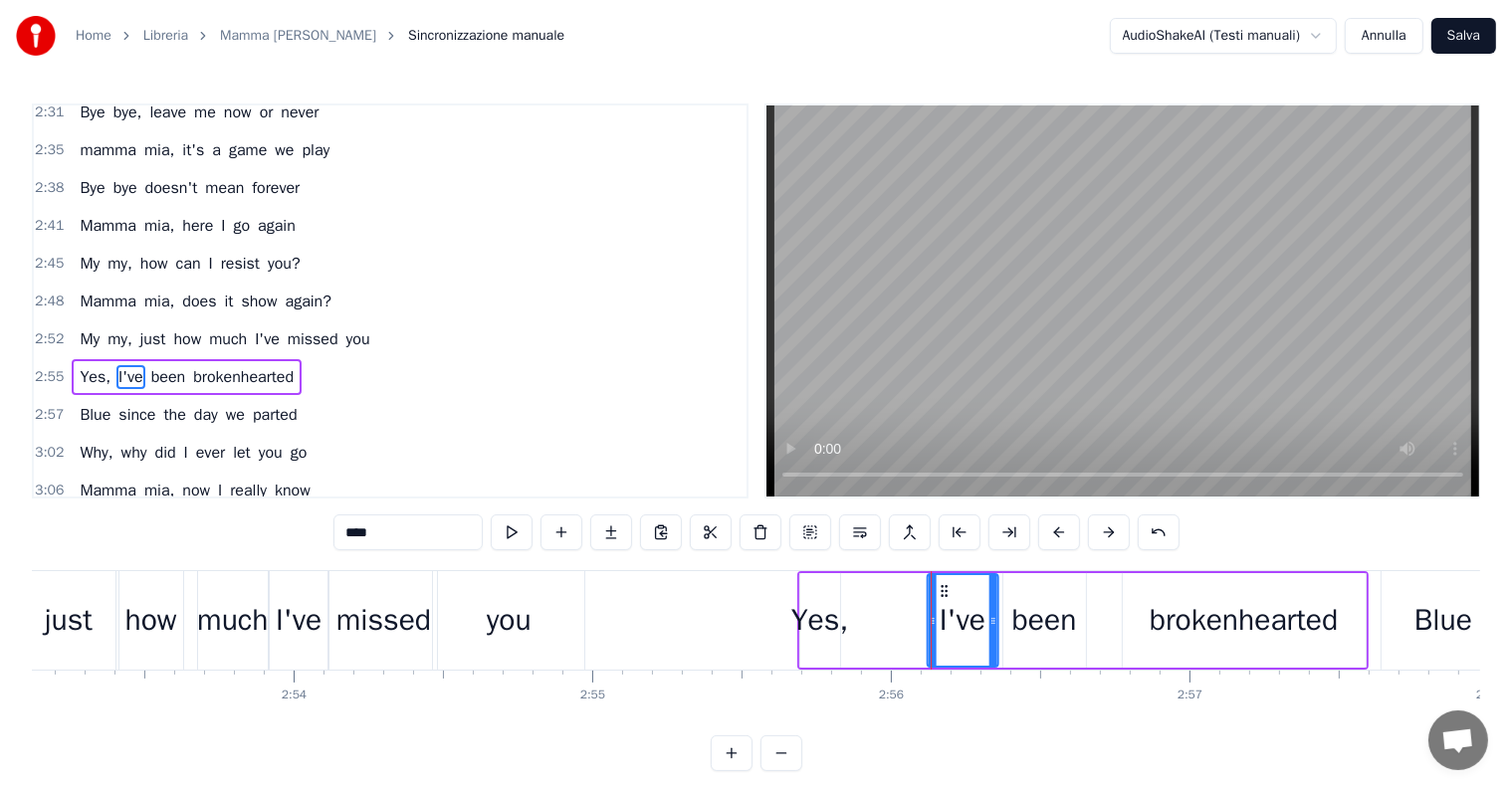 drag, startPoint x: 881, startPoint y: 588, endPoint x: 944, endPoint y: 597, distance: 63.63961 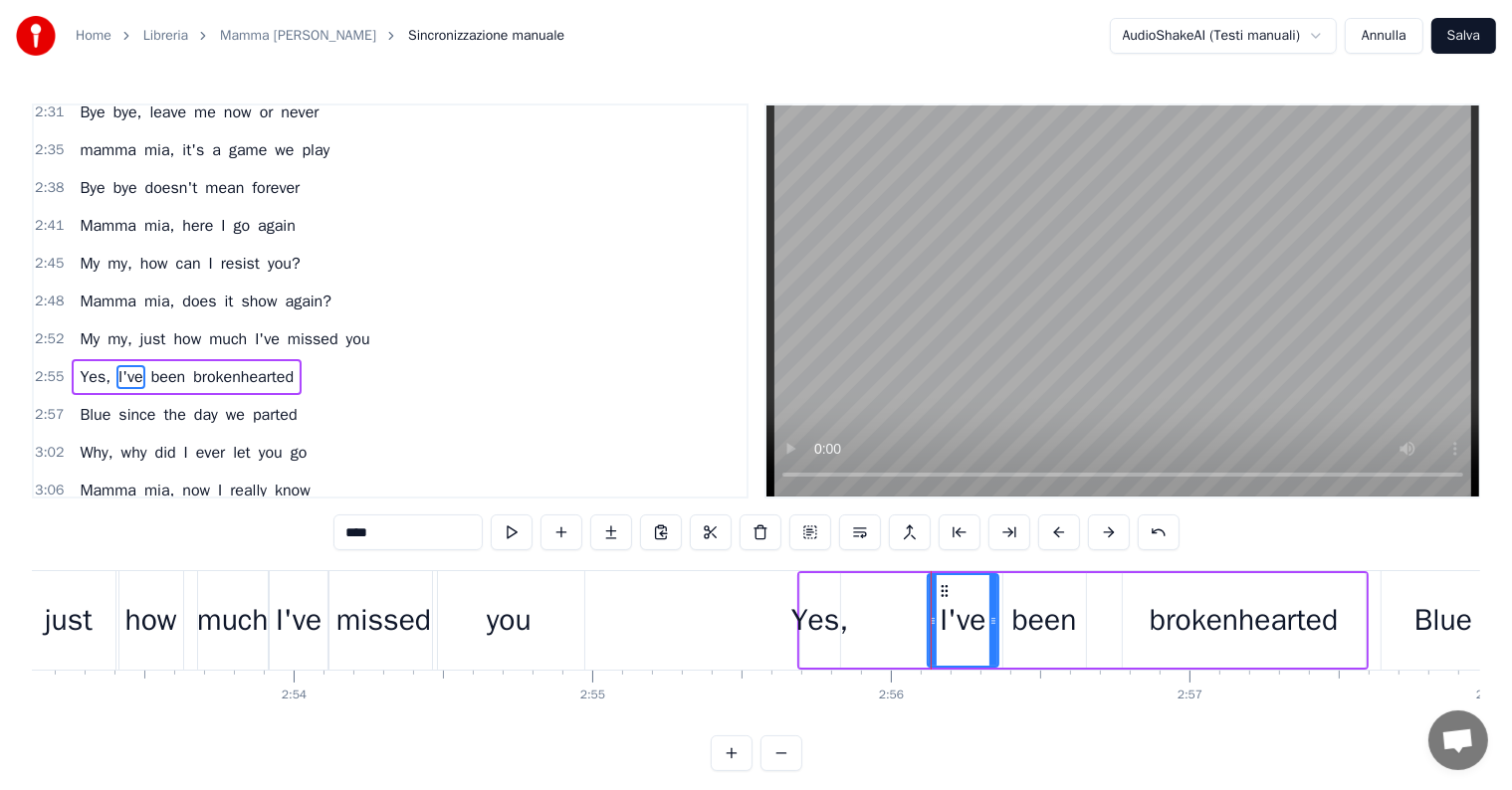 click on "Yes," at bounding box center (820, 620) 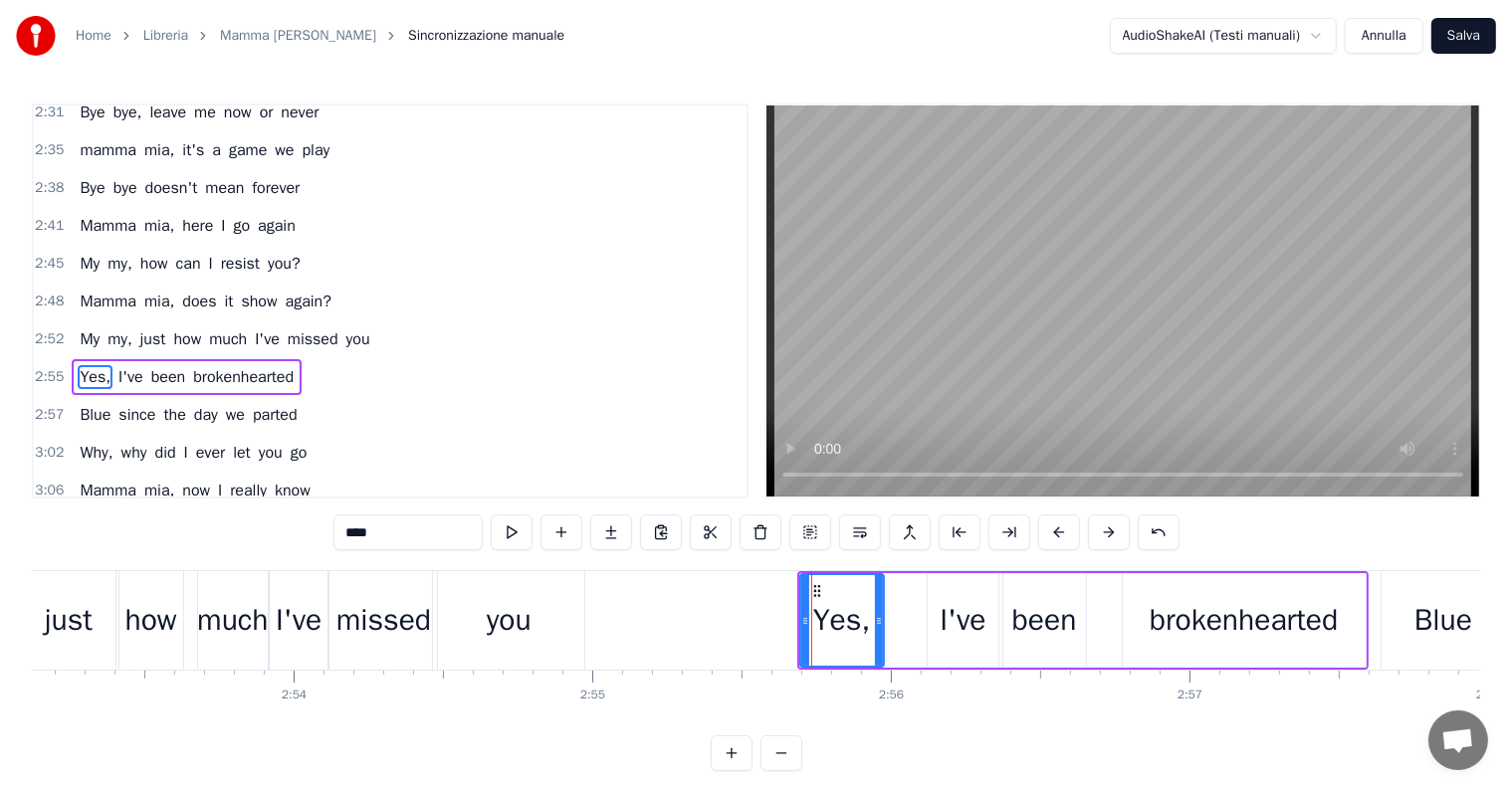 drag, startPoint x: 832, startPoint y: 618, endPoint x: 876, endPoint y: 618, distance: 44 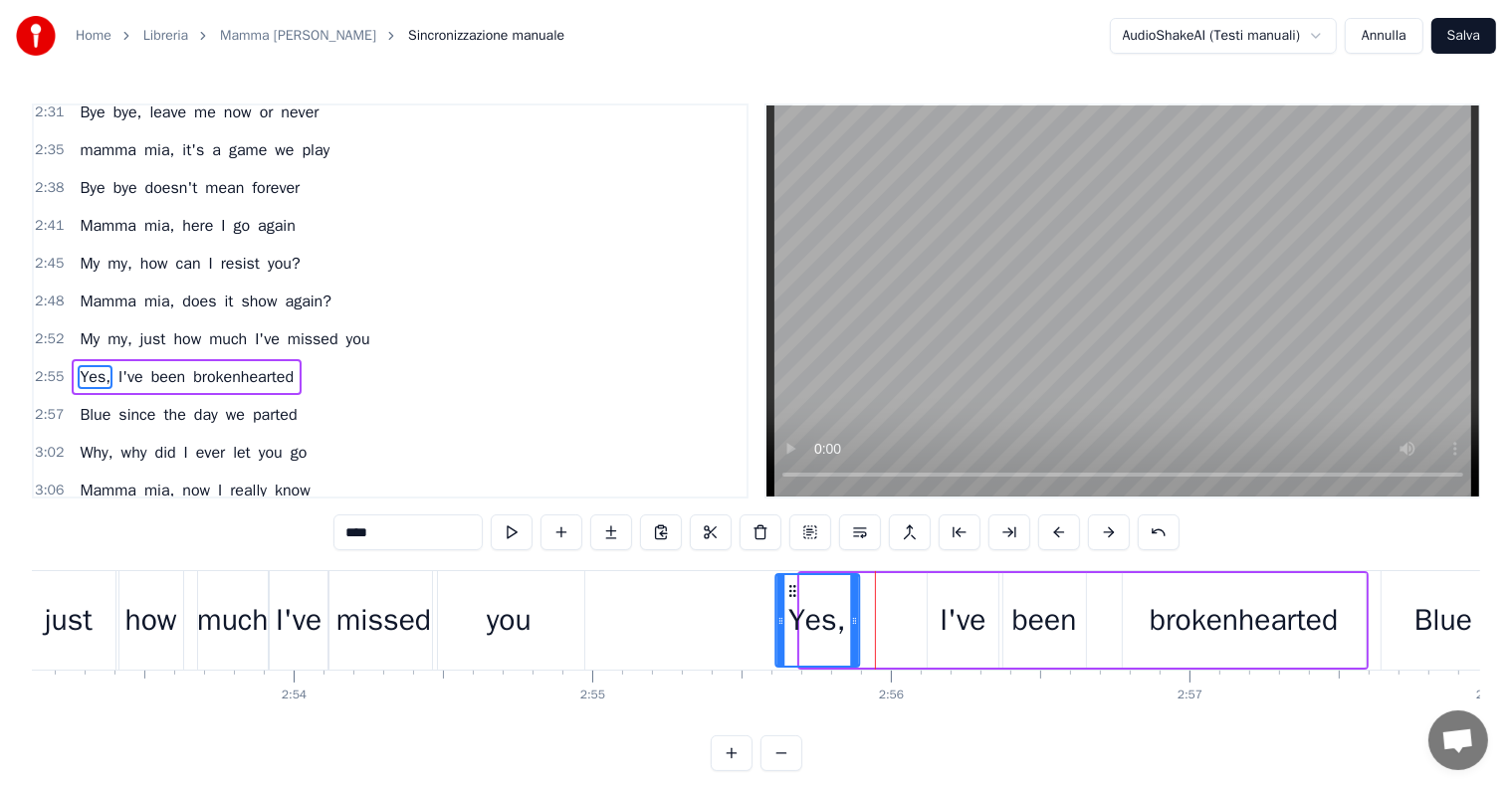 drag, startPoint x: 815, startPoint y: 586, endPoint x: 790, endPoint y: 588, distance: 25.079872 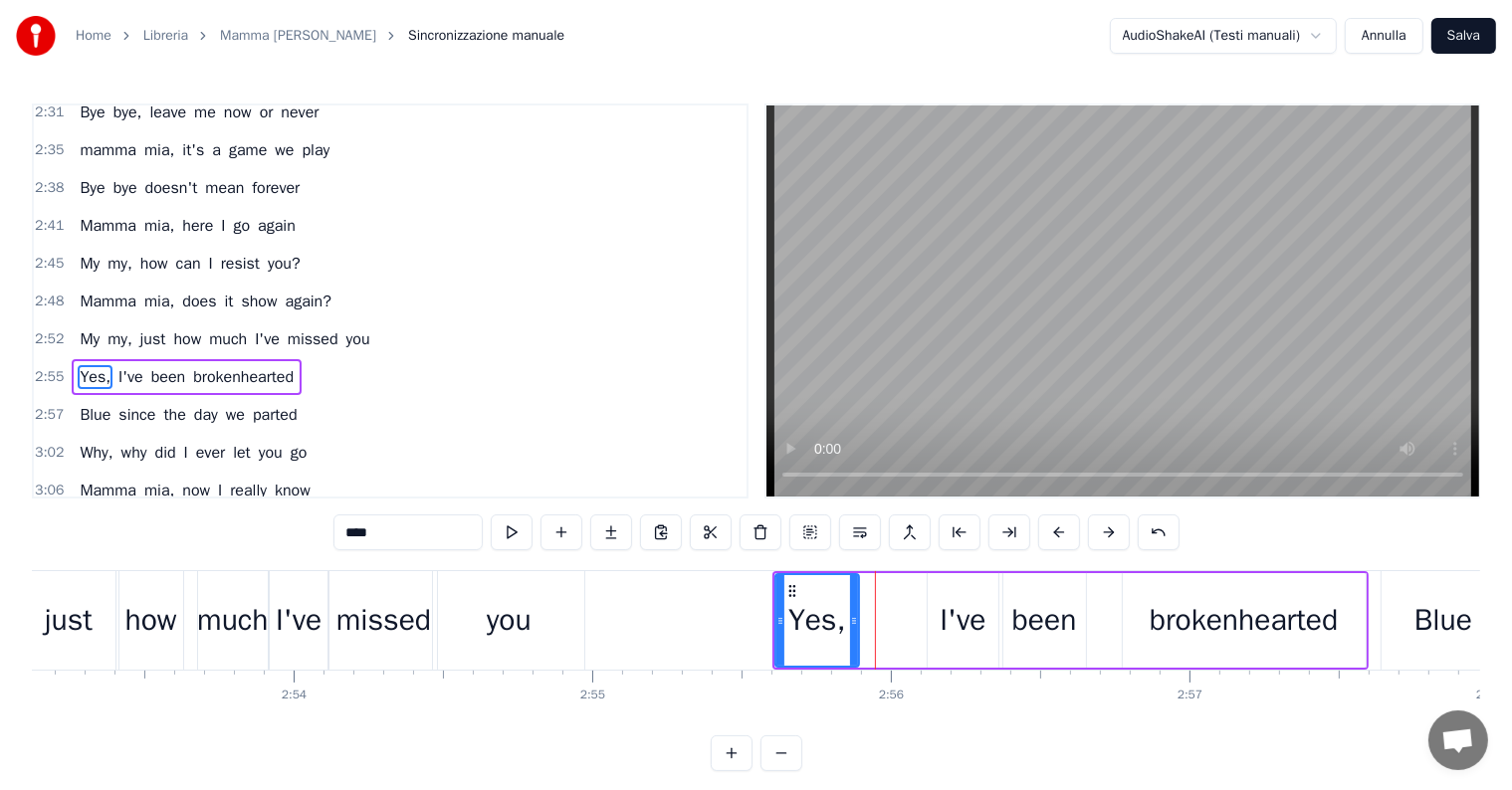 click on "I've" at bounding box center [963, 620] 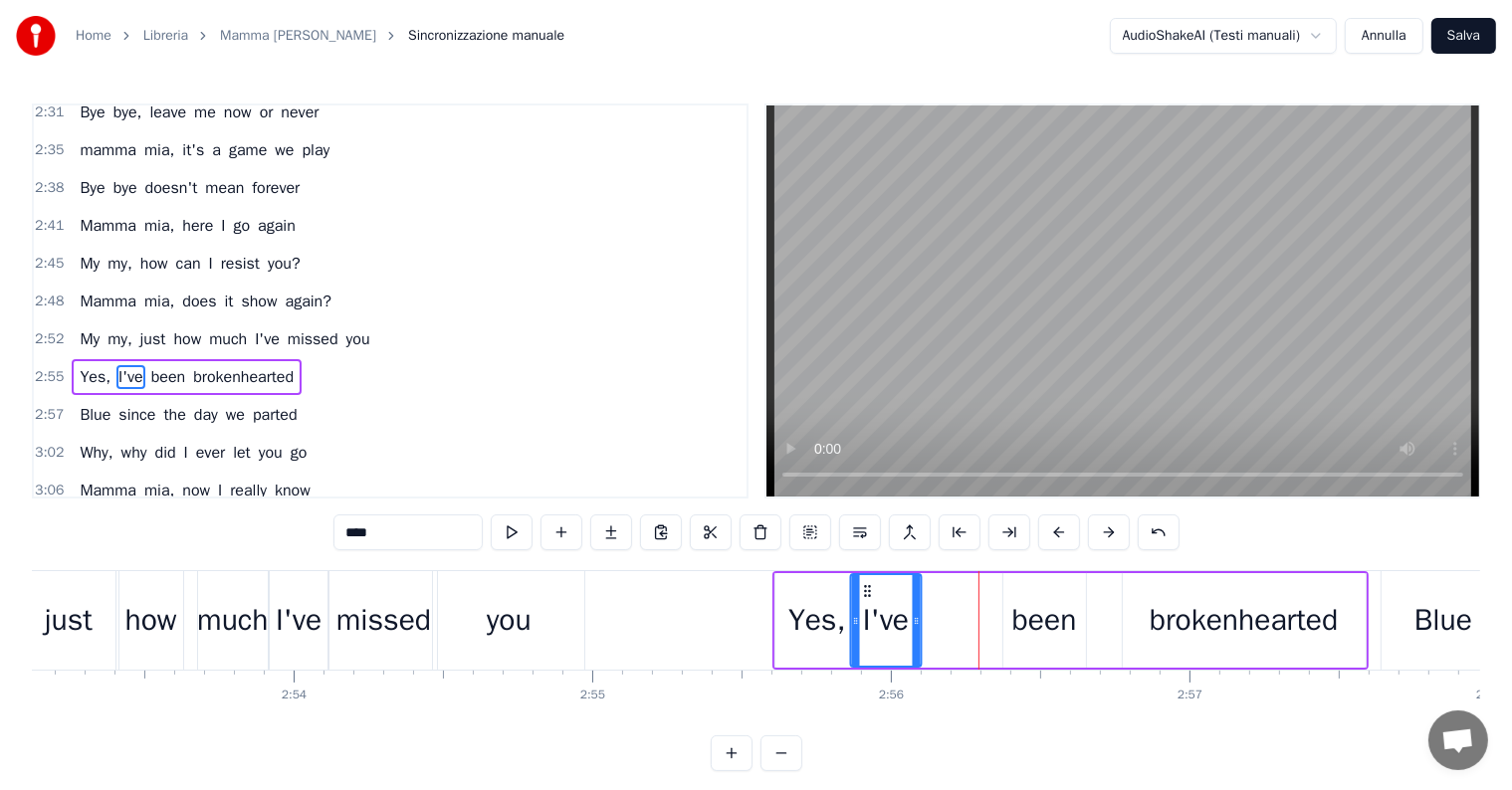 drag, startPoint x: 942, startPoint y: 588, endPoint x: 864, endPoint y: 593, distance: 78.160092 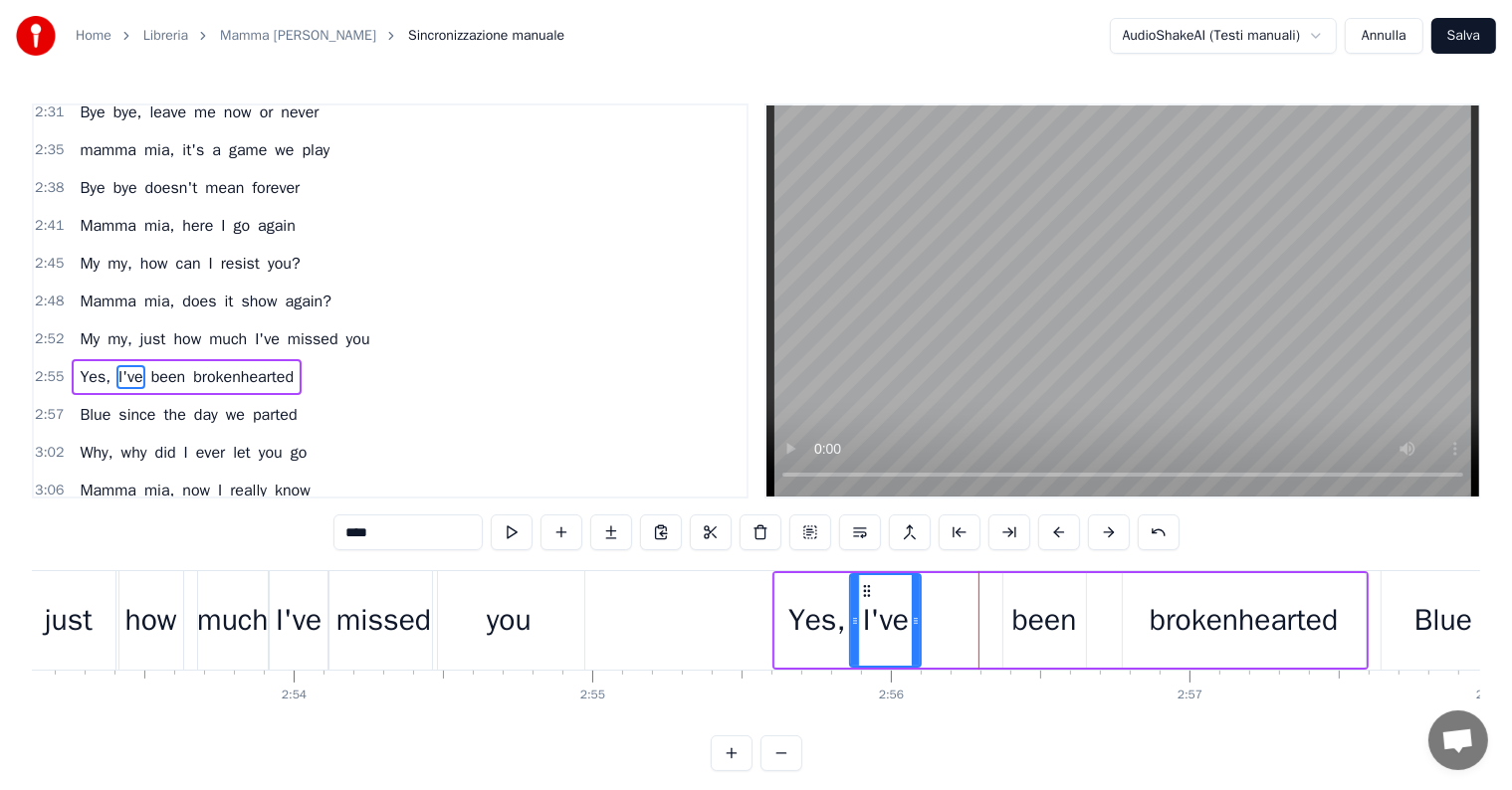 click on "been" at bounding box center (1044, 620) 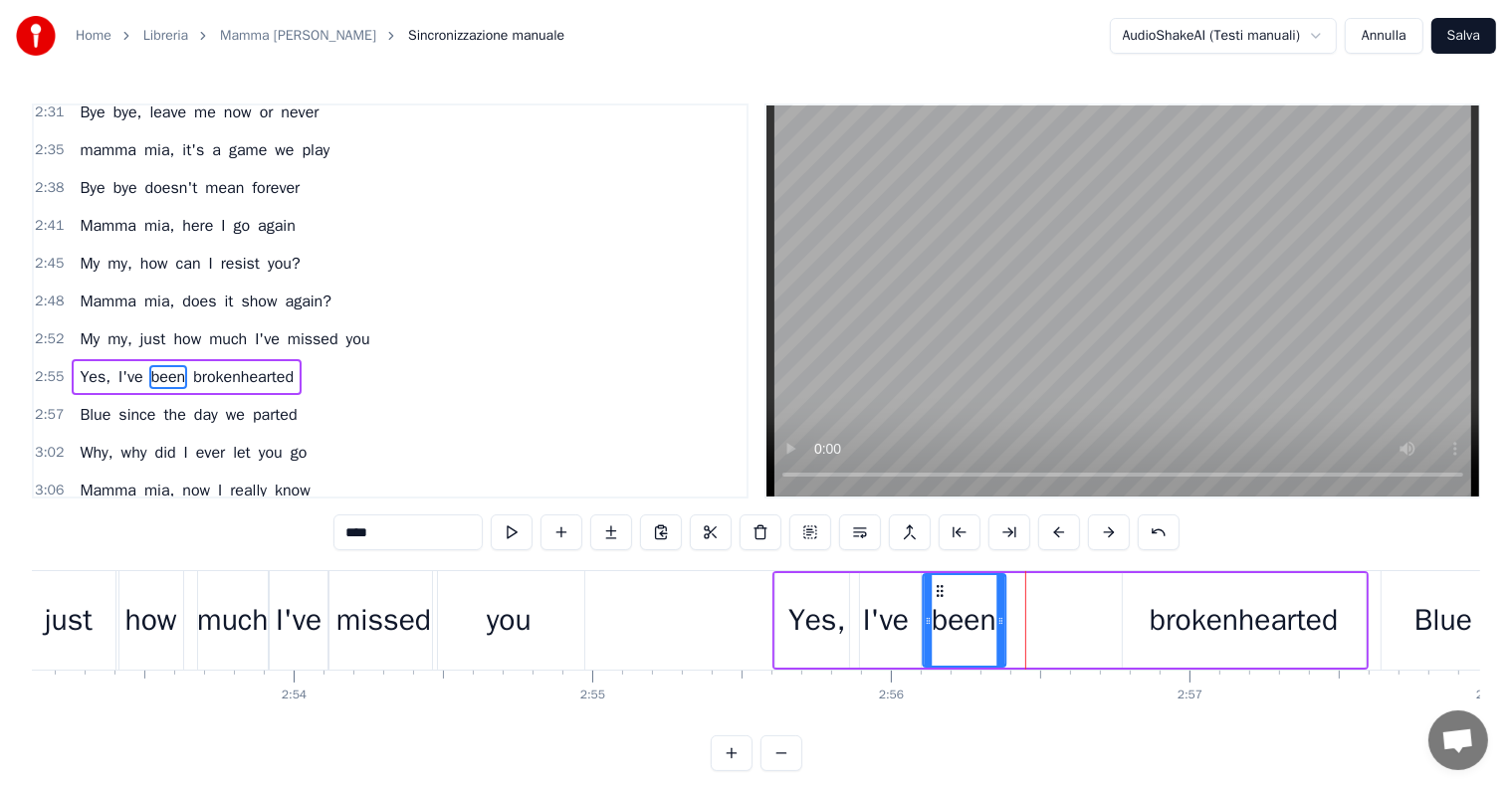 drag, startPoint x: 1018, startPoint y: 589, endPoint x: 938, endPoint y: 594, distance: 80.156098 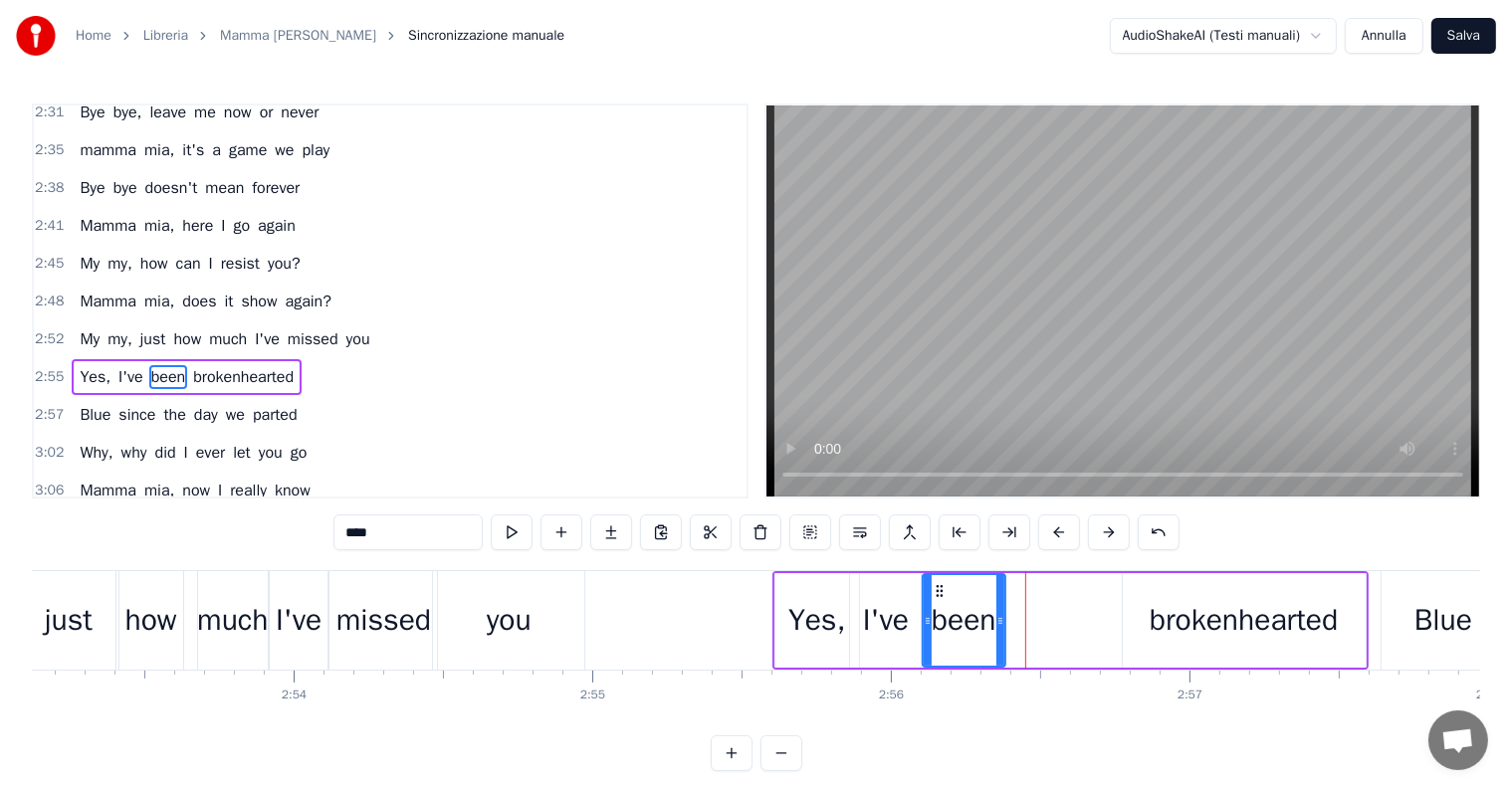 click on "brokenhearted" at bounding box center (1243, 620) 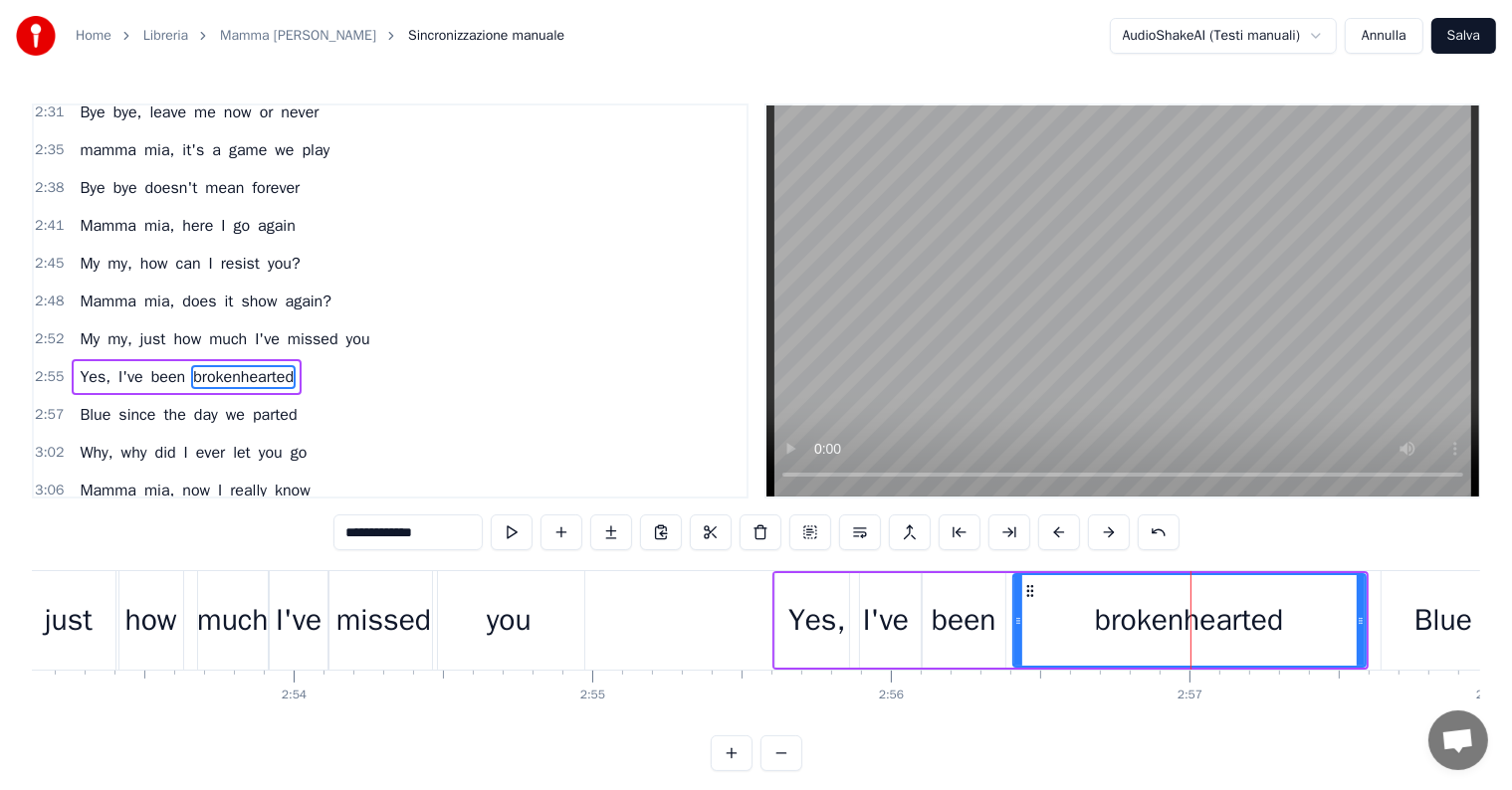 drag, startPoint x: 1127, startPoint y: 621, endPoint x: 1017, endPoint y: 611, distance: 110.45361 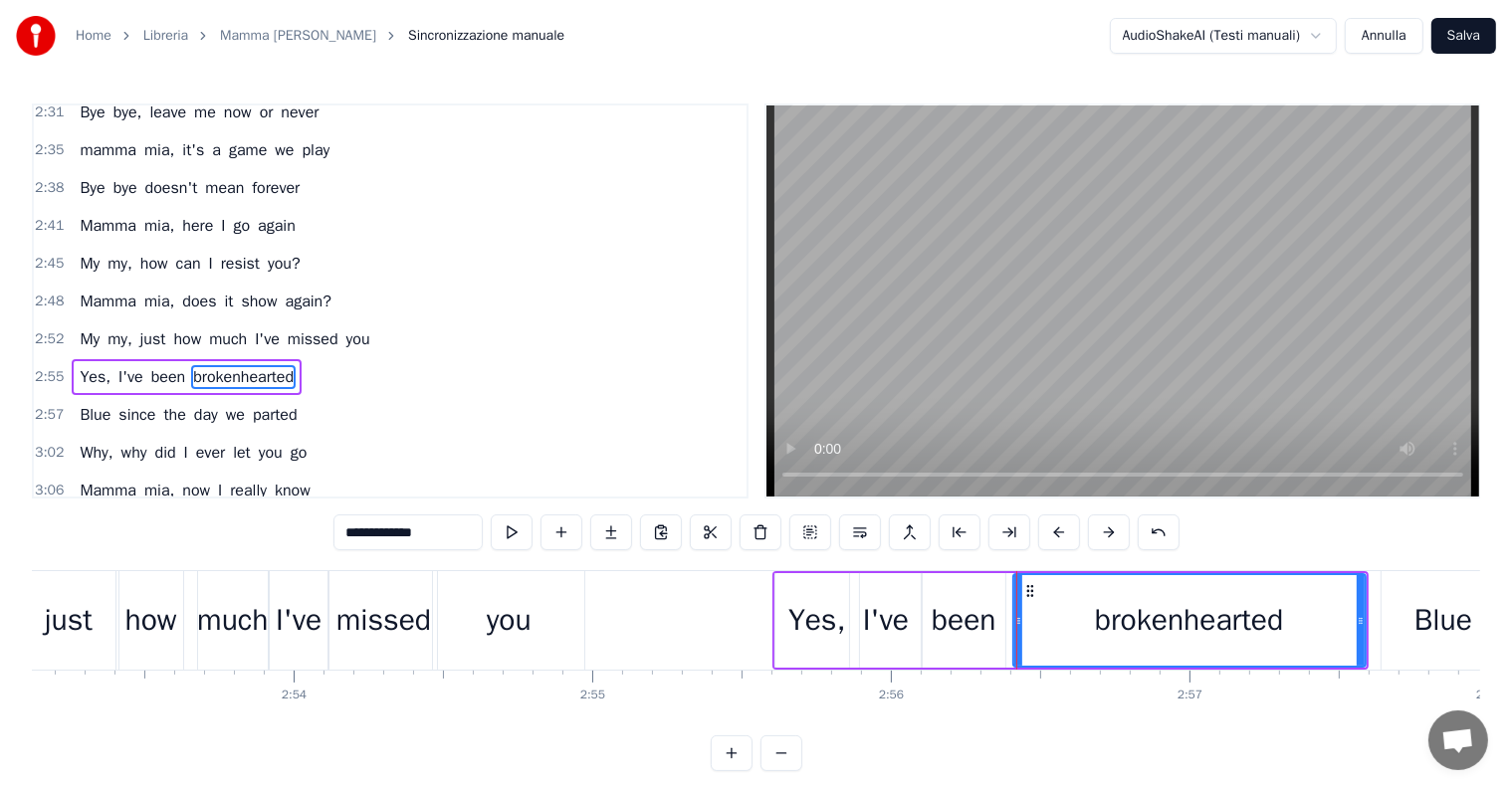click on "My my, just how much I've missed you" at bounding box center [224, 339] 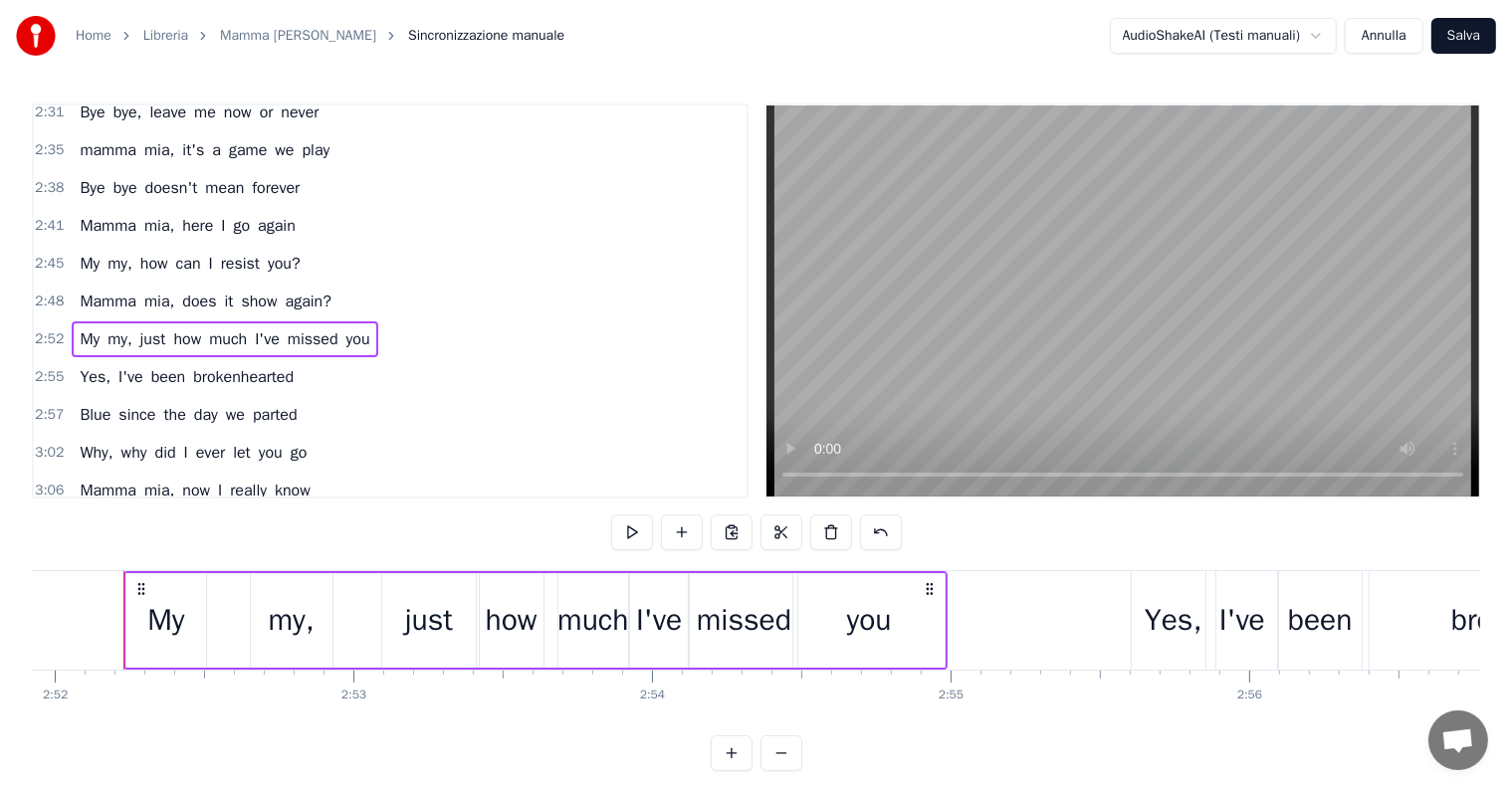 scroll, scrollTop: 0, scrollLeft: 51330, axis: horizontal 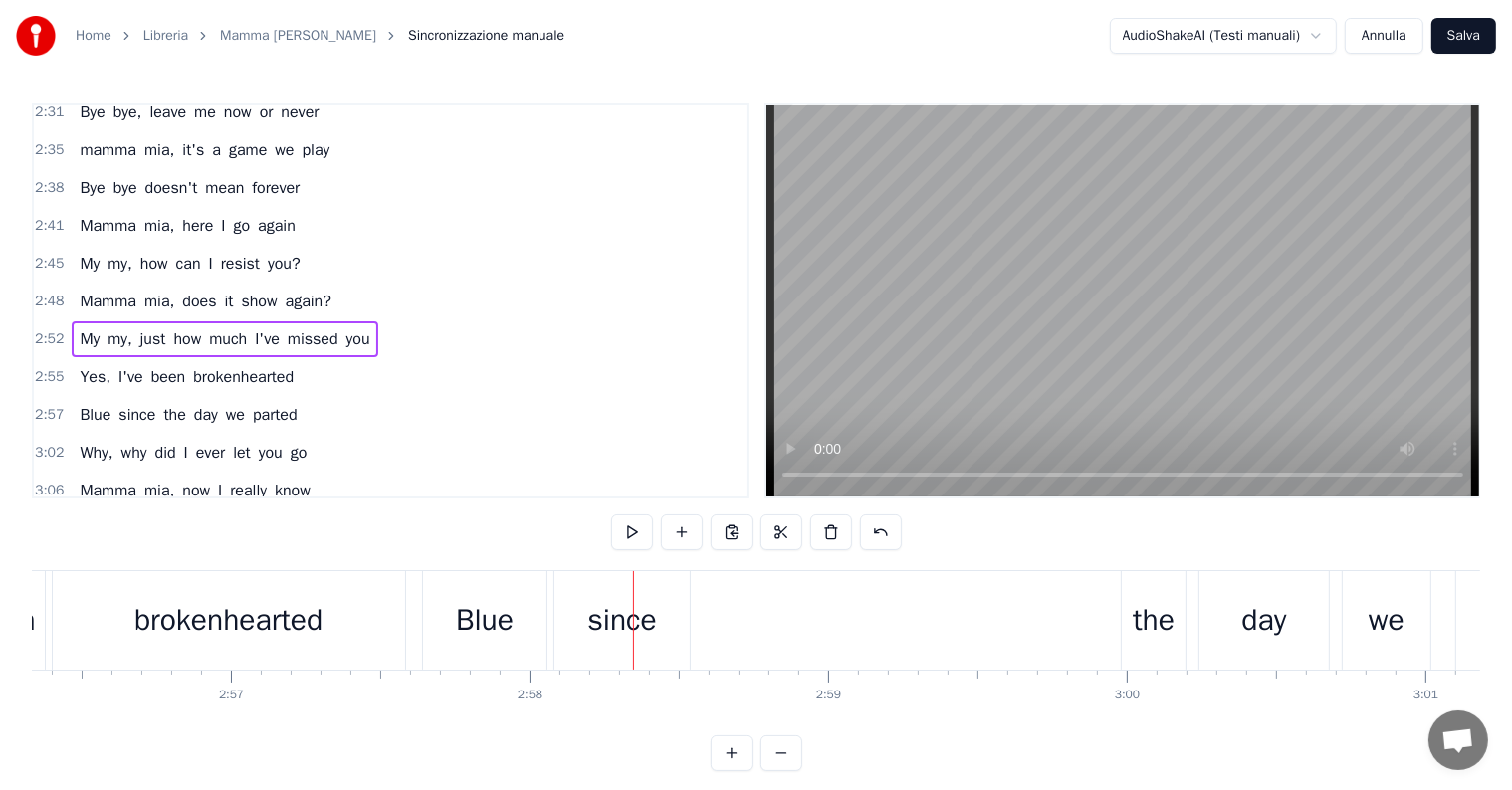 click on "Blue since the day we parted" at bounding box center [1075, 620] 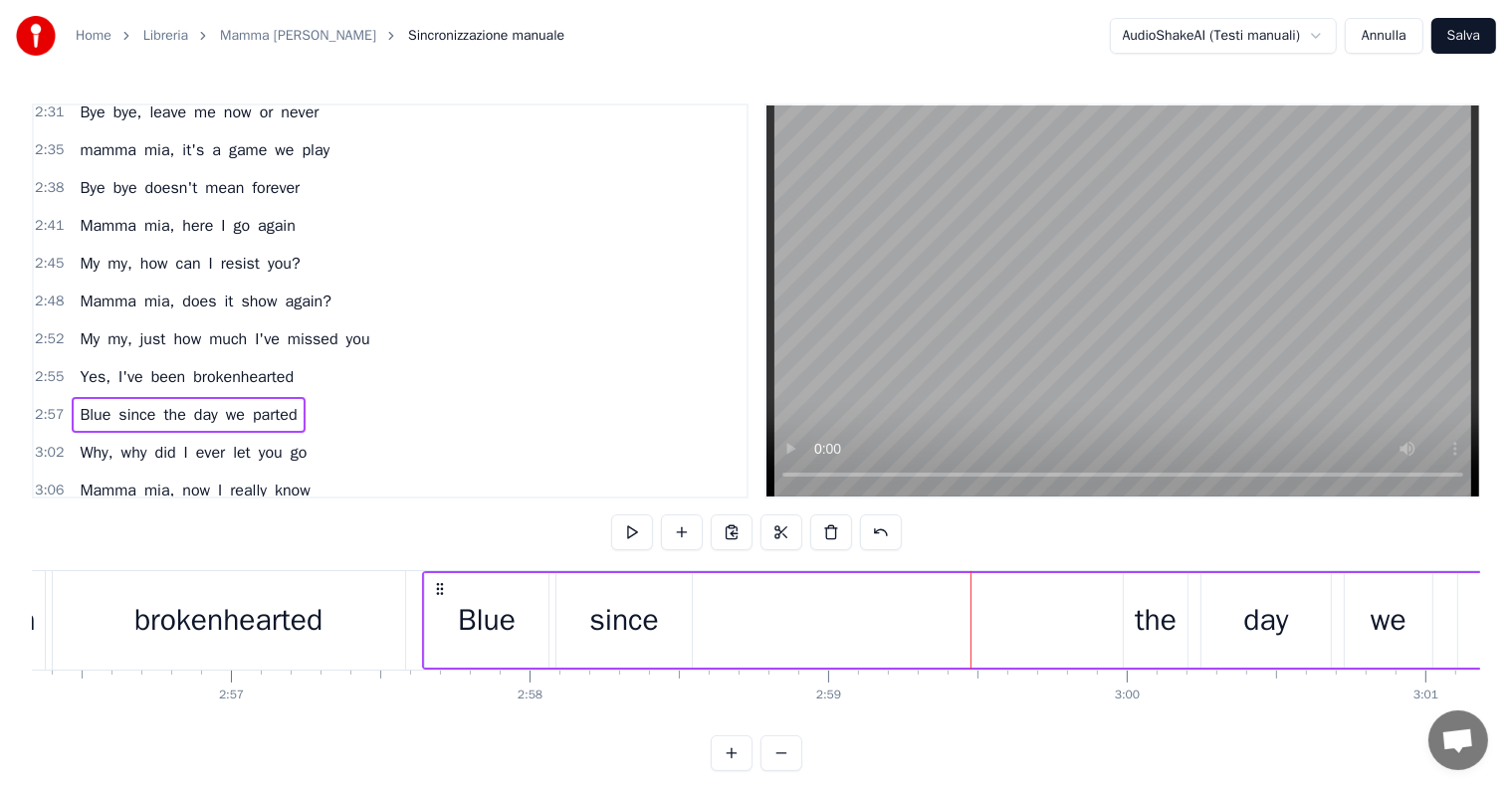 click on "since" at bounding box center (624, 620) 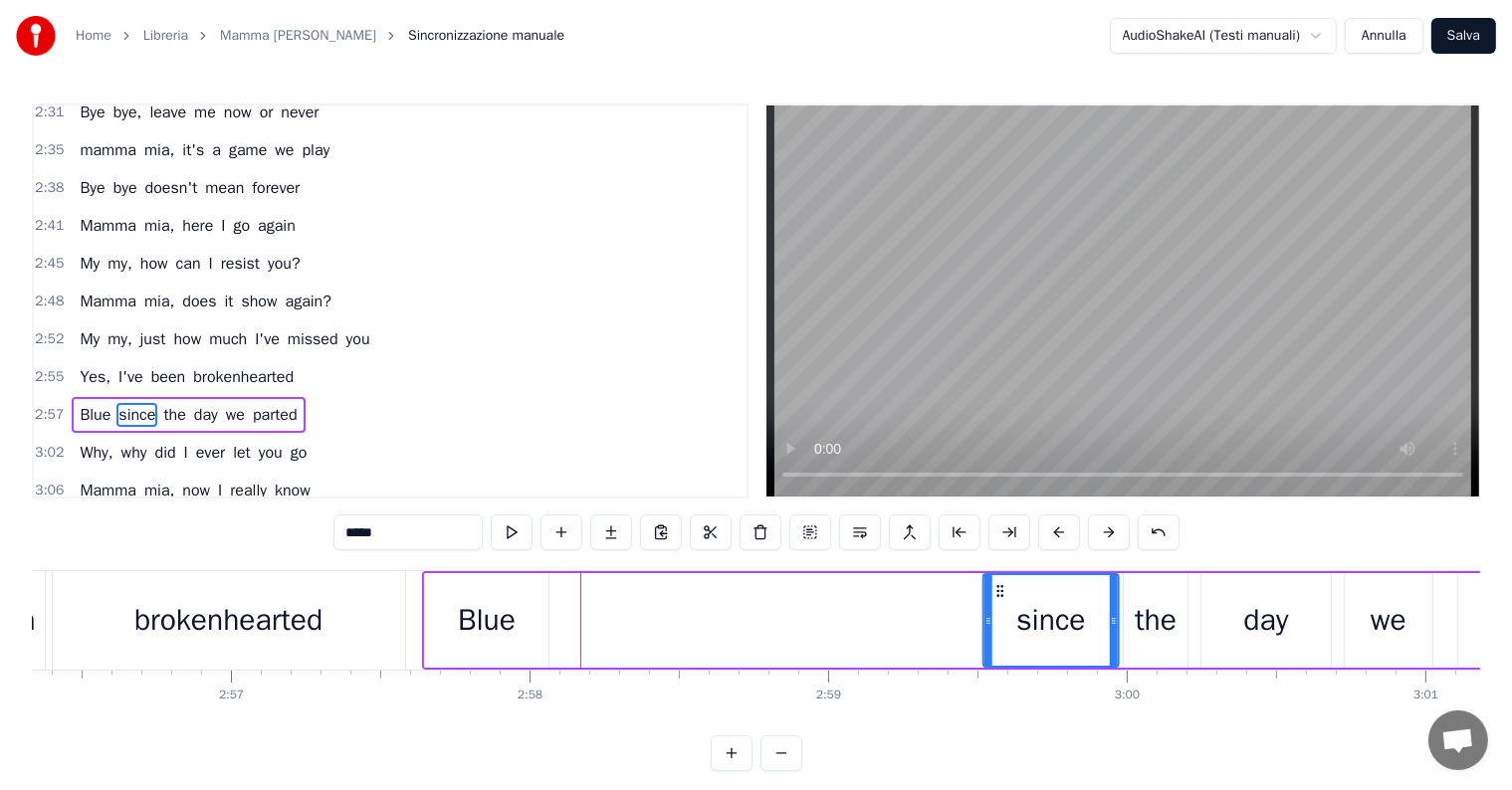 drag, startPoint x: 569, startPoint y: 585, endPoint x: 995, endPoint y: 582, distance: 426.01056 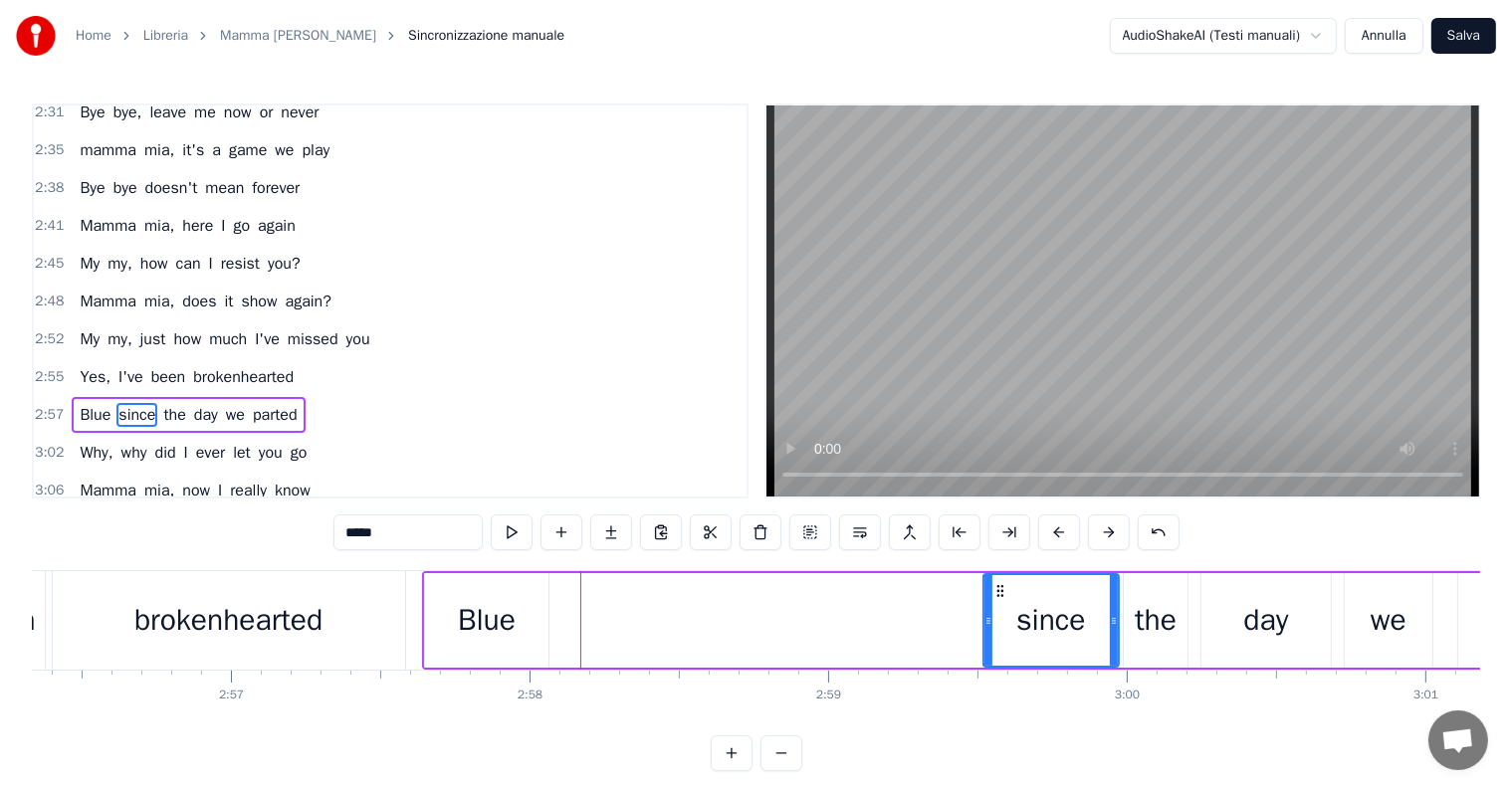 click on "Blue" at bounding box center (487, 620) 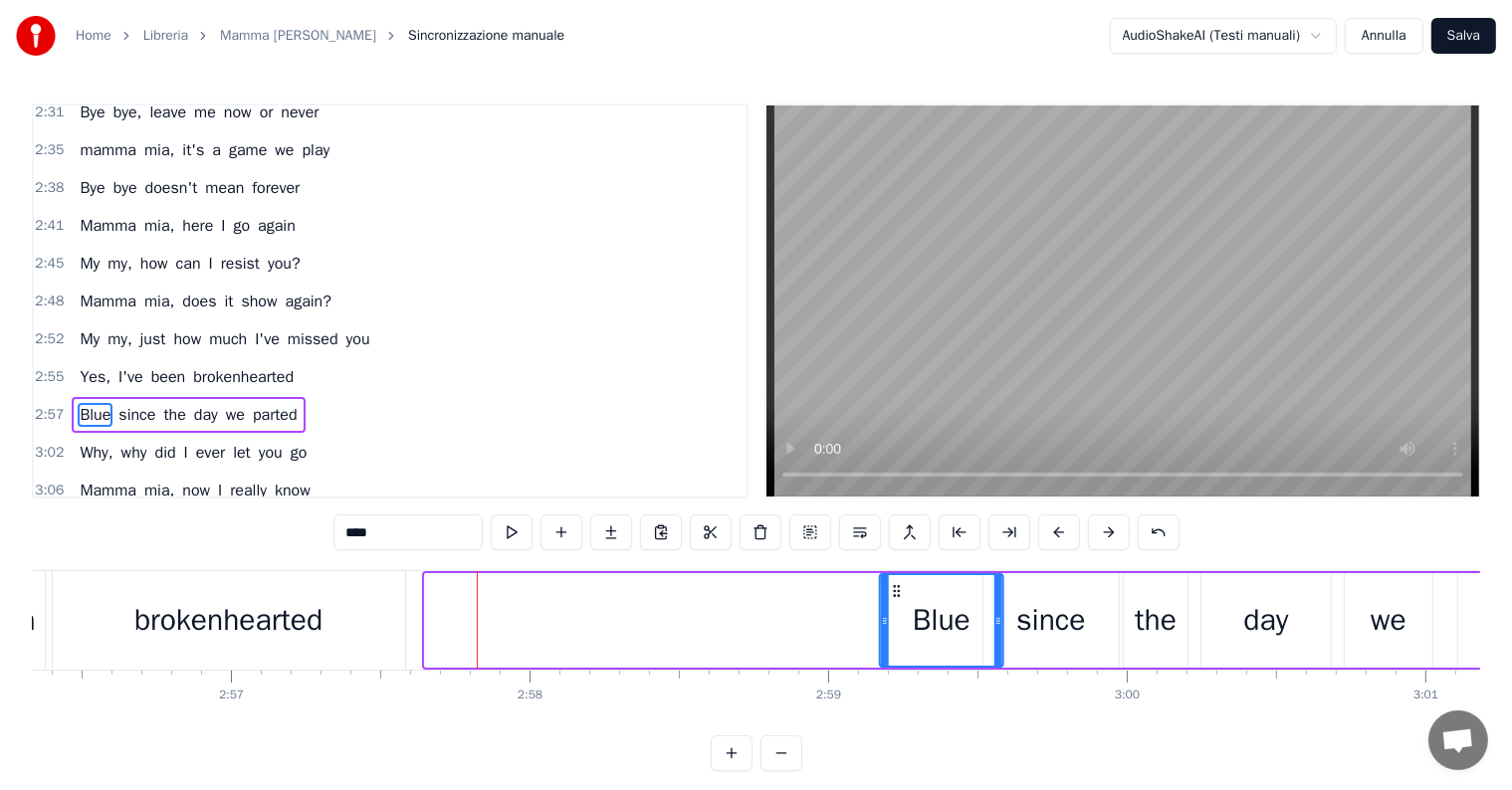 drag, startPoint x: 442, startPoint y: 585, endPoint x: 897, endPoint y: 601, distance: 455.28 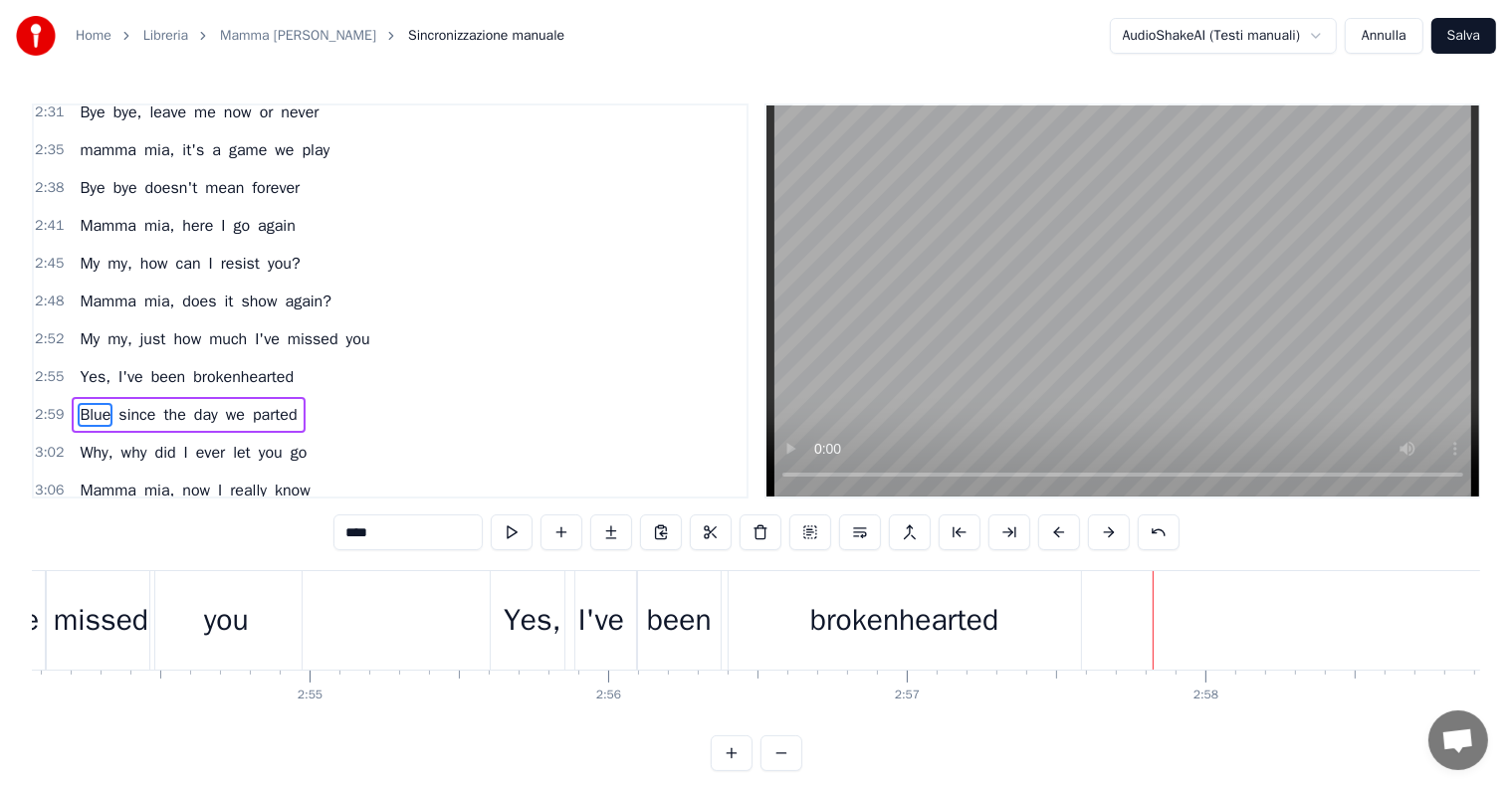 scroll, scrollTop: 0, scrollLeft: 51946, axis: horizontal 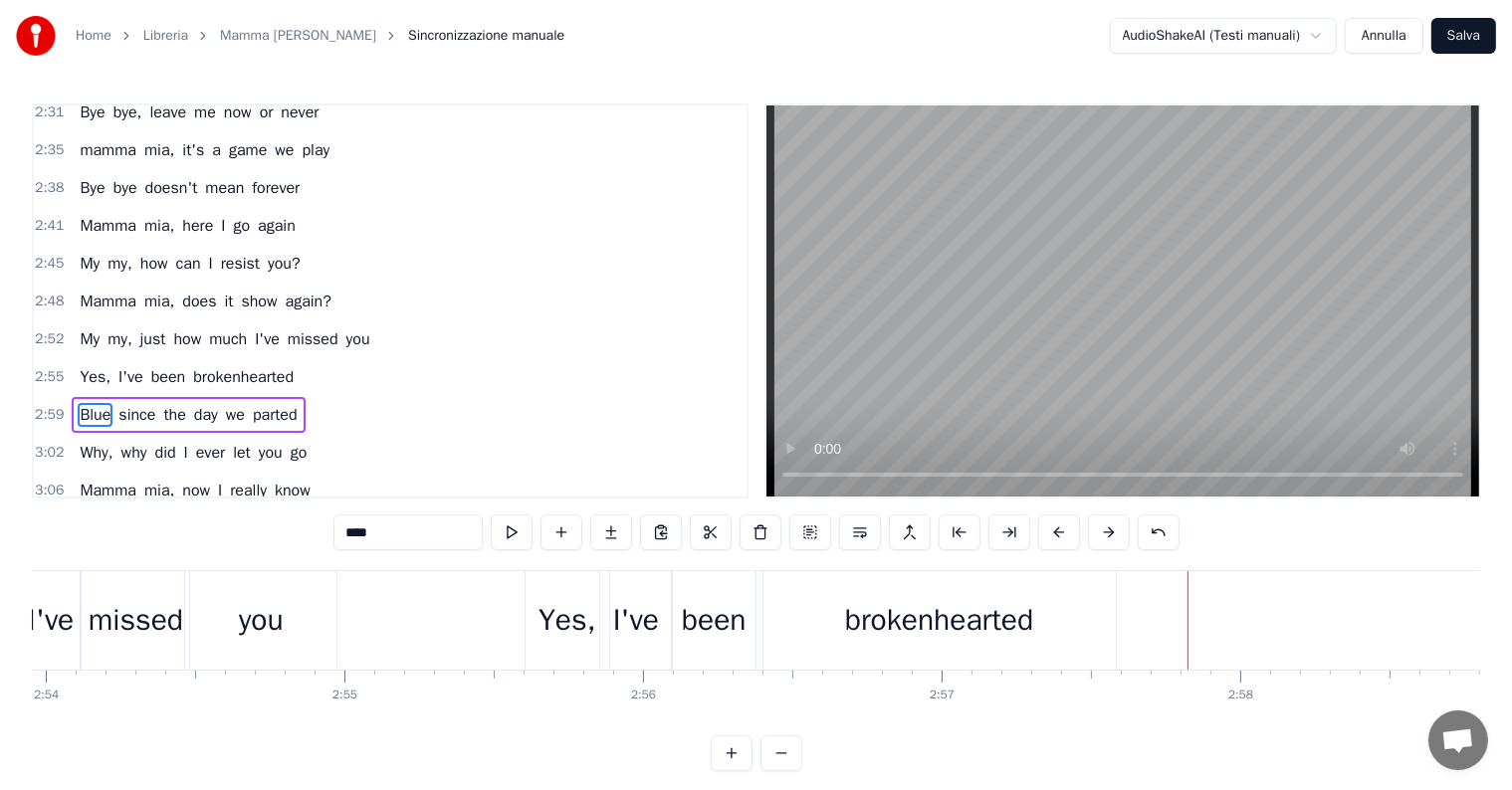 click on "brokenhearted" at bounding box center [939, 620] 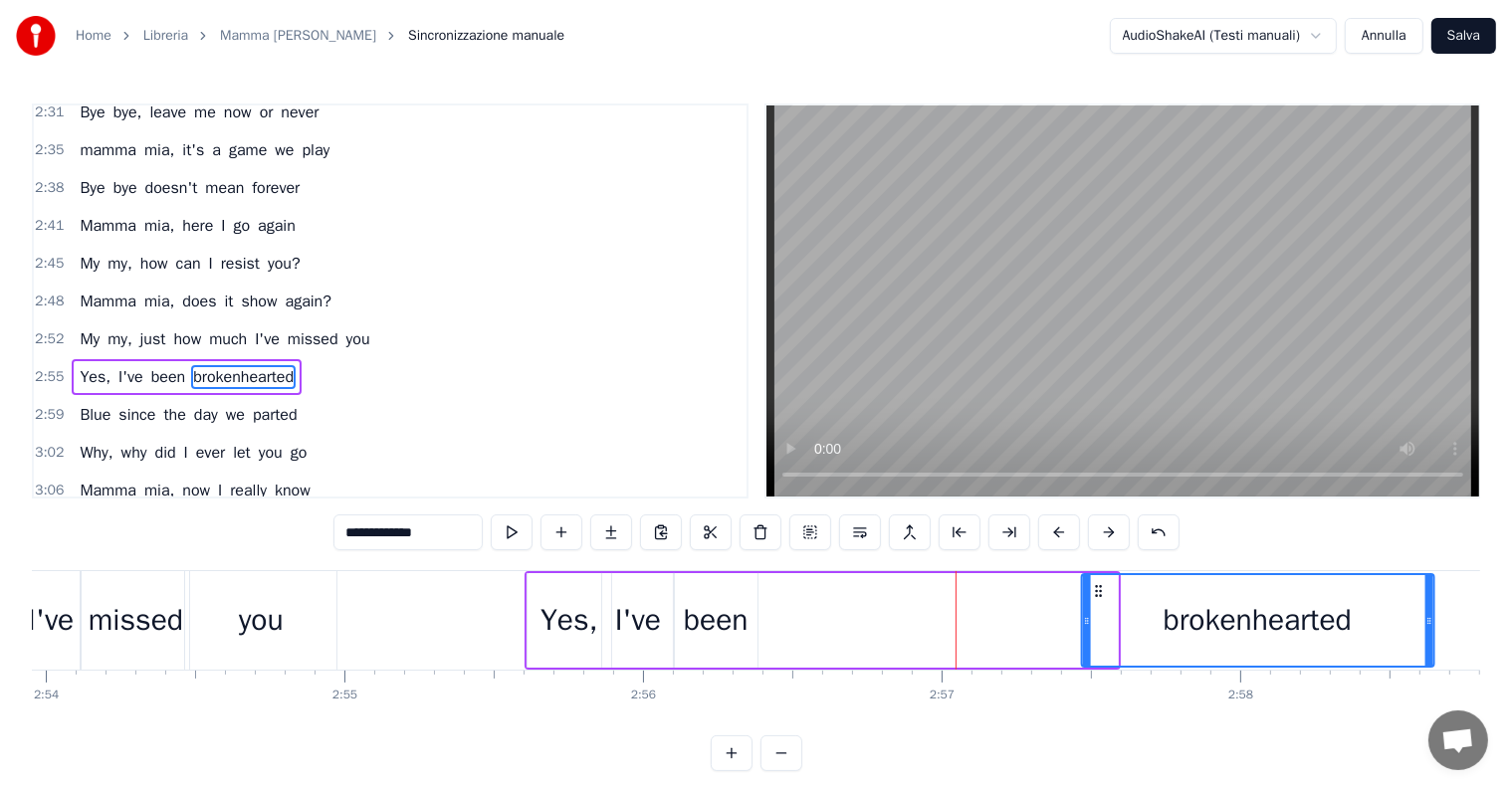 drag, startPoint x: 777, startPoint y: 589, endPoint x: 1094, endPoint y: 581, distance: 317.10093 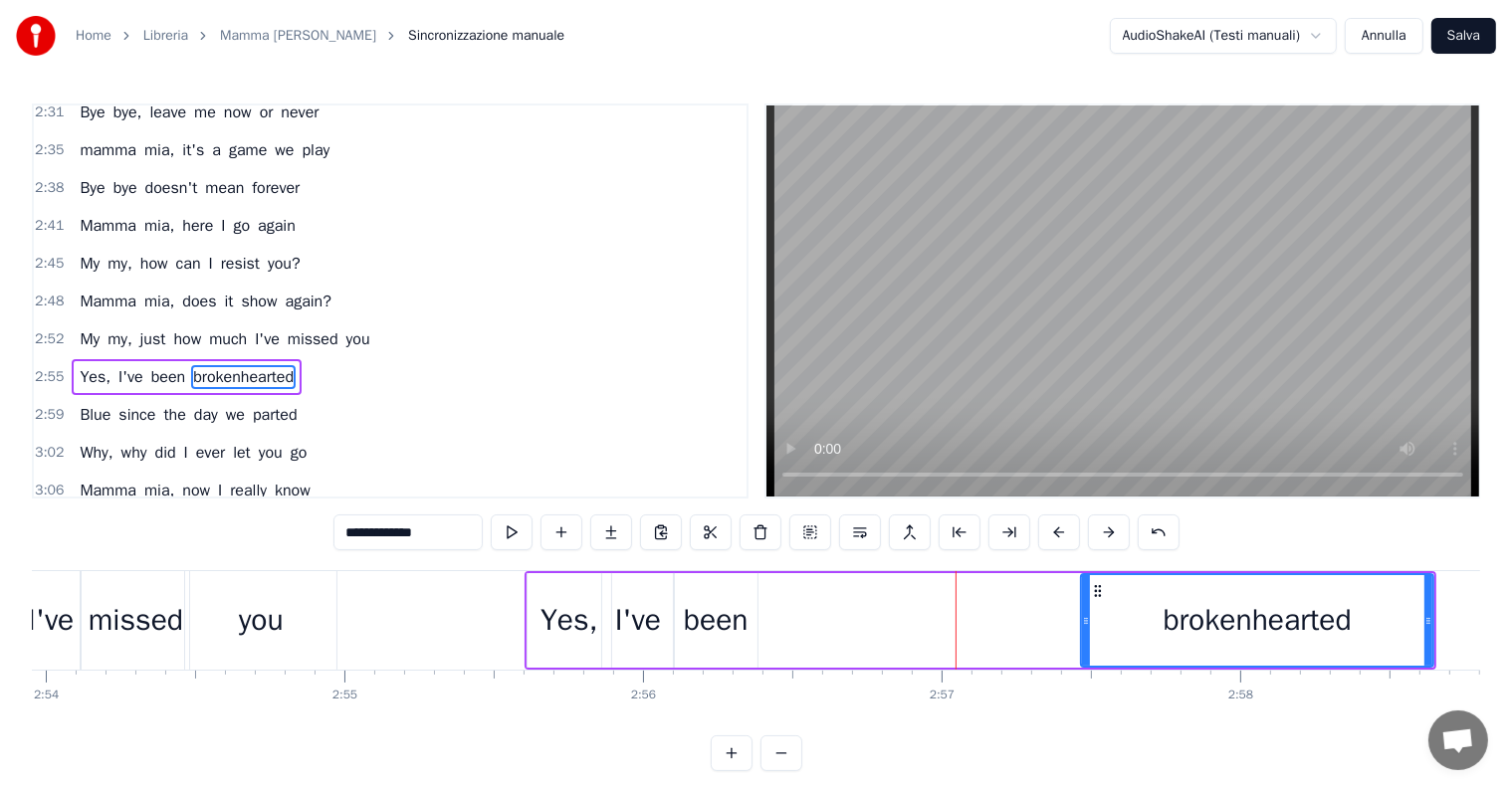 click on "been" at bounding box center (716, 620) 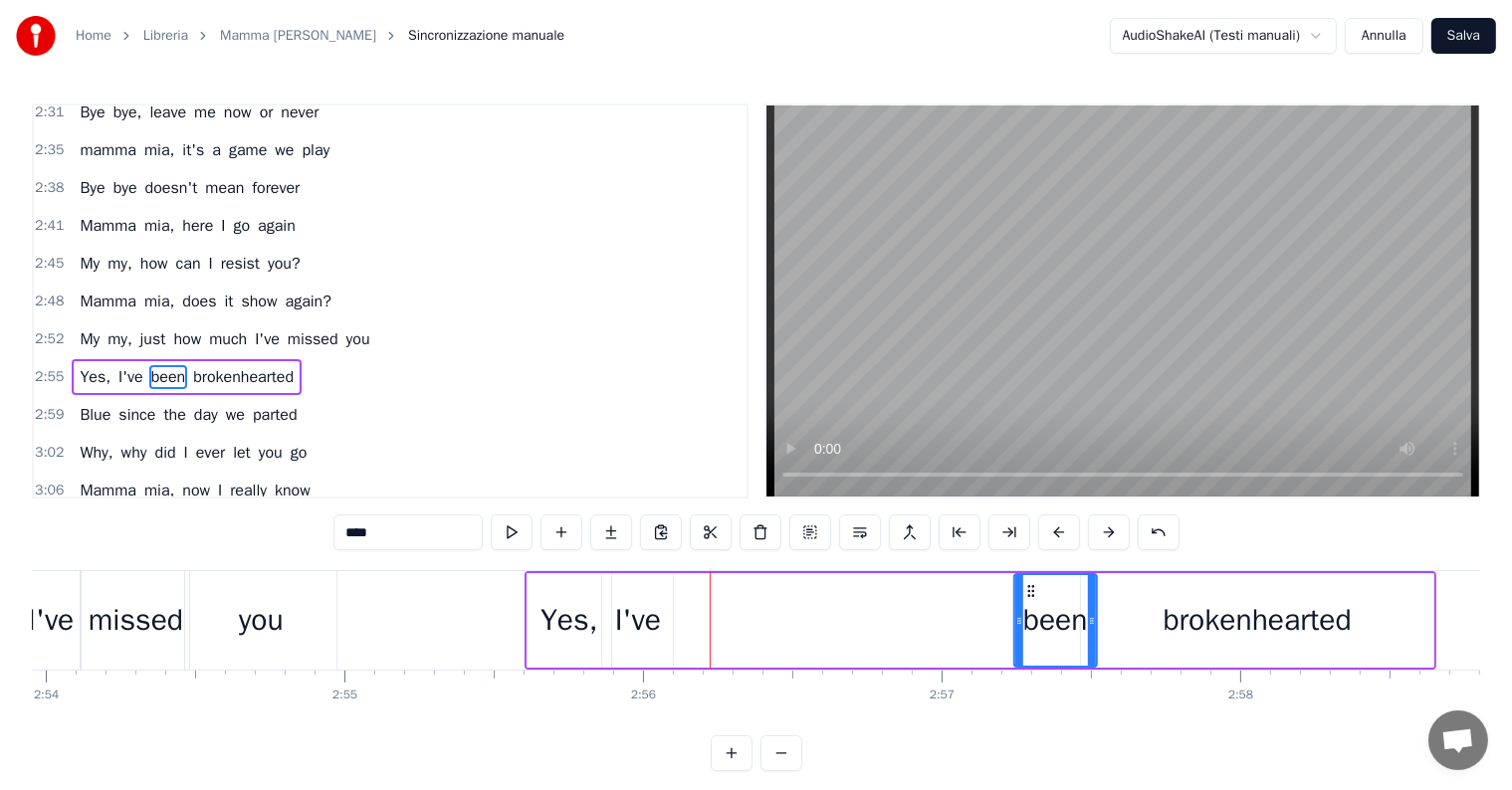drag, startPoint x: 689, startPoint y: 589, endPoint x: 1027, endPoint y: 597, distance: 338.09466 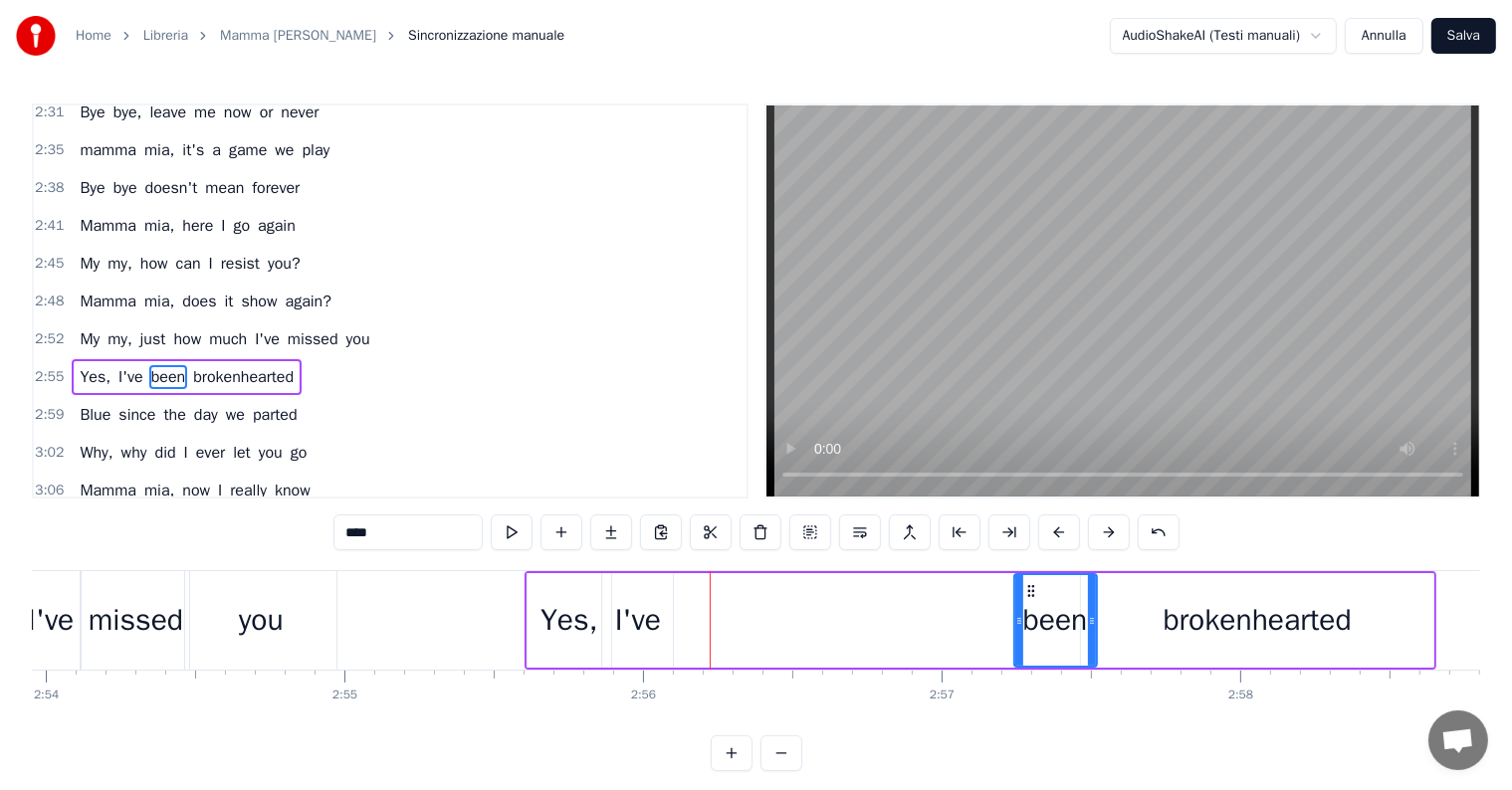 click on "I've" at bounding box center [638, 620] 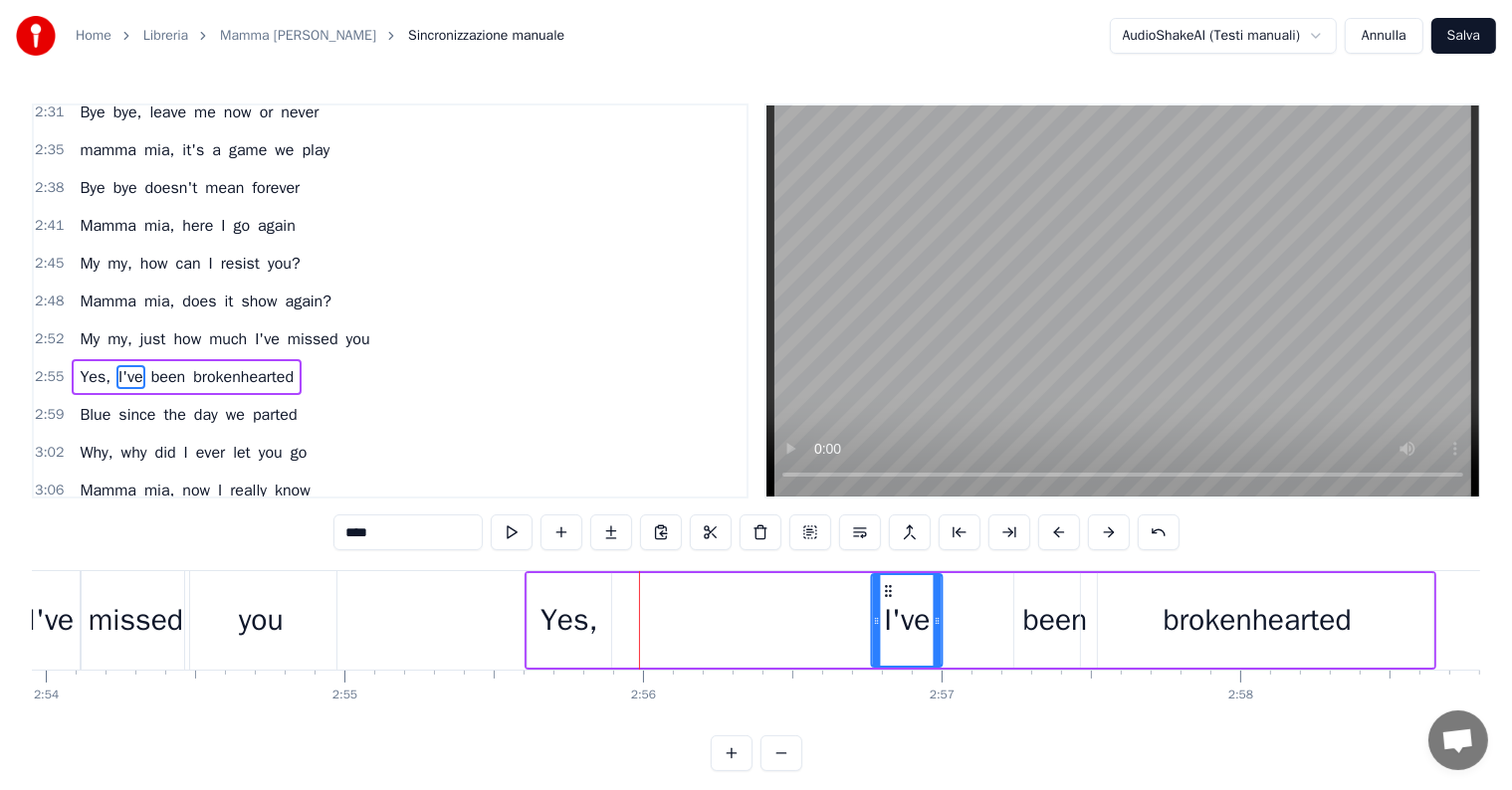 drag, startPoint x: 617, startPoint y: 587, endPoint x: 886, endPoint y: 595, distance: 269.1189 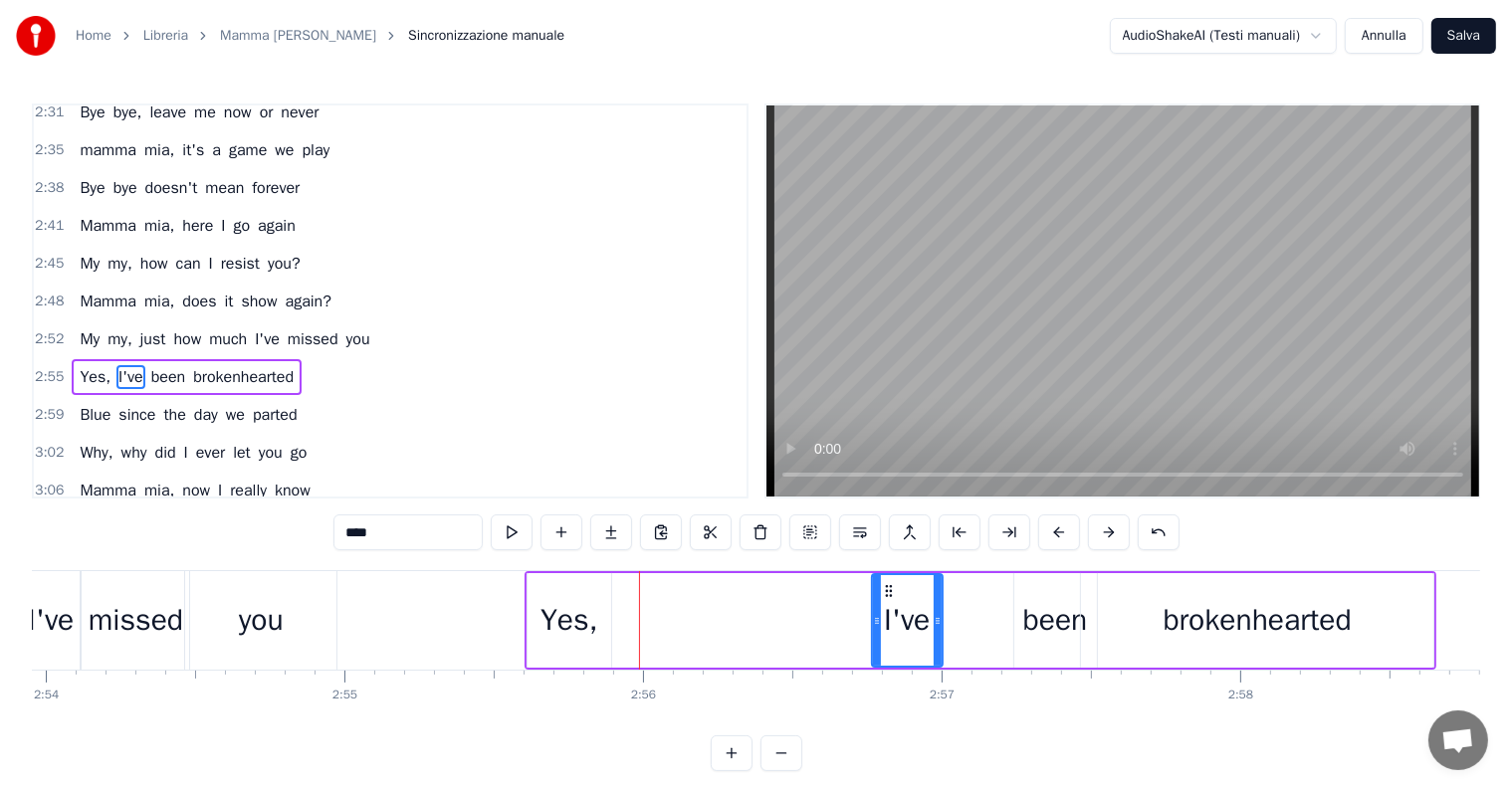 click on "Yes," at bounding box center [569, 620] 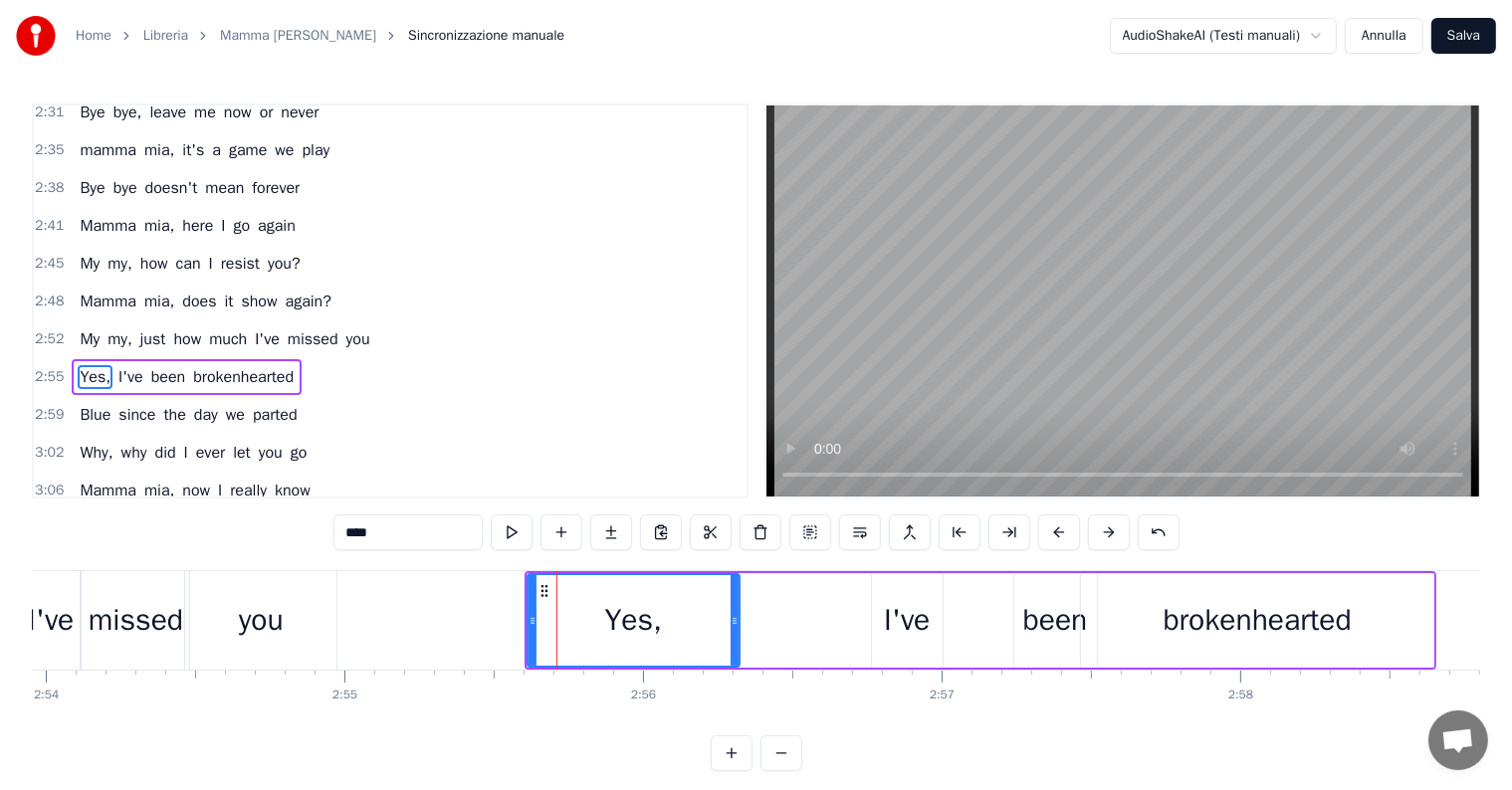 drag, startPoint x: 603, startPoint y: 617, endPoint x: 732, endPoint y: 619, distance: 129.0155 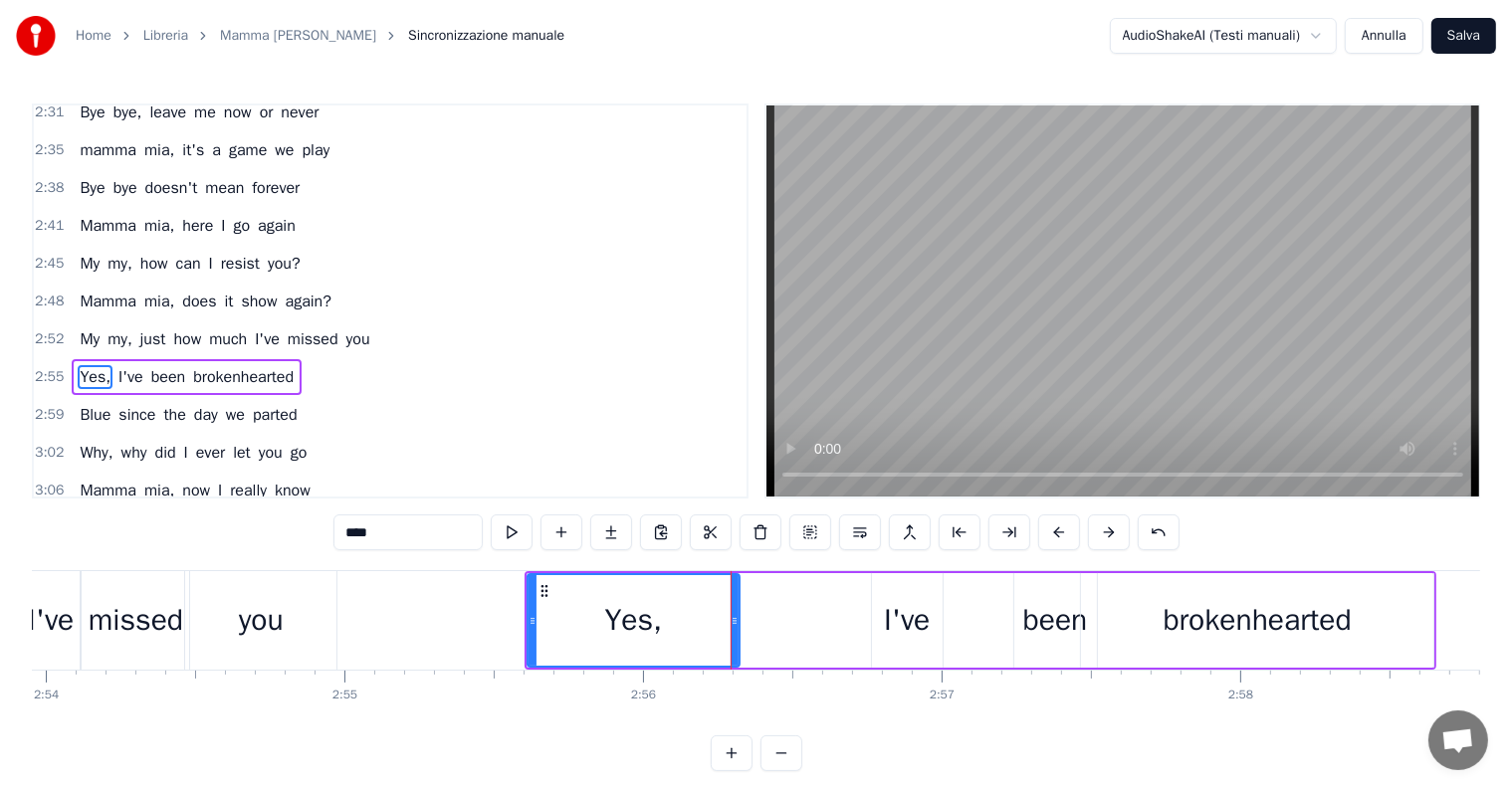 click on "I've" at bounding box center (907, 620) 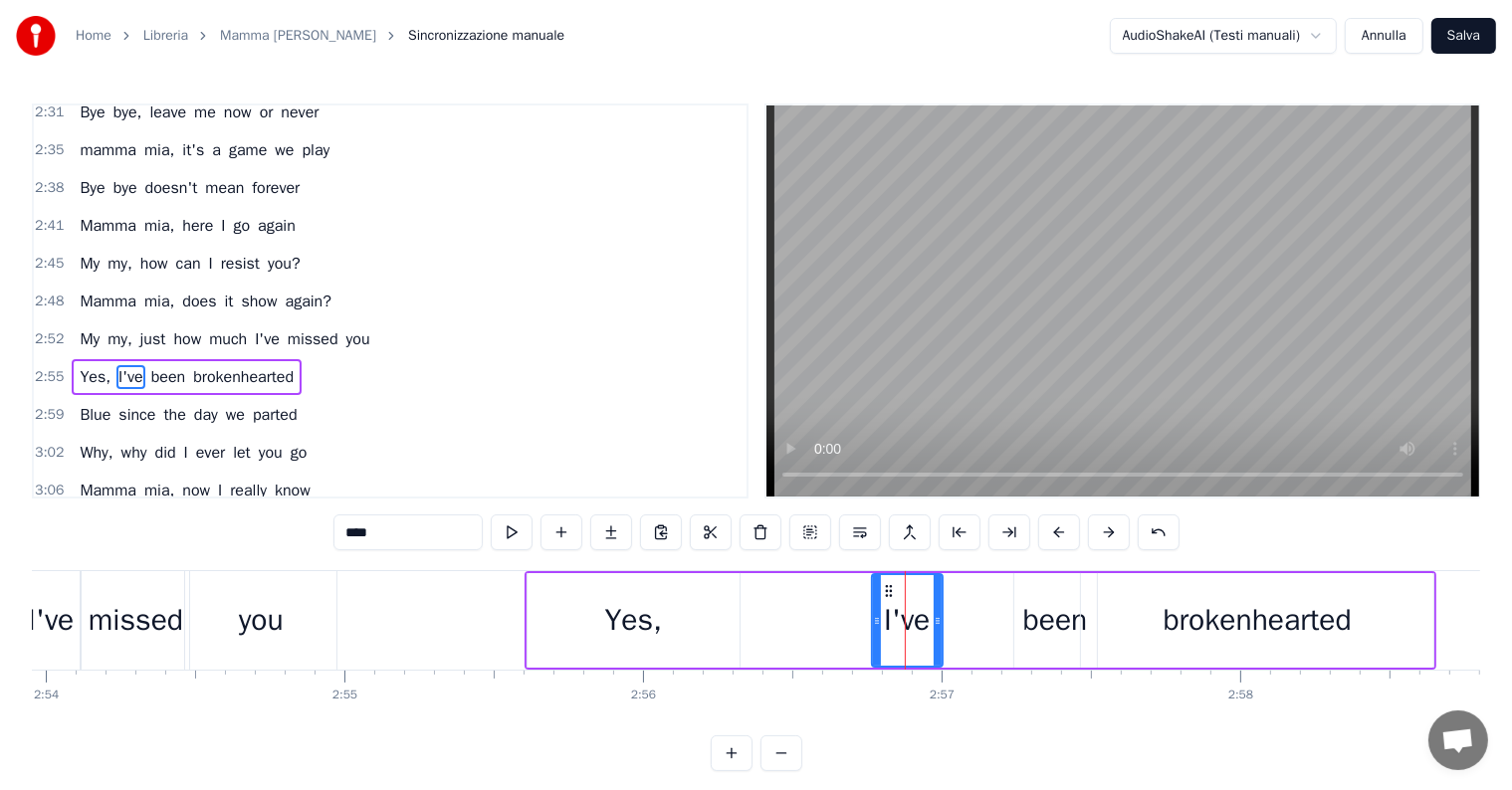 click on "Yes," at bounding box center (634, 620) 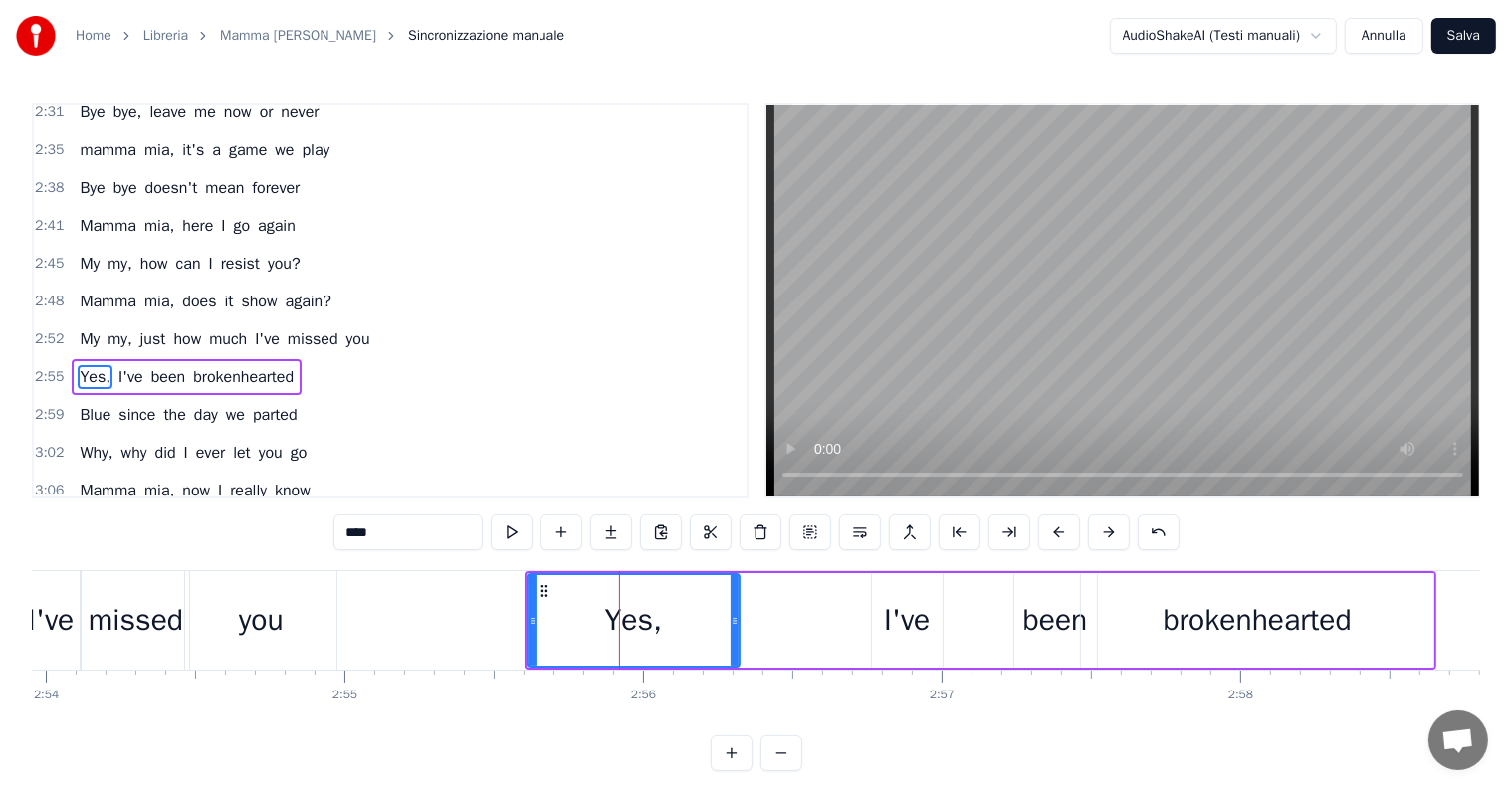 click on "My my, just how much I've missed you" at bounding box center (224, 339) 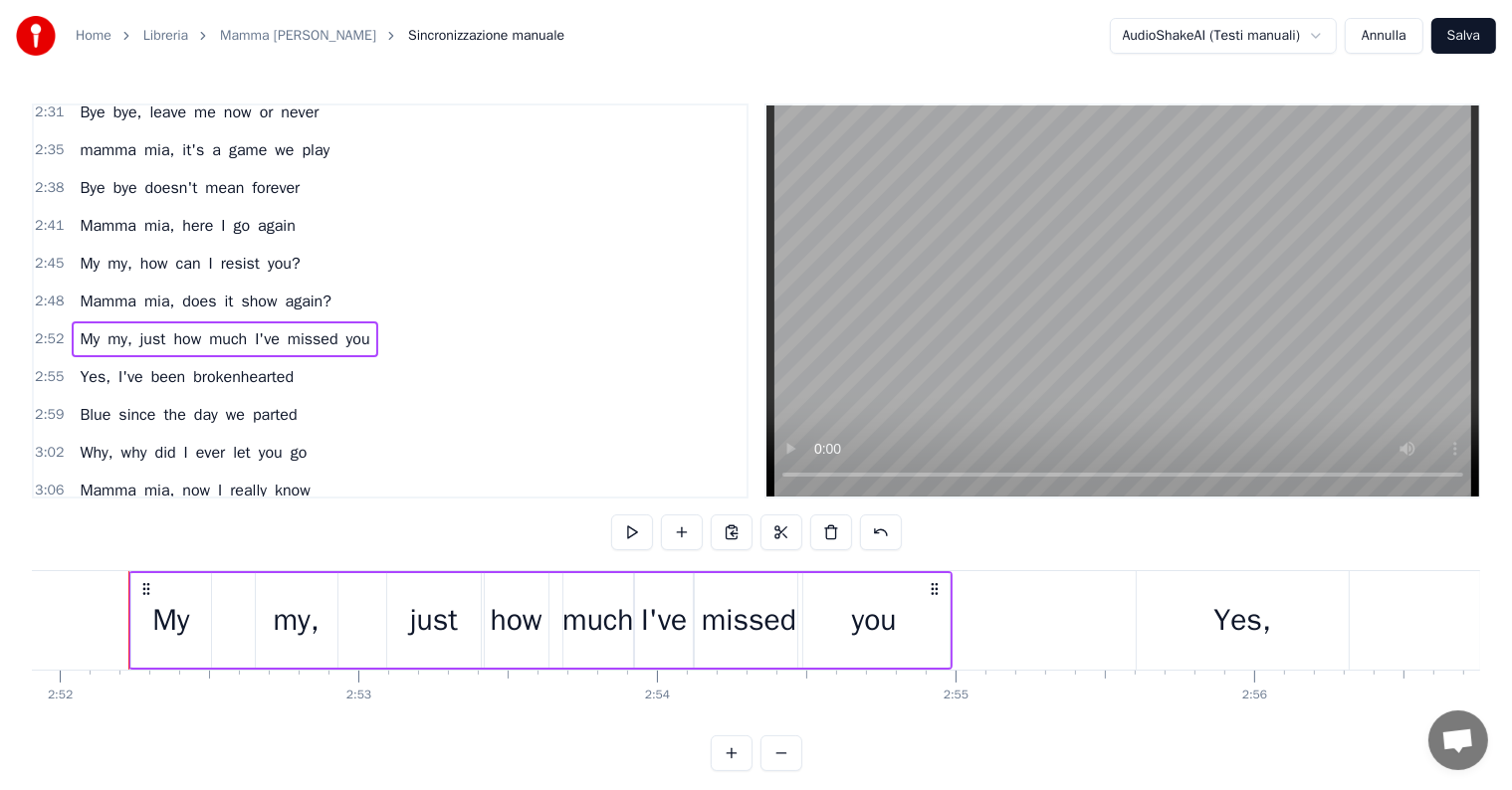 scroll, scrollTop: 0, scrollLeft: 51330, axis: horizontal 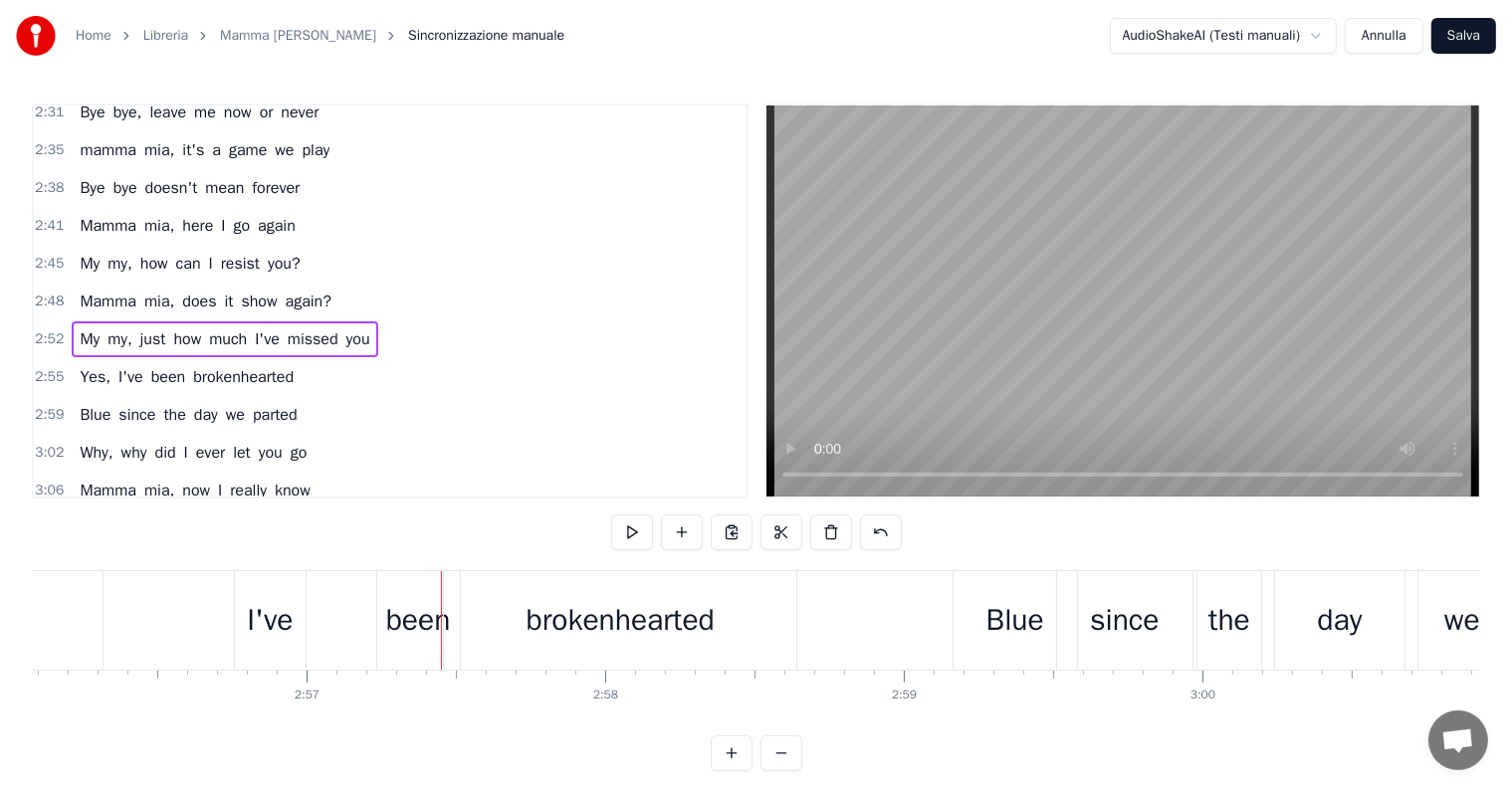 click on "I've" at bounding box center (270, 620) 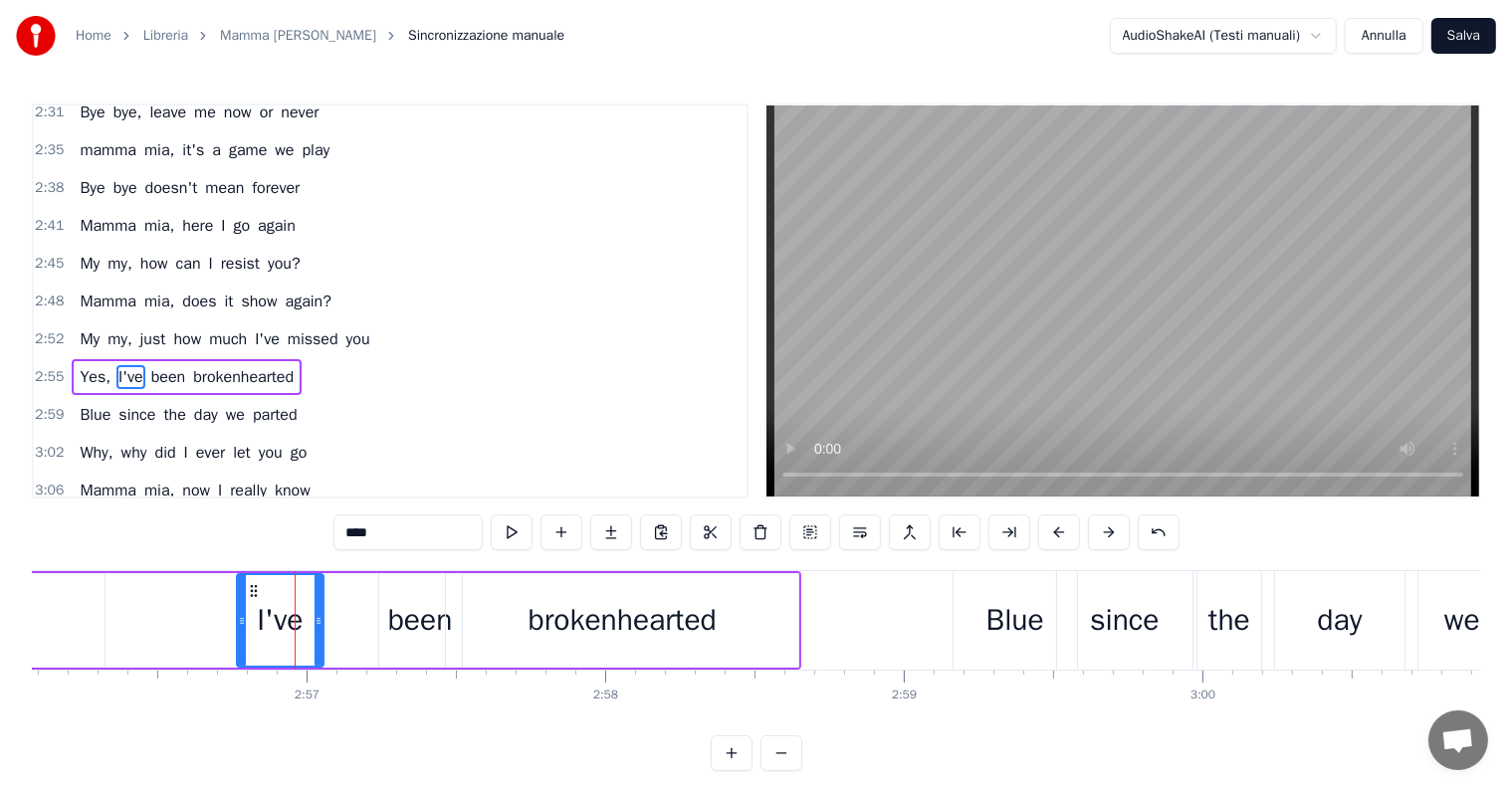 drag, startPoint x: 302, startPoint y: 619, endPoint x: 319, endPoint y: 621, distance: 17.117243 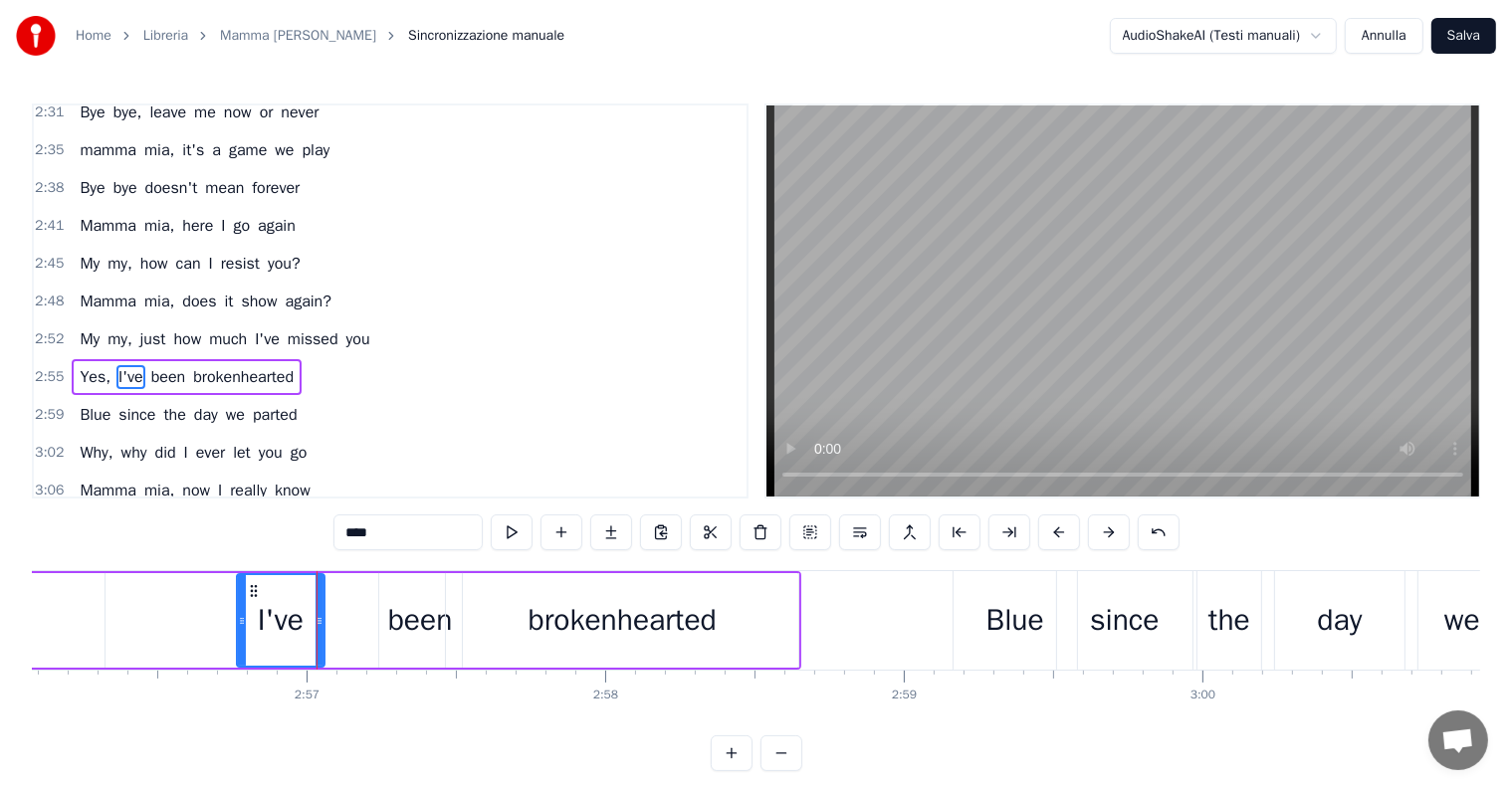 click on "been" at bounding box center (420, 620) 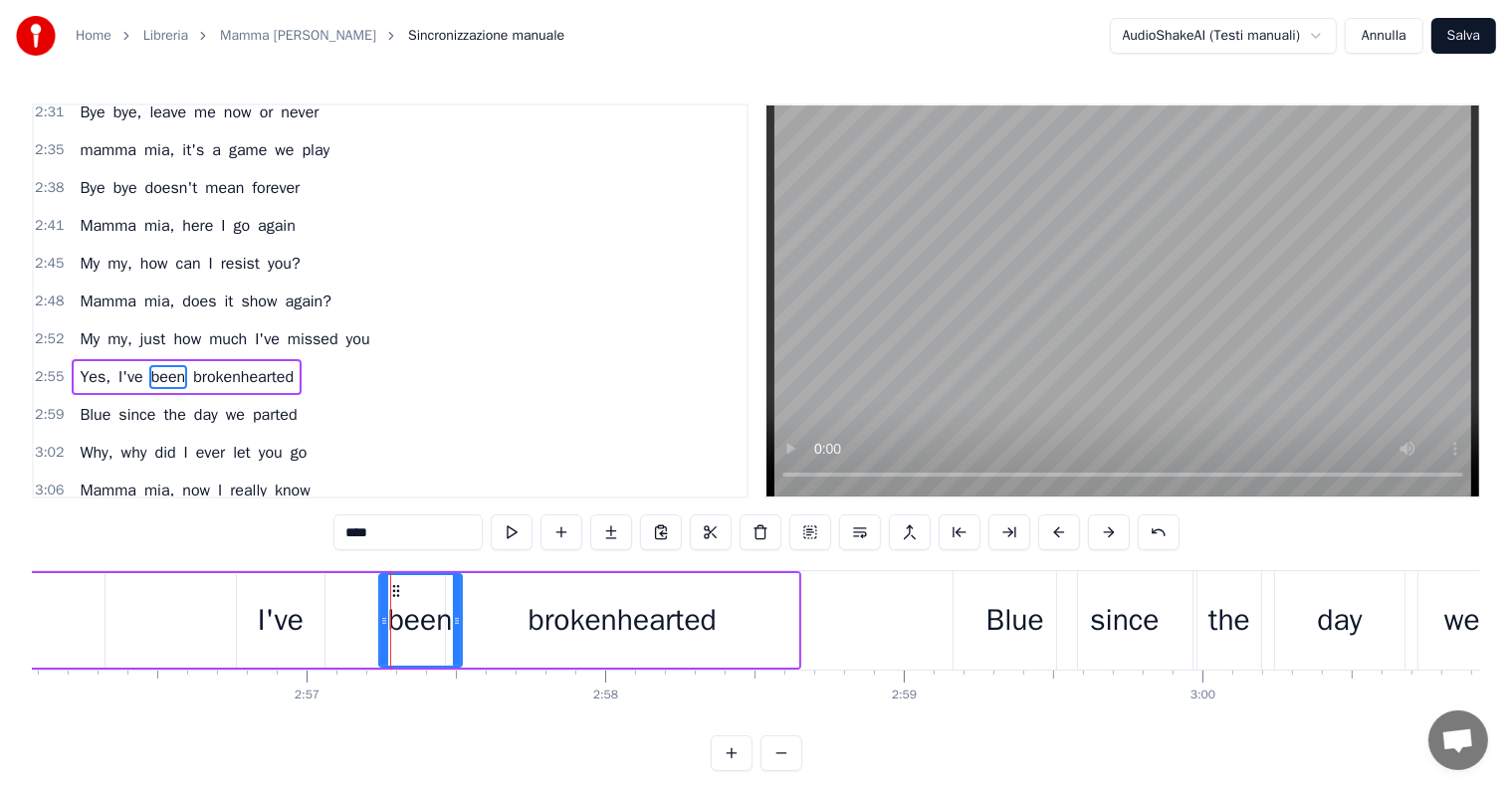 click 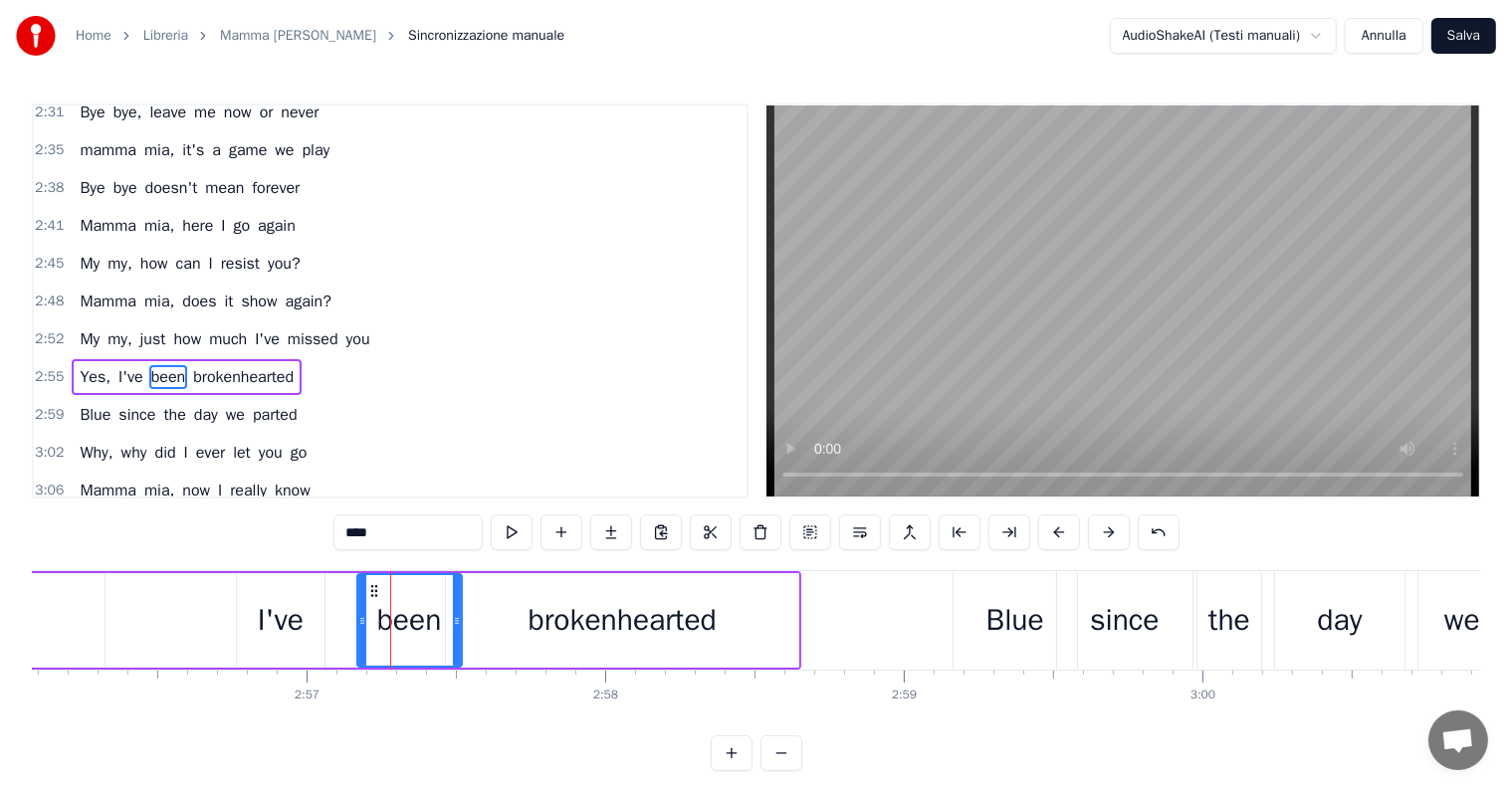 drag, startPoint x: 381, startPoint y: 617, endPoint x: 359, endPoint y: 611, distance: 22.803509 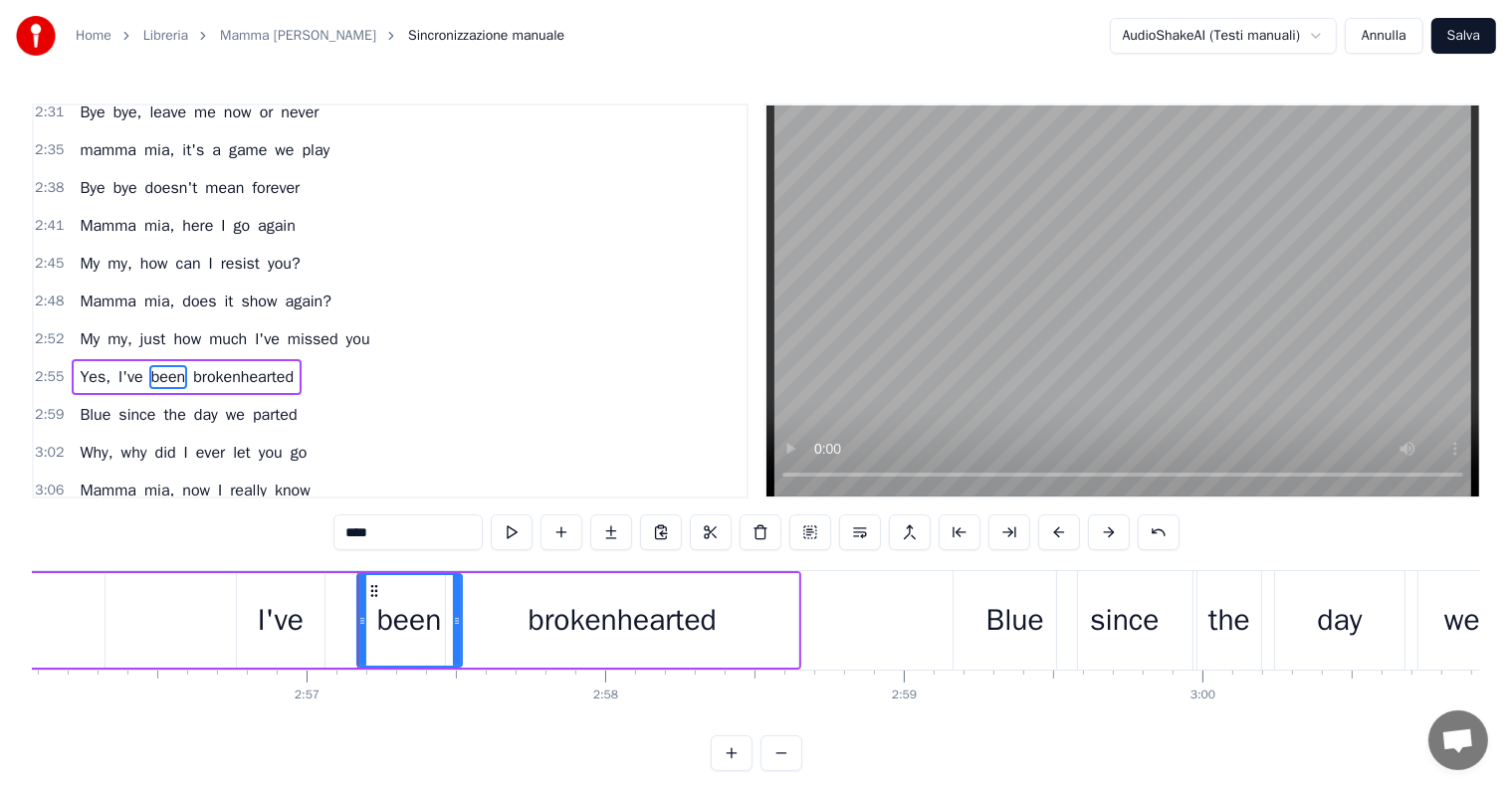 click on "brokenhearted" at bounding box center (622, 620) 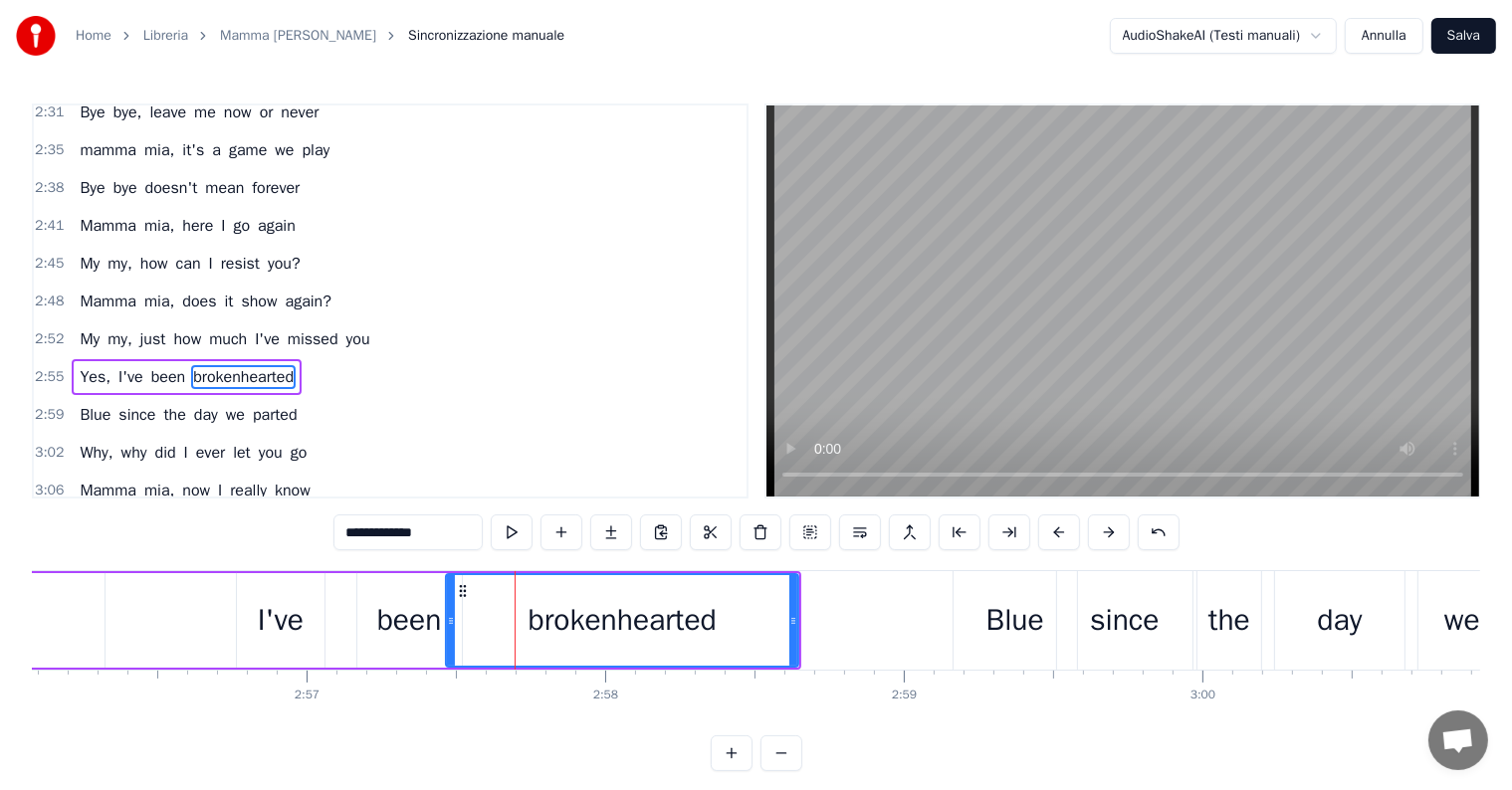 click on "been" at bounding box center (409, 620) 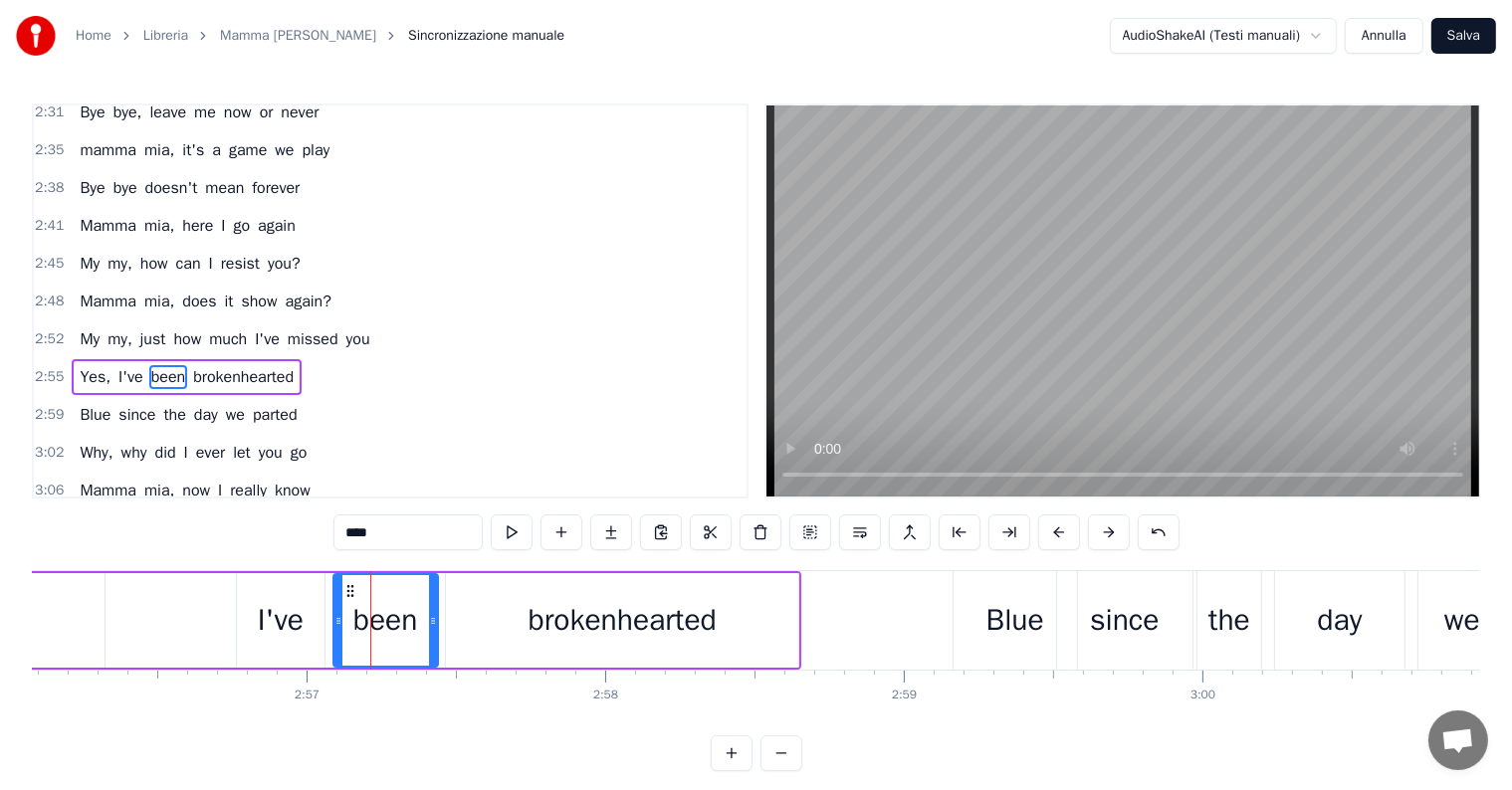 drag, startPoint x: 369, startPoint y: 589, endPoint x: 345, endPoint y: 585, distance: 24.33105 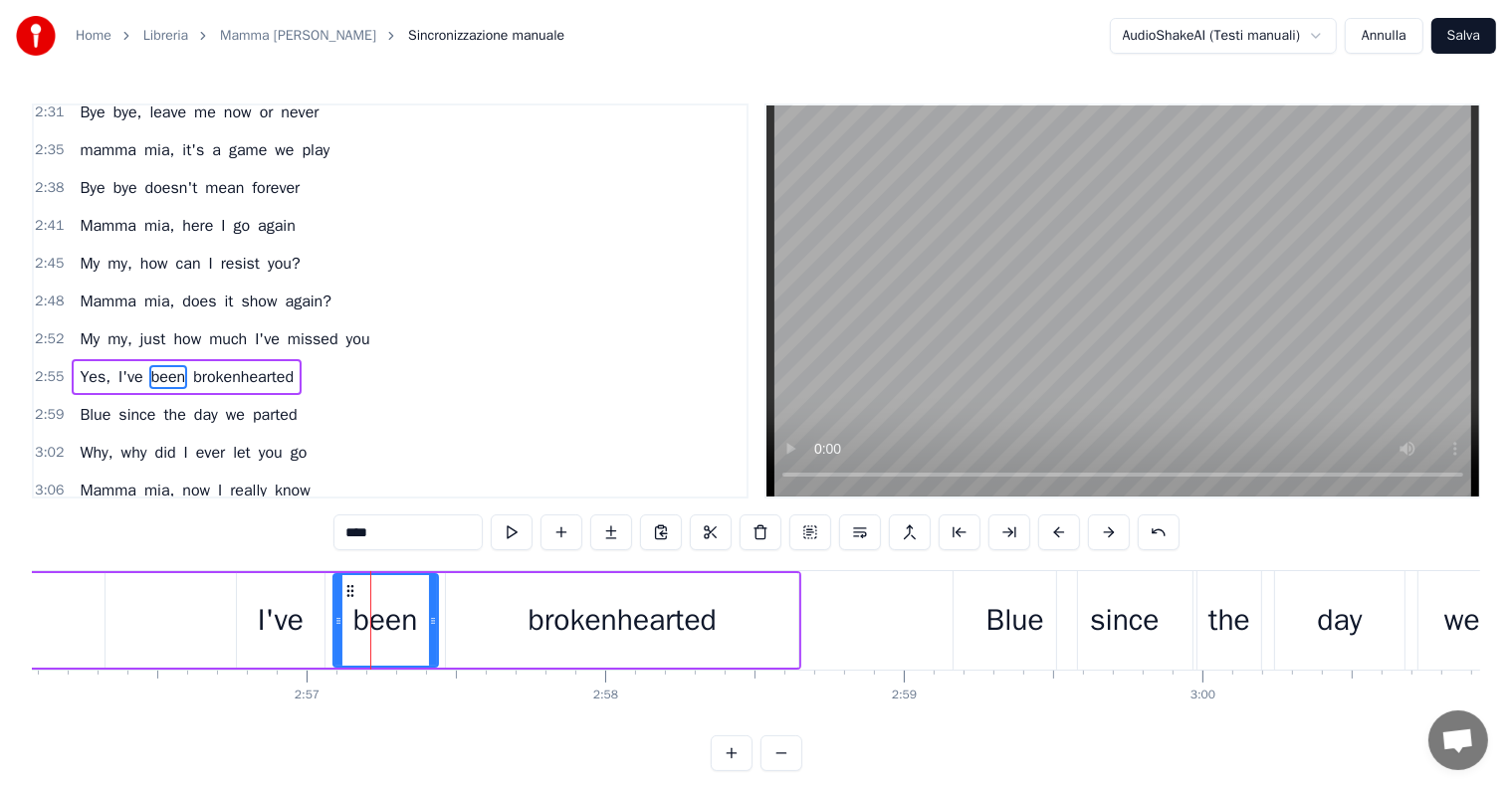 click on "brokenhearted" at bounding box center [622, 620] 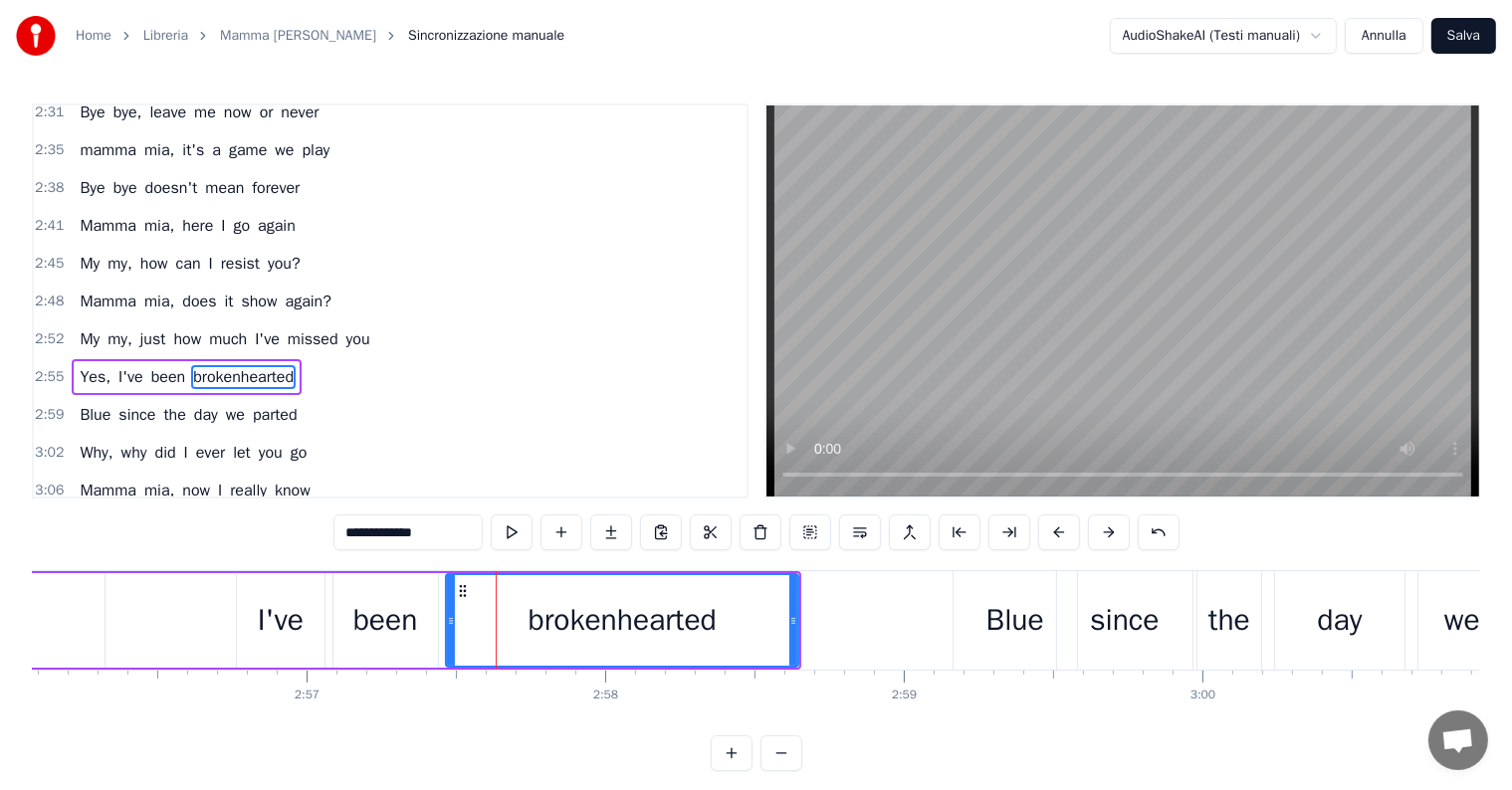 click on "Yes, I've been brokenhearted" at bounding box center [186, 377] 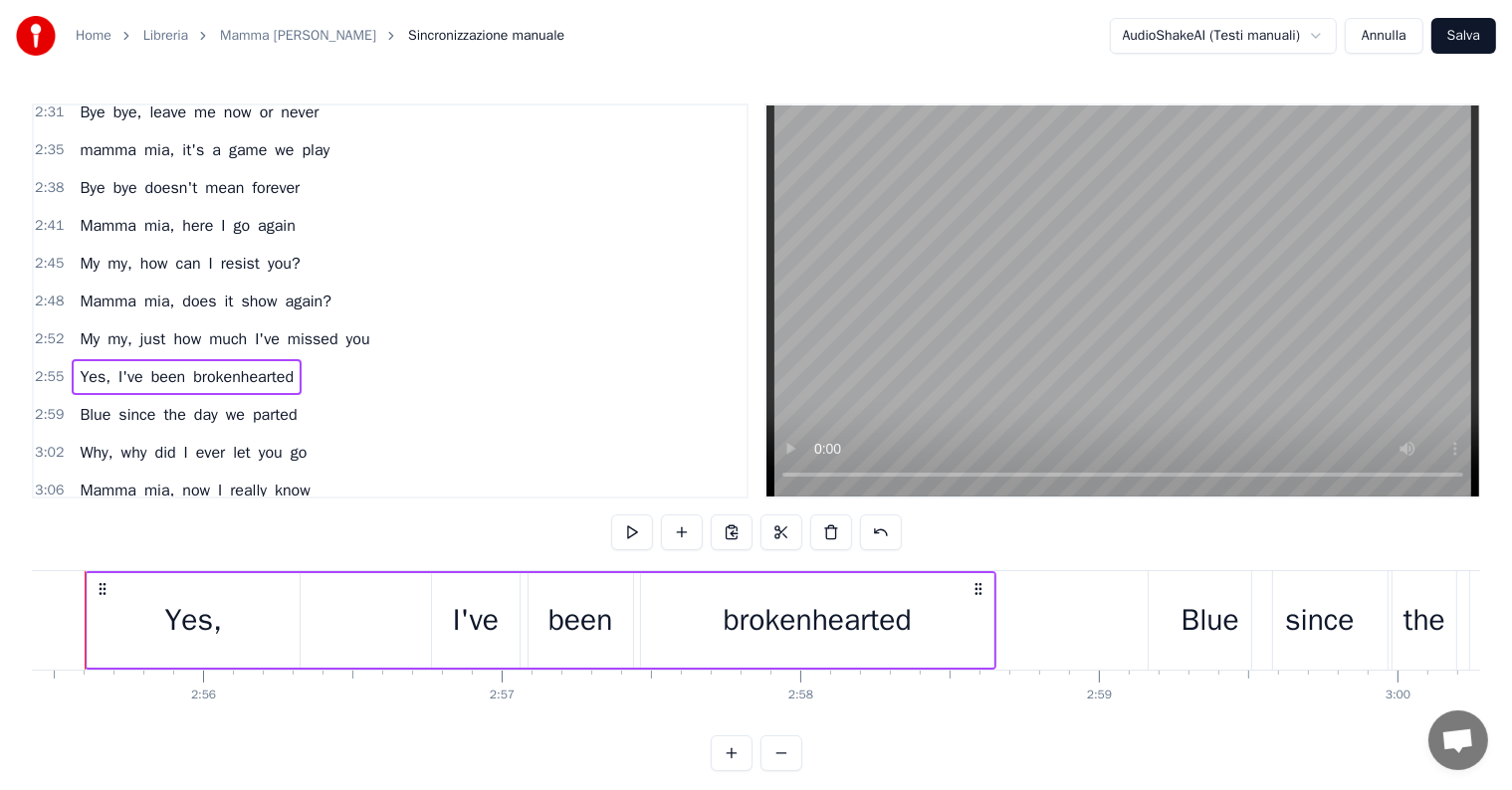 scroll, scrollTop: 0, scrollLeft: 52338, axis: horizontal 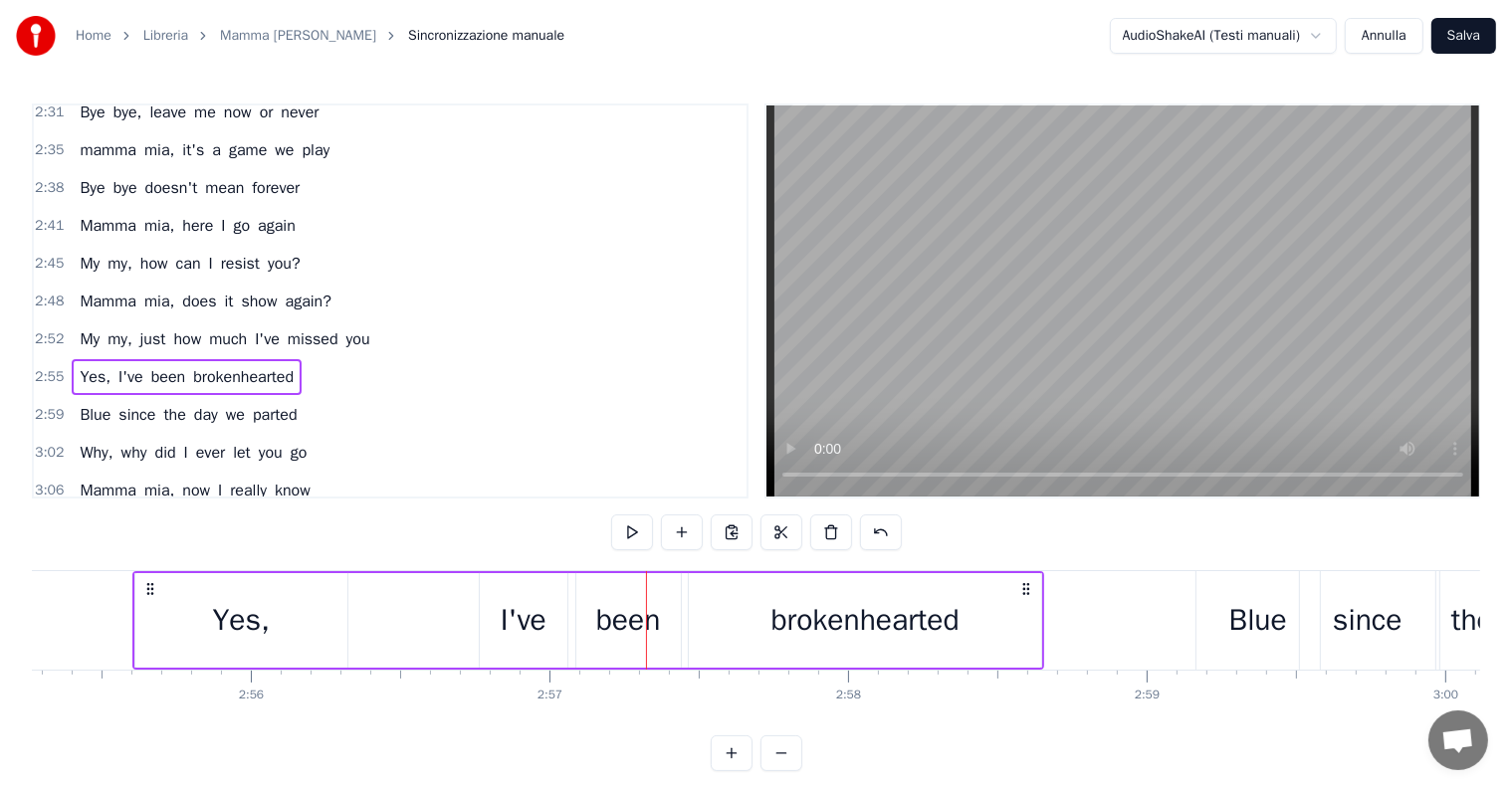 click on "Yes," at bounding box center (242, 620) 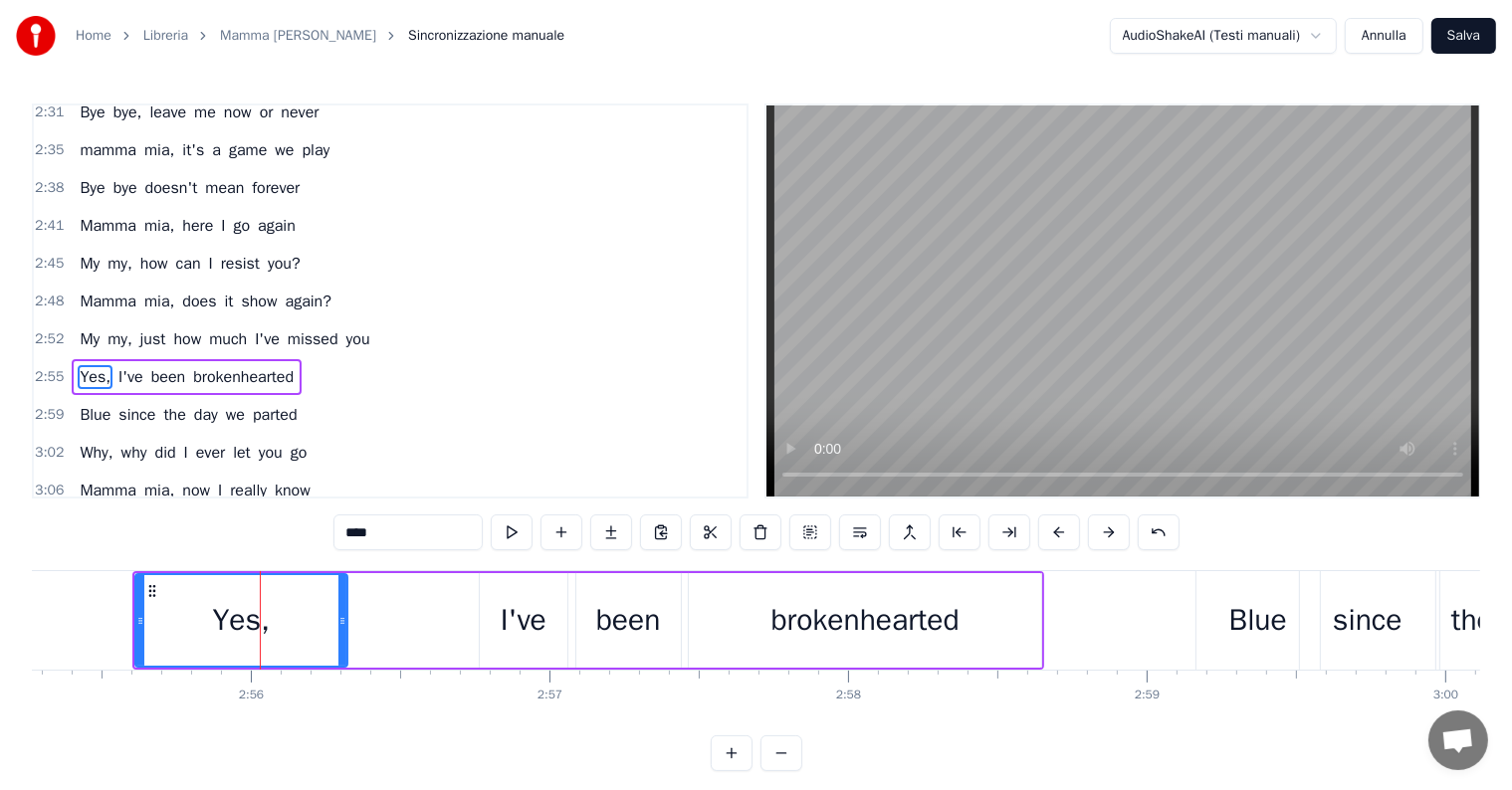 click on "I've" at bounding box center [524, 620] 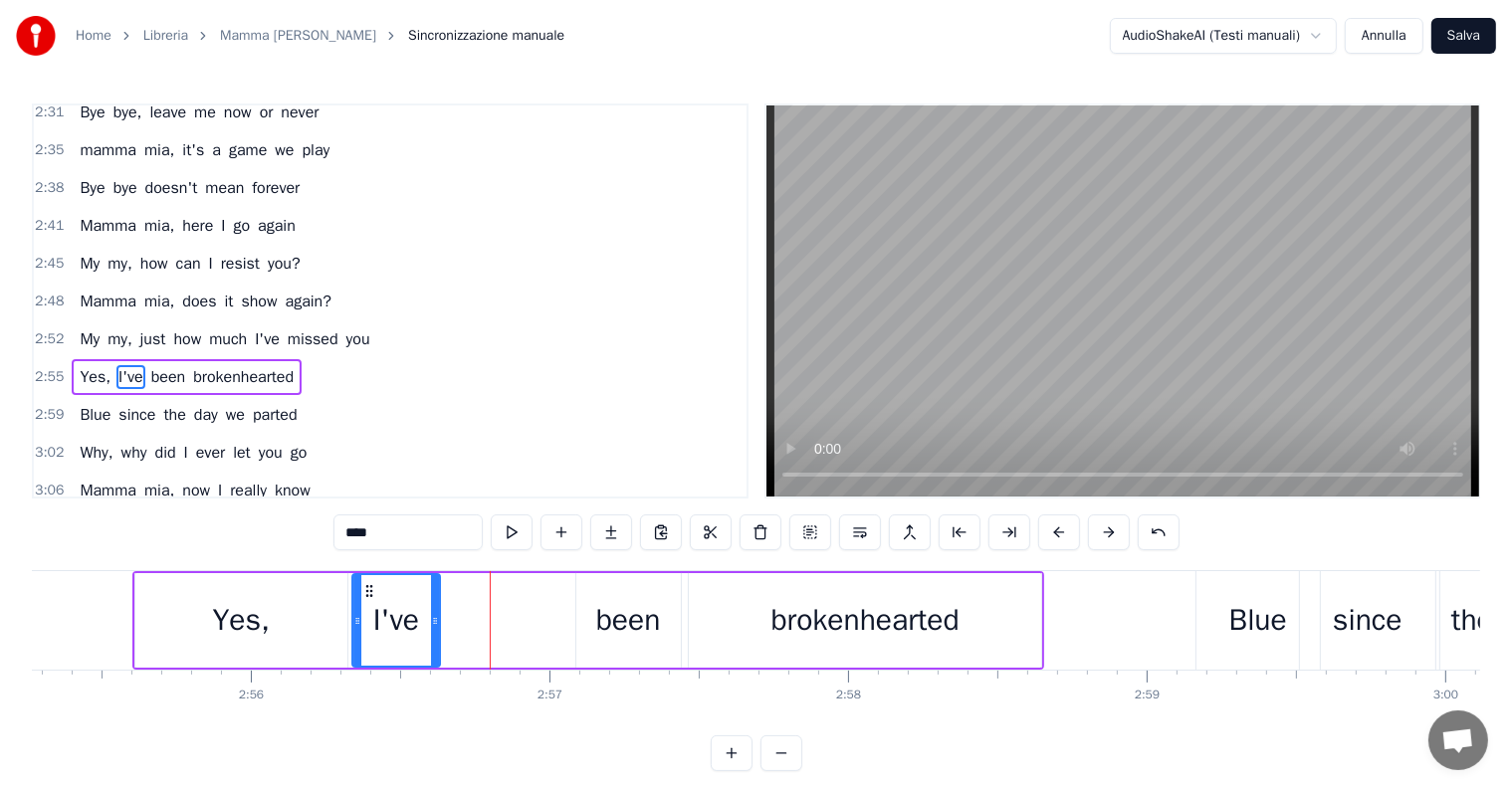 drag, startPoint x: 492, startPoint y: 588, endPoint x: 364, endPoint y: 584, distance: 128.06248 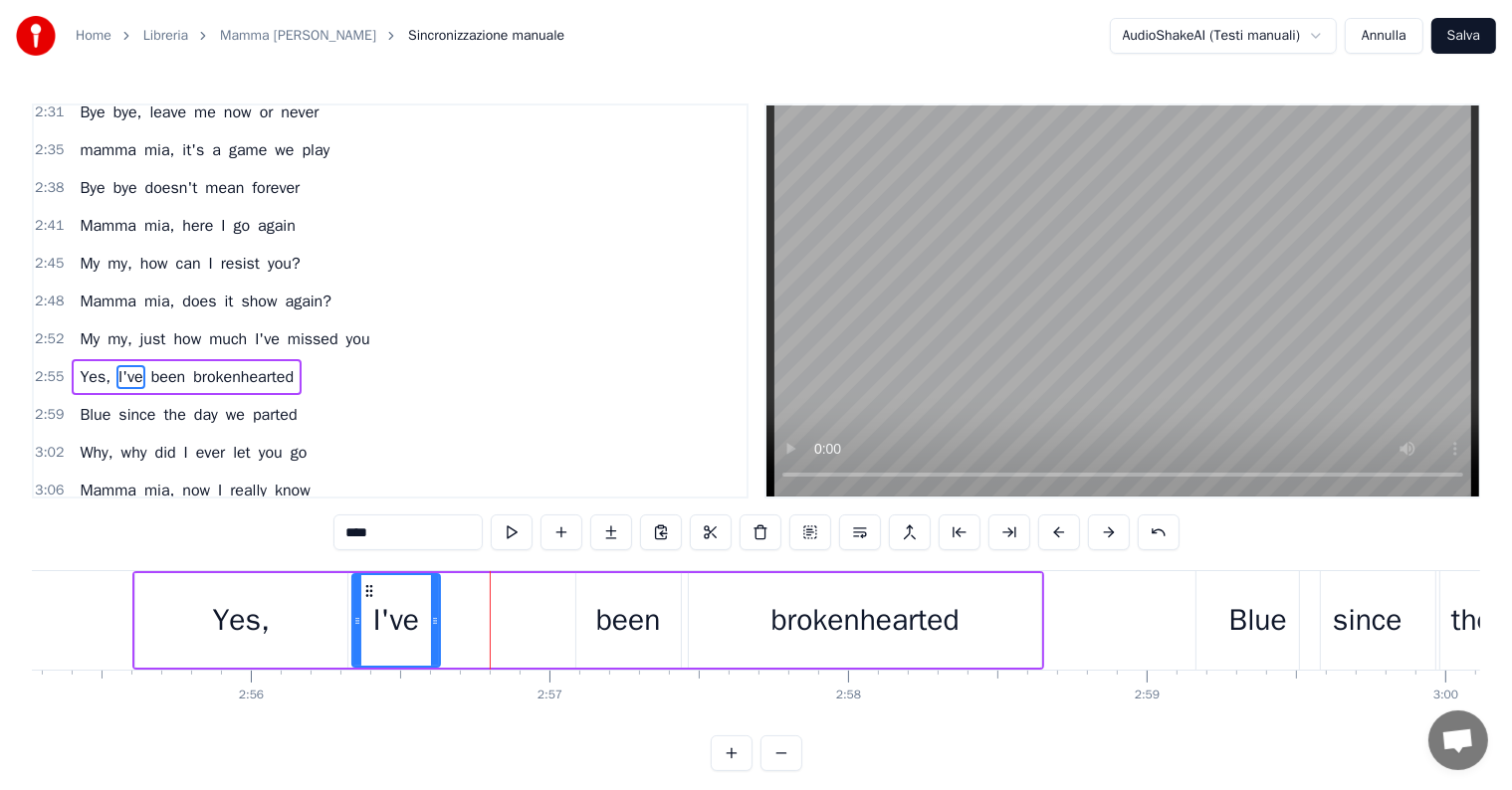 click on "been" at bounding box center (628, 620) 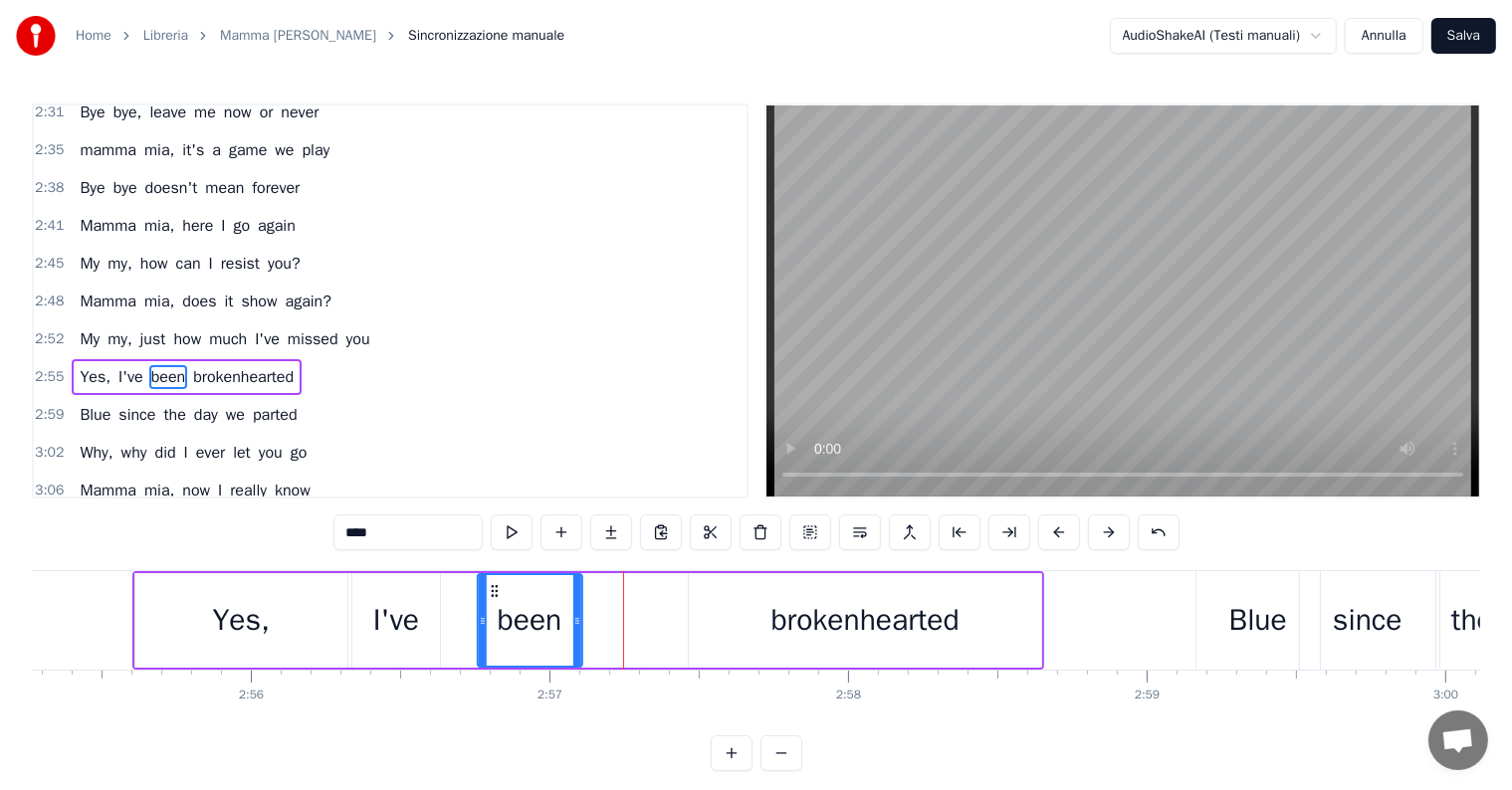 drag, startPoint x: 589, startPoint y: 589, endPoint x: 490, endPoint y: 601, distance: 99.72462 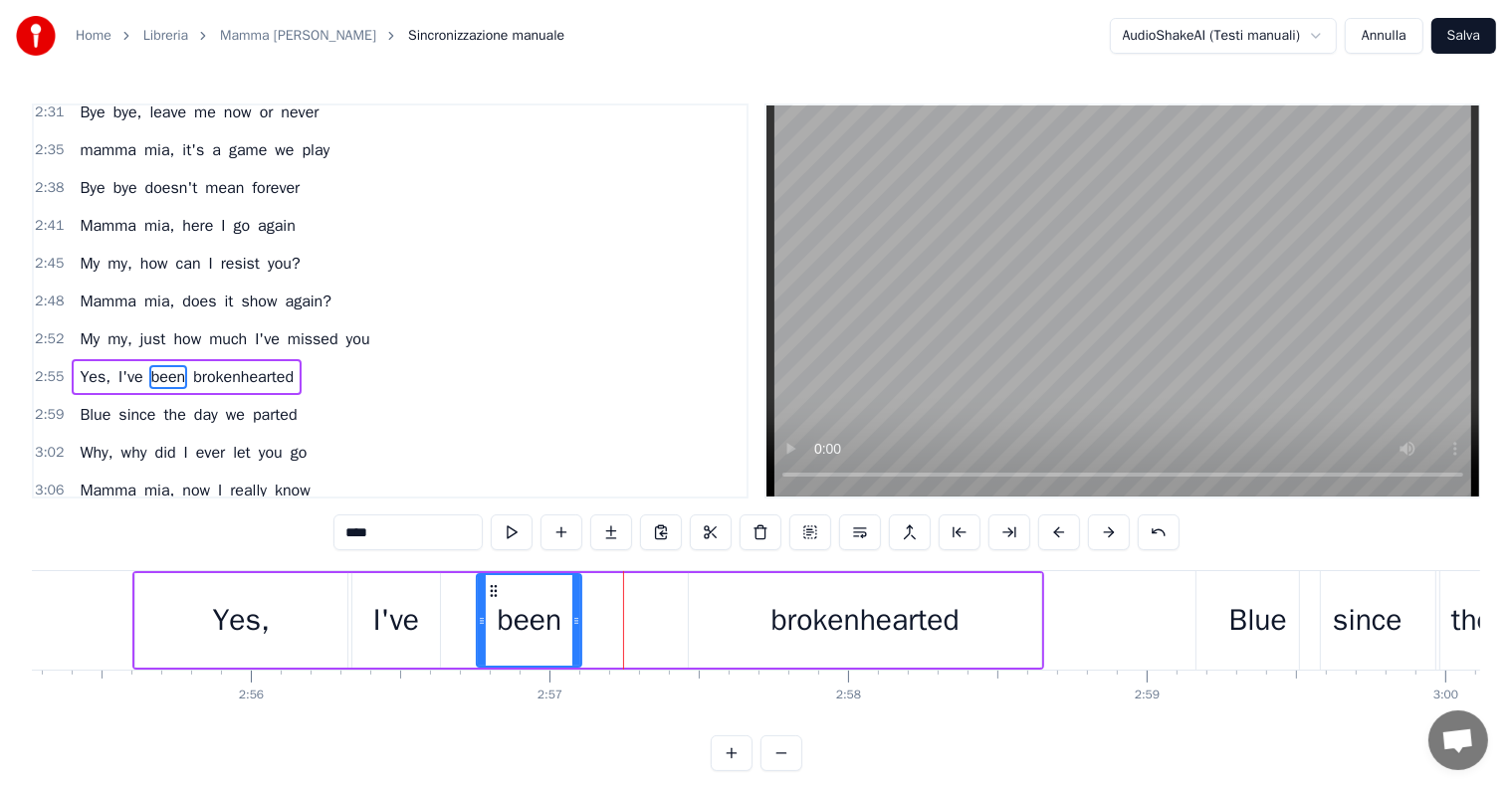 click on "brokenhearted" at bounding box center (865, 620) 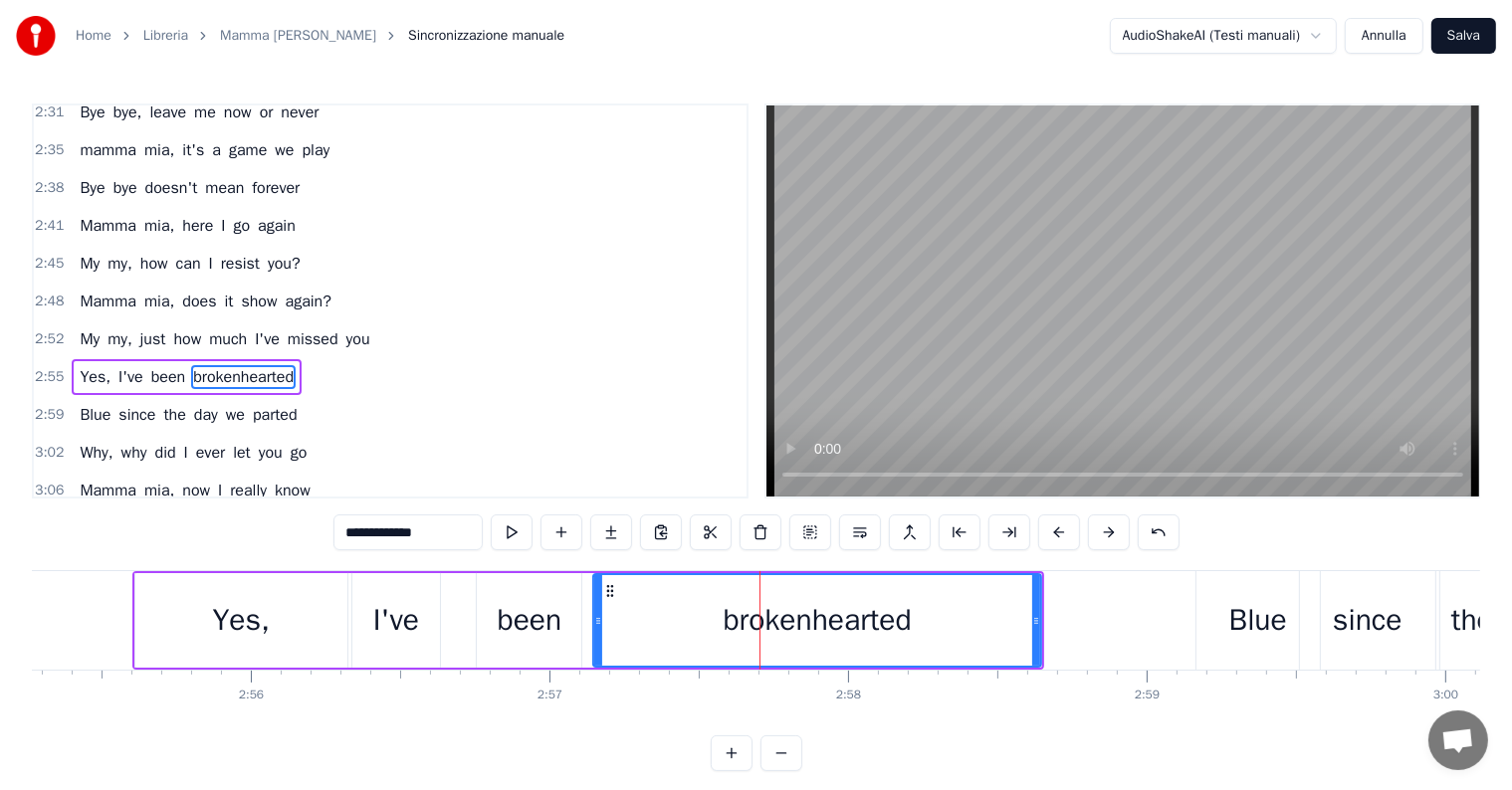 drag, startPoint x: 691, startPoint y: 623, endPoint x: 595, endPoint y: 620, distance: 96.04686 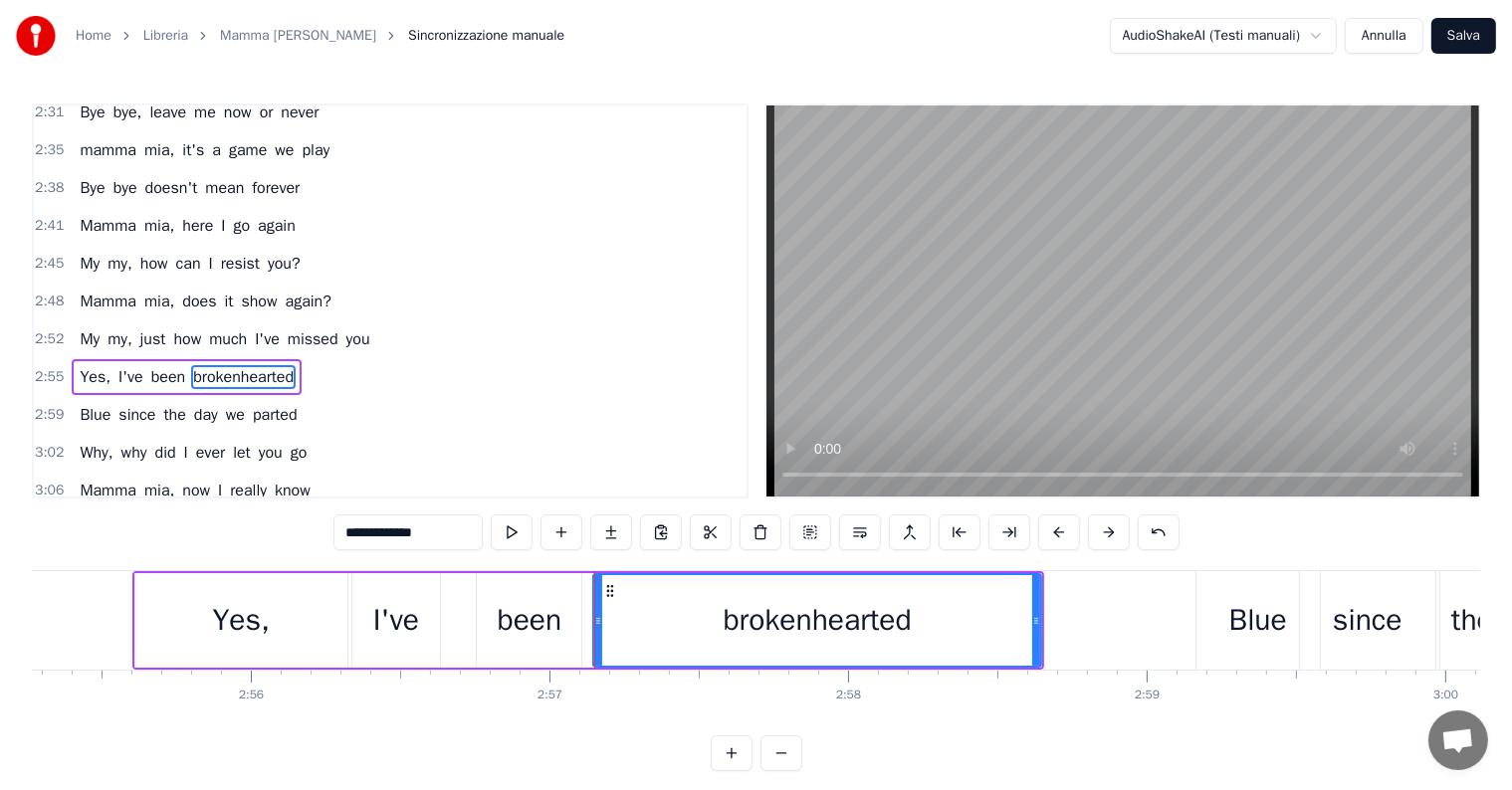 click on "My my, just how much I've missed you" at bounding box center [224, 339] 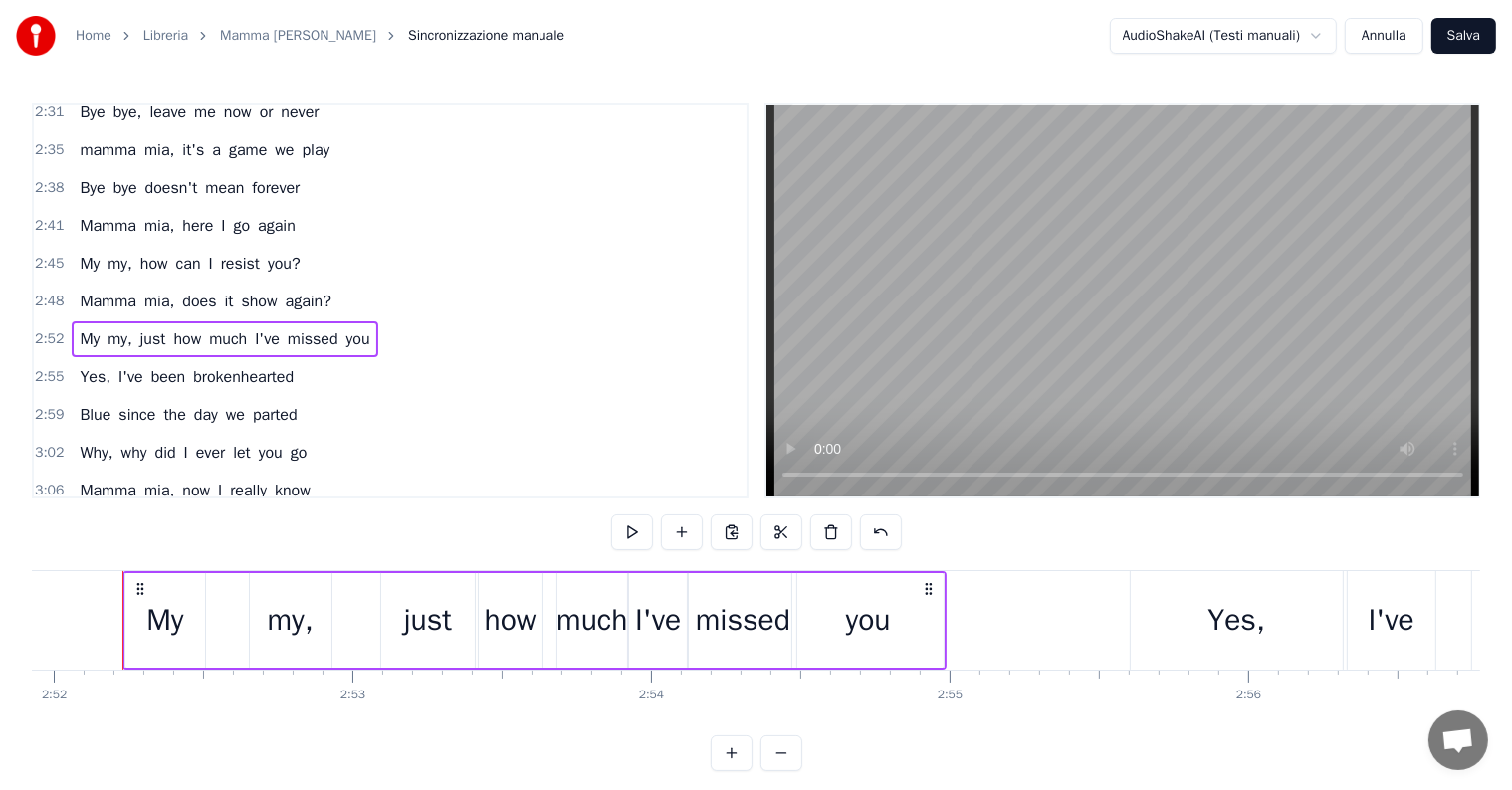 scroll, scrollTop: 0, scrollLeft: 51330, axis: horizontal 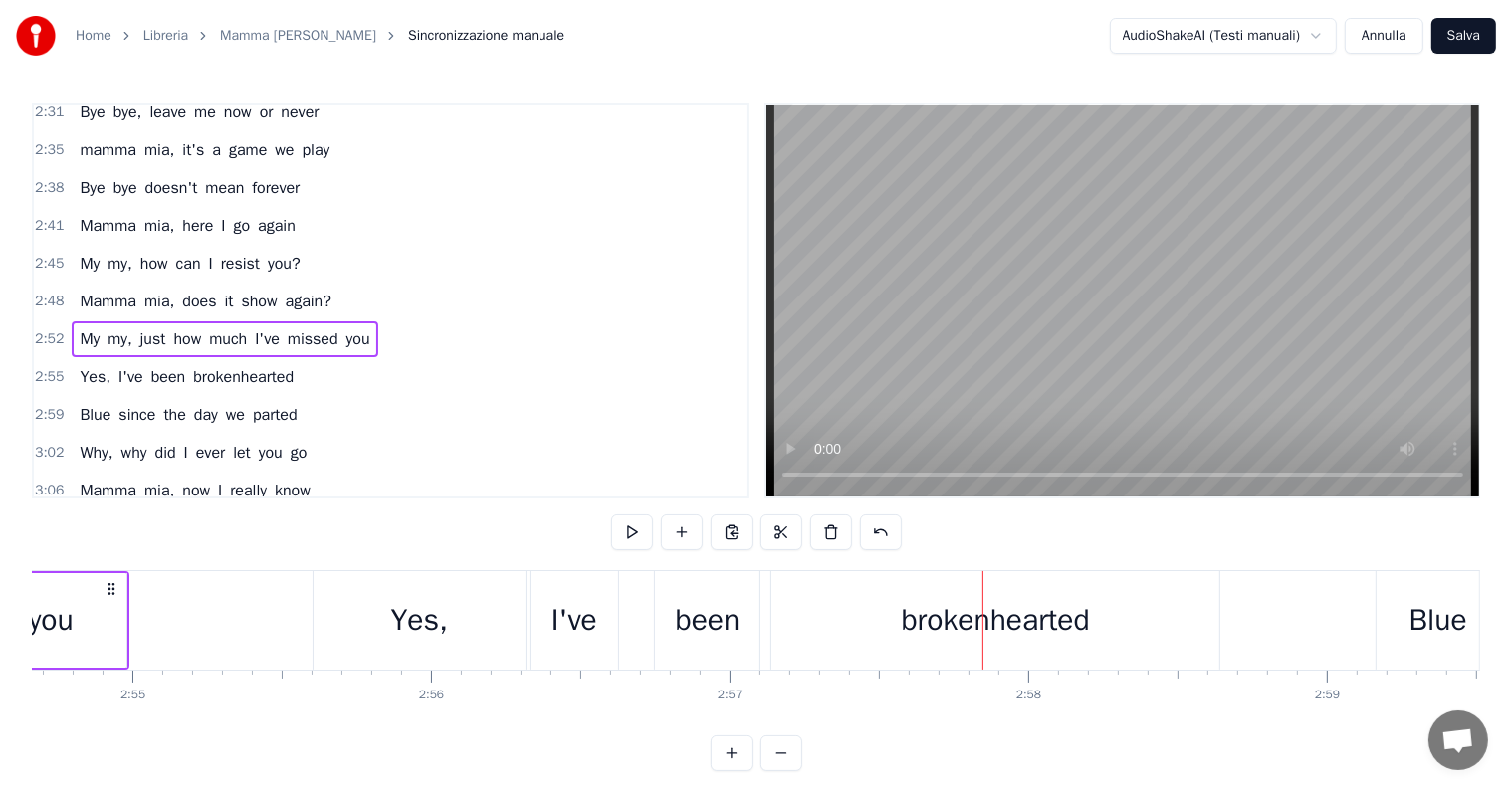 click on "2:52 My my, just how much I've missed you" at bounding box center (390, 339) 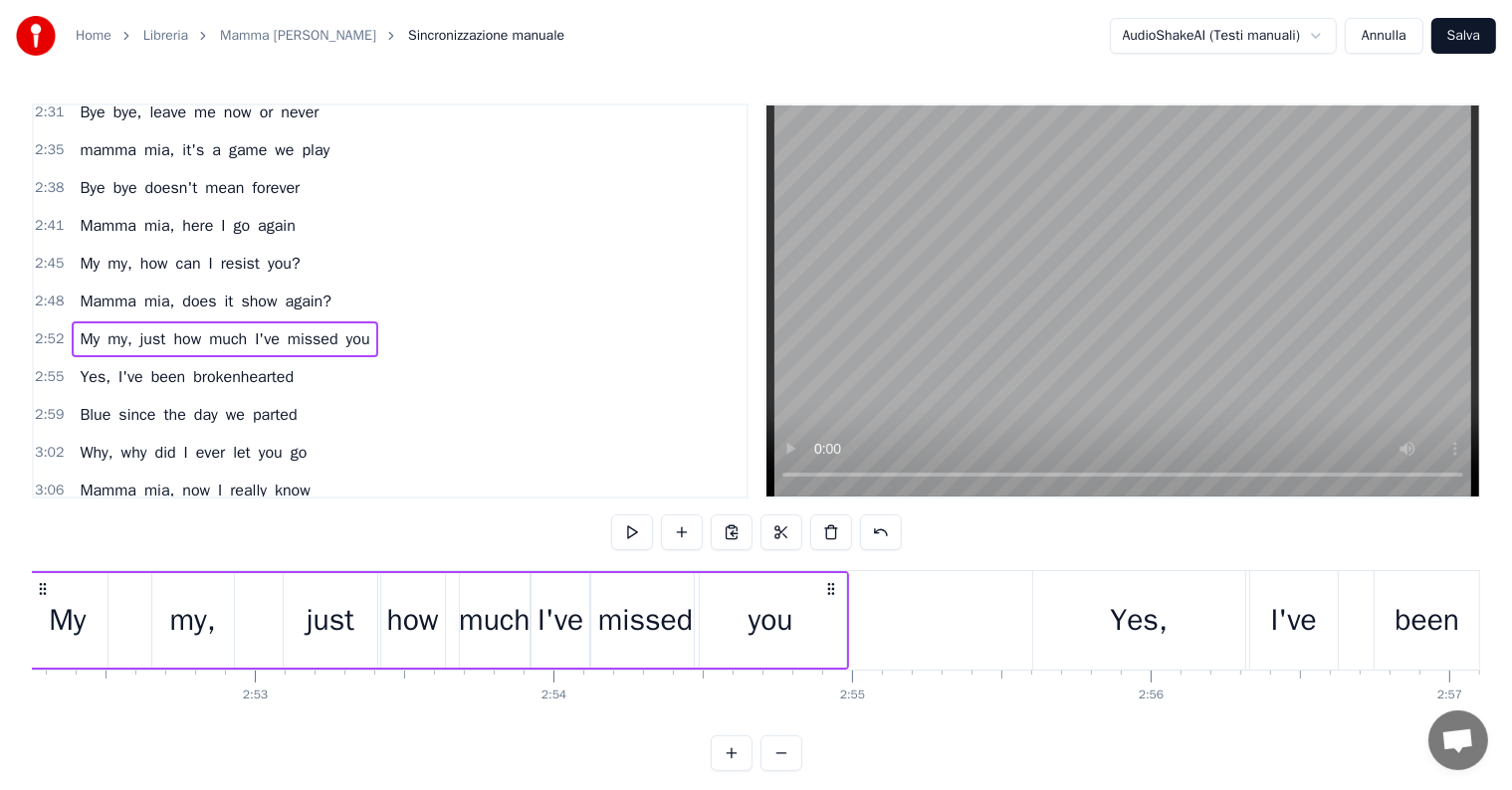scroll, scrollTop: 0, scrollLeft: 51330, axis: horizontal 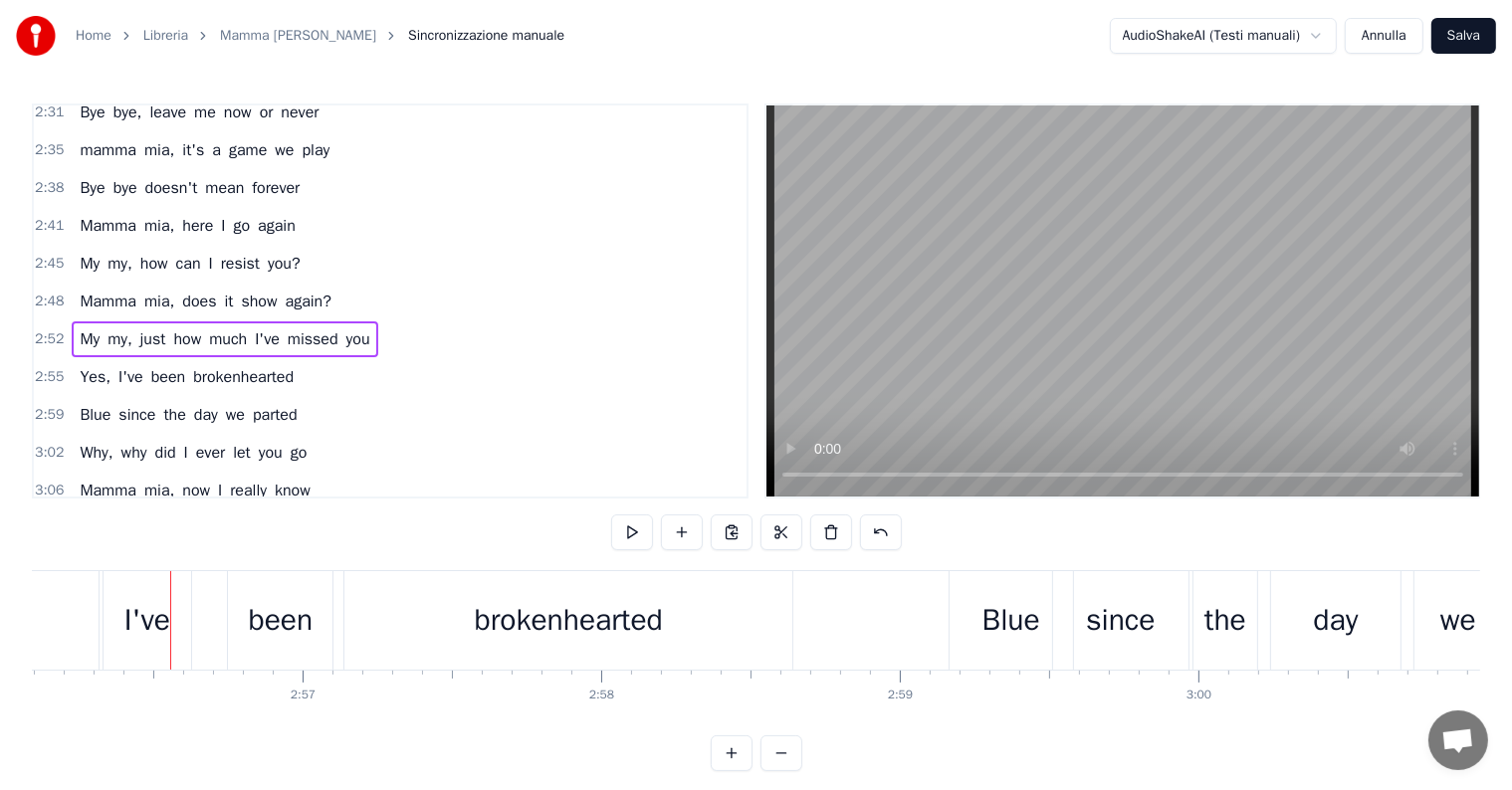 click on "I've" at bounding box center (147, 620) 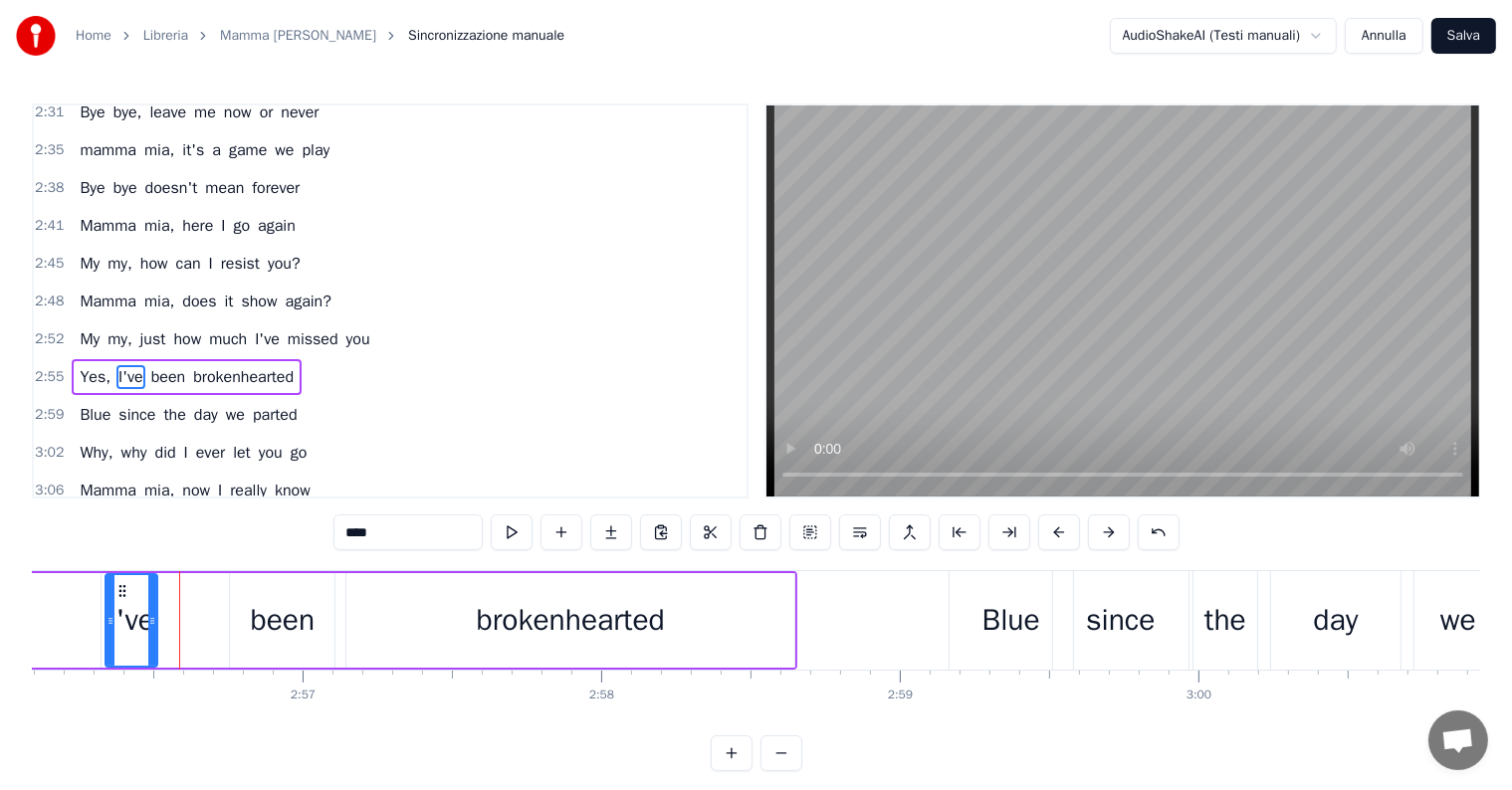 drag, startPoint x: 187, startPoint y: 621, endPoint x: 147, endPoint y: 620, distance: 40.012498 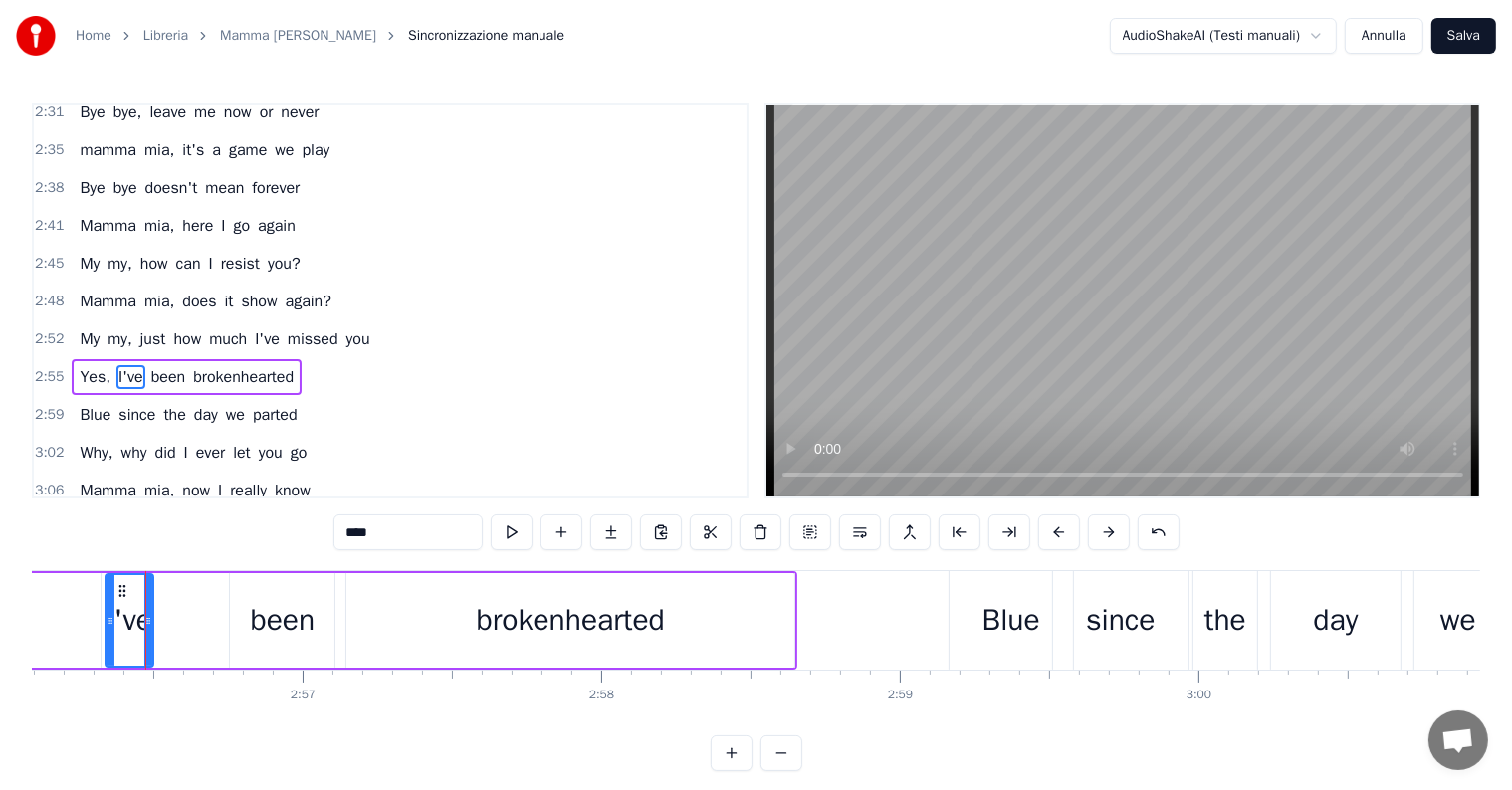 click on "been" at bounding box center [283, 620] 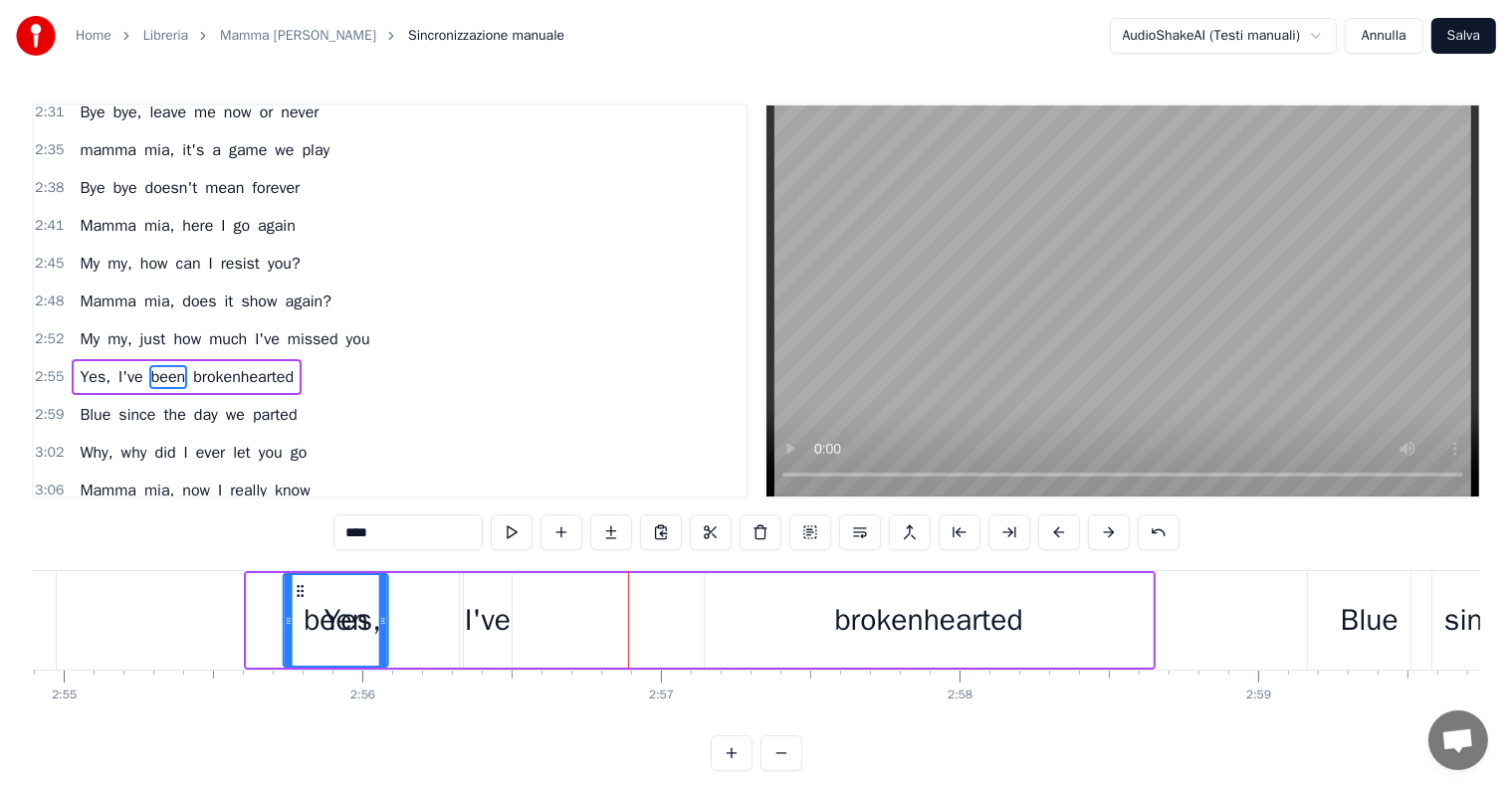 scroll, scrollTop: 0, scrollLeft: 52226, axis: horizontal 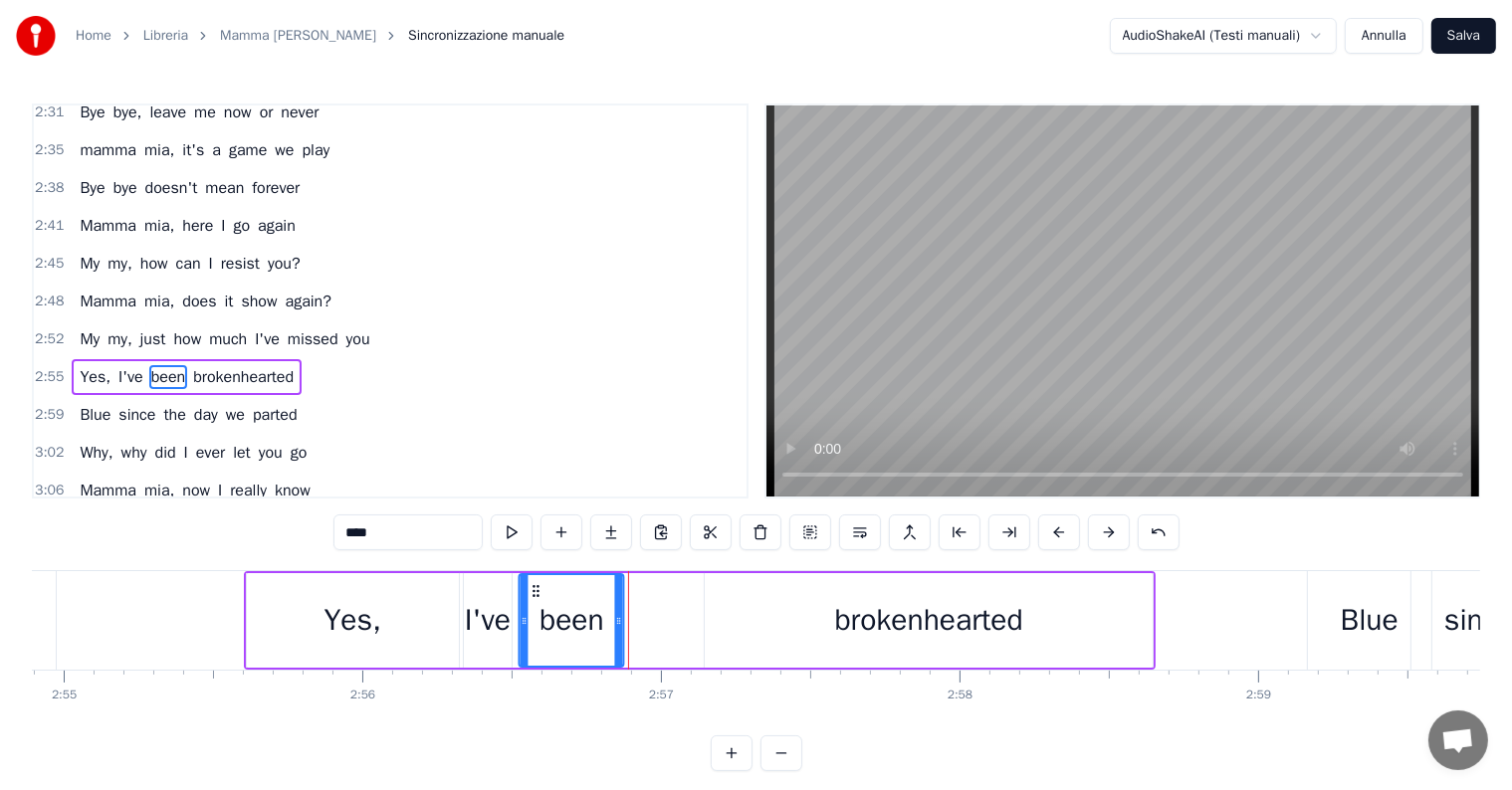 drag, startPoint x: 245, startPoint y: 585, endPoint x: 534, endPoint y: 587, distance: 289.0069 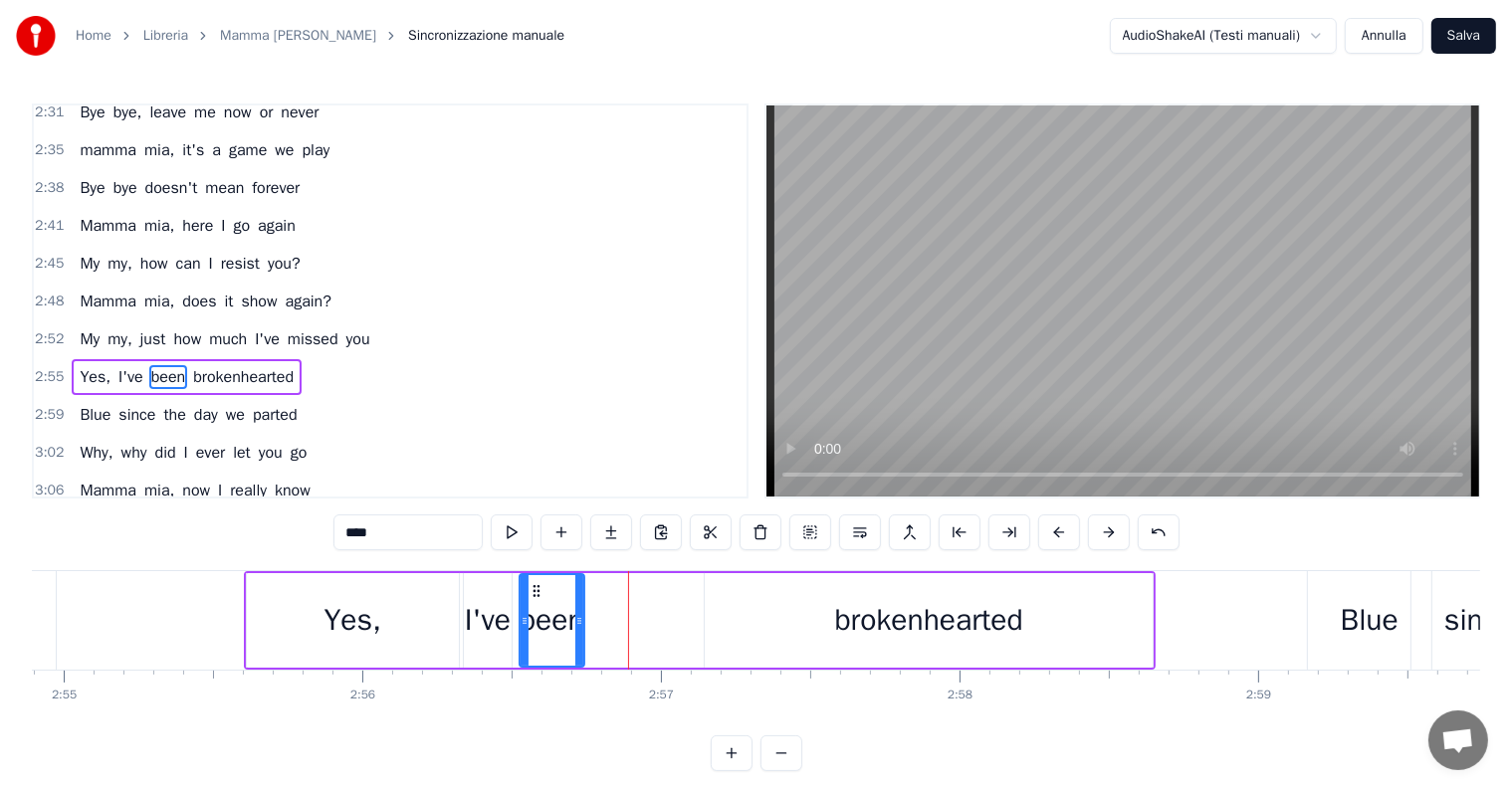 drag, startPoint x: 617, startPoint y: 620, endPoint x: 577, endPoint y: 617, distance: 40.112342 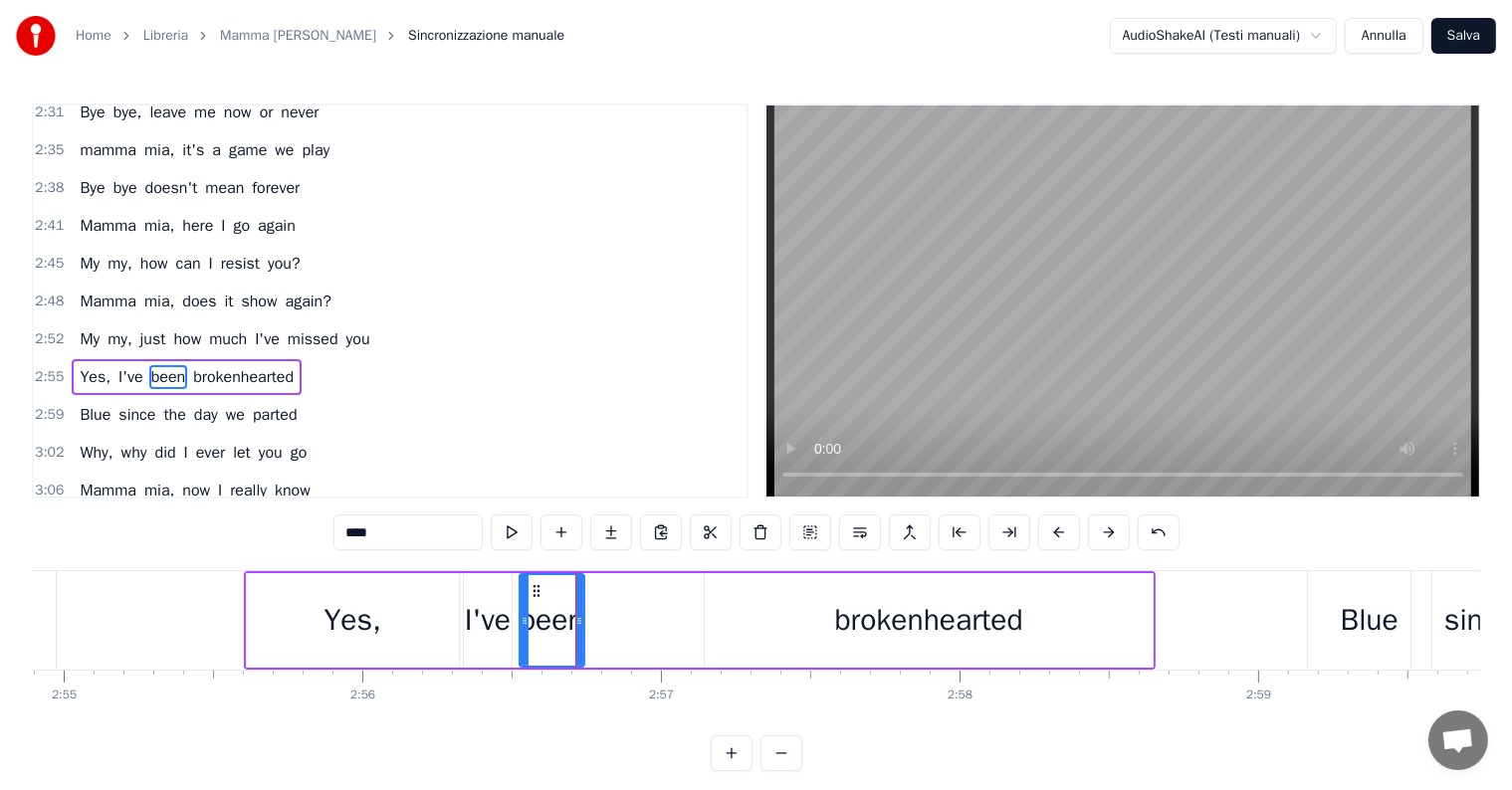 click on "brokenhearted" at bounding box center [929, 620] 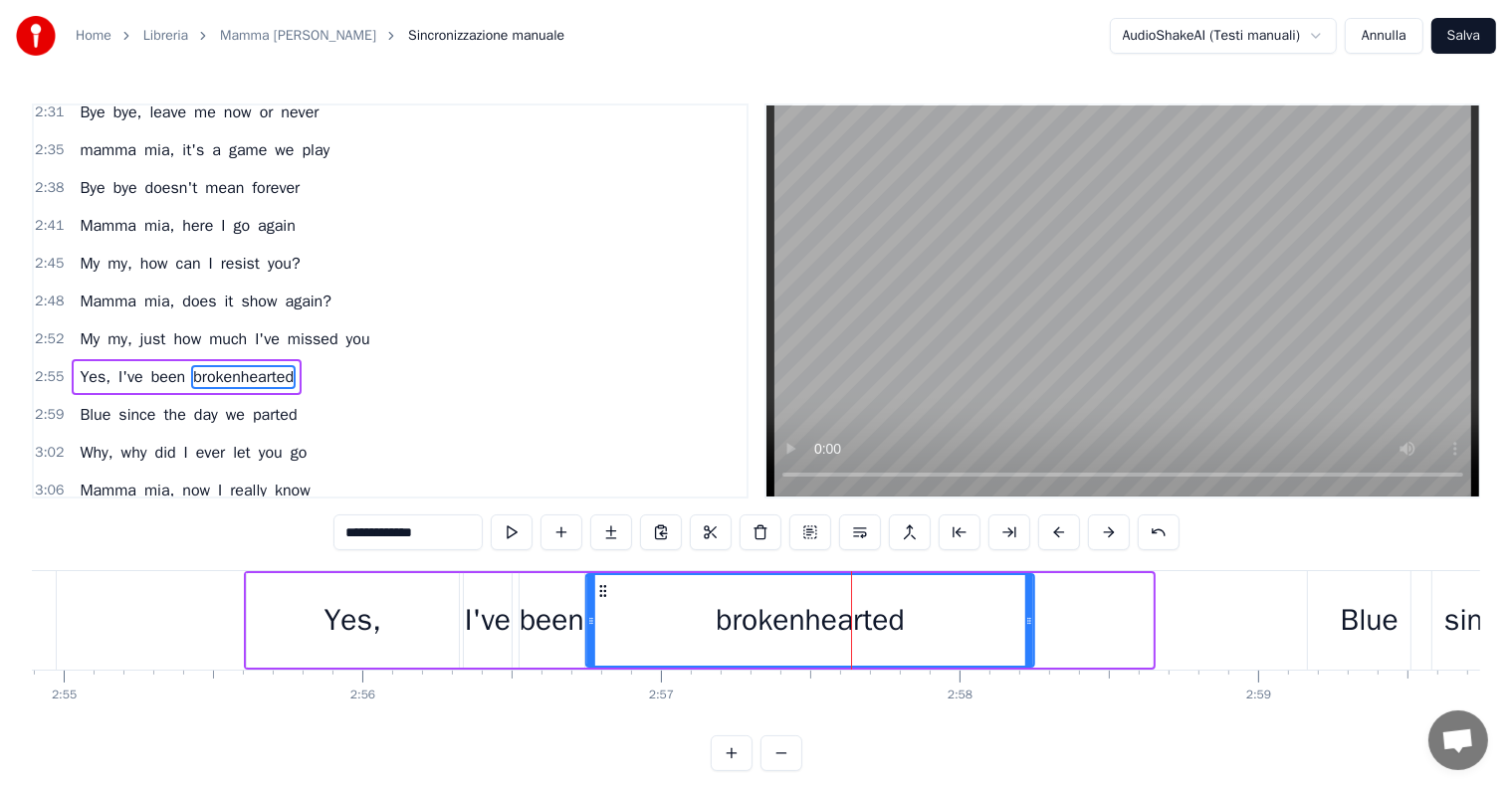 drag, startPoint x: 720, startPoint y: 589, endPoint x: 601, endPoint y: 589, distance: 119 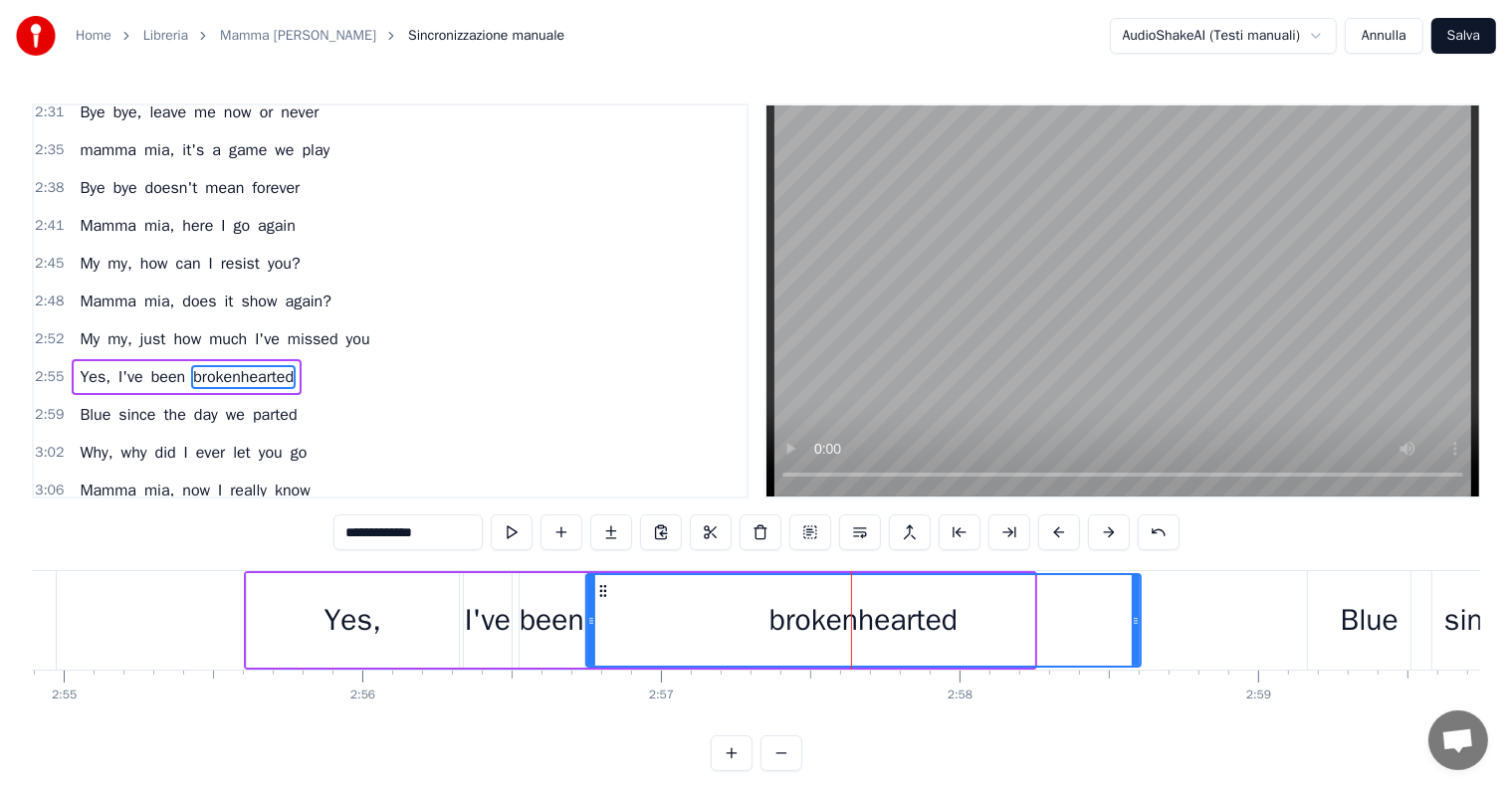 drag, startPoint x: 1031, startPoint y: 621, endPoint x: 1138, endPoint y: 613, distance: 107.298649 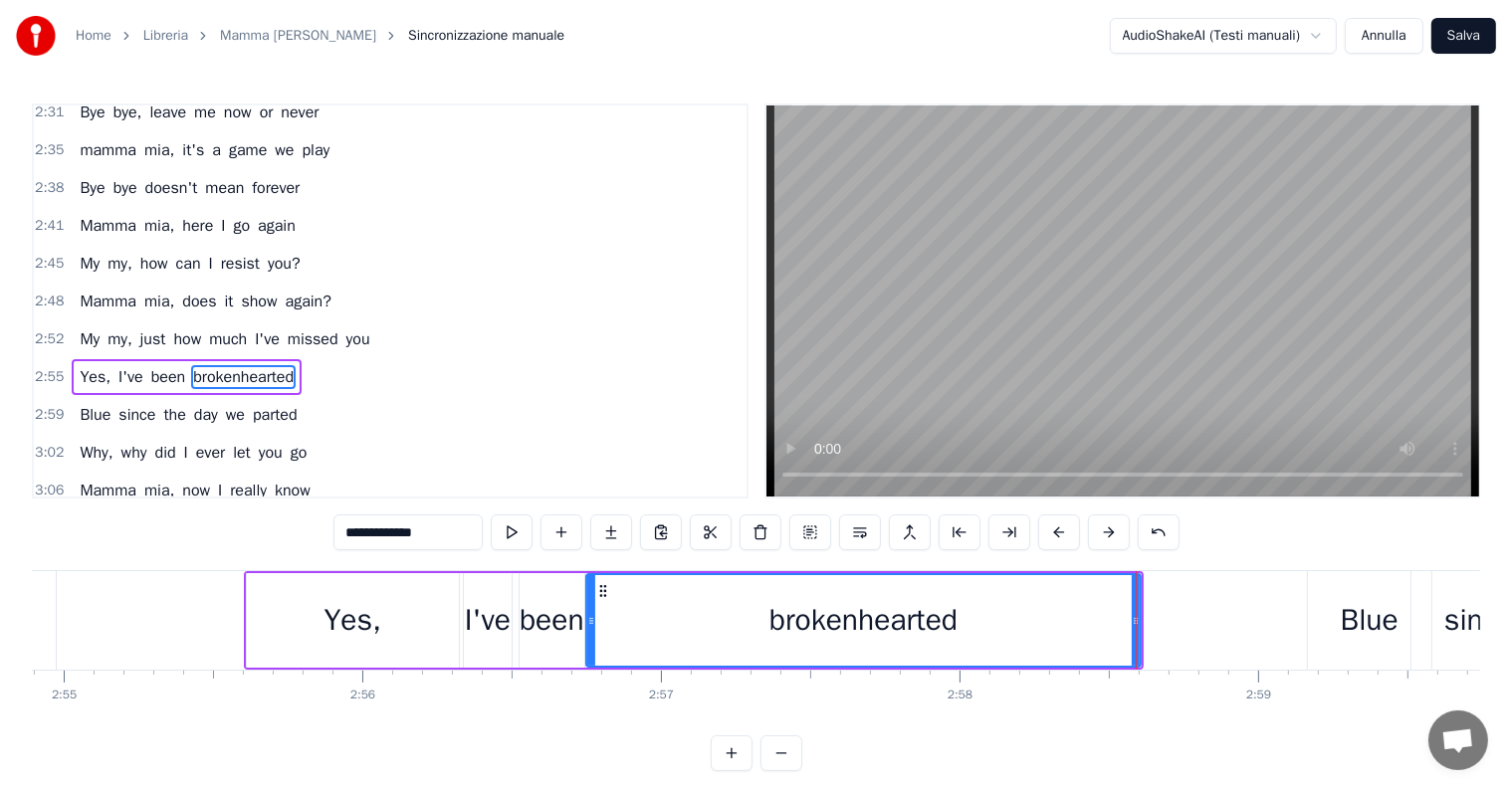 click on "Yes, I've been brokenhearted" at bounding box center [186, 377] 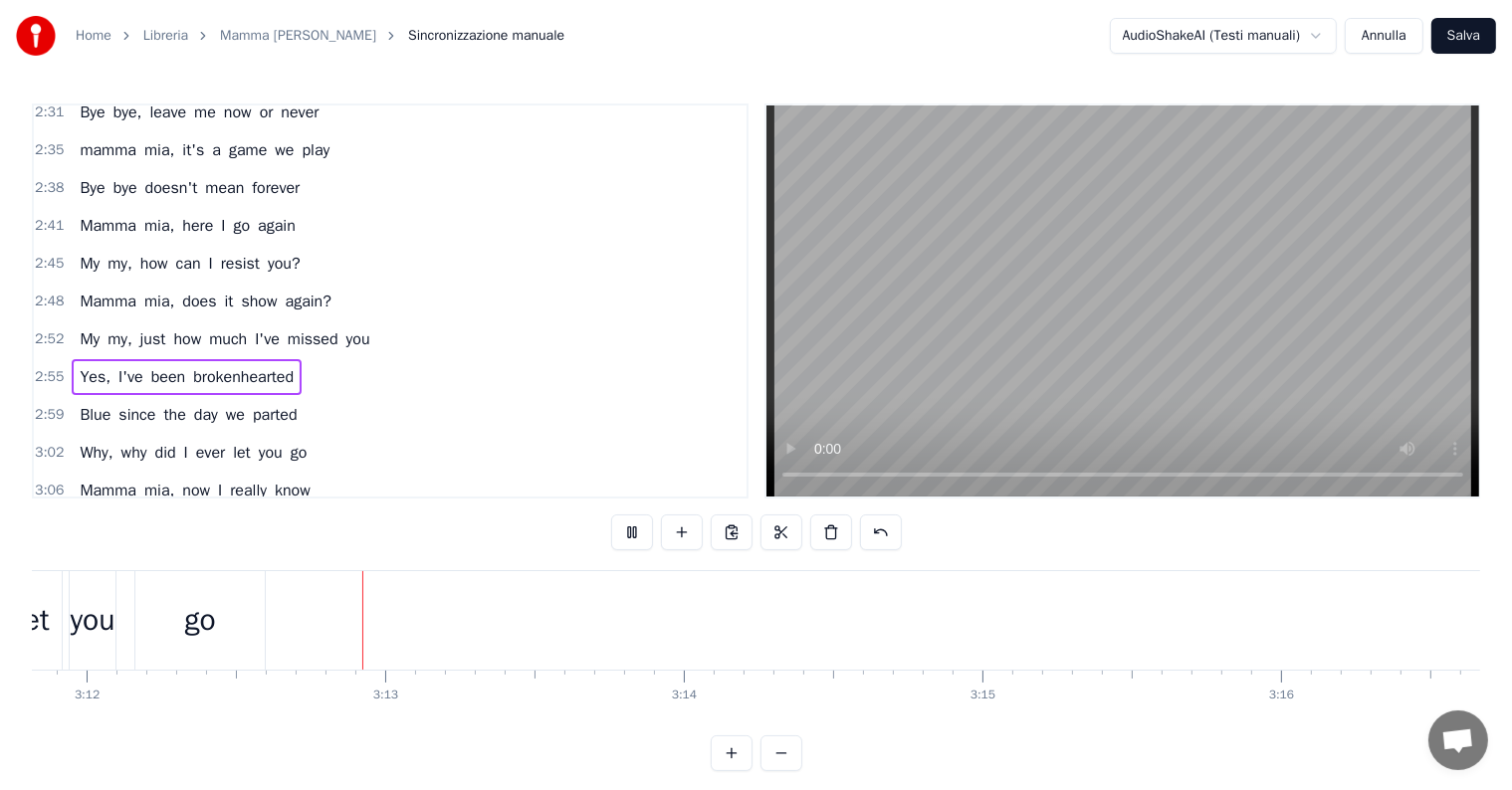 scroll, scrollTop: 0, scrollLeft: 57319, axis: horizontal 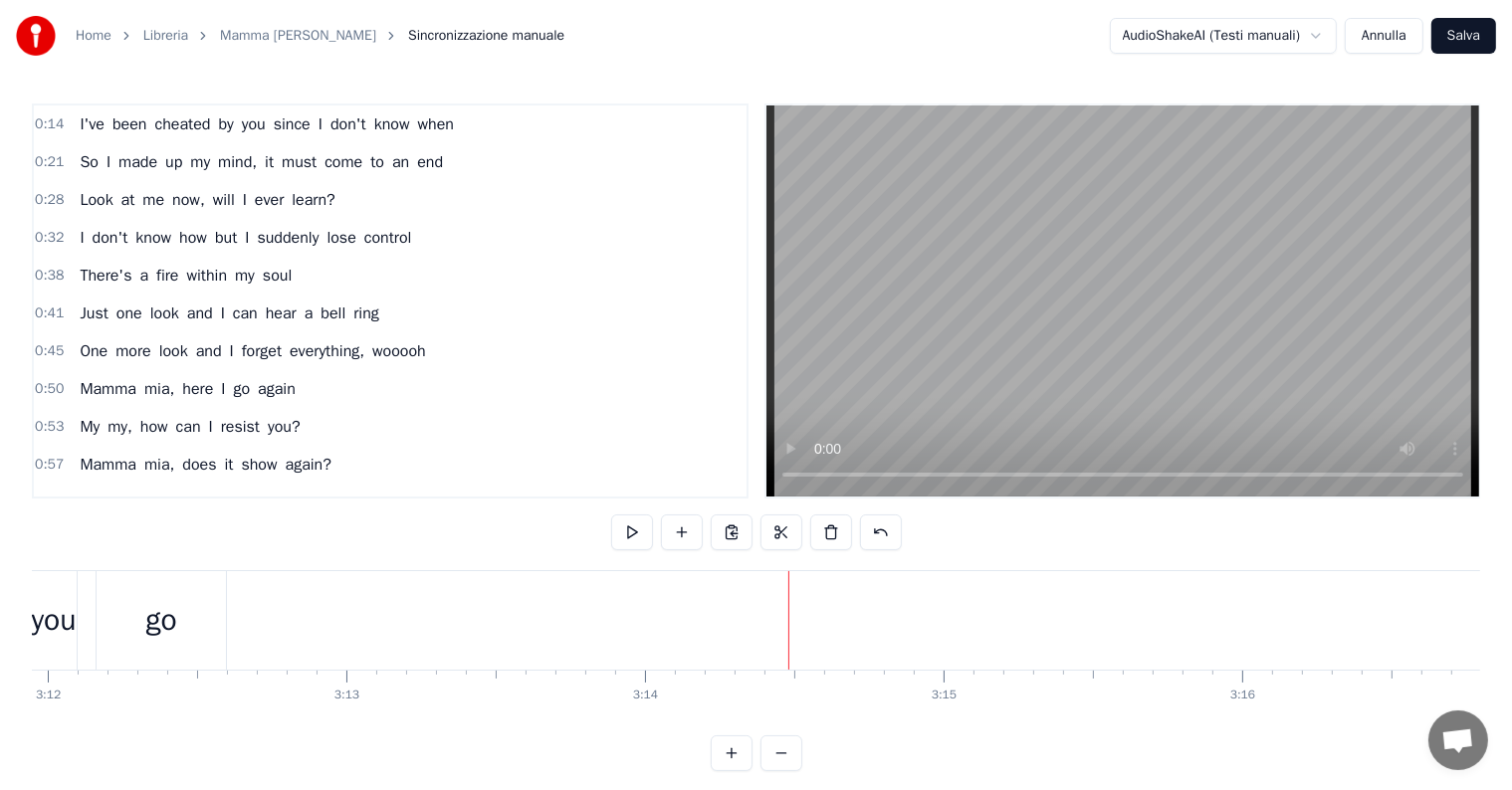 click on "I've been cheated by you since I don't know when" at bounding box center (267, 124) 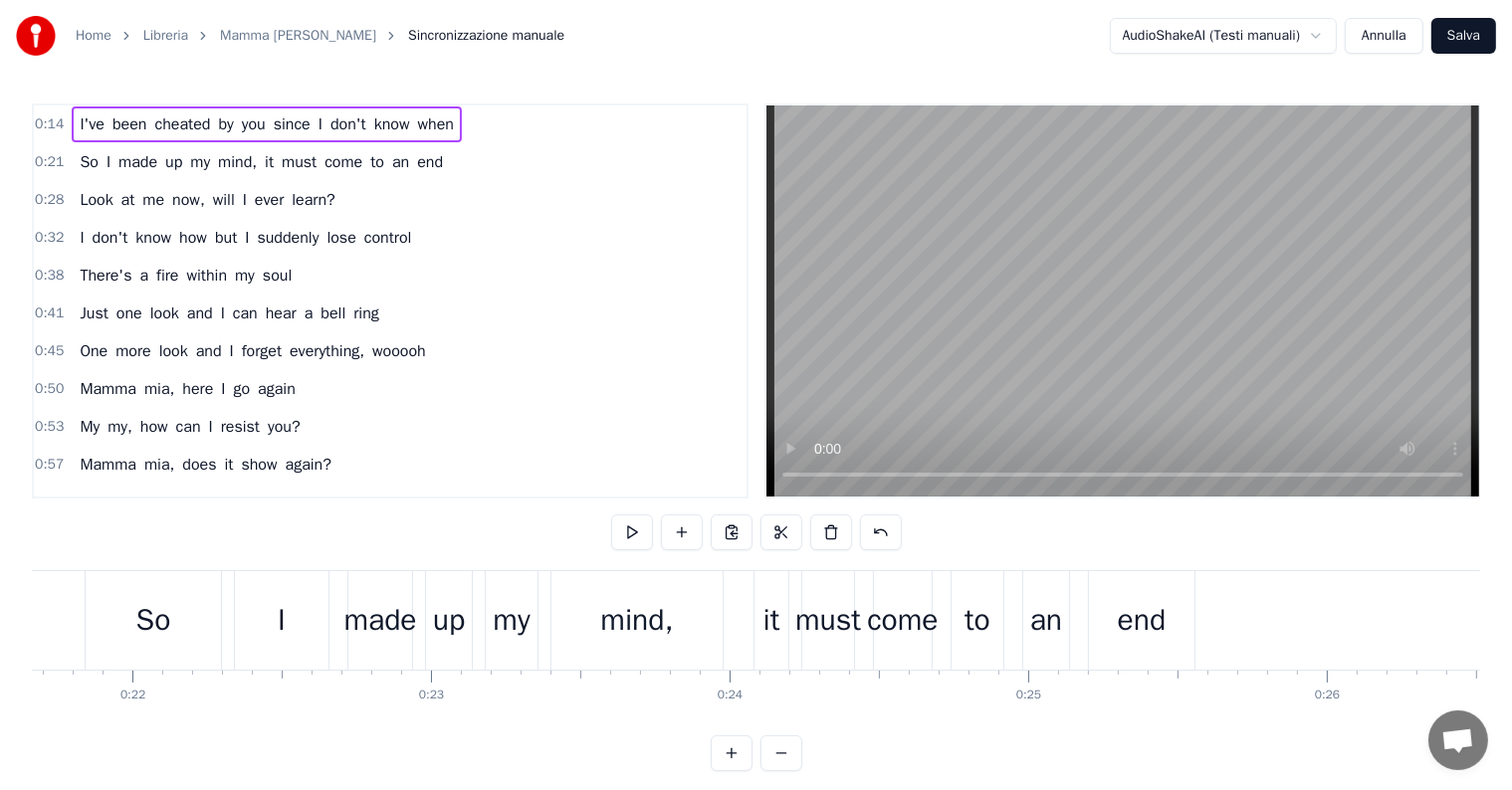 scroll, scrollTop: 0, scrollLeft: 4301, axis: horizontal 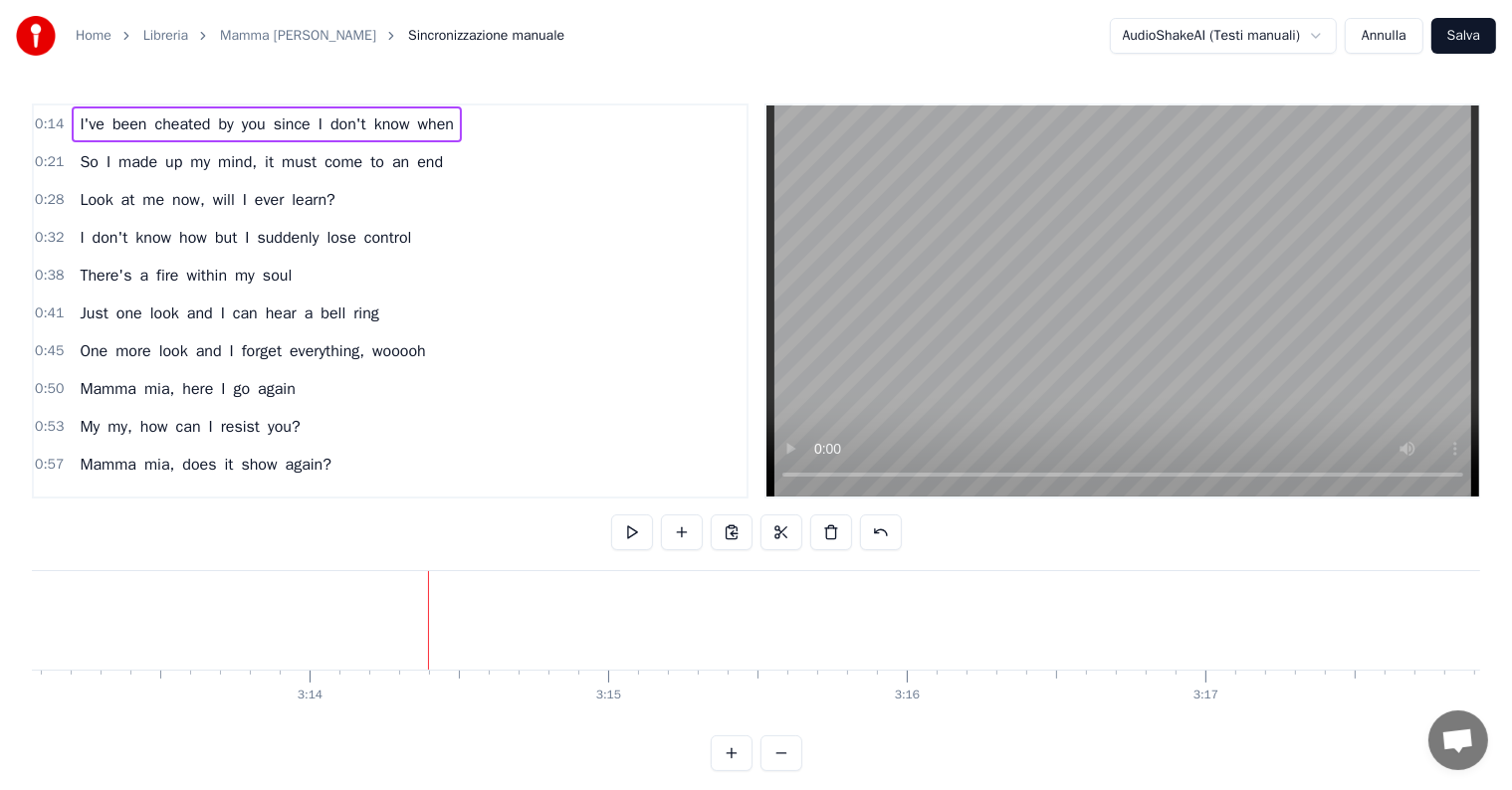click on "Salva" at bounding box center (1463, 36) 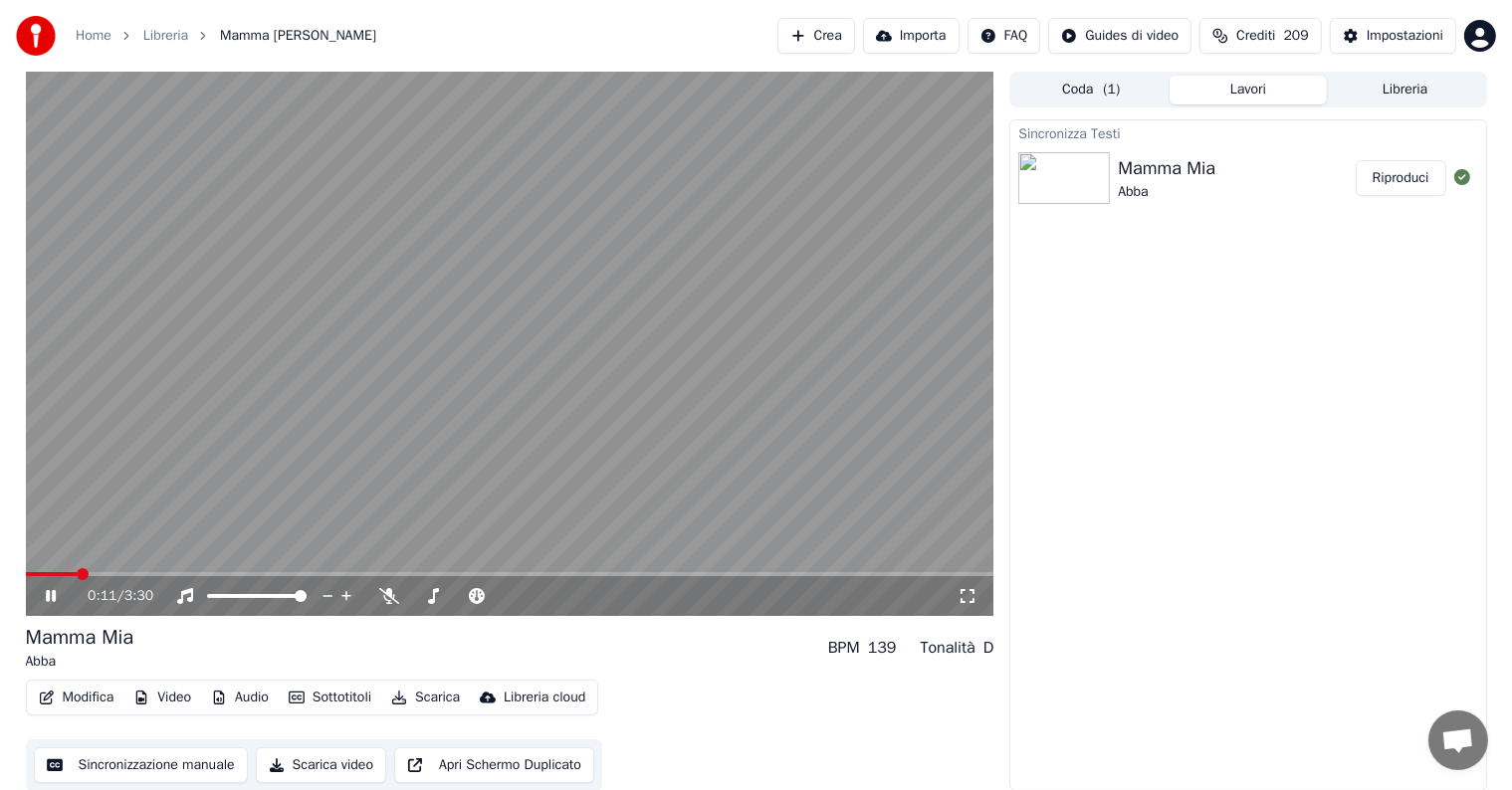 click 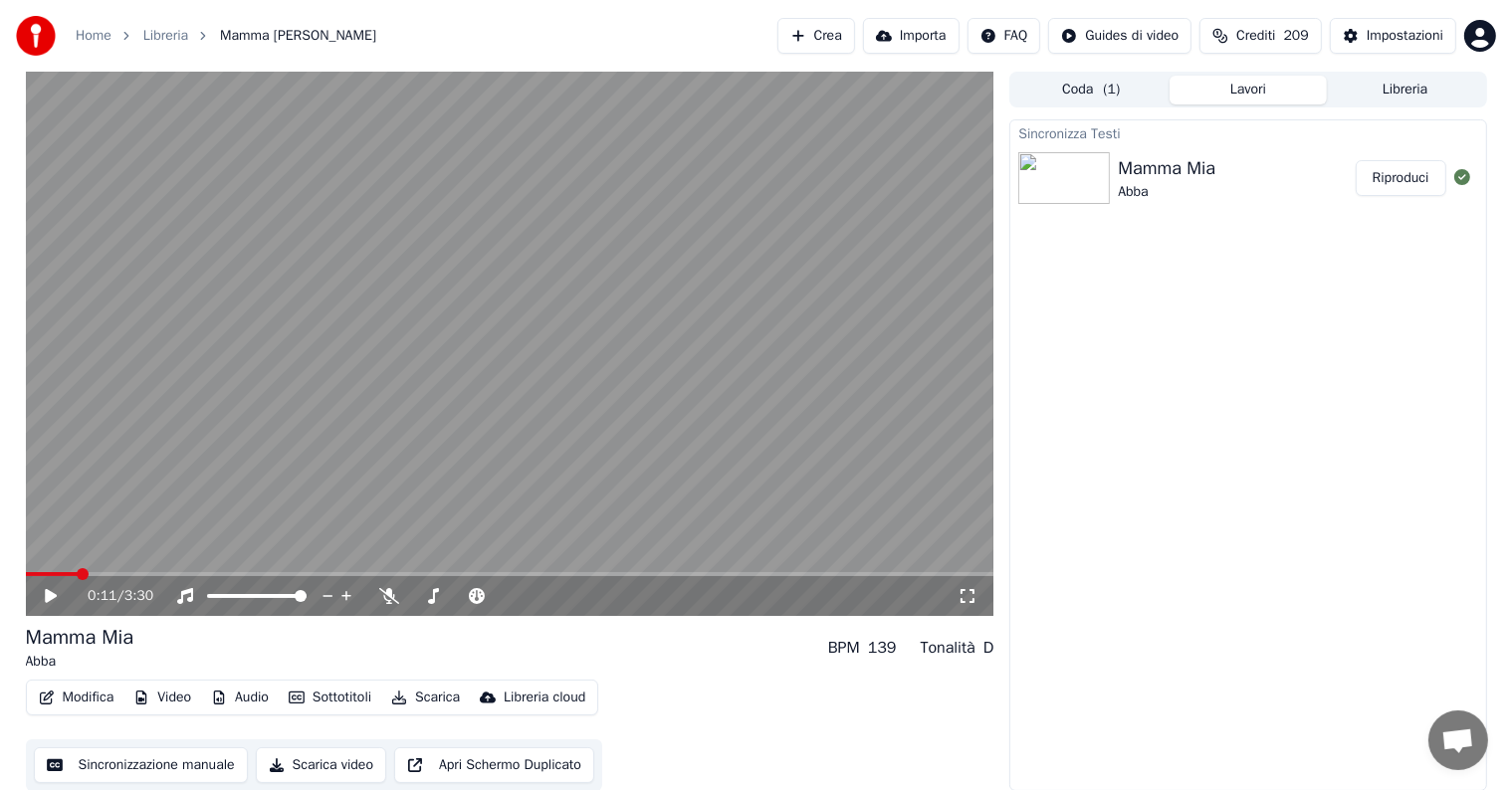 click on "Riproduci" at bounding box center (1401, 178) 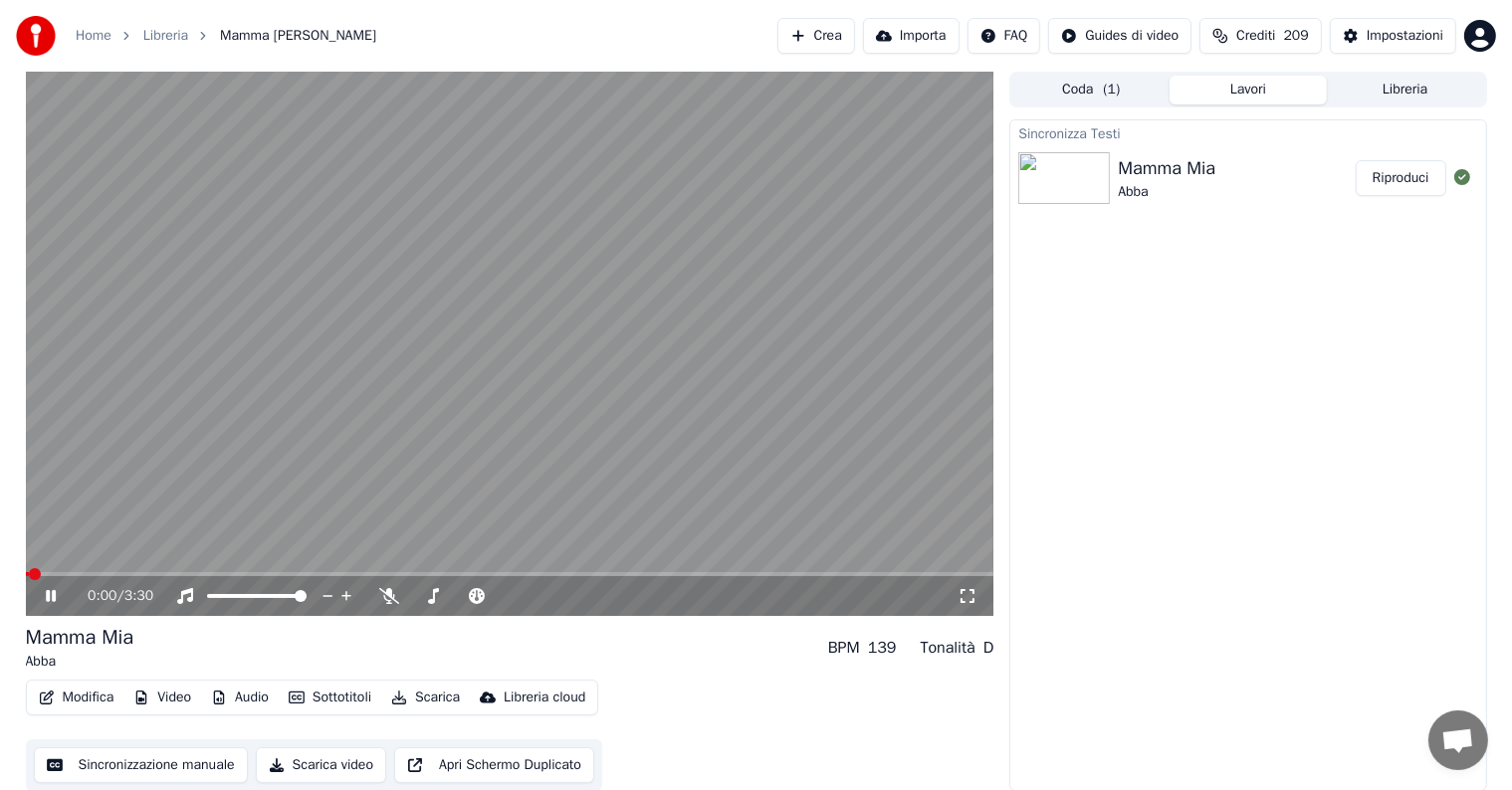 click 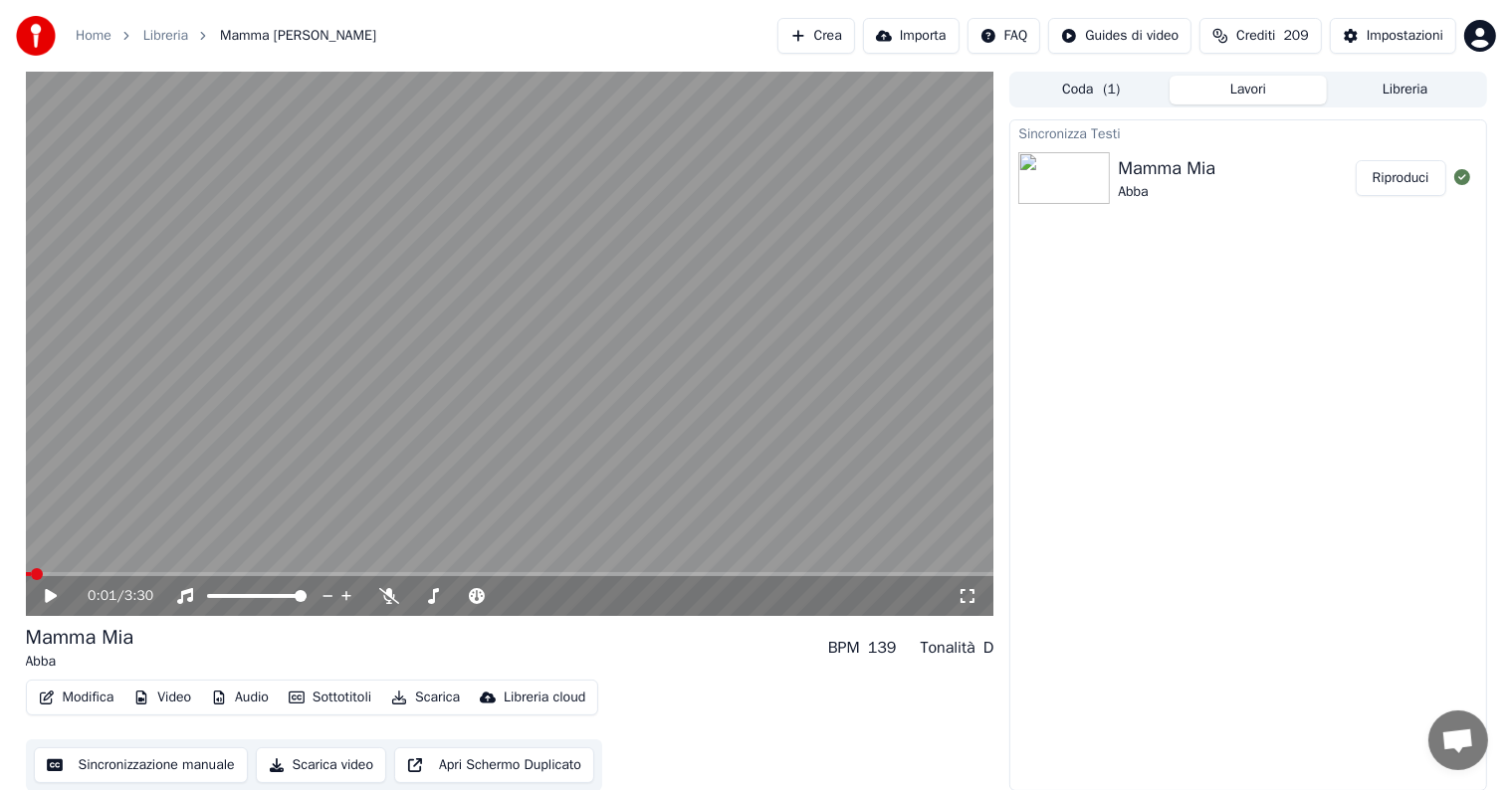 click on "Audio" at bounding box center [240, 697] 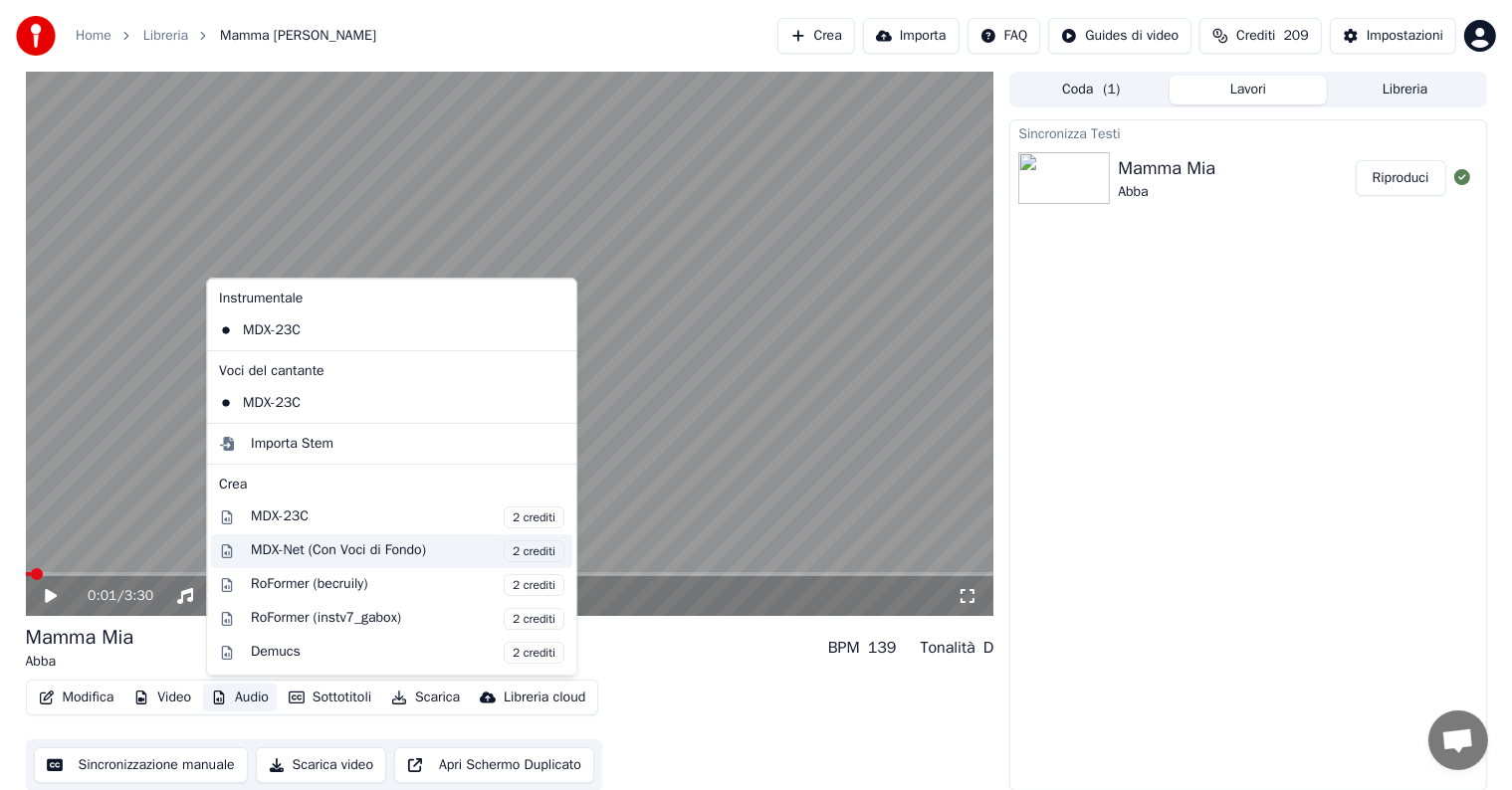 click on "MDX-Net (Con Voci di Fondo) 2 crediti" at bounding box center (407, 551) 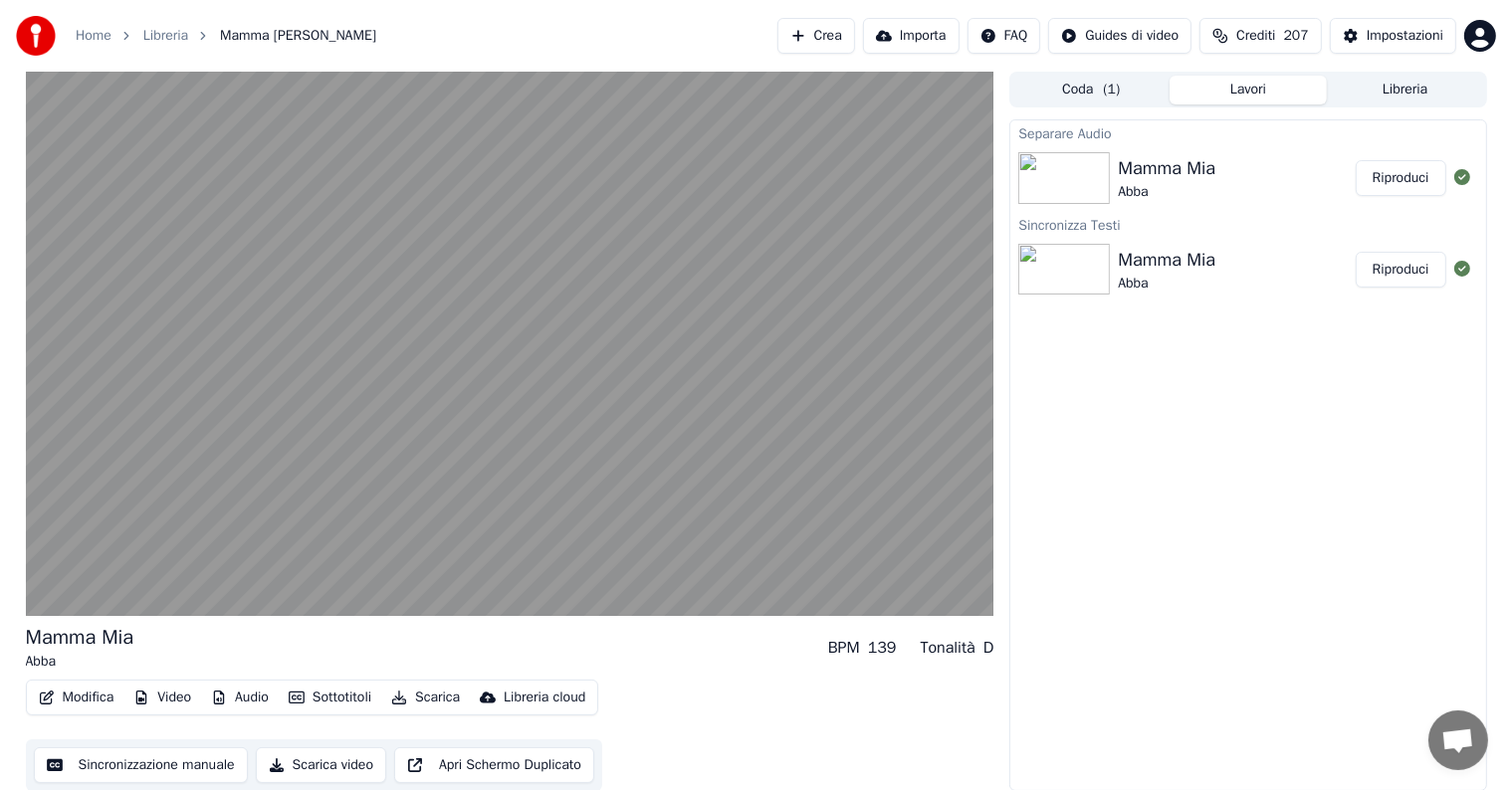 click on "Riproduci" at bounding box center [1401, 178] 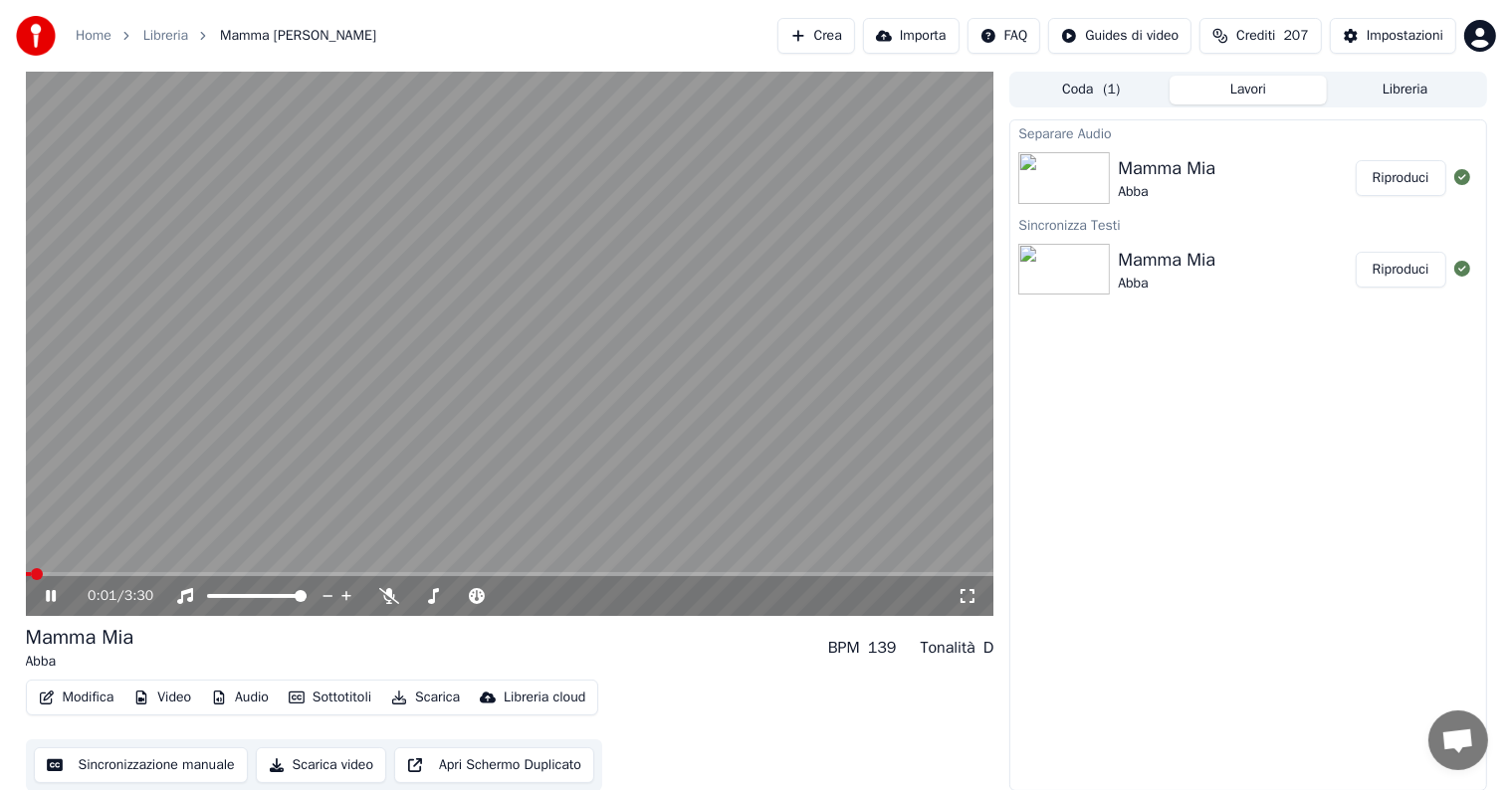 click 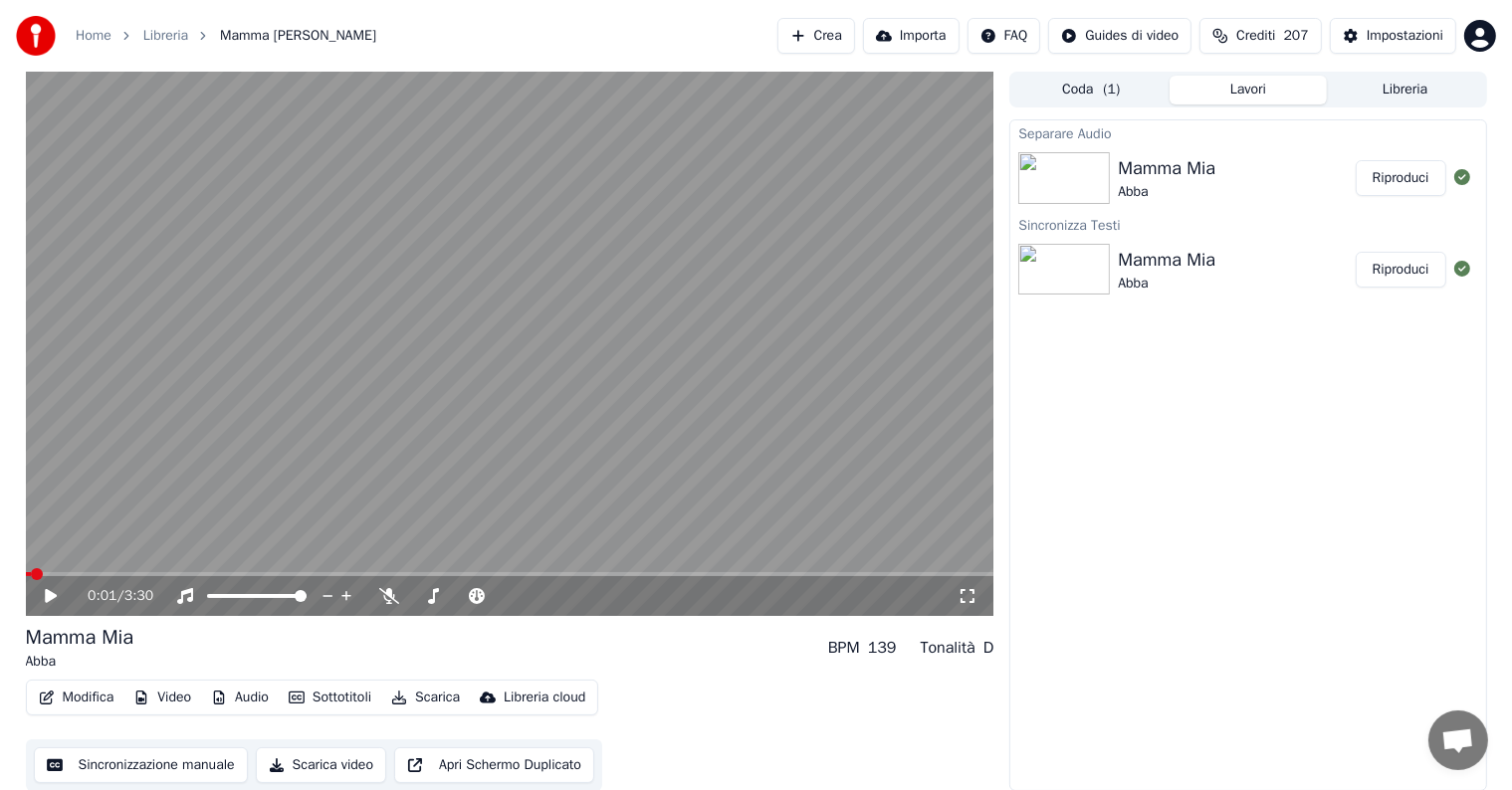 click on "Audio" at bounding box center [240, 697] 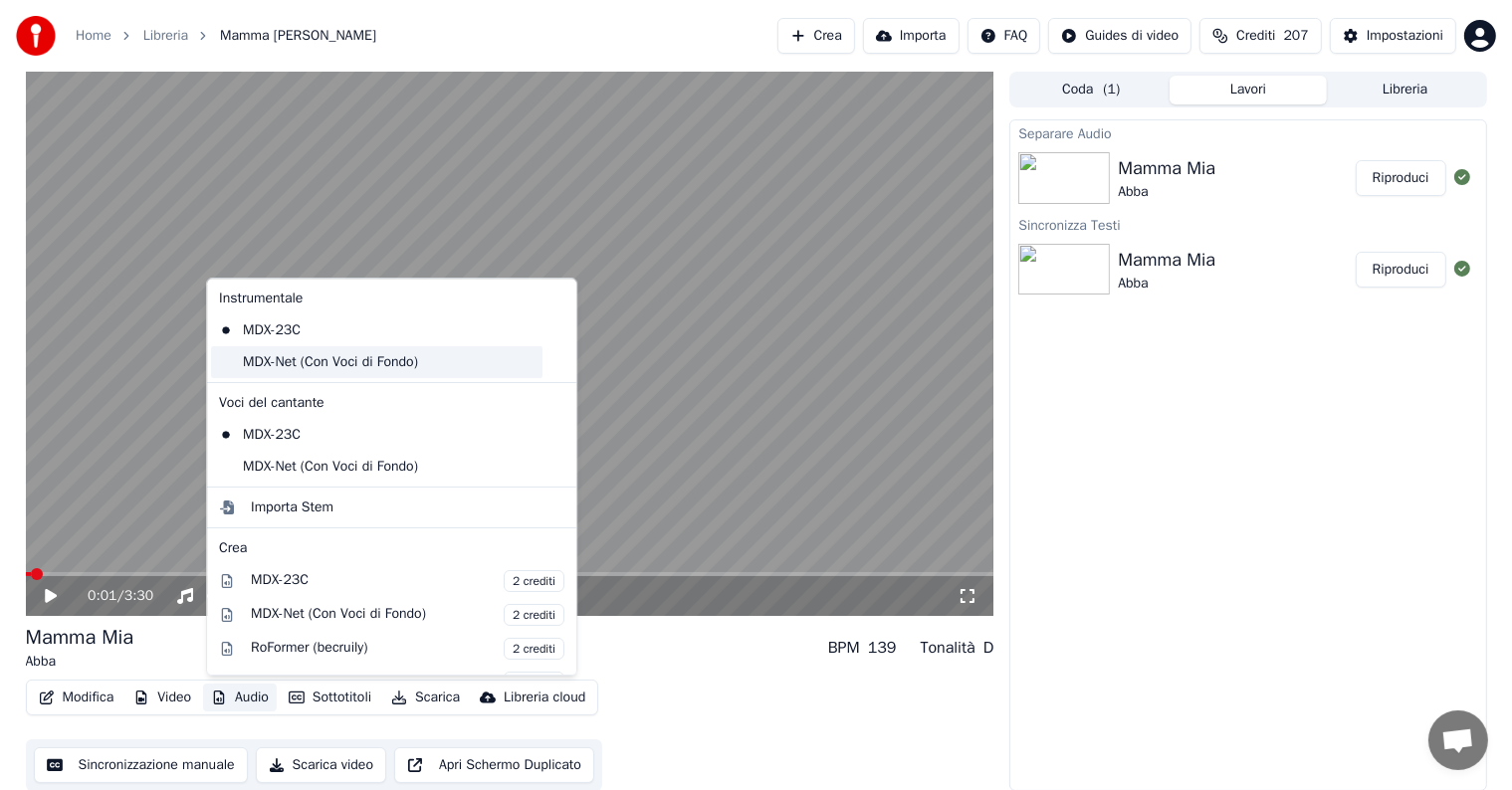 click on "MDX-Net (Con Voci di Fondo)" at bounding box center [376, 362] 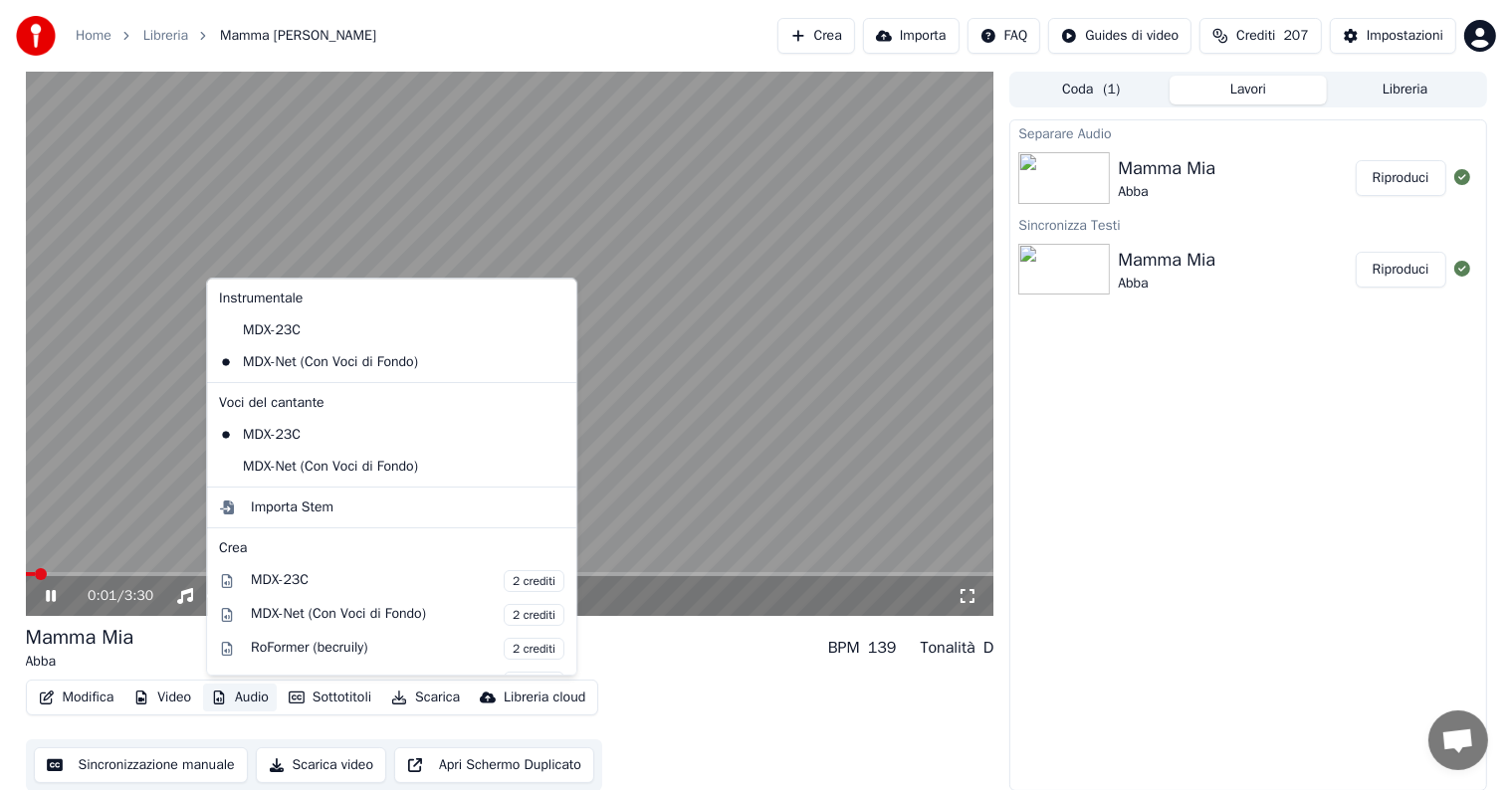 click on "Audio" at bounding box center [240, 697] 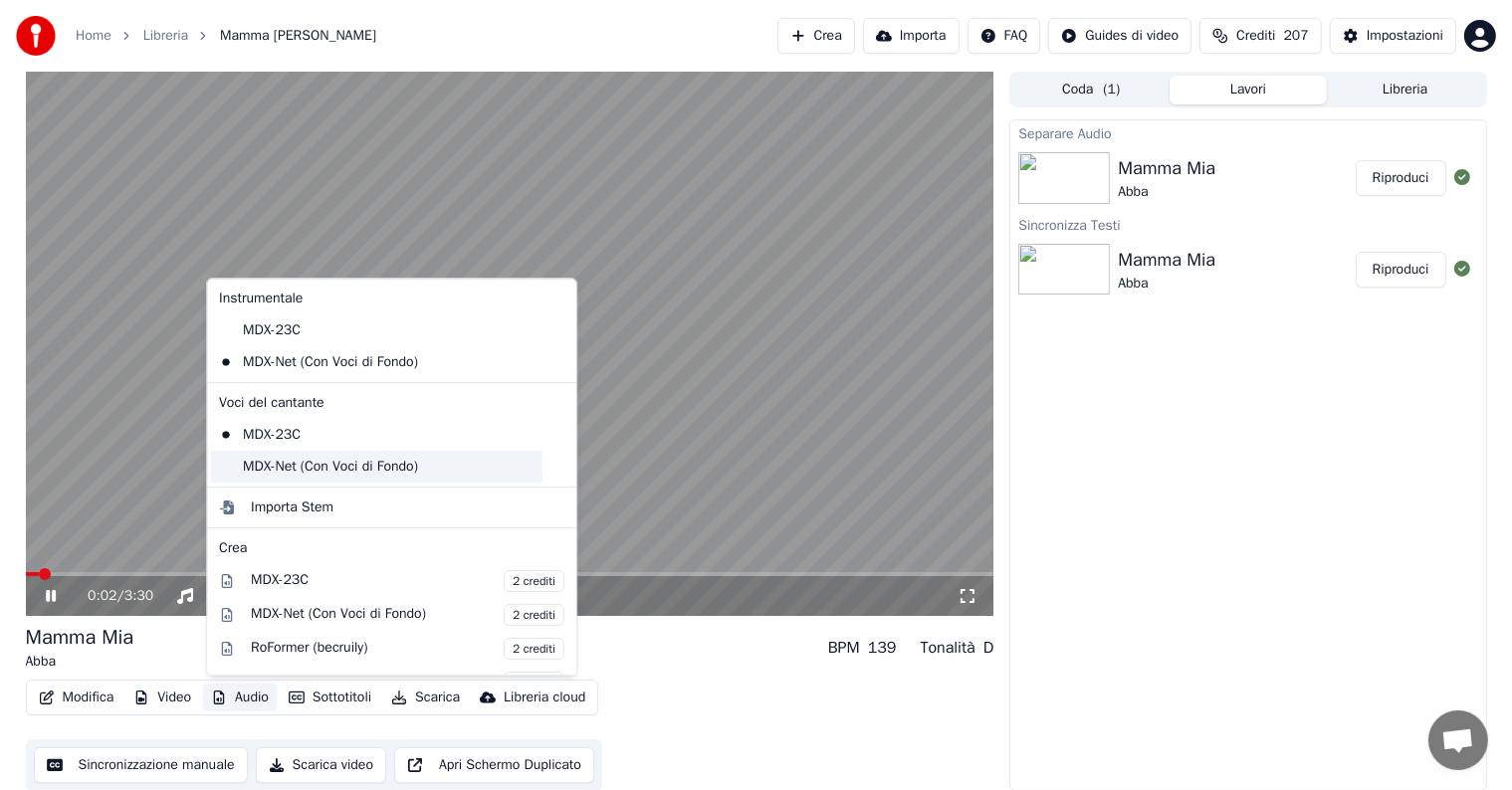 click on "MDX-Net (Con Voci di Fondo)" at bounding box center (376, 467) 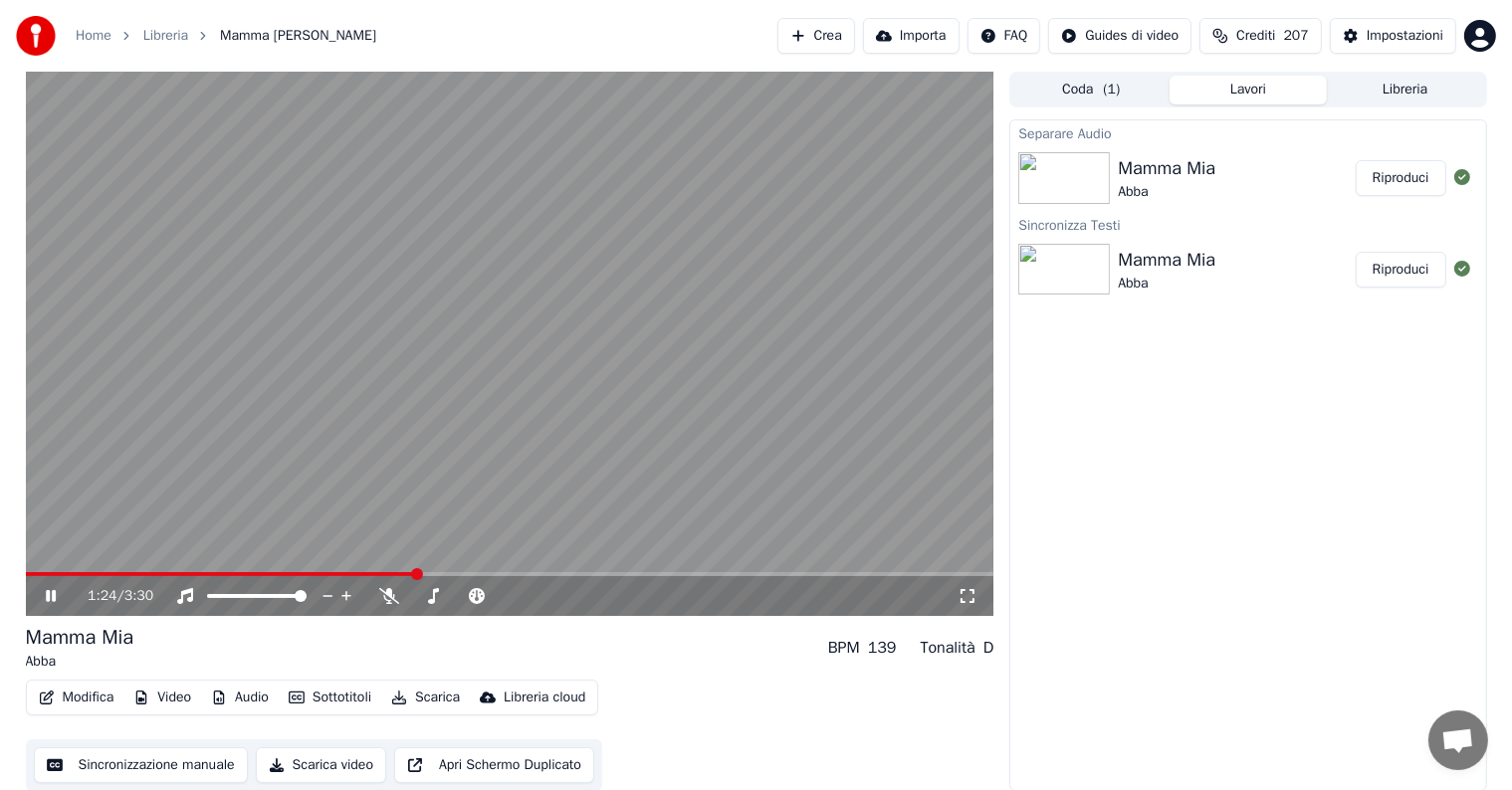 click 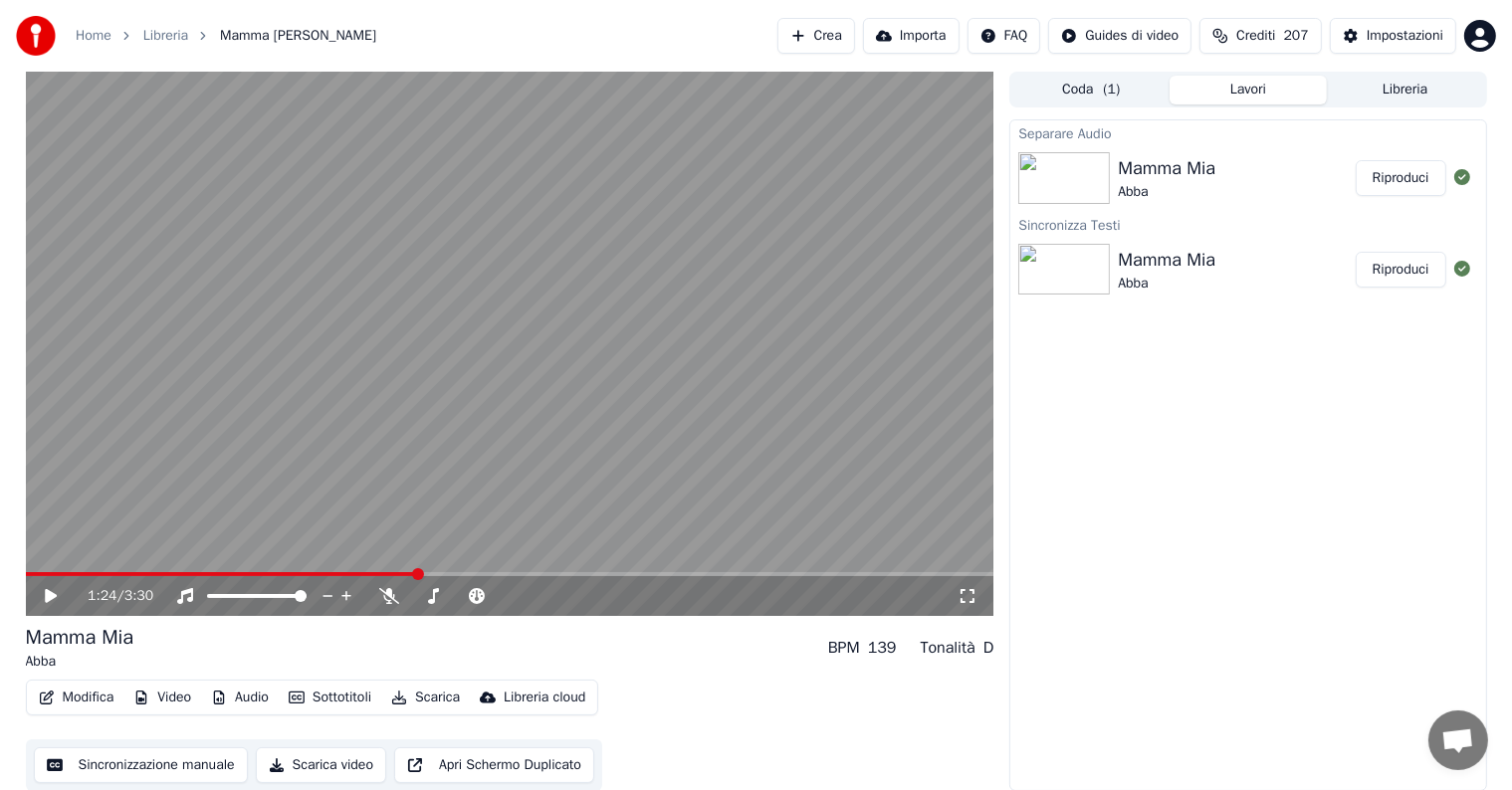 click on "Scarica" at bounding box center (425, 697) 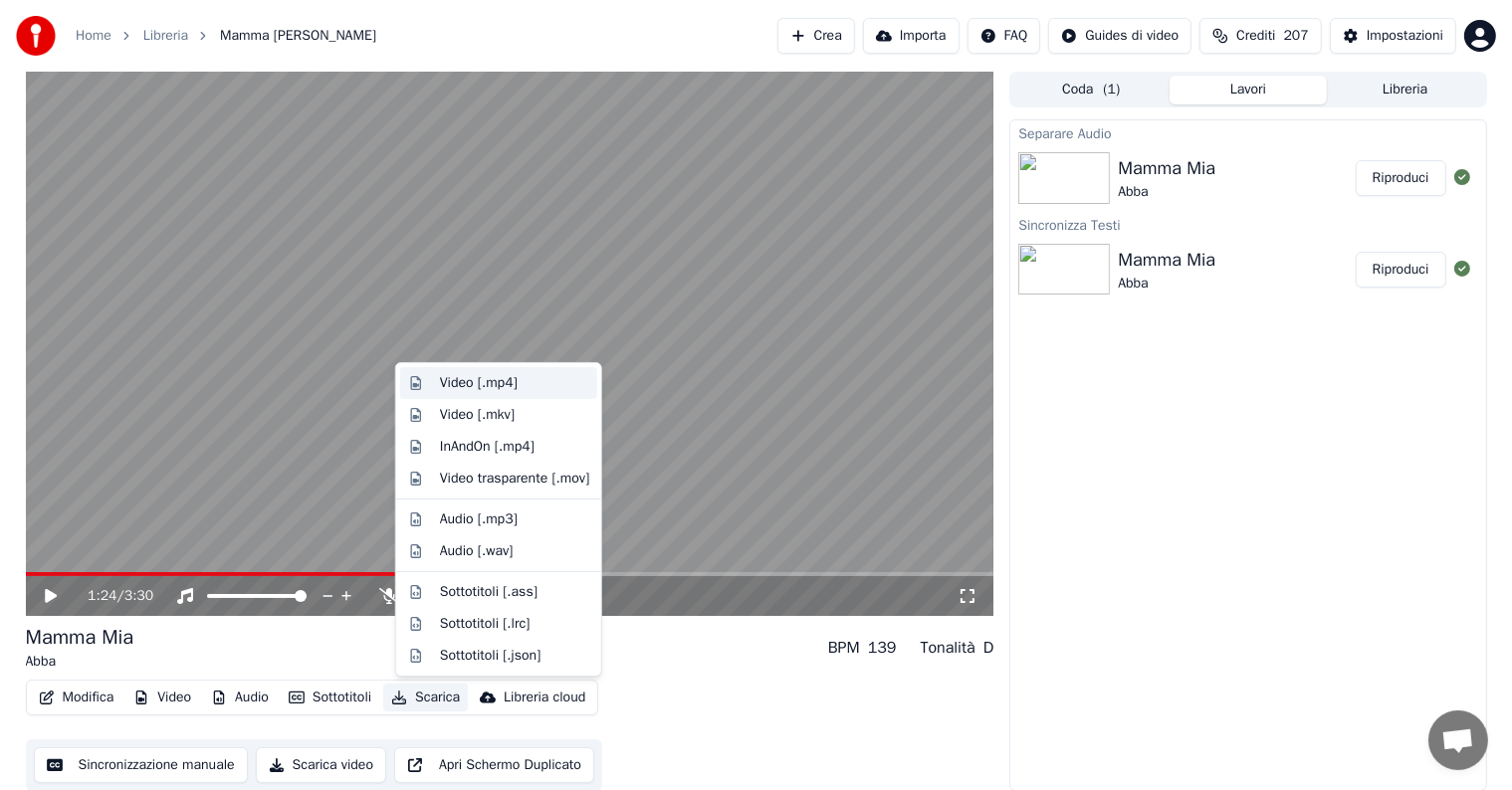 click on "Video [.mp4]" at bounding box center (479, 383) 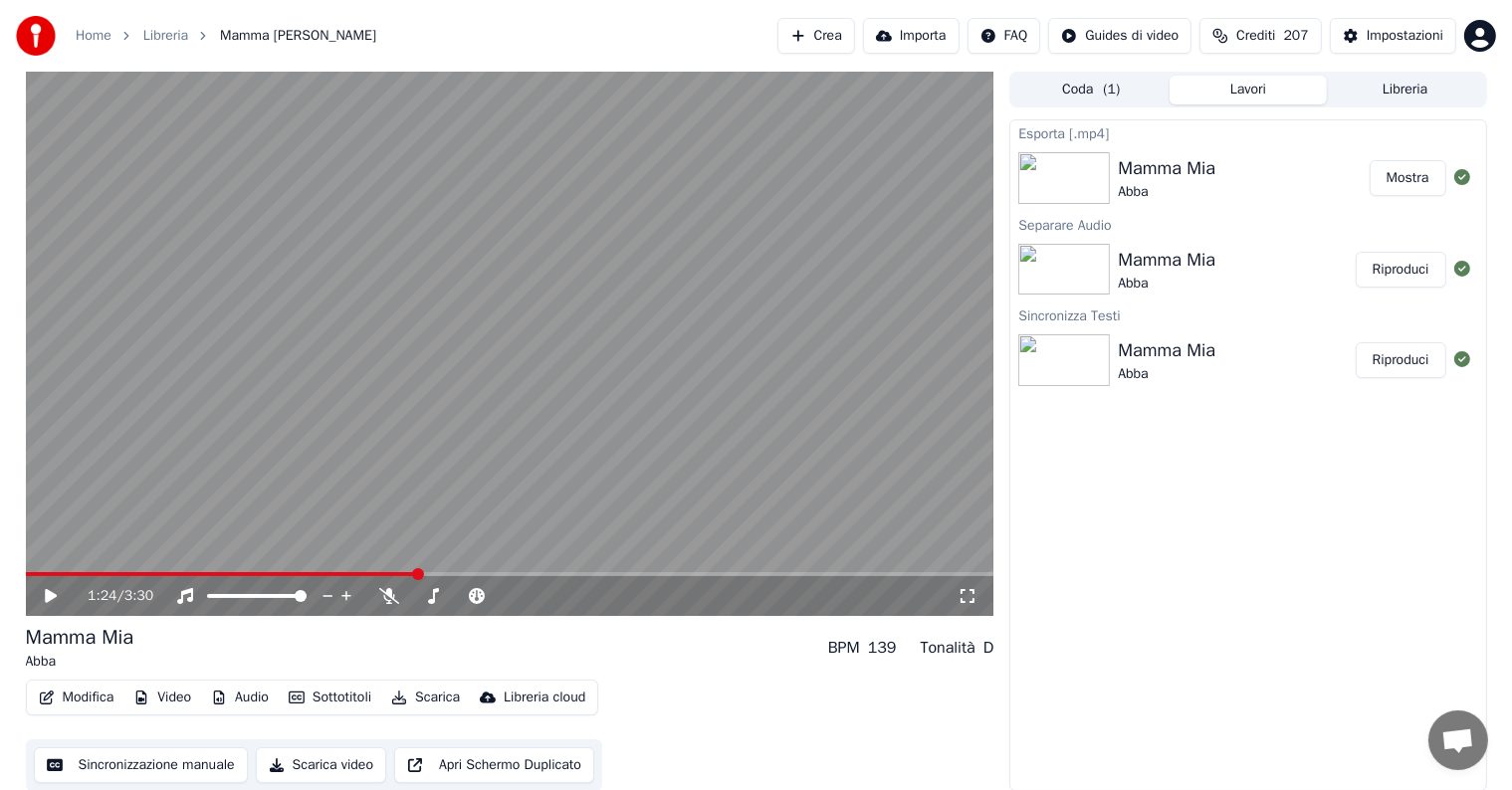click on "Mostra" at bounding box center (1407, 178) 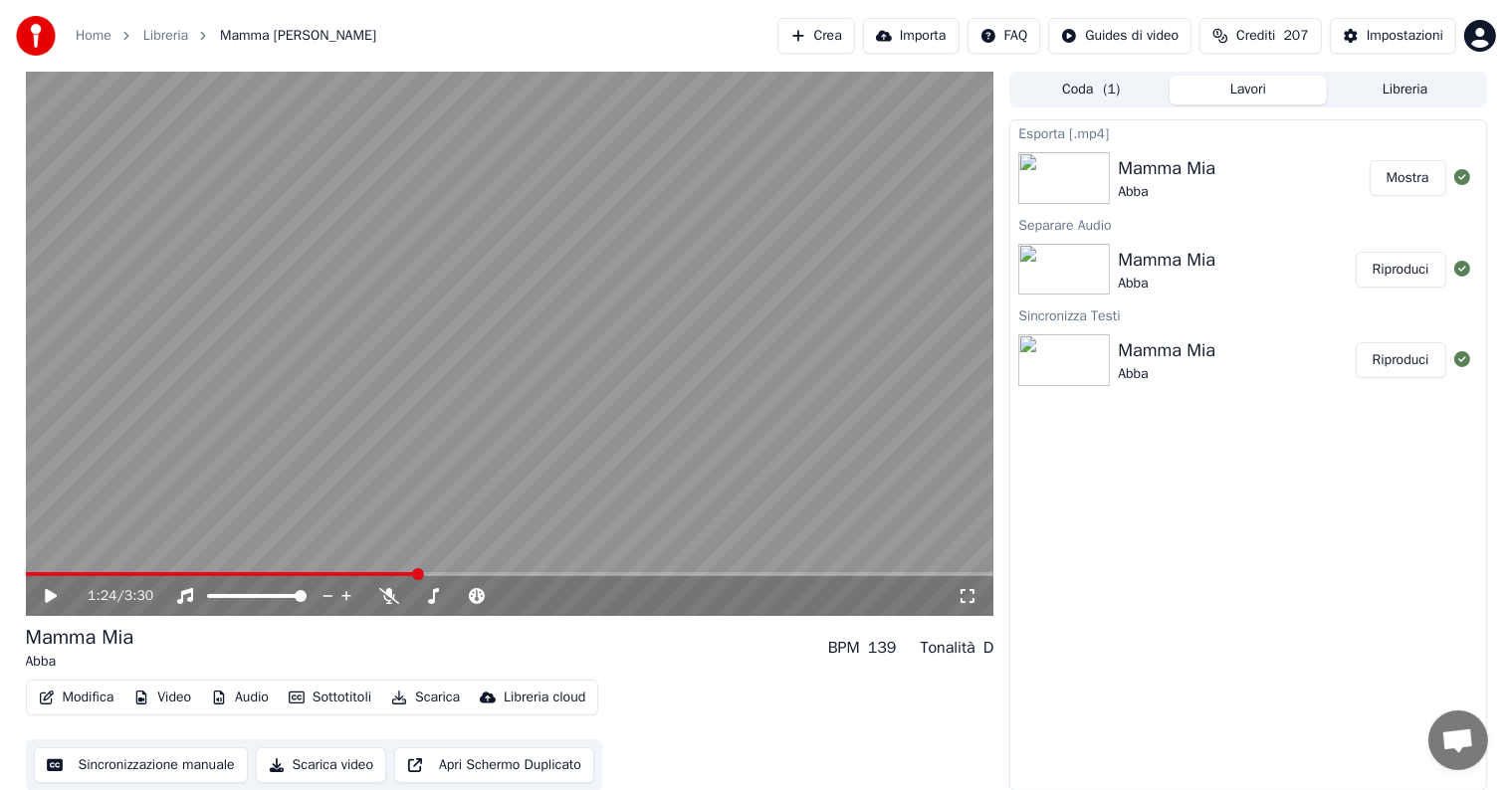 click on "Crediti 207" at bounding box center [1260, 36] 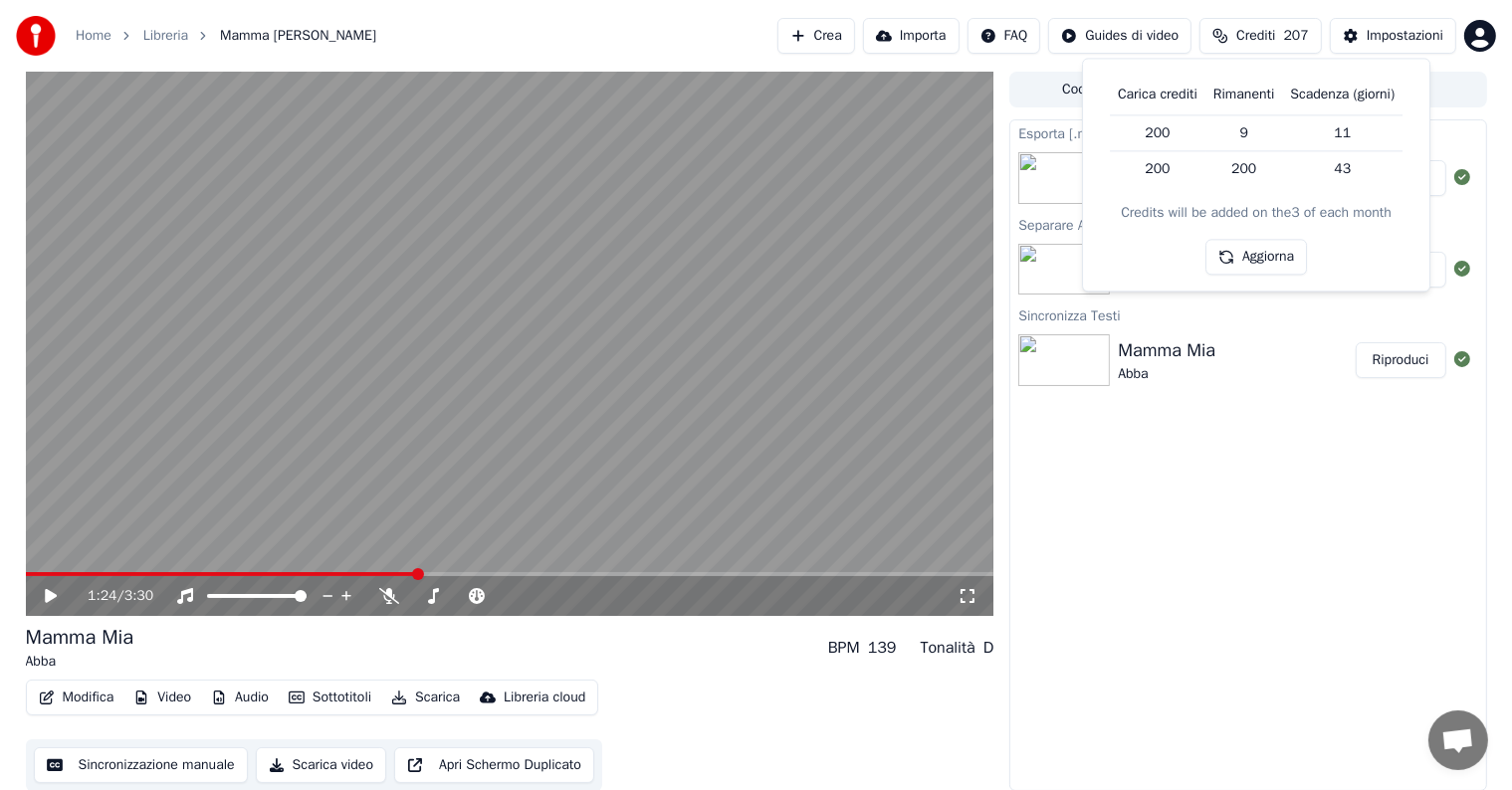 click on "Crediti 207" at bounding box center [1260, 36] 